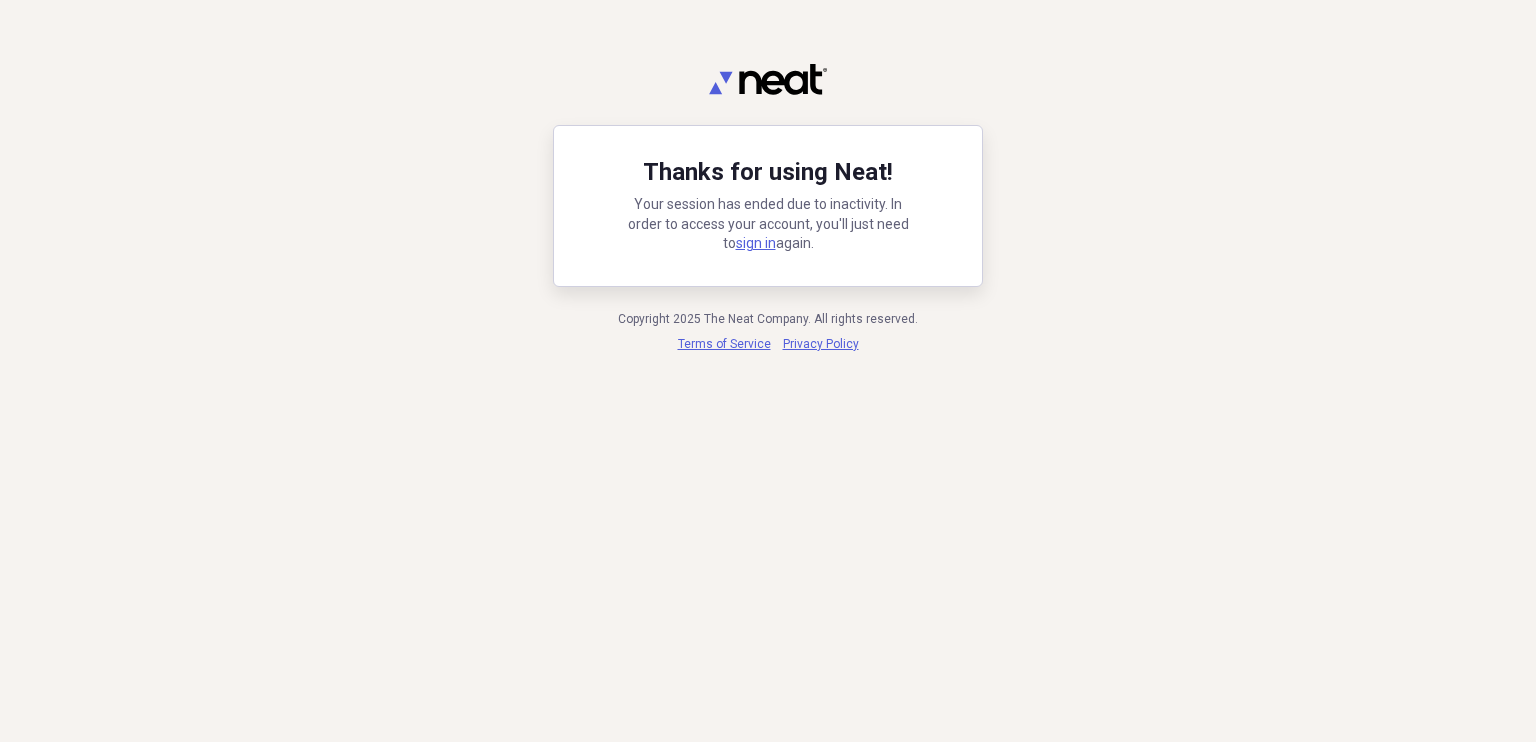 scroll, scrollTop: 0, scrollLeft: 0, axis: both 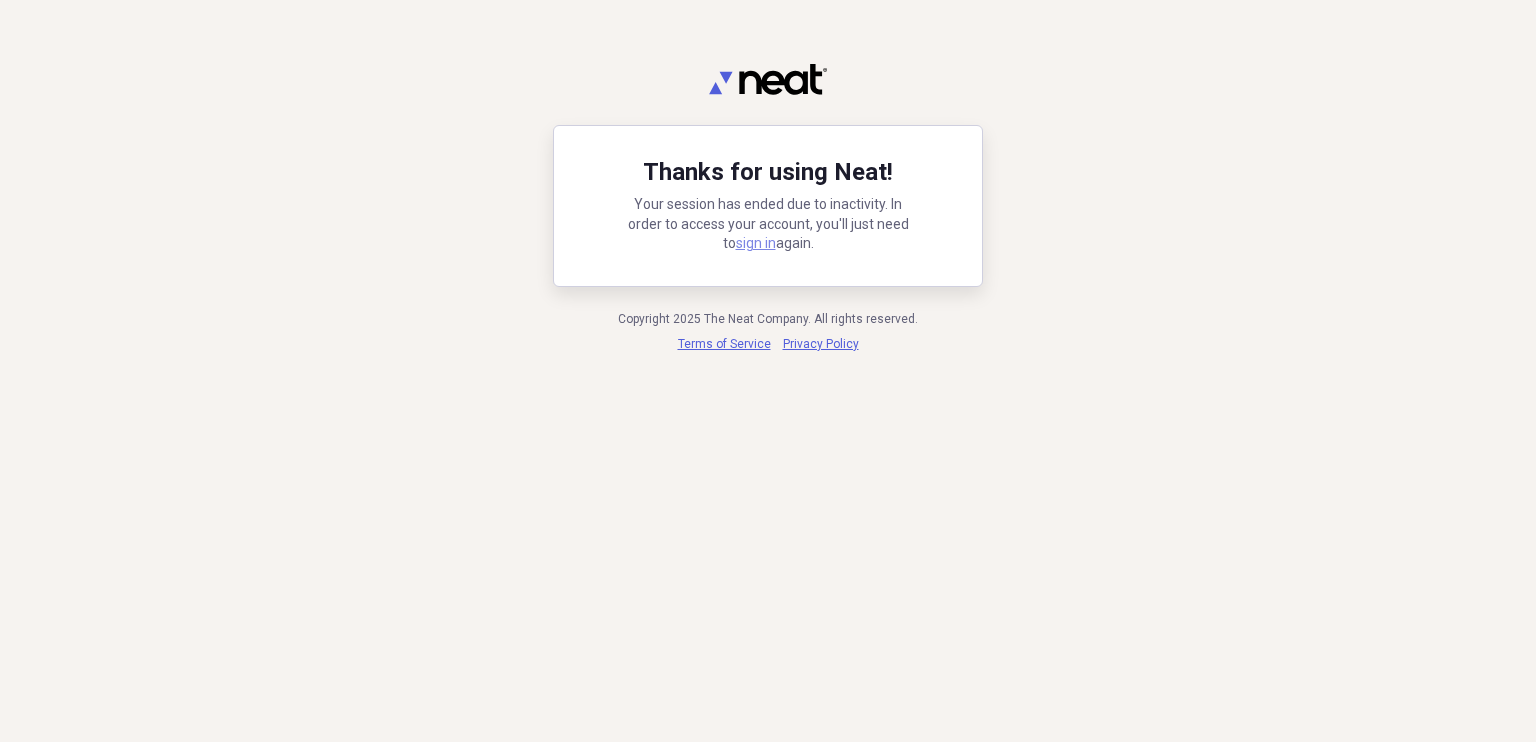 click on "sign in" at bounding box center (756, 243) 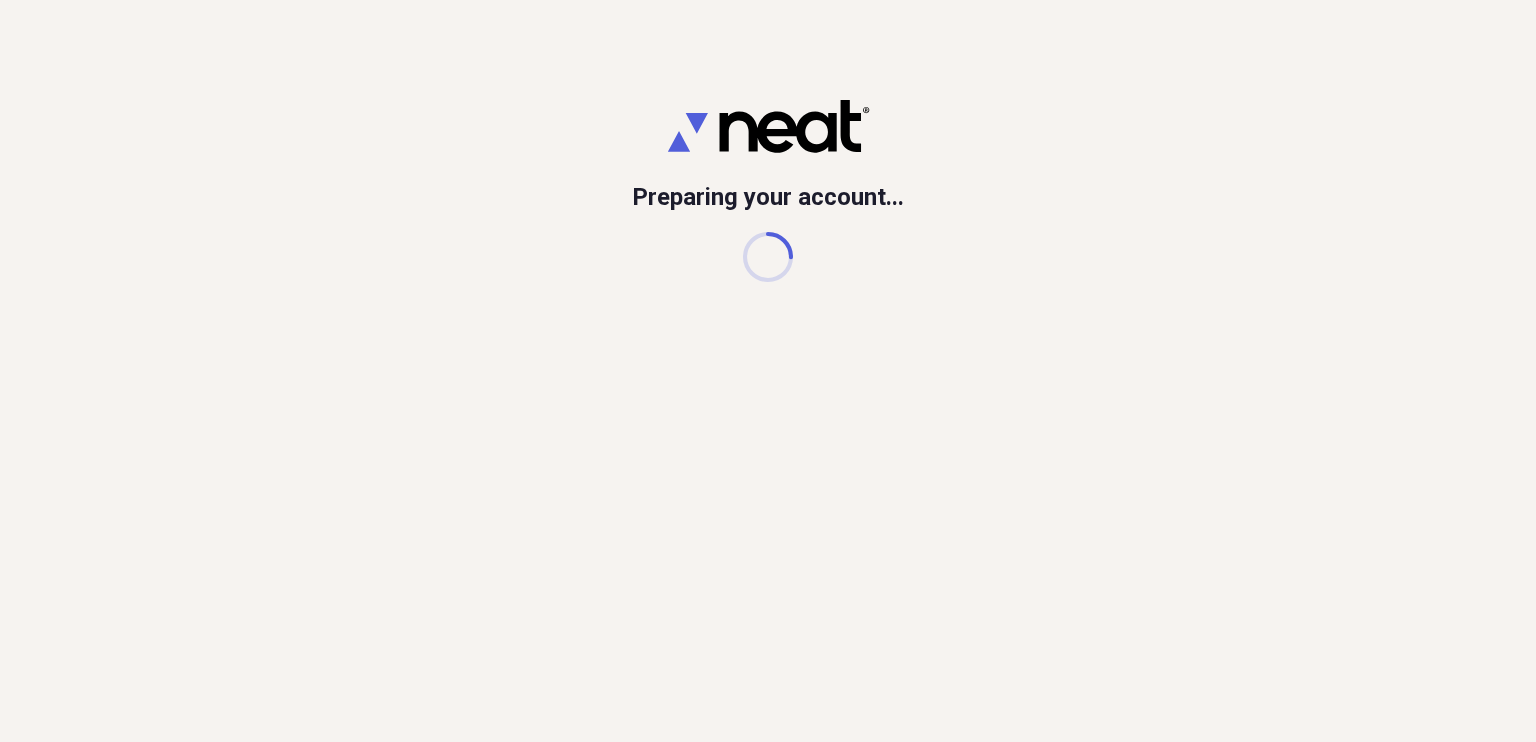 scroll, scrollTop: 0, scrollLeft: 0, axis: both 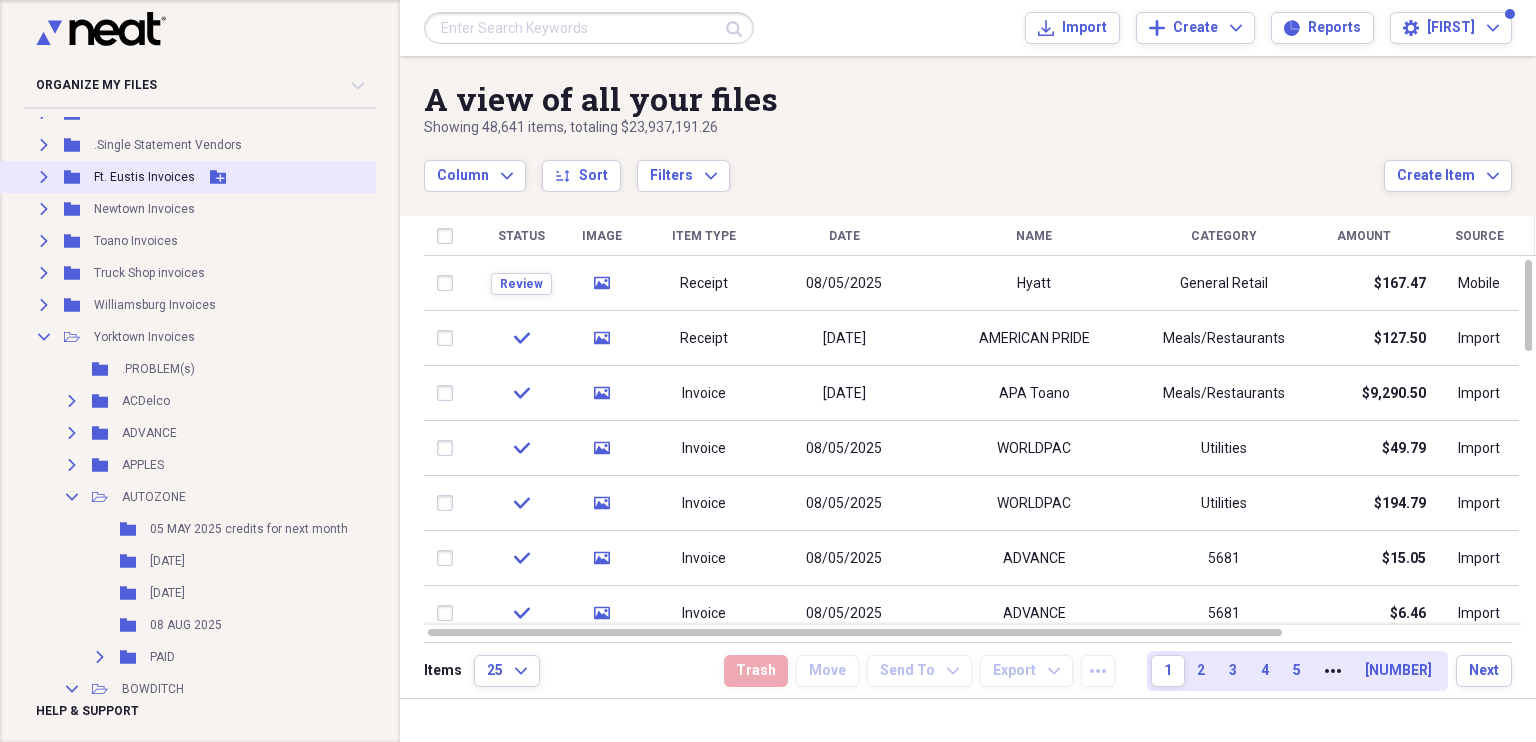 click on "Expand" 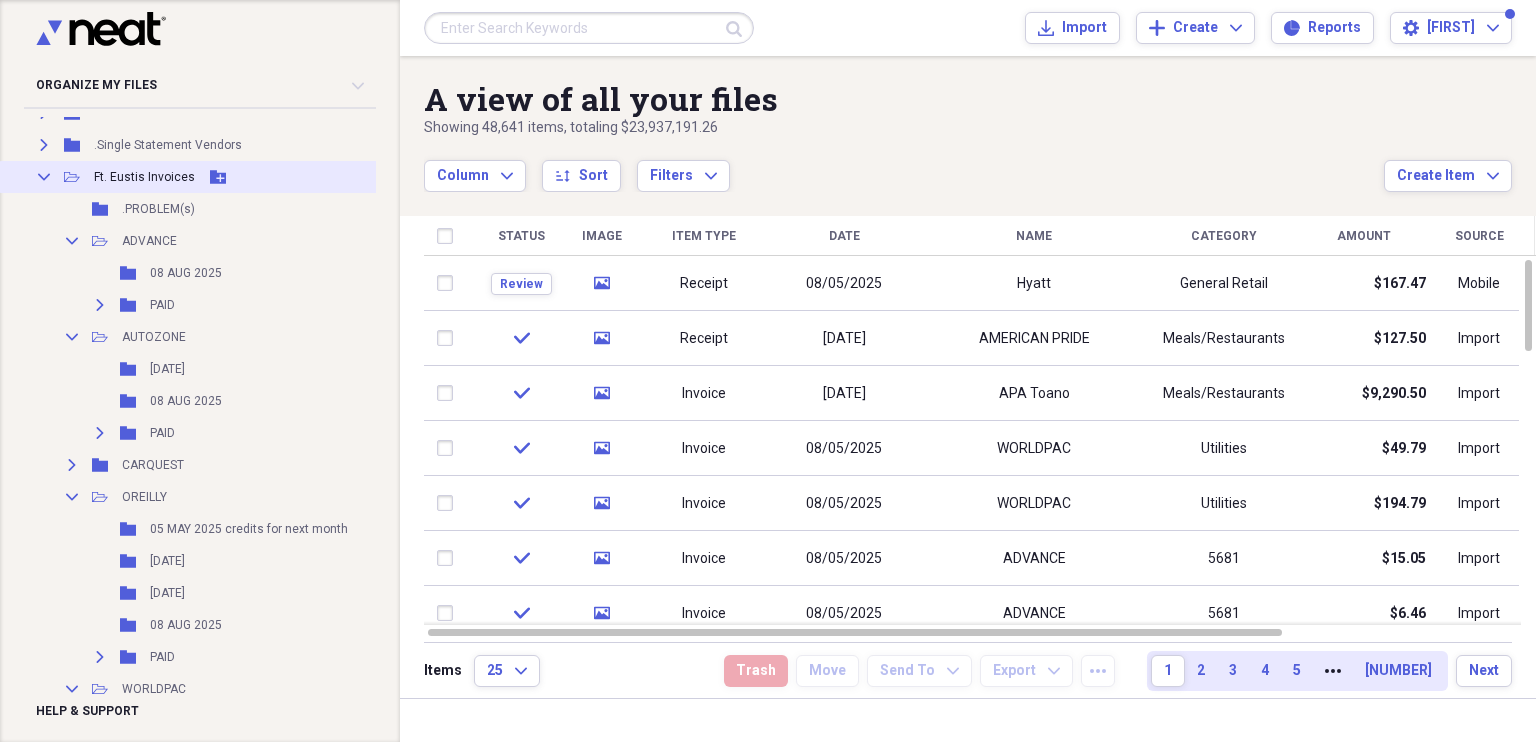 click on "Collapse Open Folder Ft. Eustis Invoices Add Folder" at bounding box center [204, 177] 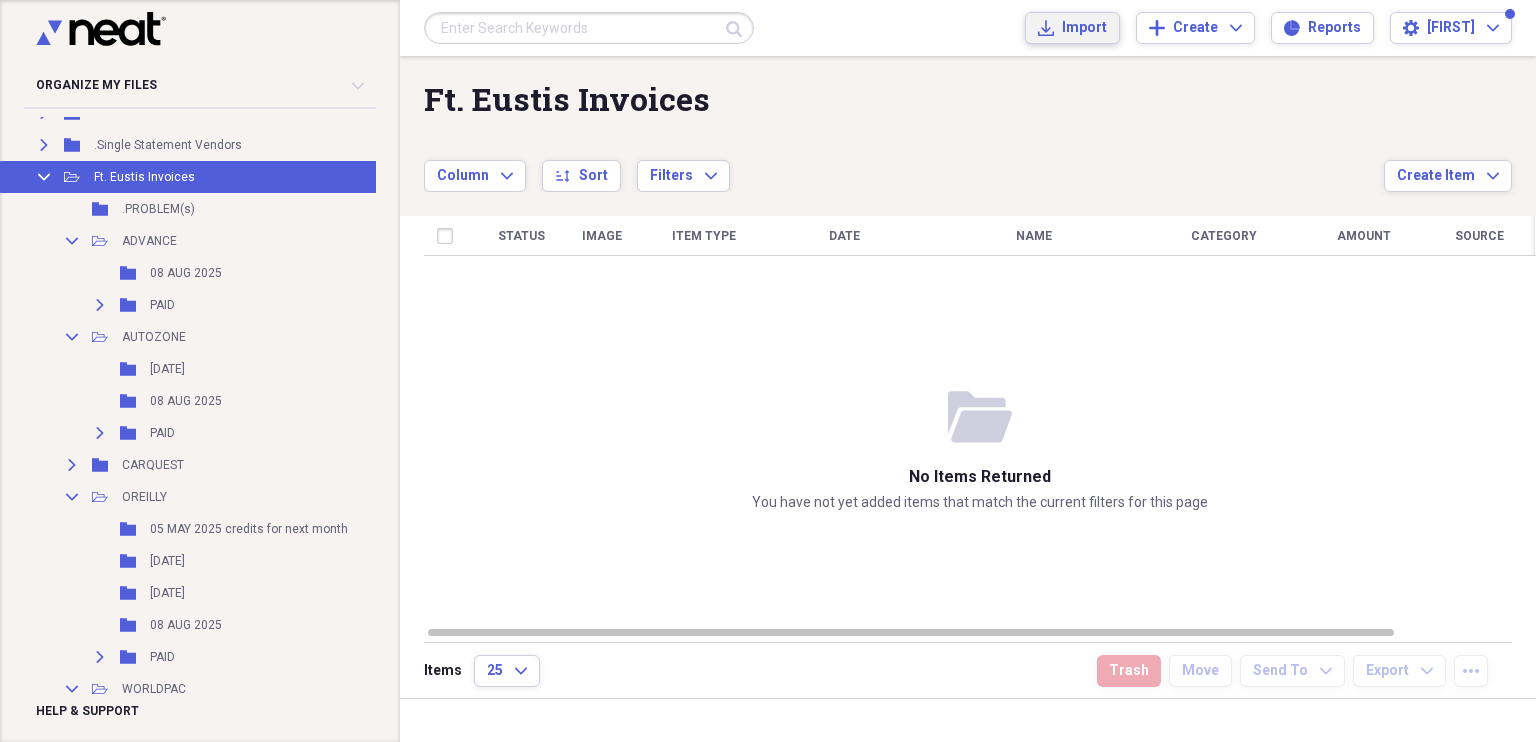click on "Import" at bounding box center [1099, 28] 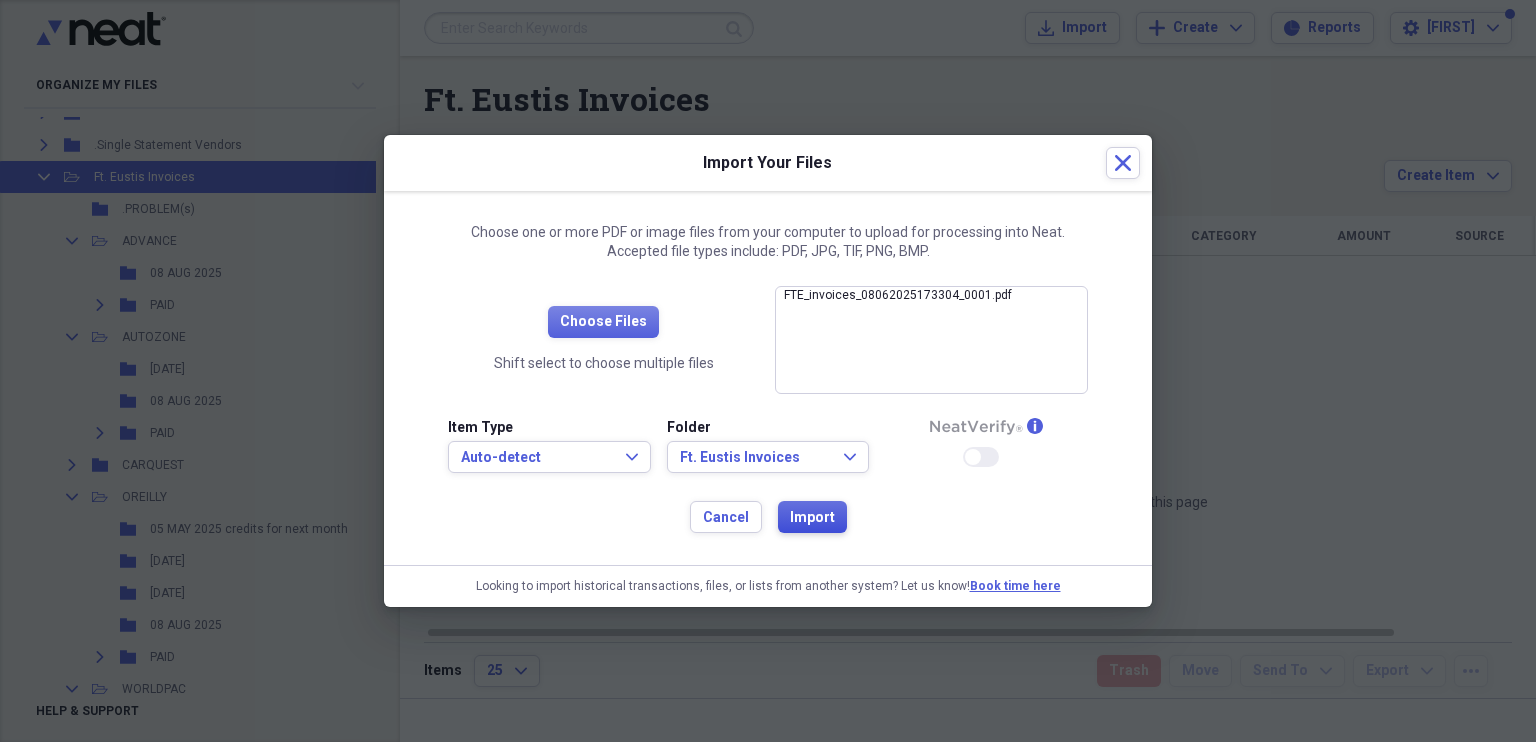 click on "Import" at bounding box center (812, 518) 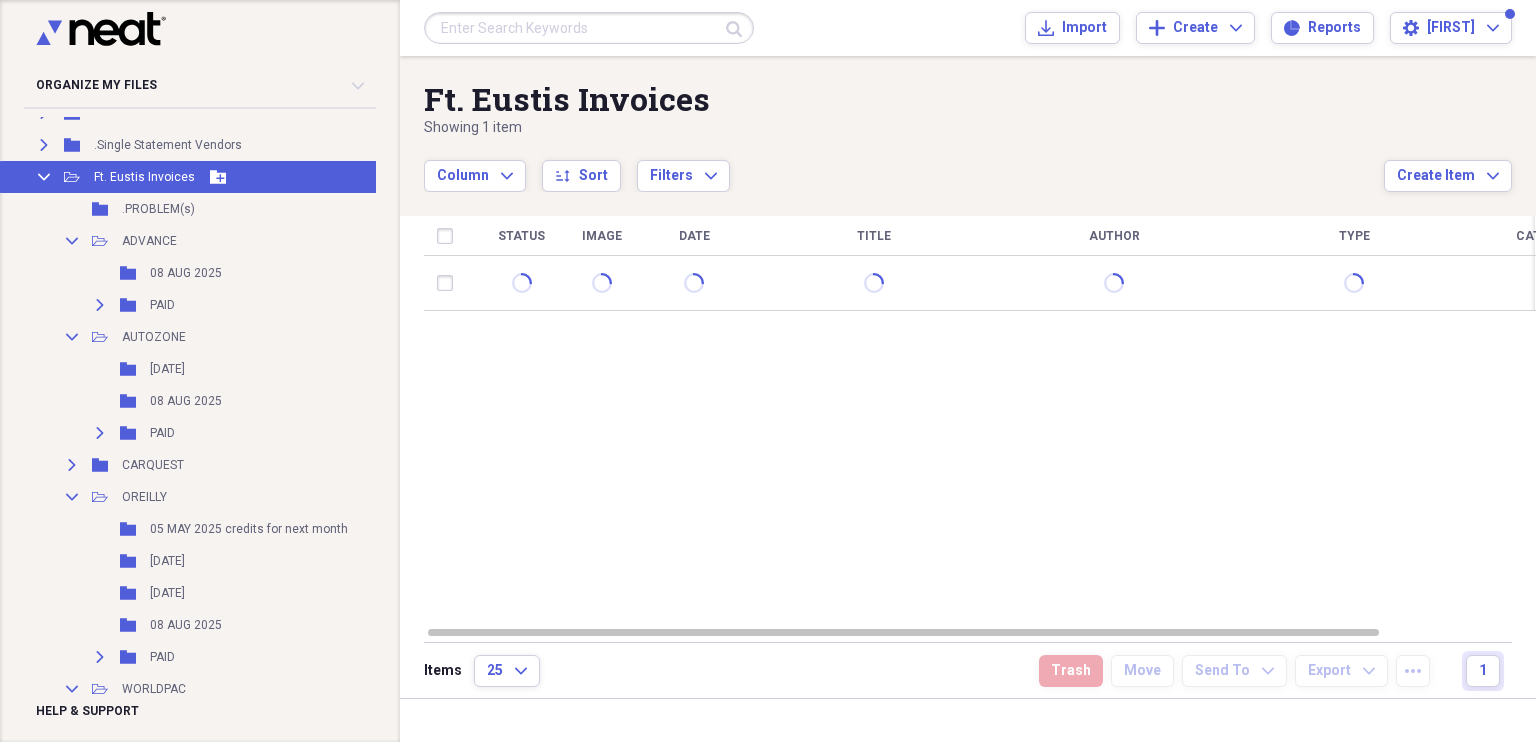 click on "Collapse" 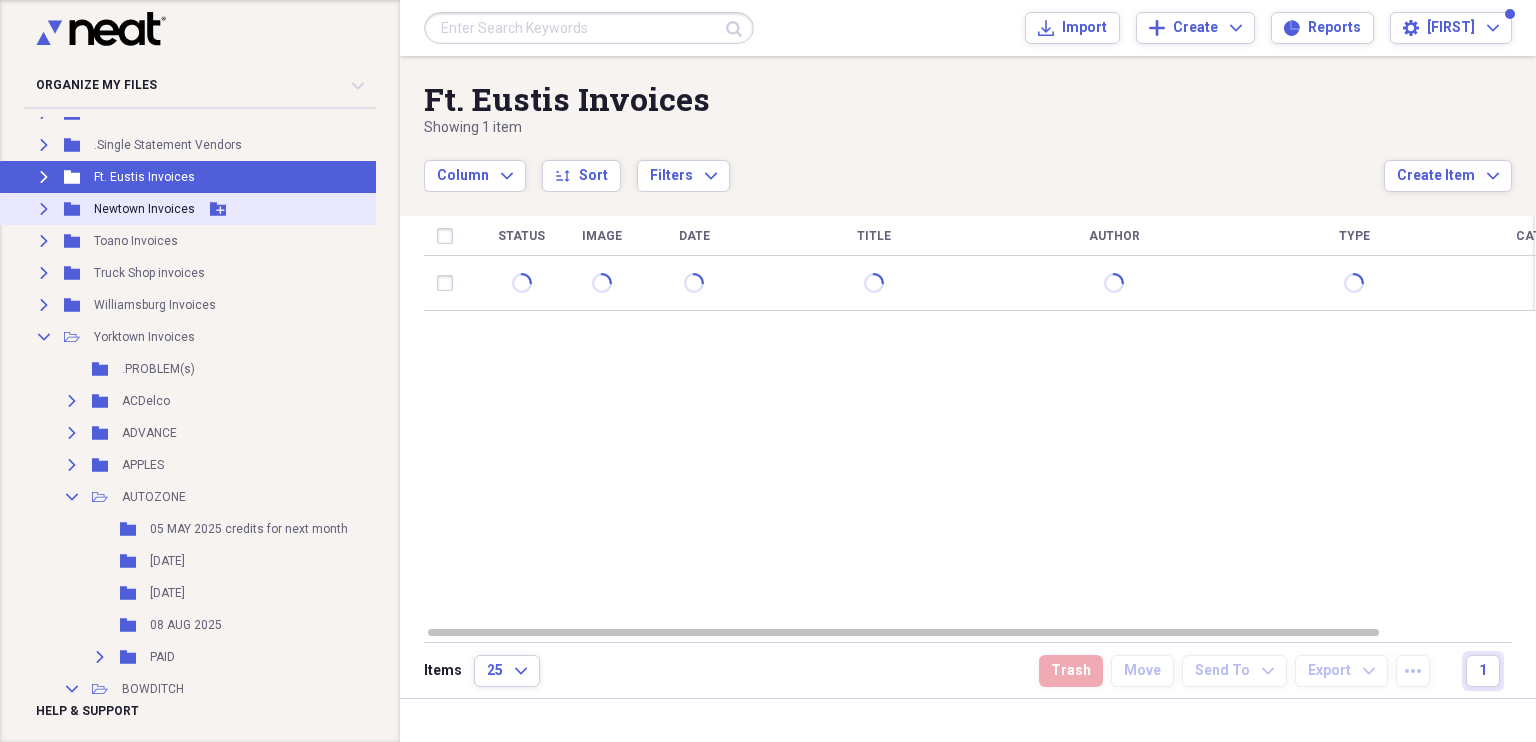 click on "Newtown Invoices" at bounding box center [144, 209] 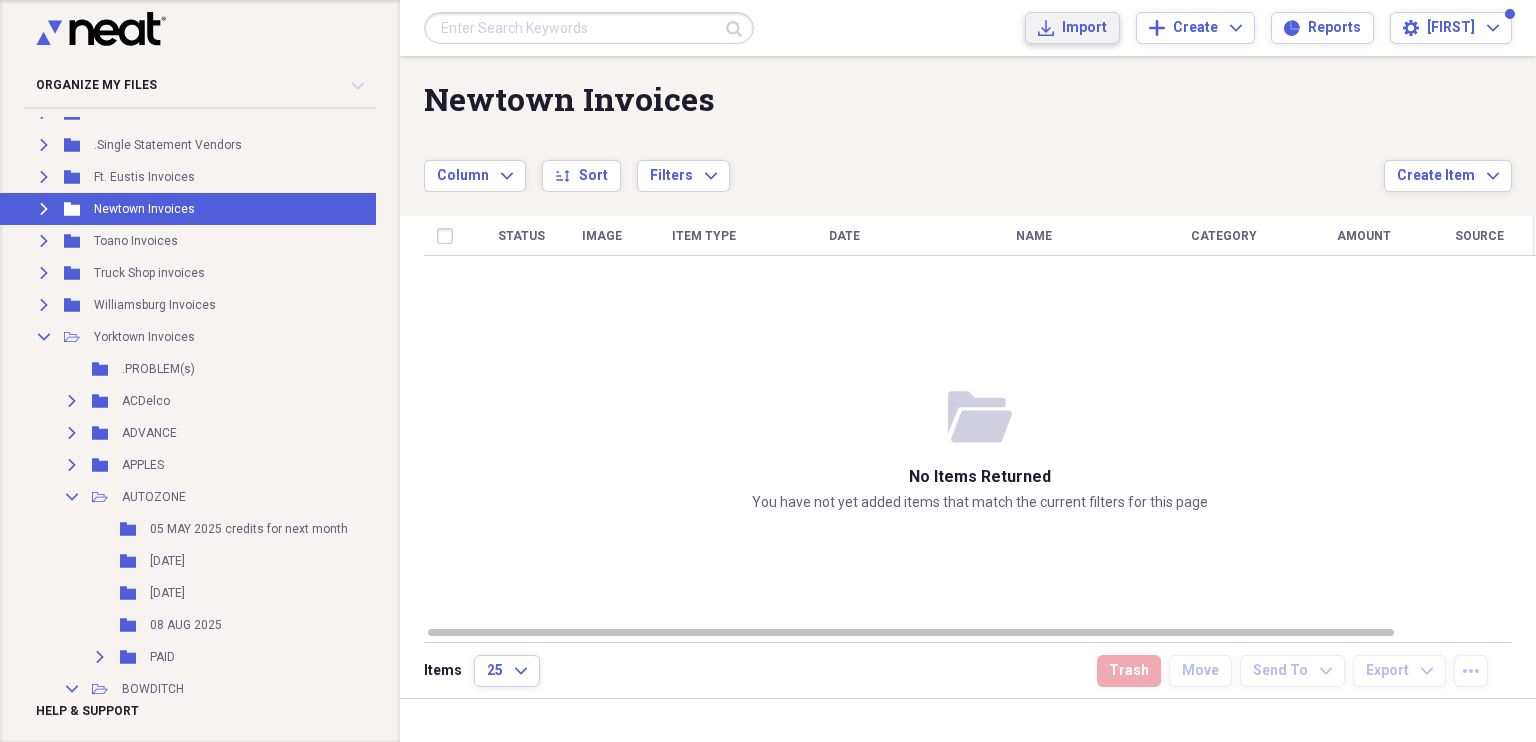 click on "Import" at bounding box center [1099, 28] 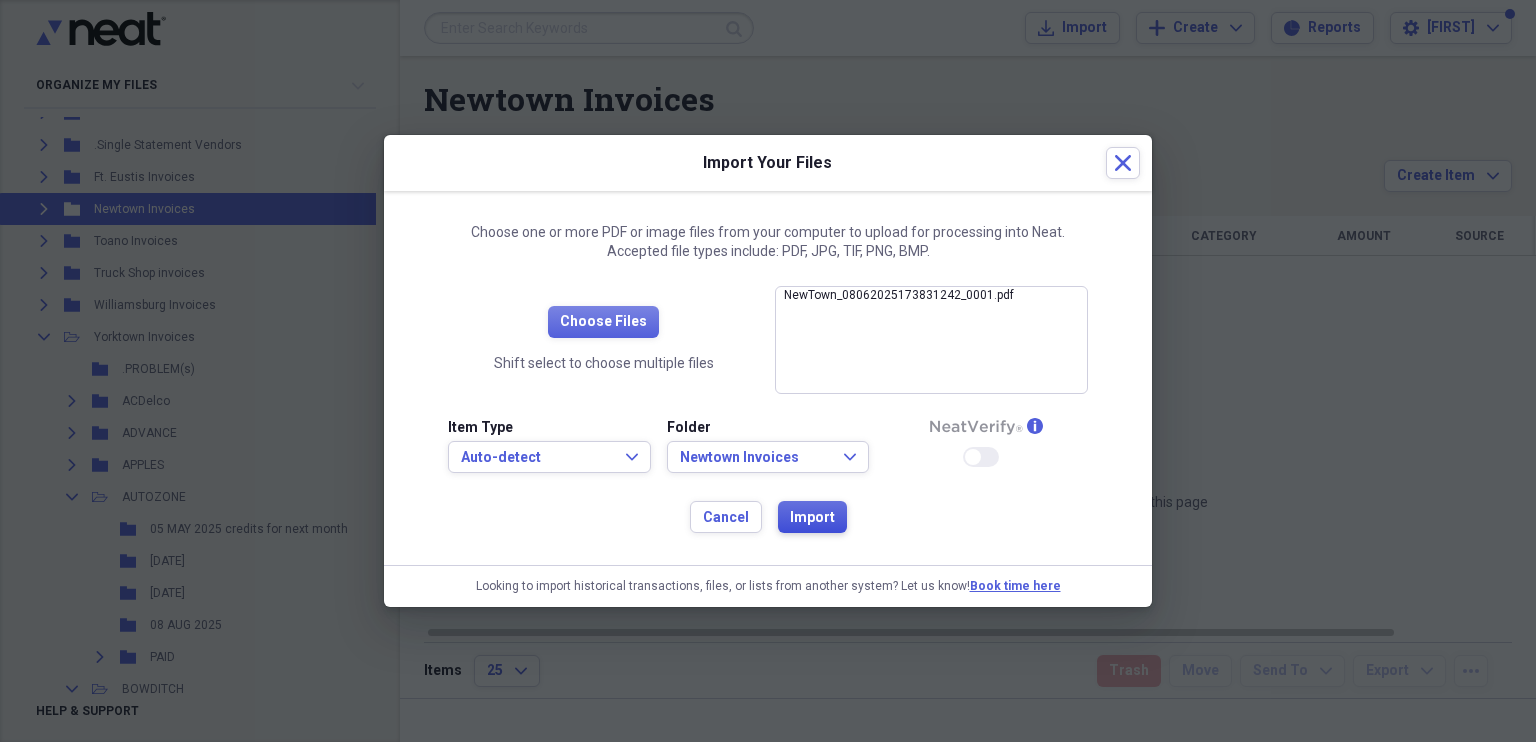 click on "Import" at bounding box center [812, 518] 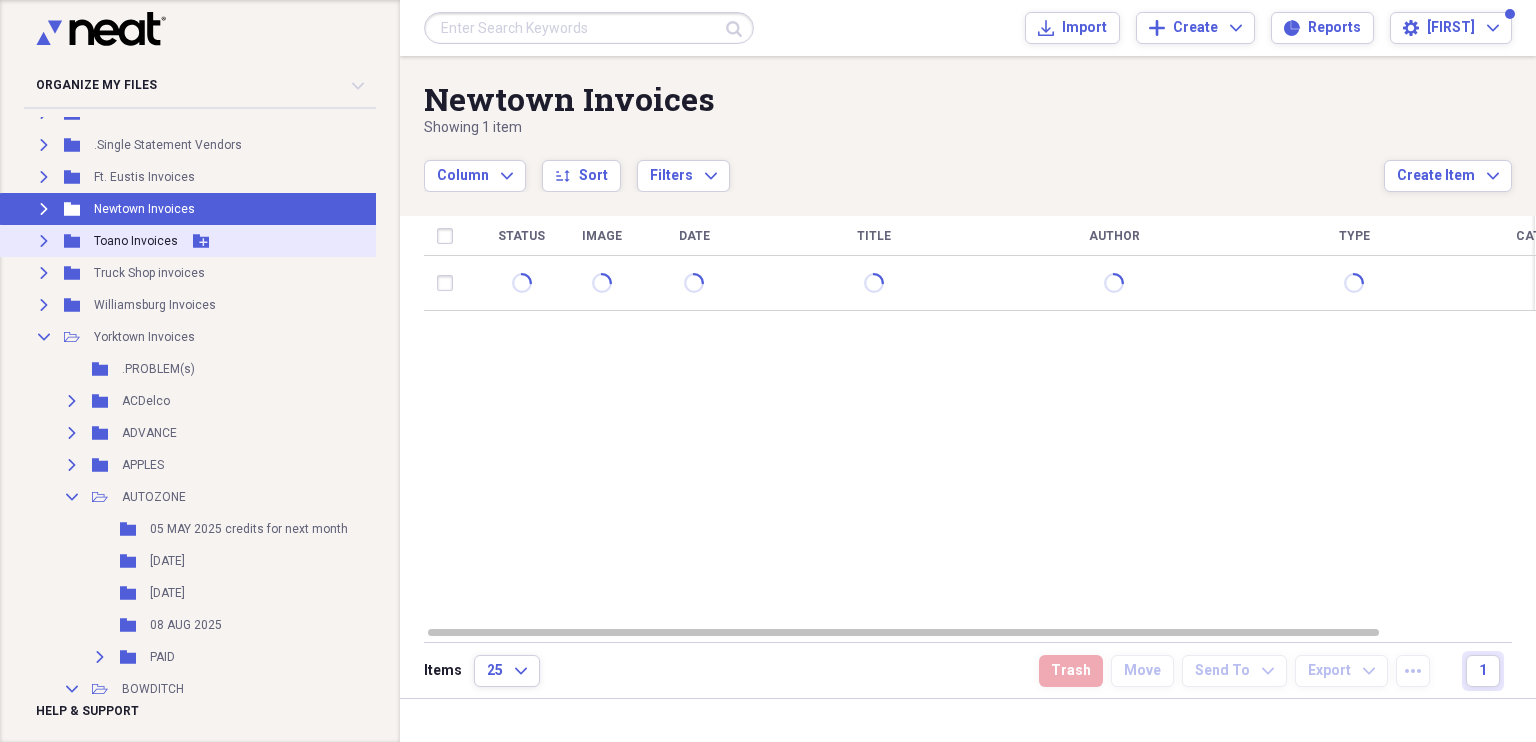 click on "Toano Invoices" at bounding box center [136, 241] 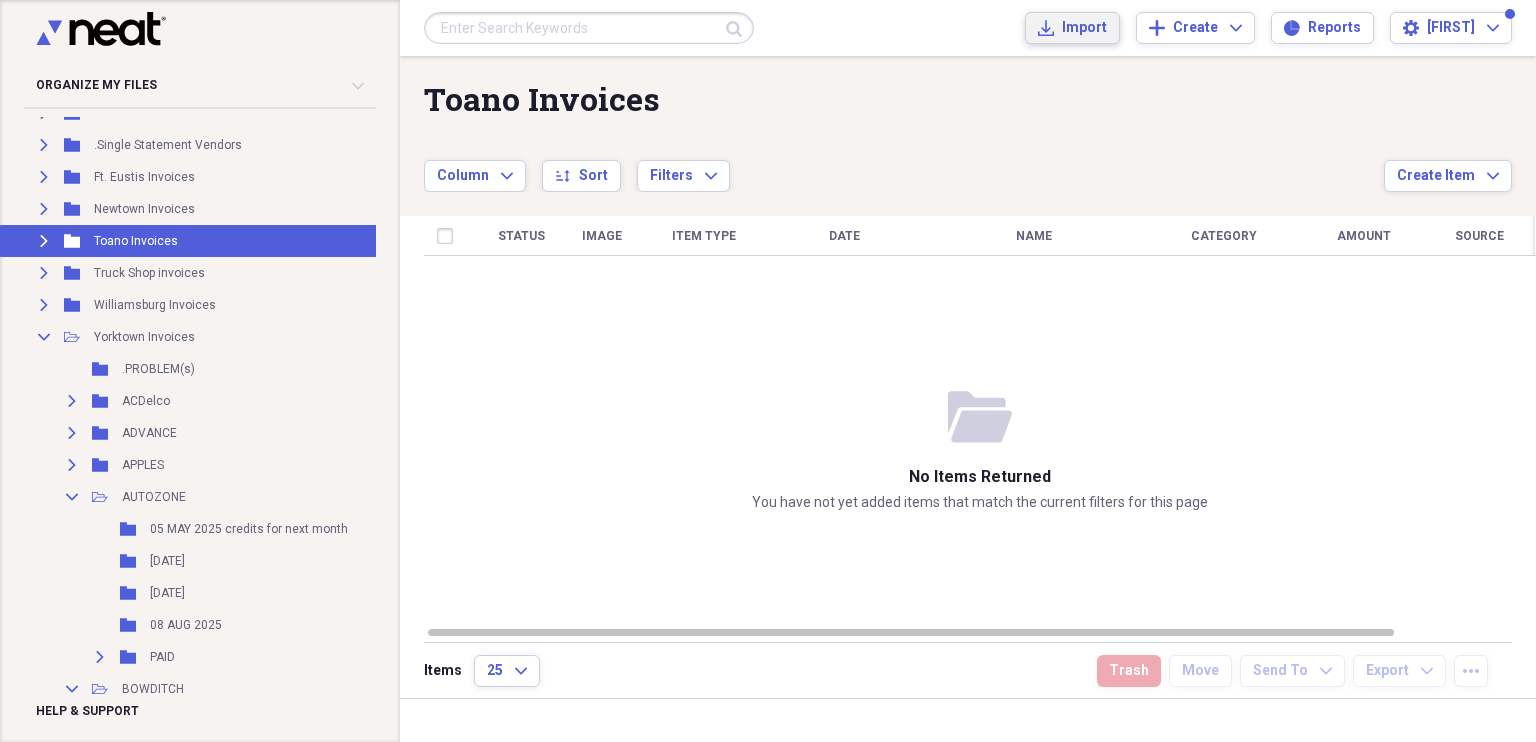 click on "Import" at bounding box center [1099, 28] 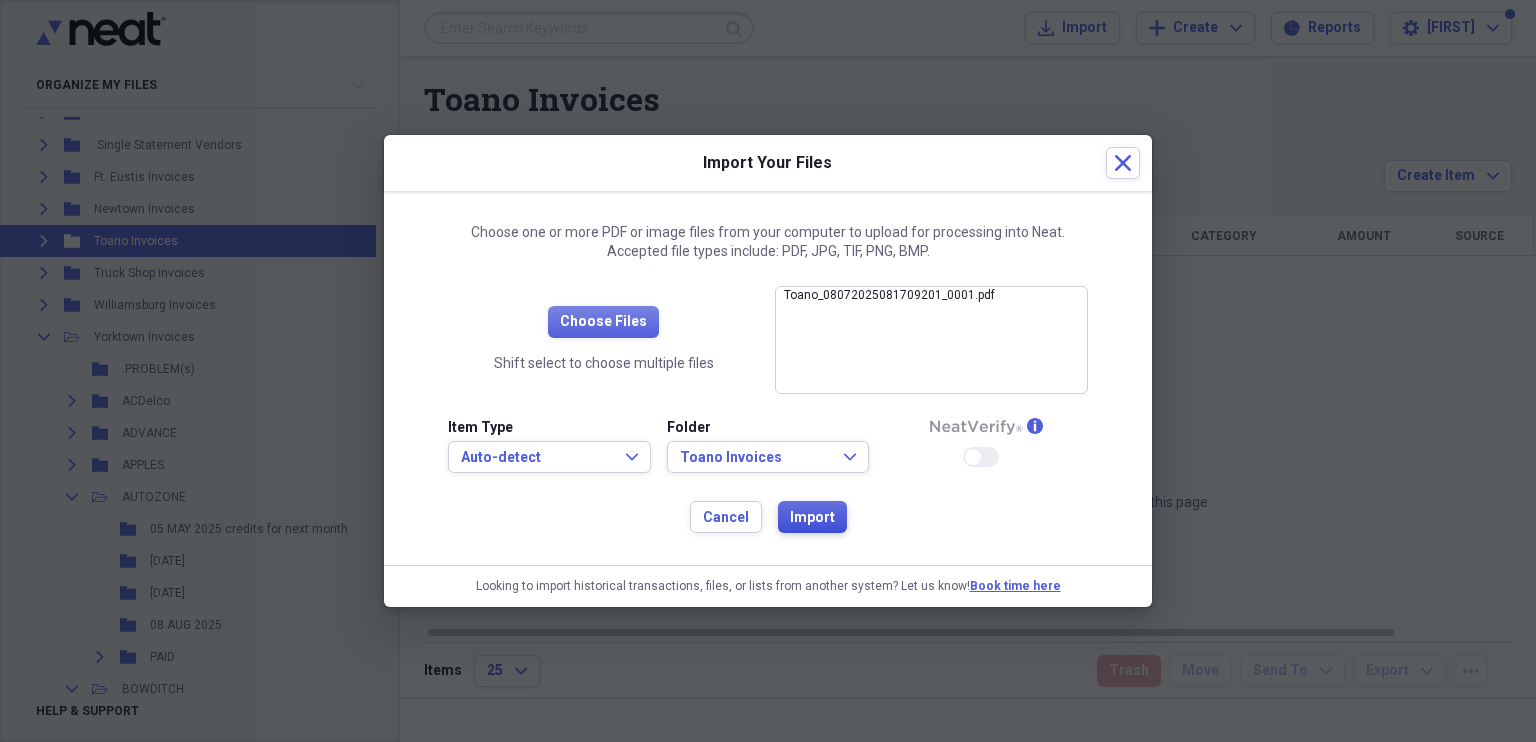click on "Import" at bounding box center (812, 517) 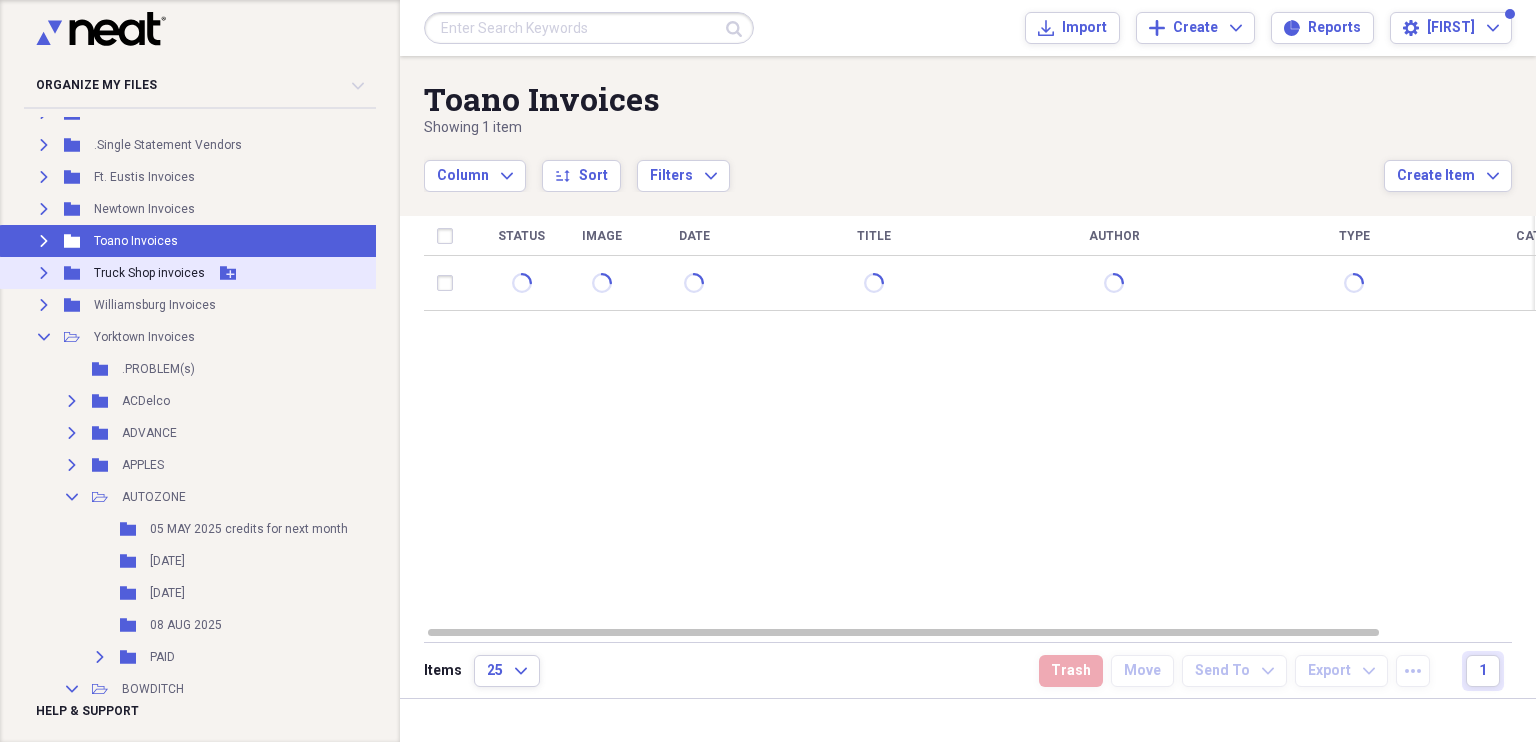 click on "Expand Folder Truck Shop invoices Add Folder" at bounding box center (204, 273) 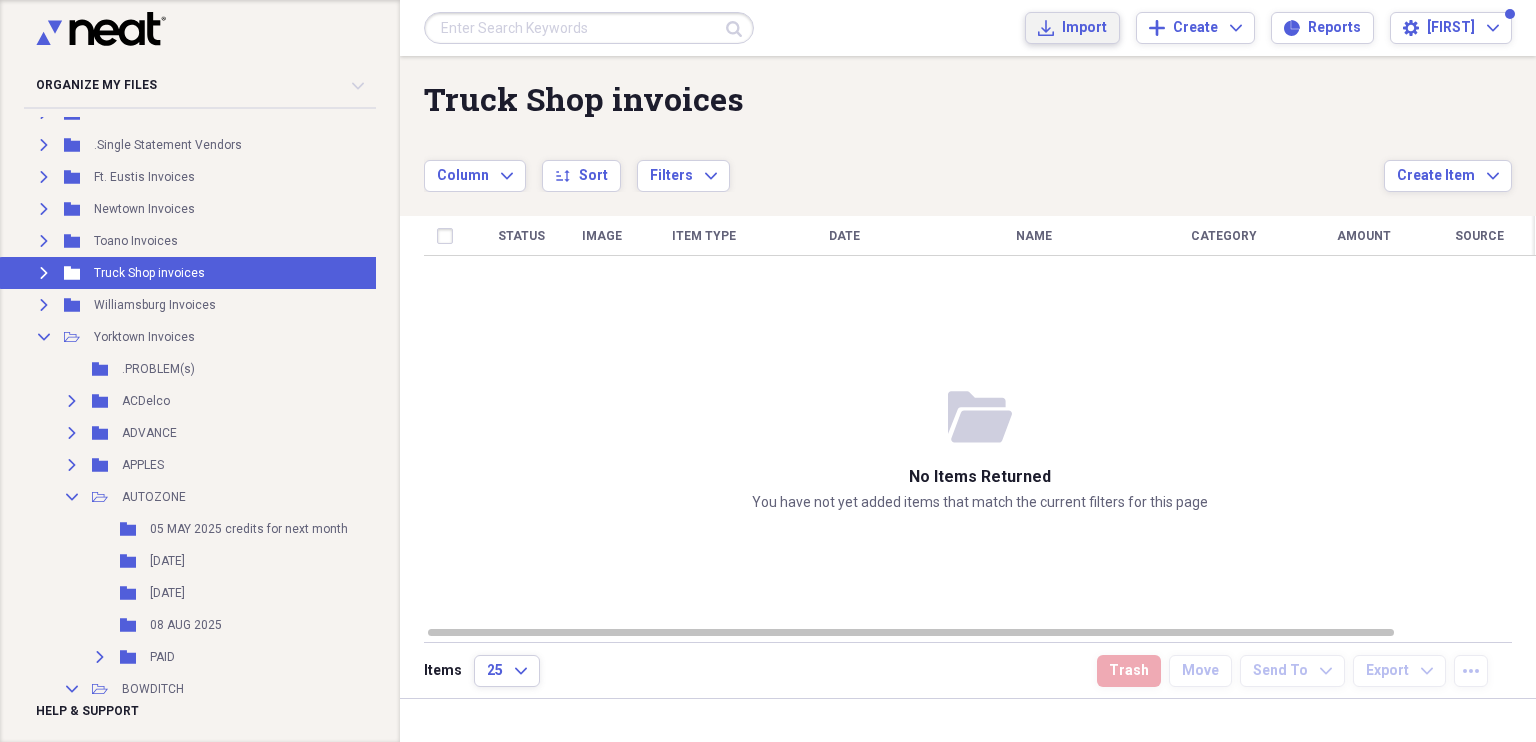 click on "Import" at bounding box center [1099, 28] 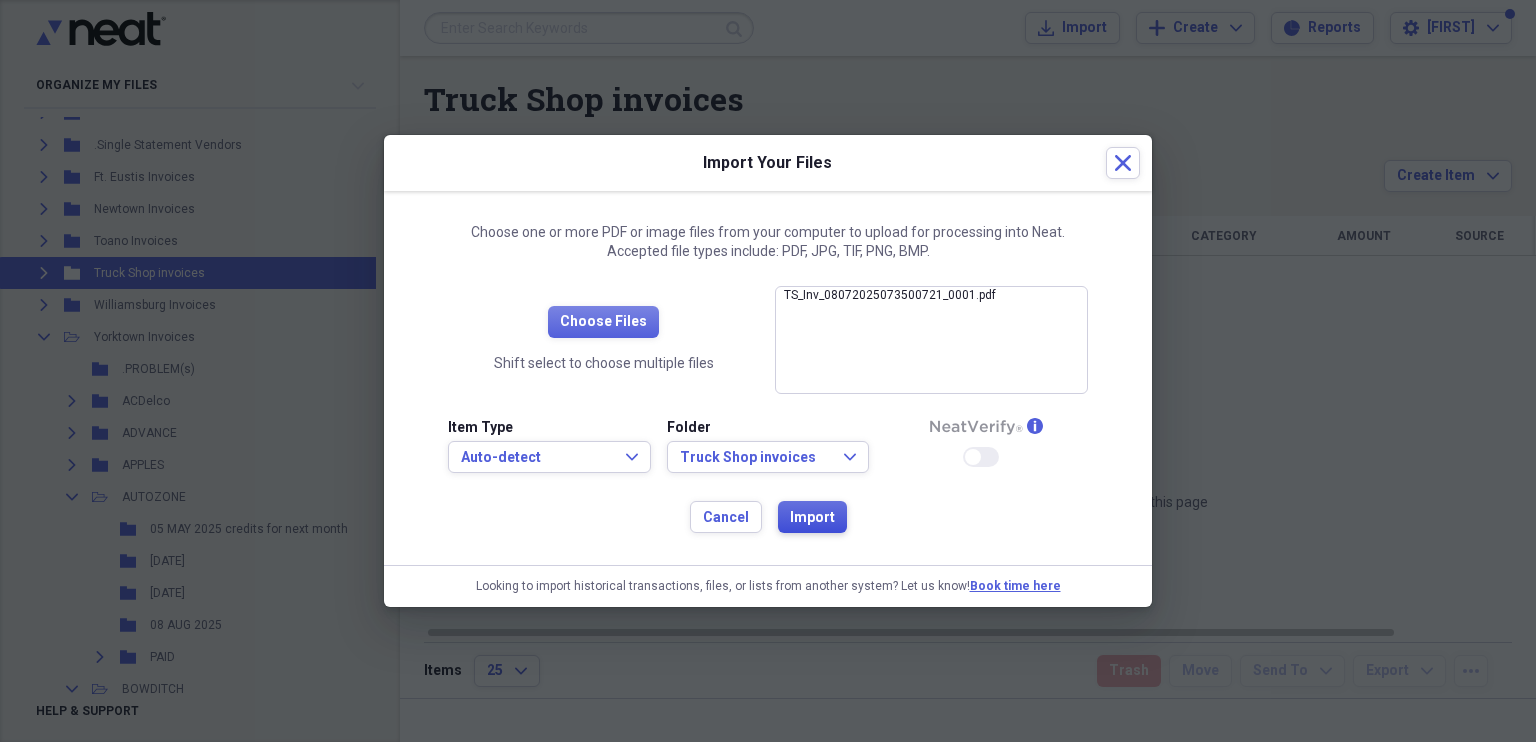 click on "Import" at bounding box center (812, 518) 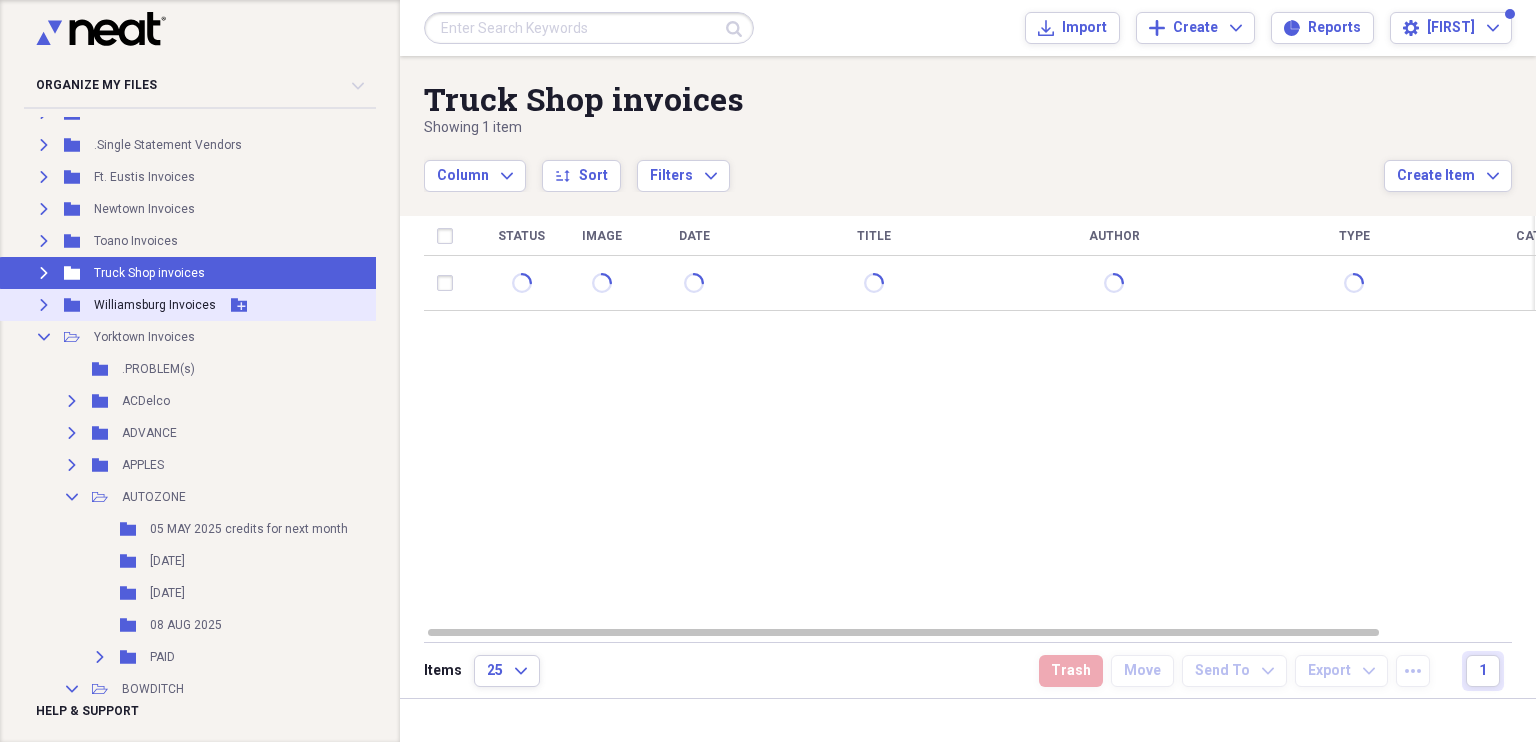 click on "Williamsburg Invoices" at bounding box center [155, 305] 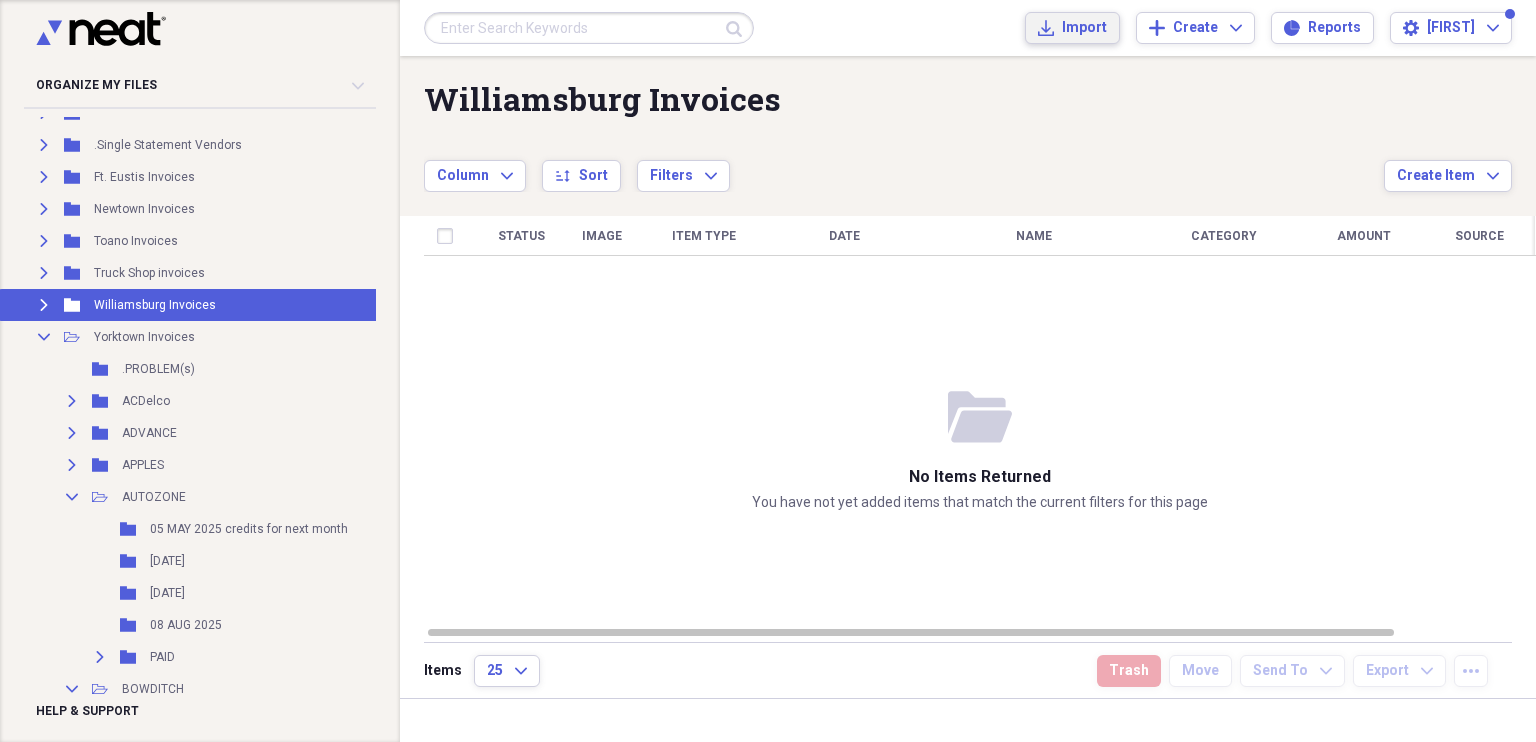 click on "Import" at bounding box center [1099, 28] 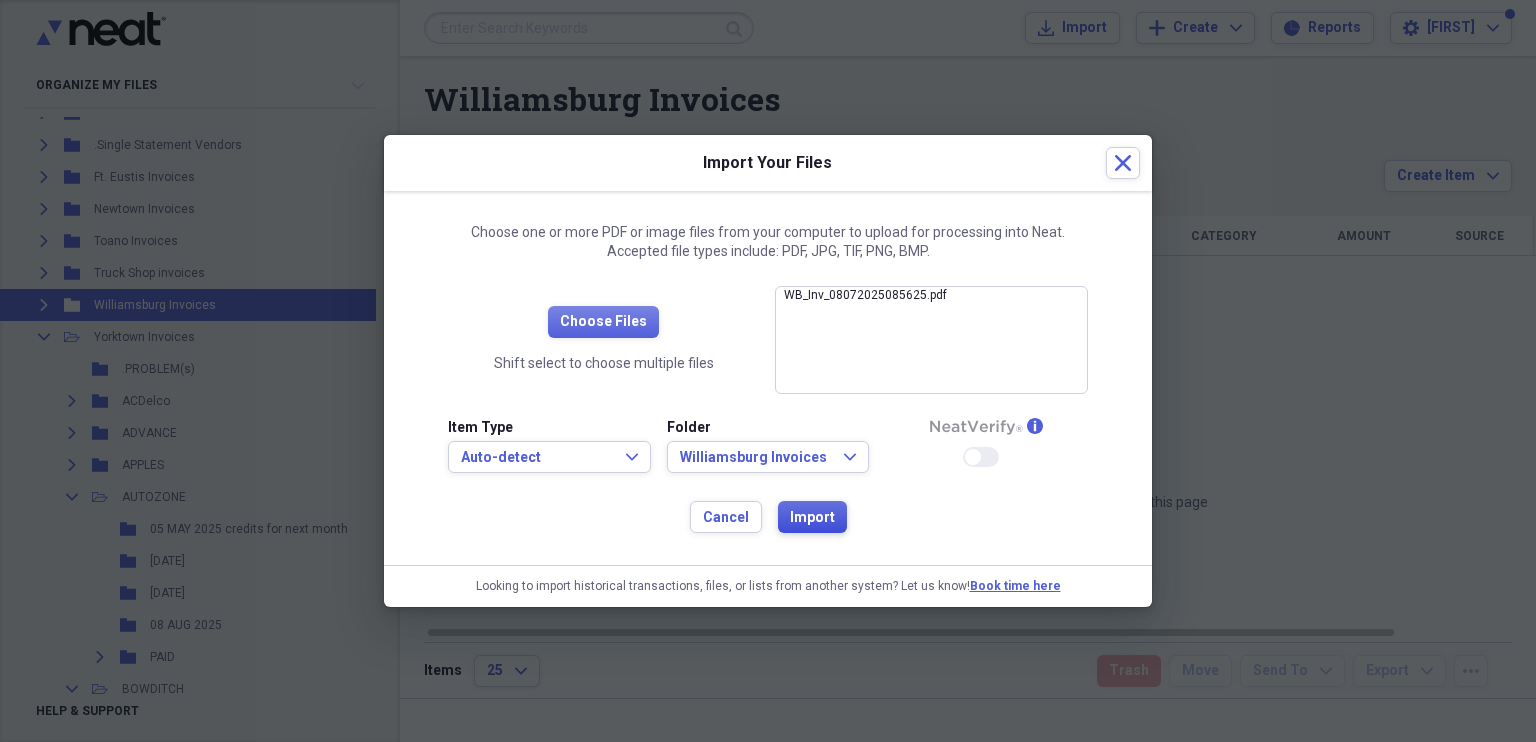 click on "Import" at bounding box center [812, 518] 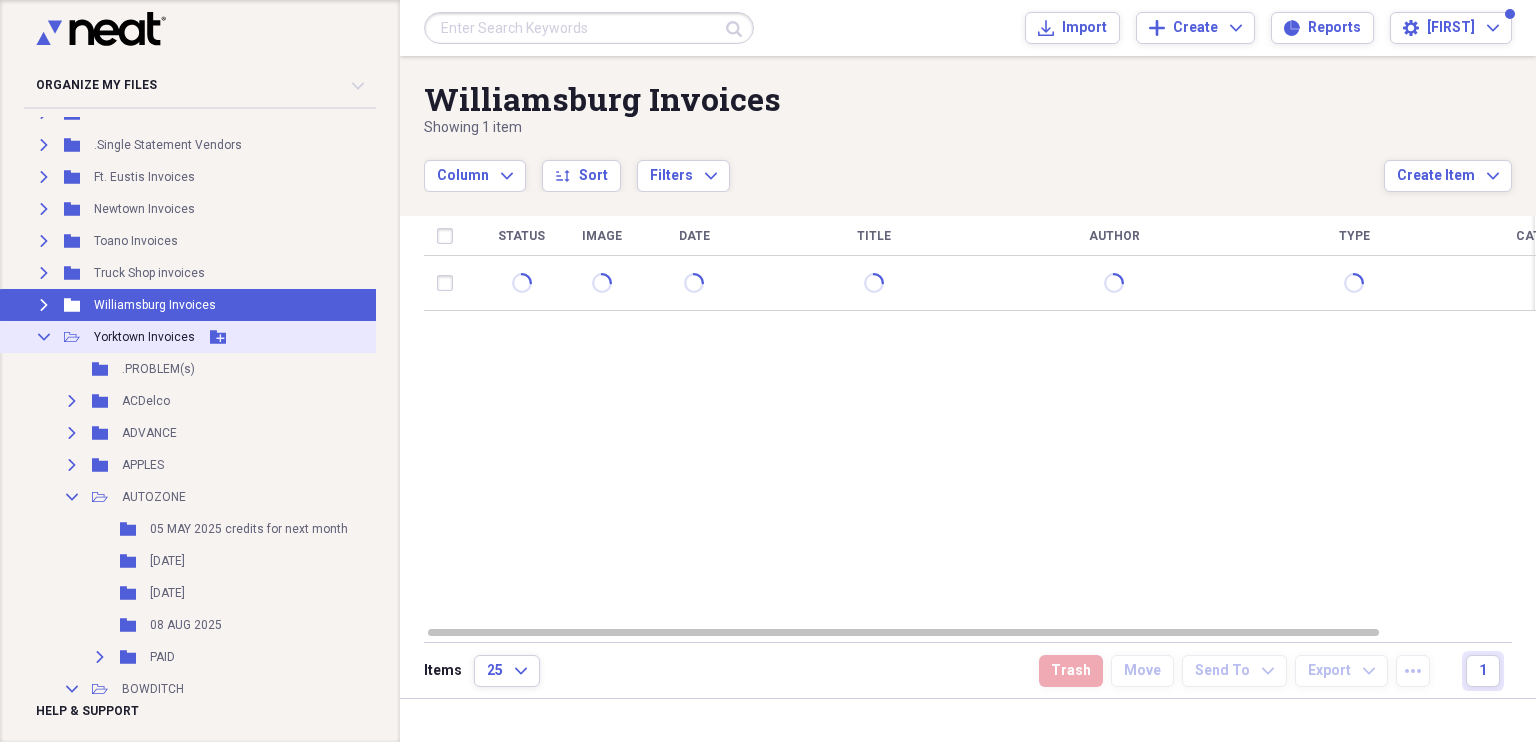 click on "Yorktown Invoices" at bounding box center [144, 337] 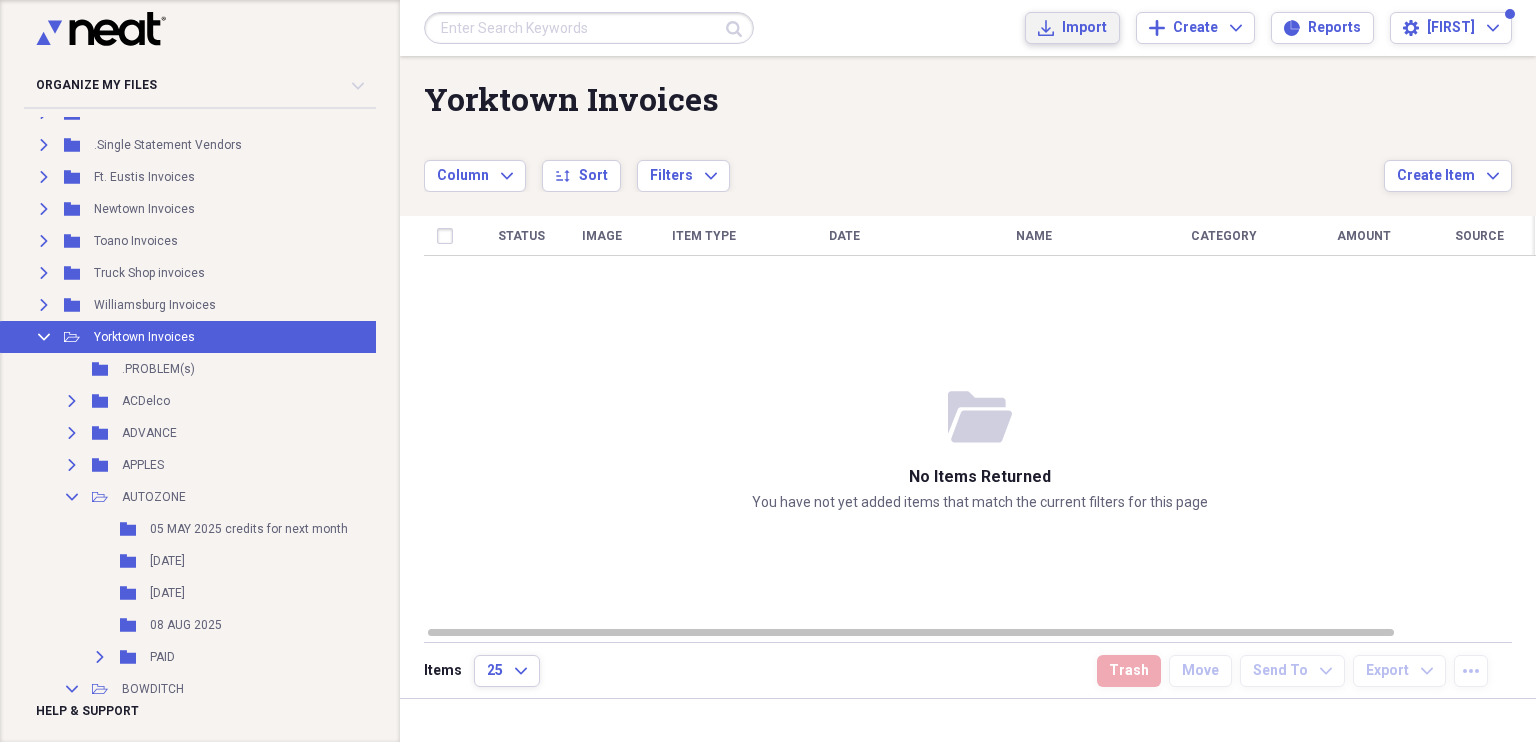 click on "Import" at bounding box center [1099, 28] 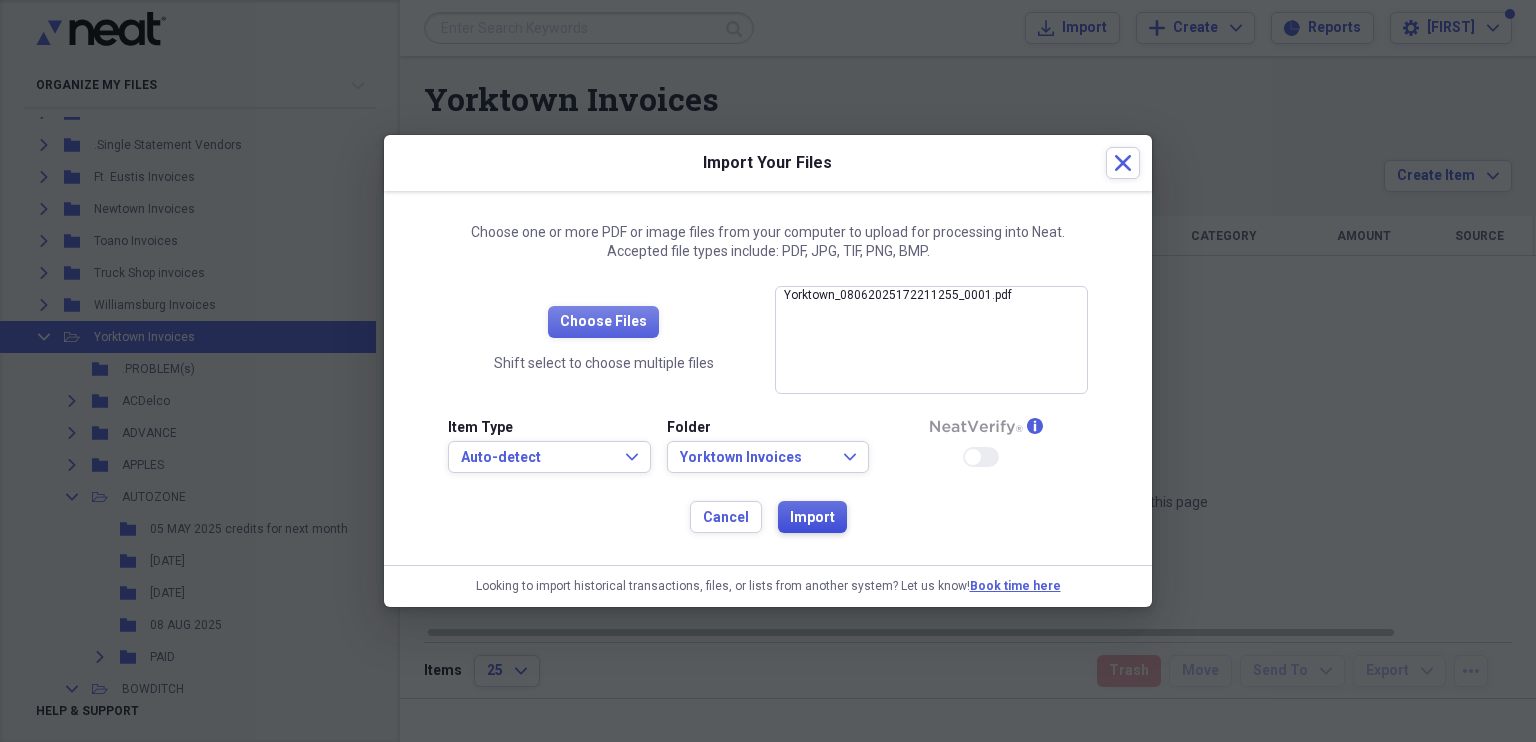click on "Import" at bounding box center (812, 518) 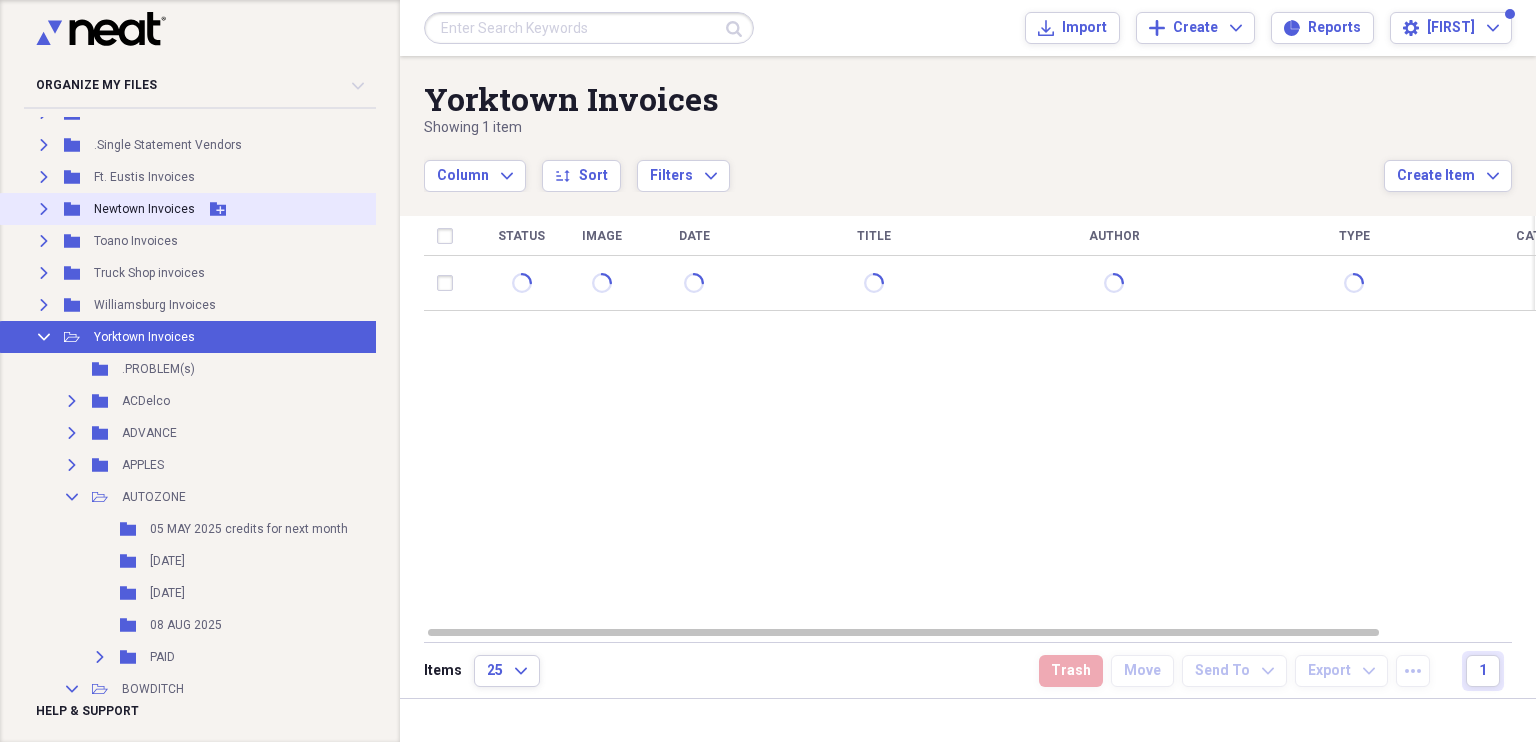 click 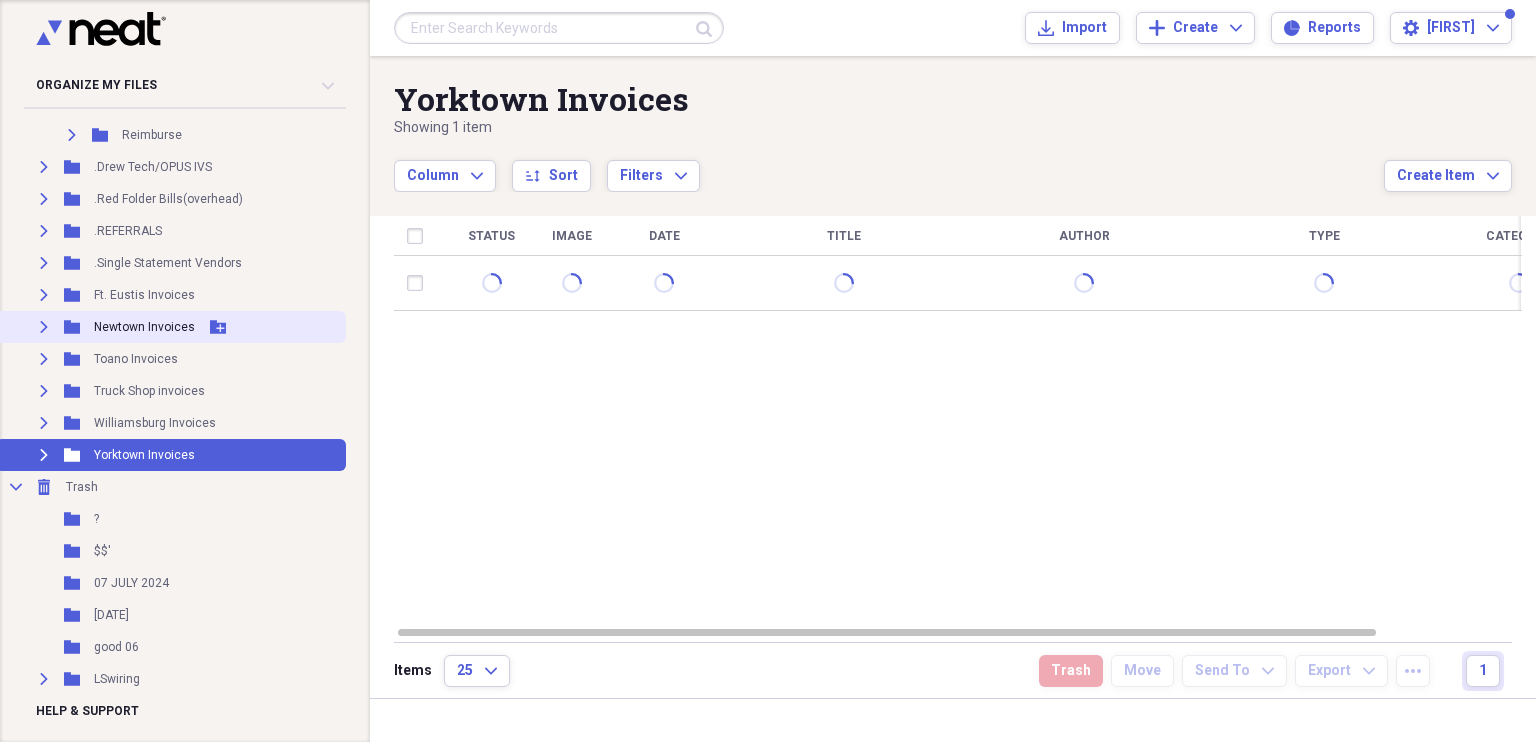 scroll, scrollTop: 1180, scrollLeft: 0, axis: vertical 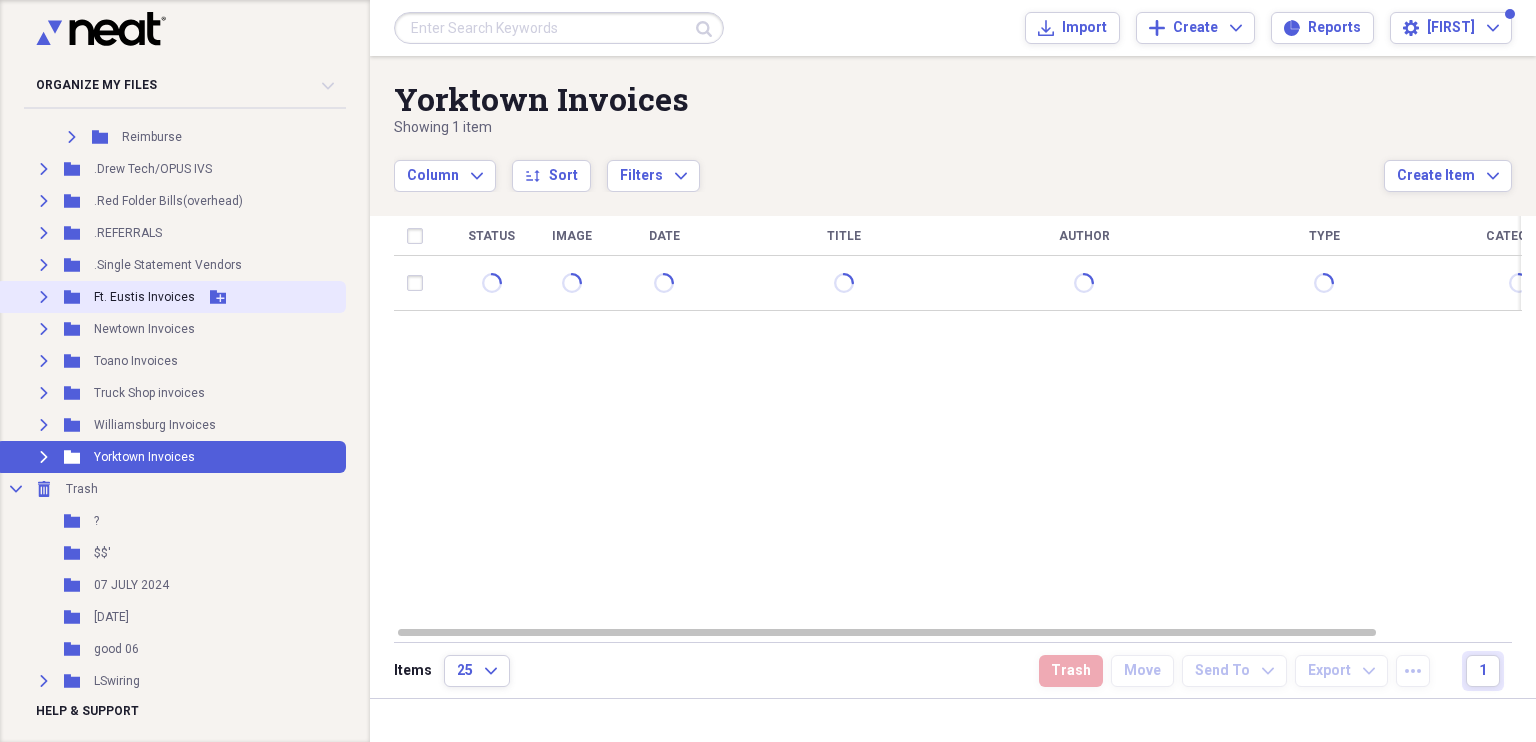 click on "Ft. Eustis Invoices" at bounding box center [144, 297] 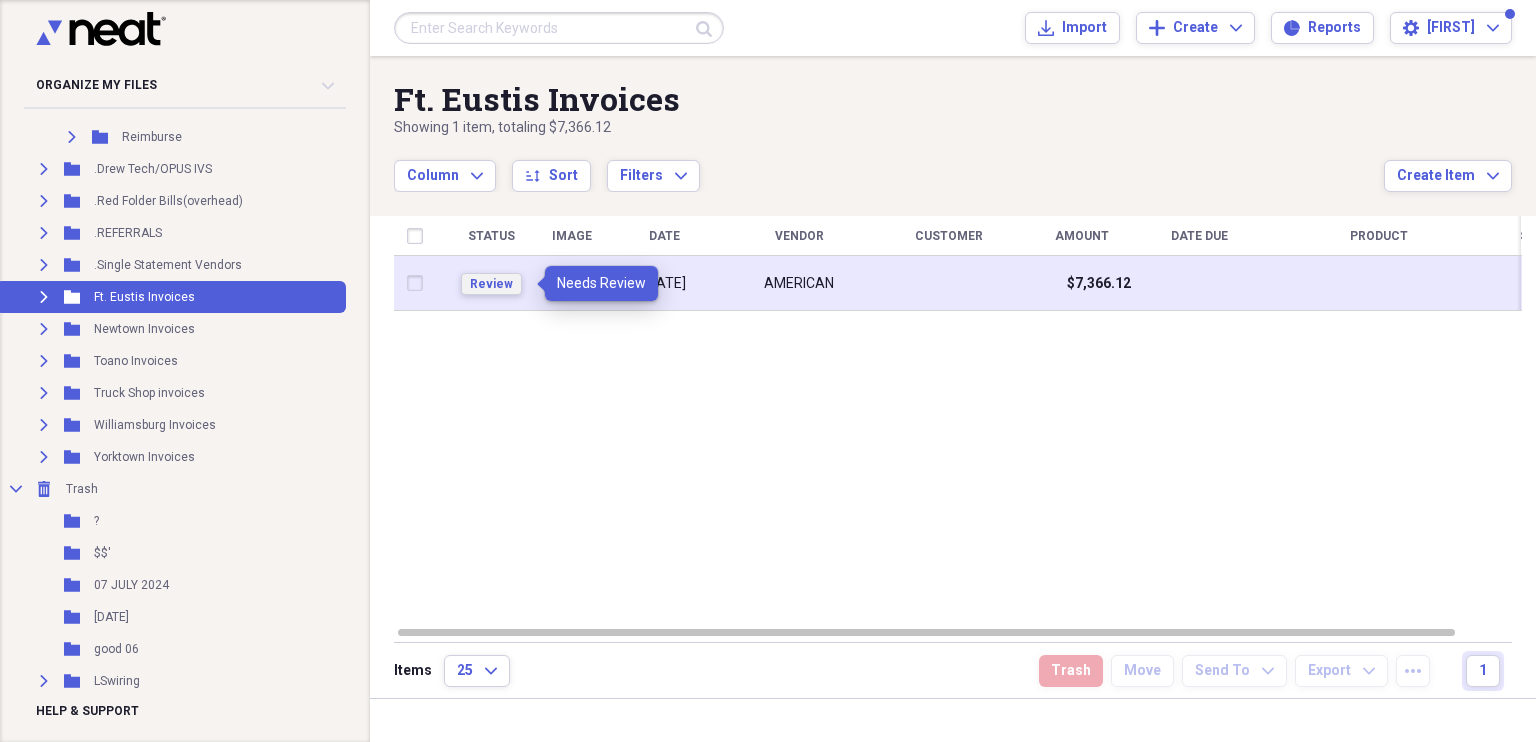 click on "Review" at bounding box center [491, 284] 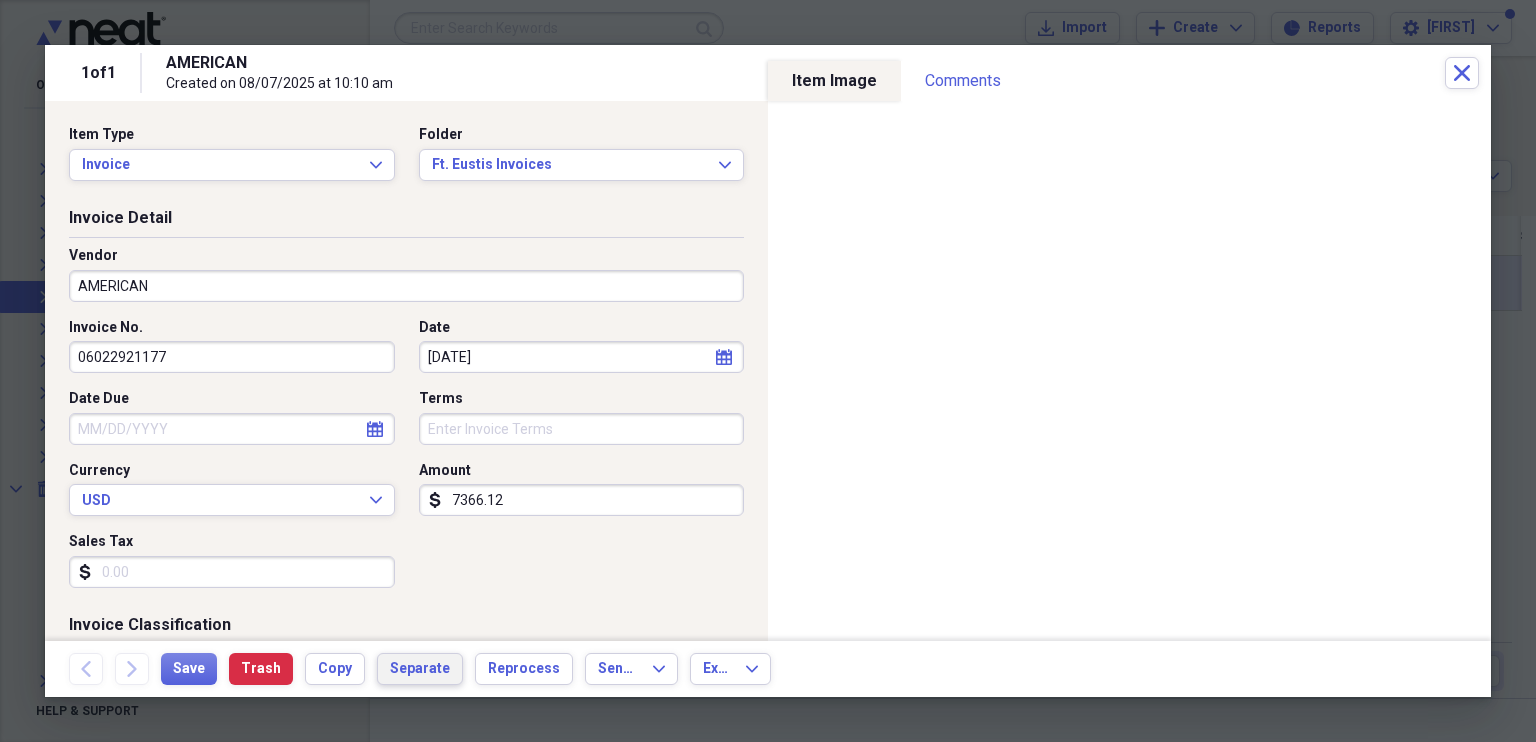 click on "Separate" at bounding box center (420, 669) 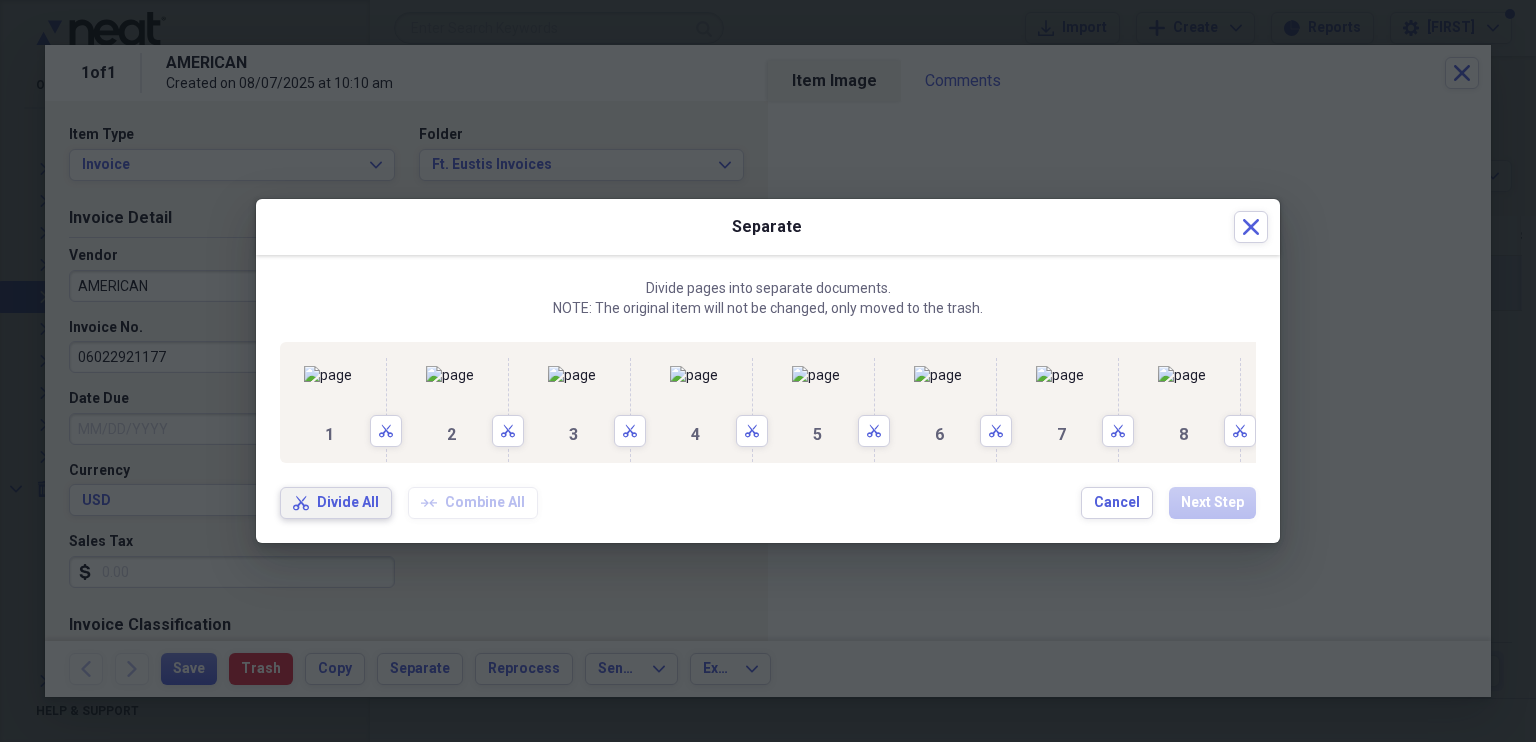click on "Divide All" at bounding box center (348, 503) 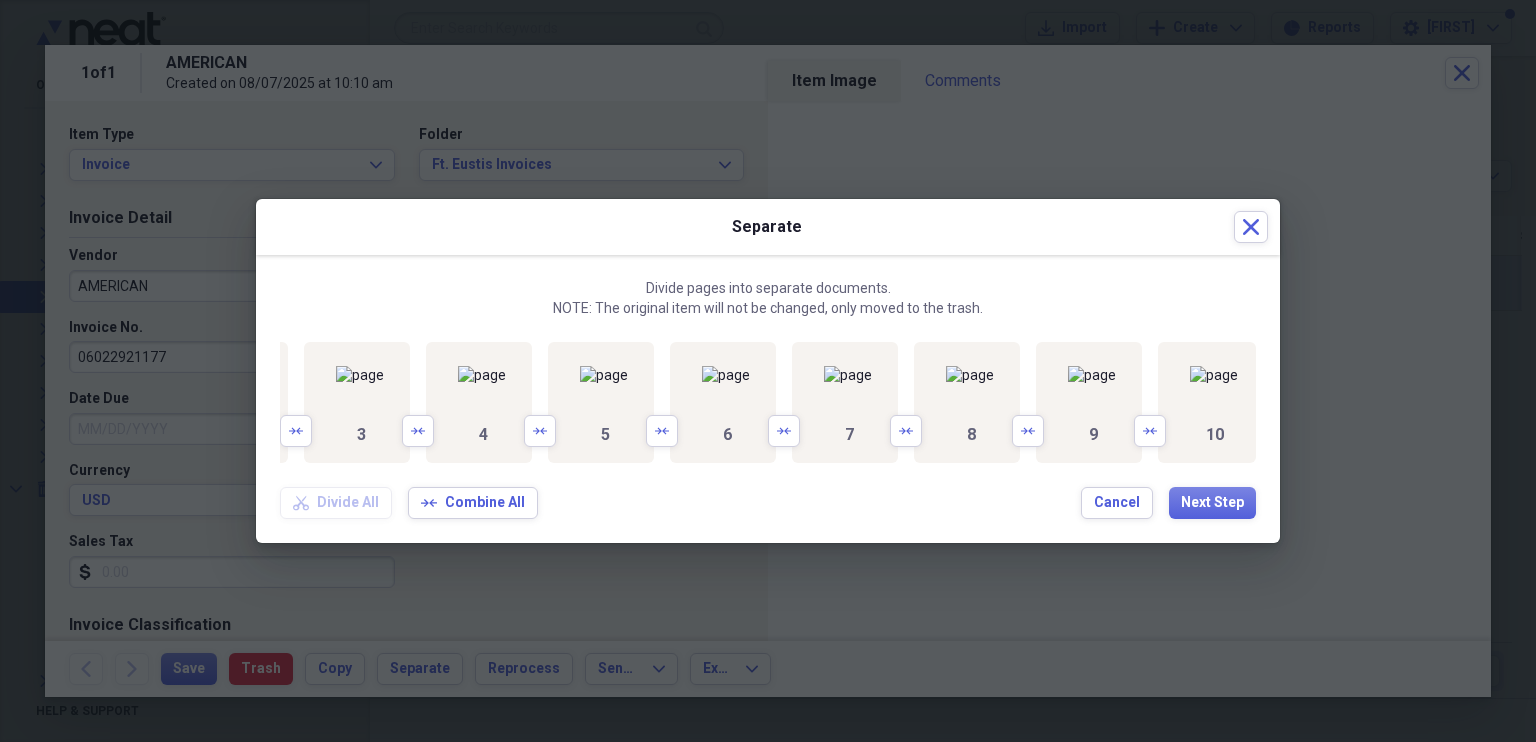 scroll, scrollTop: 0, scrollLeft: 1575, axis: horizontal 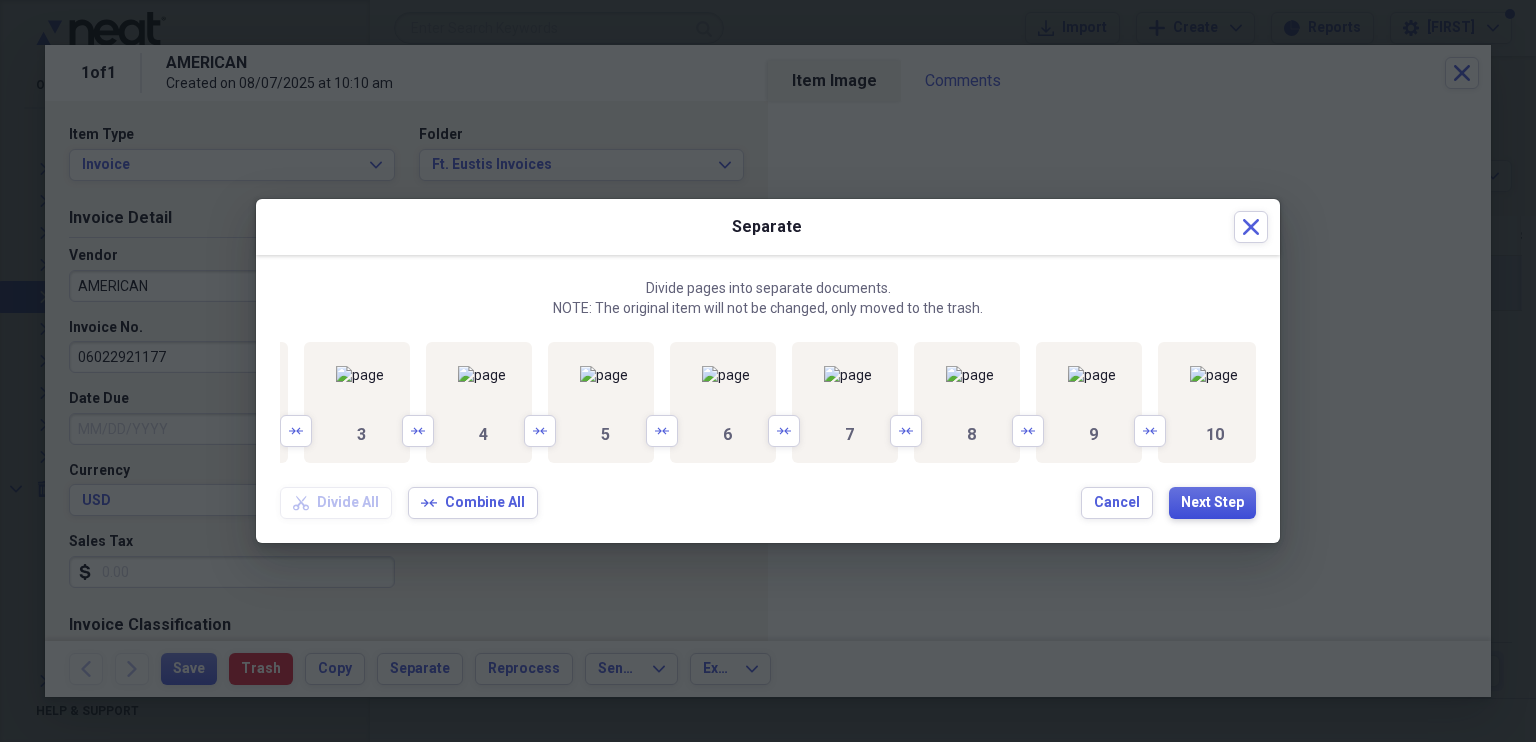 click on "Next Step" at bounding box center [1212, 503] 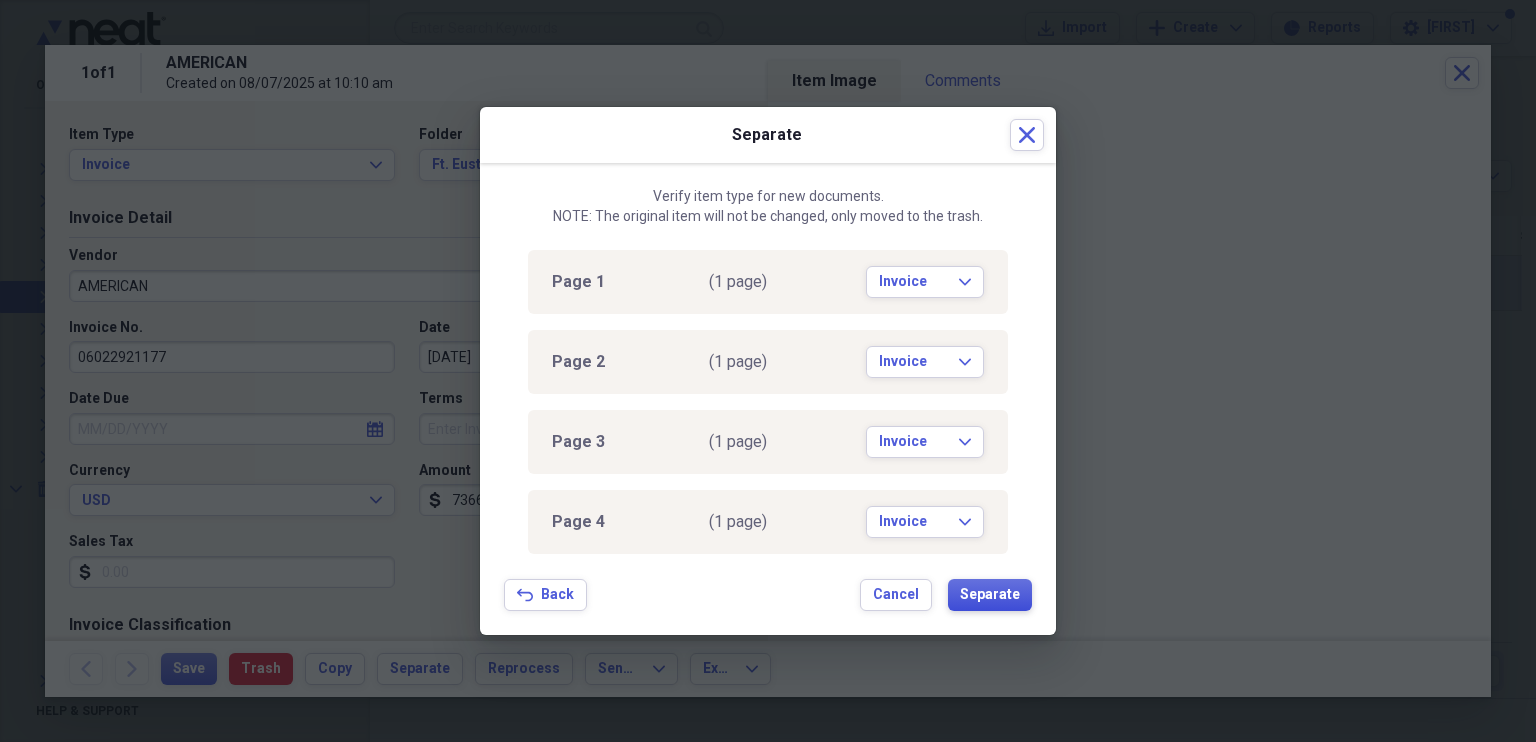 click on "Separate" at bounding box center [990, 595] 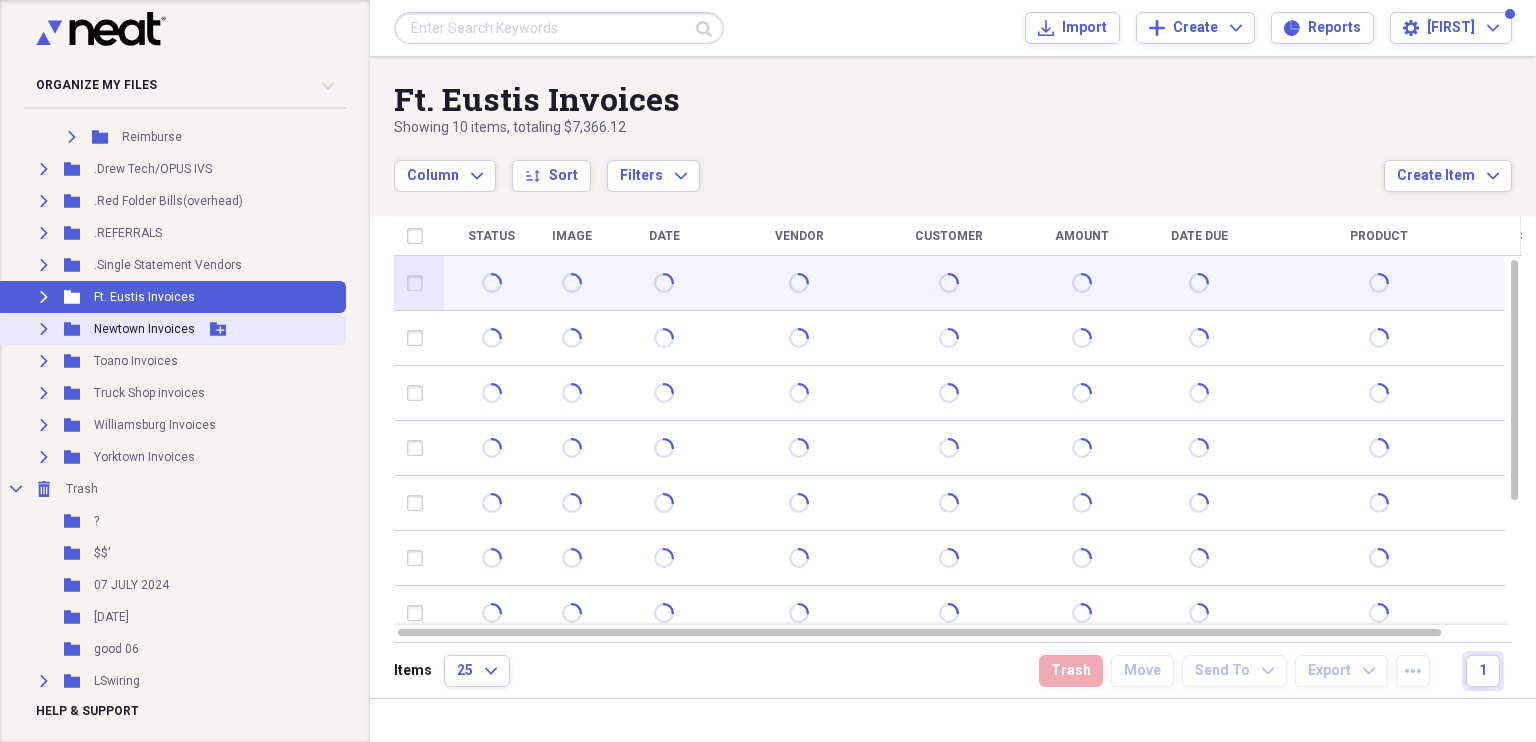 click on "Newtown Invoices" at bounding box center [144, 329] 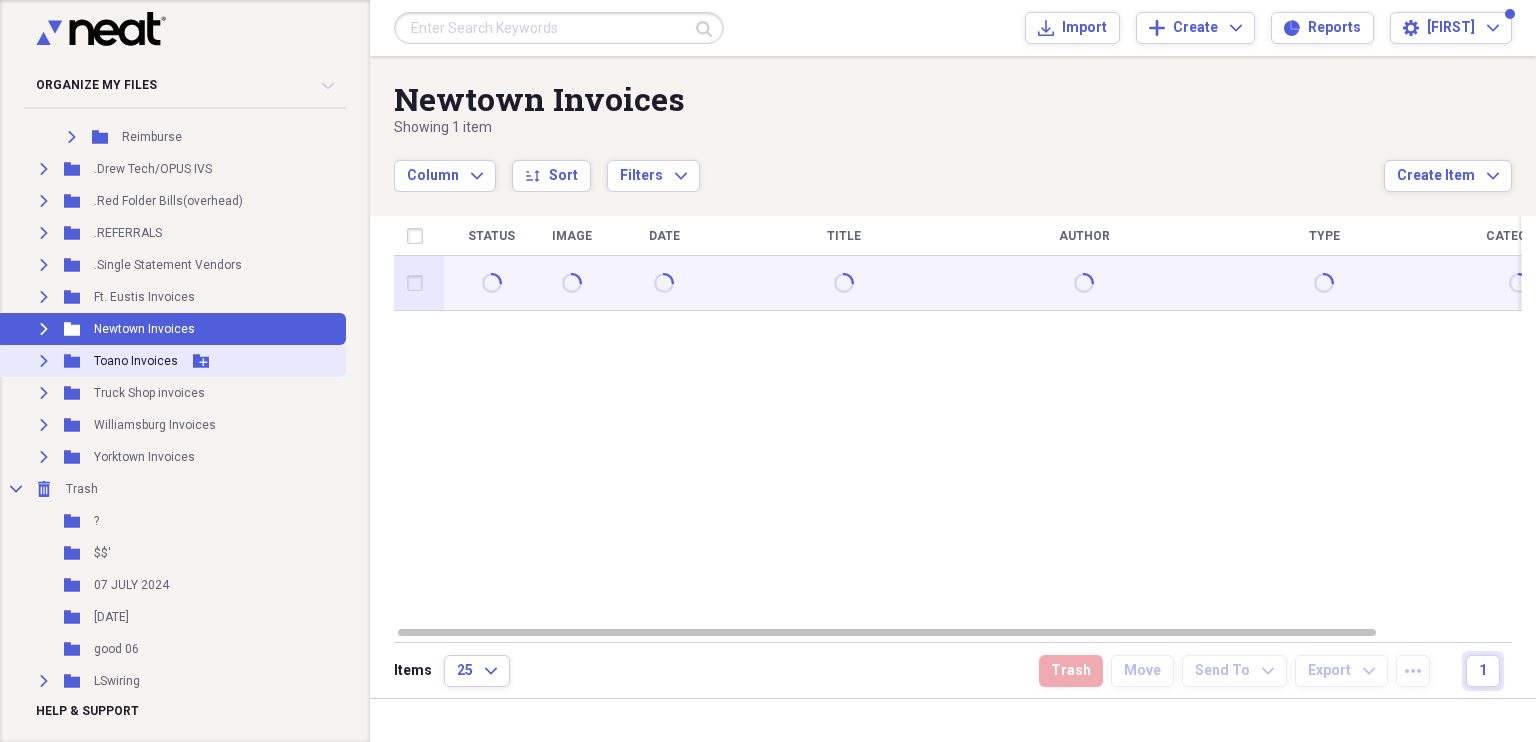 click on "Toano Invoices" at bounding box center (136, 361) 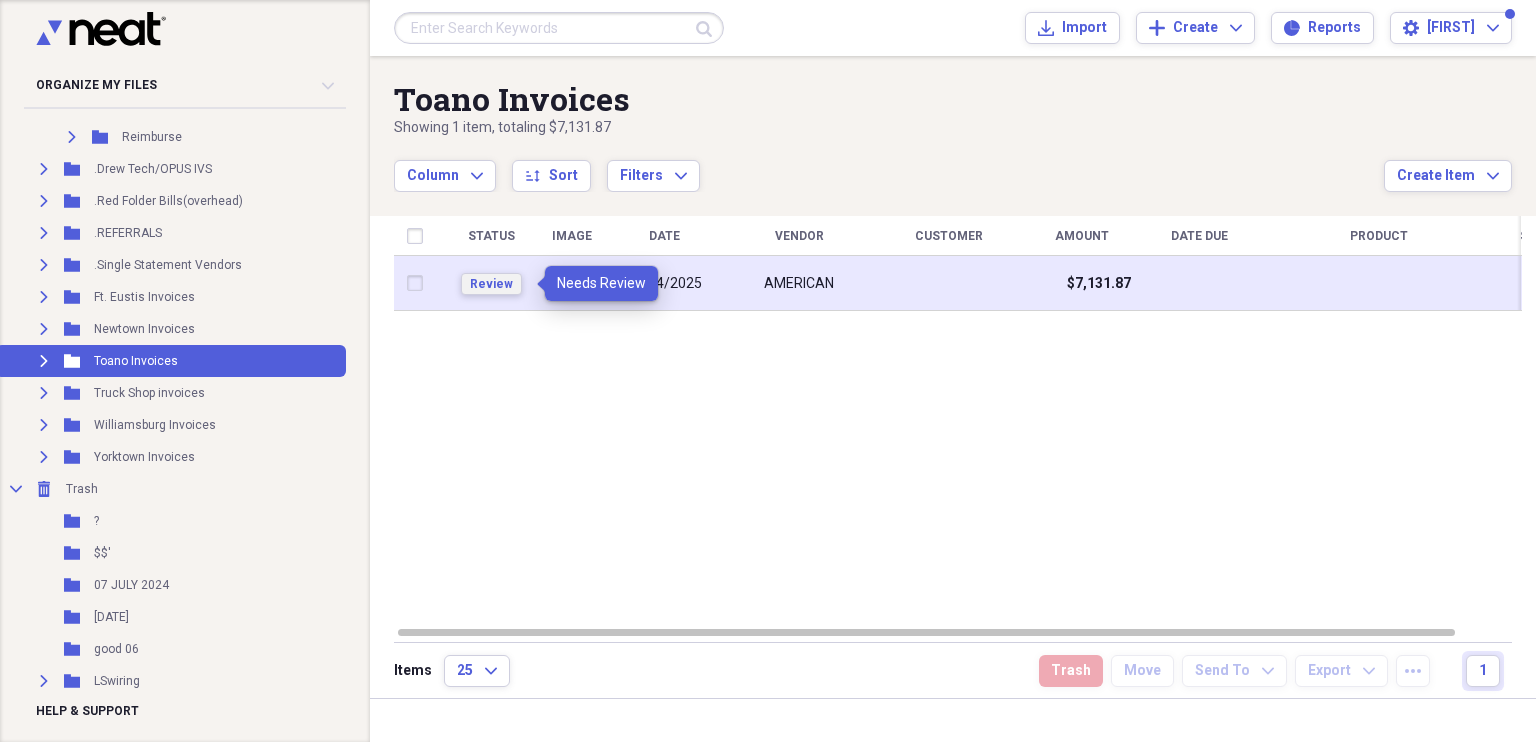 click on "Review" at bounding box center (491, 284) 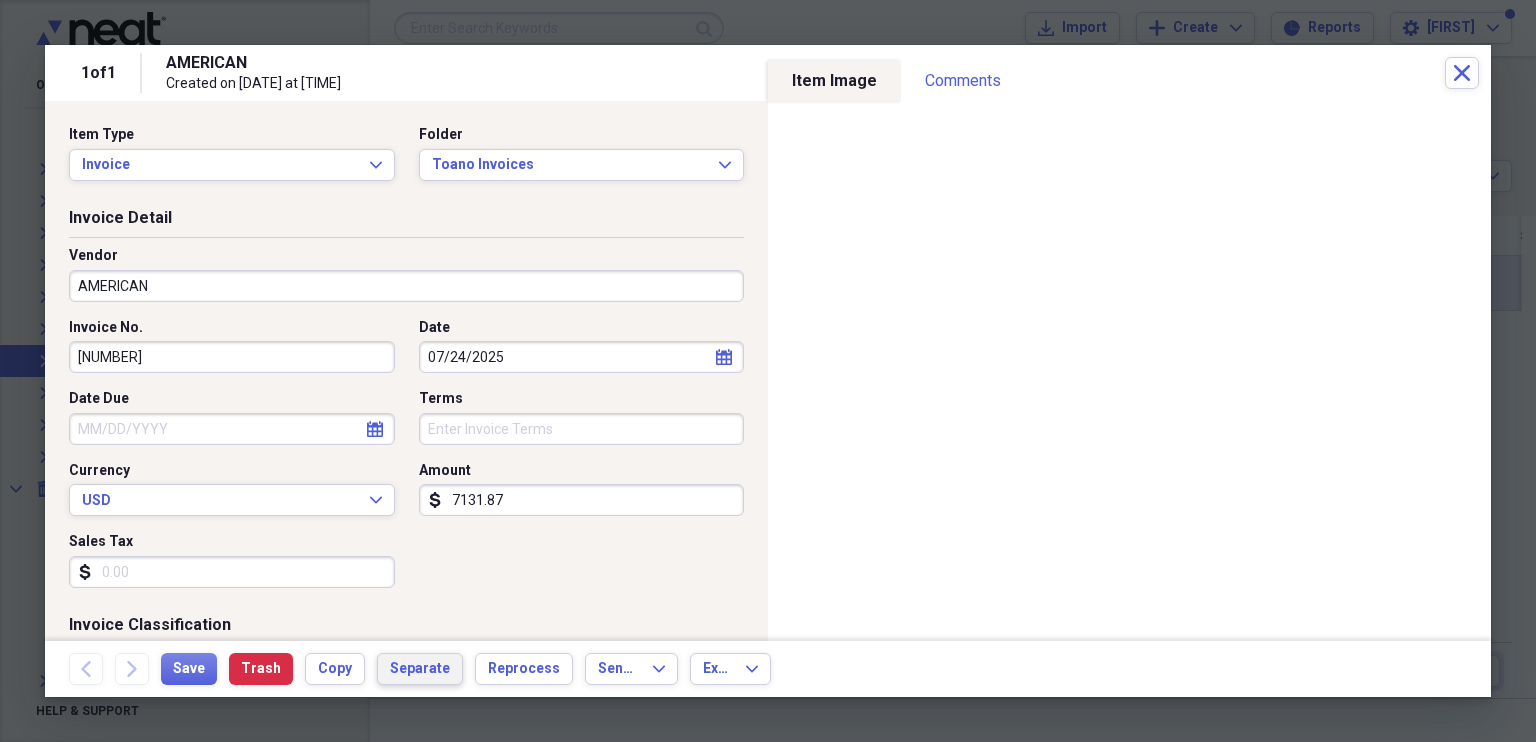 click on "Separate" at bounding box center [420, 669] 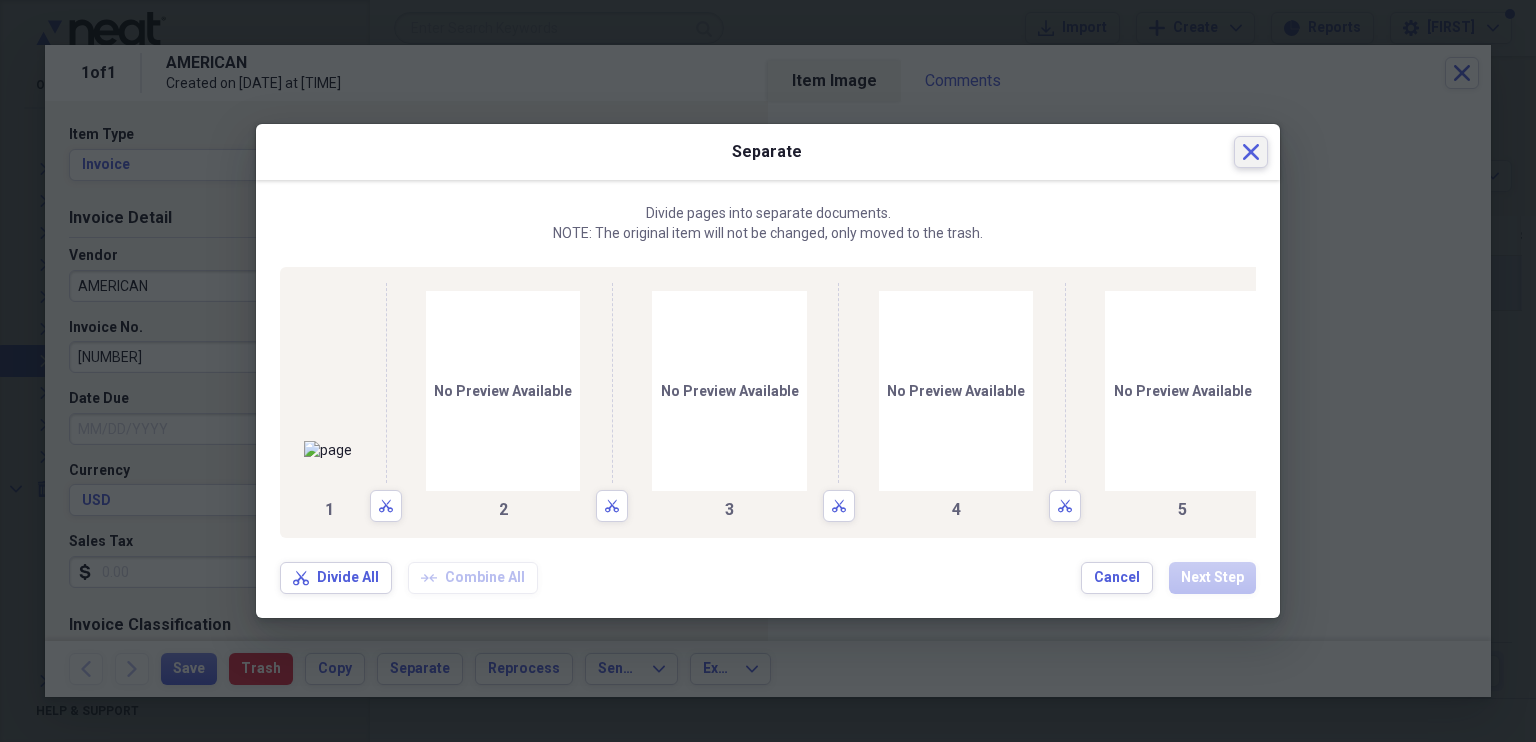 click 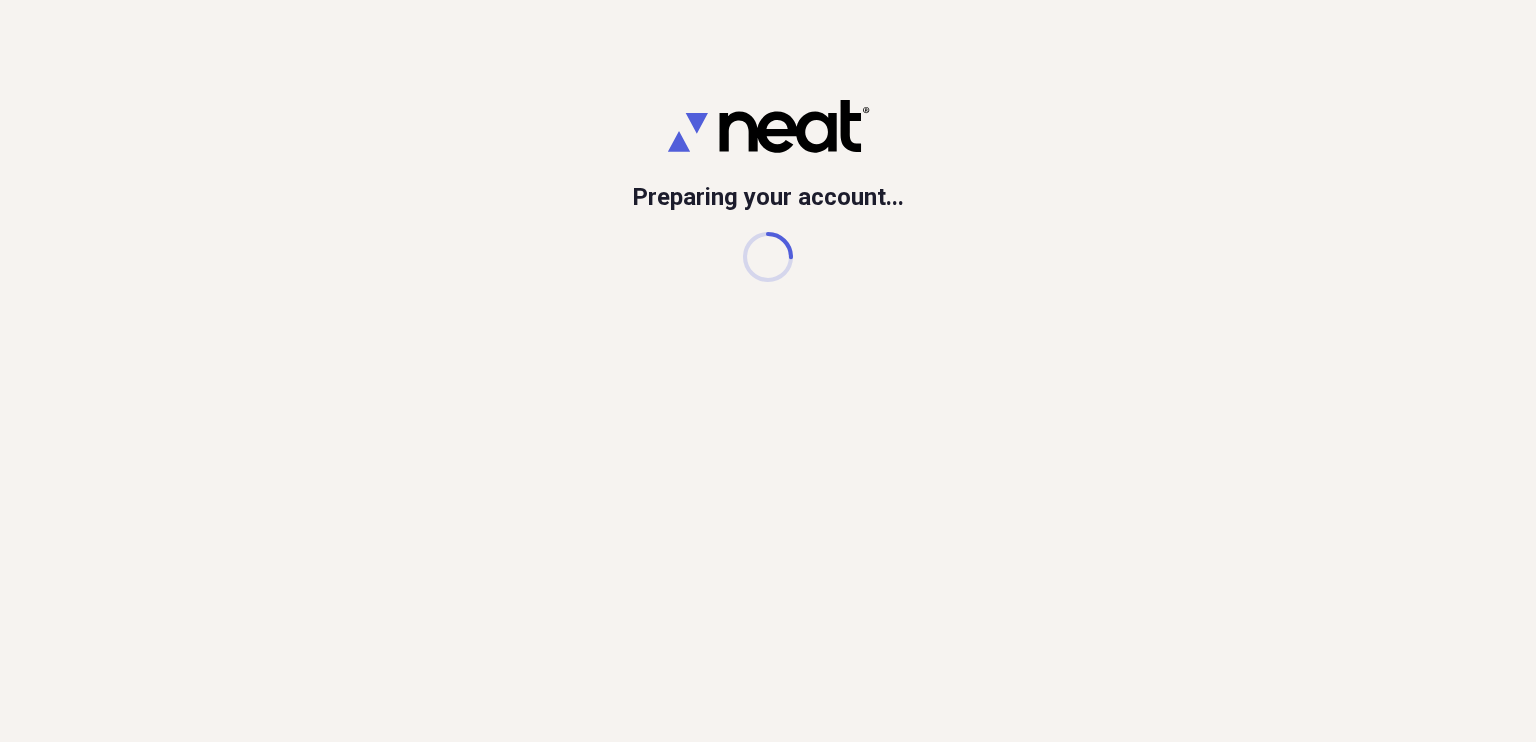 scroll, scrollTop: 0, scrollLeft: 0, axis: both 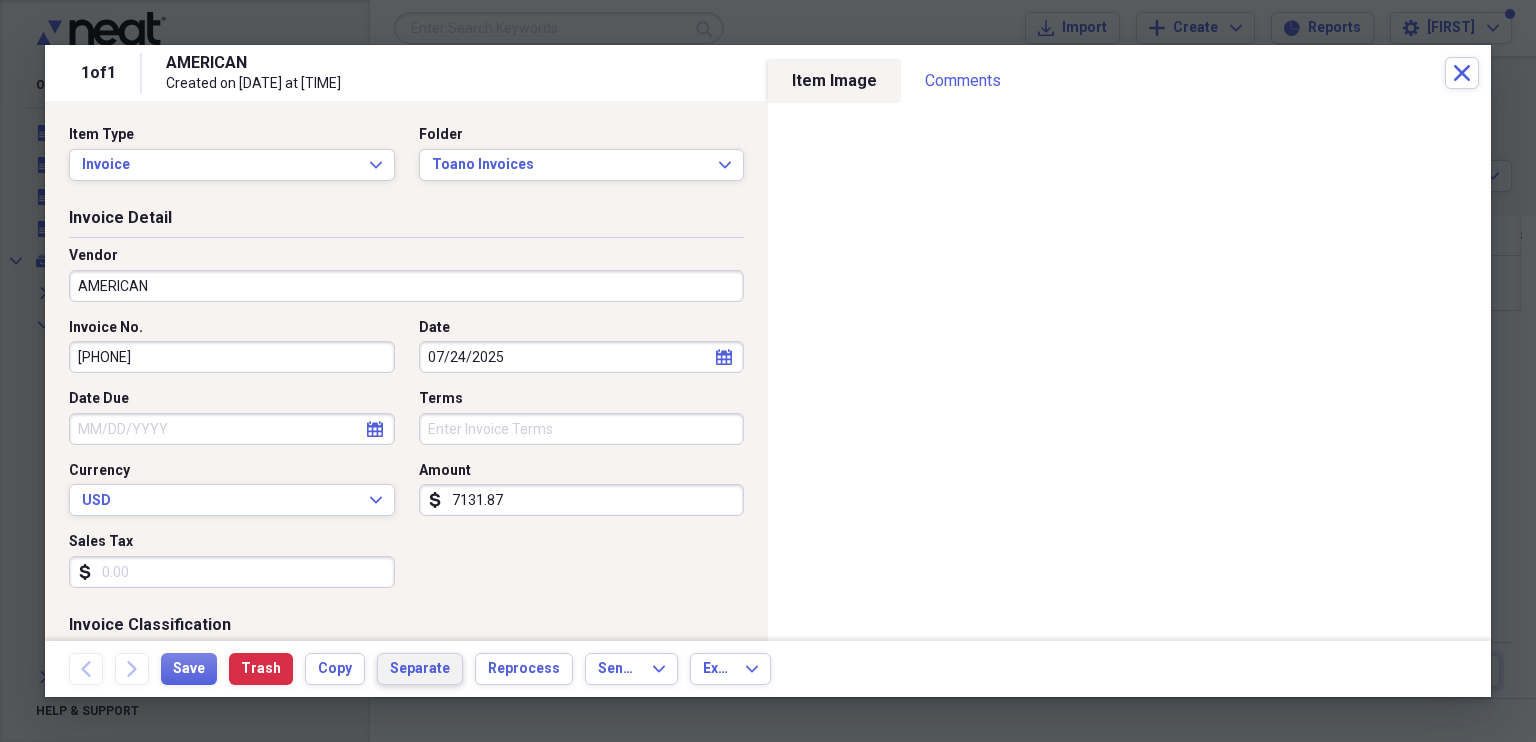 click on "Separate" at bounding box center (420, 669) 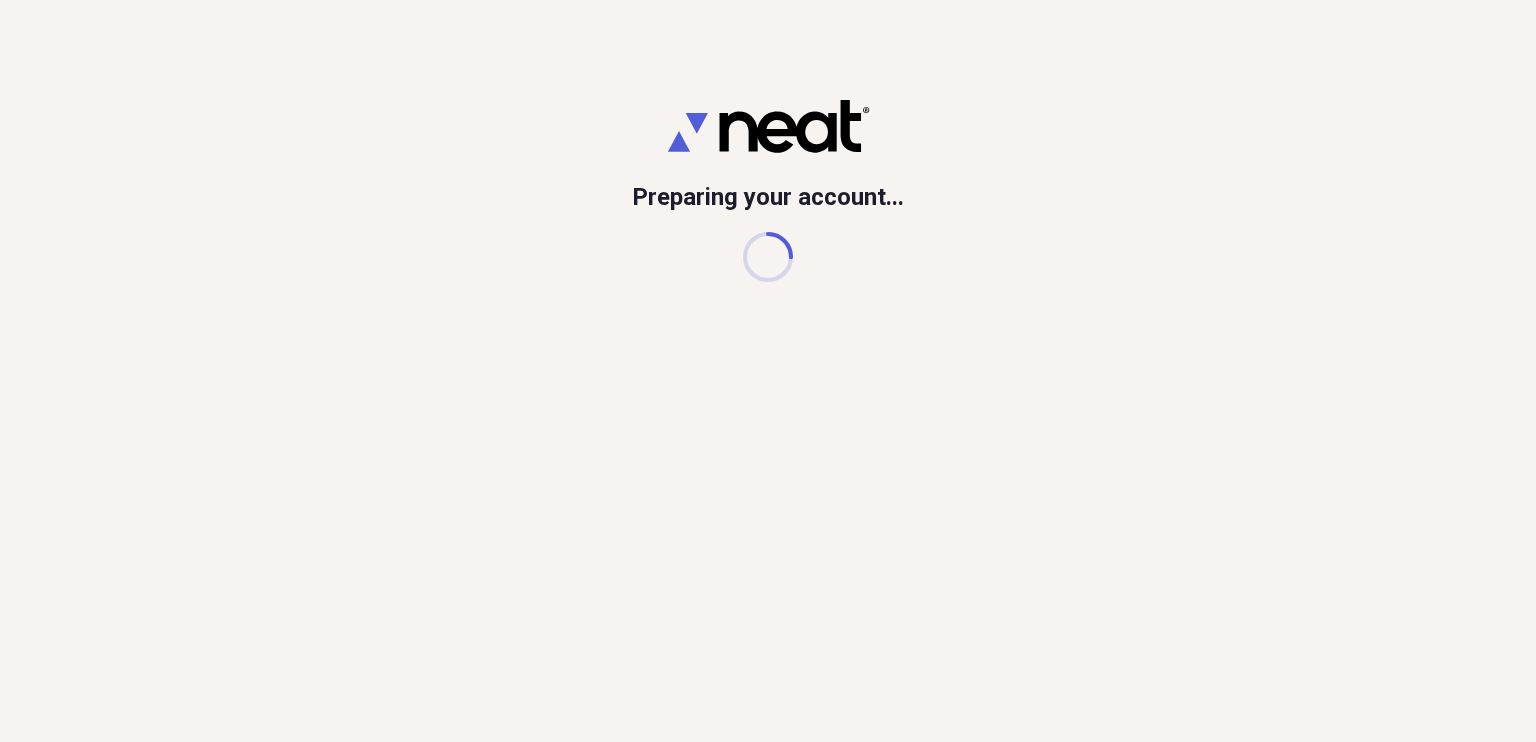 scroll, scrollTop: 0, scrollLeft: 0, axis: both 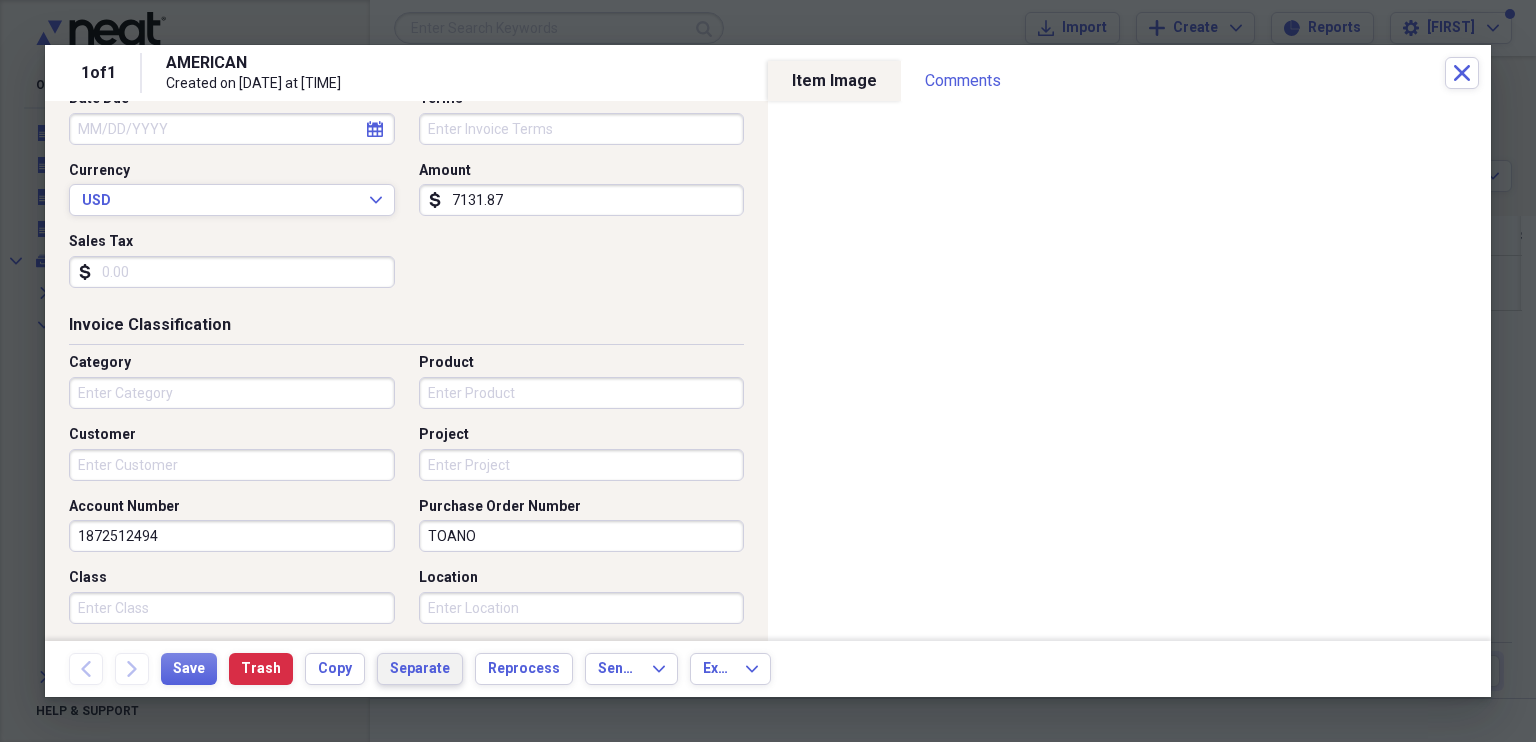 click on "Separate" at bounding box center [420, 669] 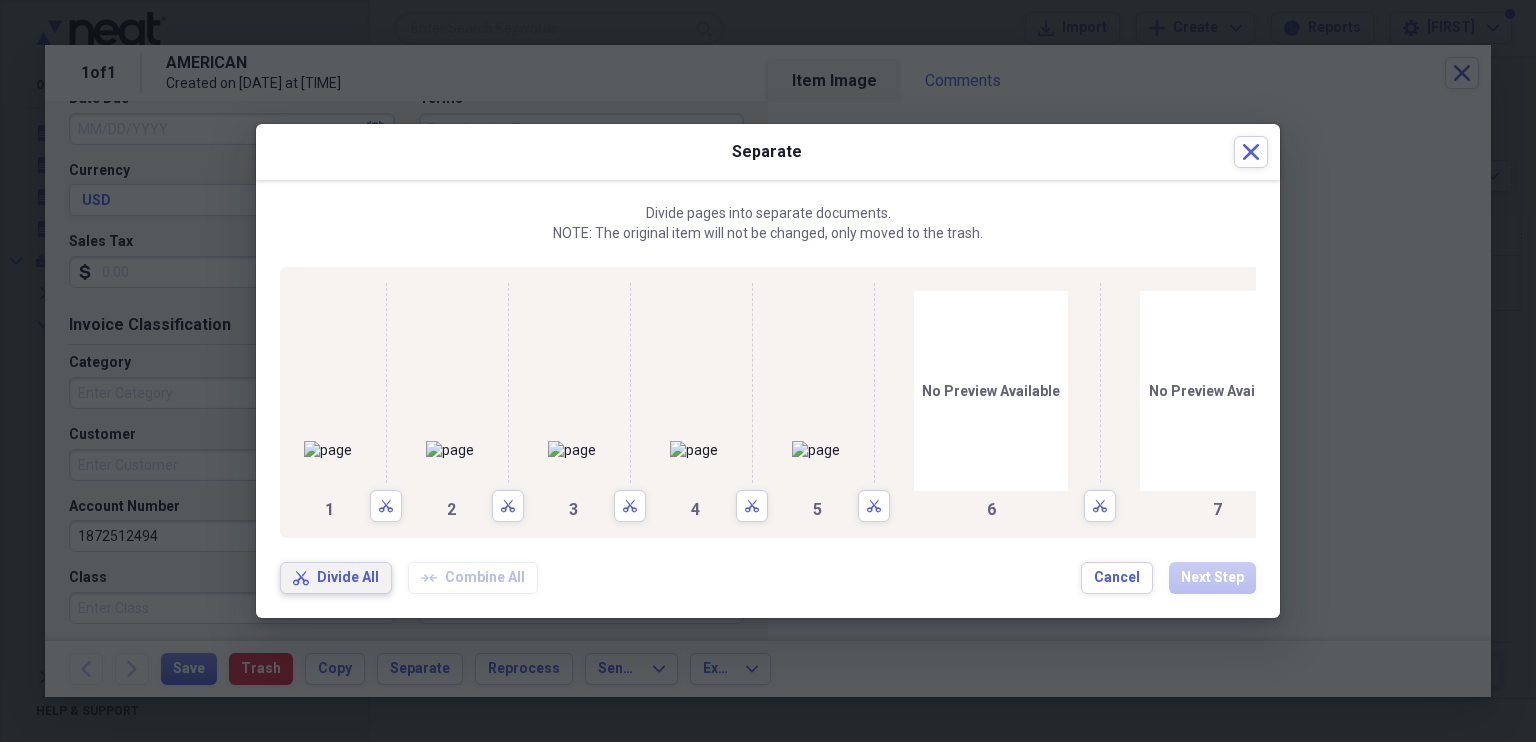 click on "Divide All" at bounding box center (348, 578) 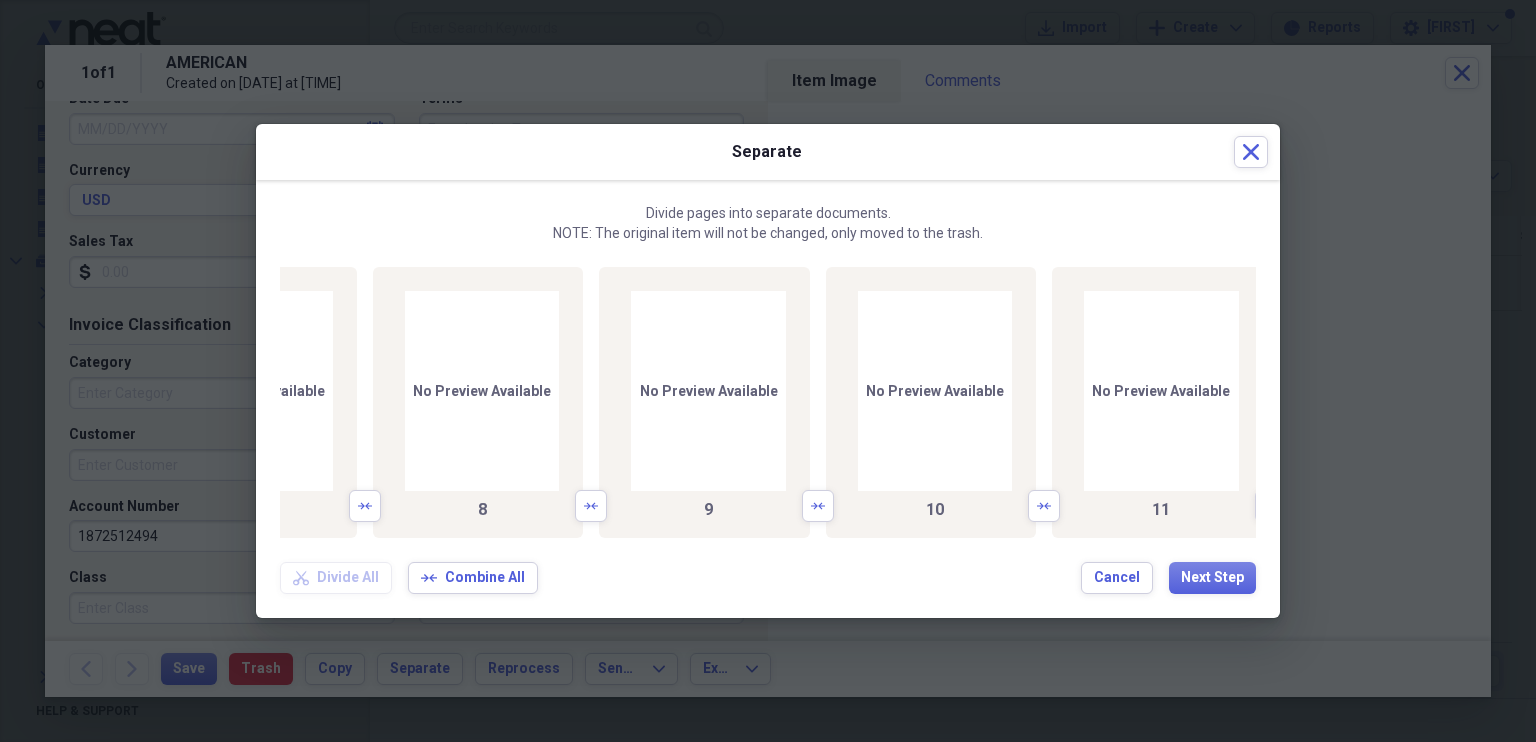 scroll, scrollTop: 0, scrollLeft: 73, axis: horizontal 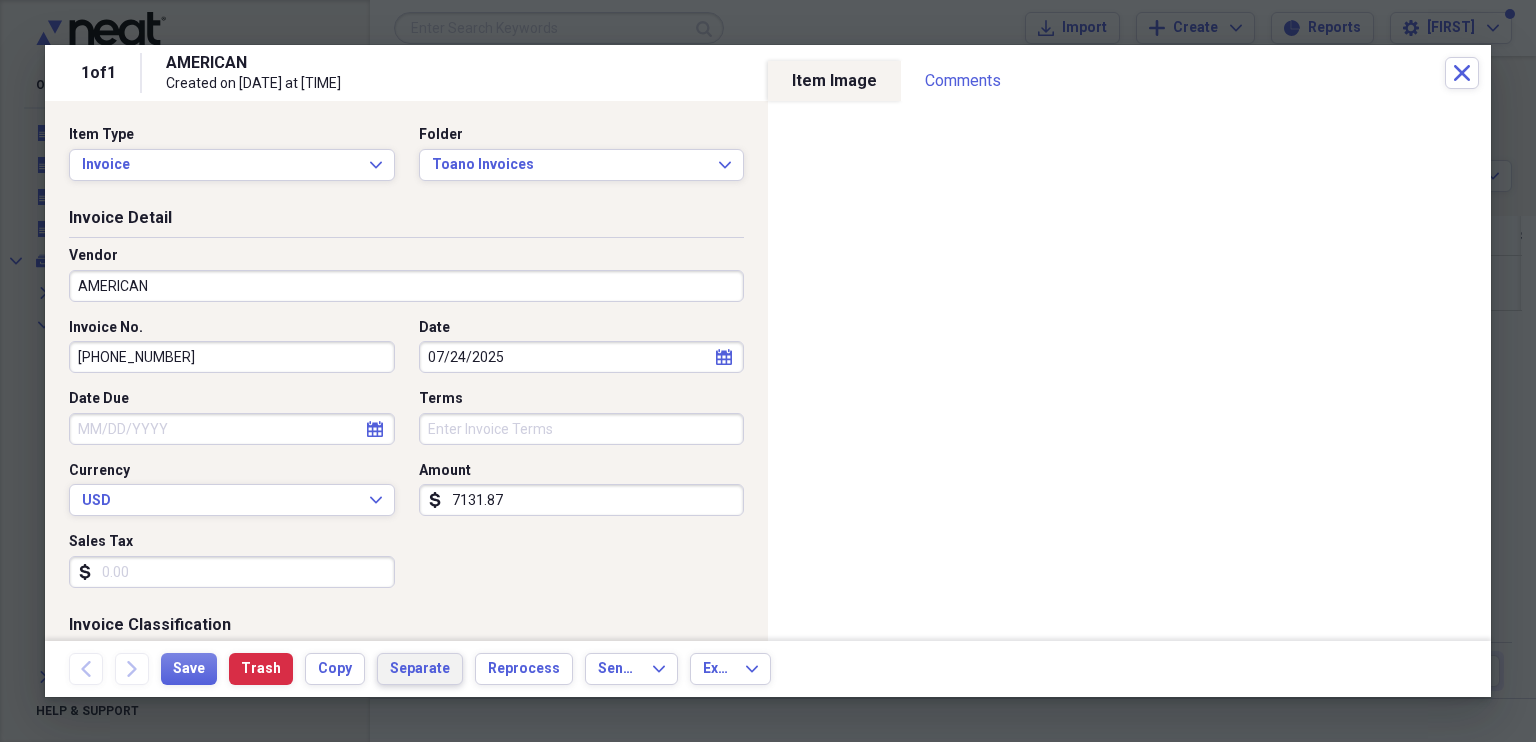 click on "Separate" at bounding box center [420, 669] 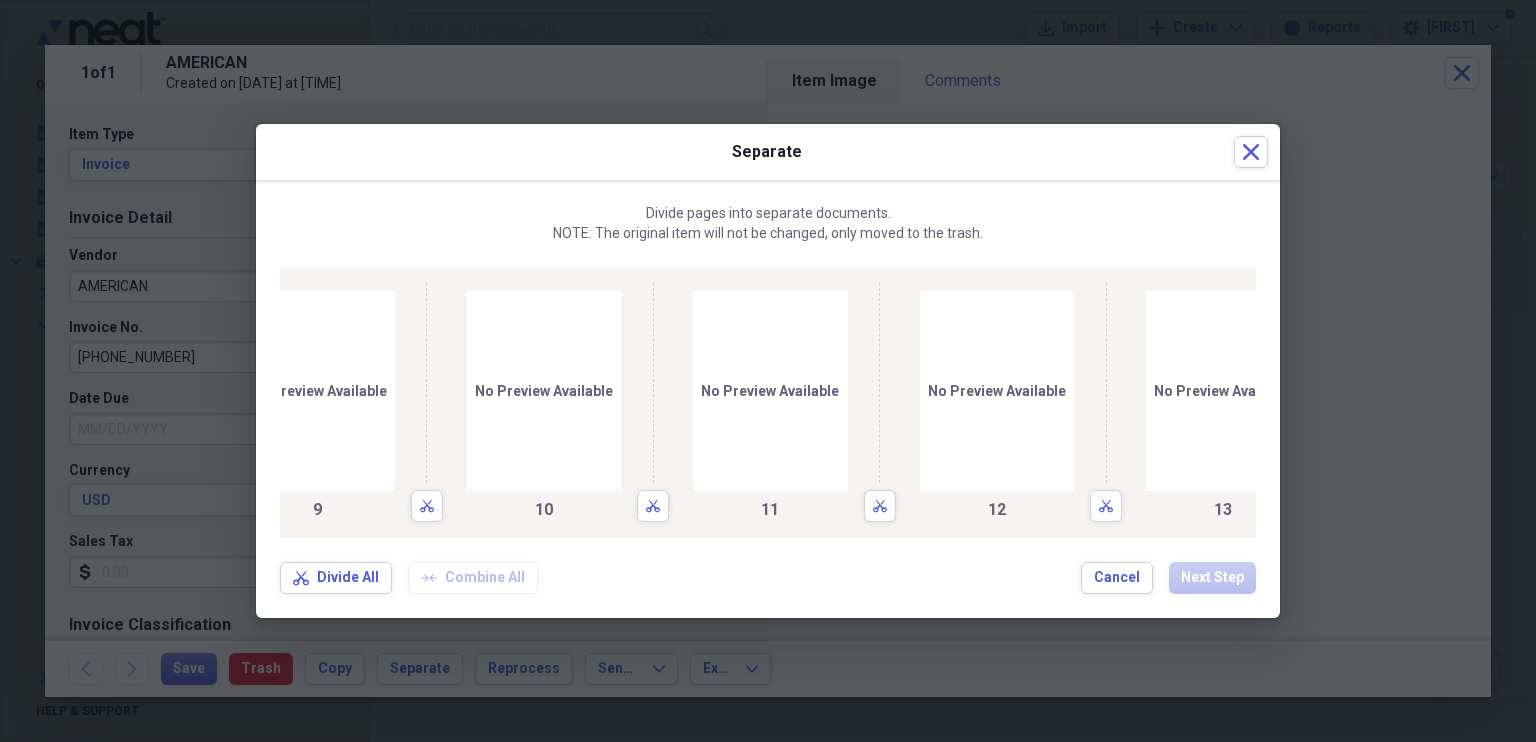 scroll, scrollTop: 0, scrollLeft: 1076, axis: horizontal 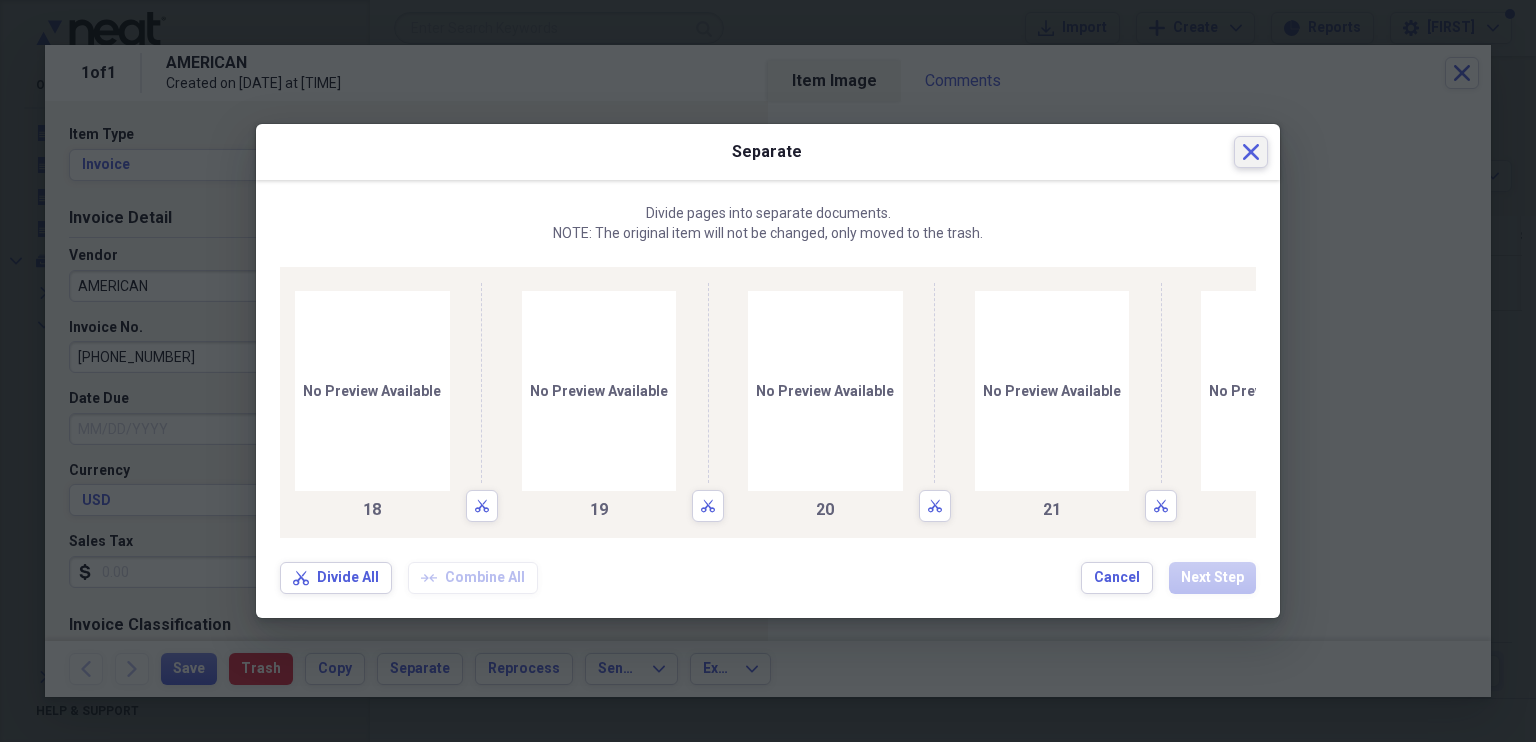 click on "Close" at bounding box center (1251, 152) 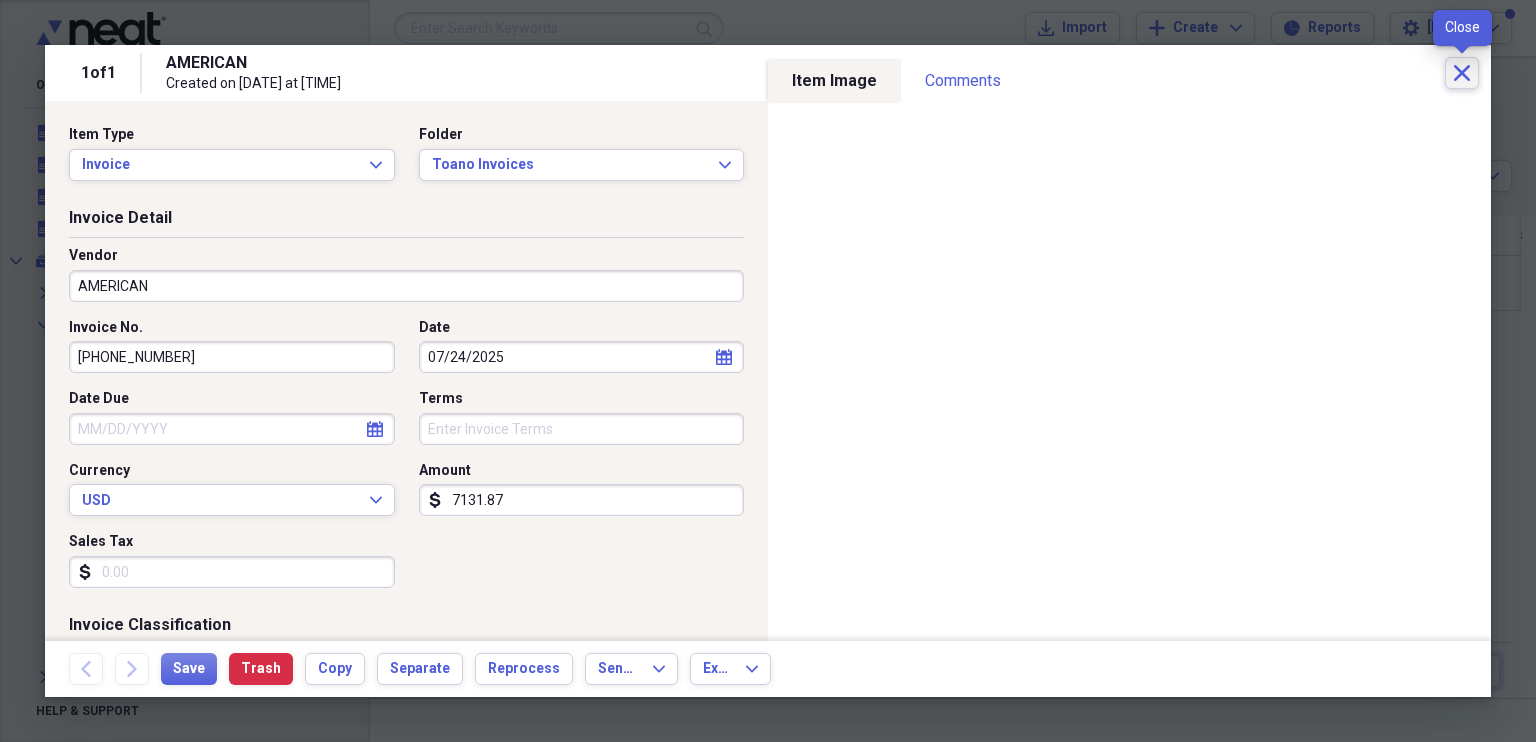 click on "Close" 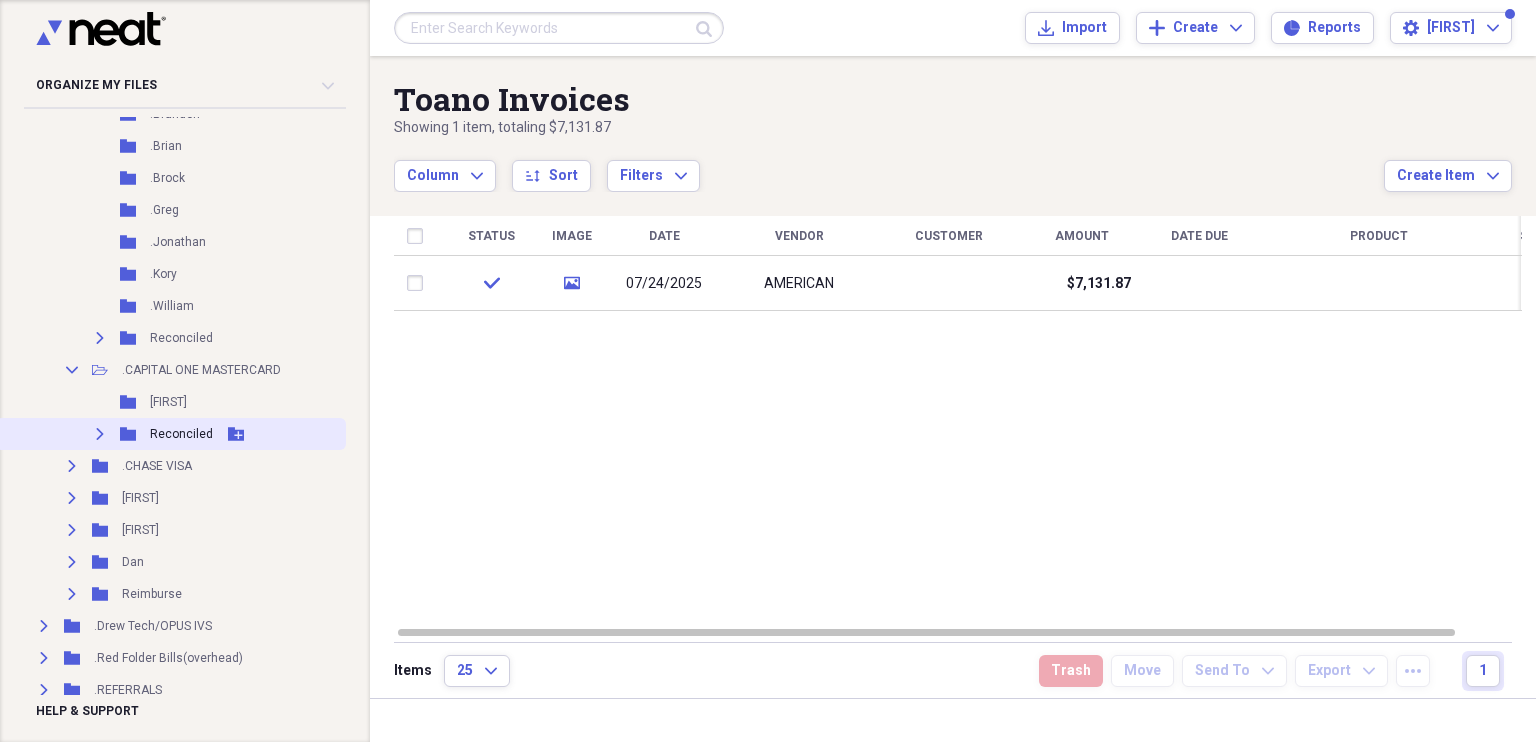 scroll, scrollTop: 900, scrollLeft: 0, axis: vertical 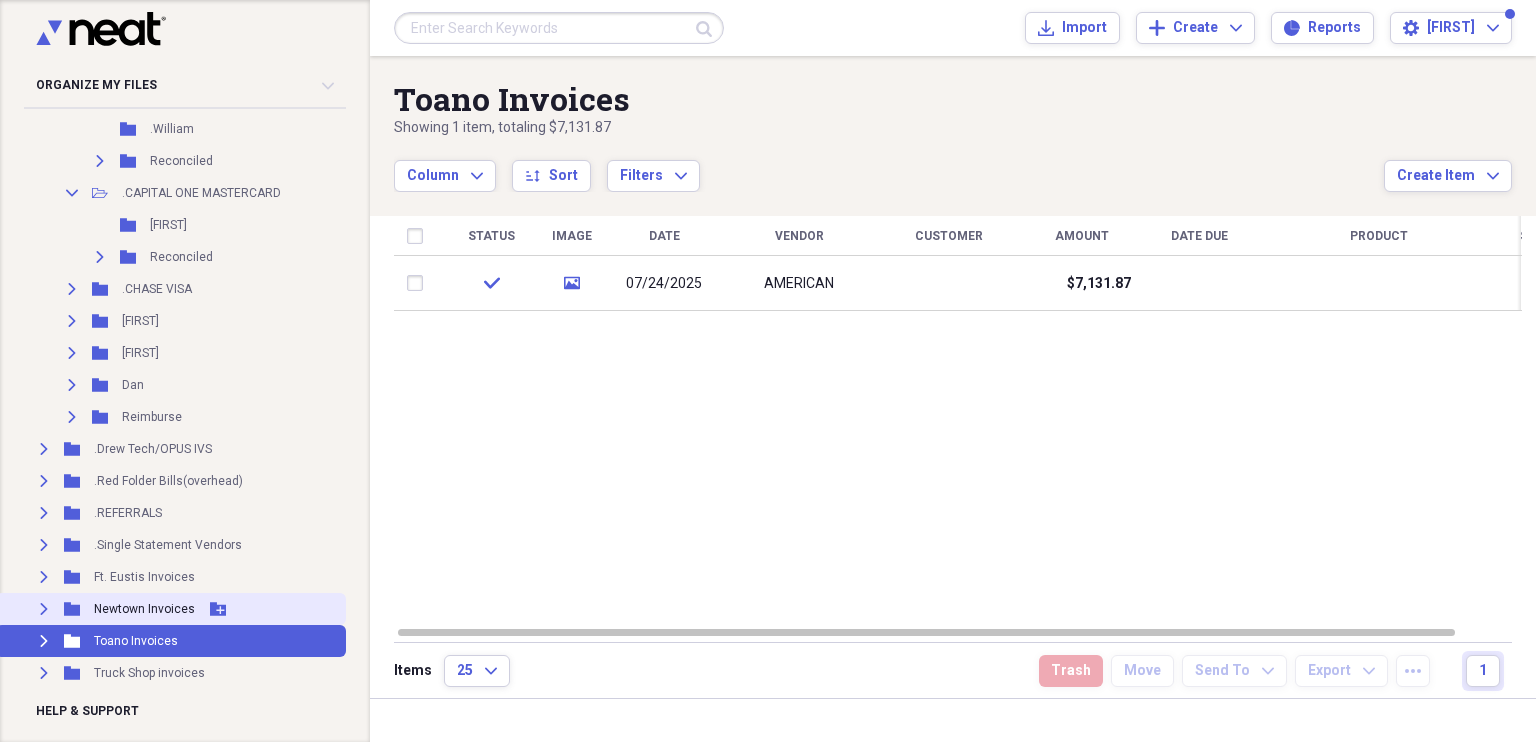 click on "Newtown Invoices" at bounding box center [144, 609] 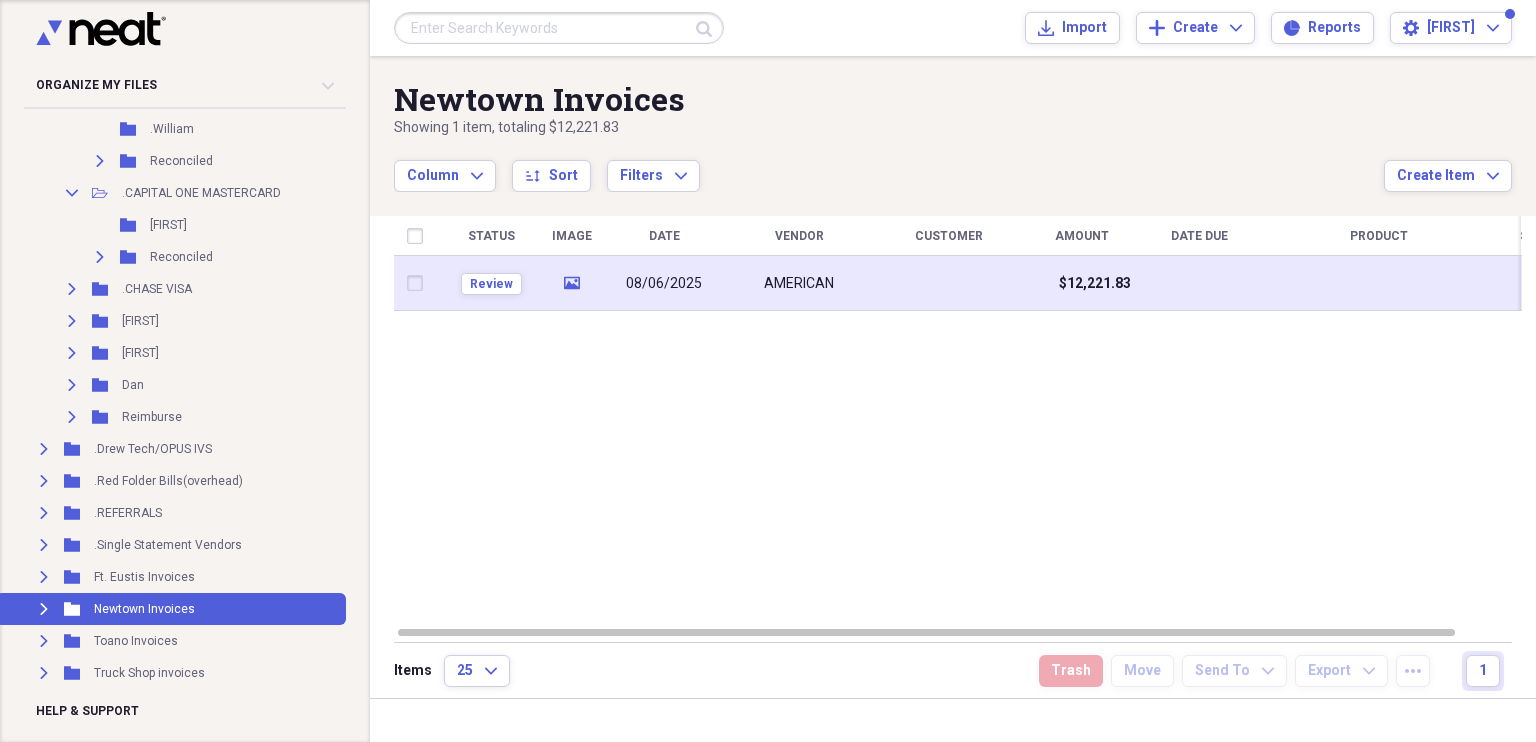 click on "08/06/2025" at bounding box center [664, 283] 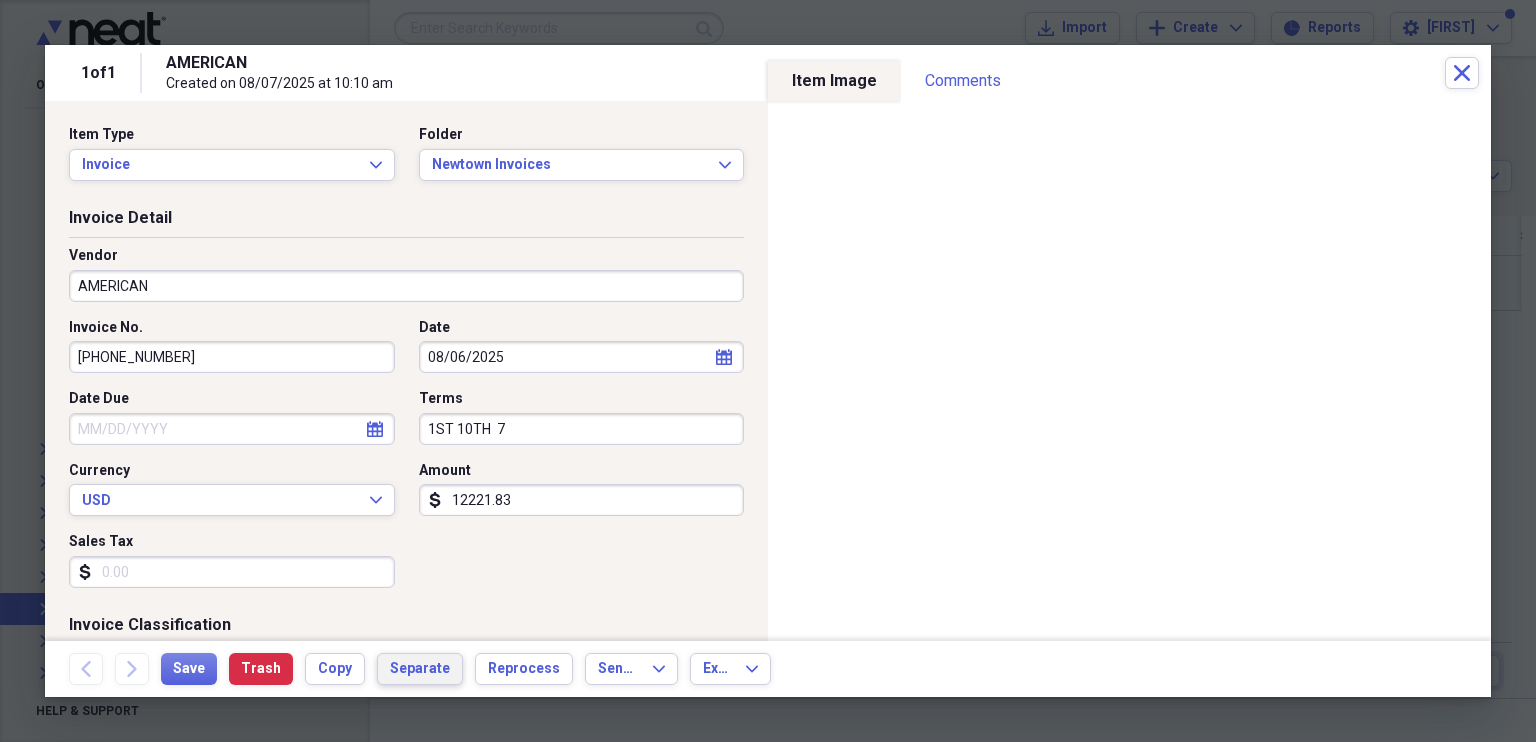 click on "Separate" at bounding box center (420, 669) 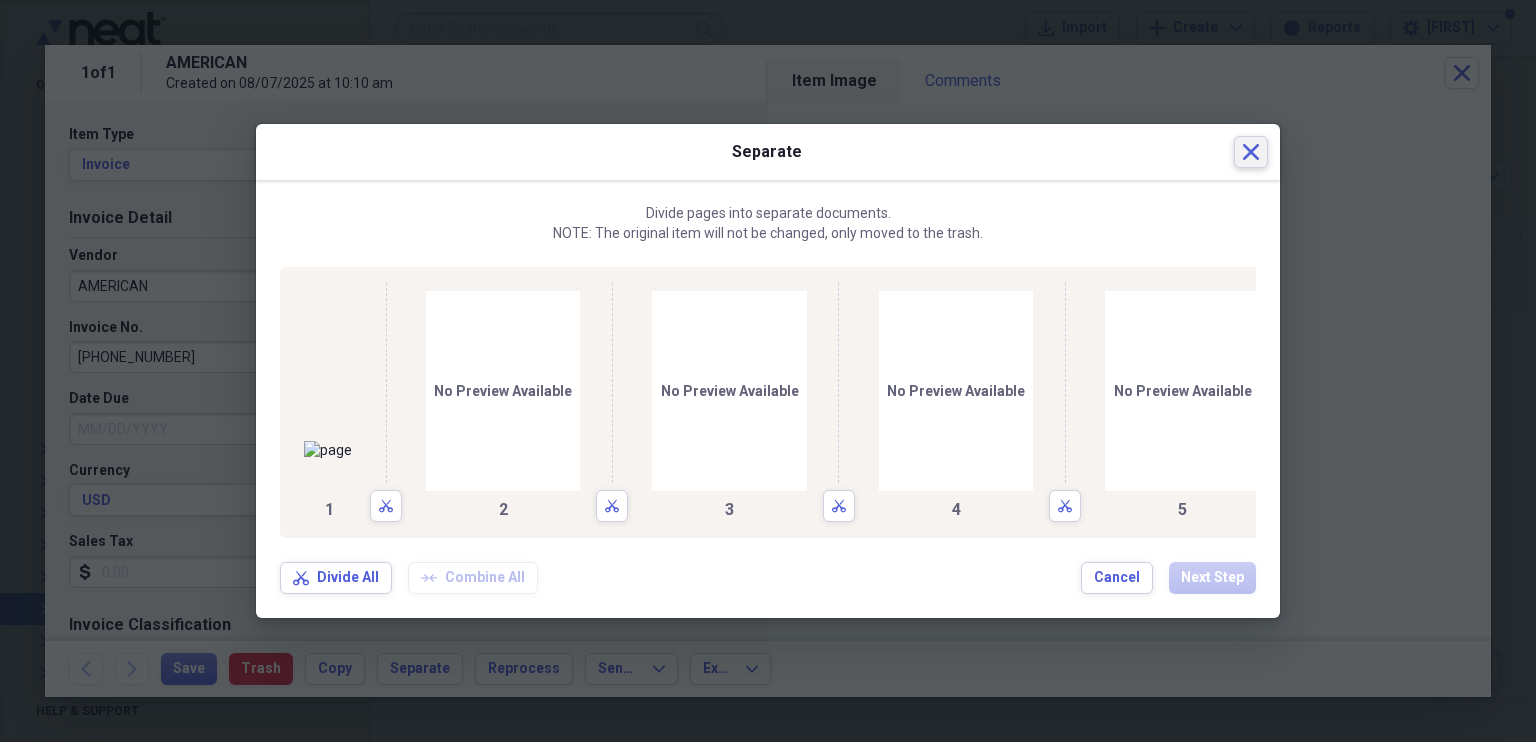 click on "Close" at bounding box center [1251, 152] 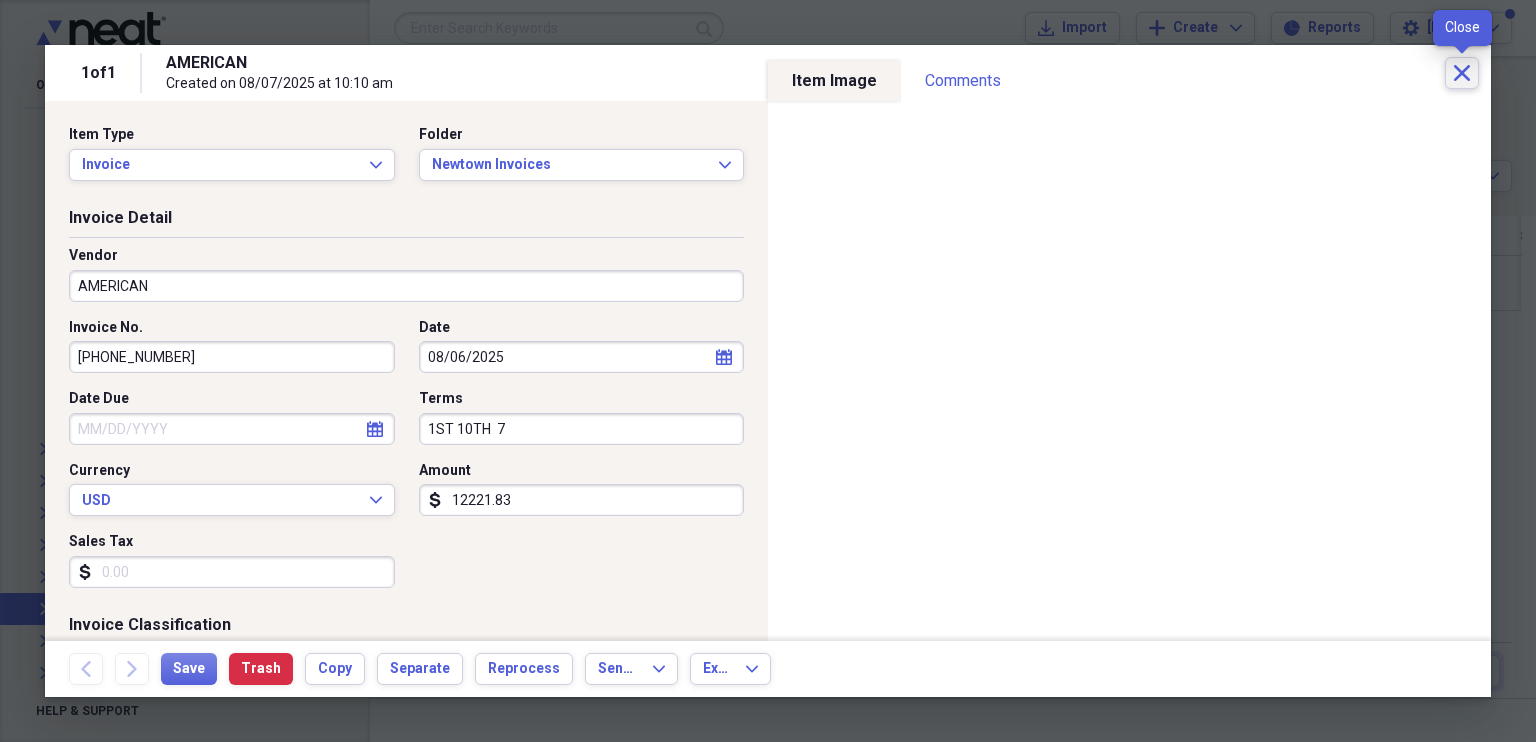 click on "Close" 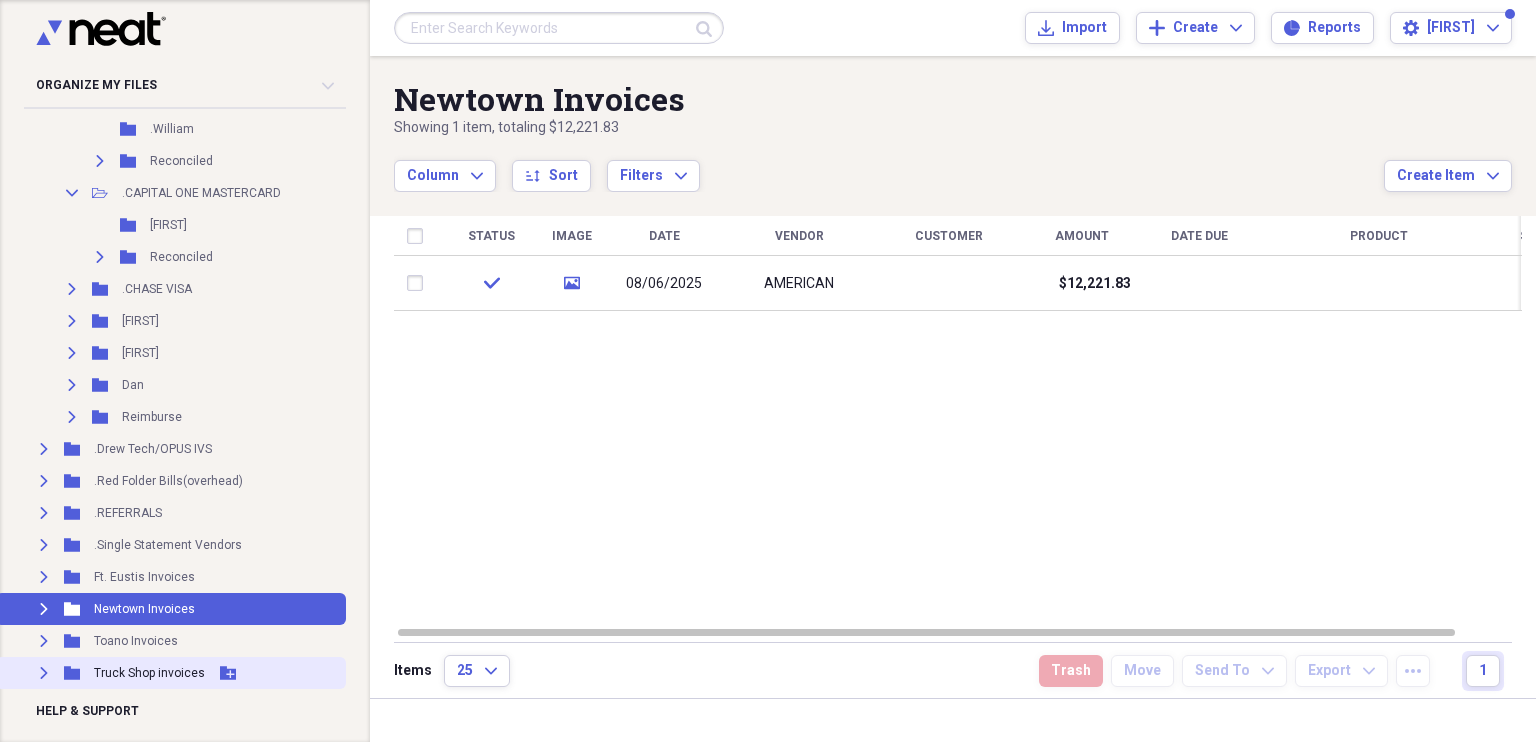 click on "Truck Shop invoices" at bounding box center (149, 673) 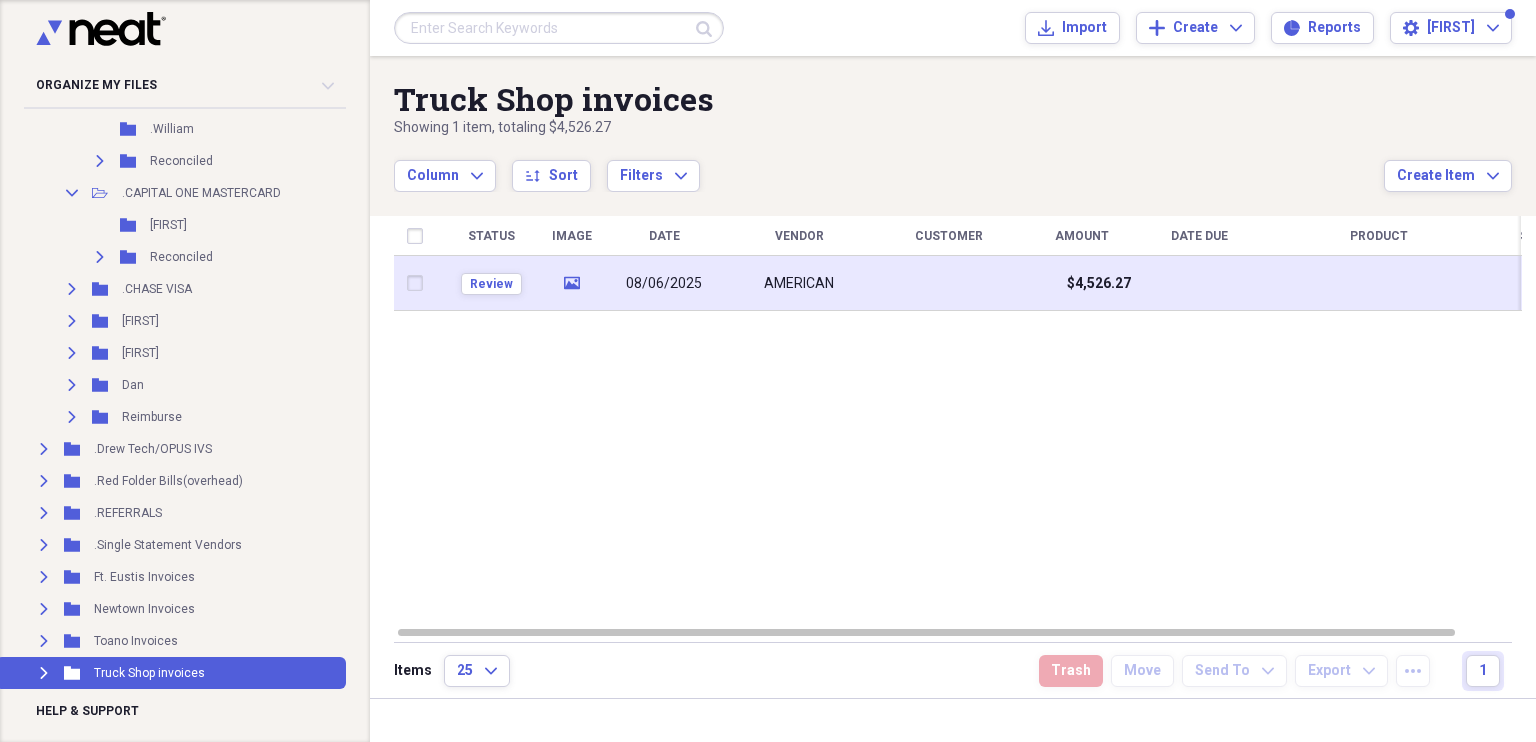 click on "08/06/2025" at bounding box center [664, 284] 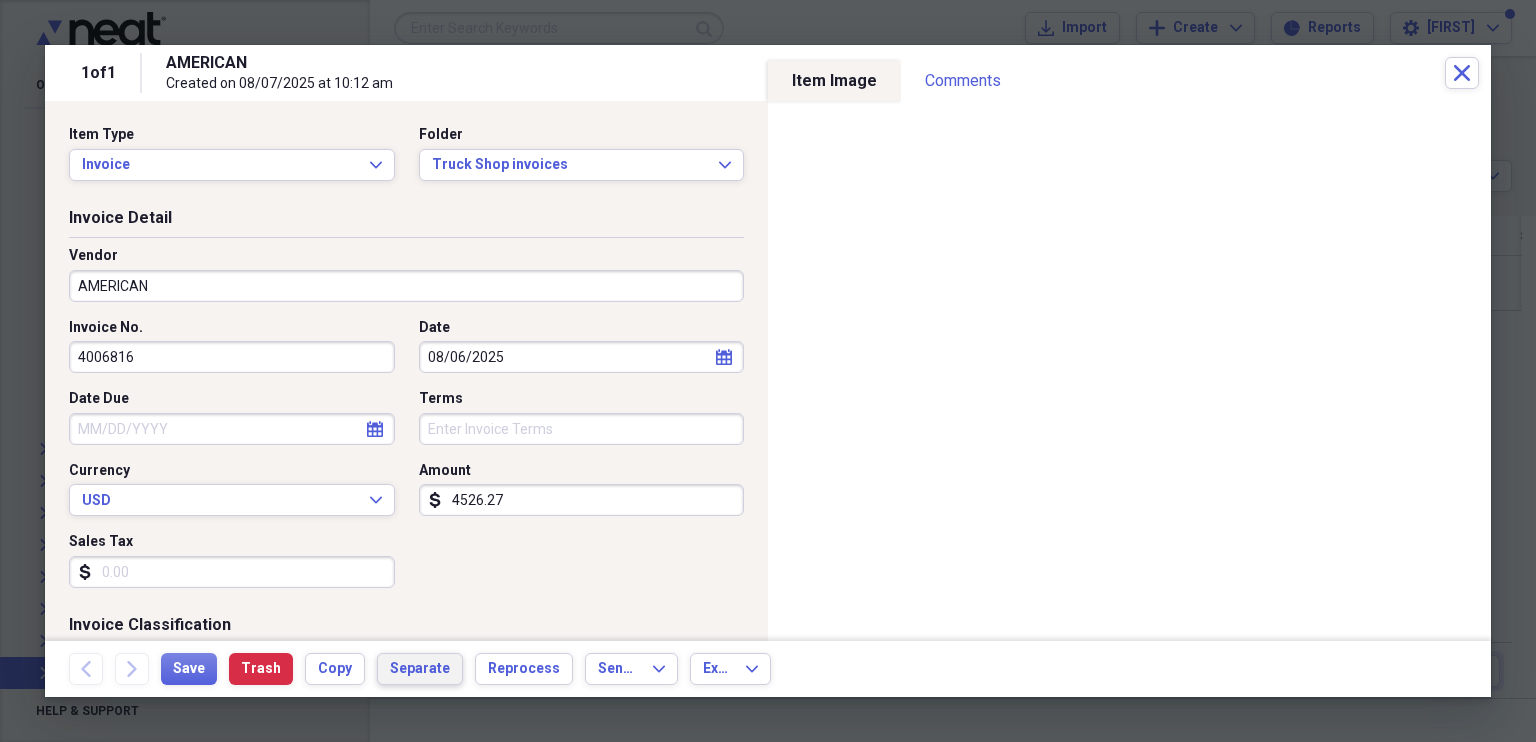 click on "Separate" at bounding box center (420, 669) 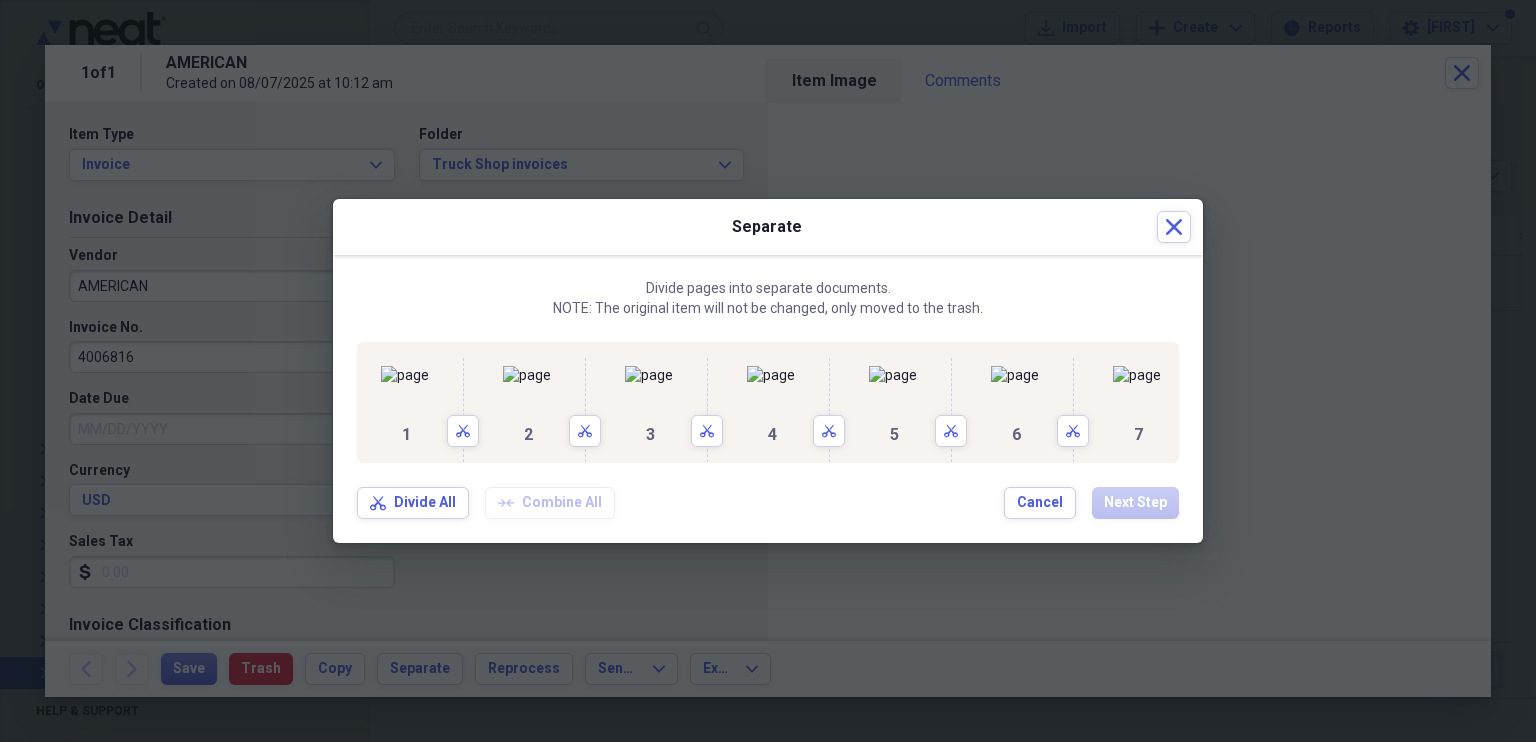 scroll, scrollTop: 0, scrollLeft: 40, axis: horizontal 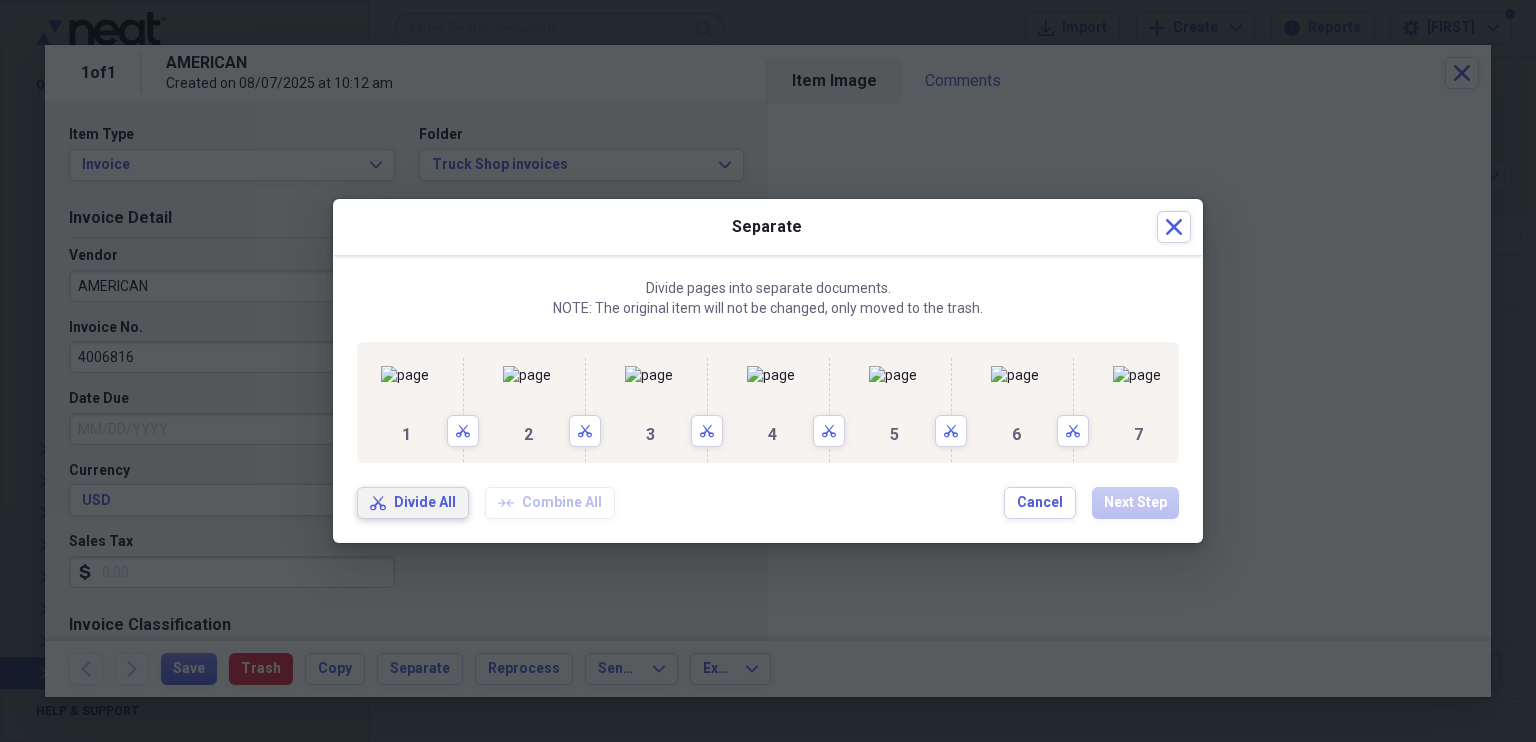 click on "Divide All" at bounding box center [425, 503] 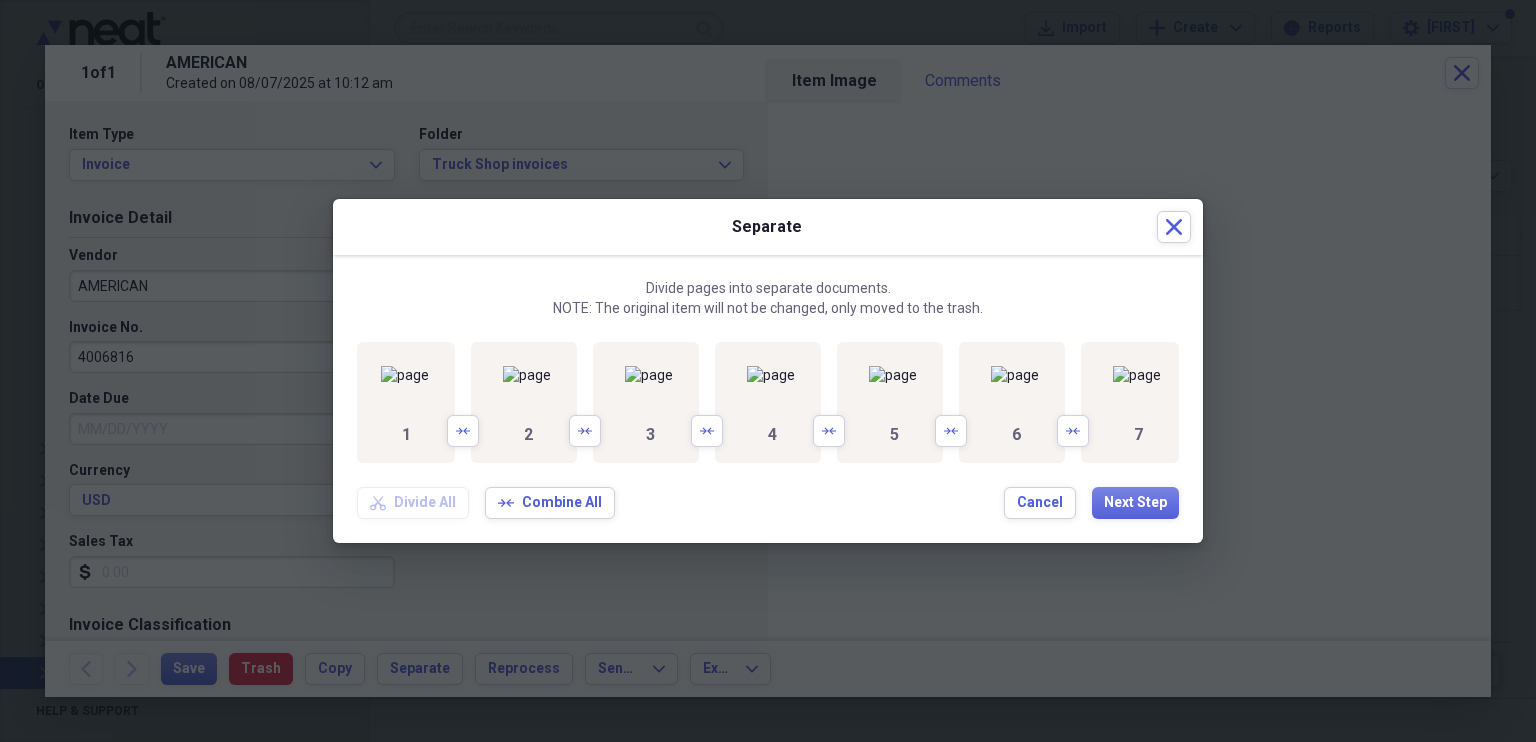 scroll, scrollTop: 0, scrollLeft: 852, axis: horizontal 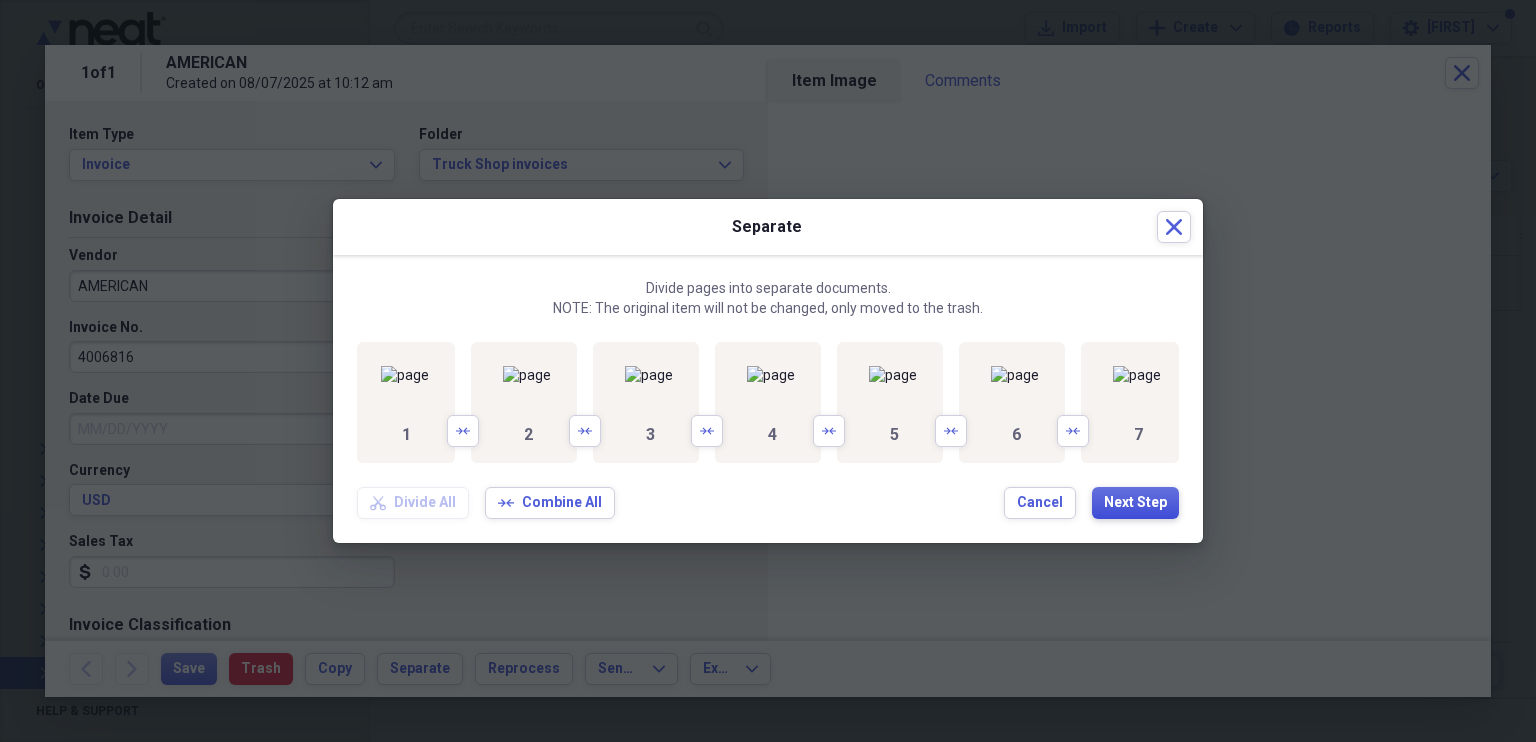 click on "Next Step" at bounding box center [1135, 503] 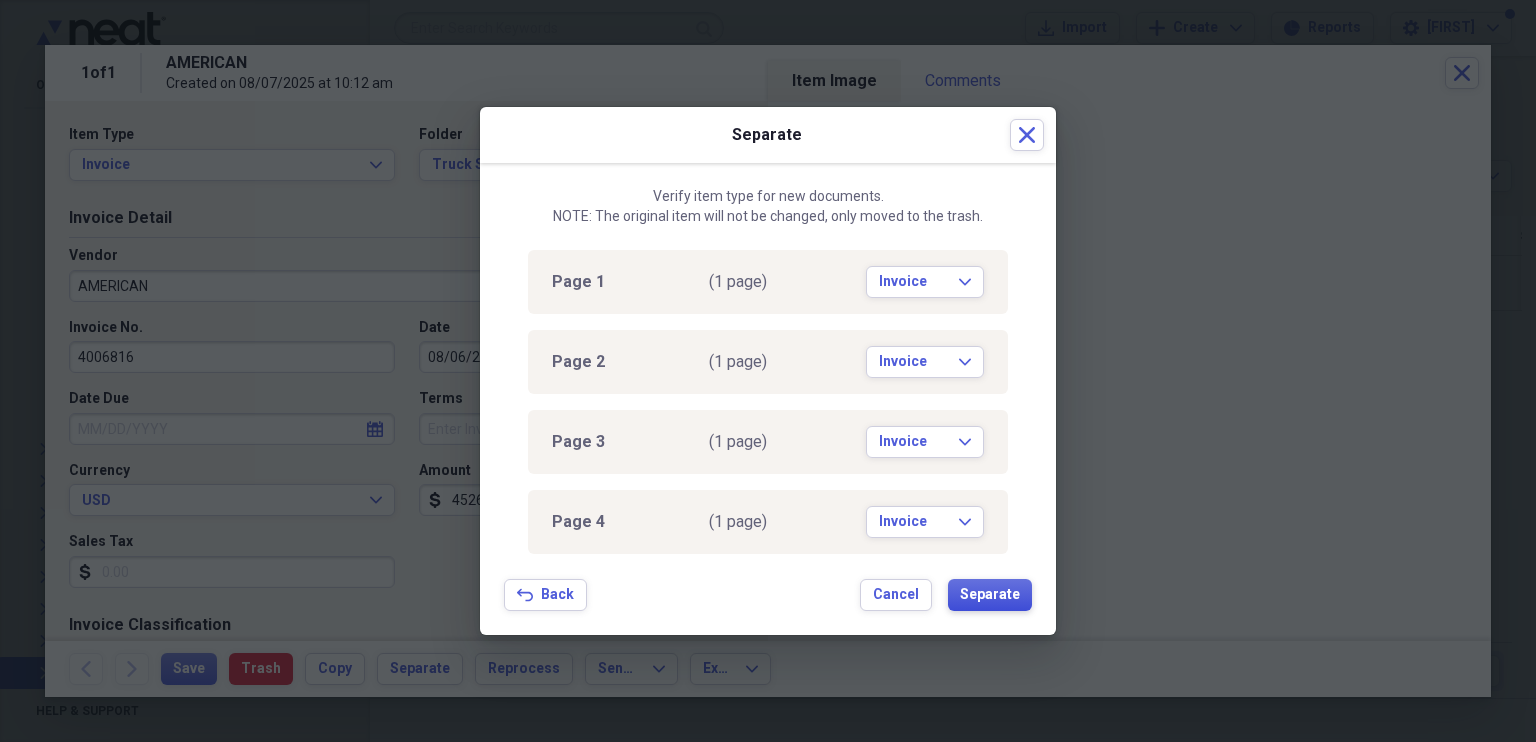 click on "Separate" at bounding box center (990, 595) 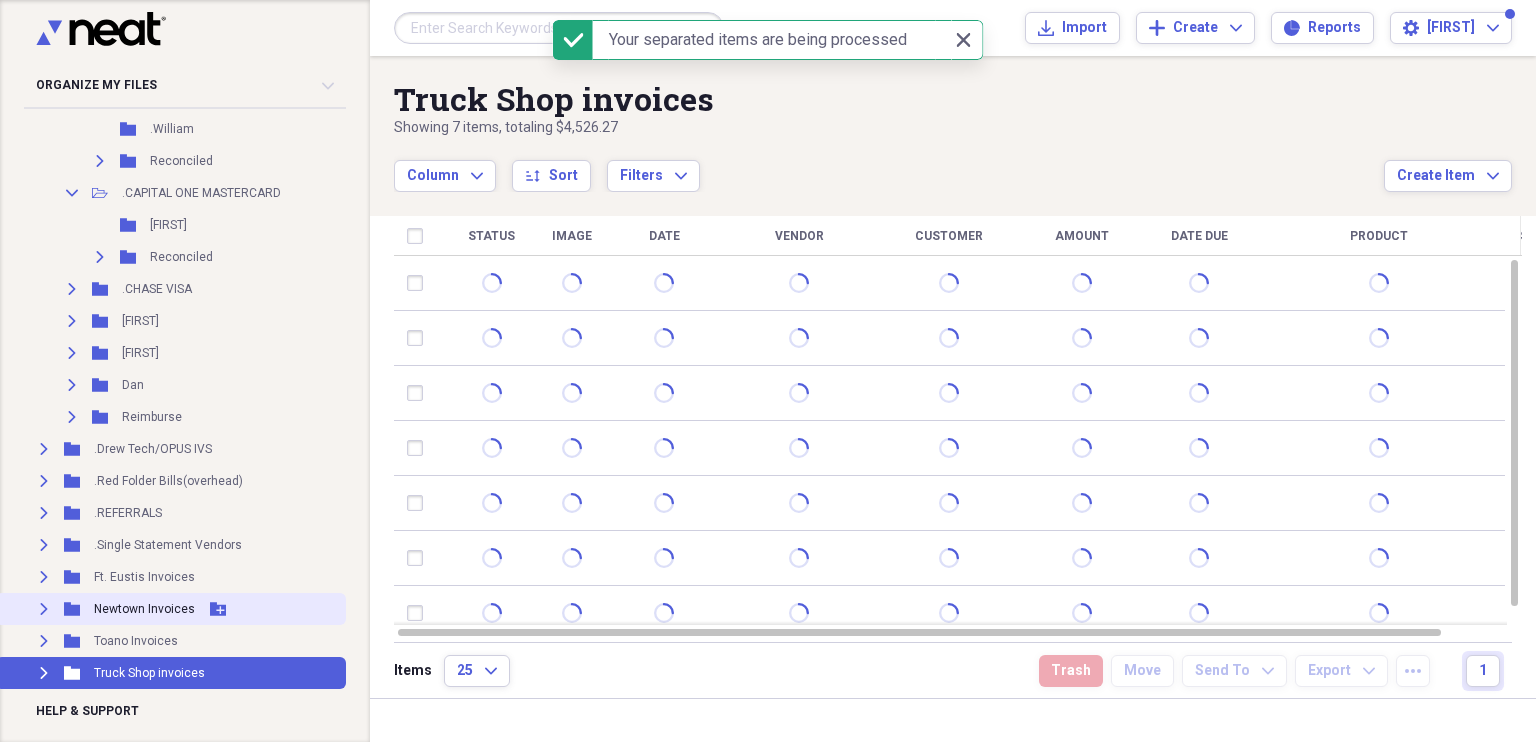scroll, scrollTop: 1000, scrollLeft: 0, axis: vertical 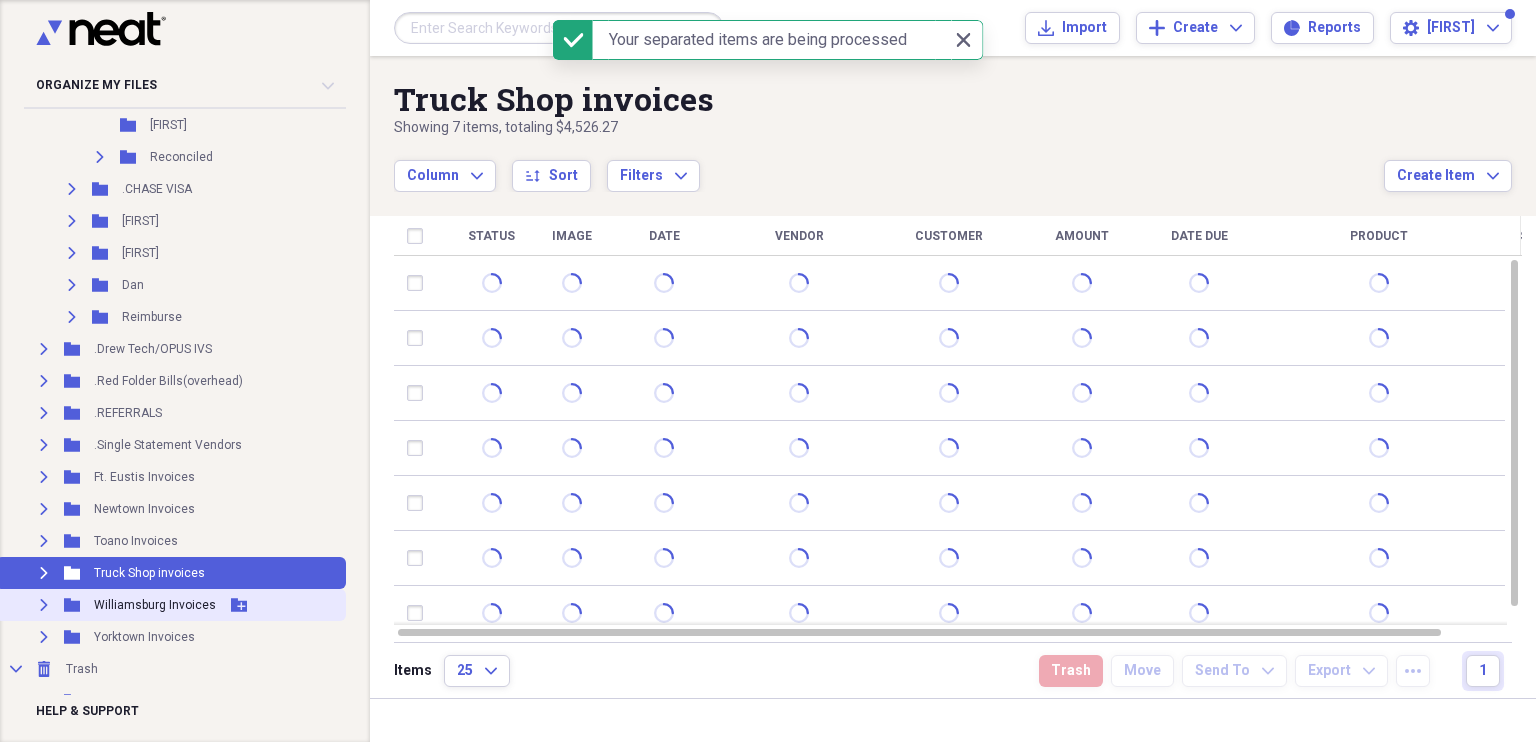 click on "Williamsburg Invoices" at bounding box center [155, 605] 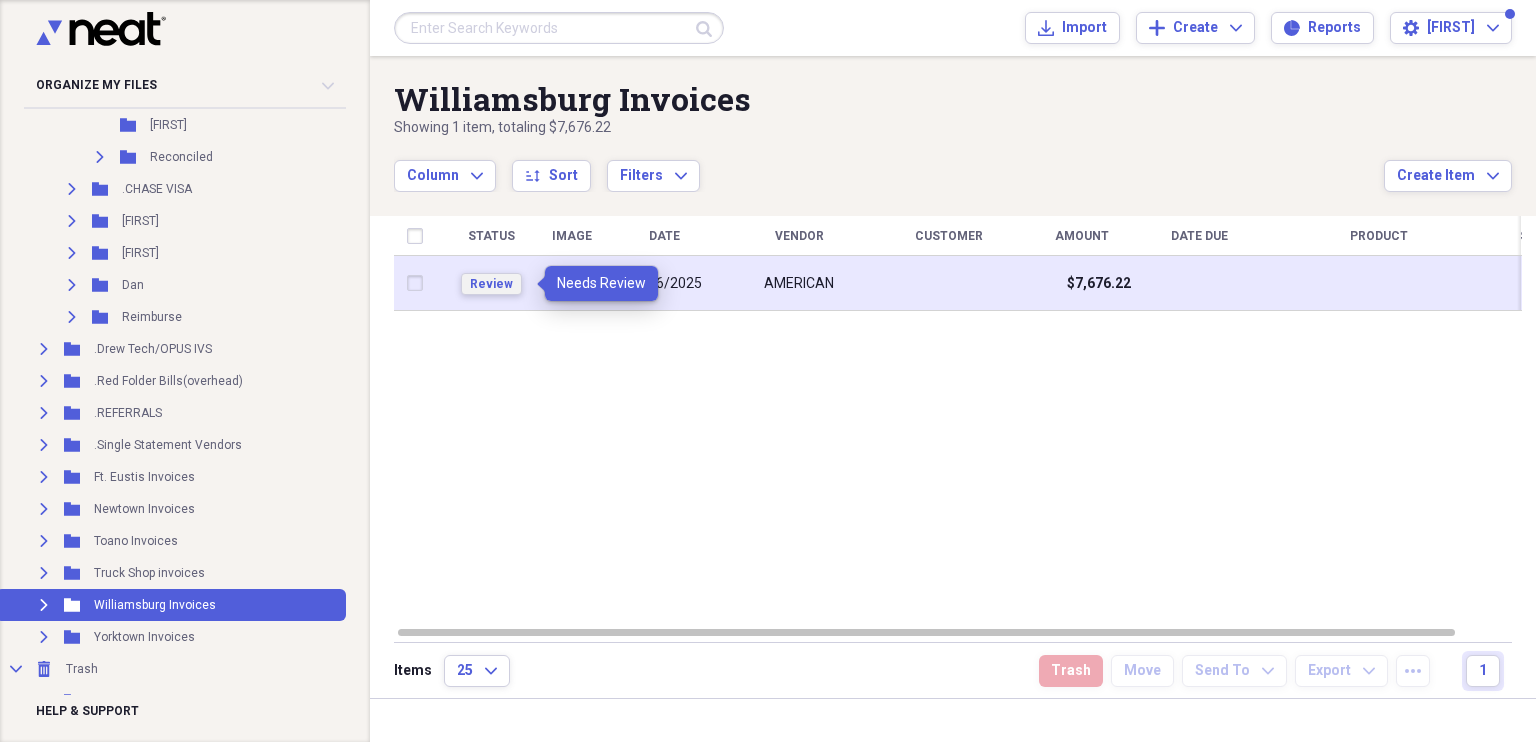 click on "Review" at bounding box center [491, 284] 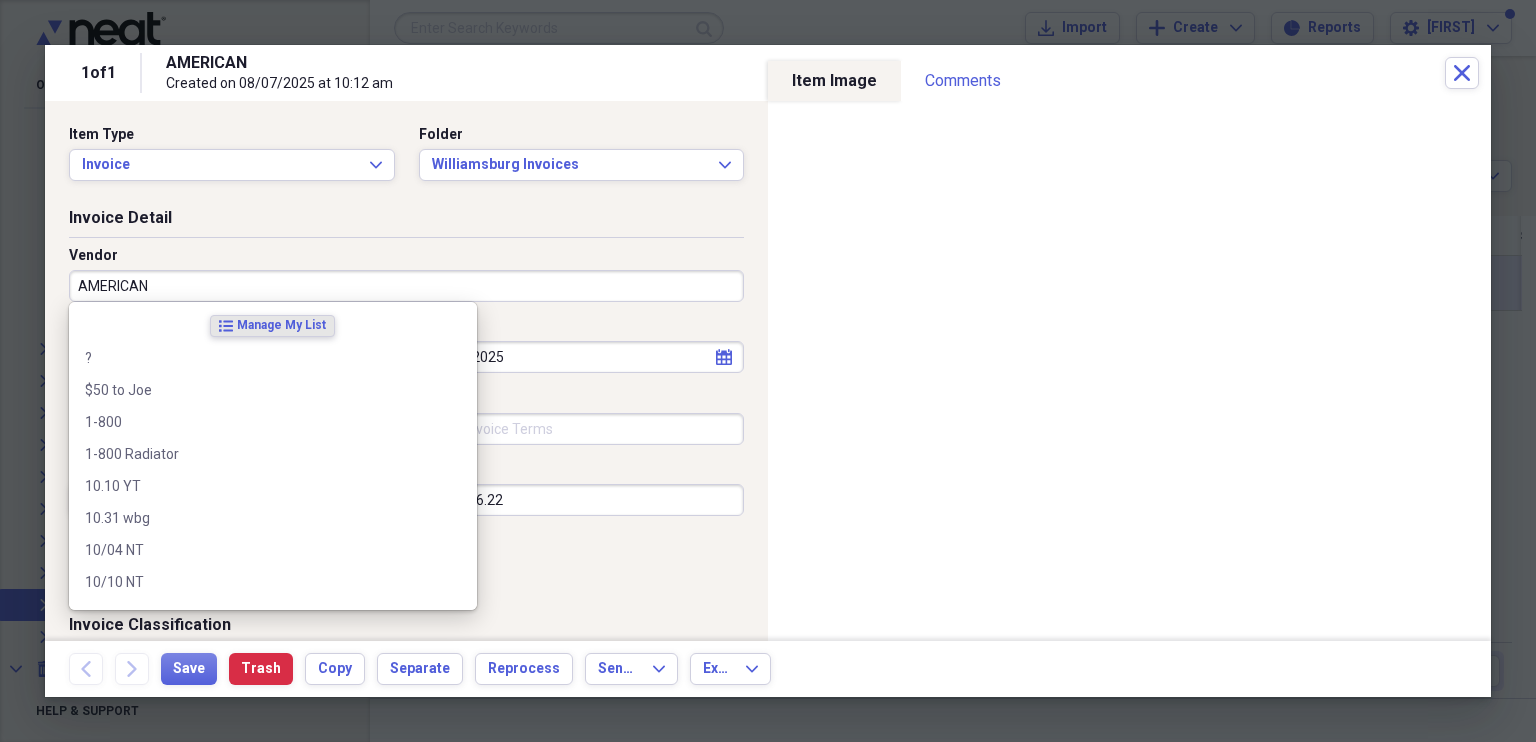 click on "Invoice Detail Vendor AMERICAN Invoice No. 06194392760 Date 08/06/2025 calendar Calendar Date Due calendar Calendar Terms Currency USD Expand Amount dollar-sign 7676.22 Sales Tax dollar-sign" at bounding box center (406, 410) 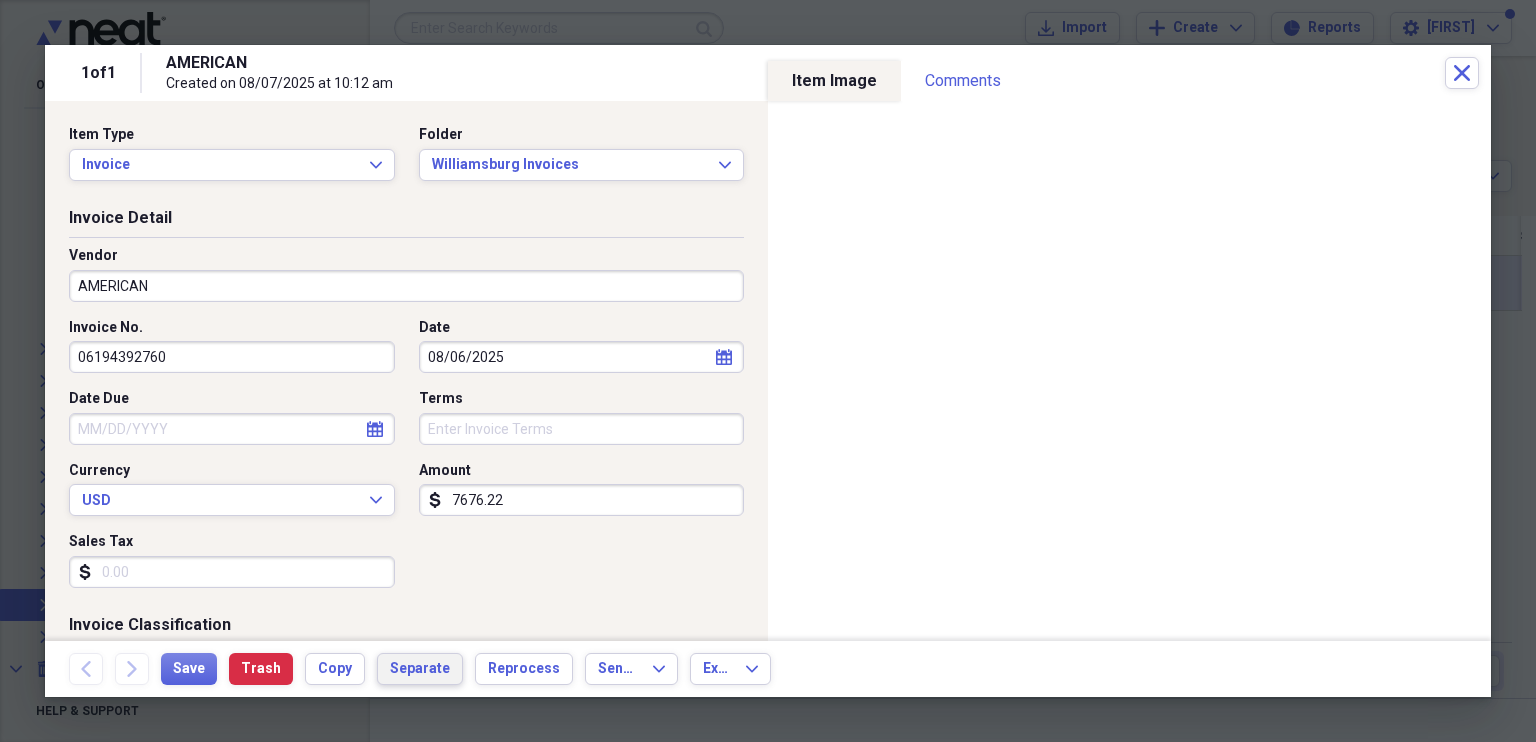 click on "Separate" at bounding box center [420, 669] 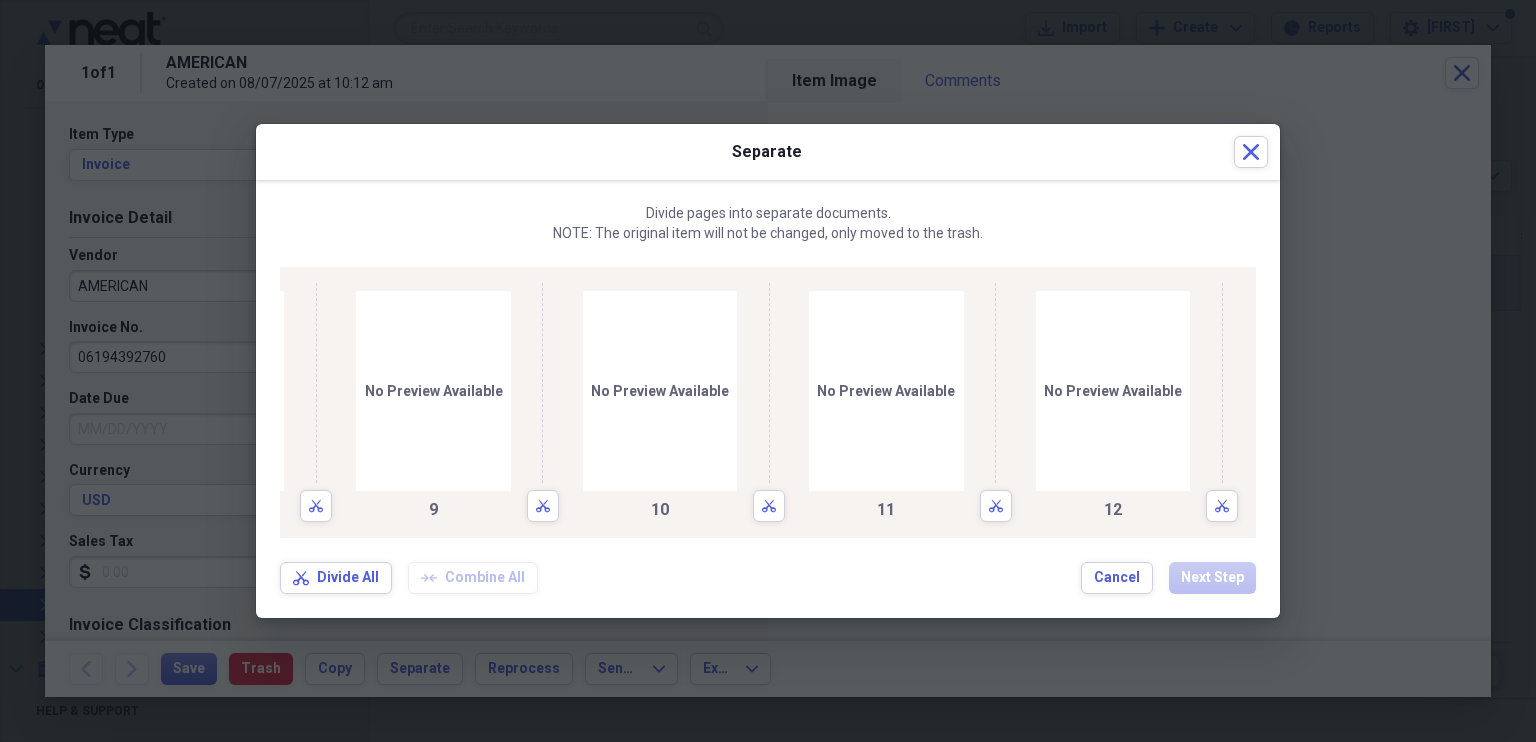scroll, scrollTop: 0, scrollLeft: 1778, axis: horizontal 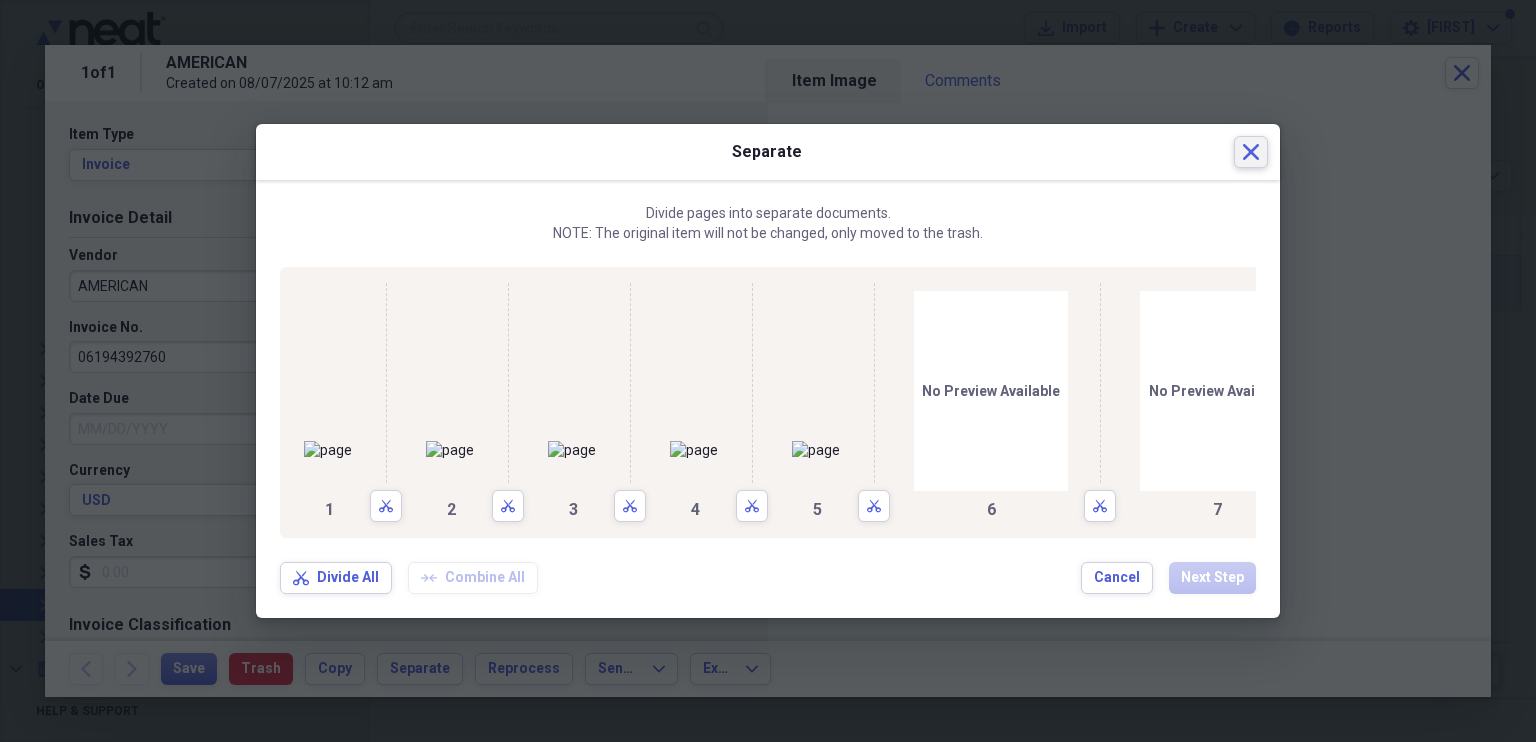 click on "Close" 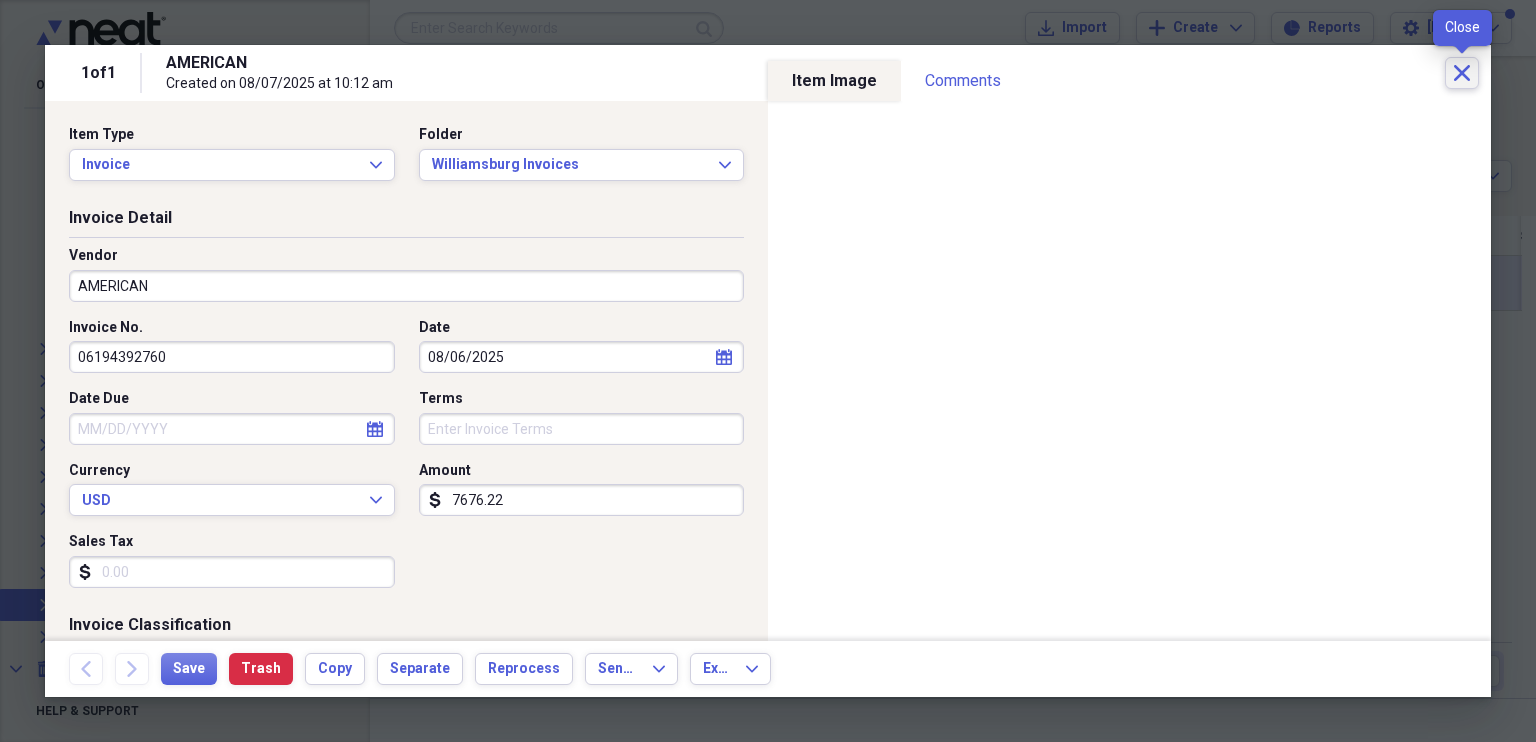 click on "Close" 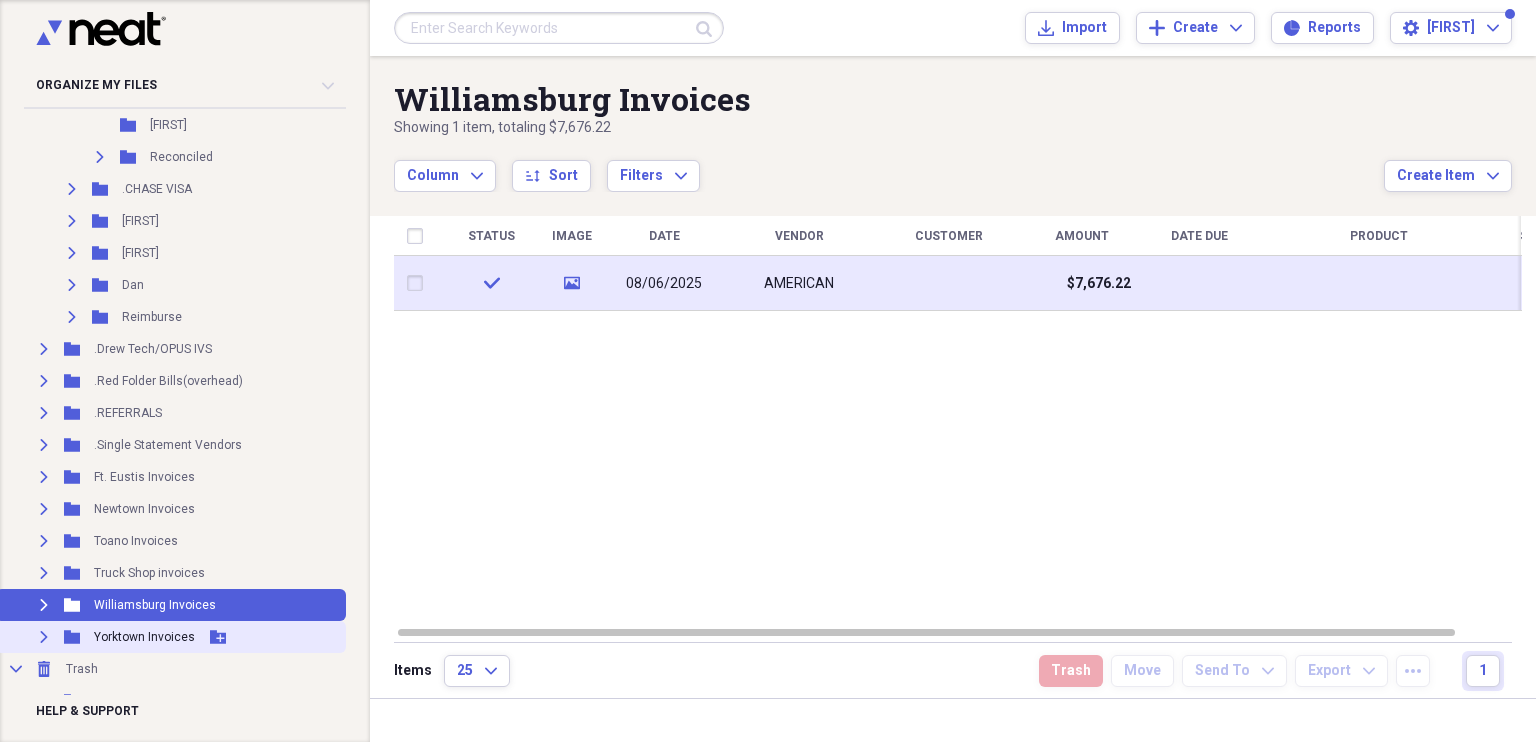 click on "Yorktown Invoices" at bounding box center (144, 637) 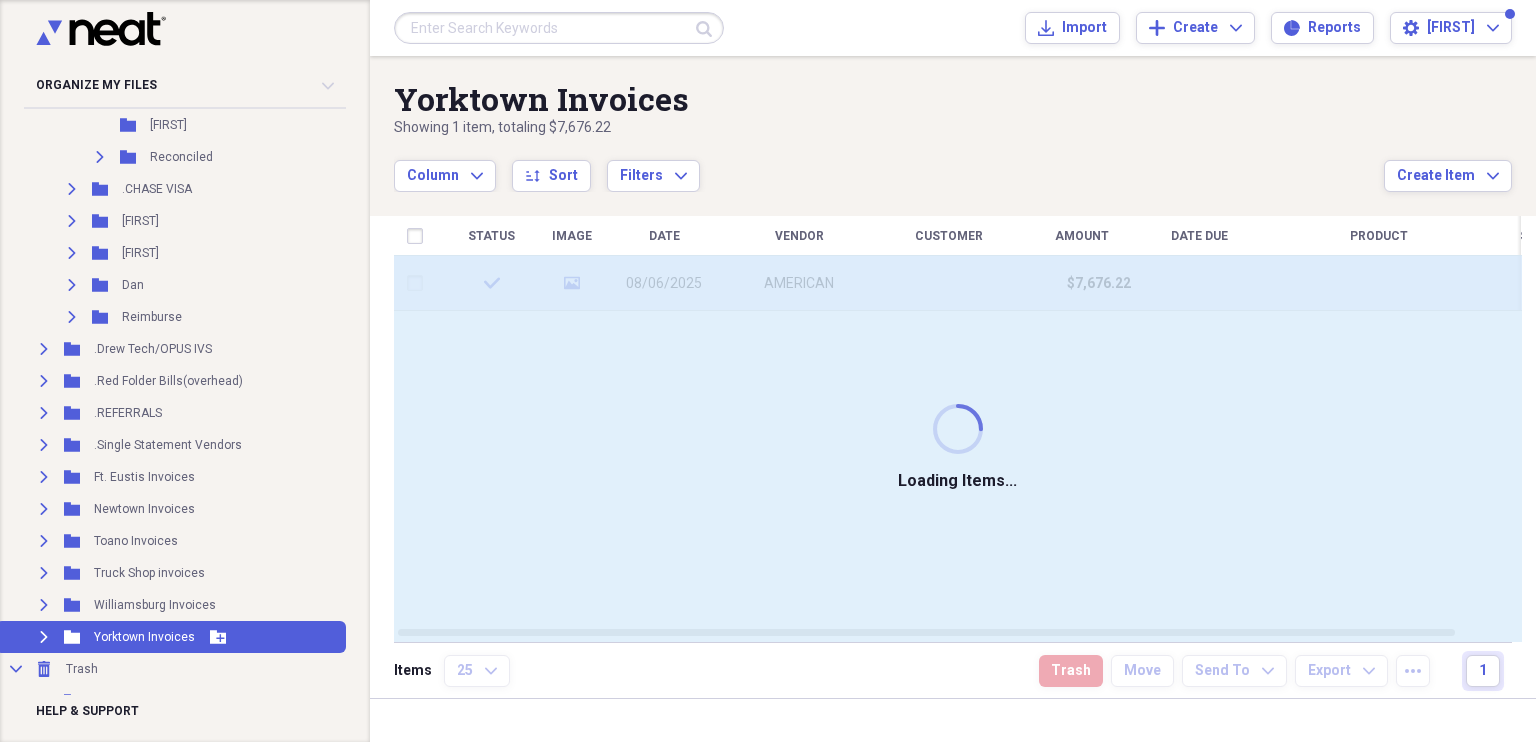 click on "Yorktown Invoices" at bounding box center (144, 637) 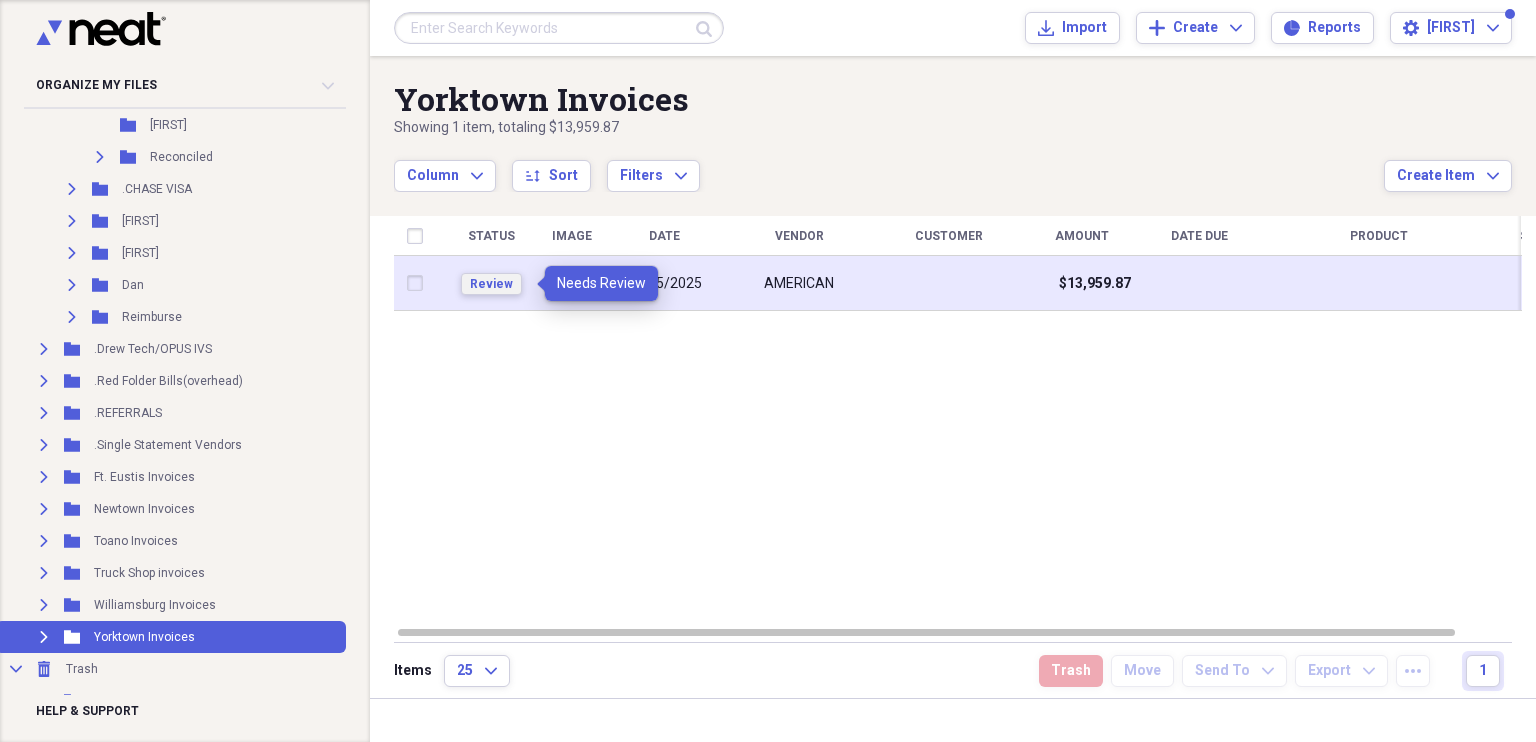 click on "Review" at bounding box center (491, 284) 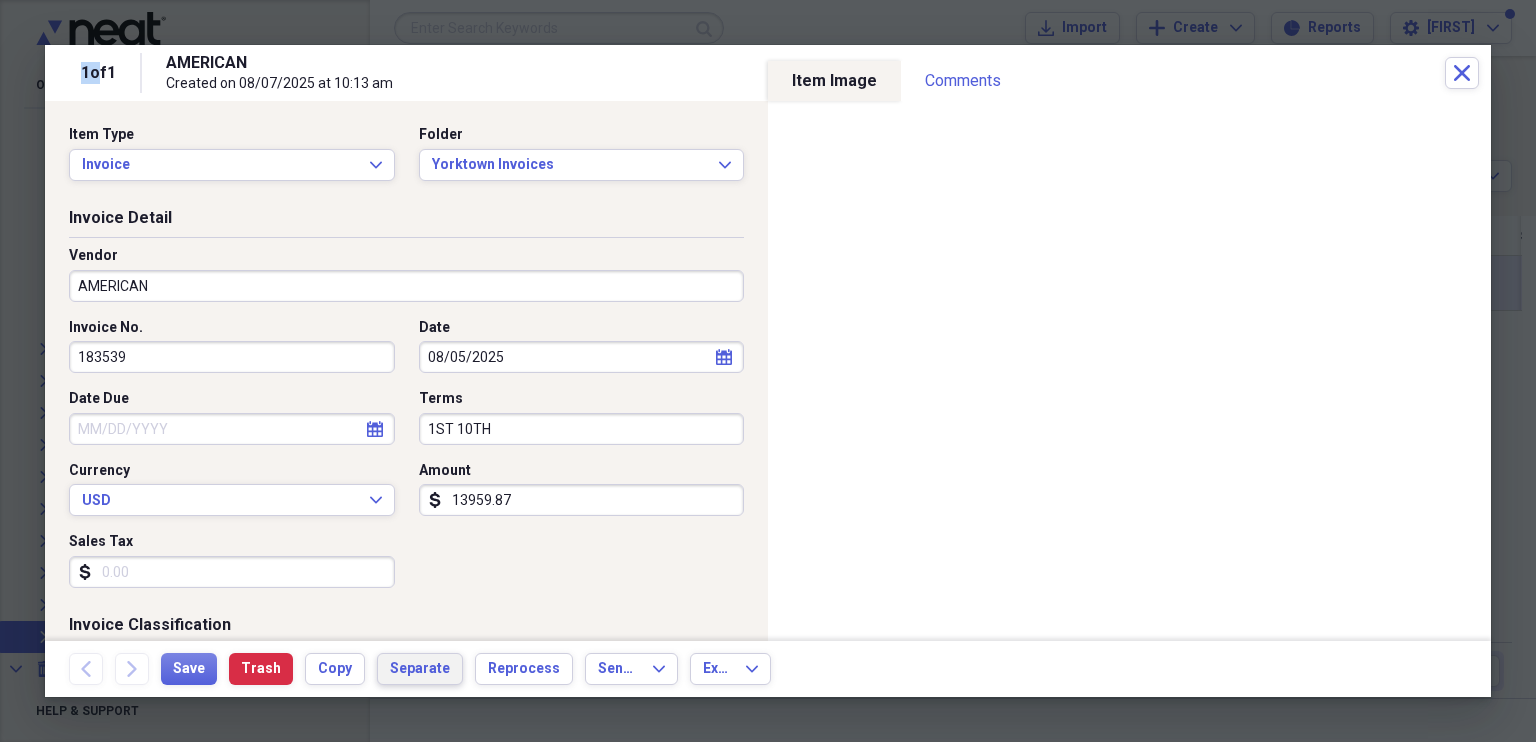 click on "Separate" at bounding box center [420, 669] 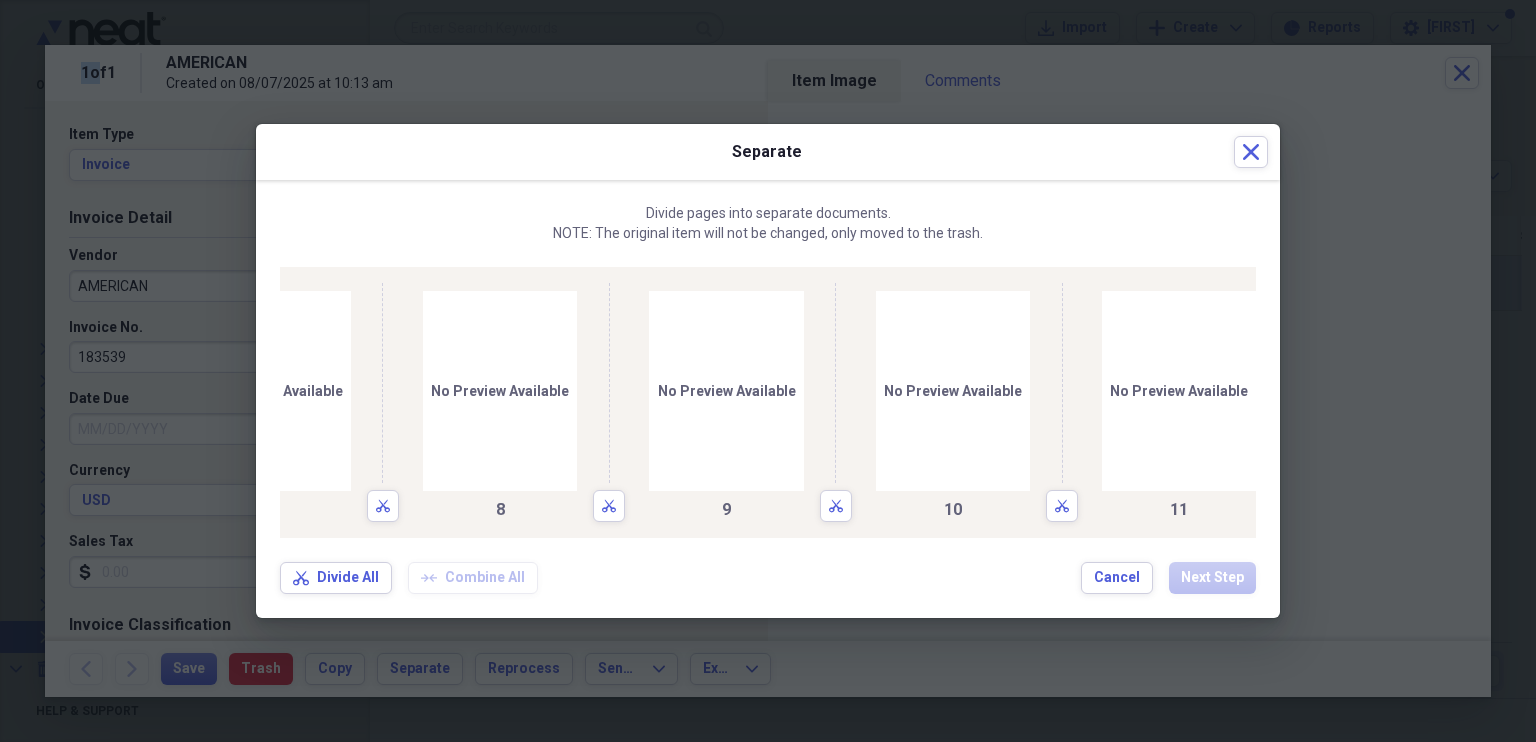 scroll, scrollTop: 0, scrollLeft: 1138, axis: horizontal 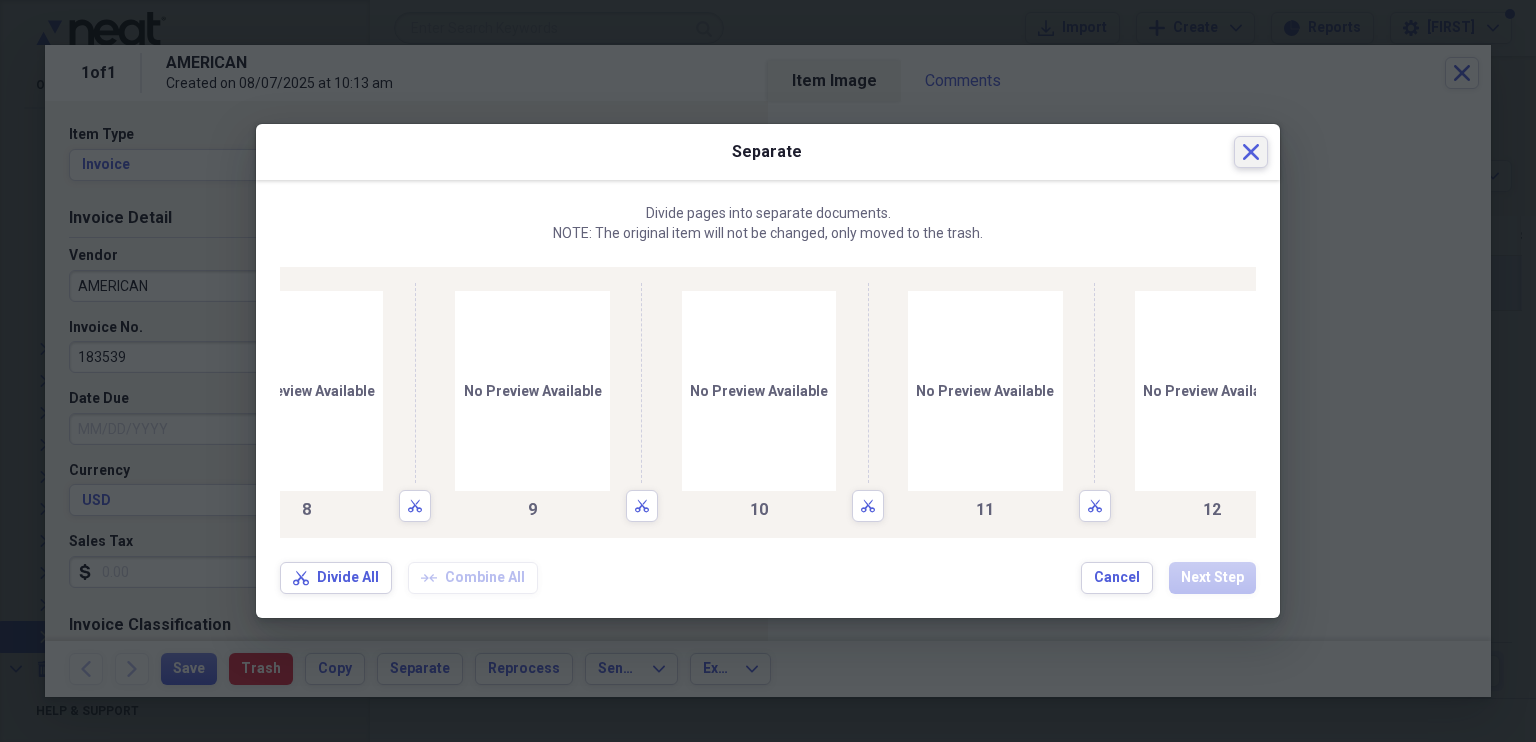 click 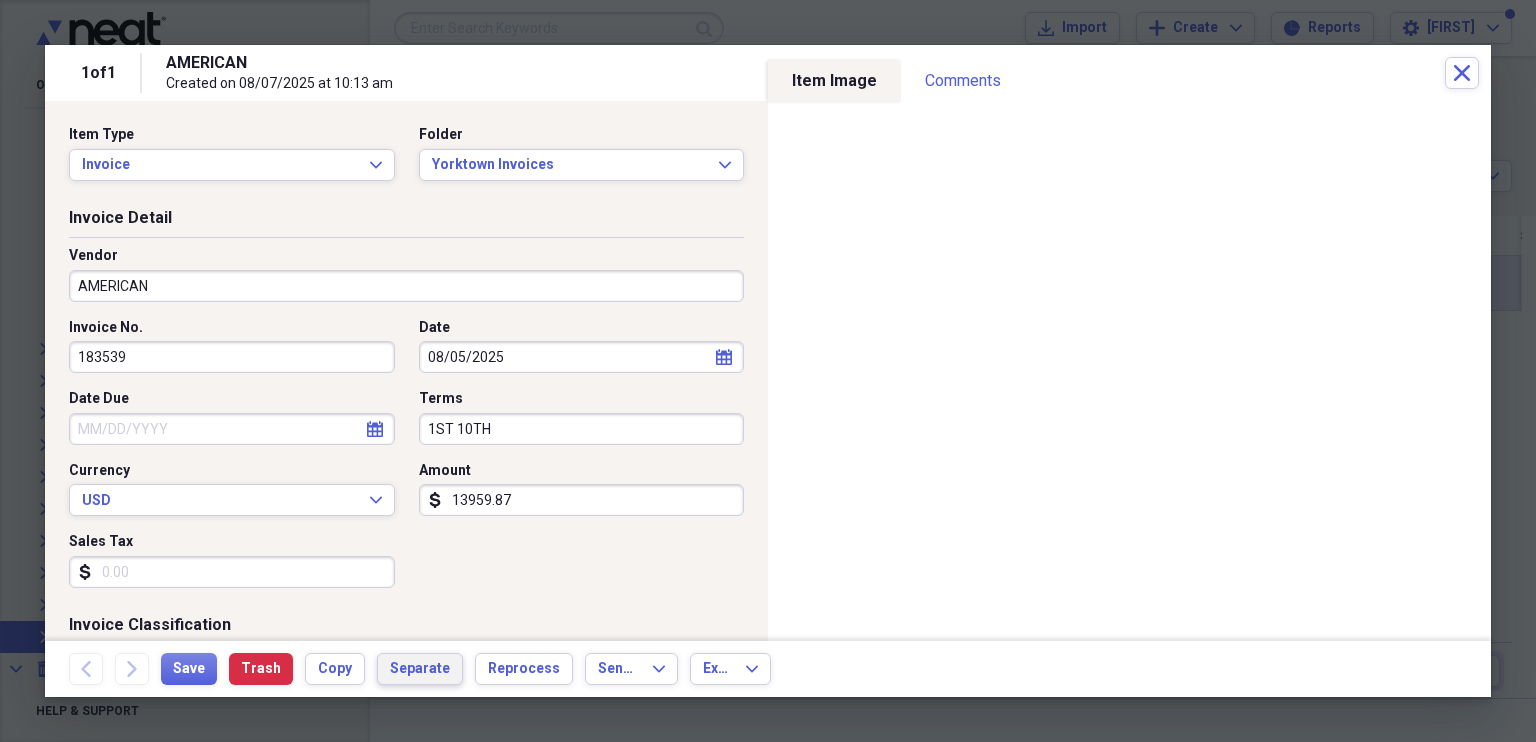 click on "Separate" at bounding box center [420, 669] 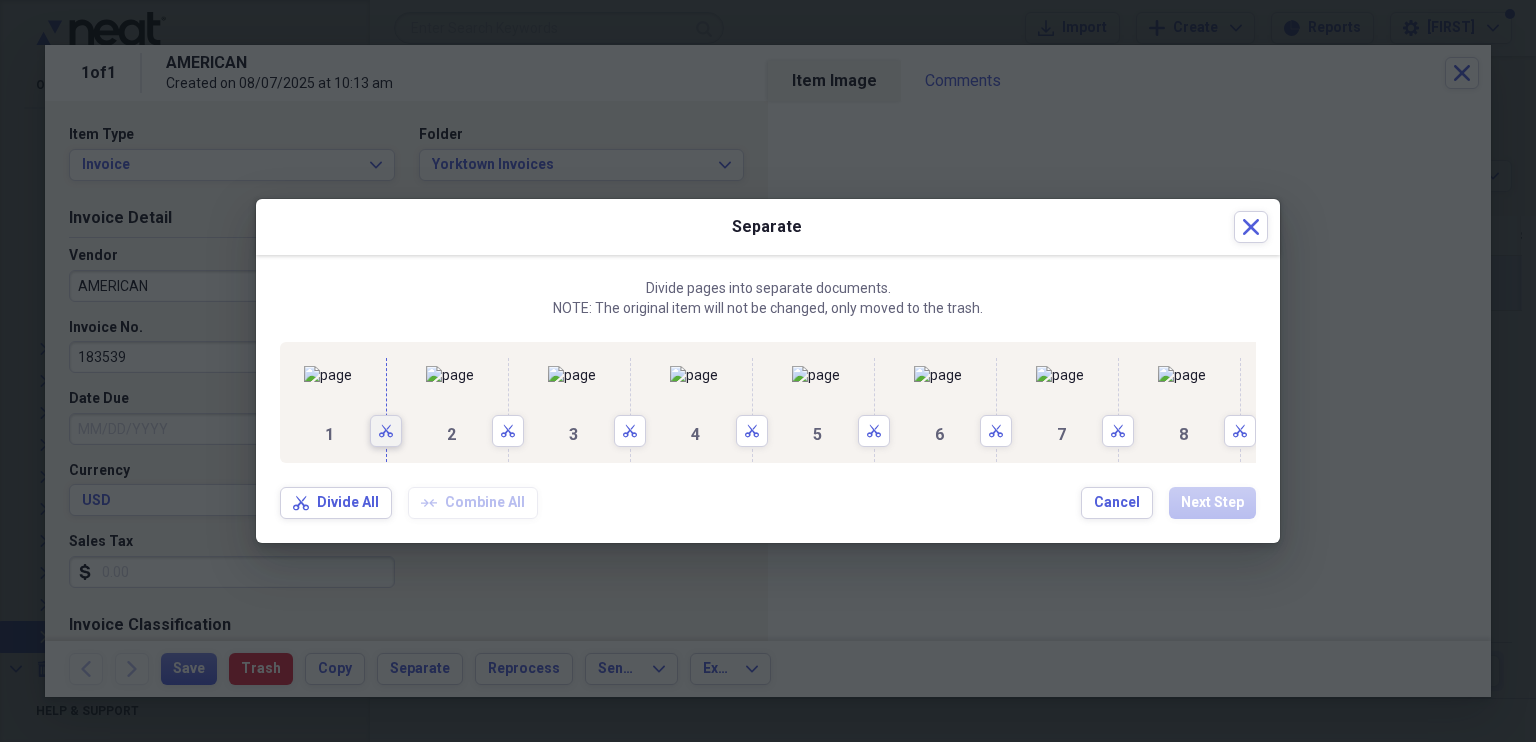 click on "Scissors" 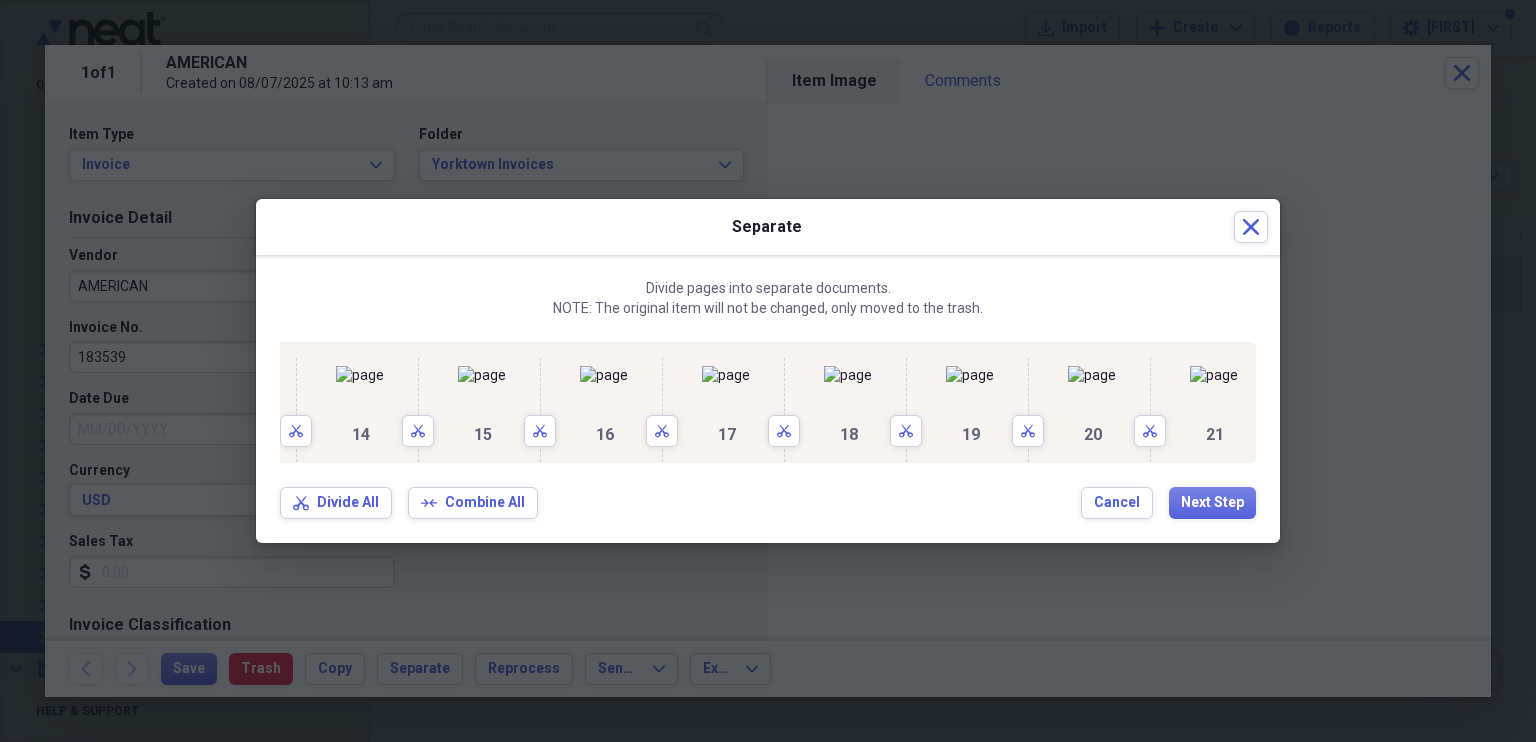 scroll, scrollTop: 0, scrollLeft: 3568, axis: horizontal 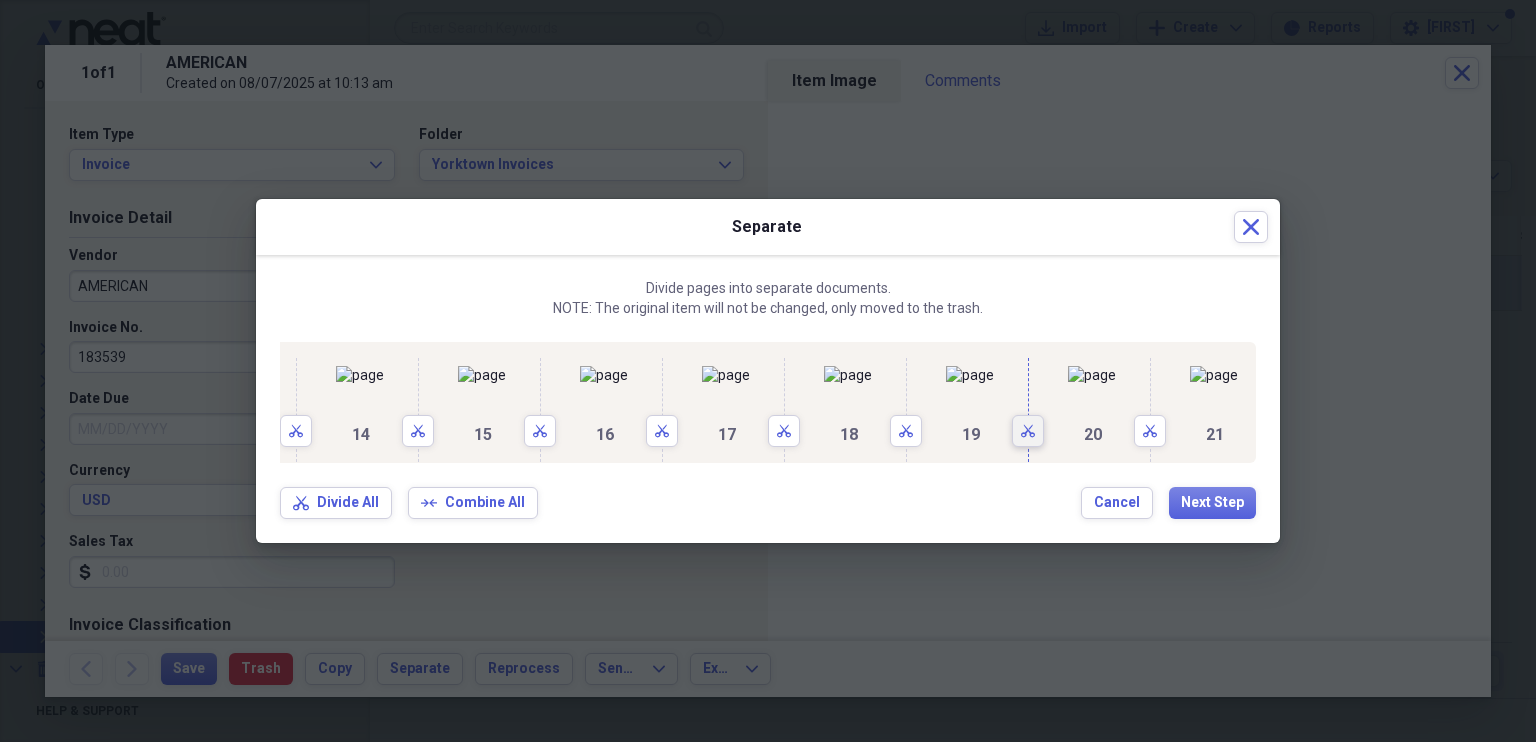 click on "Scissors" 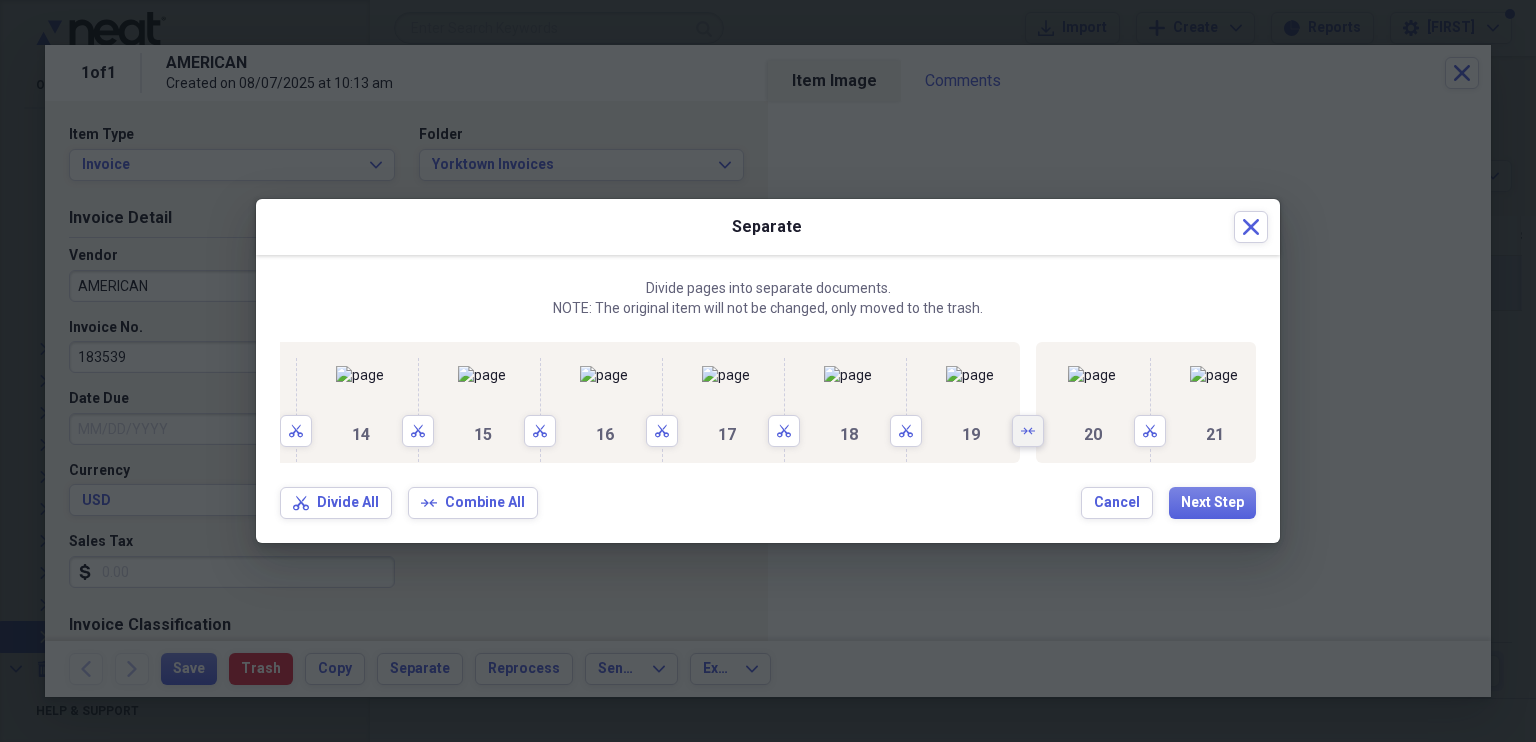 scroll, scrollTop: 0, scrollLeft: 4199, axis: horizontal 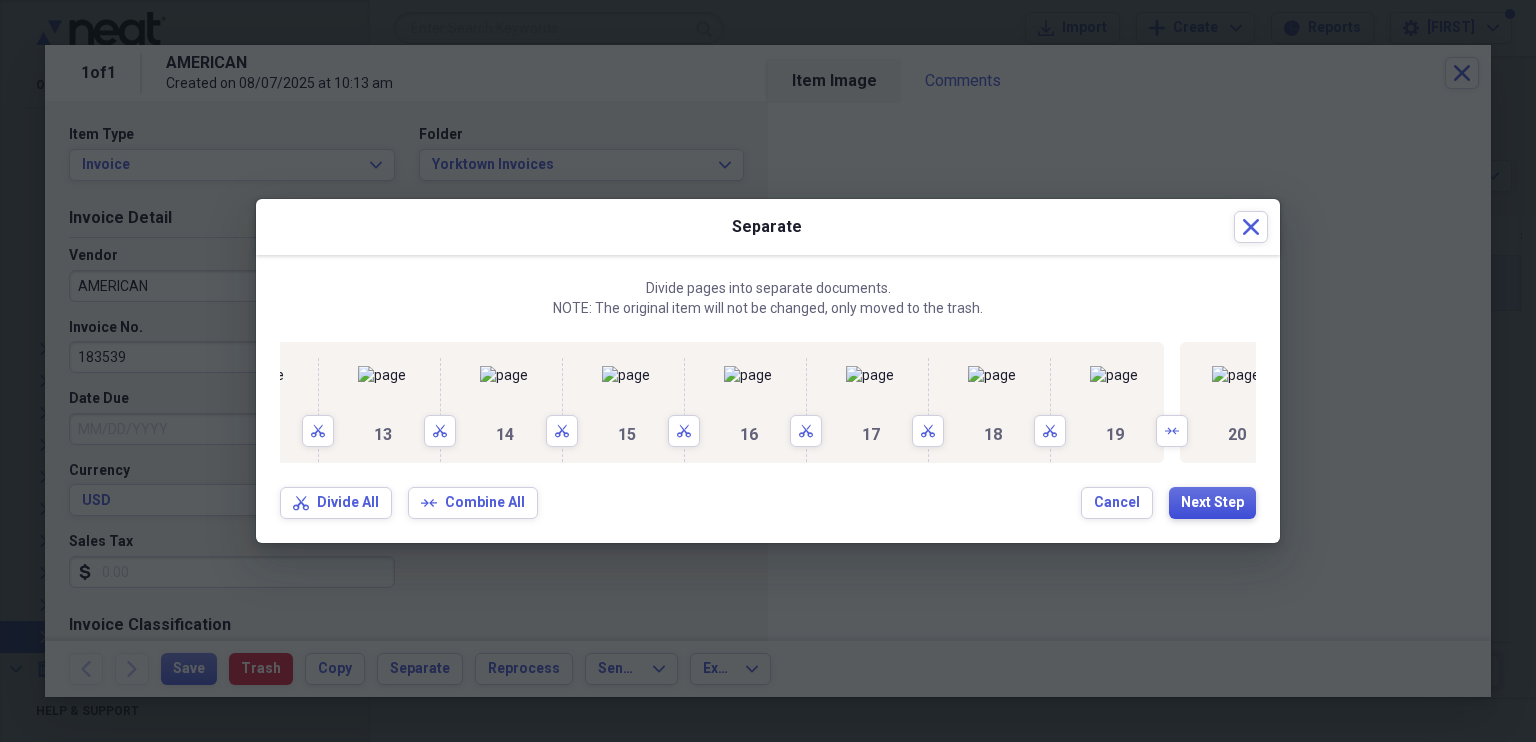 click on "Next Step" at bounding box center [1212, 503] 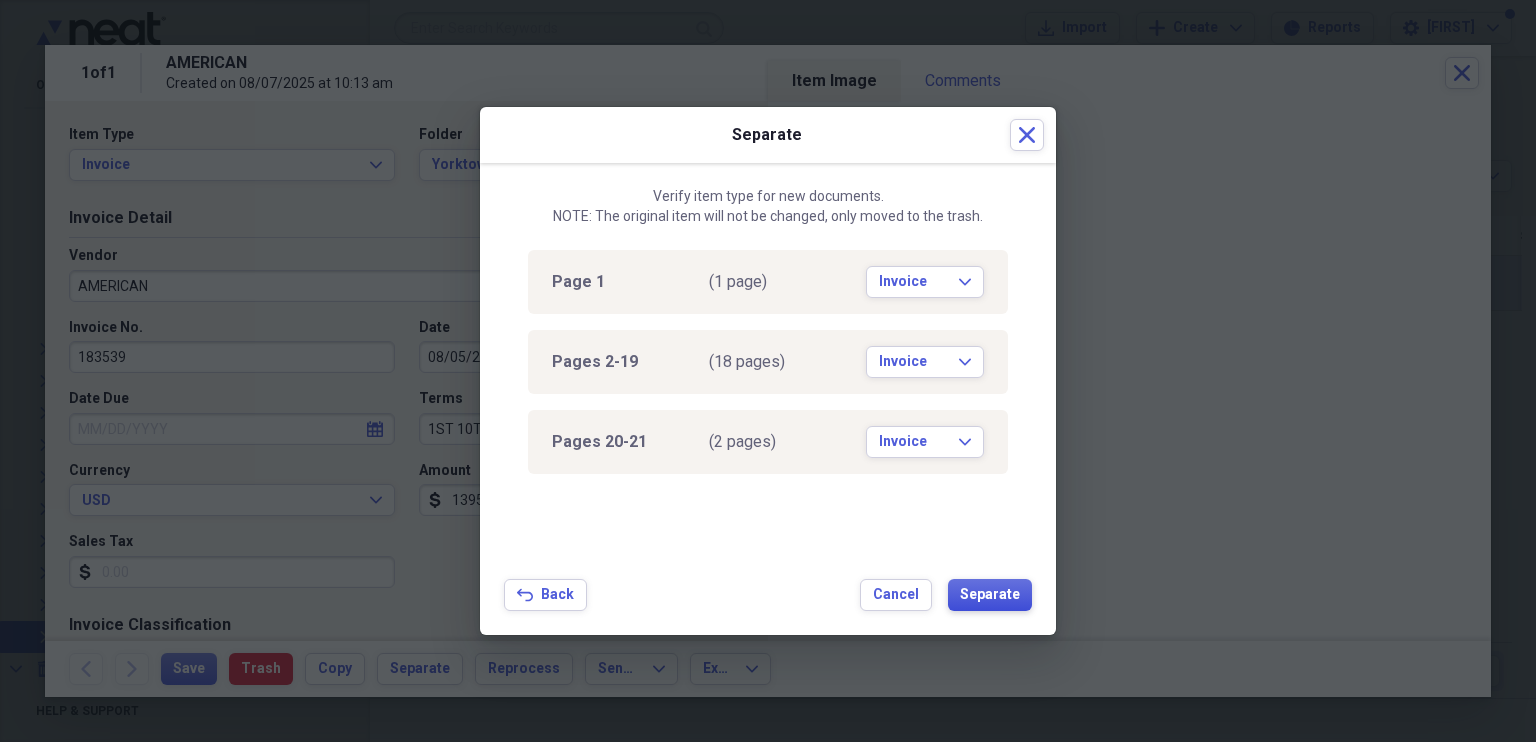 click on "Separate" at bounding box center [990, 595] 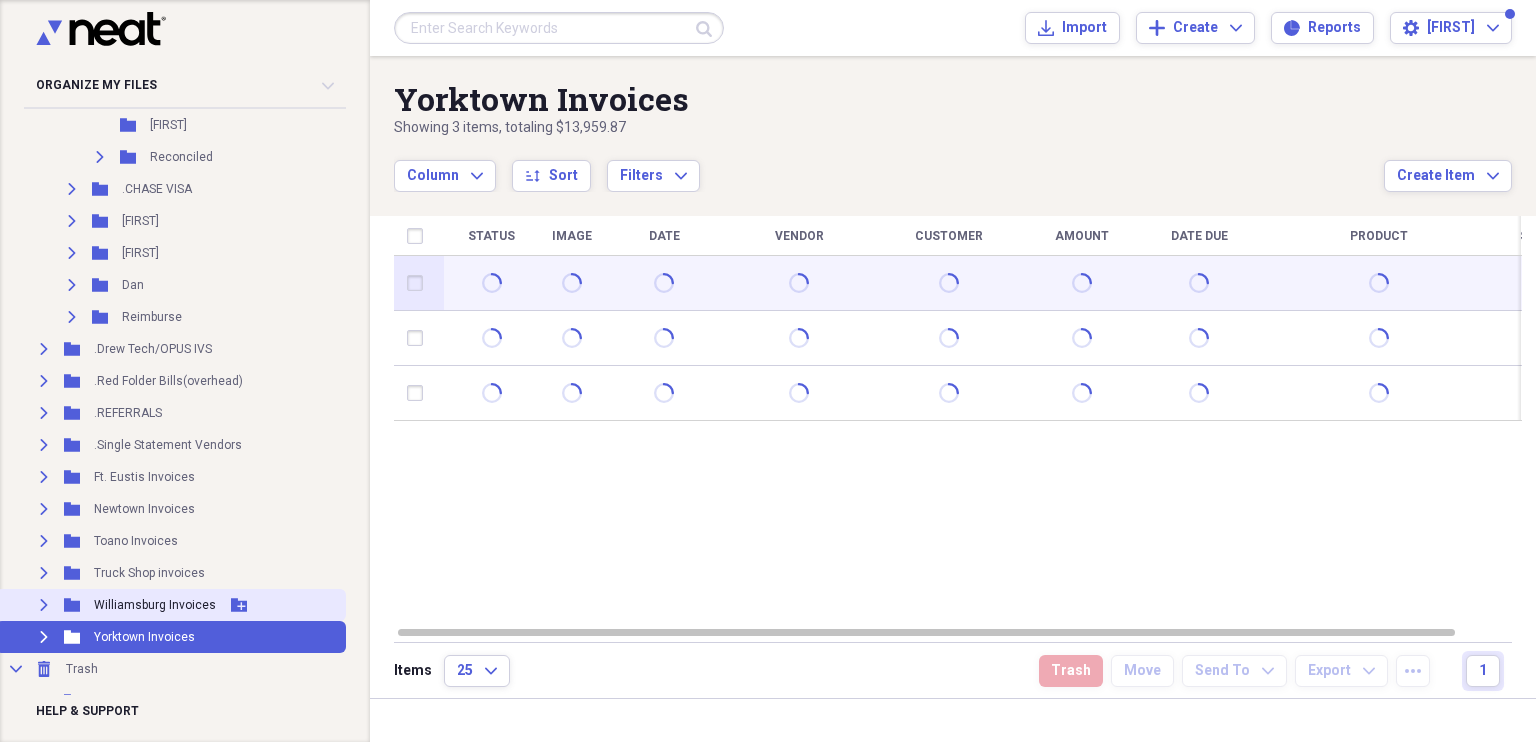 click on "Williamsburg Invoices" at bounding box center (155, 605) 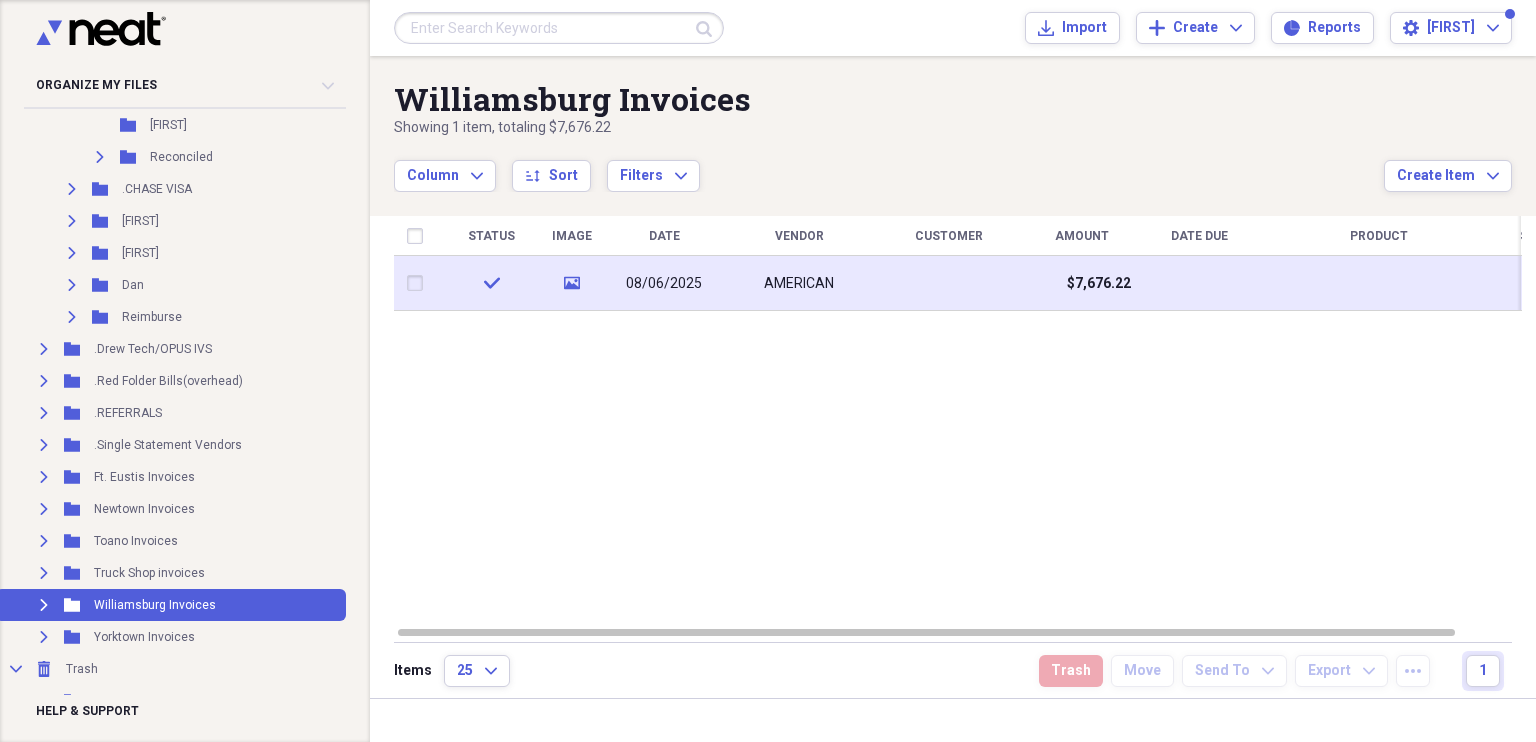 click on "media" 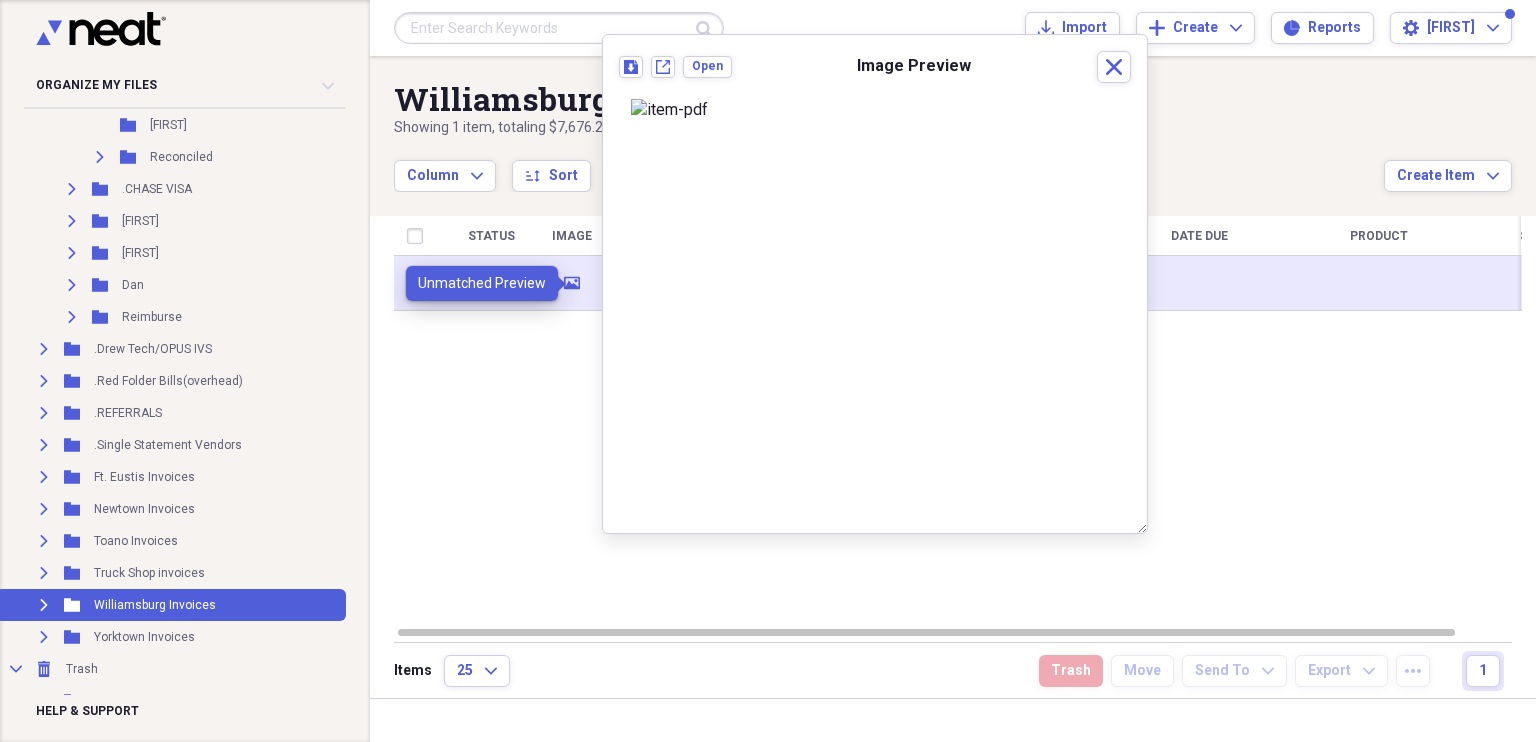 click on "media" 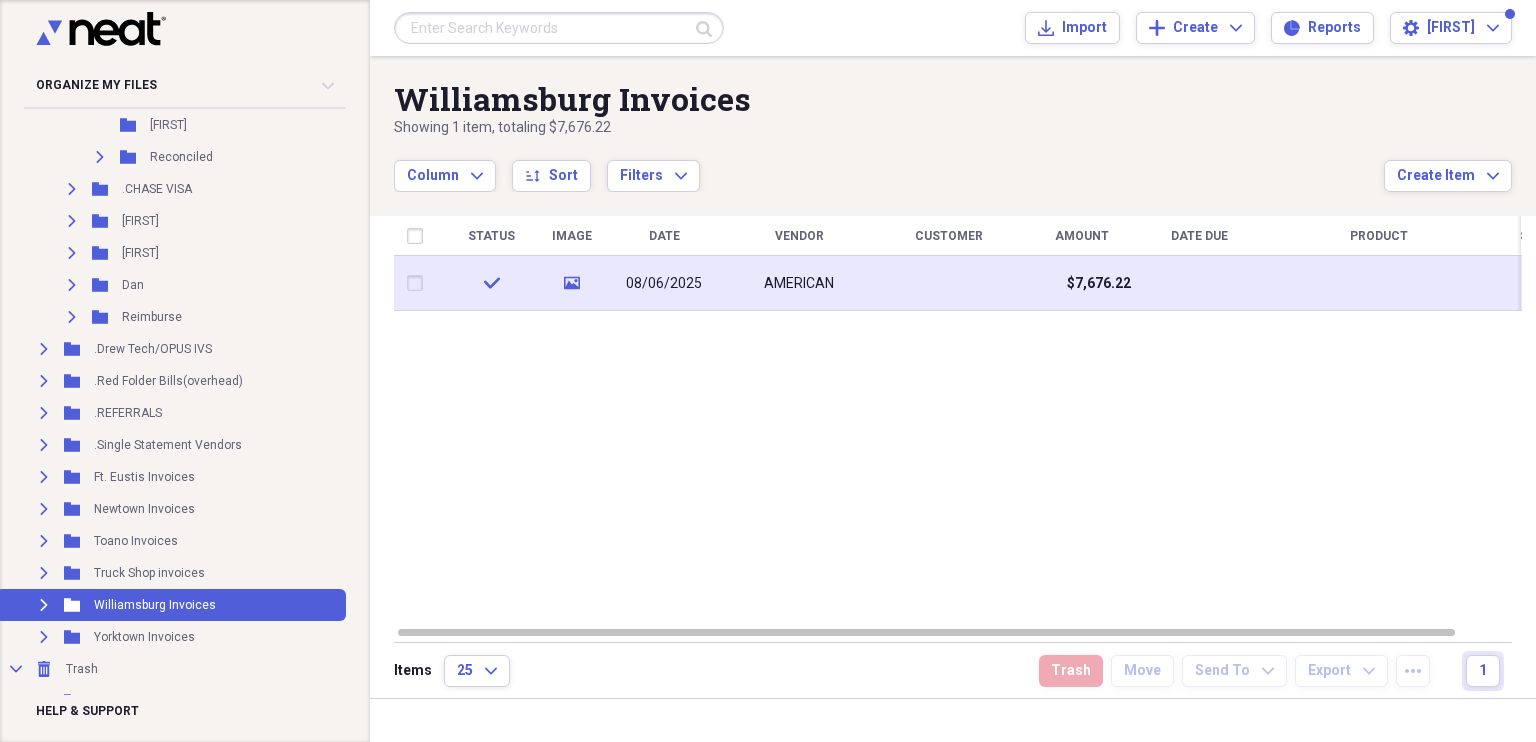 click on "08/06/2025" at bounding box center (664, 284) 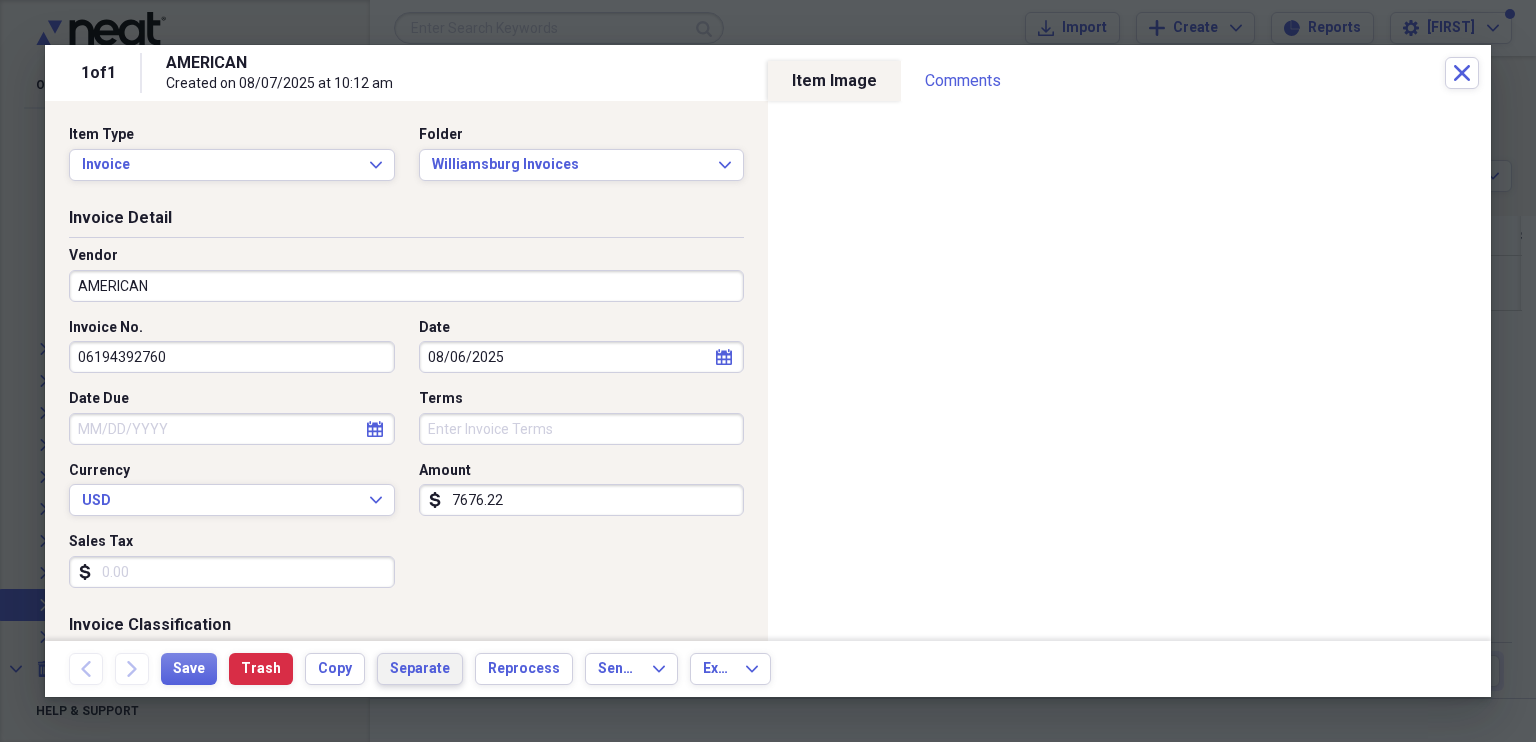 click on "Separate" at bounding box center (420, 669) 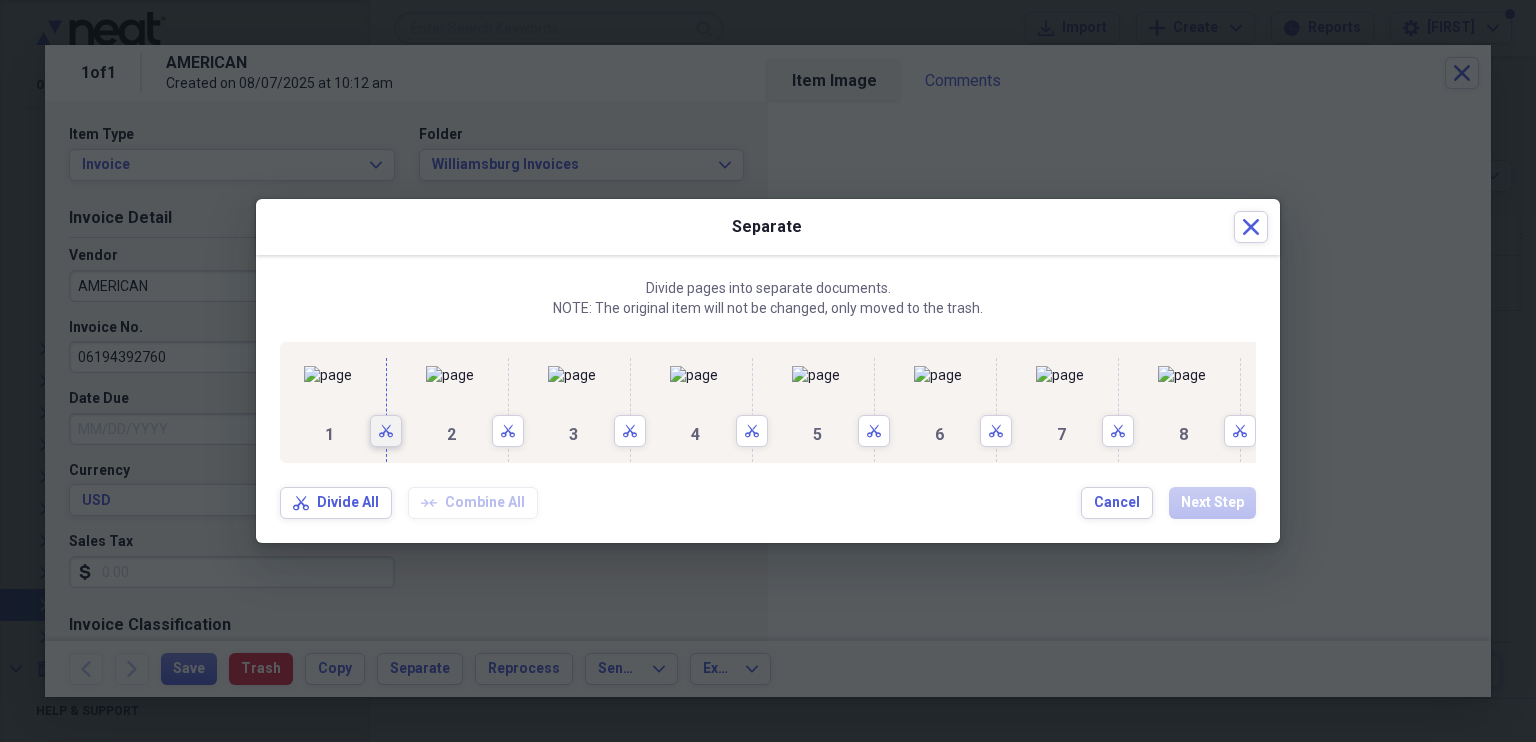 click on "Scissors" at bounding box center (386, 431) 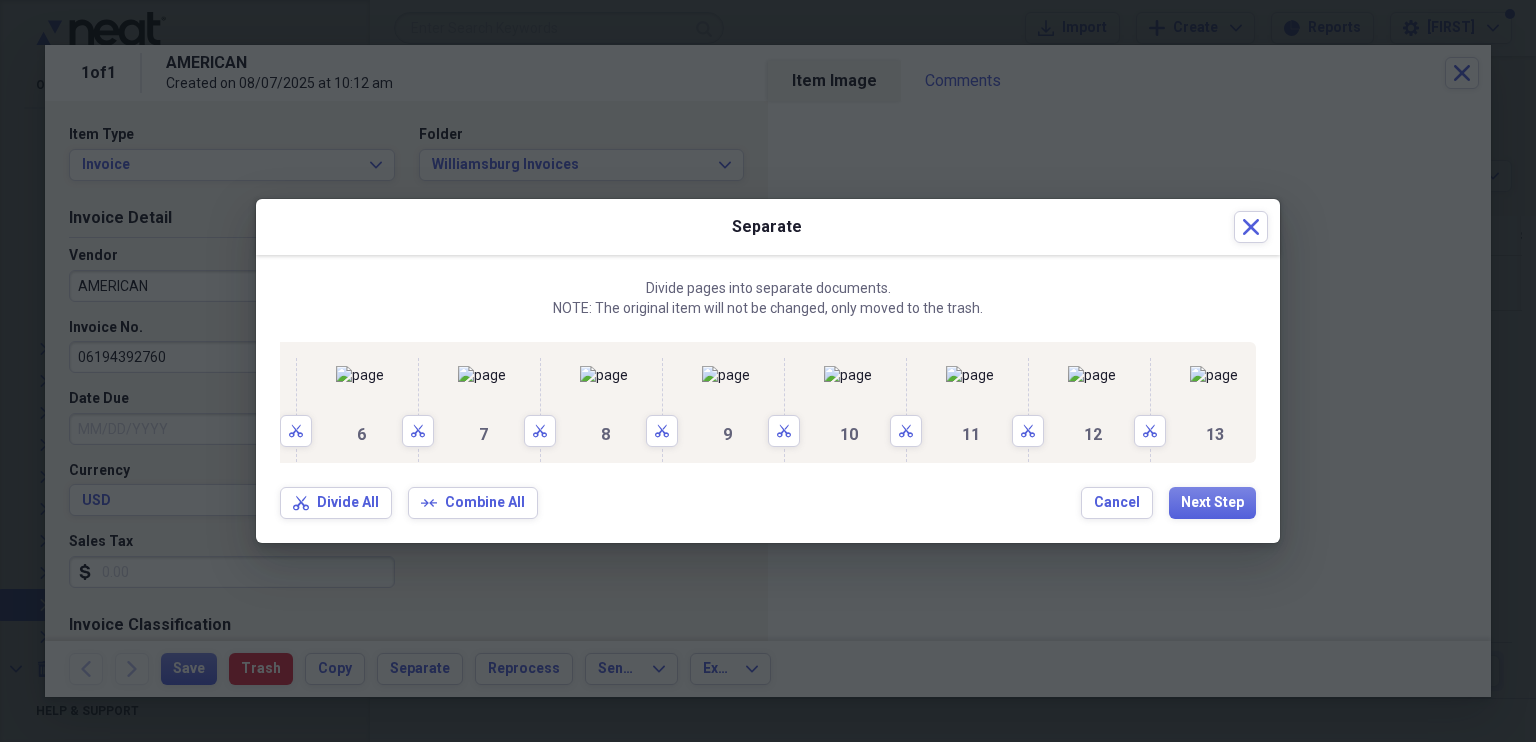 scroll, scrollTop: 0, scrollLeft: 2438, axis: horizontal 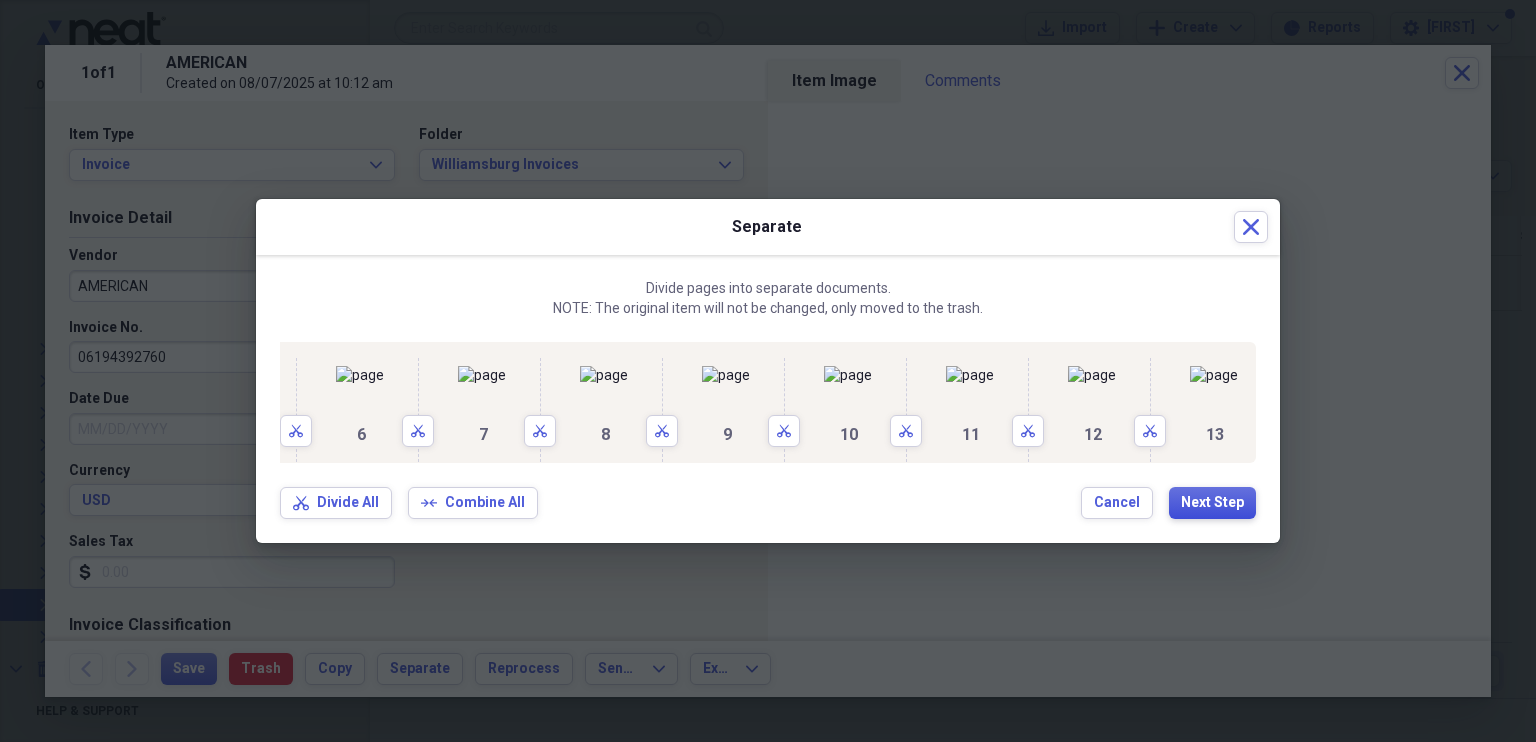 click on "Next Step" at bounding box center (1212, 503) 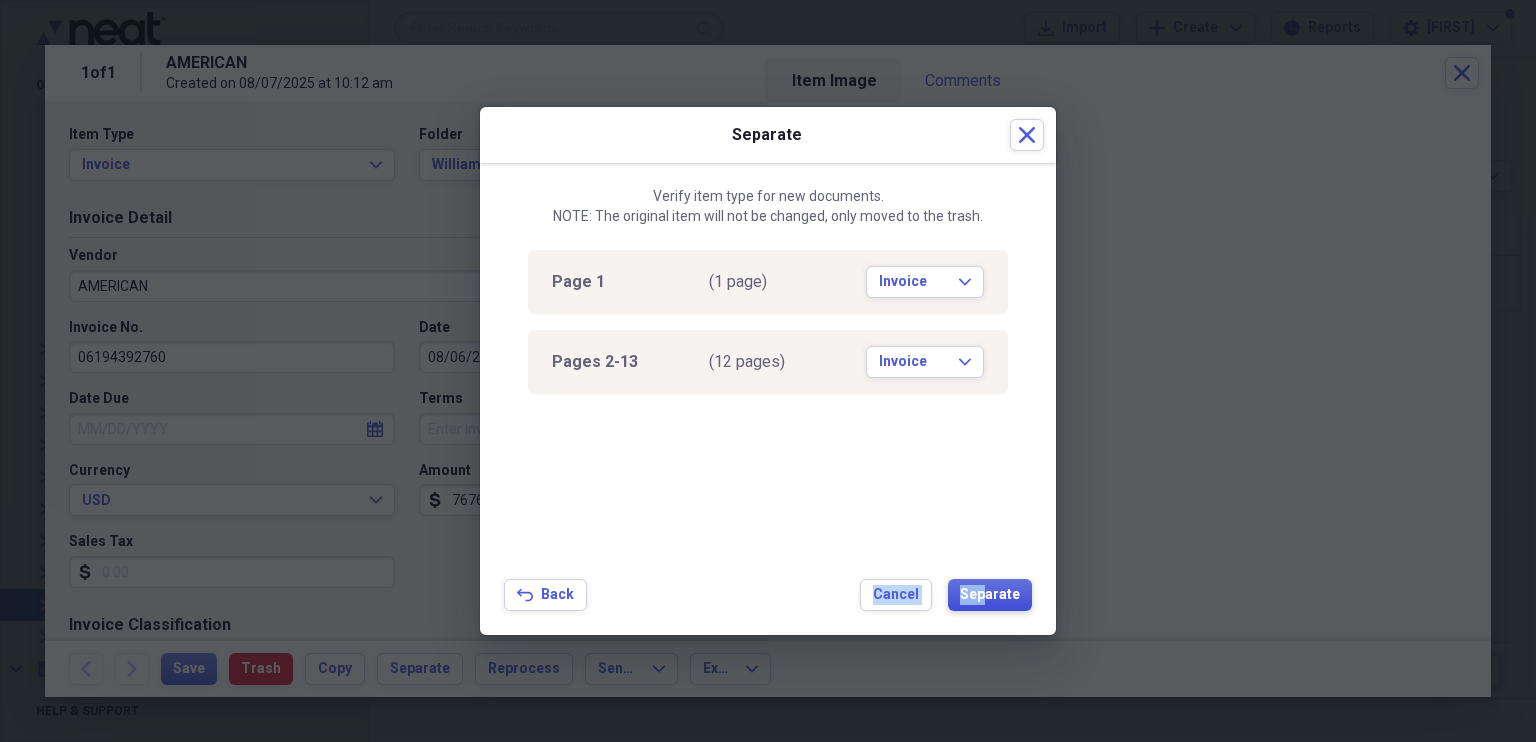 drag, startPoint x: 988, startPoint y: 595, endPoint x: 720, endPoint y: 572, distance: 268.98514 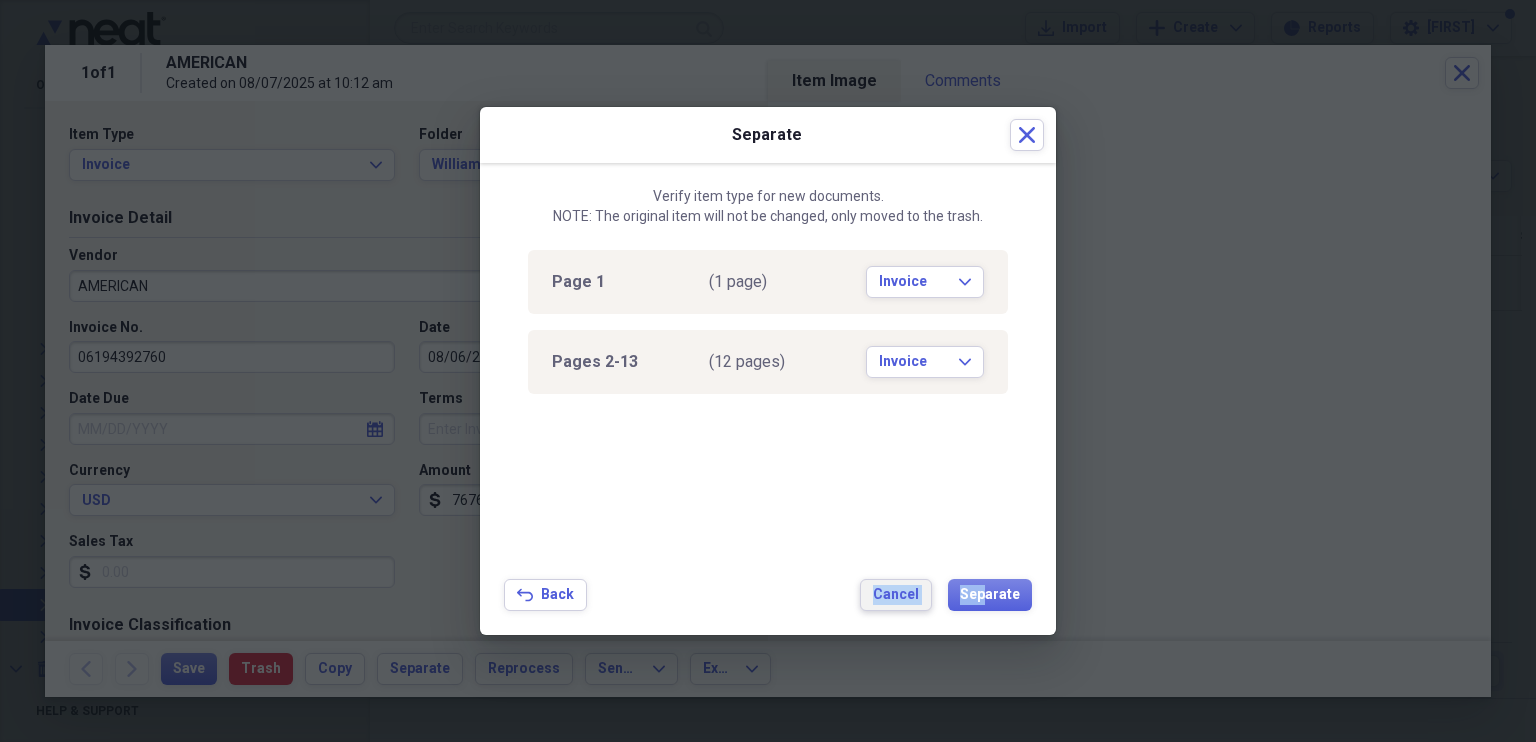 click on "Cancel" at bounding box center [896, 595] 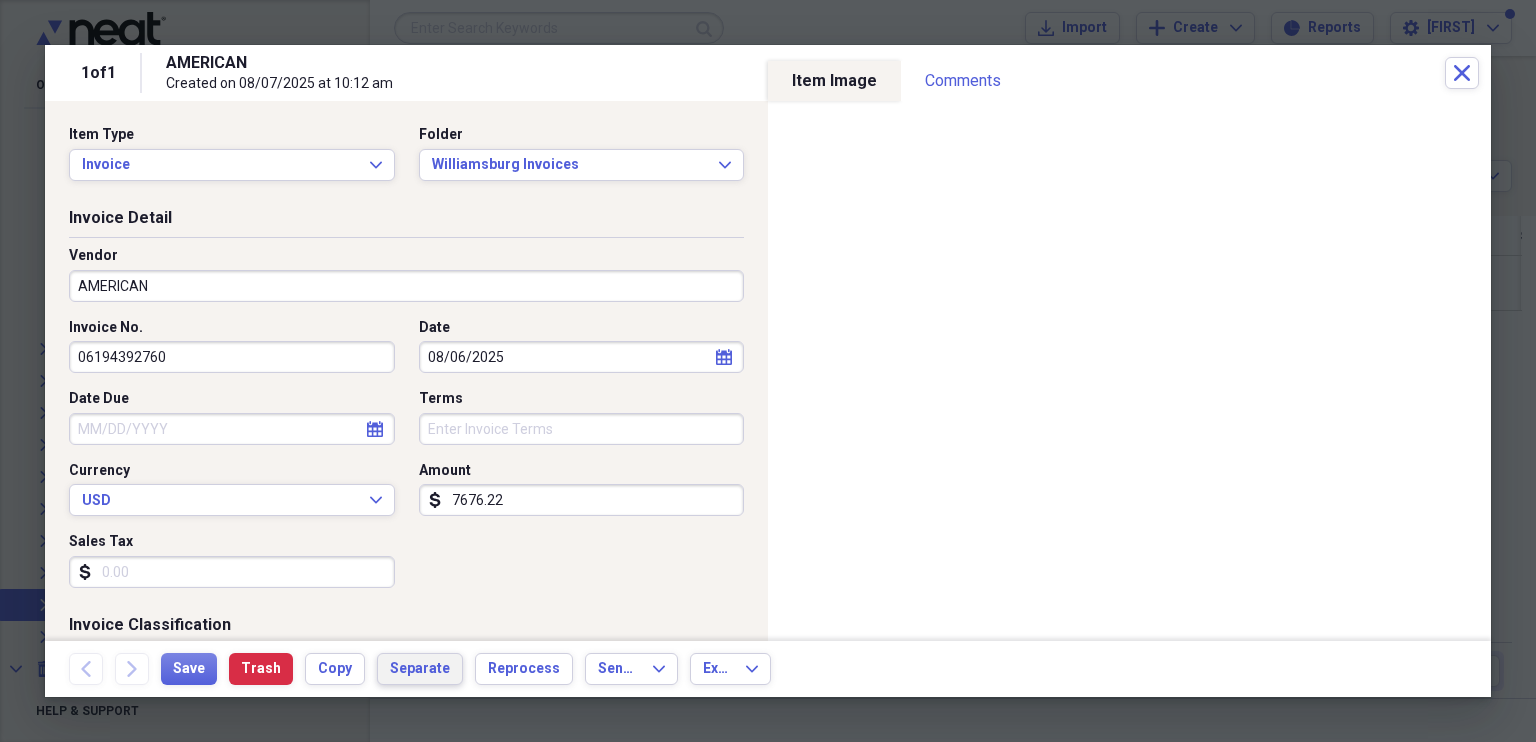 click on "Separate" at bounding box center (420, 669) 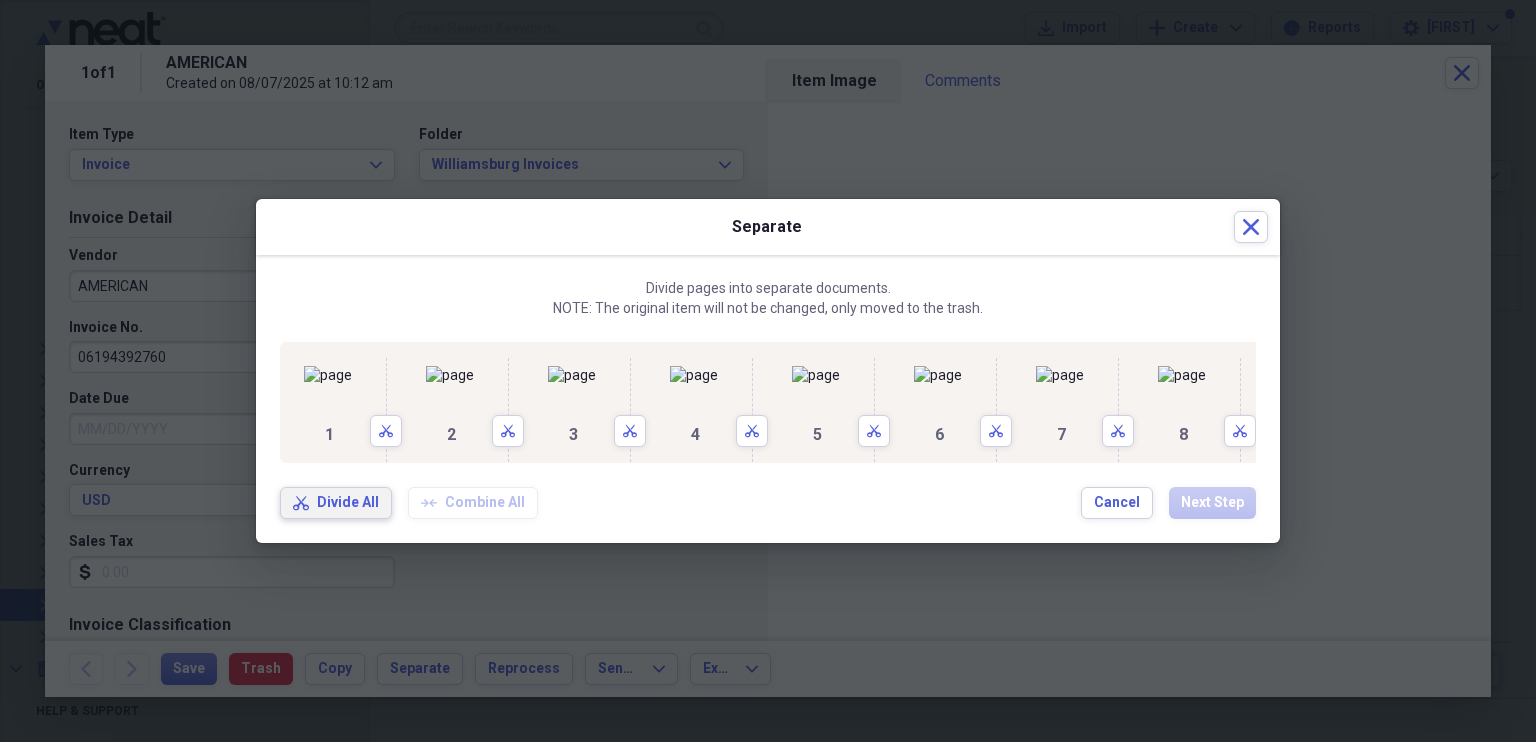 click on "Divide All" at bounding box center [348, 503] 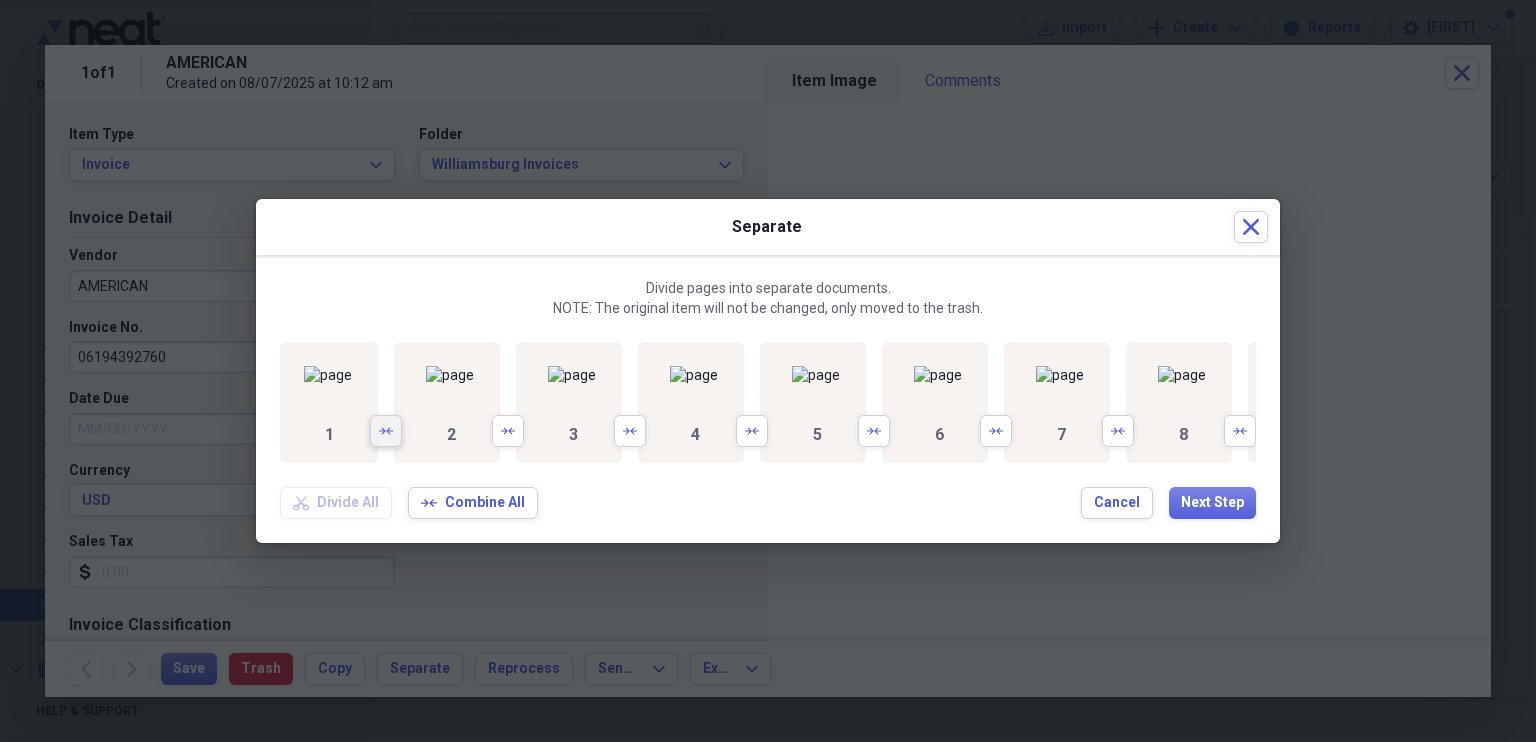 click on "Arrows" 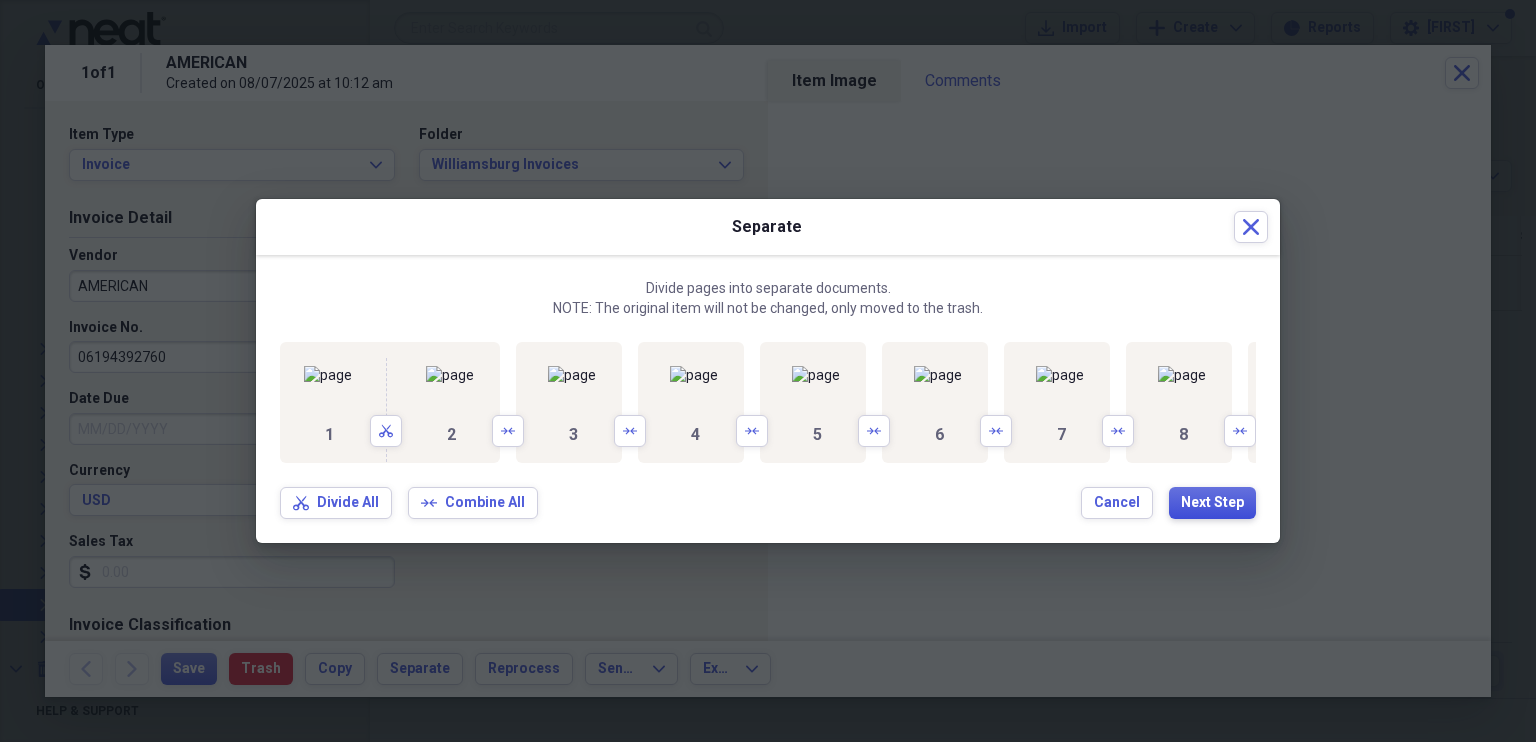 click on "Next Step" at bounding box center (1212, 503) 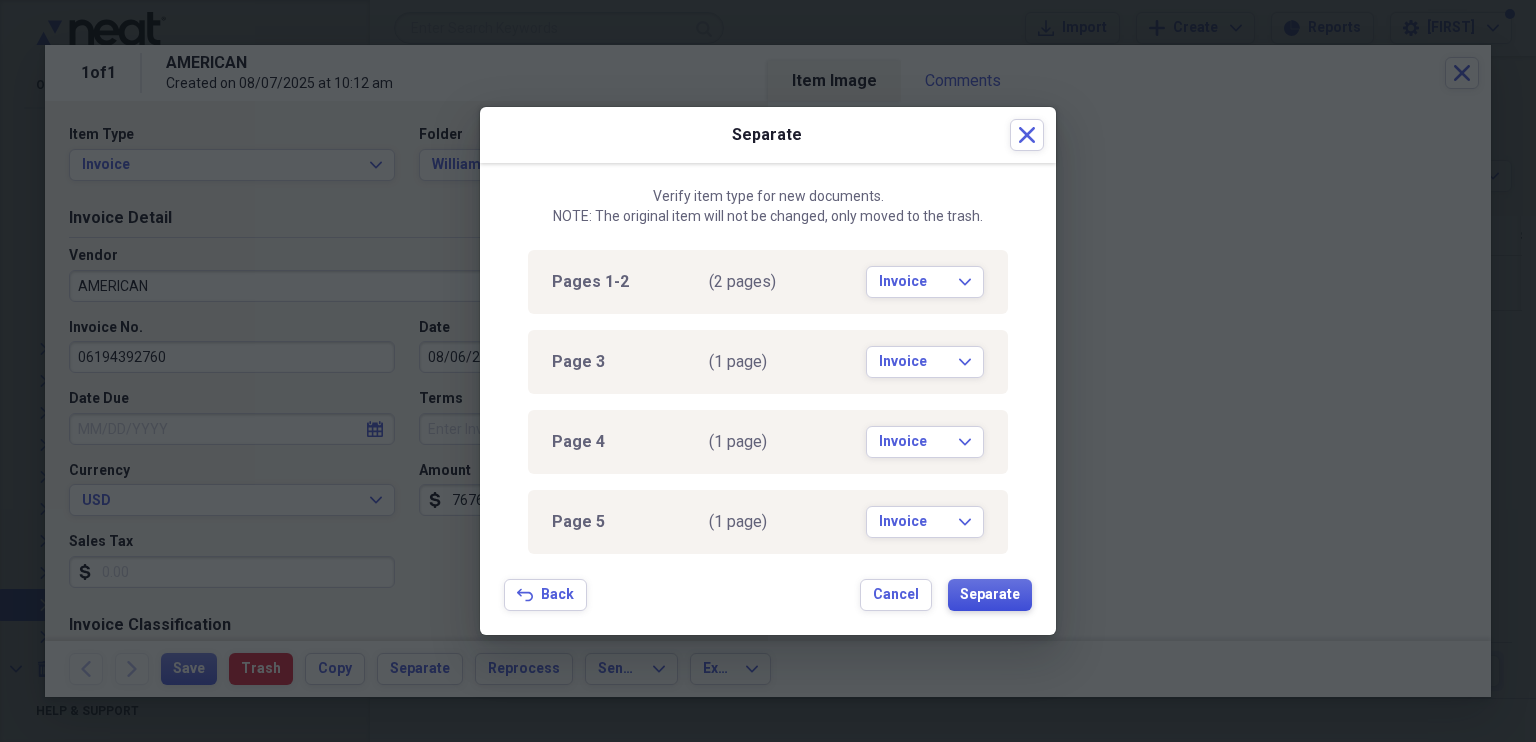 click on "Separate" at bounding box center (990, 595) 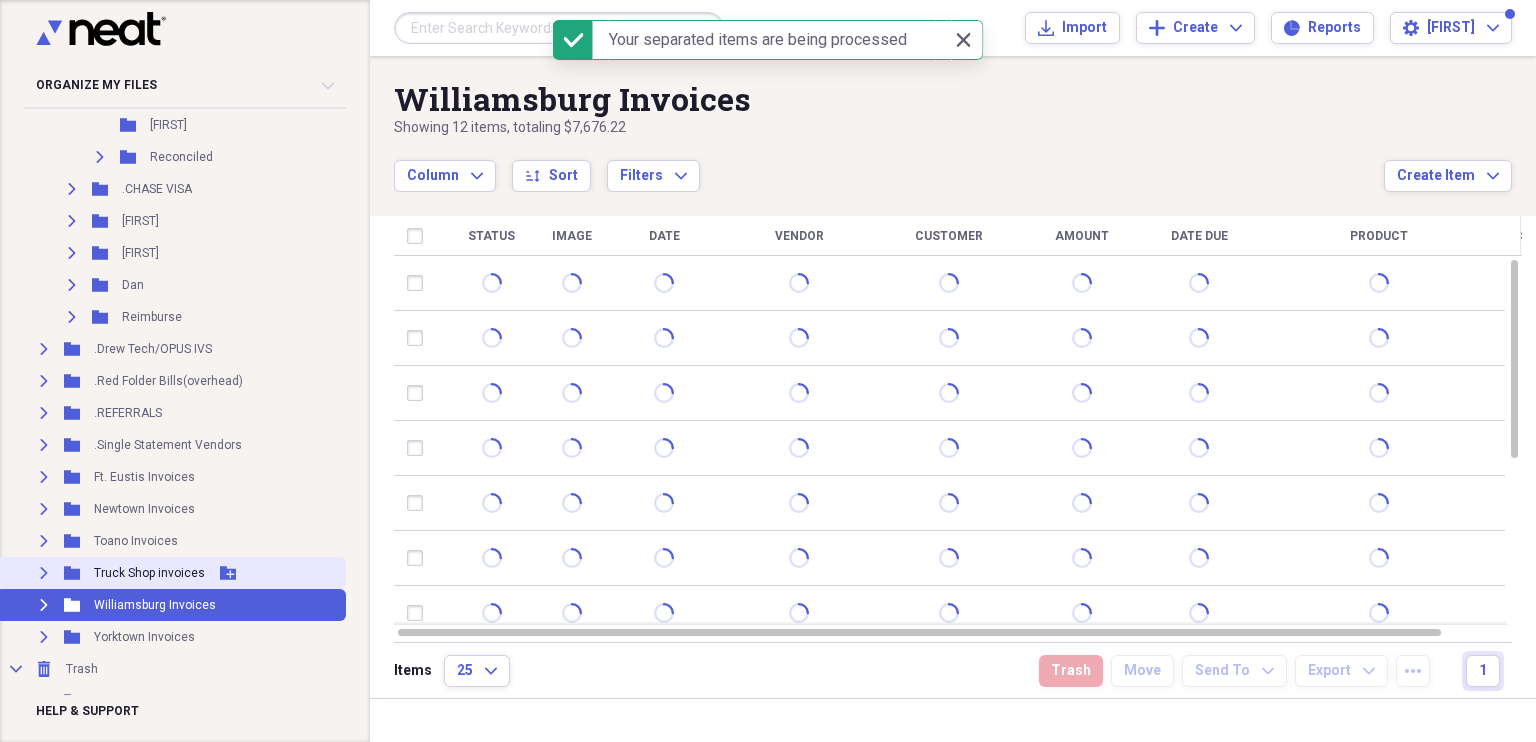 click on "Truck Shop invoices" at bounding box center (149, 573) 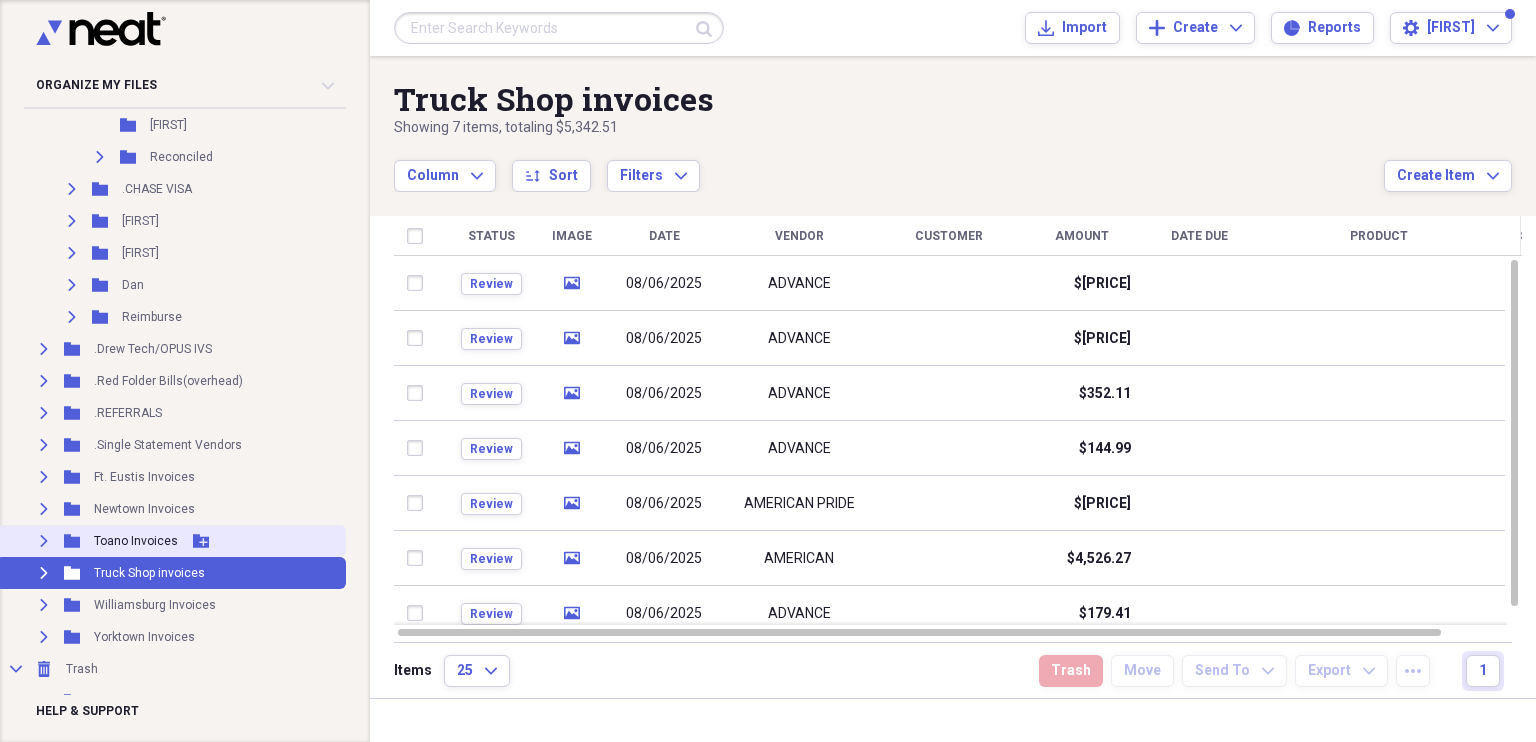 click on "Expand Folder Toano Invoices Add Folder" at bounding box center [171, 541] 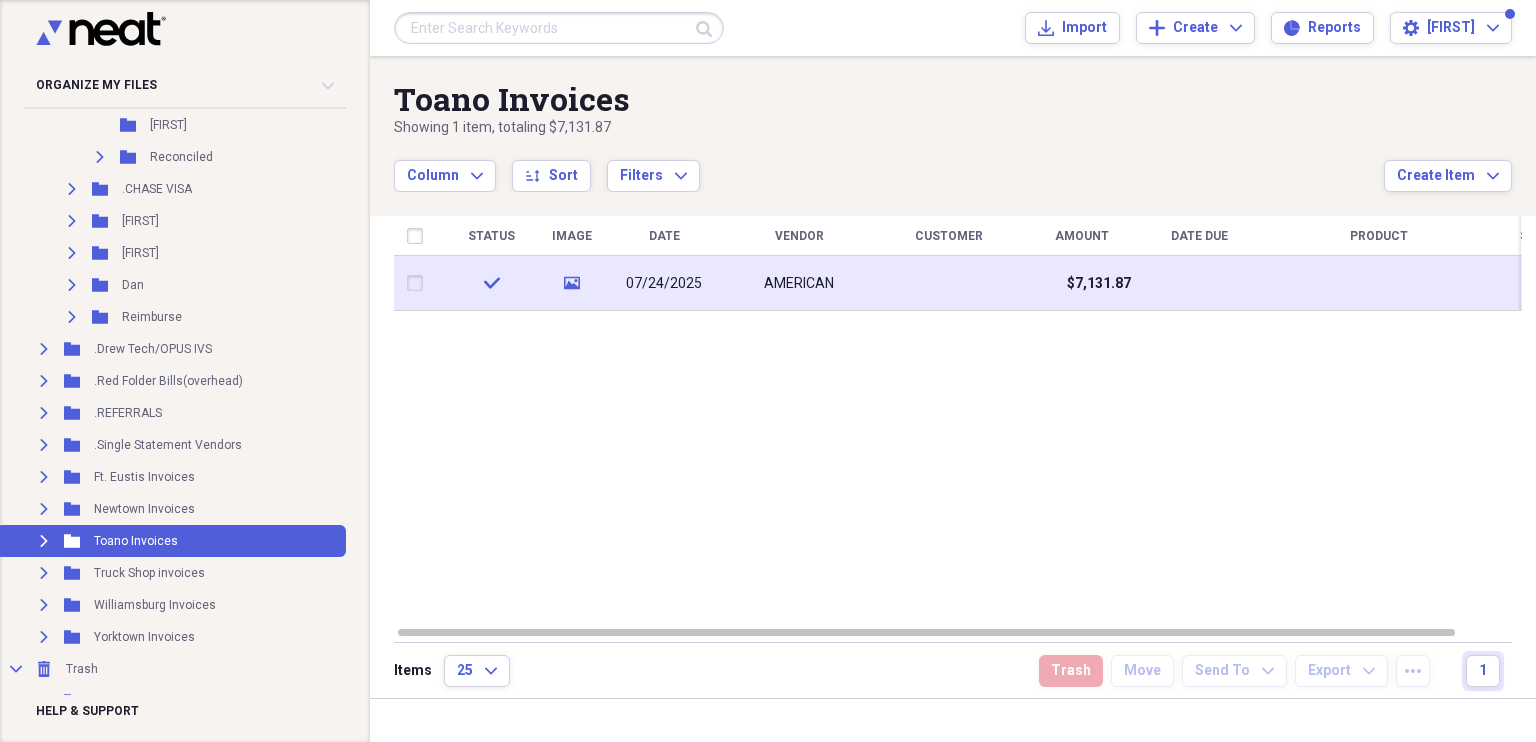 click on "media" 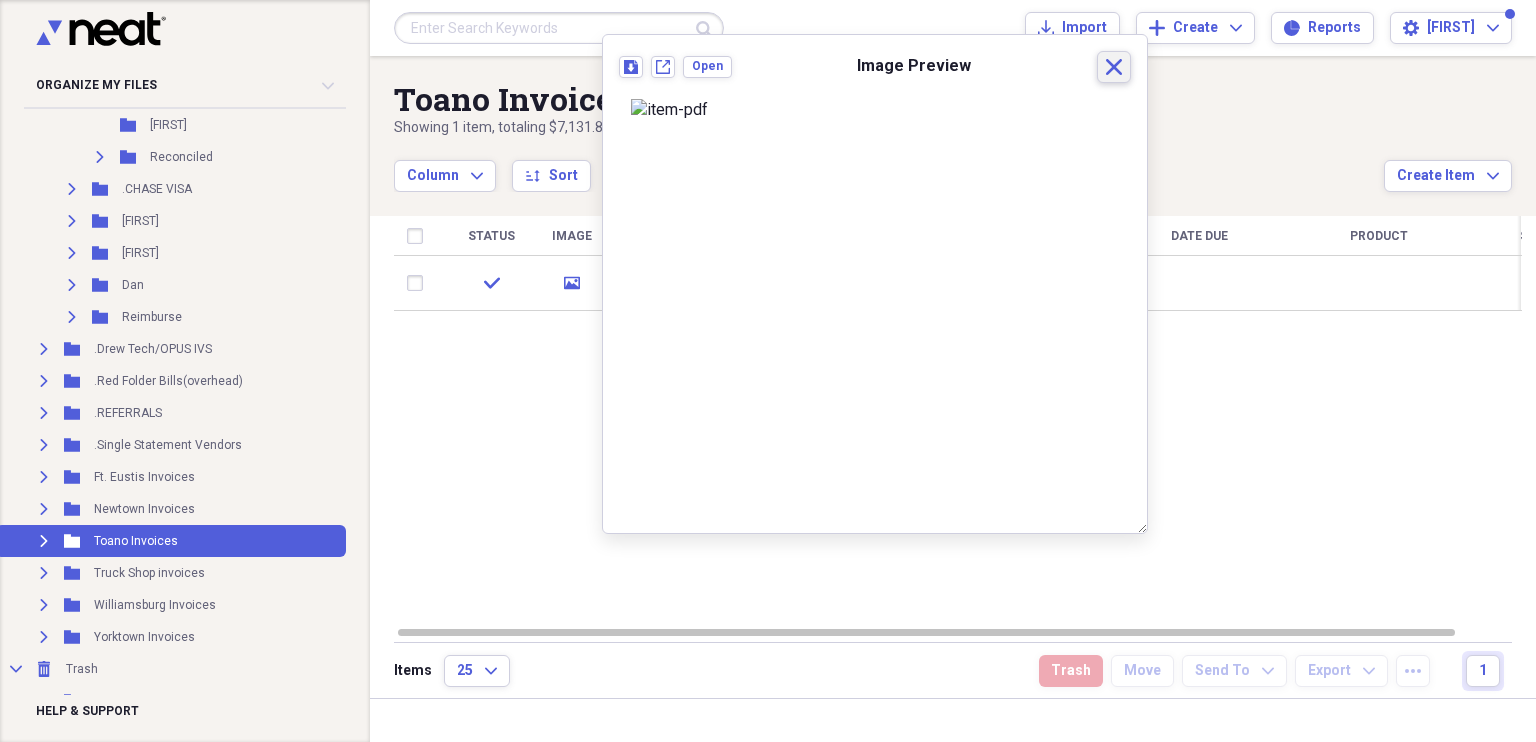 click 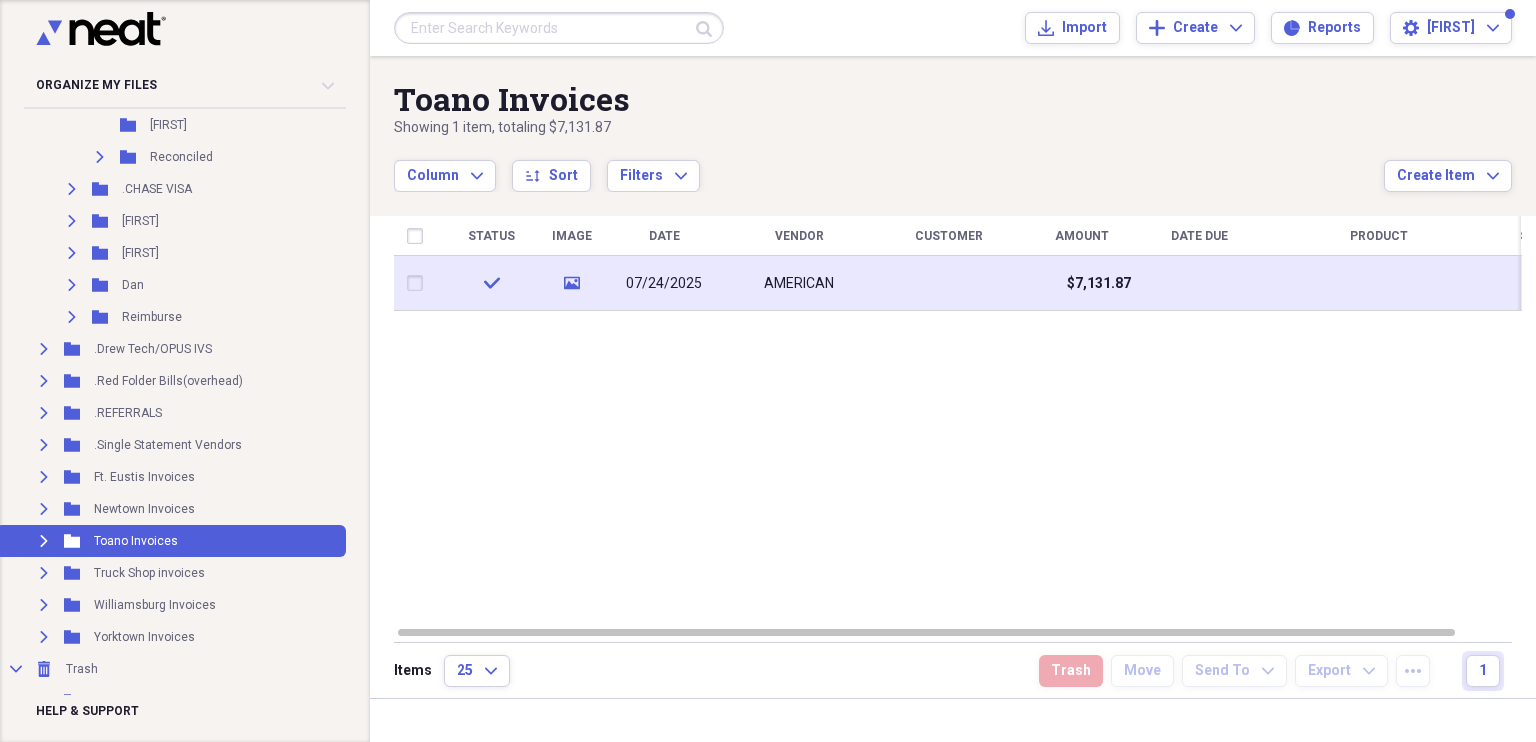 click on "AMERICAN" at bounding box center [799, 284] 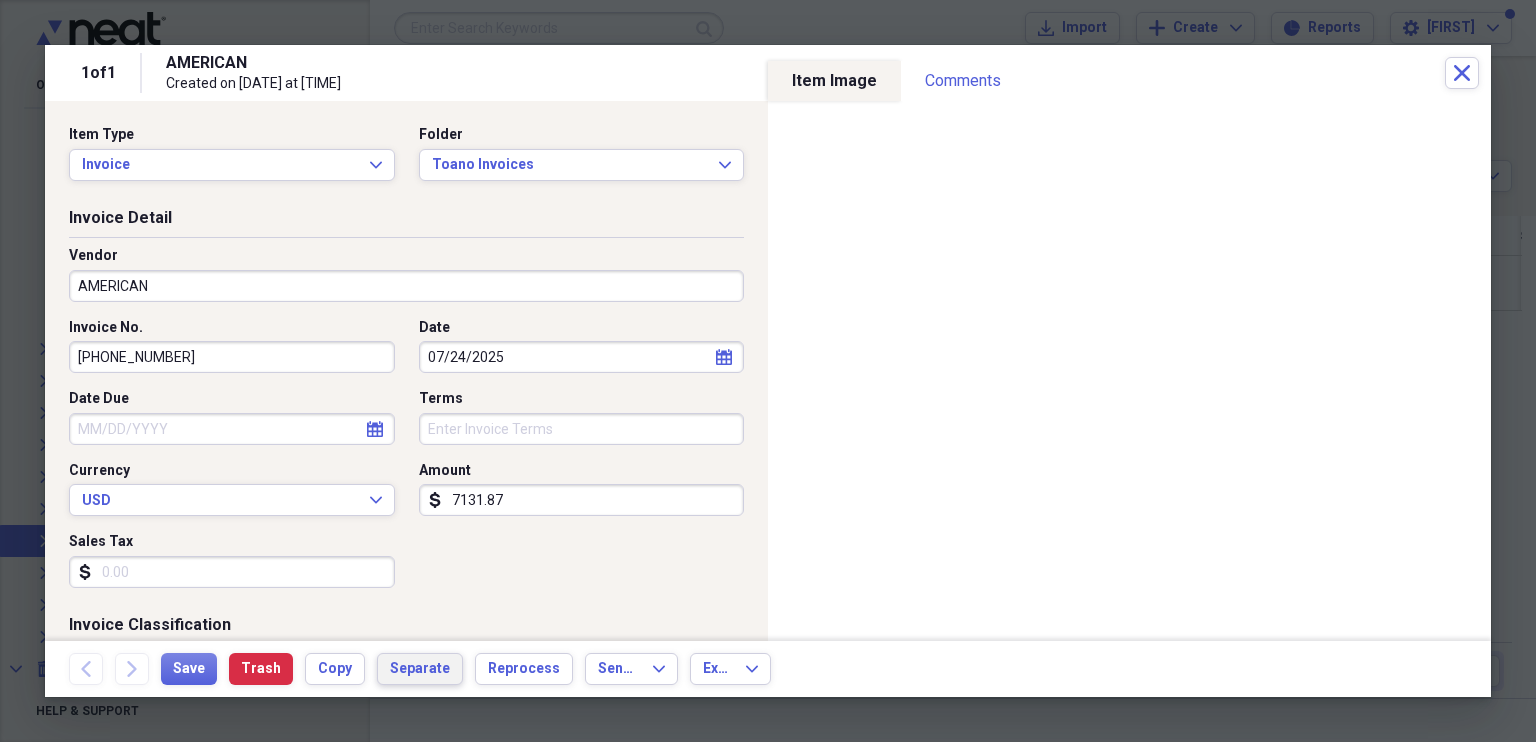 click on "Separate" at bounding box center [420, 669] 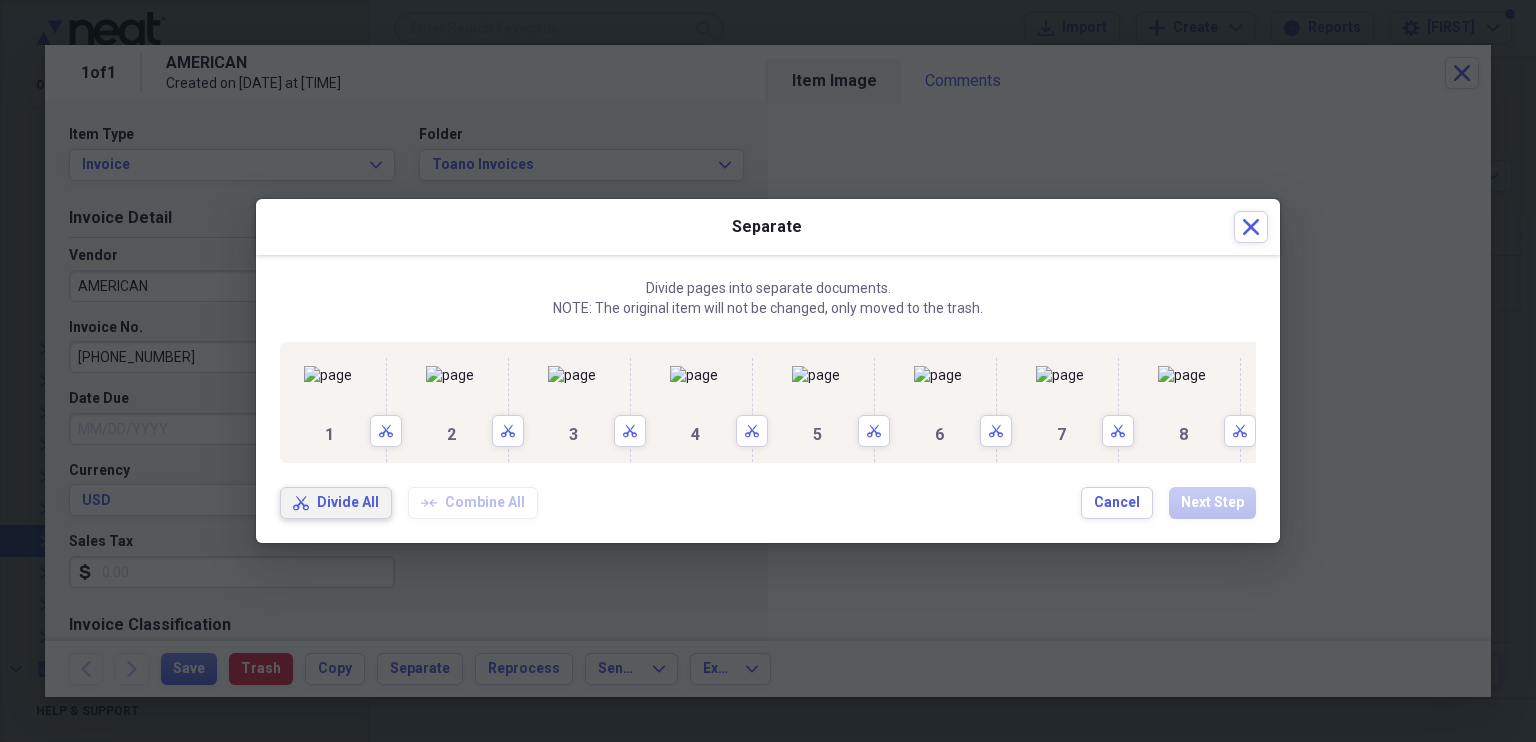 click on "Divide All" at bounding box center [348, 503] 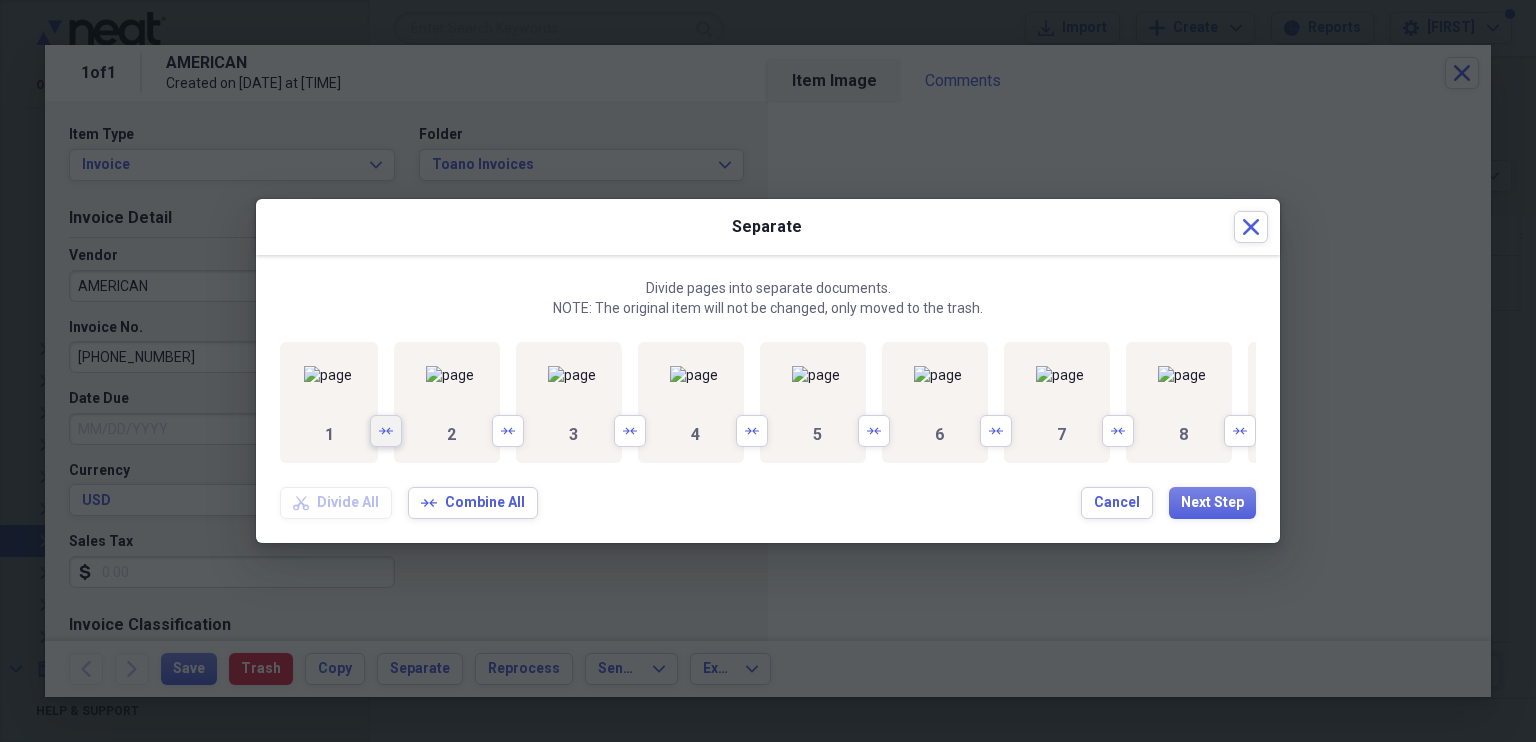 click on "Arrows" 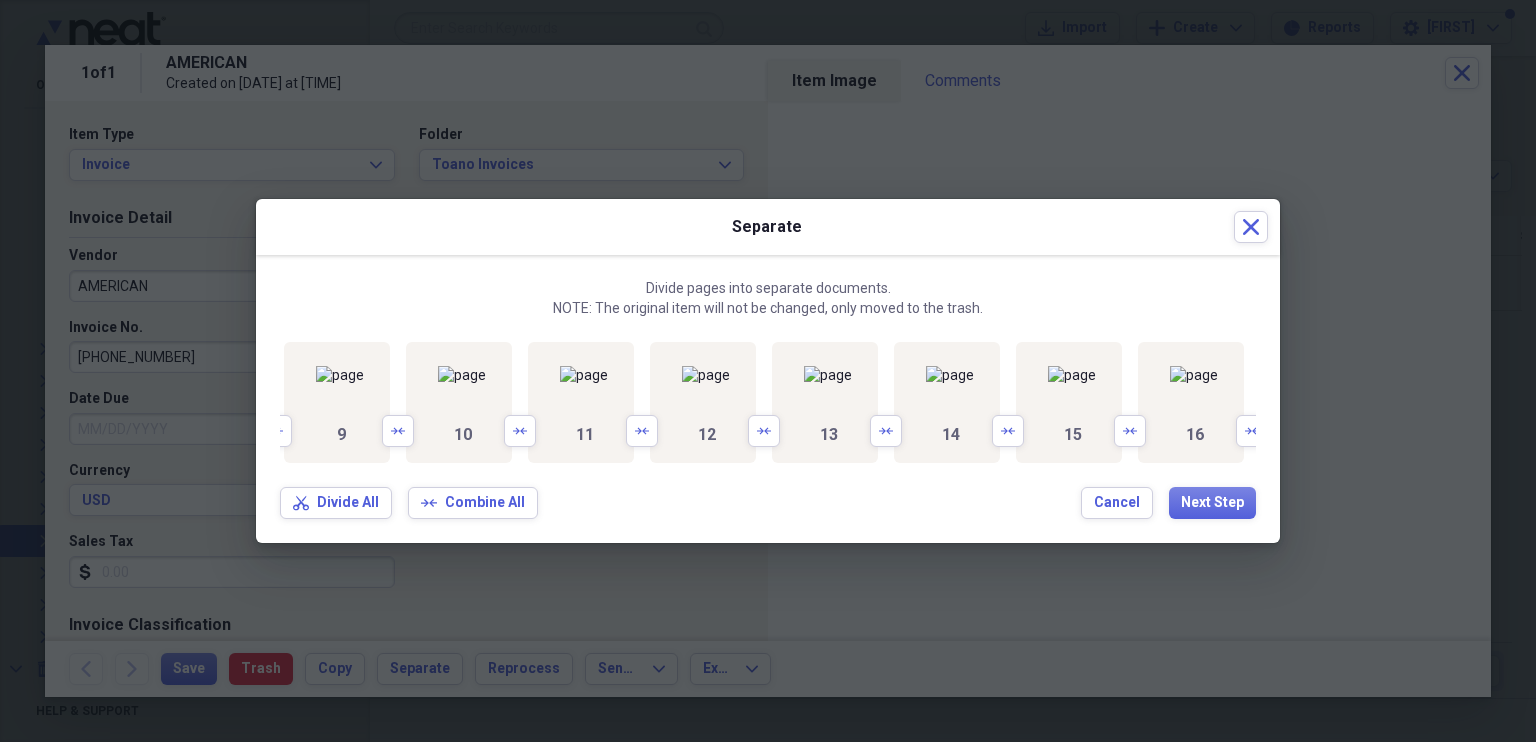 scroll, scrollTop: 0, scrollLeft: 1108, axis: horizontal 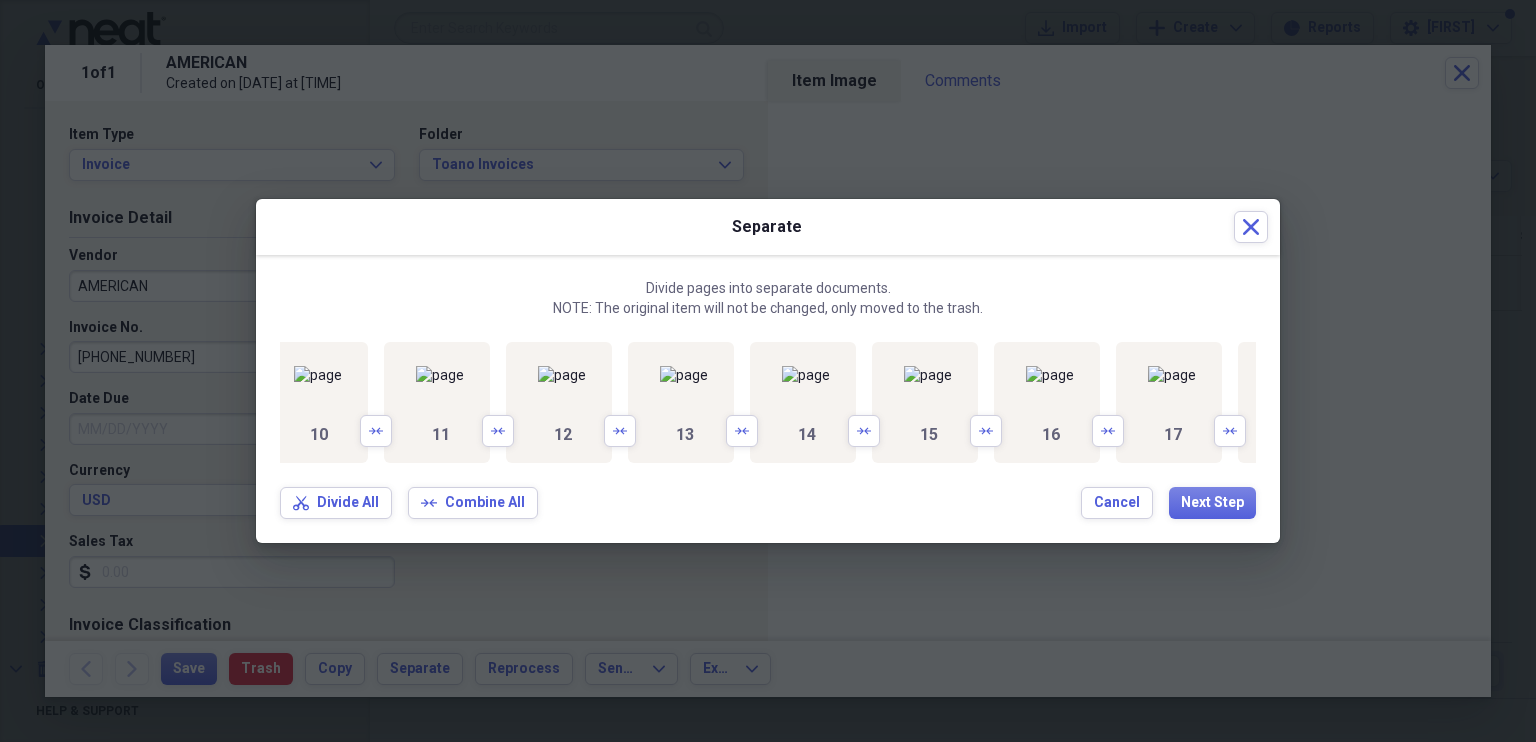 click 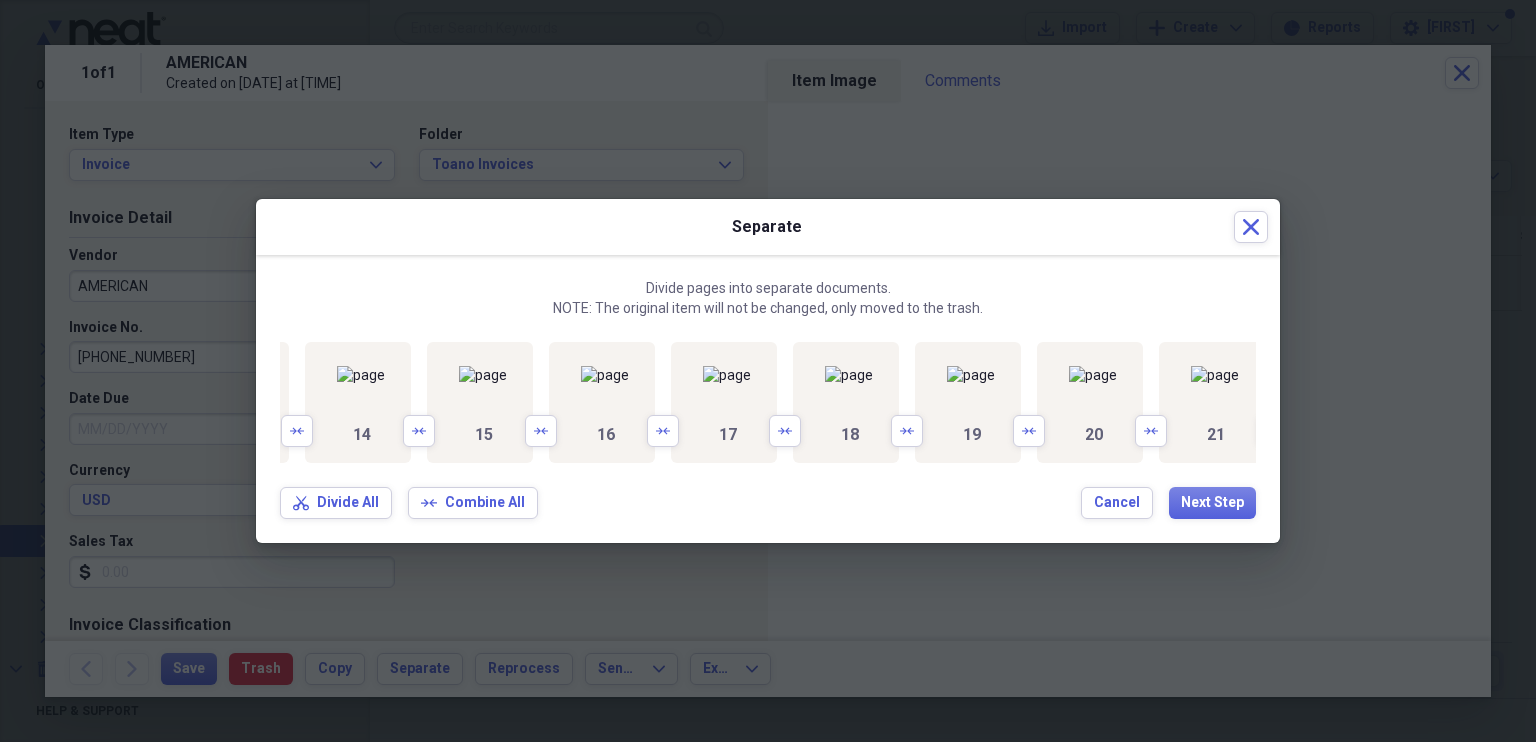 scroll, scrollTop: 0, scrollLeft: 1618, axis: horizontal 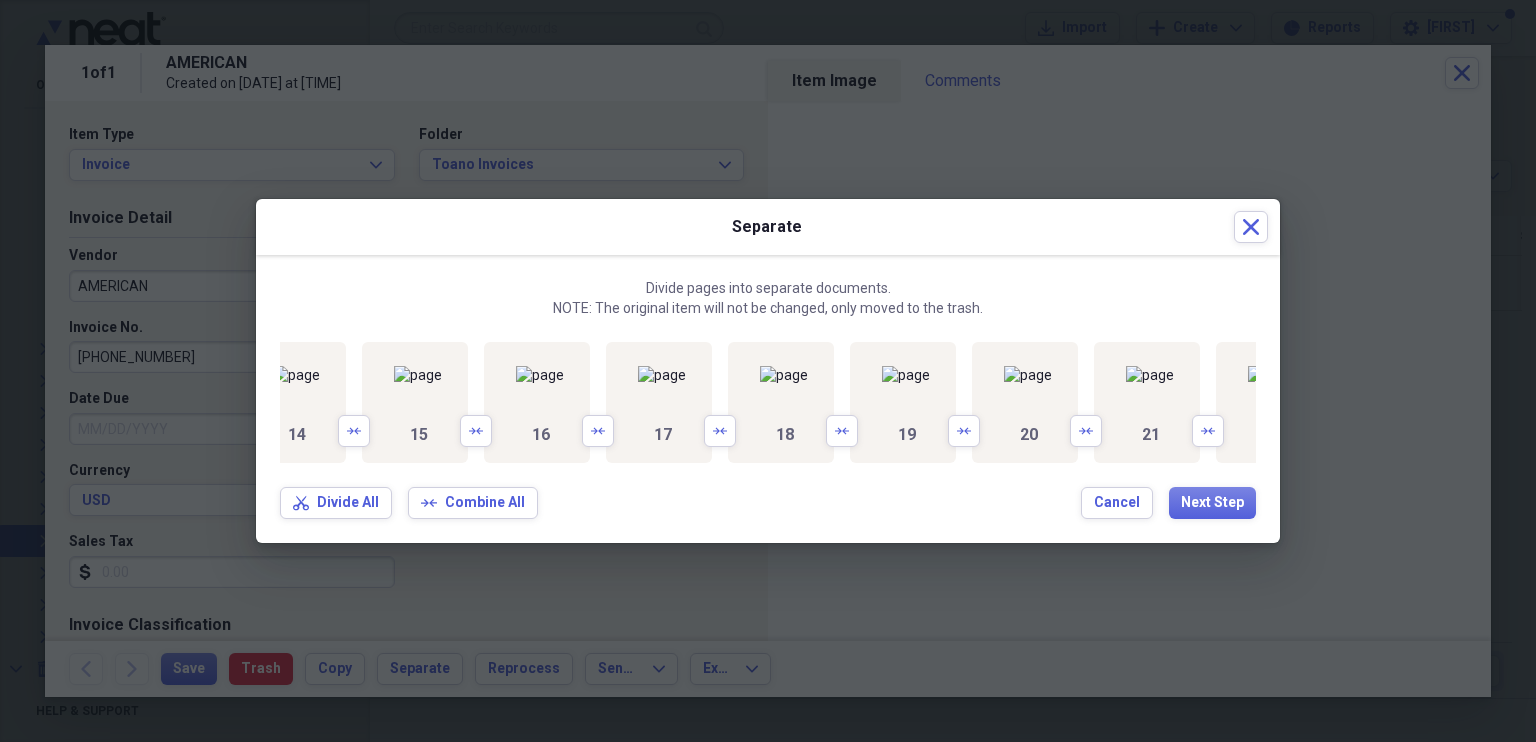 click on "Arrows" 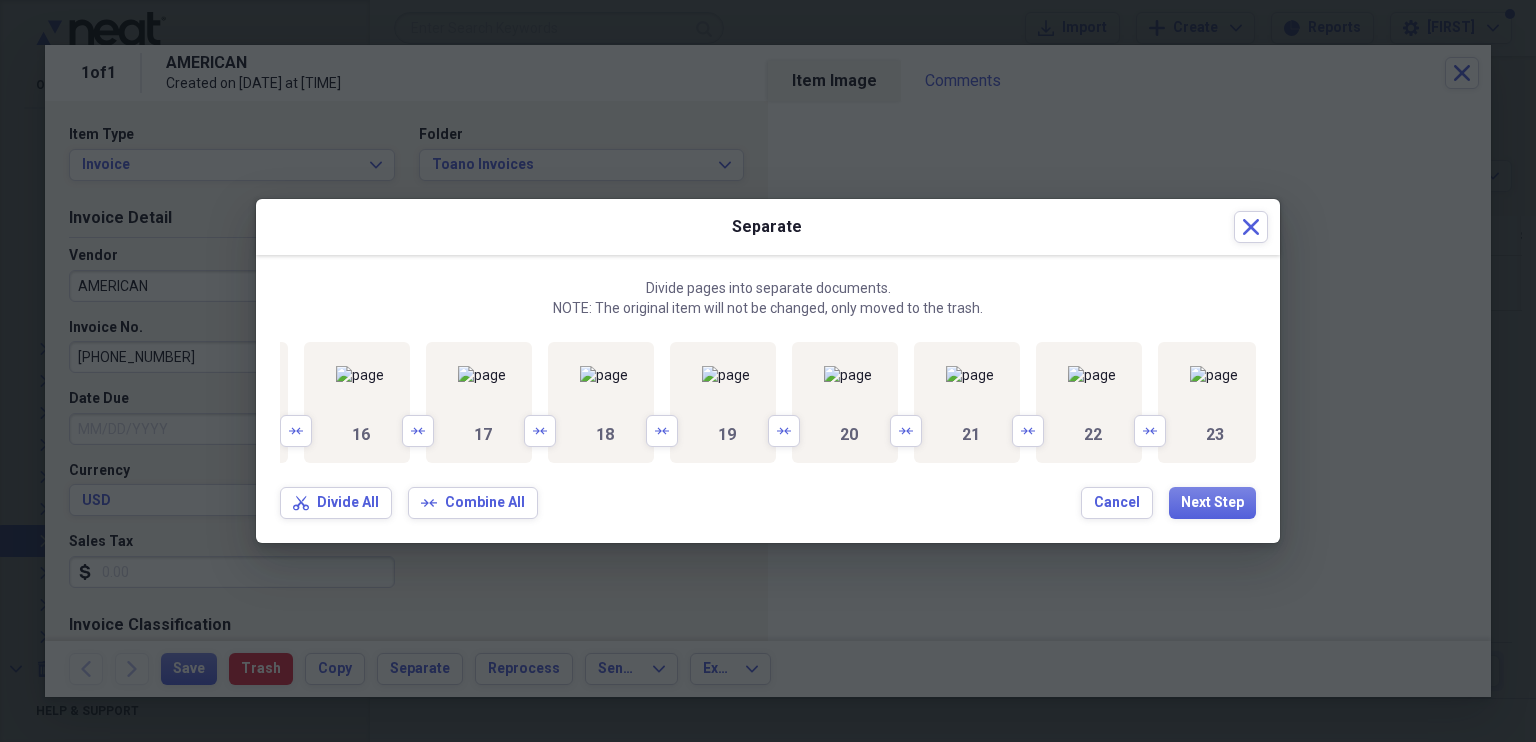 scroll, scrollTop: 0, scrollLeft: 4834, axis: horizontal 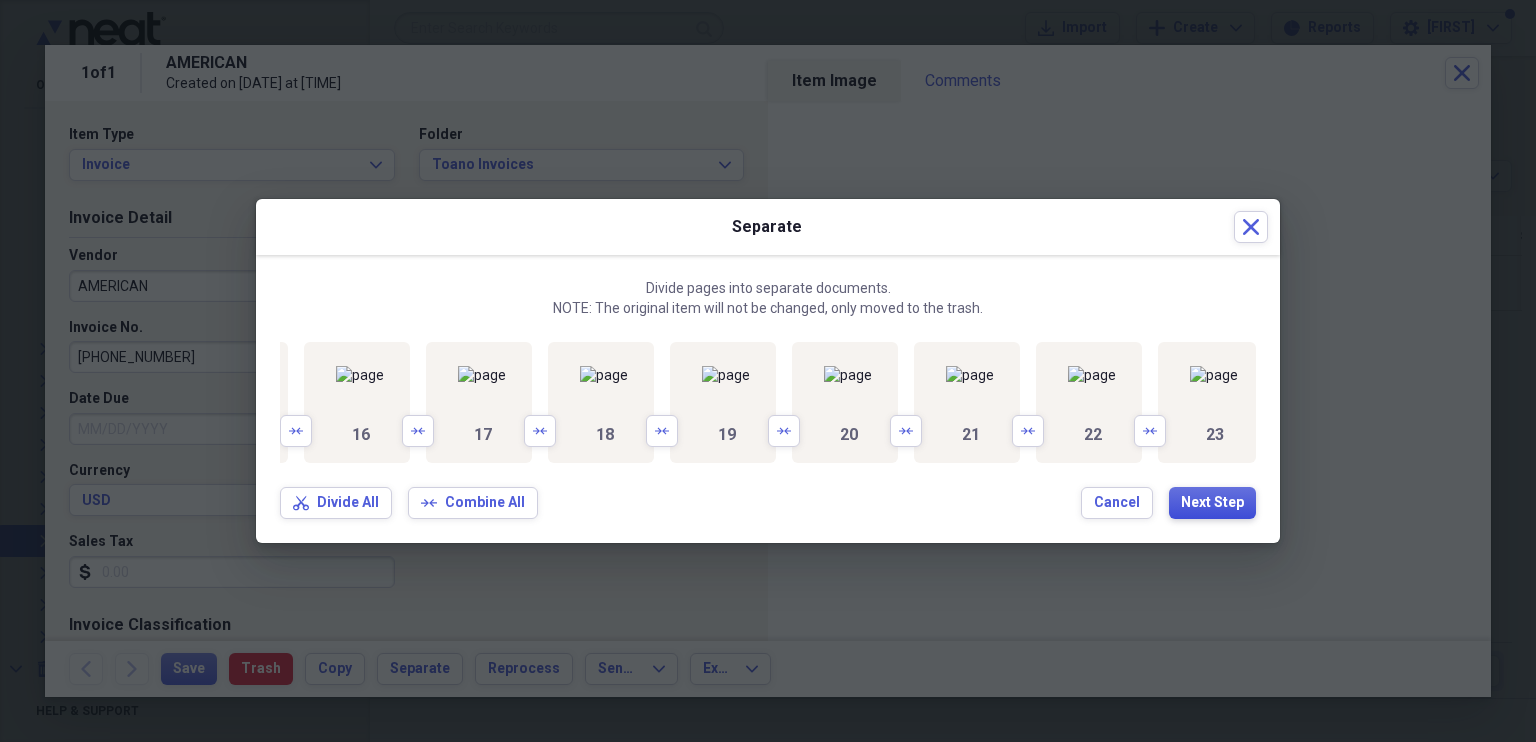 click on "Next Step" at bounding box center [1212, 503] 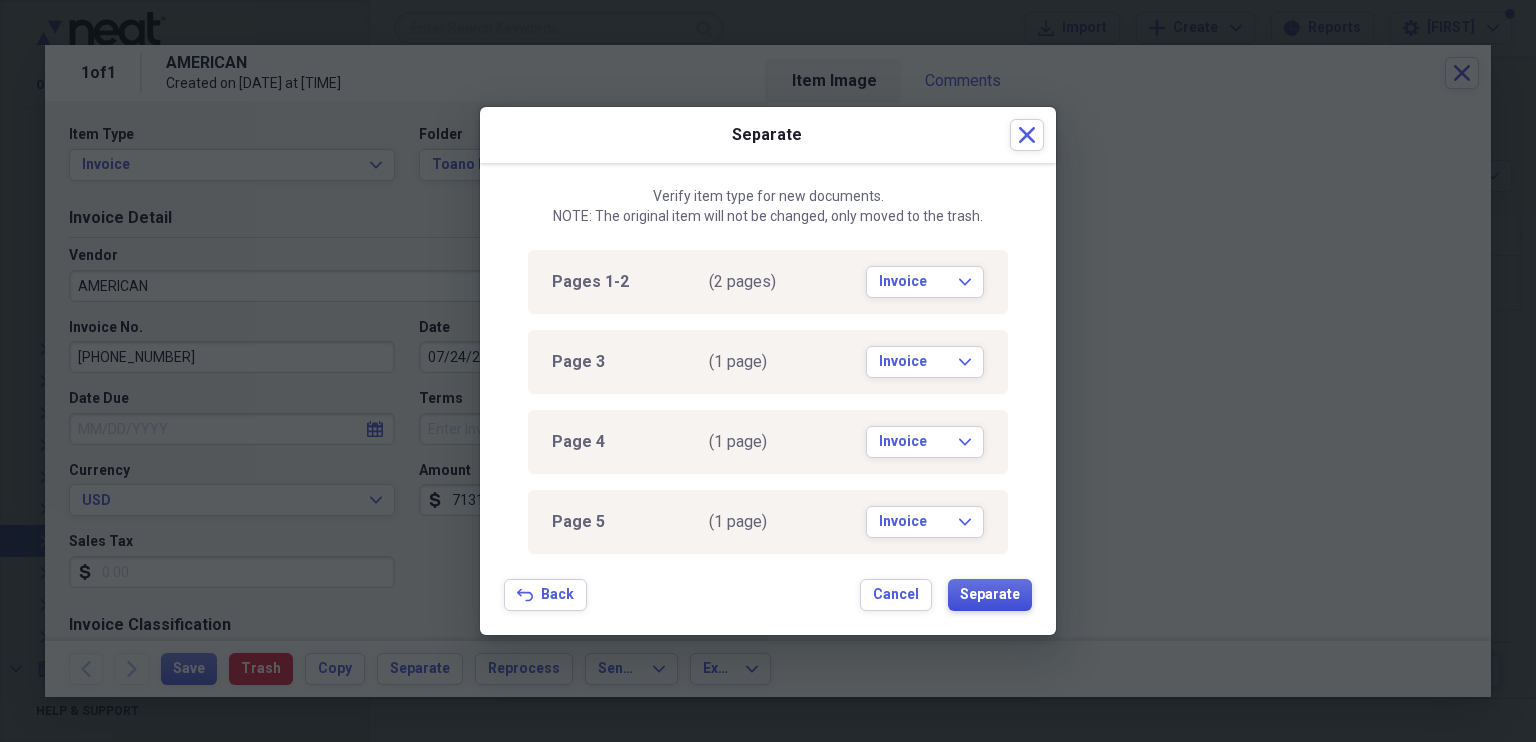 click on "Separate" at bounding box center [990, 595] 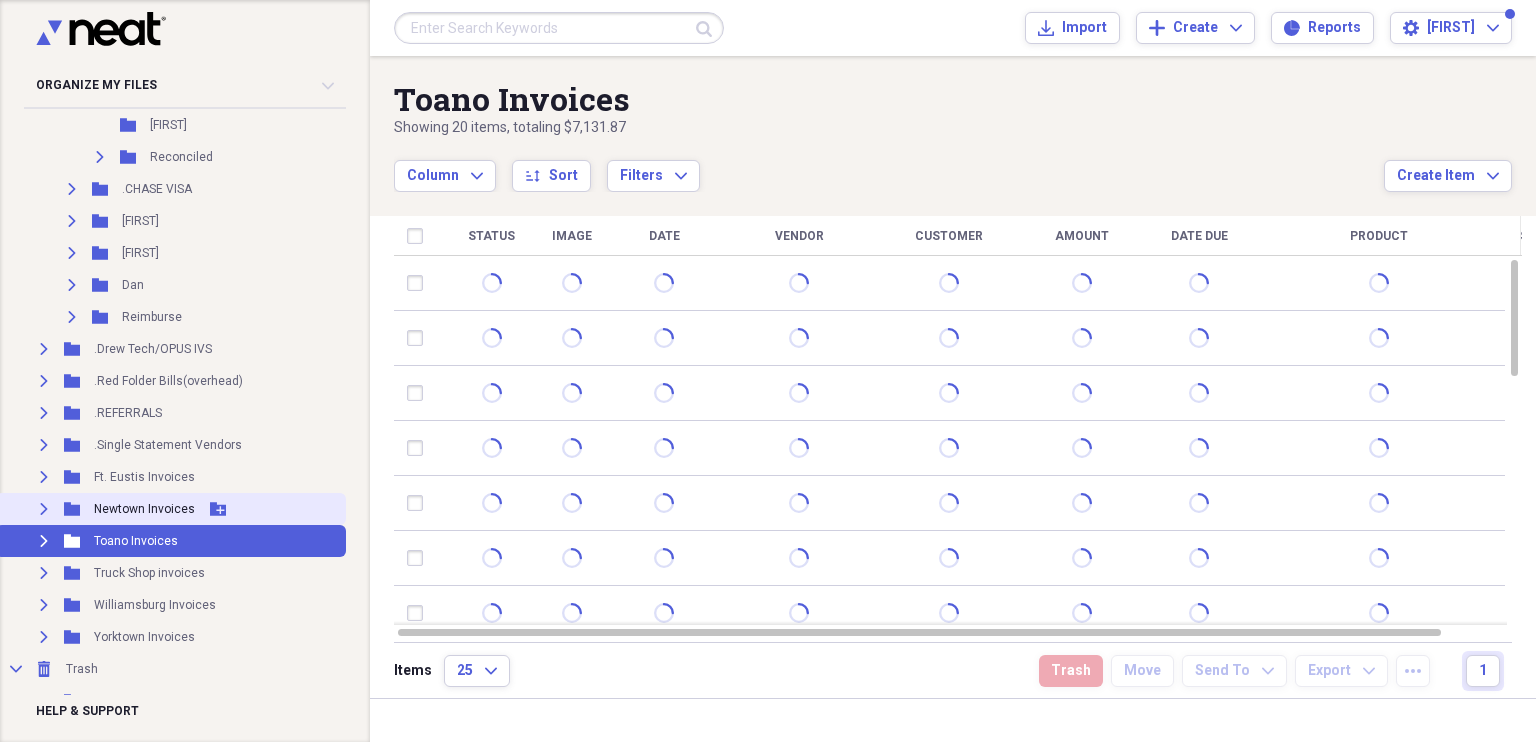 click on "Newtown Invoices" at bounding box center [144, 509] 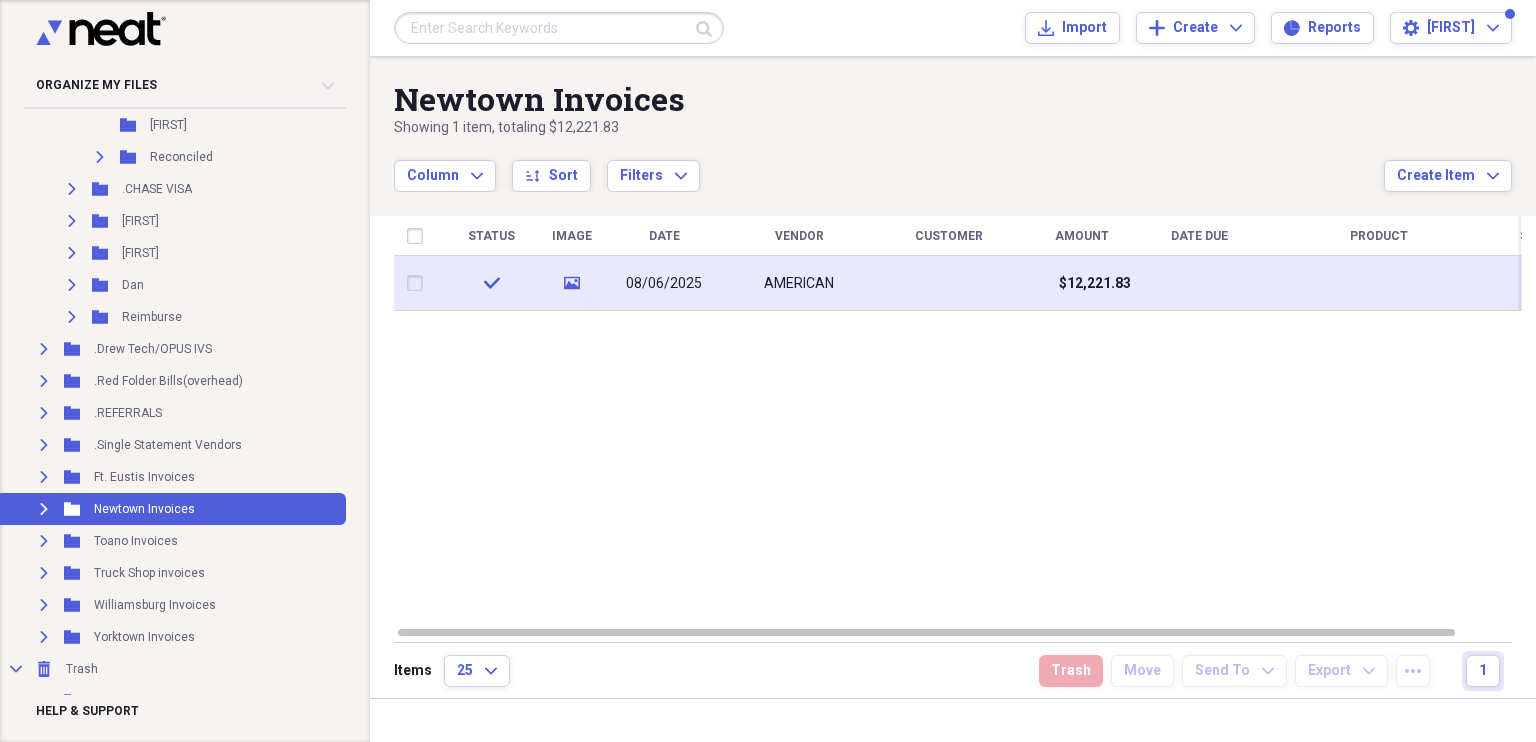 click on "08/06/2025" at bounding box center [664, 283] 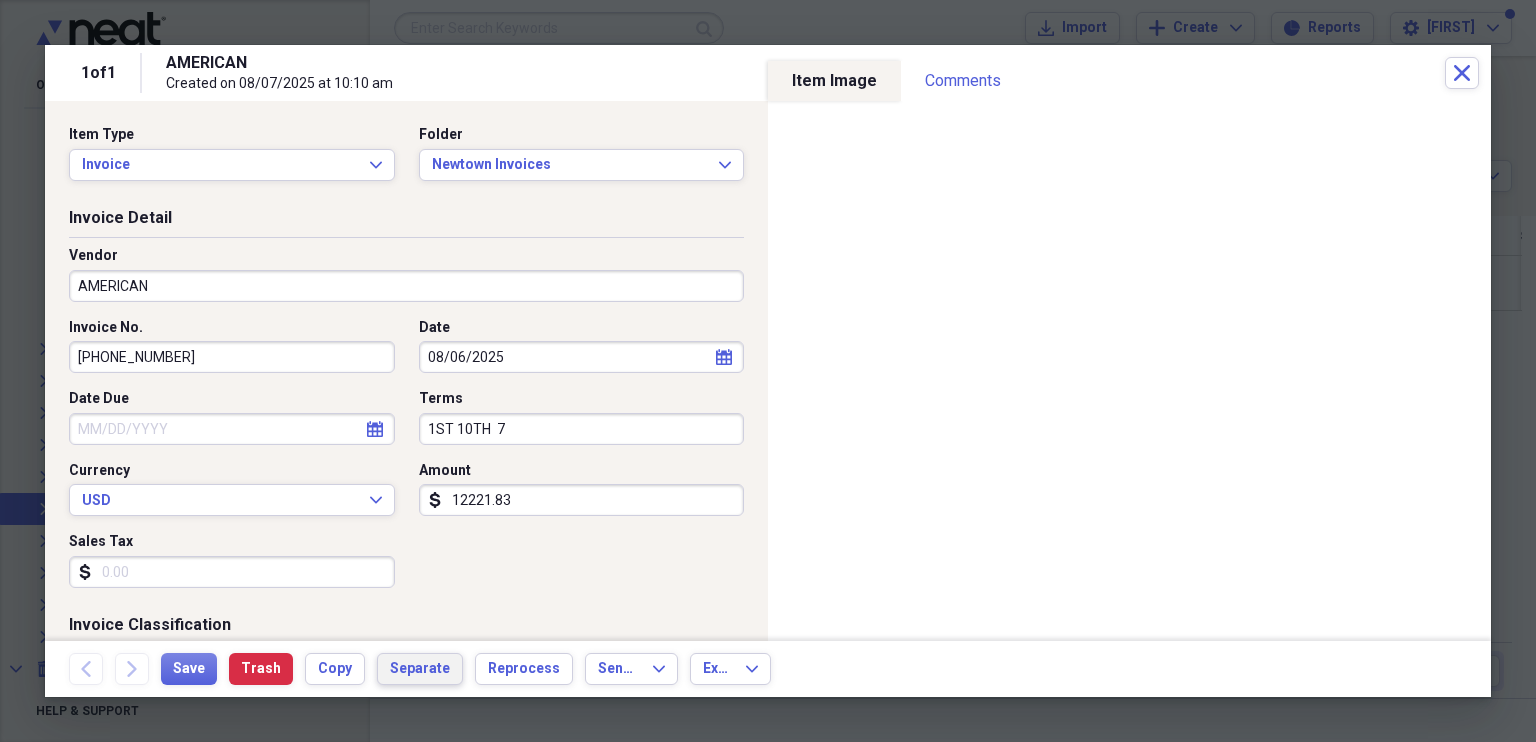 click on "Separate" at bounding box center [420, 669] 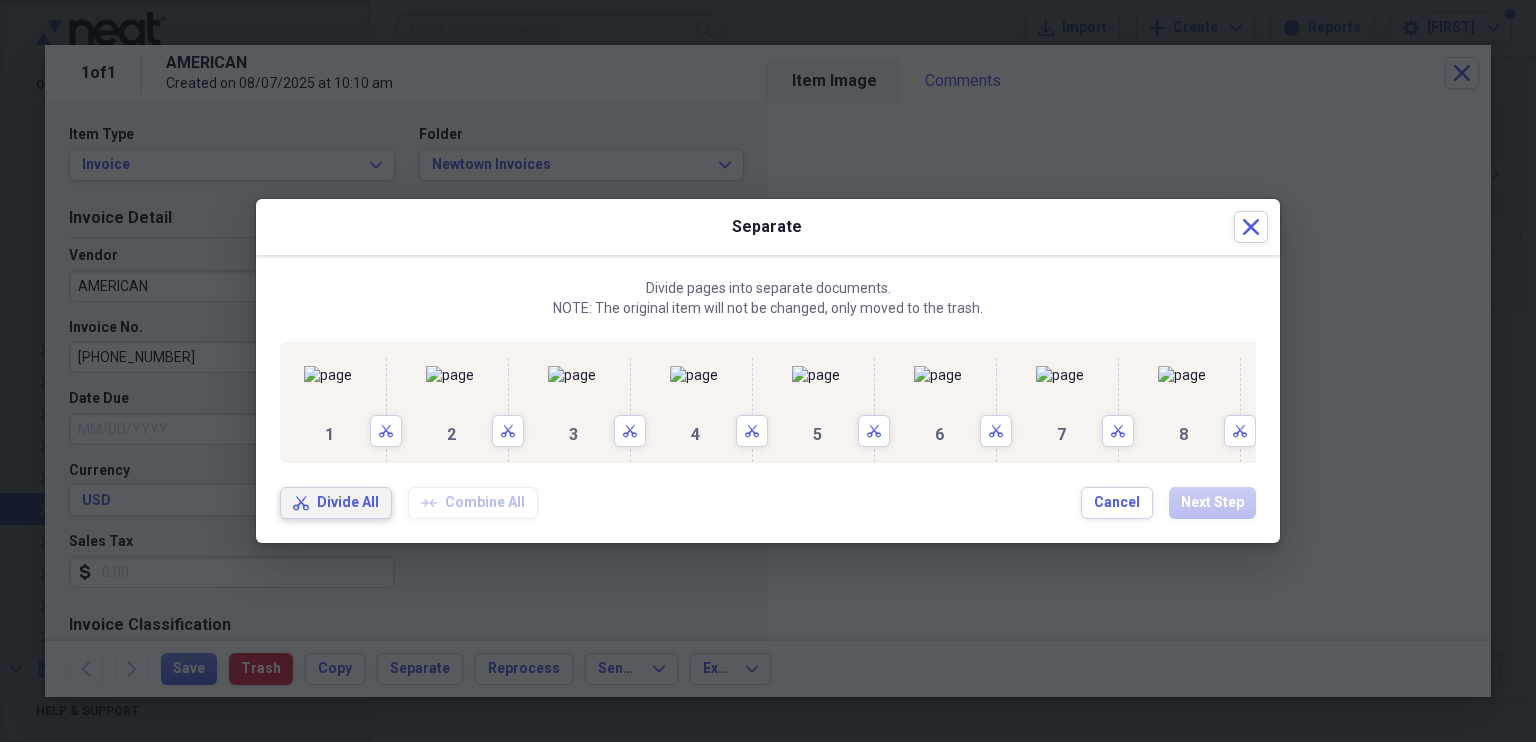click on "Divide All" at bounding box center (348, 503) 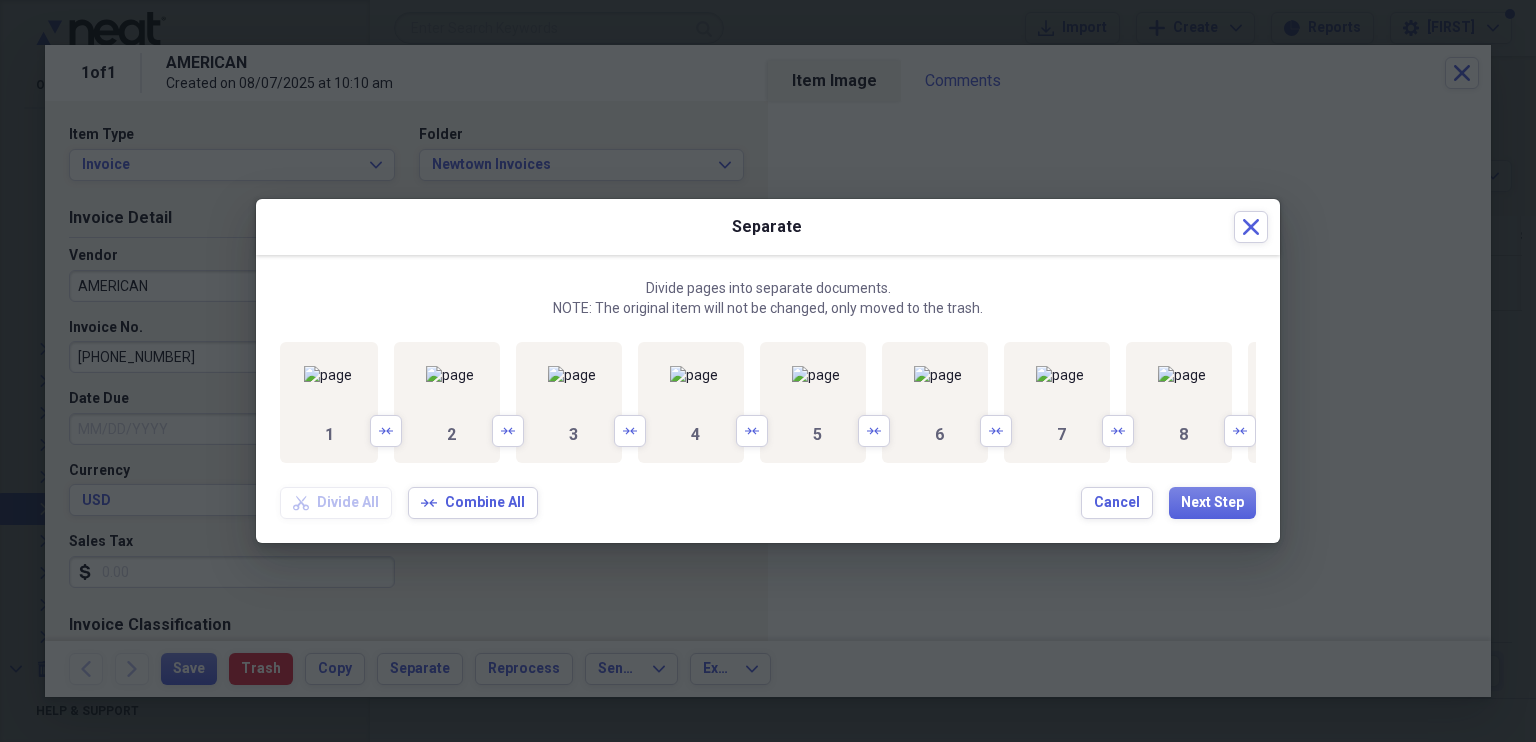drag, startPoint x: 653, startPoint y: 418, endPoint x: 931, endPoint y: 434, distance: 278.46005 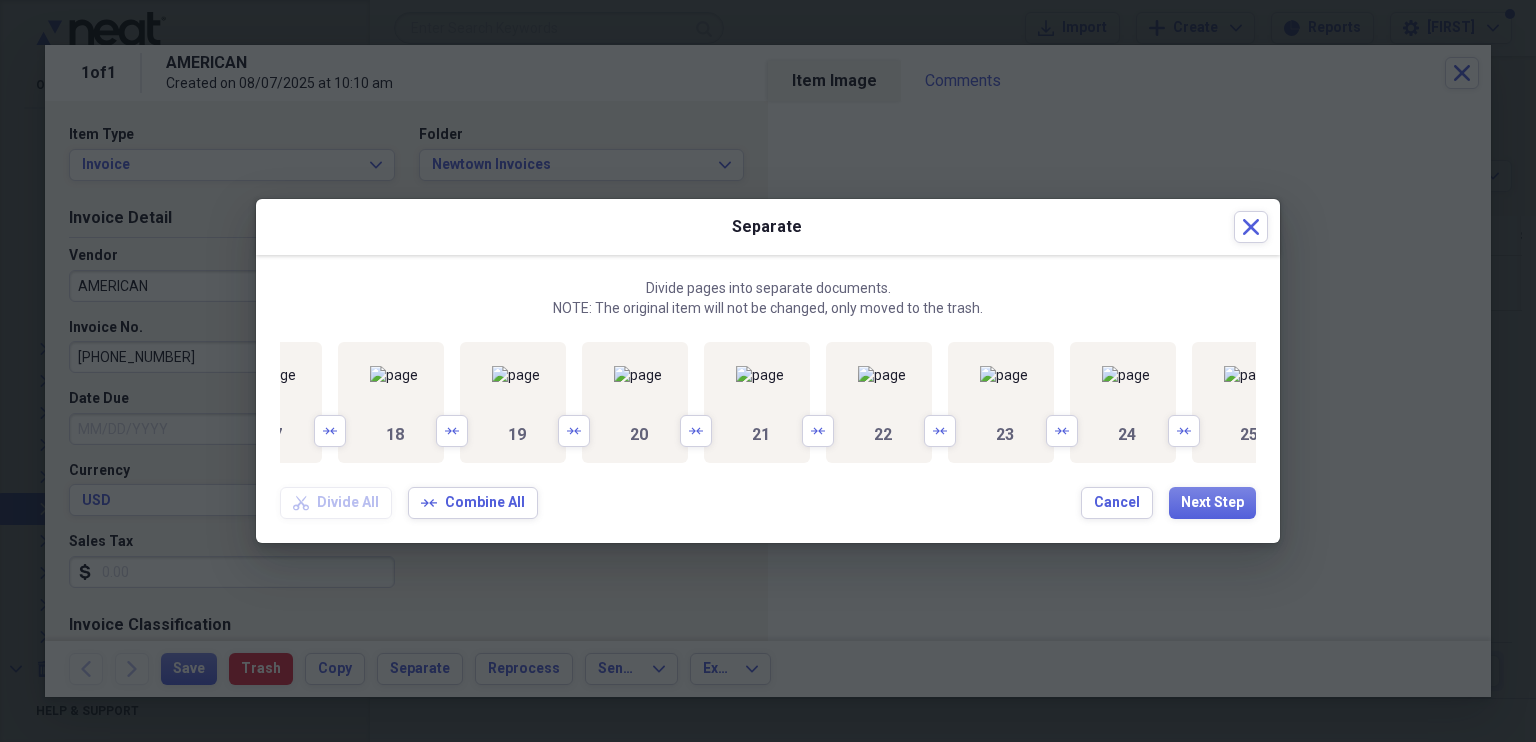 scroll, scrollTop: 0, scrollLeft: 2013, axis: horizontal 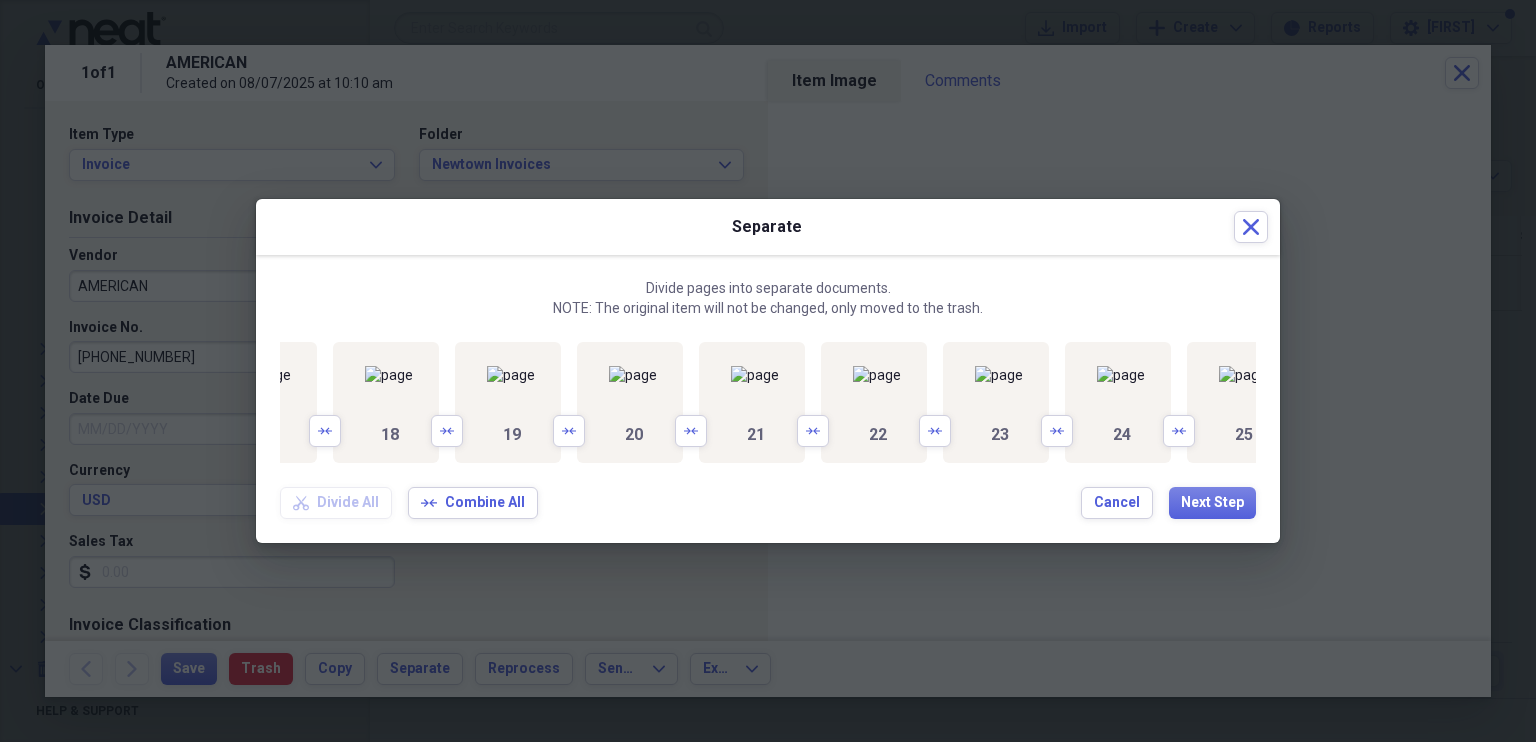 click on "Arrows" 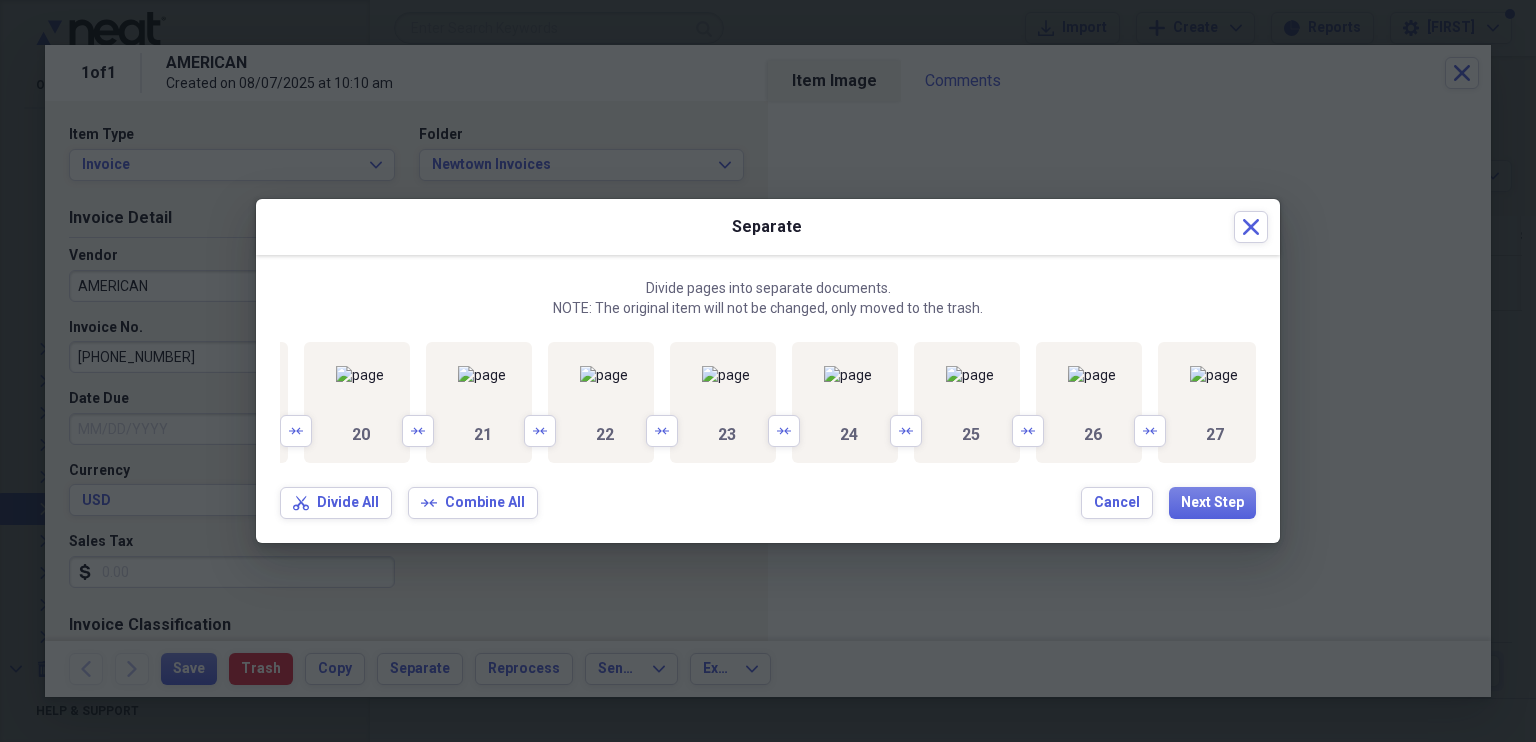 scroll, scrollTop: 0, scrollLeft: 4223, axis: horizontal 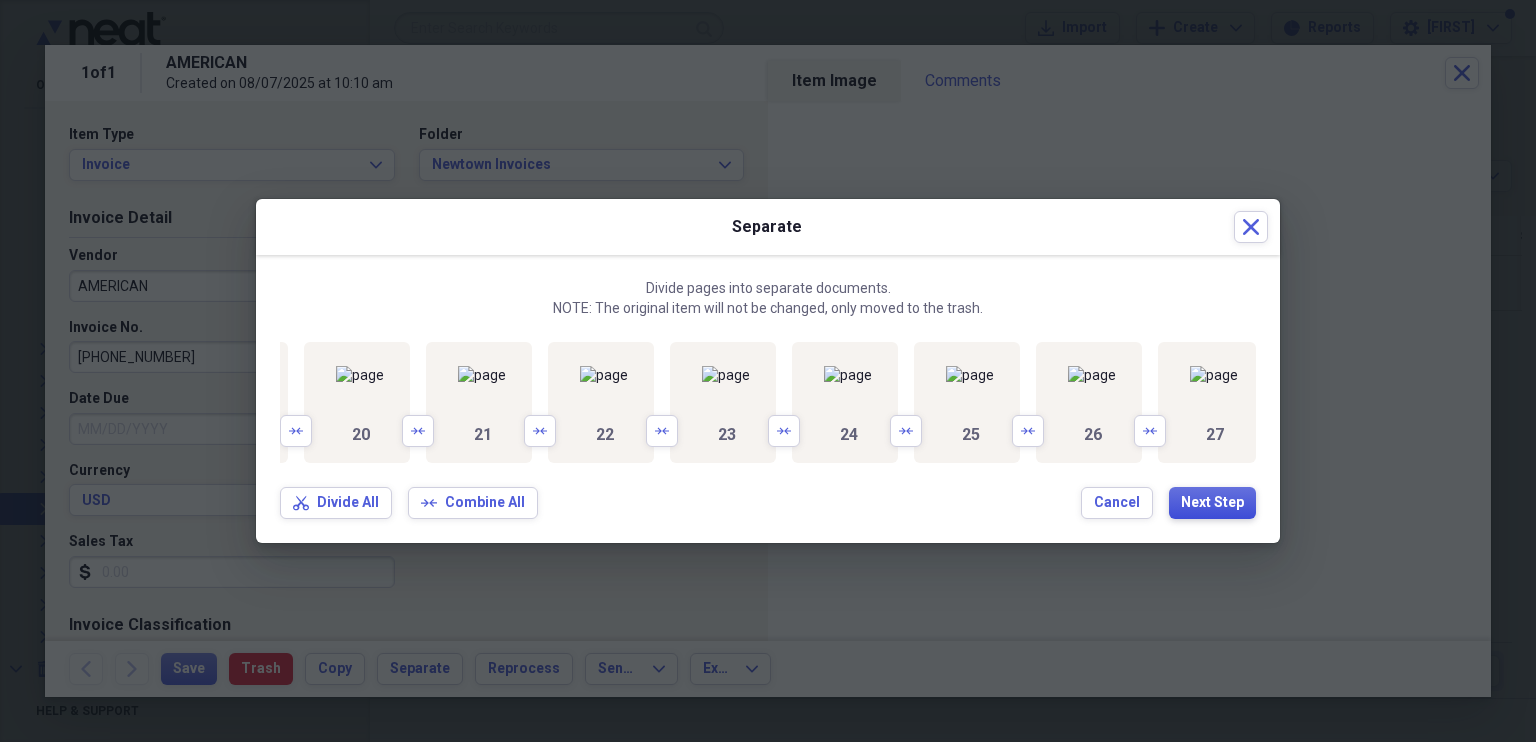 click on "Next Step" at bounding box center [1212, 503] 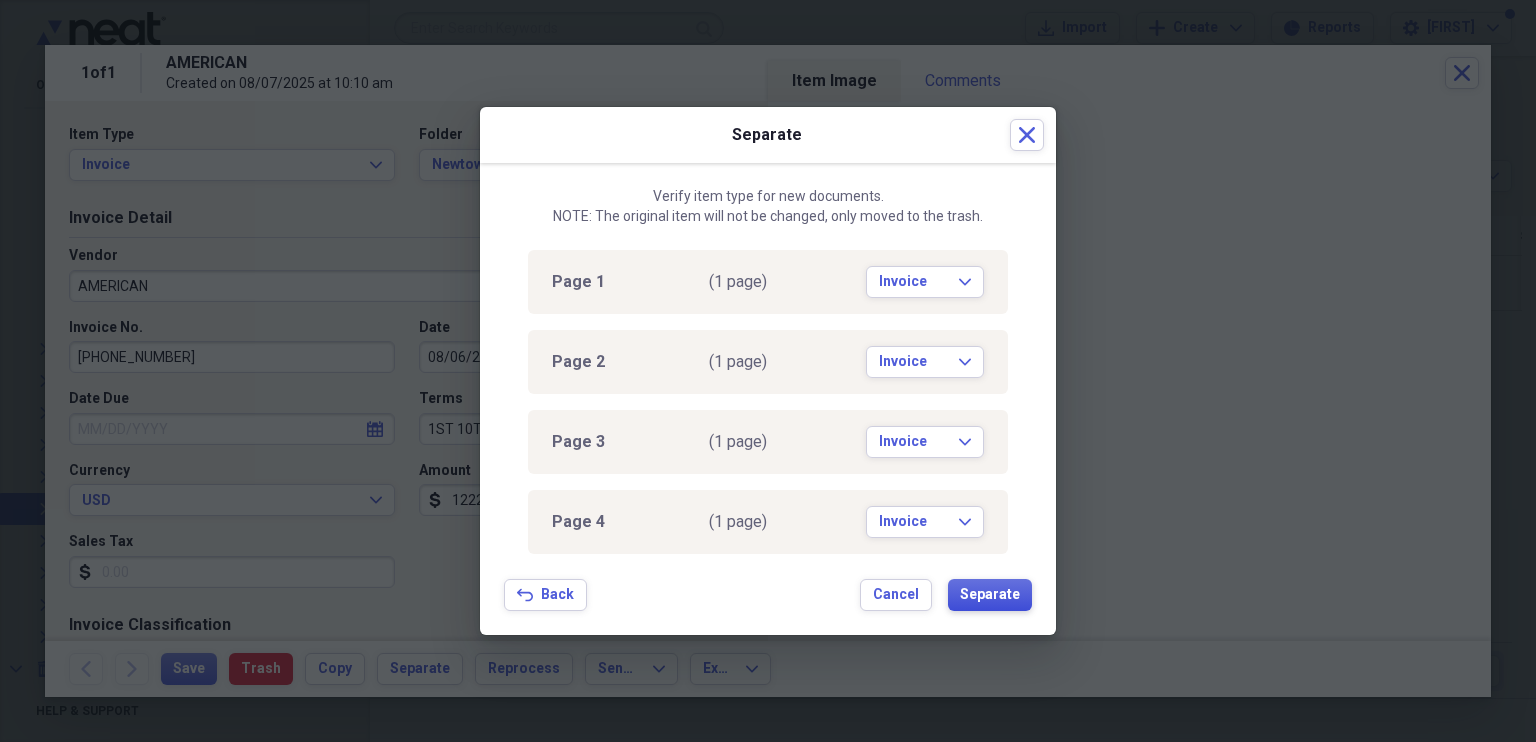 click on "Separate" at bounding box center [990, 595] 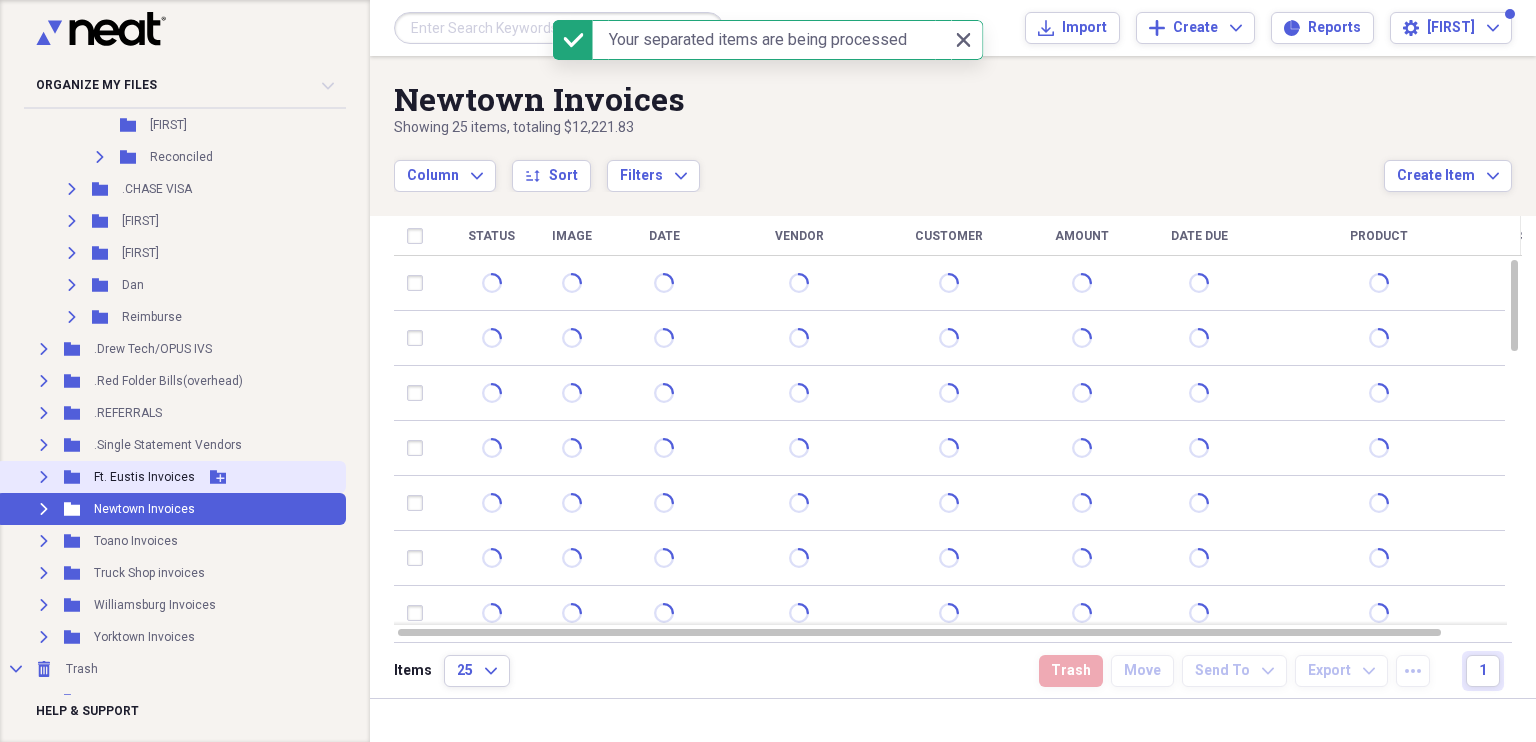 click on "Ft. Eustis Invoices" at bounding box center (144, 477) 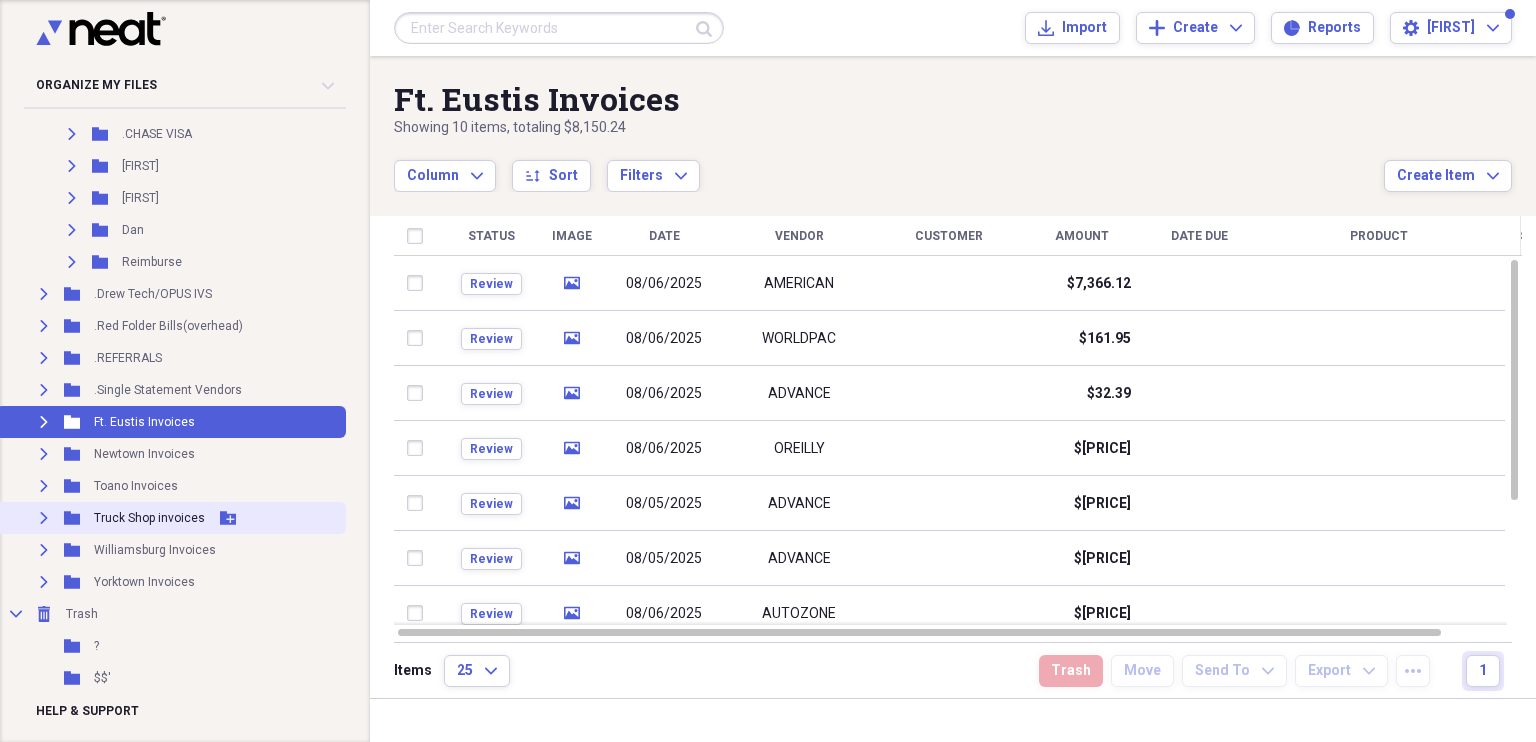 scroll, scrollTop: 1100, scrollLeft: 0, axis: vertical 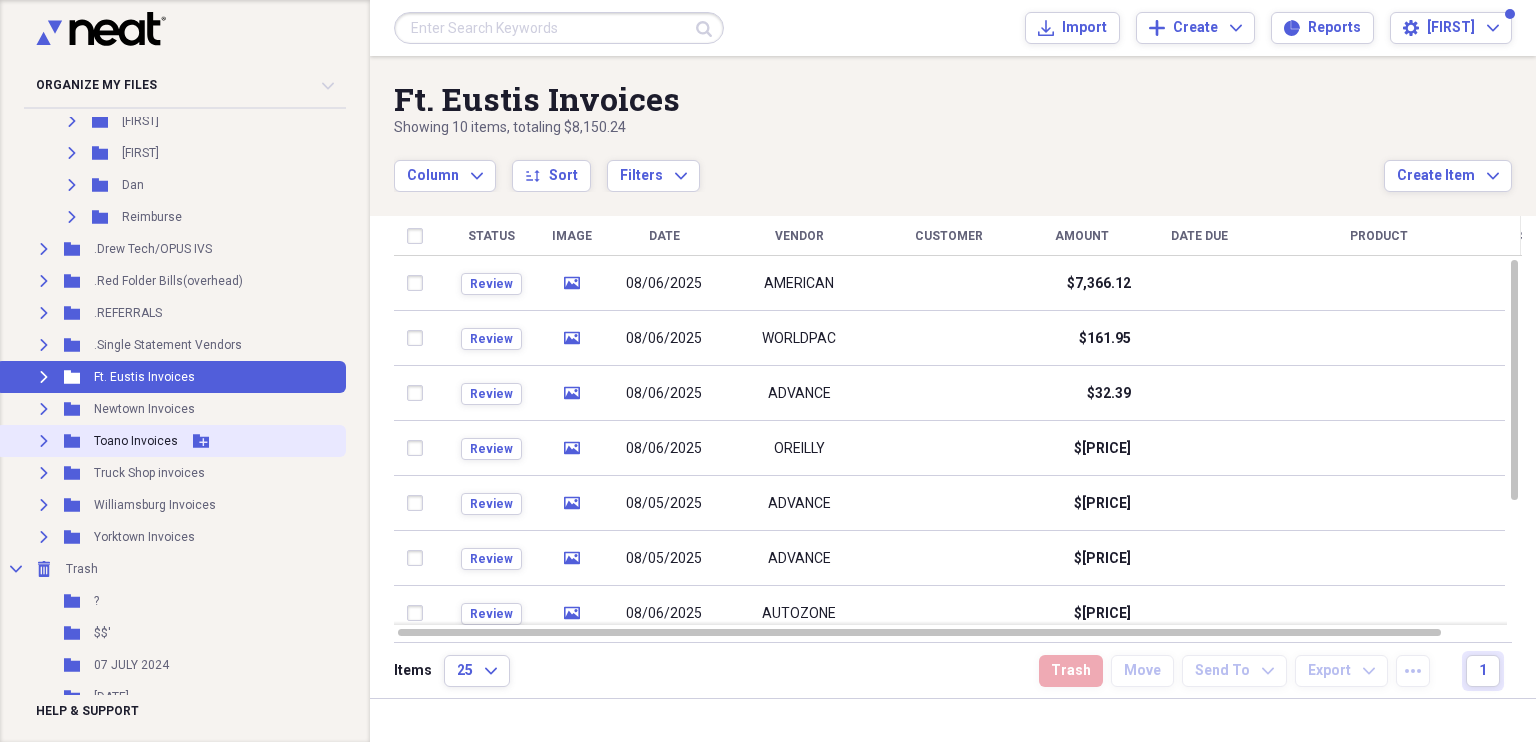 click on "Toano Invoices" at bounding box center (136, 441) 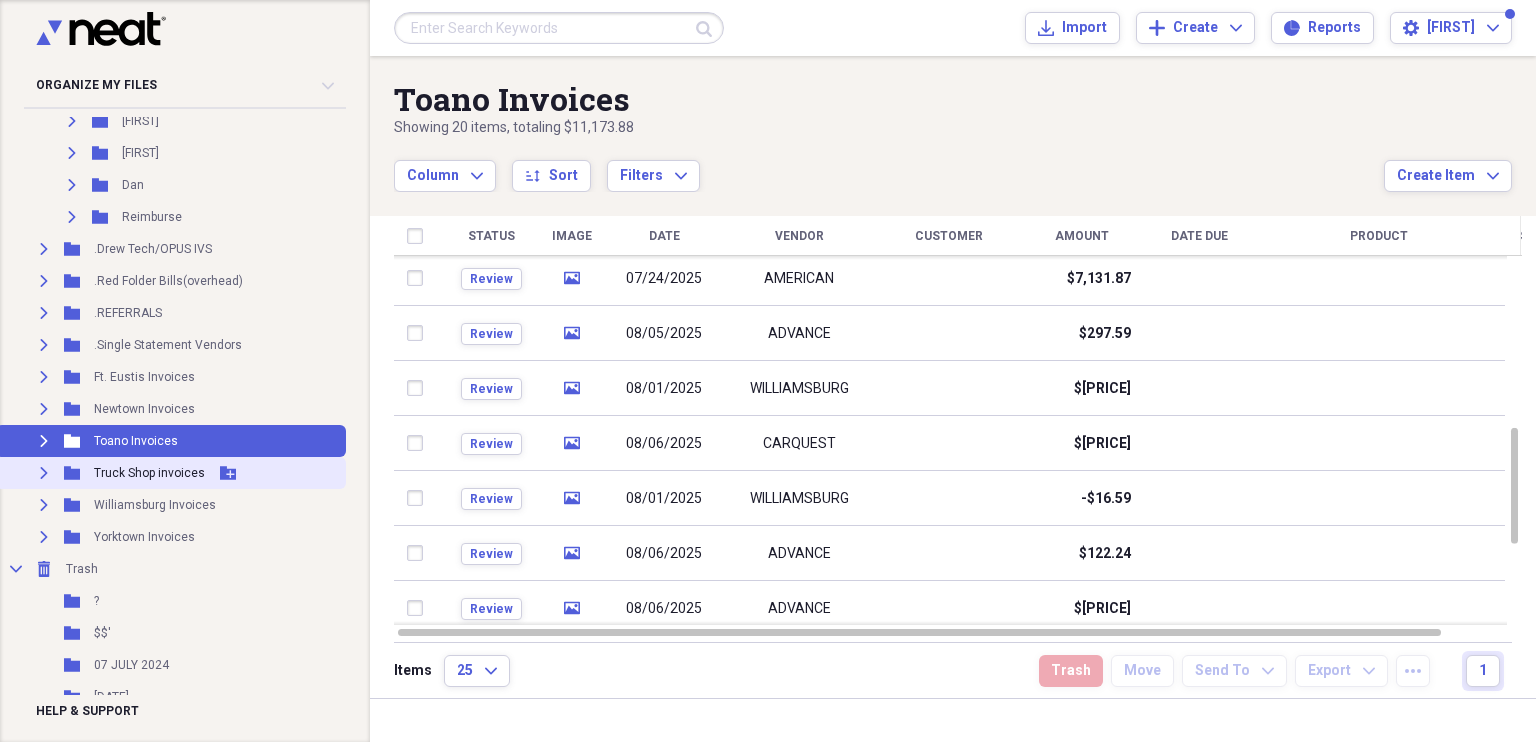 click on "Truck Shop invoices" at bounding box center [149, 473] 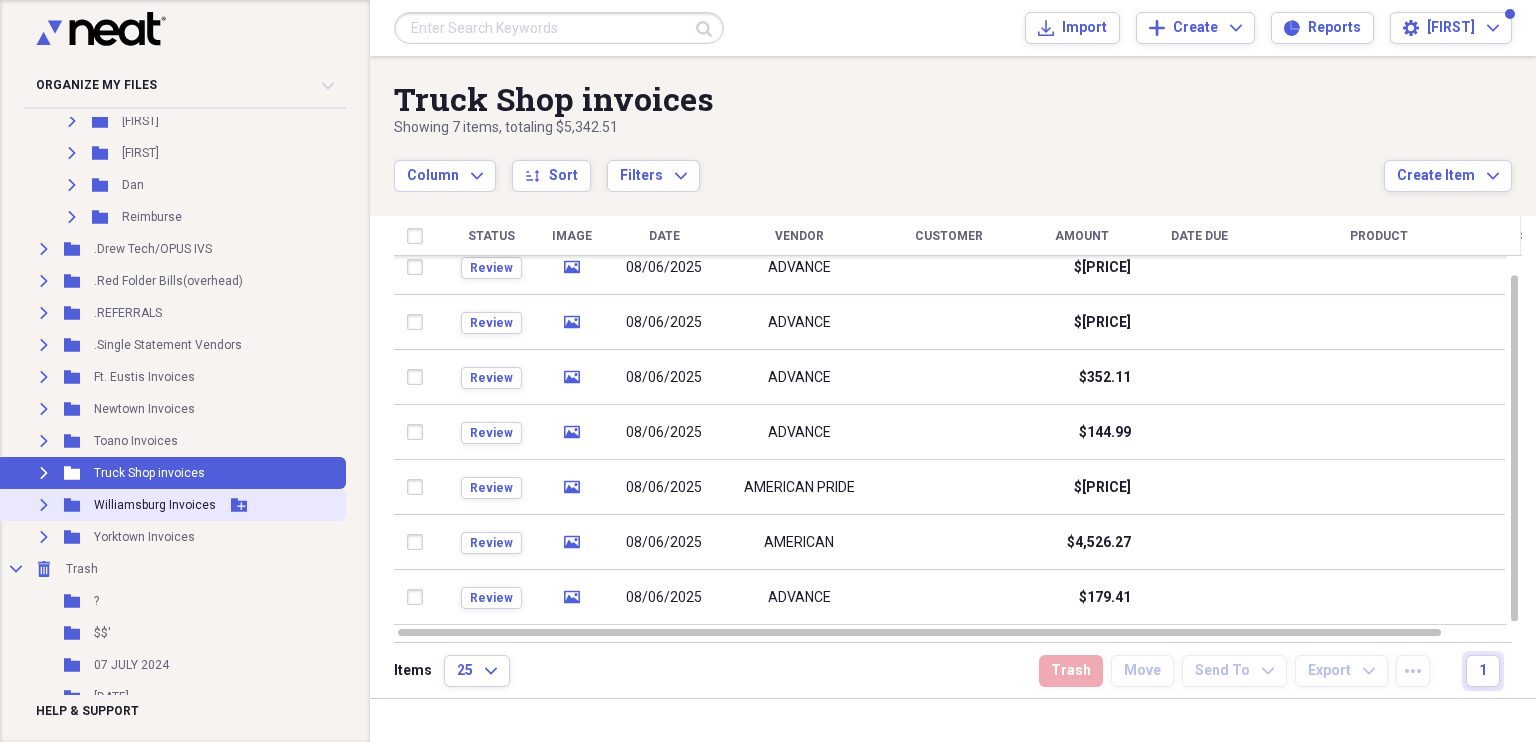 click on "Williamsburg Invoices" at bounding box center (155, 505) 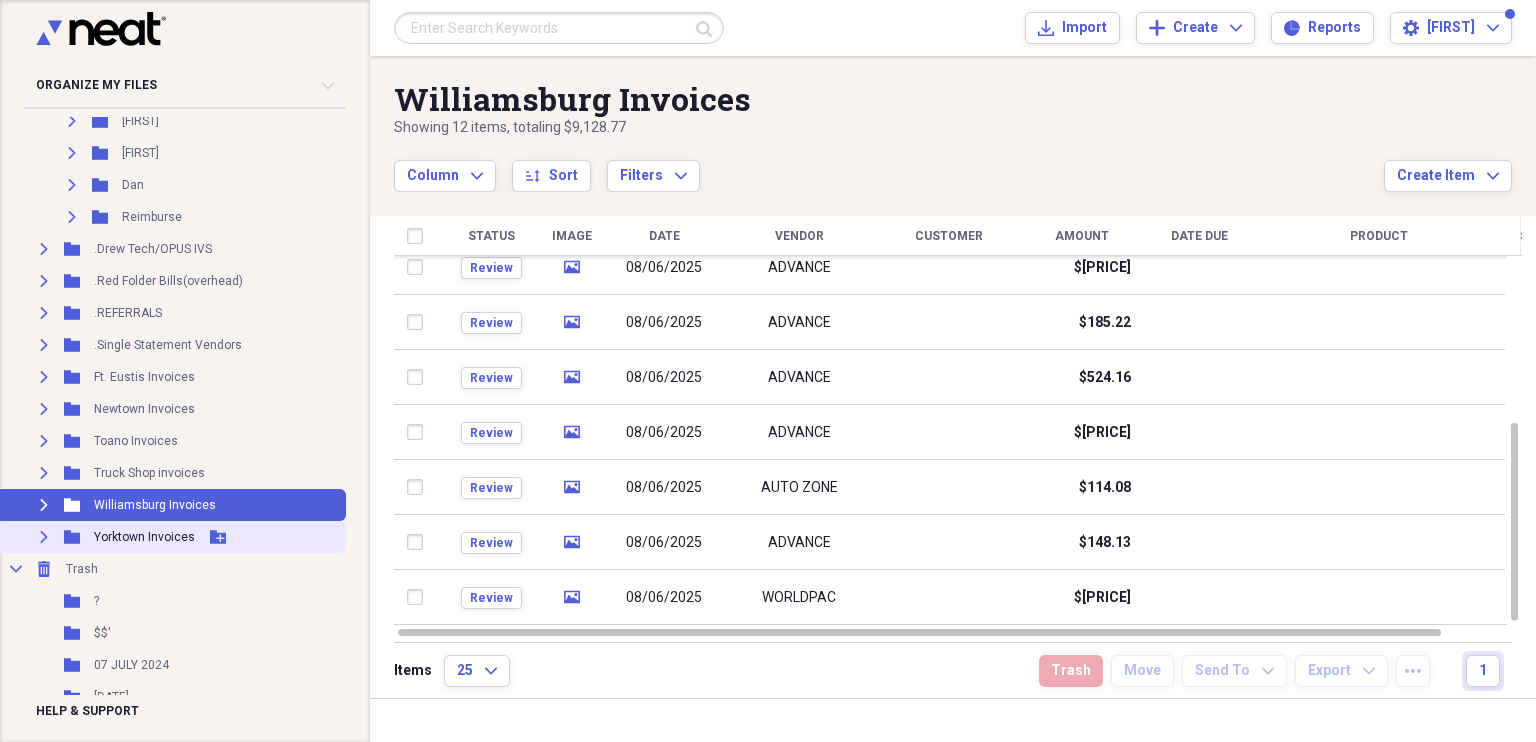 click on "Yorktown Invoices" at bounding box center (144, 537) 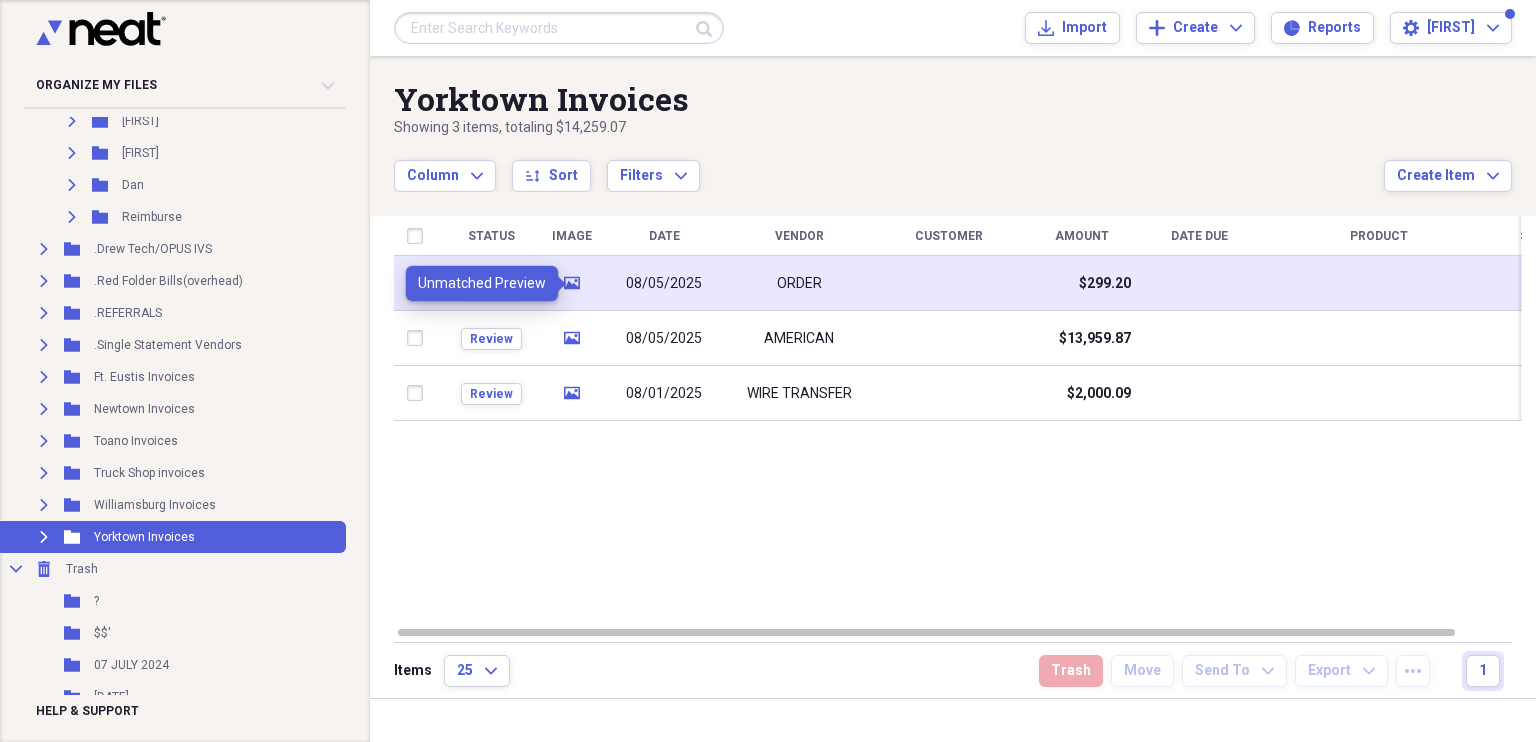 click 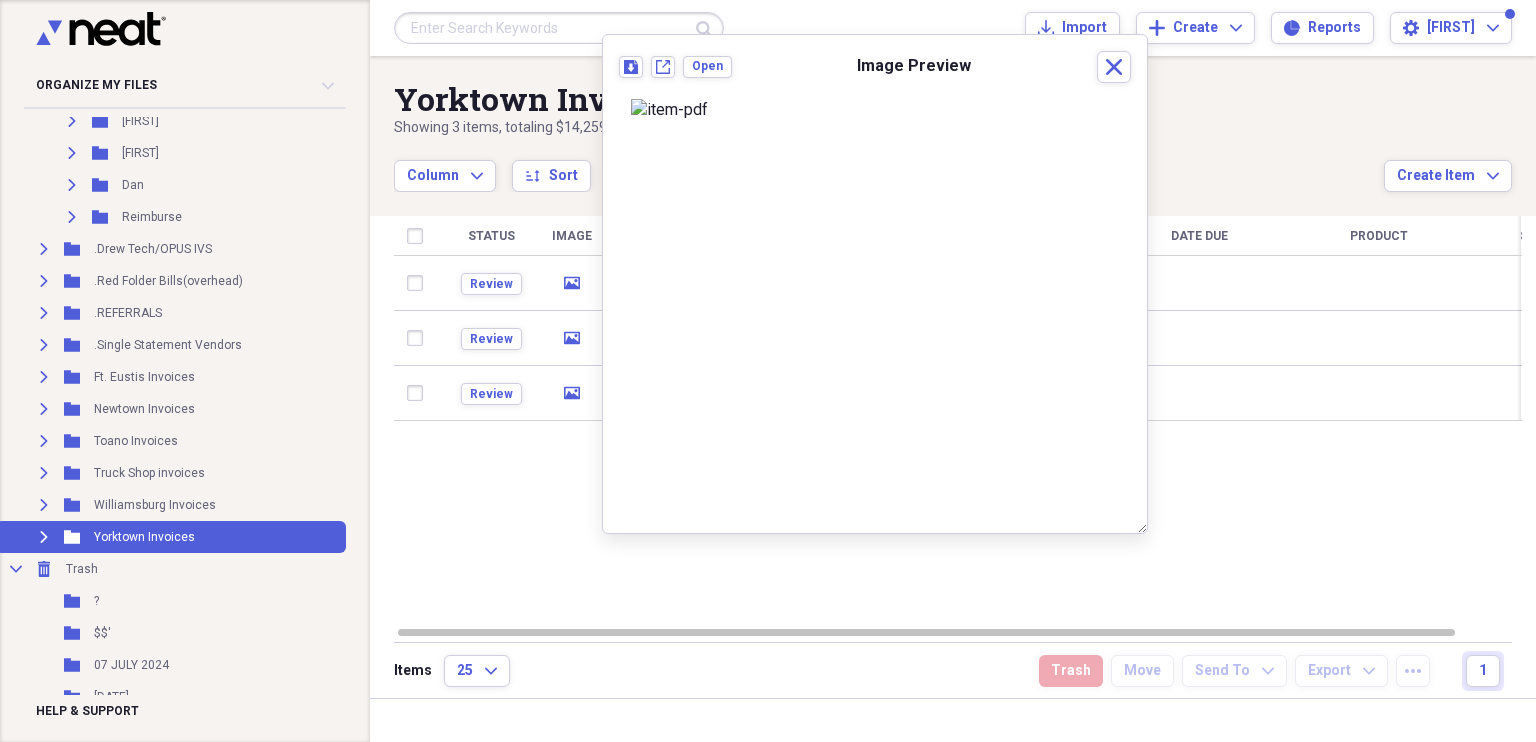 scroll, scrollTop: 176, scrollLeft: 0, axis: vertical 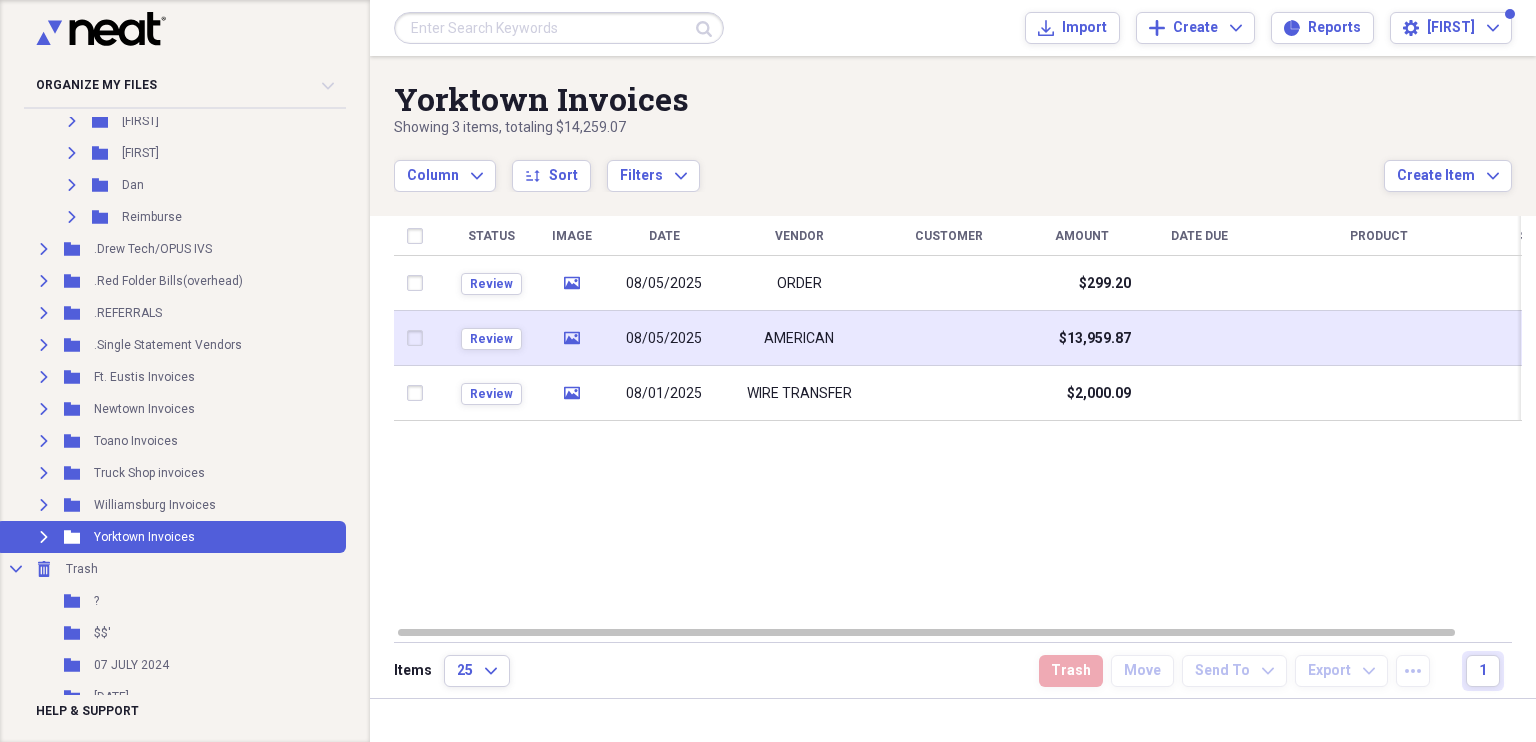click on "08/05/2025" at bounding box center [664, 339] 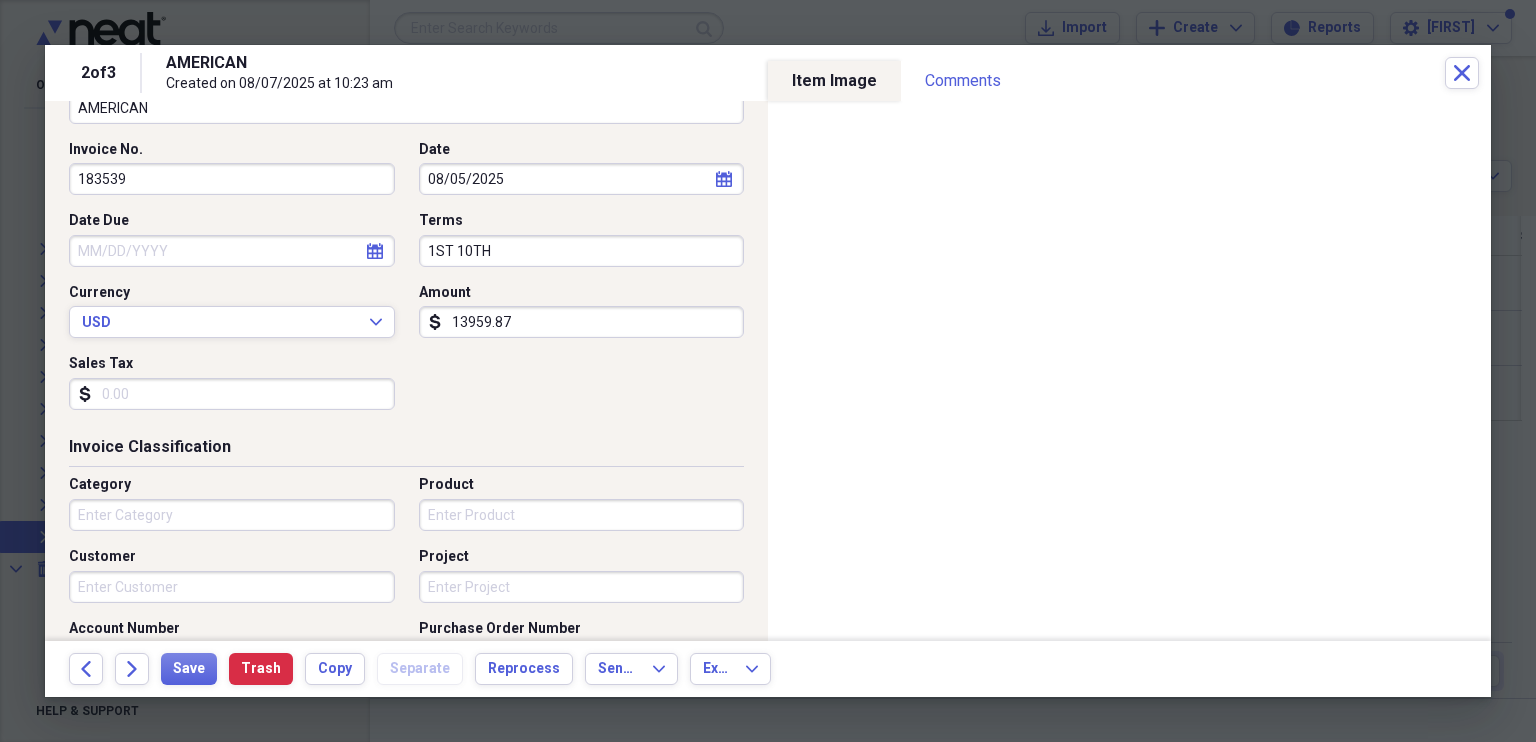 scroll, scrollTop: 42, scrollLeft: 0, axis: vertical 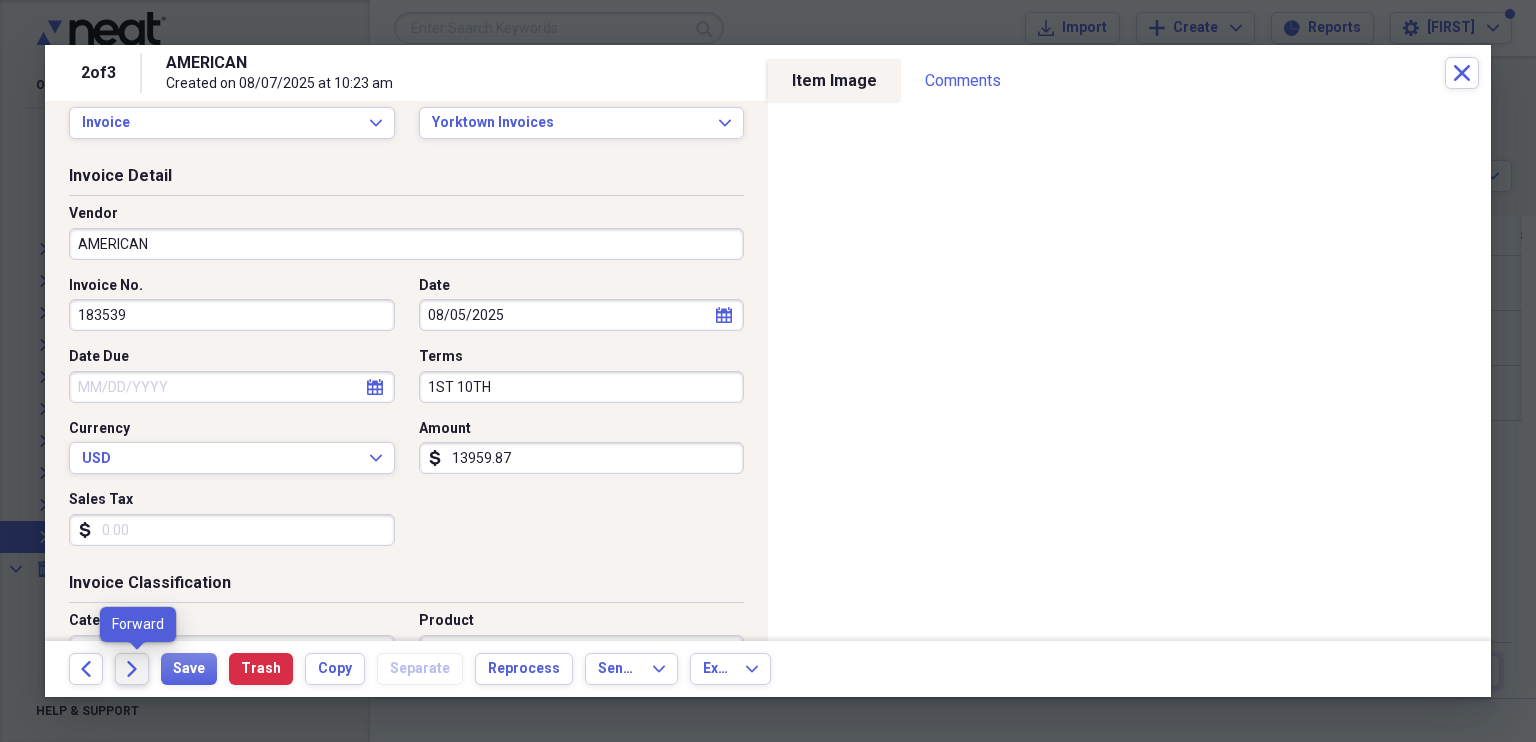 click on "Forward" 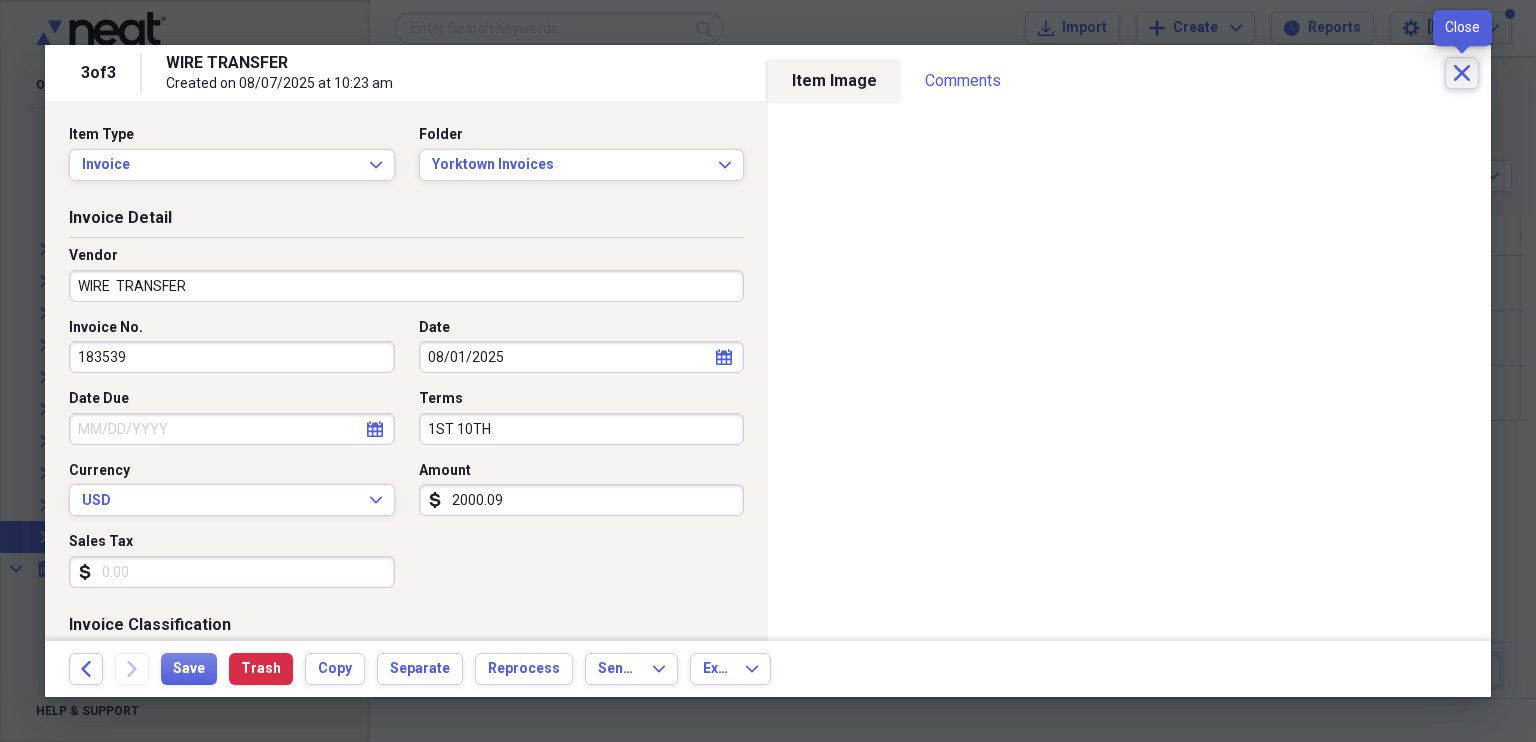 click on "Close" at bounding box center [1462, 73] 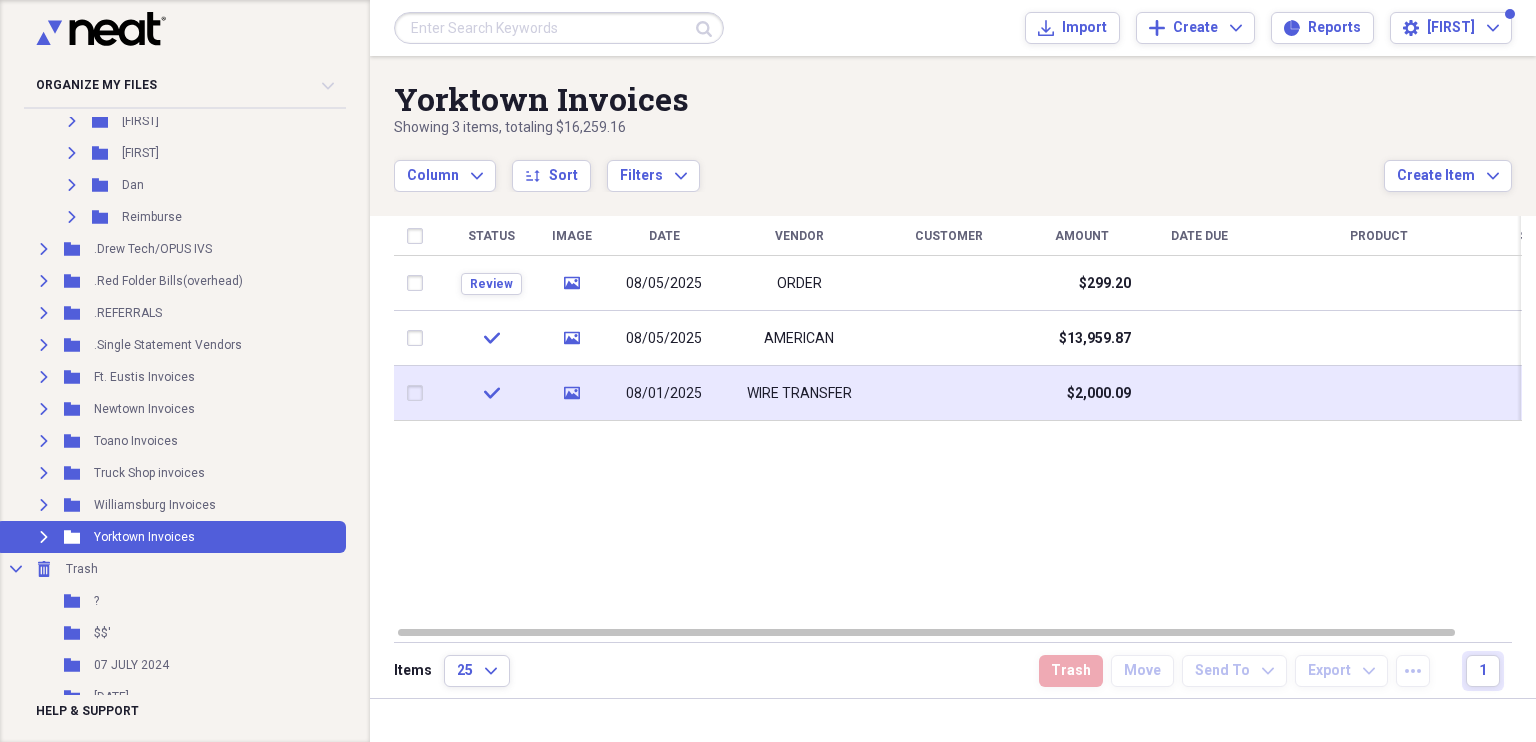 click on "08/01/2025" at bounding box center (664, 394) 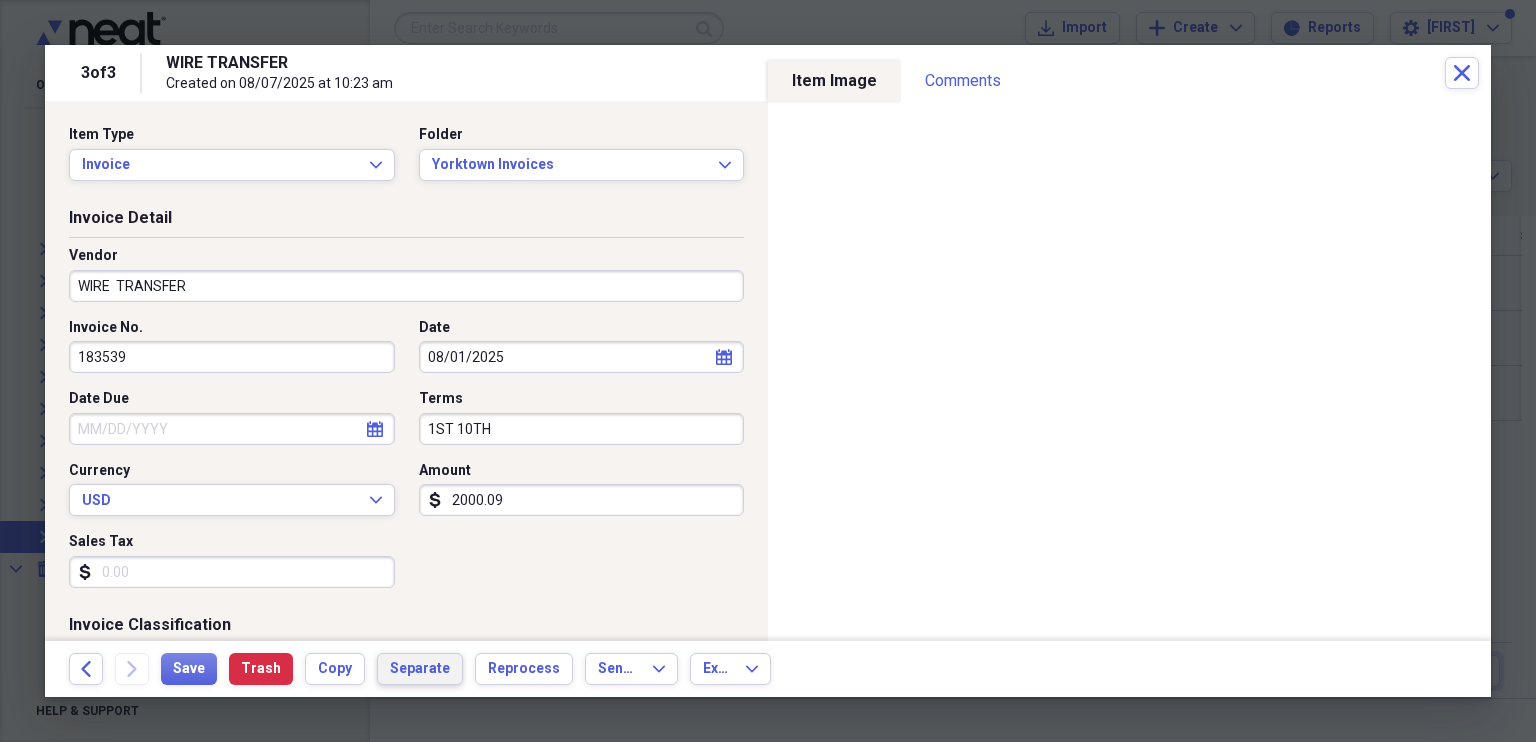 click on "Separate" at bounding box center [420, 669] 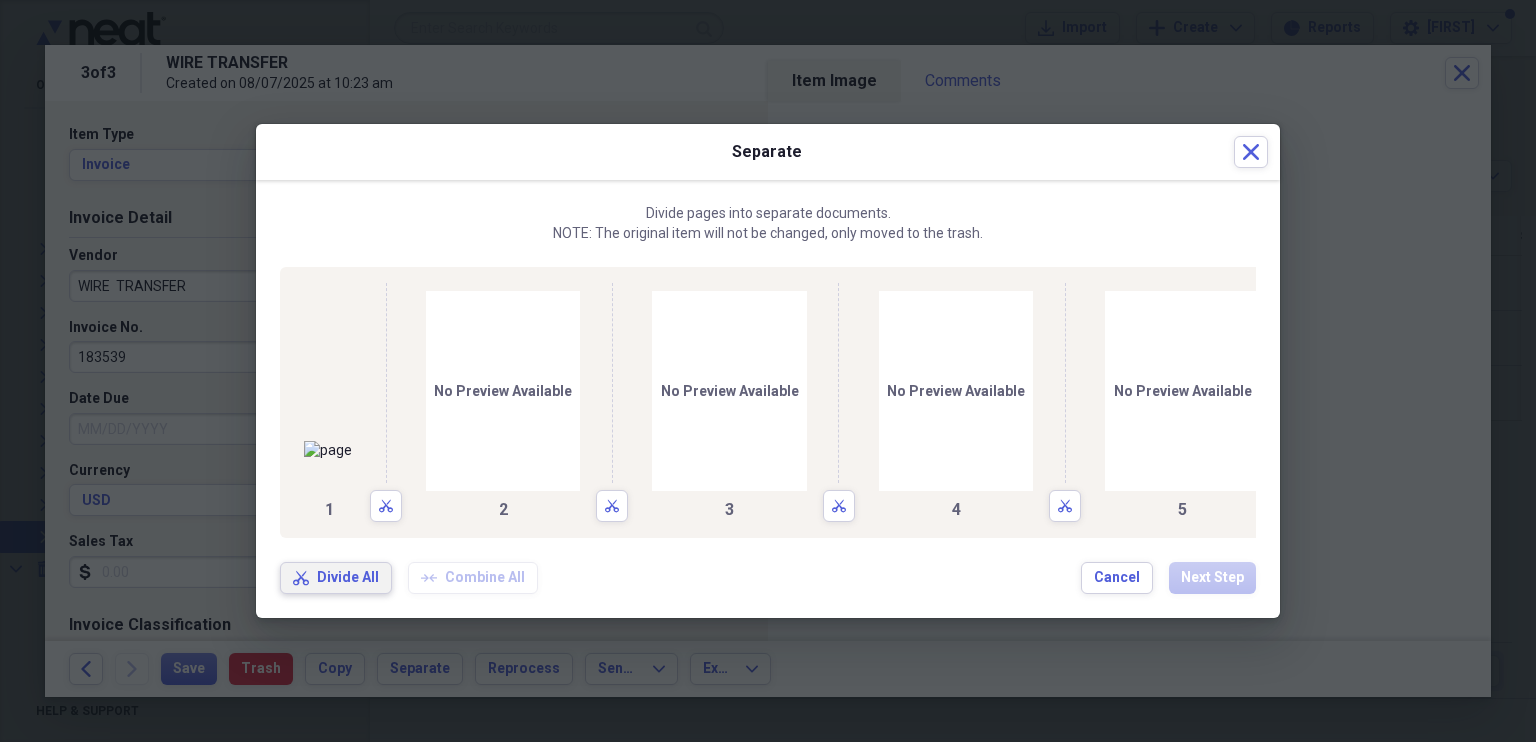 click on "Divide All" at bounding box center (348, 578) 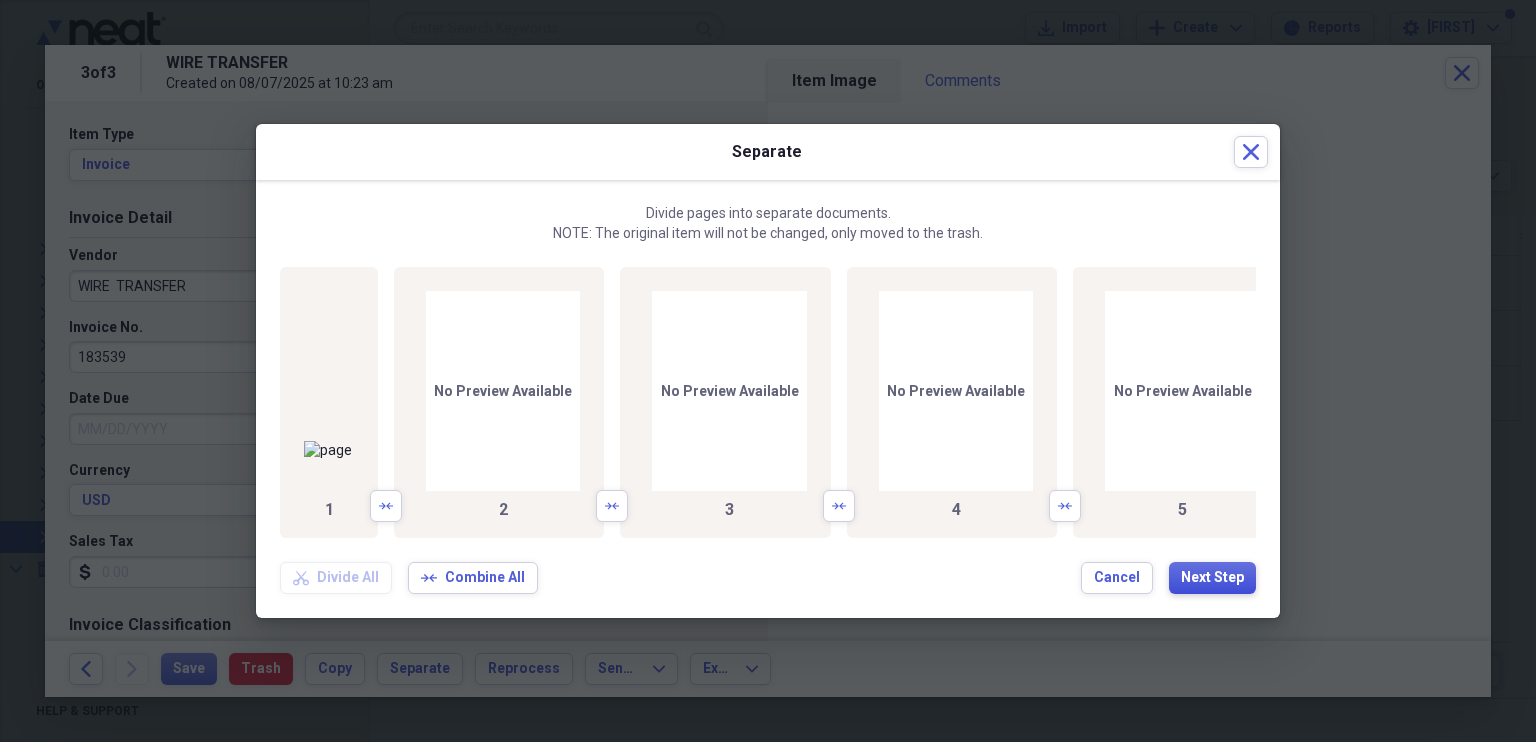click on "Next Step" at bounding box center [1212, 578] 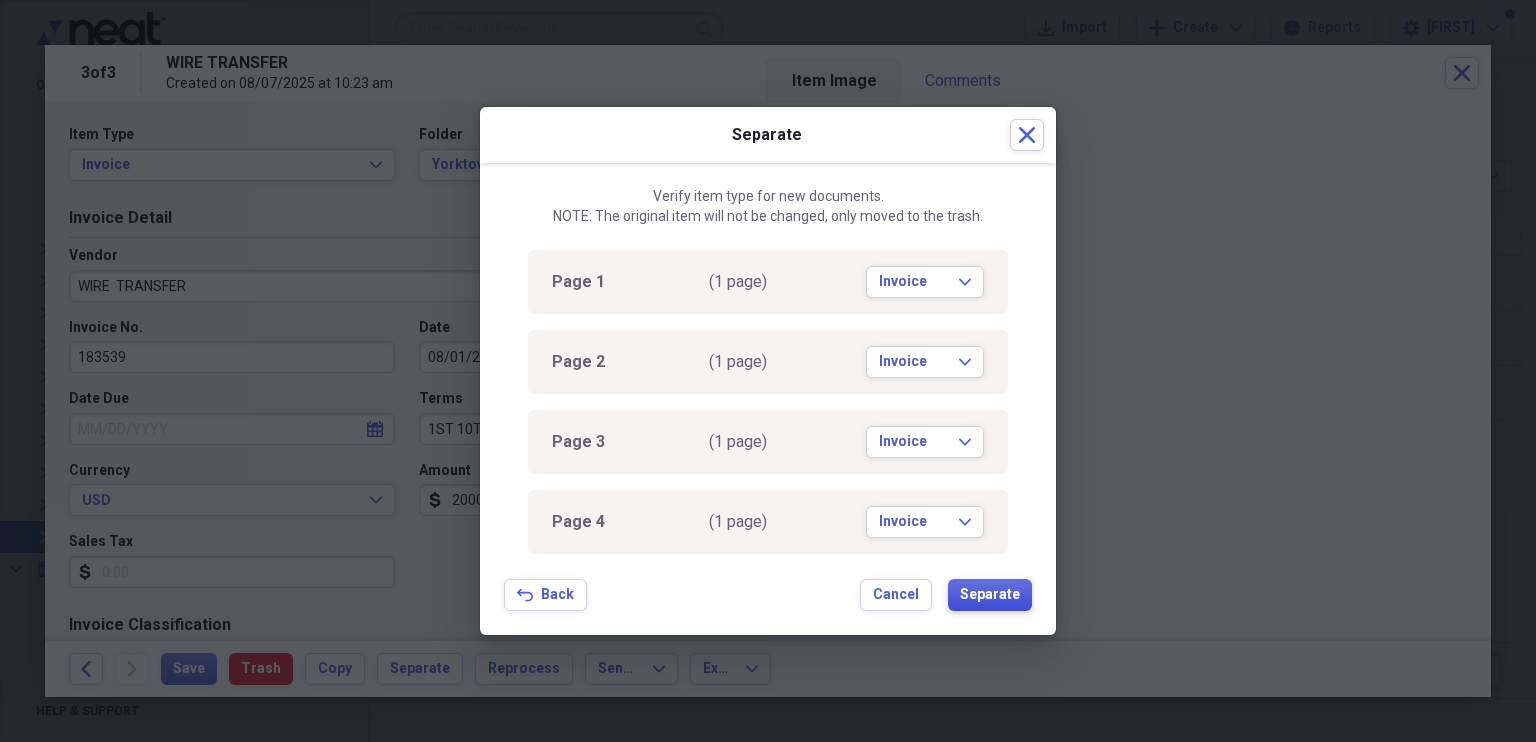 click on "Separate" at bounding box center [990, 595] 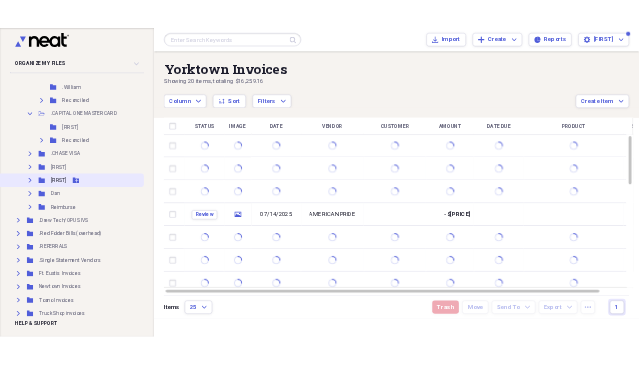 scroll, scrollTop: 900, scrollLeft: 0, axis: vertical 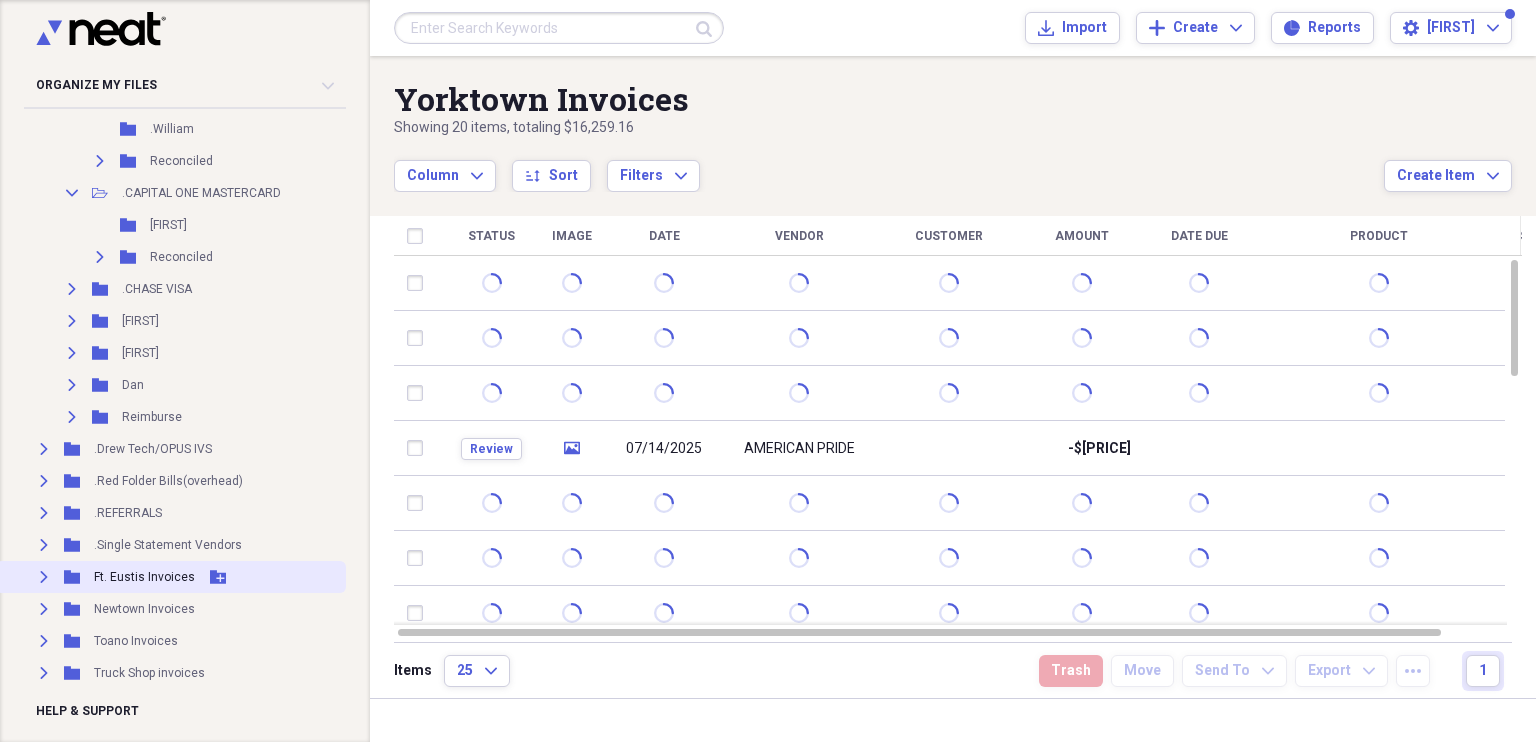 click on "Ft. Eustis Invoices" at bounding box center (144, 577) 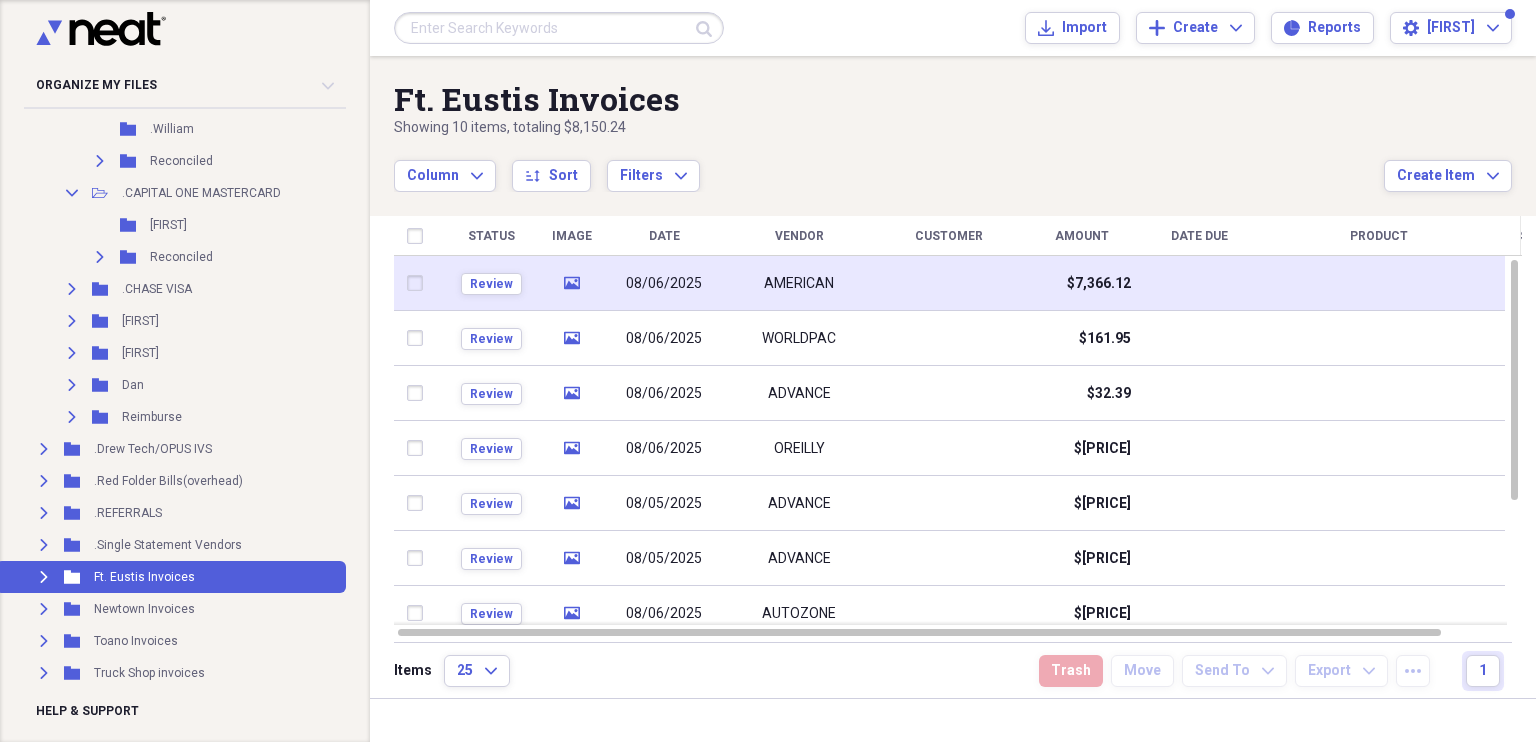 click on "08/06/2025" at bounding box center (664, 284) 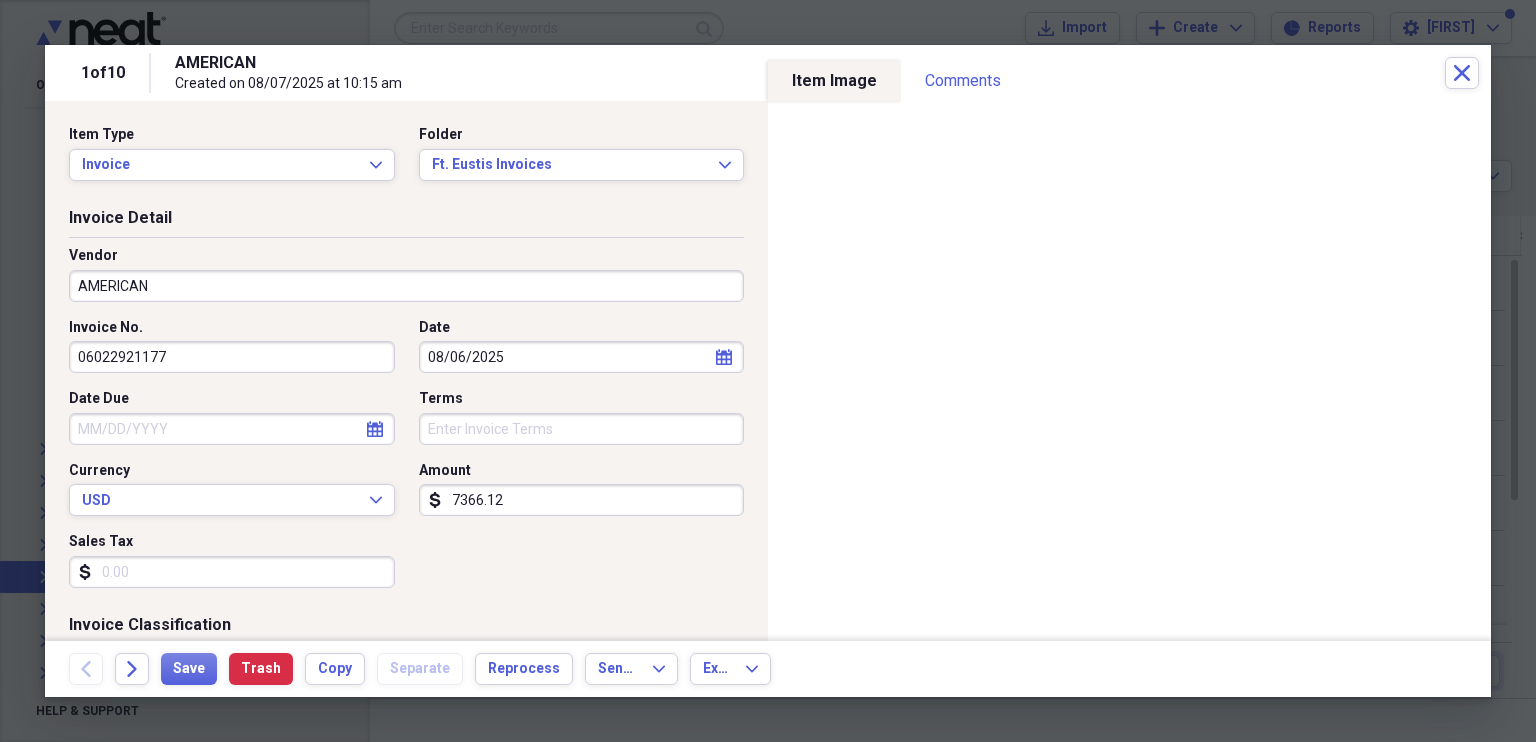 click on "AMERICAN" at bounding box center (406, 286) 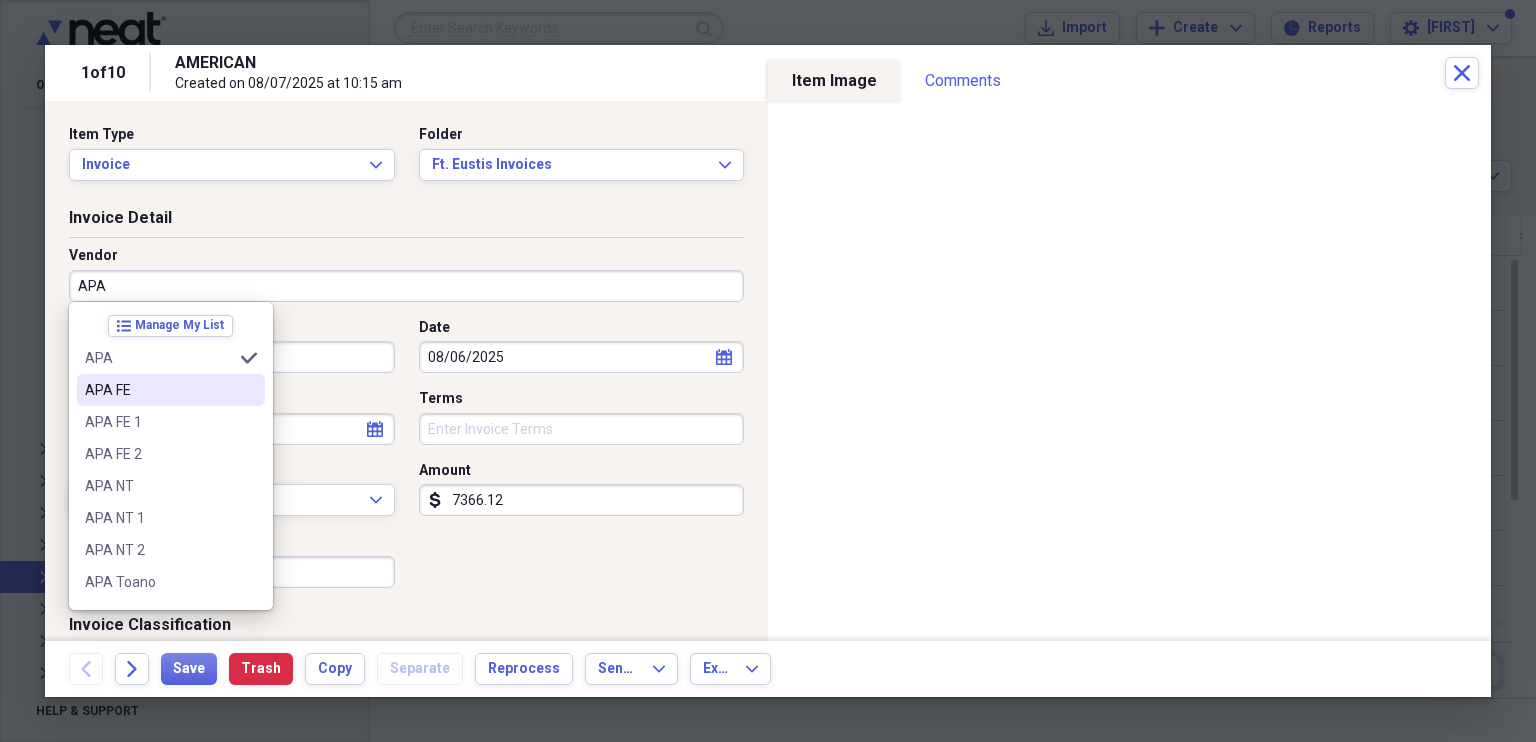 click on "APA FE" at bounding box center [159, 390] 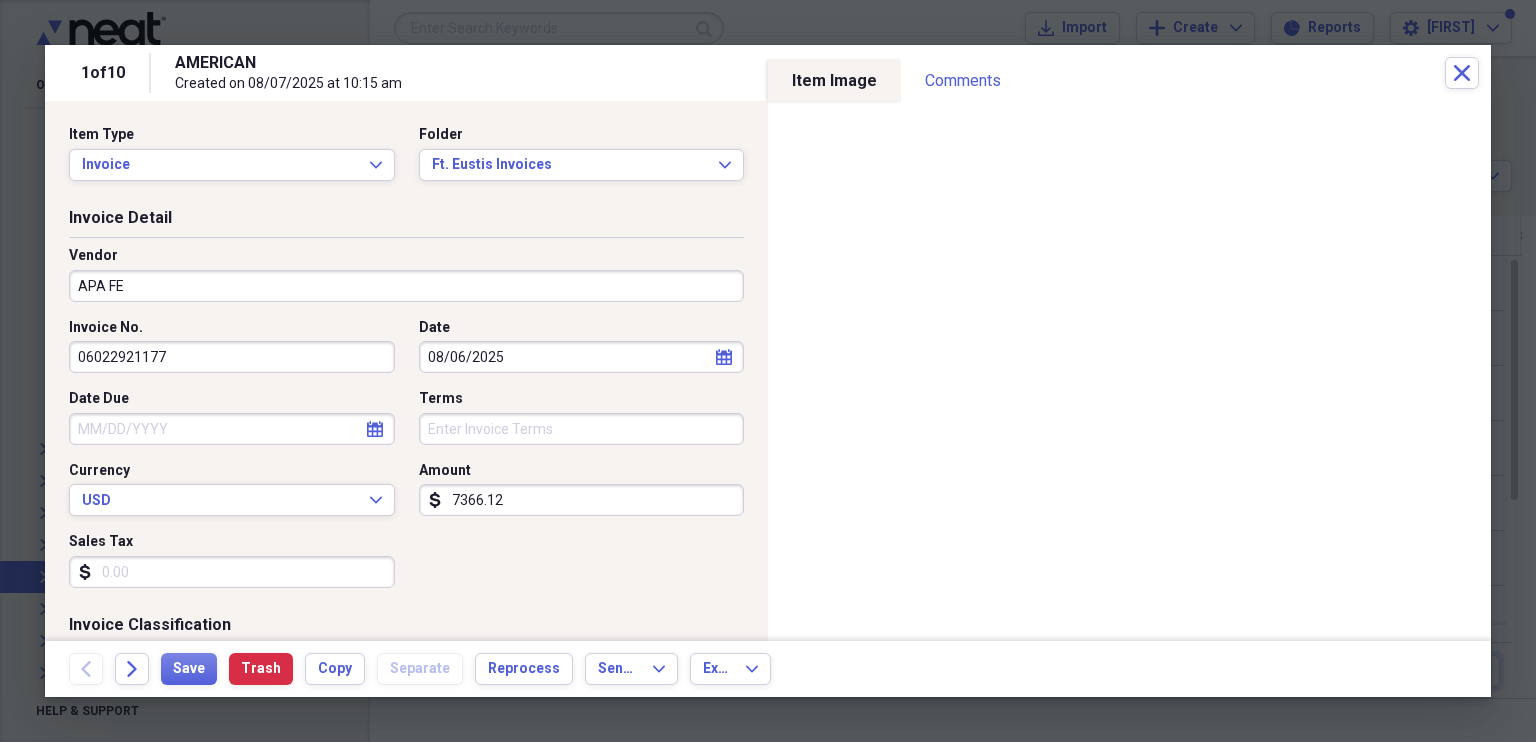 type on "Meals/Restaurants" 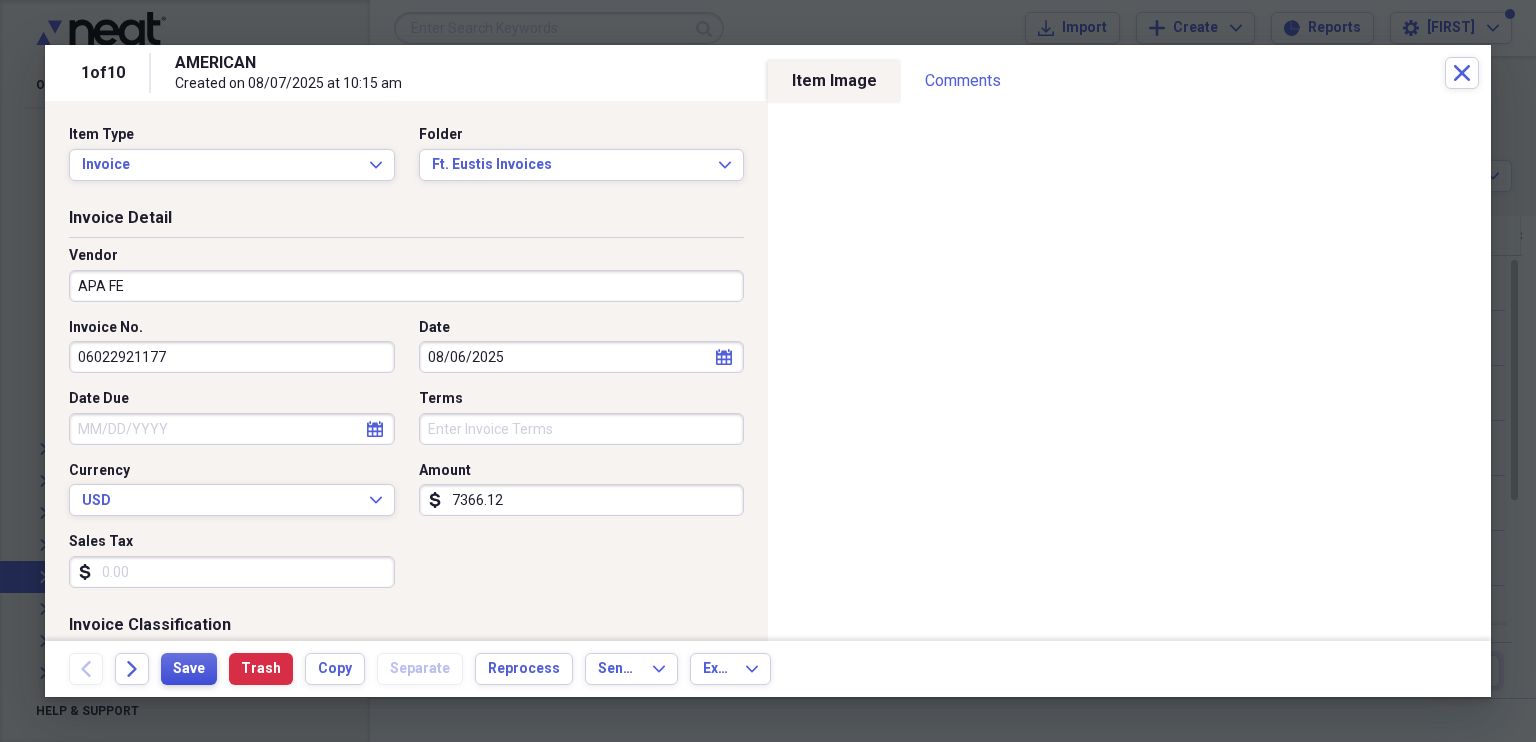 click on "Save" at bounding box center (189, 669) 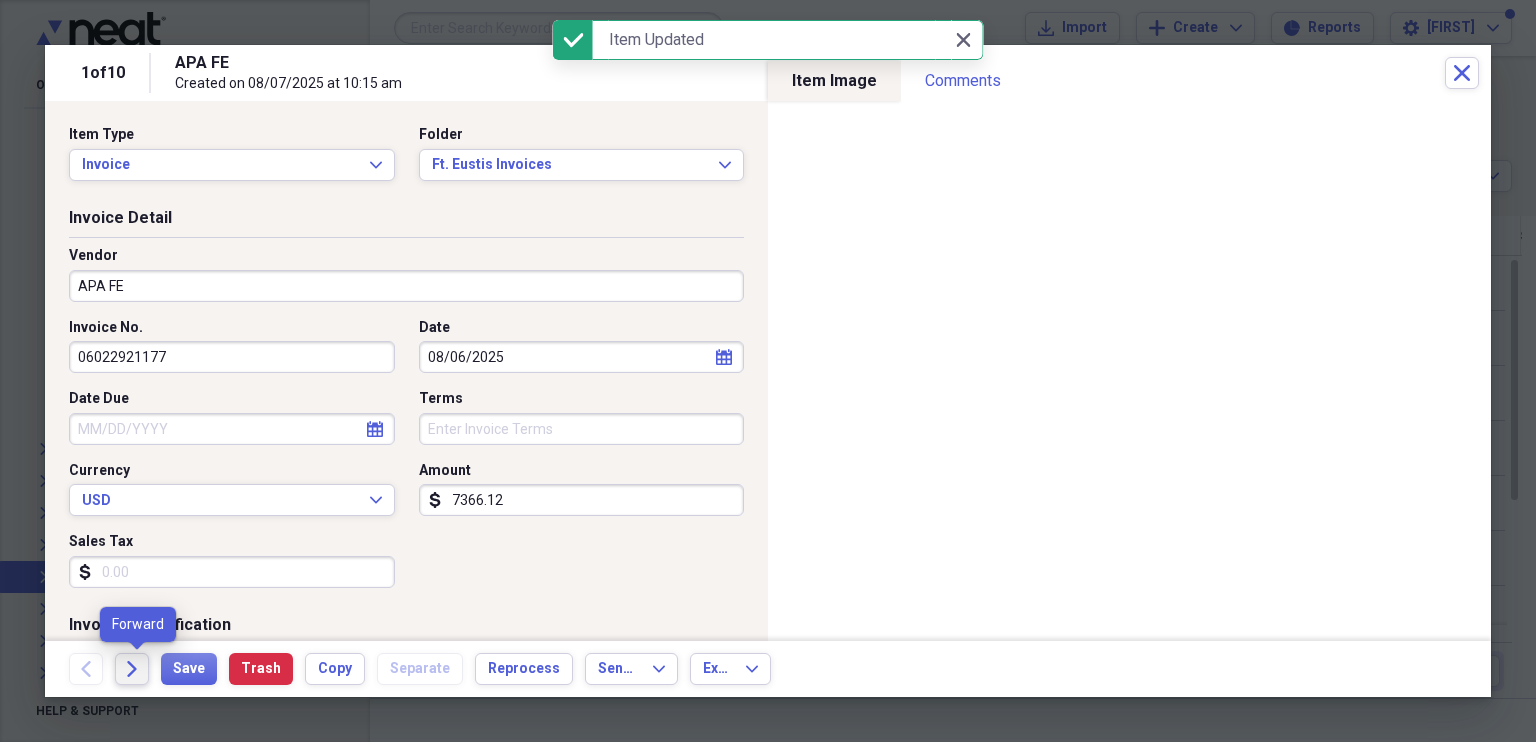 click on "Forward" at bounding box center (132, 669) 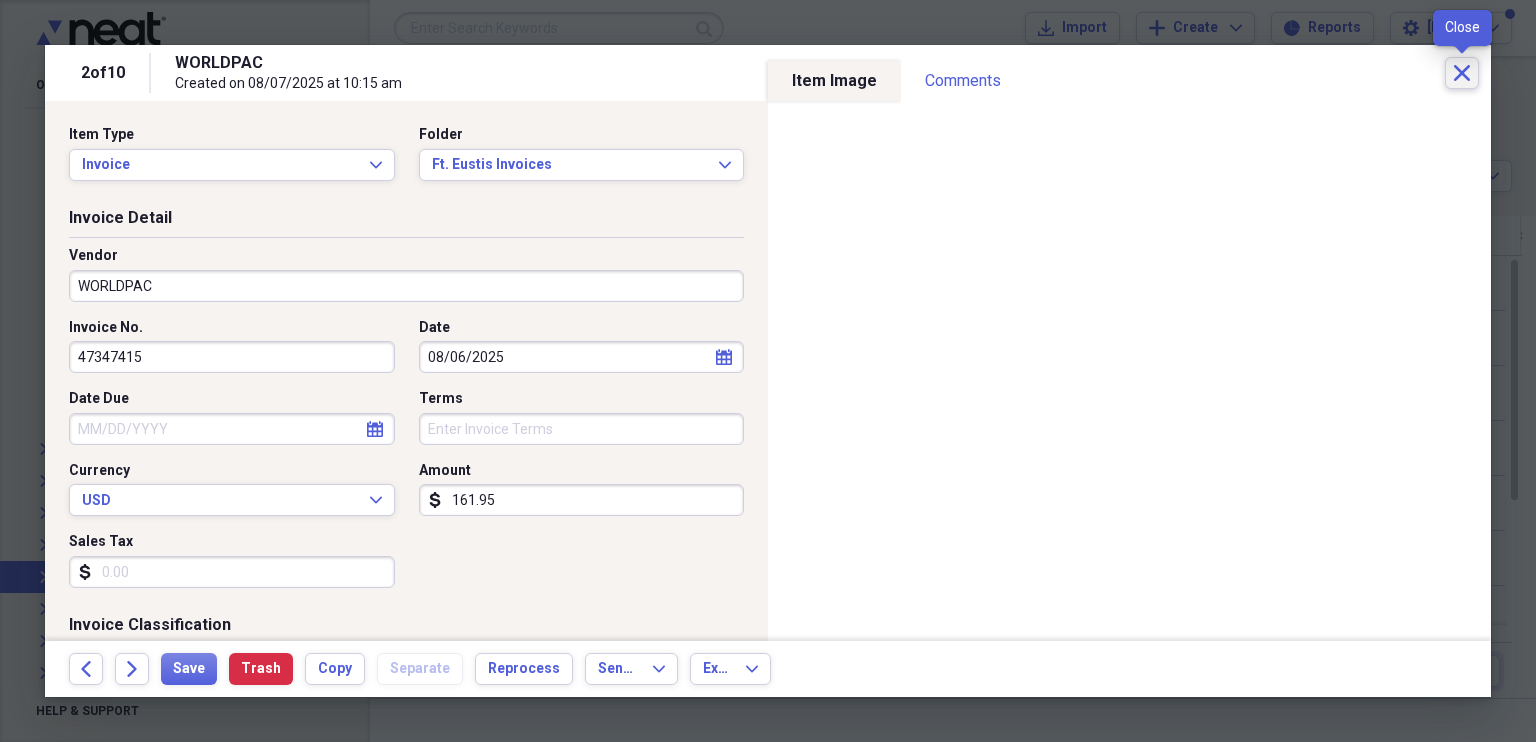 click on "Close" at bounding box center (1462, 73) 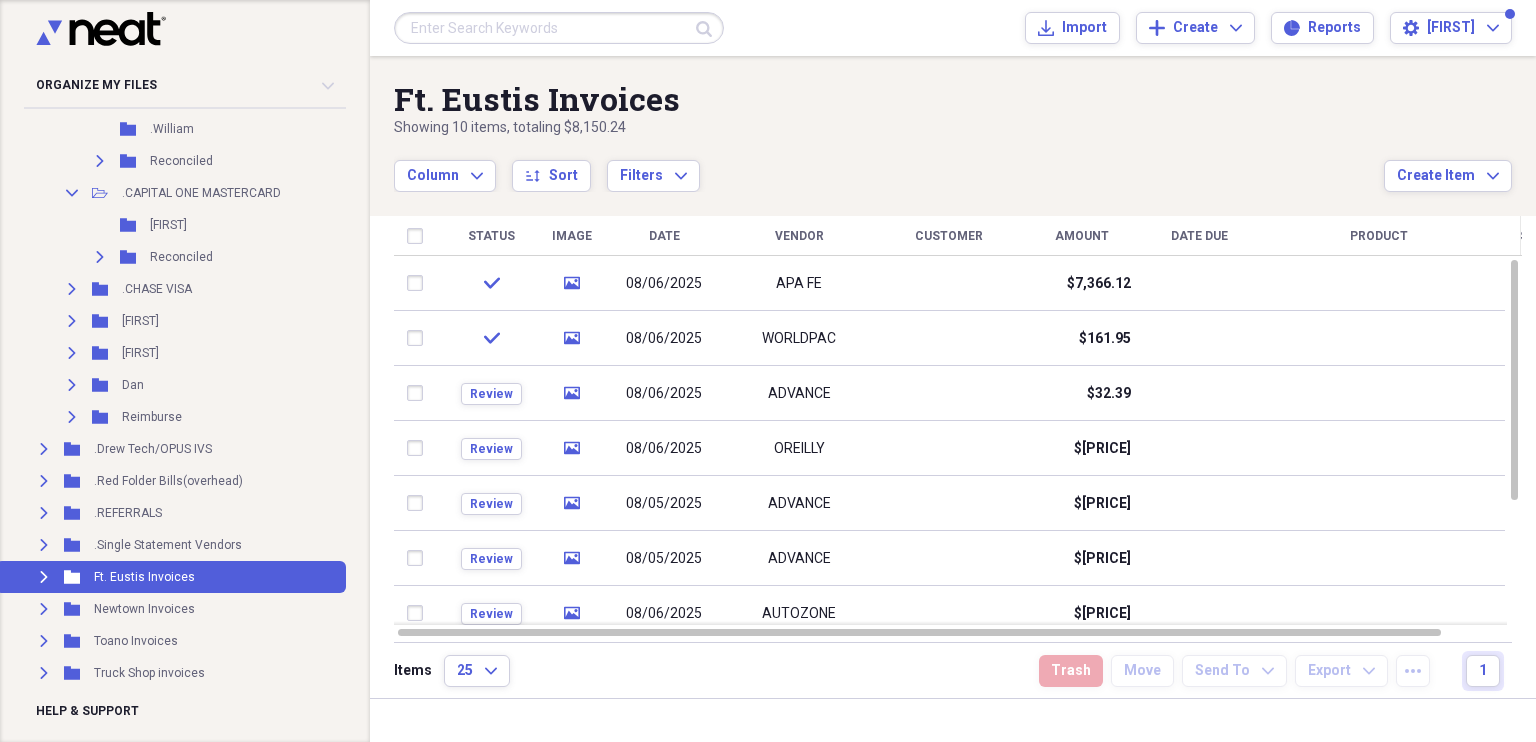 click on "Vendor" at bounding box center (799, 236) 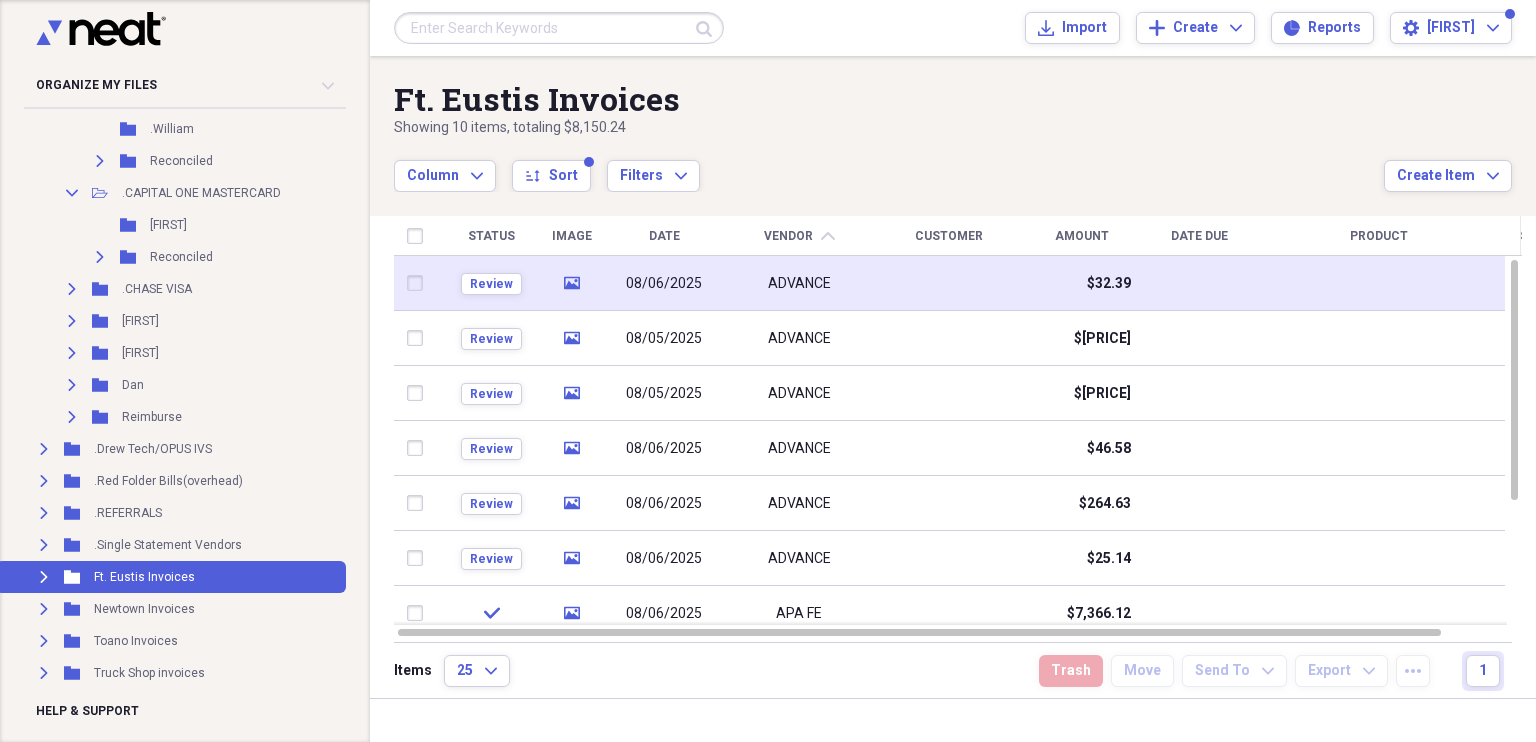 click on "08/06/2025" at bounding box center (664, 284) 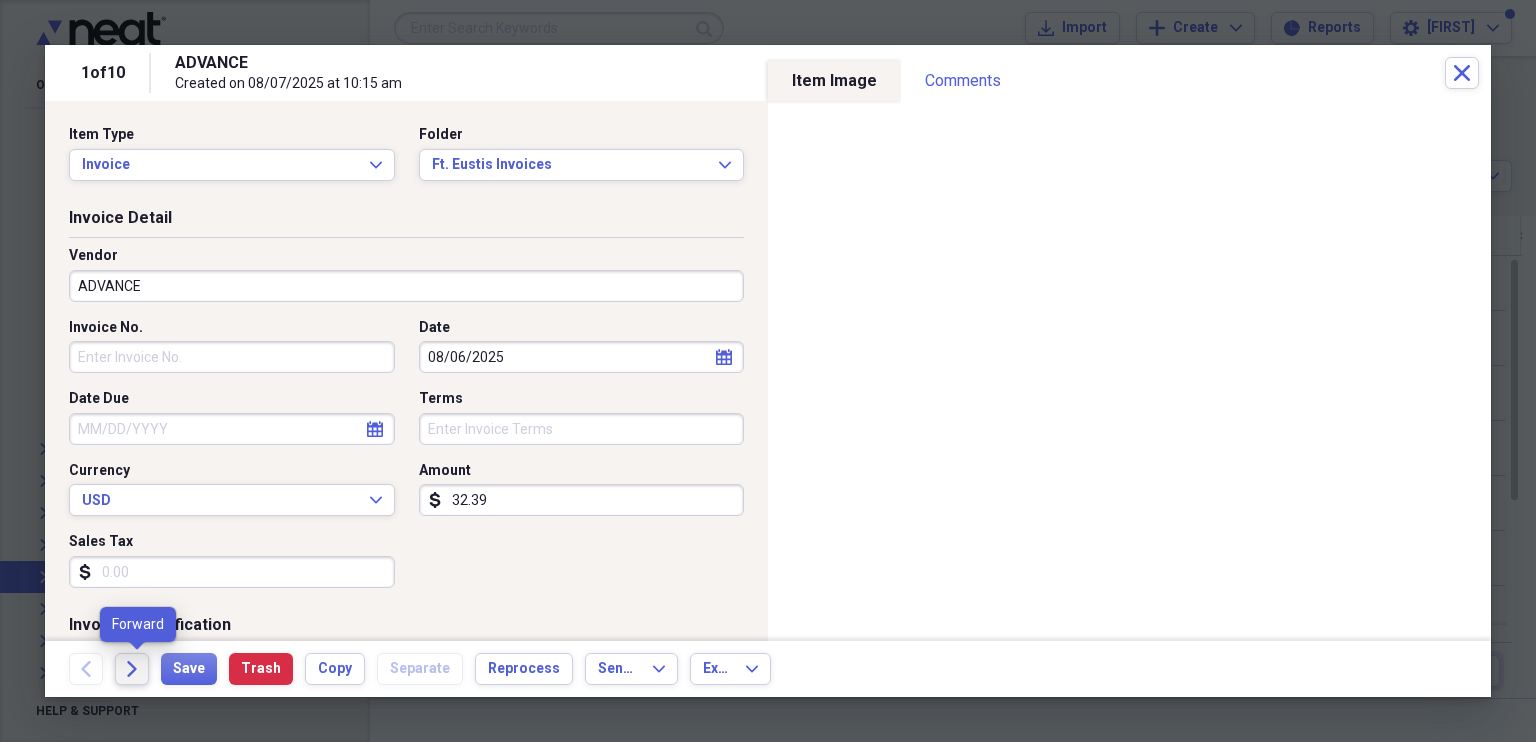 click on "Forward" at bounding box center [132, 669] 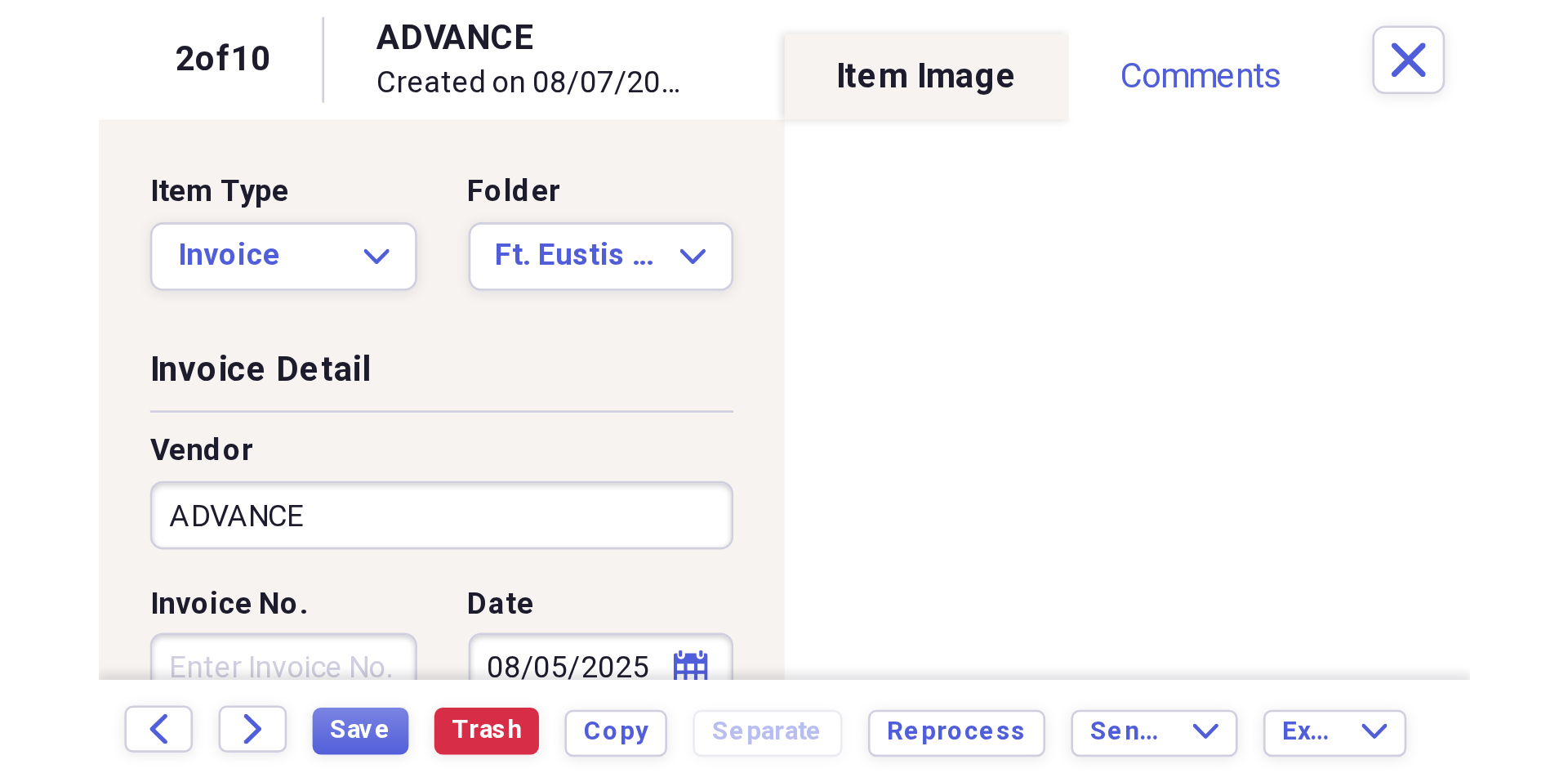 scroll, scrollTop: 735, scrollLeft: 0, axis: vertical 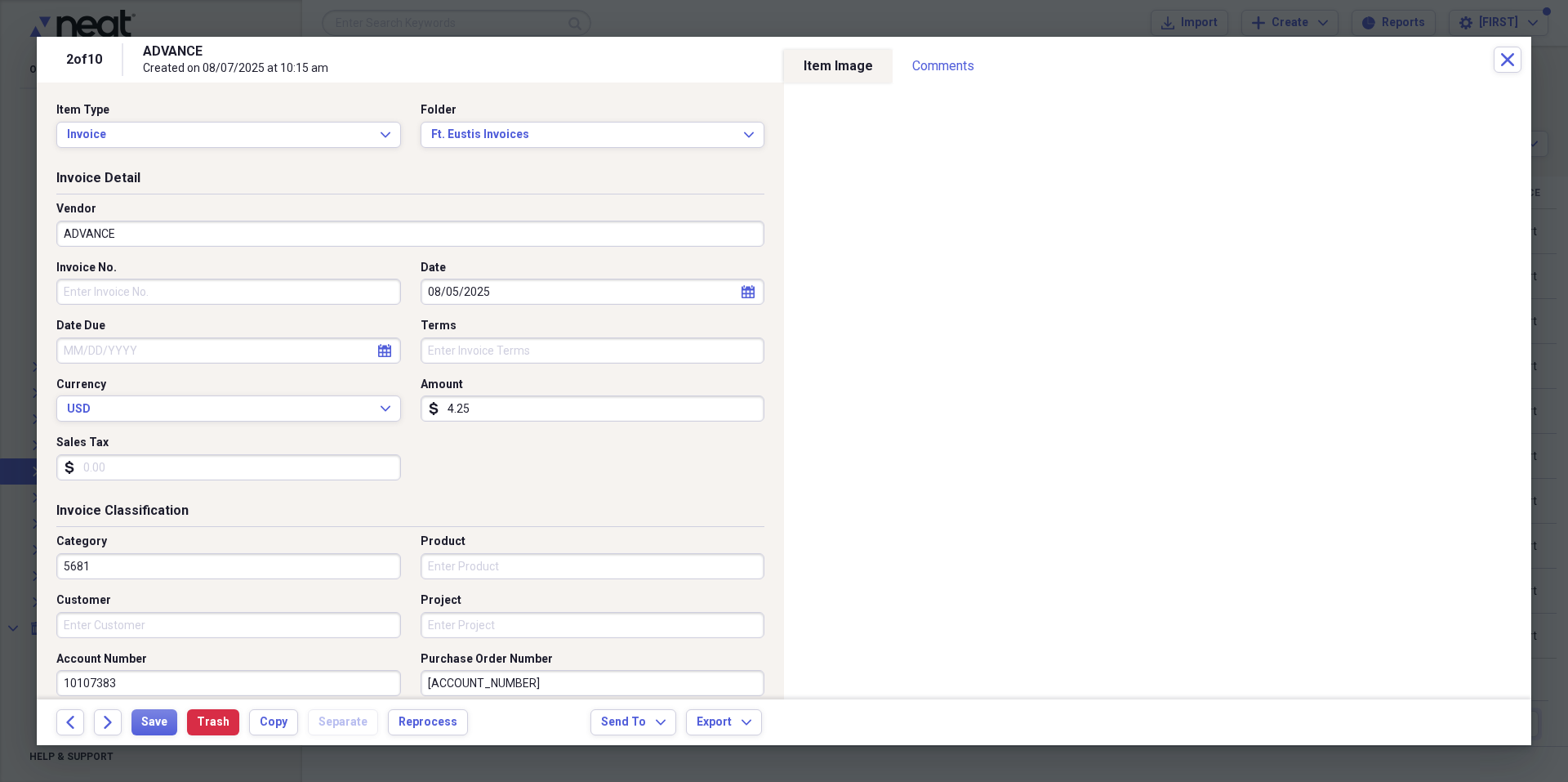 click at bounding box center (784, 391) 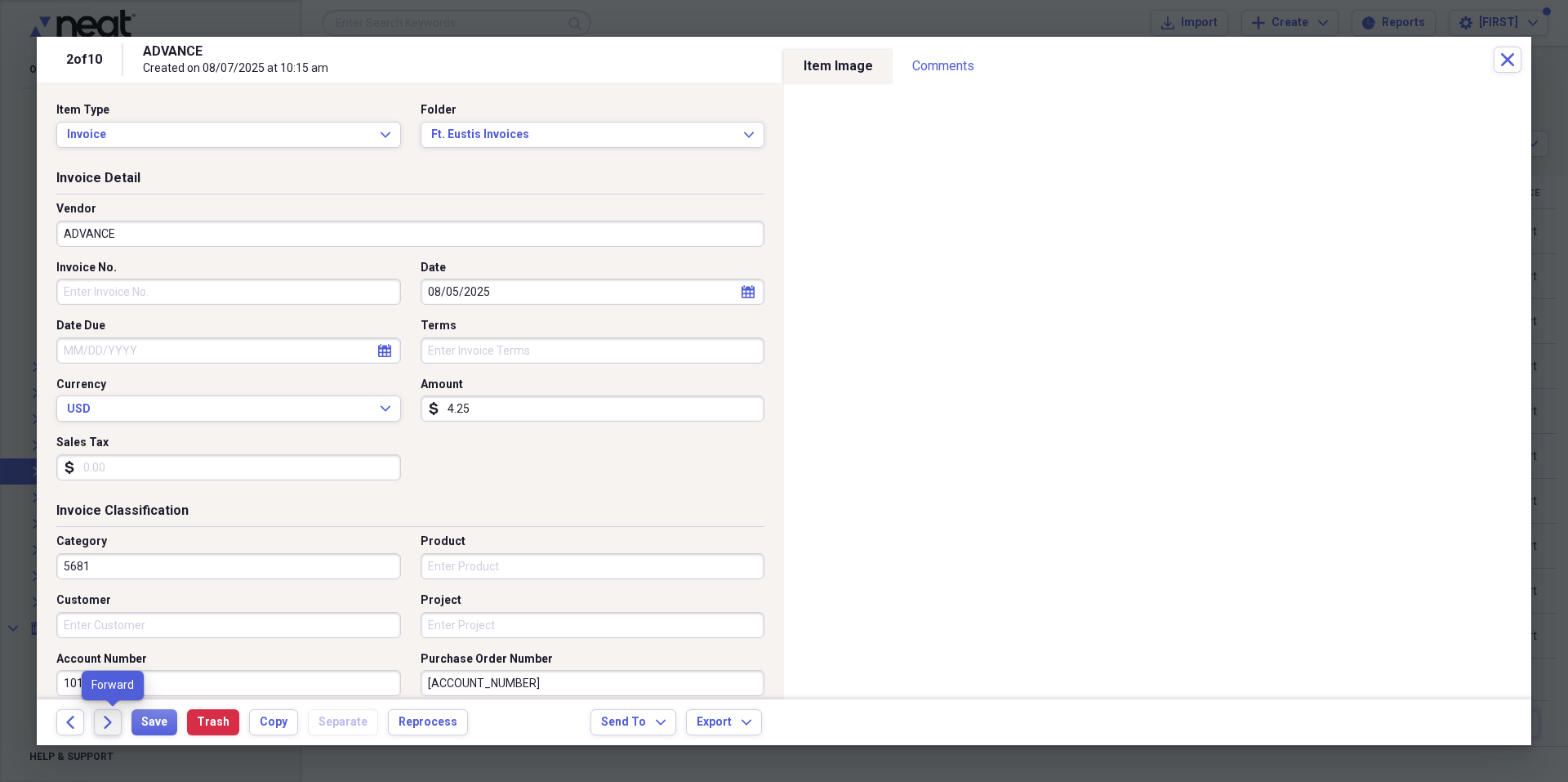 click 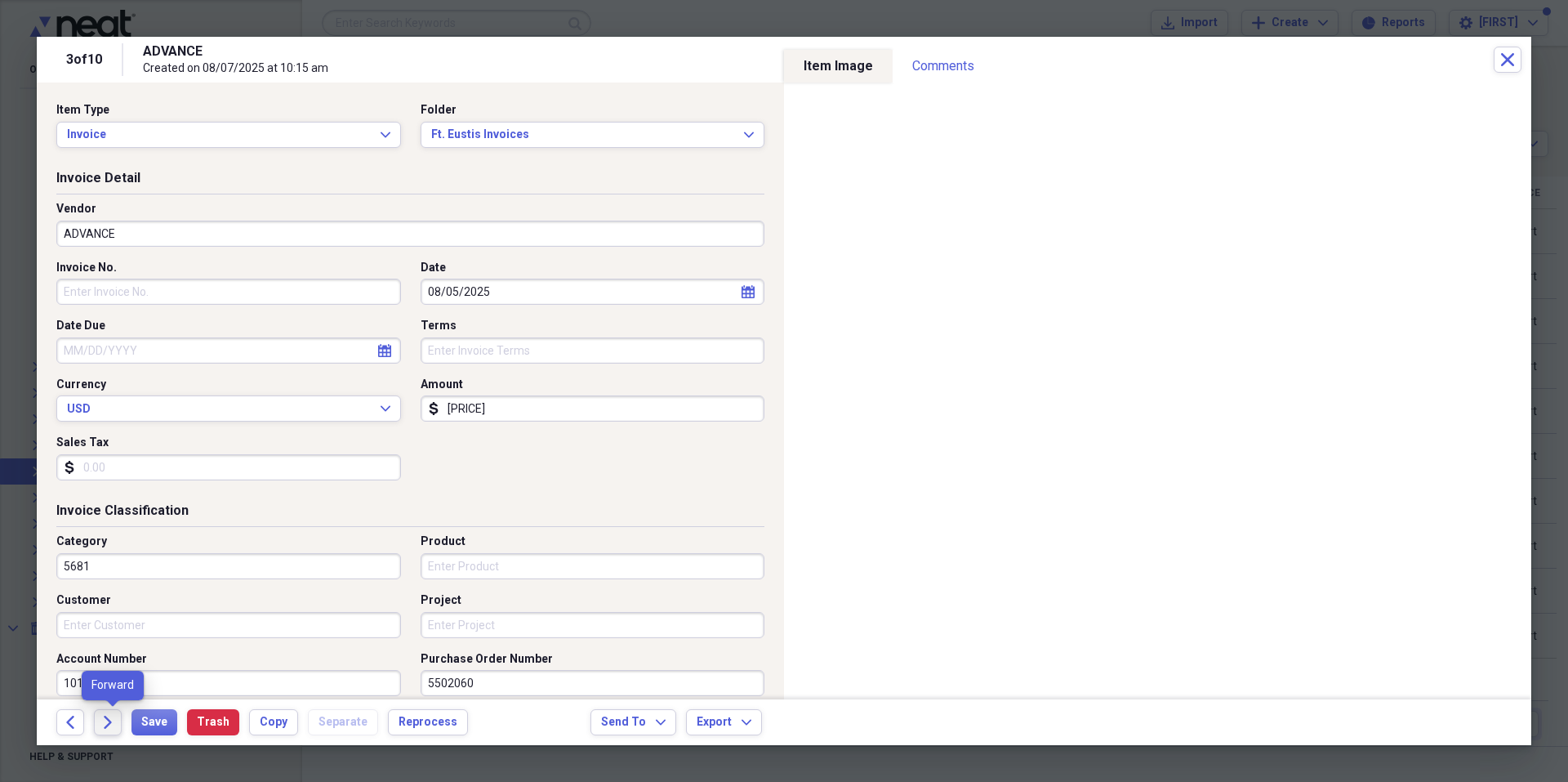 click on "Forward" 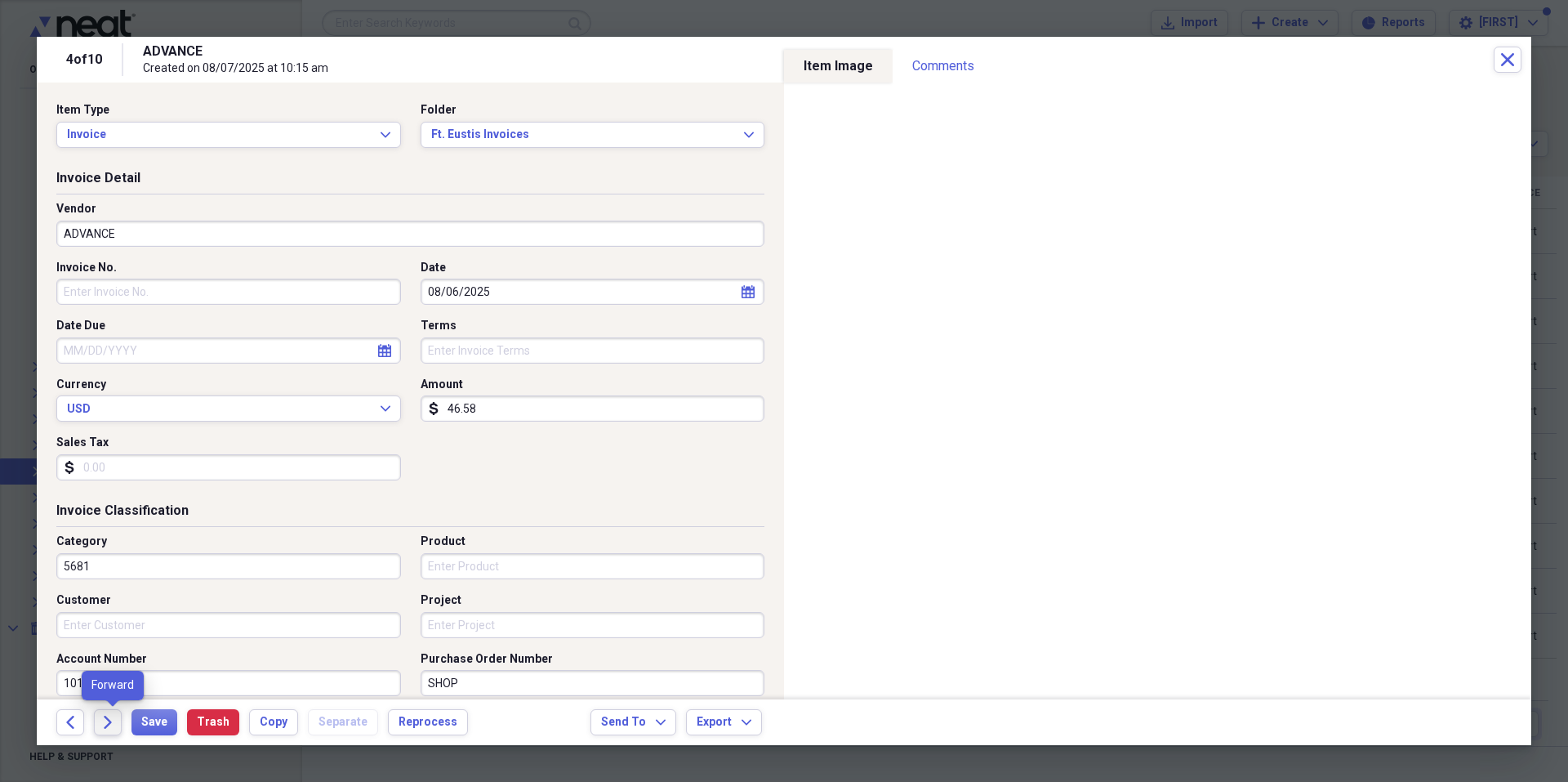 click on "Forward" 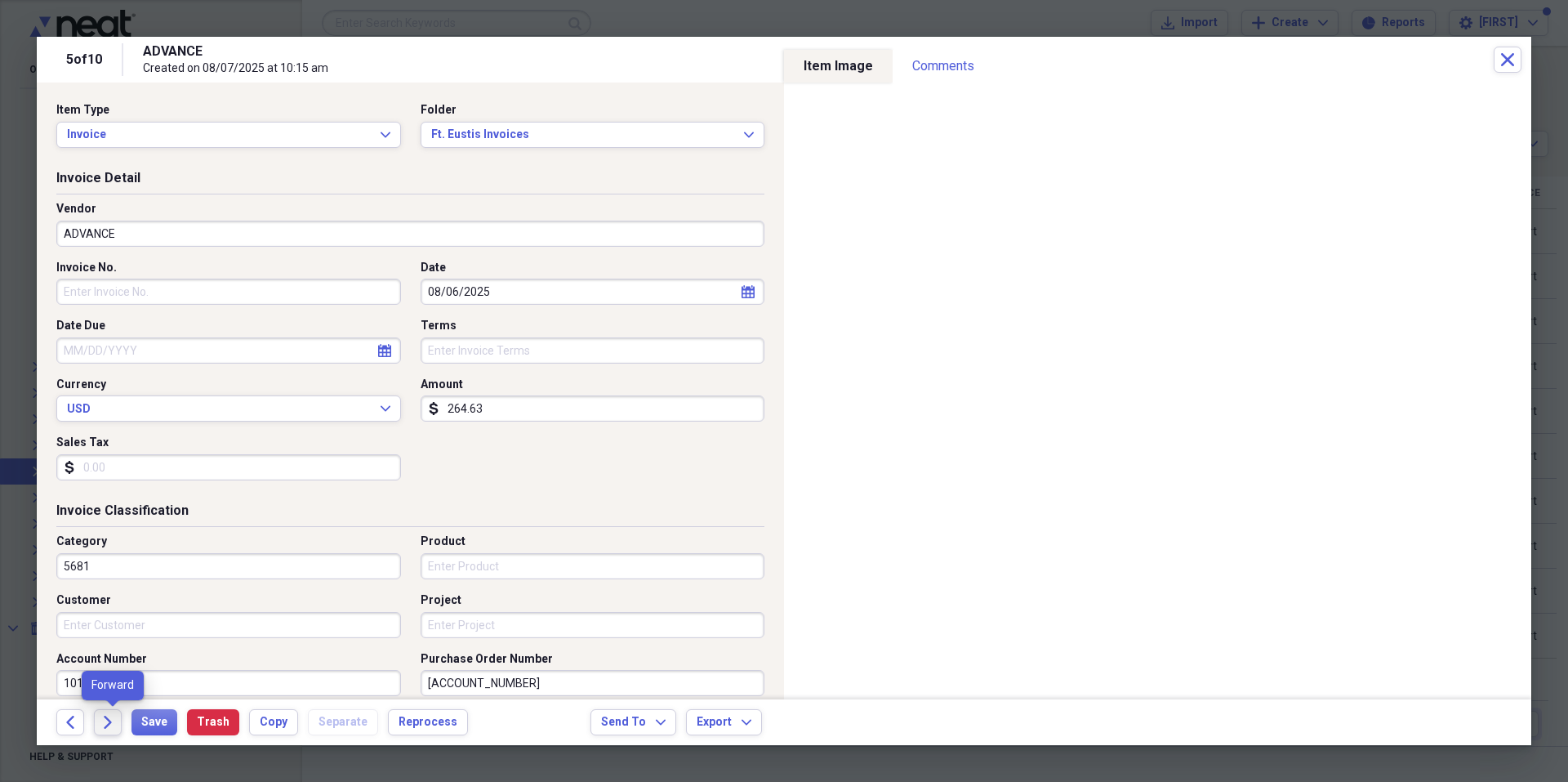 click on "Forward" at bounding box center [108, 722] 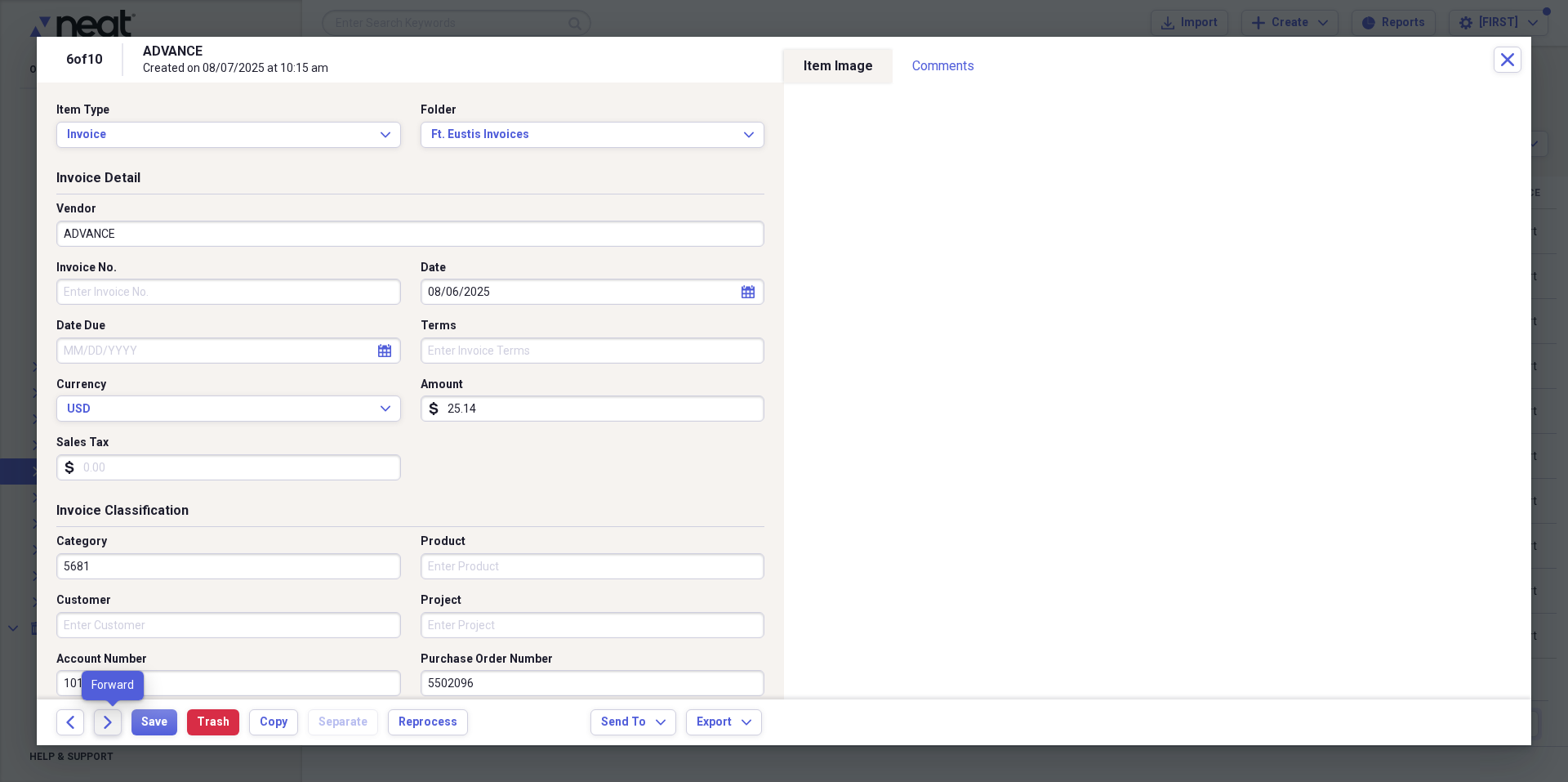 click on "Forward" at bounding box center (108, 722) 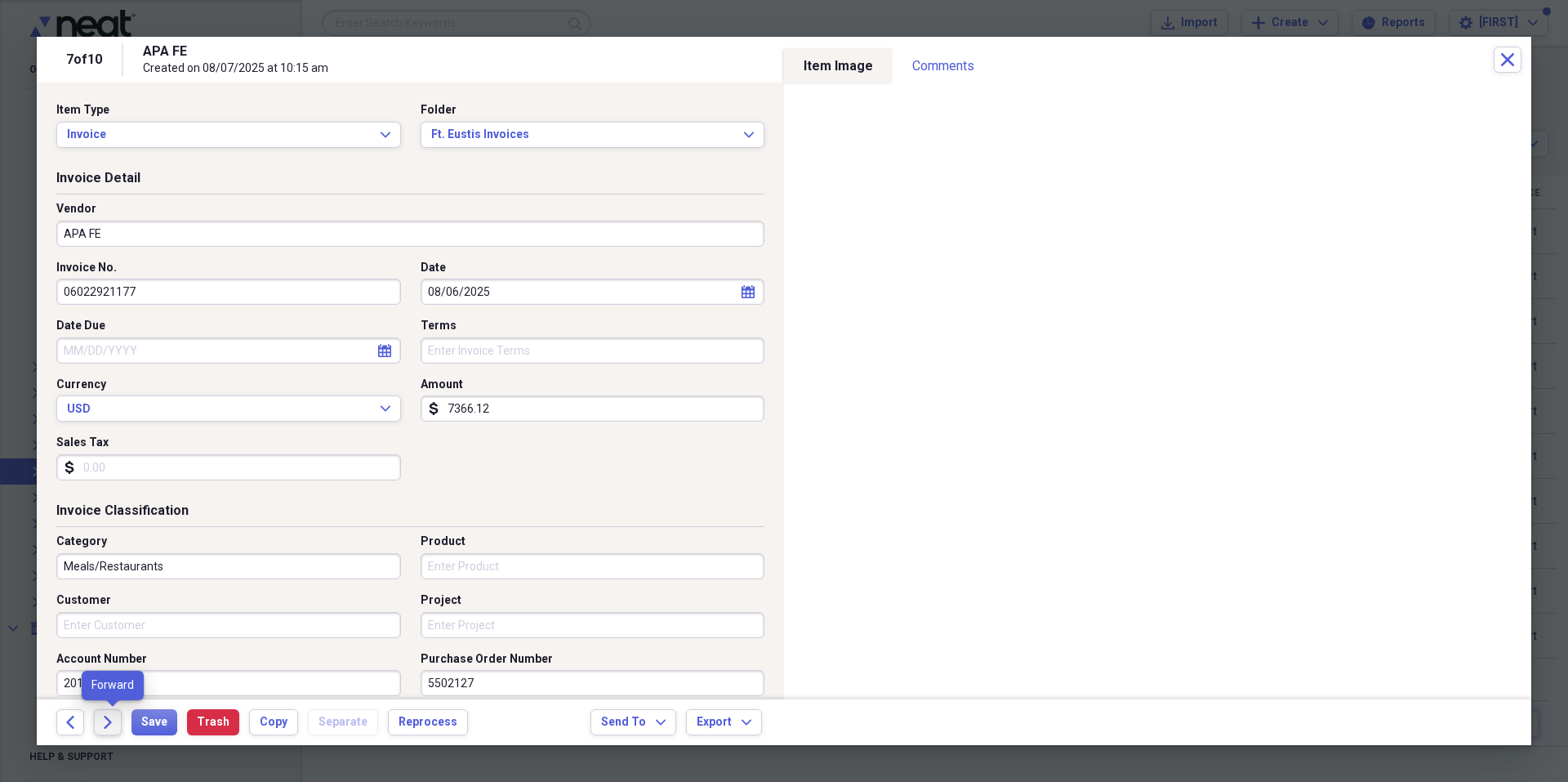 click on "Forward" 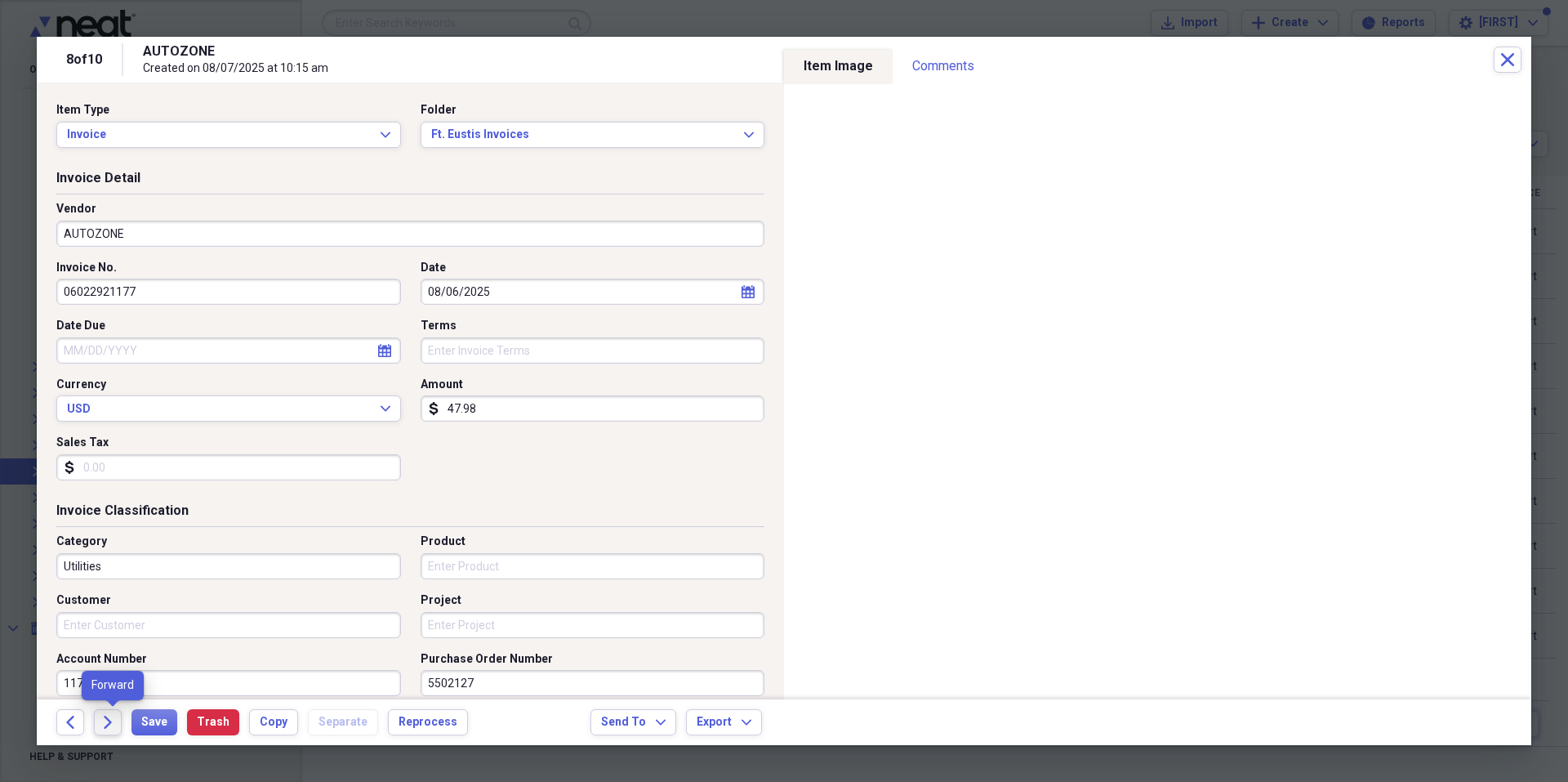 click on "Forward" 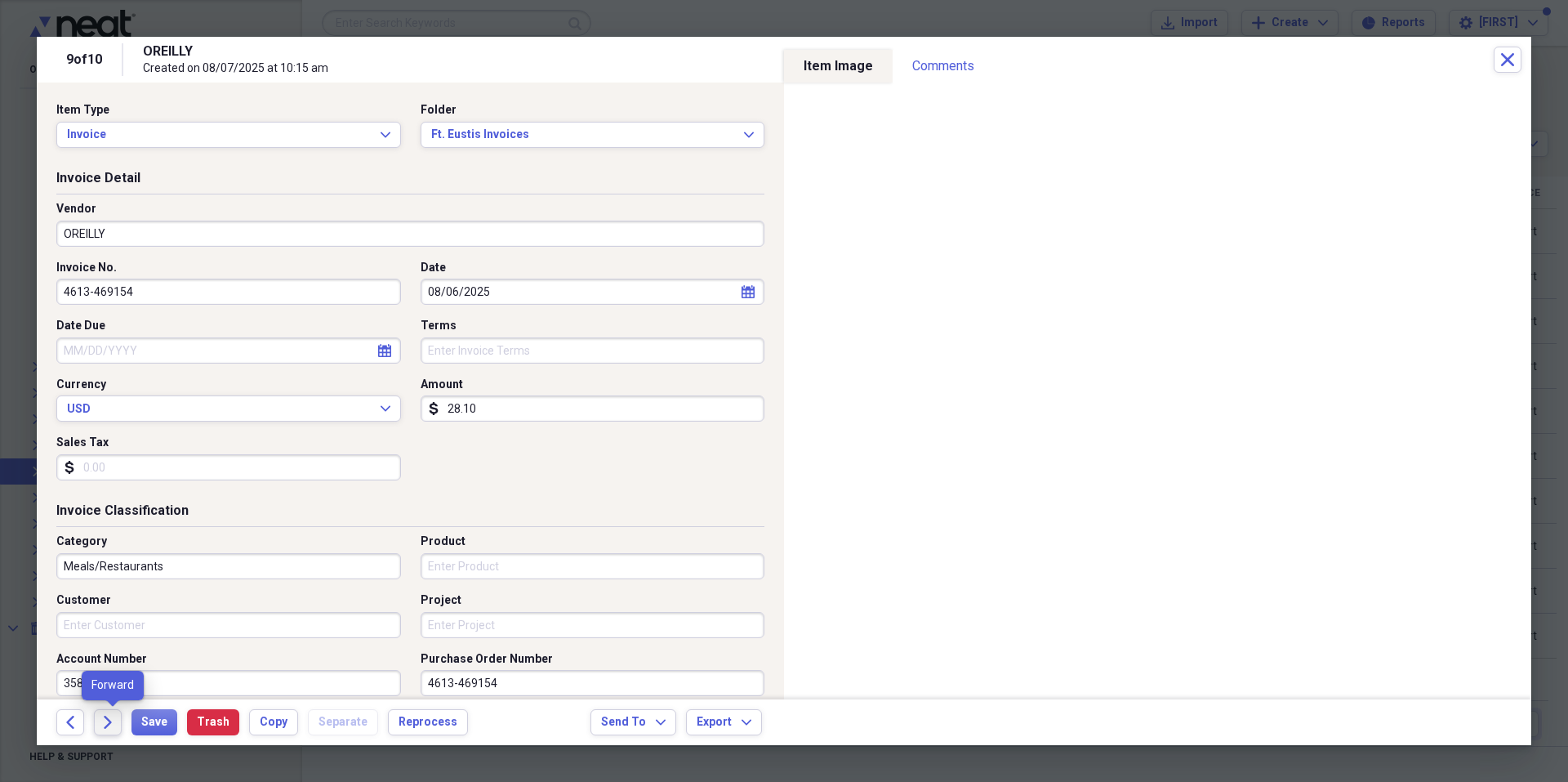click on "Forward" at bounding box center [108, 722] 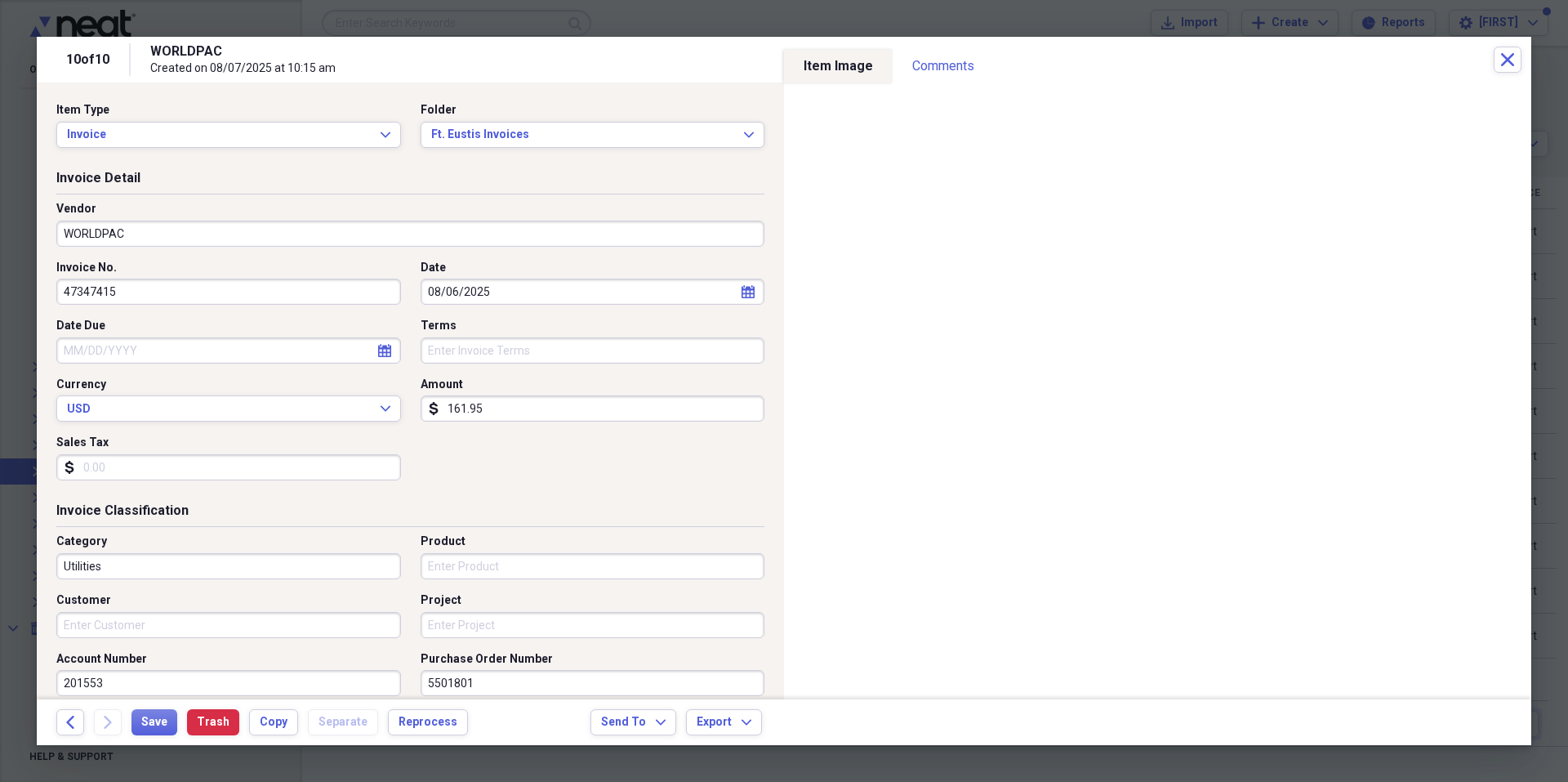 click at bounding box center [784, 391] 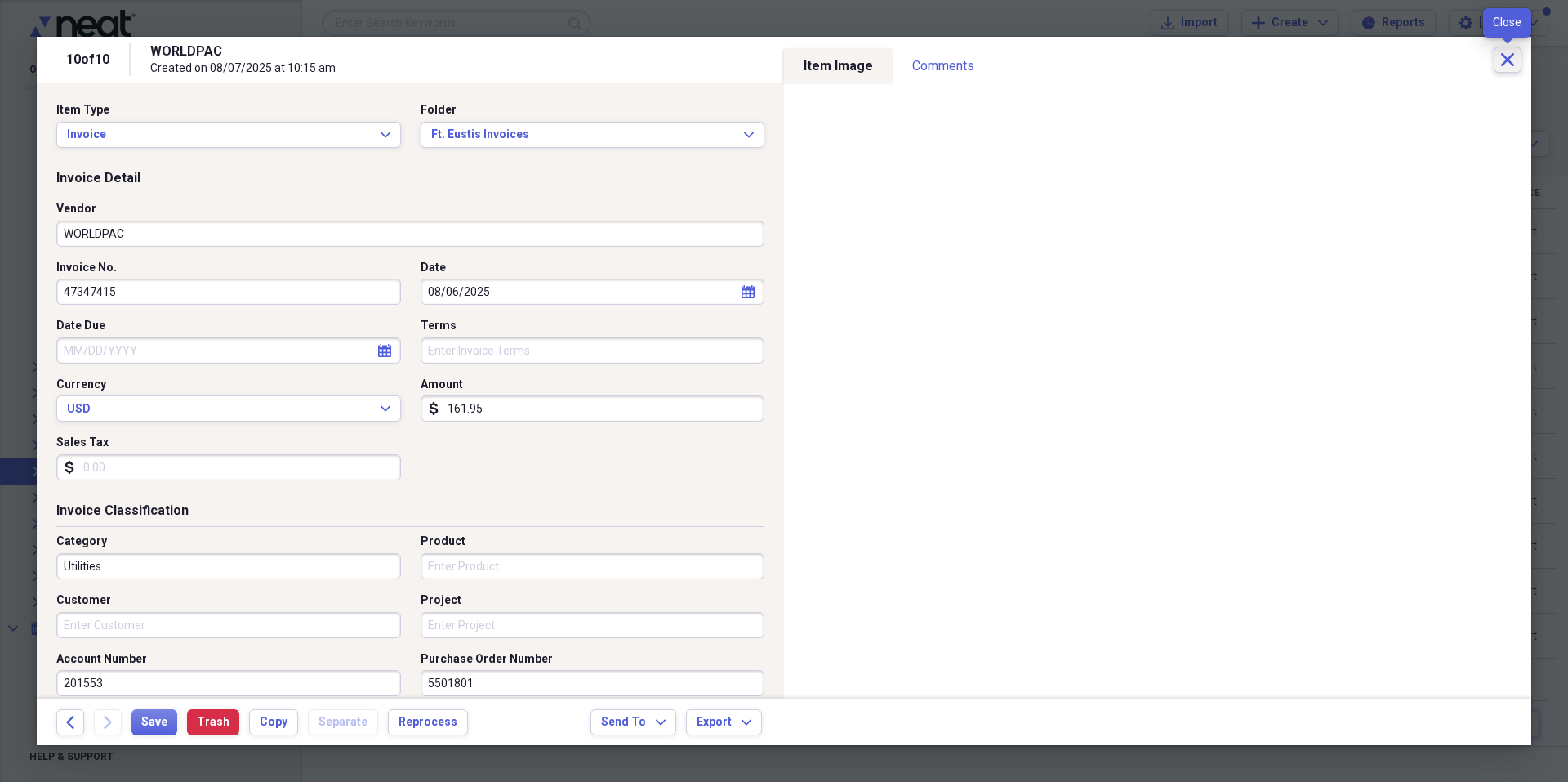 click on "Close" 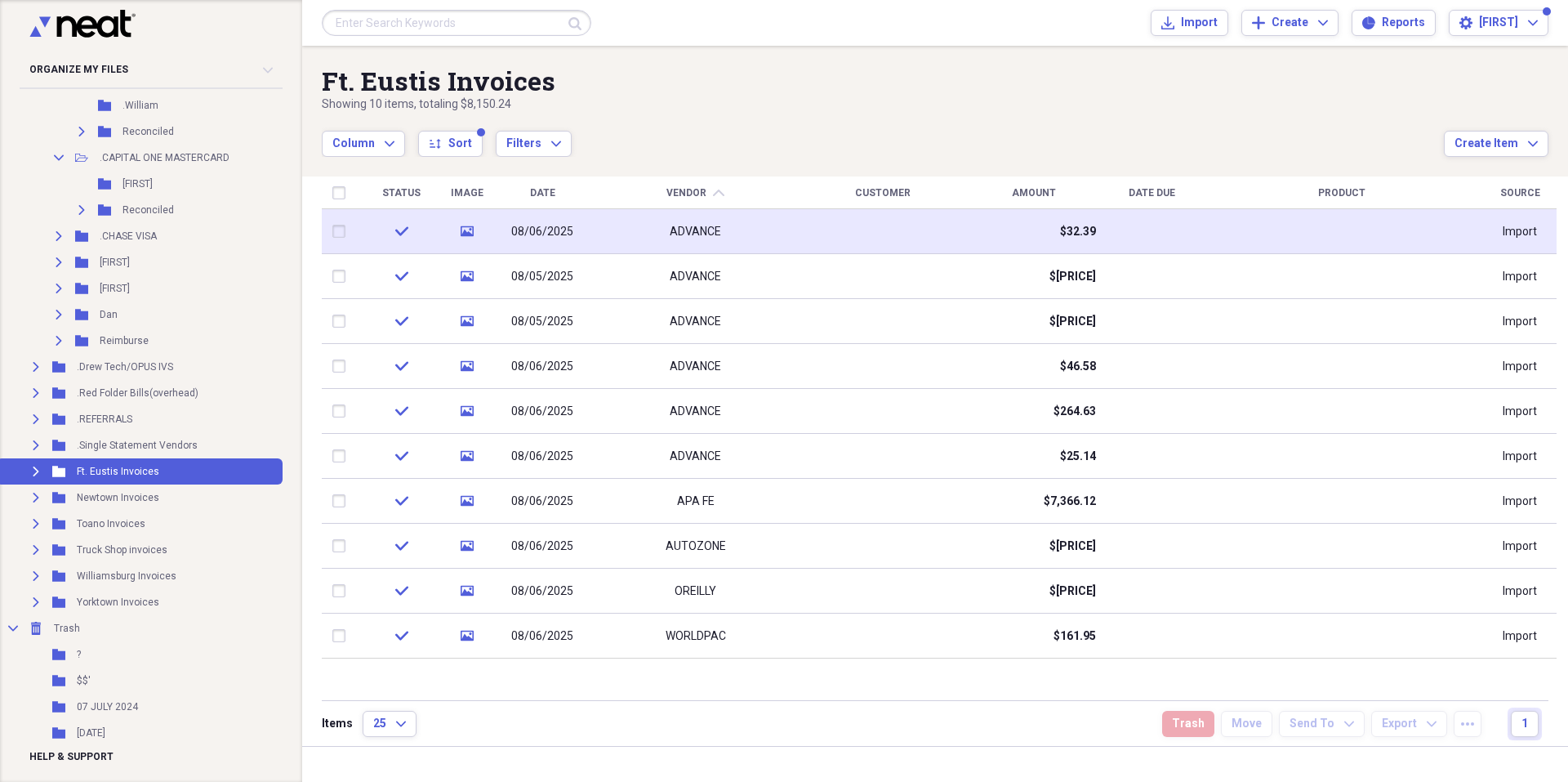 click at bounding box center [342, 231] 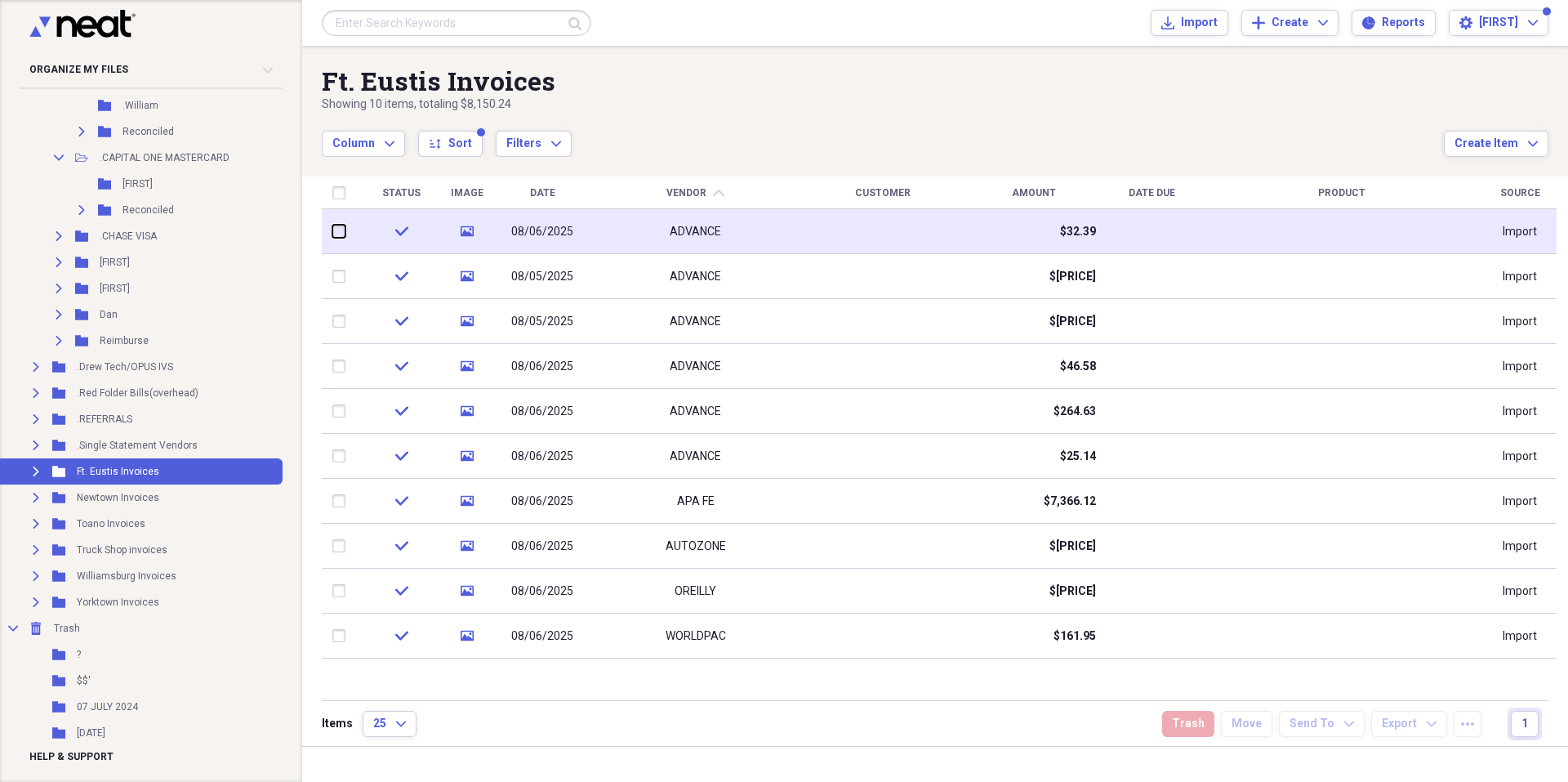 click at bounding box center (332, 231) 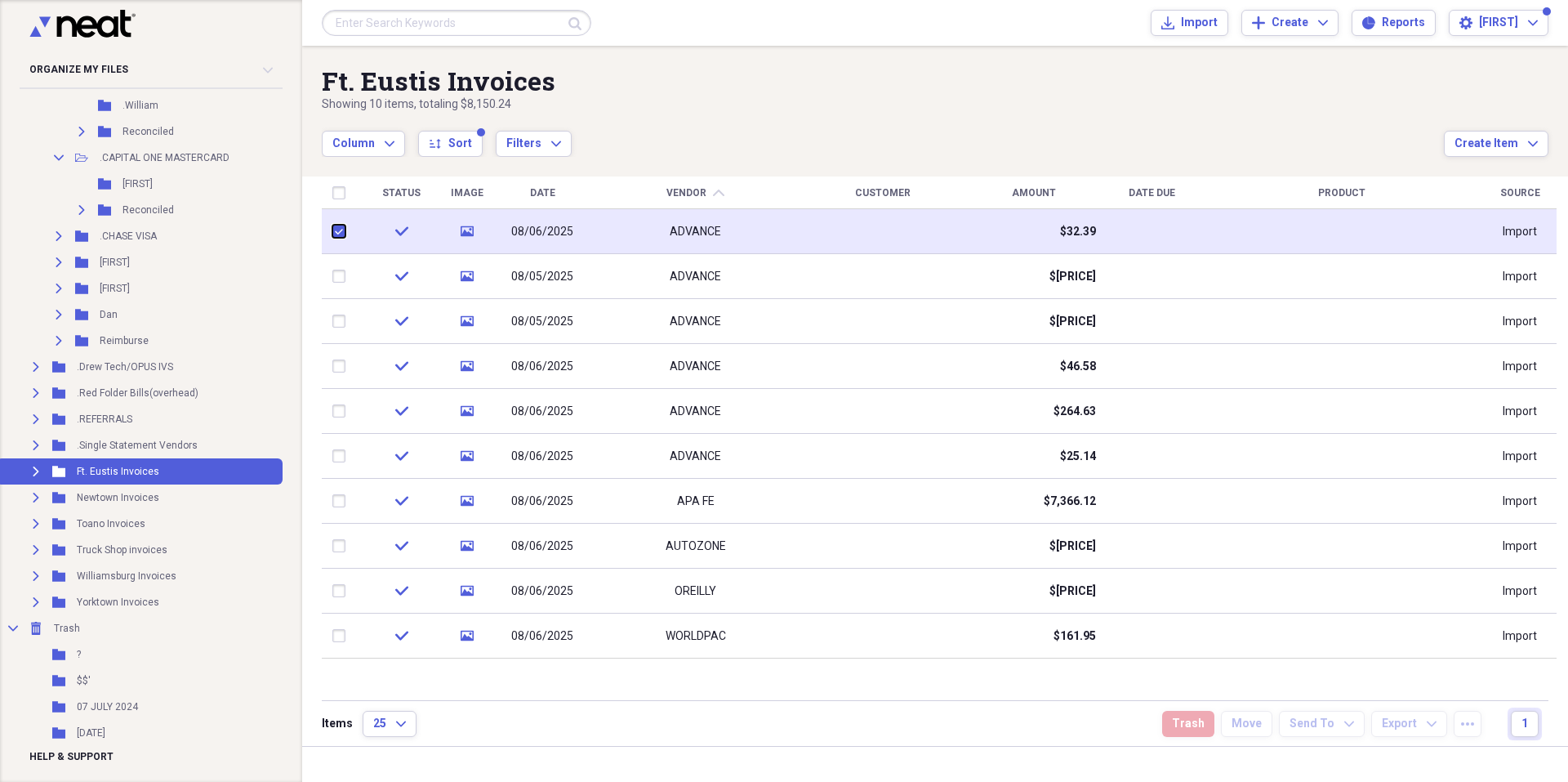 checkbox on "true" 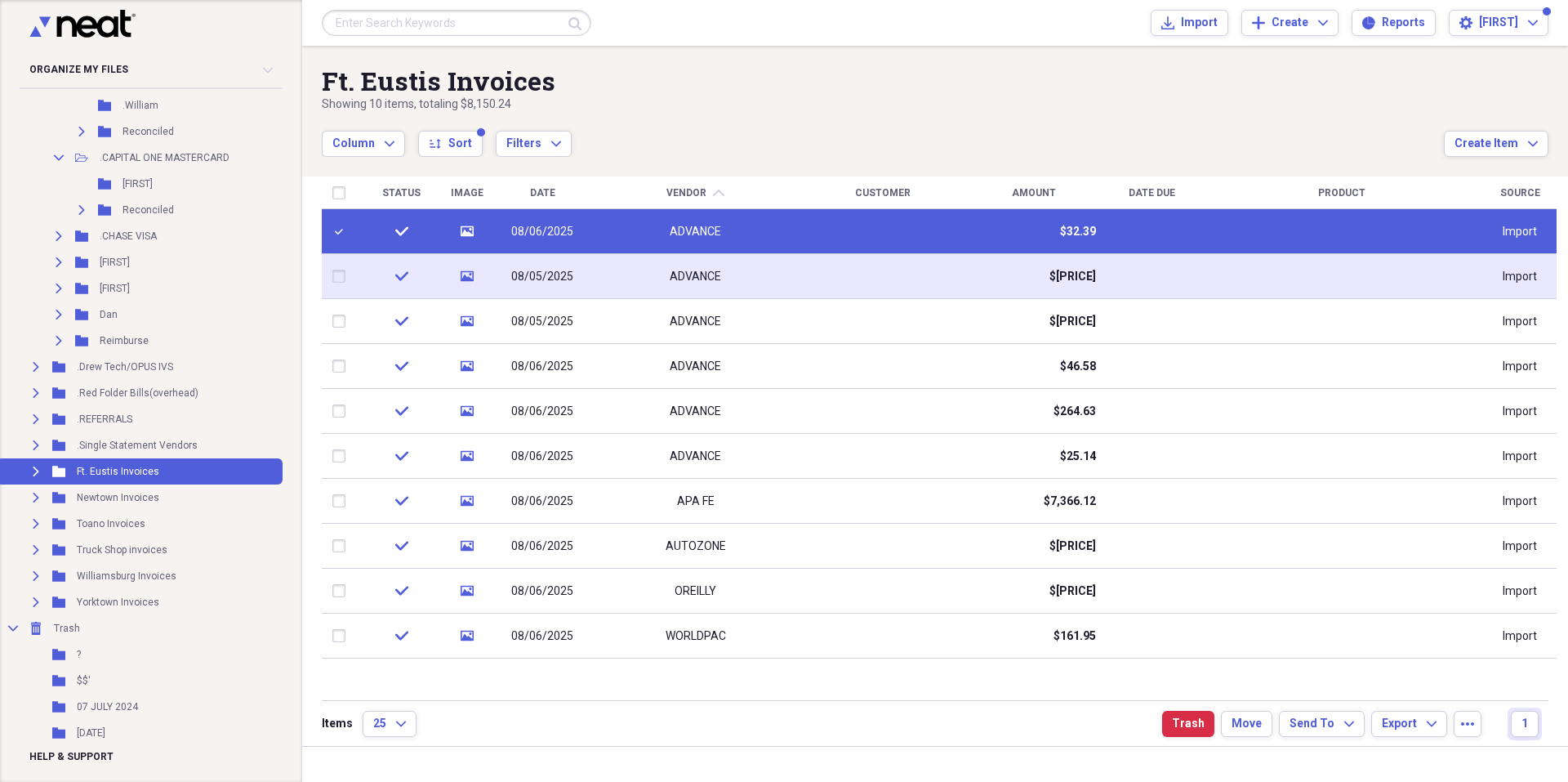 click at bounding box center [342, 276] 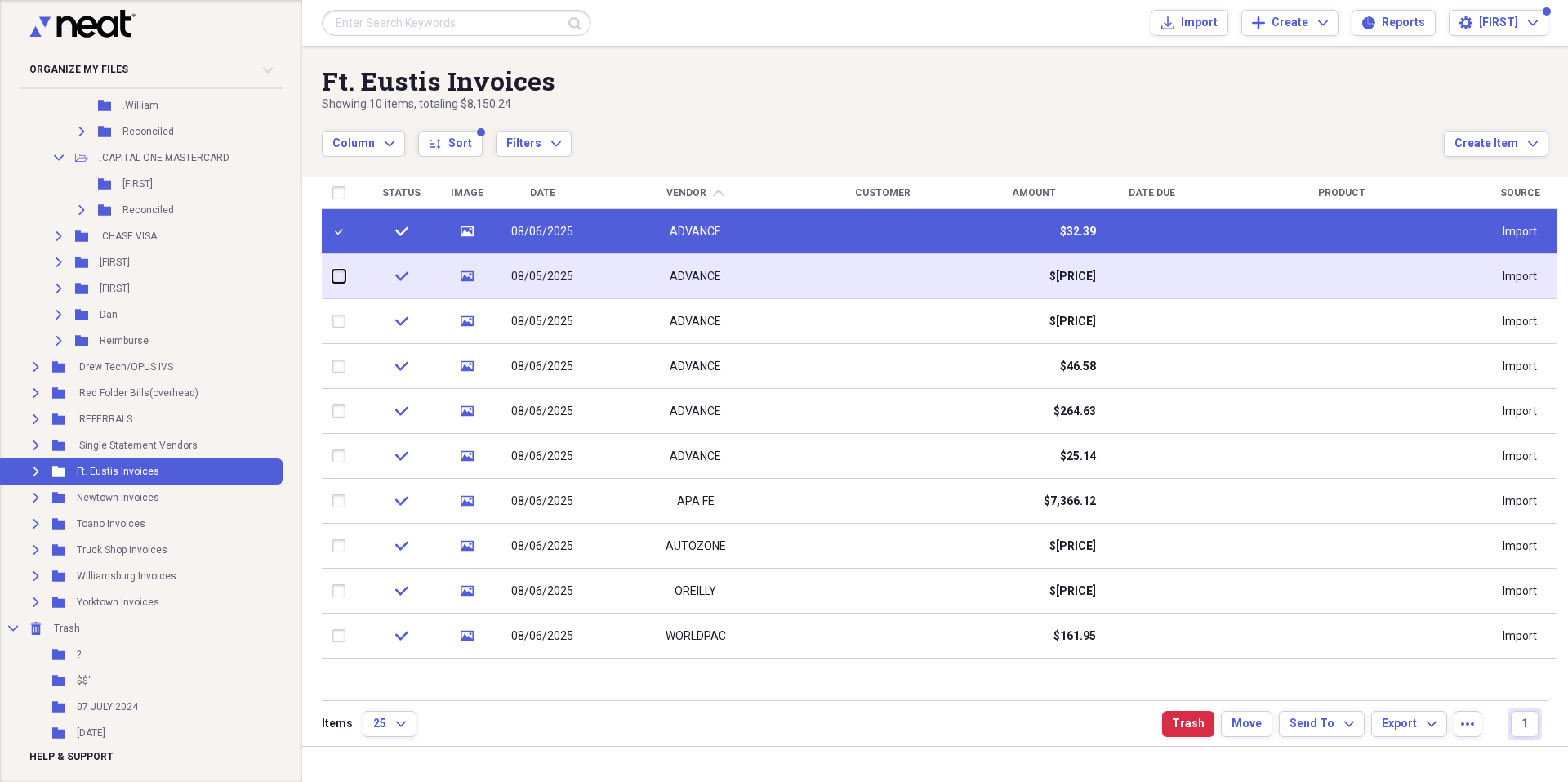 click at bounding box center [332, 276] 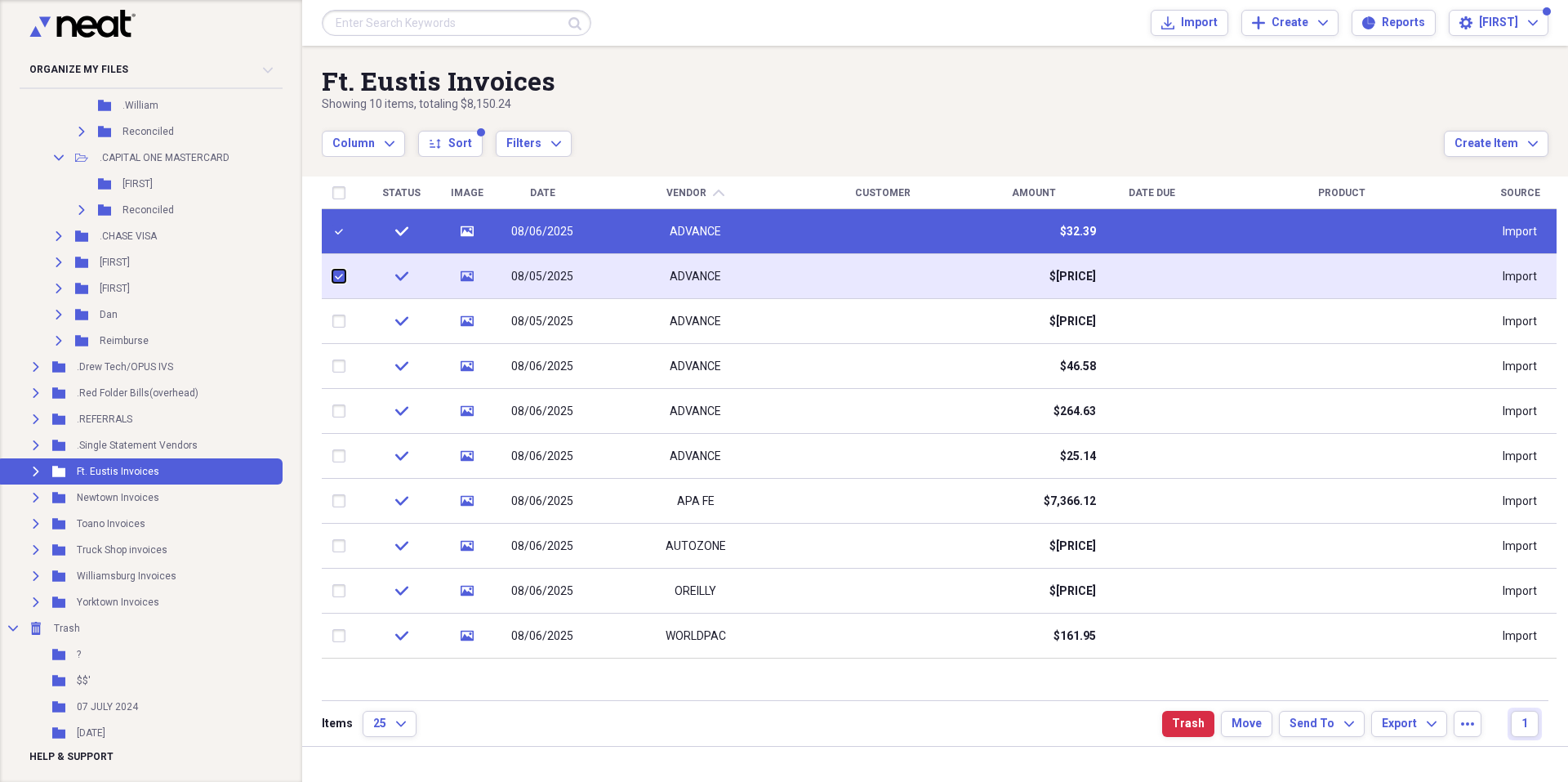 checkbox on "true" 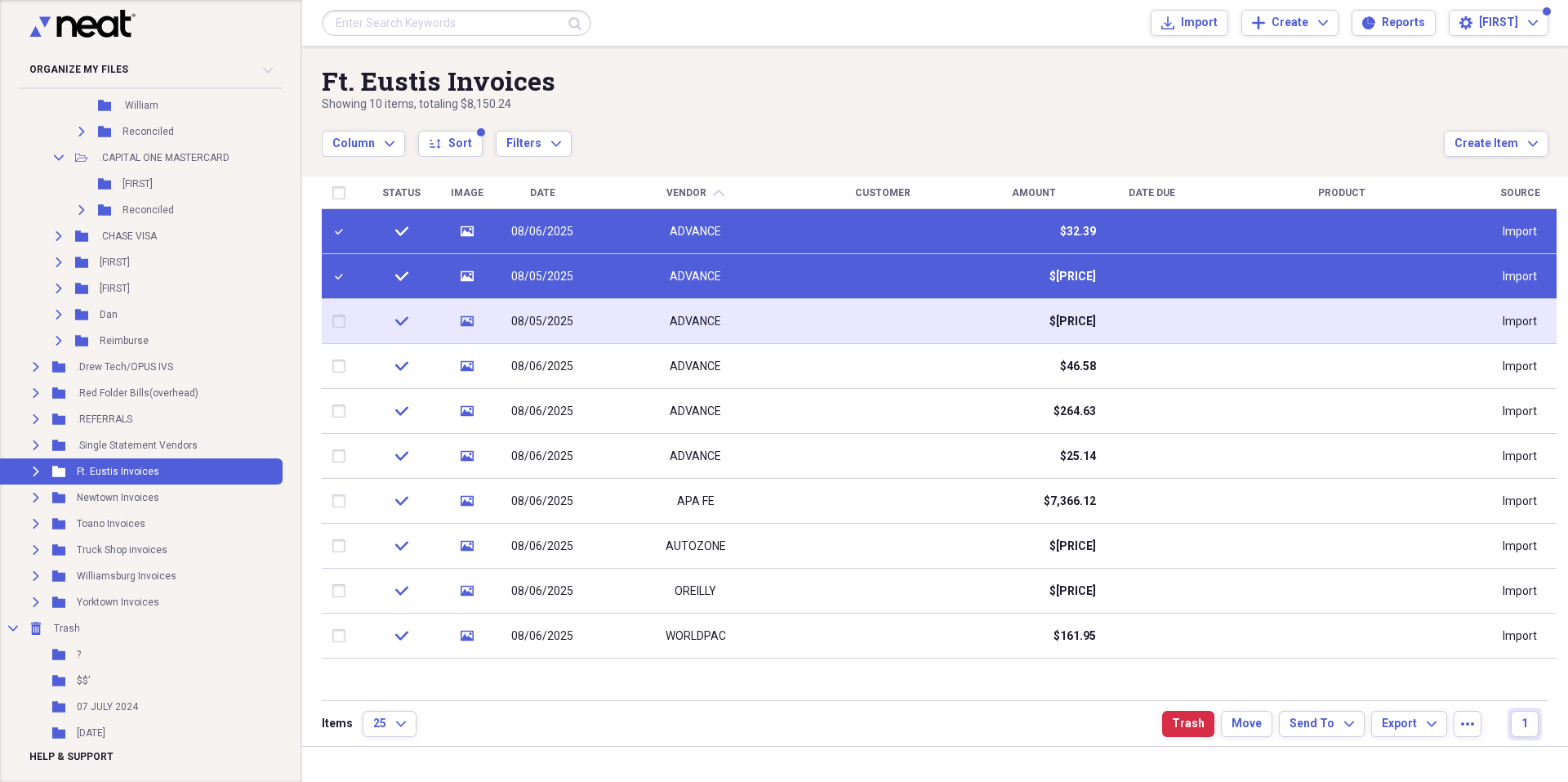 click at bounding box center [342, 321] 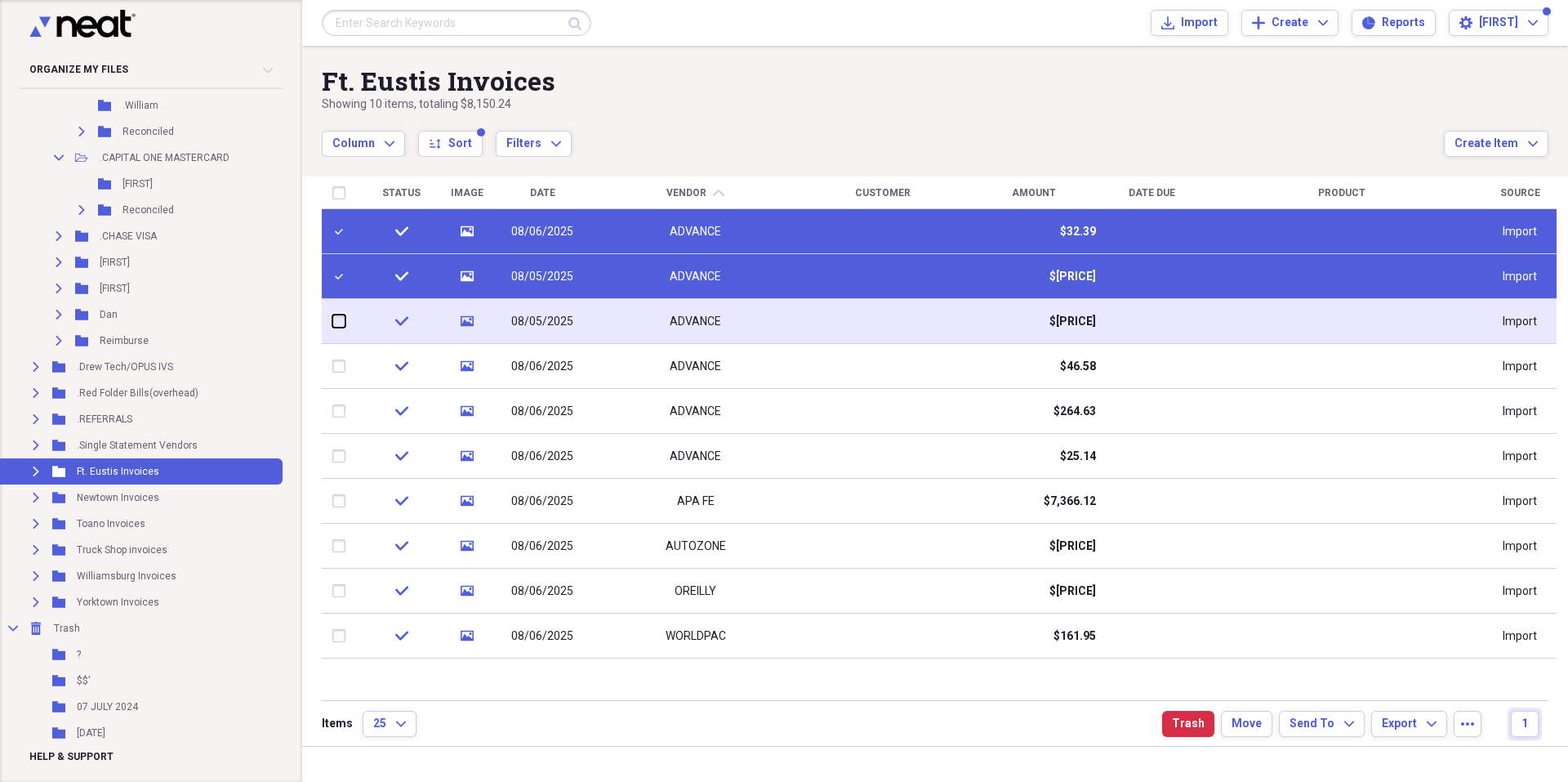 click at bounding box center [332, 321] 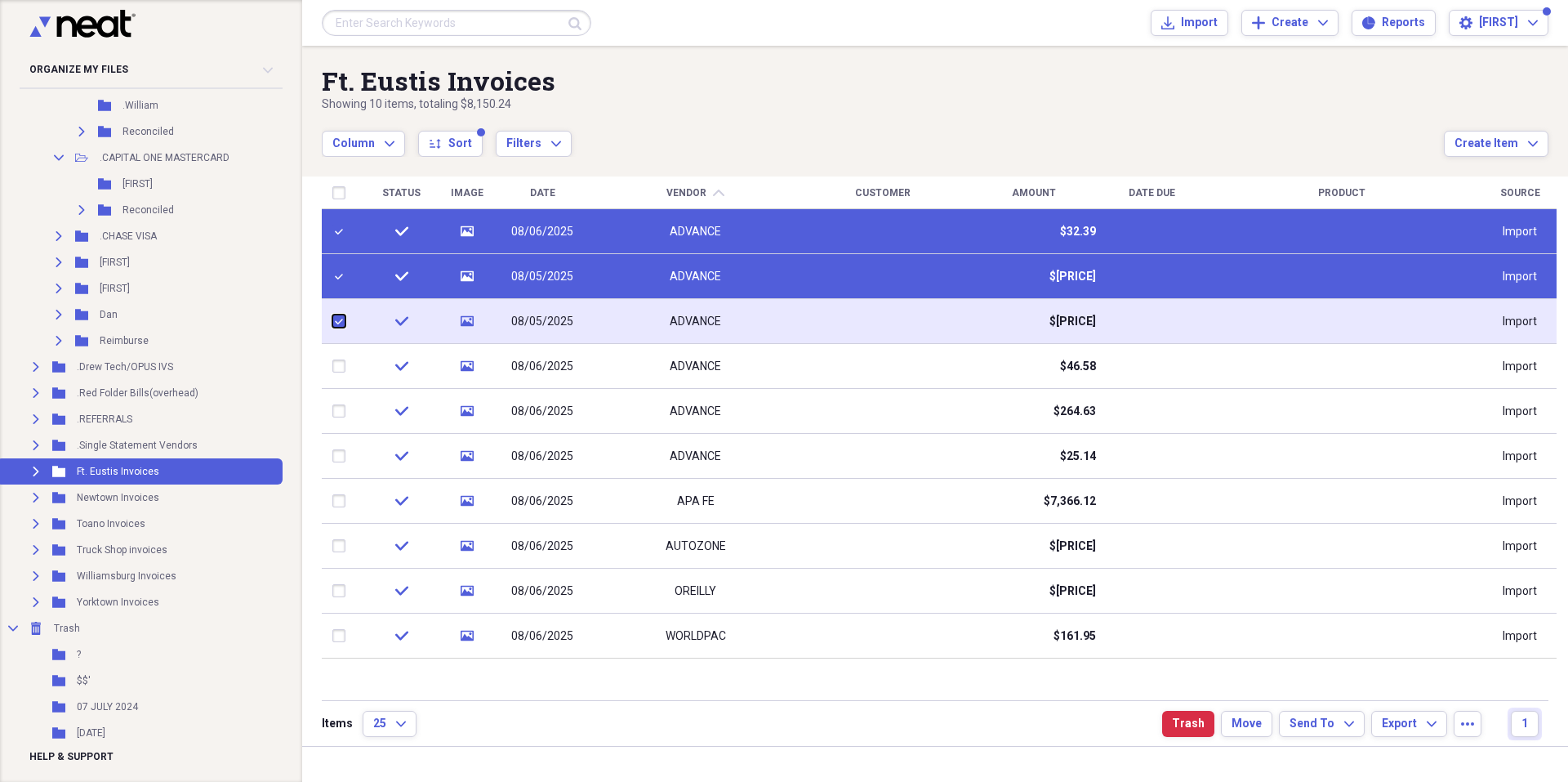 checkbox on "true" 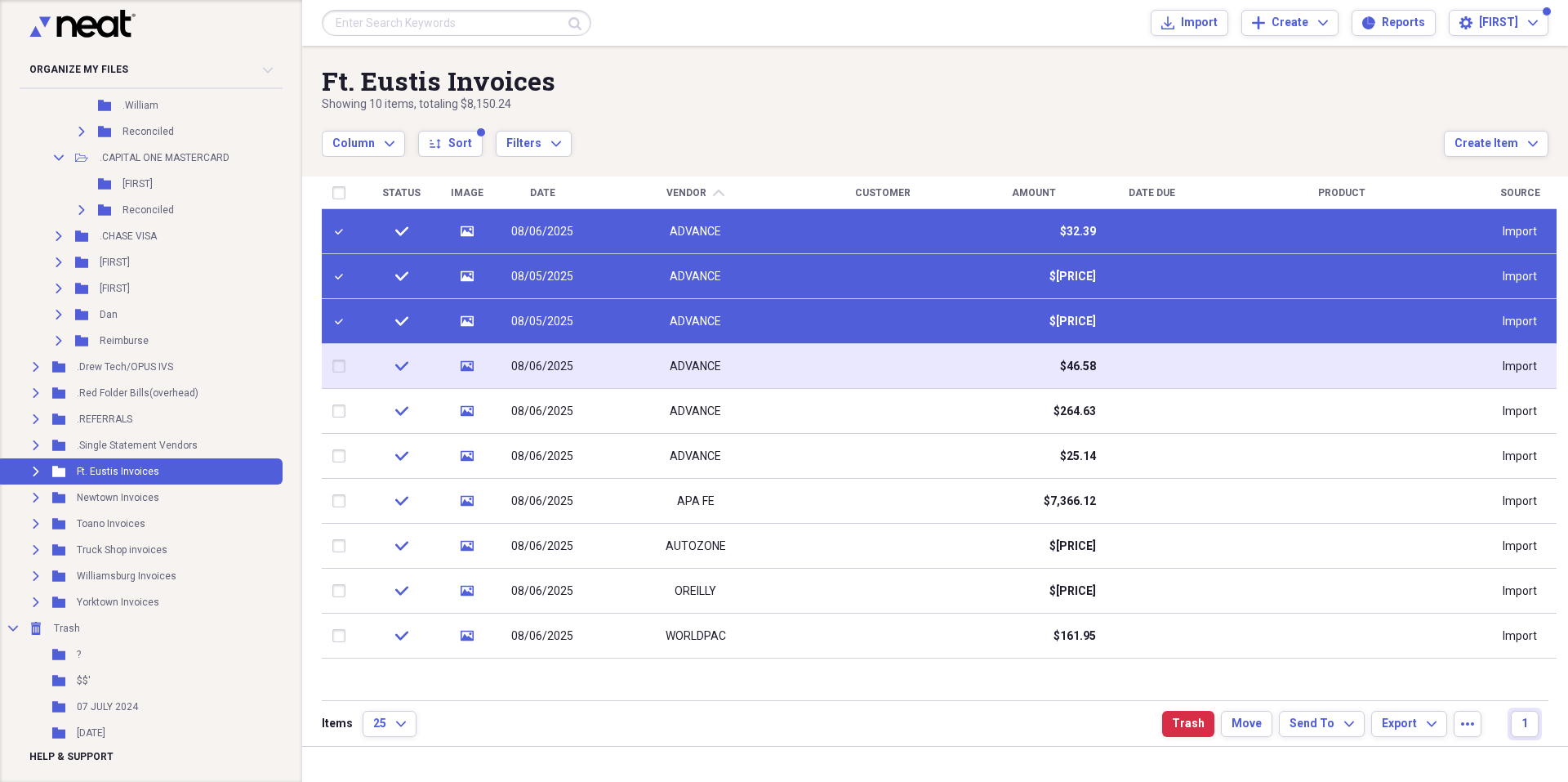 click at bounding box center (342, 366) 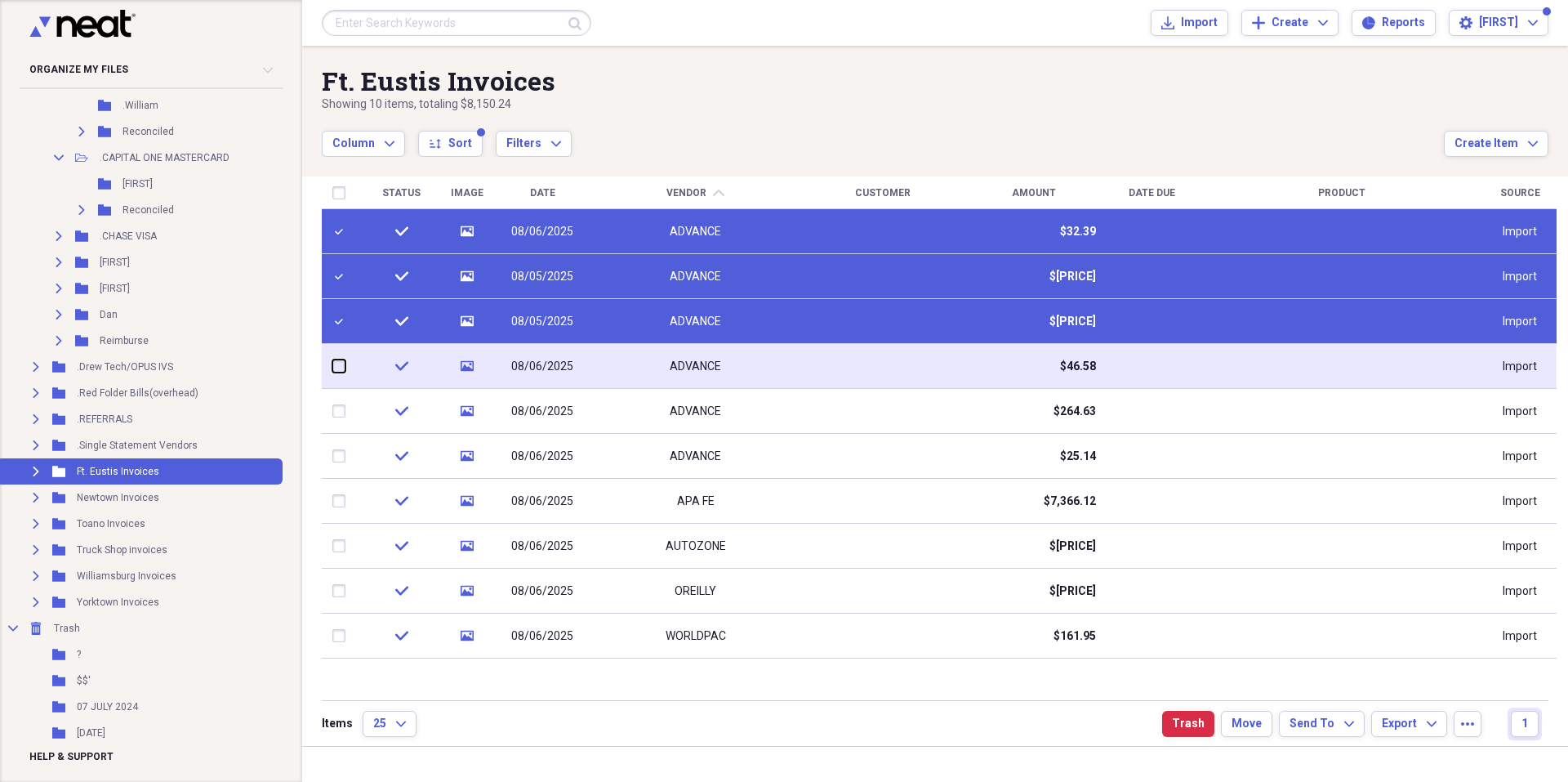 click at bounding box center [332, 366] 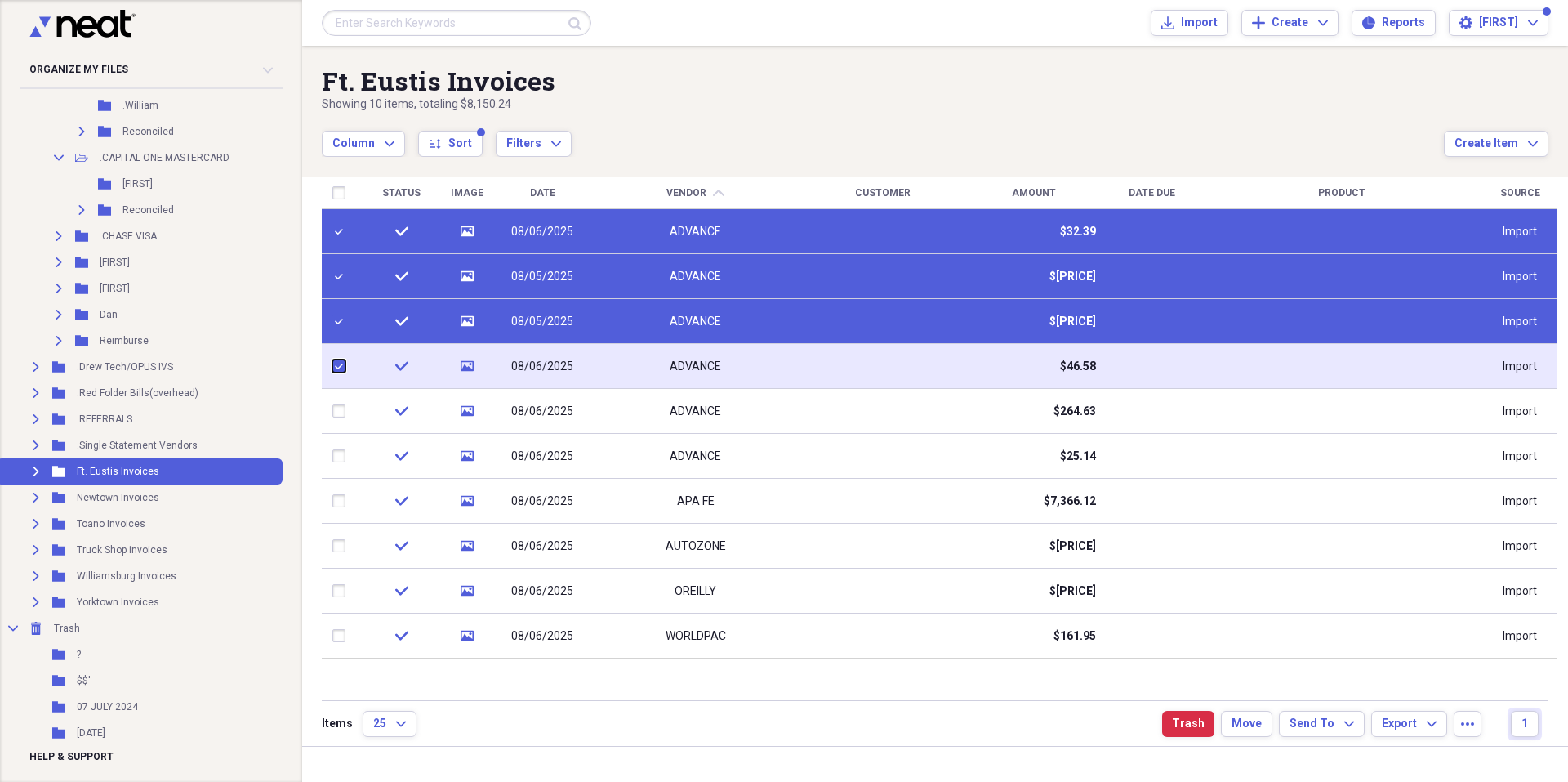 checkbox on "true" 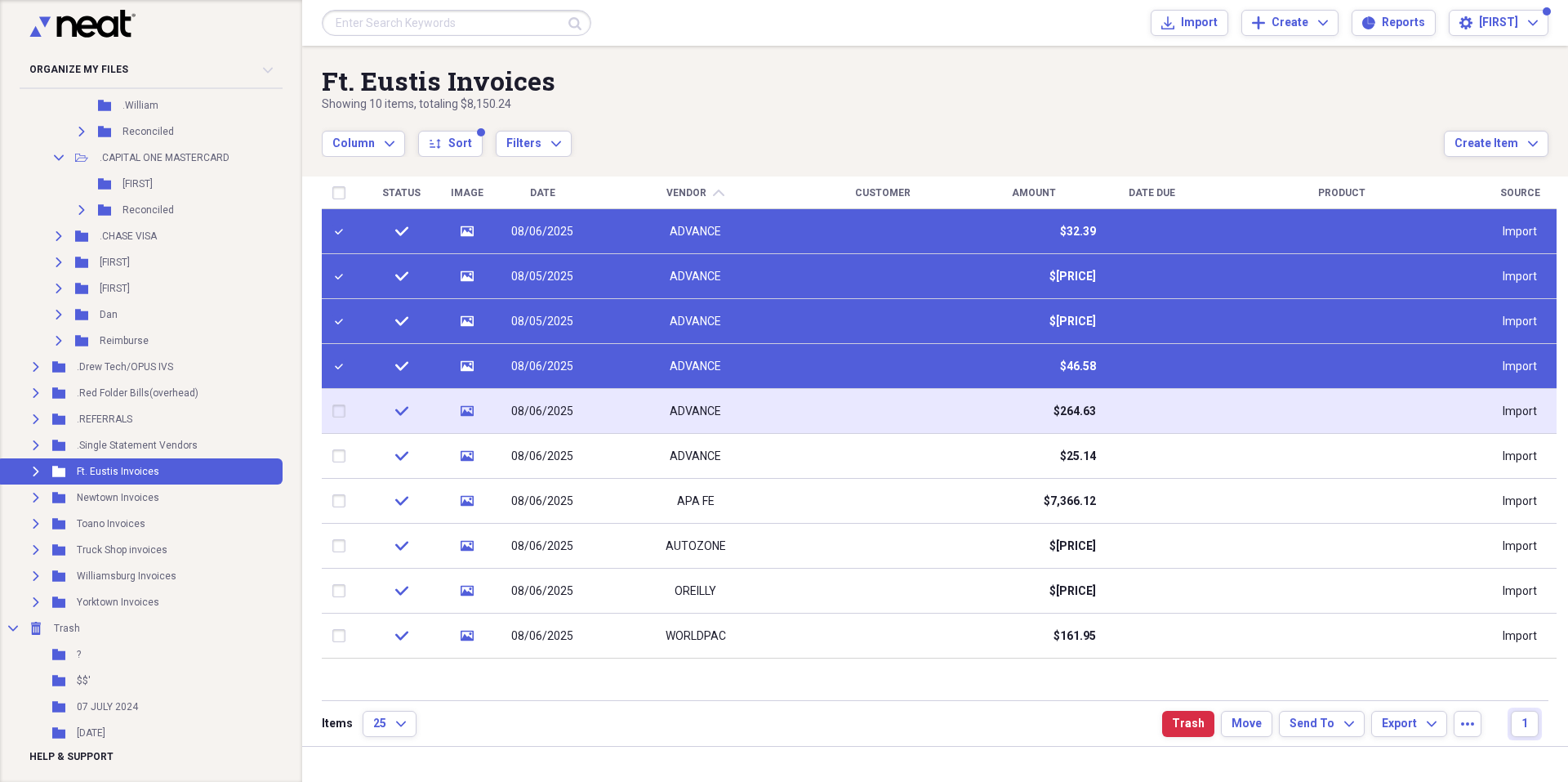 click at bounding box center (342, 411) 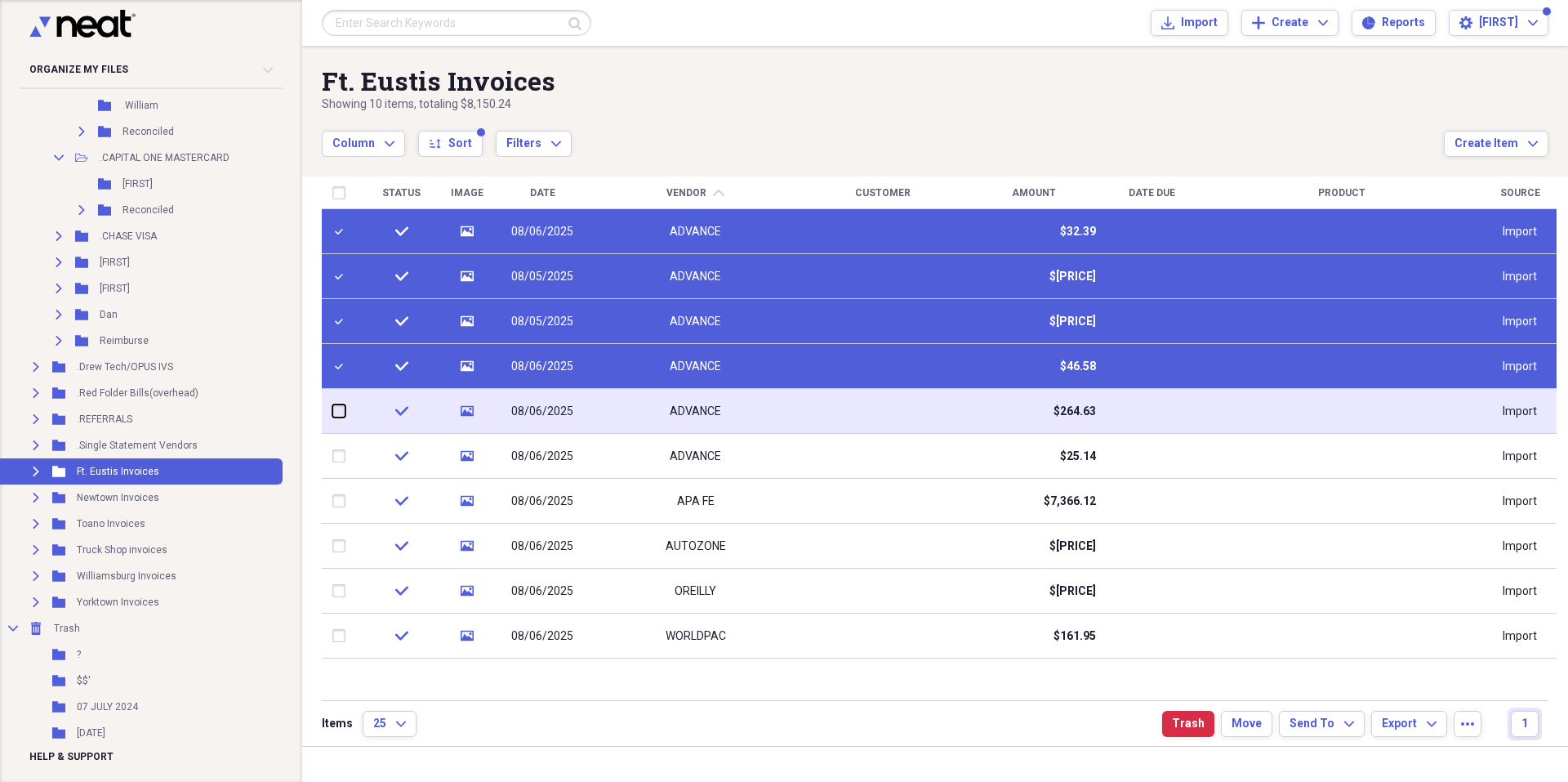 click at bounding box center [332, 411] 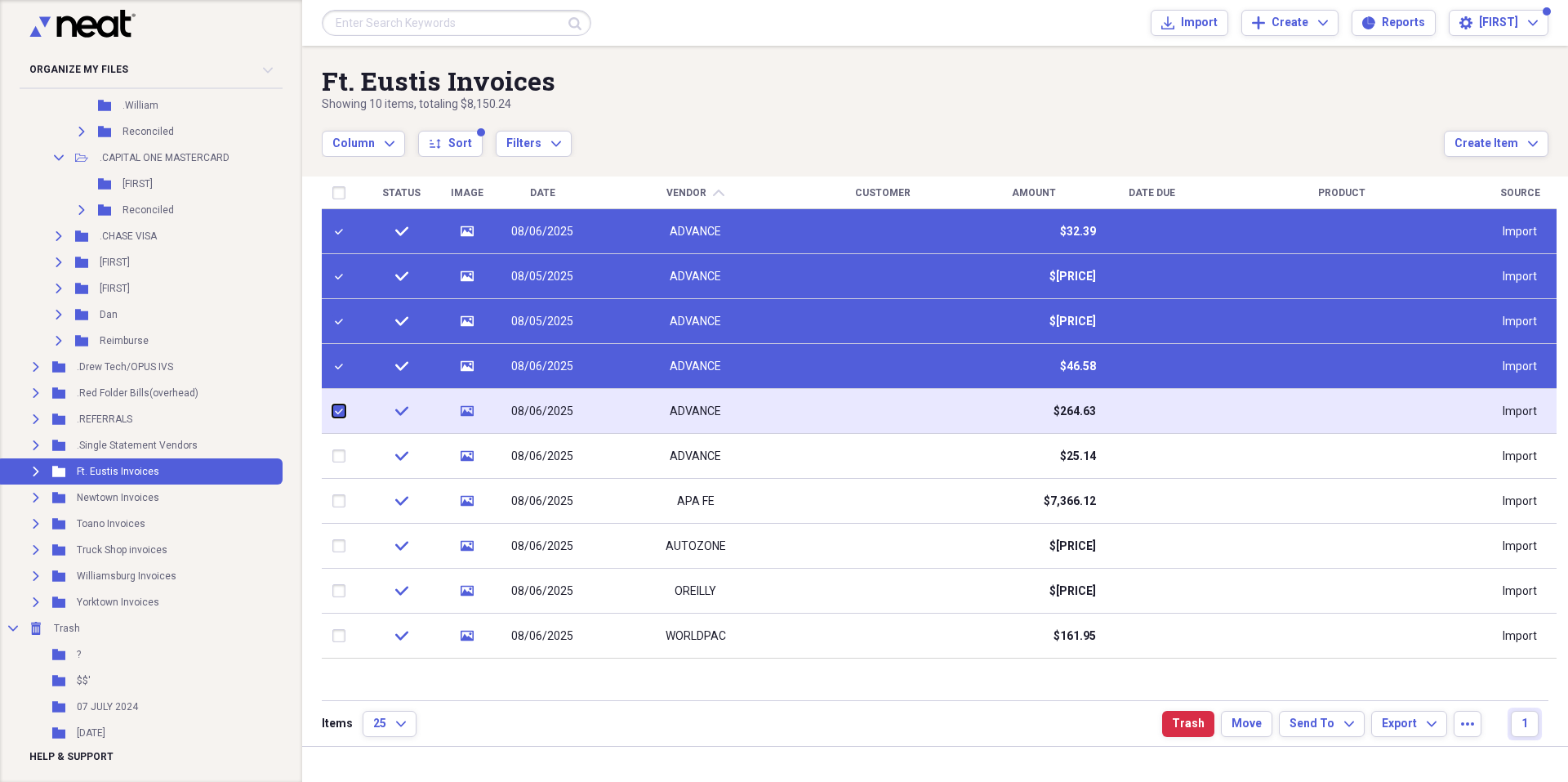 checkbox on "true" 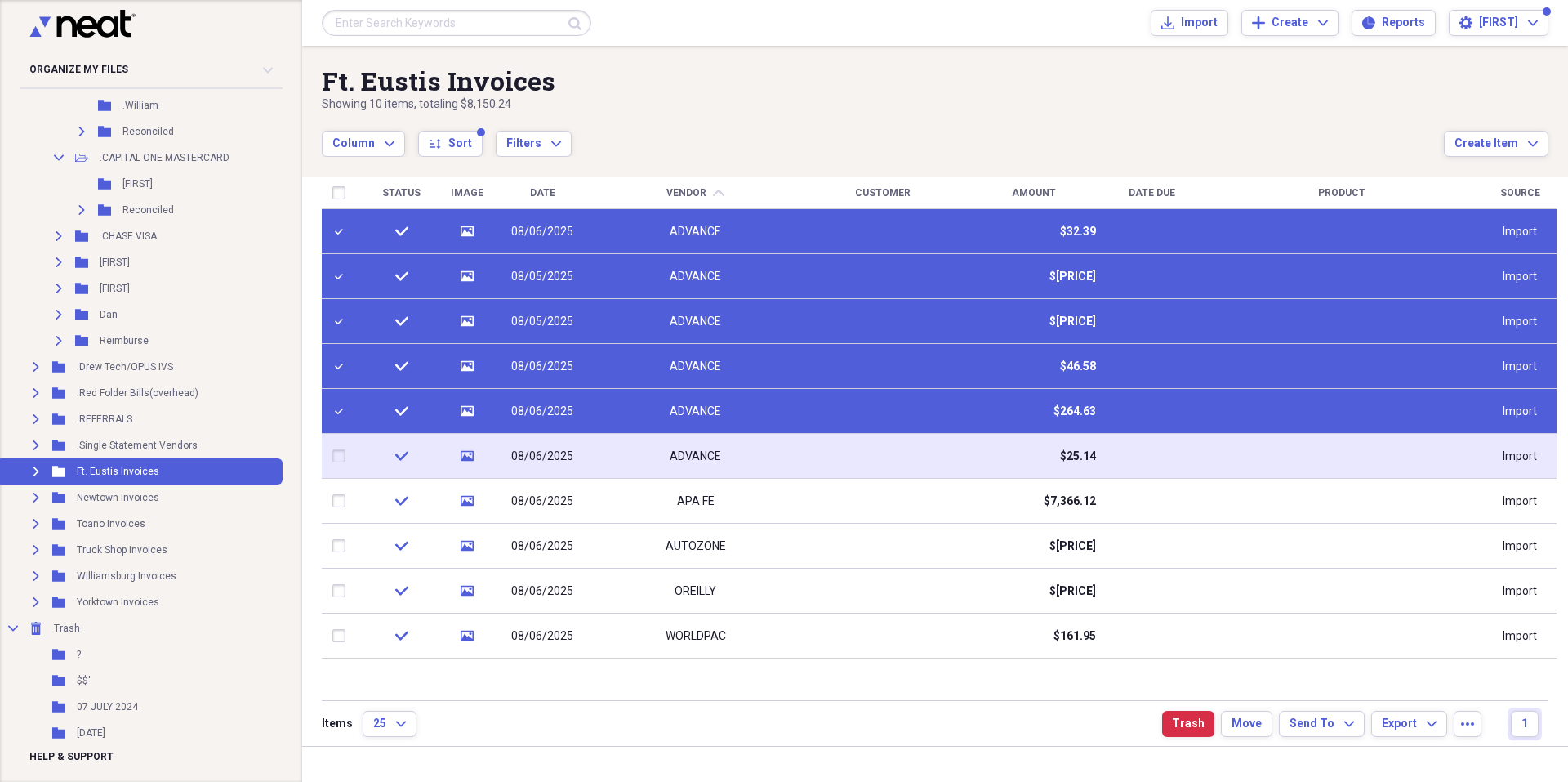 click at bounding box center (342, 456) 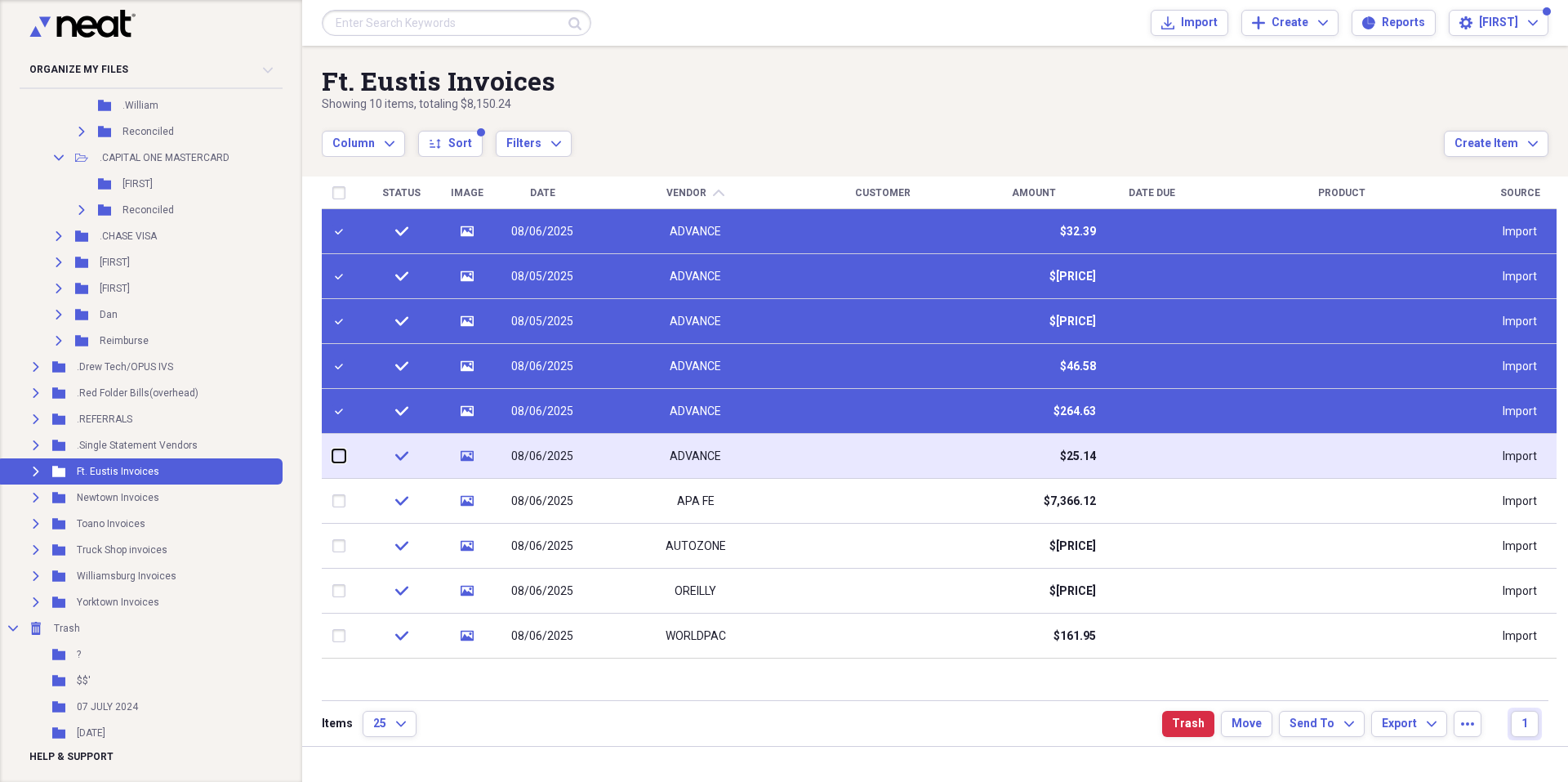 click at bounding box center (332, 456) 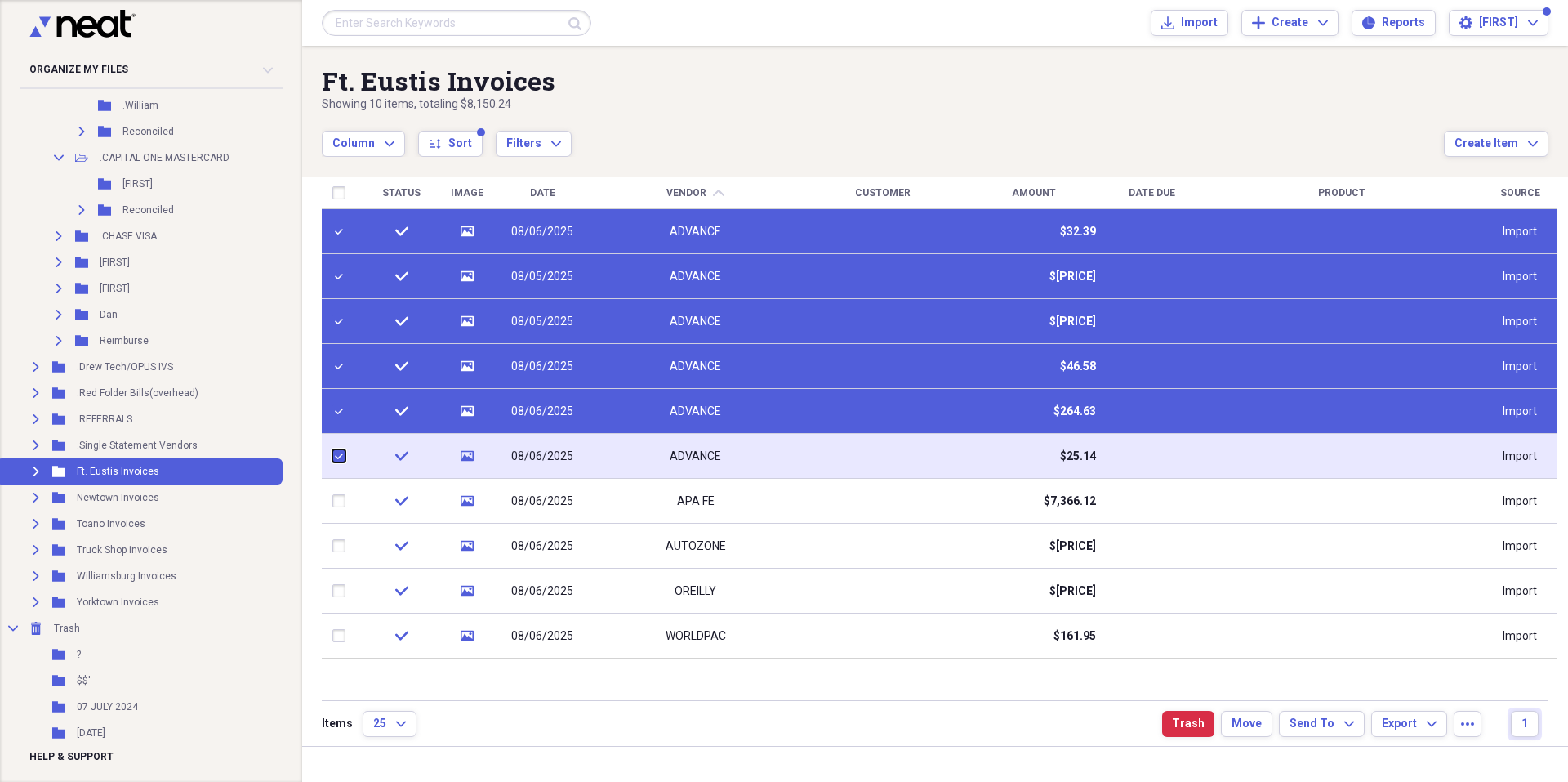 checkbox on "true" 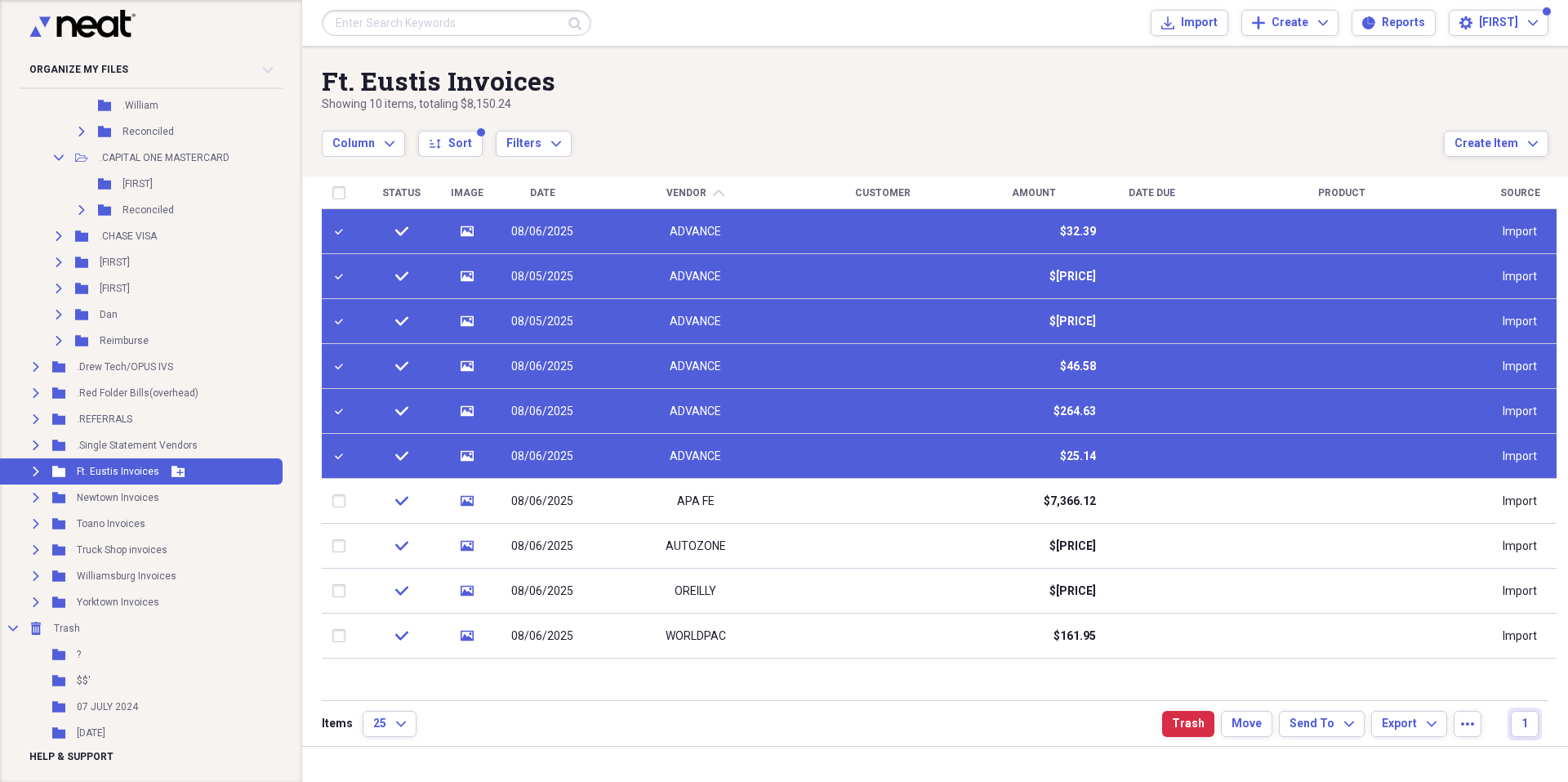 click on "Expand" 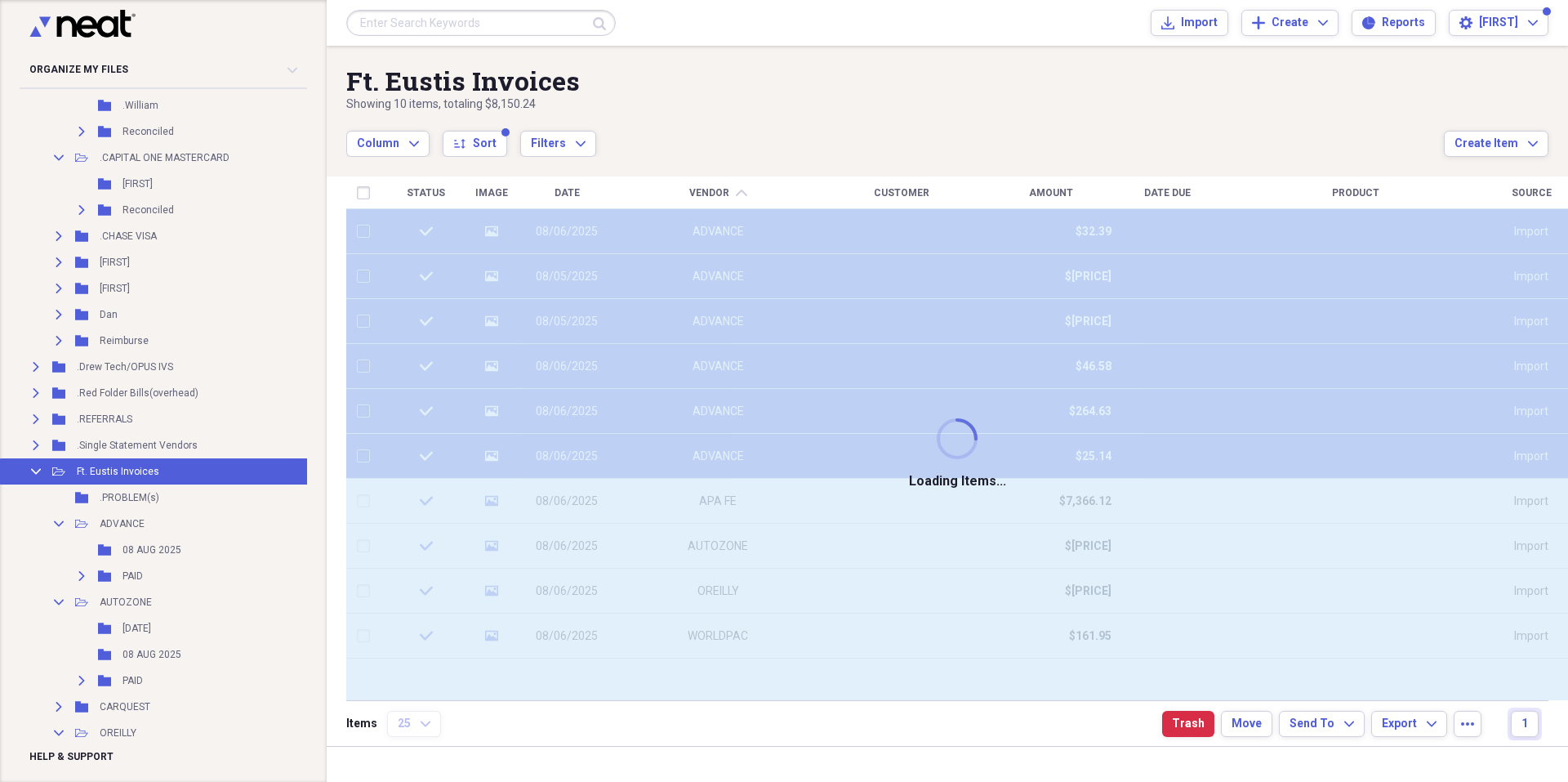 checkbox on "false" 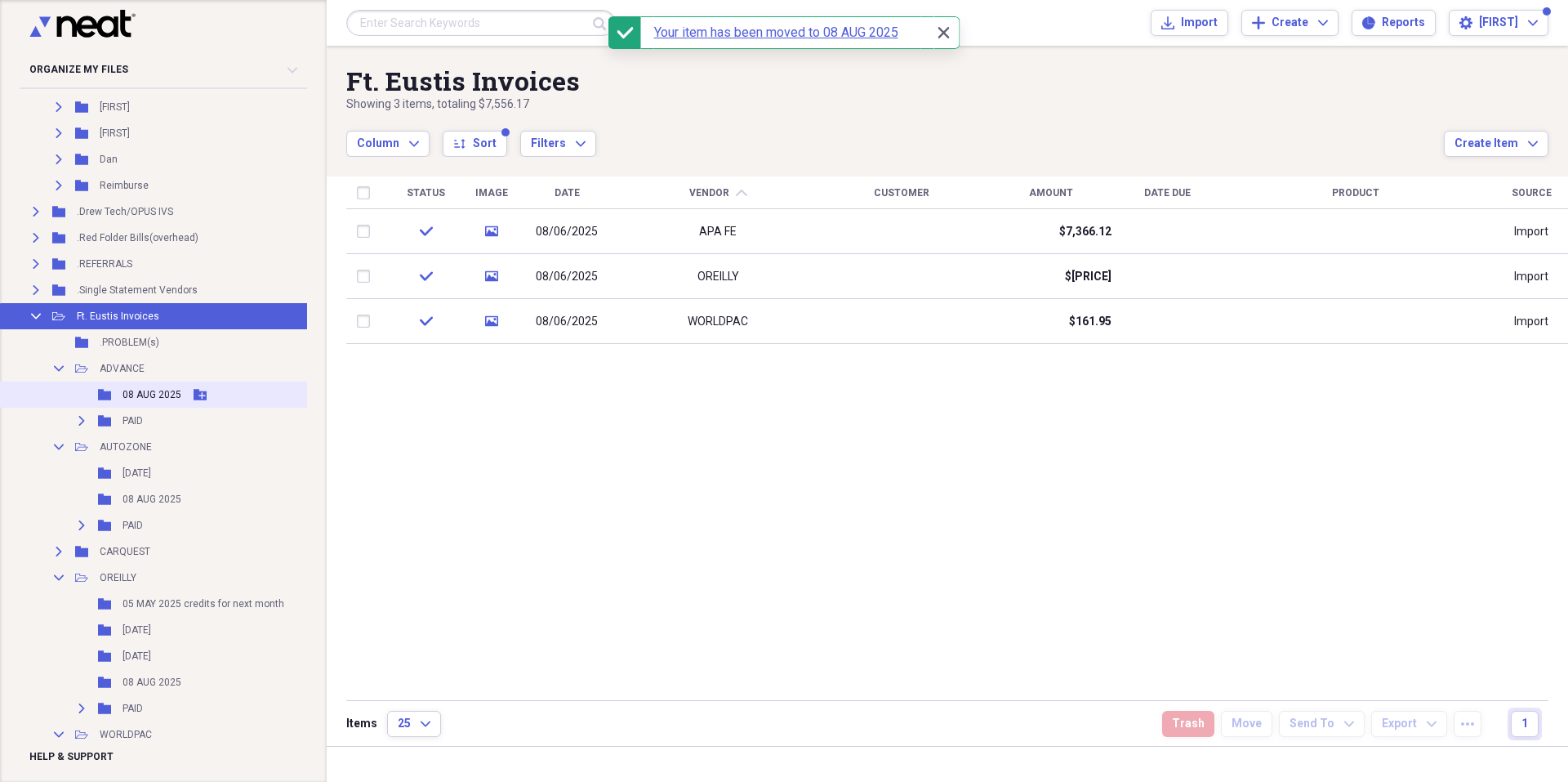 scroll, scrollTop: 899, scrollLeft: 0, axis: vertical 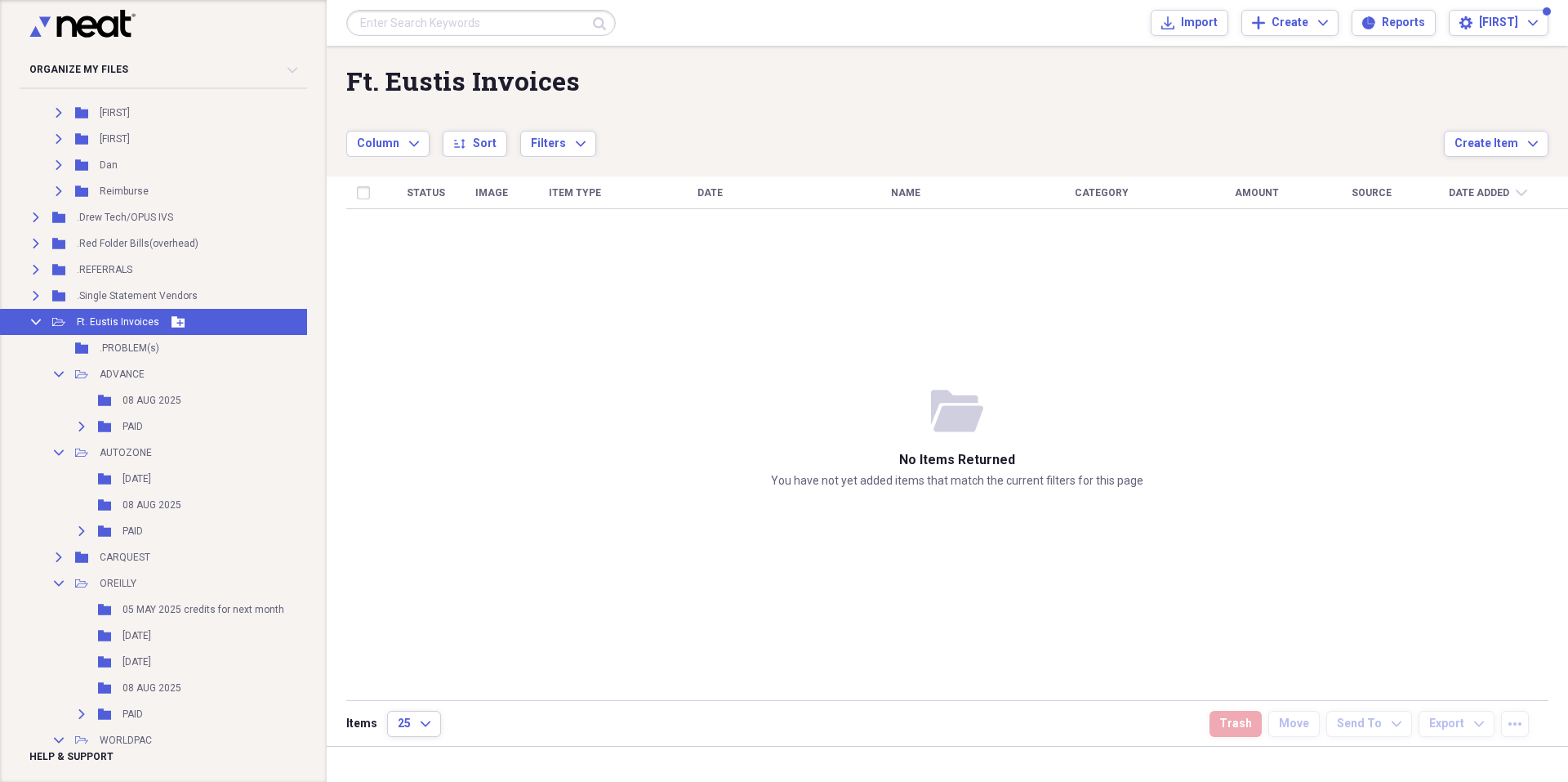 click on "Collapse" at bounding box center (36, 322) 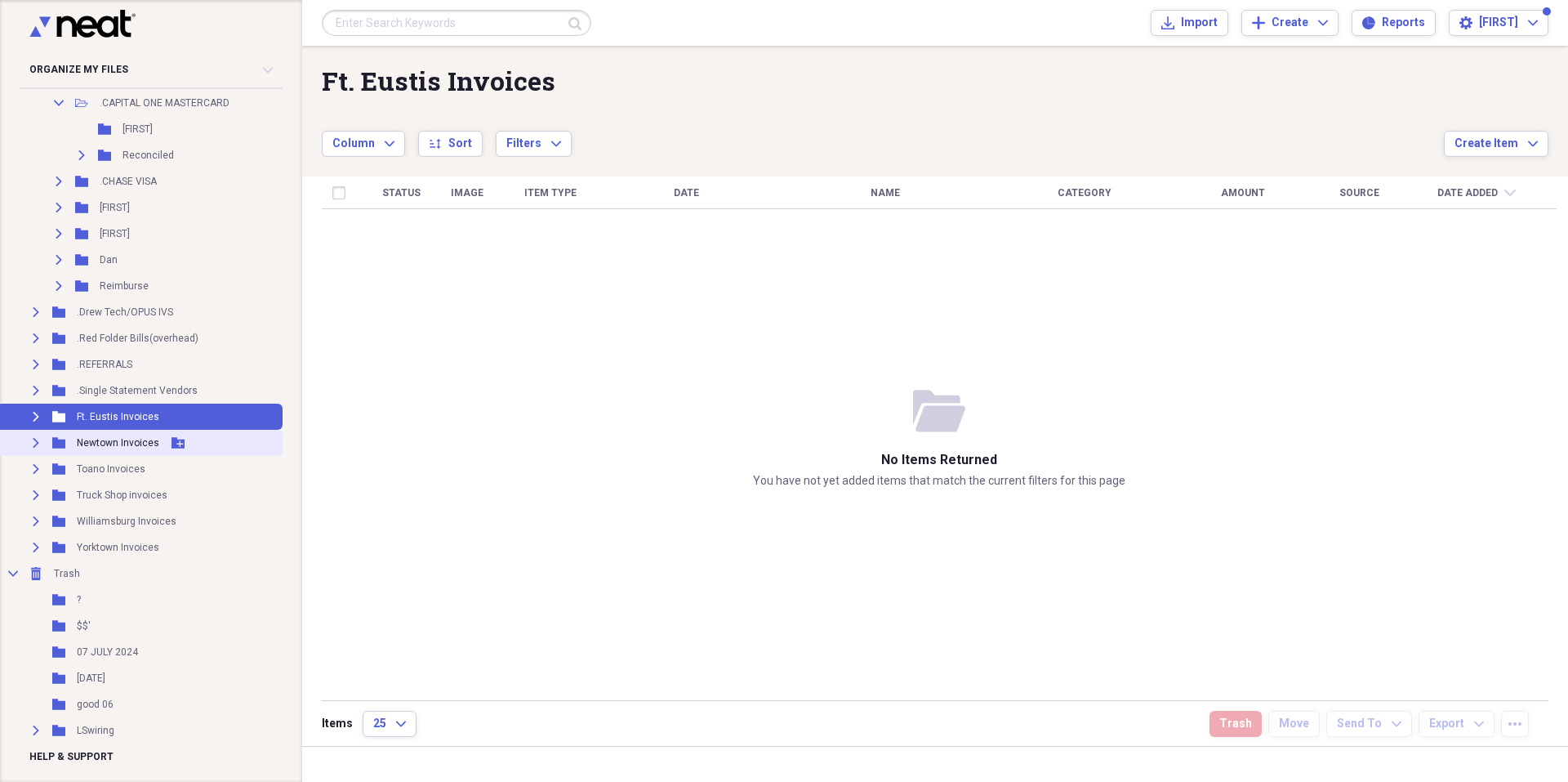click on "Expand Folder Newtown Invoices Add Folder" at bounding box center [140, 443] 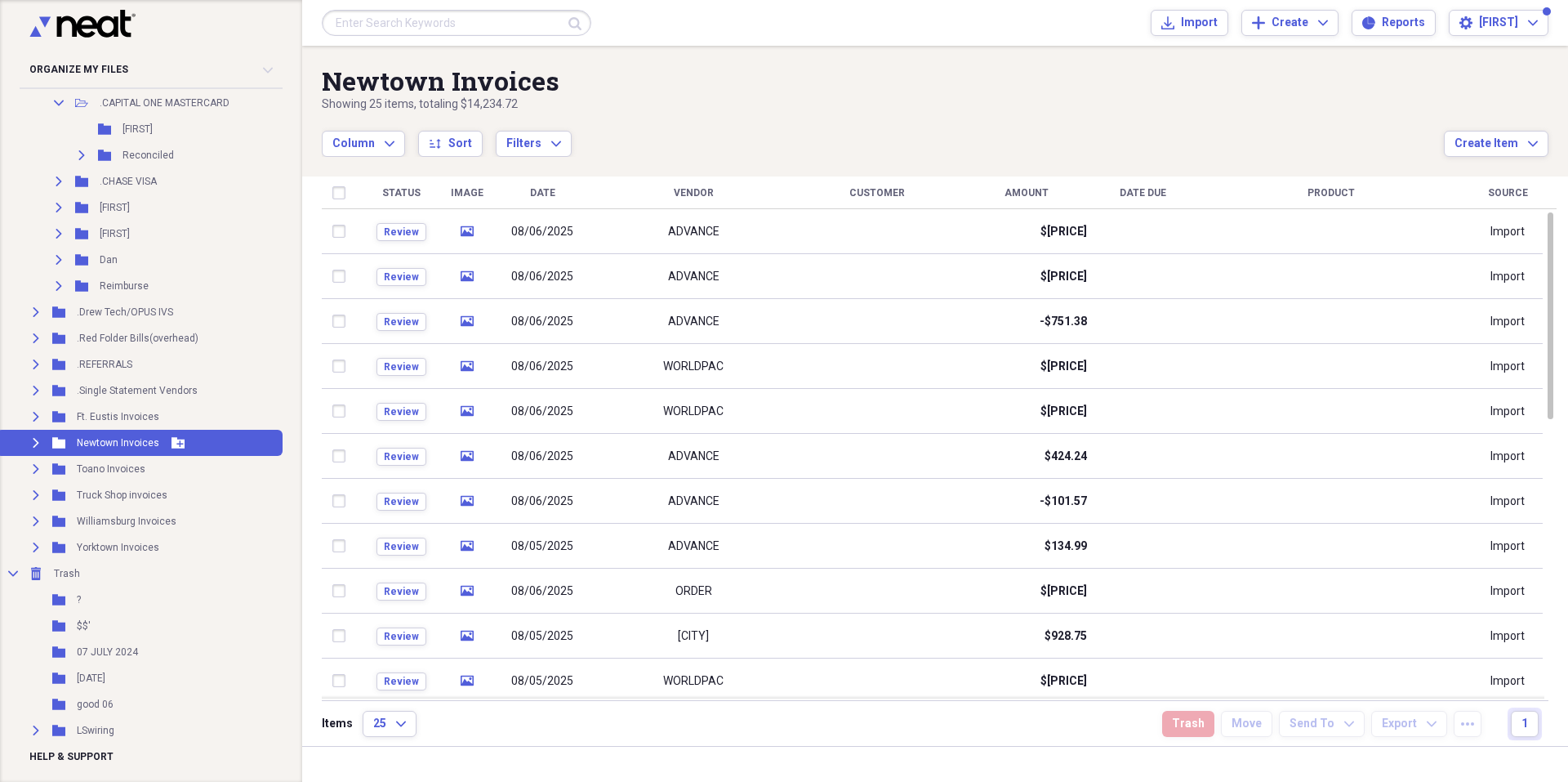 click 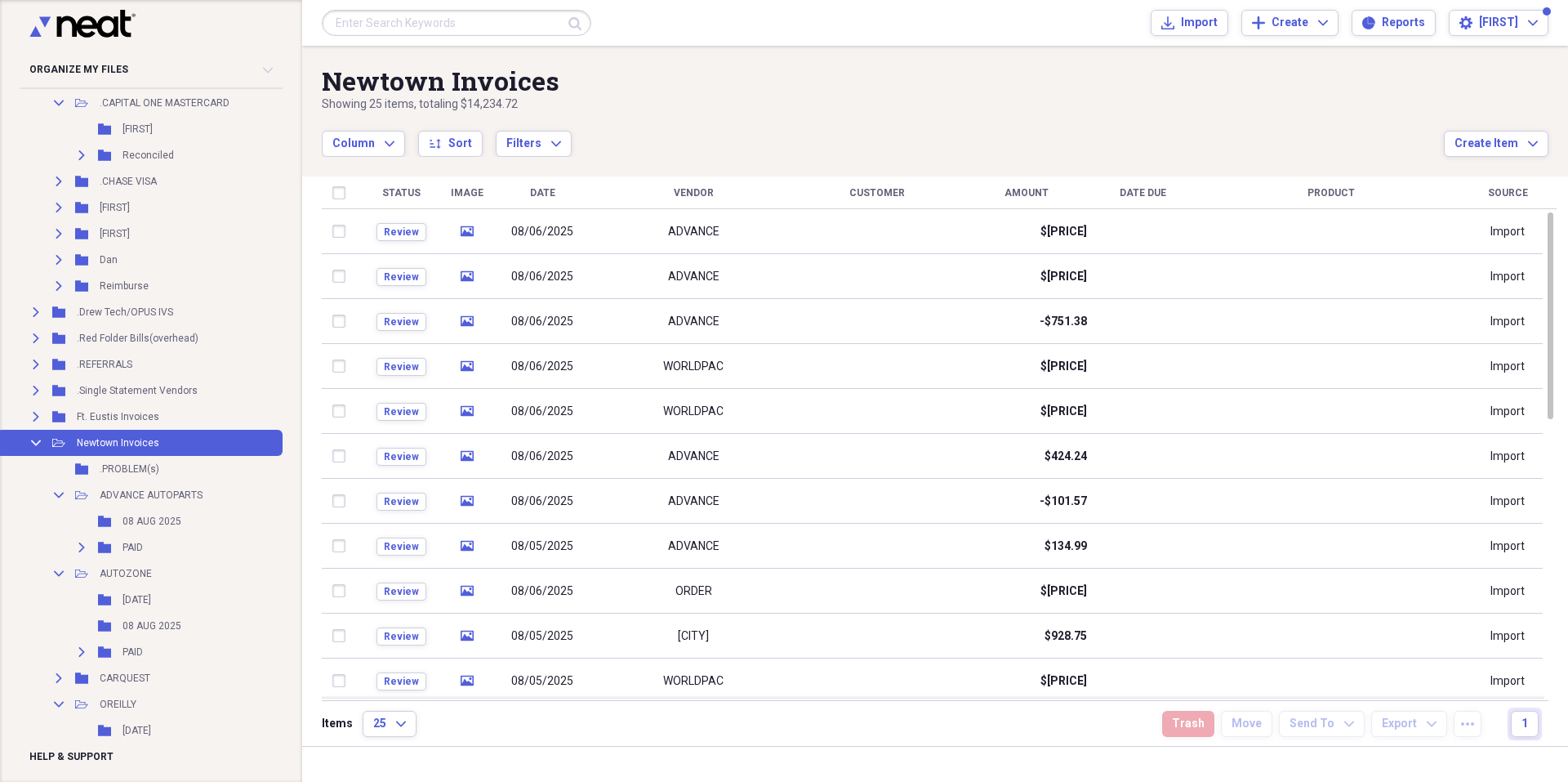 click on "Vendor" at bounding box center (693, 193) 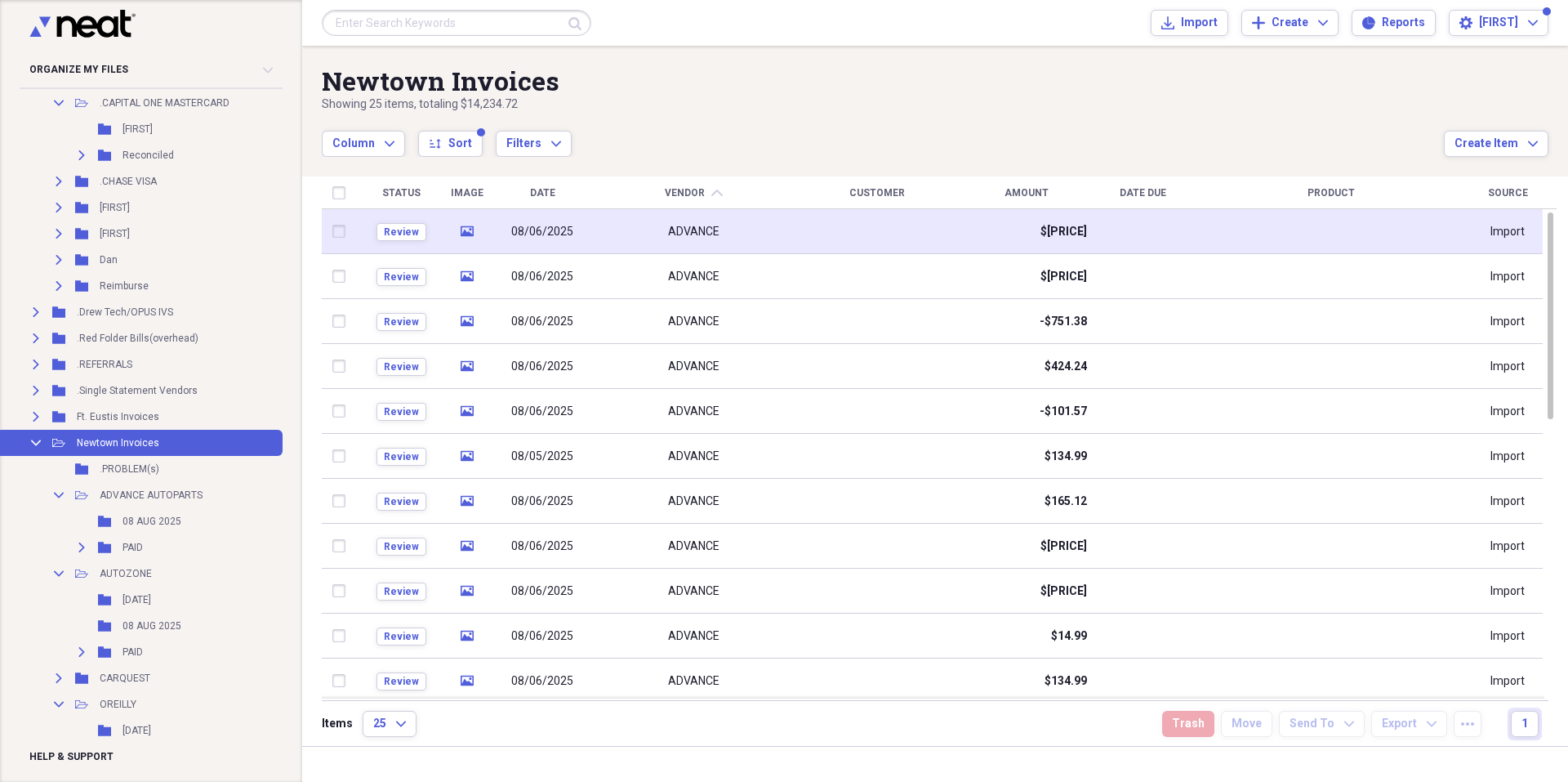 click on "08/06/2025" at bounding box center [542, 232] 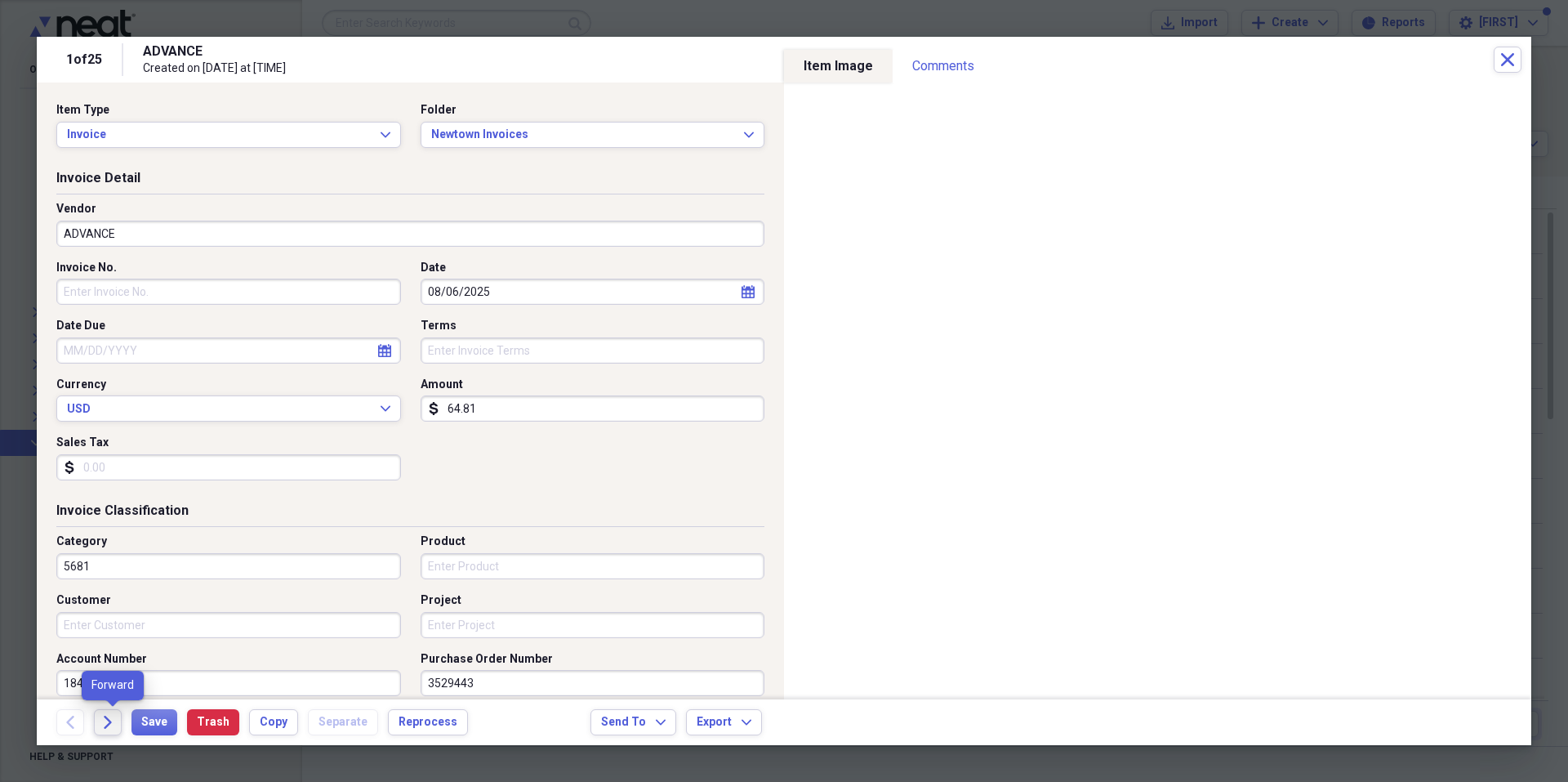 click on "Forward" at bounding box center (108, 722) 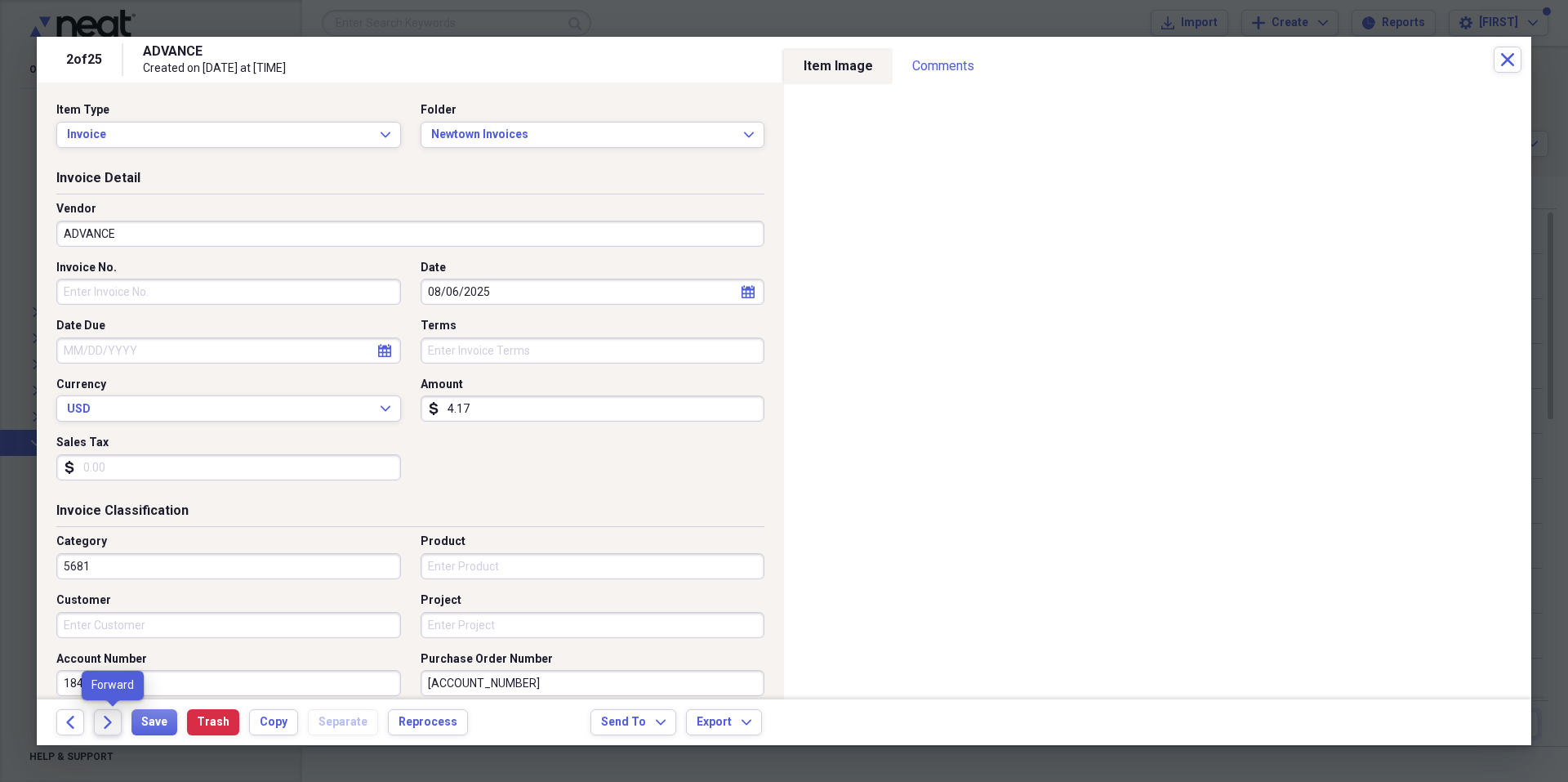 click on "Forward" at bounding box center [108, 722] 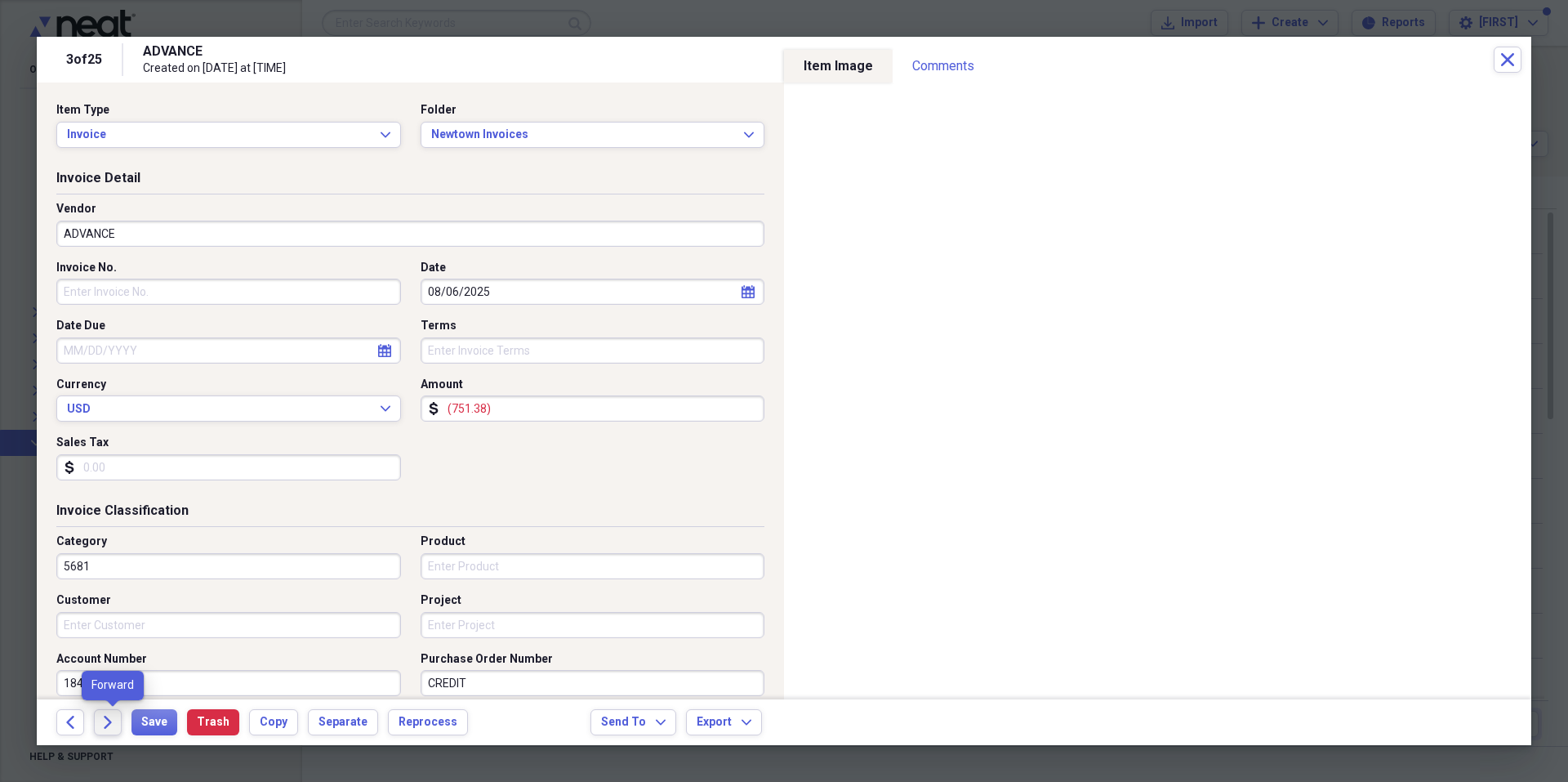 click on "Forward" 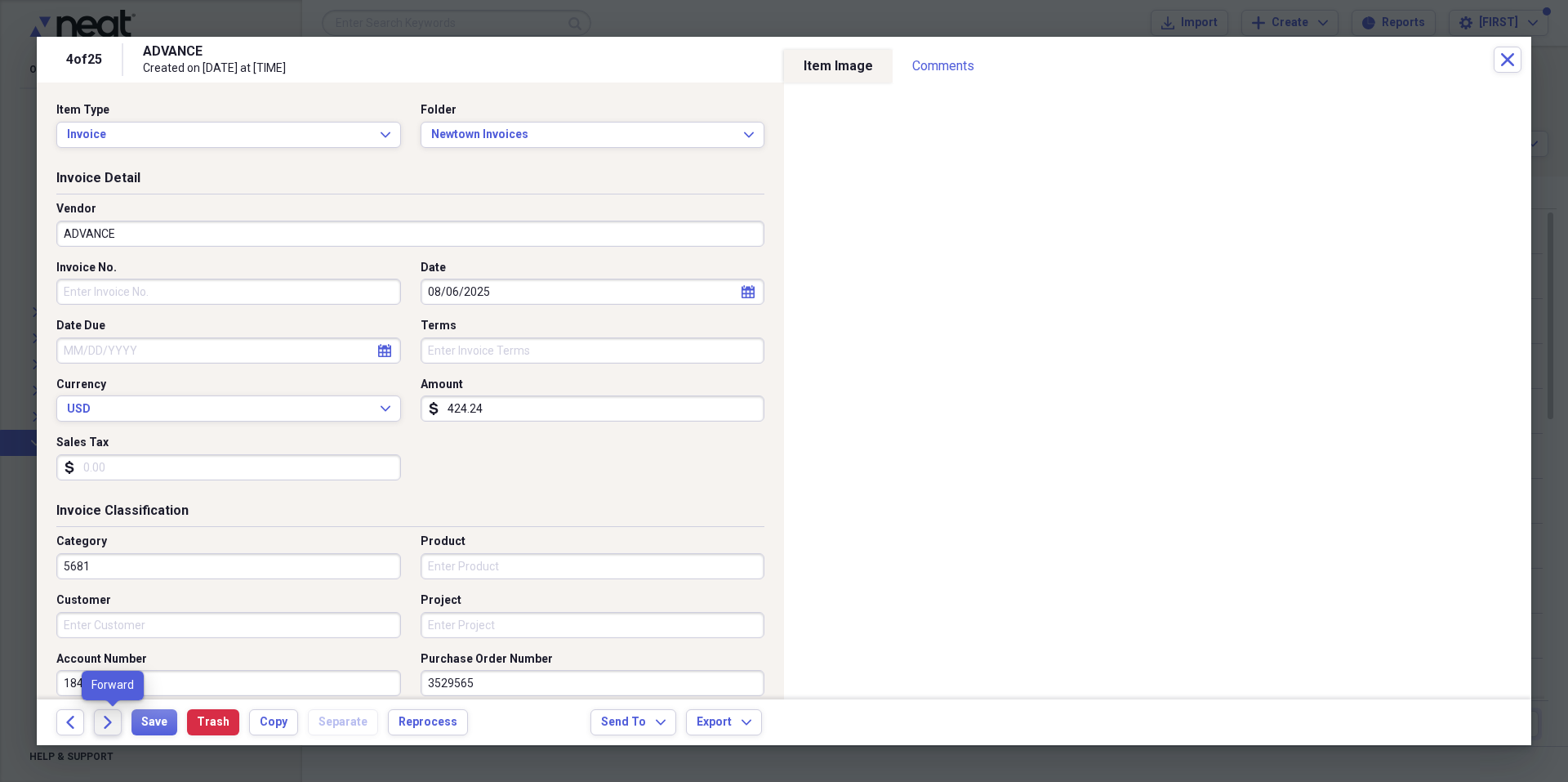 click on "Forward" 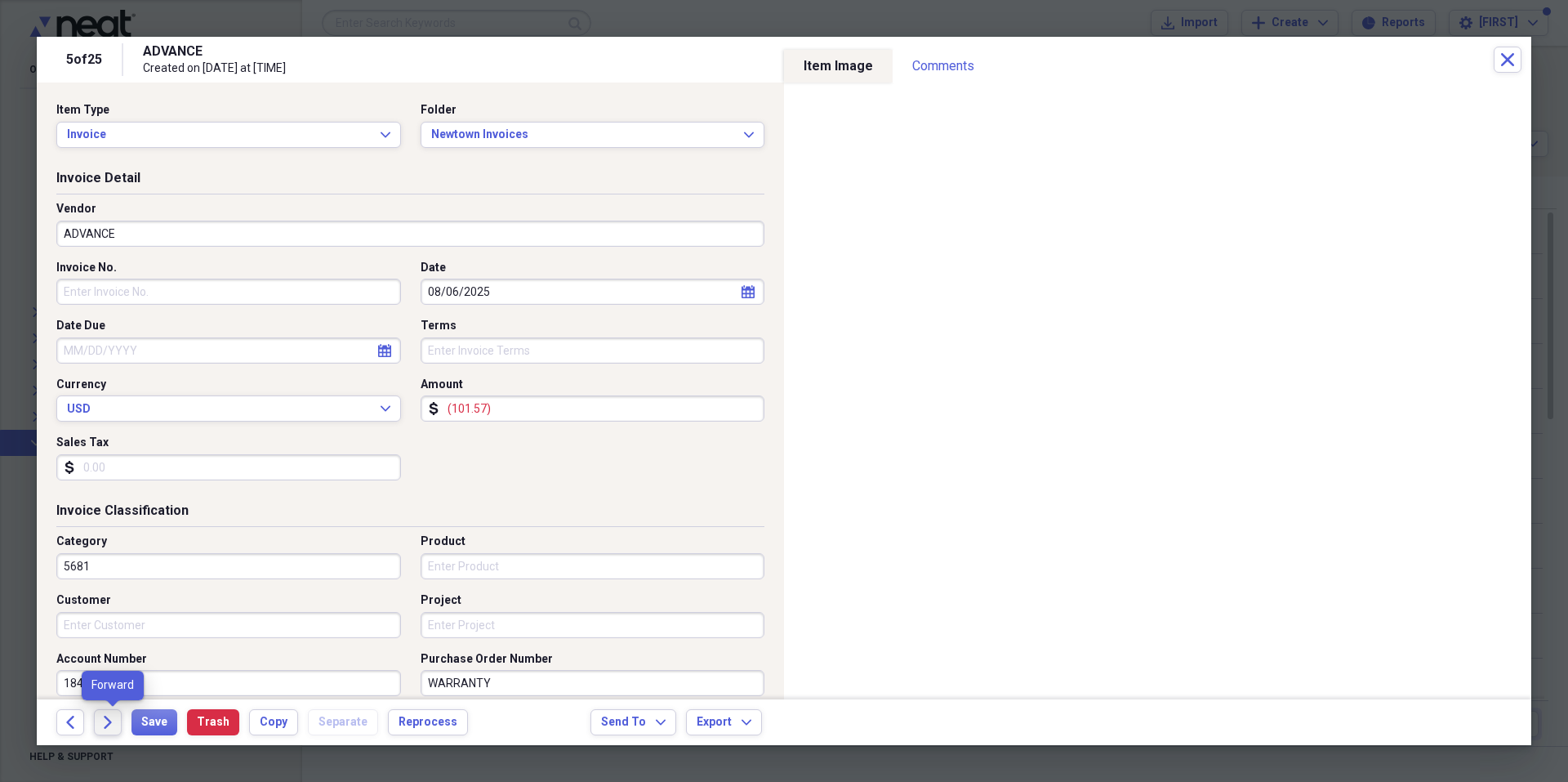 click on "Forward" at bounding box center (108, 722) 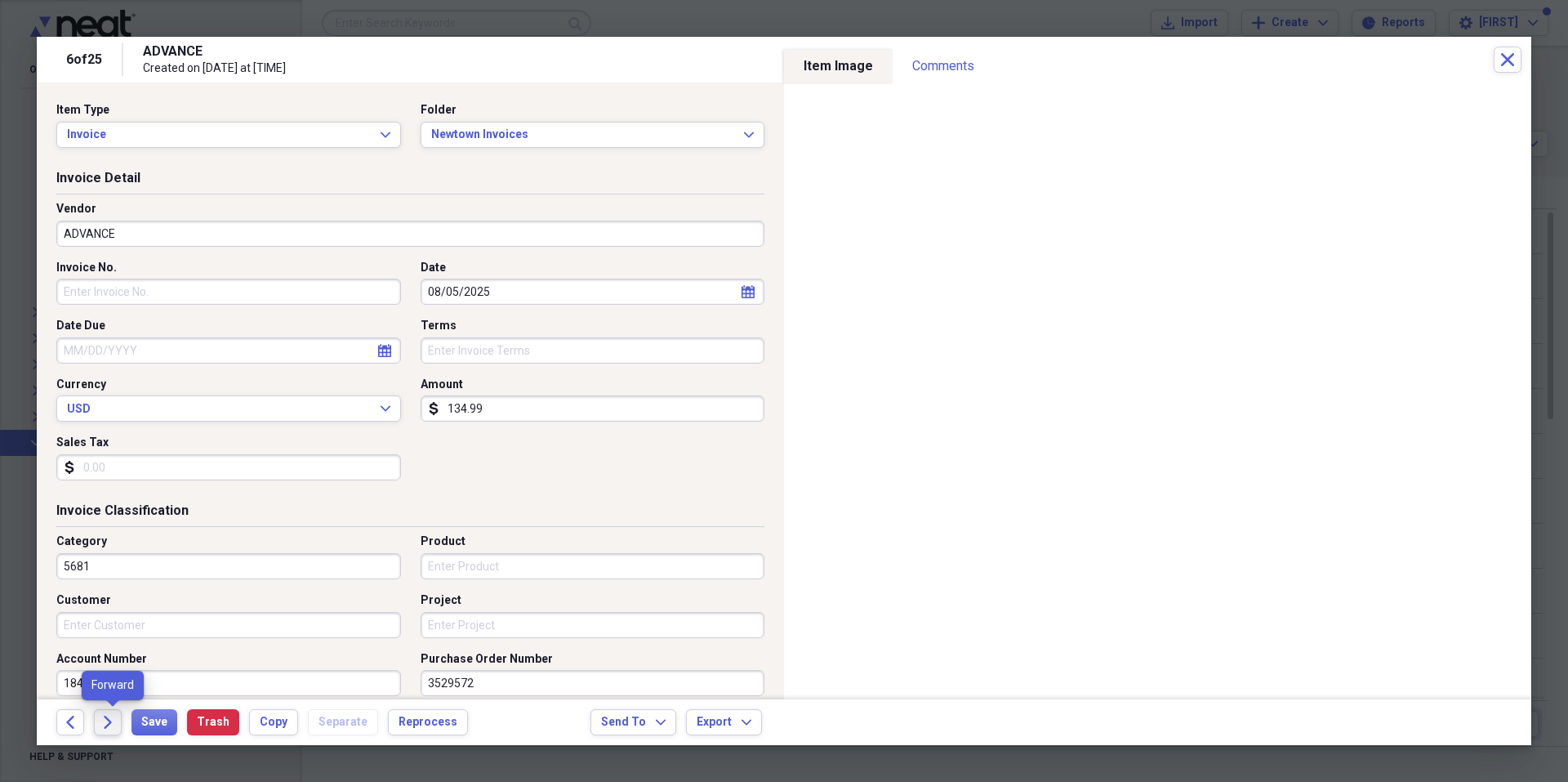 click on "Forward" 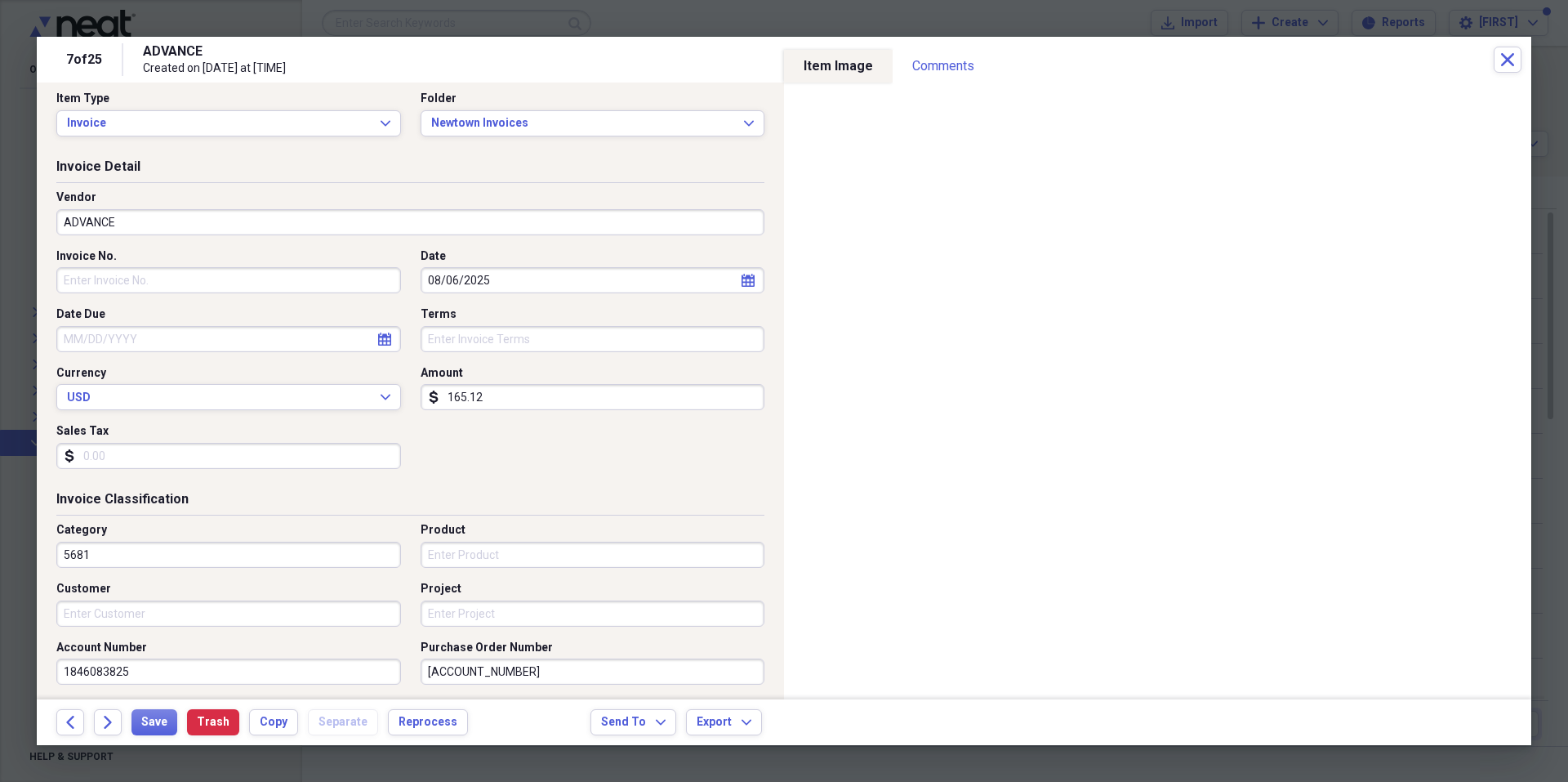 scroll, scrollTop: 0, scrollLeft: 0, axis: both 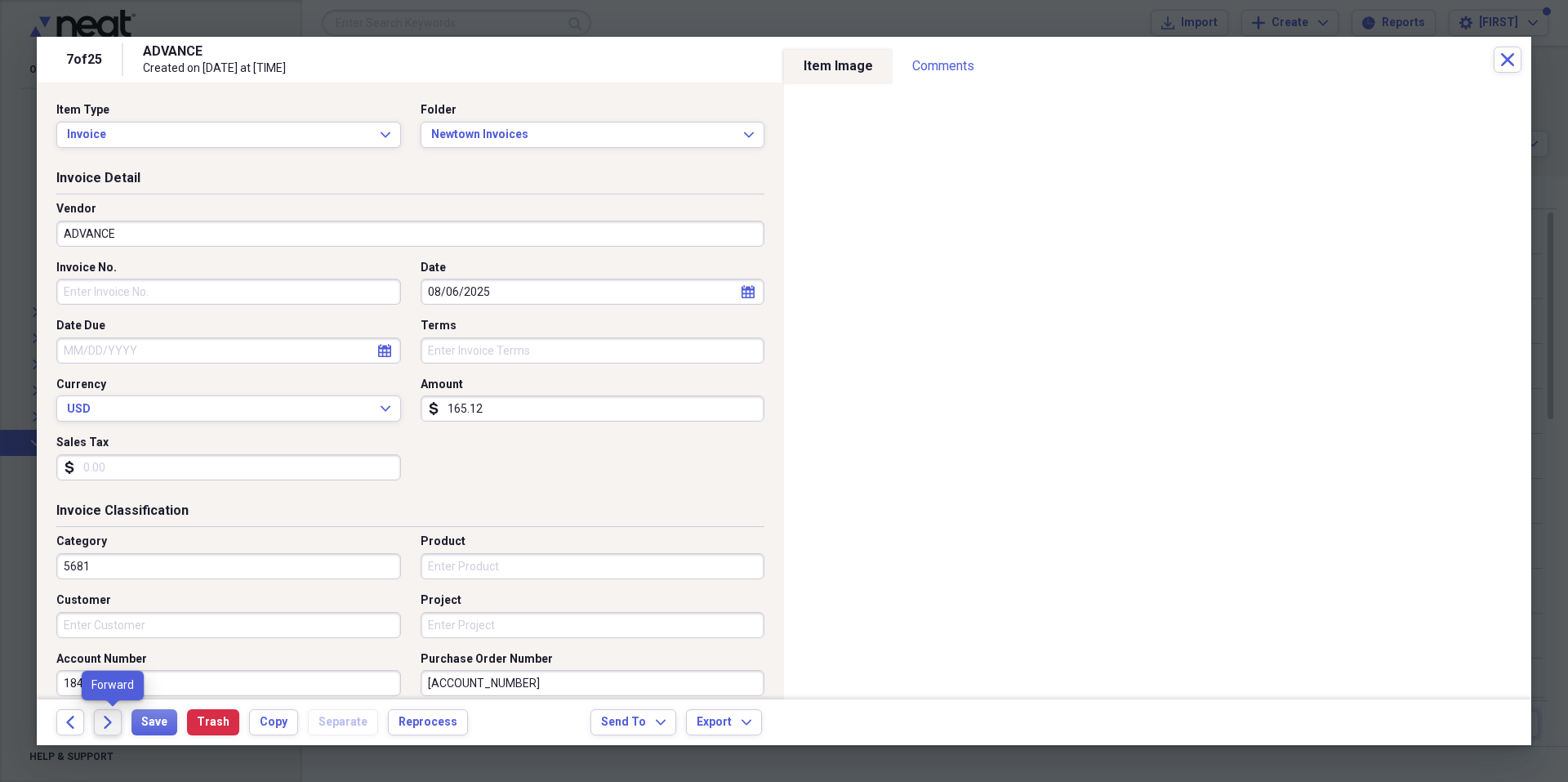 click on "Forward" 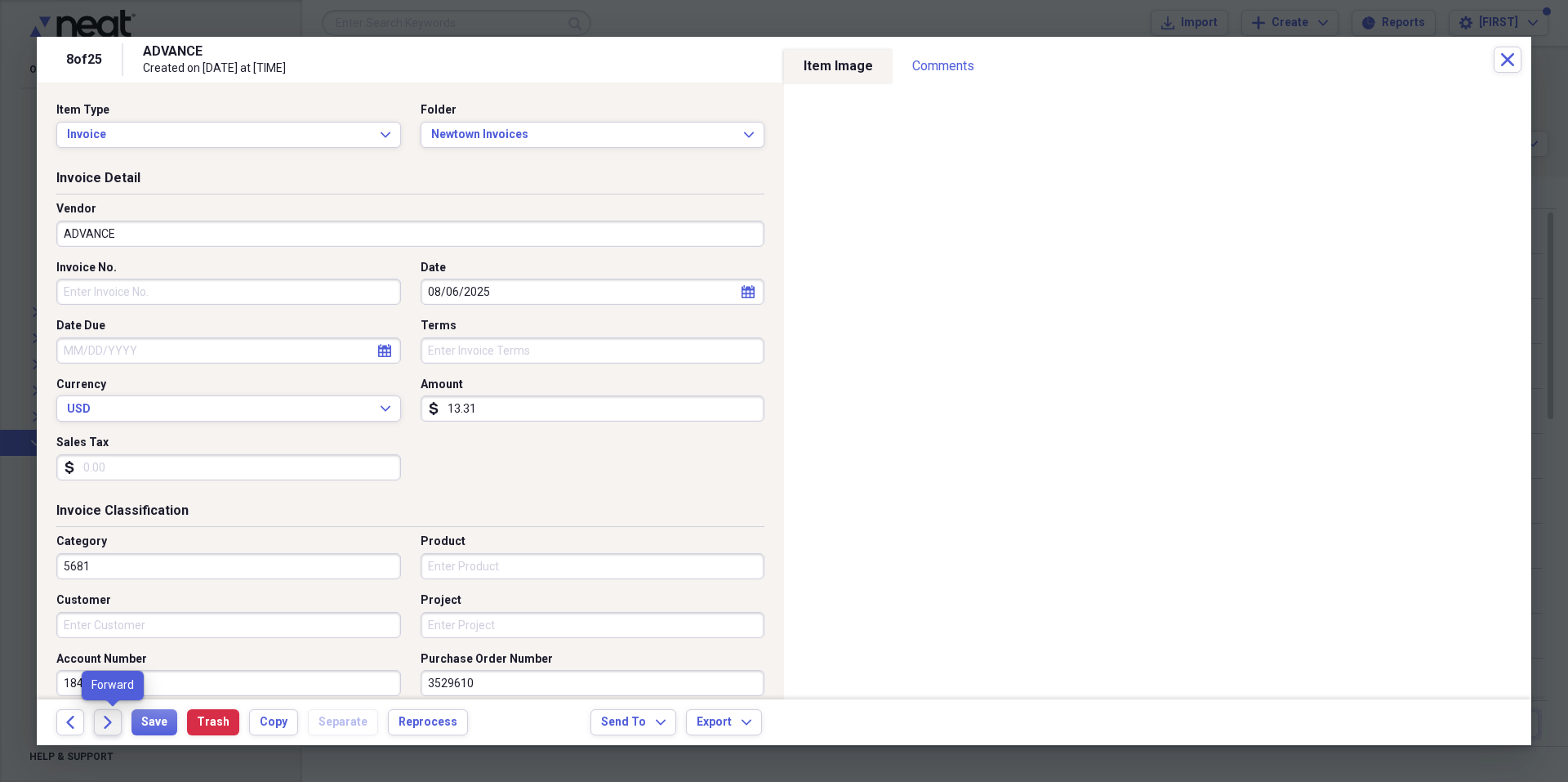click on "Forward" 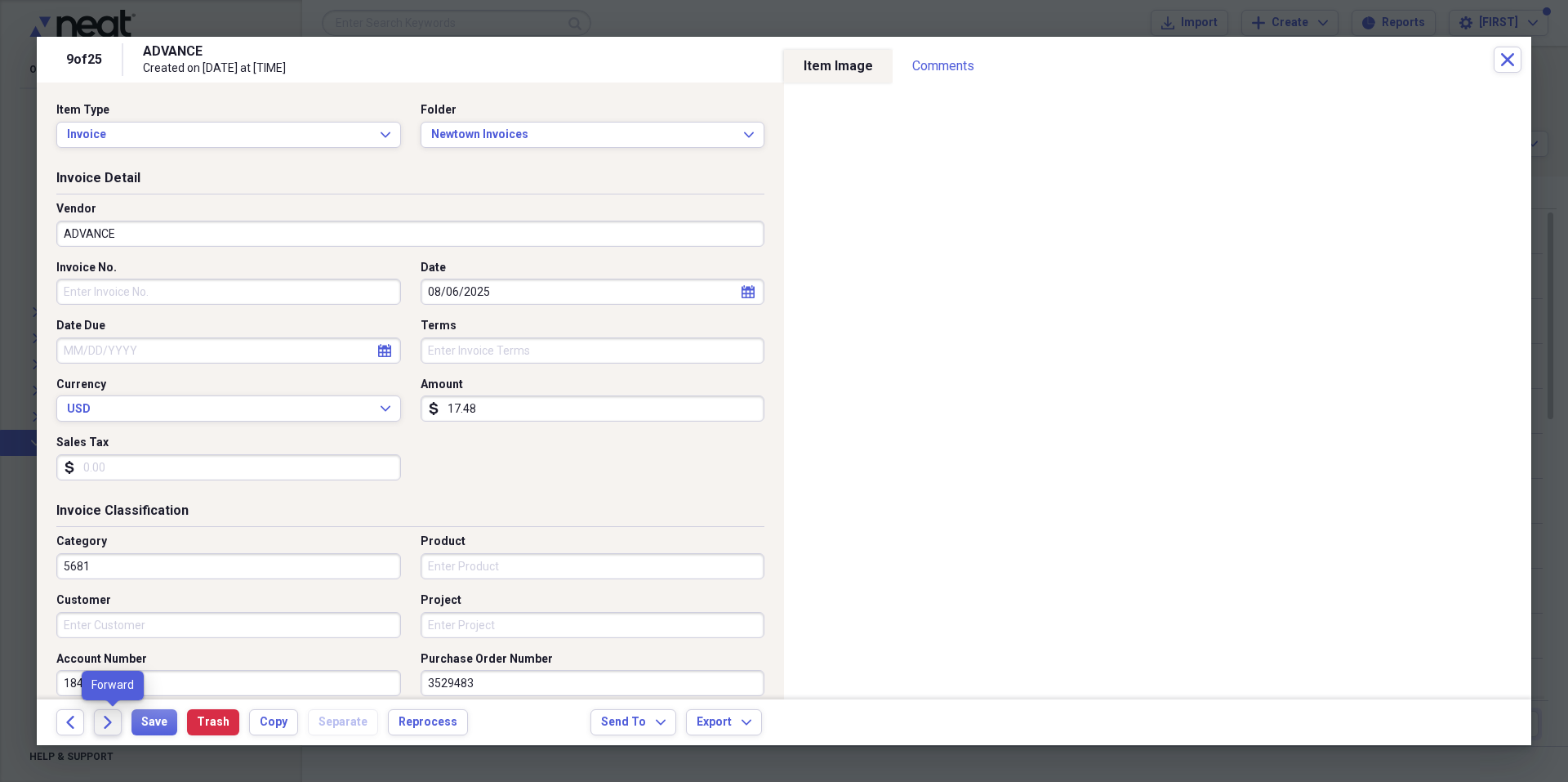click on "Forward" at bounding box center (108, 722) 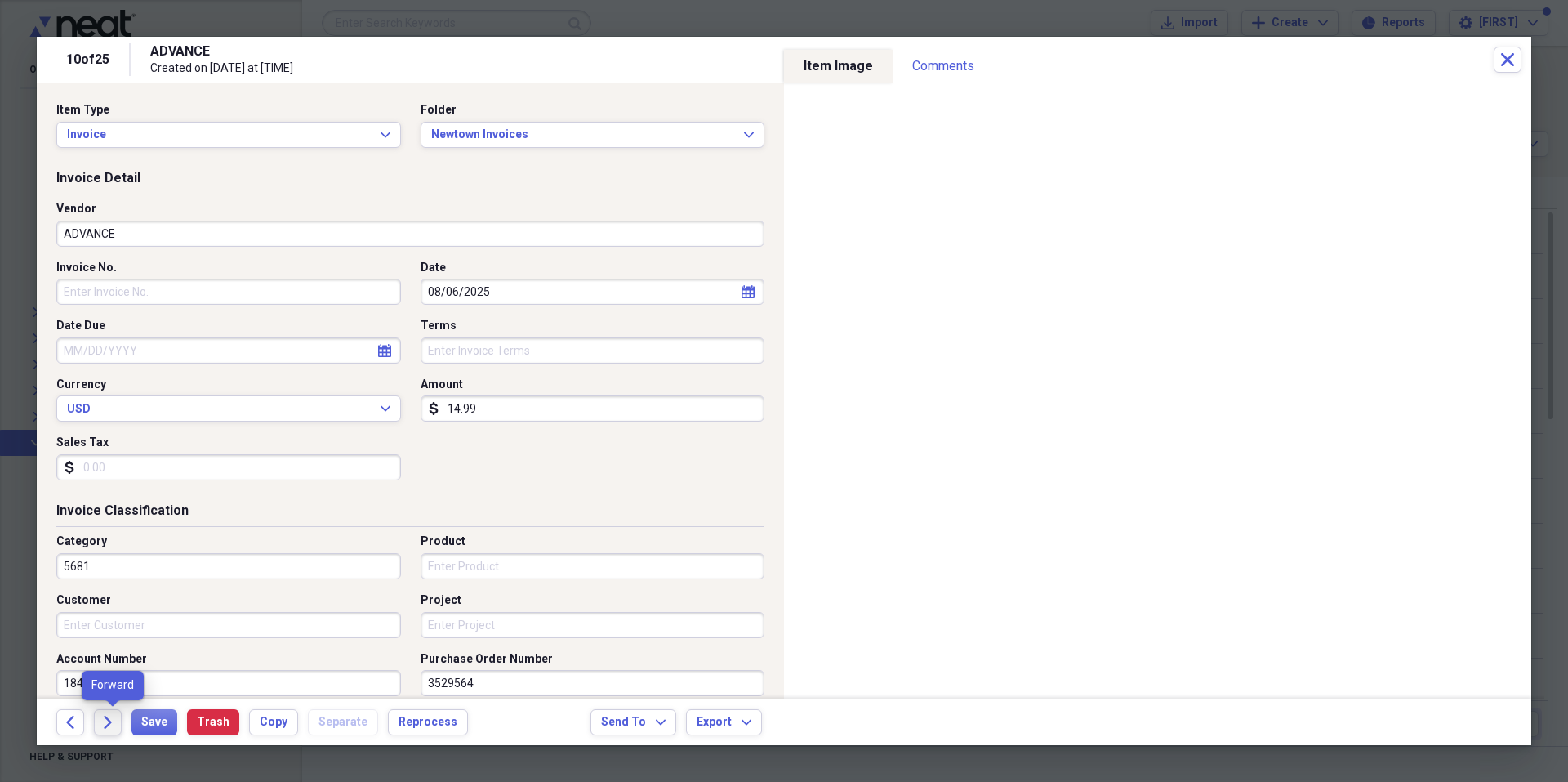 click on "Forward" at bounding box center [108, 722] 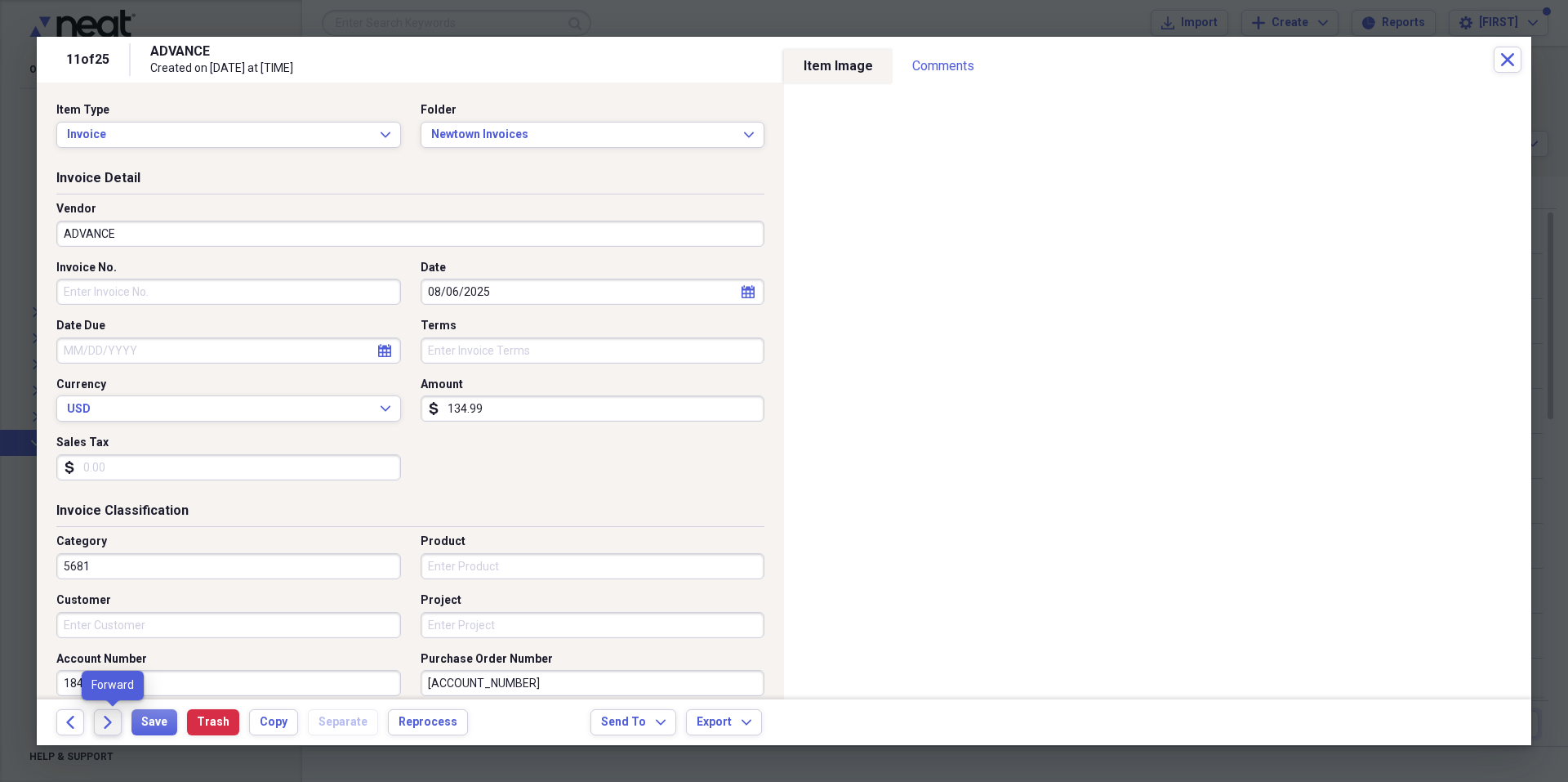 click on "Forward" 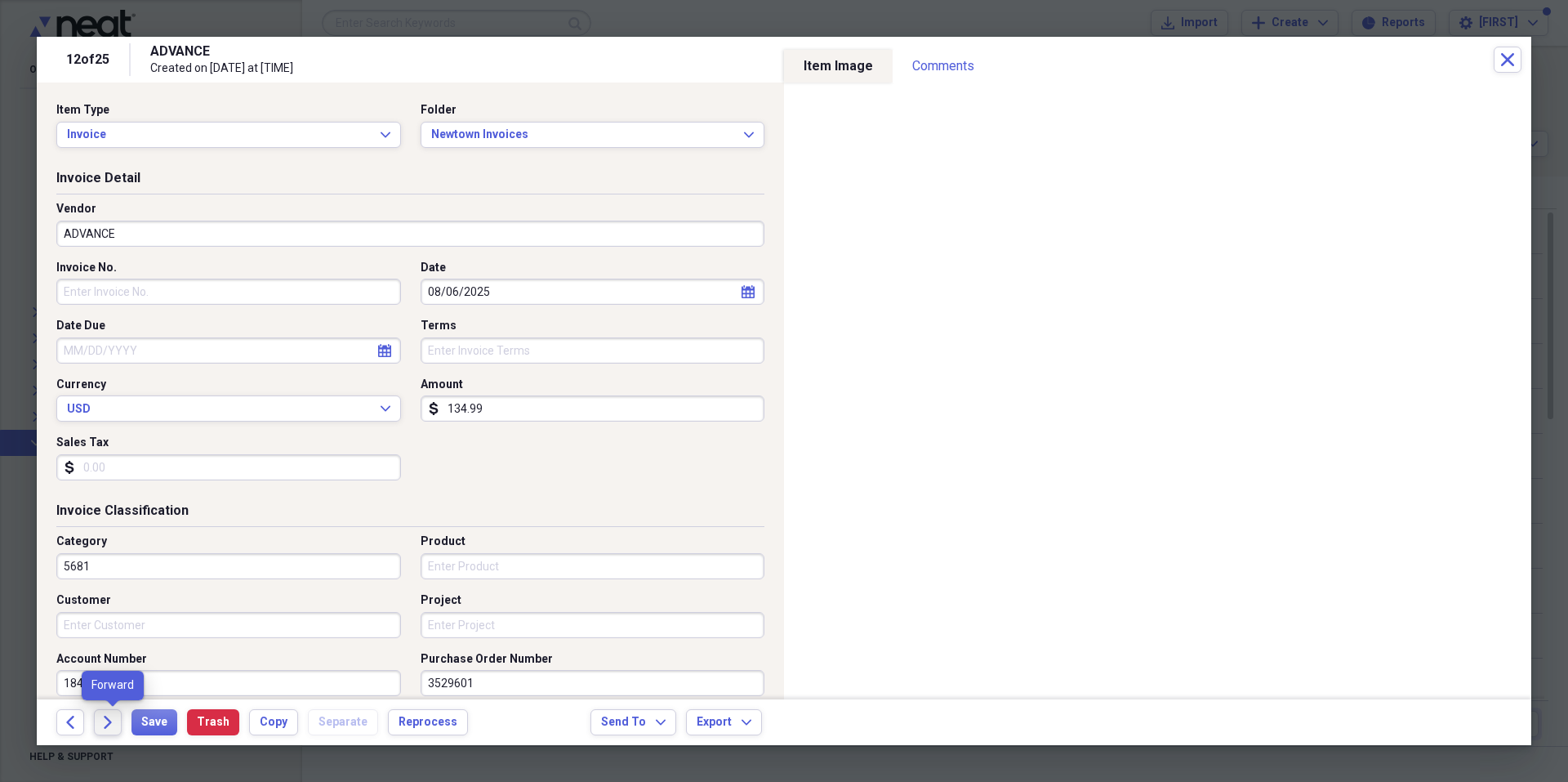 click on "Forward" 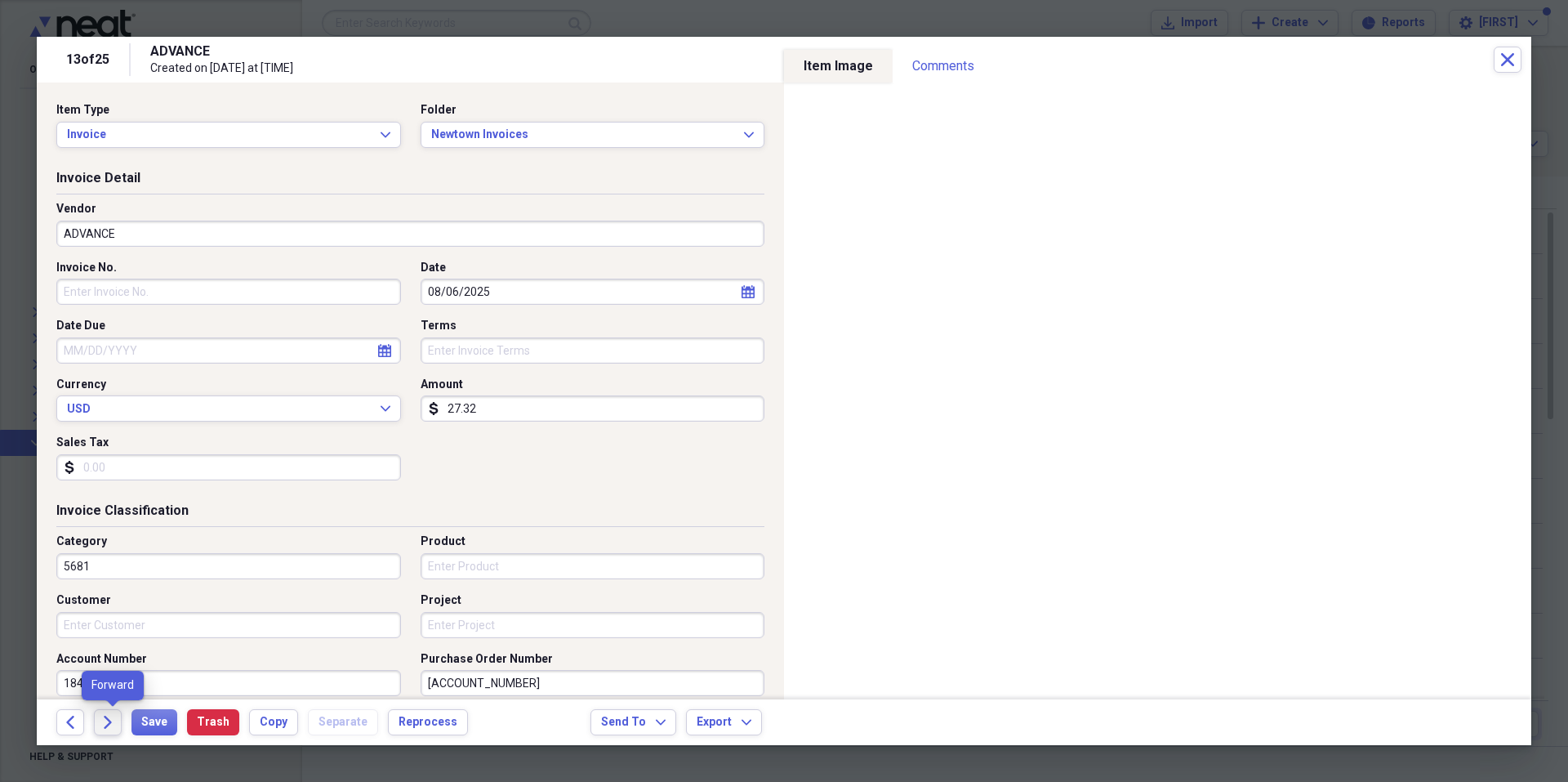 click on "Forward" at bounding box center (108, 722) 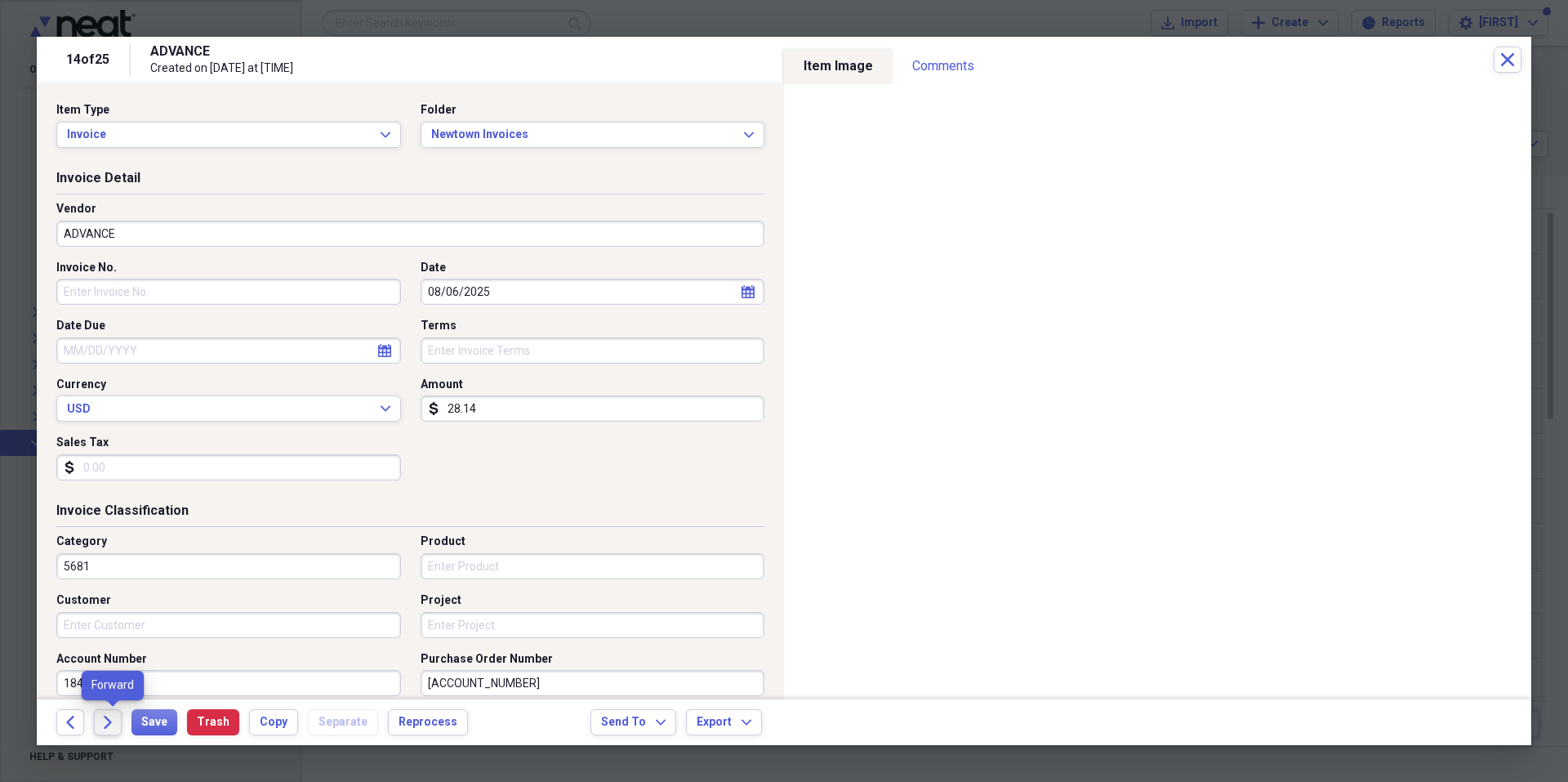 click on "Forward" 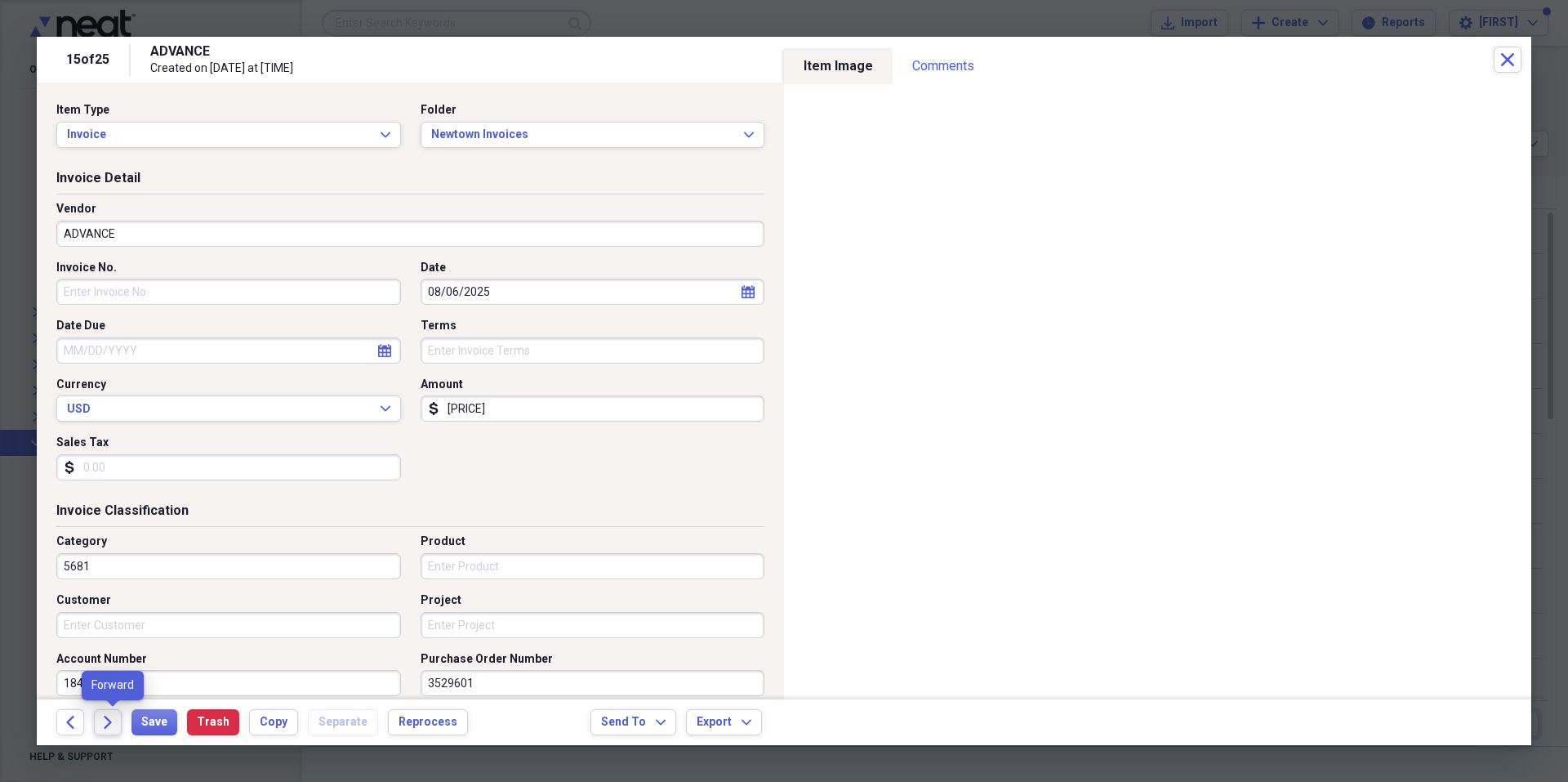 click on "Forward" 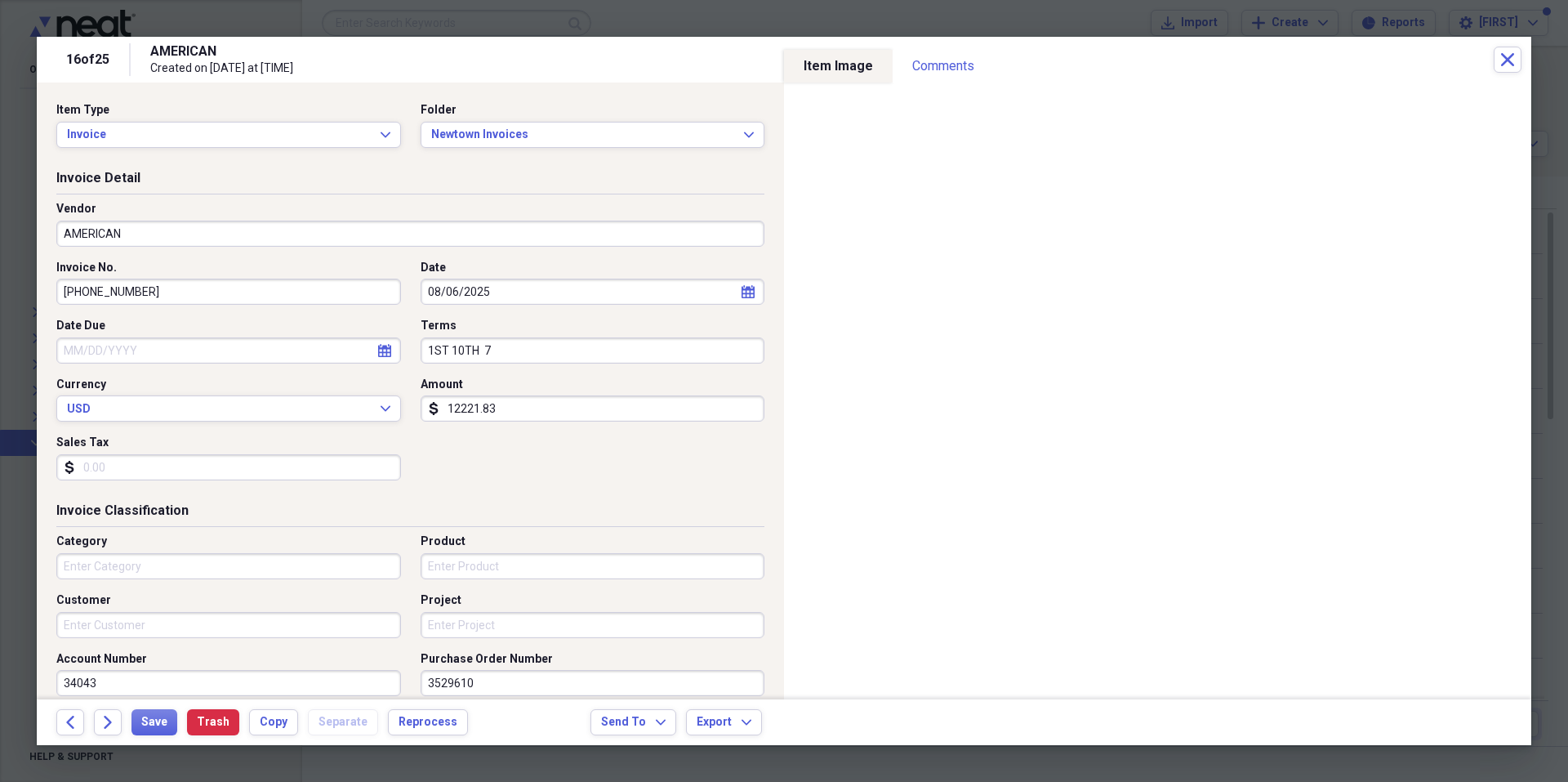 click on "AMERICAN" at bounding box center [410, 234] 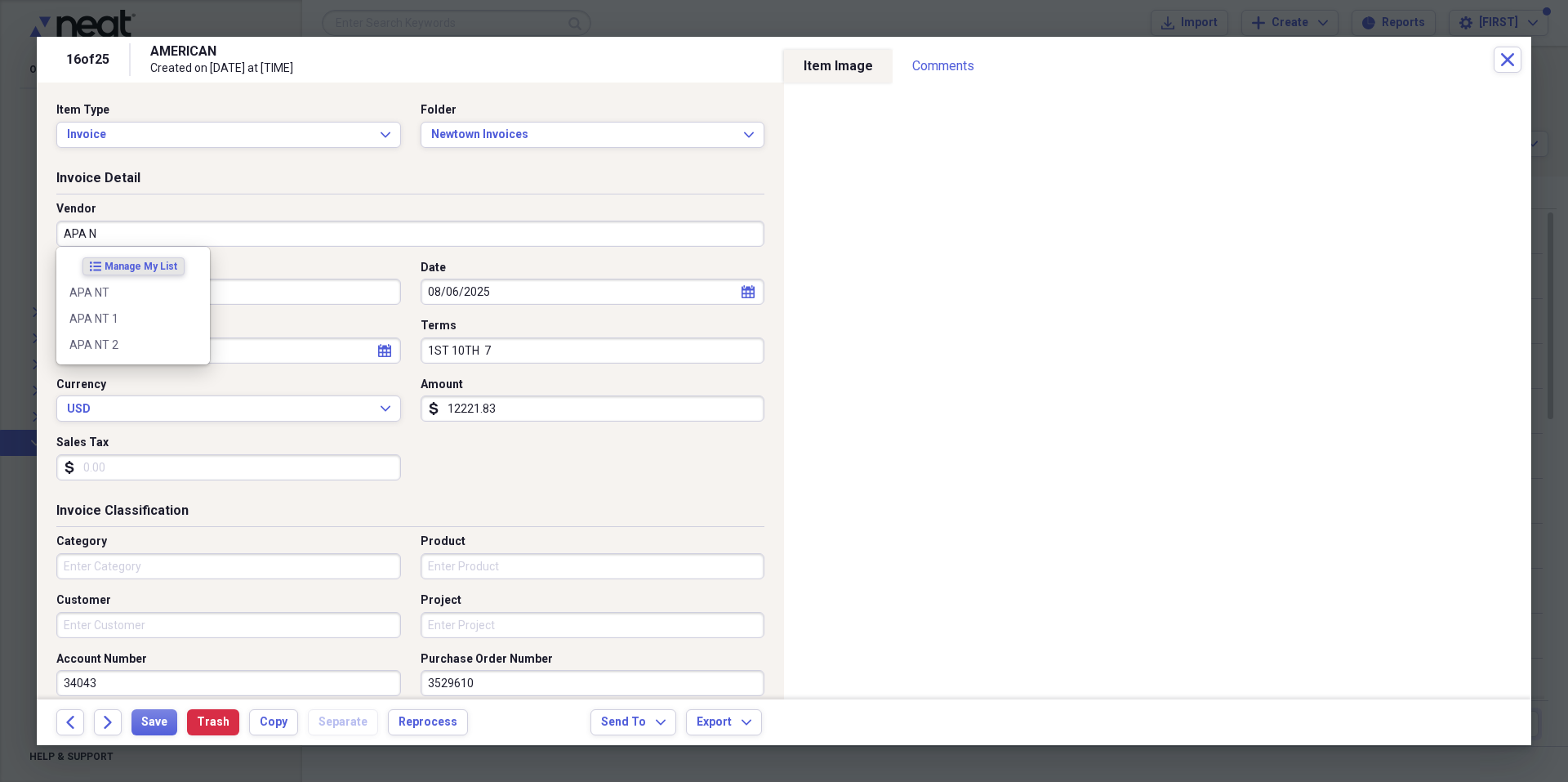 type on "APA NT" 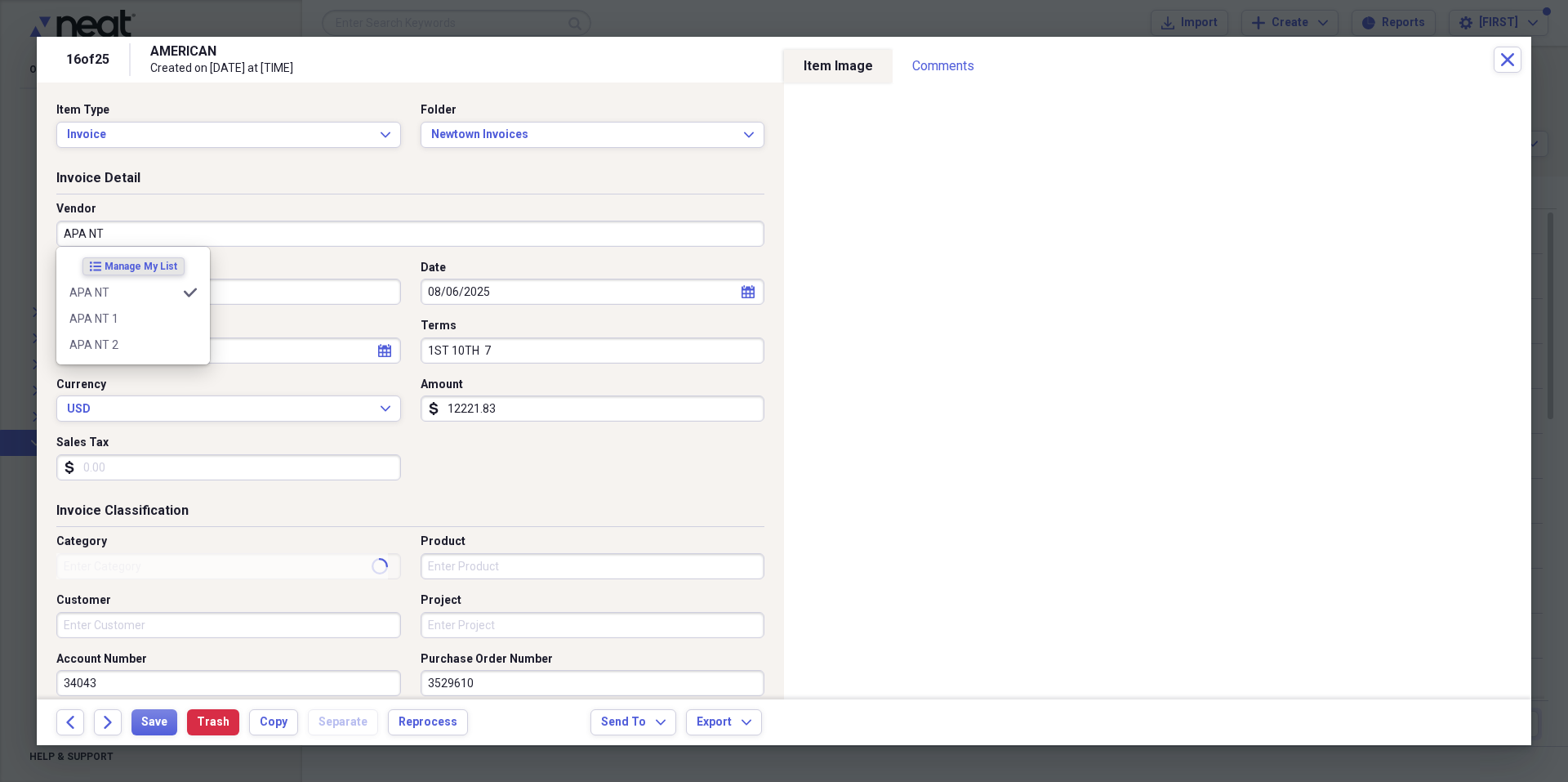 type on "Meals/Restaurants" 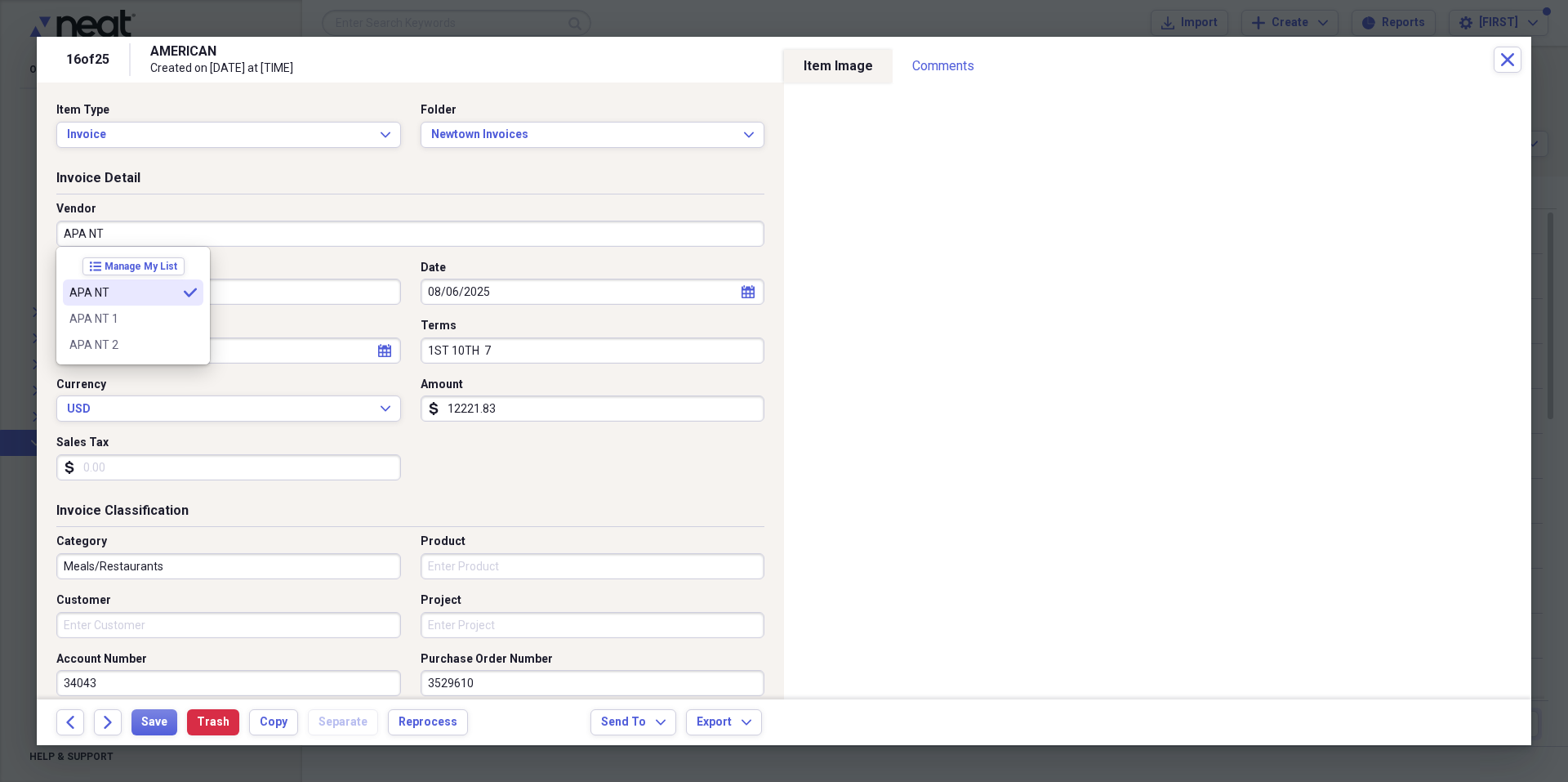type on "APA NT" 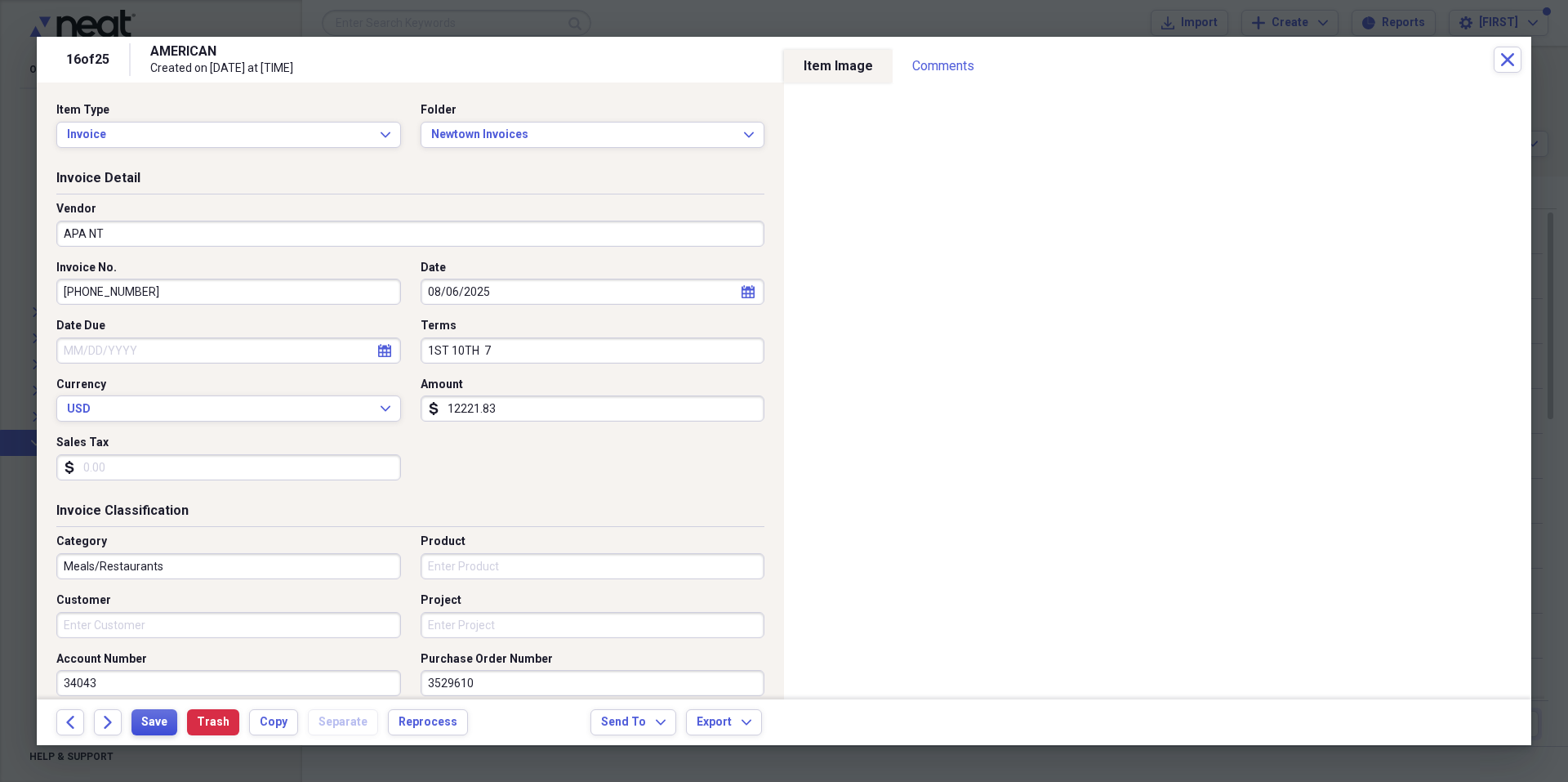 click on "Save" at bounding box center [154, 722] 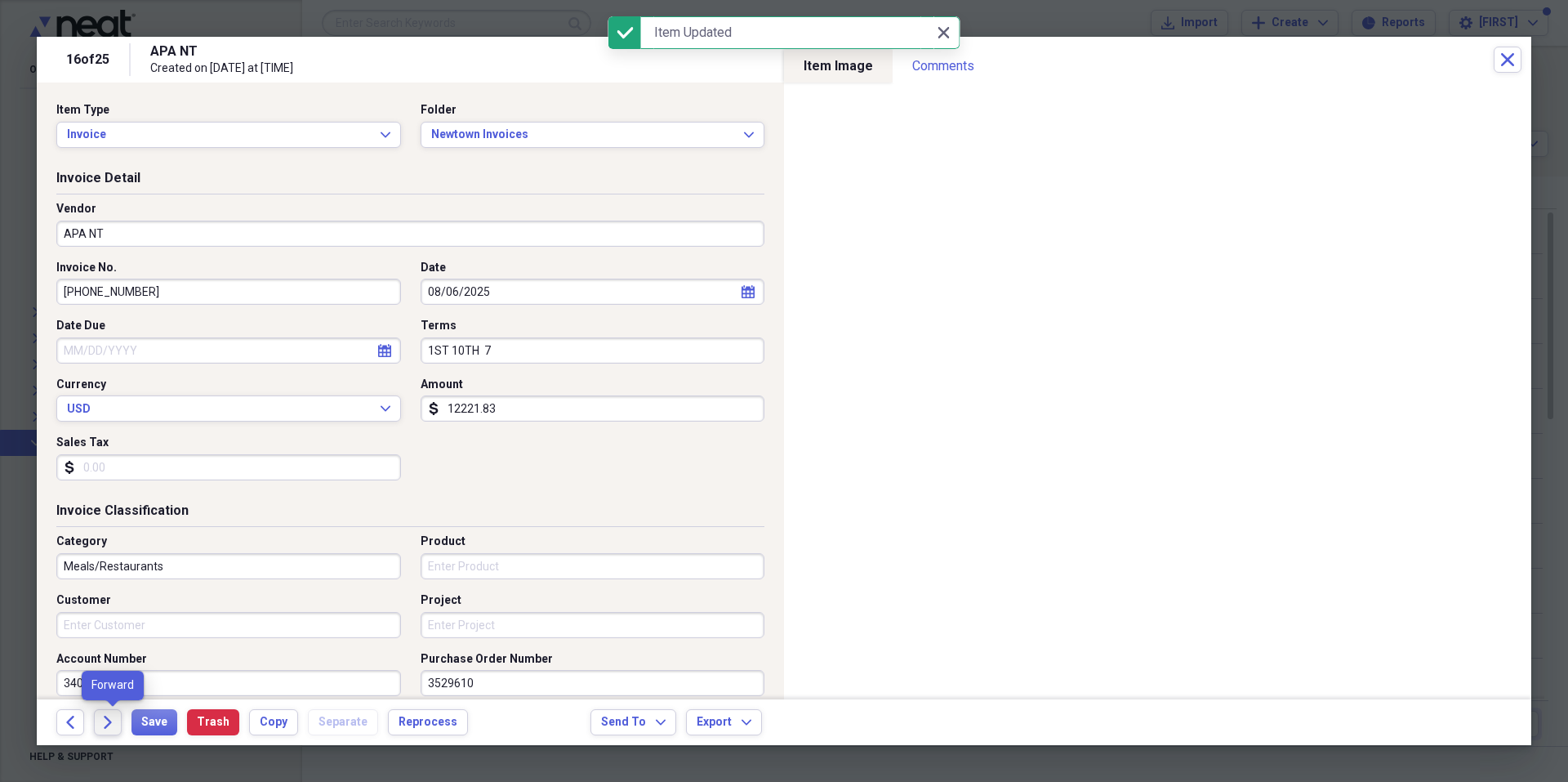 click 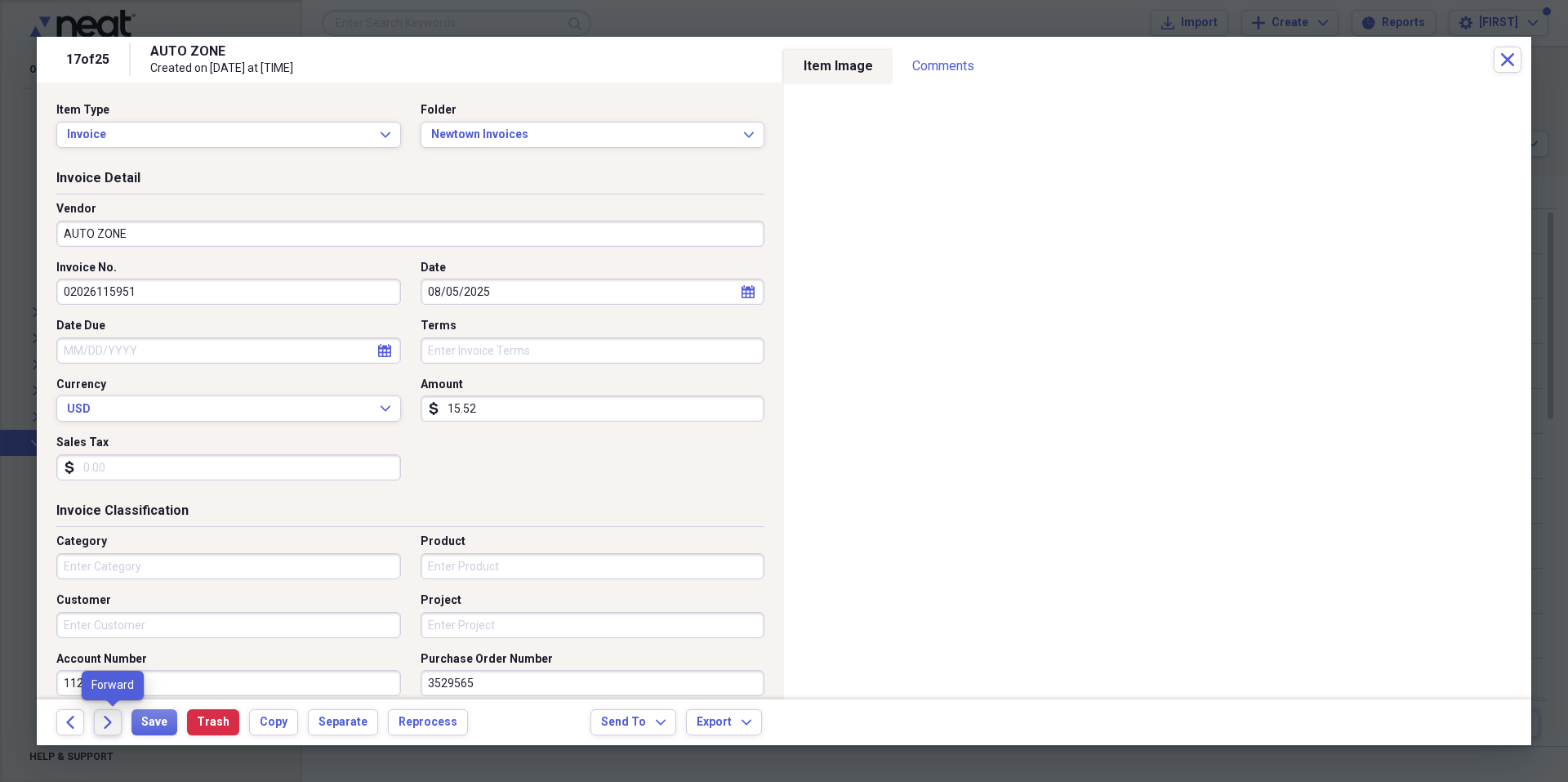 click on "Forward" 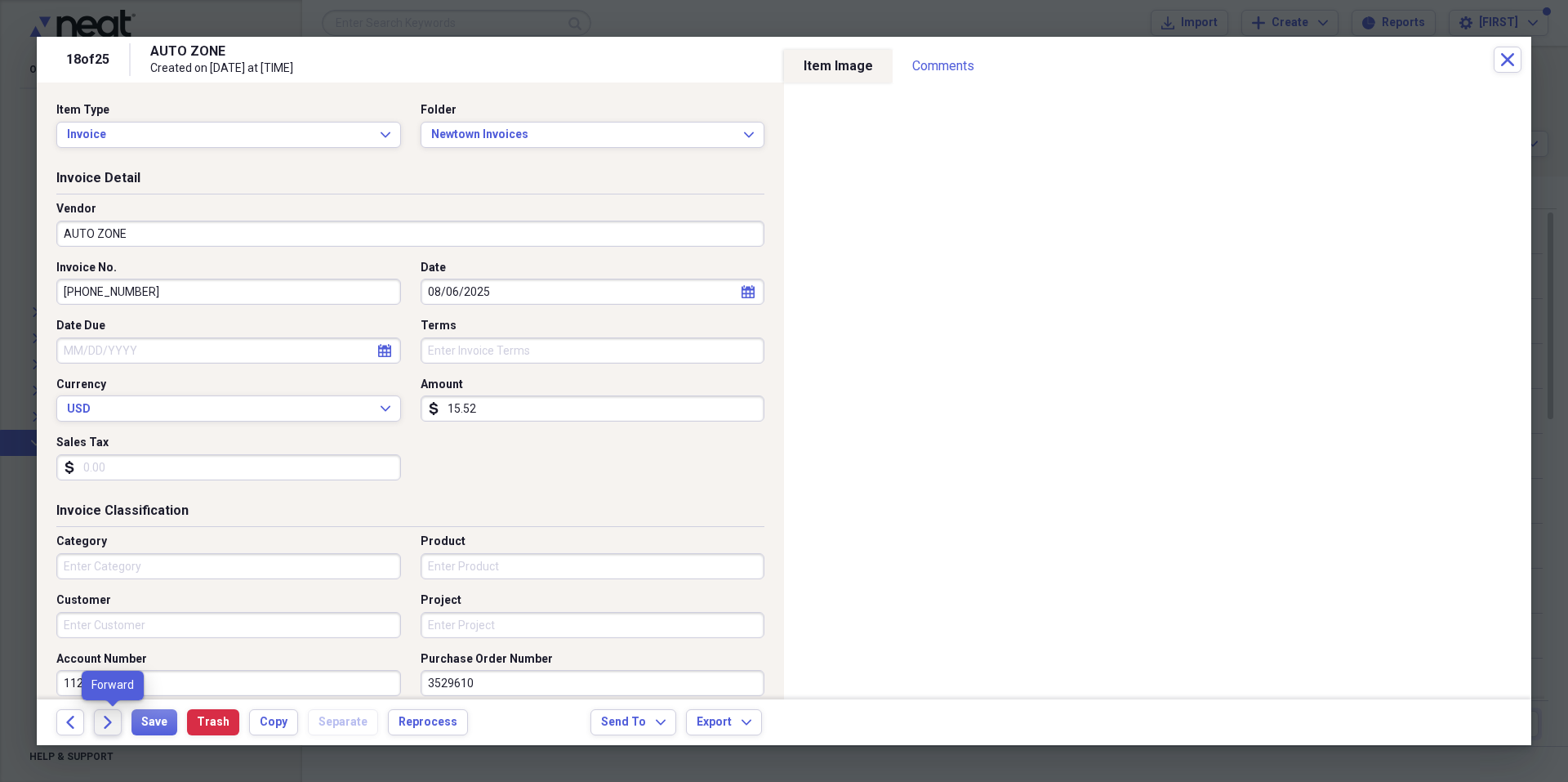 click on "Forward" 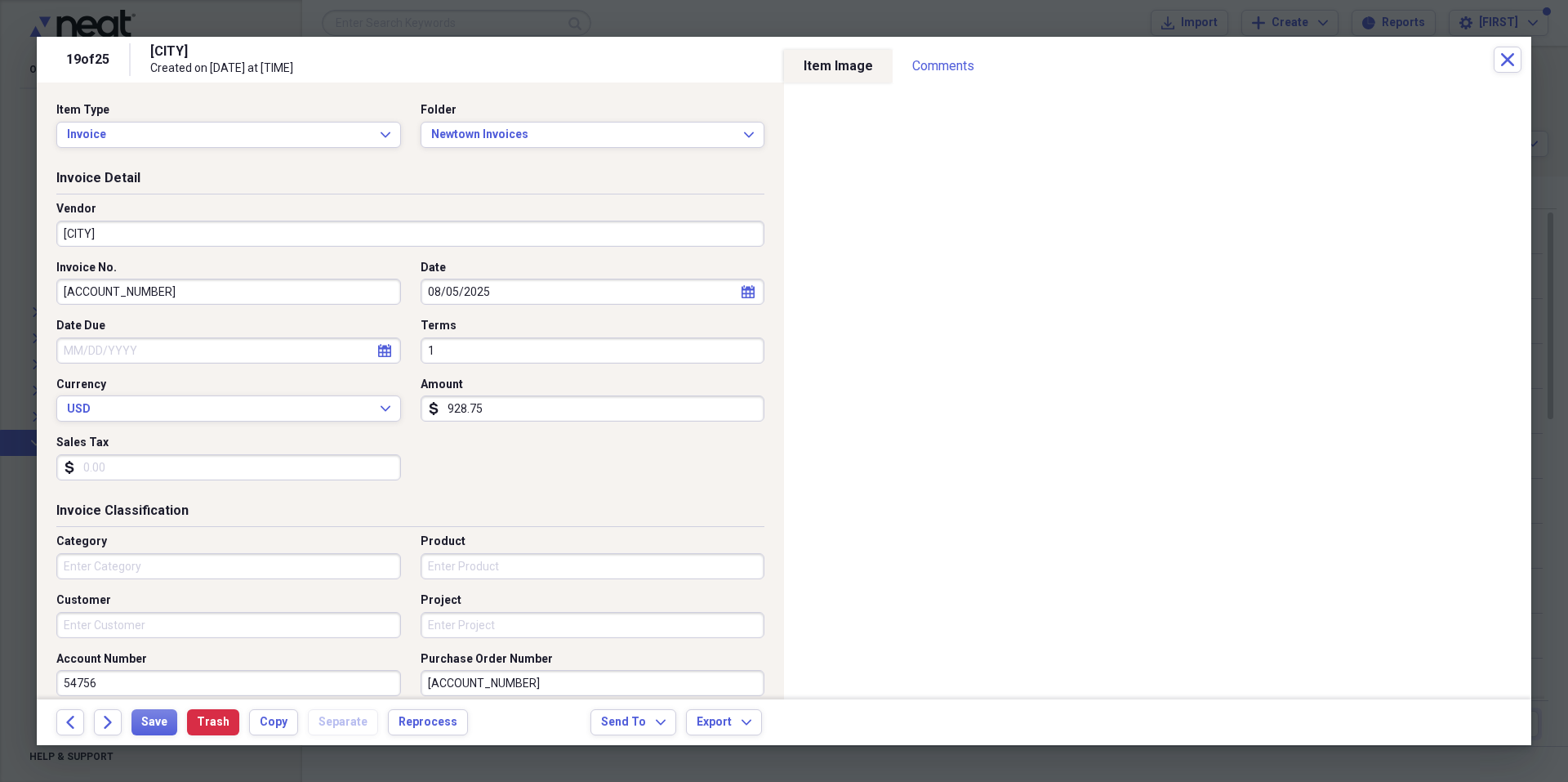 click on "HAMPTON" at bounding box center [410, 234] 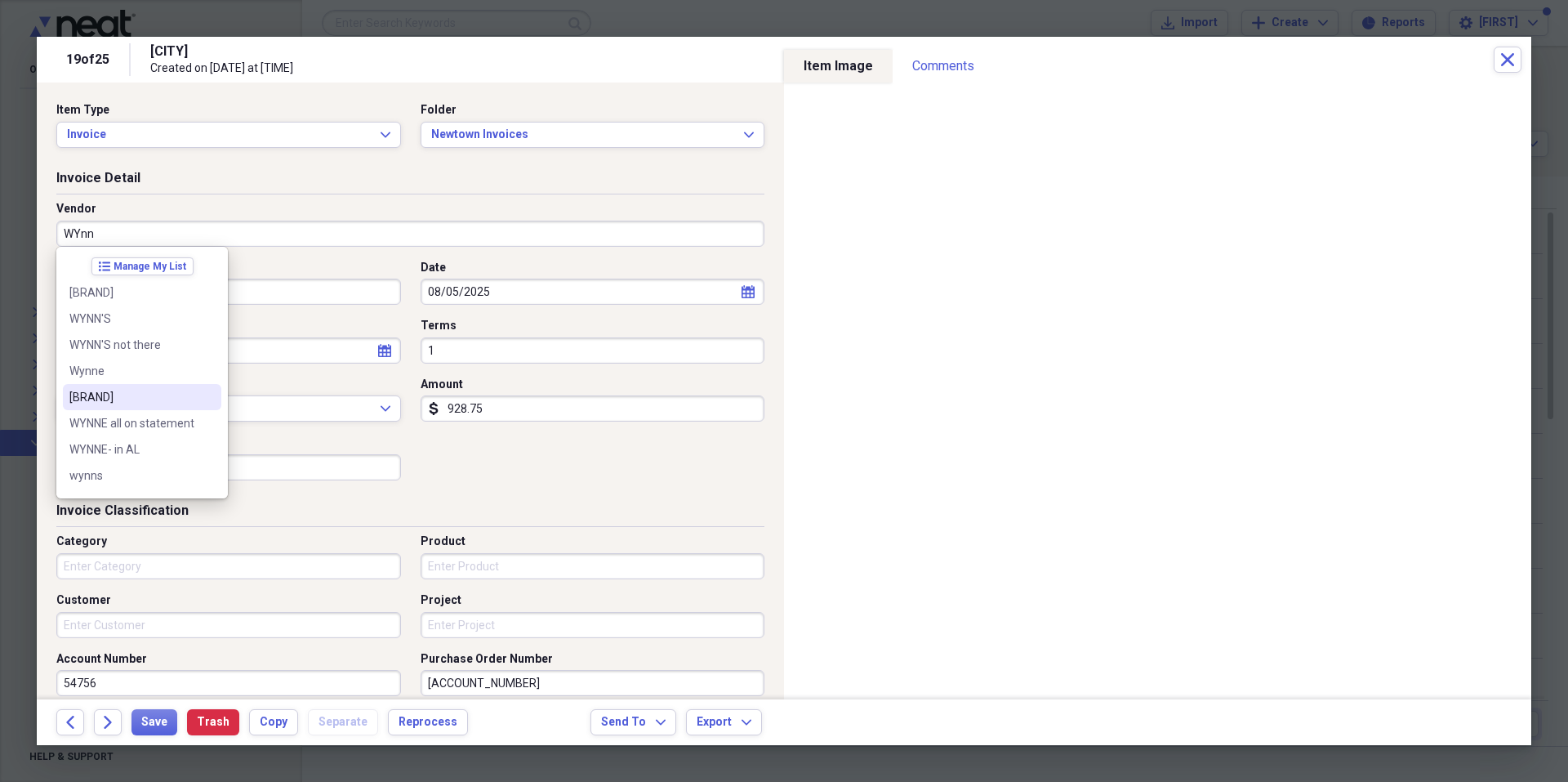 click on "WYNNE" at bounding box center (132, 397) 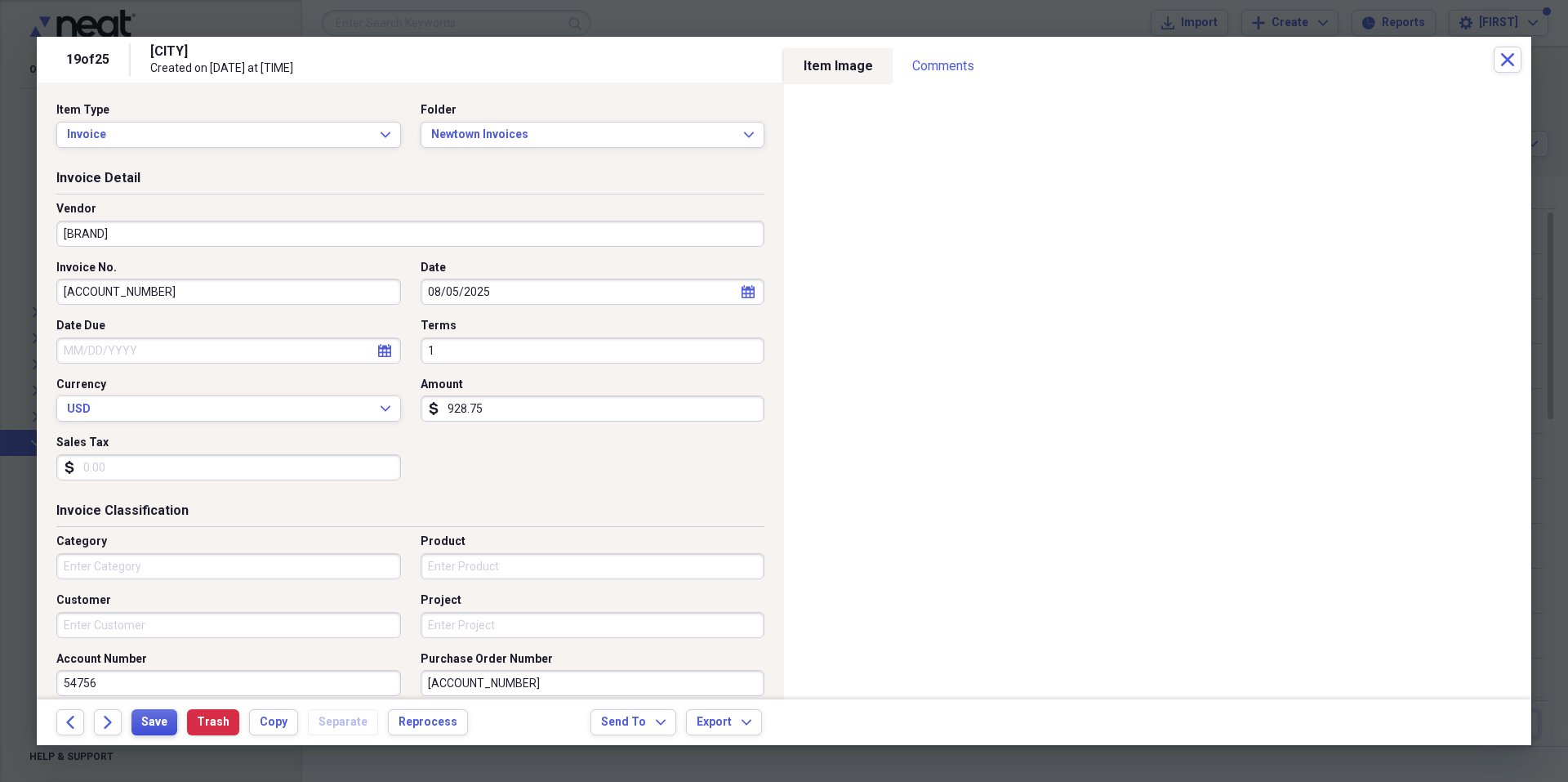 click on "Save" at bounding box center (154, 722) 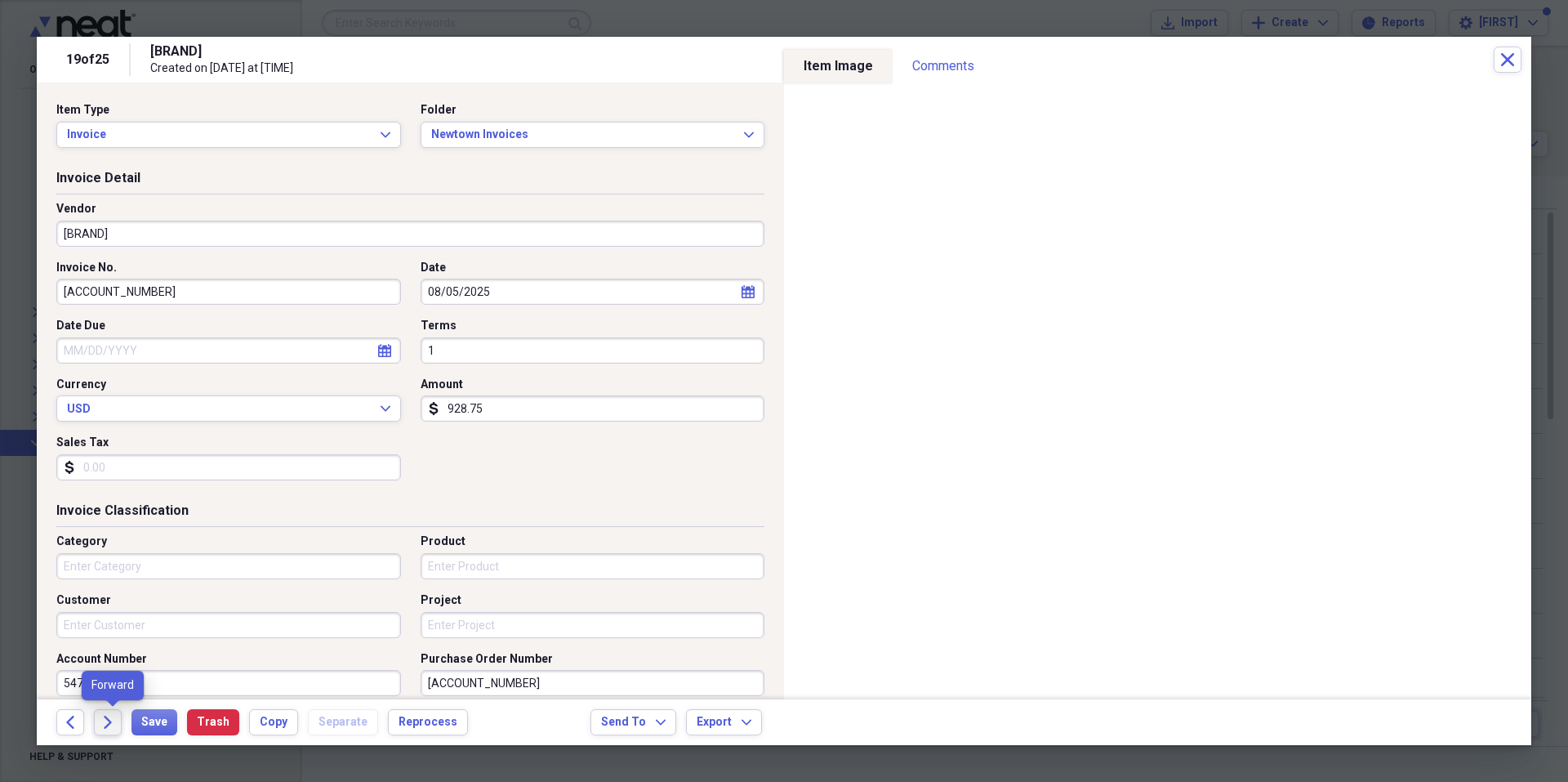 click on "Forward" at bounding box center [108, 722] 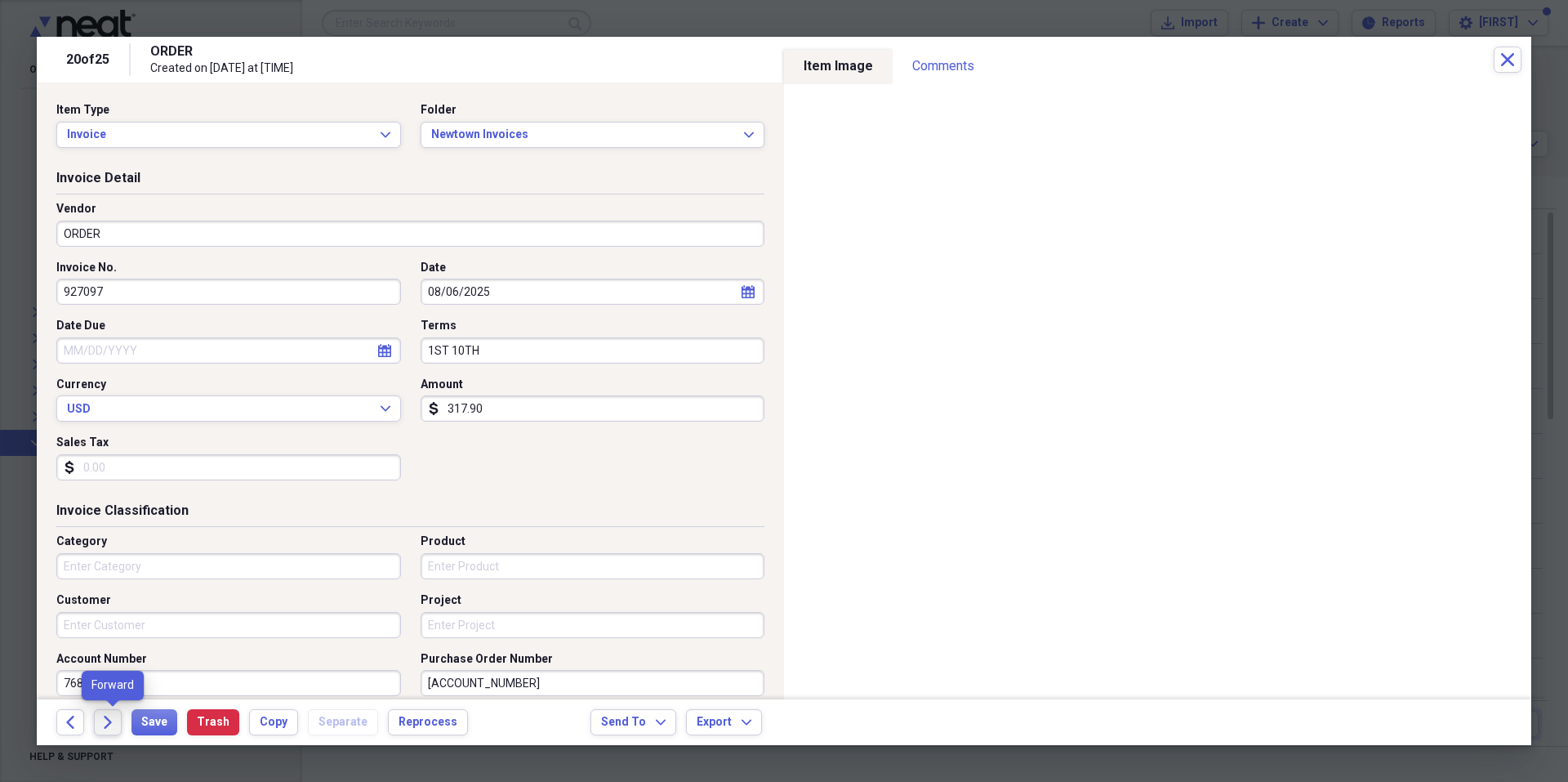 click on "Forward" 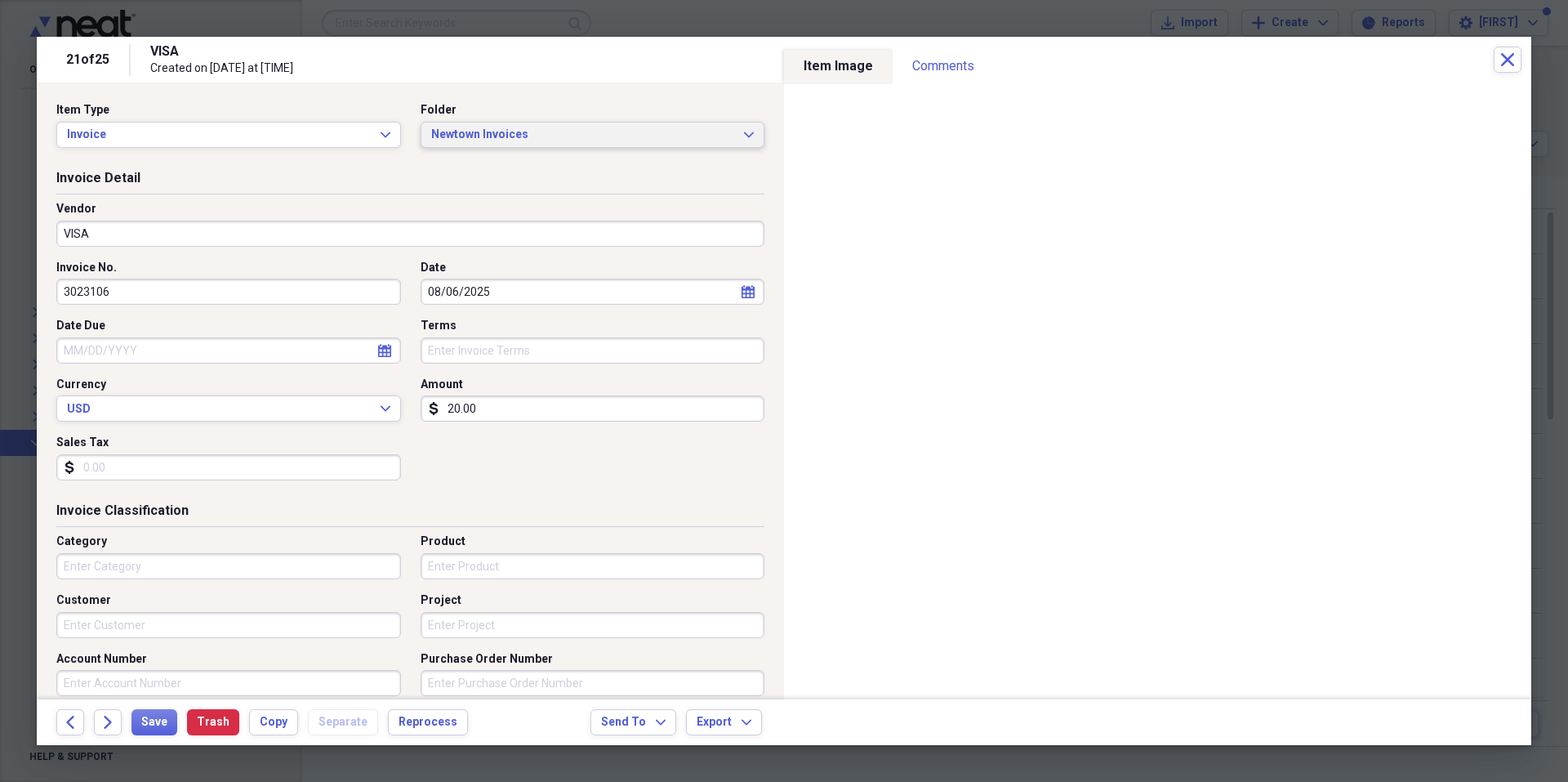 click on "Newtown Invoices" at bounding box center [583, 135] 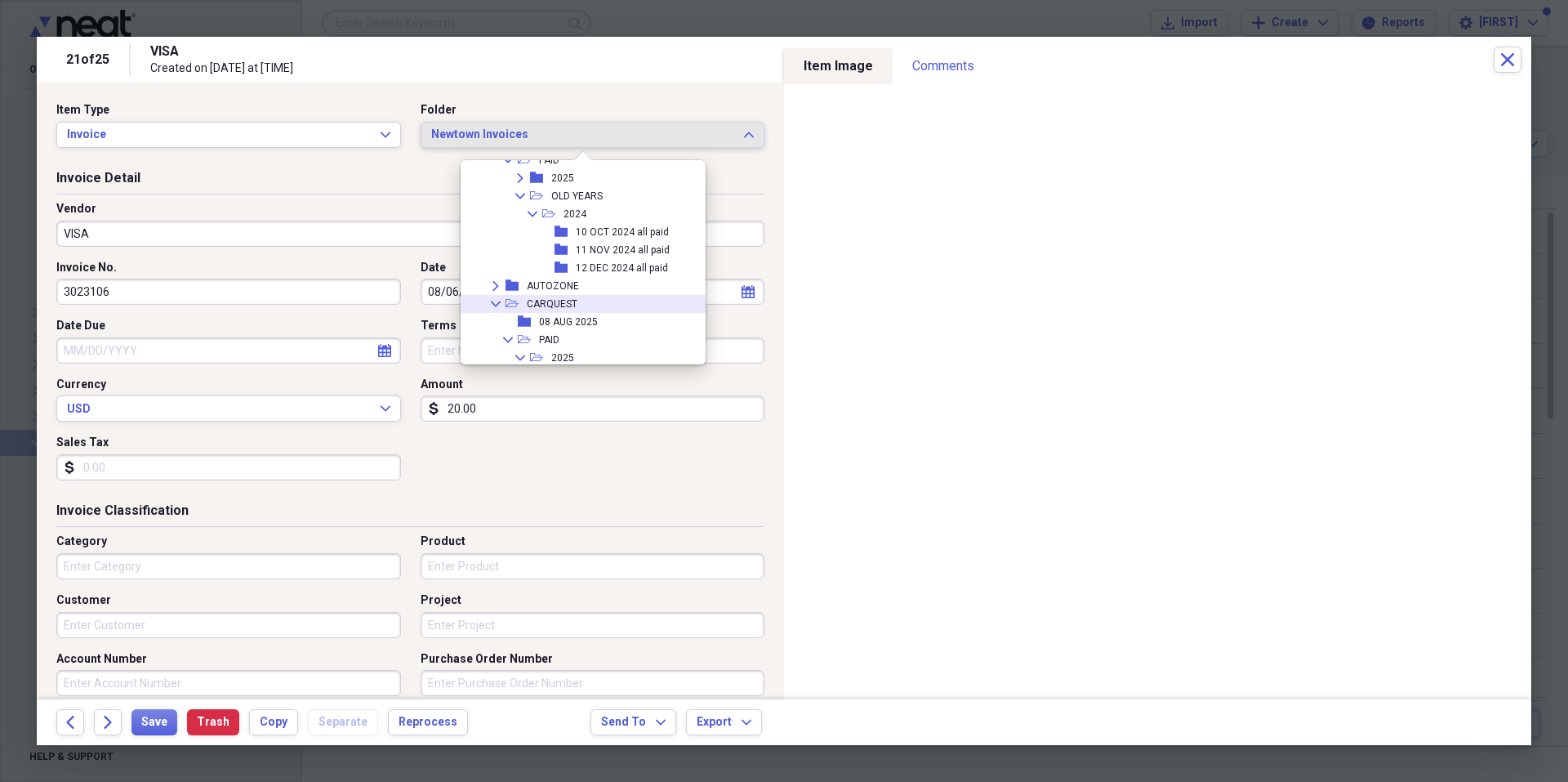 scroll, scrollTop: 1861, scrollLeft: 0, axis: vertical 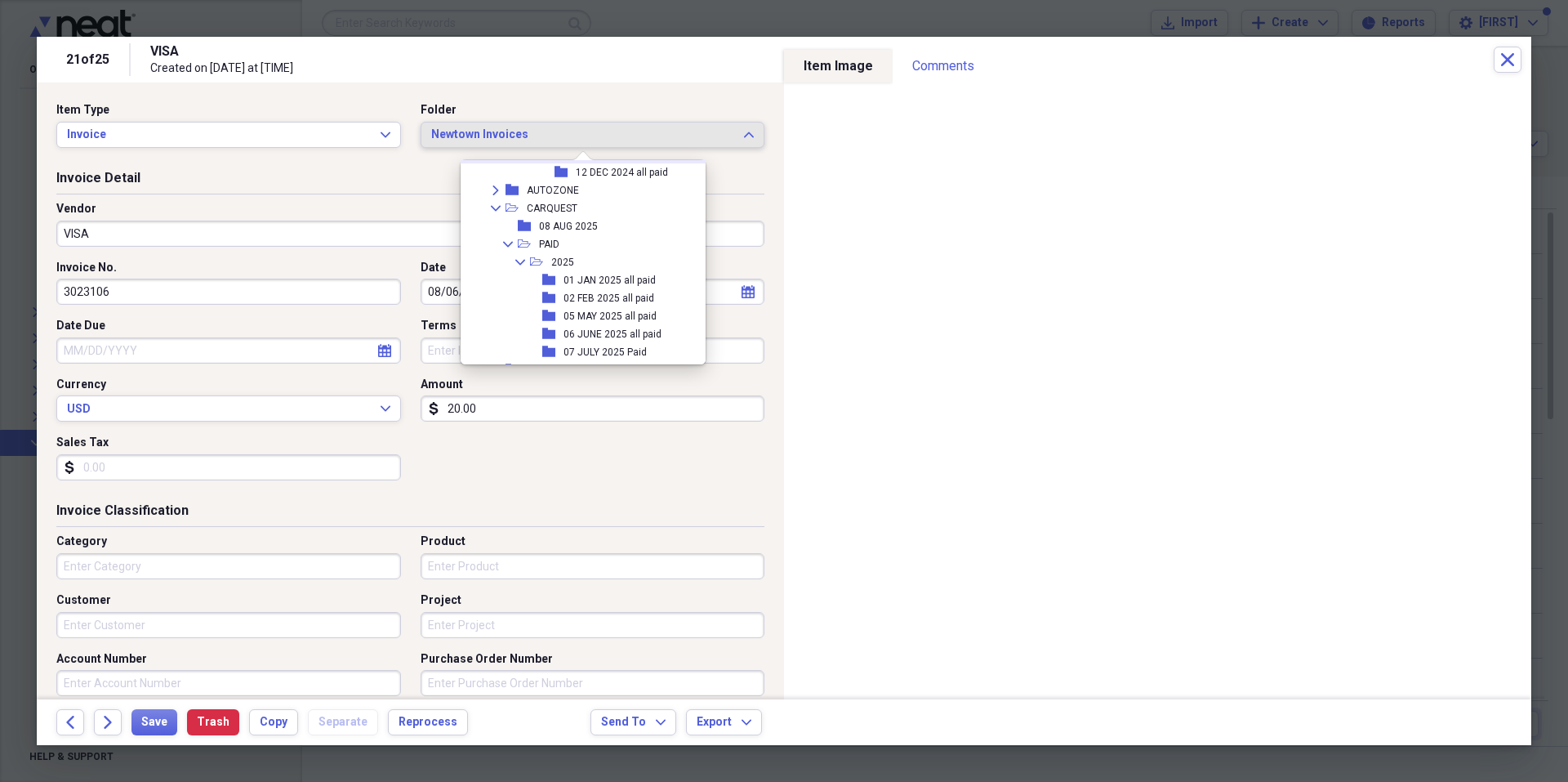 click on "Newtown Invoices" at bounding box center [583, 135] 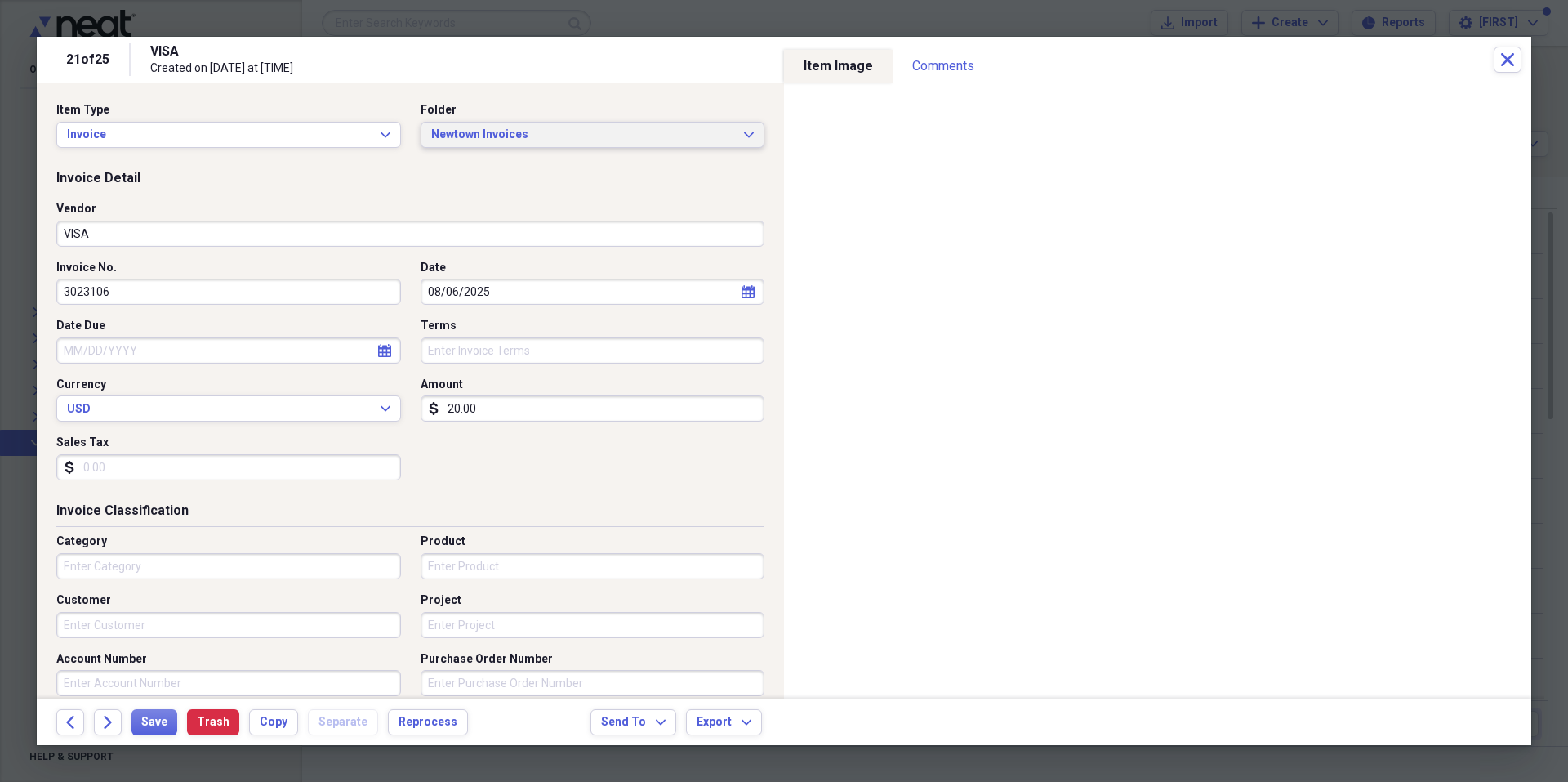 click on "Newtown Invoices" at bounding box center [583, 135] 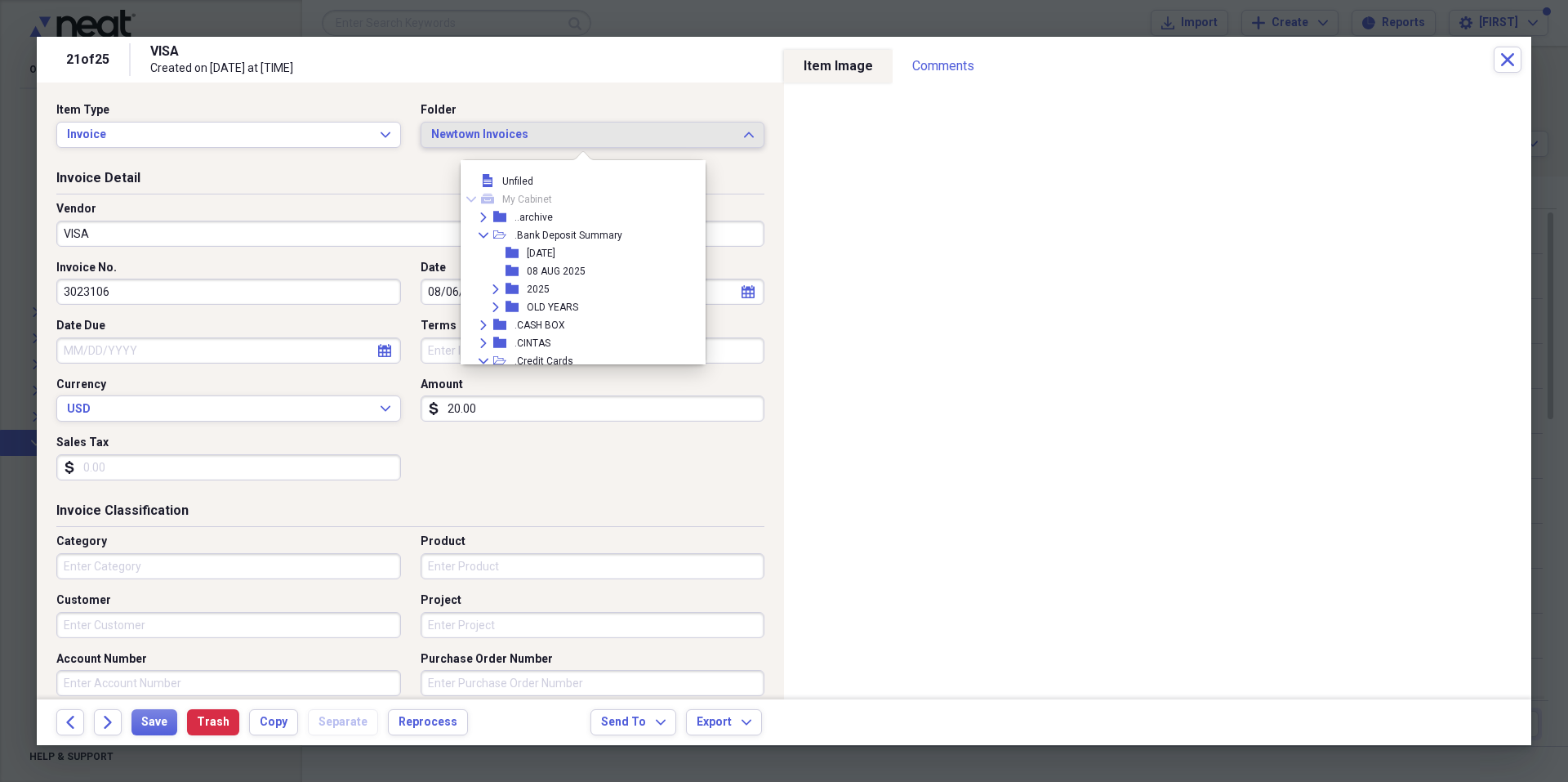 scroll, scrollTop: 2004, scrollLeft: 0, axis: vertical 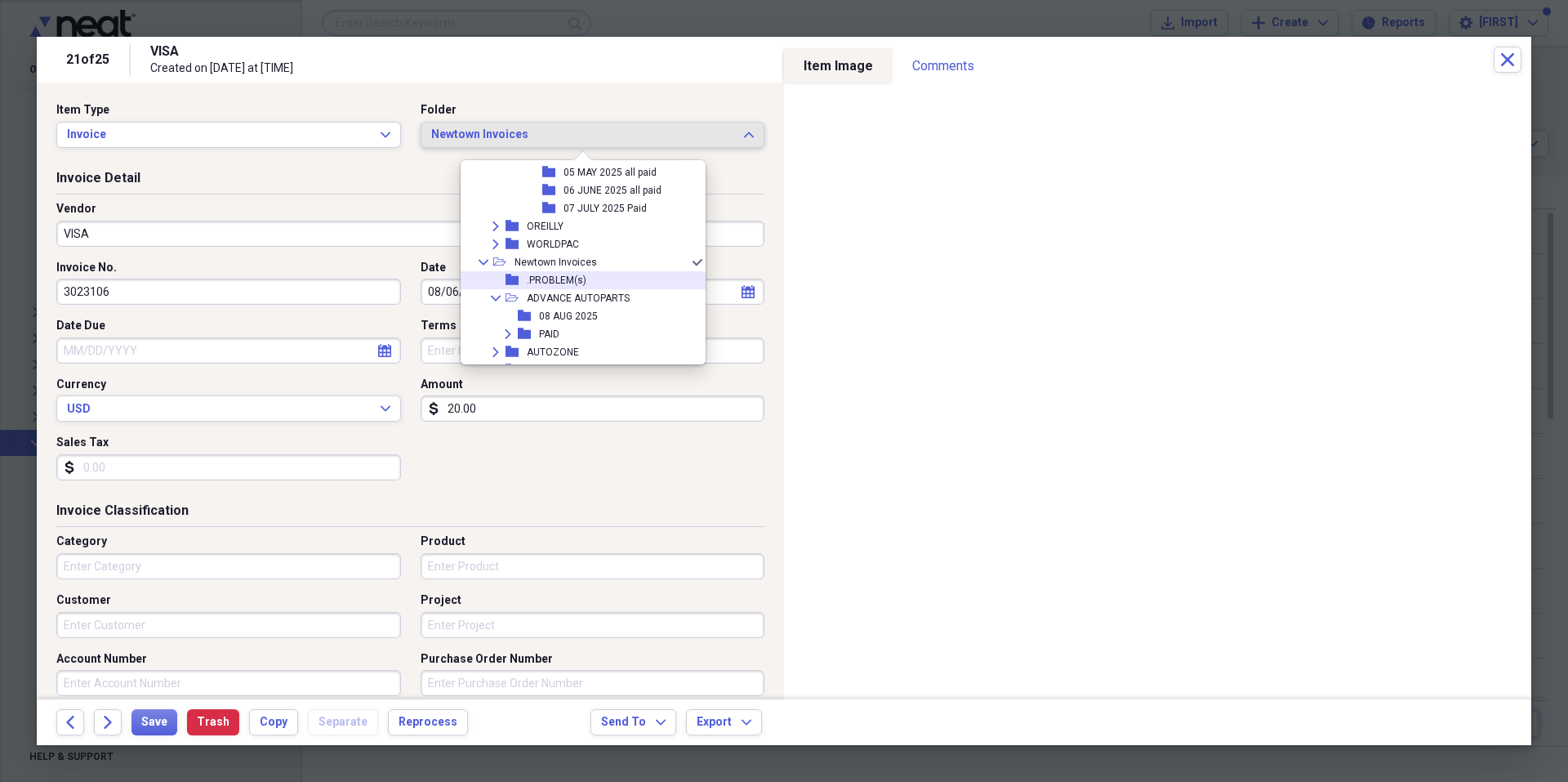 click on ".PROBLEM(s)" at bounding box center [556, 280] 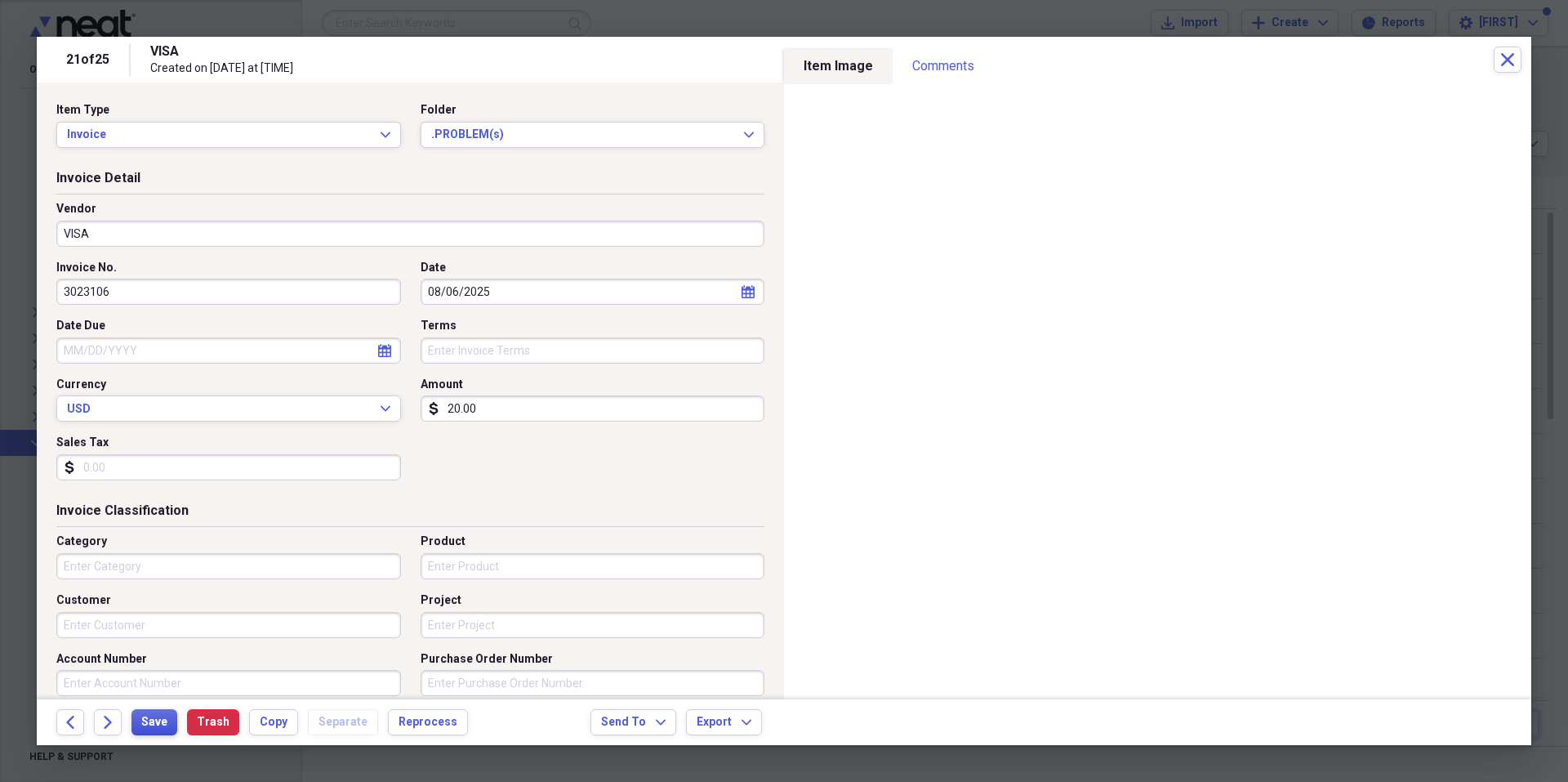 click on "Save" at bounding box center [154, 722] 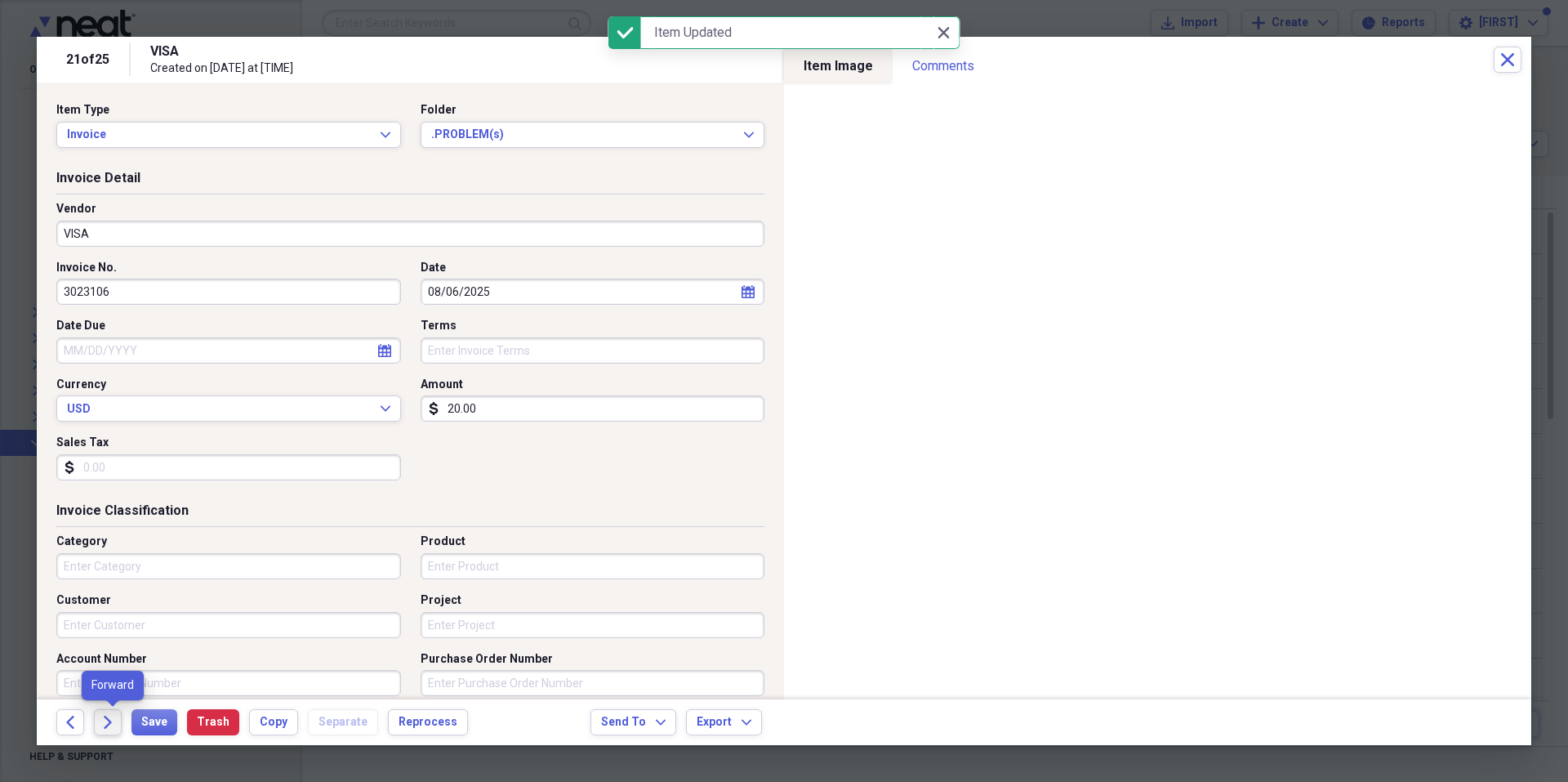 click on "Forward" 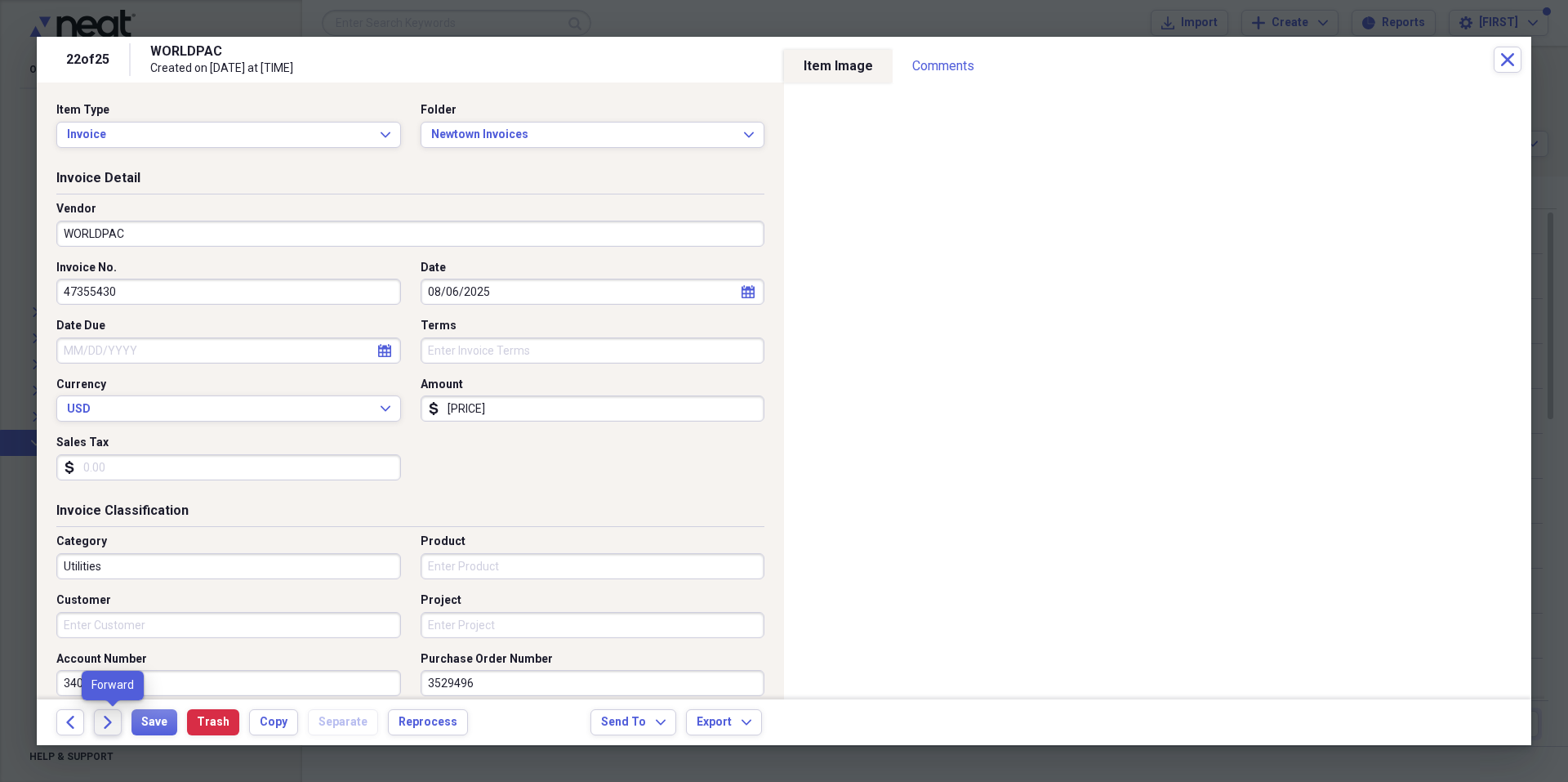 click on "Forward" 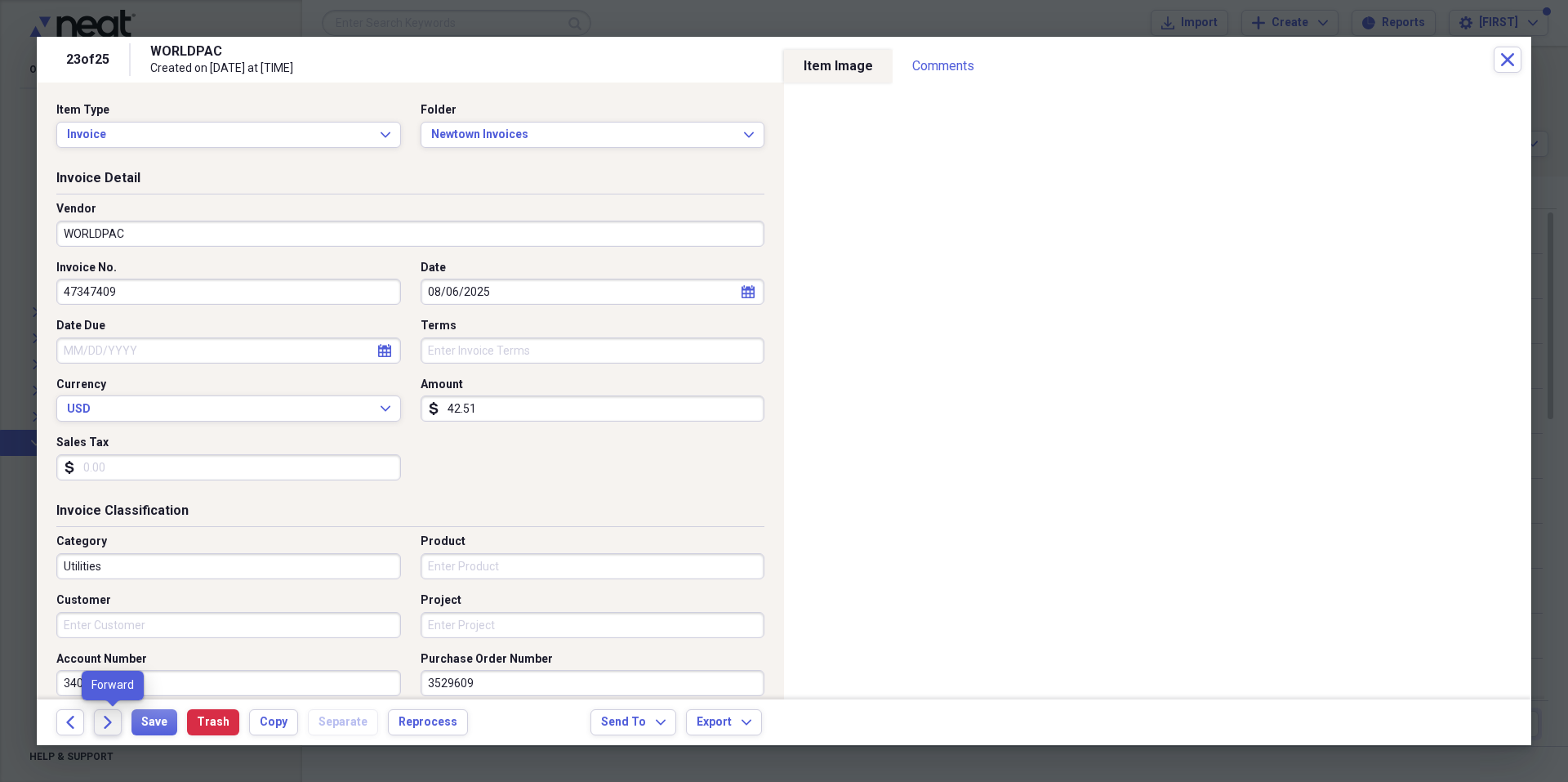 click on "Forward" 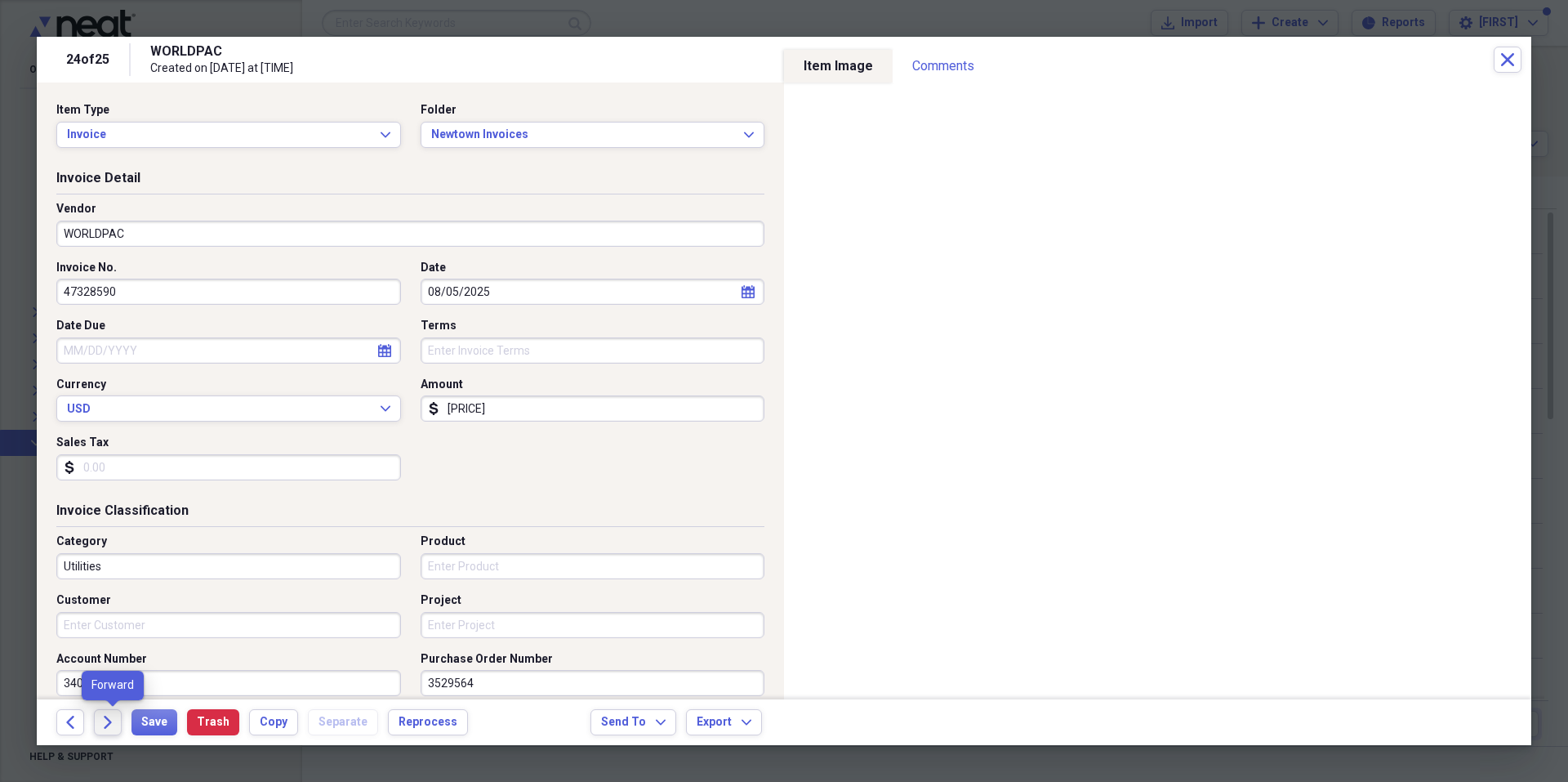 click on "Forward" 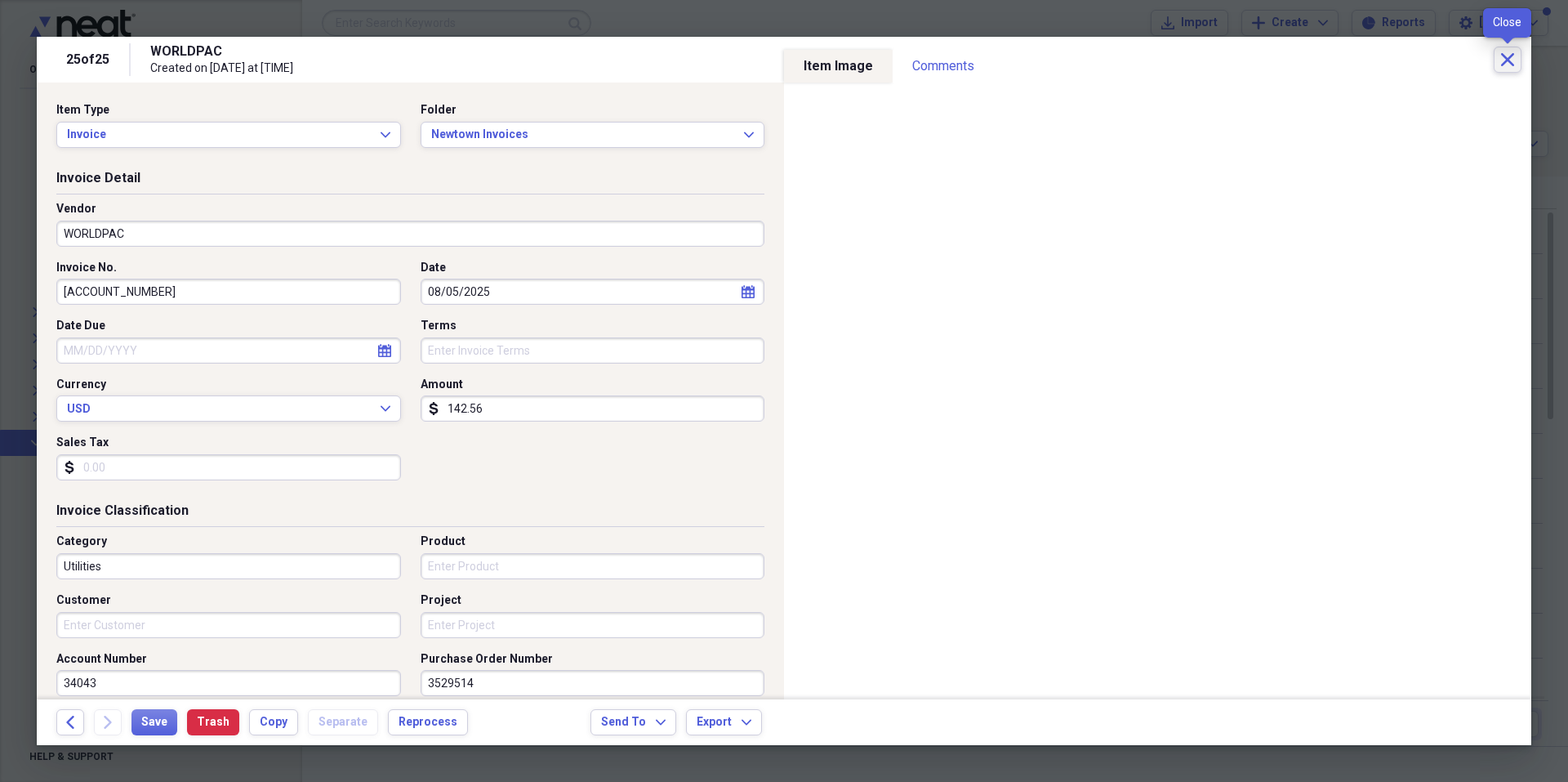 click on "Close" at bounding box center [1508, 60] 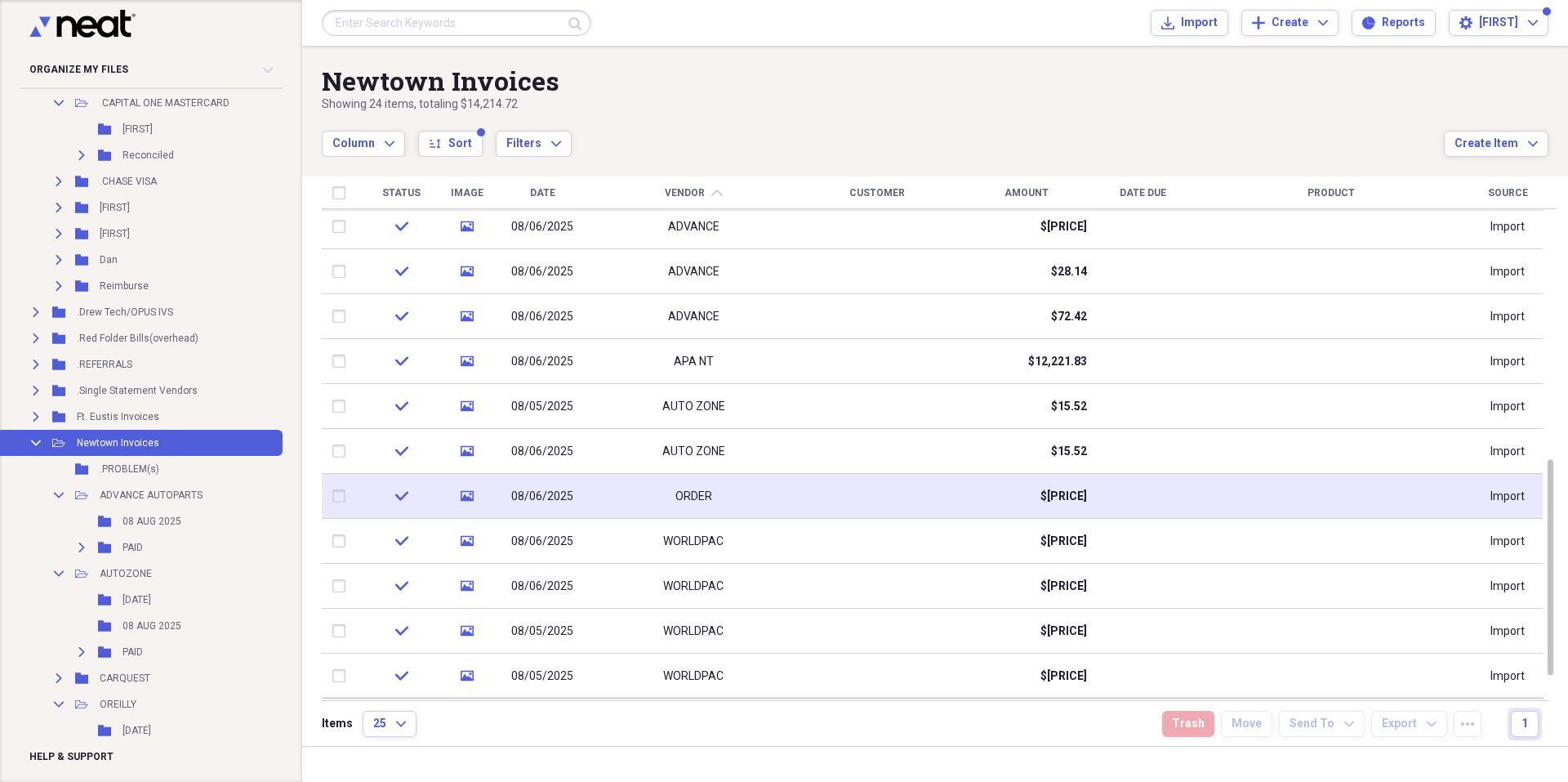 click on "ORDER" at bounding box center [693, 496] 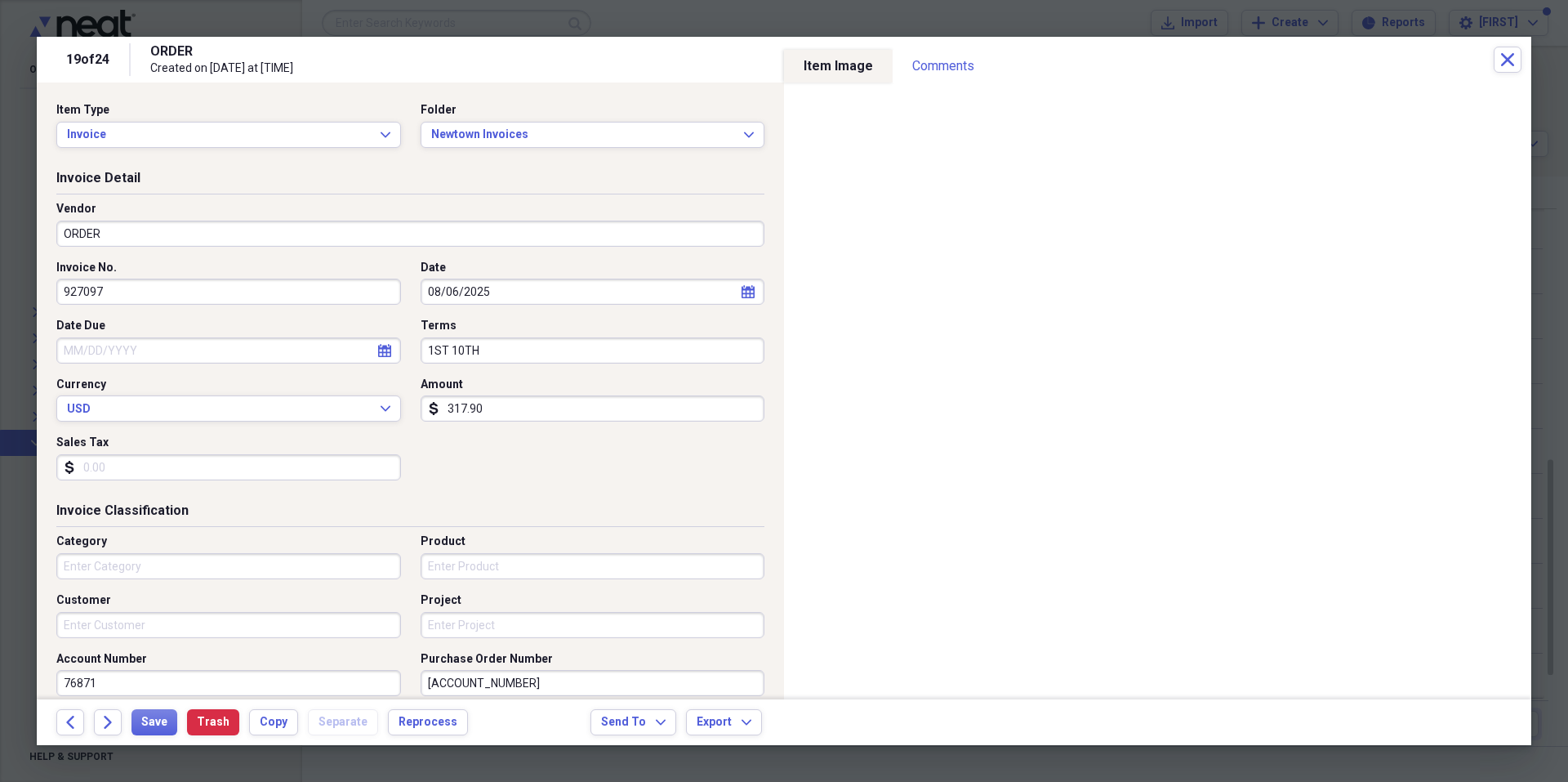 click on "ORDER" at bounding box center [410, 234] 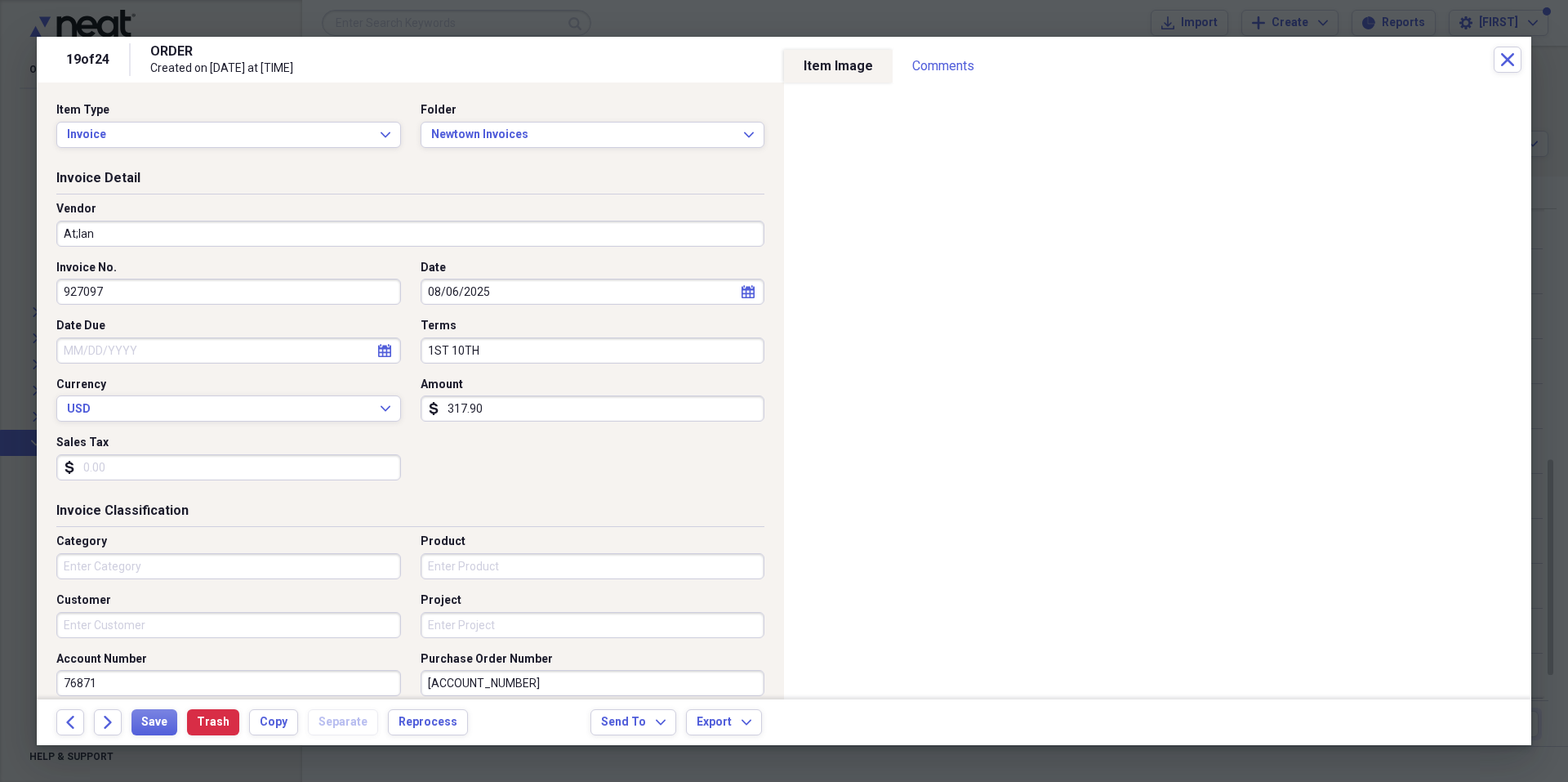 drag, startPoint x: 118, startPoint y: 235, endPoint x: 33, endPoint y: 240, distance: 85.14693 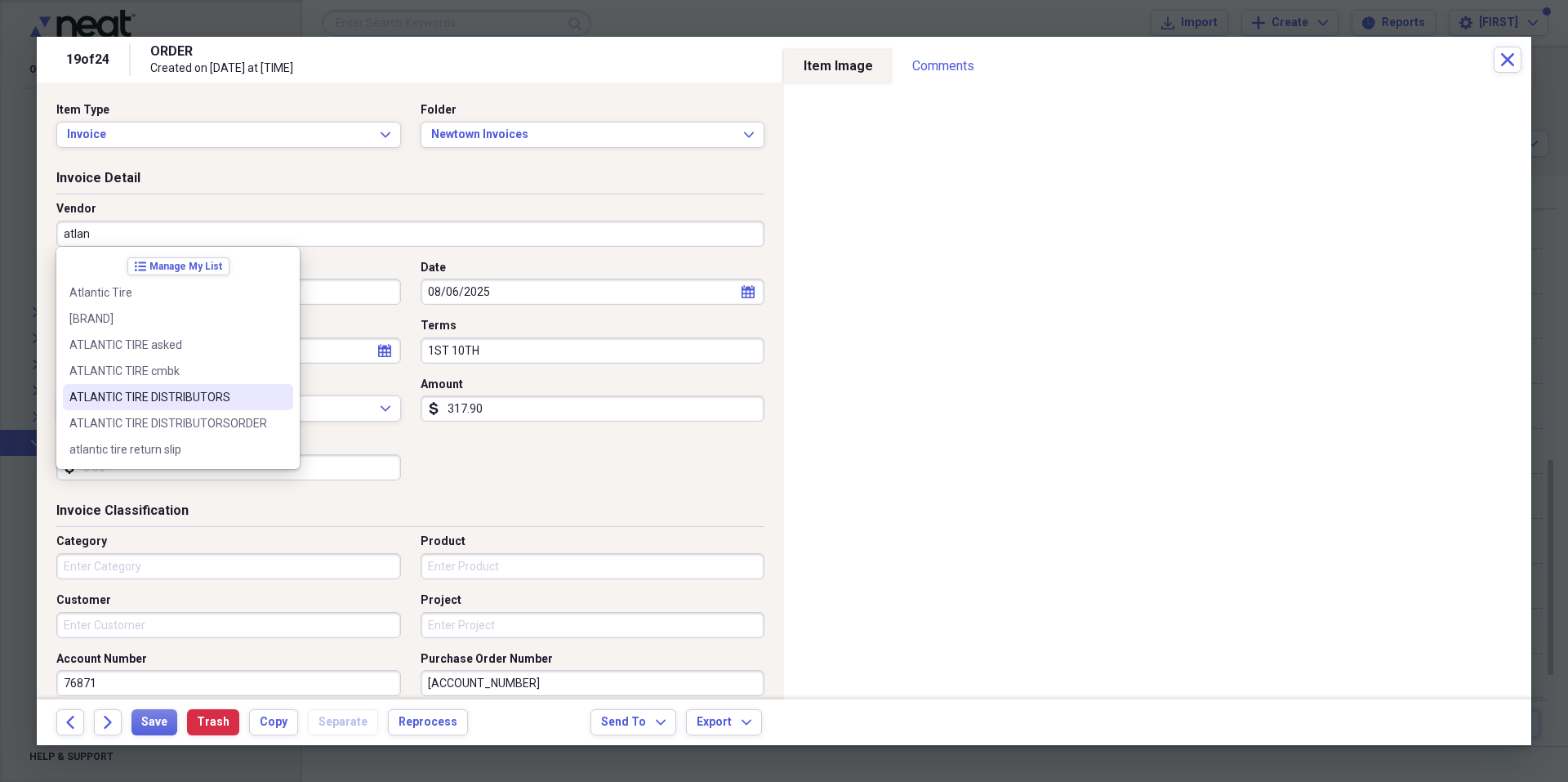 click on "ATLANTIC TIRE DISTRIBUTORS" at bounding box center (168, 397) 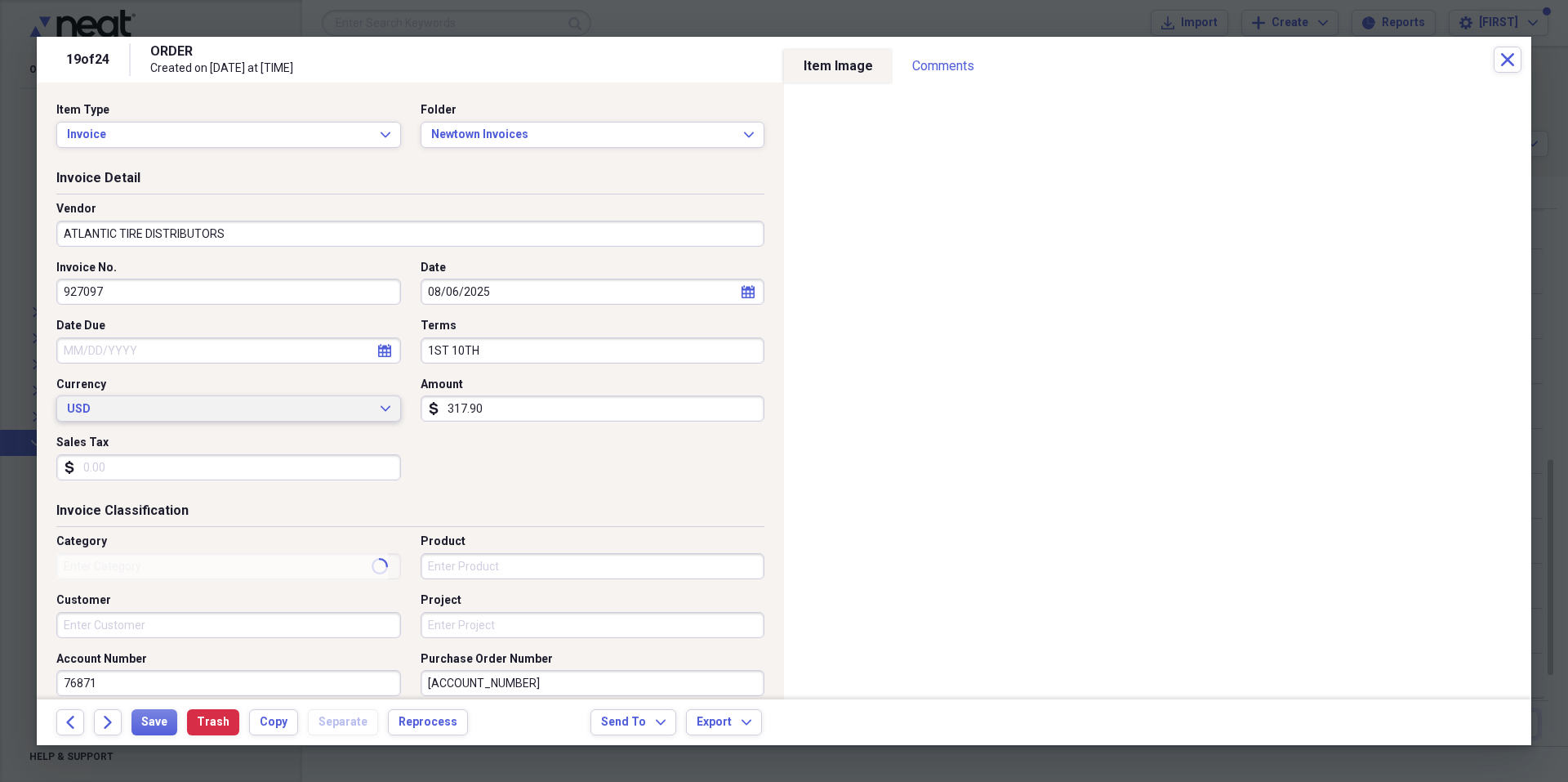 type on "Transportation" 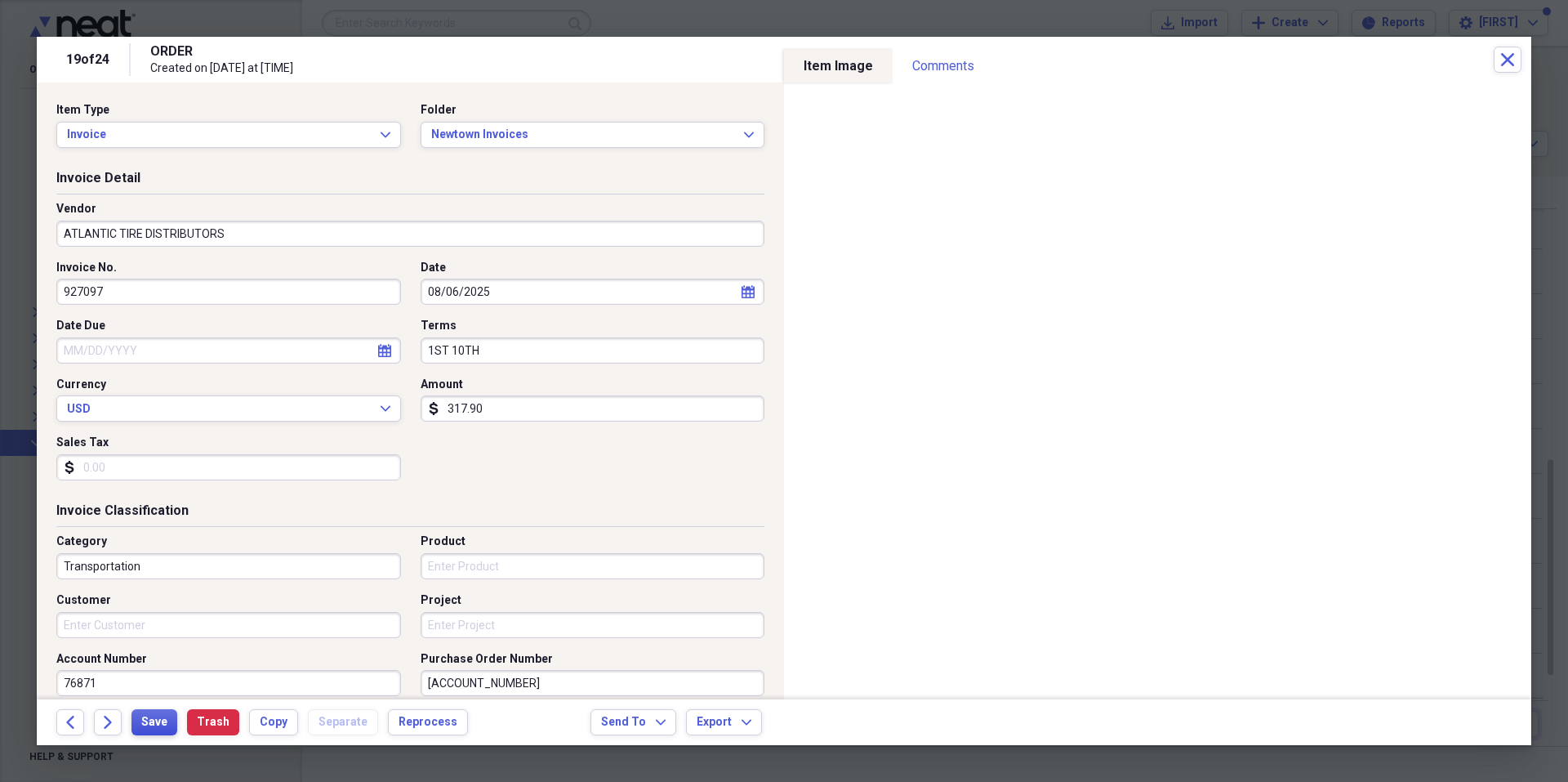 click on "Save" at bounding box center [154, 722] 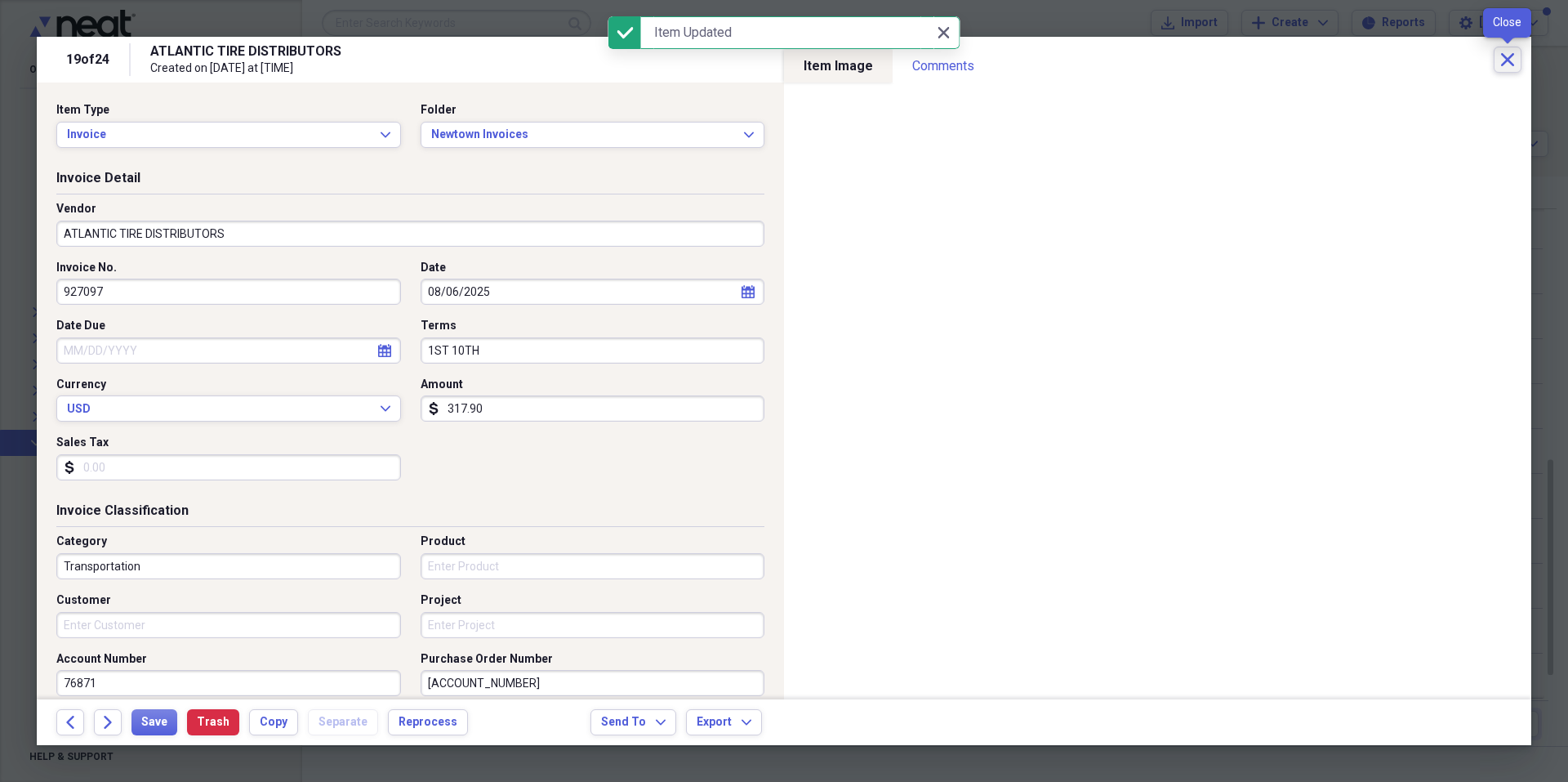 click 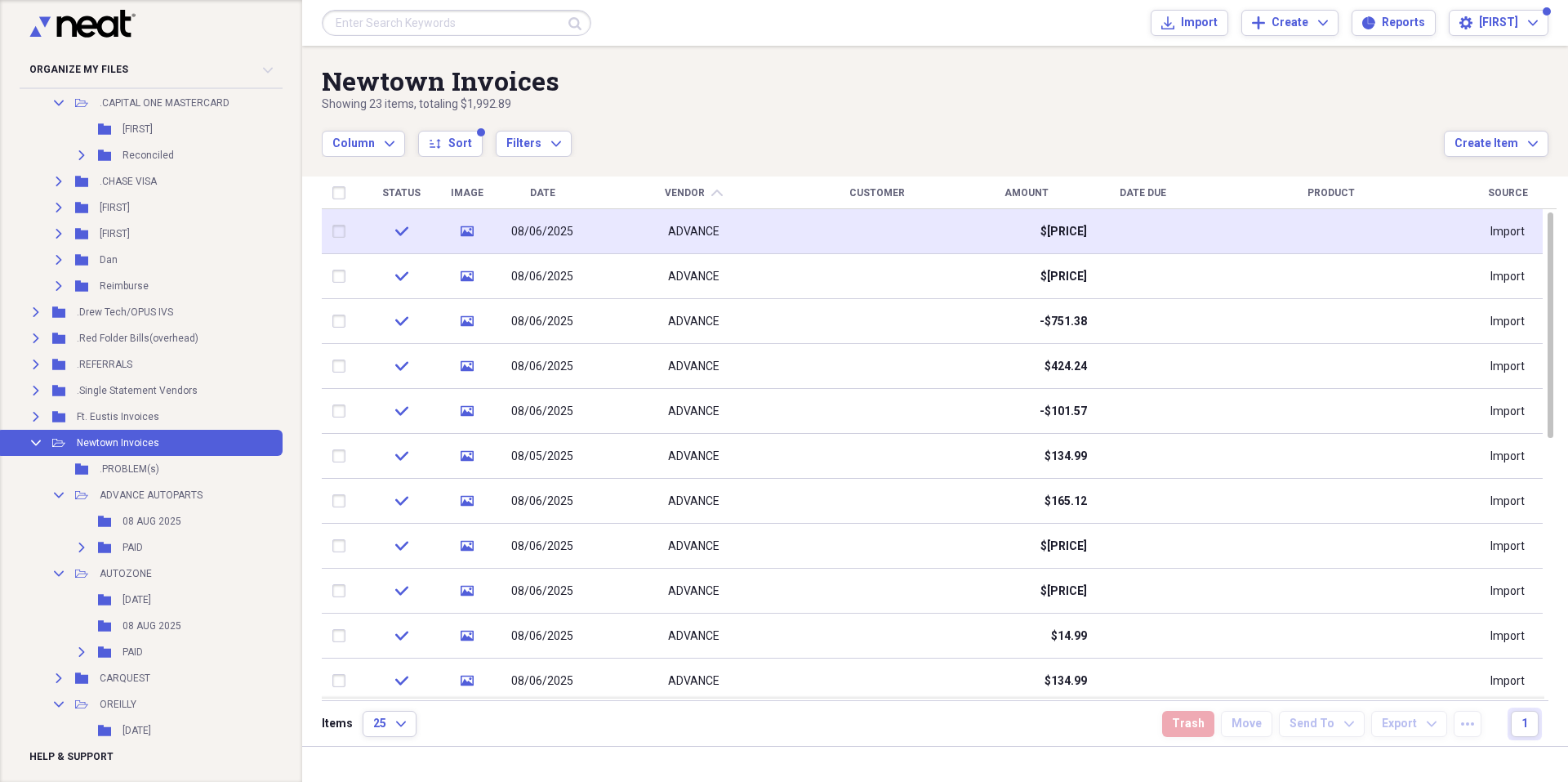 click at bounding box center (342, 231) 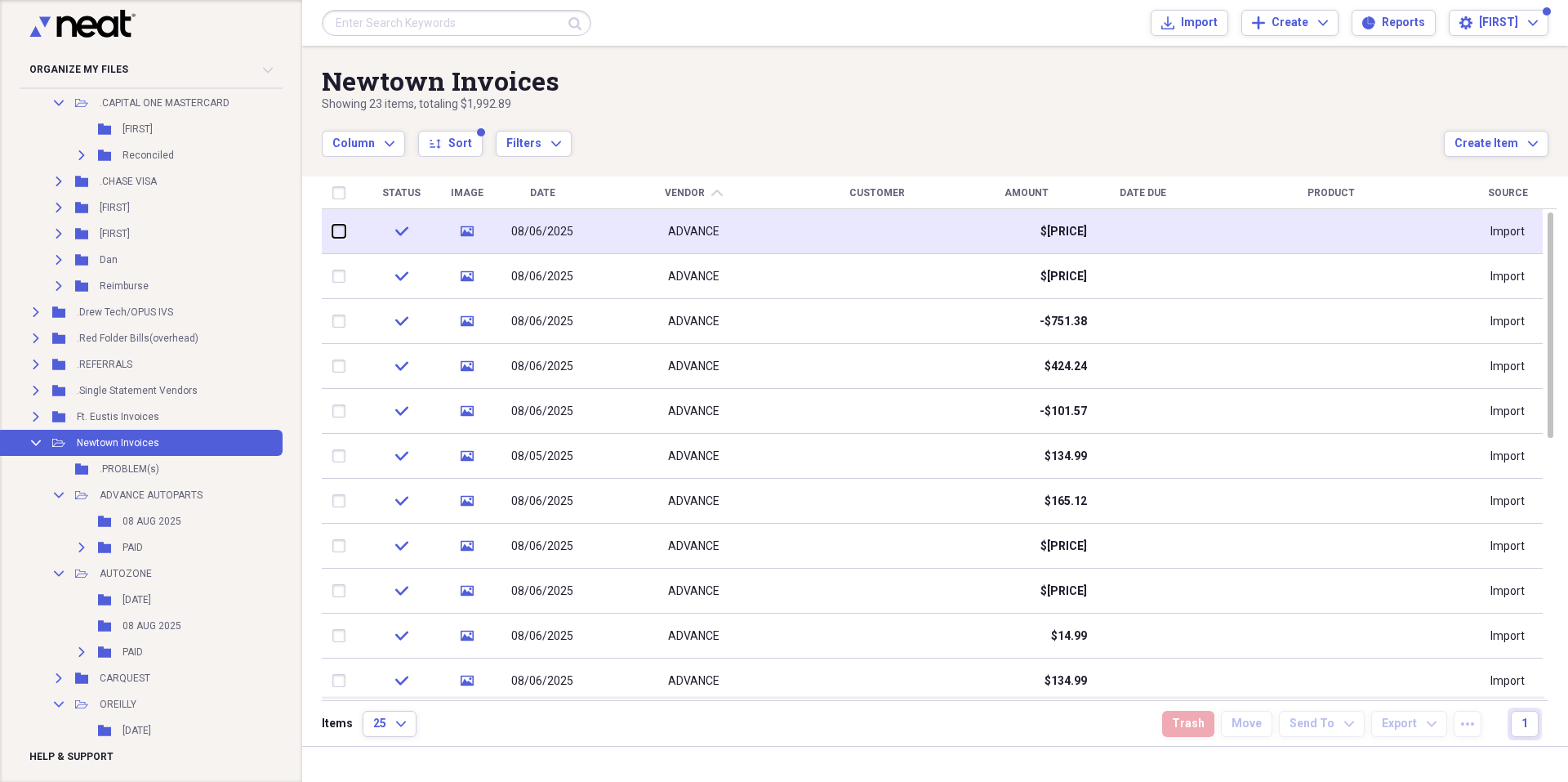 click at bounding box center (332, 231) 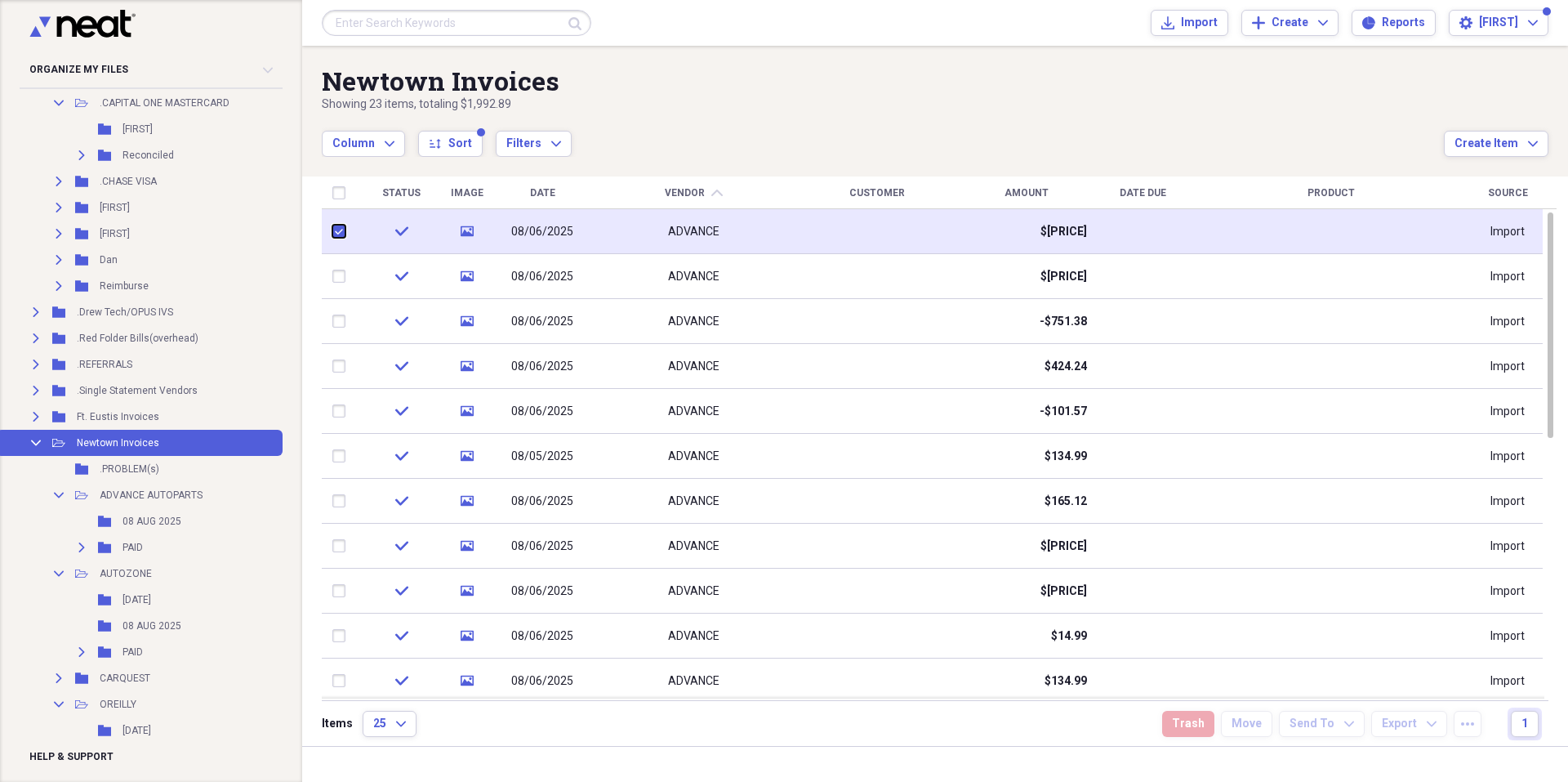 checkbox on "true" 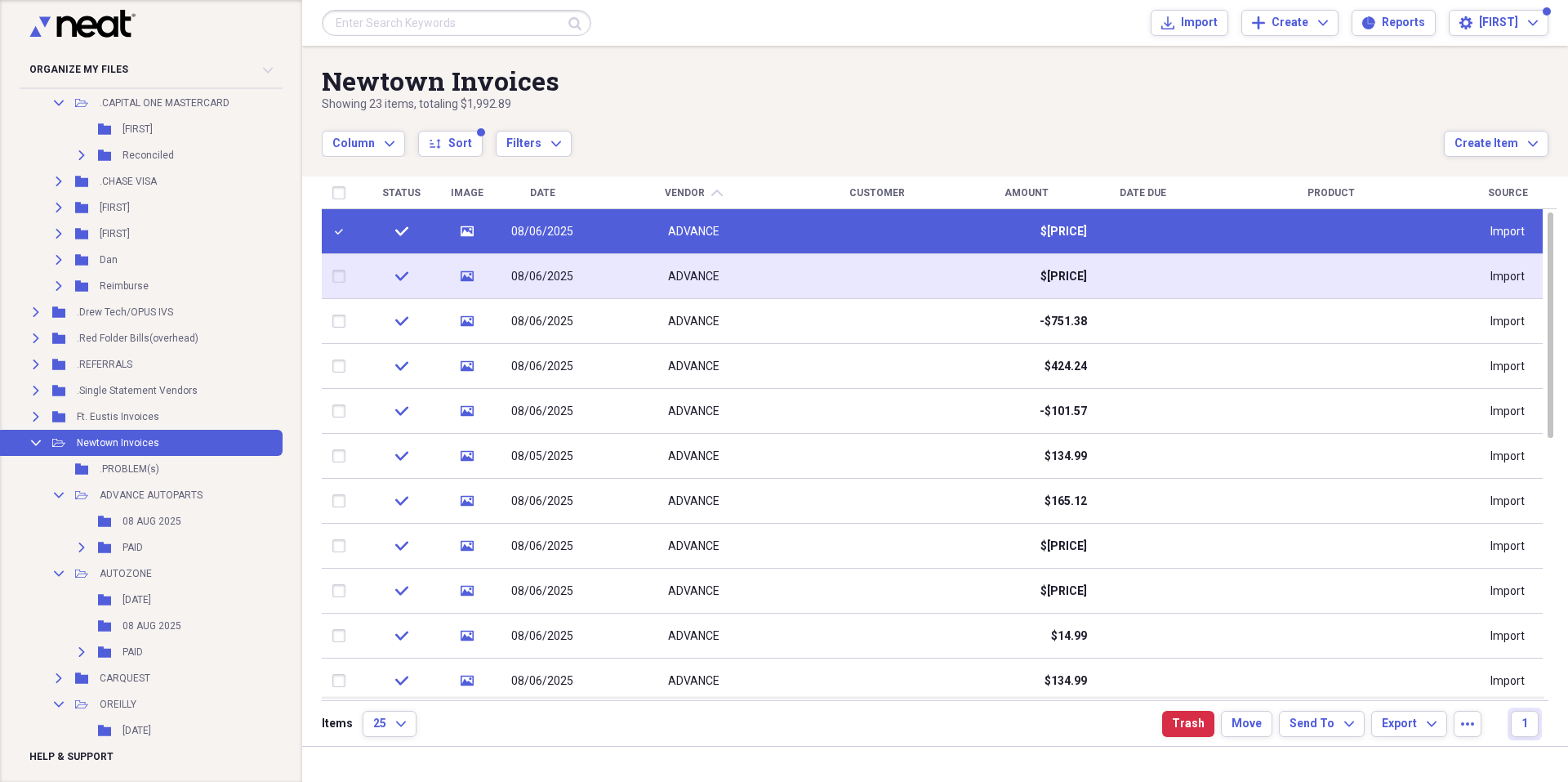 click at bounding box center (342, 276) 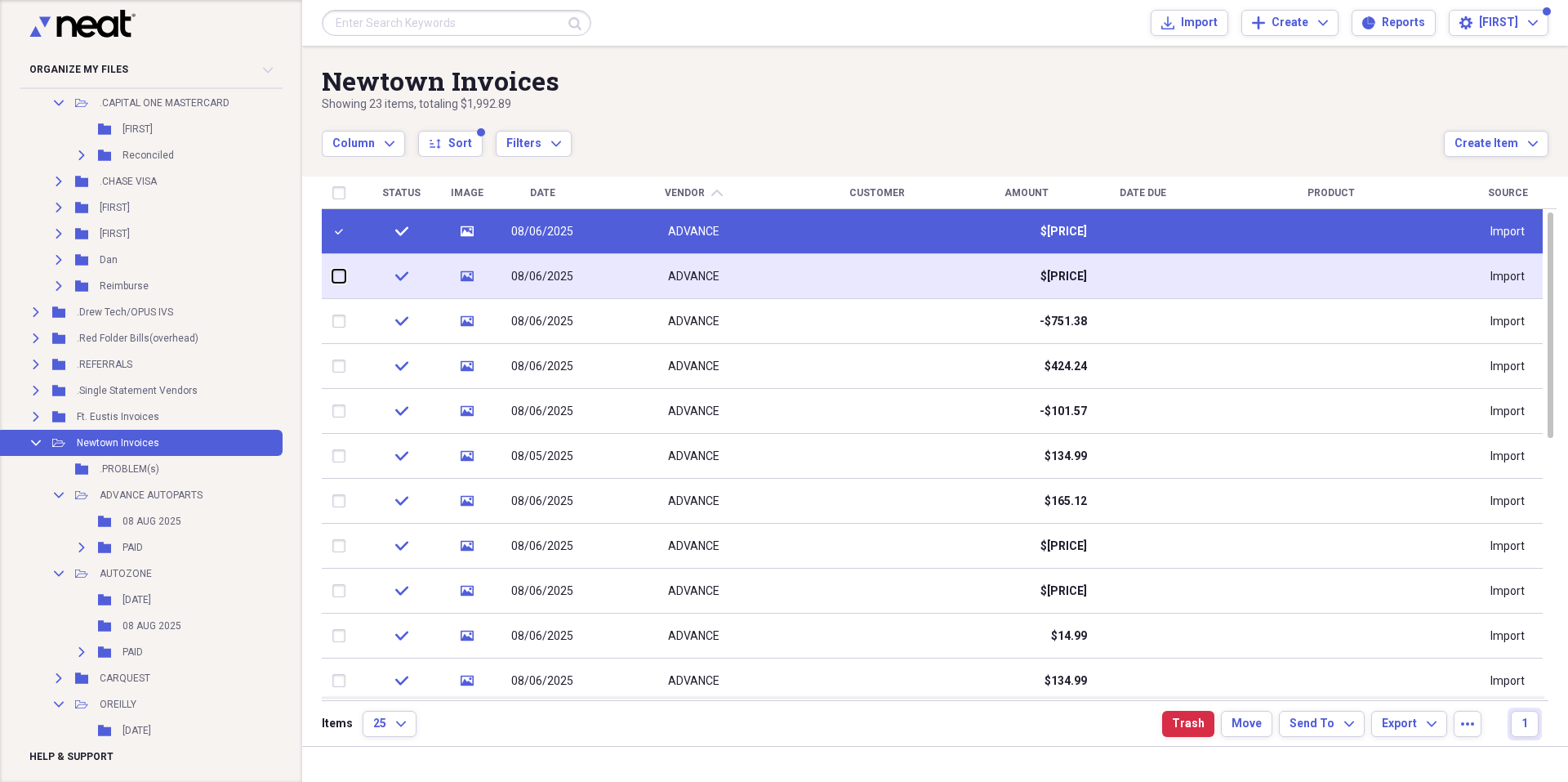 click at bounding box center [332, 276] 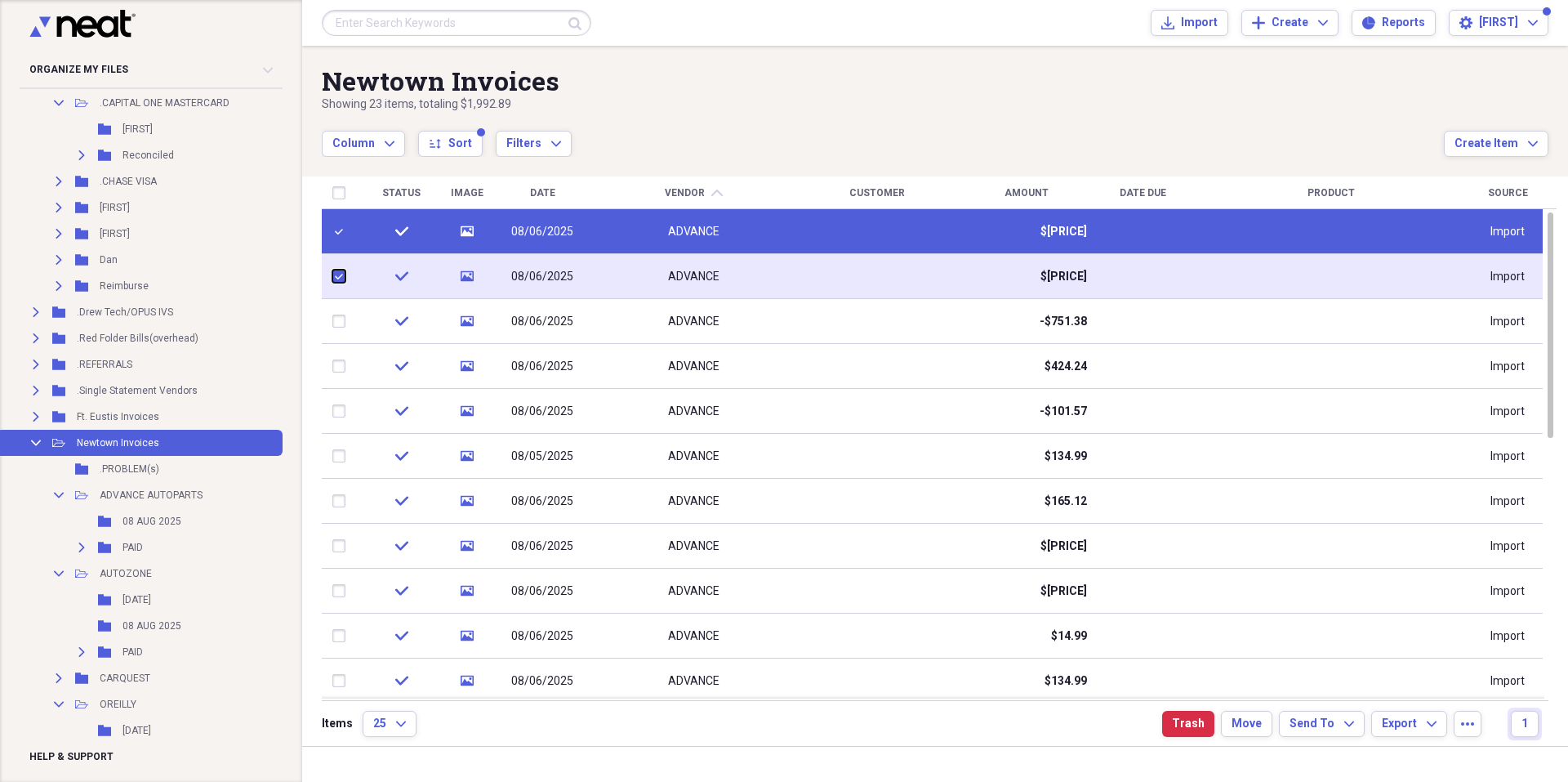 checkbox on "true" 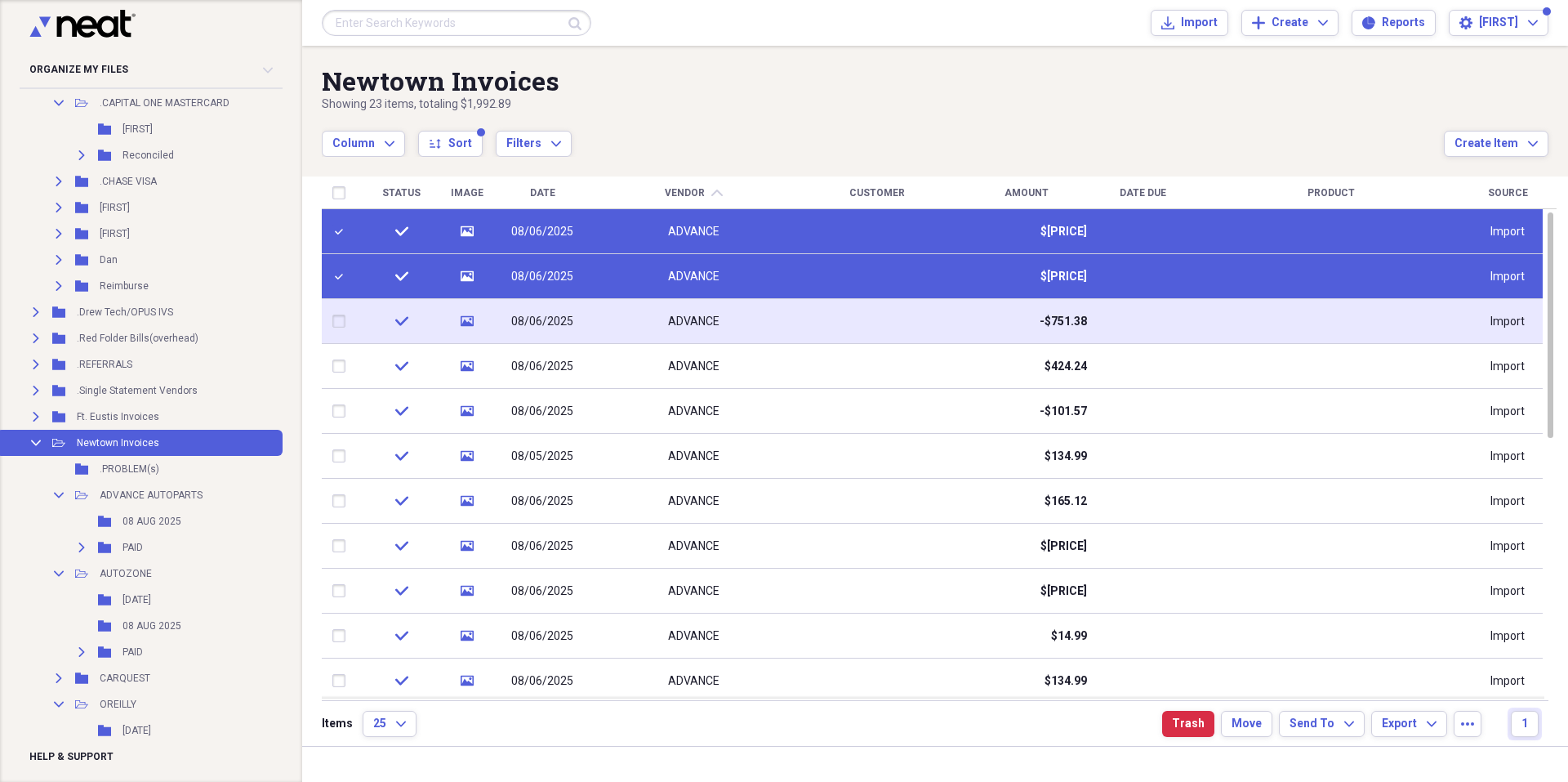 click at bounding box center (342, 321) 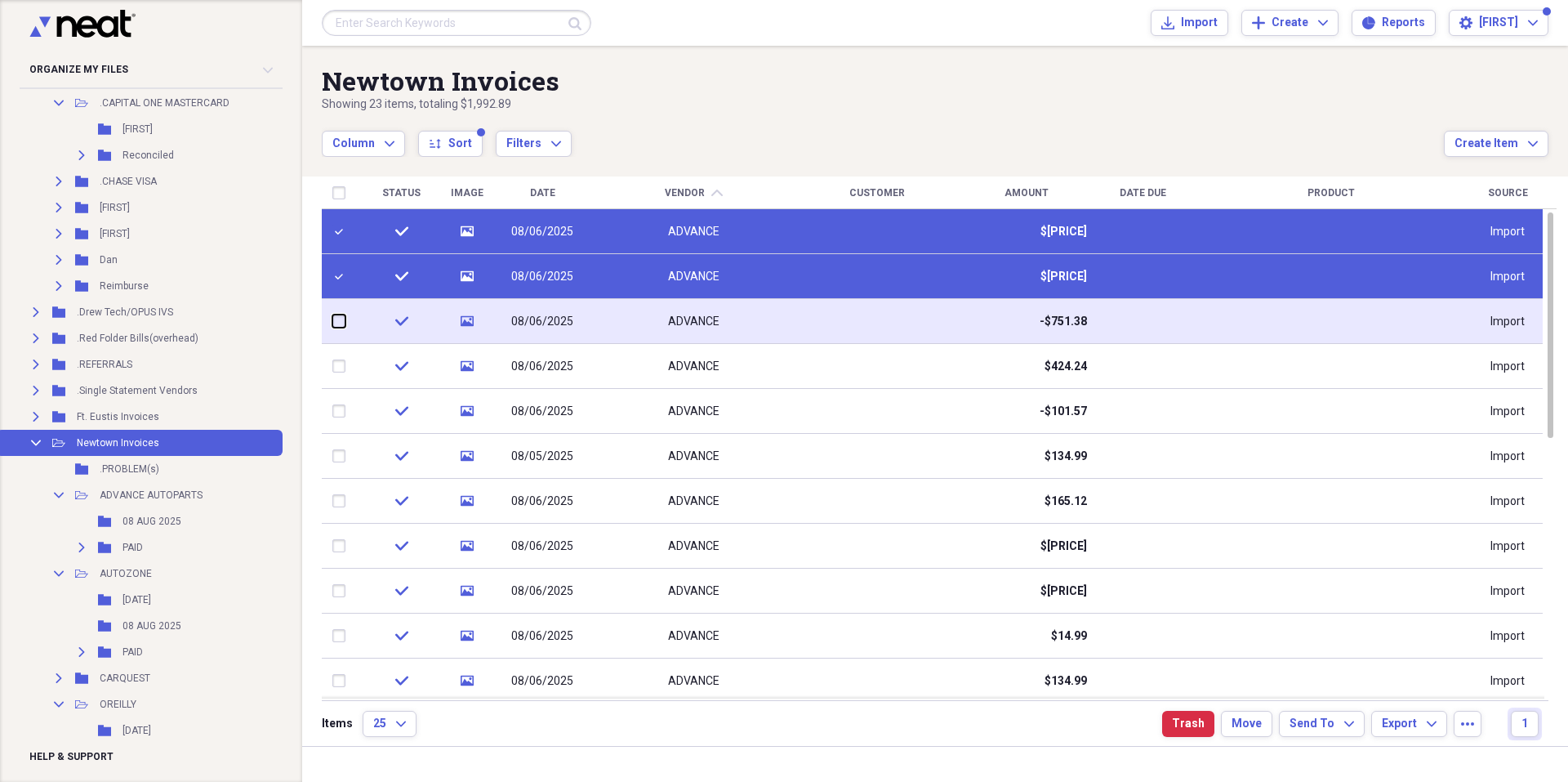 click at bounding box center [332, 321] 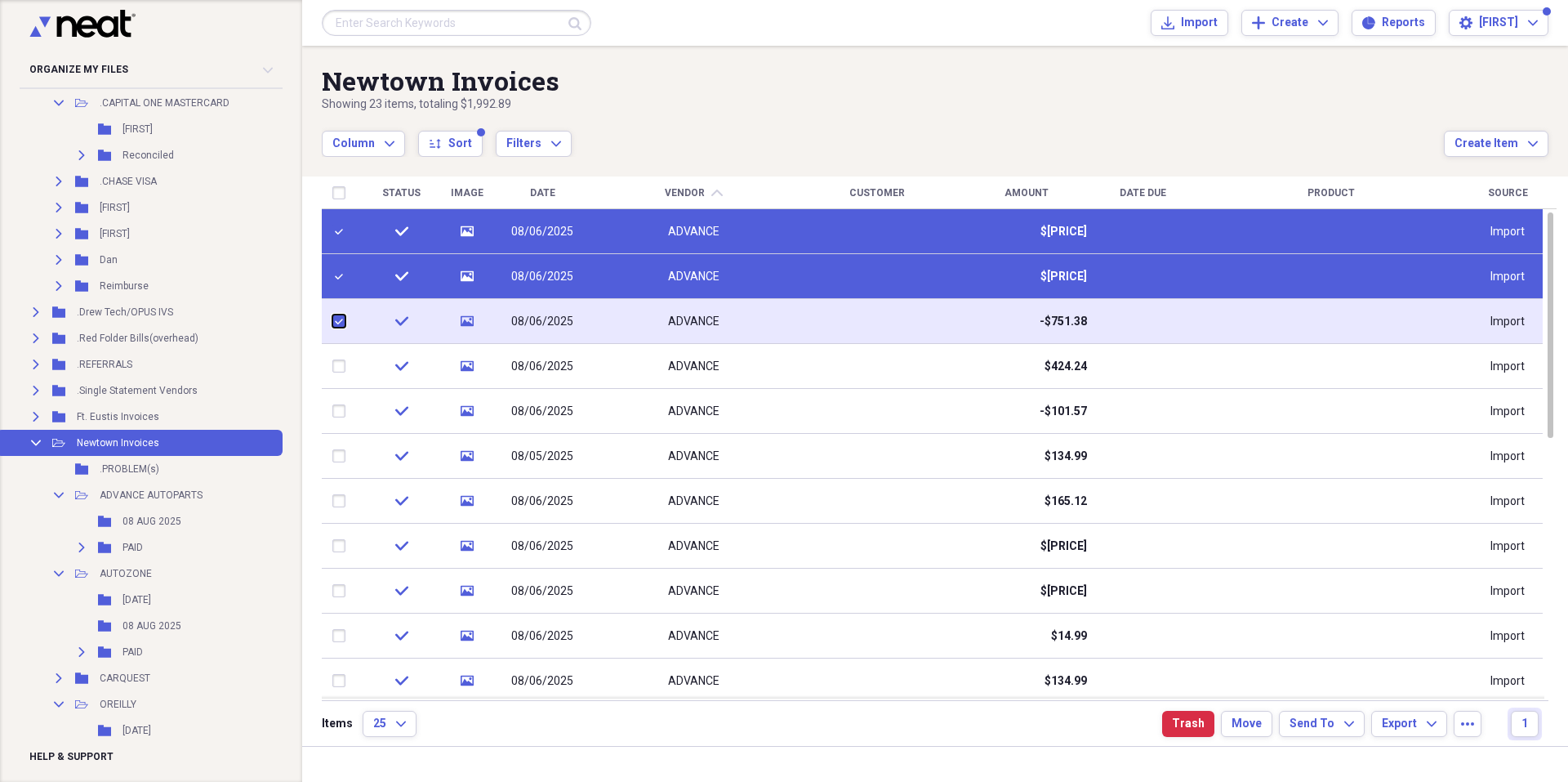 checkbox on "true" 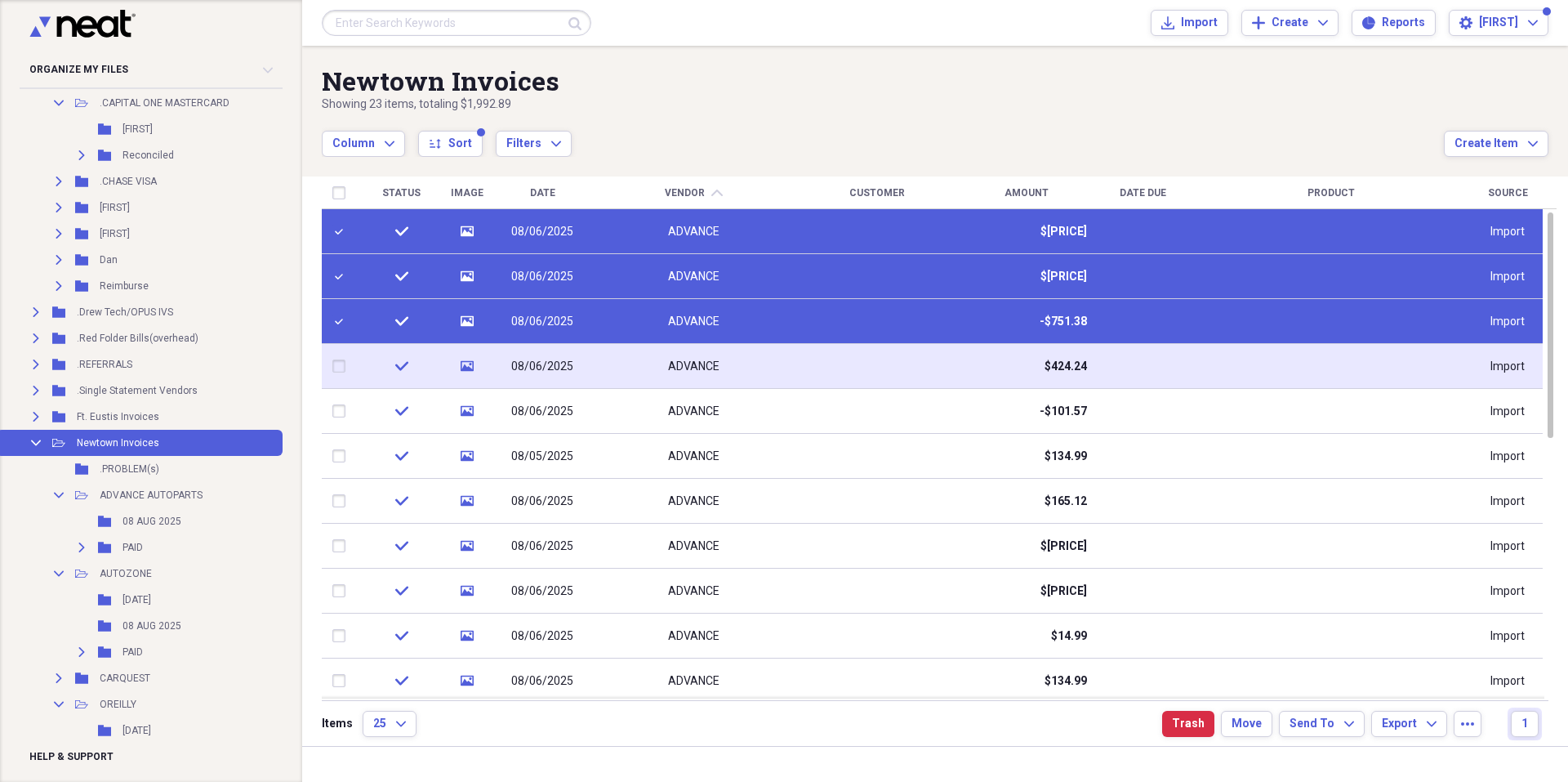 click at bounding box center (342, 366) 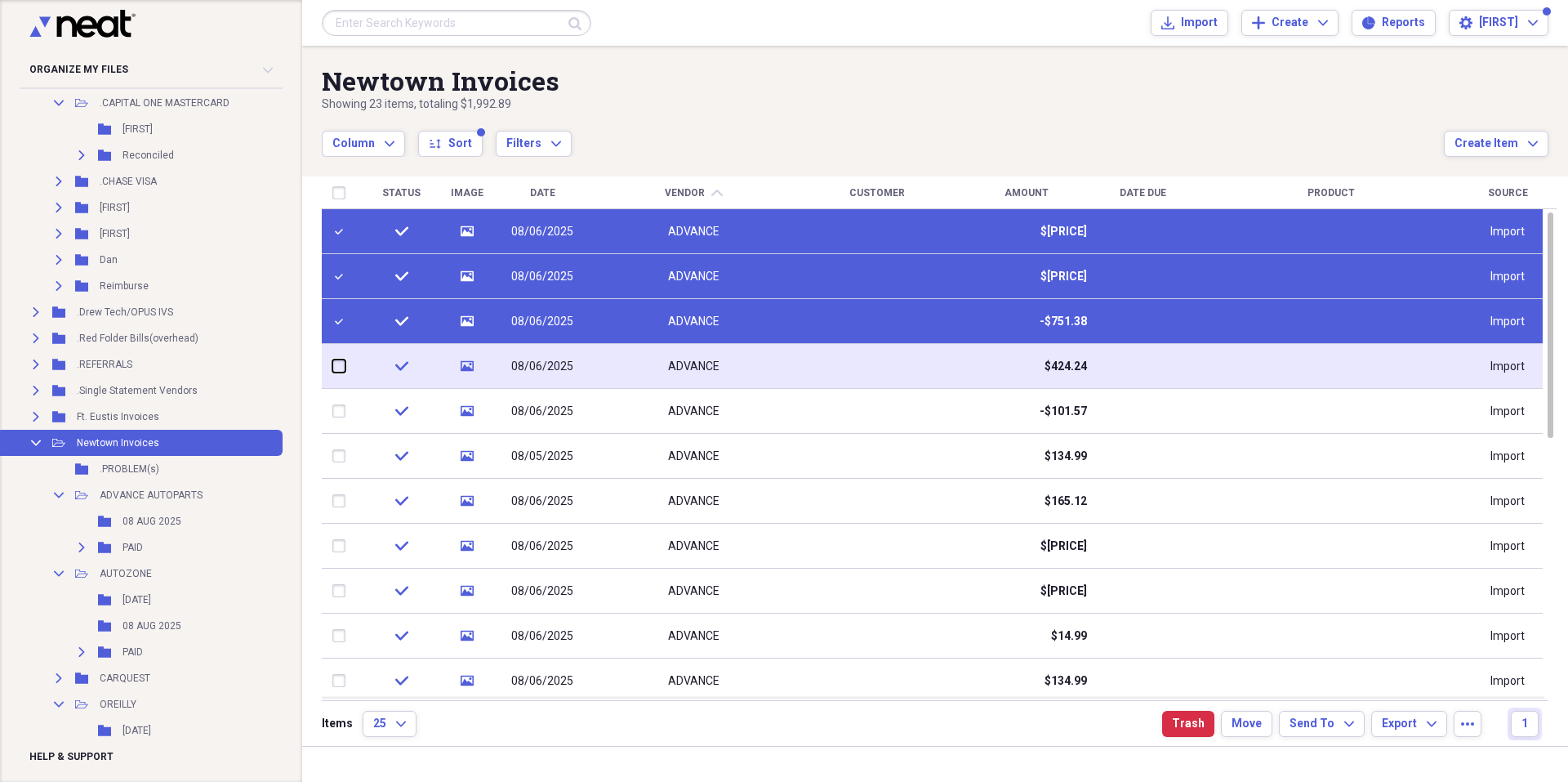 click at bounding box center [332, 366] 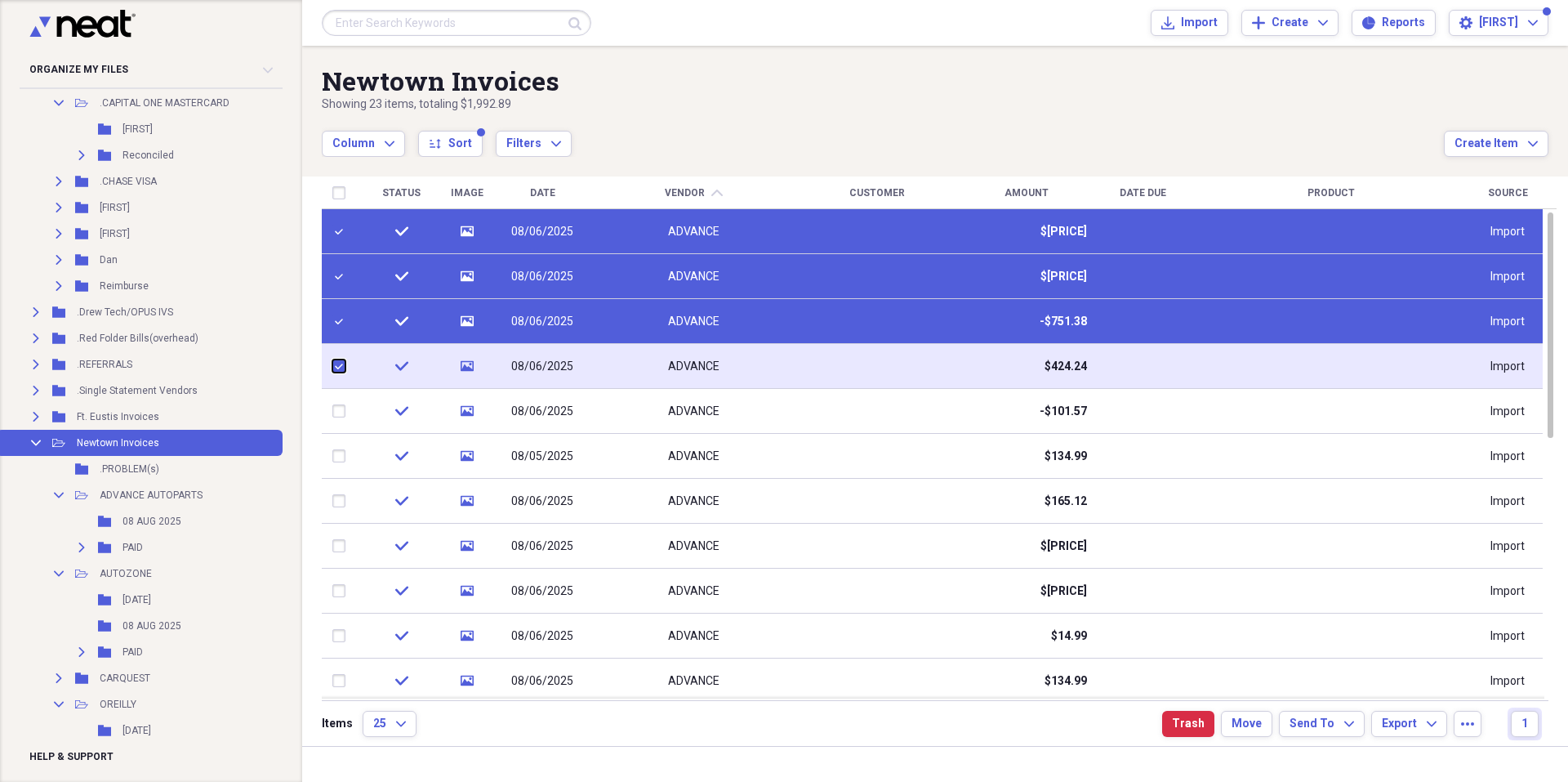 checkbox on "true" 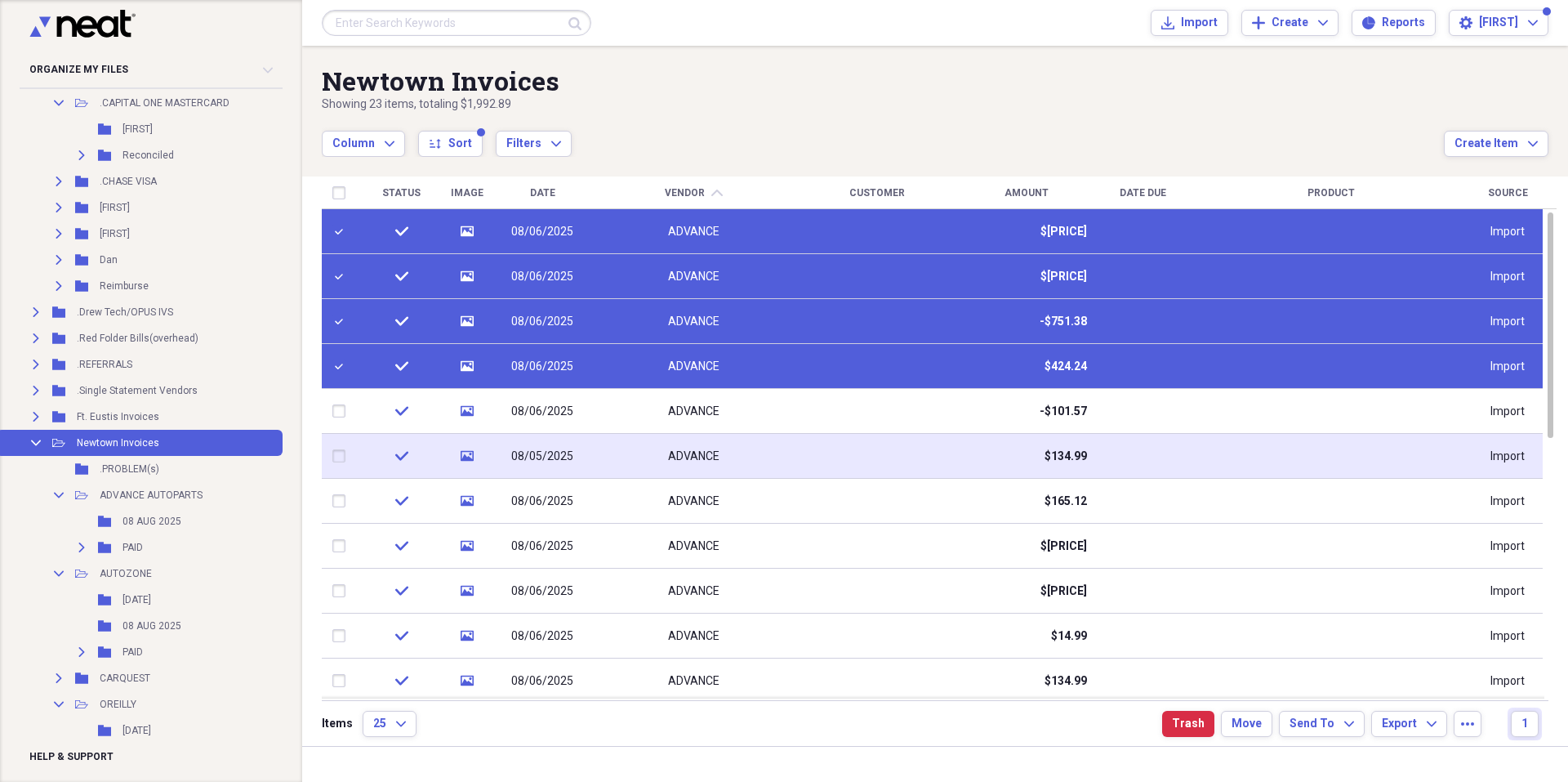 drag, startPoint x: 351, startPoint y: 410, endPoint x: 345, endPoint y: 436, distance: 26.68333 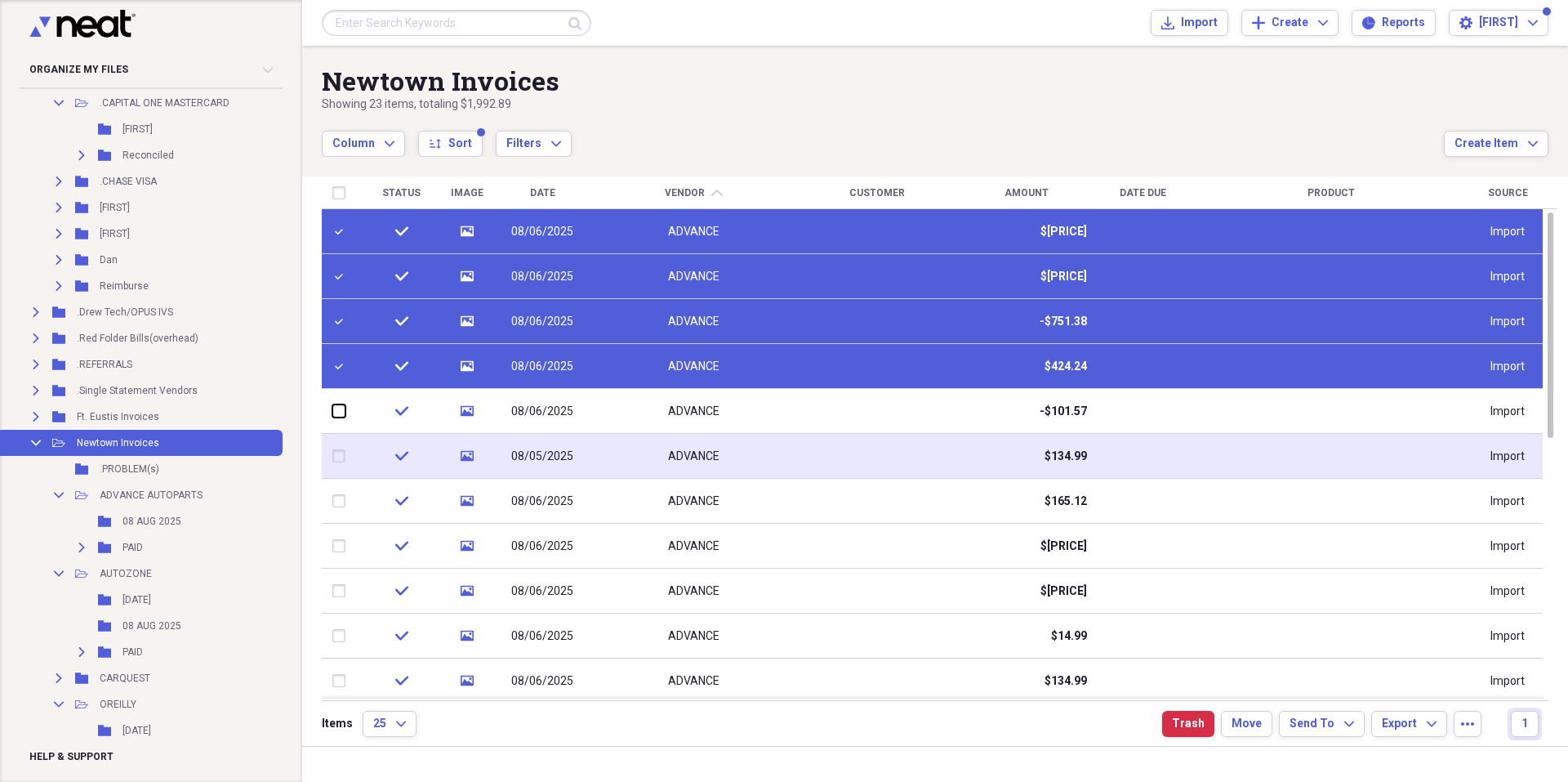 click at bounding box center (332, 411) 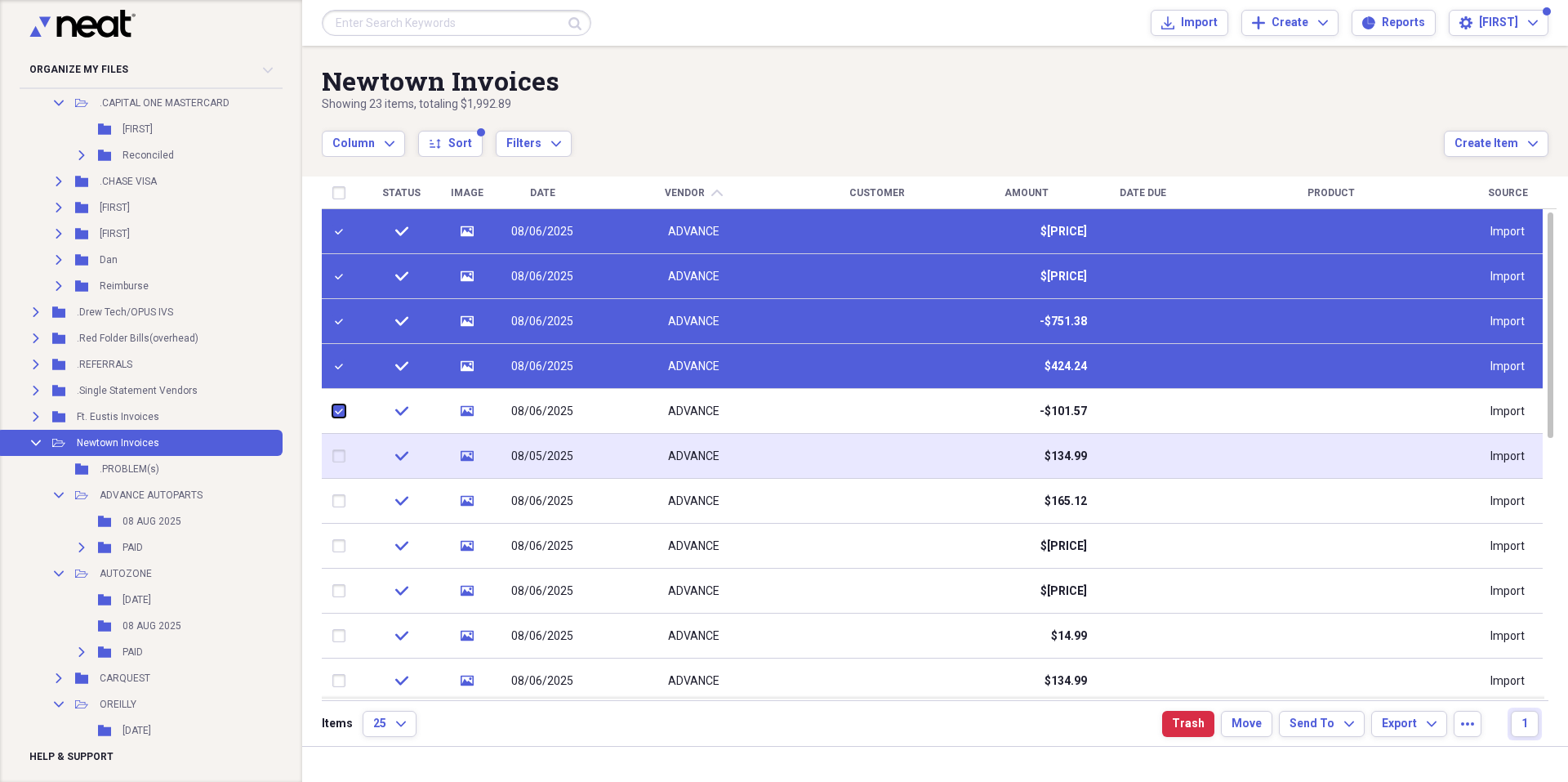 checkbox on "true" 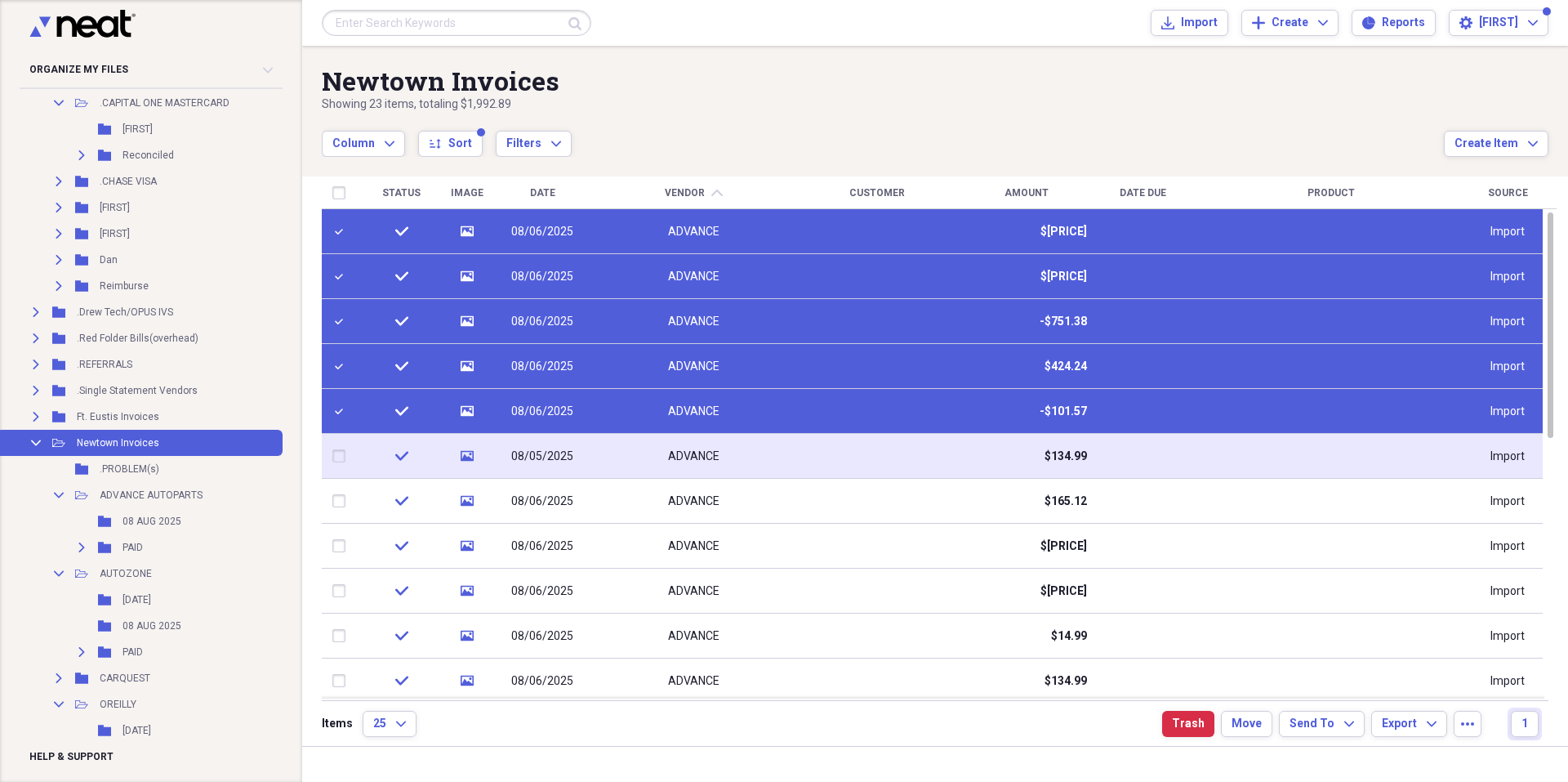 drag, startPoint x: 344, startPoint y: 452, endPoint x: 345, endPoint y: 476, distance: 24.020824 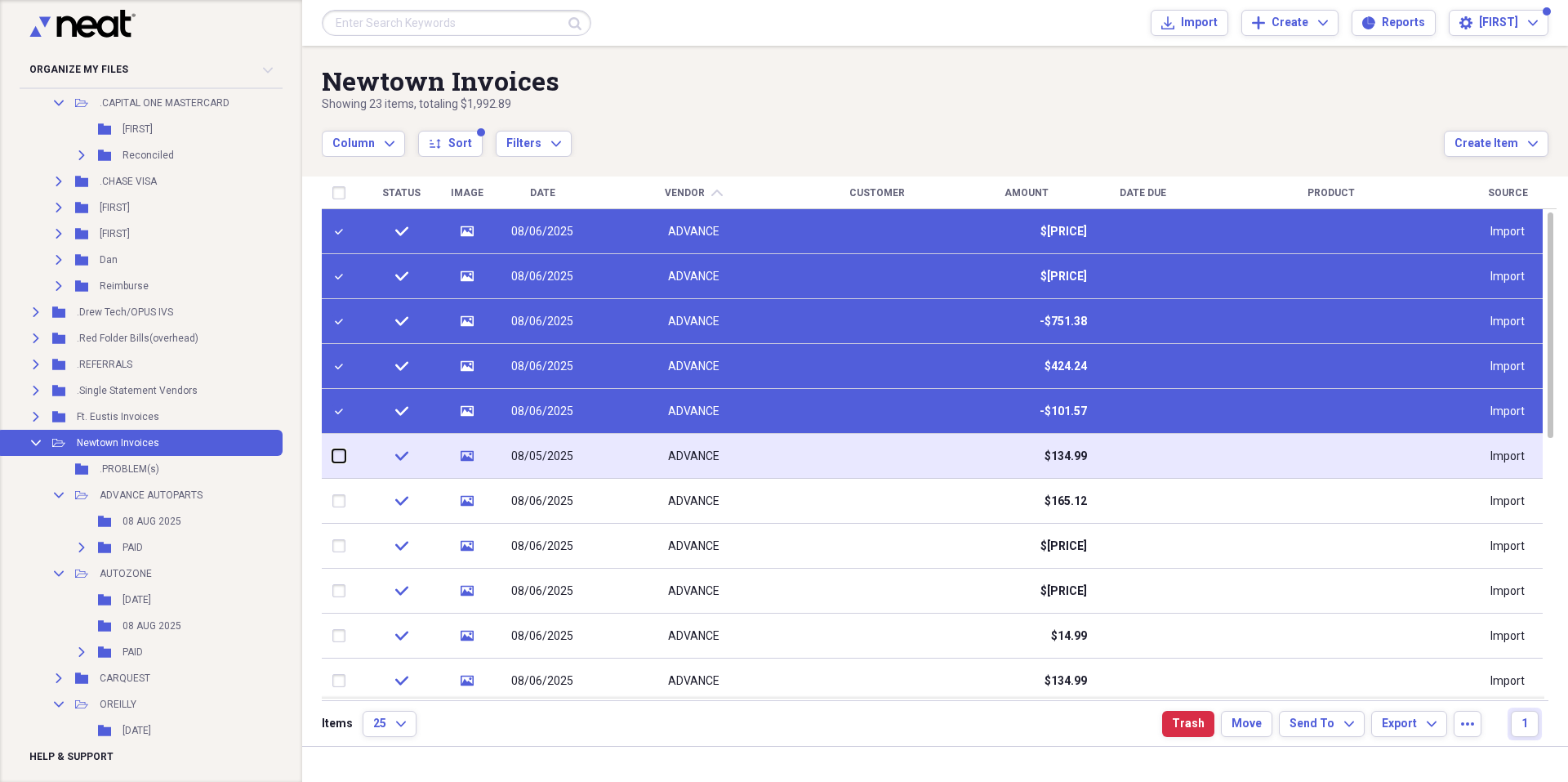 click at bounding box center (332, 456) 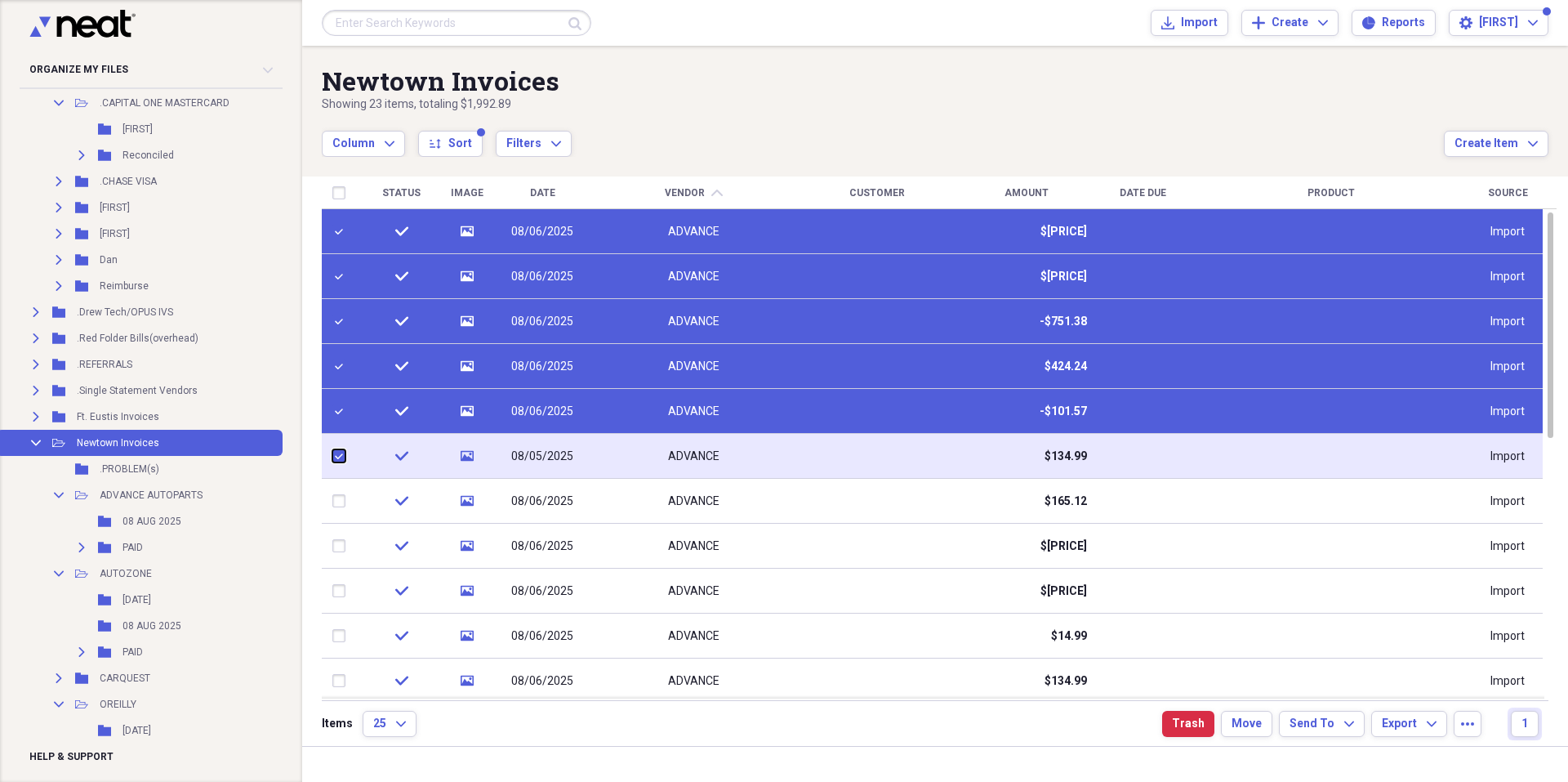 checkbox on "true" 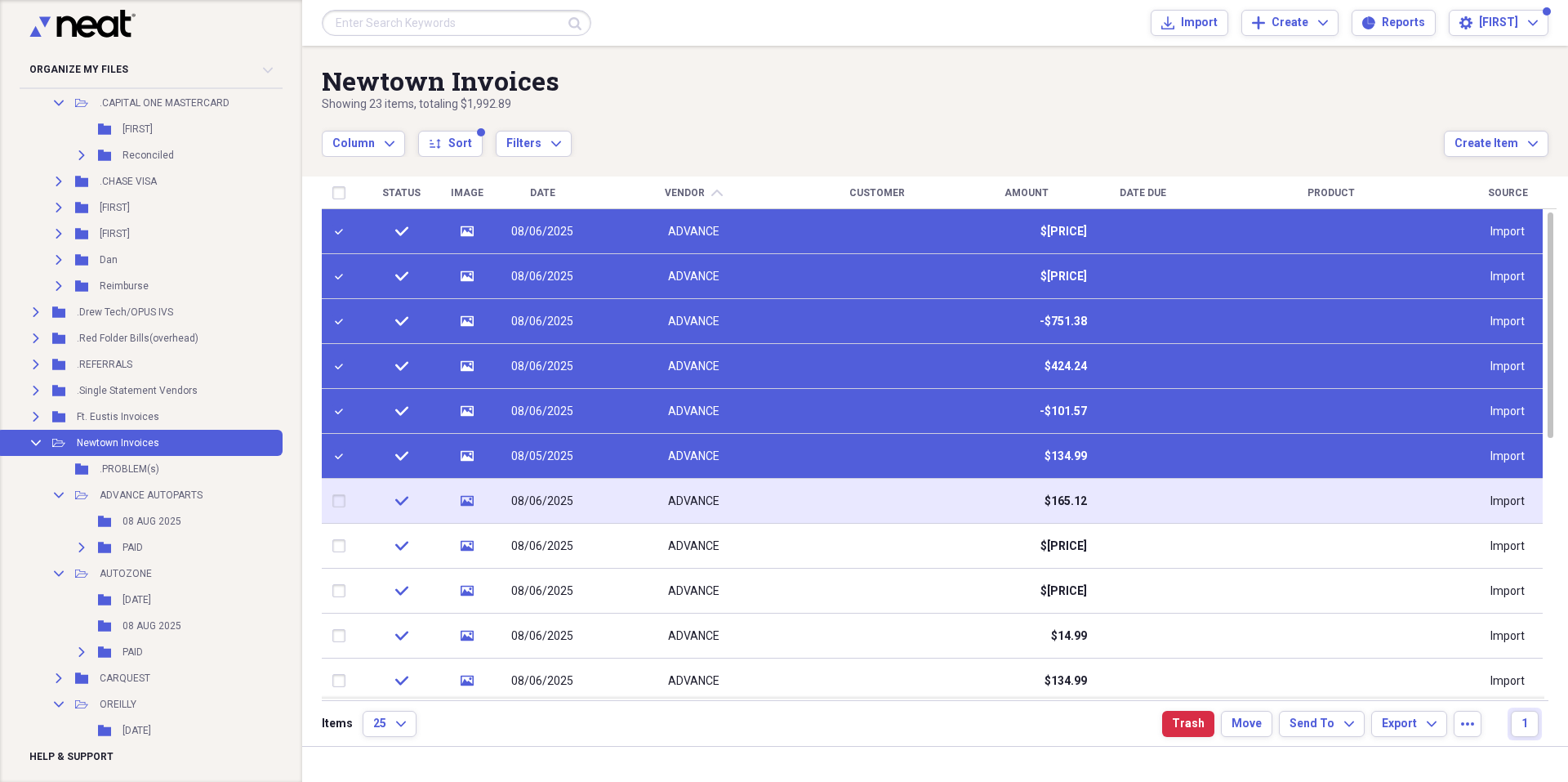 click at bounding box center (342, 501) 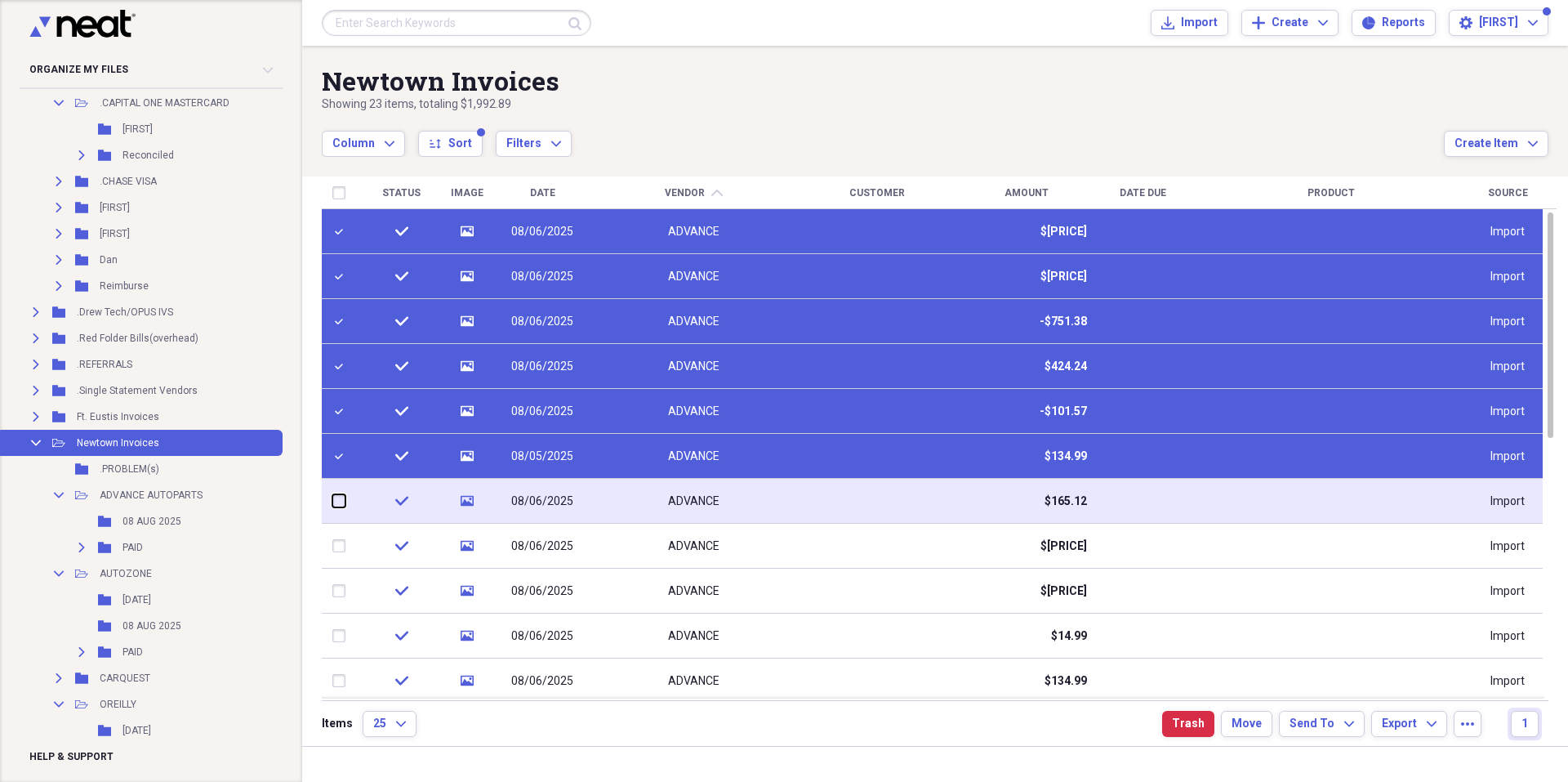 click at bounding box center (332, 501) 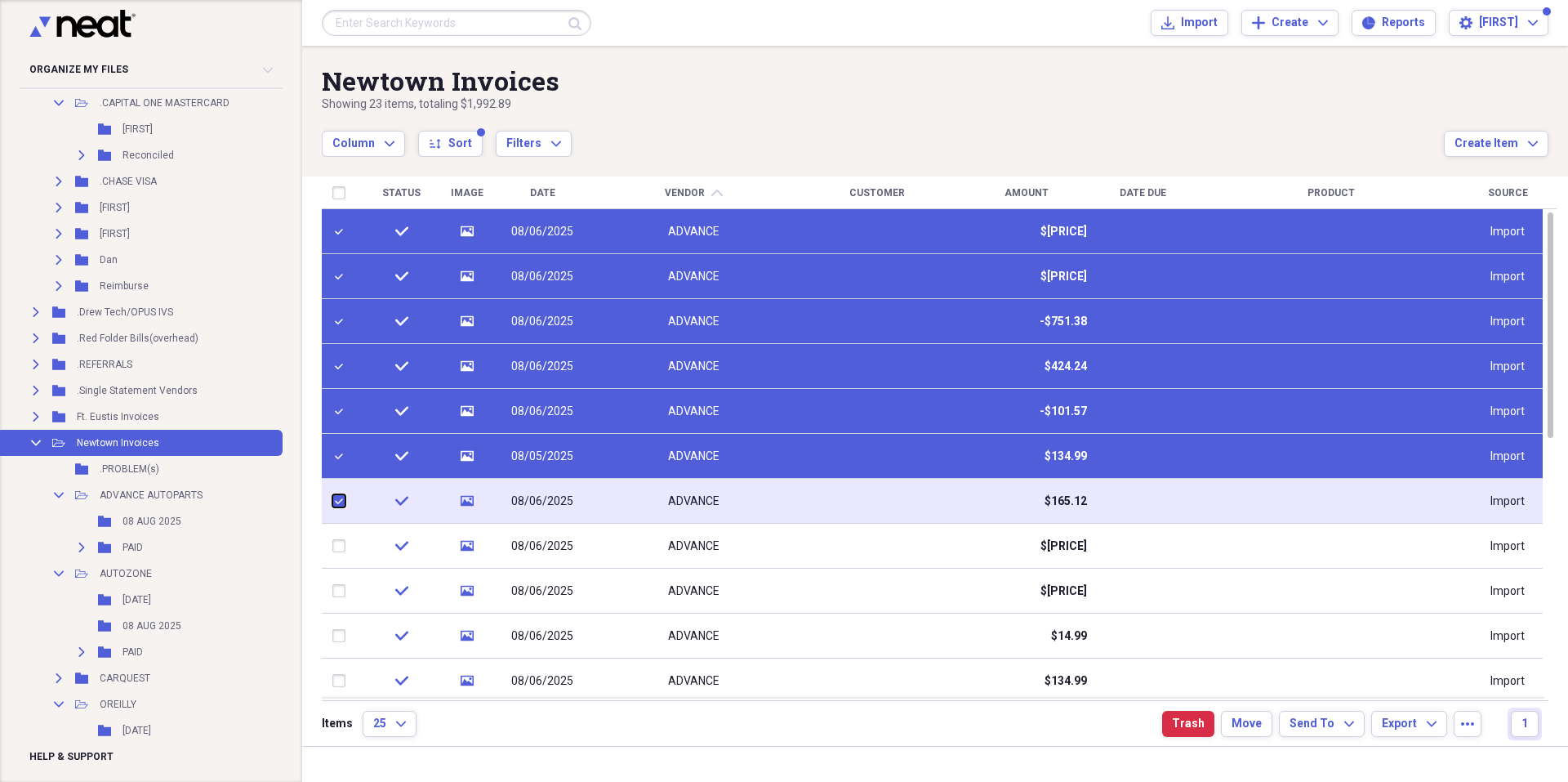 checkbox on "true" 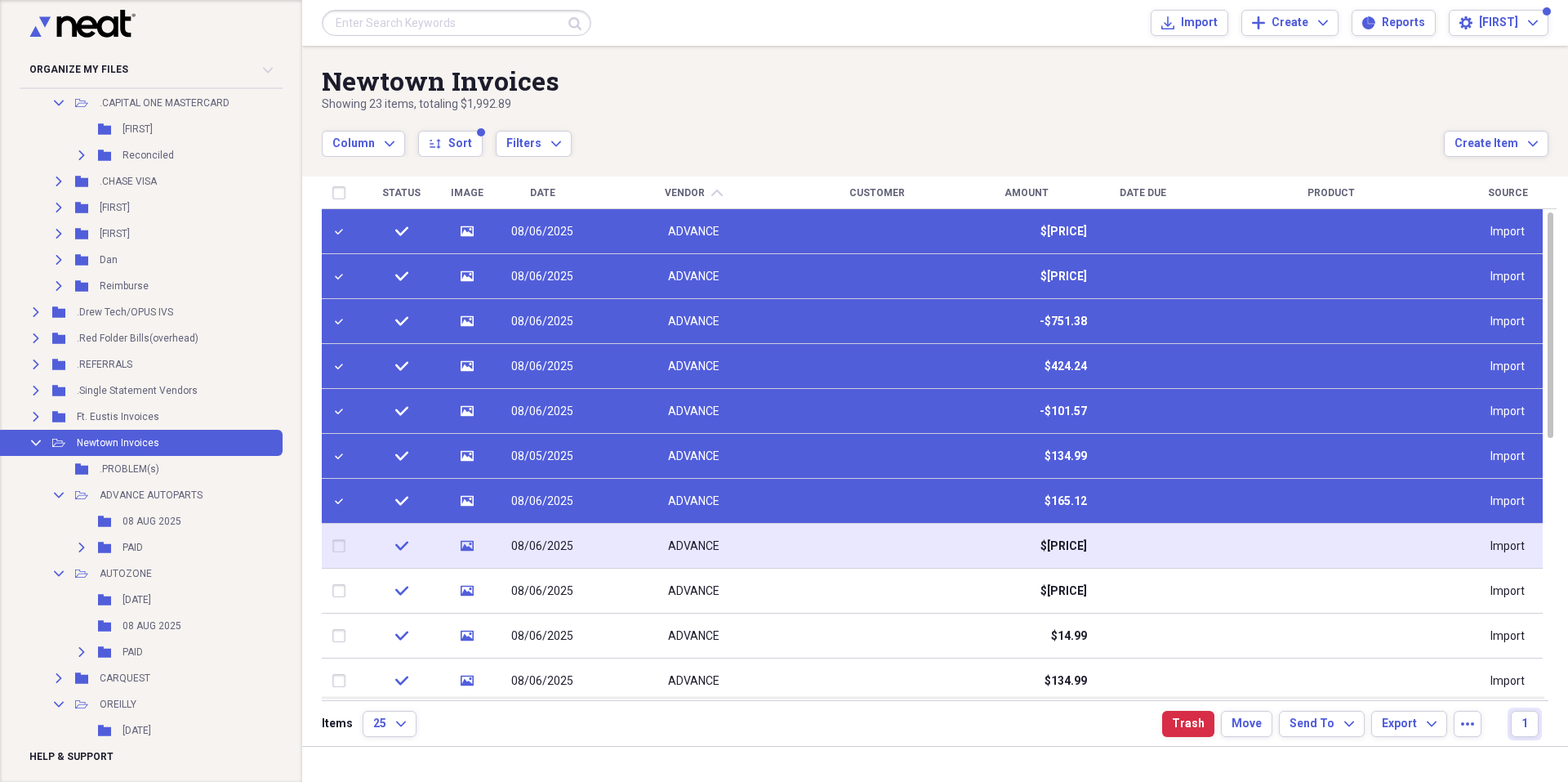 drag, startPoint x: 346, startPoint y: 537, endPoint x: 347, endPoint y: 548, distance: 11.045361 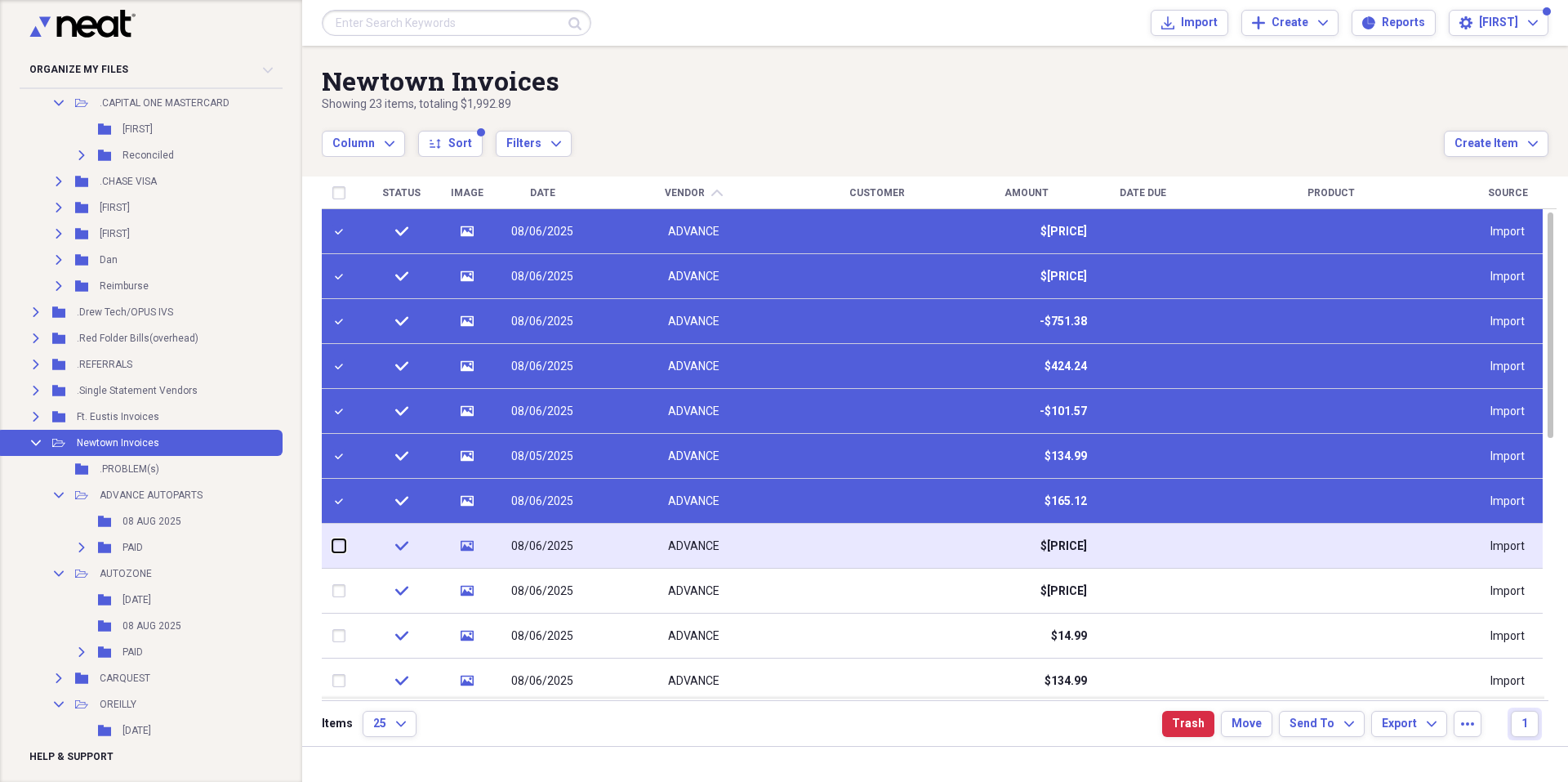 click at bounding box center (332, 546) 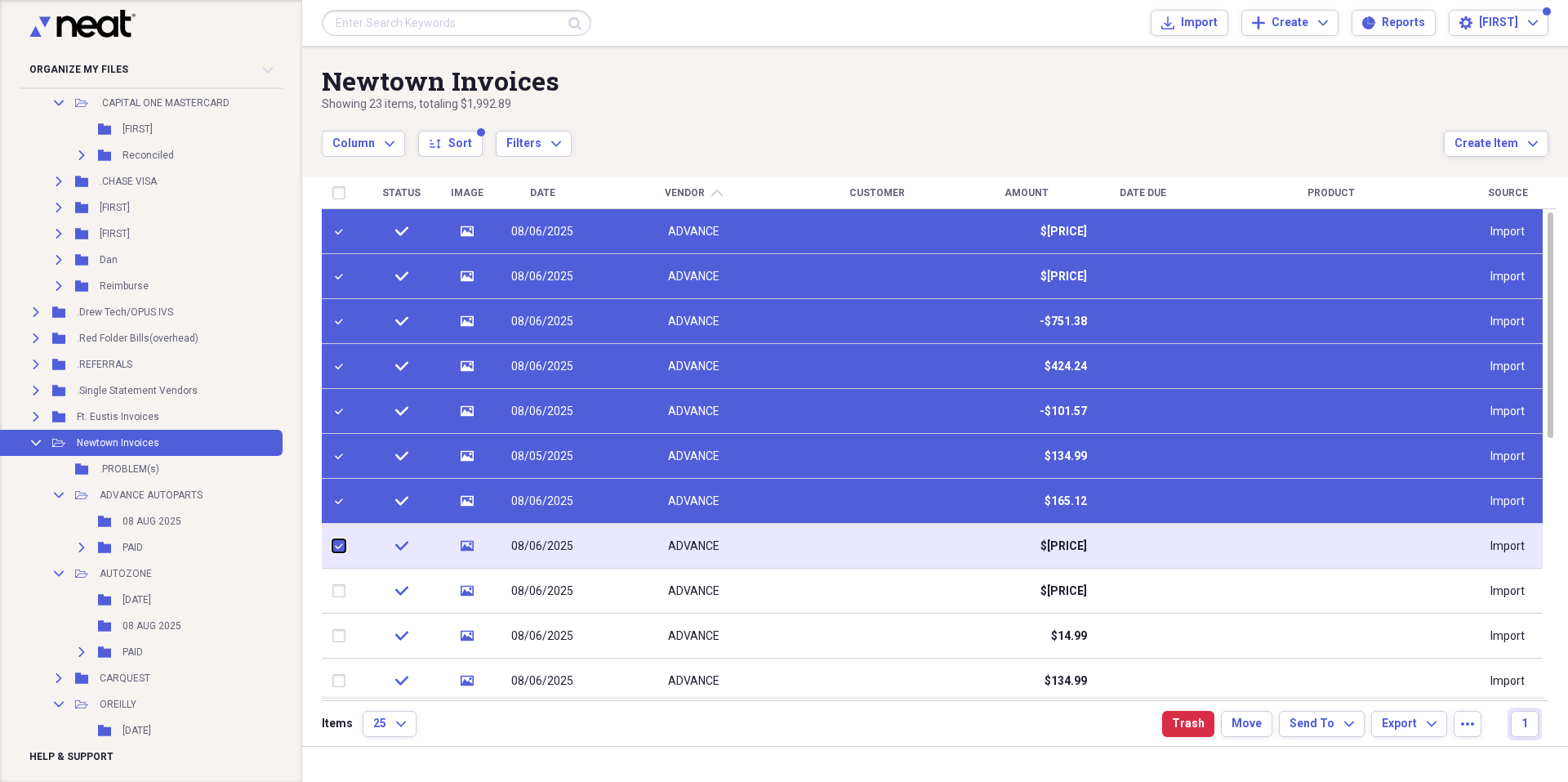 checkbox on "true" 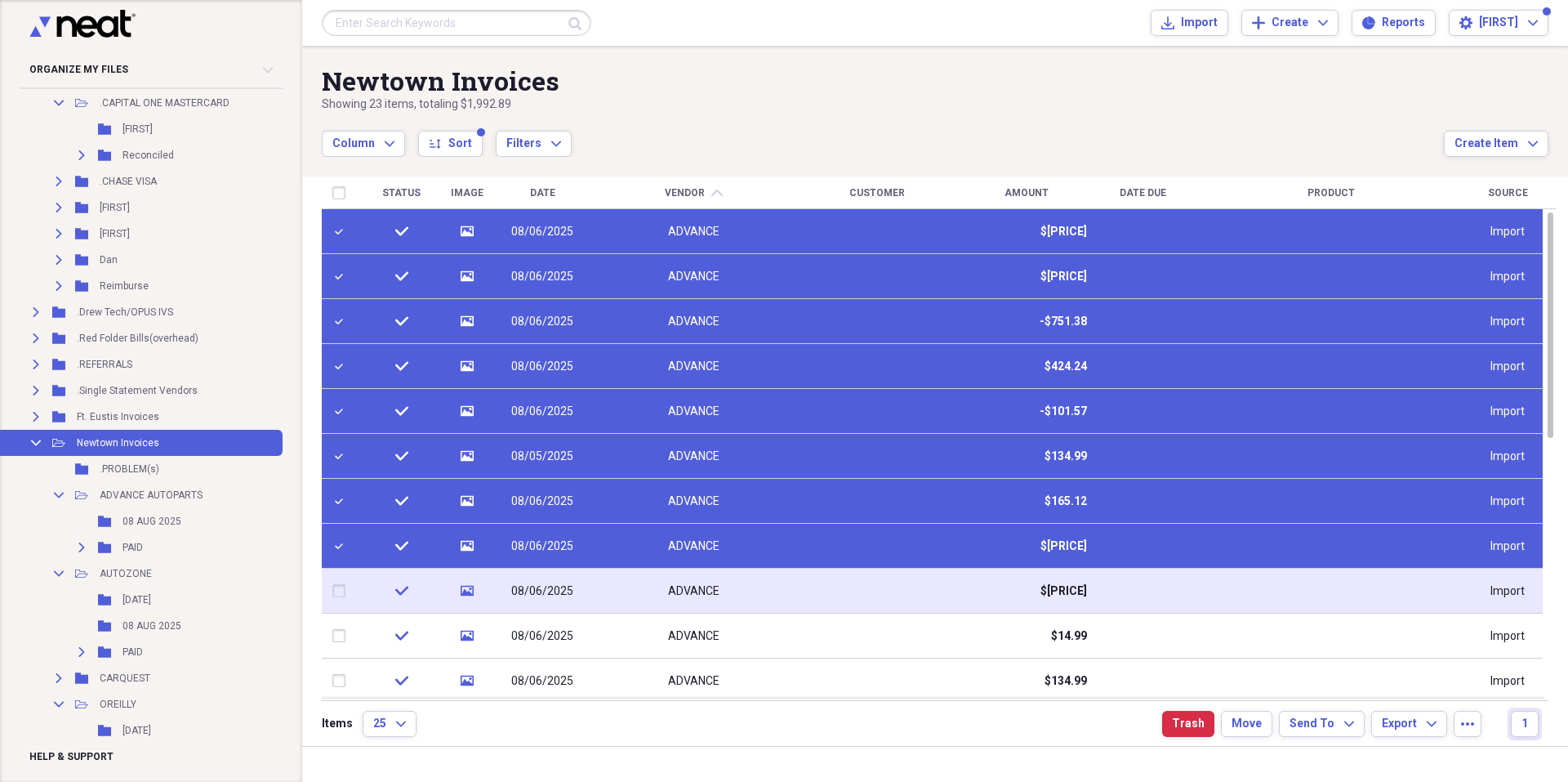 click at bounding box center (342, 591) 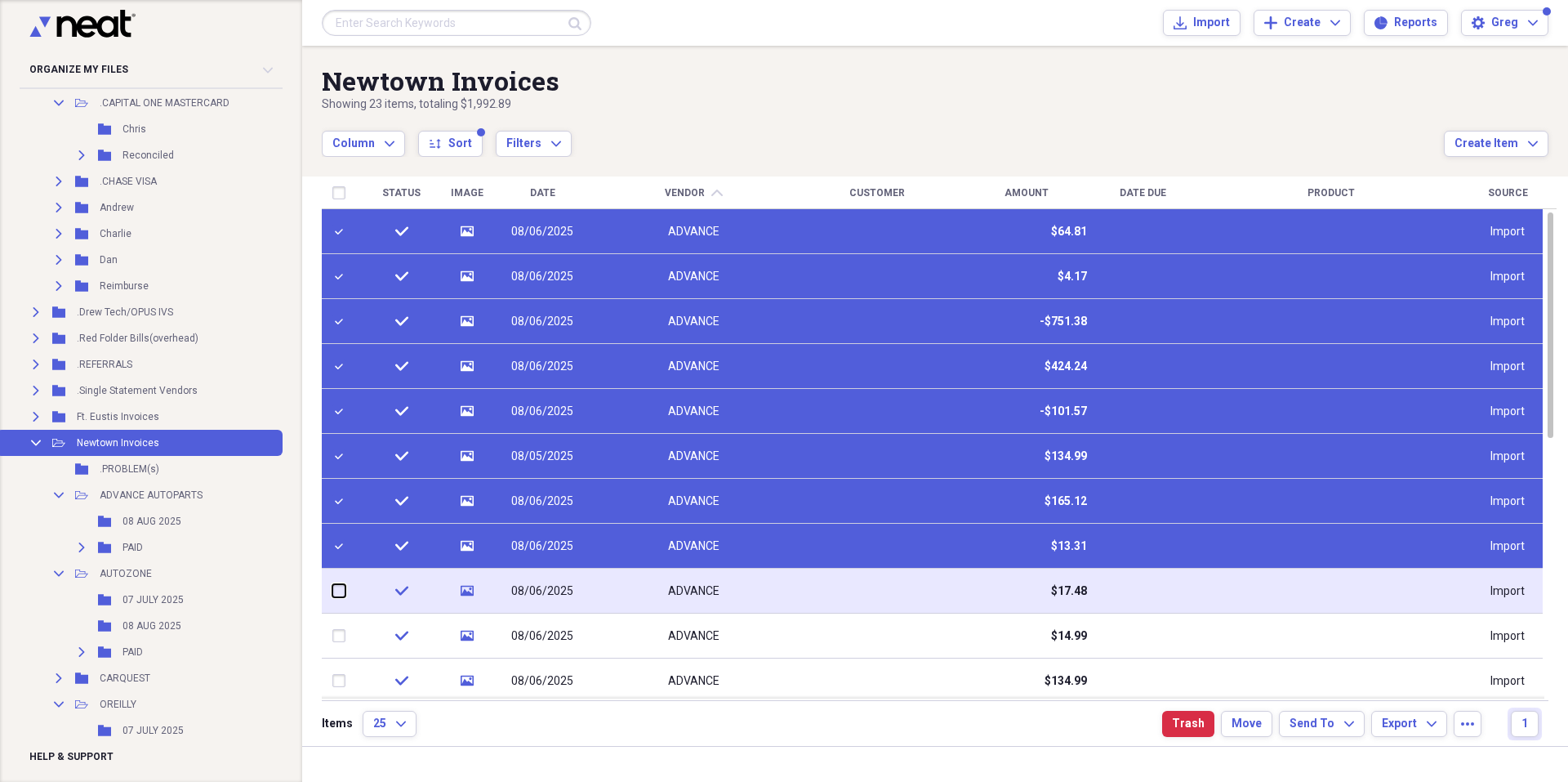 click at bounding box center [332, 591] 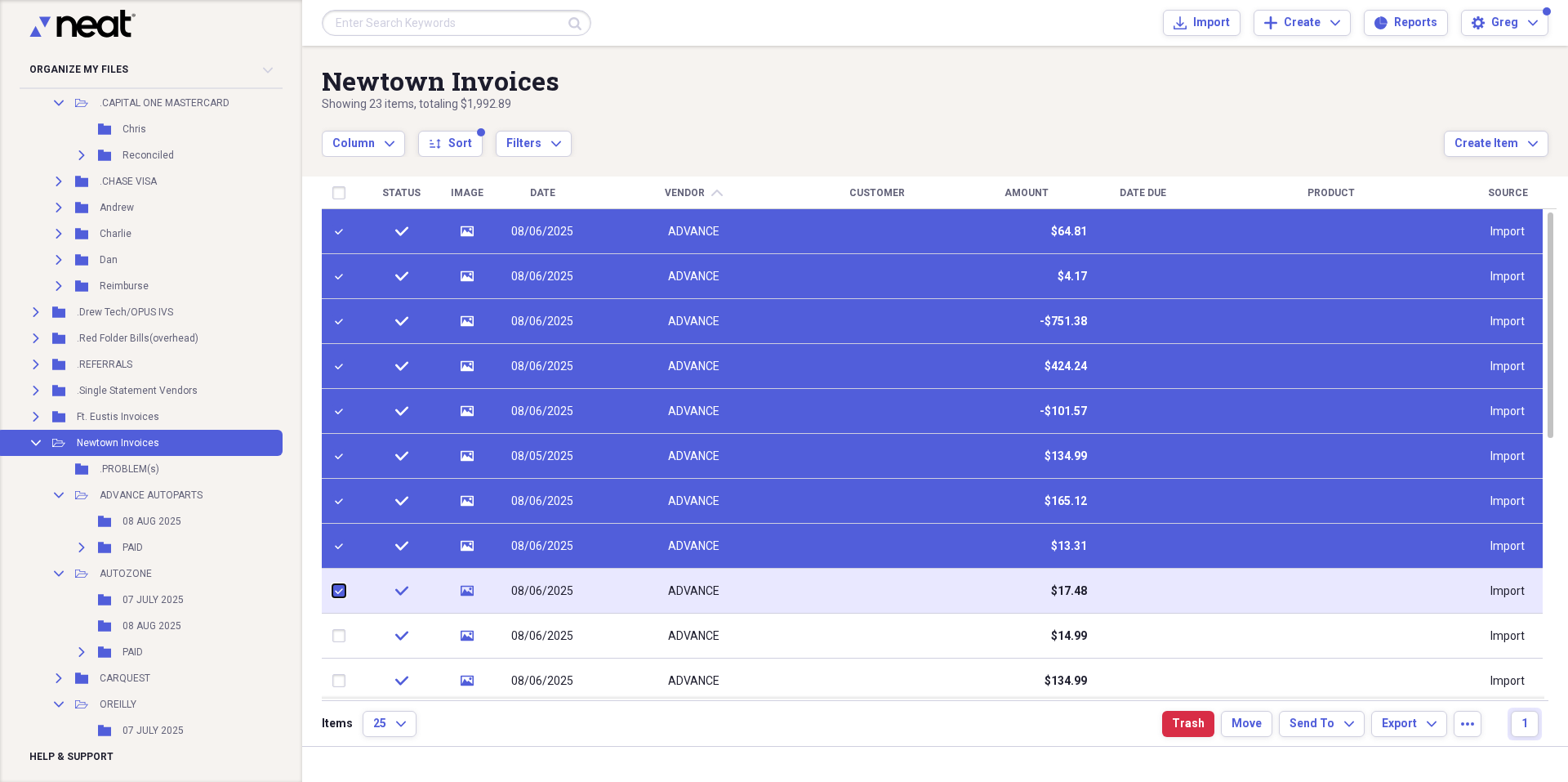 checkbox on "true" 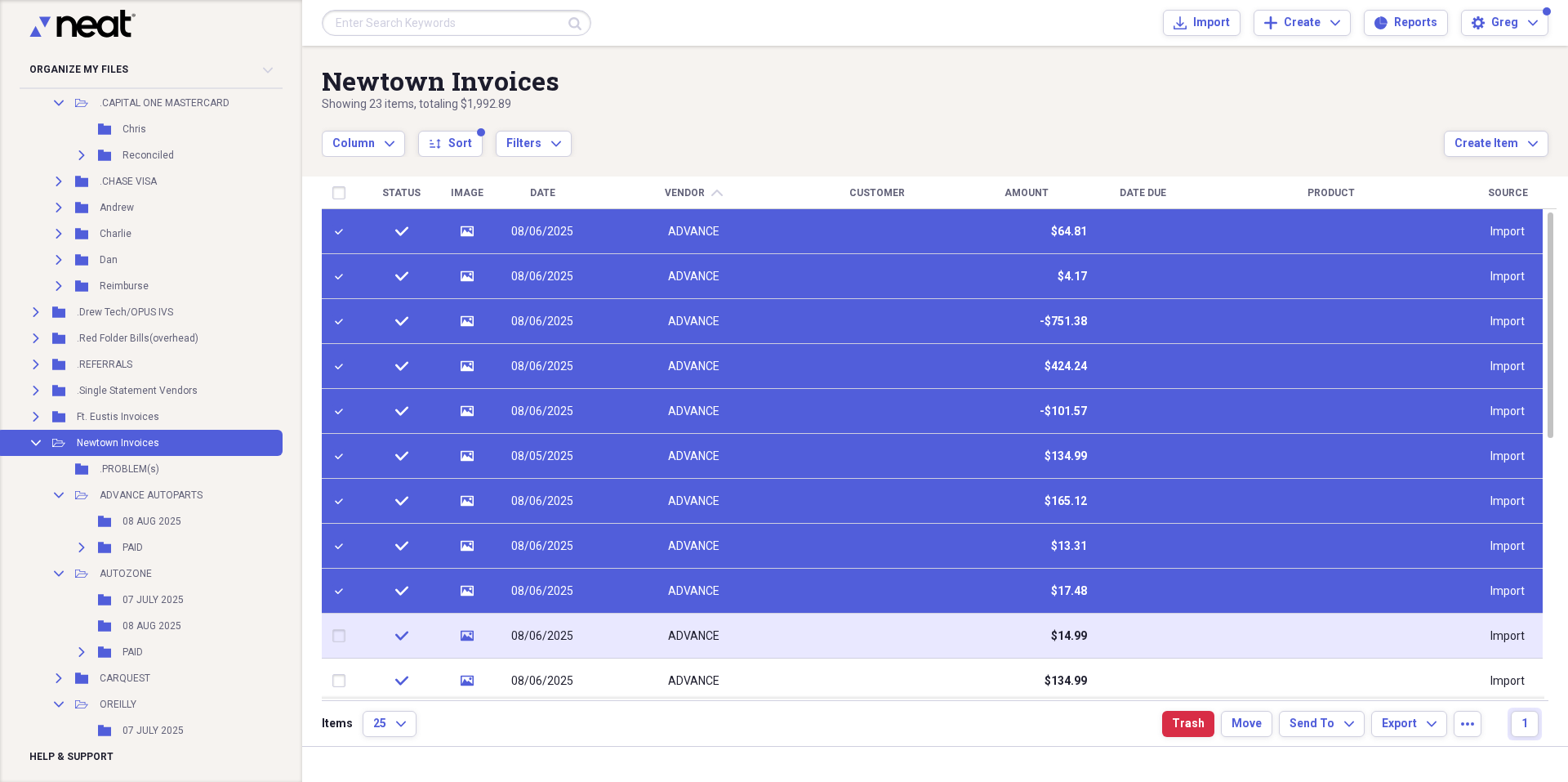 click at bounding box center [342, 636] 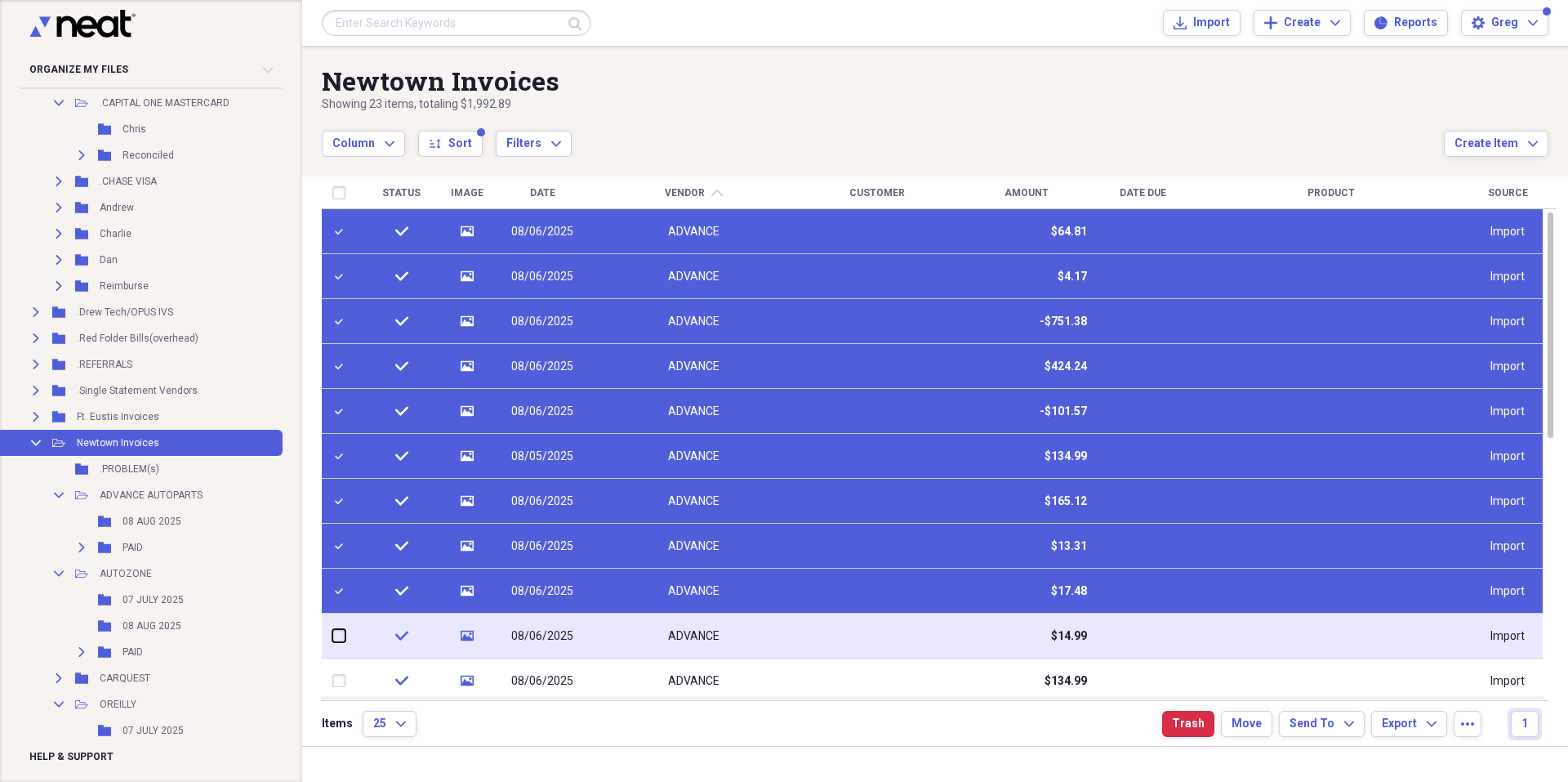 click at bounding box center (332, 636) 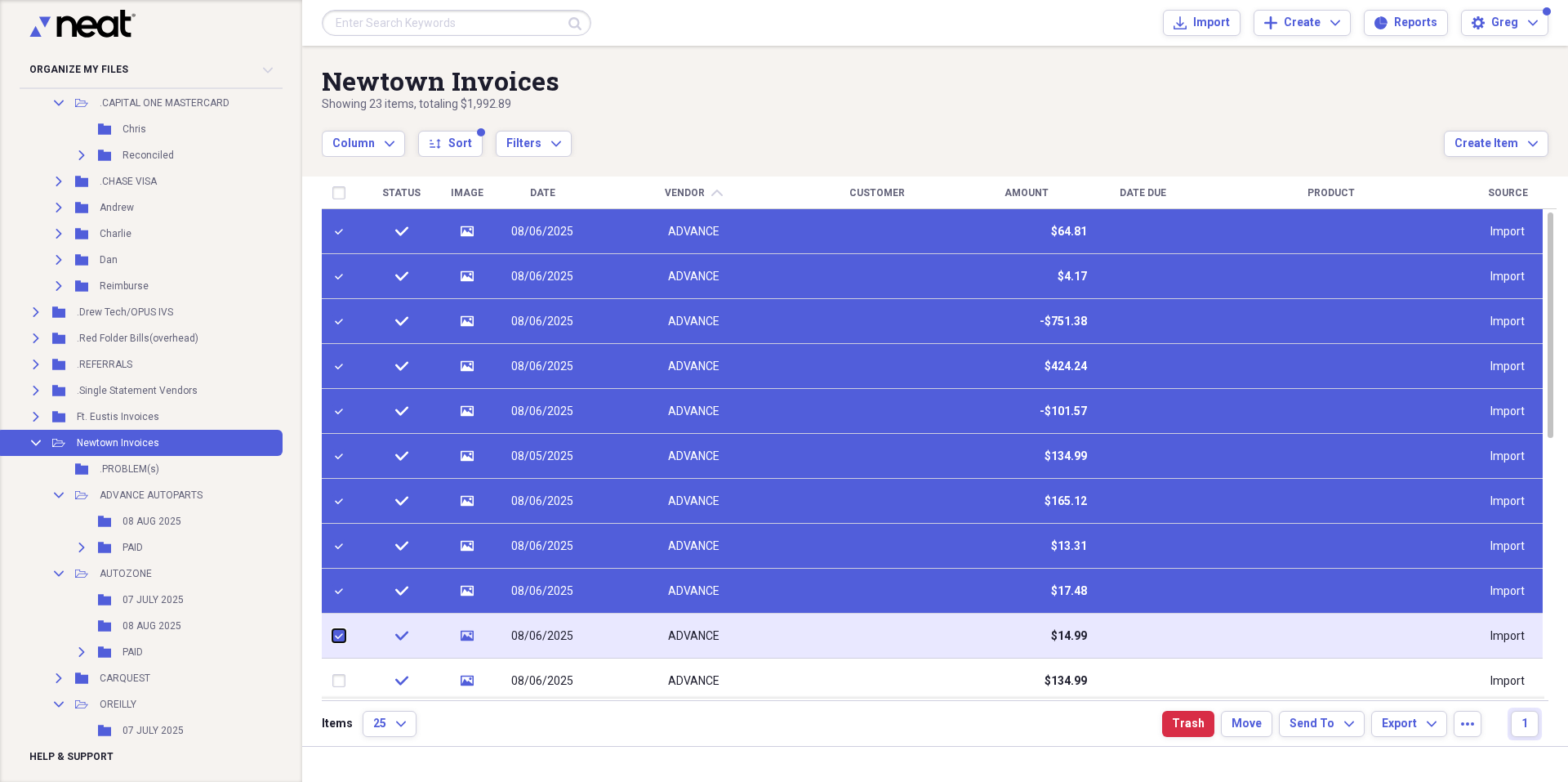 checkbox on "true" 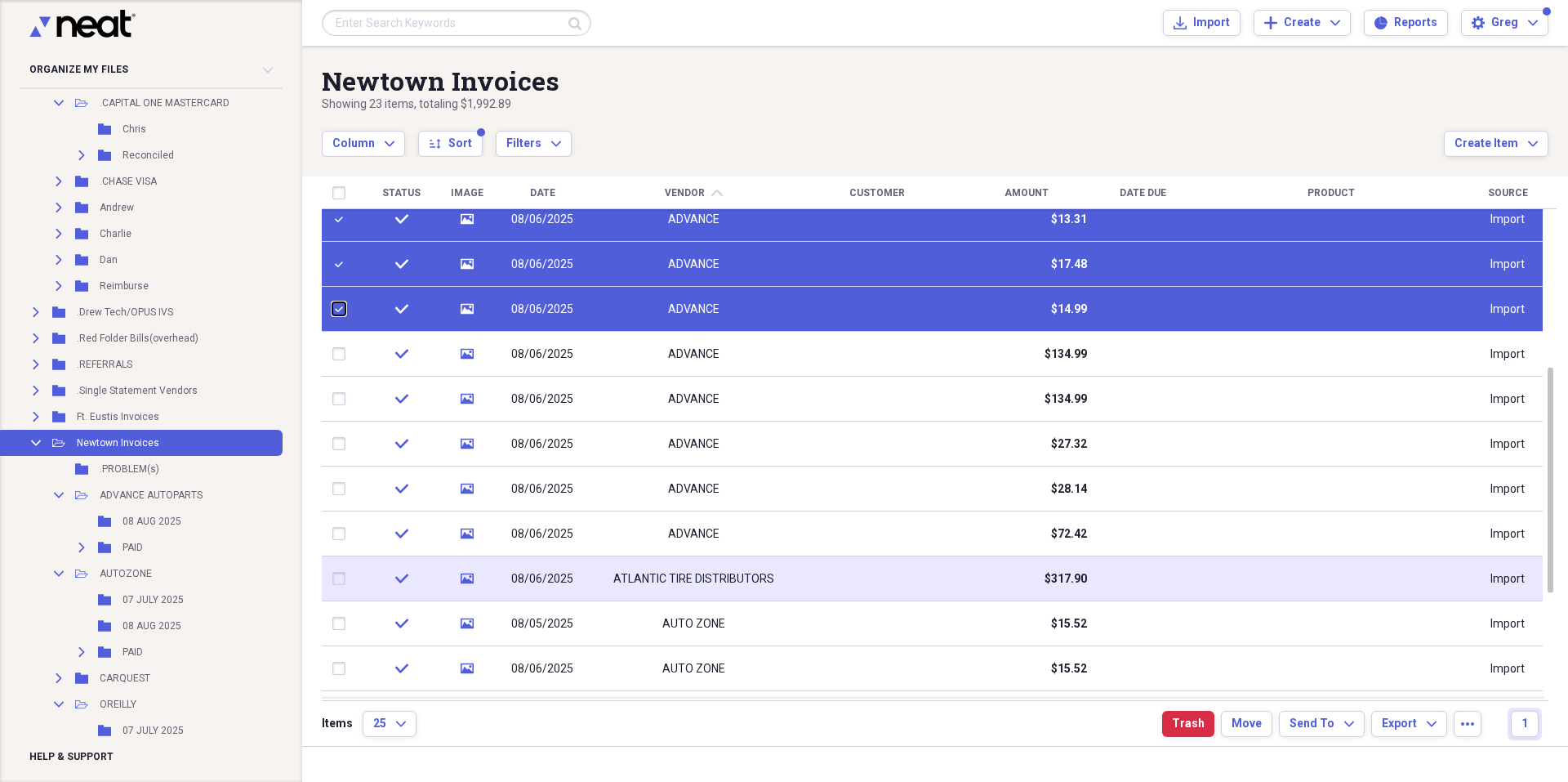checkbox on "false" 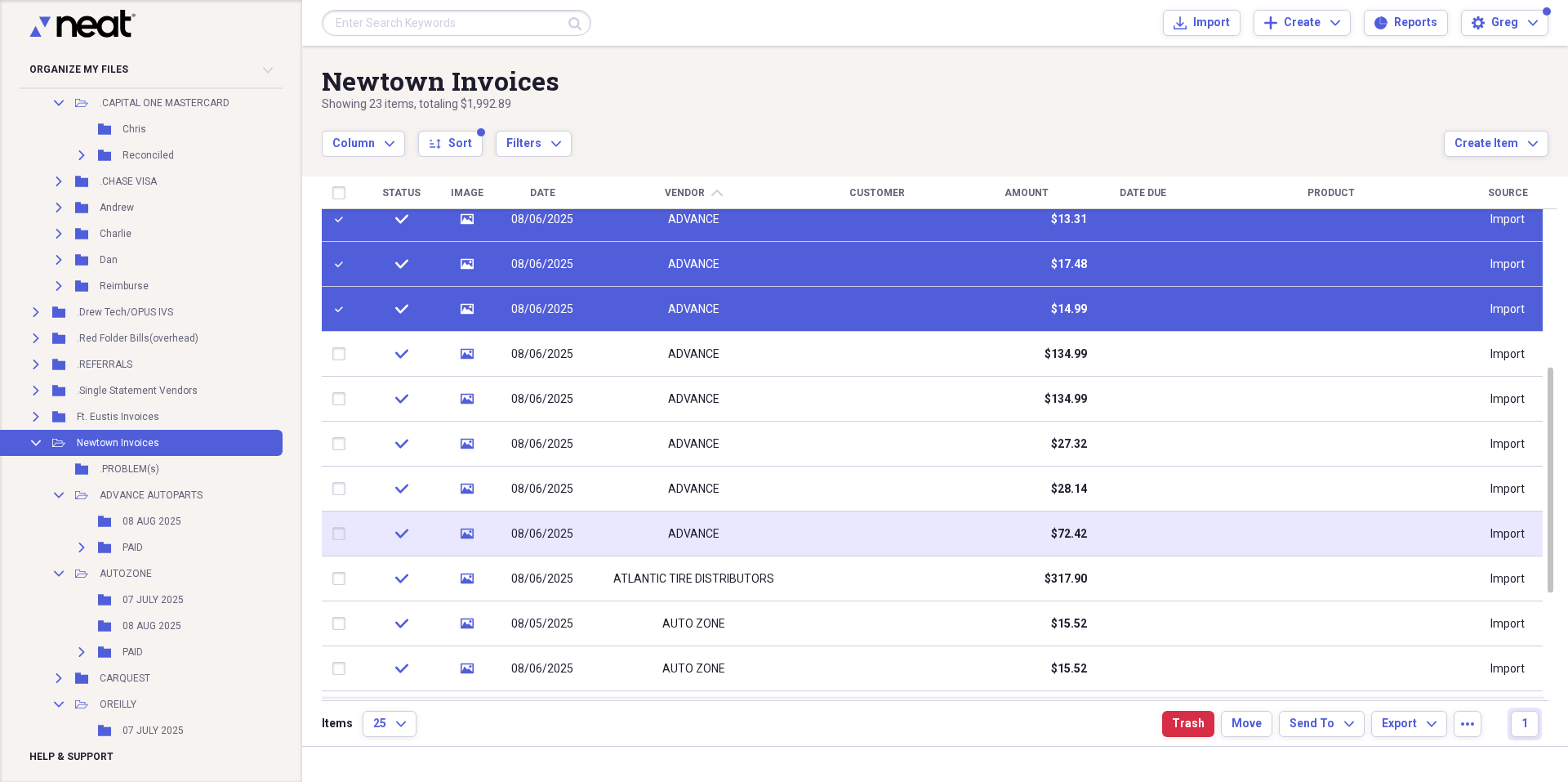 click at bounding box center [342, 534] 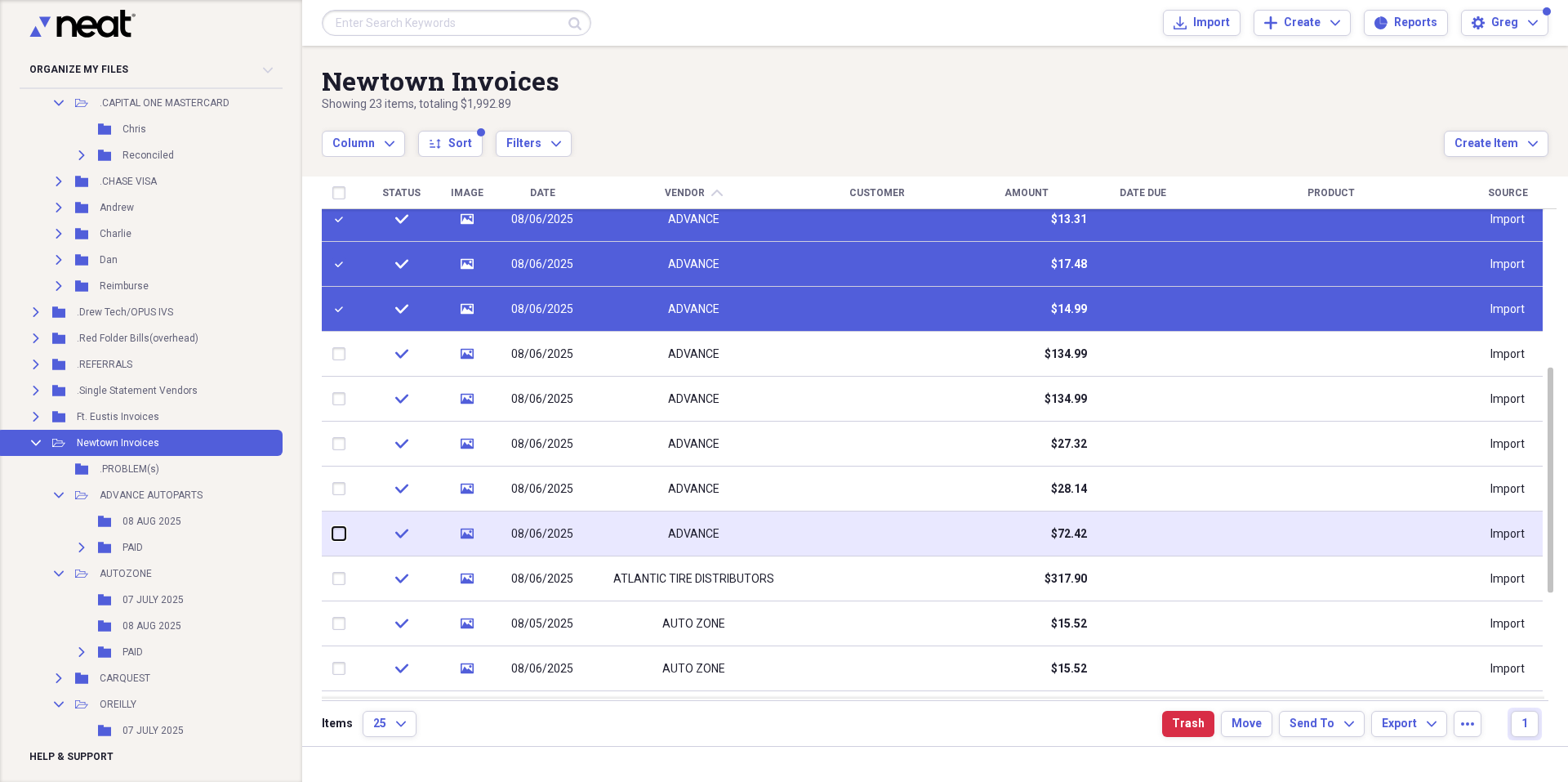 click at bounding box center [332, 534] 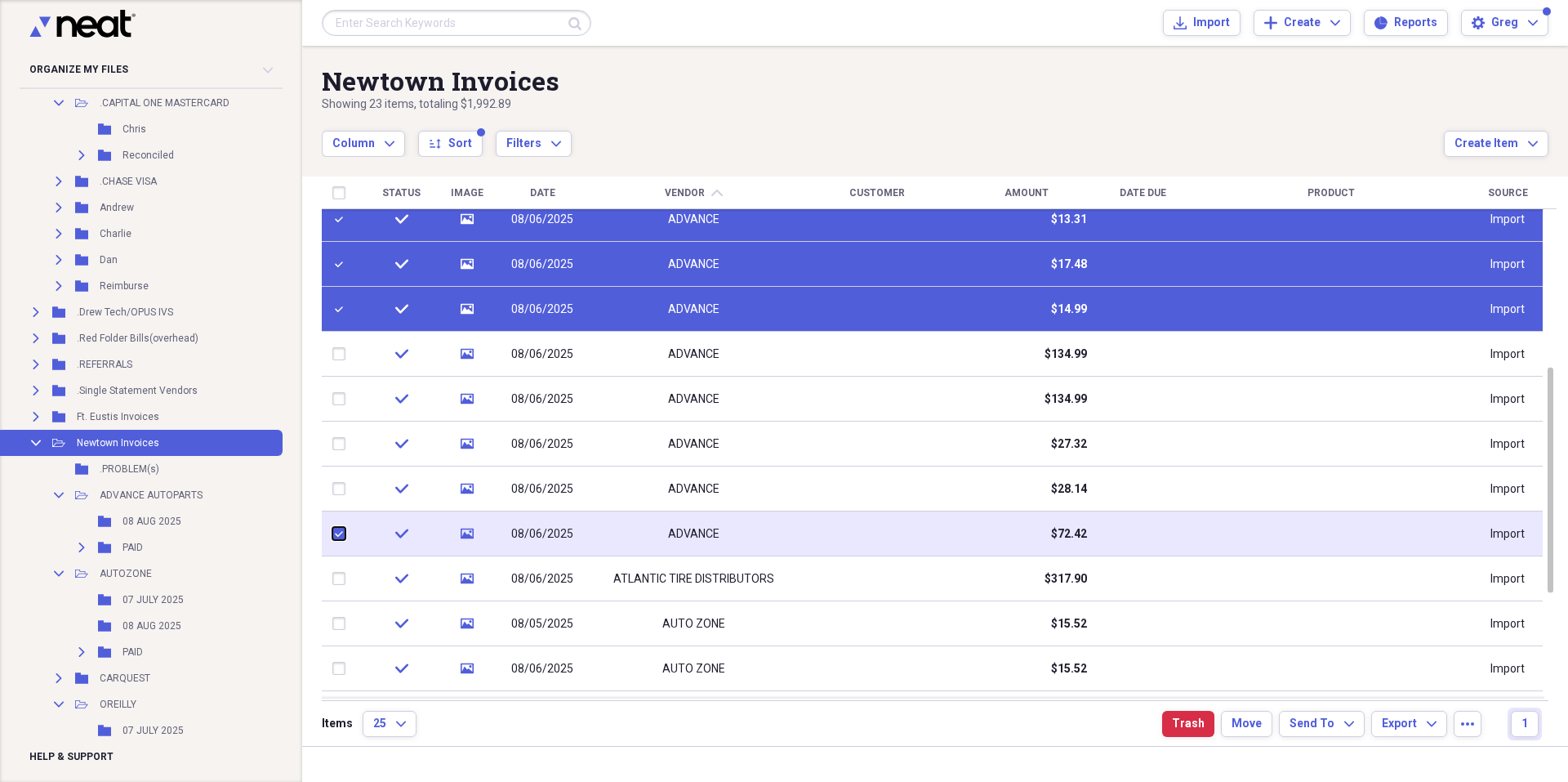 checkbox on "true" 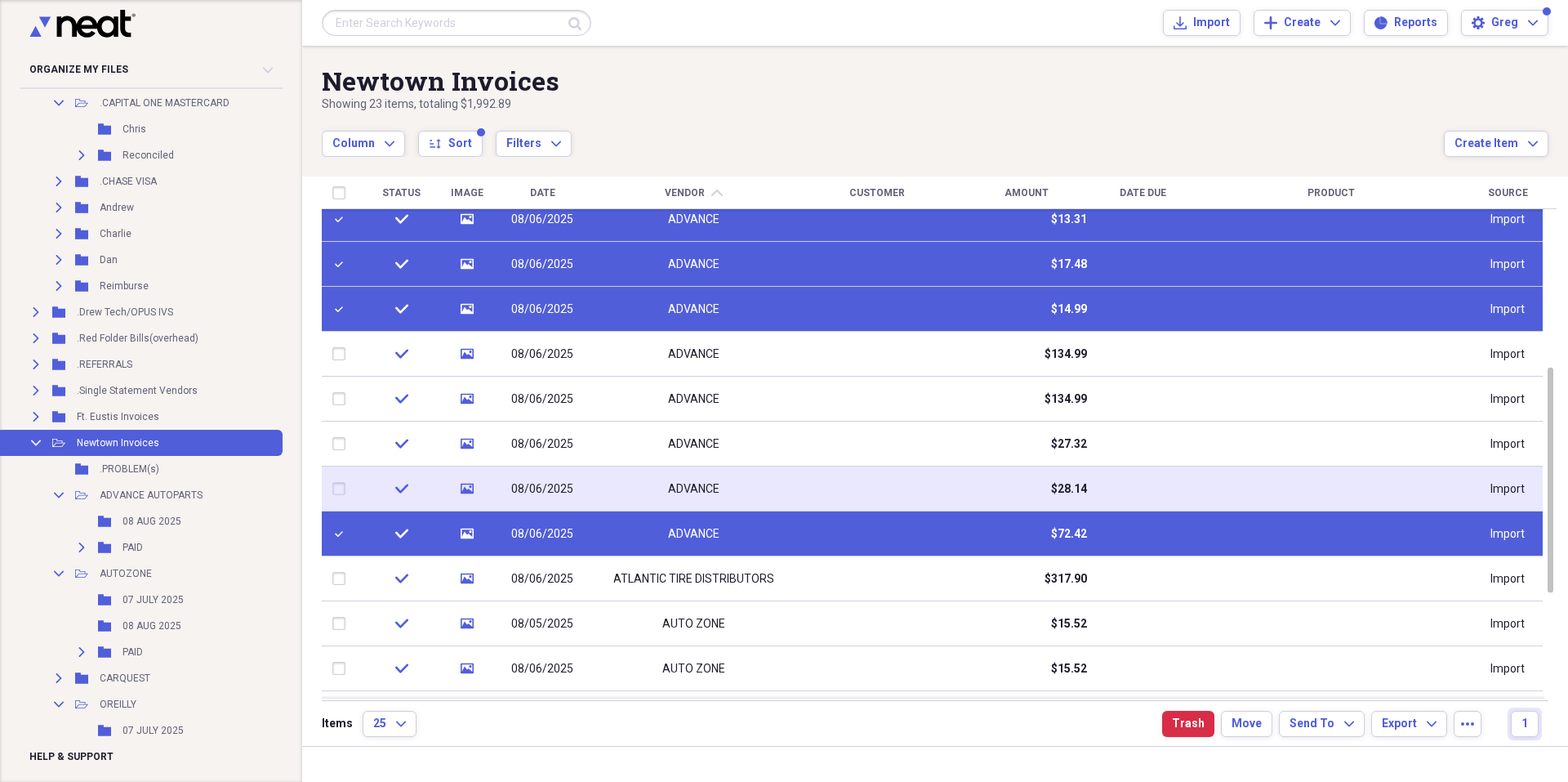 click at bounding box center (342, 489) 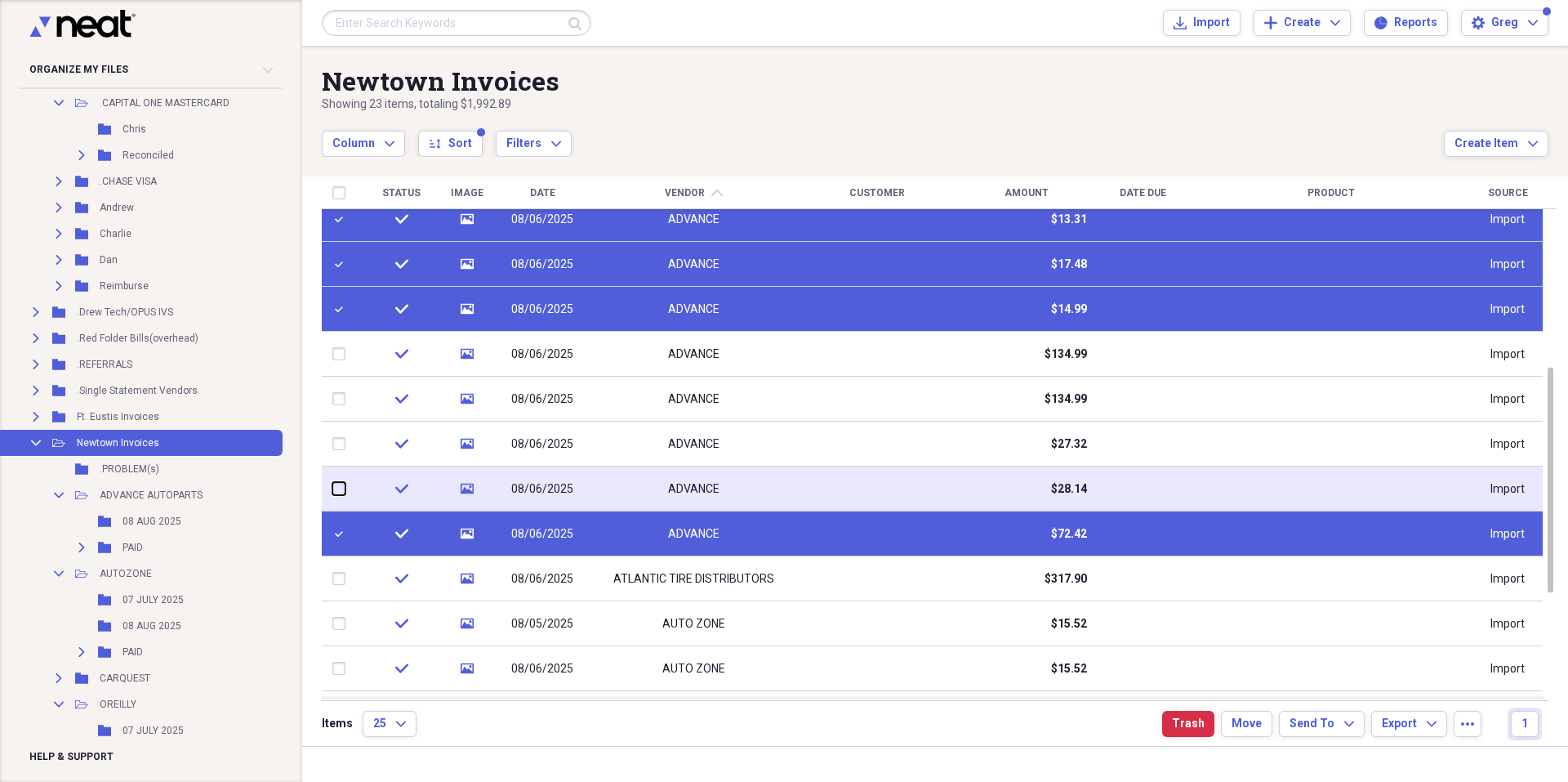 click at bounding box center [332, 489] 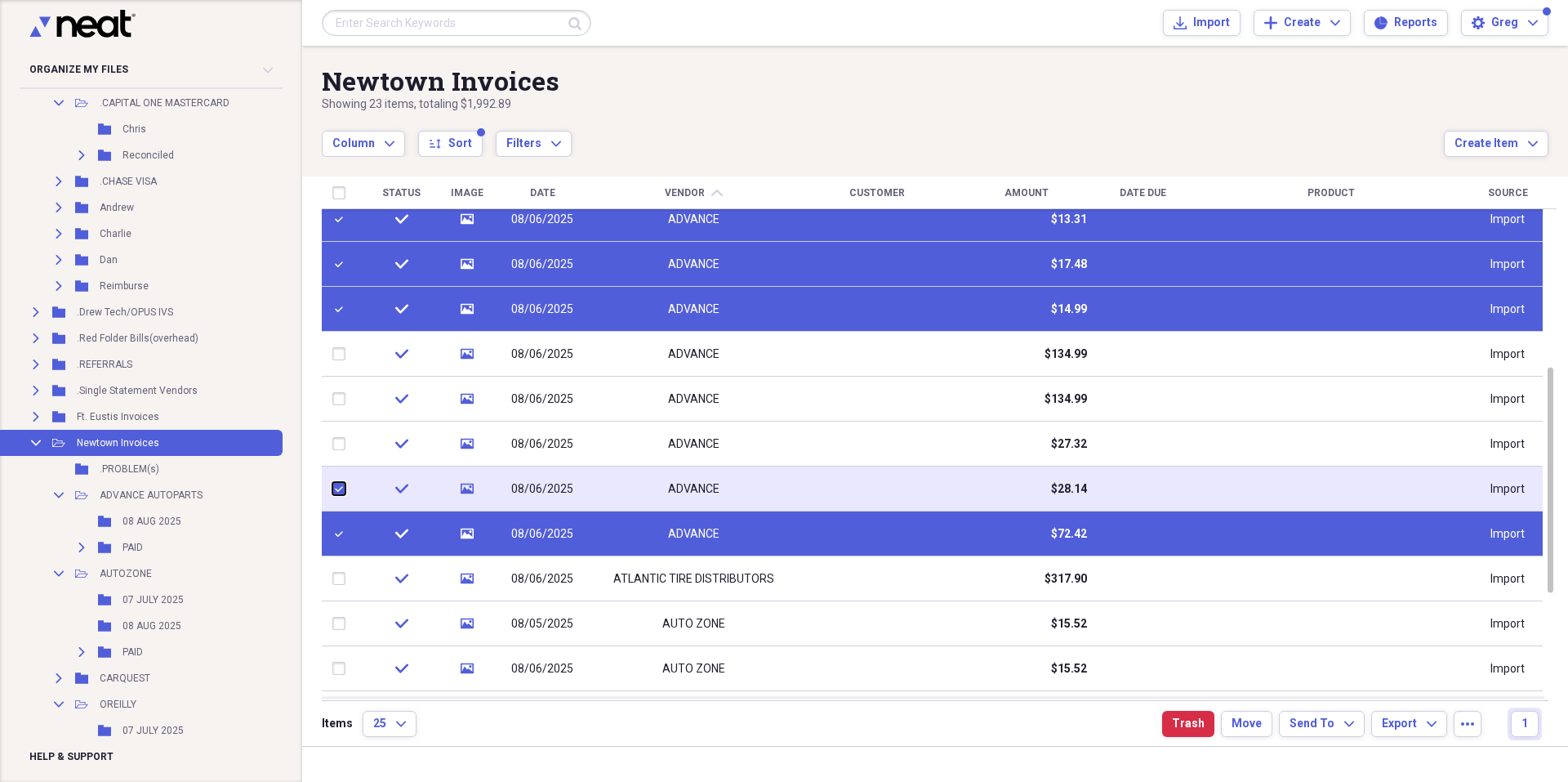 checkbox on "true" 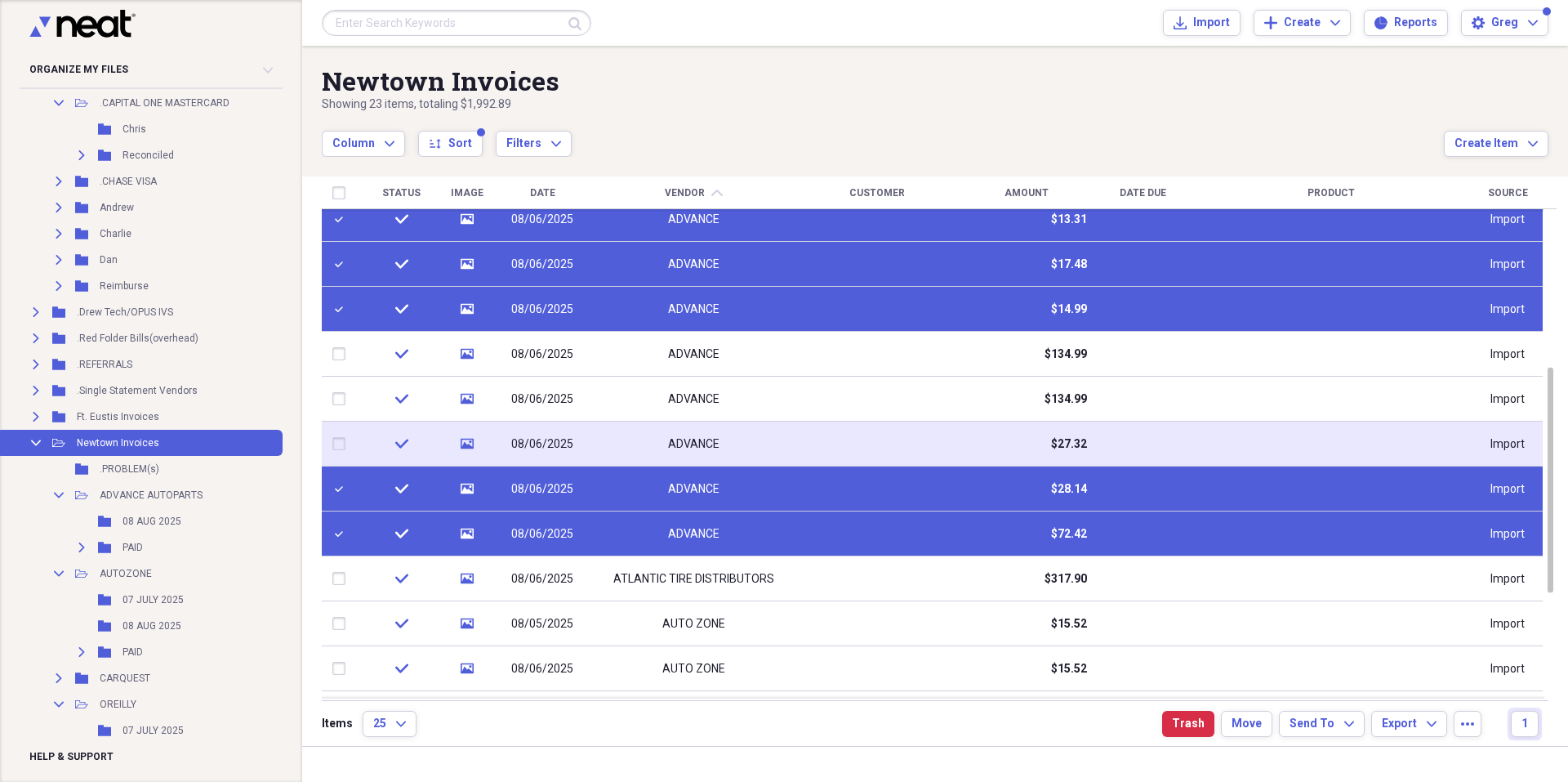 click at bounding box center [342, 444] 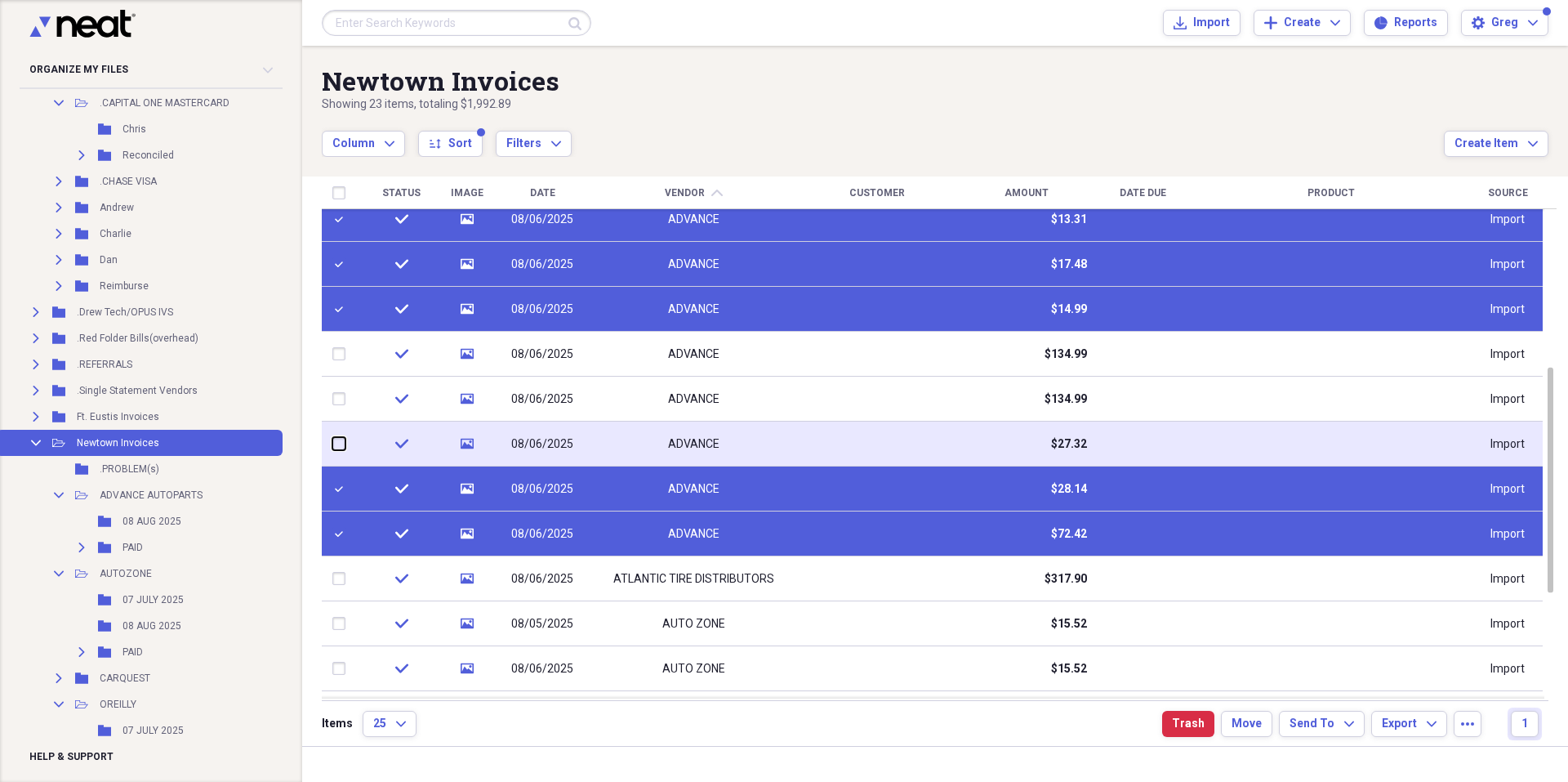 click at bounding box center [332, 444] 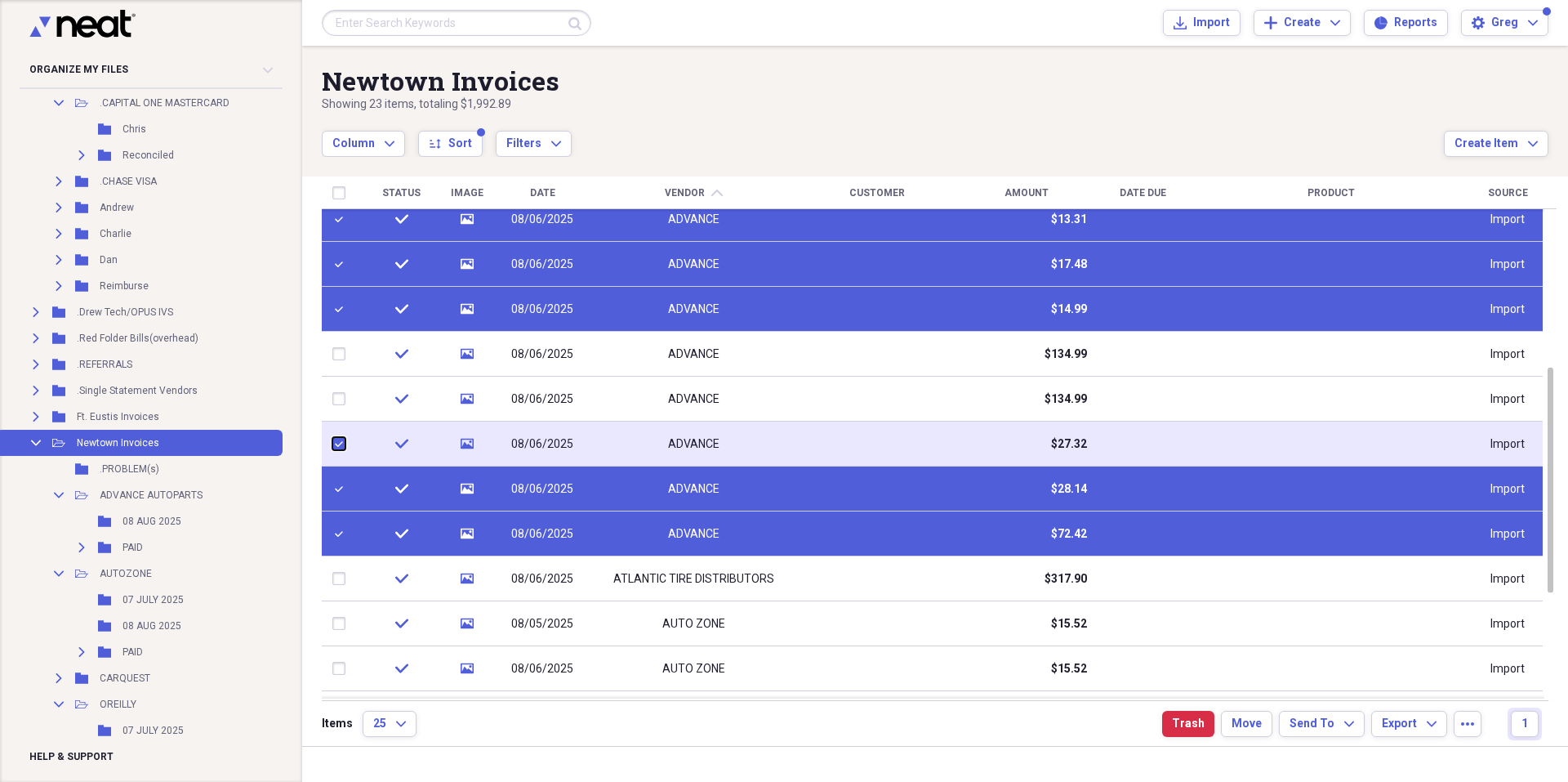 checkbox on "true" 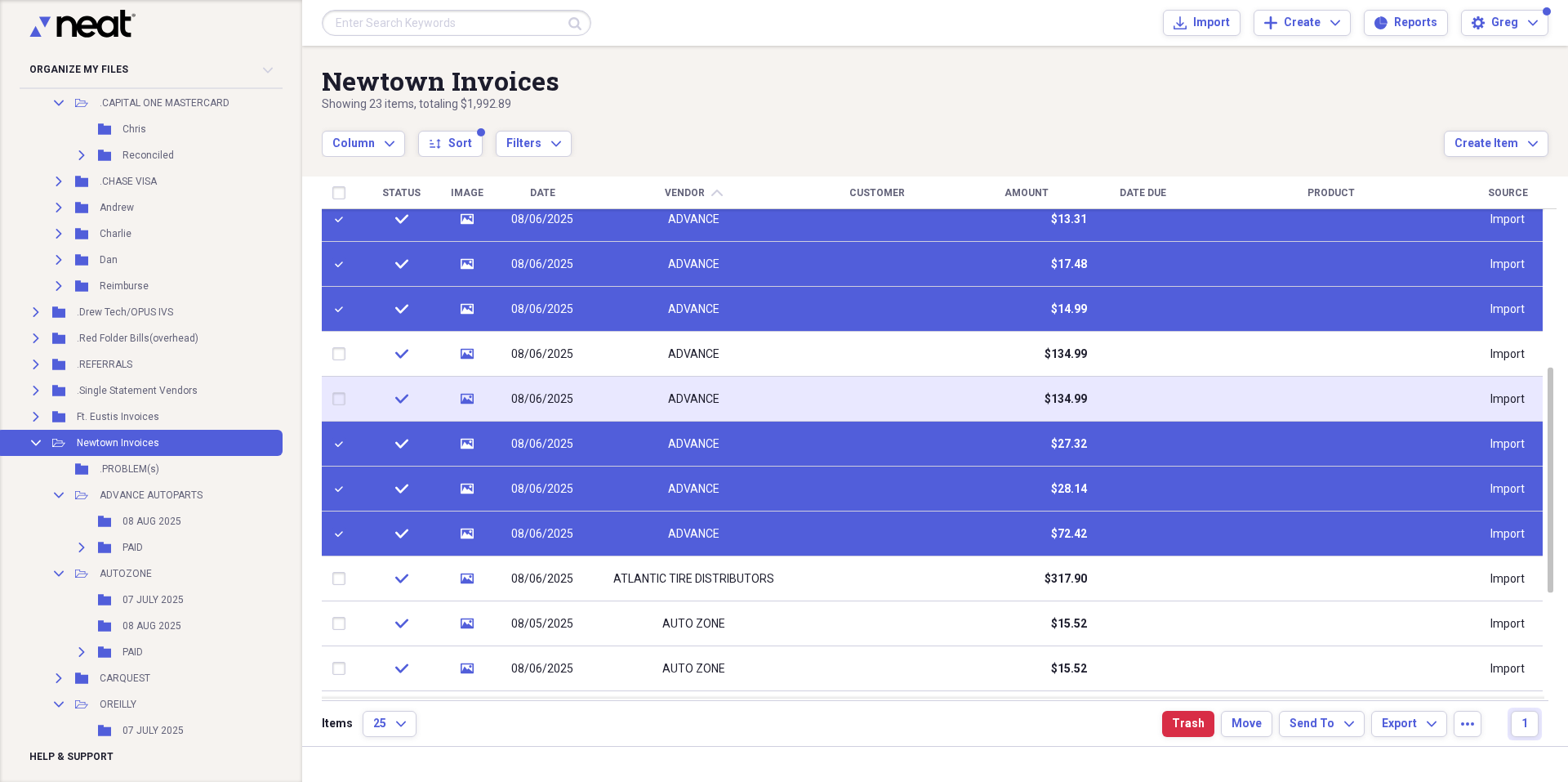 click at bounding box center [342, 399] 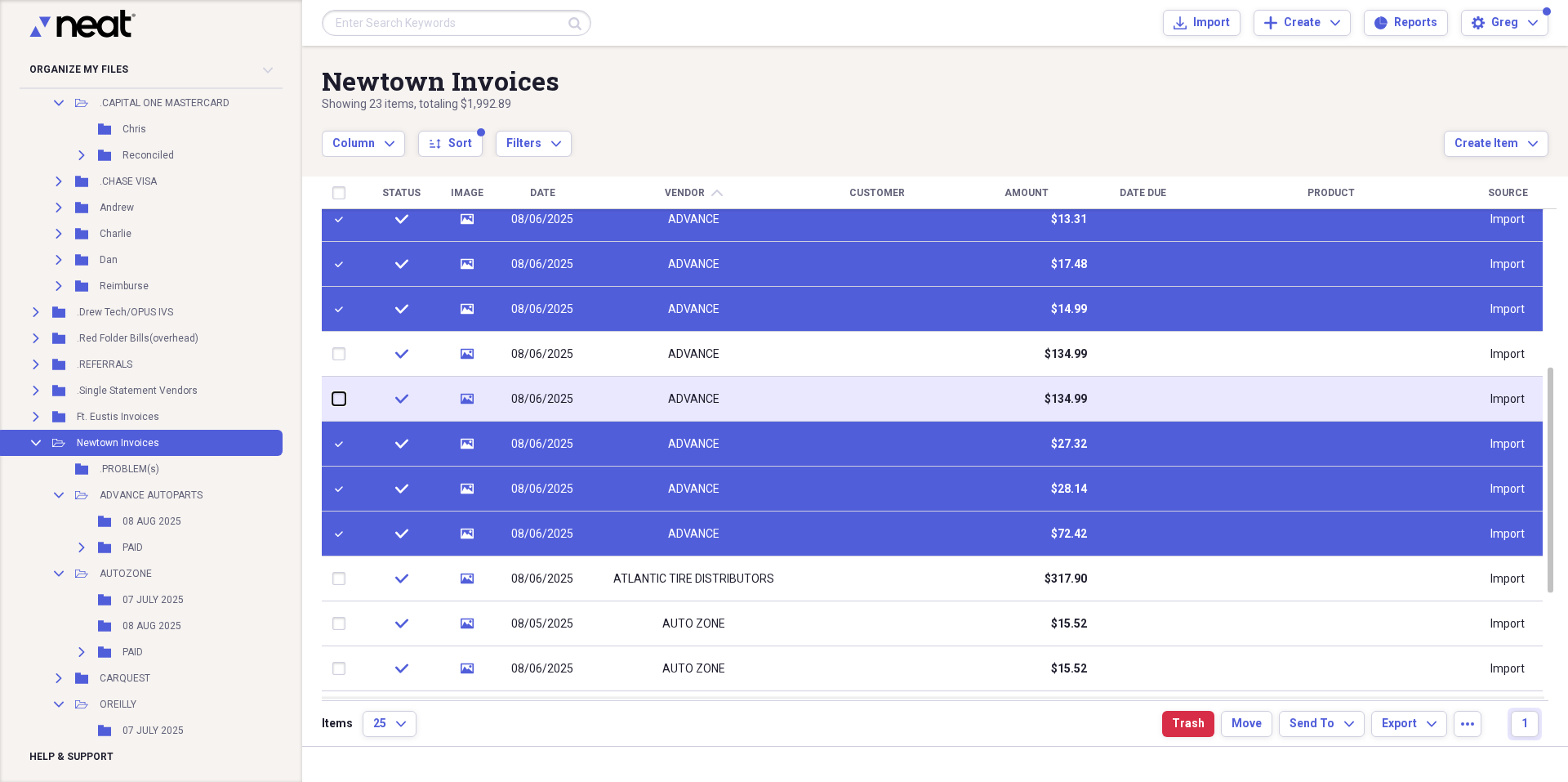 click at bounding box center [332, 399] 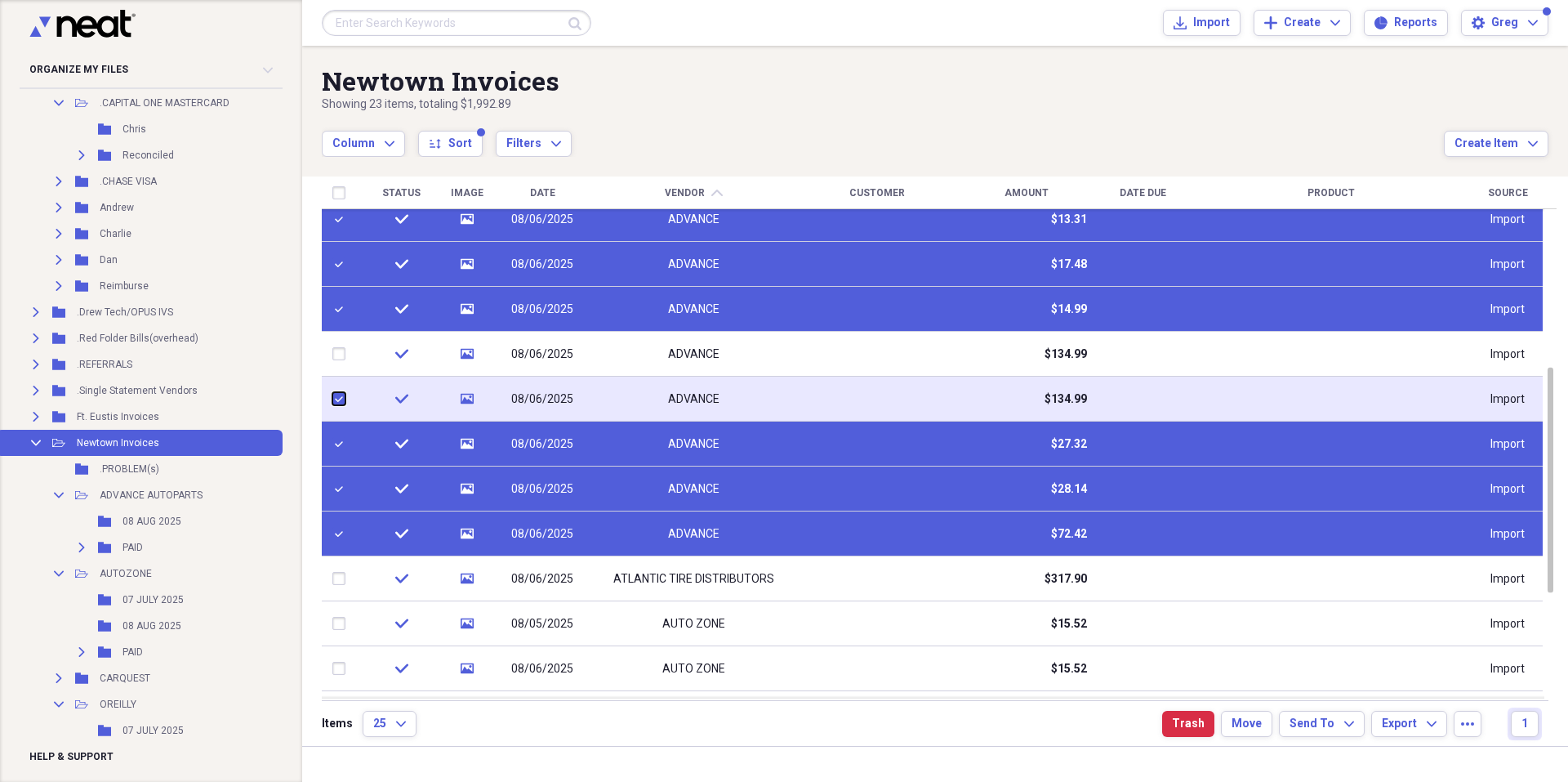 checkbox on "true" 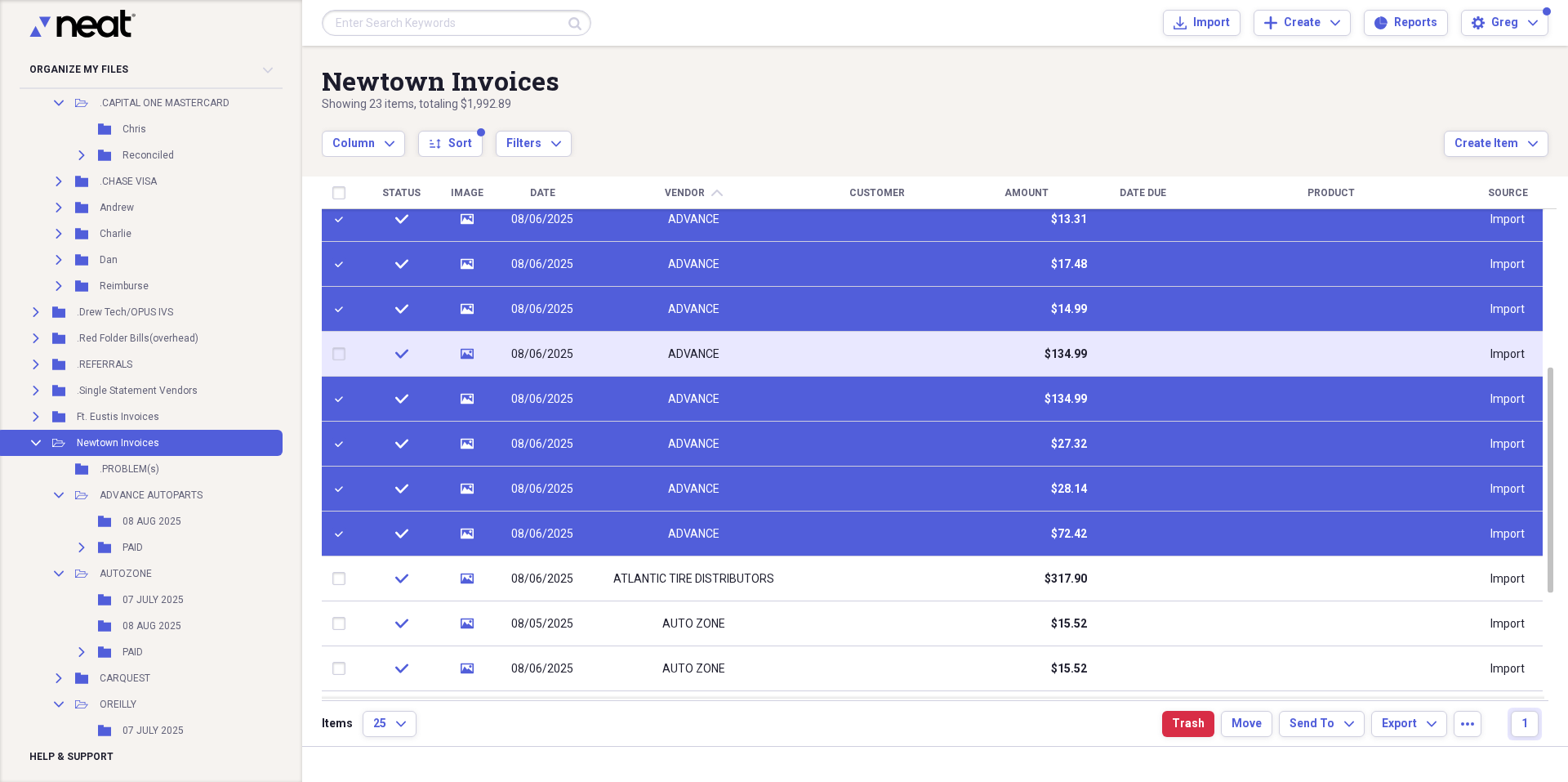 click at bounding box center [342, 354] 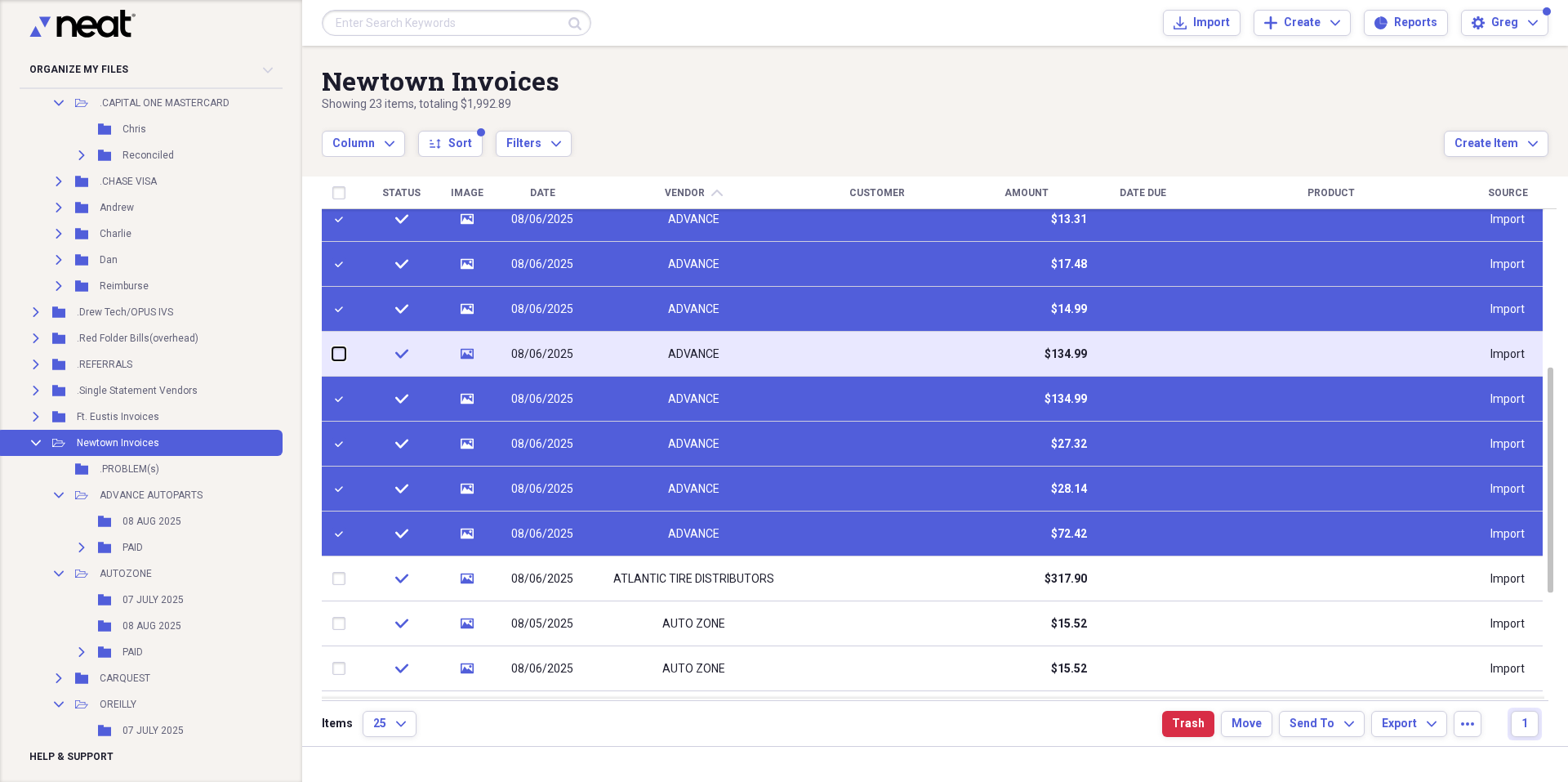 click at bounding box center [332, 354] 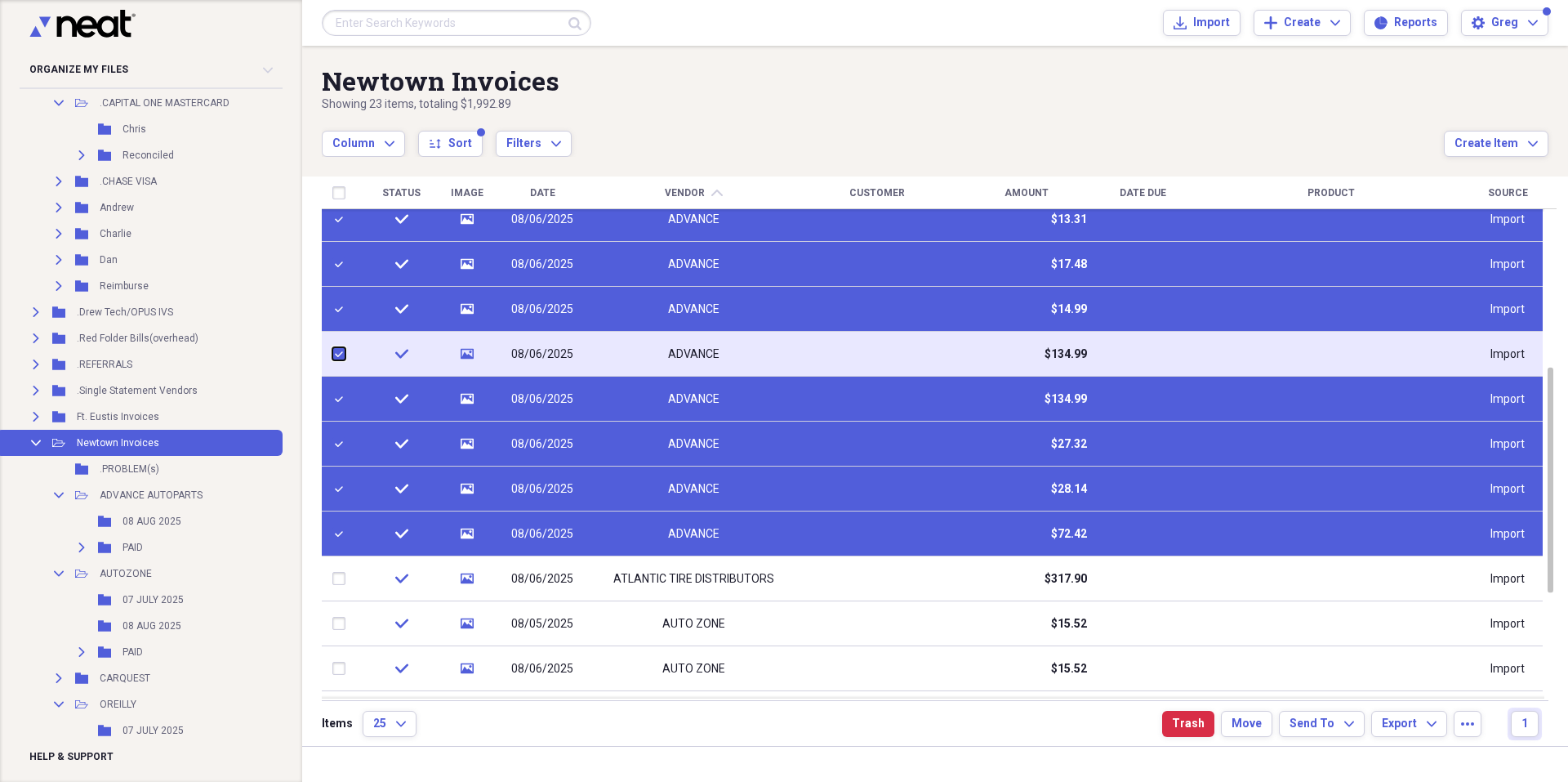 checkbox on "true" 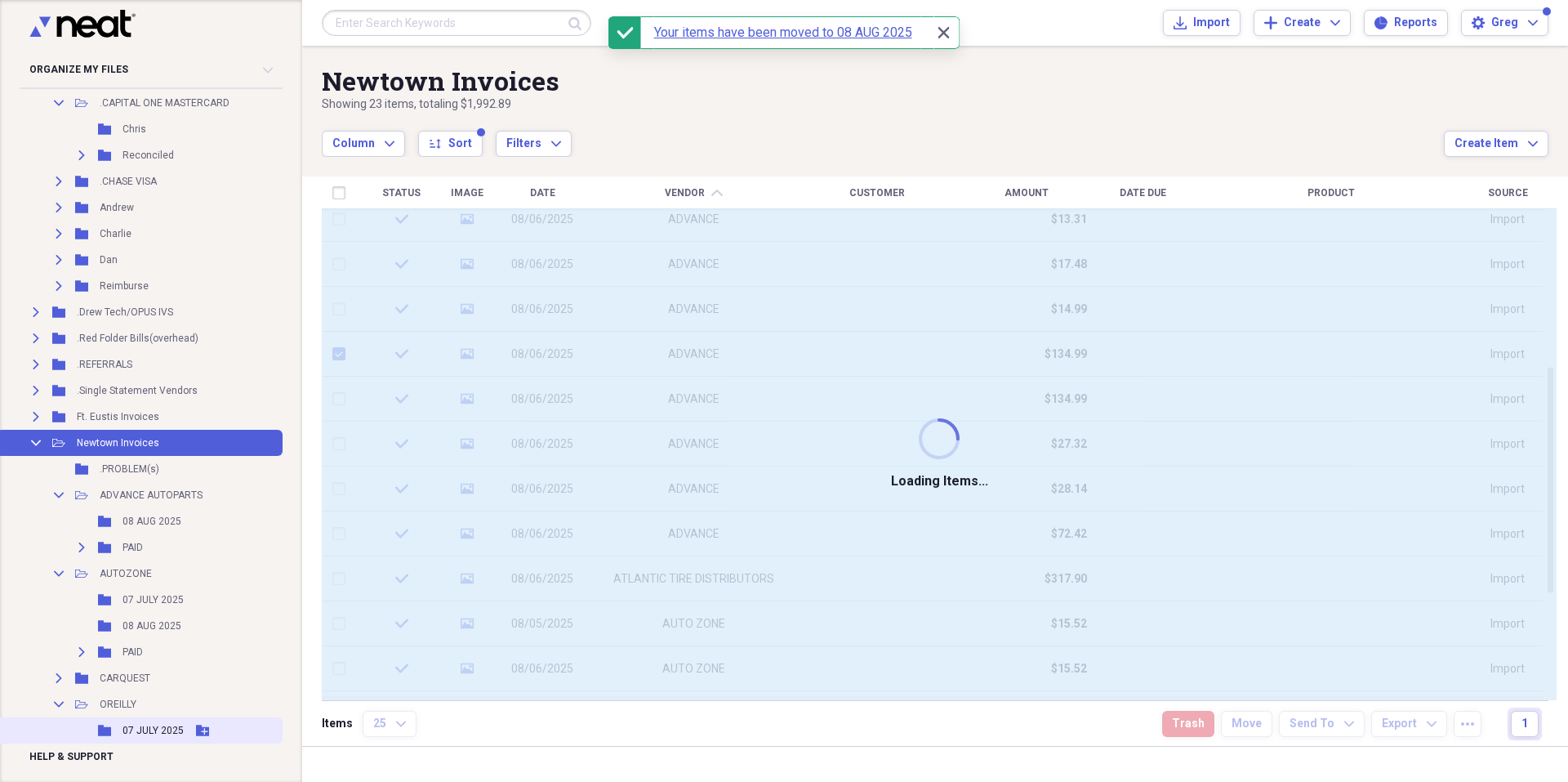 checkbox on "false" 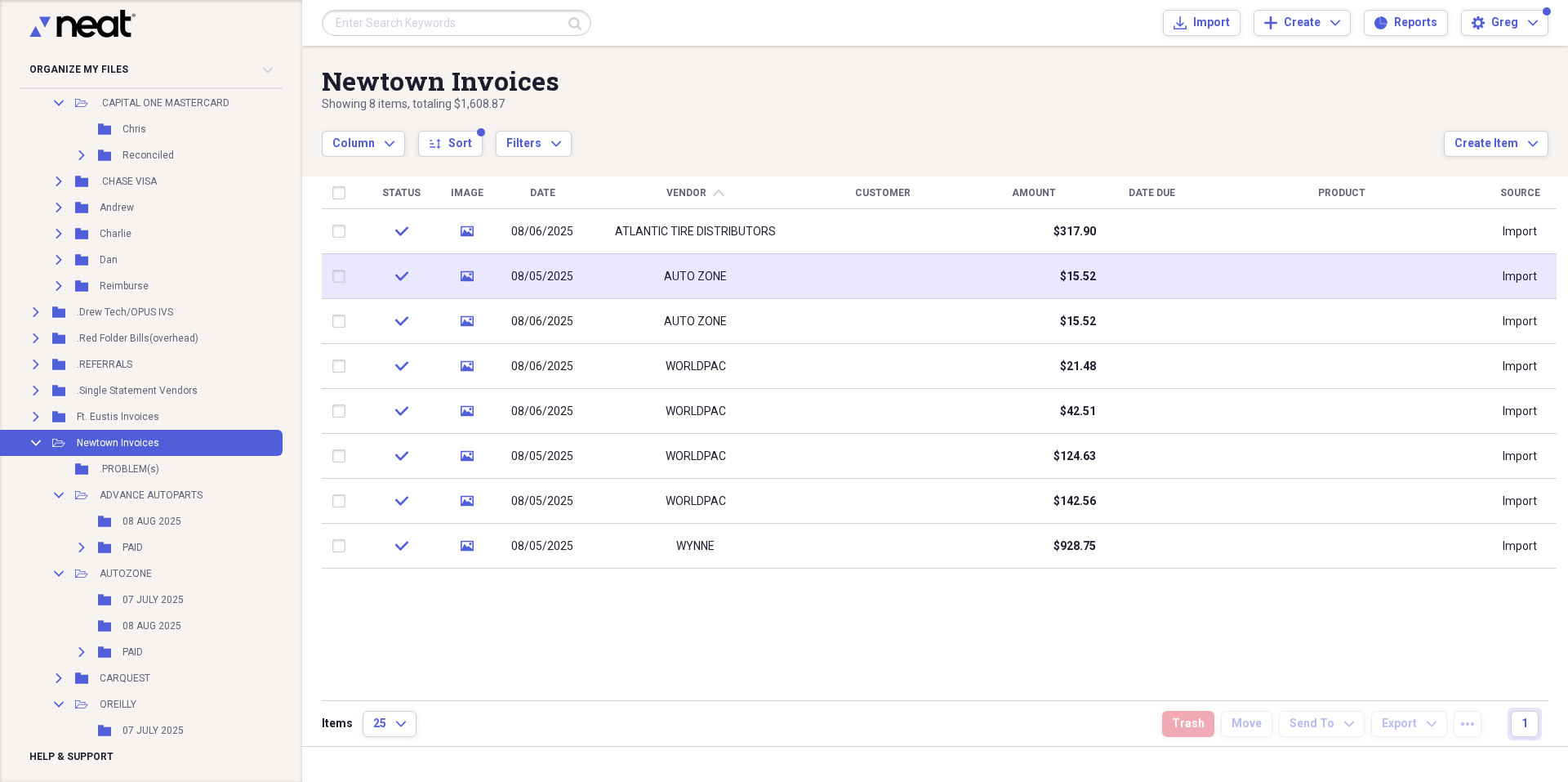 drag, startPoint x: 349, startPoint y: 279, endPoint x: 347, endPoint y: 287, distance: 8.246211 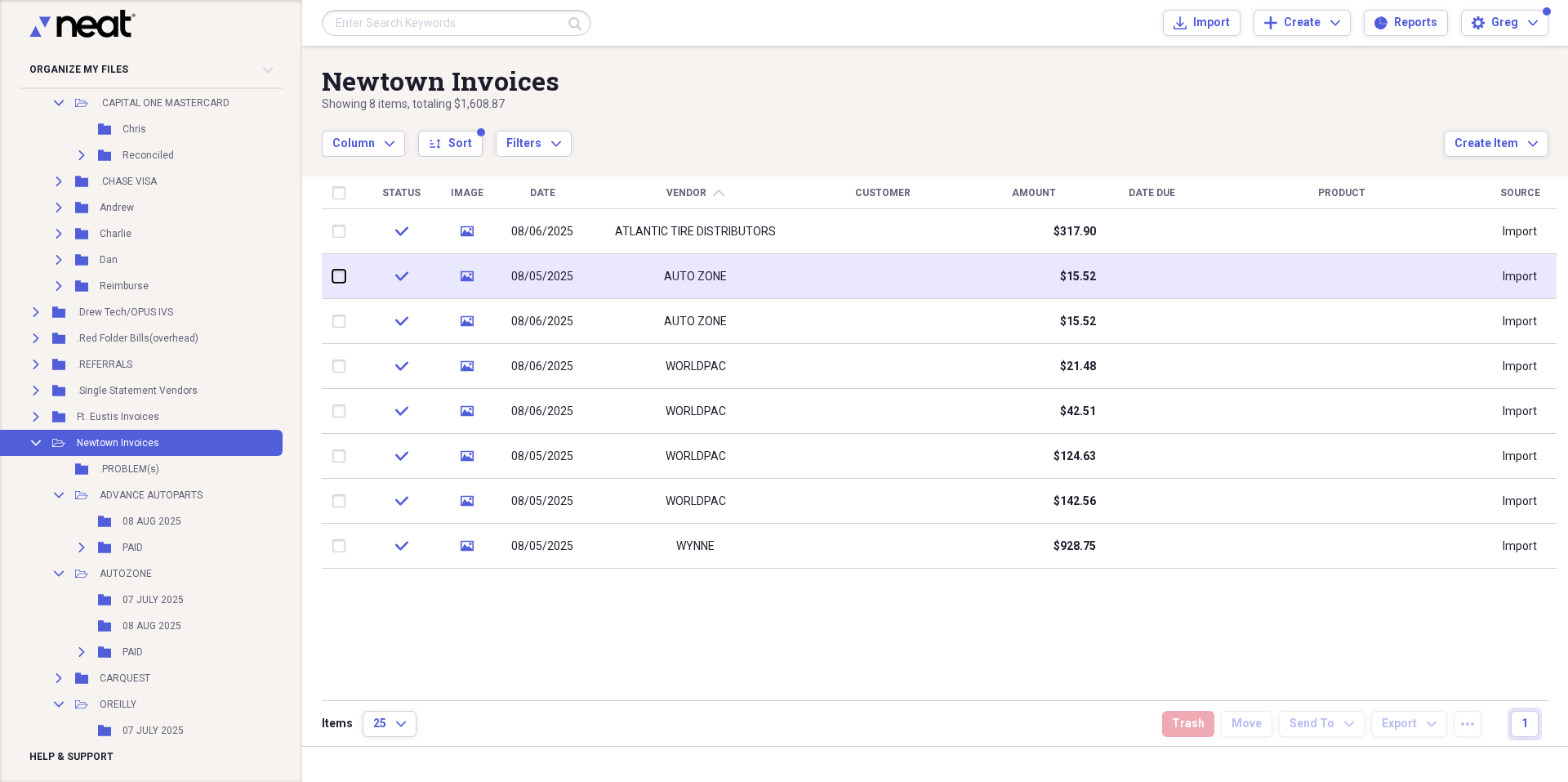 click at bounding box center (332, 276) 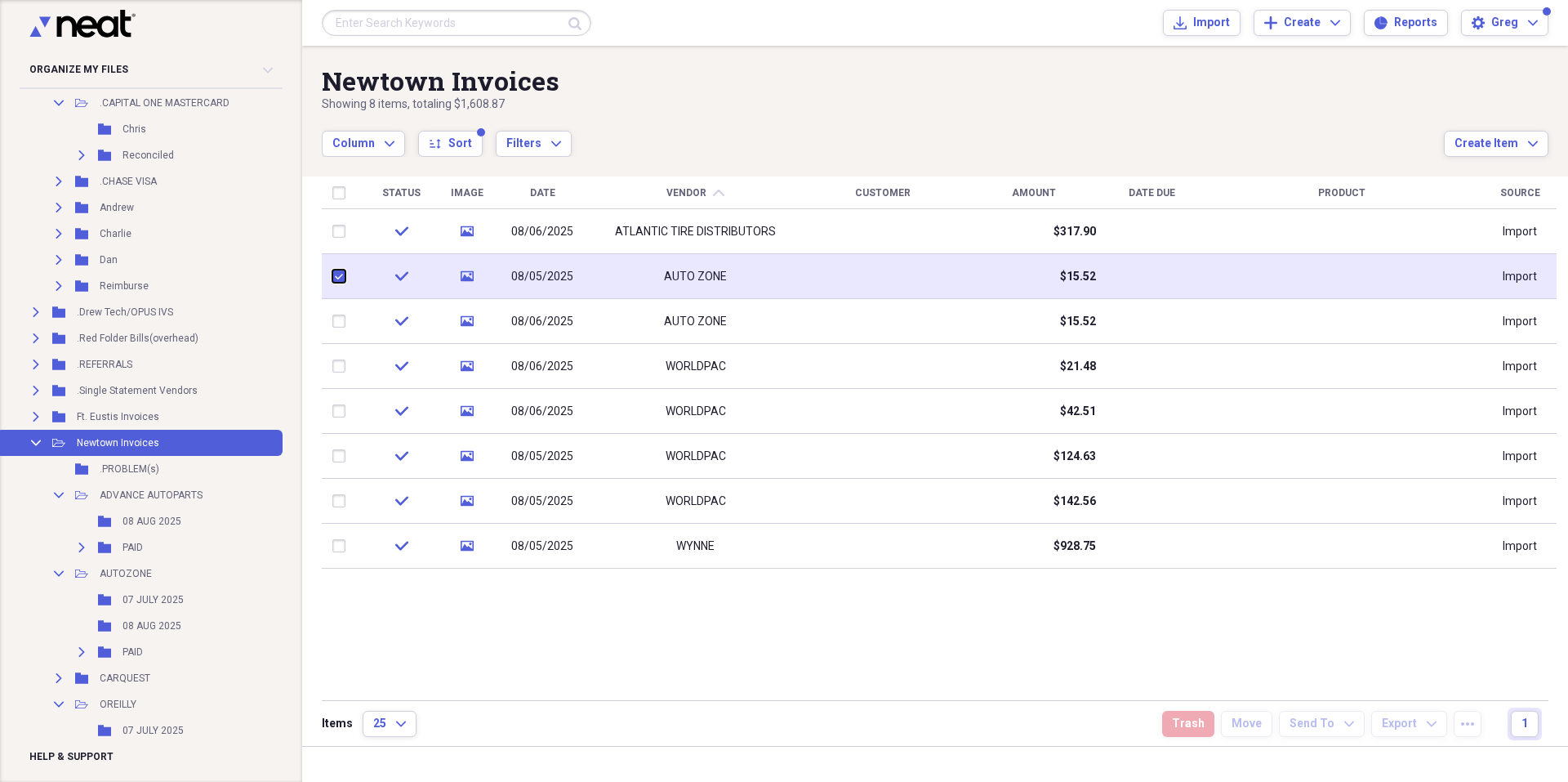 checkbox on "true" 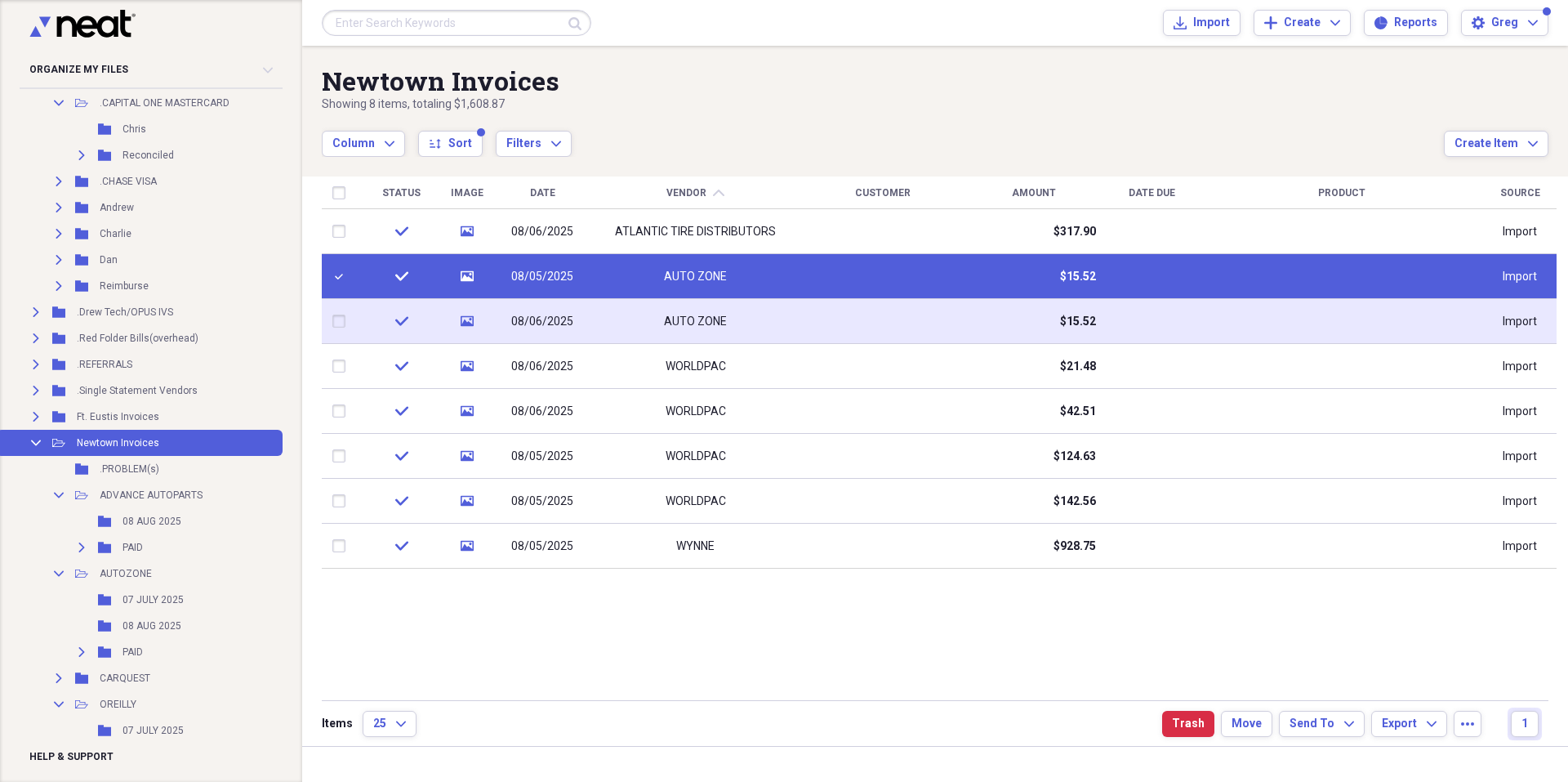 click at bounding box center (342, 321) 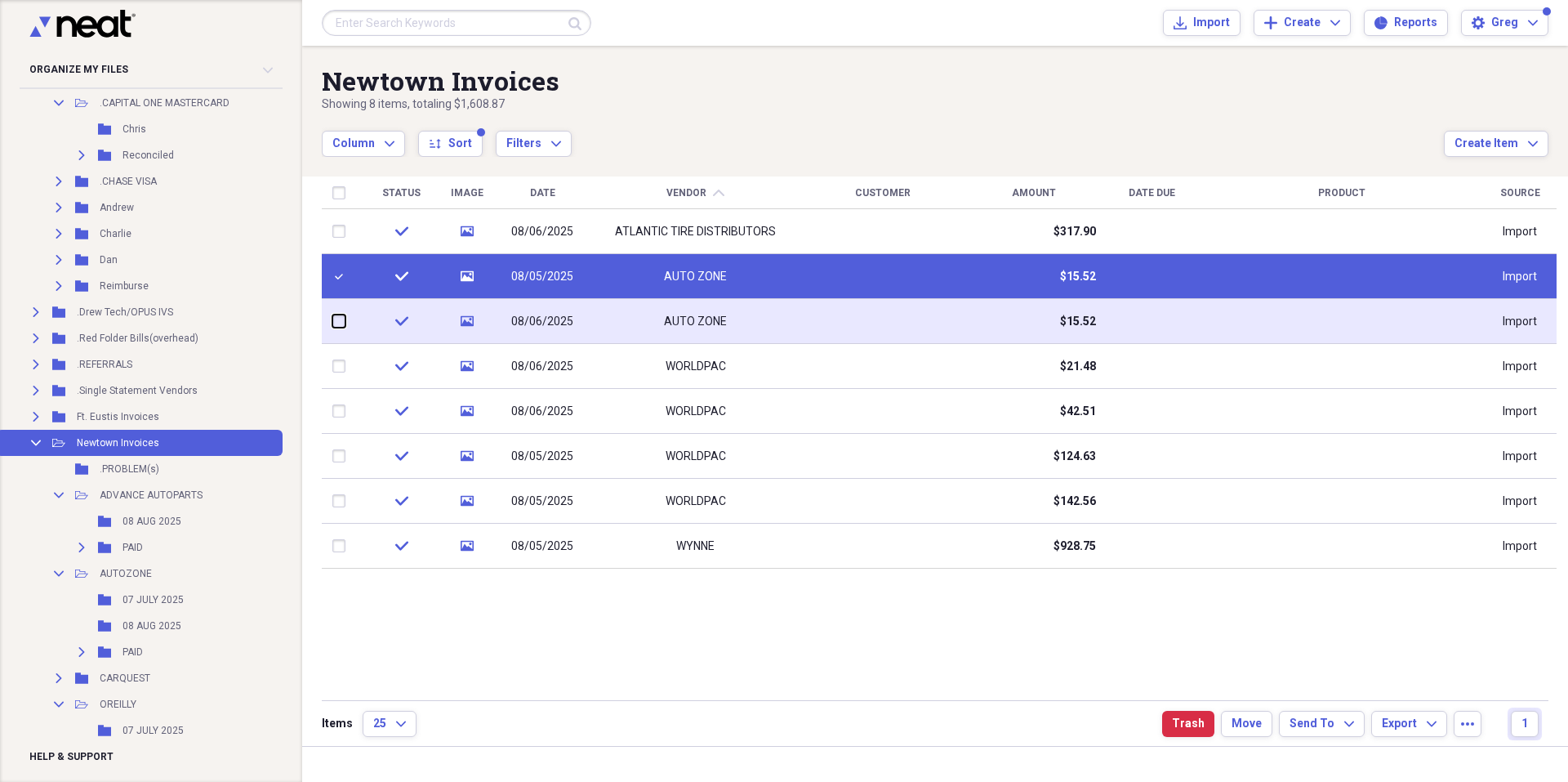 click at bounding box center [332, 321] 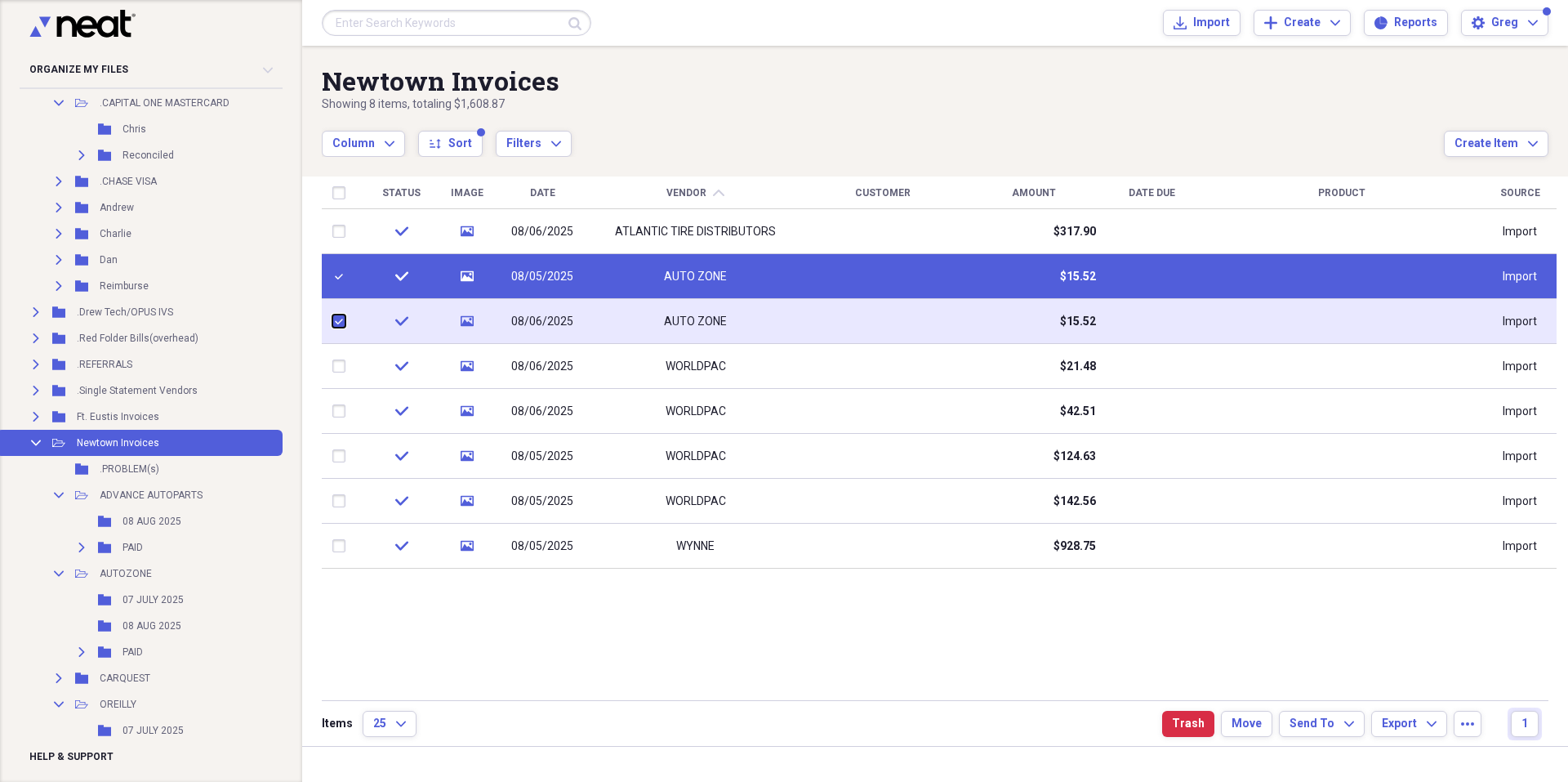checkbox on "true" 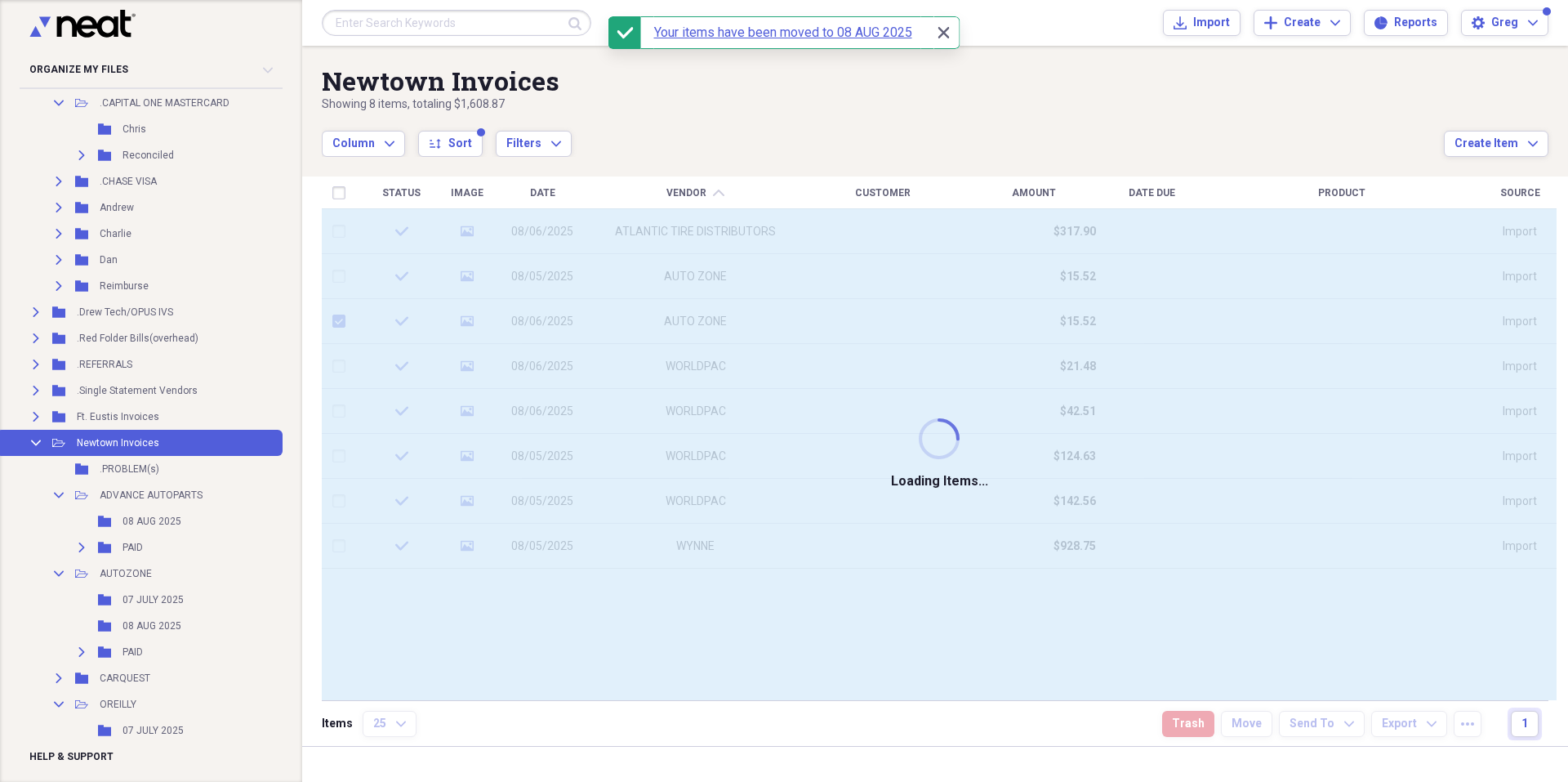 checkbox on "false" 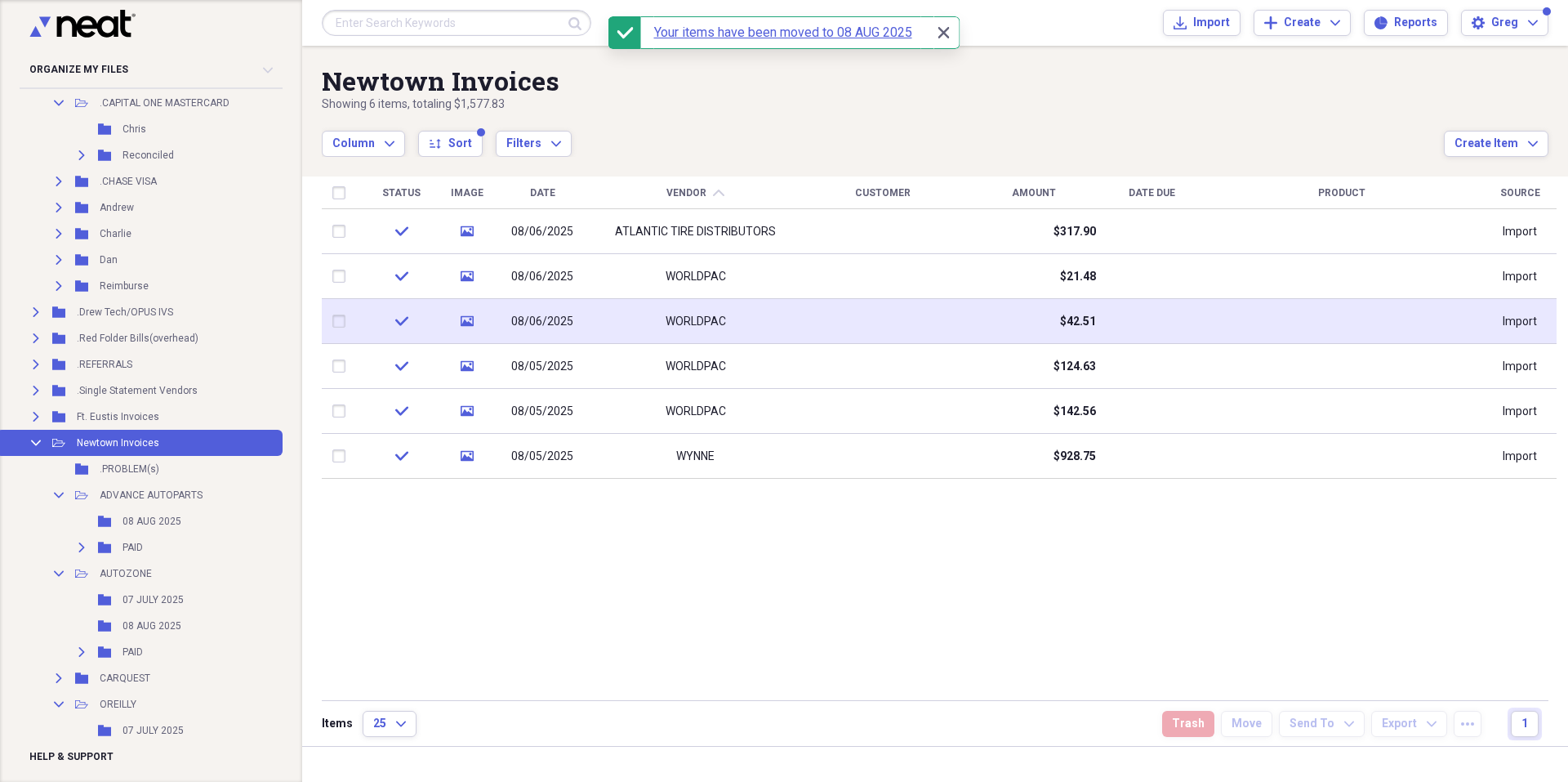 click at bounding box center [342, 321] 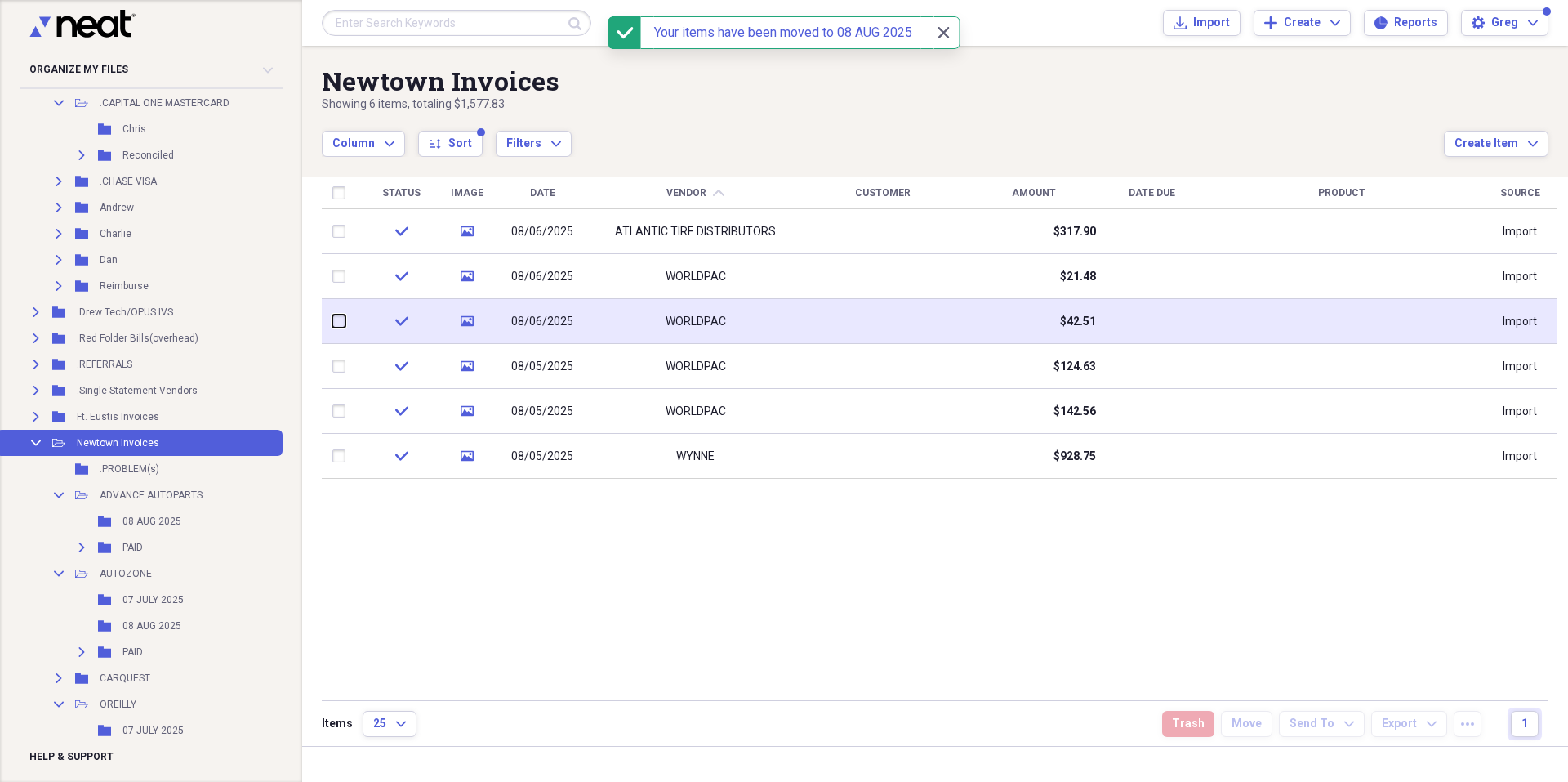 click at bounding box center (332, 321) 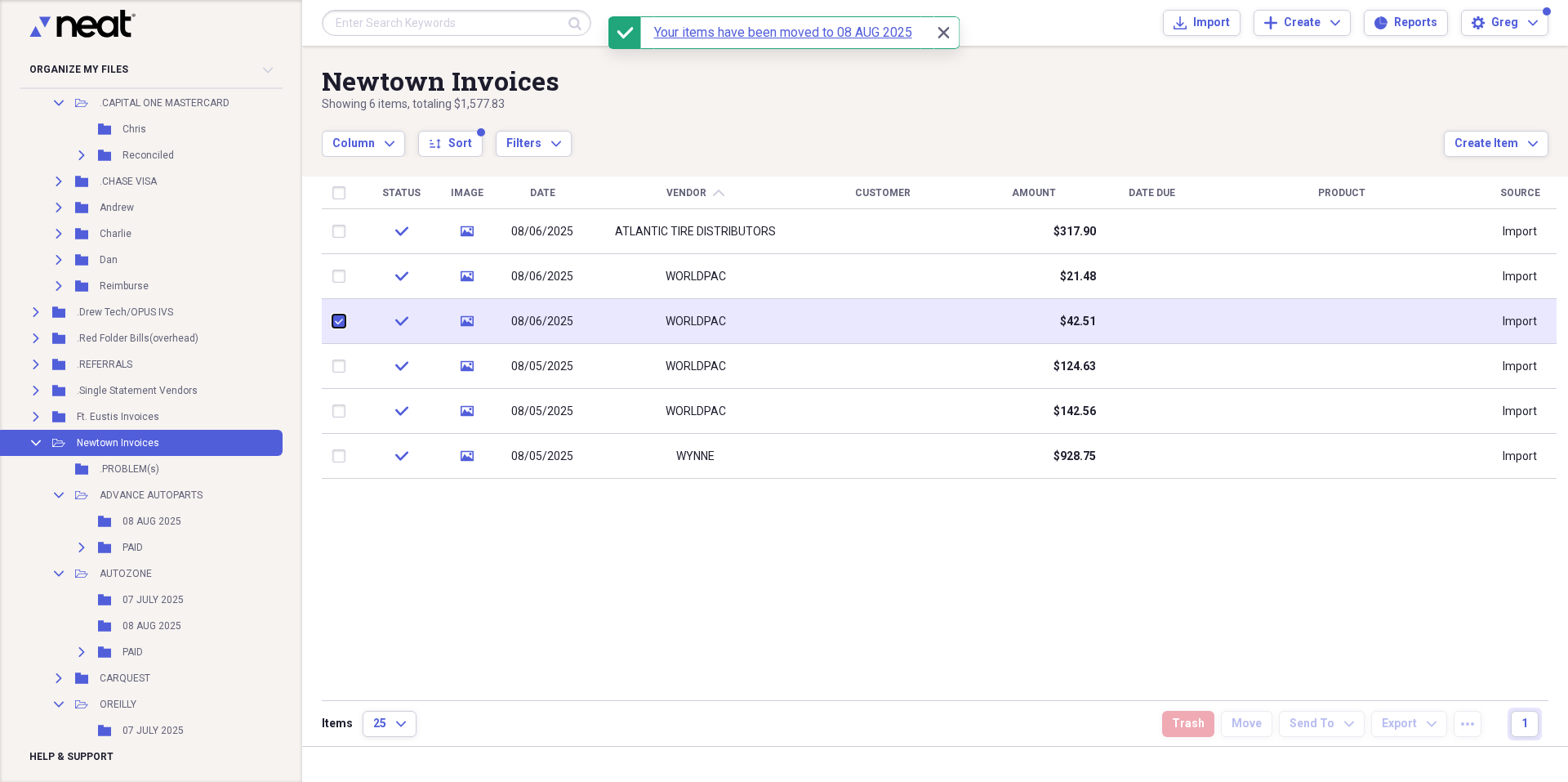 checkbox on "true" 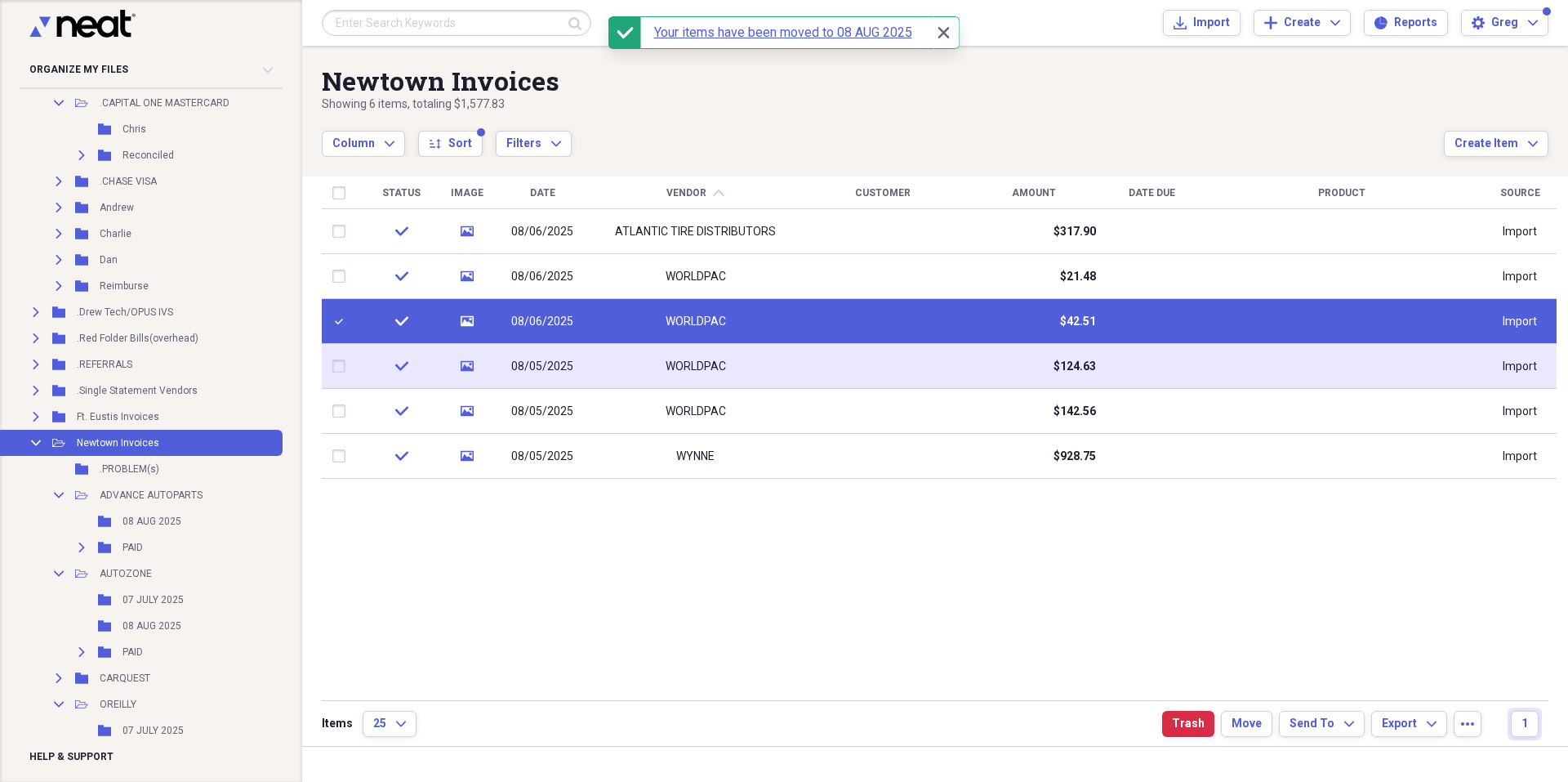 click at bounding box center [342, 366] 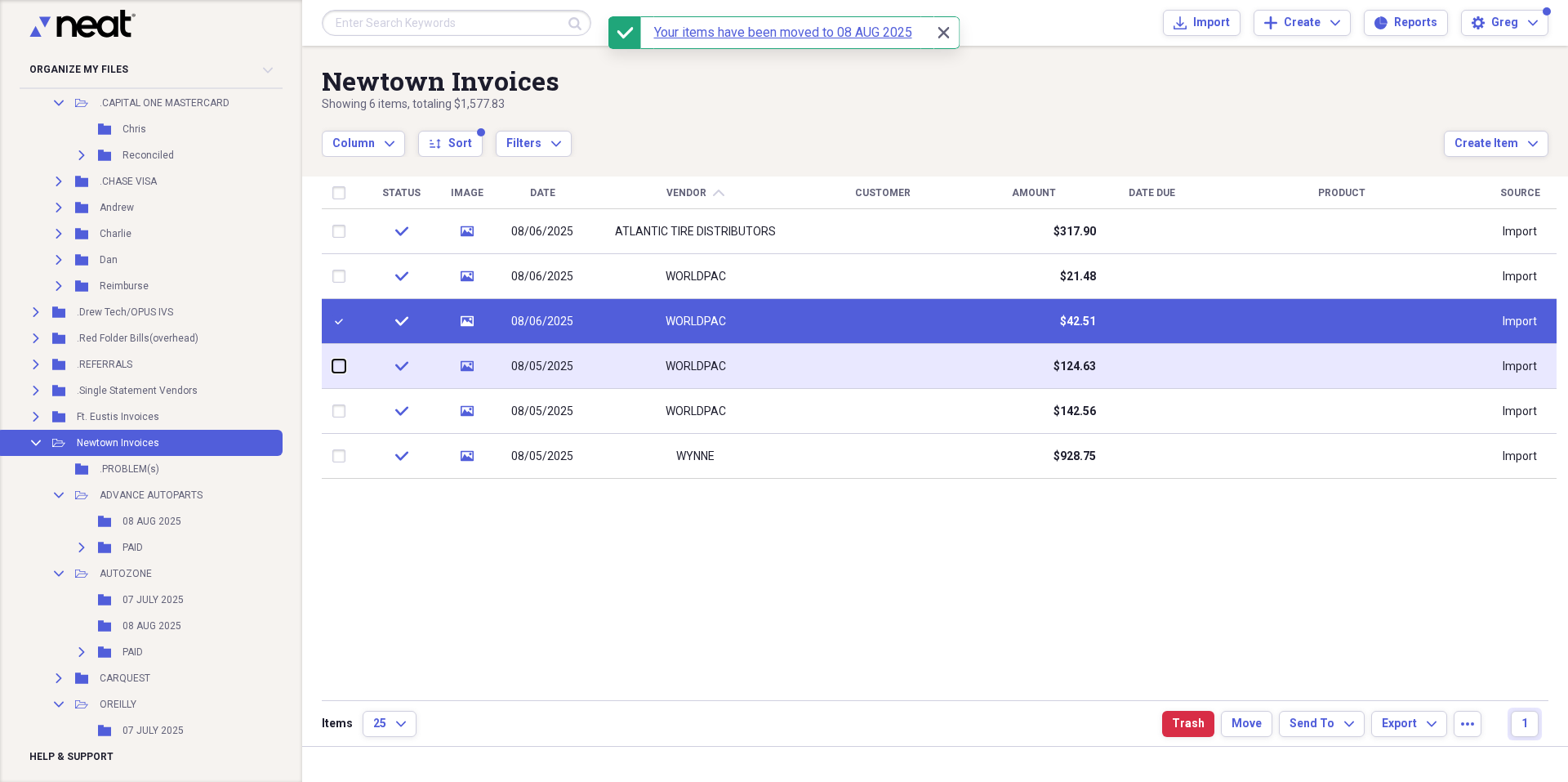 click at bounding box center (332, 366) 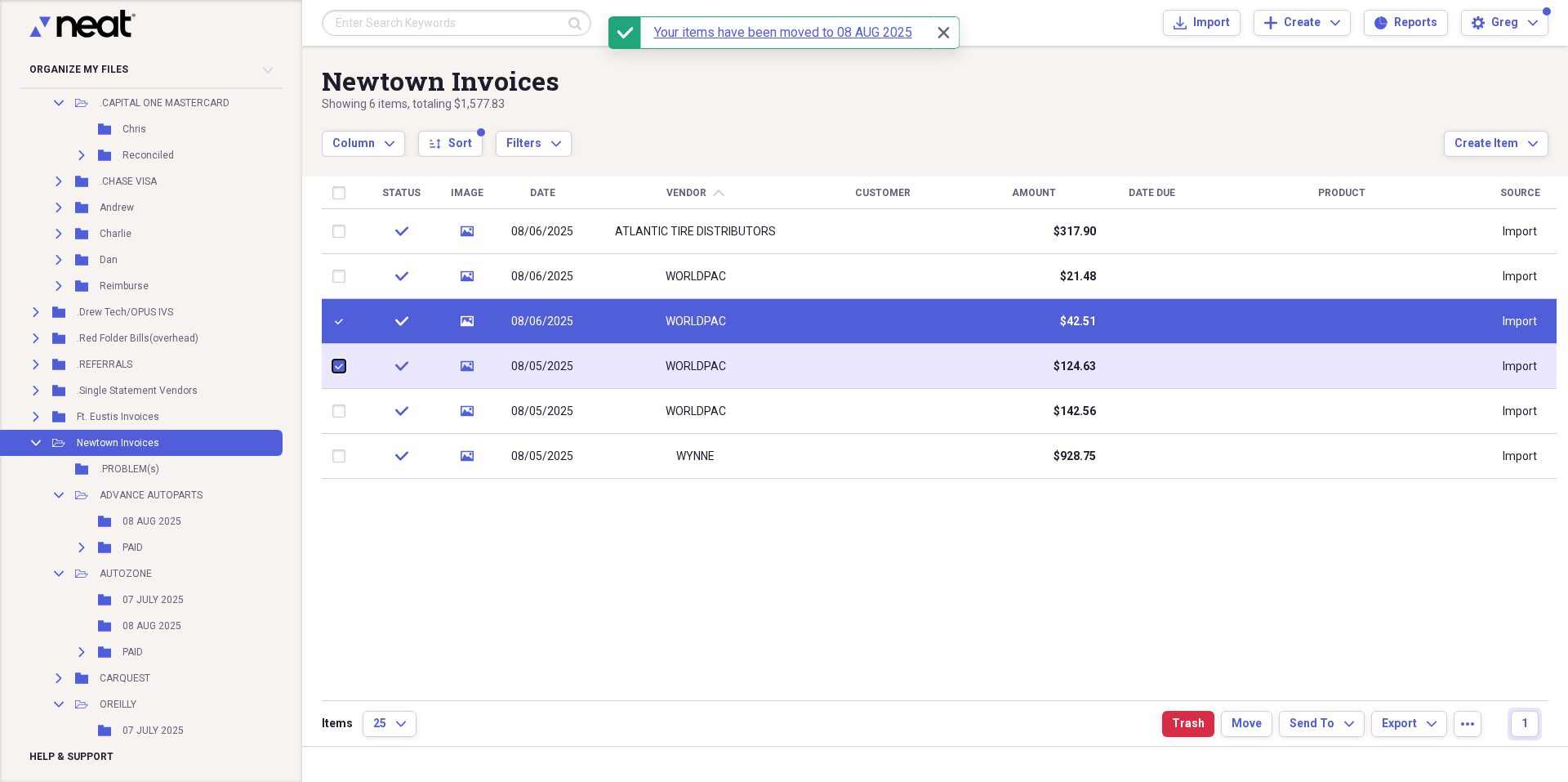 checkbox on "true" 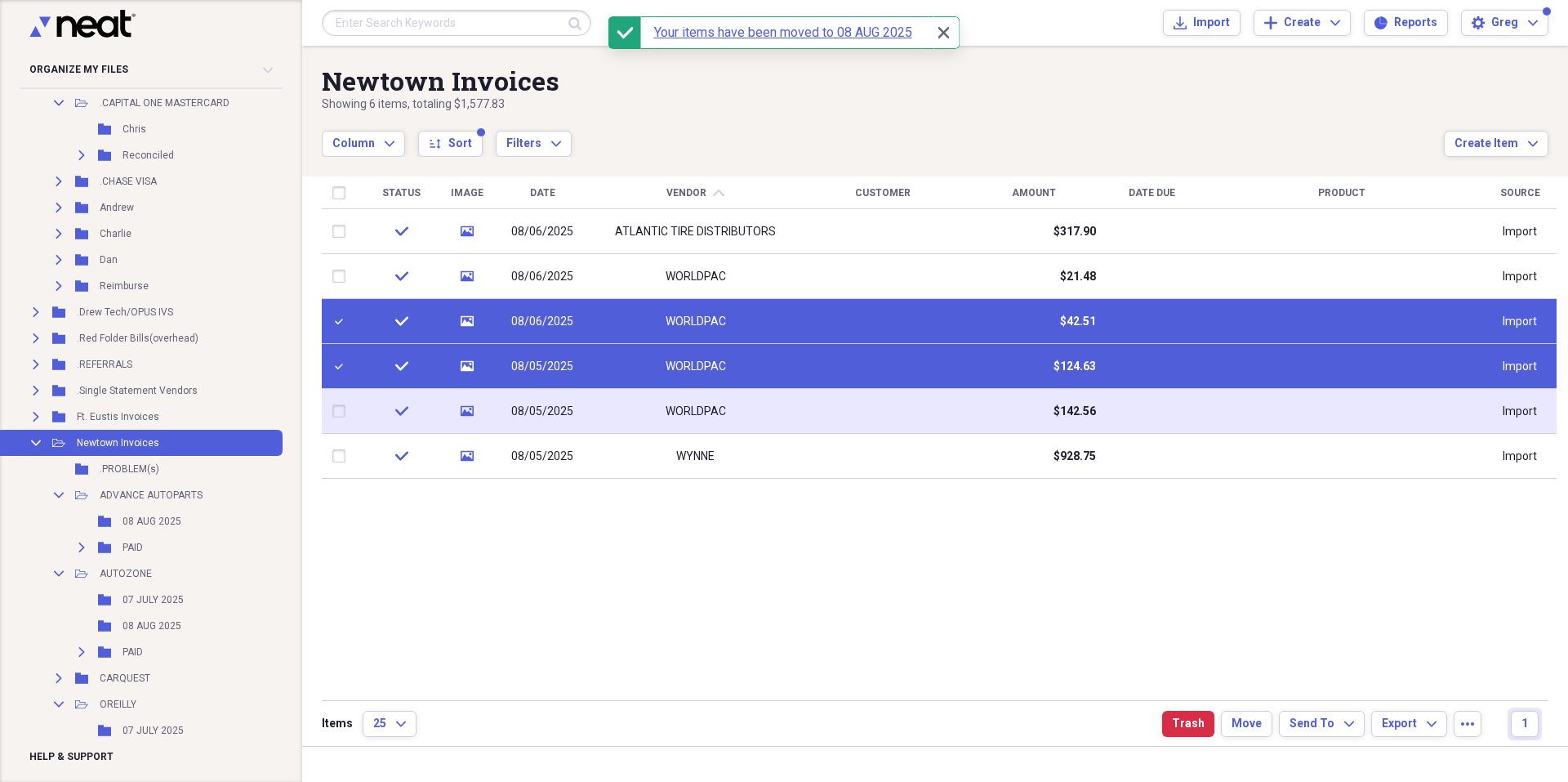 click at bounding box center (342, 411) 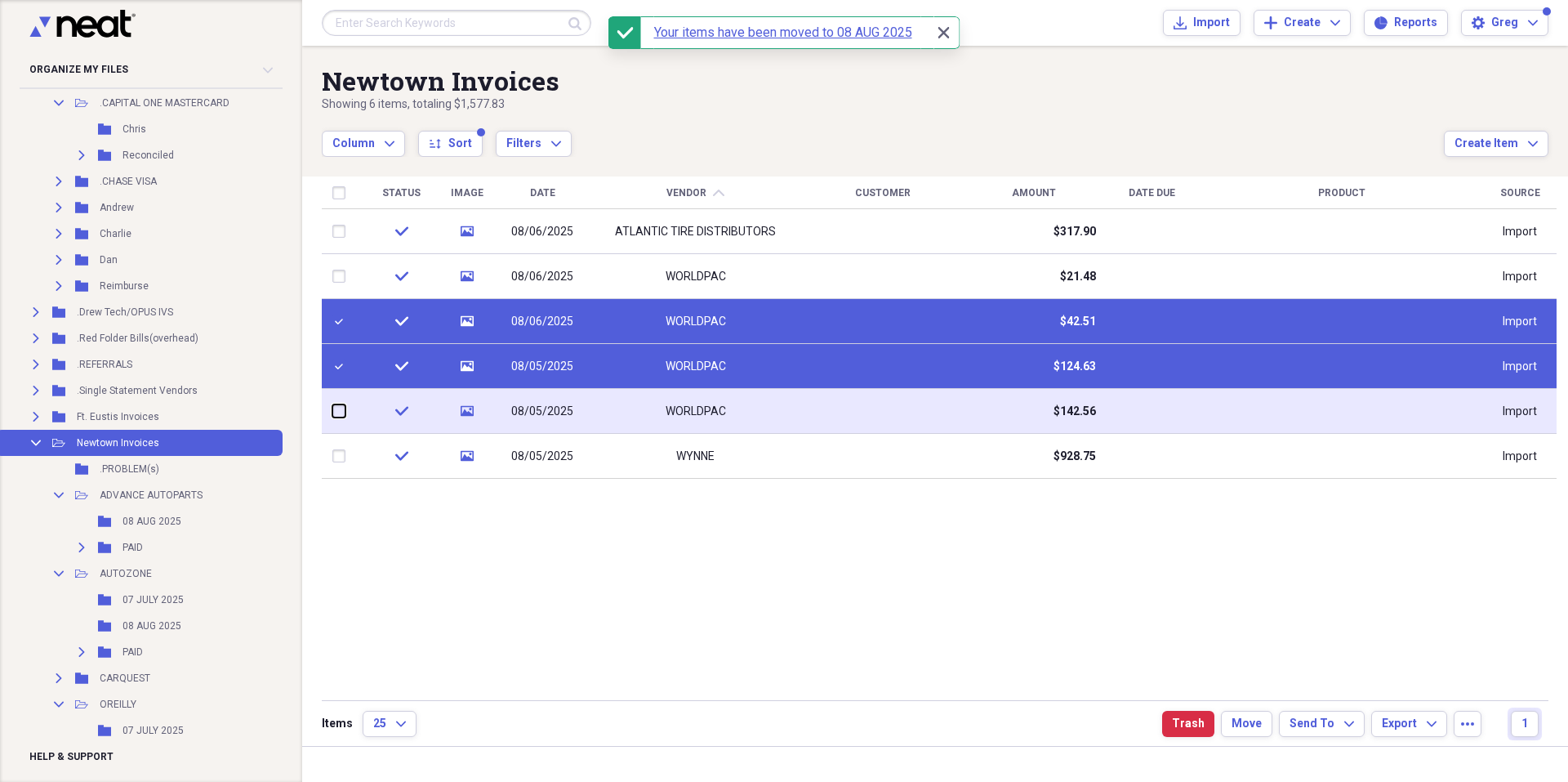 click at bounding box center [332, 411] 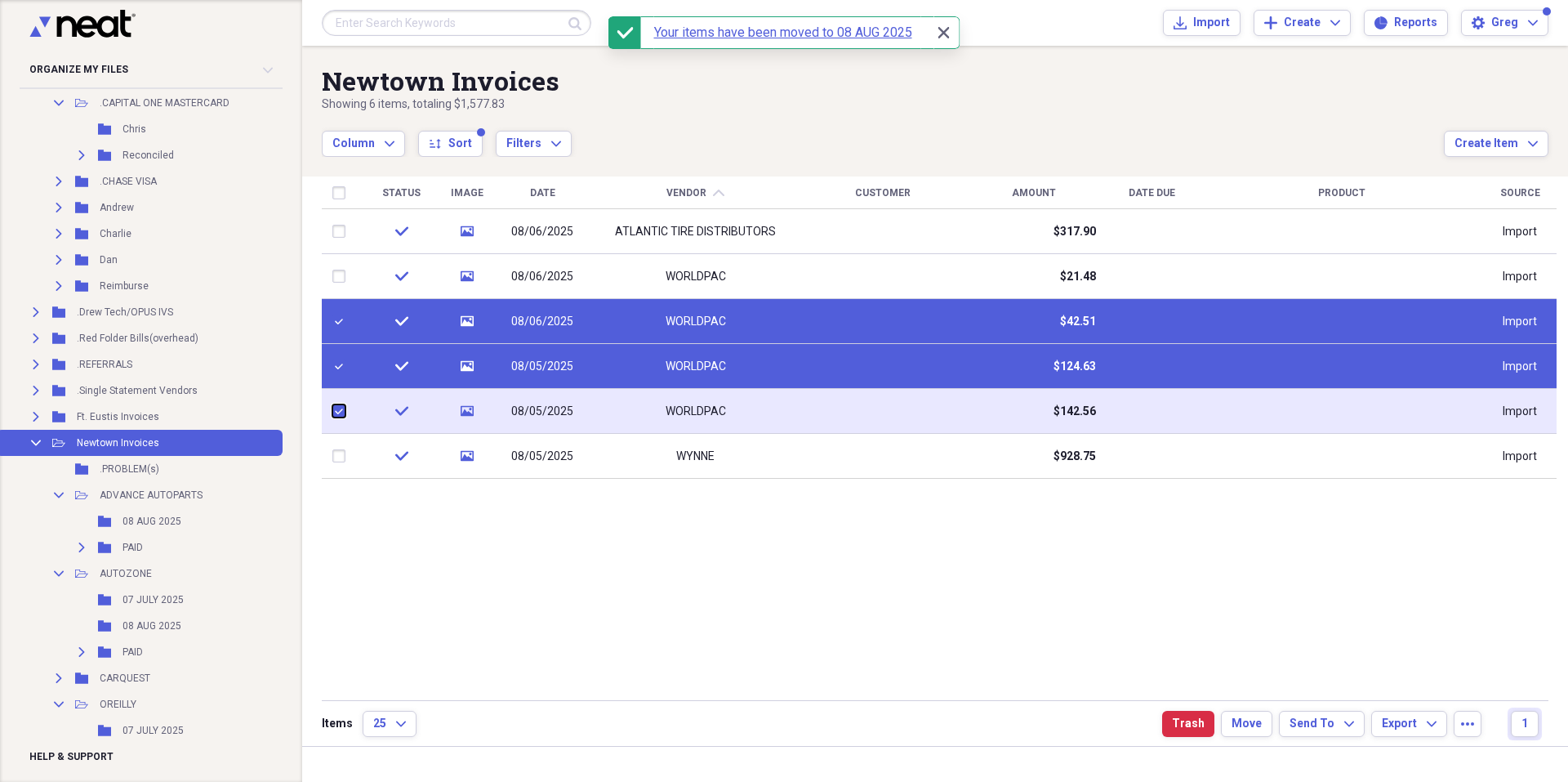 checkbox on "true" 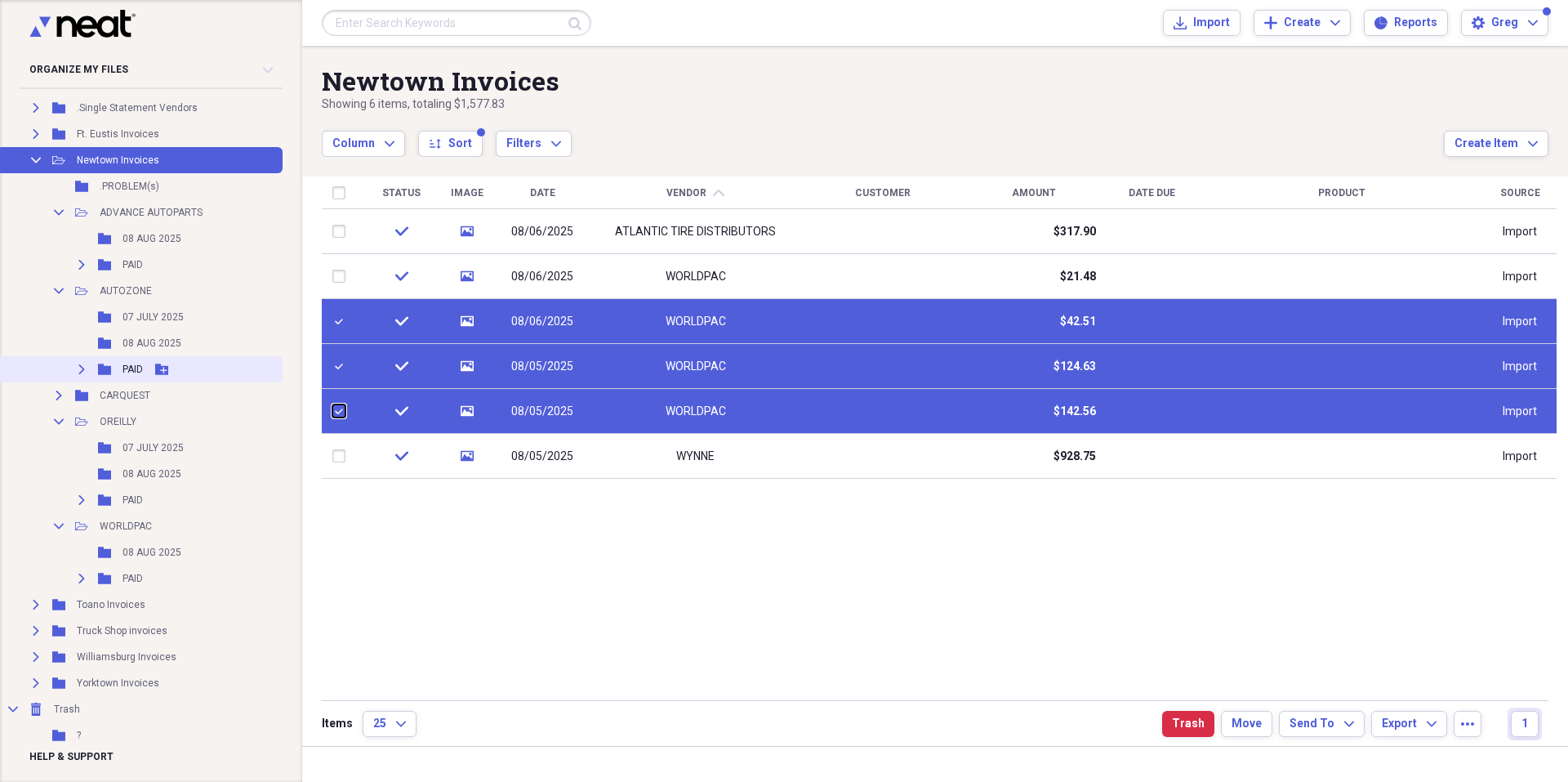 scroll, scrollTop: 1117, scrollLeft: 0, axis: vertical 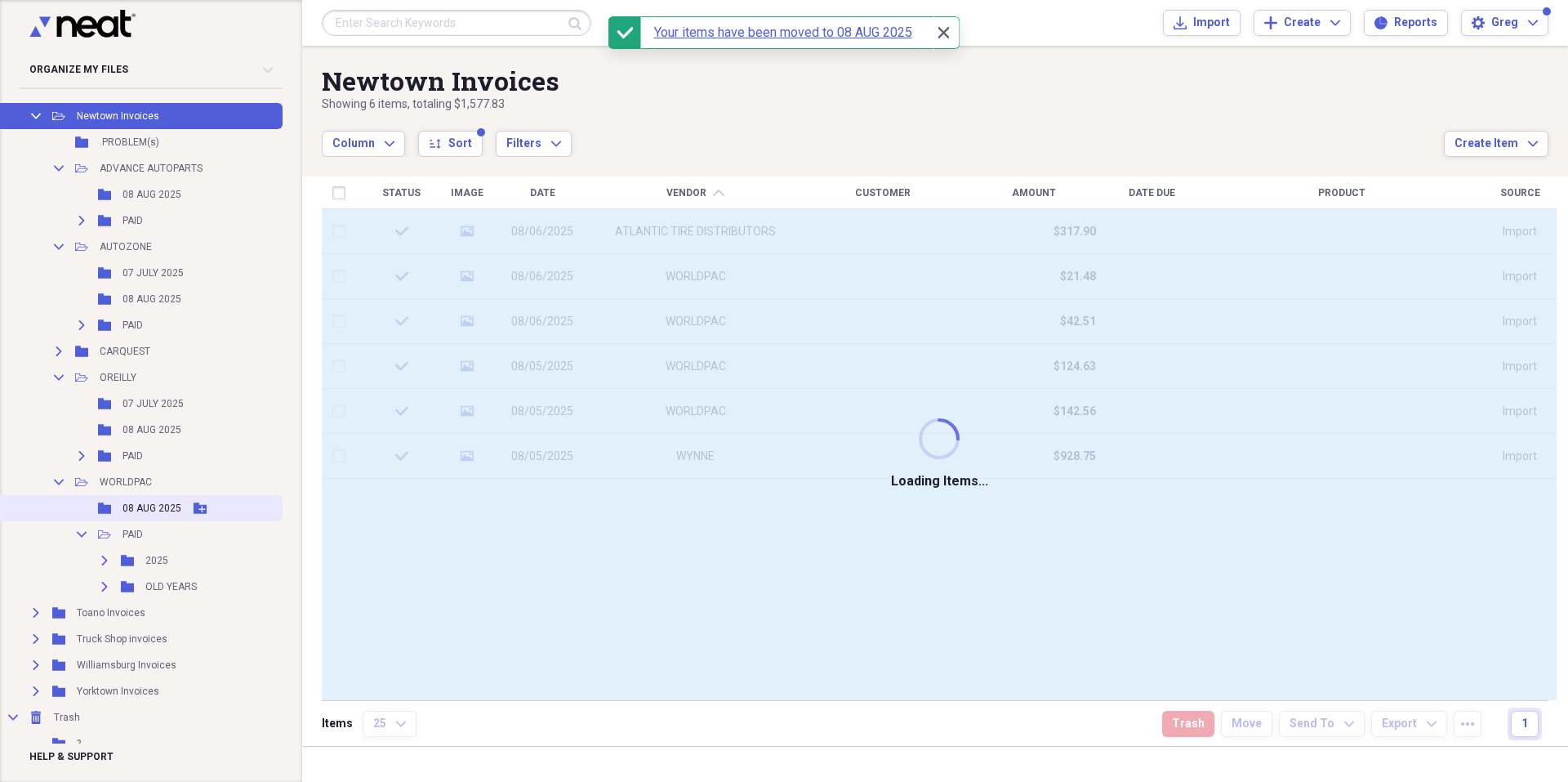 checkbox on "false" 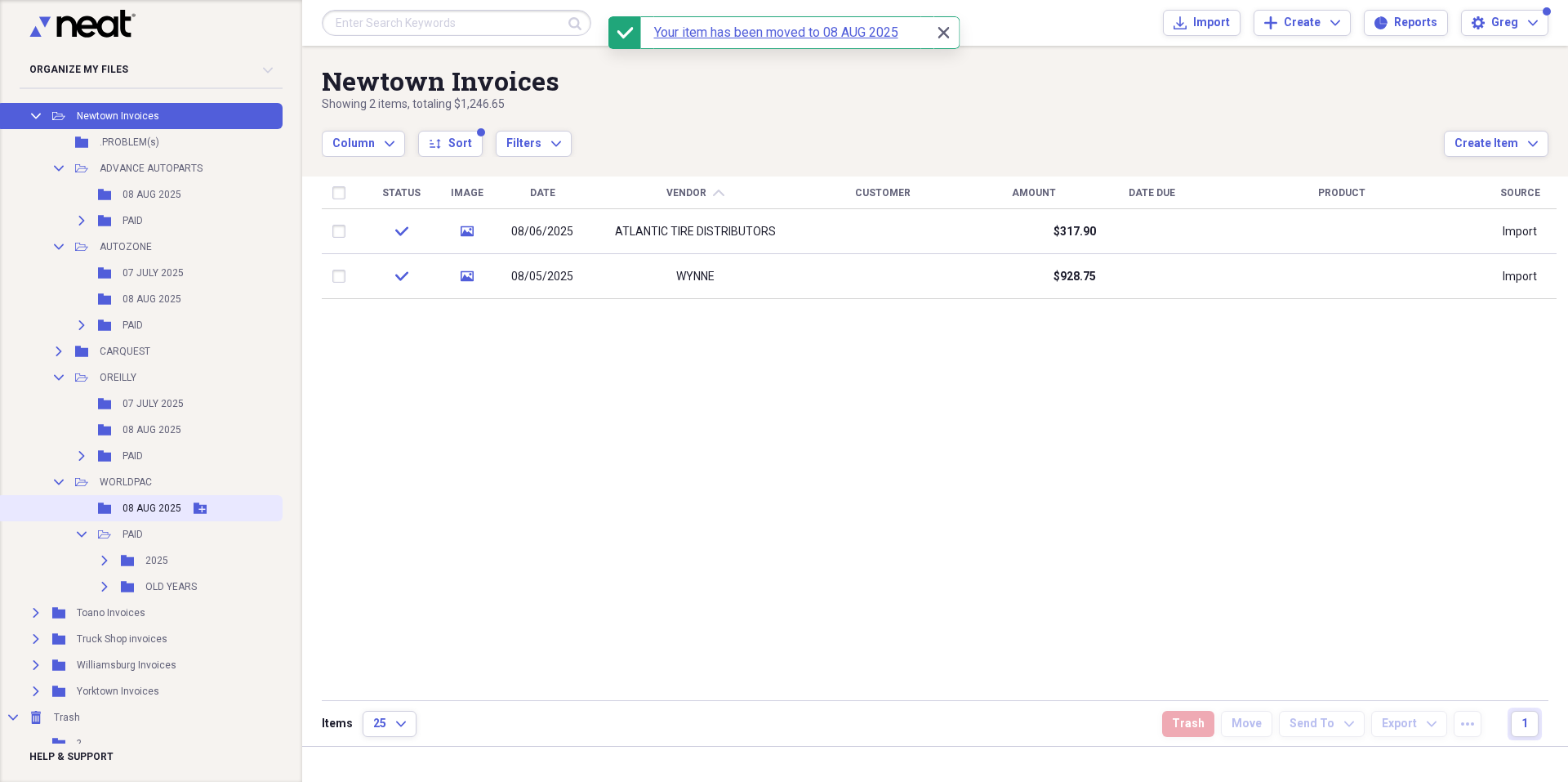 click on "08 AUG 2025" at bounding box center (152, 508) 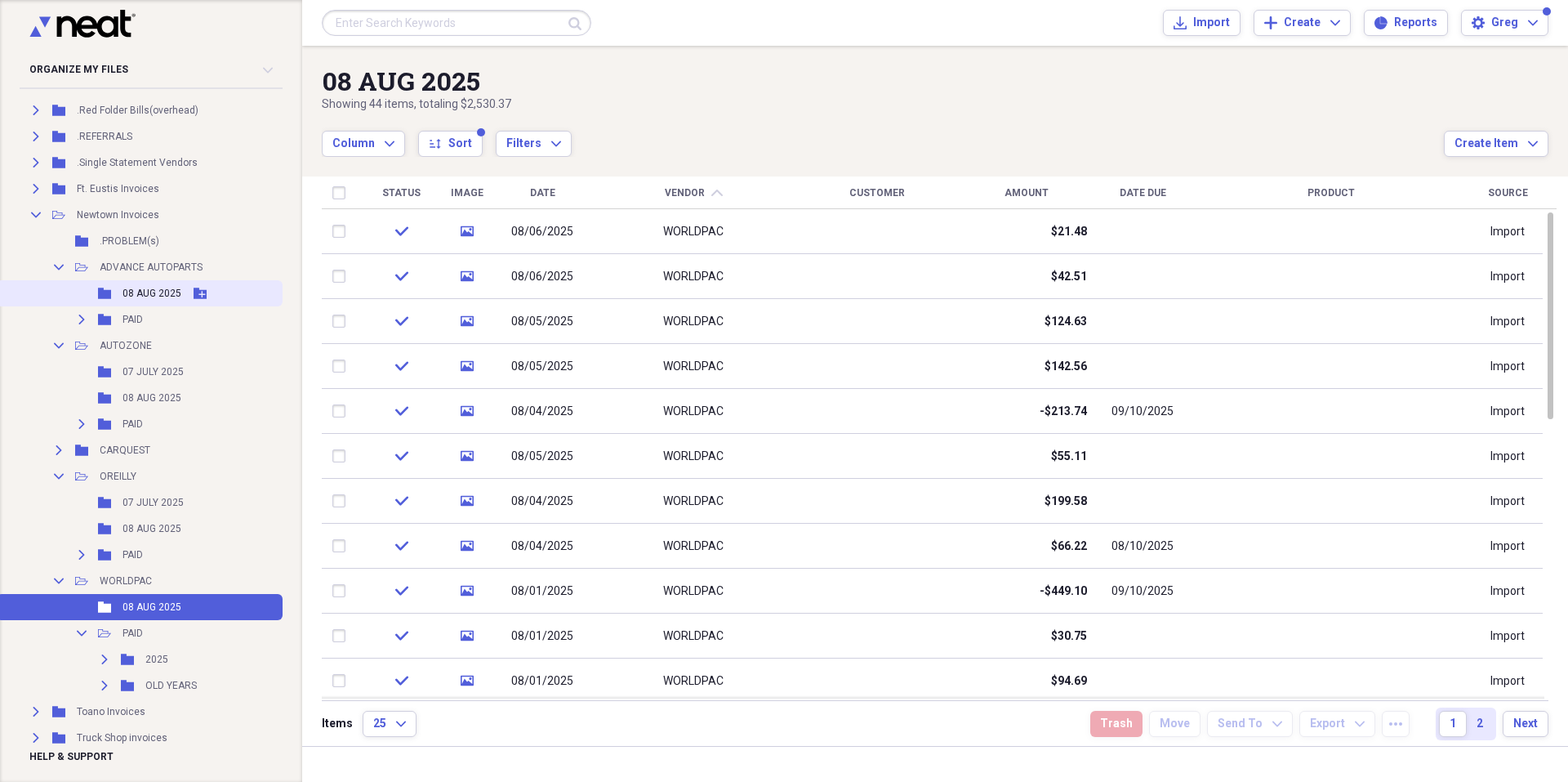 scroll, scrollTop: 954, scrollLeft: 0, axis: vertical 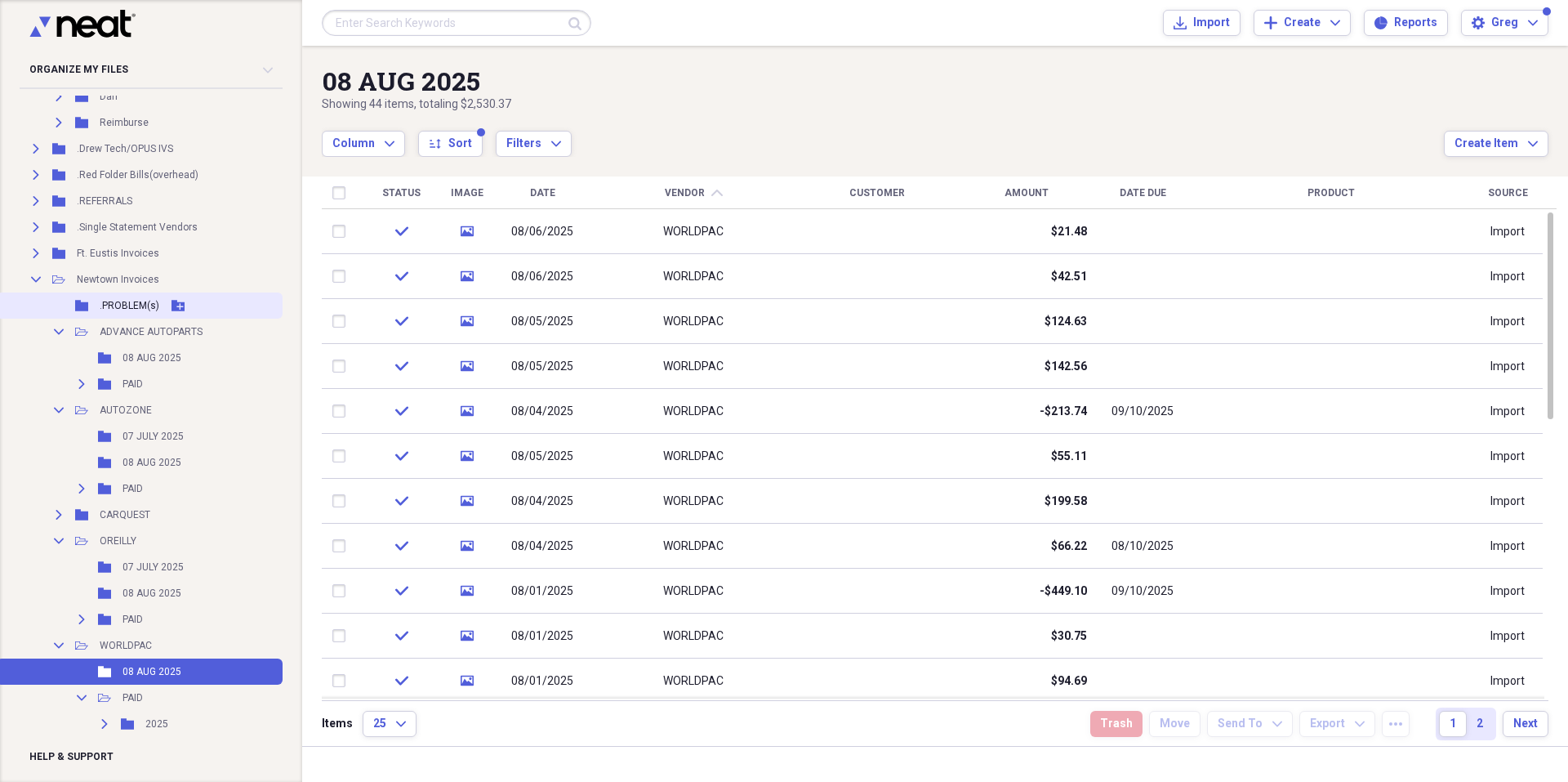 click on ".PROBLEM(s)" at bounding box center [129, 306] 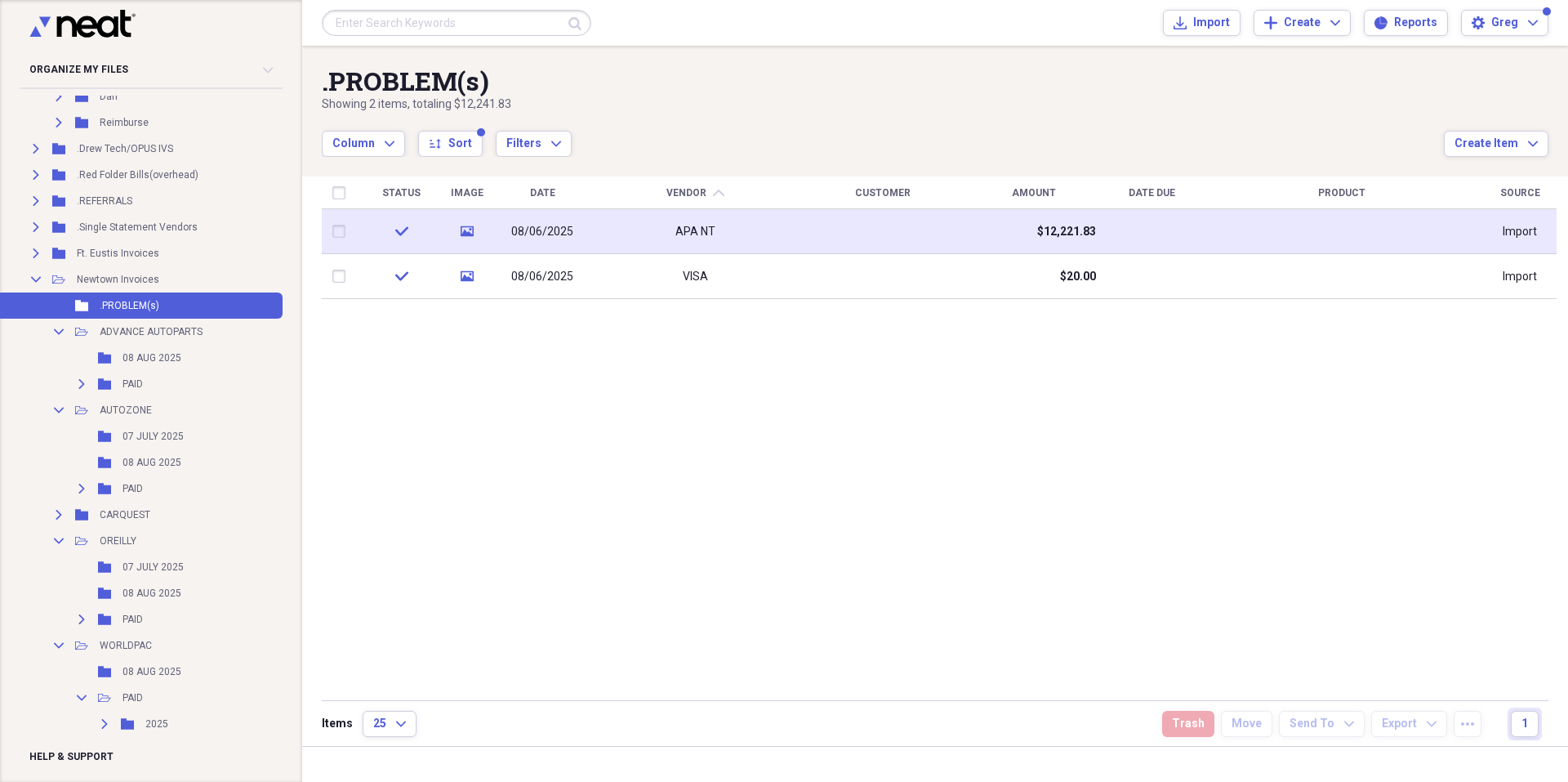 click at bounding box center [342, 231] 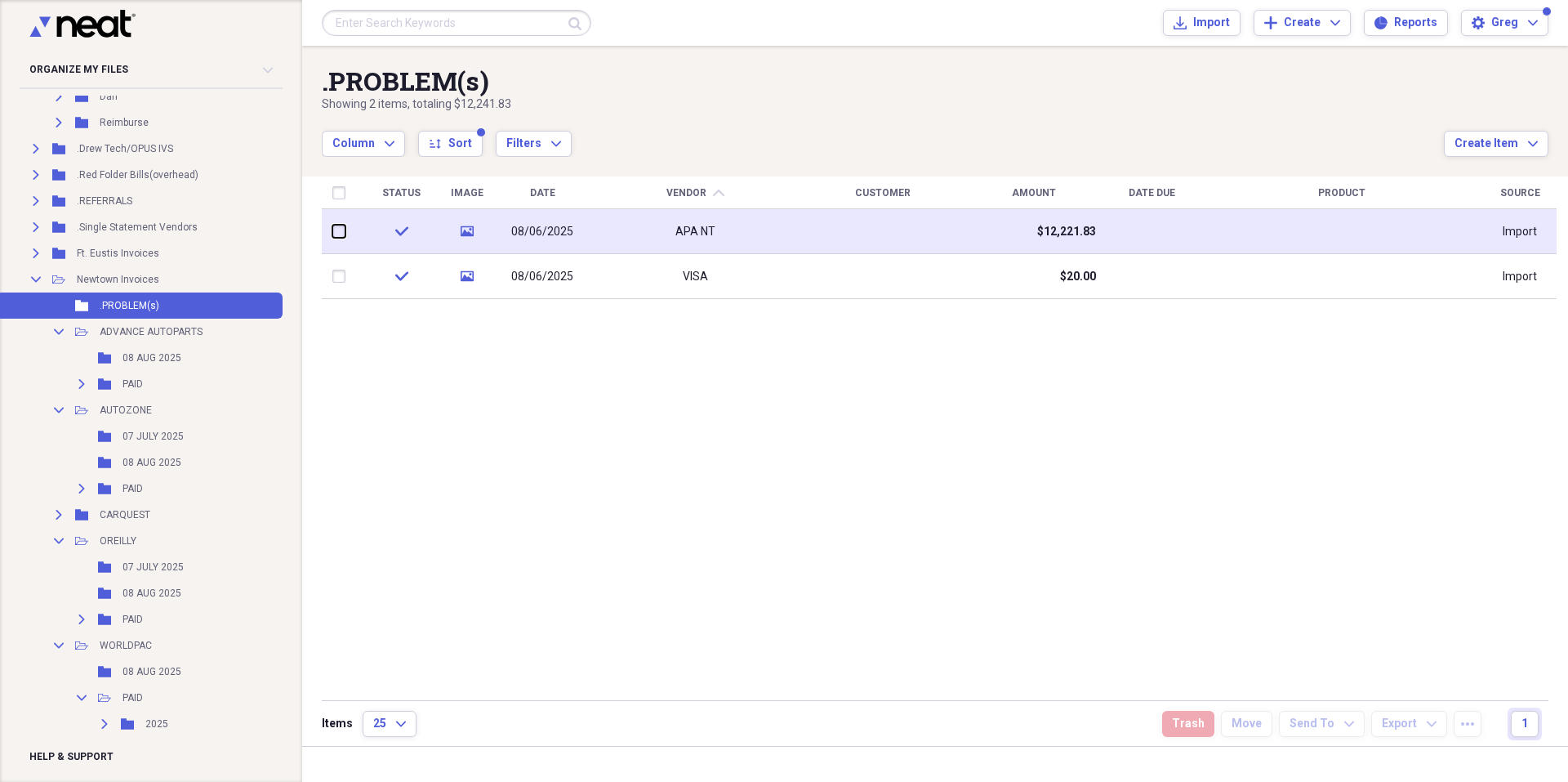 click at bounding box center (332, 231) 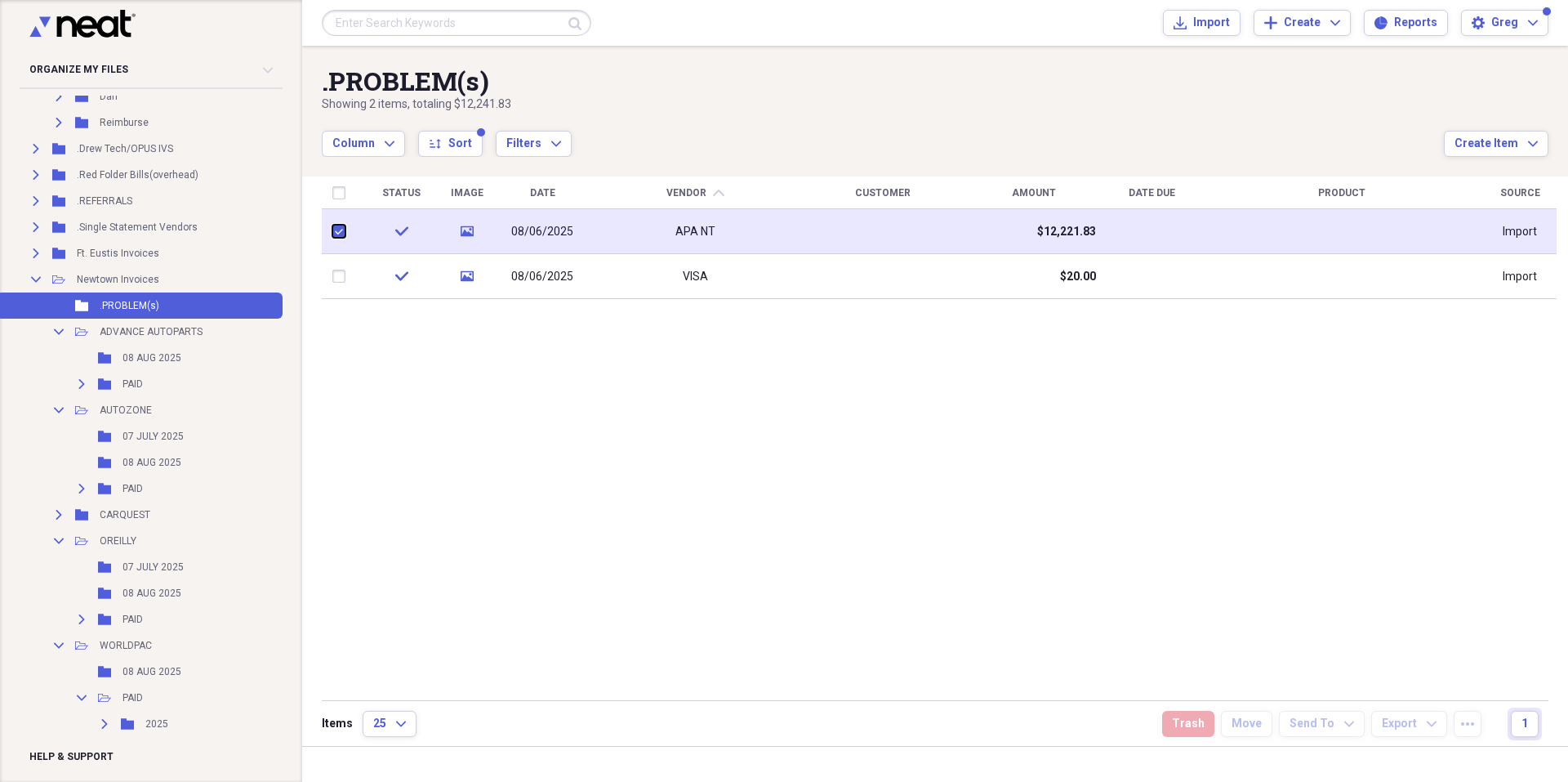 checkbox on "true" 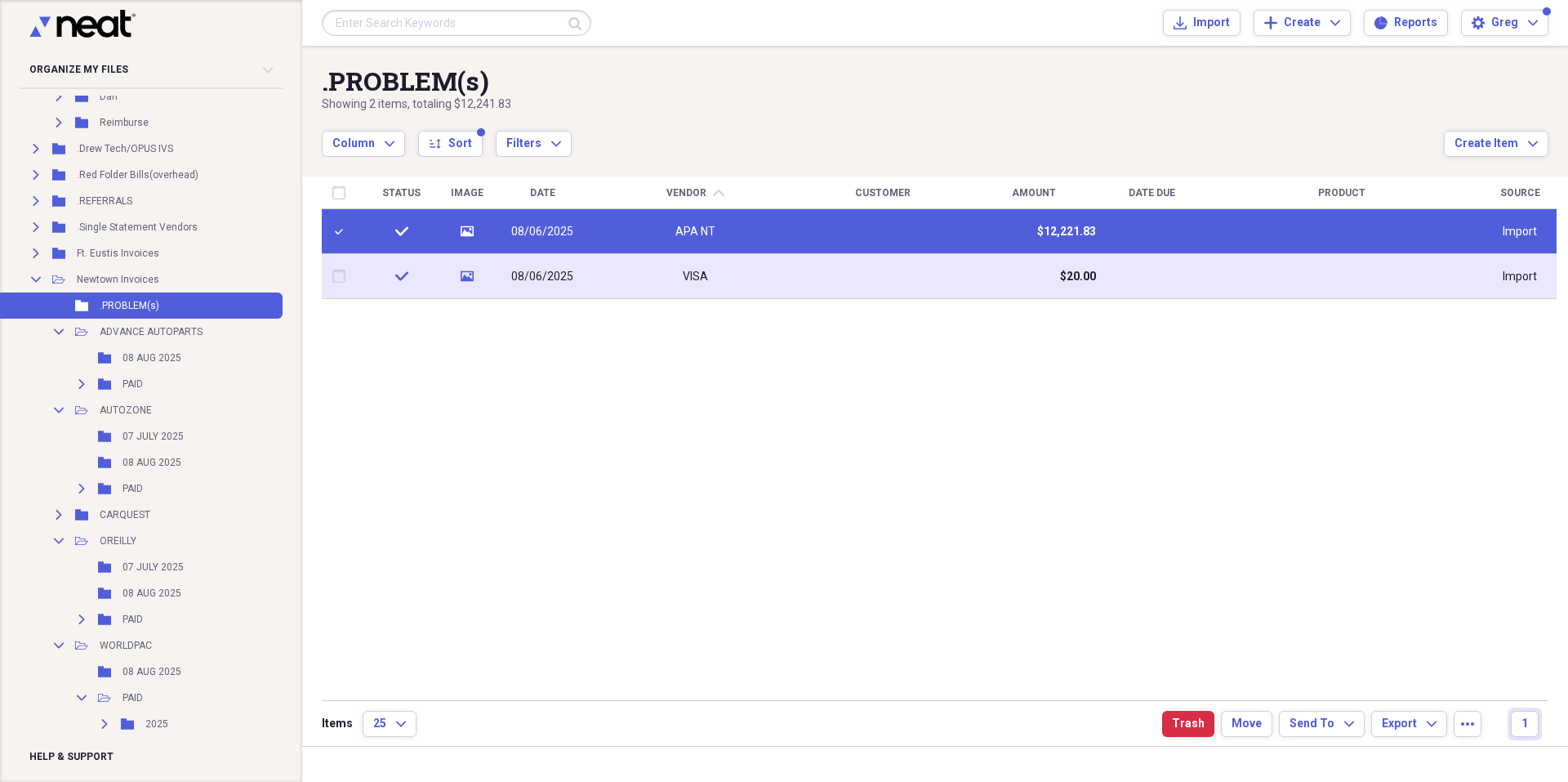 click at bounding box center [342, 276] 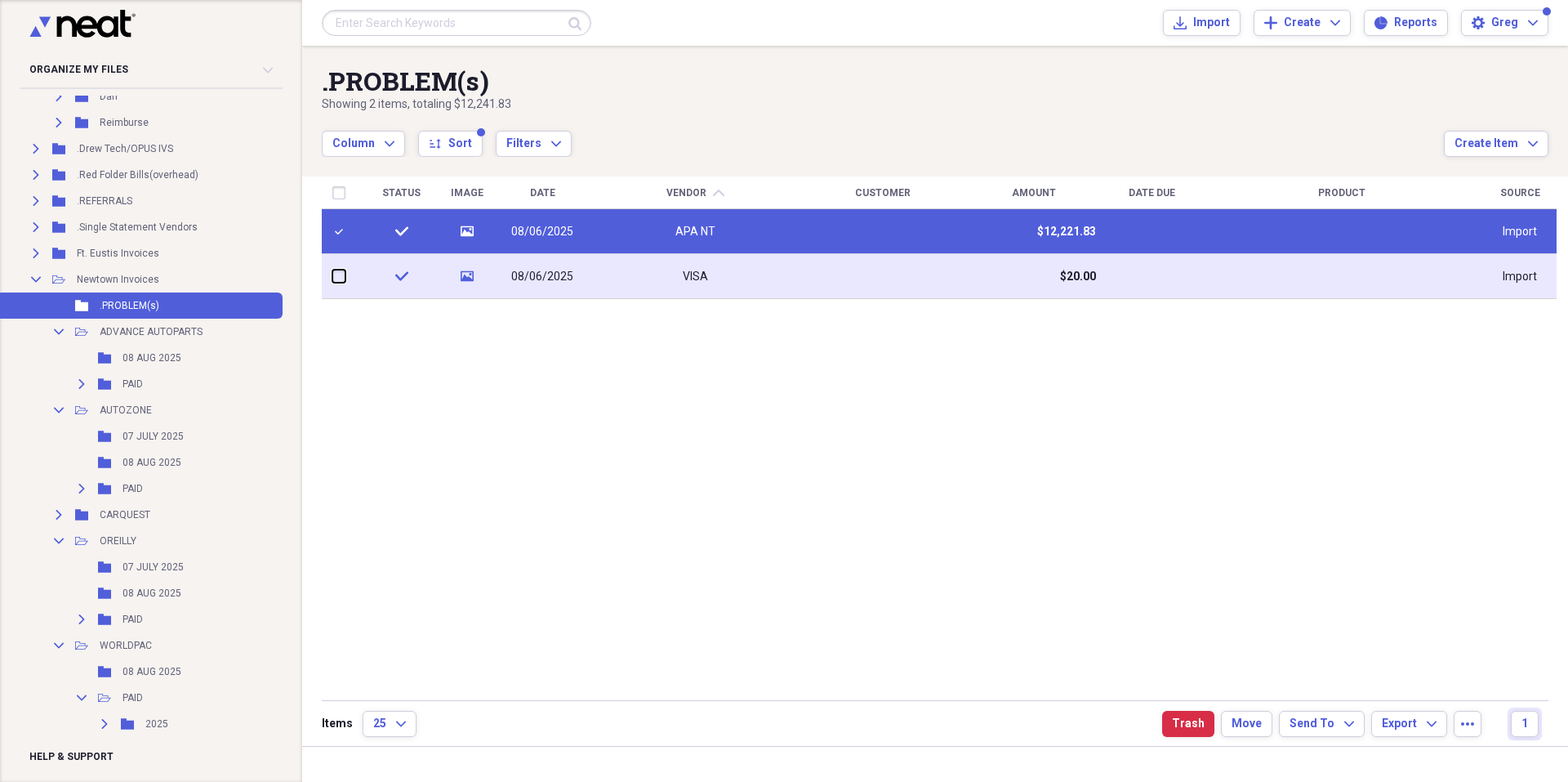 click at bounding box center (332, 276) 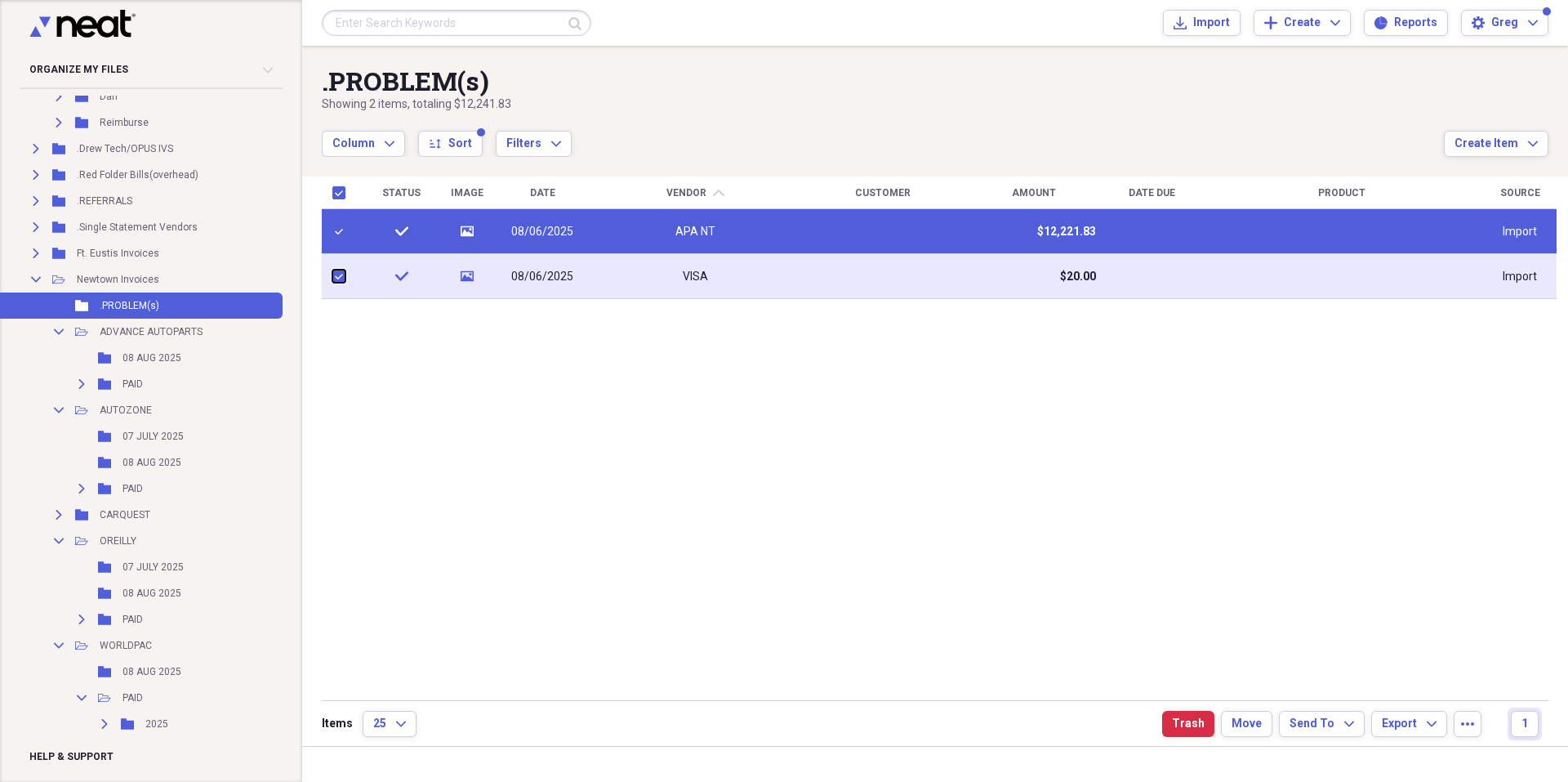 checkbox on "true" 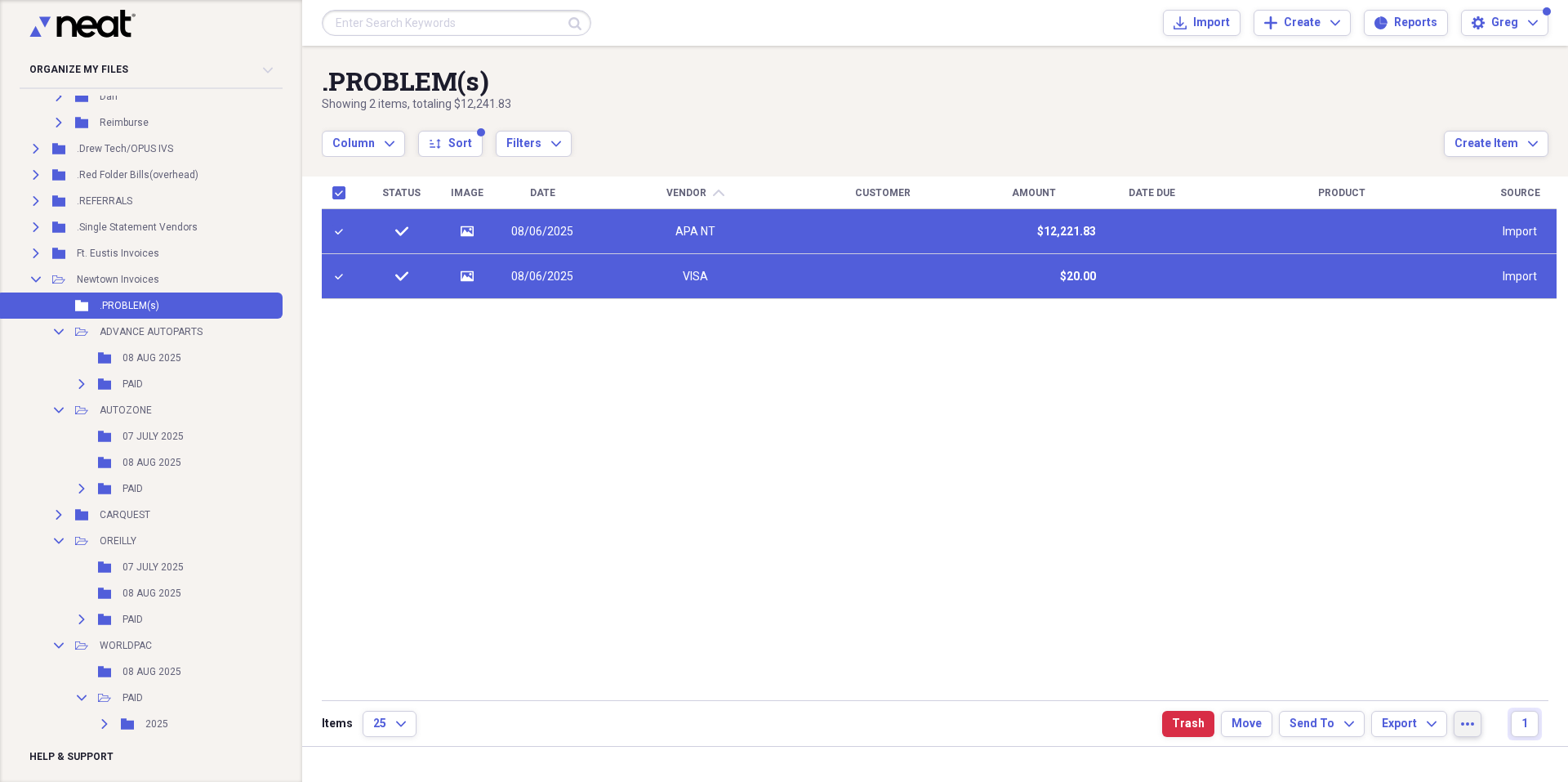 click on "more" 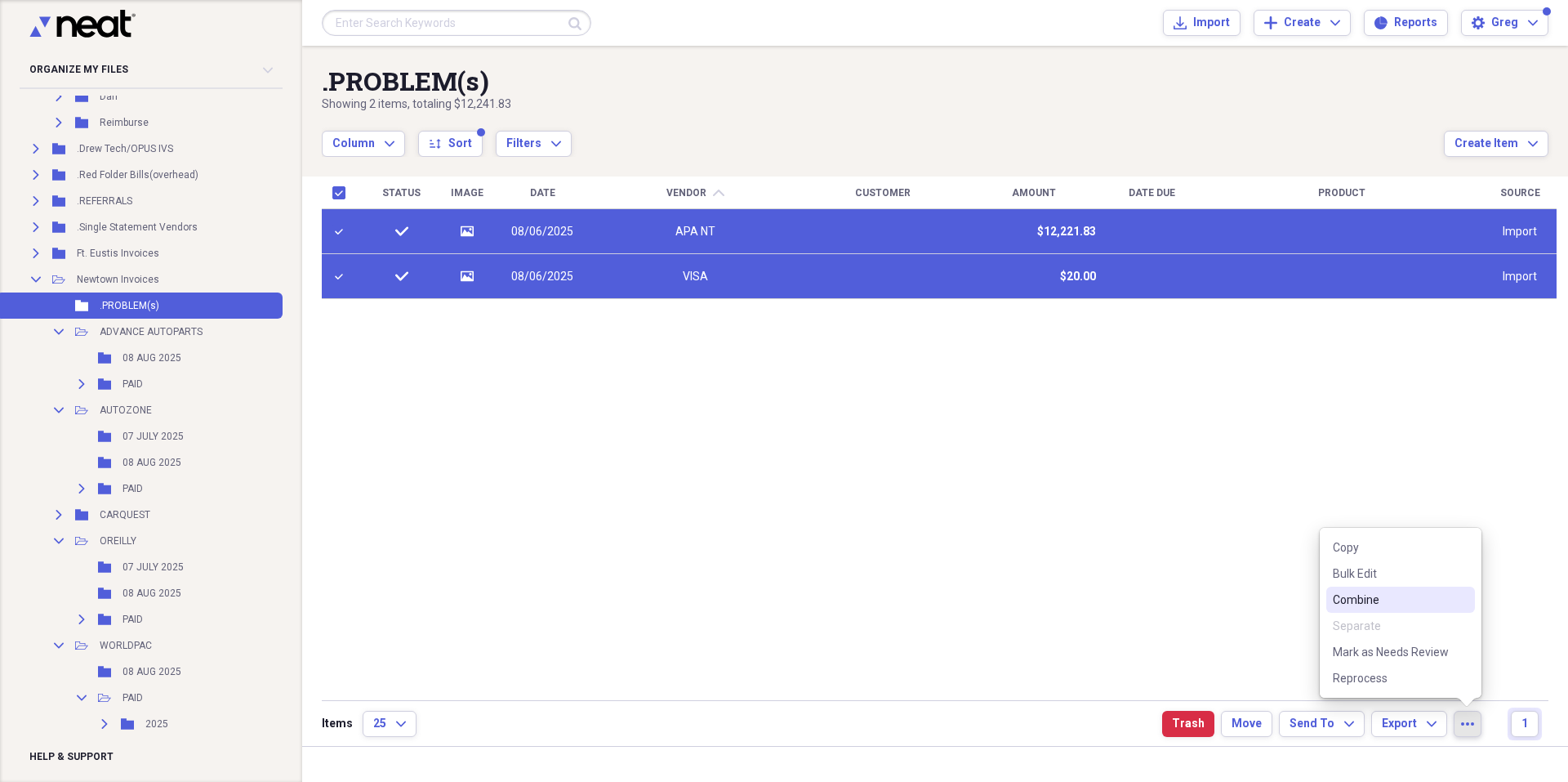 click on "Combine" at bounding box center [1391, 600] 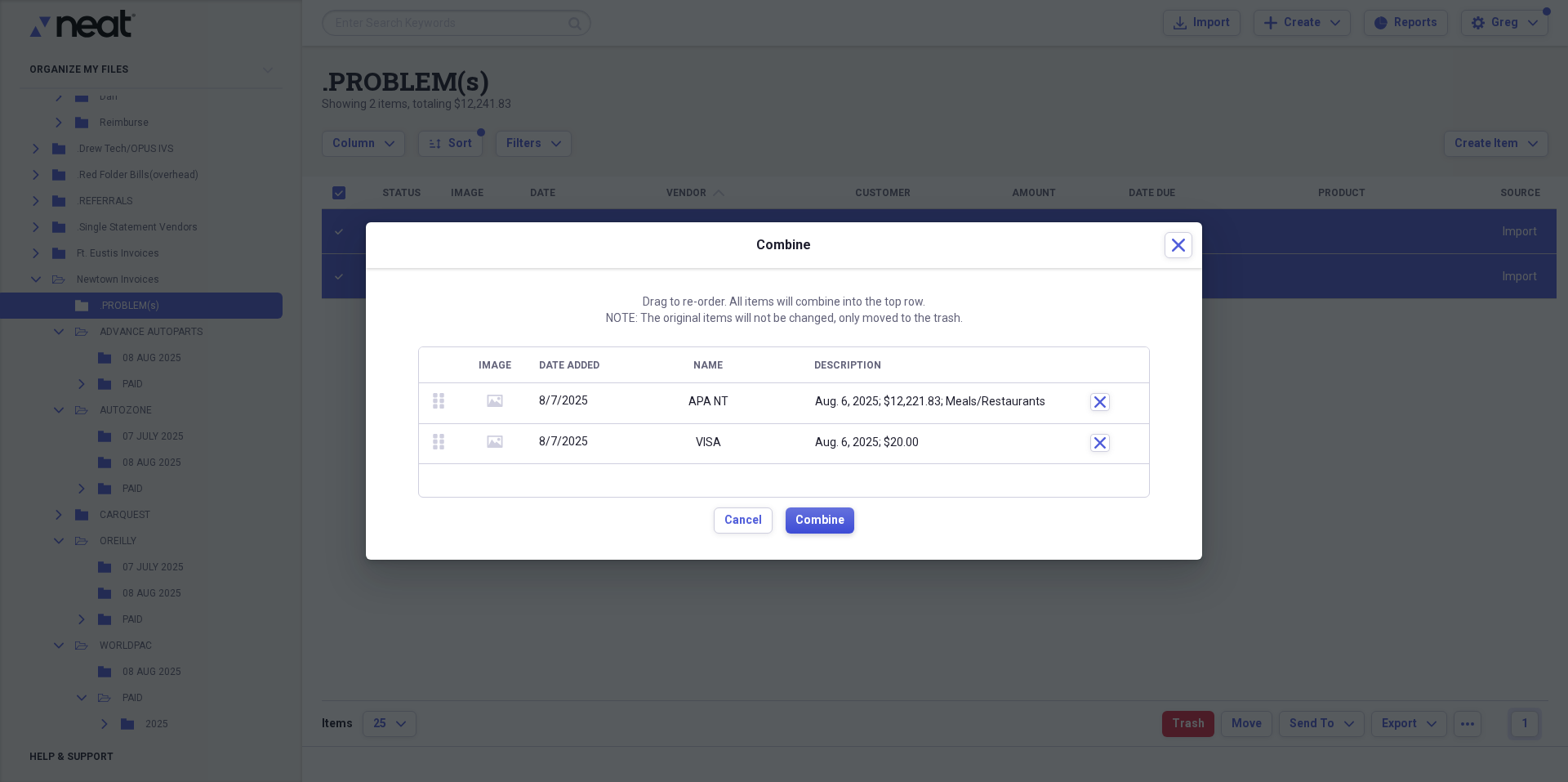 click on "Combine" at bounding box center [820, 521] 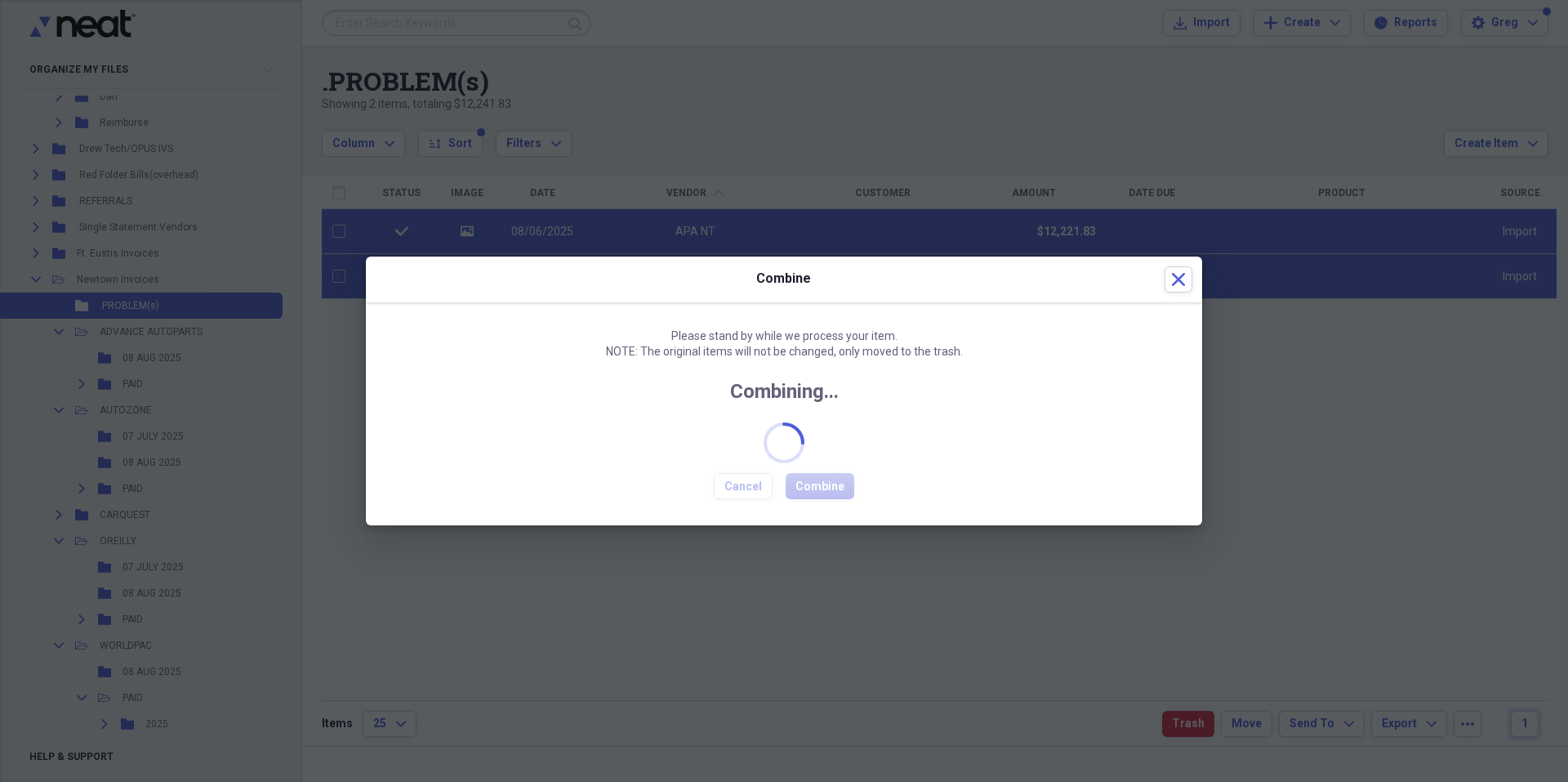 checkbox on "false" 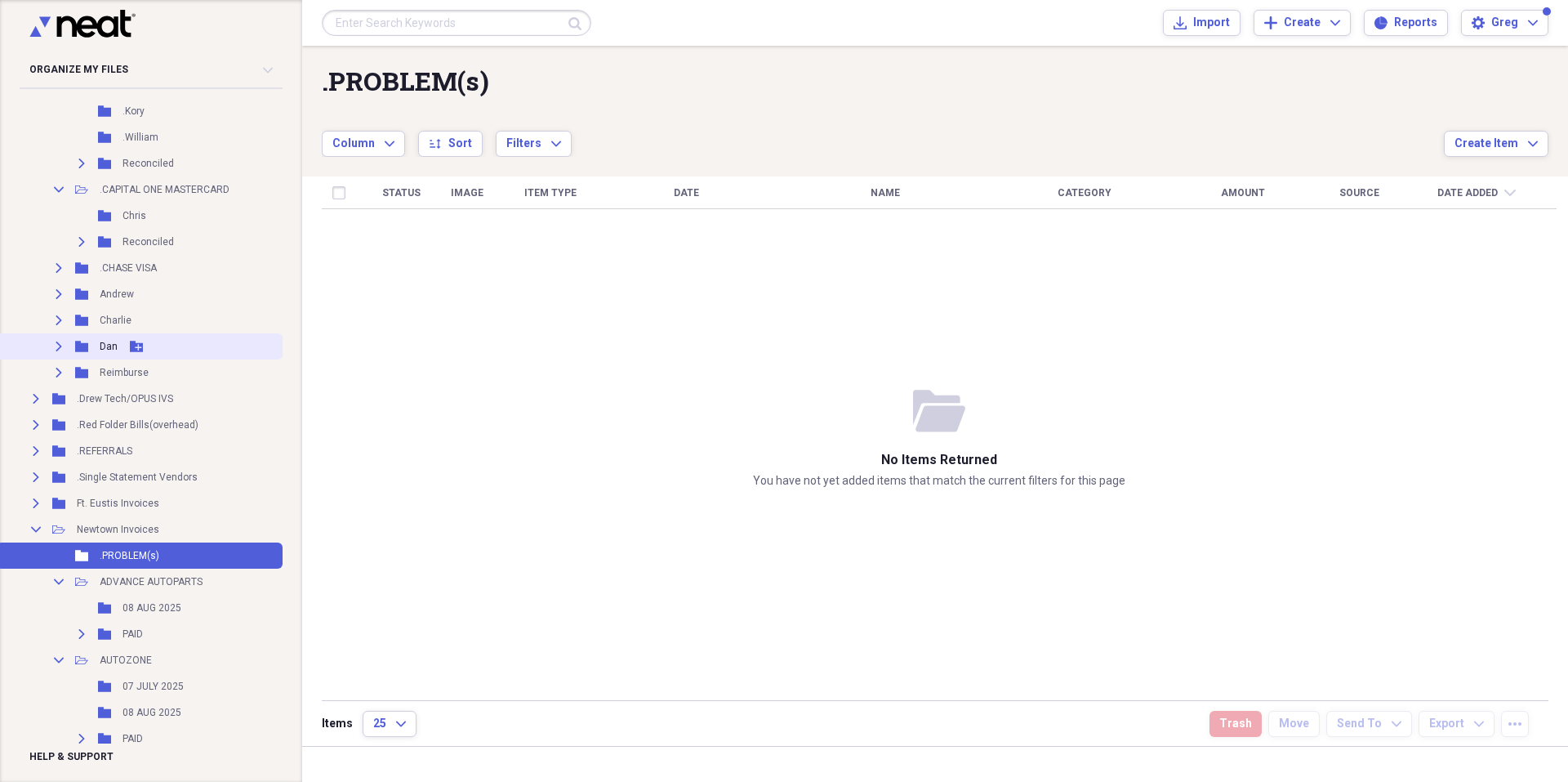 scroll, scrollTop: 742, scrollLeft: 0, axis: vertical 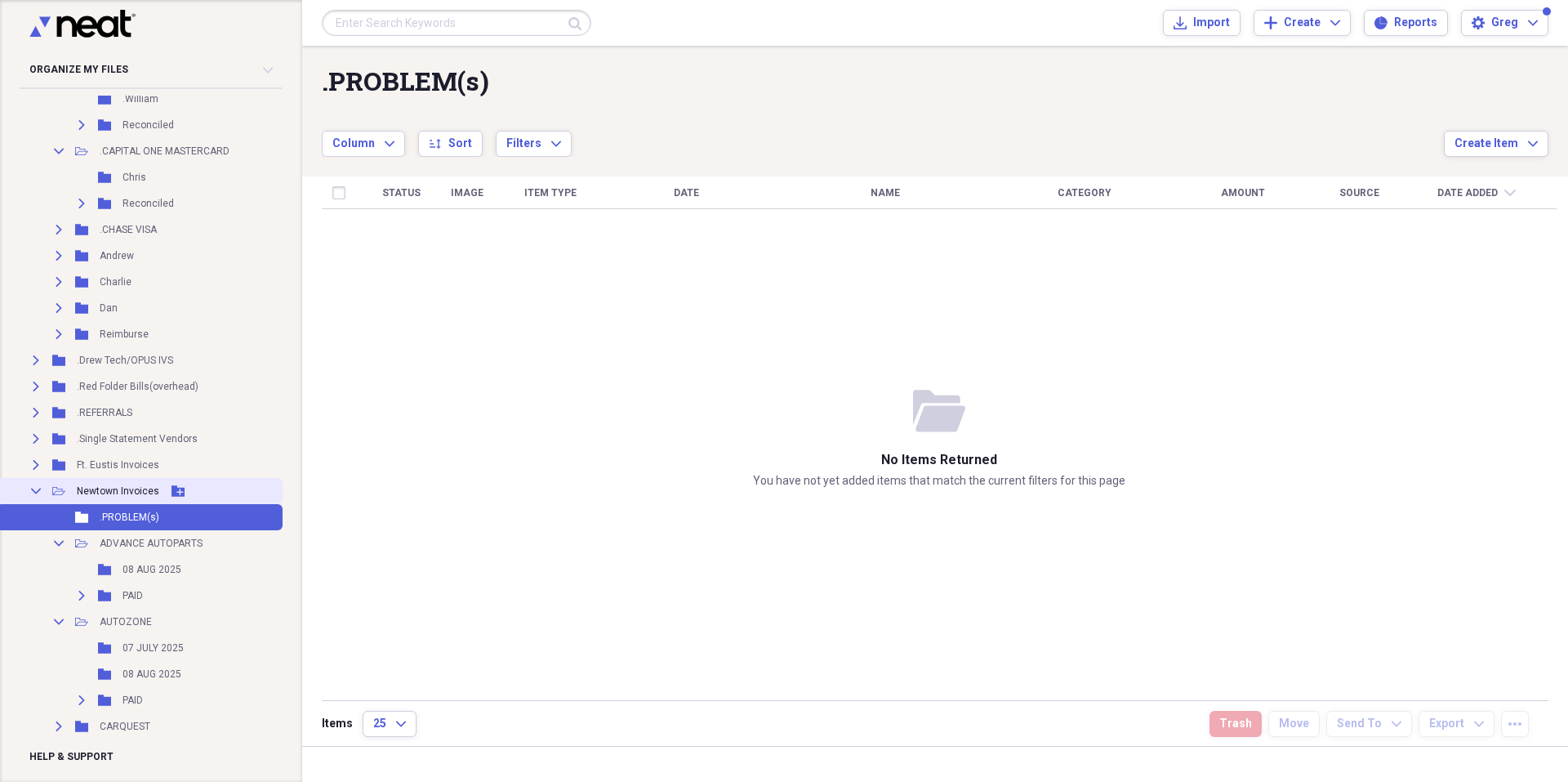 click on "Collapse" at bounding box center [36, 491] 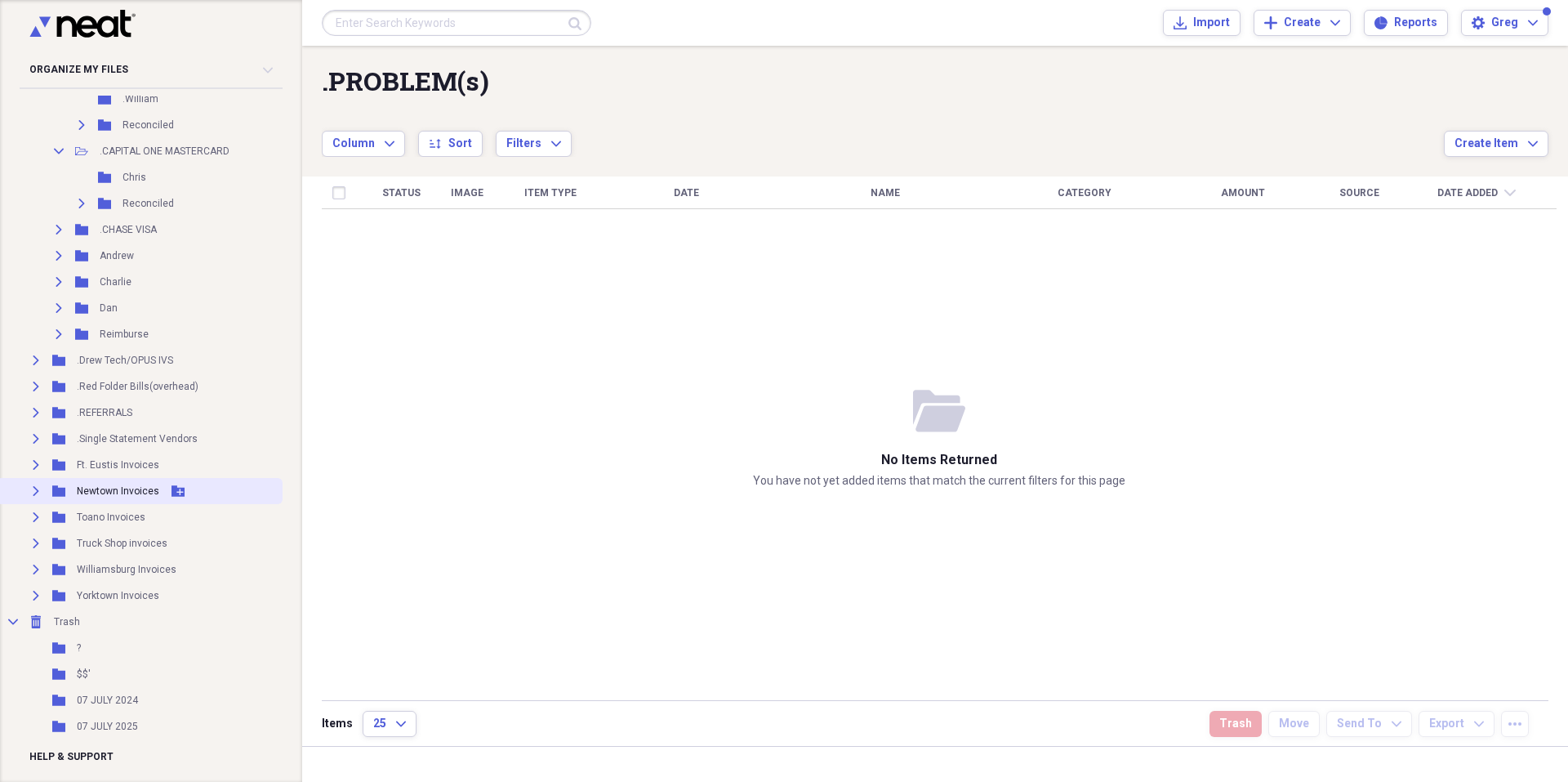 click on "Expand Folder Newtown Invoices Add Folder" at bounding box center (140, 491) 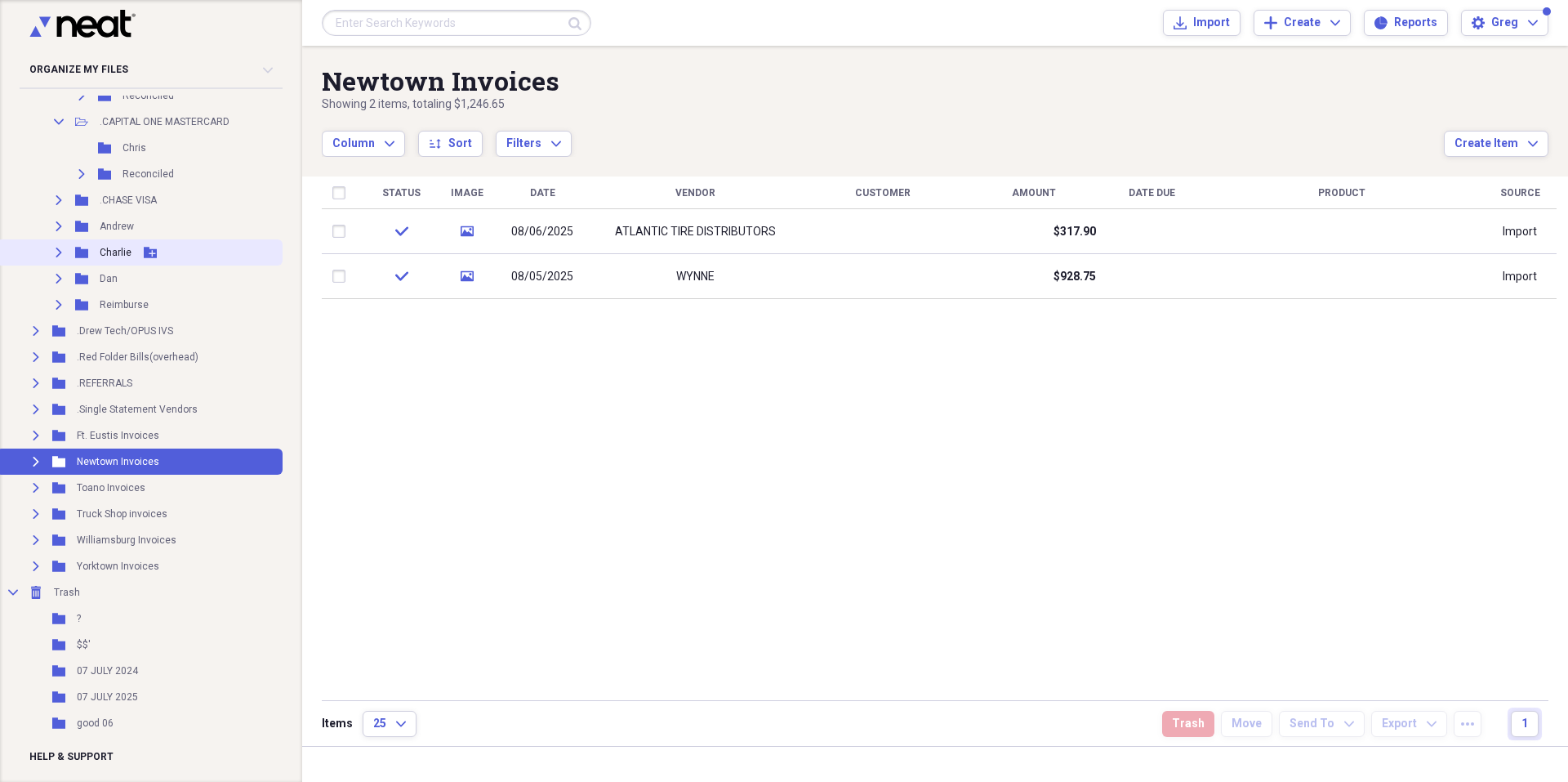 scroll, scrollTop: 790, scrollLeft: 0, axis: vertical 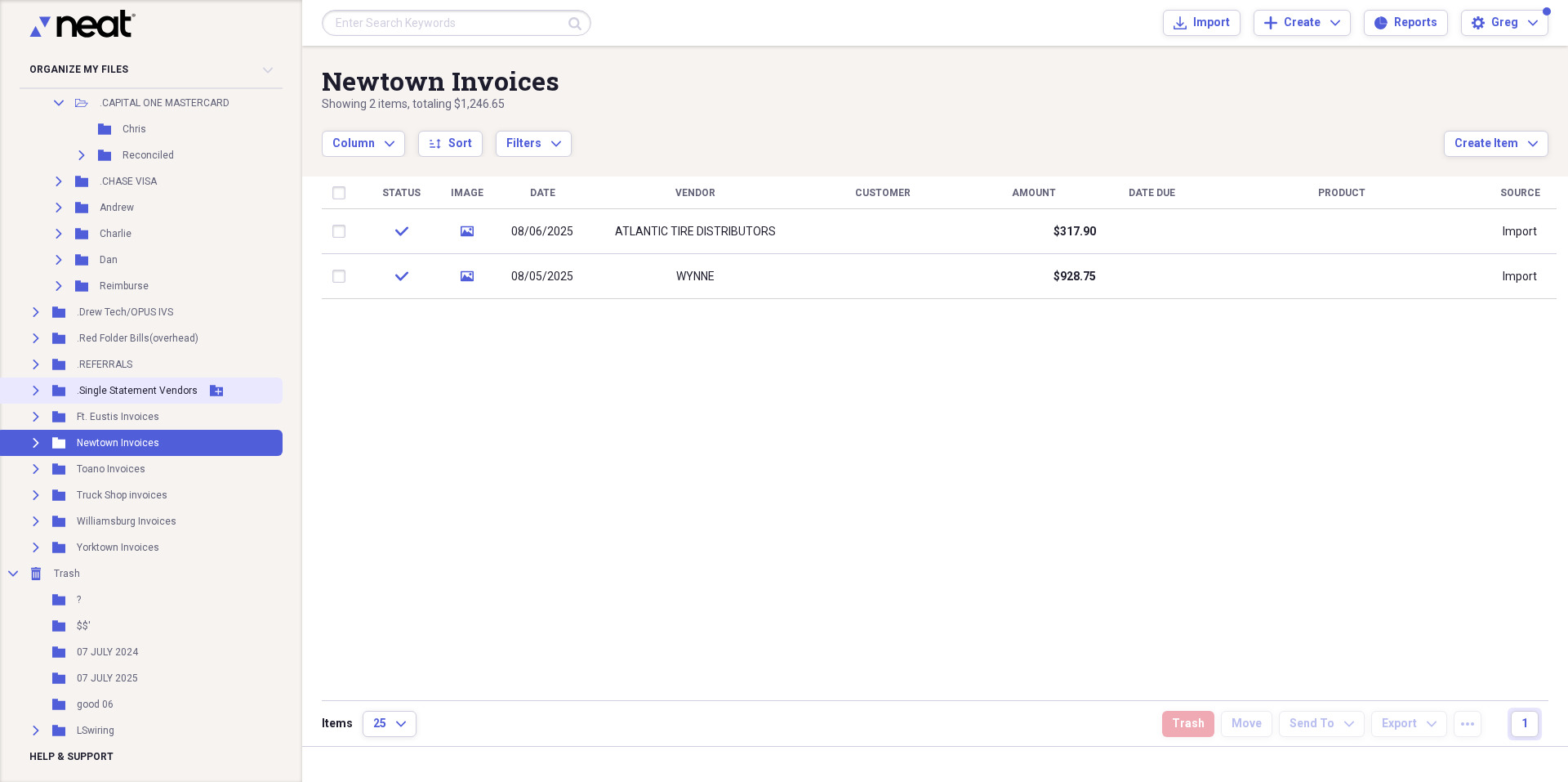 click on ".Single Statement Vendors" at bounding box center (137, 391) 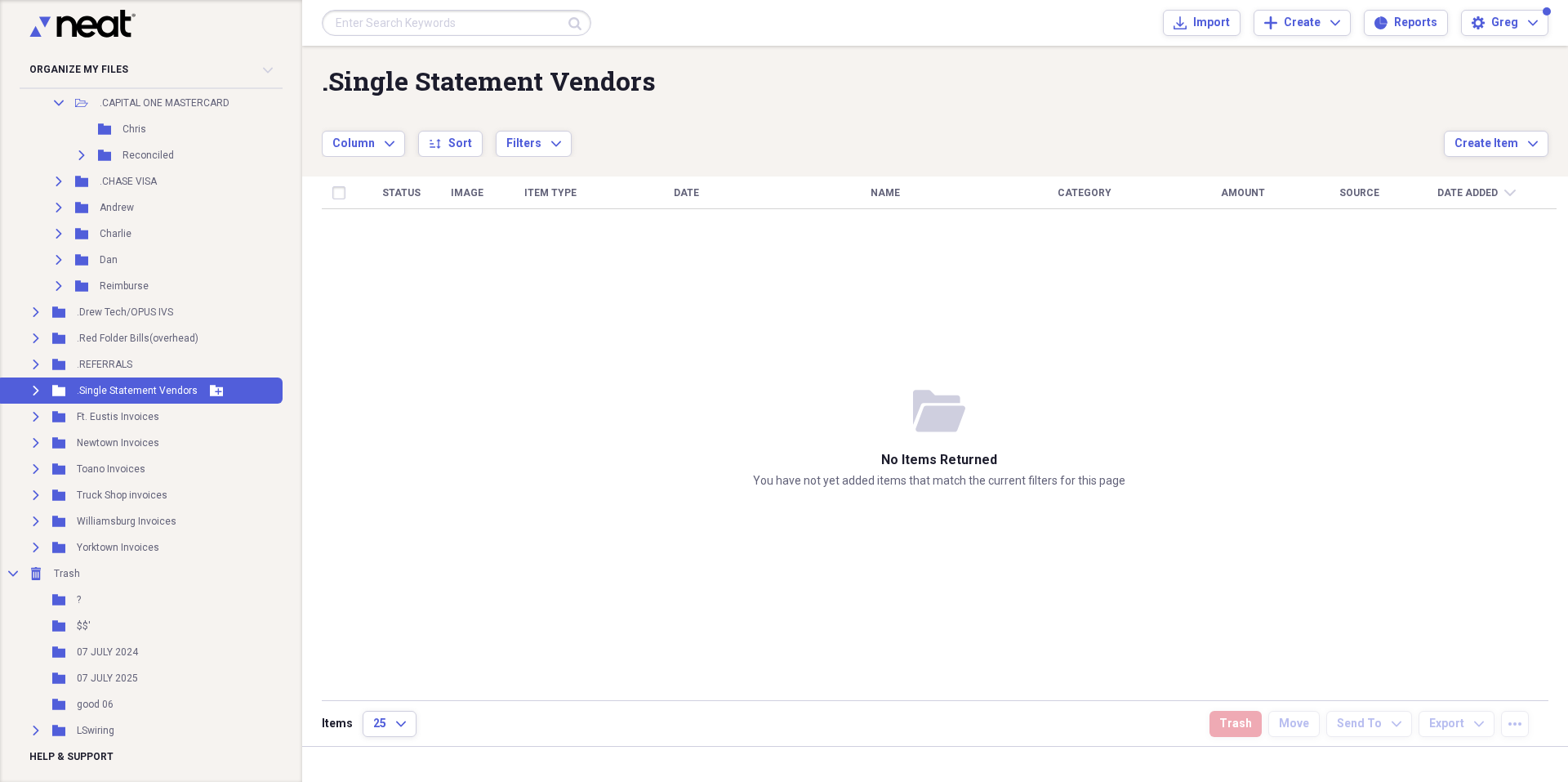 click on "Expand" 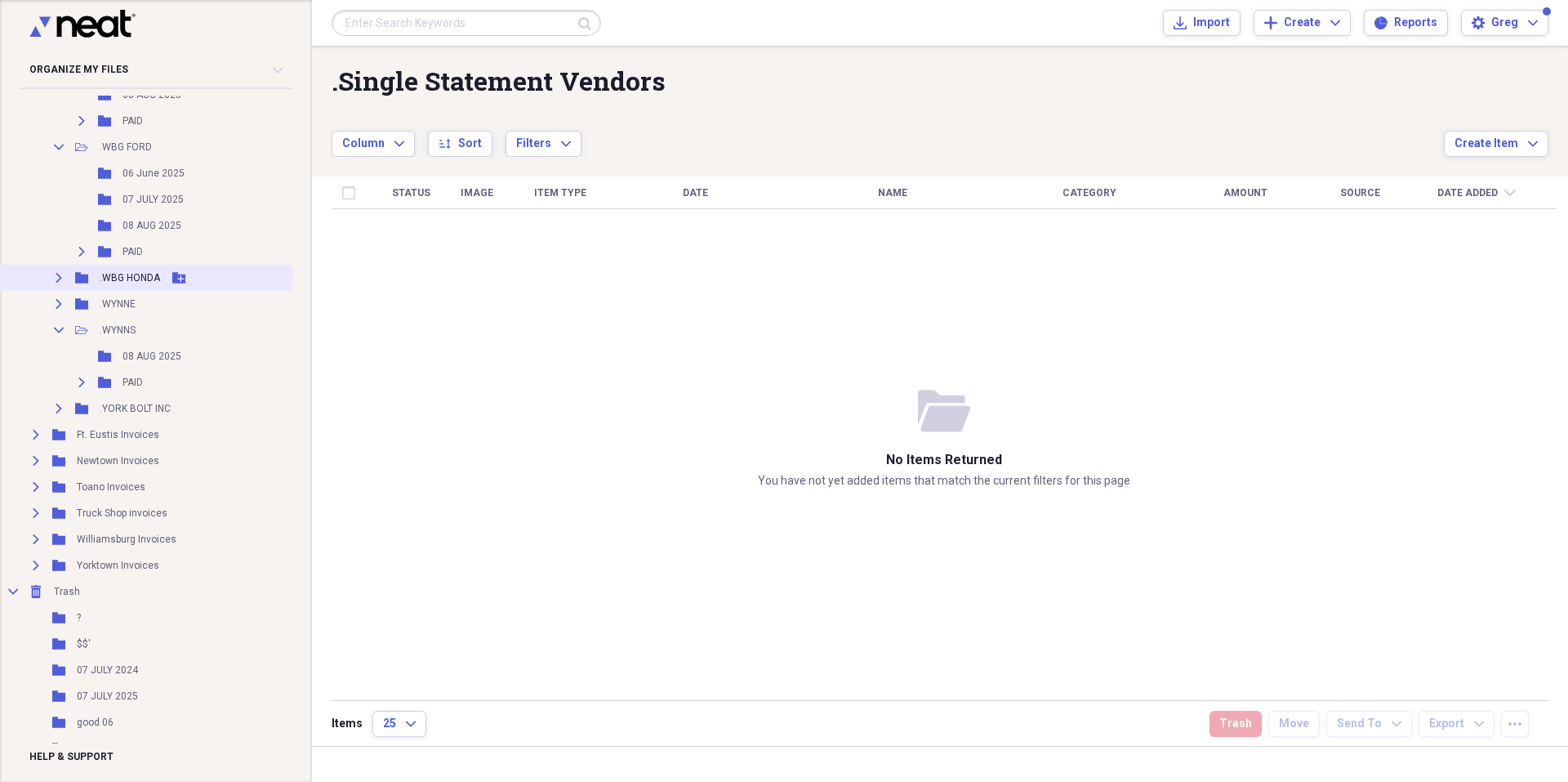 scroll, scrollTop: 3405, scrollLeft: 0, axis: vertical 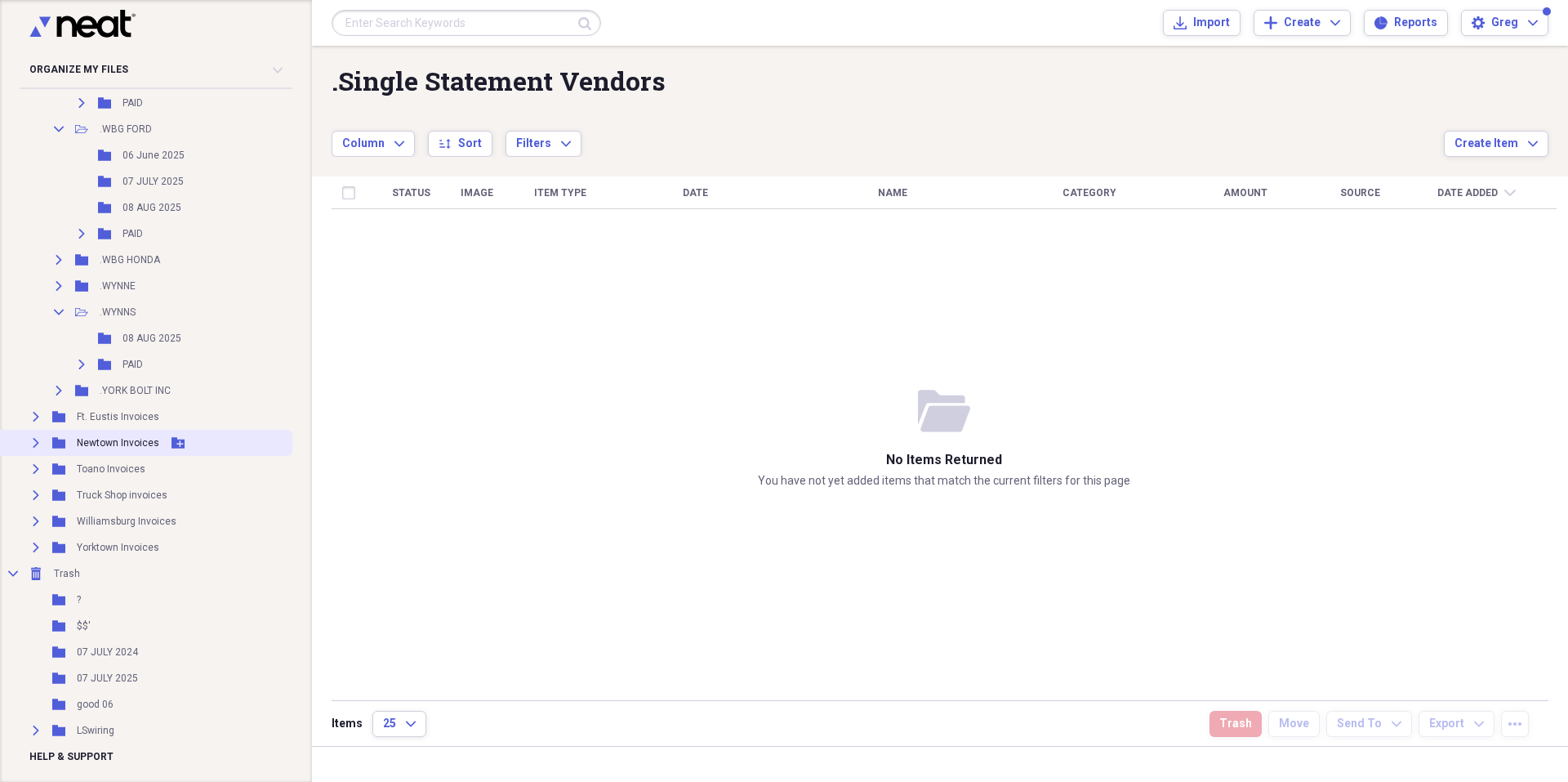 click on "Newtown Invoices" at bounding box center [118, 443] 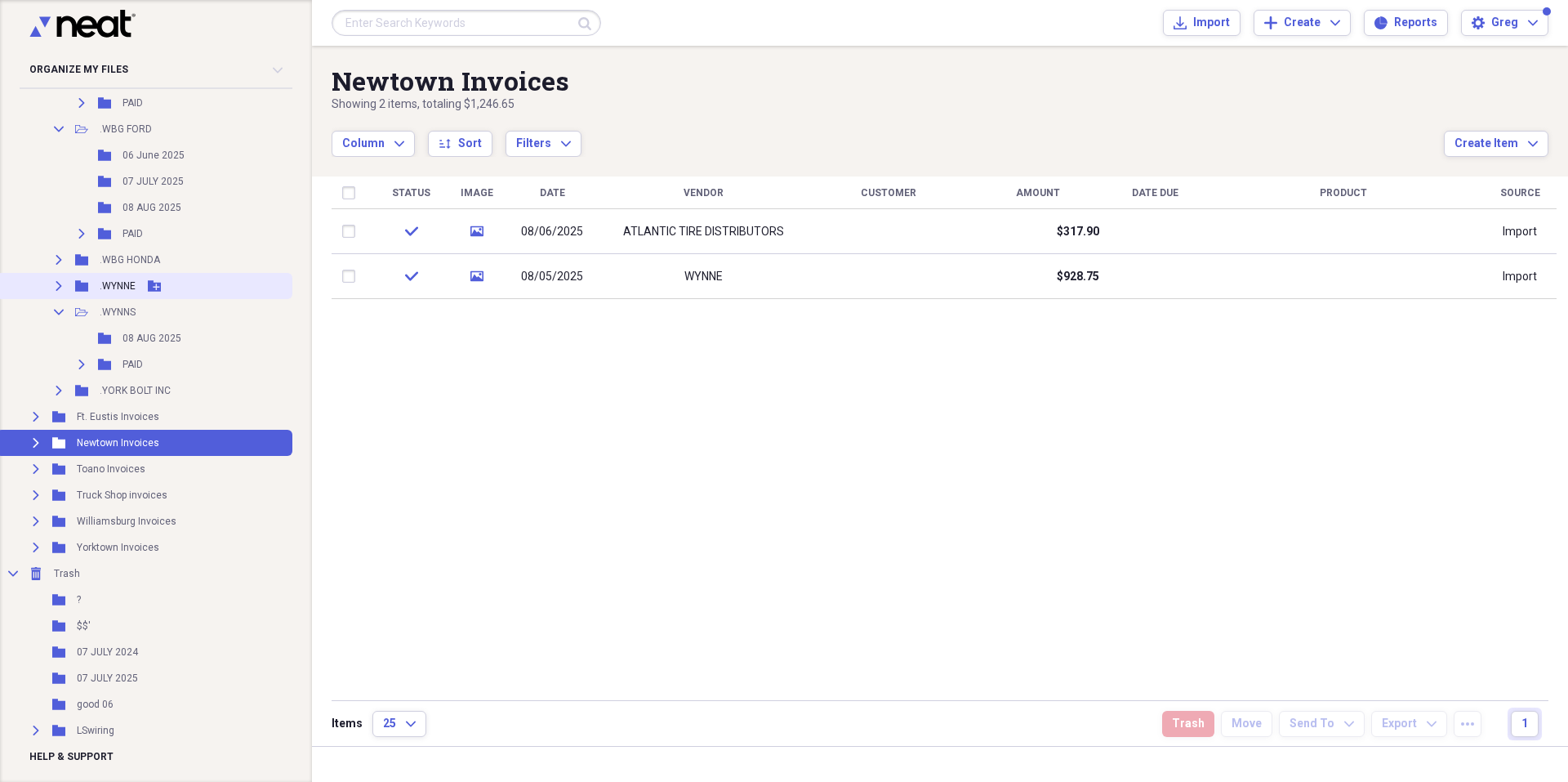 click on "Expand" 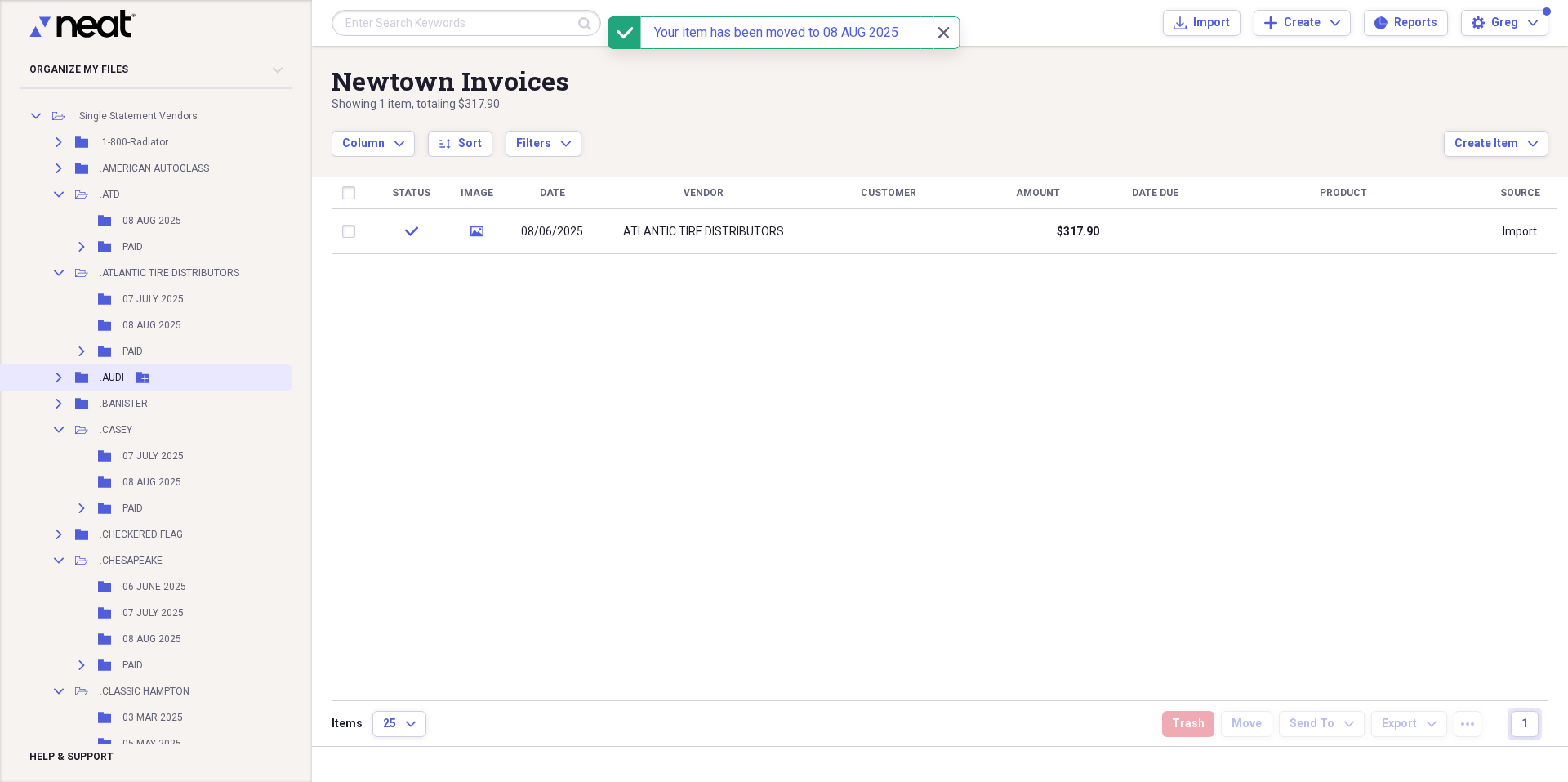 scroll, scrollTop: 1035, scrollLeft: 0, axis: vertical 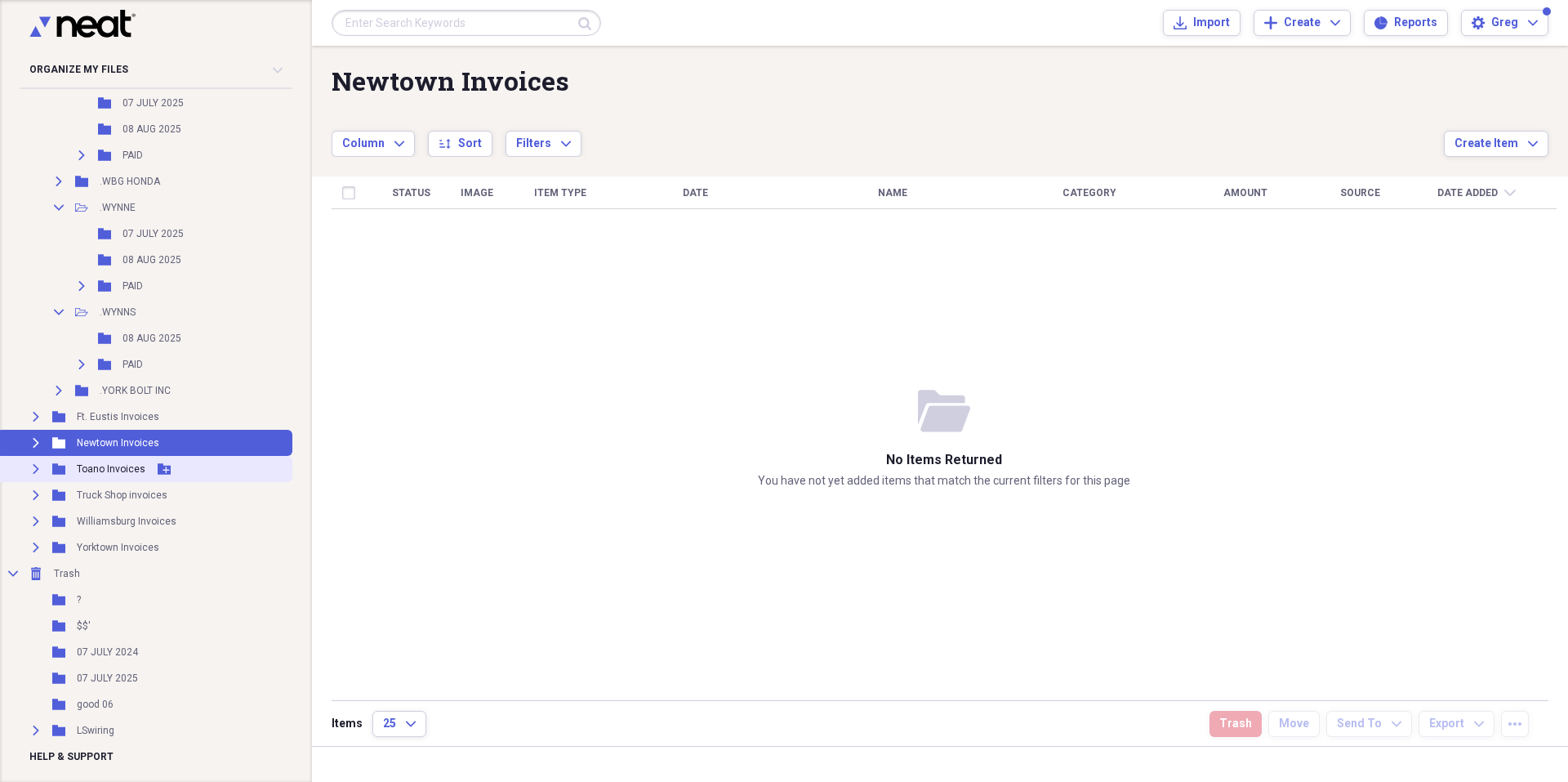 click 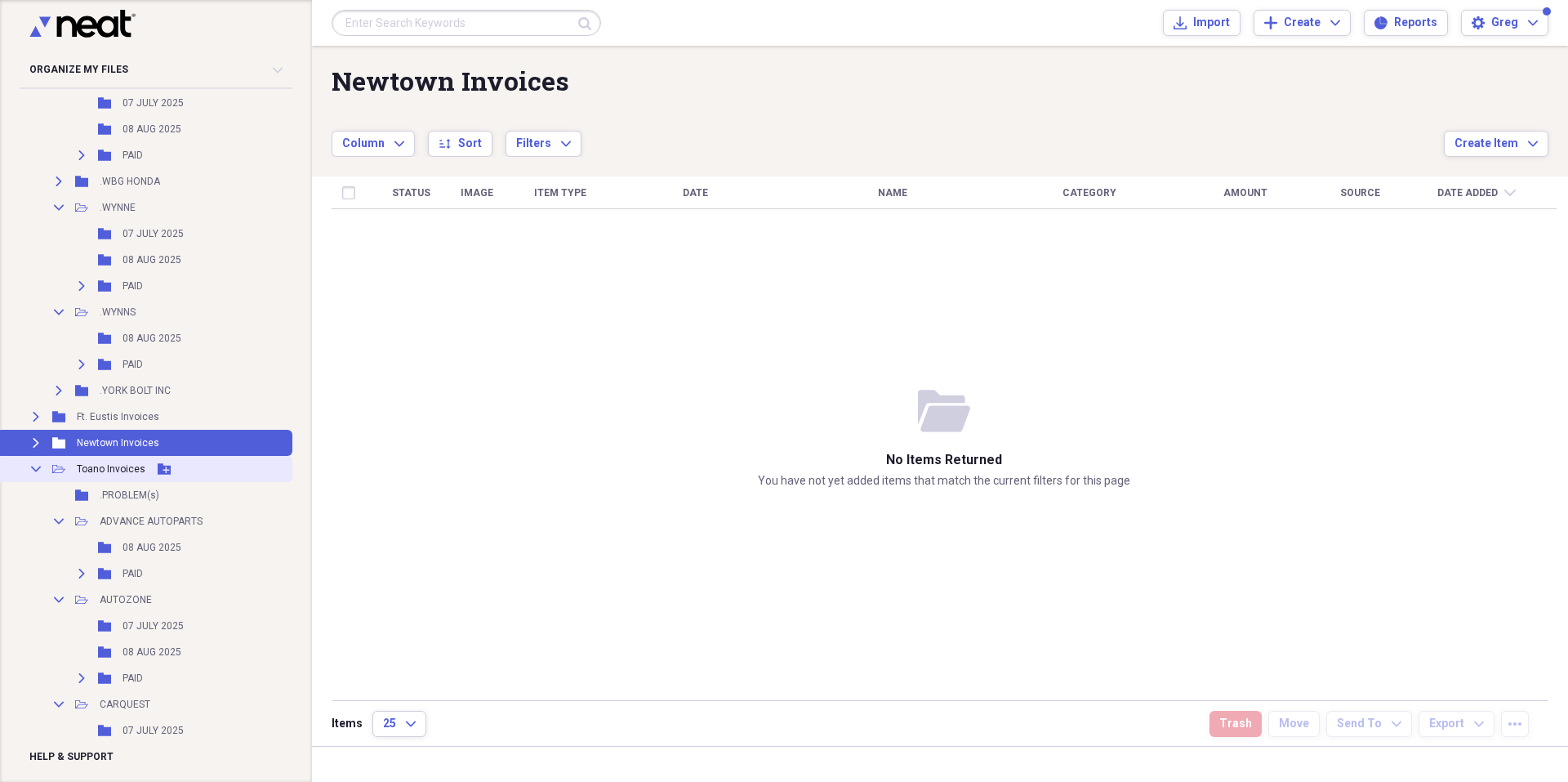 click on "Toano Invoices" at bounding box center [111, 469] 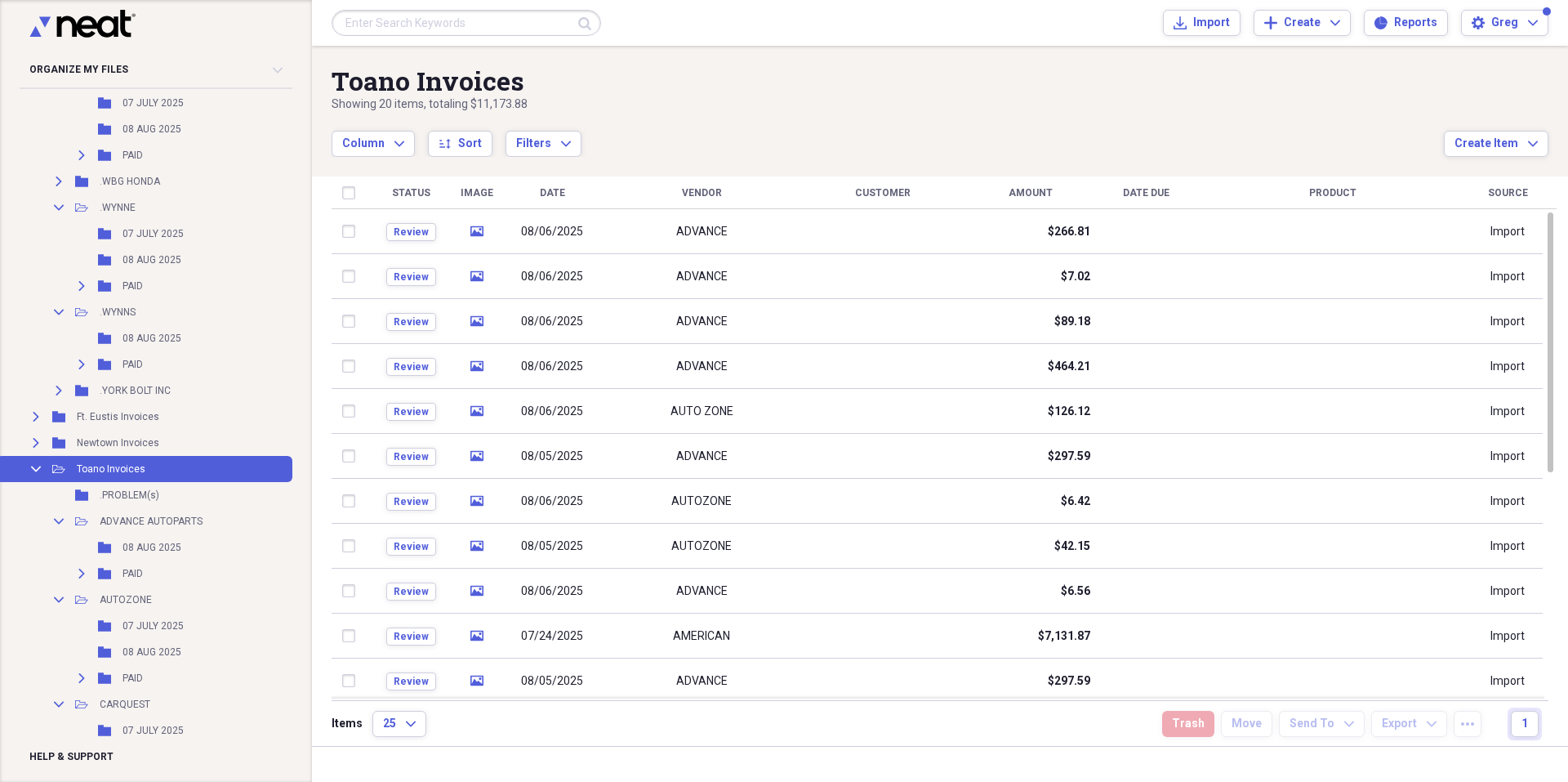 click on "Vendor" at bounding box center [702, 193] 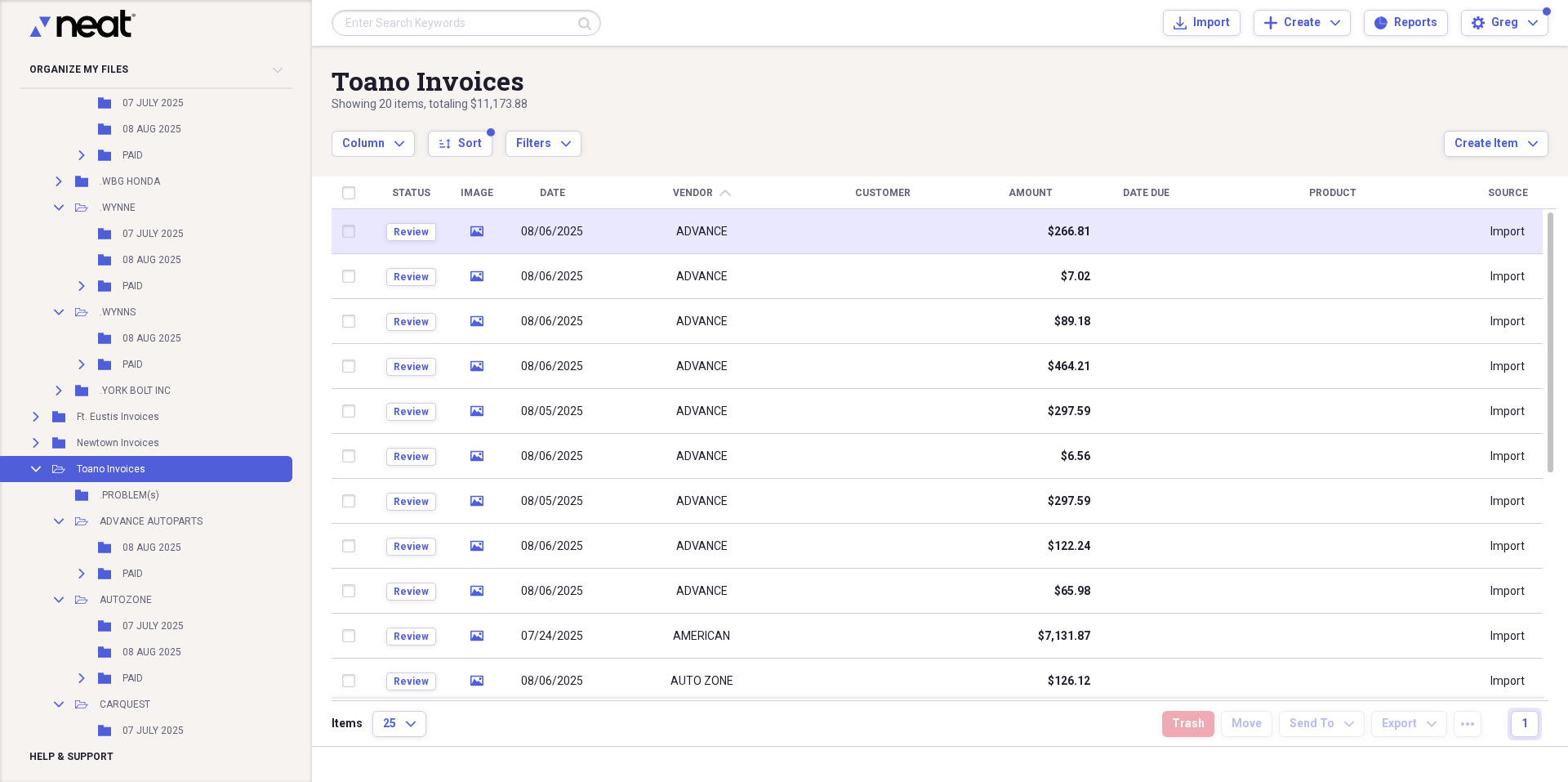 click on "08/06/2025" at bounding box center [552, 232] 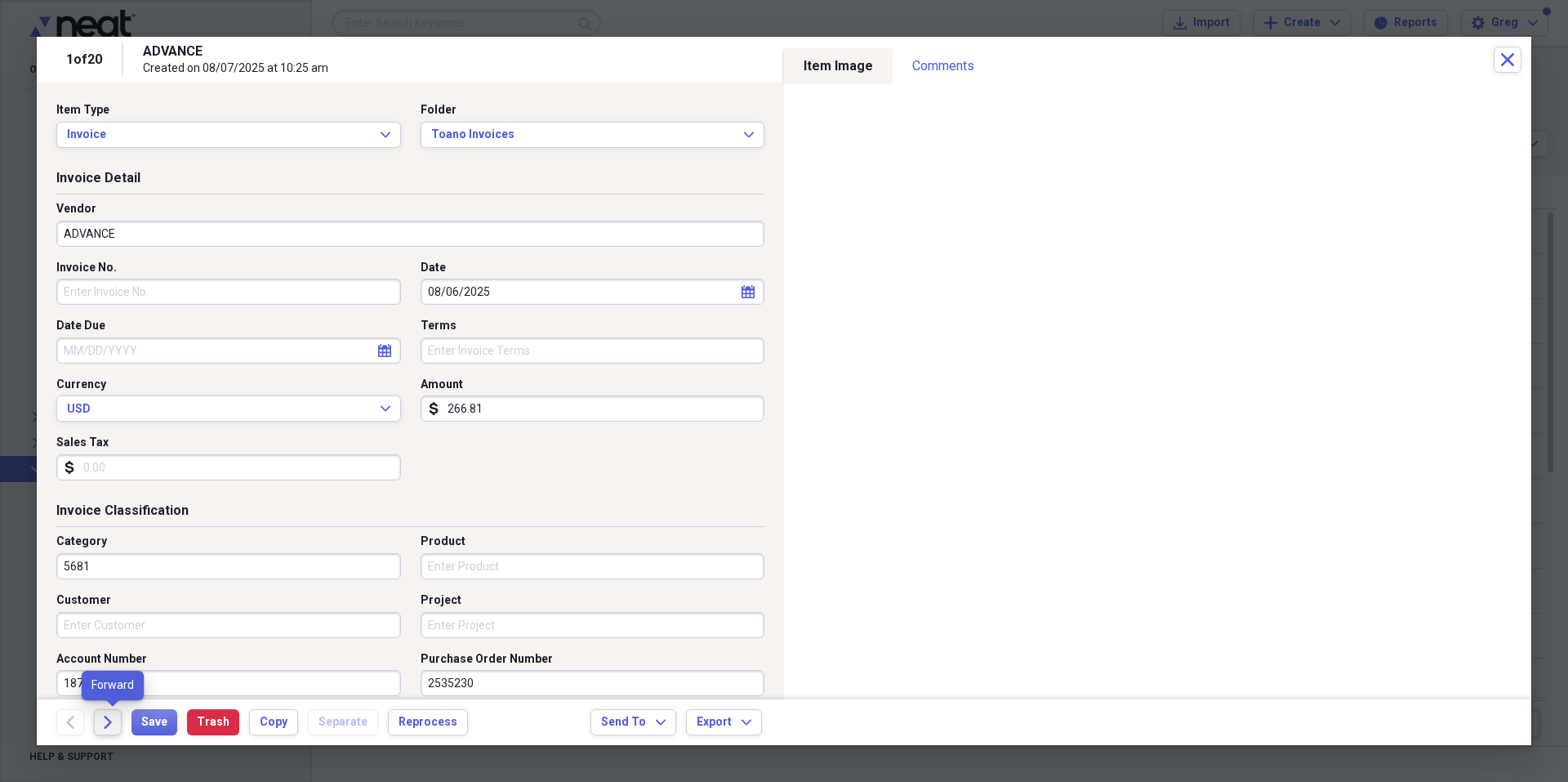 click on "Forward" 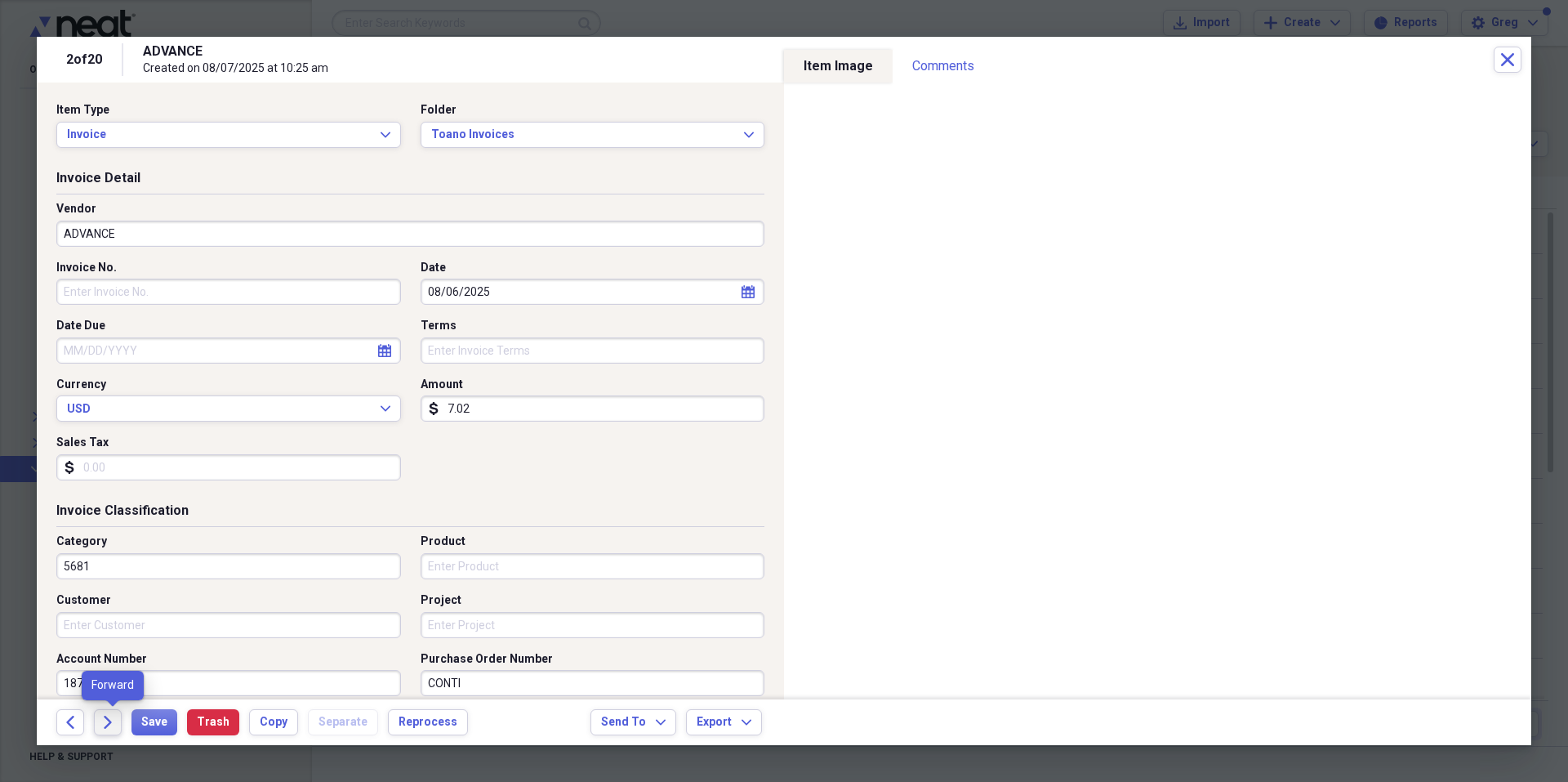 click on "Forward" at bounding box center [108, 722] 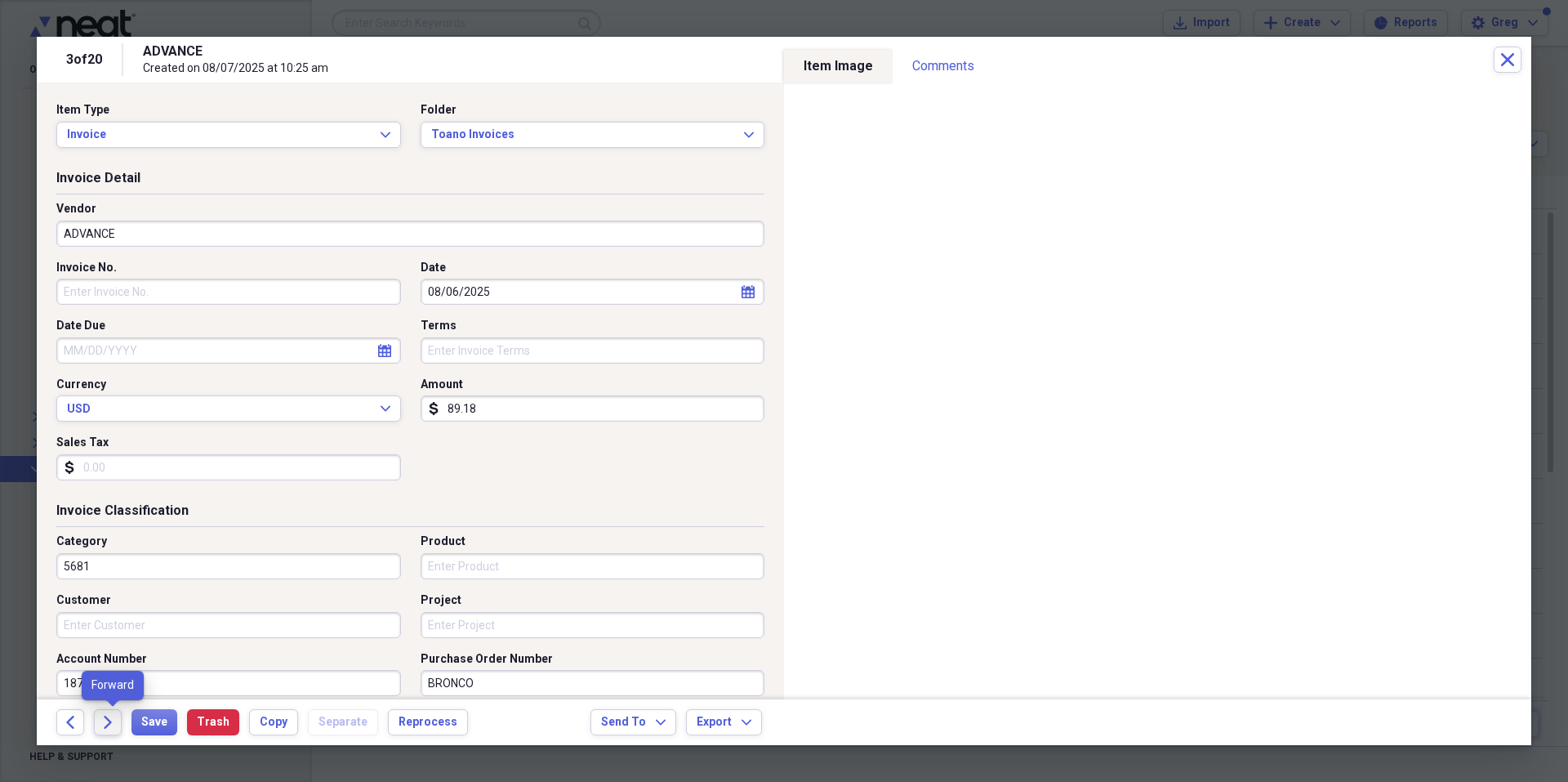 click on "Forward" 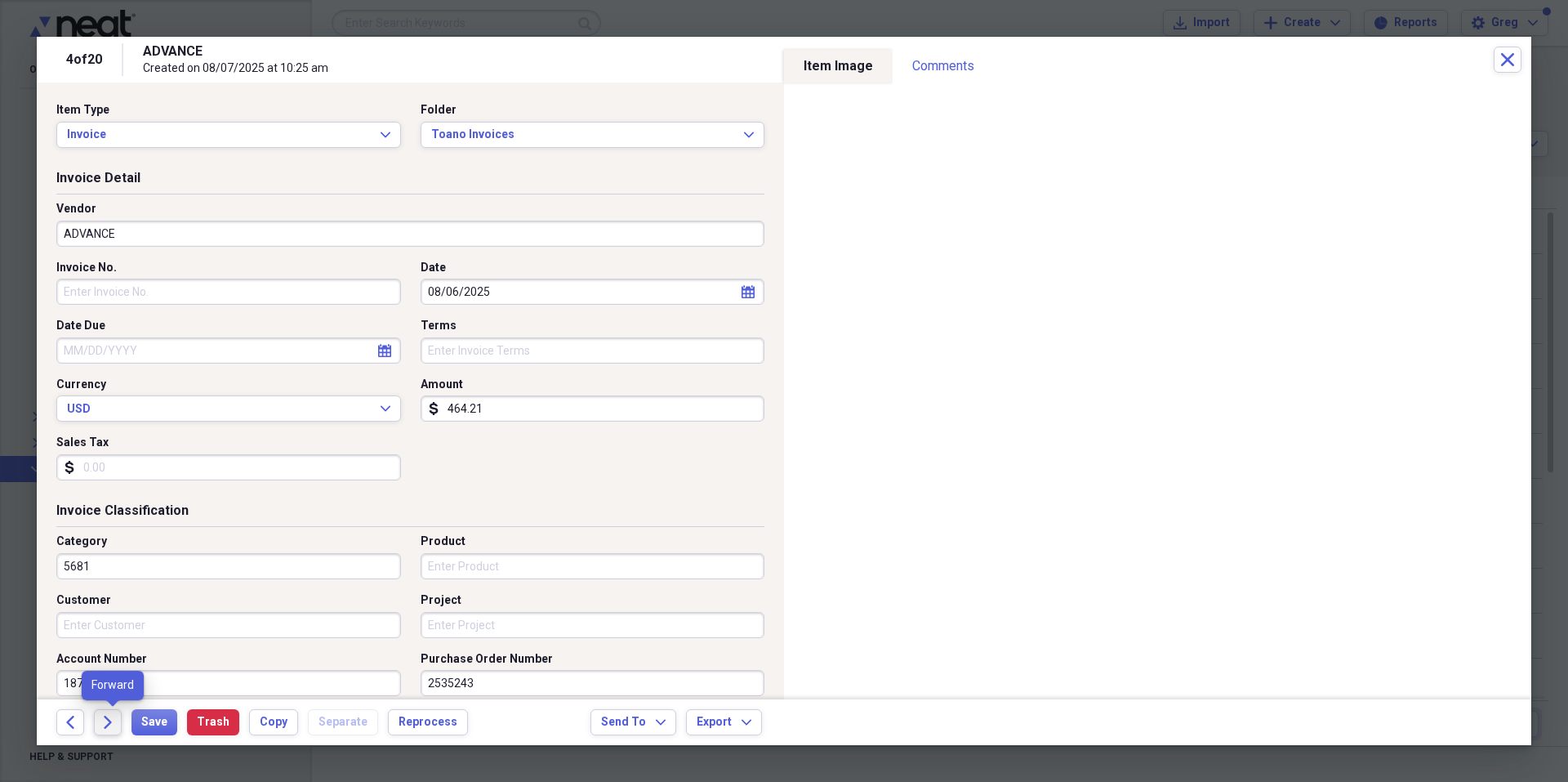 click on "Forward" 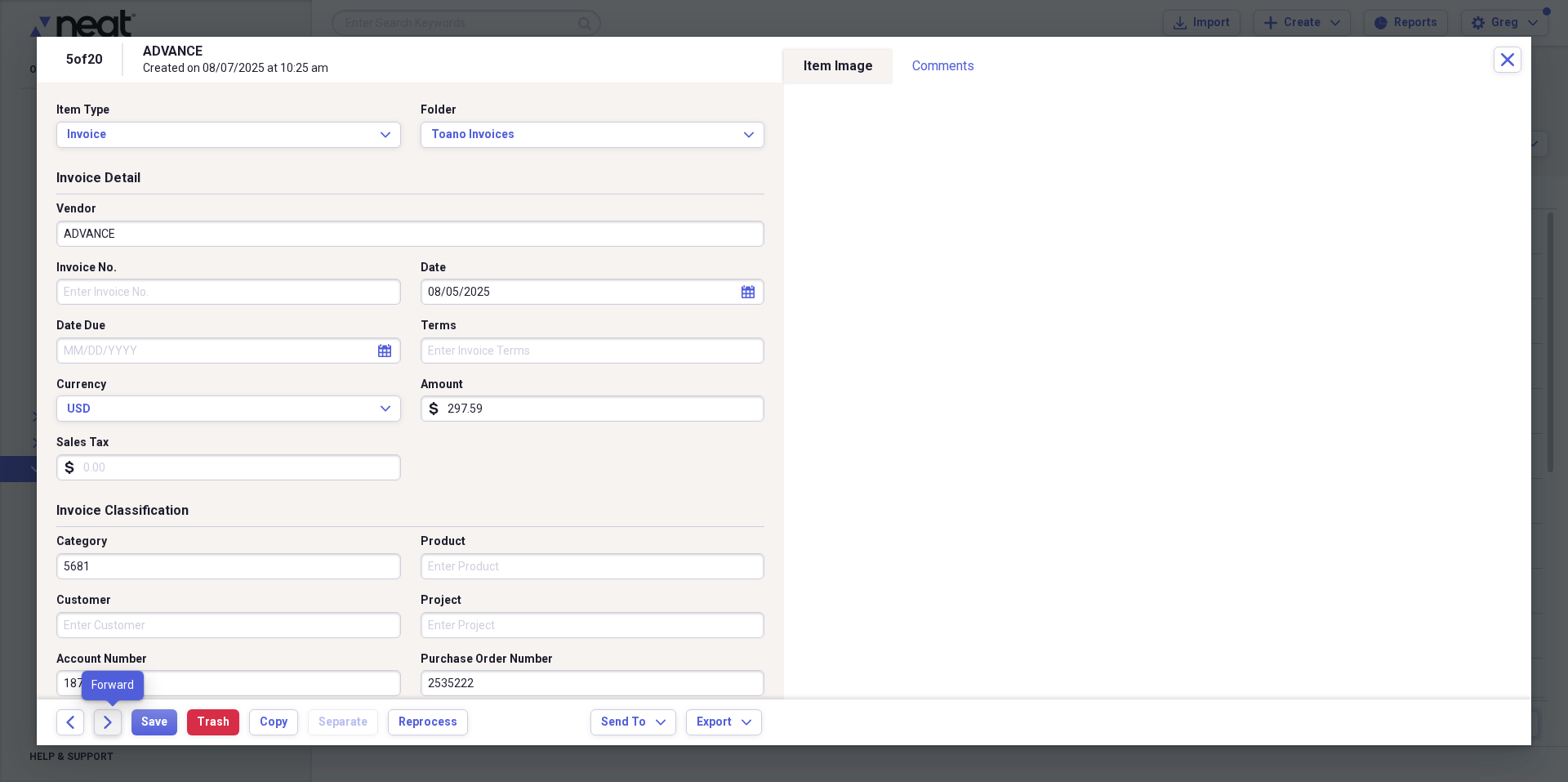 click on "Forward" at bounding box center (108, 722) 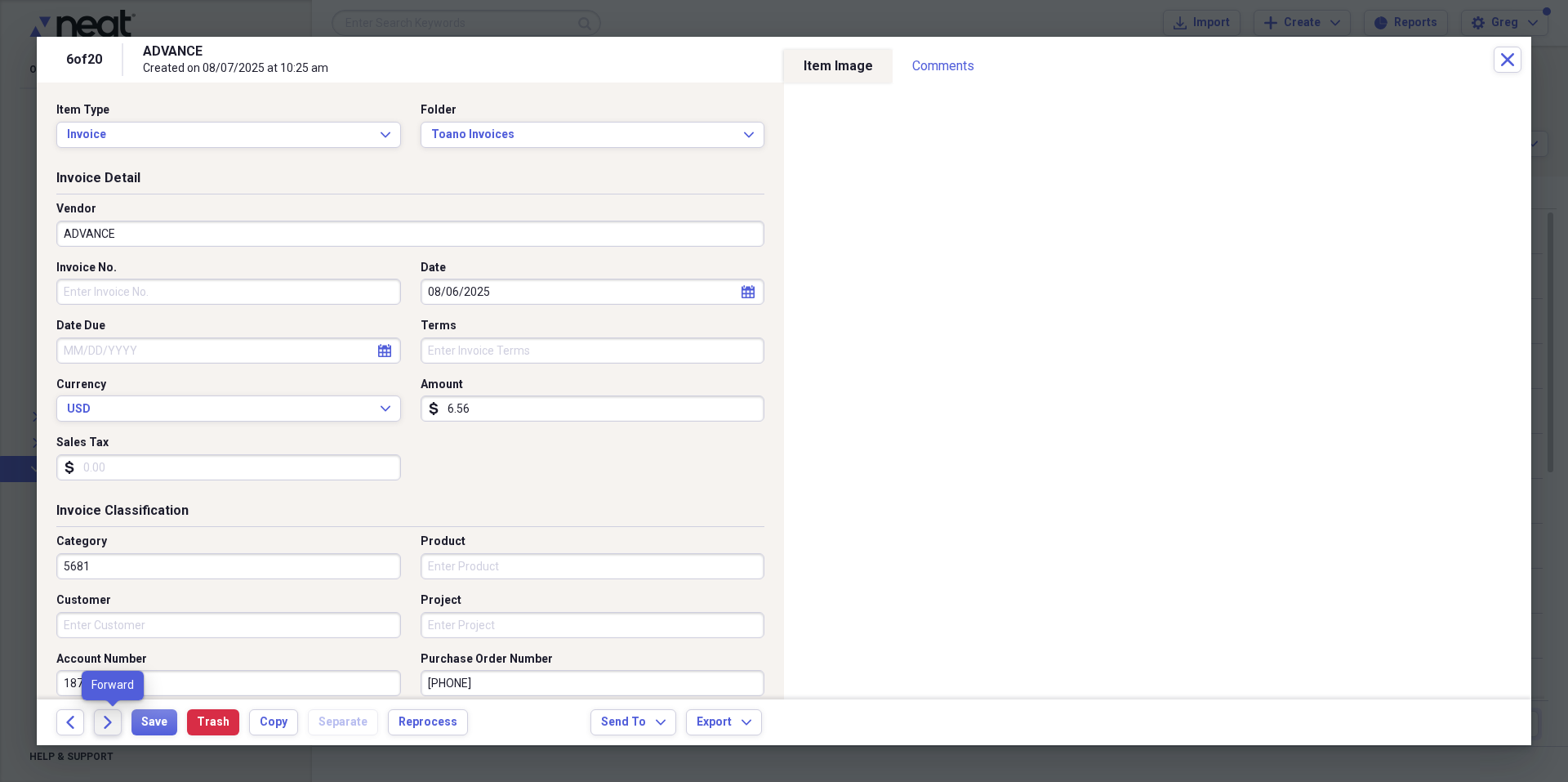 click on "Forward" 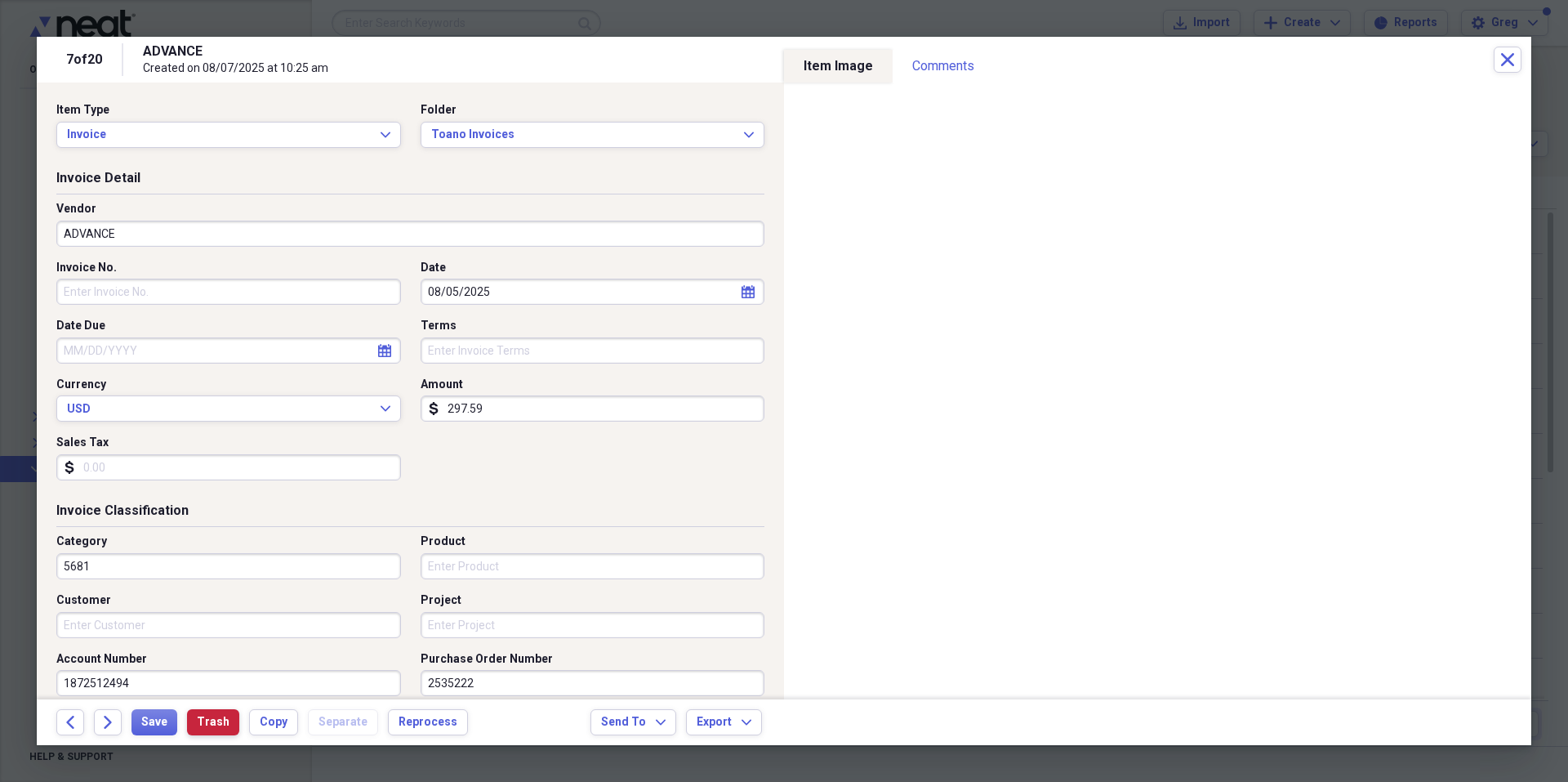 click on "Trash" at bounding box center (213, 722) 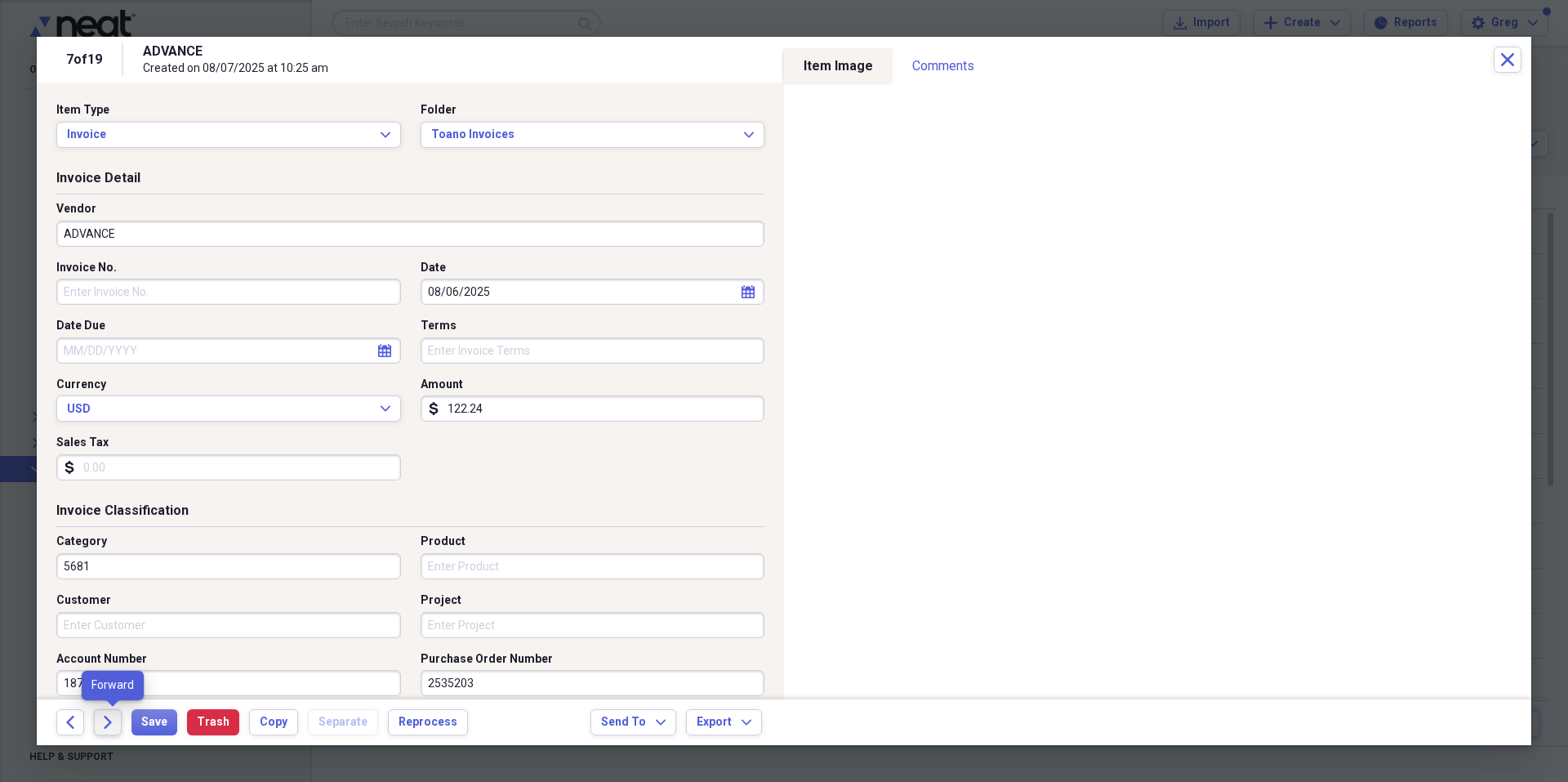 click on "Forward" 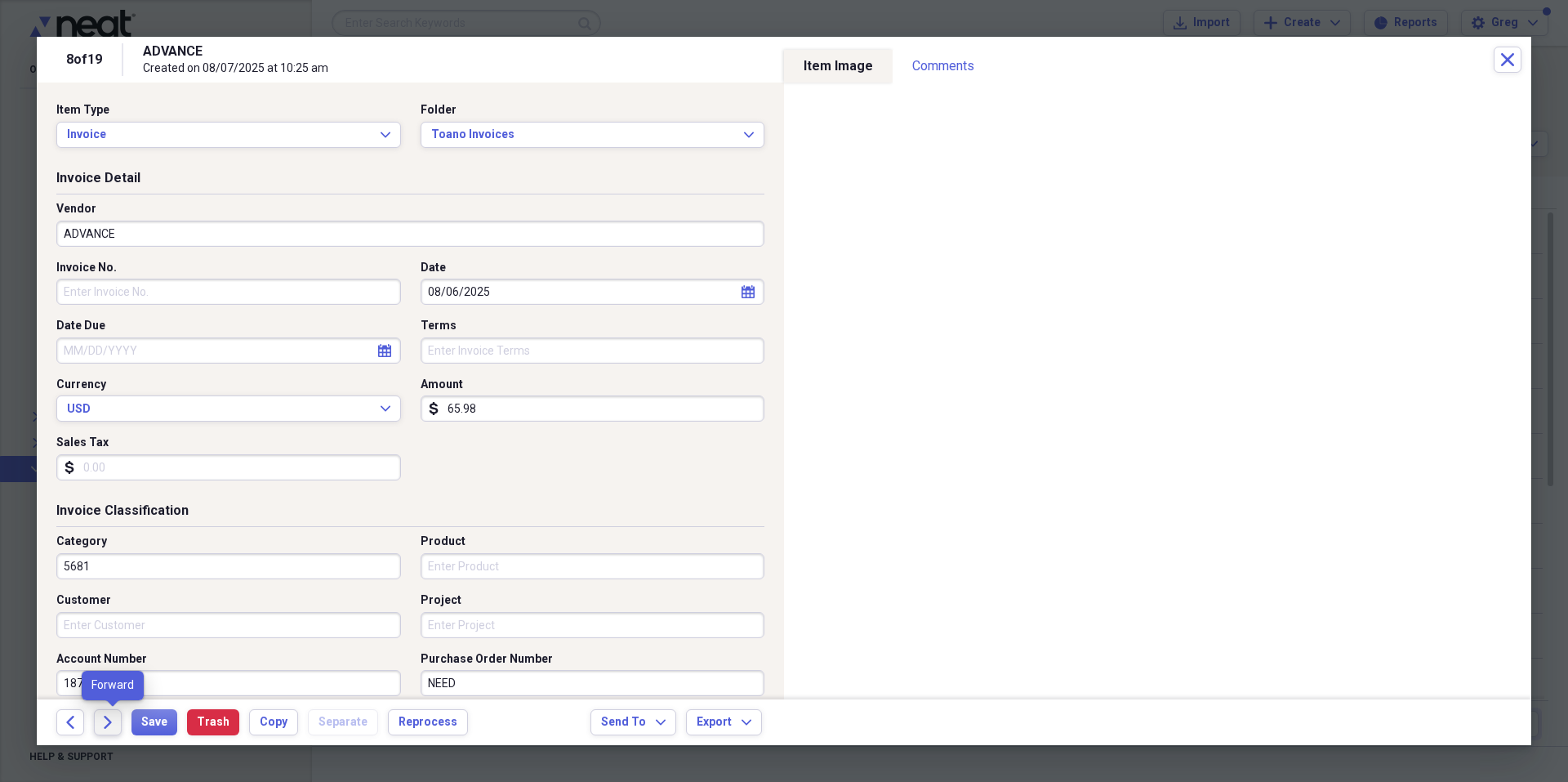click on "Forward" 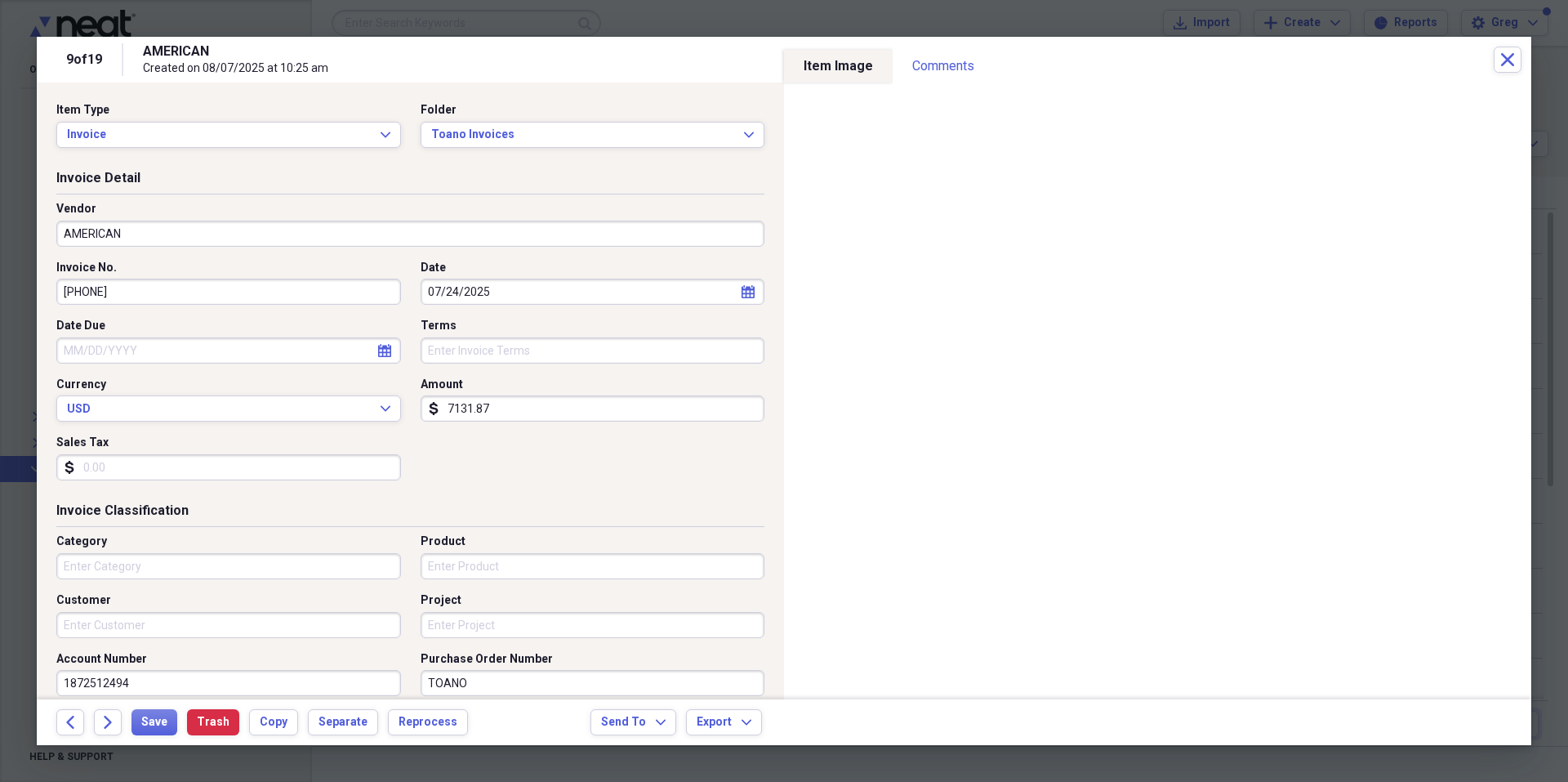 click on "AMERICAN" at bounding box center [410, 234] 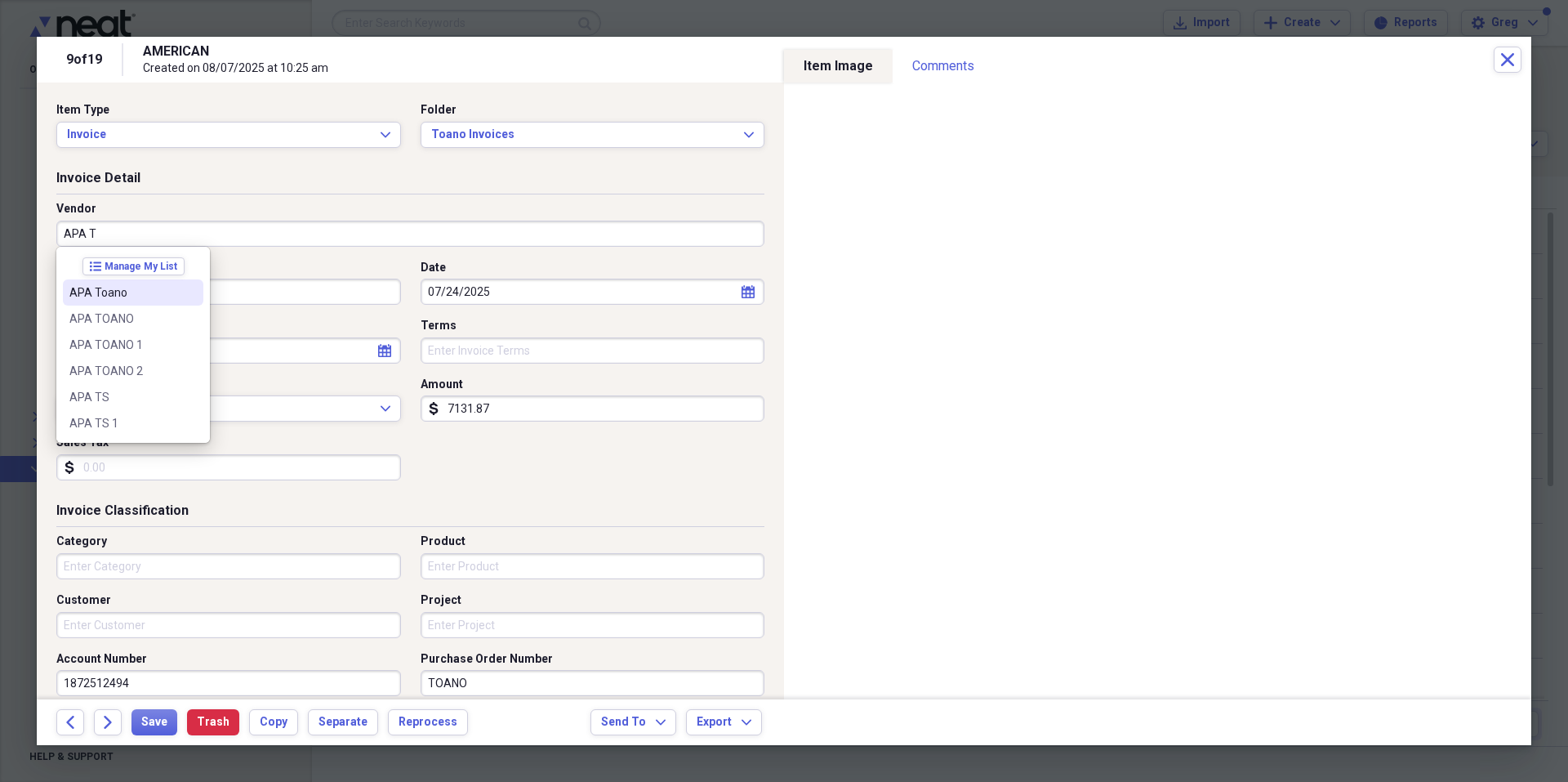 click on "APA Toano" at bounding box center (123, 293) 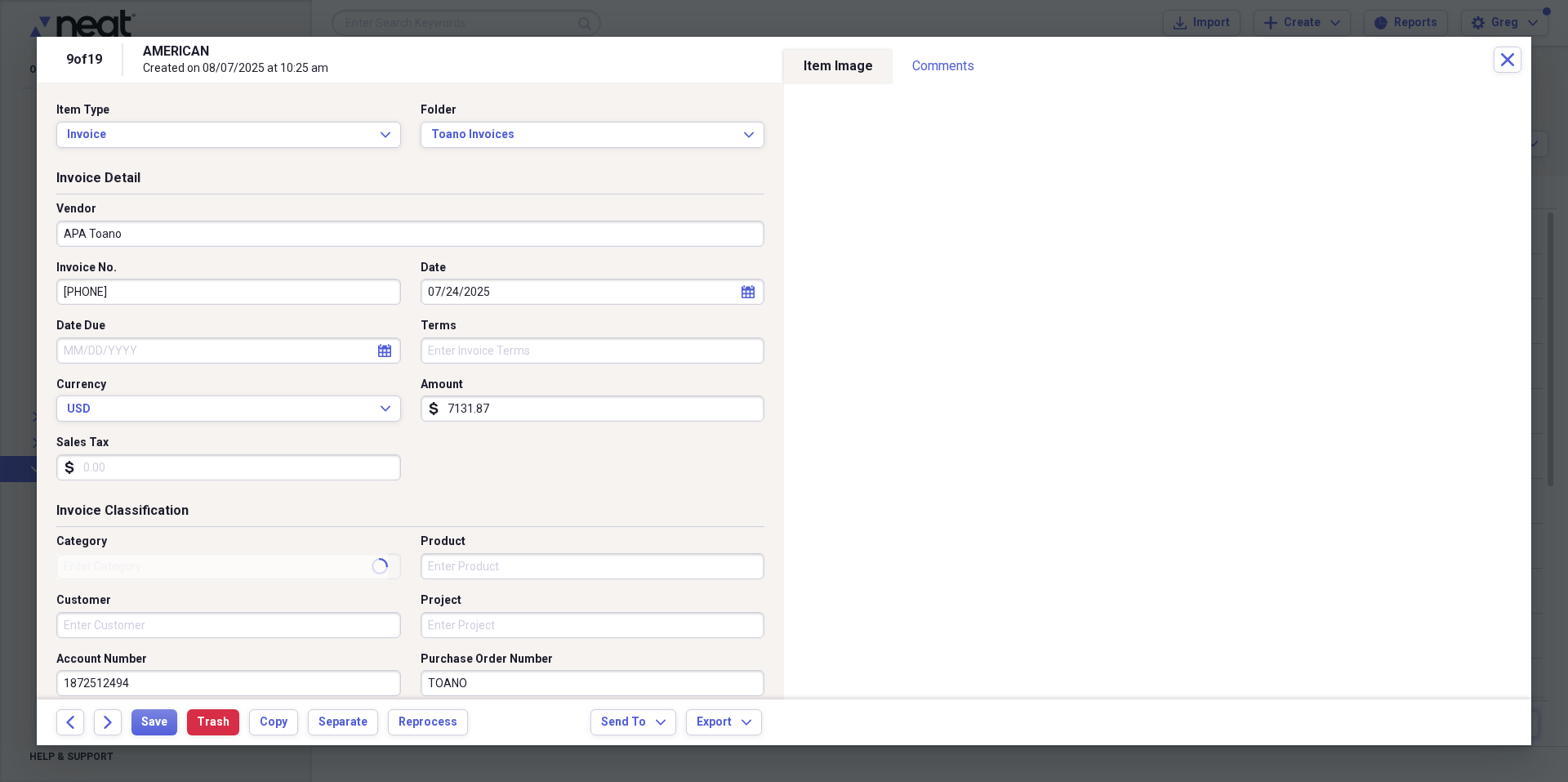 type on "Meals/Restaurants" 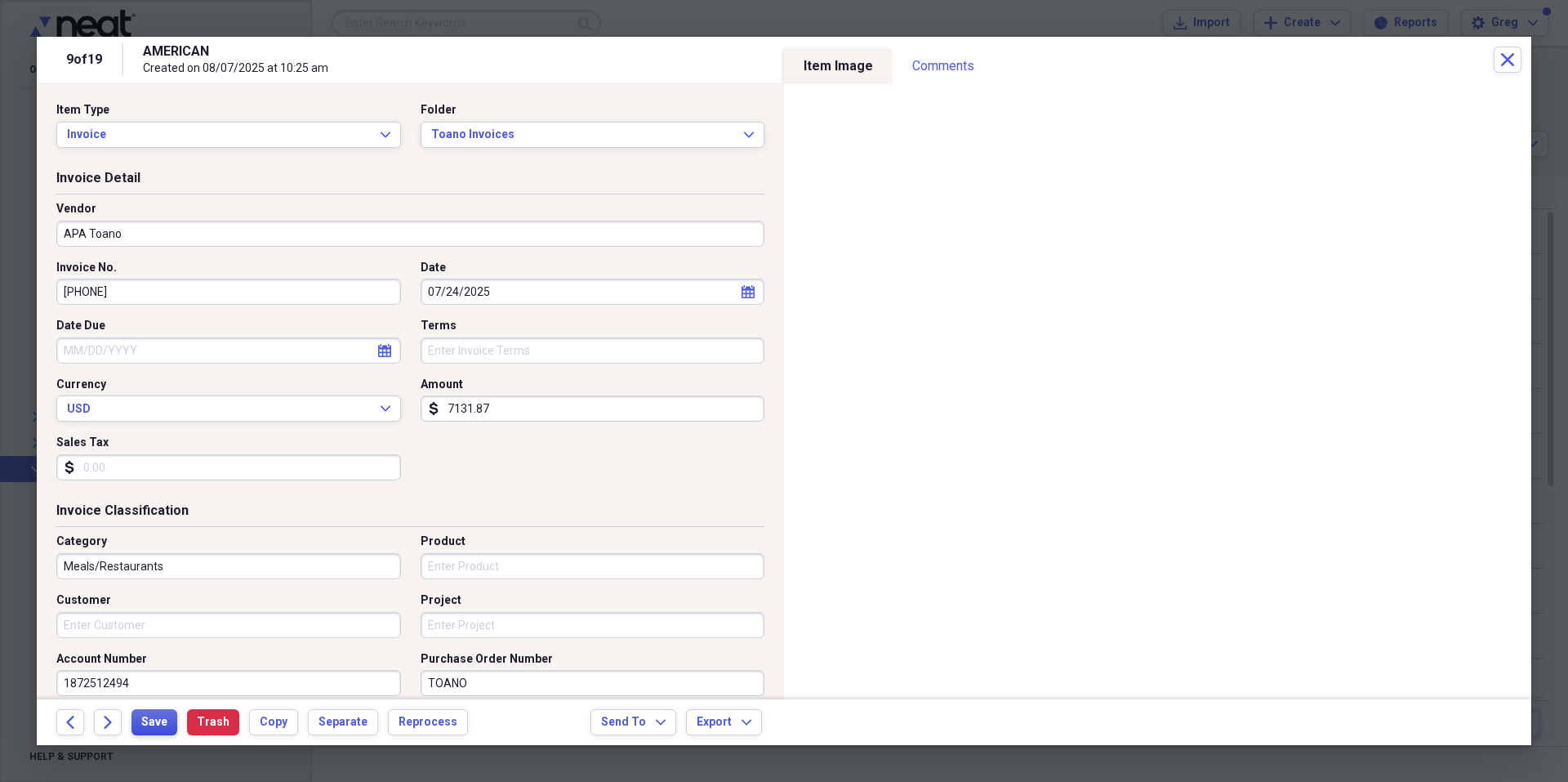 click on "Save" at bounding box center (154, 722) 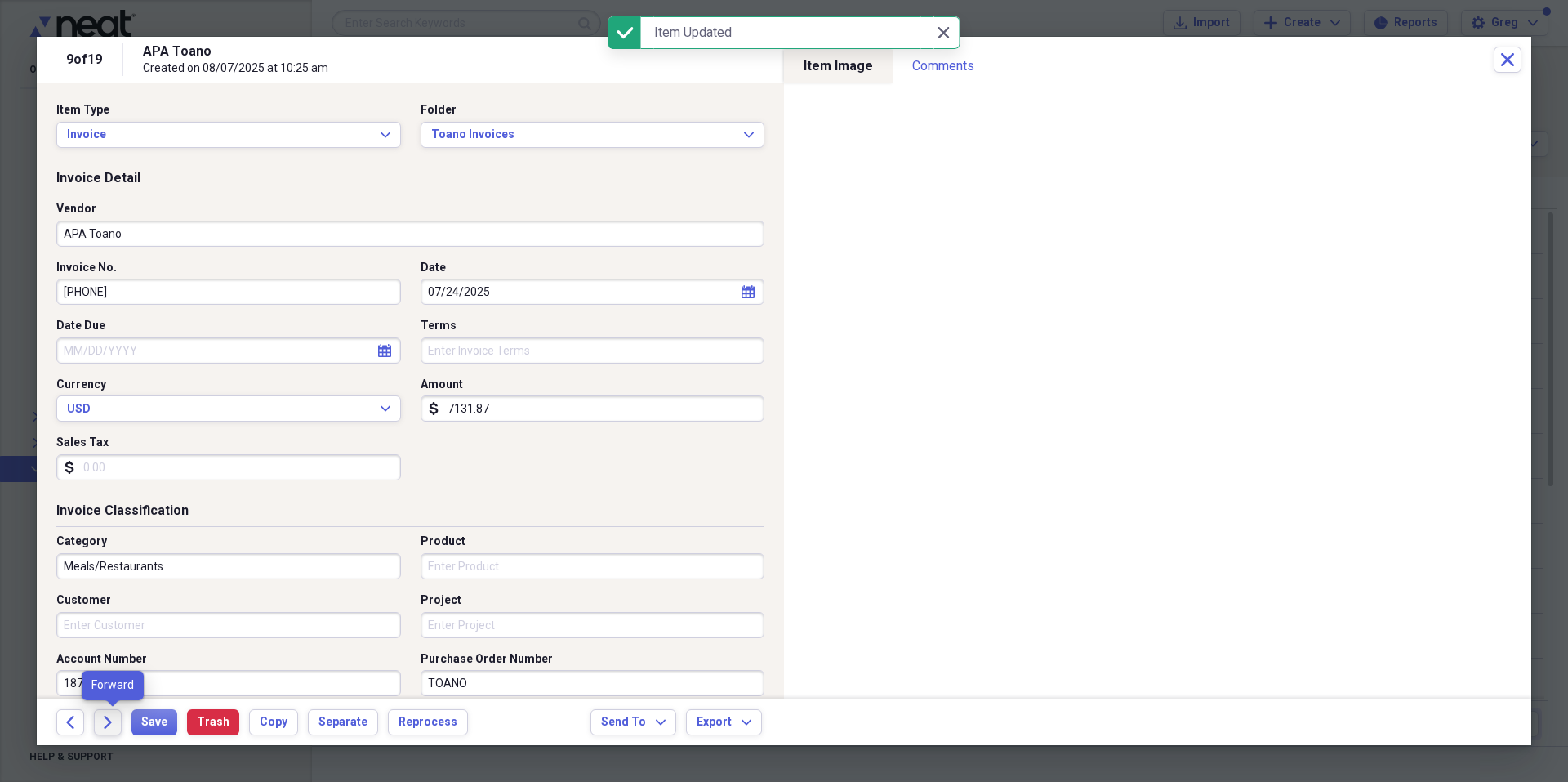 click on "Forward" 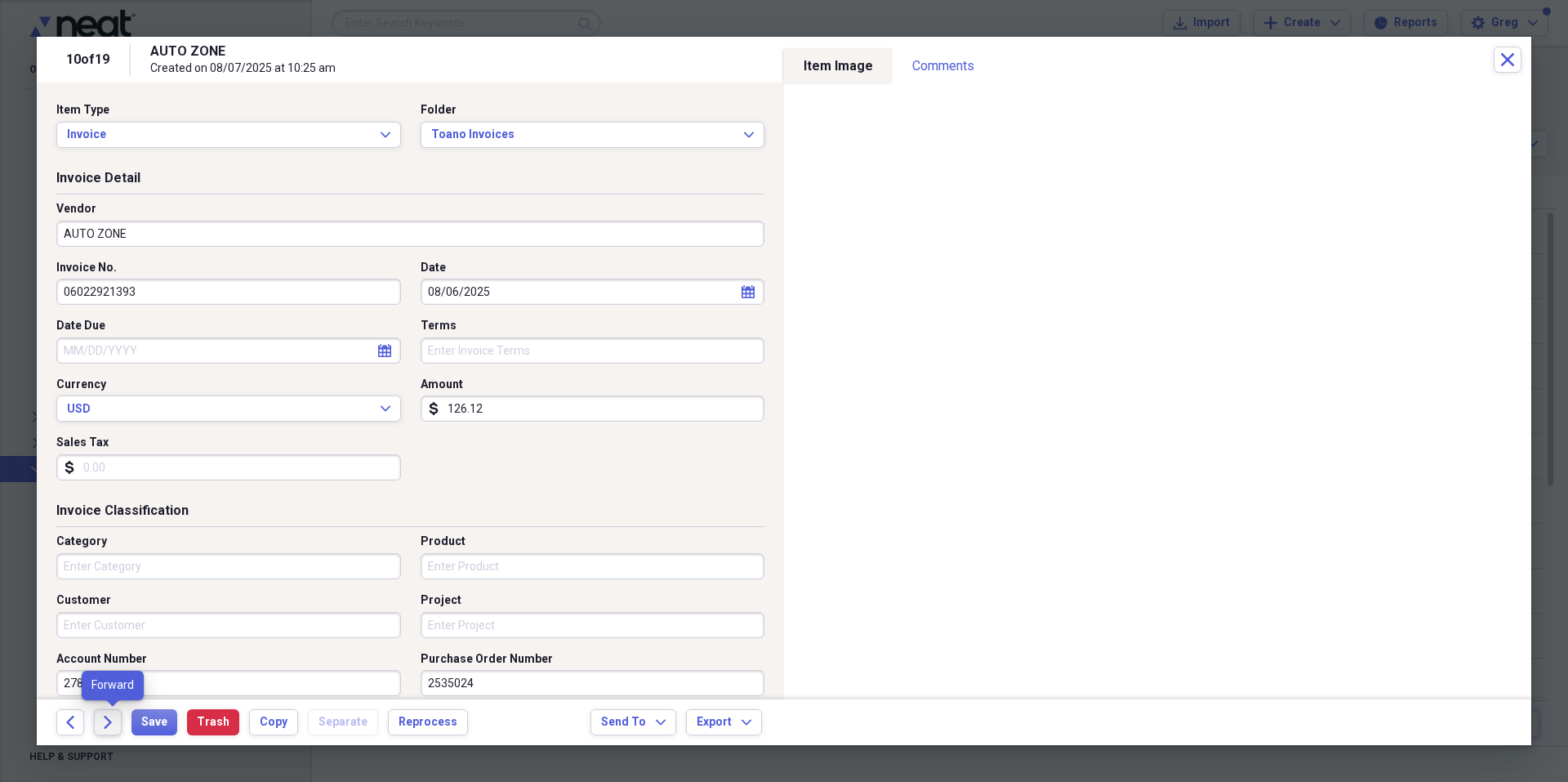 click 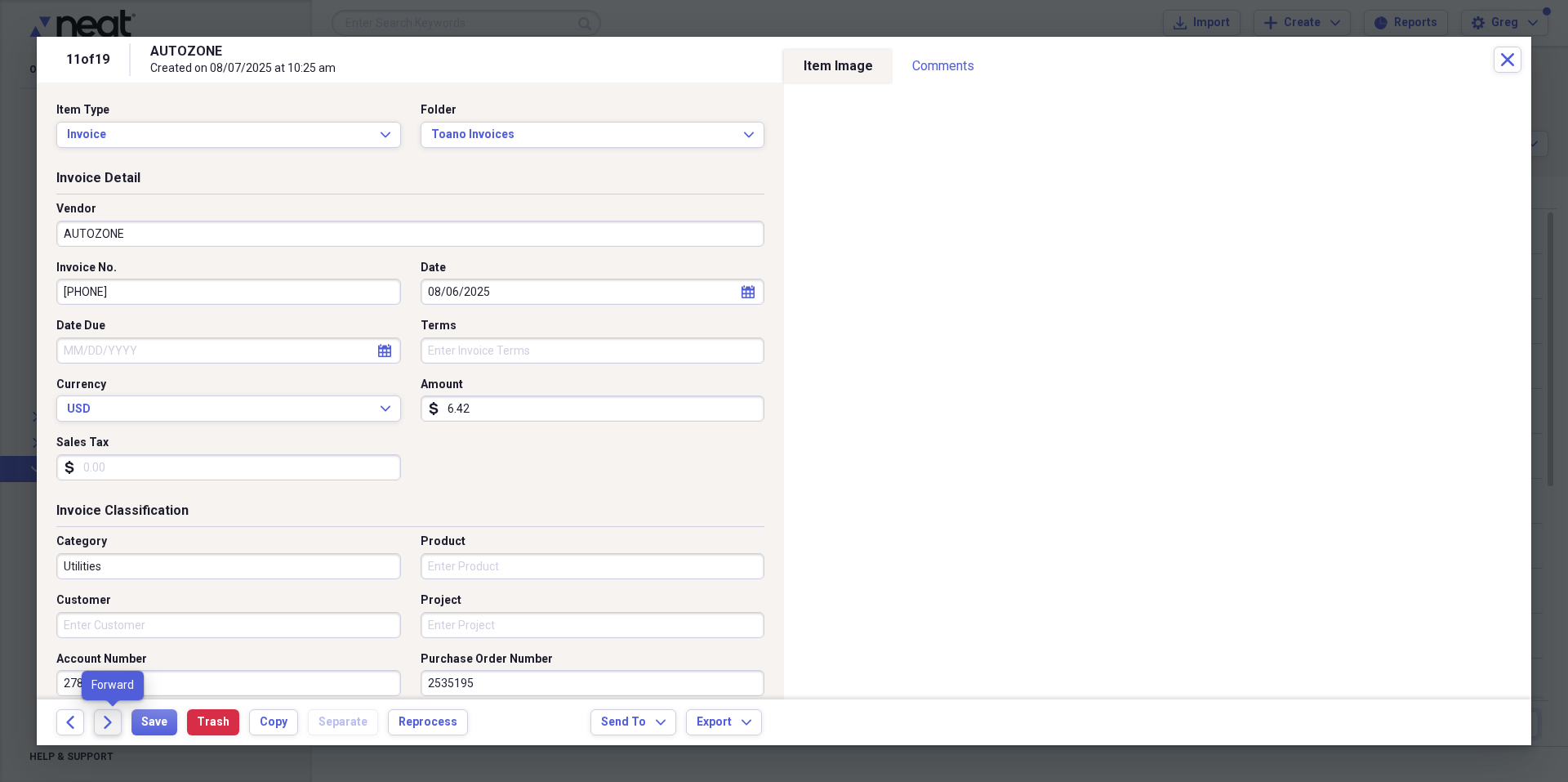 click on "Forward" 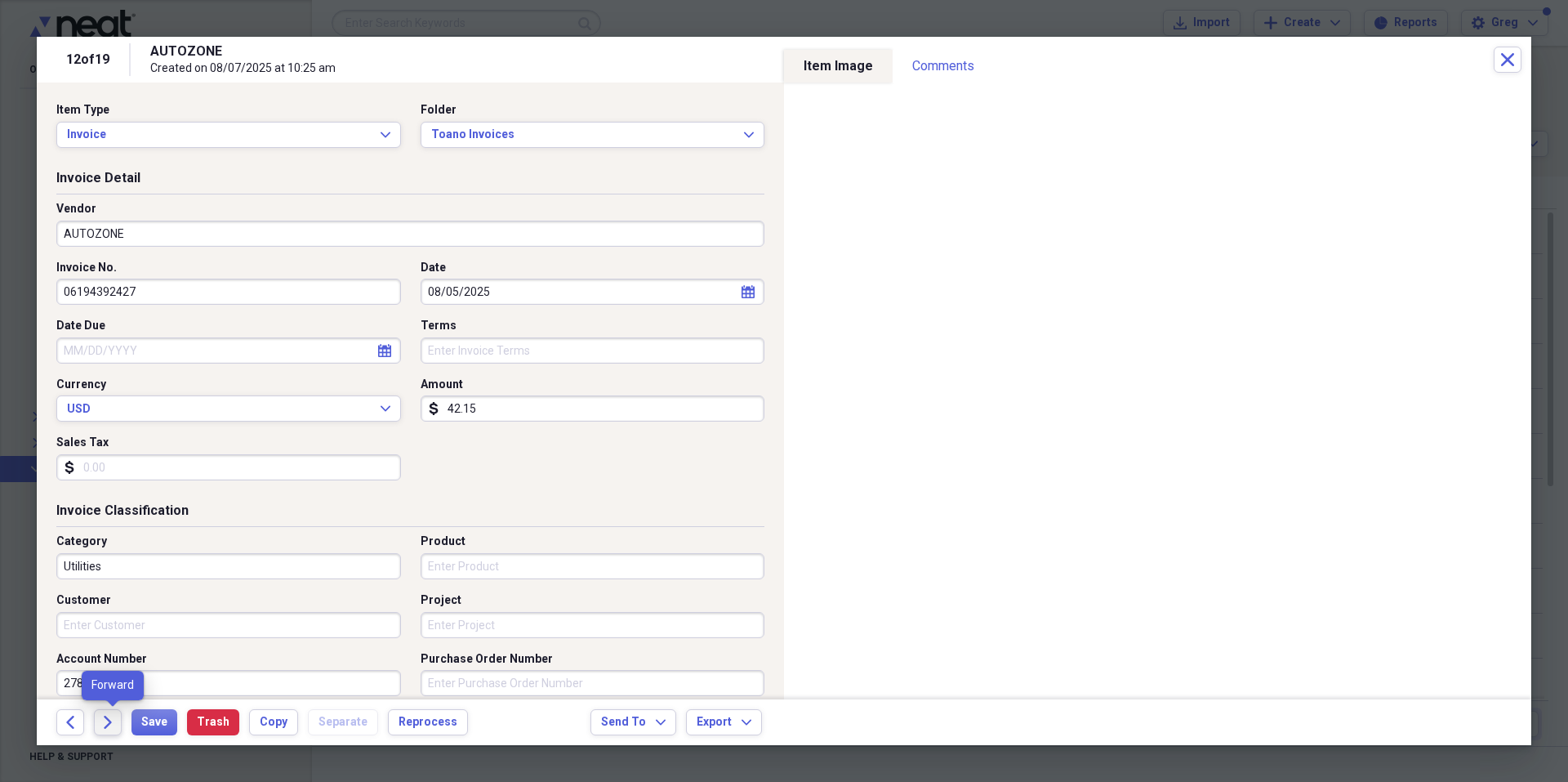 click on "Forward" at bounding box center (108, 722) 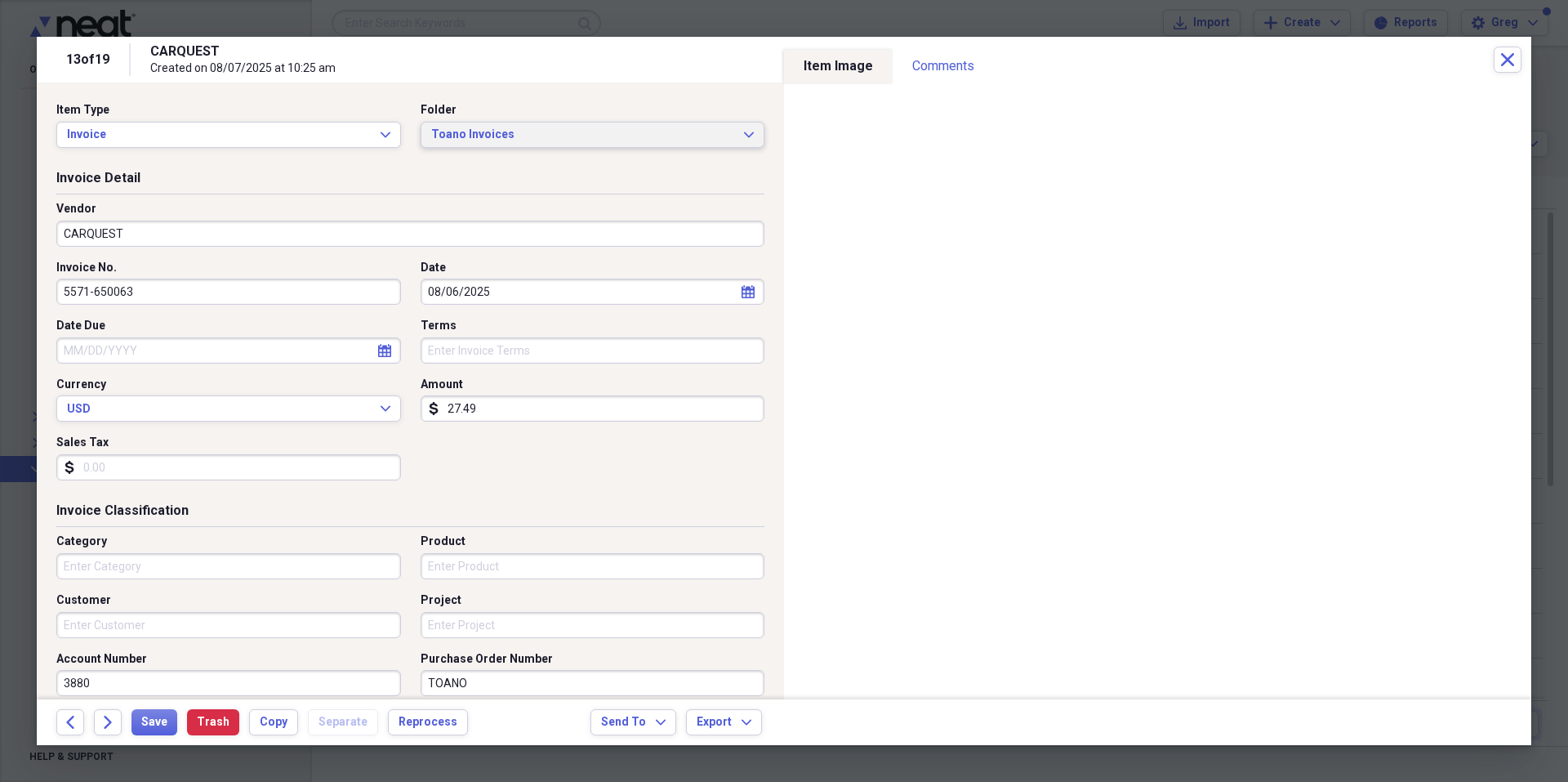 click on "Toano Invoices" at bounding box center [583, 135] 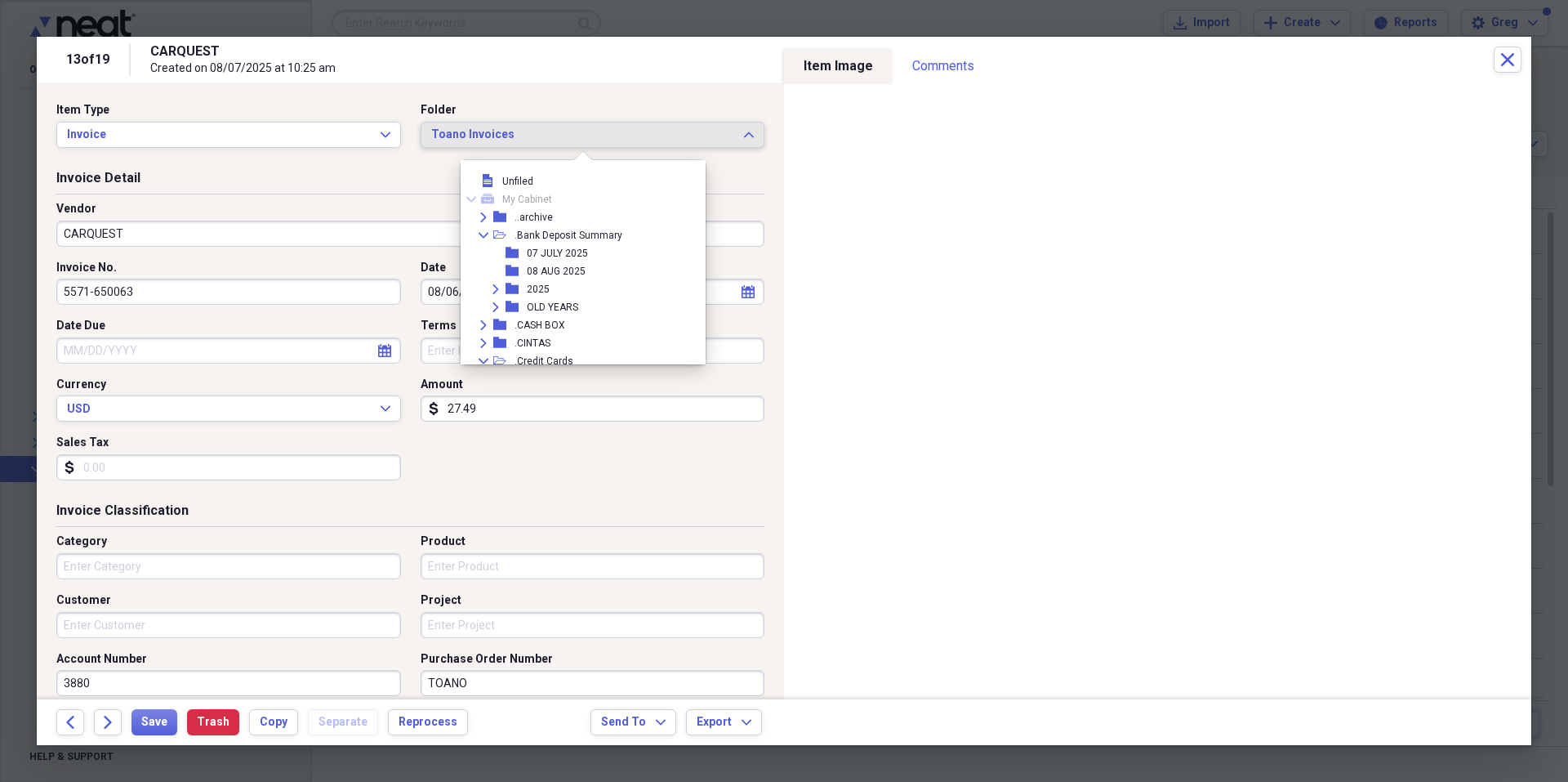 scroll, scrollTop: 2364, scrollLeft: 0, axis: vertical 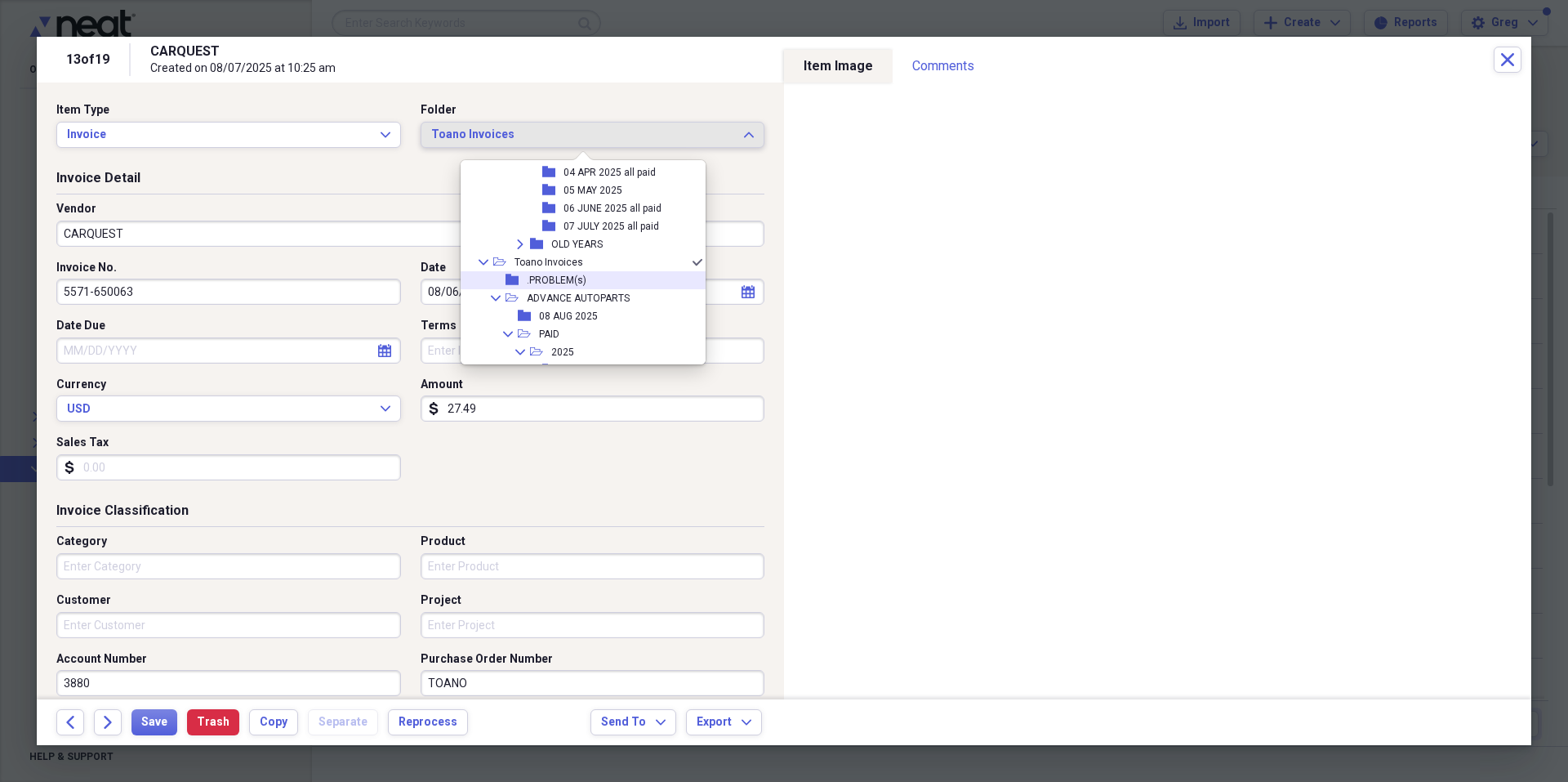 click on ".PROBLEM(s)" at bounding box center (556, 280) 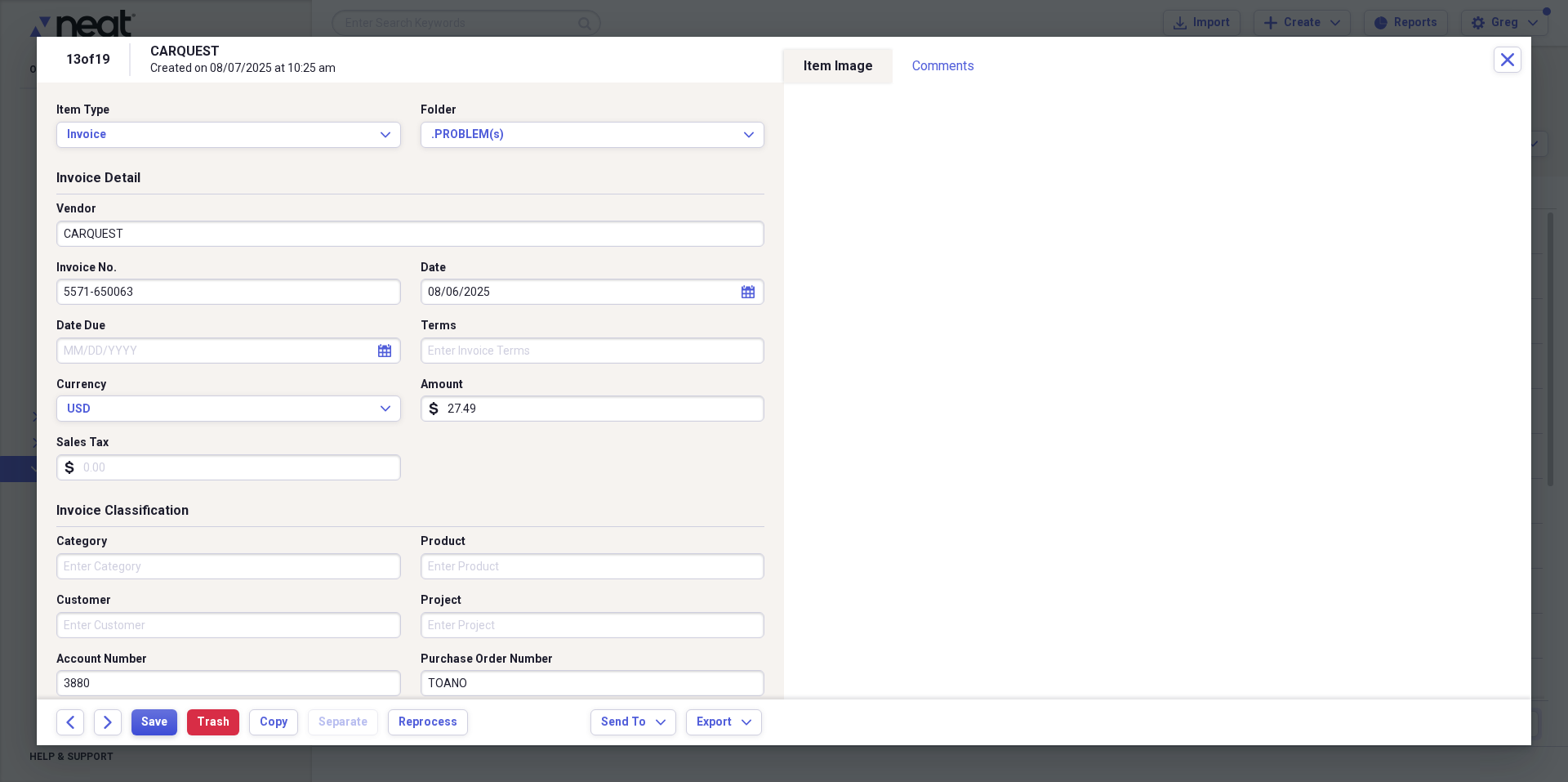 click on "Save" at bounding box center [154, 722] 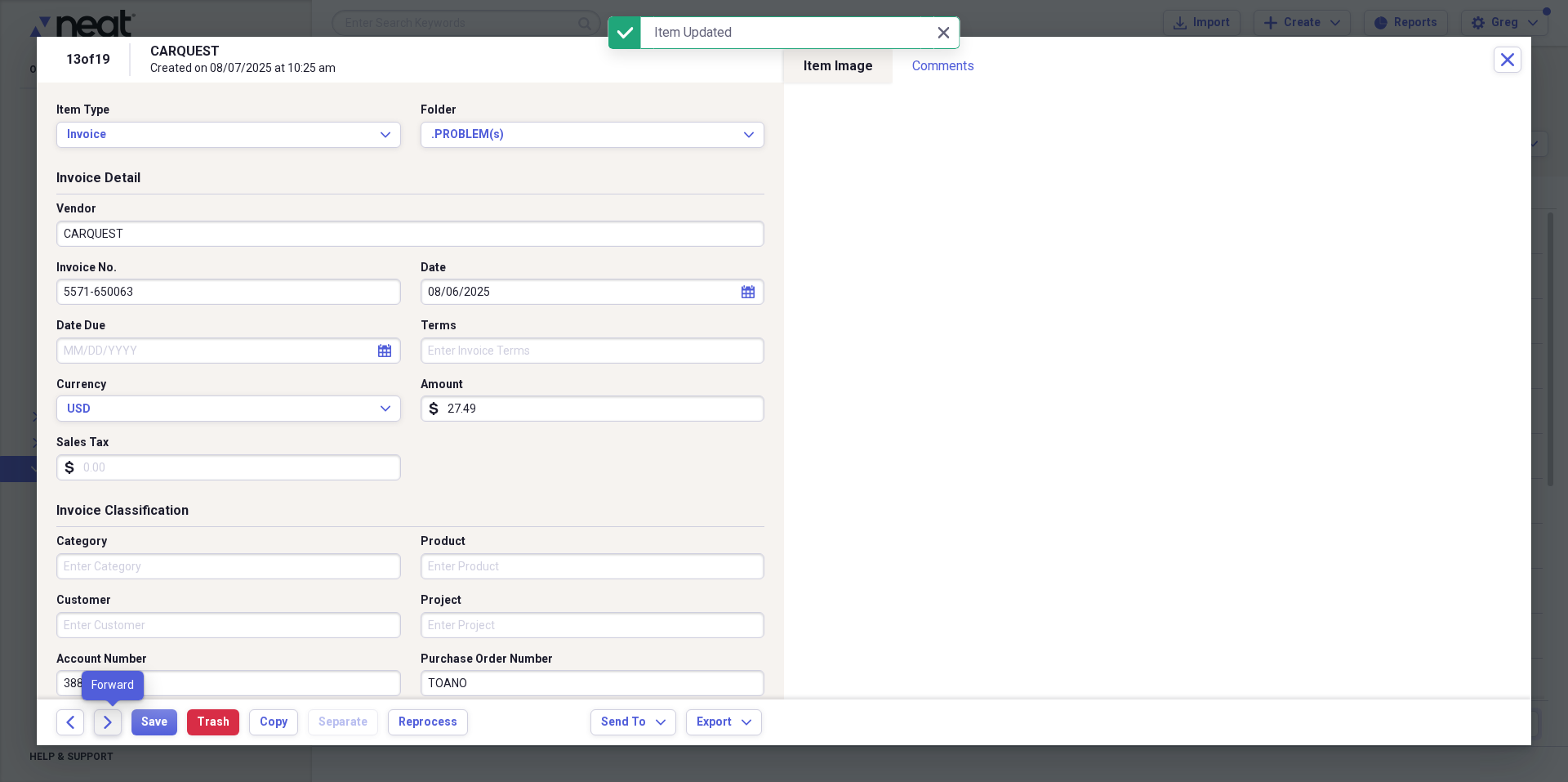 click on "Forward" 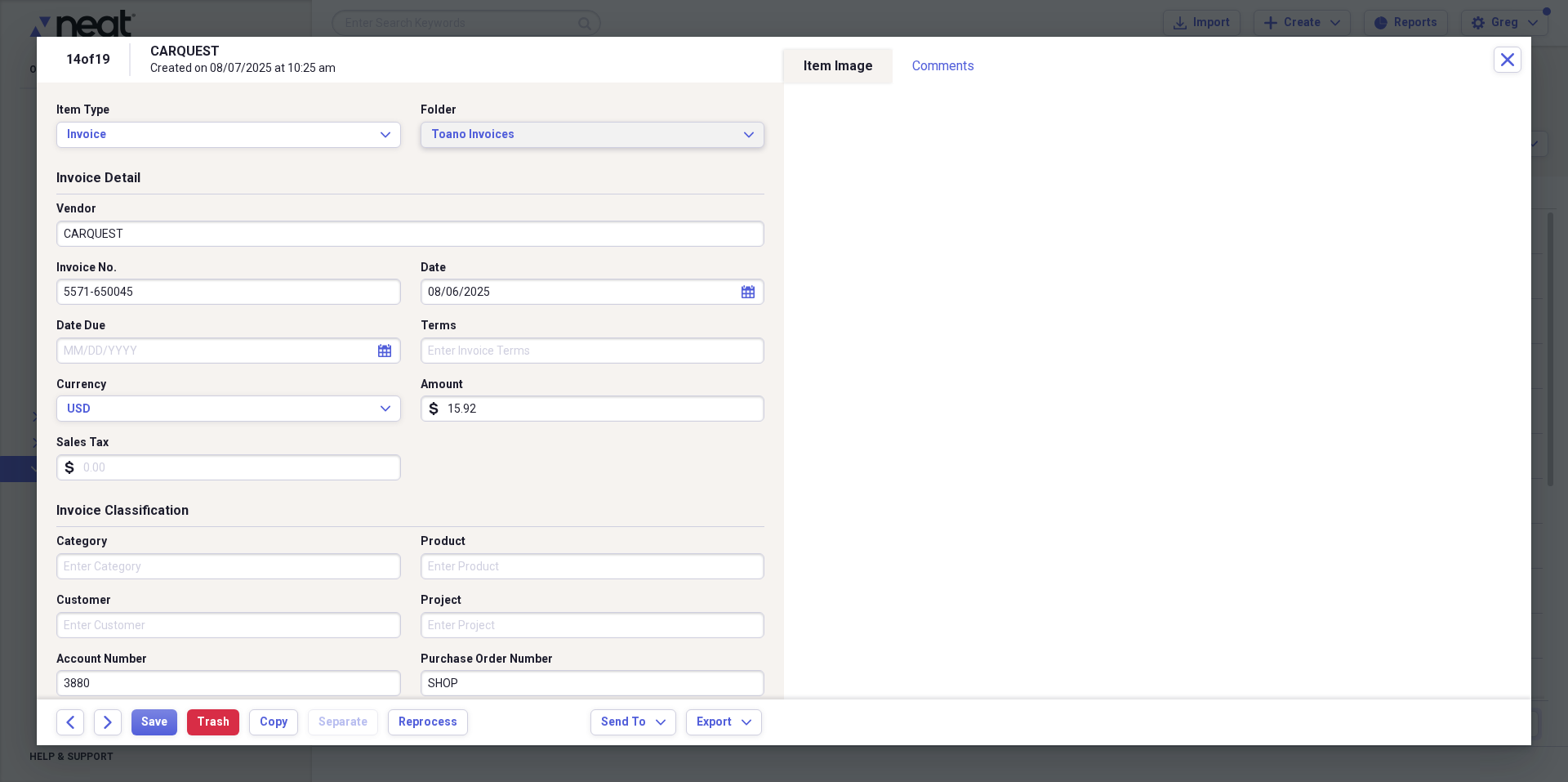 click on "Toano Invoices" at bounding box center (583, 135) 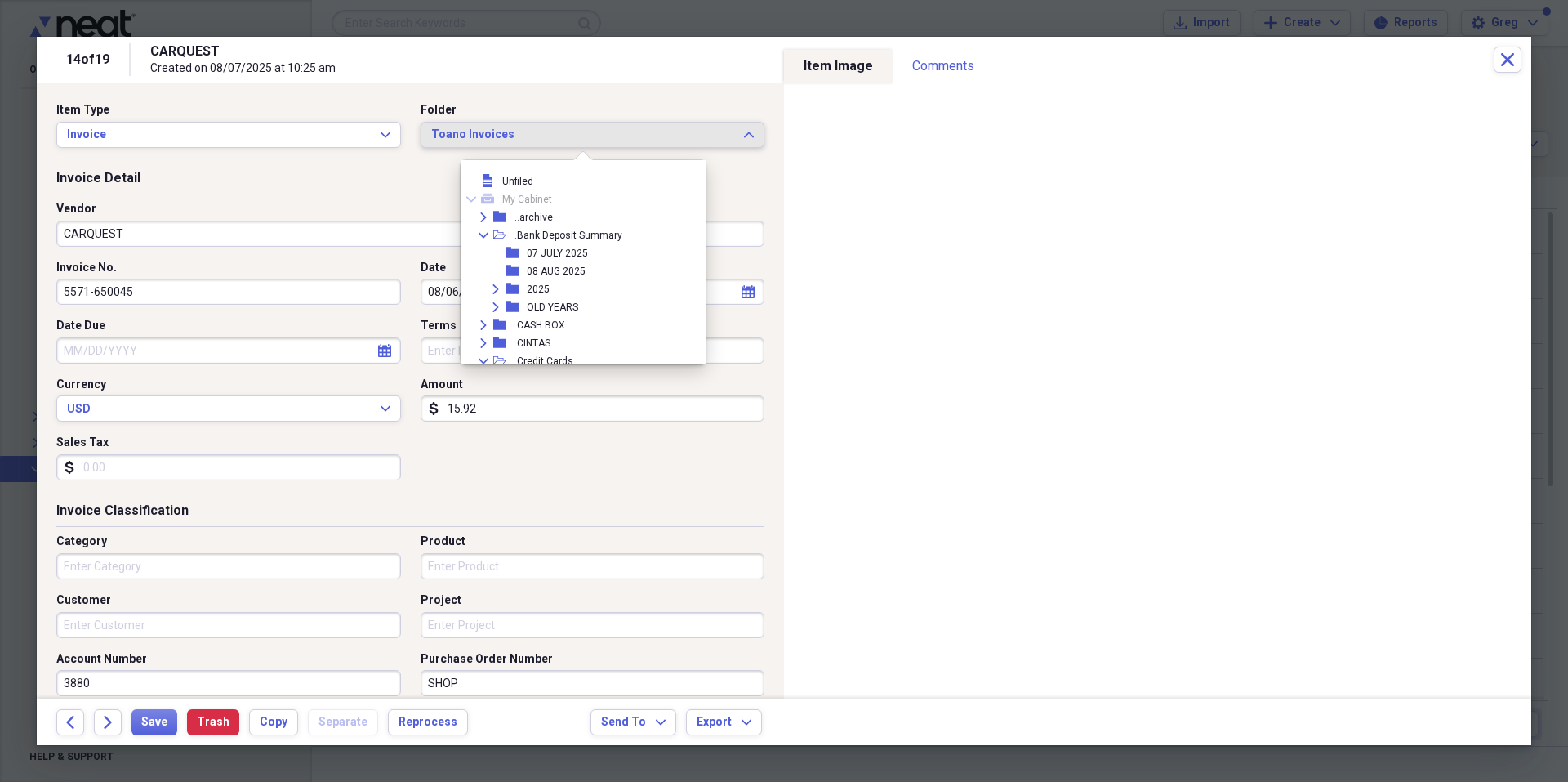 scroll, scrollTop: 2364, scrollLeft: 0, axis: vertical 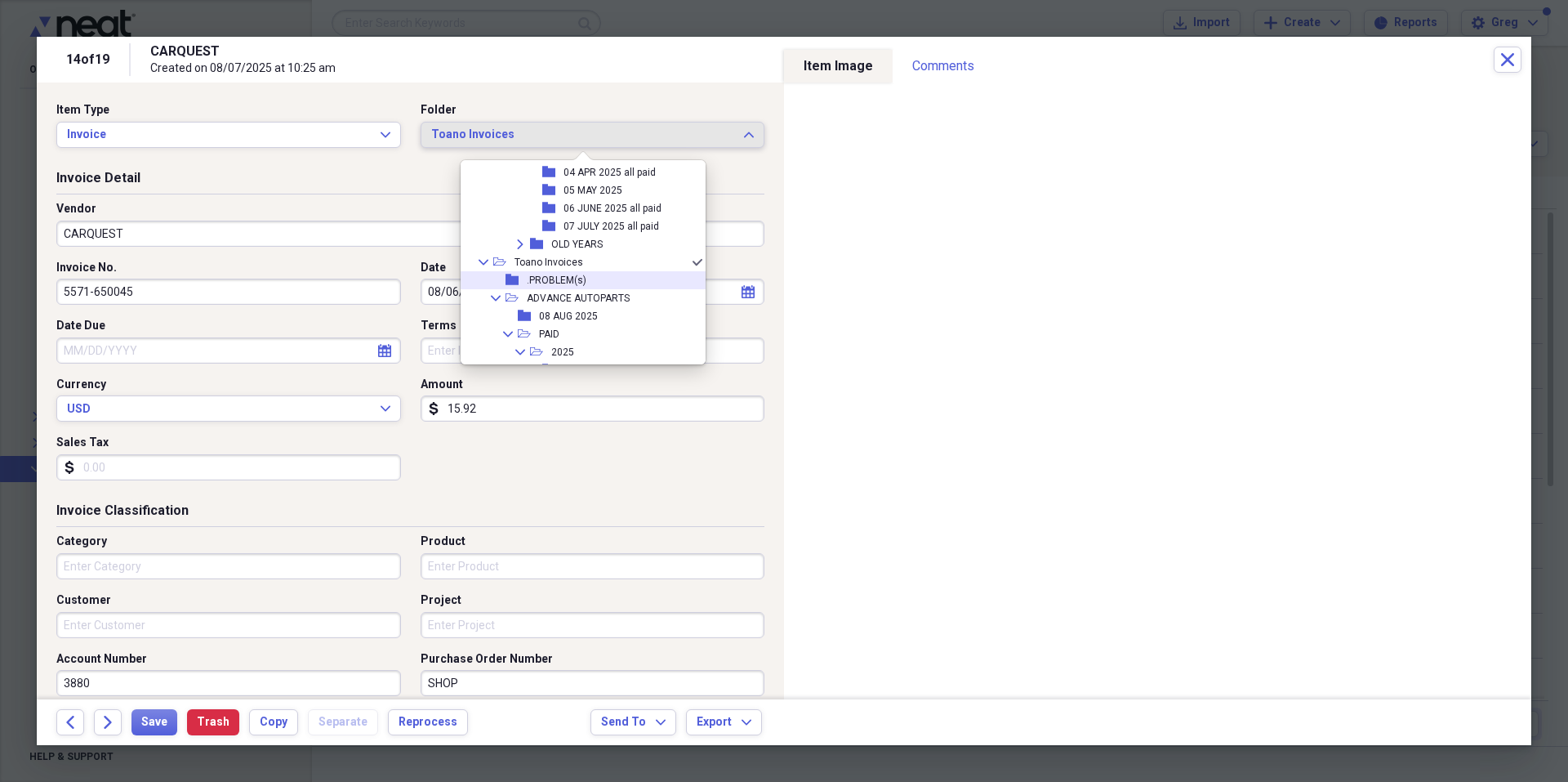 click on ".PROBLEM(s)" at bounding box center [556, 280] 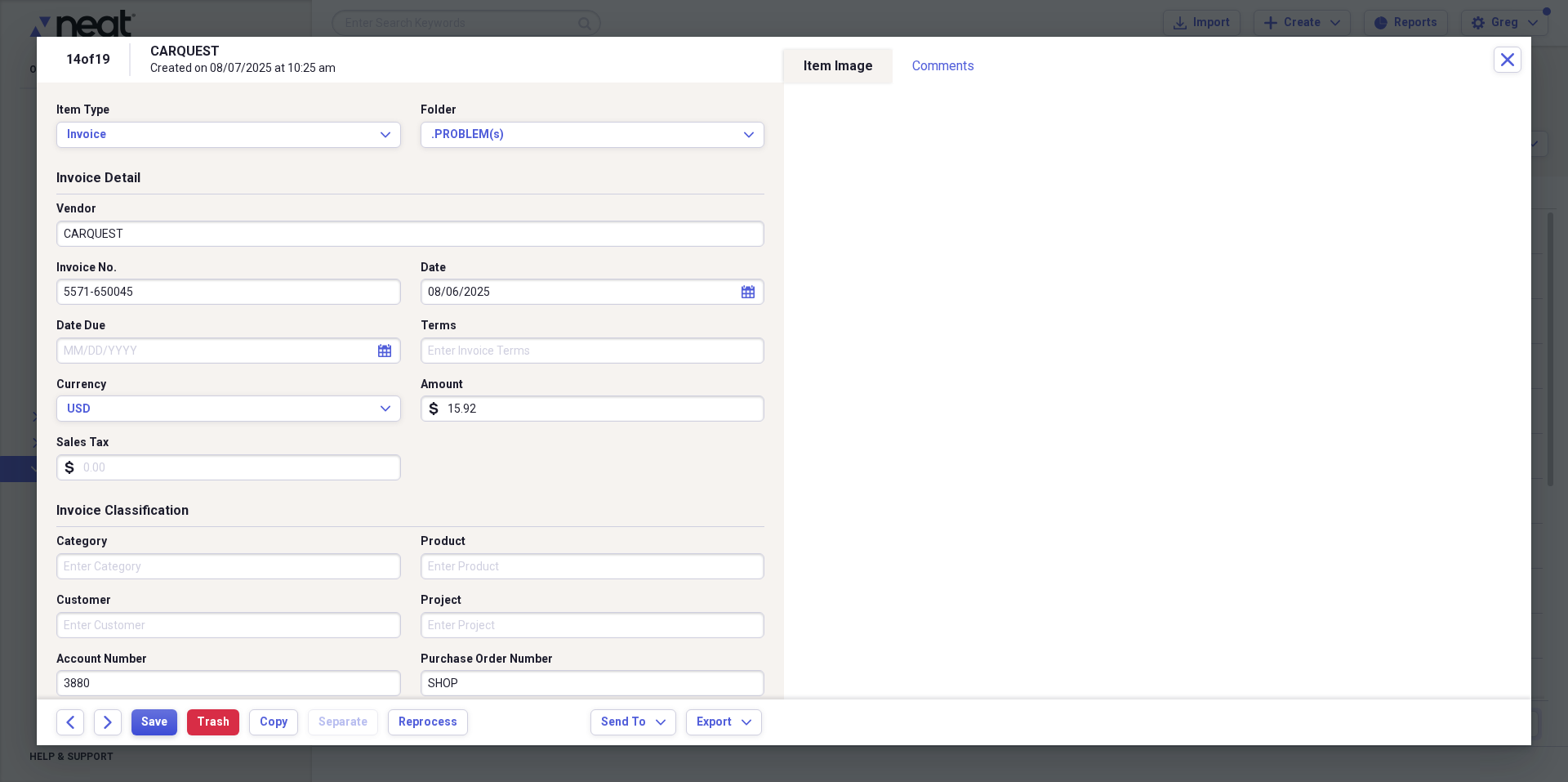 click on "Save" at bounding box center (154, 722) 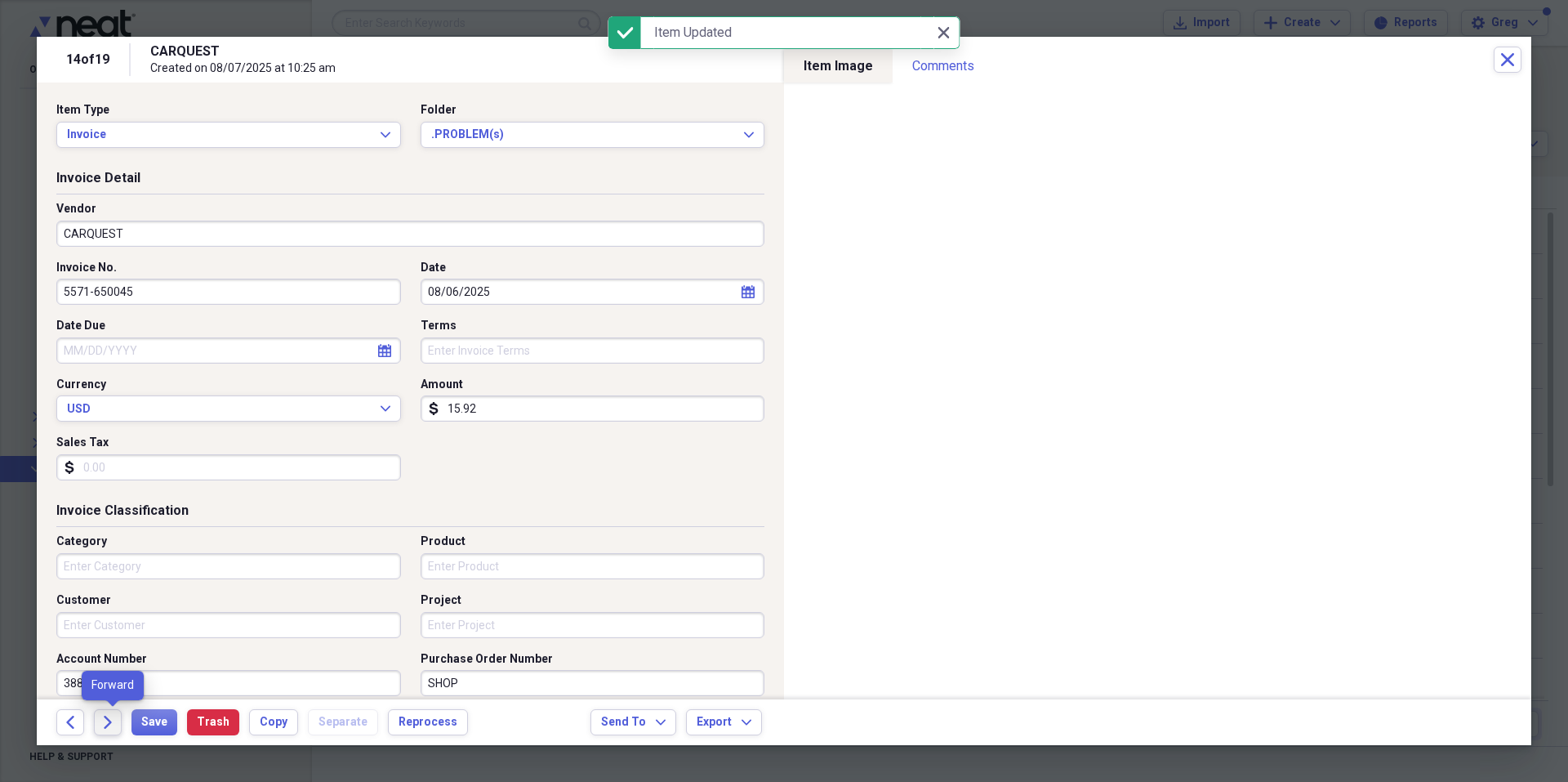 click on "Forward" 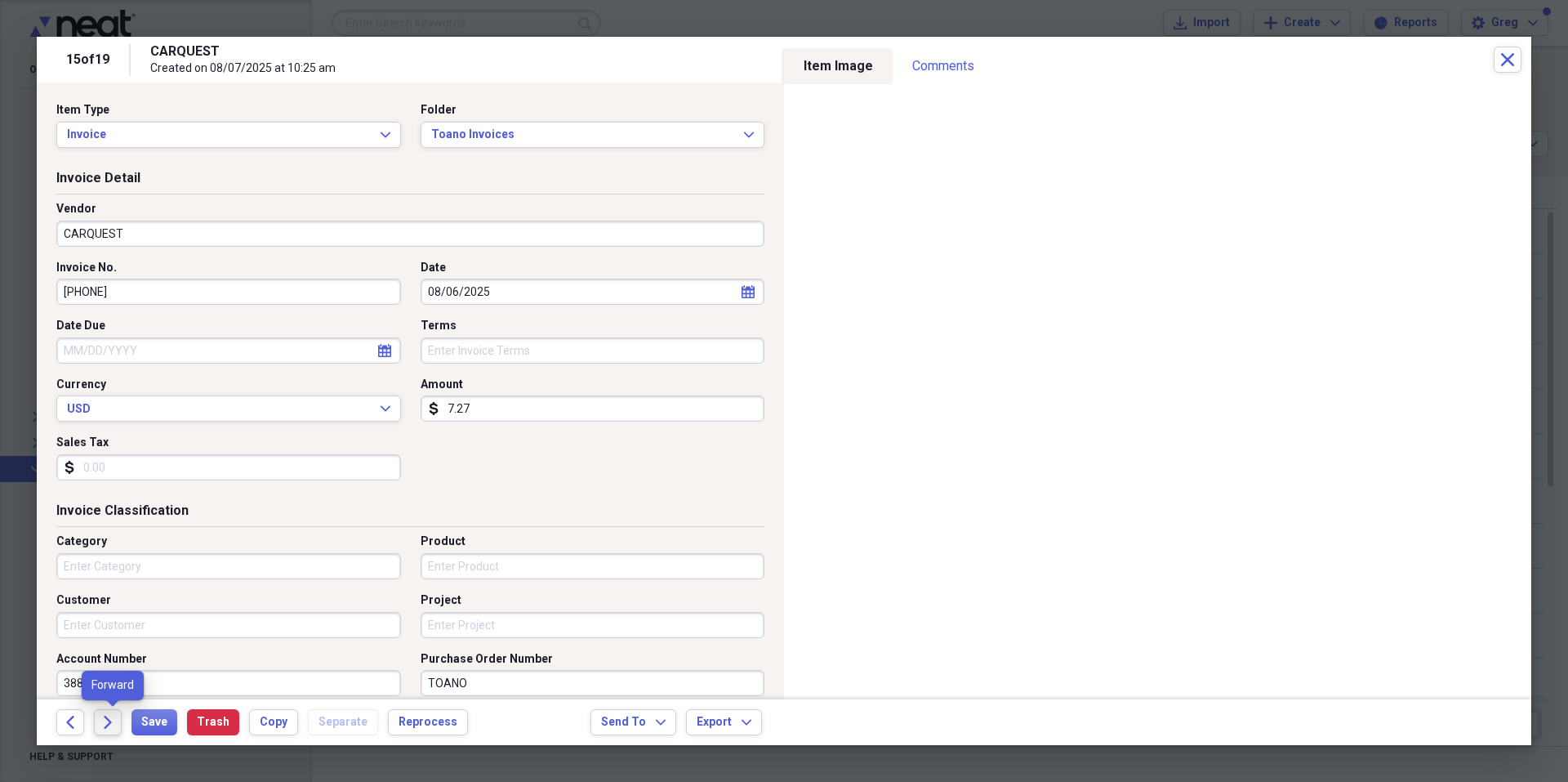 click on "Forward" 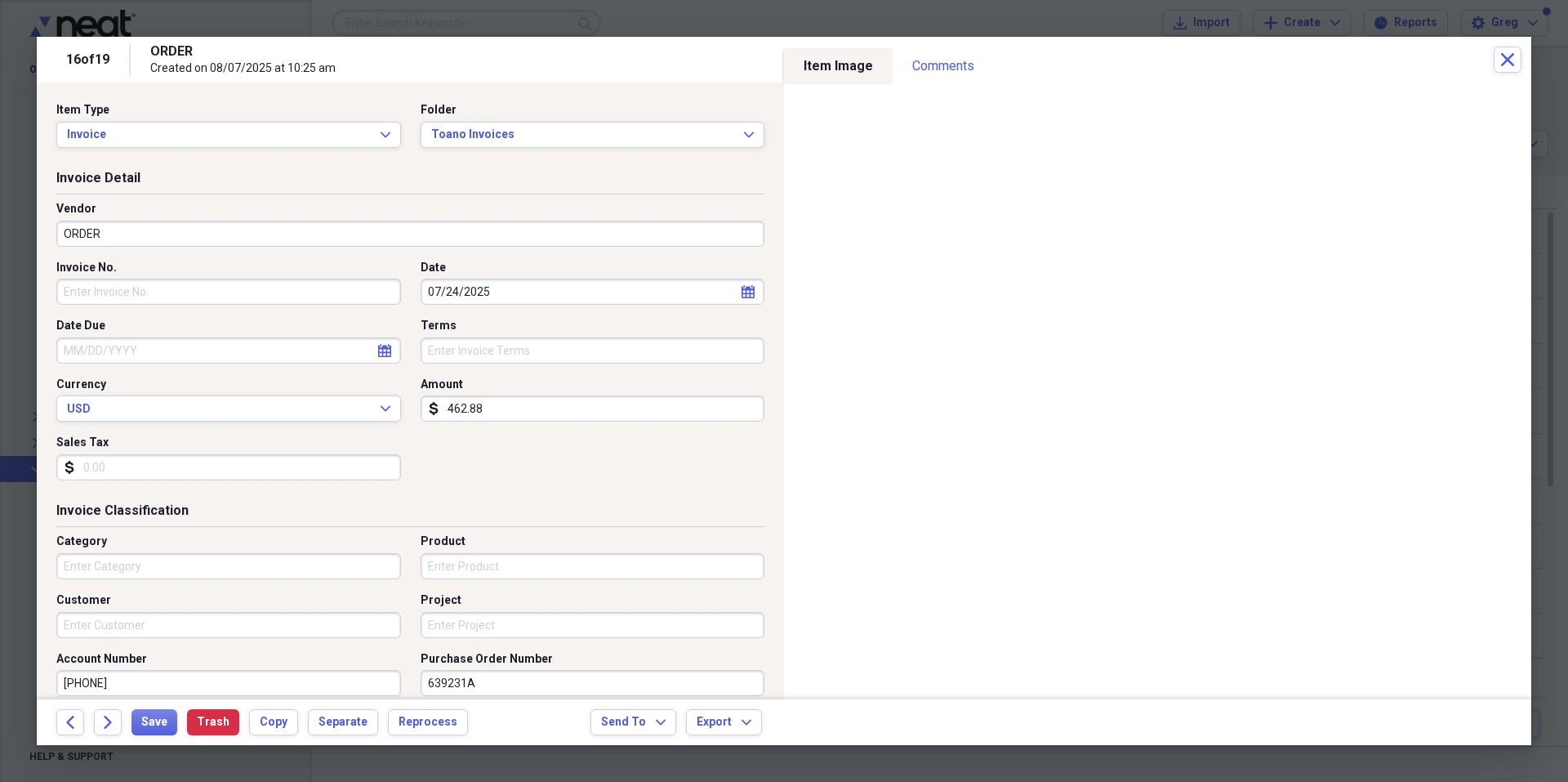 click on "ORDER" at bounding box center [410, 234] 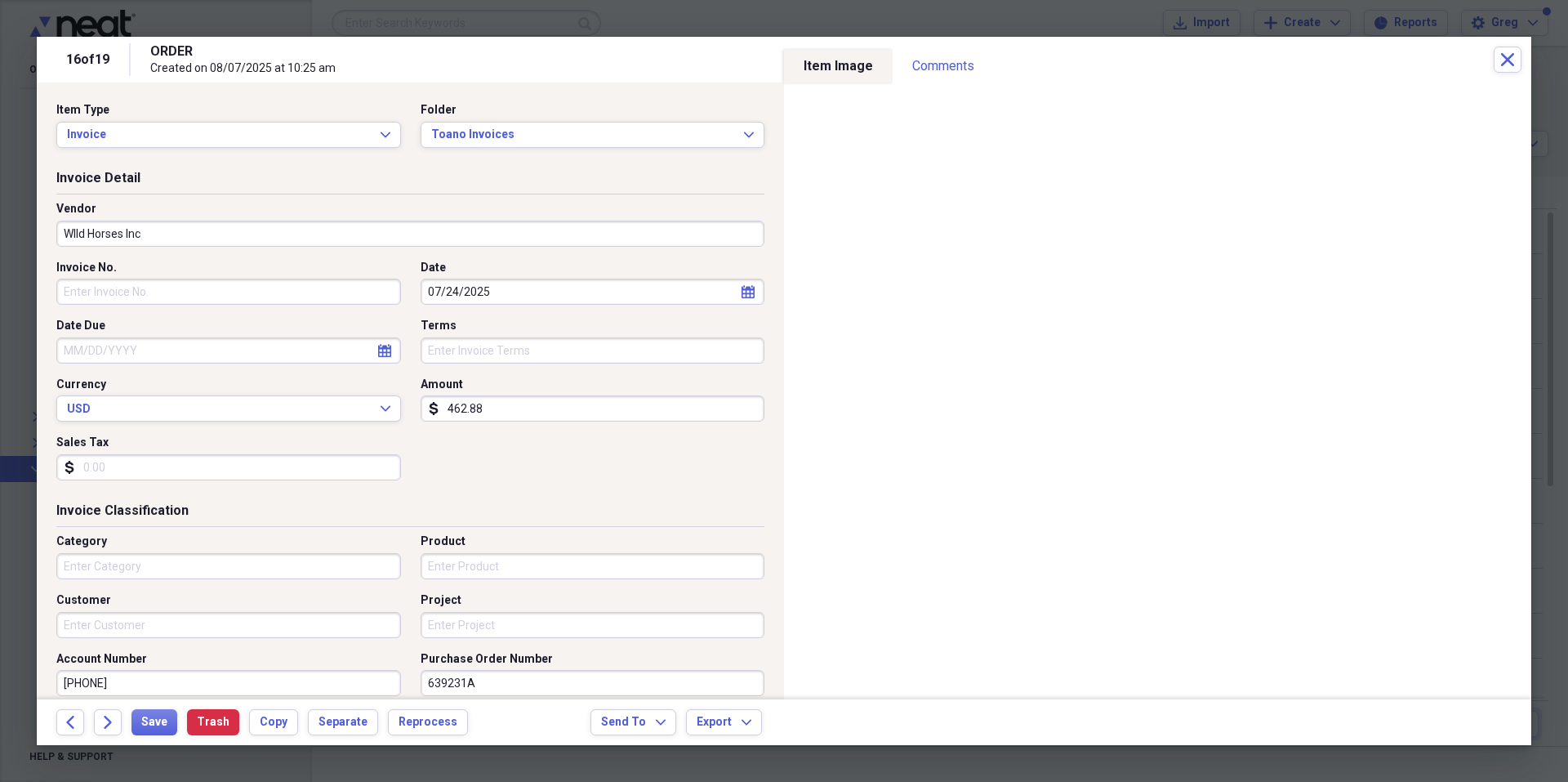click on "WIld Horses Inc" at bounding box center (410, 234) 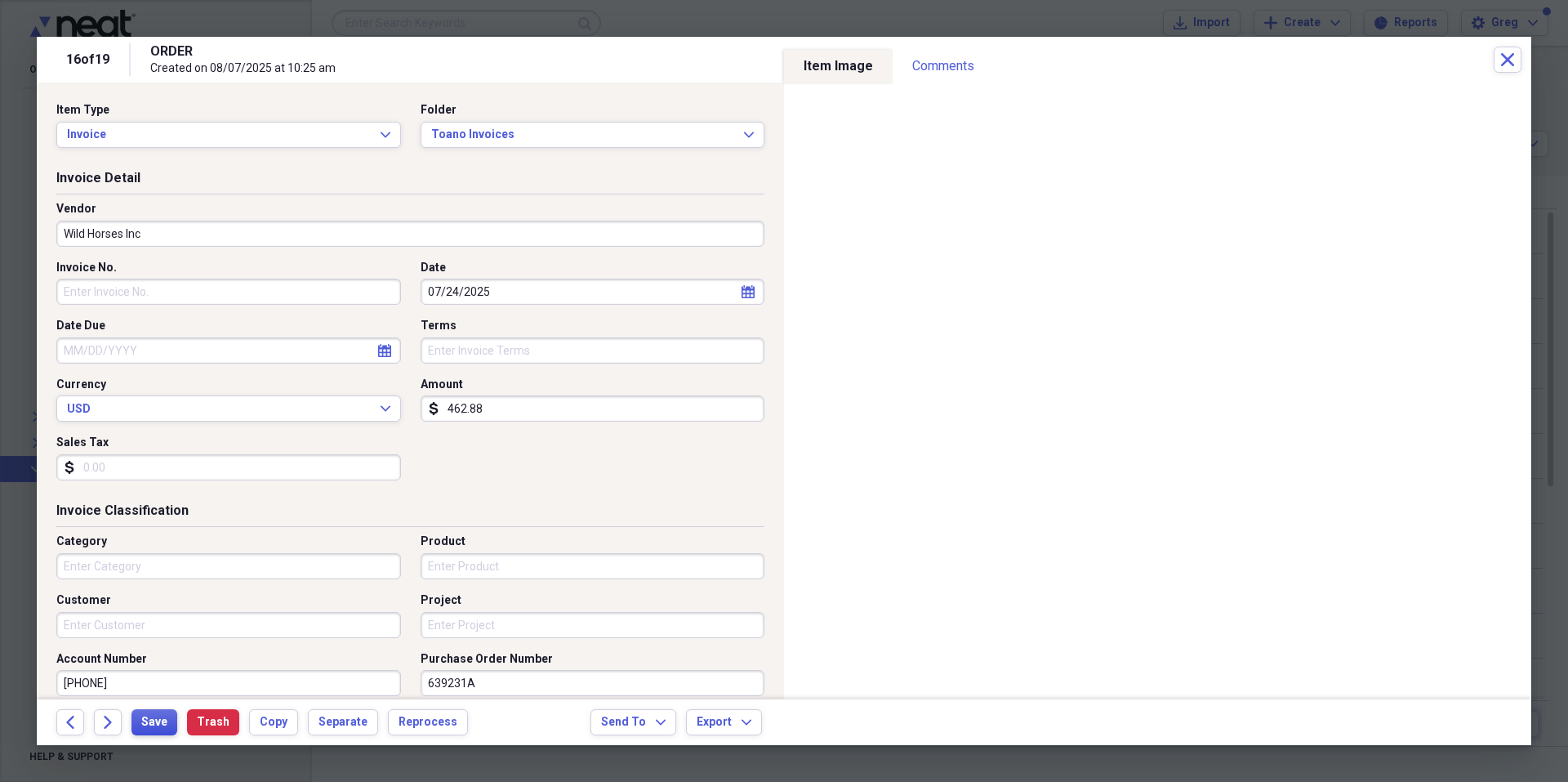 type on "Wild Horses Inc" 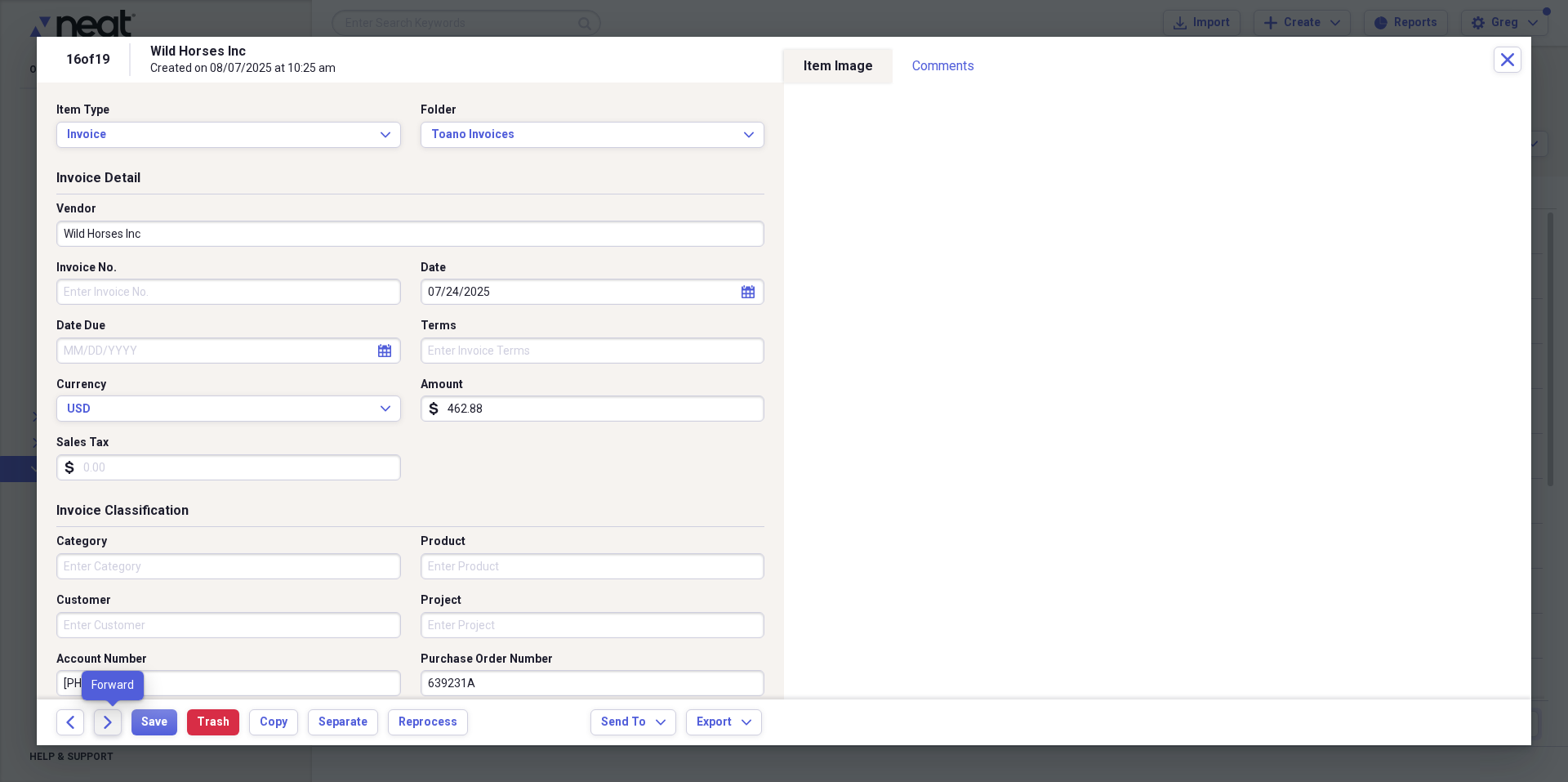 click on "Forward" 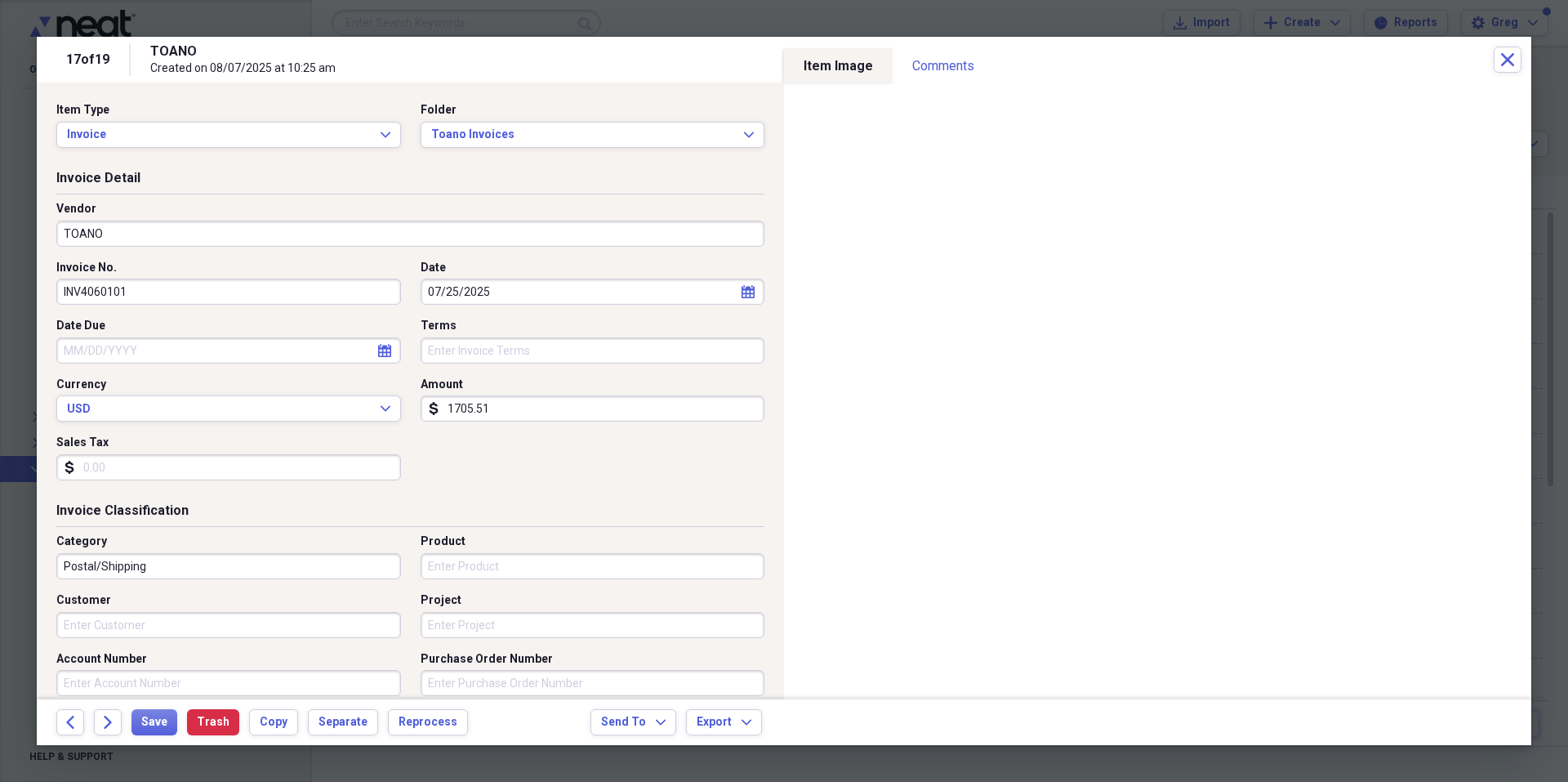 click on "TOANO" at bounding box center [410, 234] 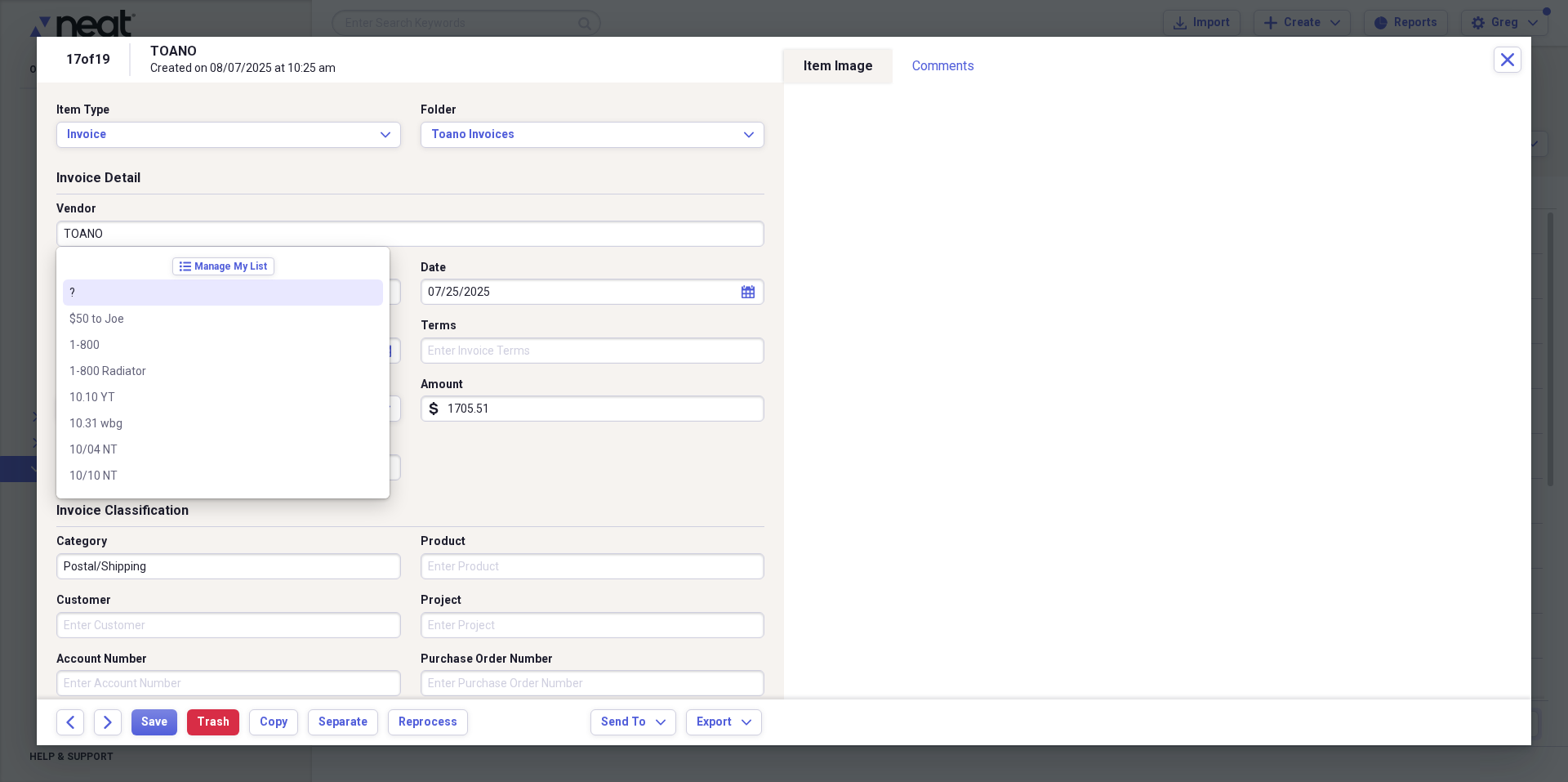 click on "TOANO" at bounding box center [410, 234] 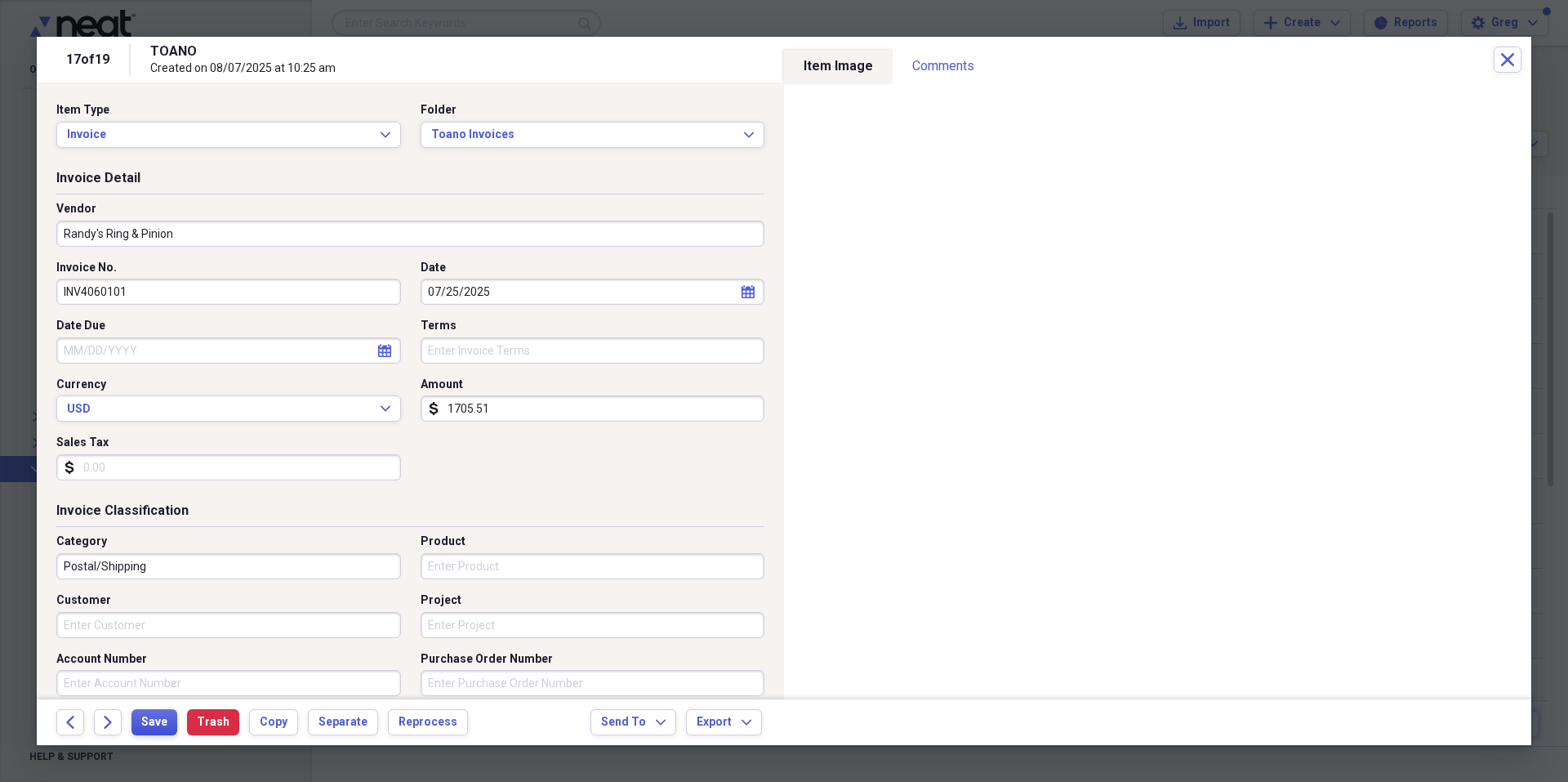 type on "Randy's Ring & Pinion" 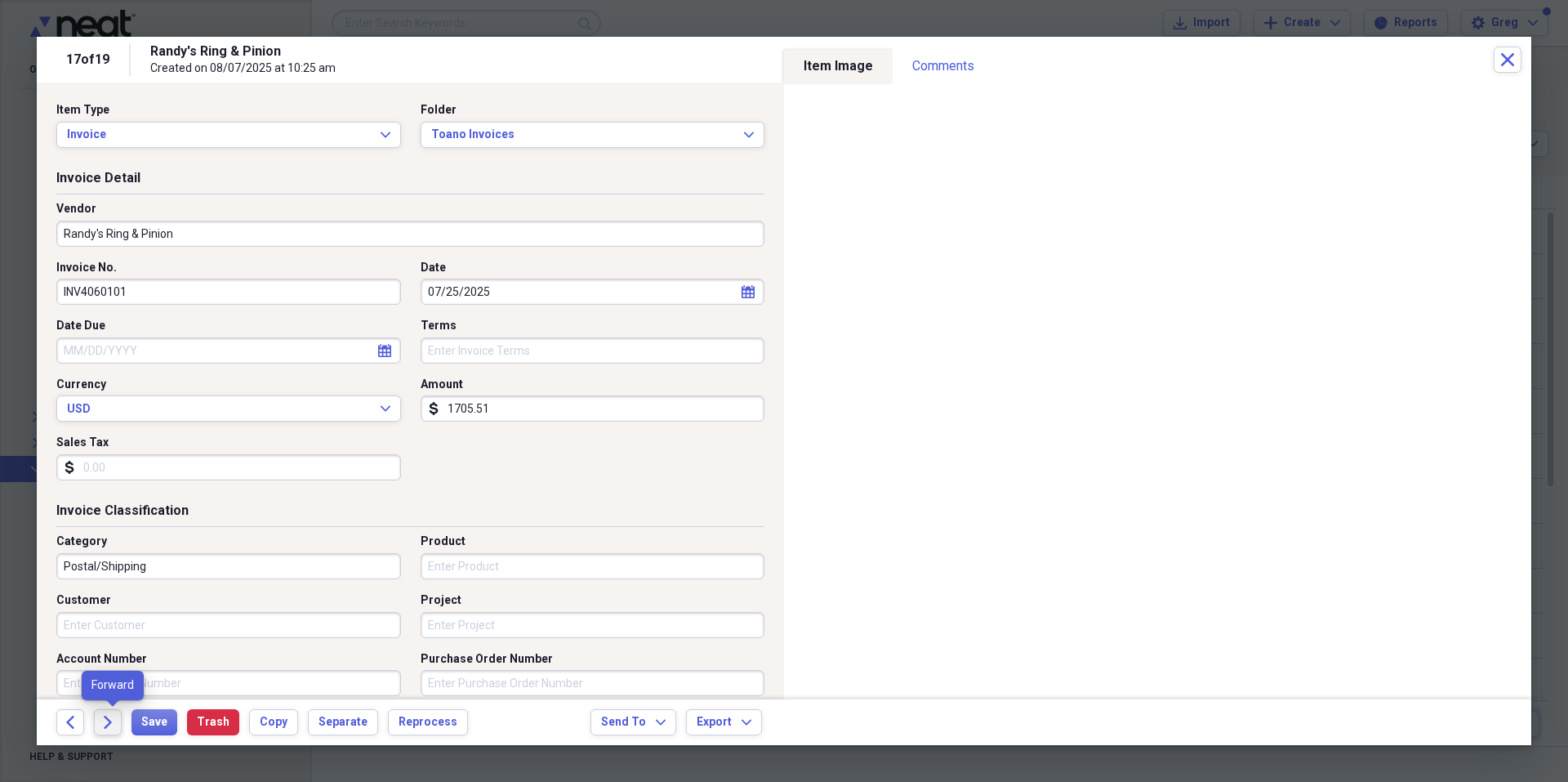 click on "Forward" 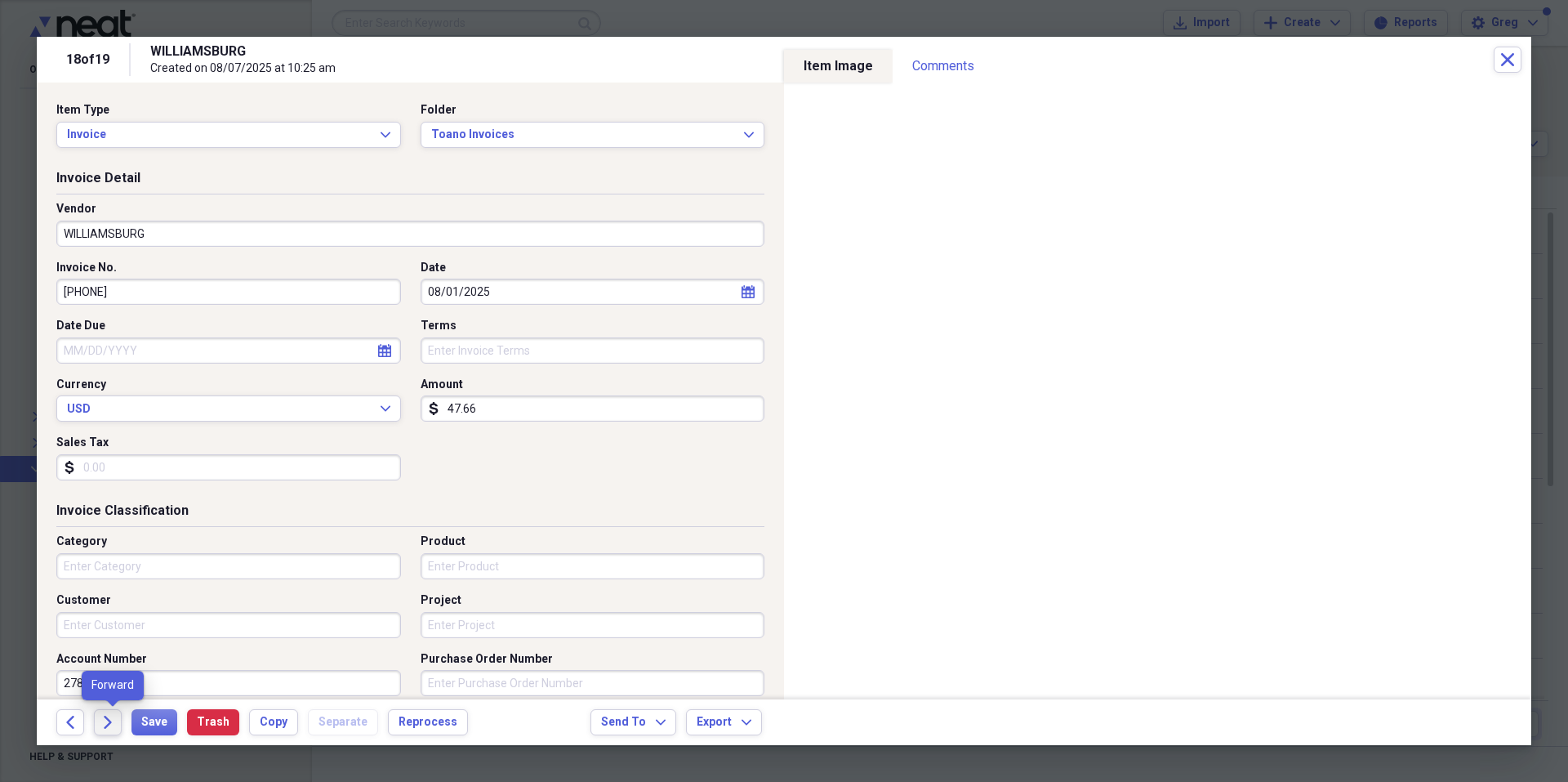 click on "Forward" 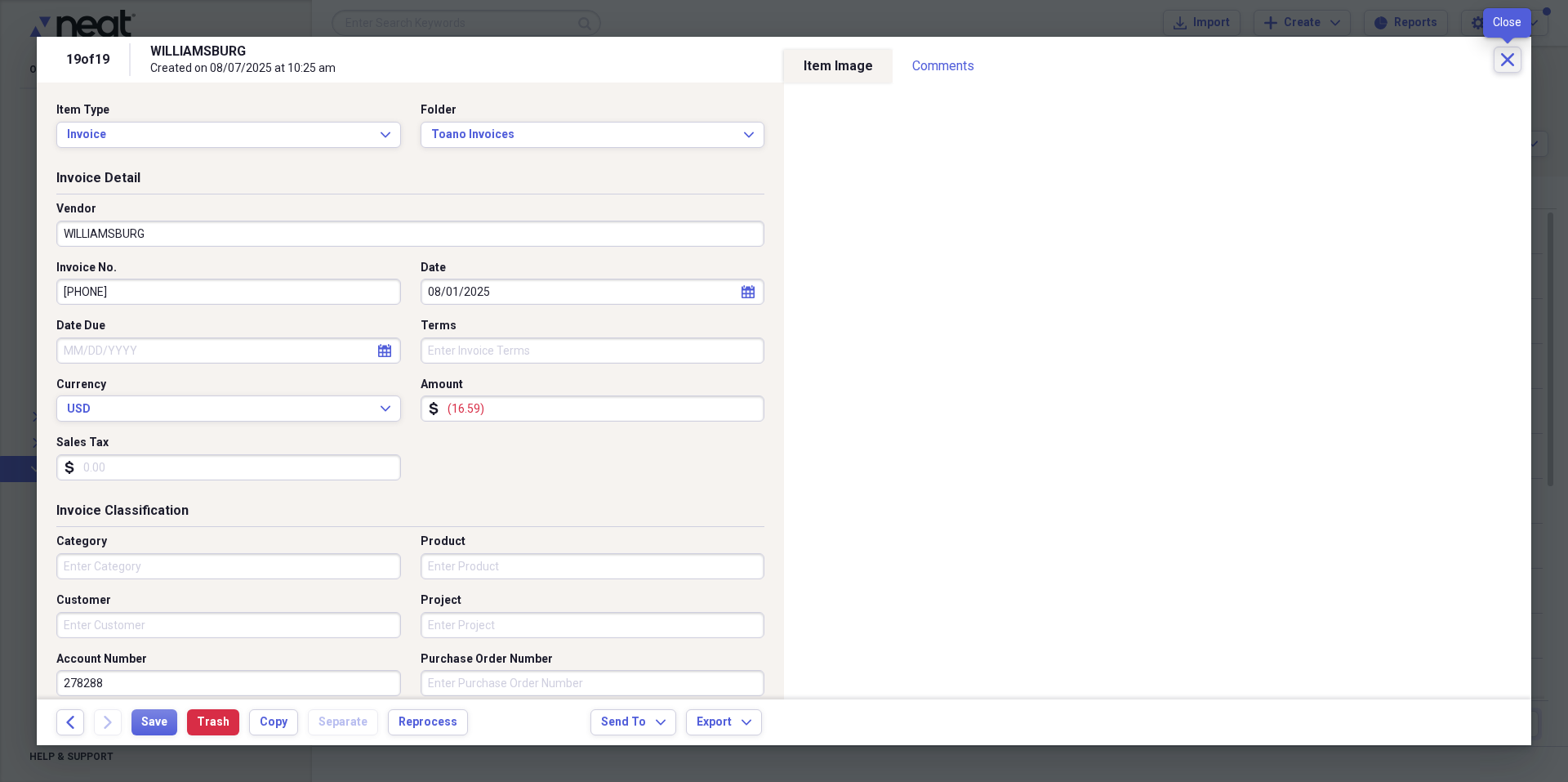 click on "Close" 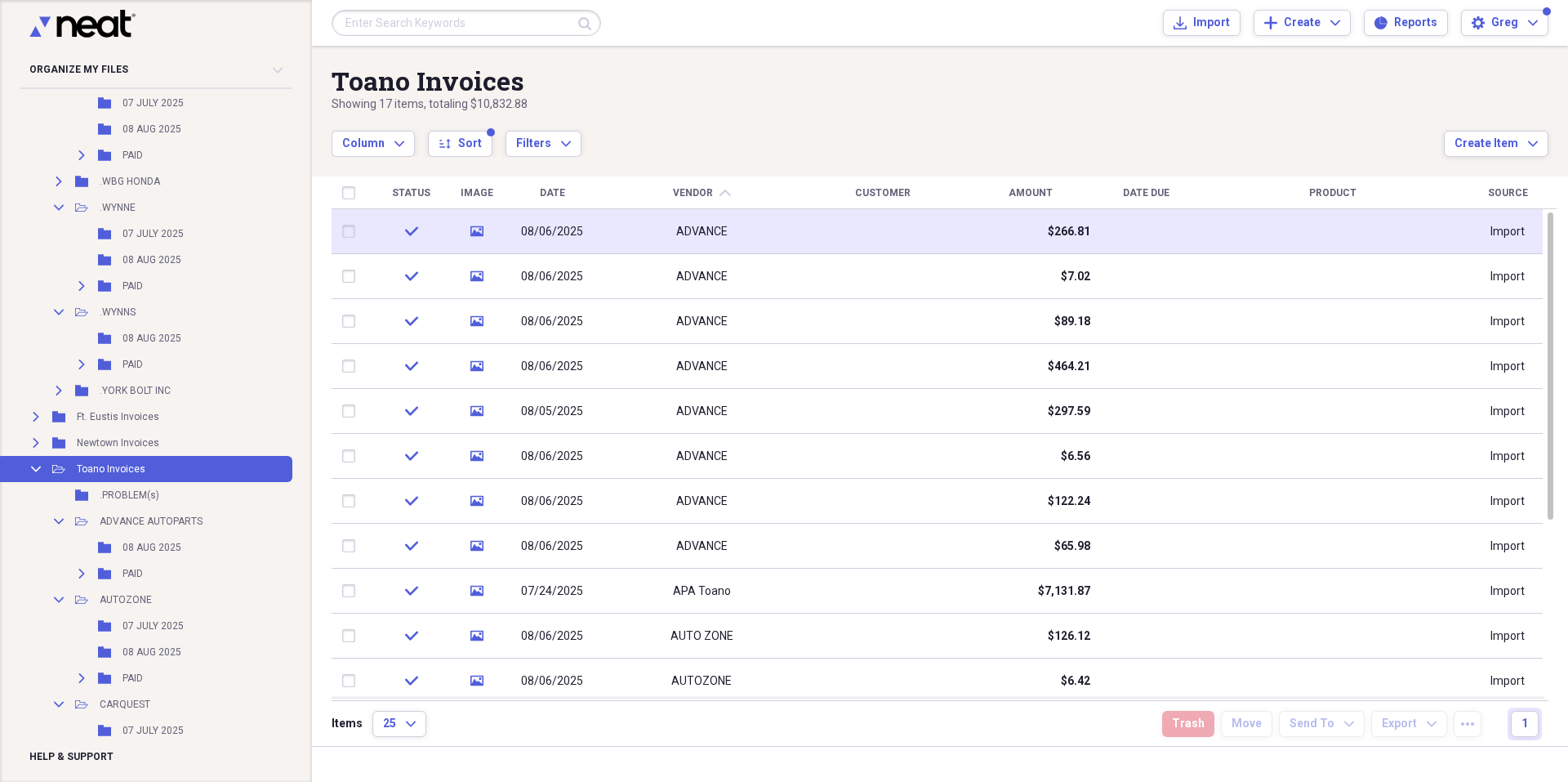 drag, startPoint x: 362, startPoint y: 231, endPoint x: 356, endPoint y: 247, distance: 17.088007 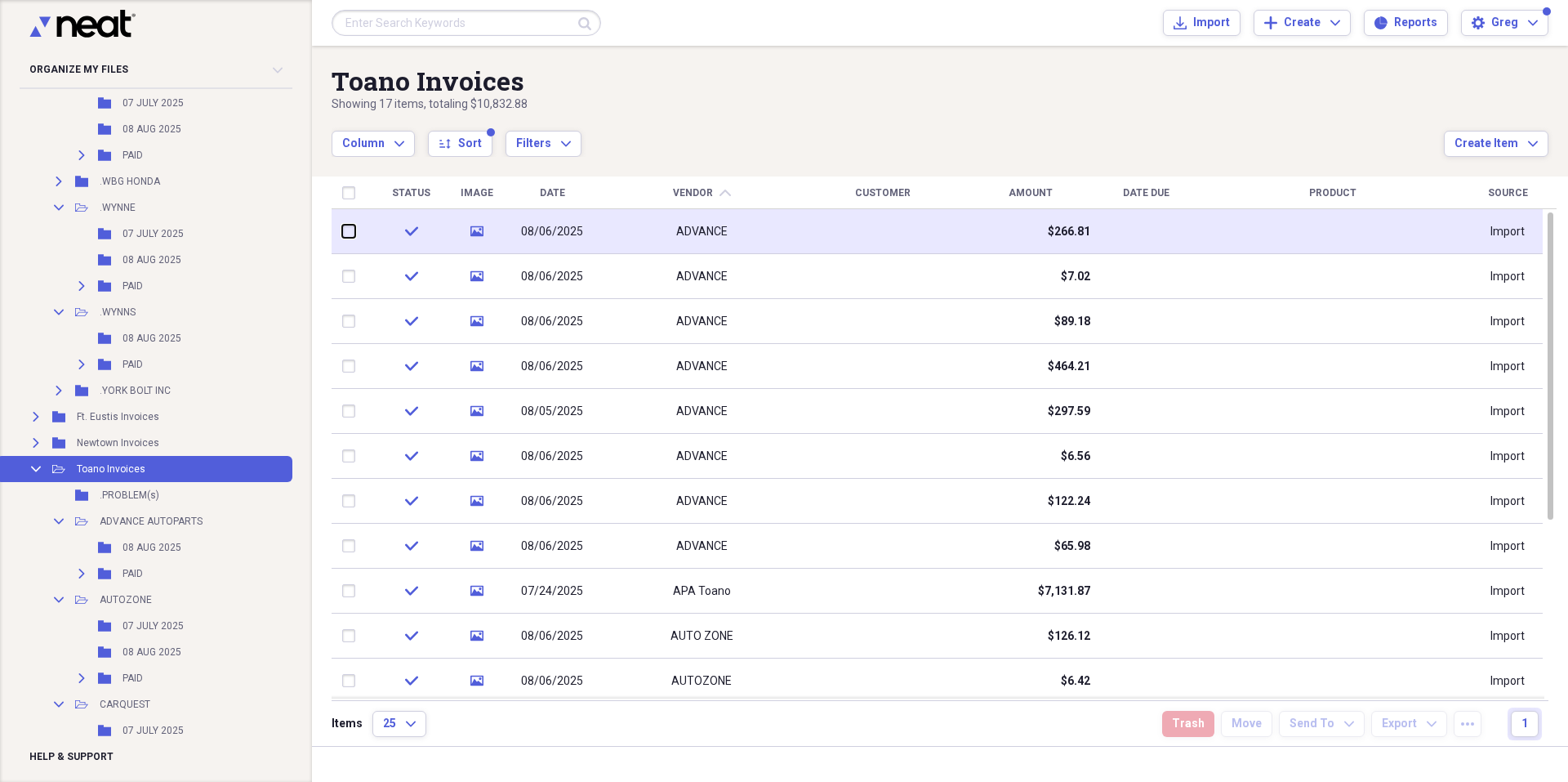 click at bounding box center [342, 231] 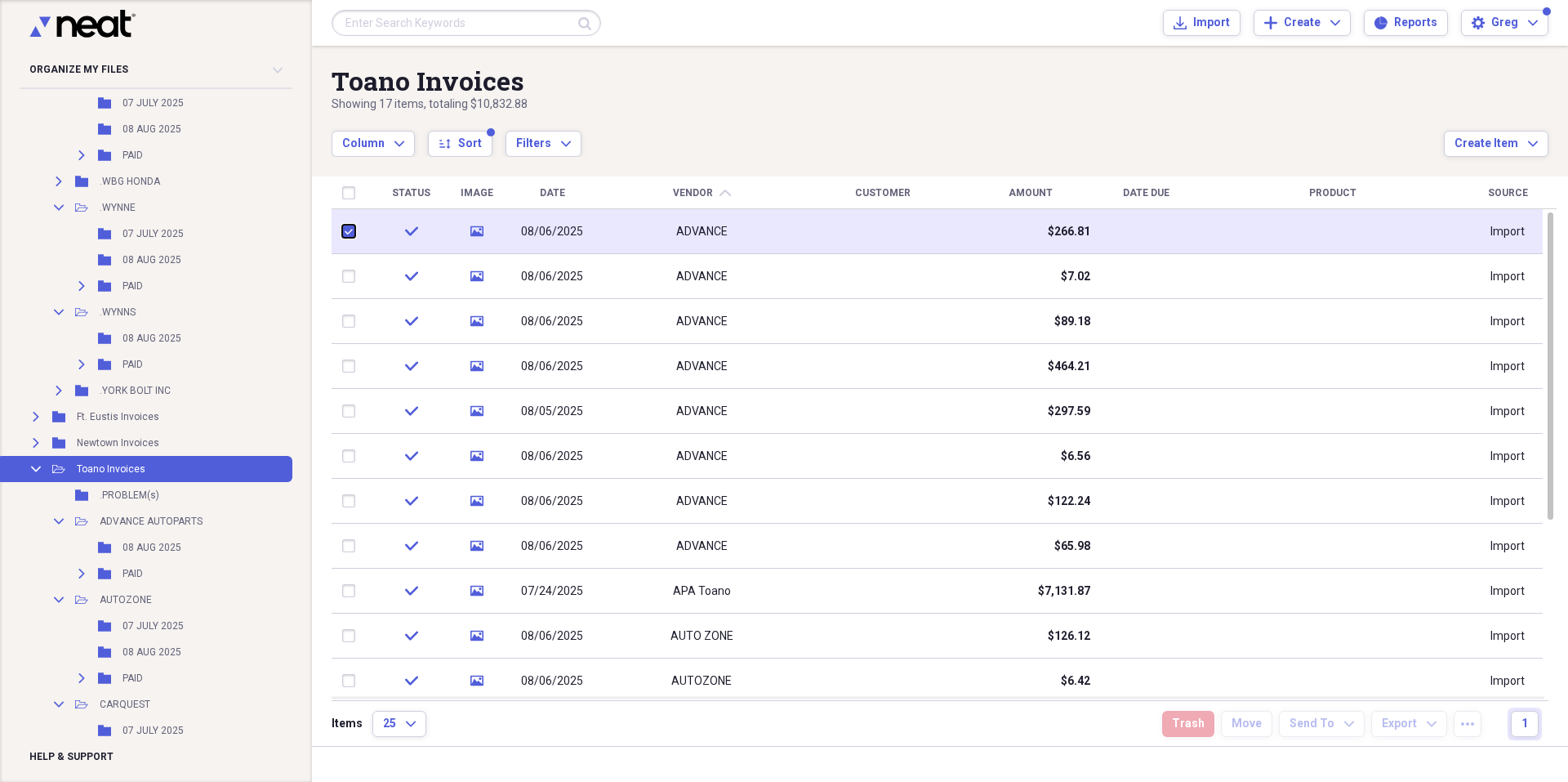 checkbox on "true" 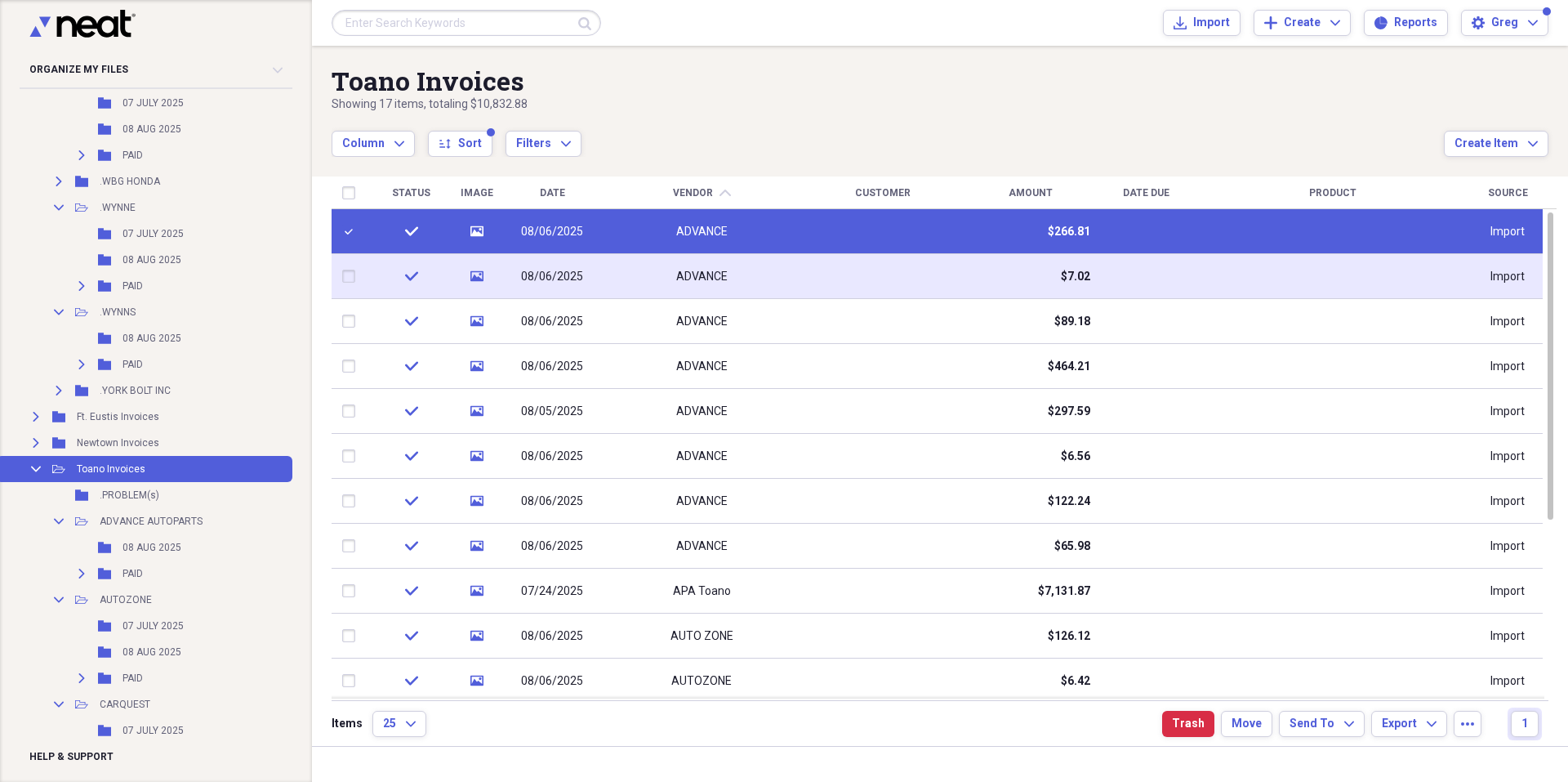 click at bounding box center (352, 276) 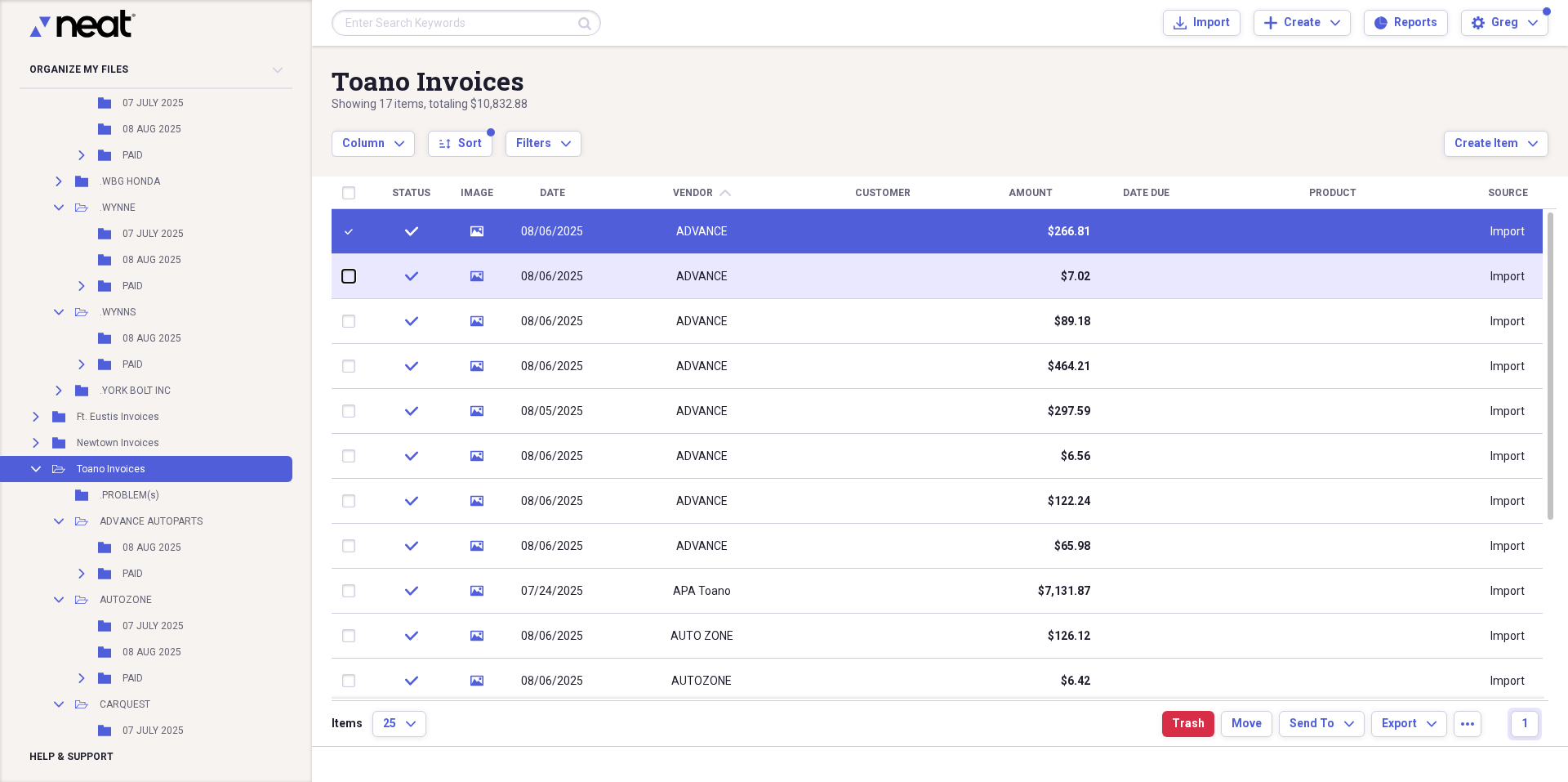 click at bounding box center (342, 276) 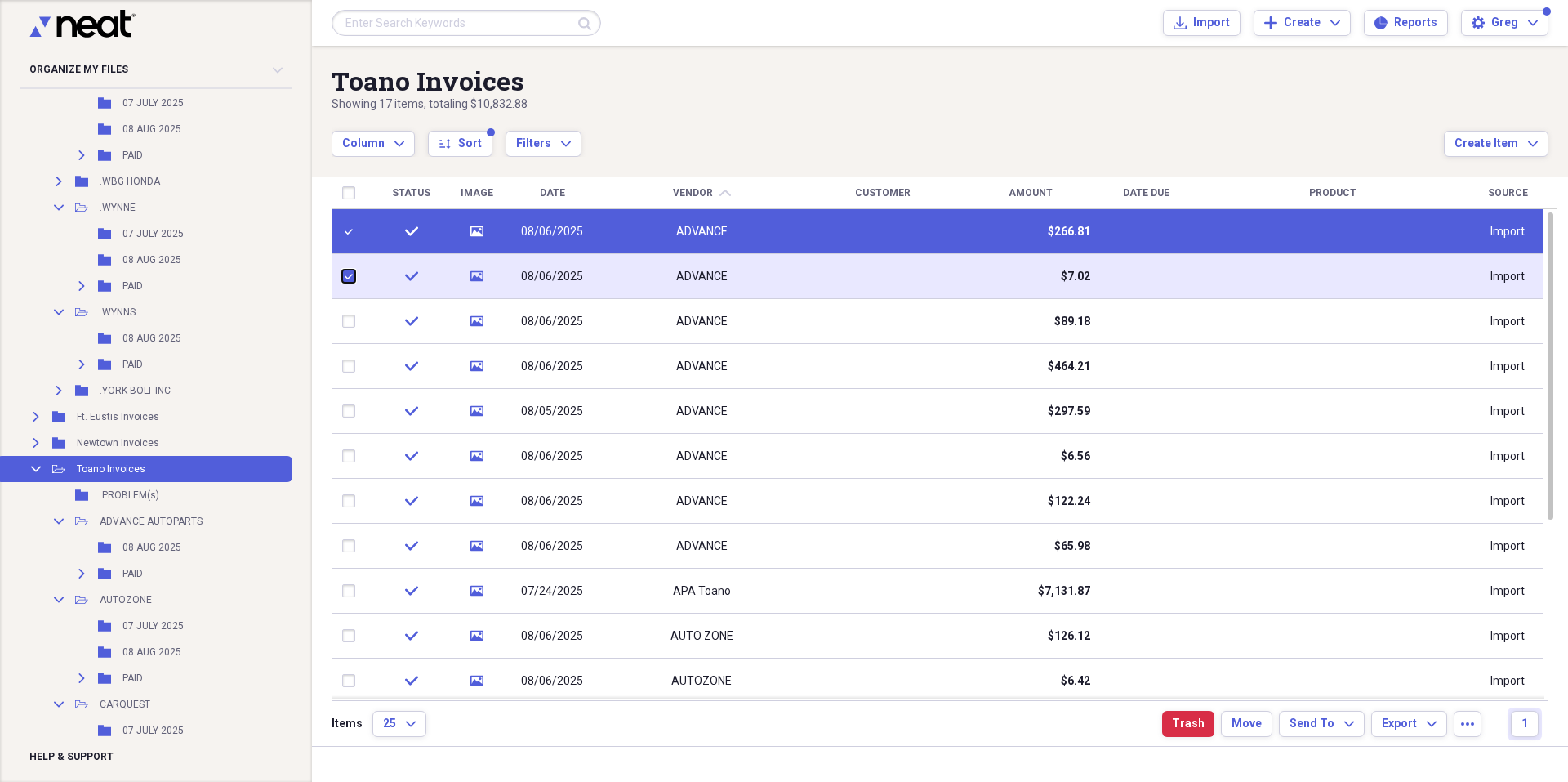 checkbox on "true" 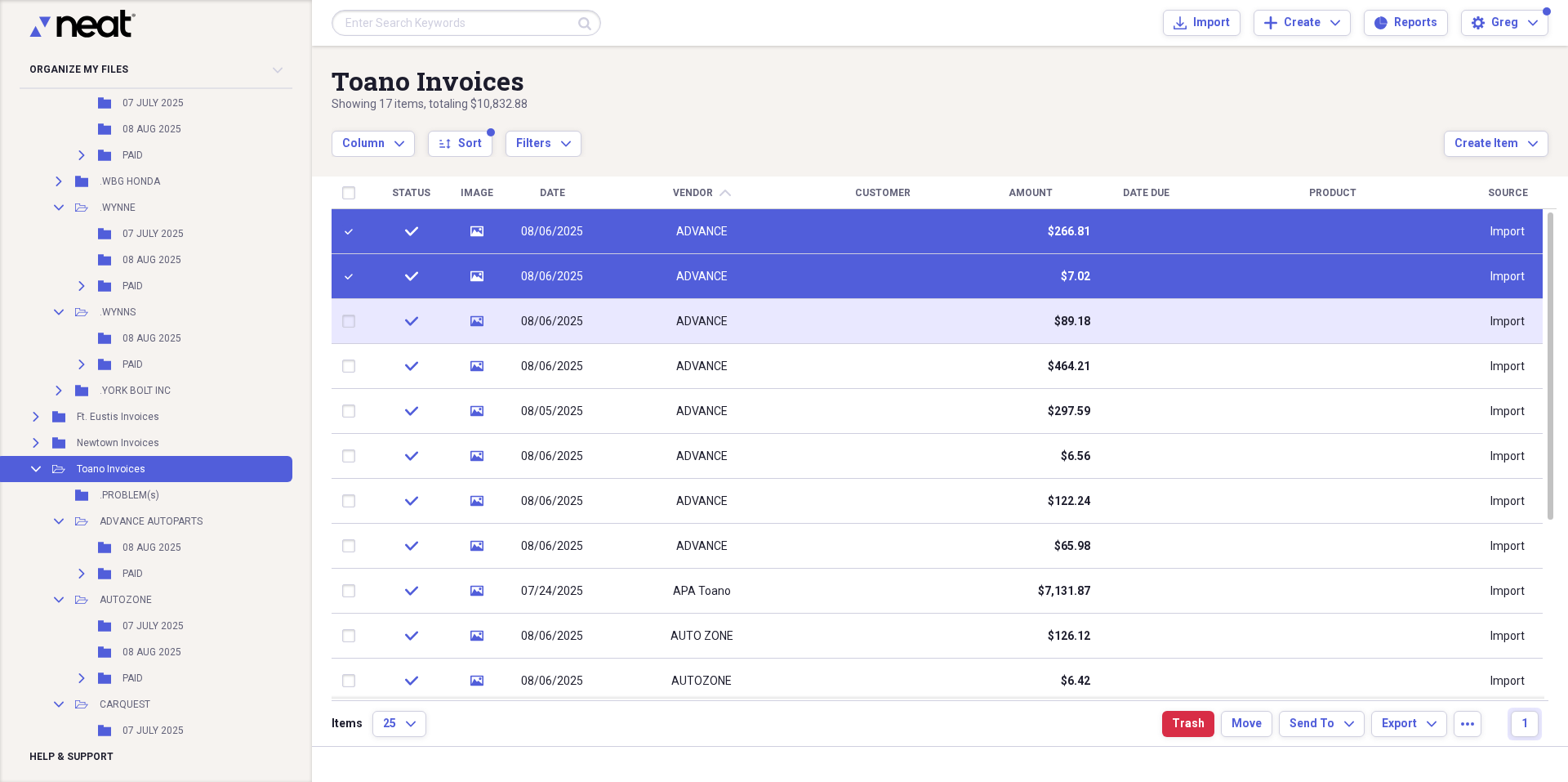 click at bounding box center (352, 321) 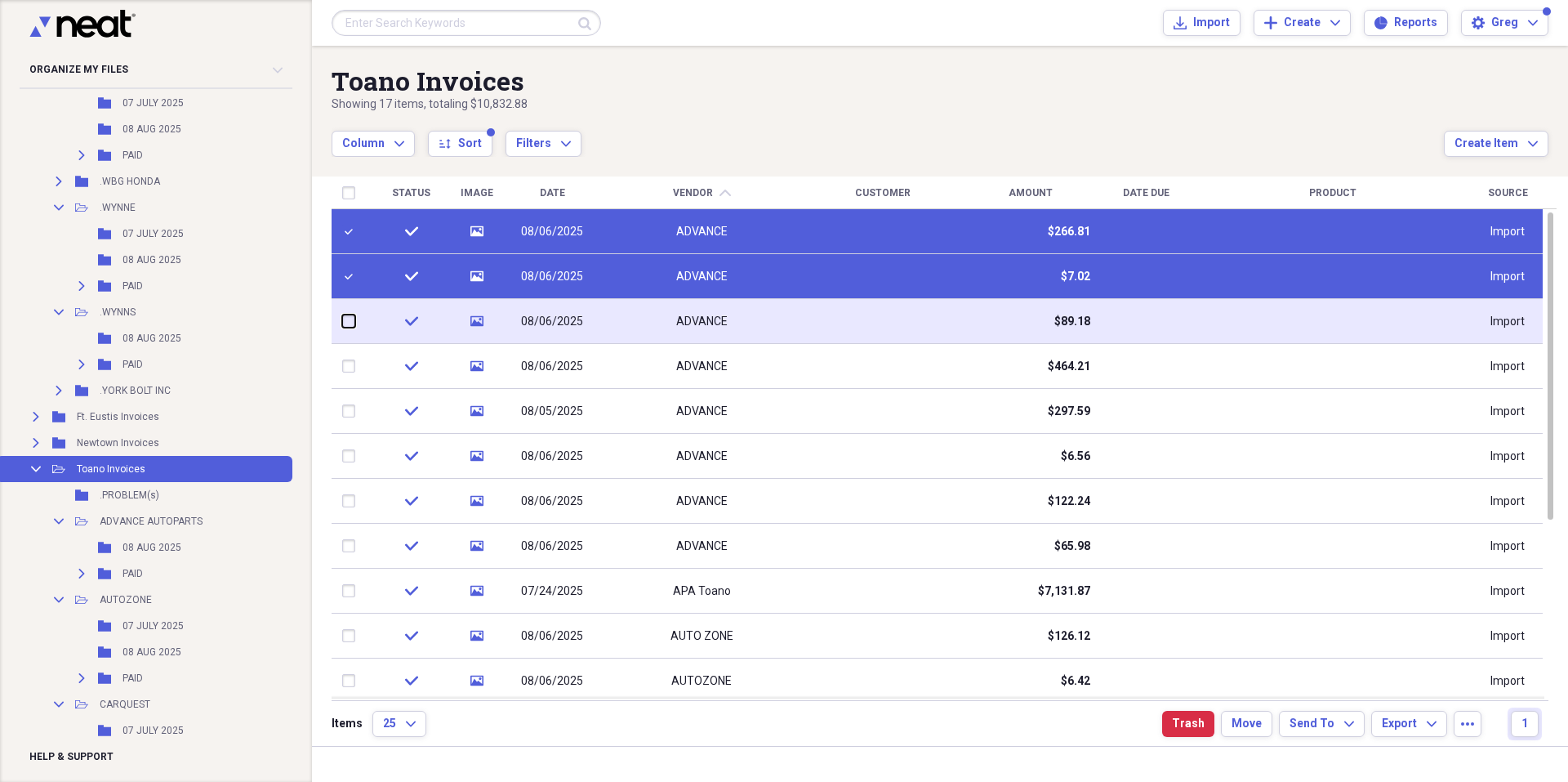 click at bounding box center (342, 321) 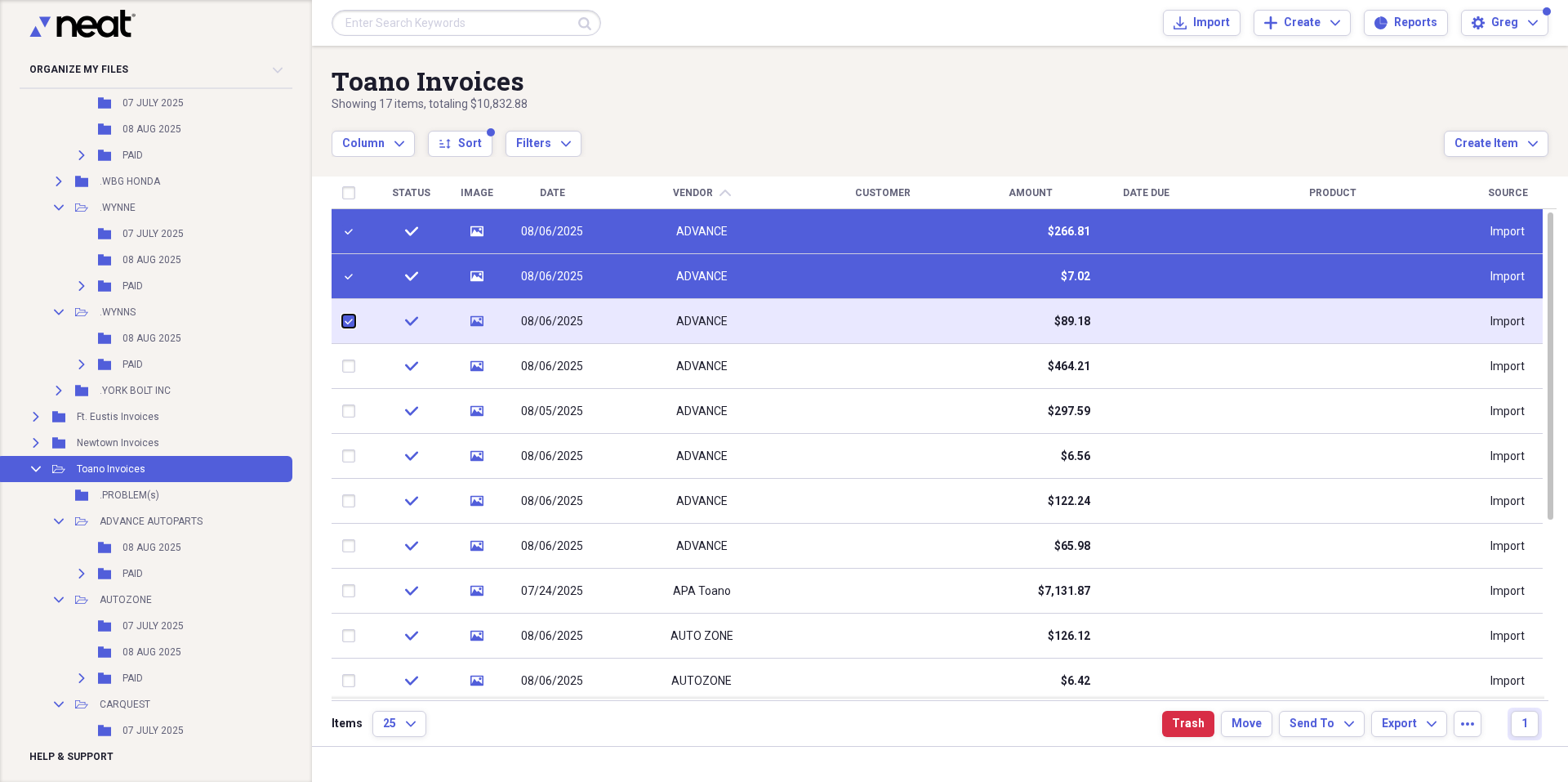 checkbox on "true" 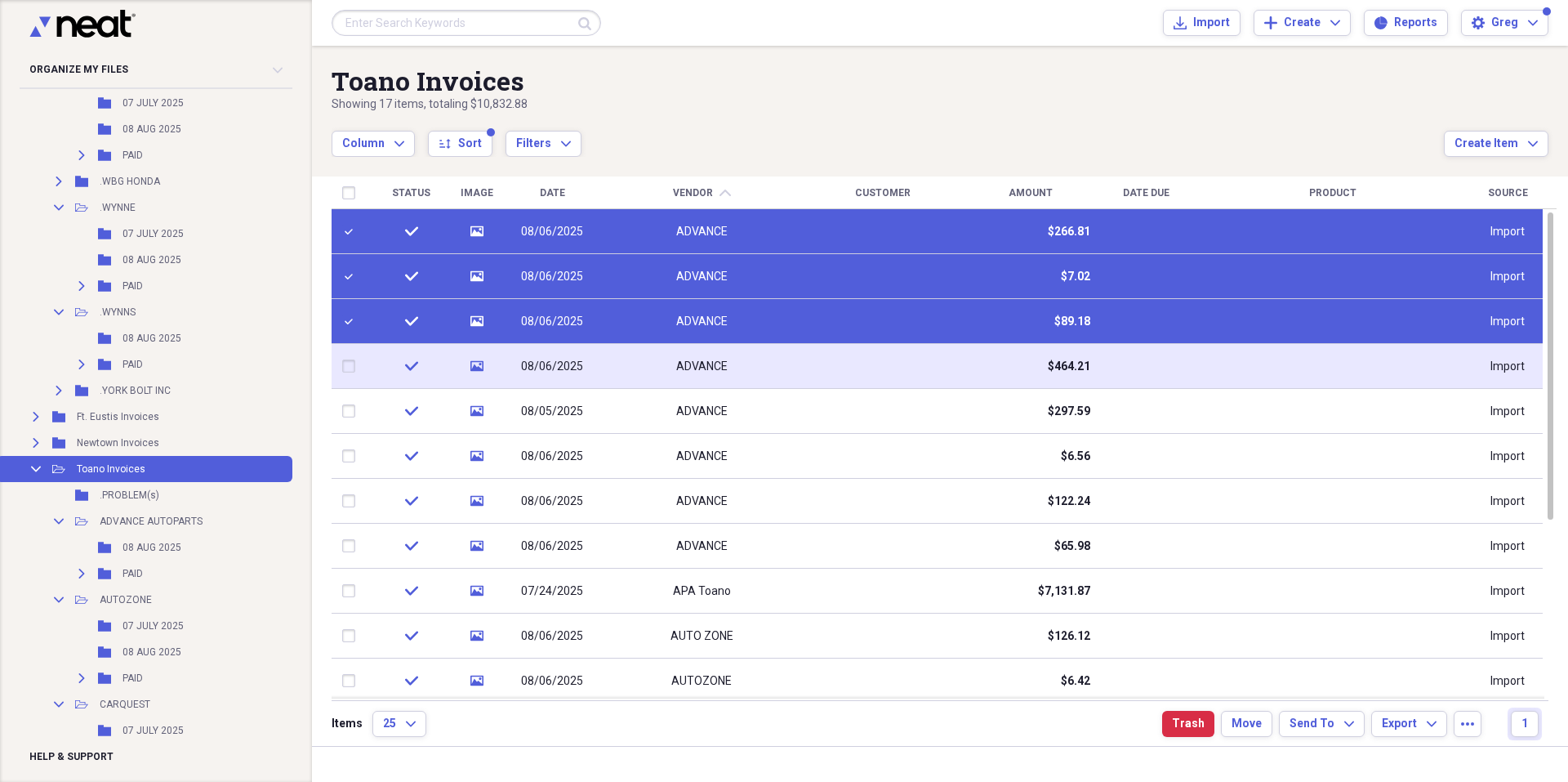 click at bounding box center (352, 366) 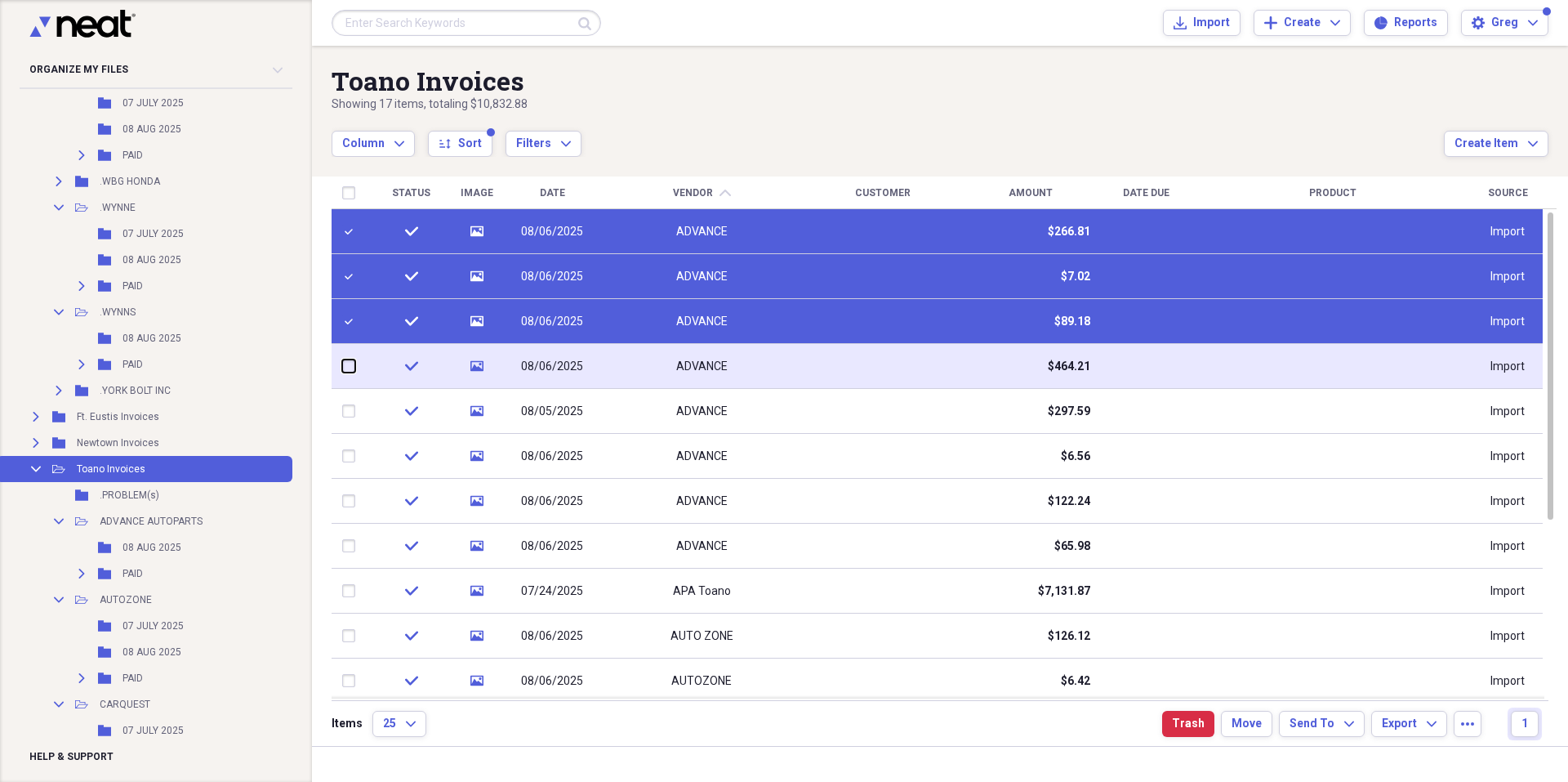 click at bounding box center (342, 366) 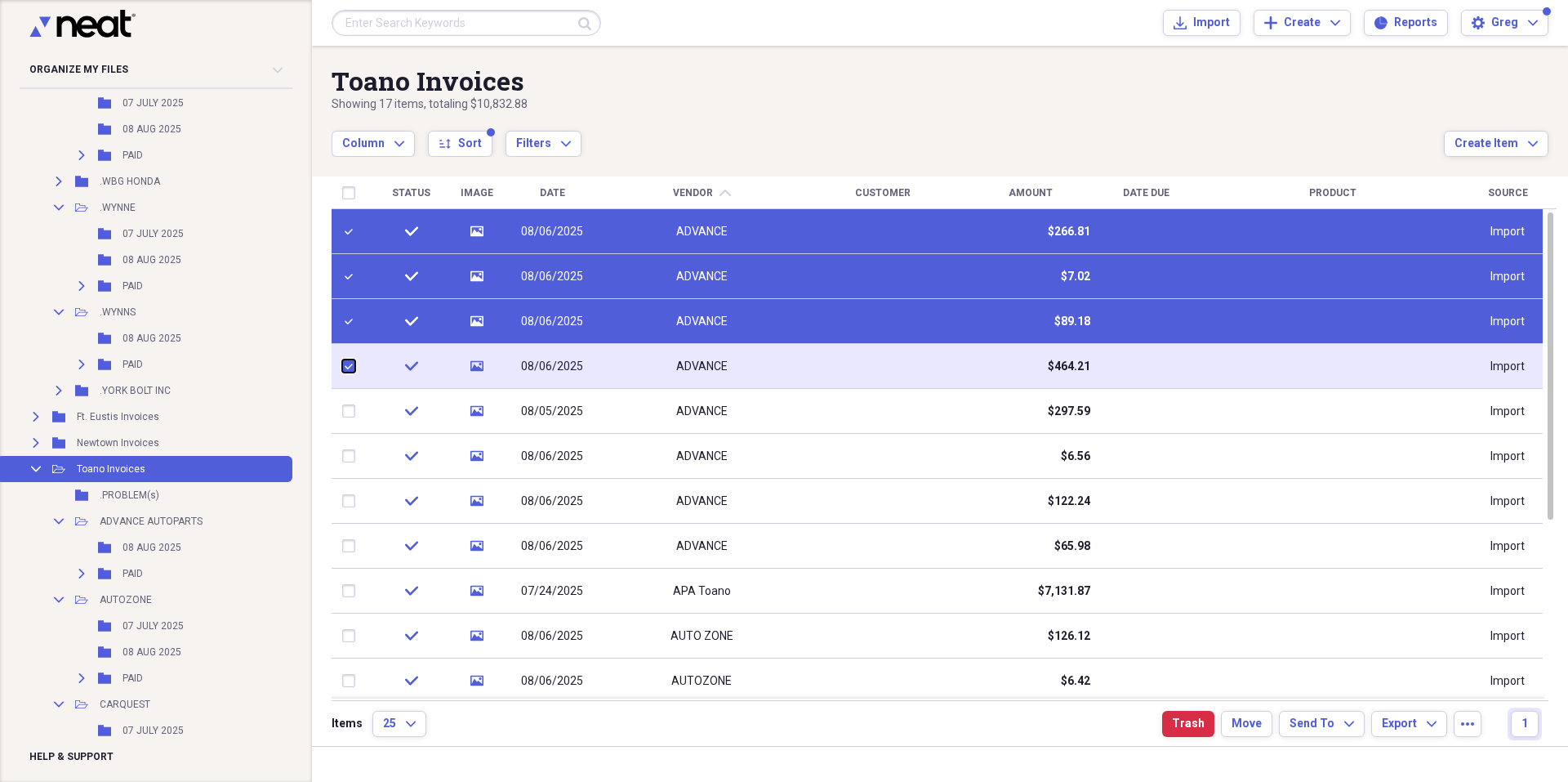 checkbox on "true" 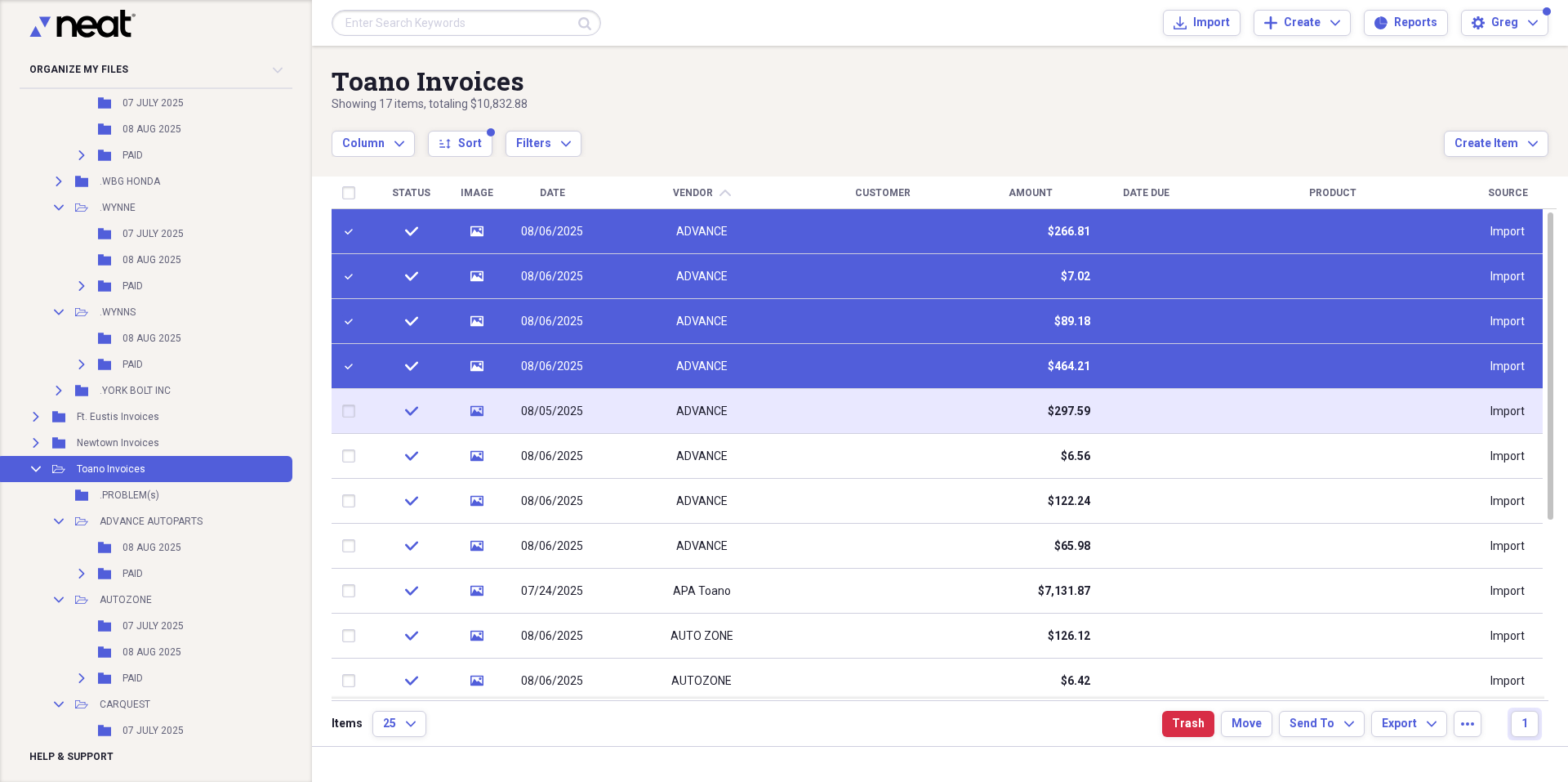 click at bounding box center [352, 411] 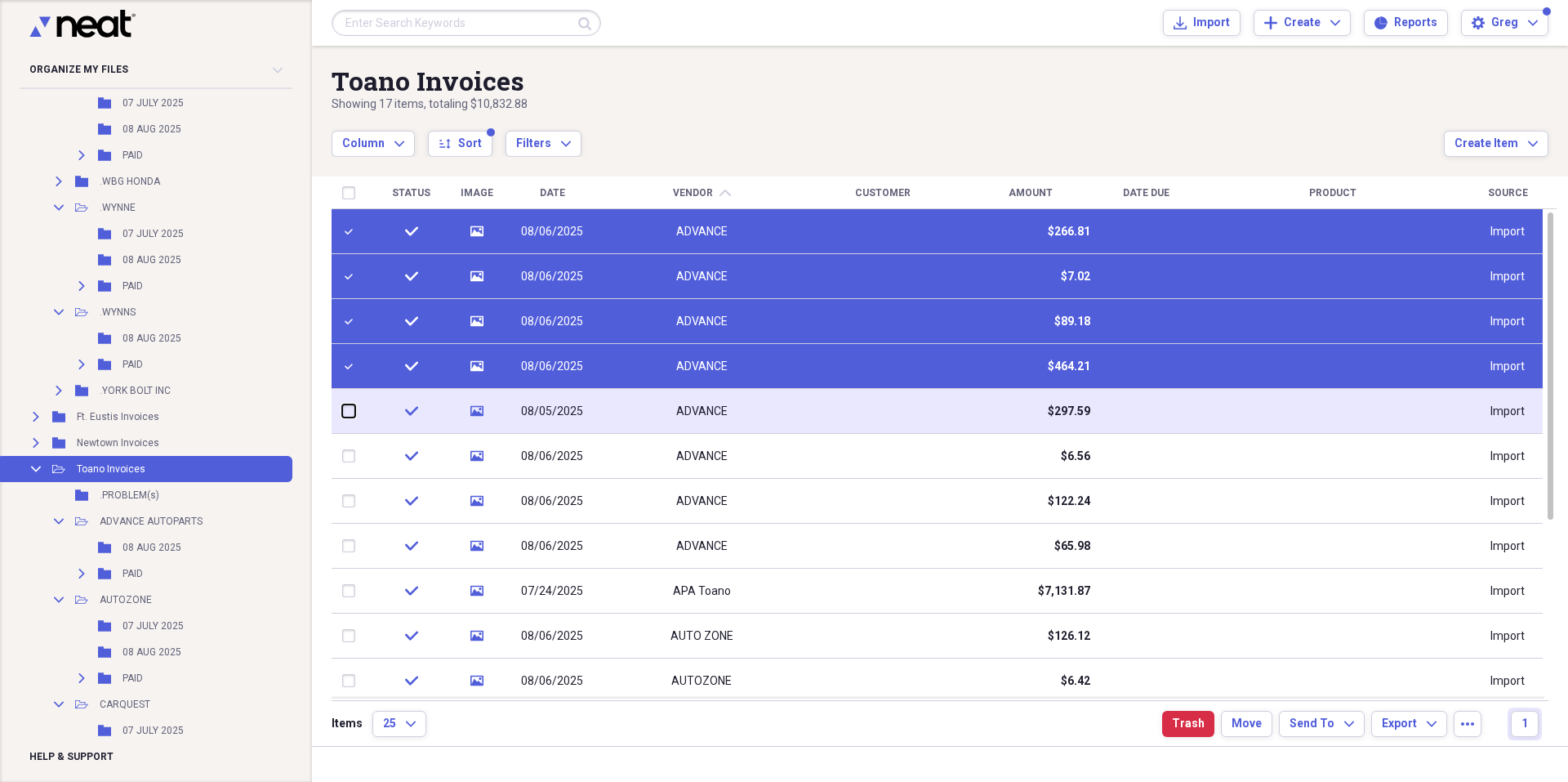 click at bounding box center (342, 411) 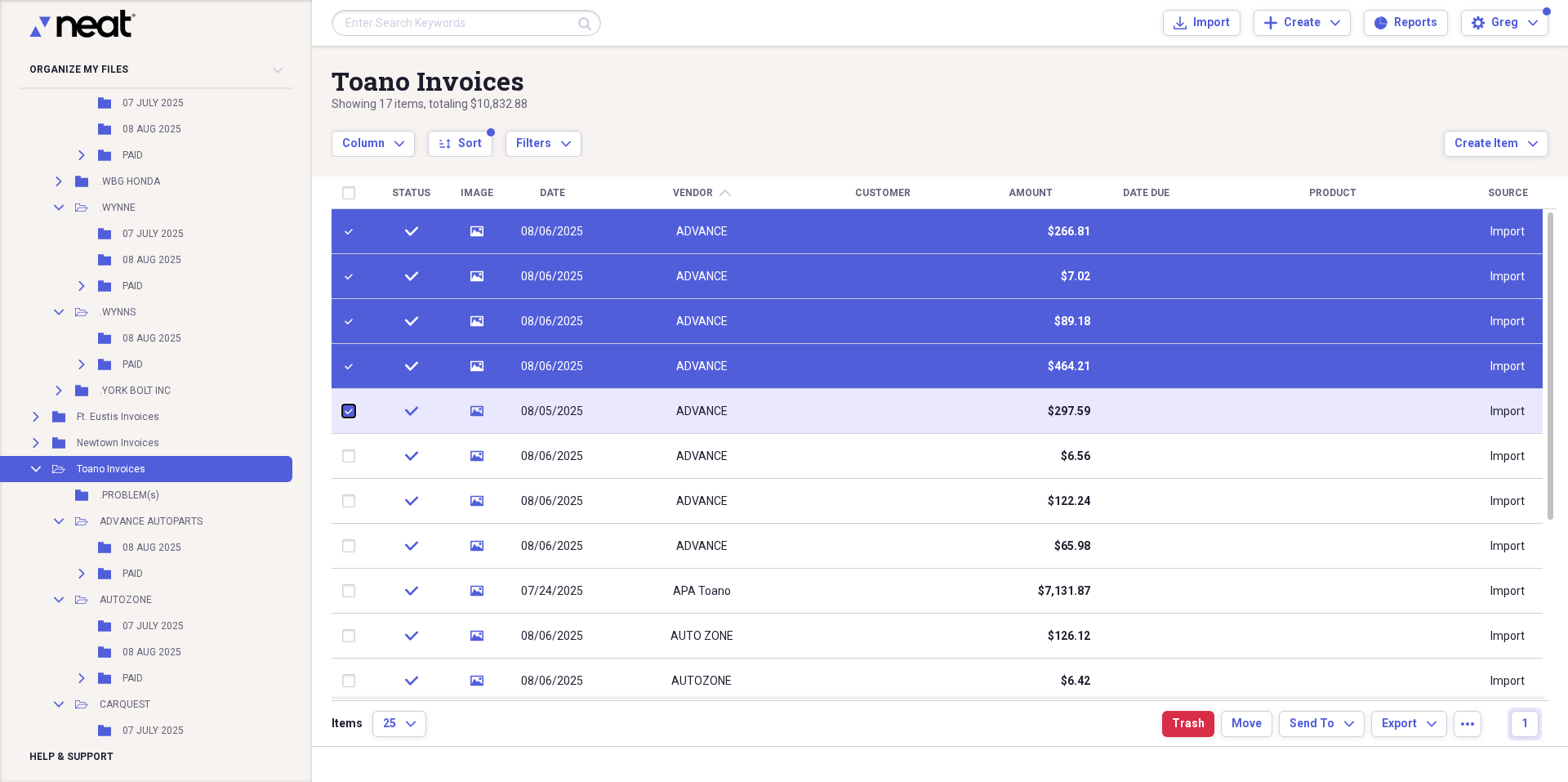 checkbox on "true" 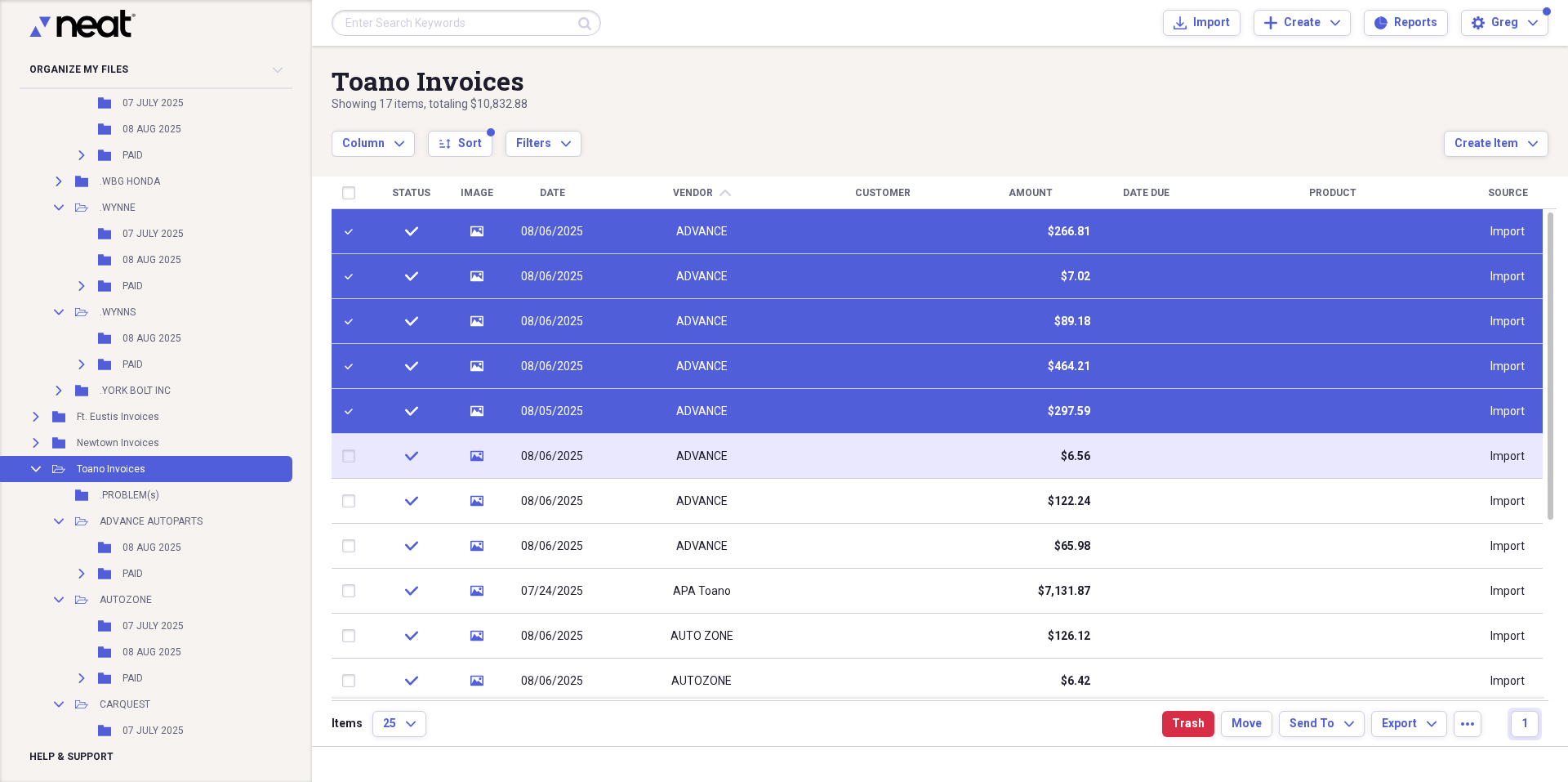 click at bounding box center (352, 456) 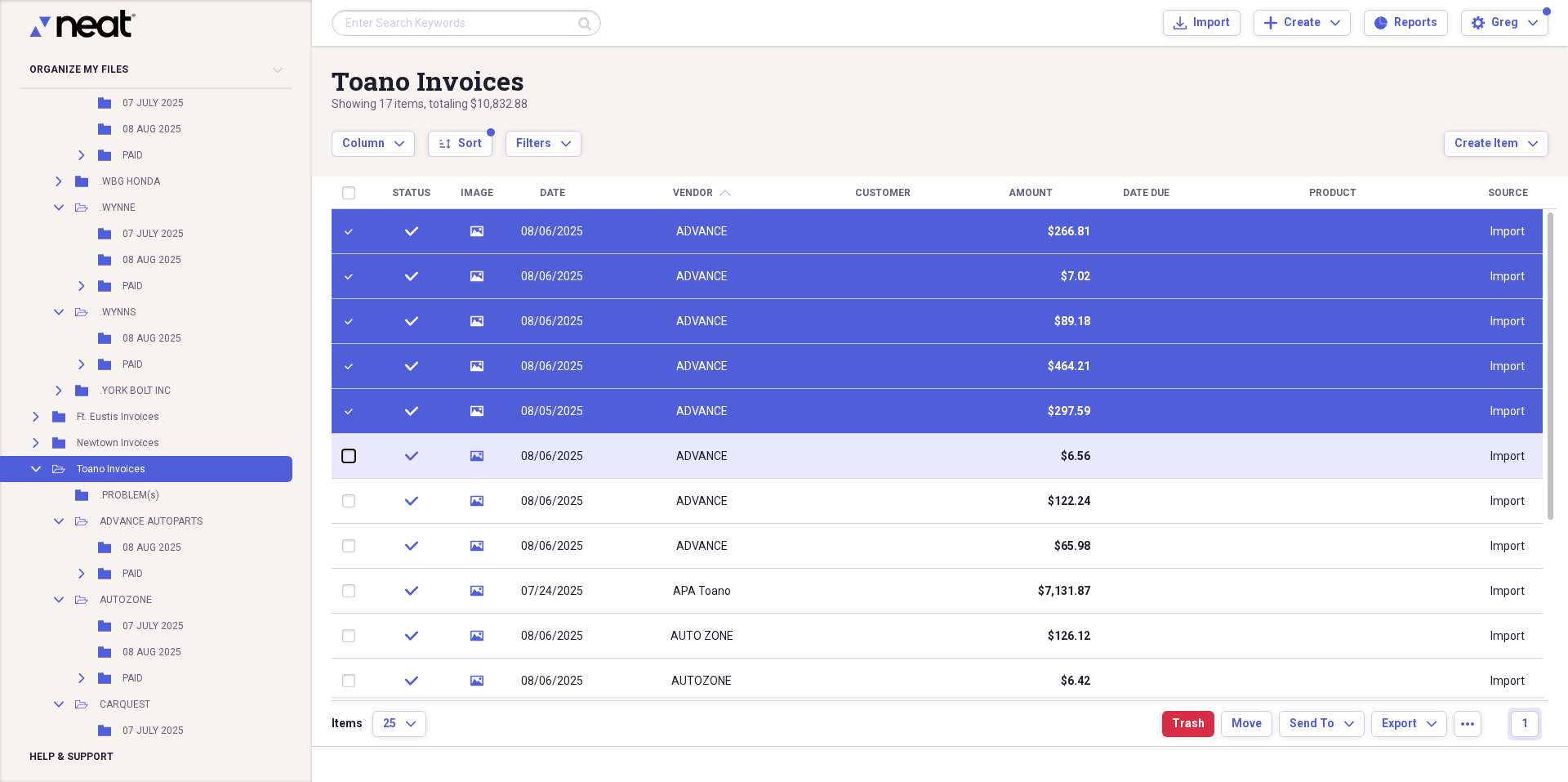 click at bounding box center [342, 456] 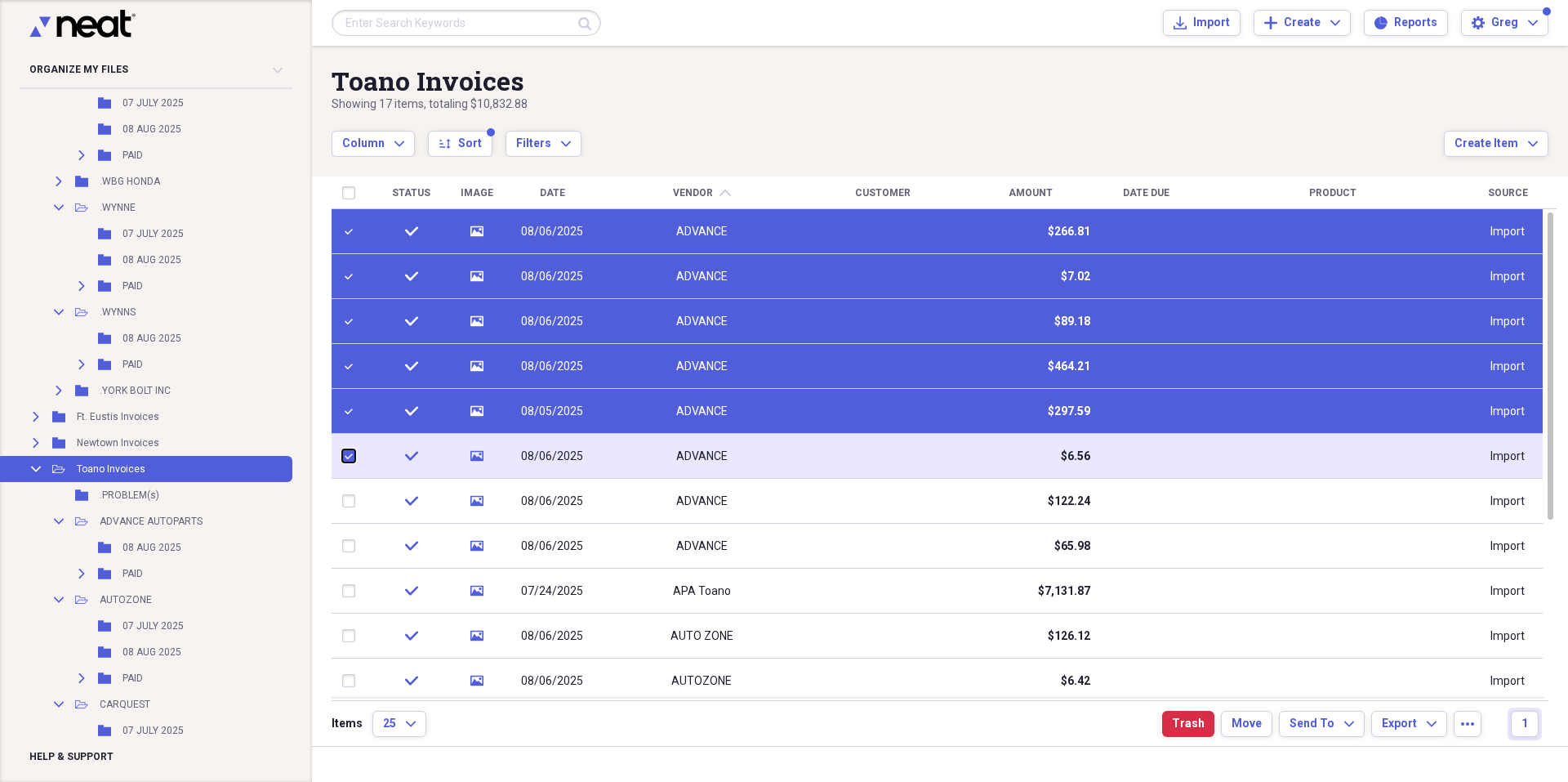 checkbox on "true" 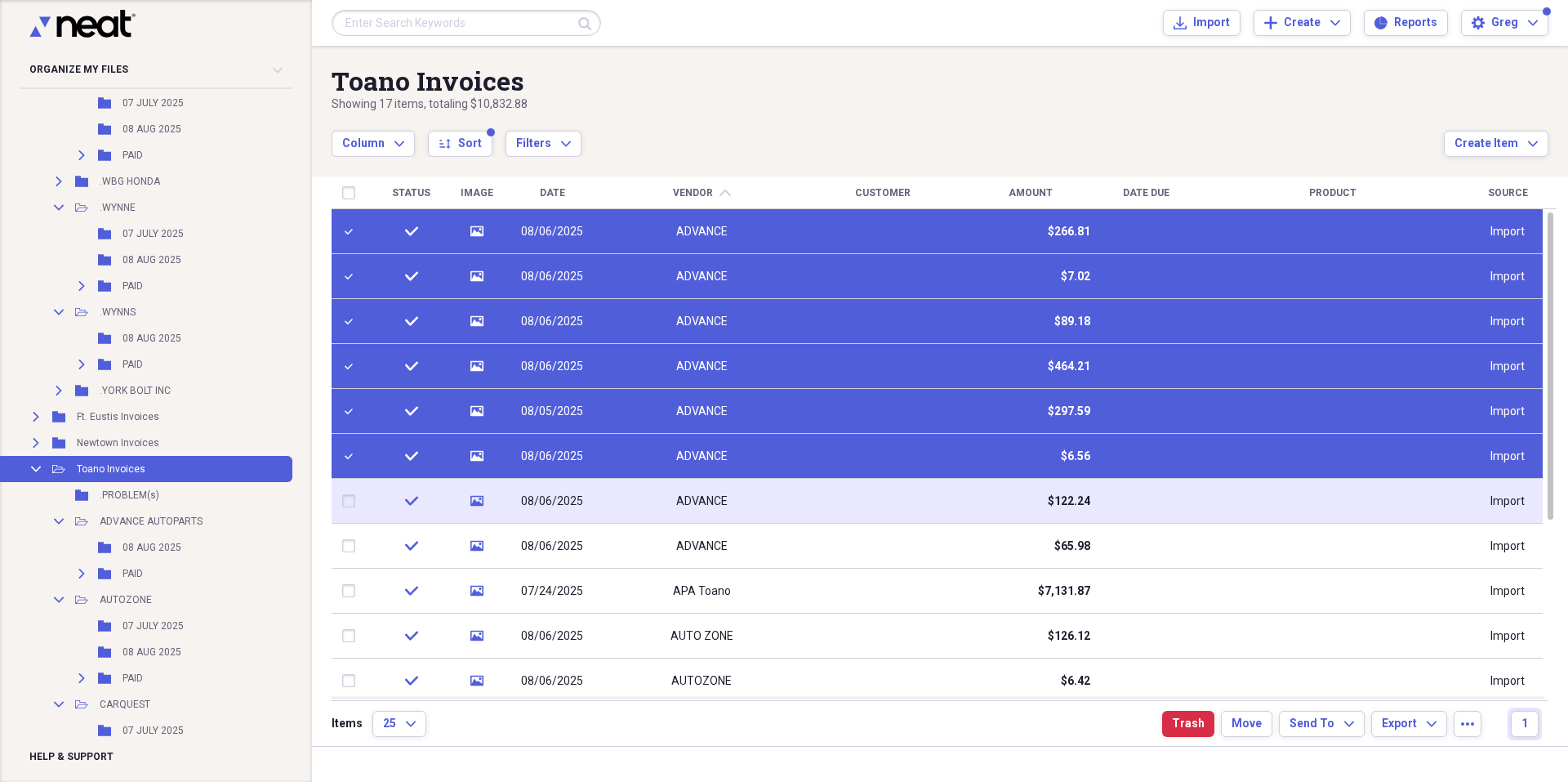 click at bounding box center [352, 501] 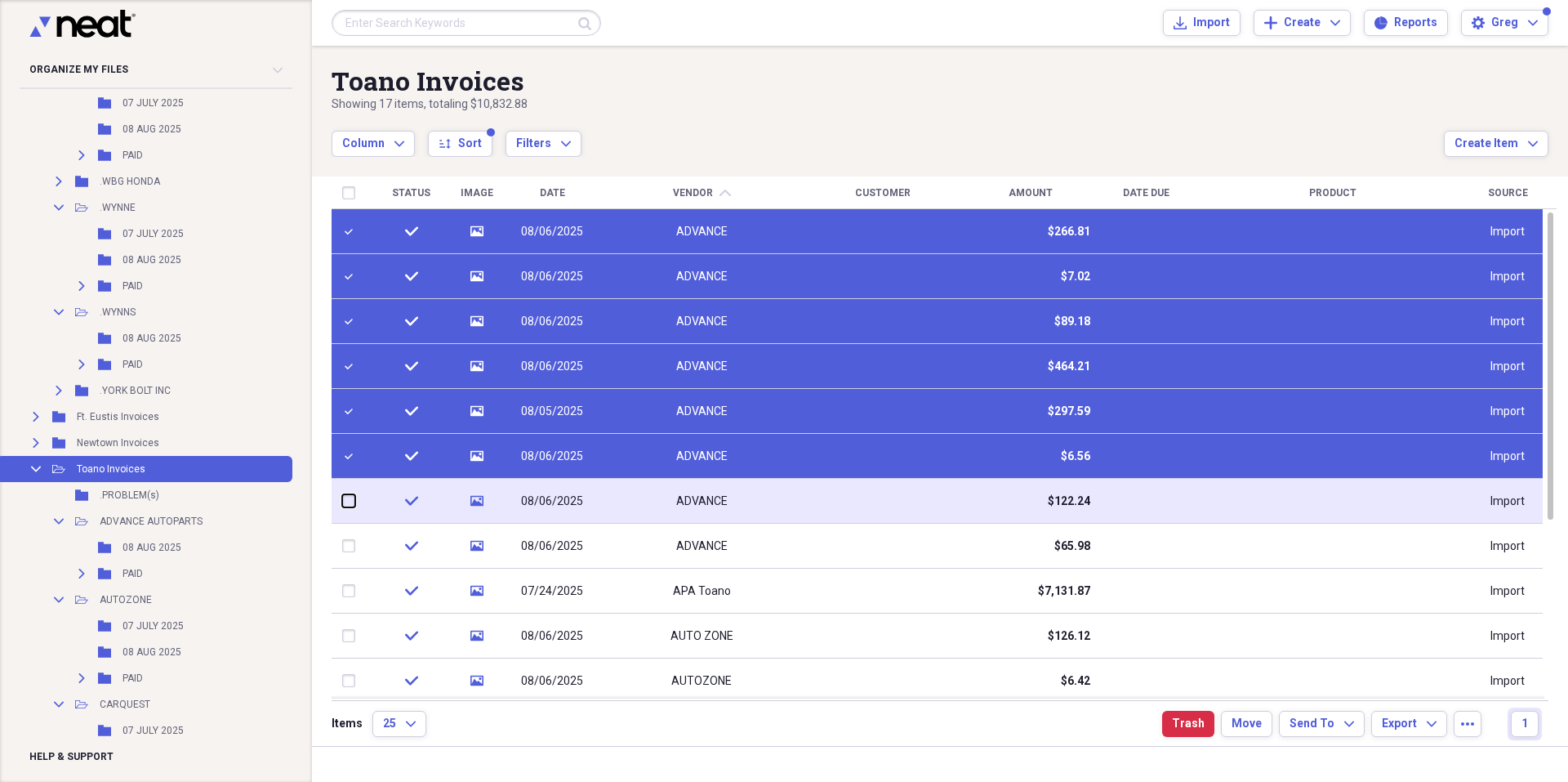 click at bounding box center (342, 501) 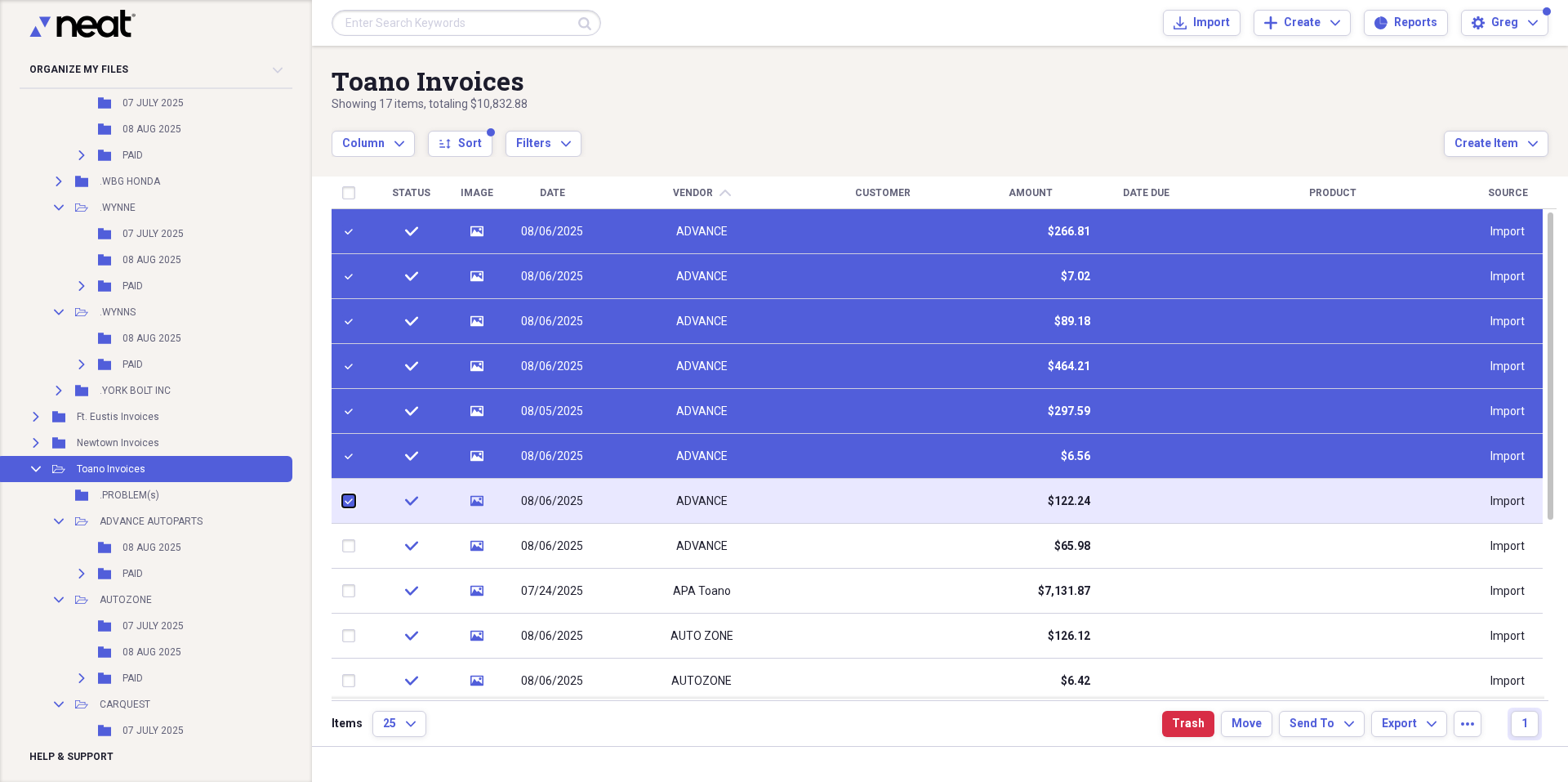 checkbox on "true" 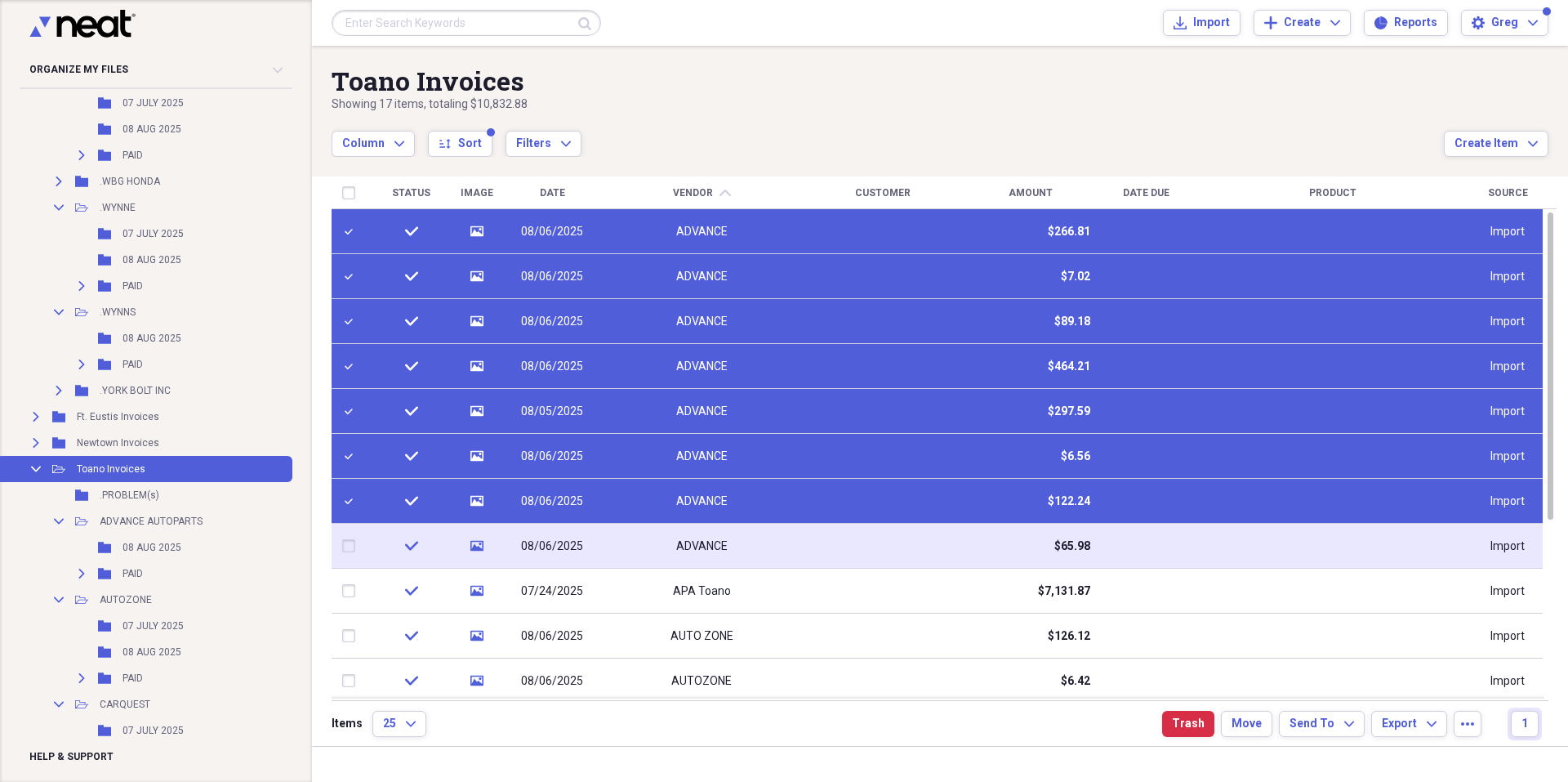click at bounding box center (352, 546) 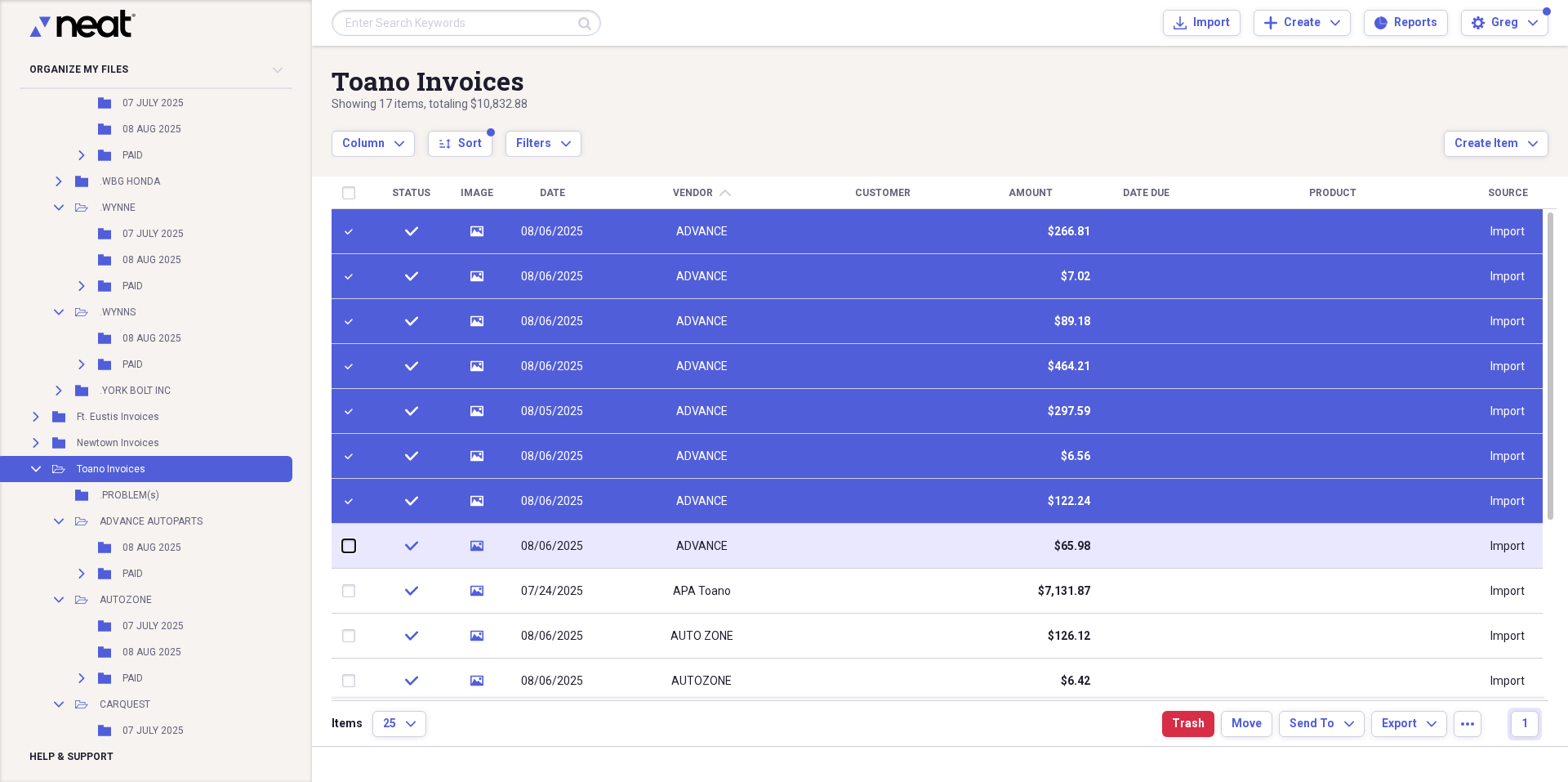click at bounding box center [342, 546] 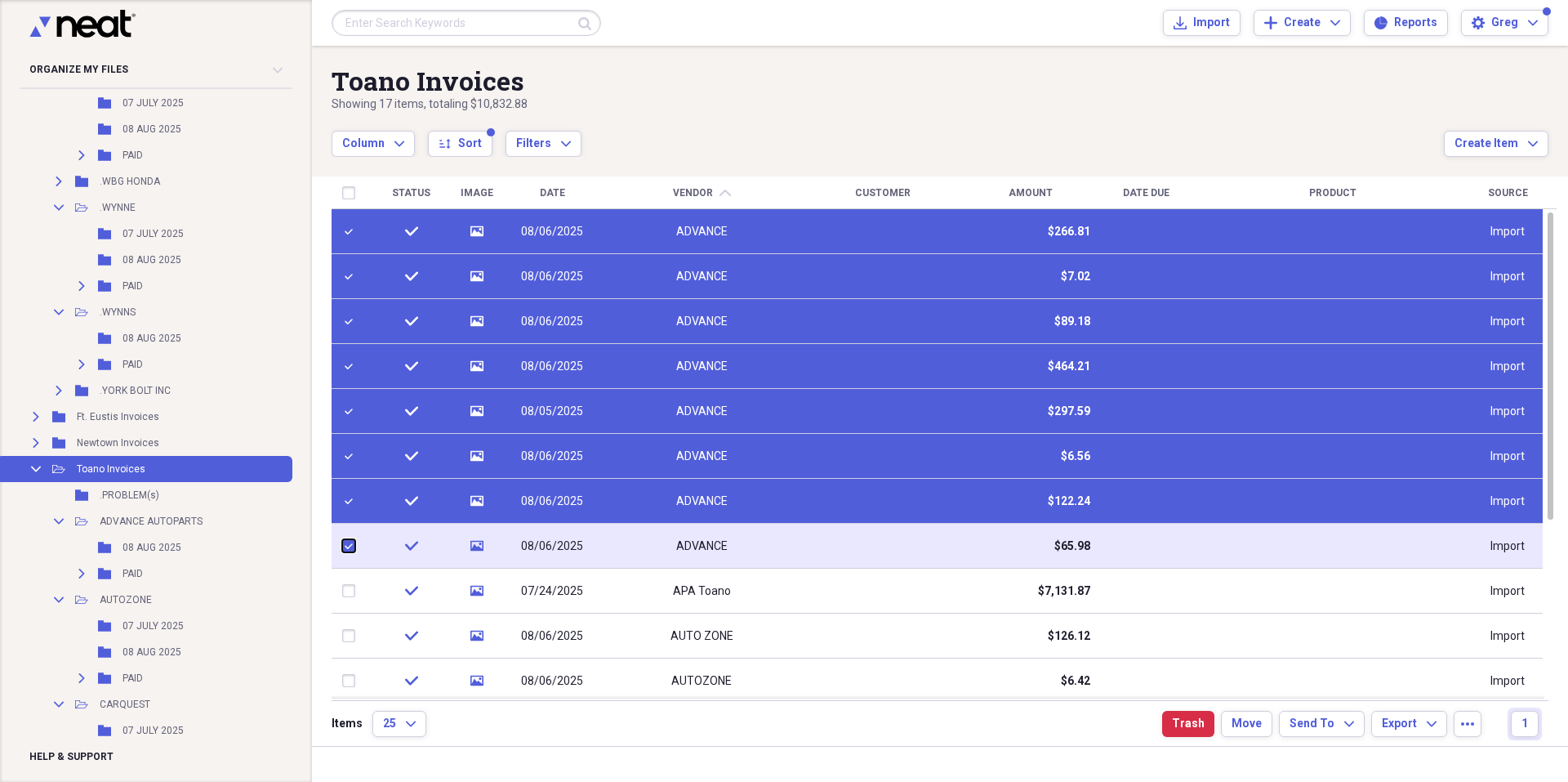 checkbox on "true" 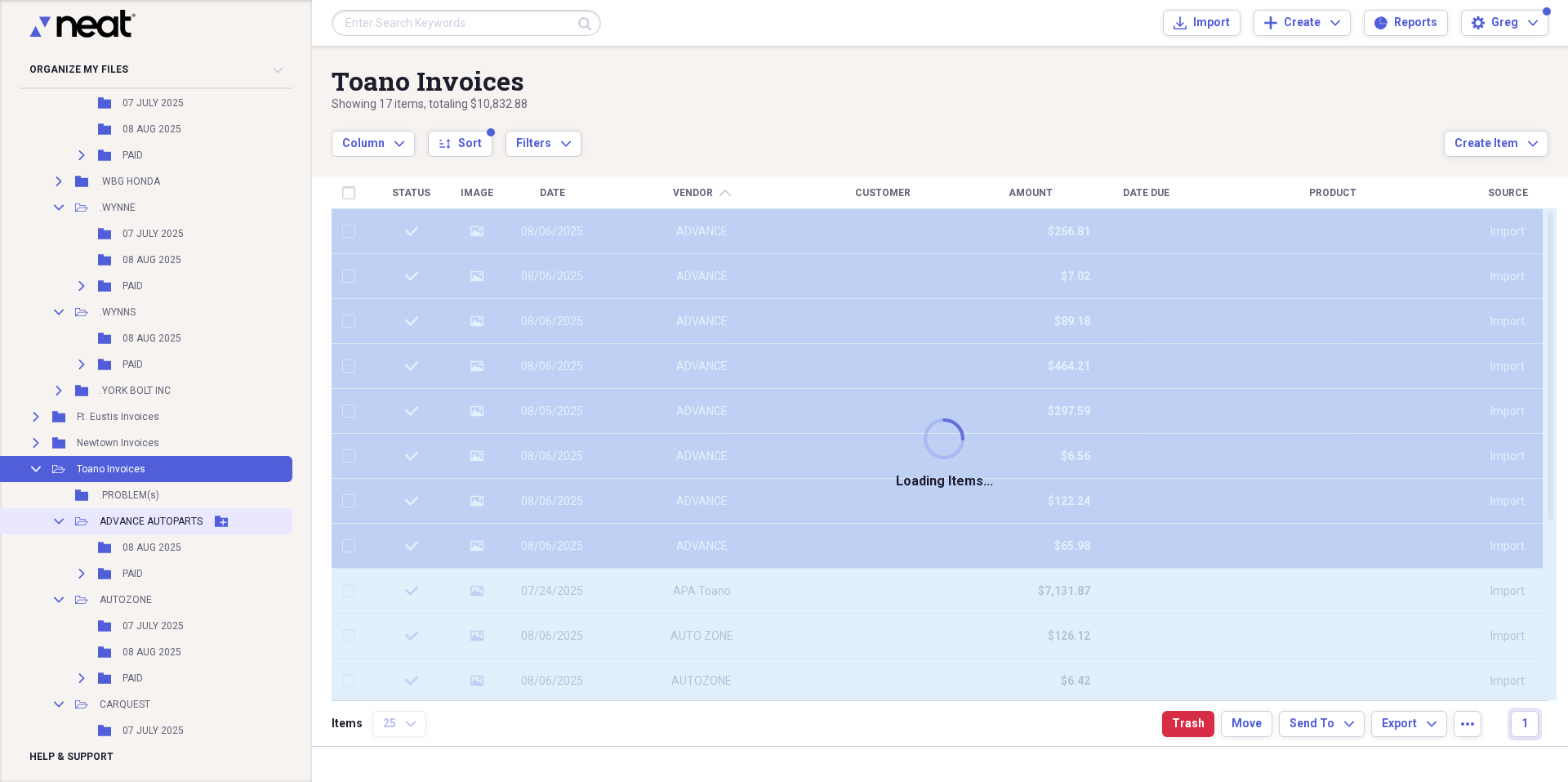 checkbox on "false" 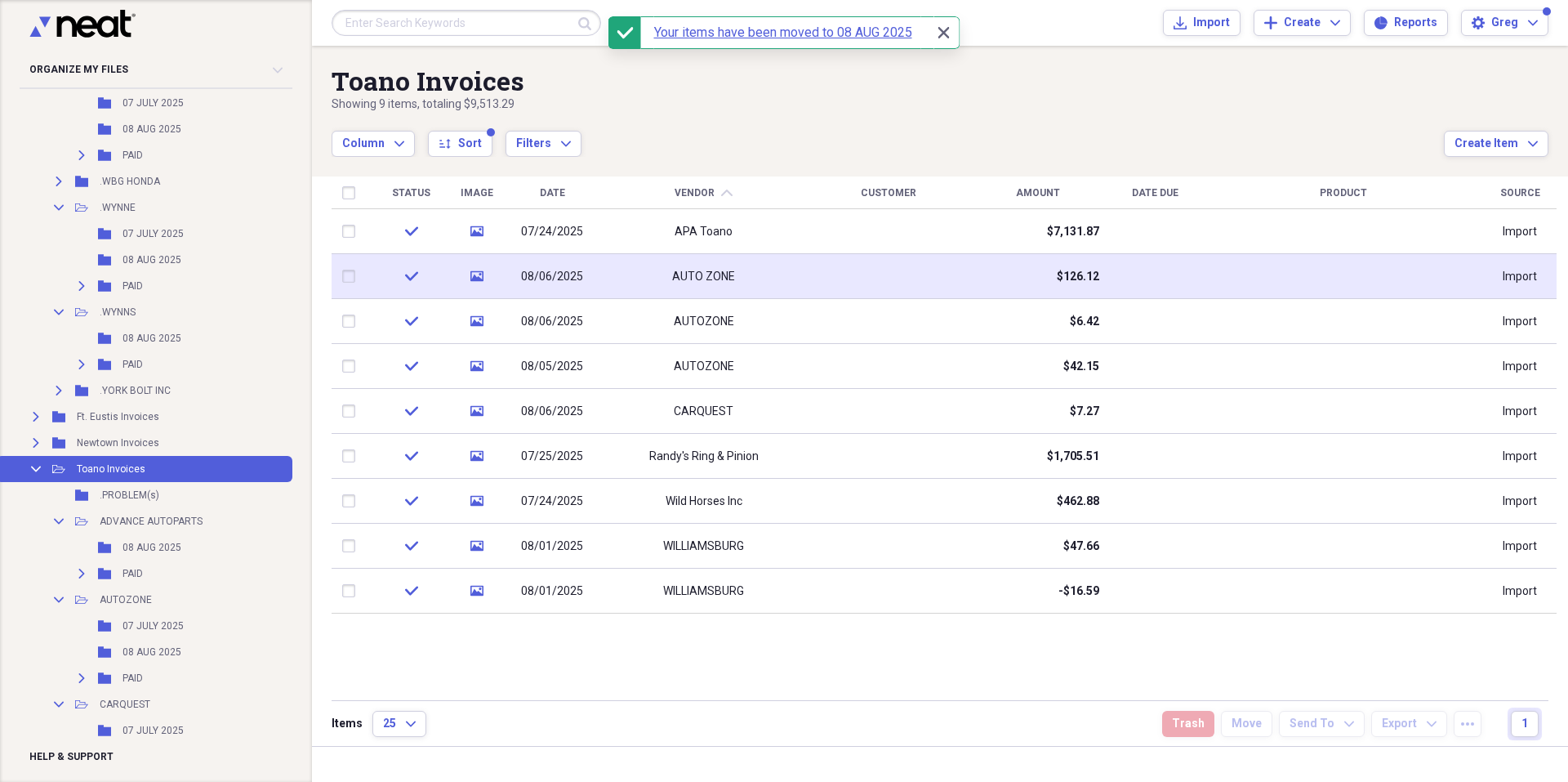 click at bounding box center (352, 276) 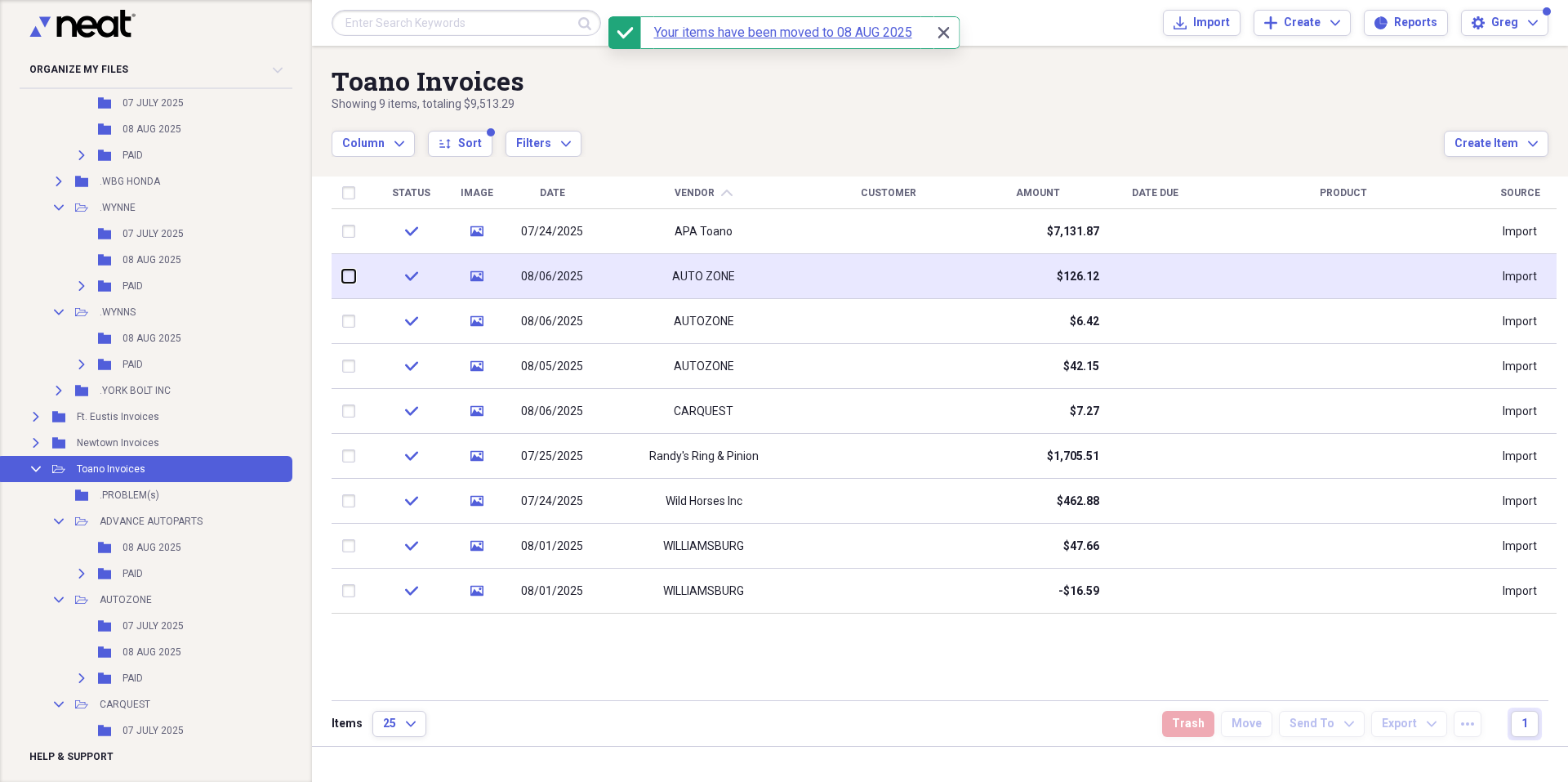 click at bounding box center [342, 276] 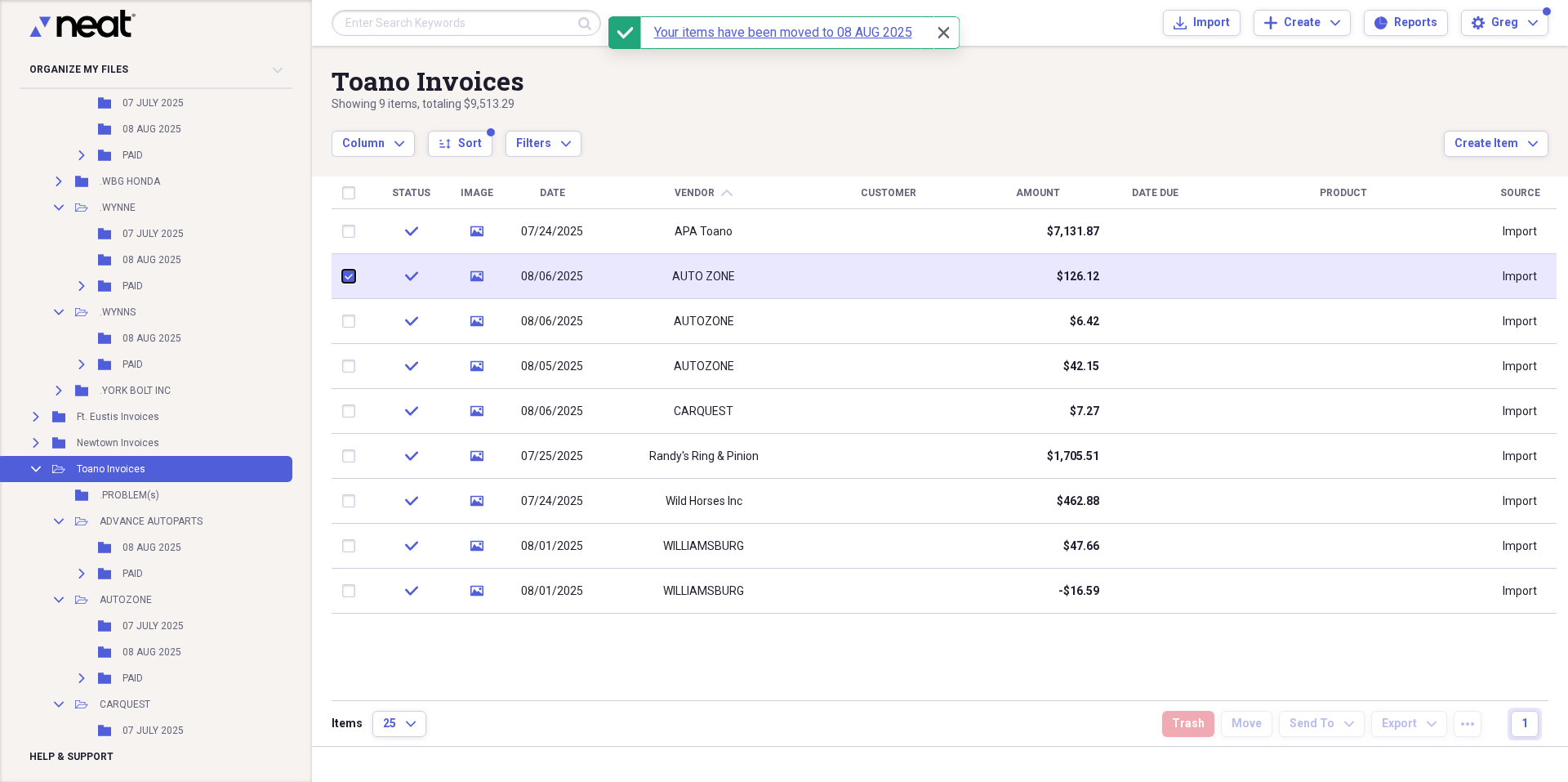 checkbox on "true" 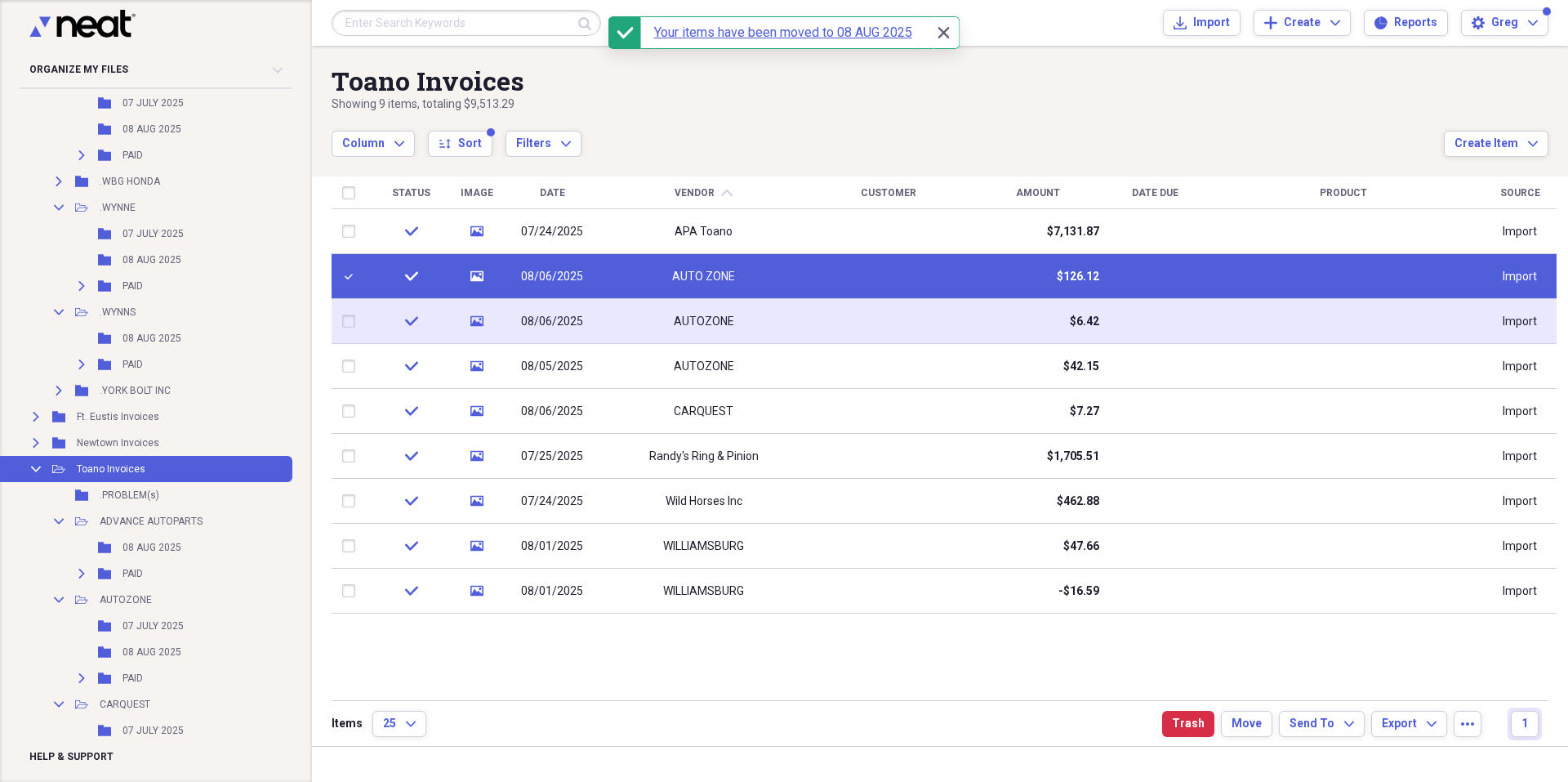 click at bounding box center (352, 321) 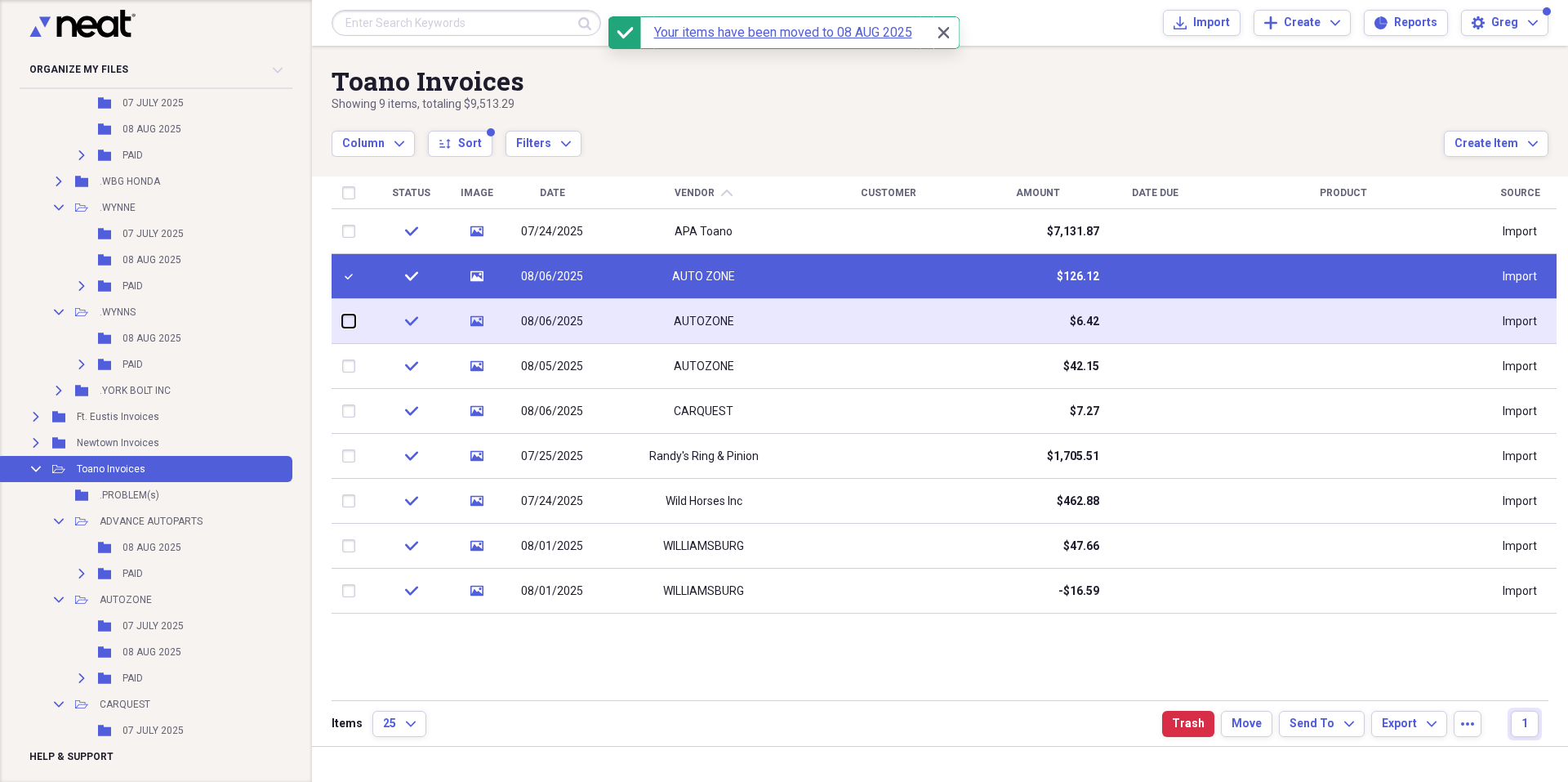 click at bounding box center (342, 321) 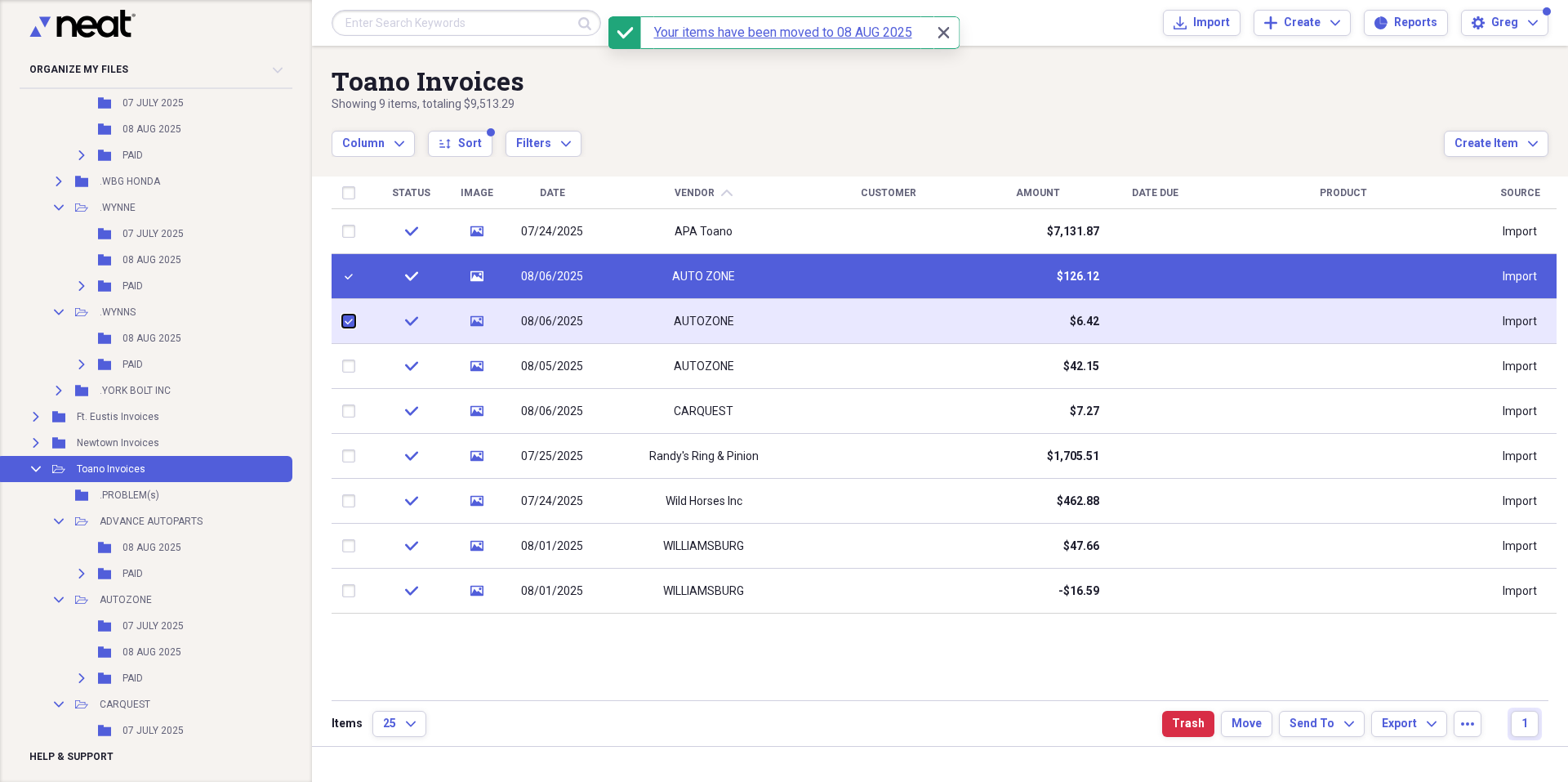 checkbox on "true" 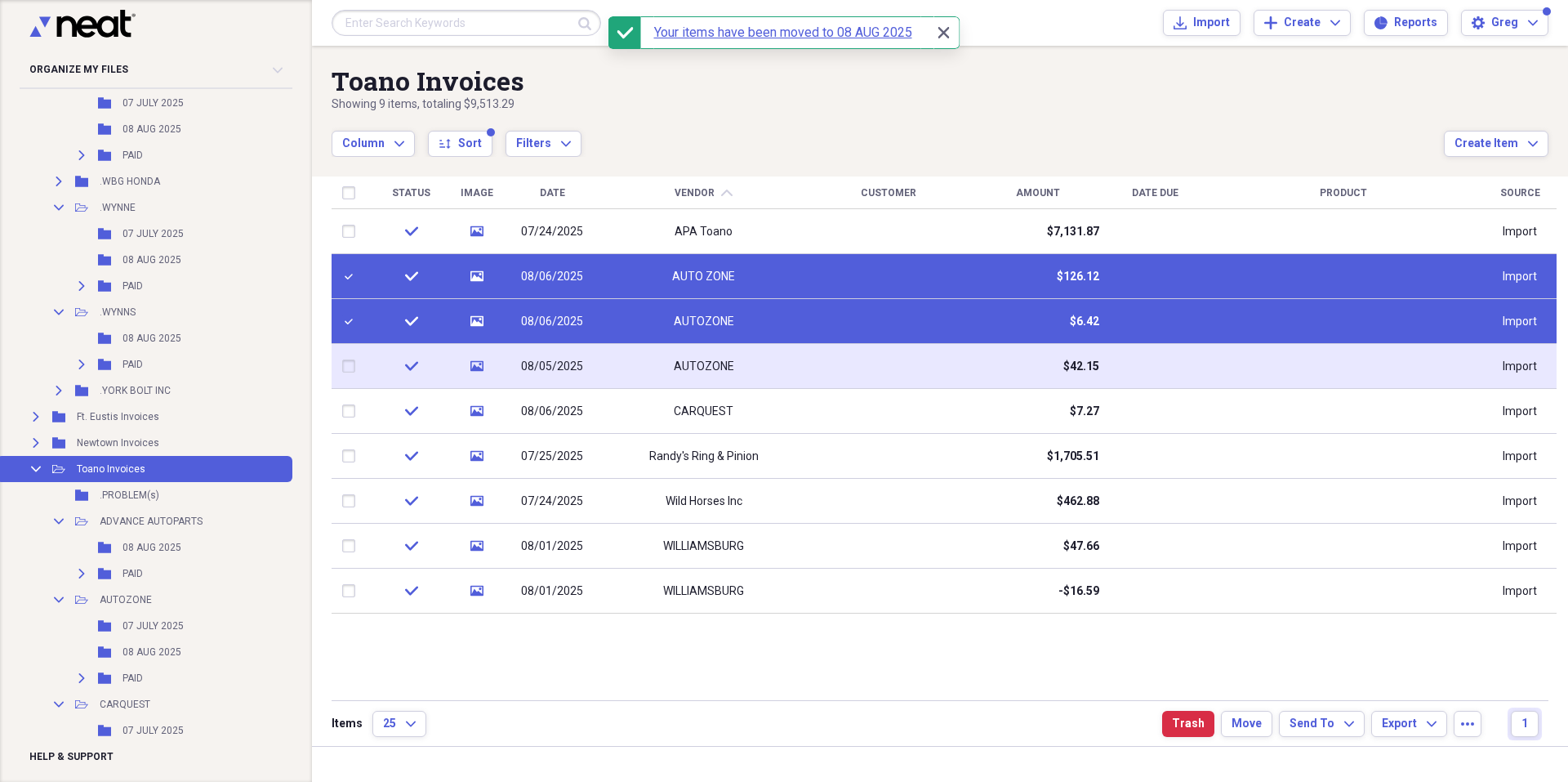click at bounding box center [352, 366] 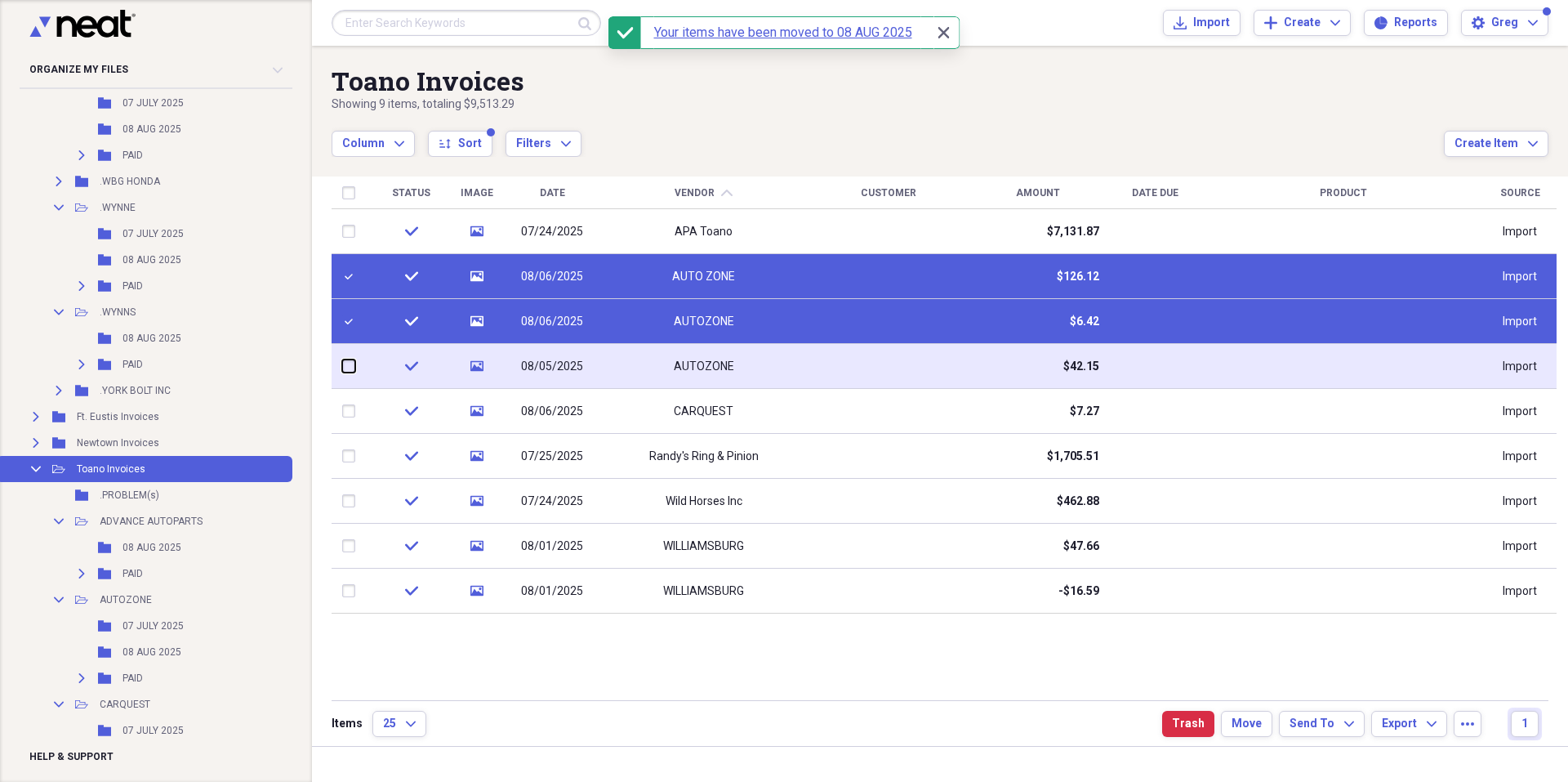 click at bounding box center (342, 366) 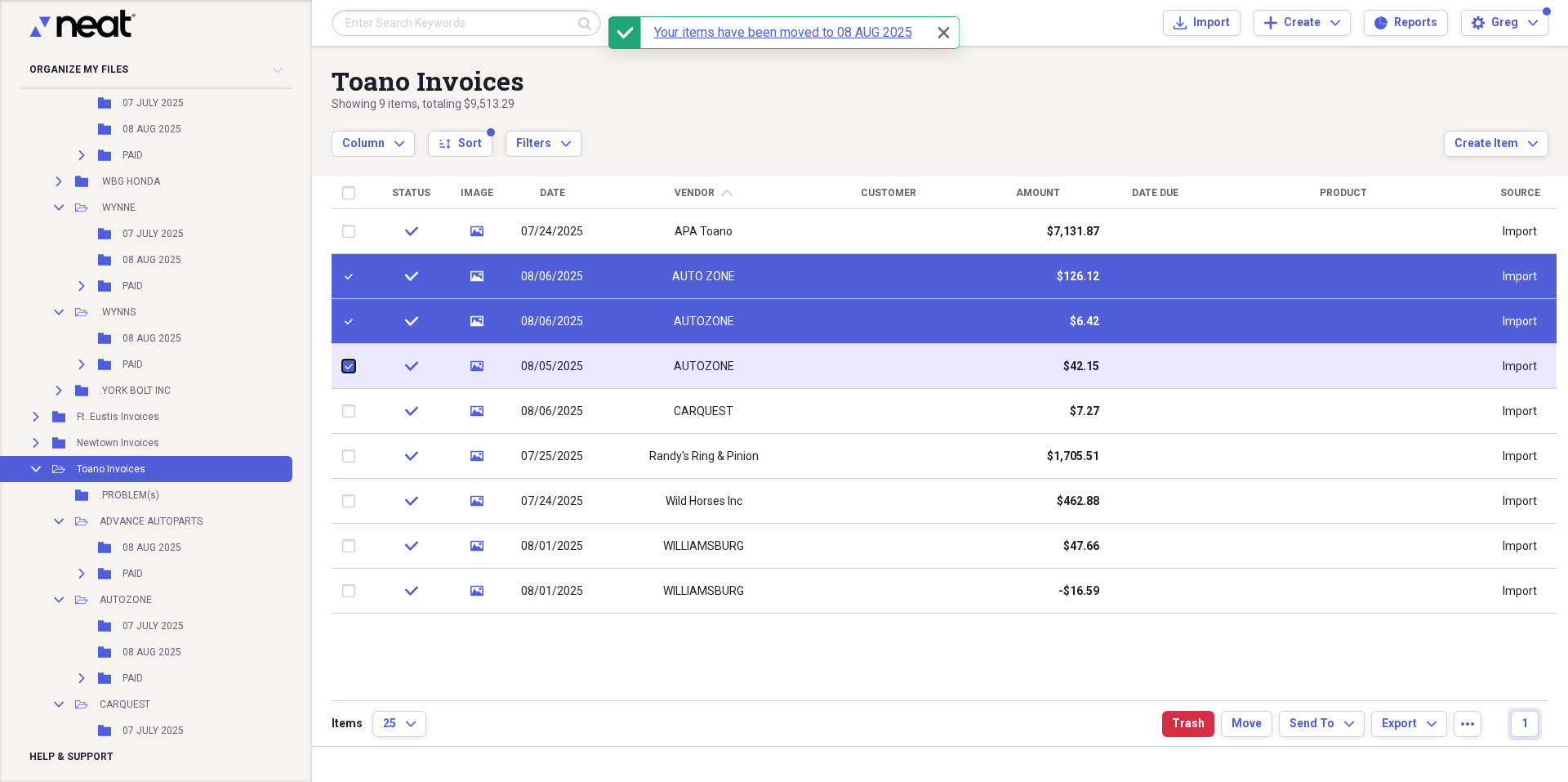 checkbox on "true" 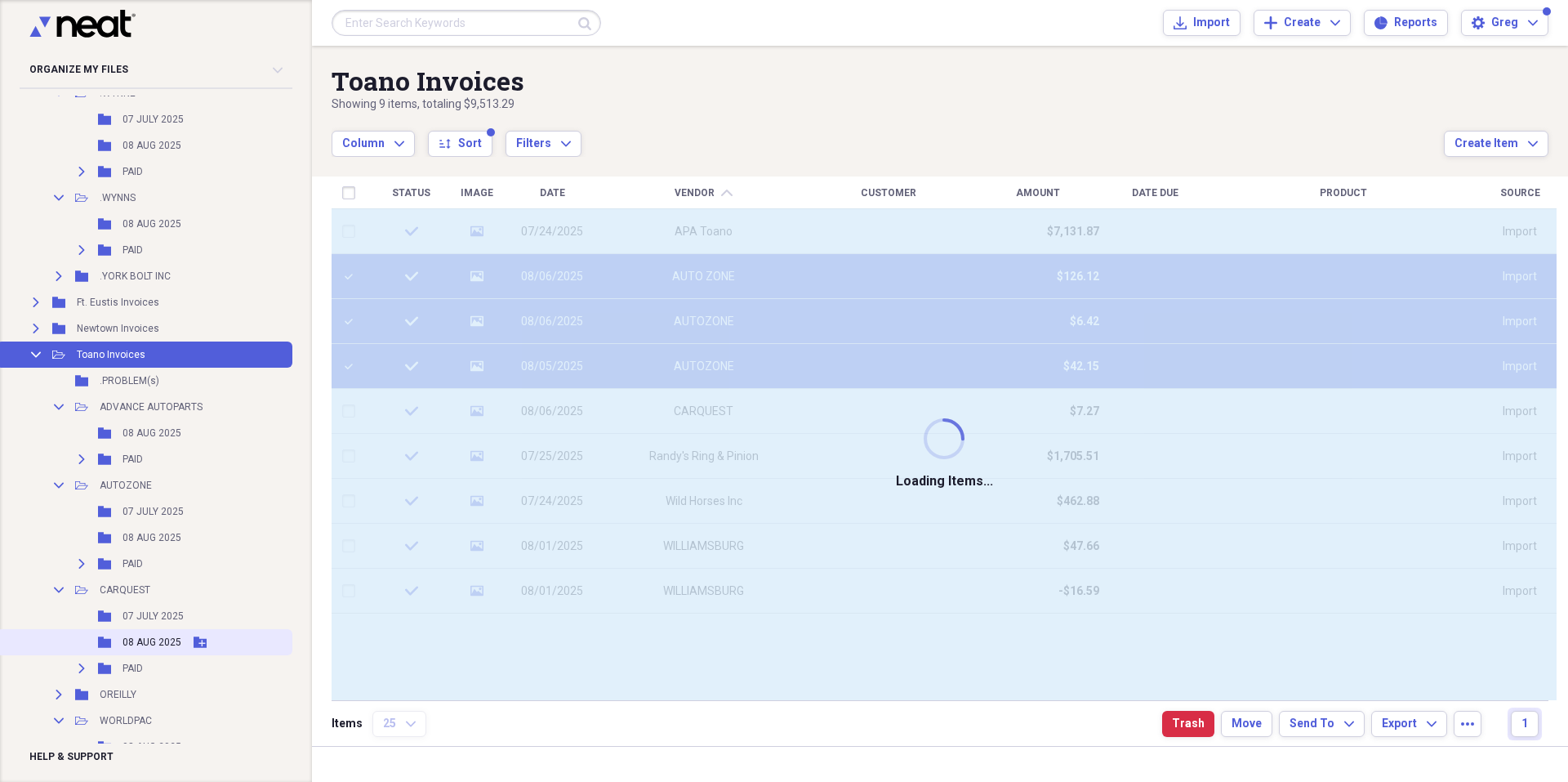 scroll, scrollTop: 3647, scrollLeft: 0, axis: vertical 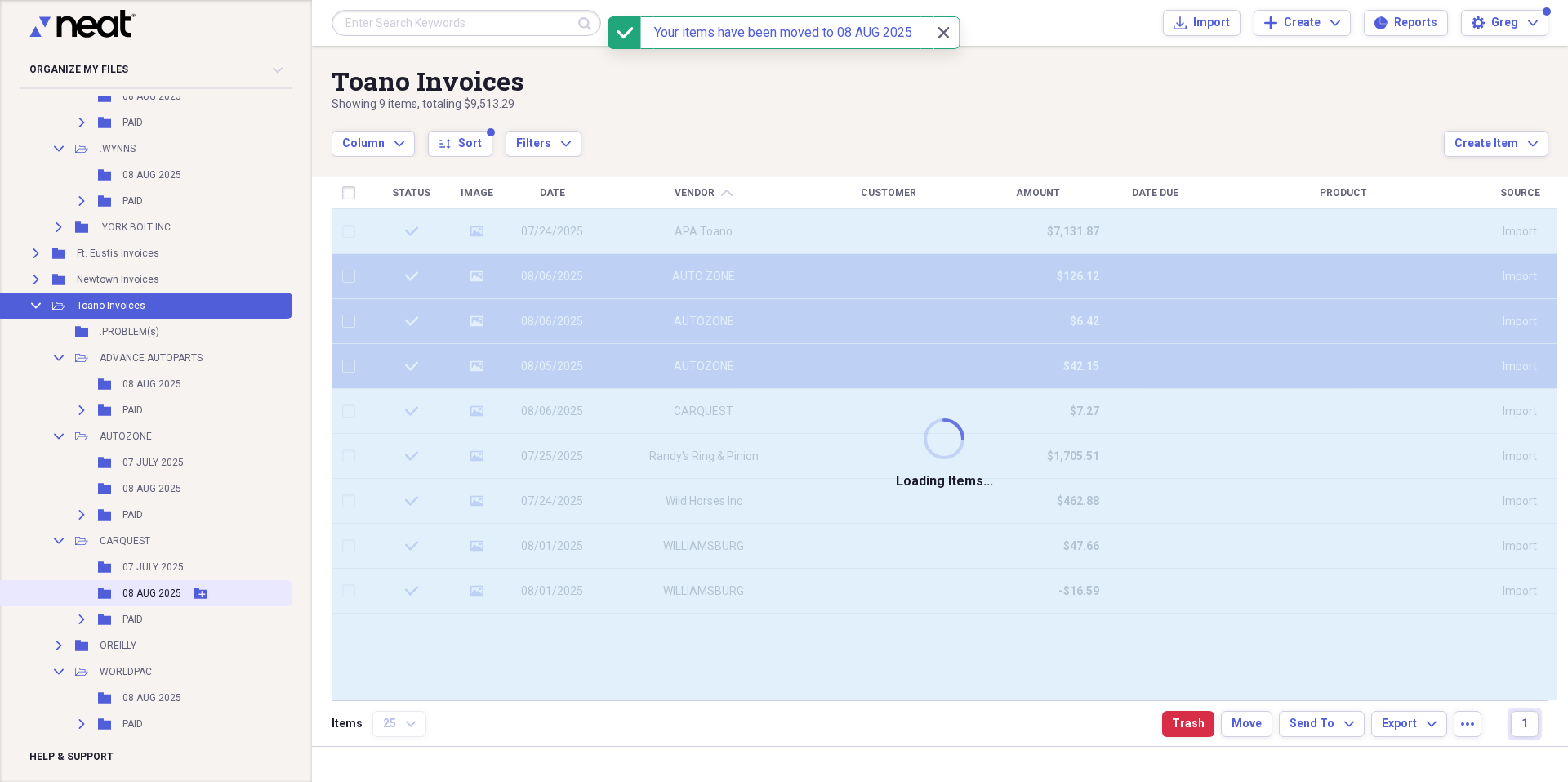 checkbox on "false" 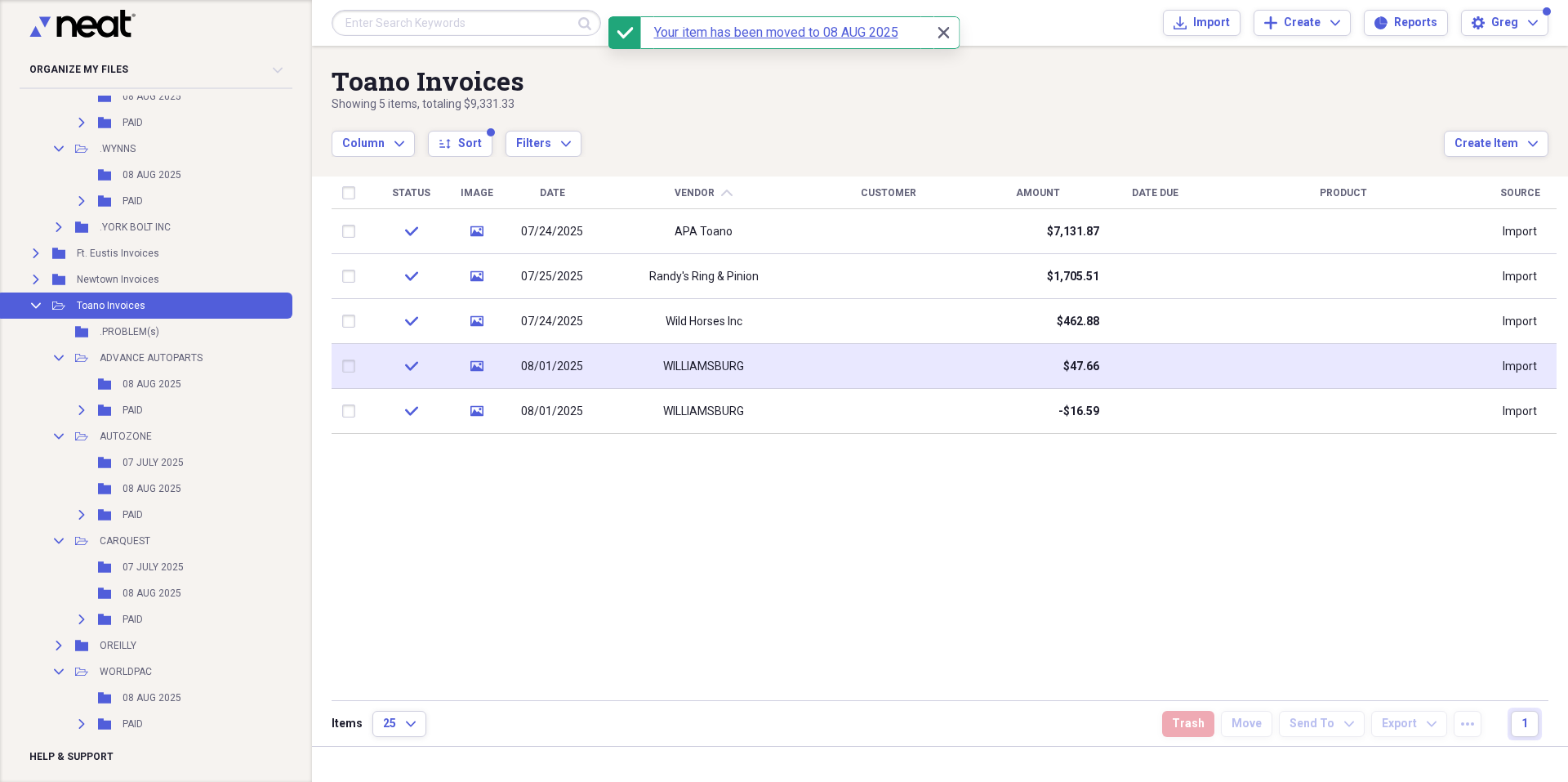 click on "WILLIAMSBURG" at bounding box center (703, 366) 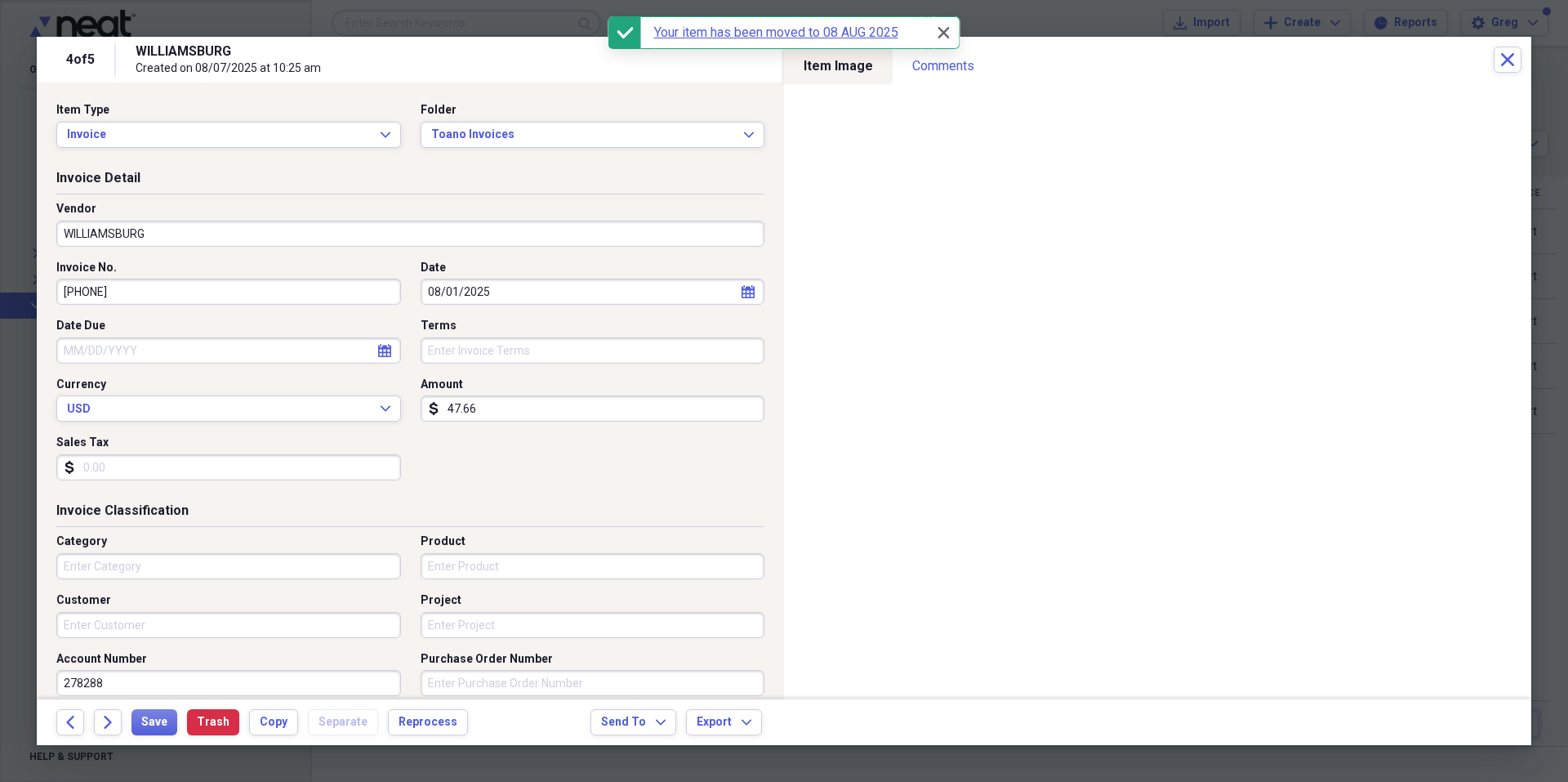 click on "WILLIAMSBURG" at bounding box center [410, 234] 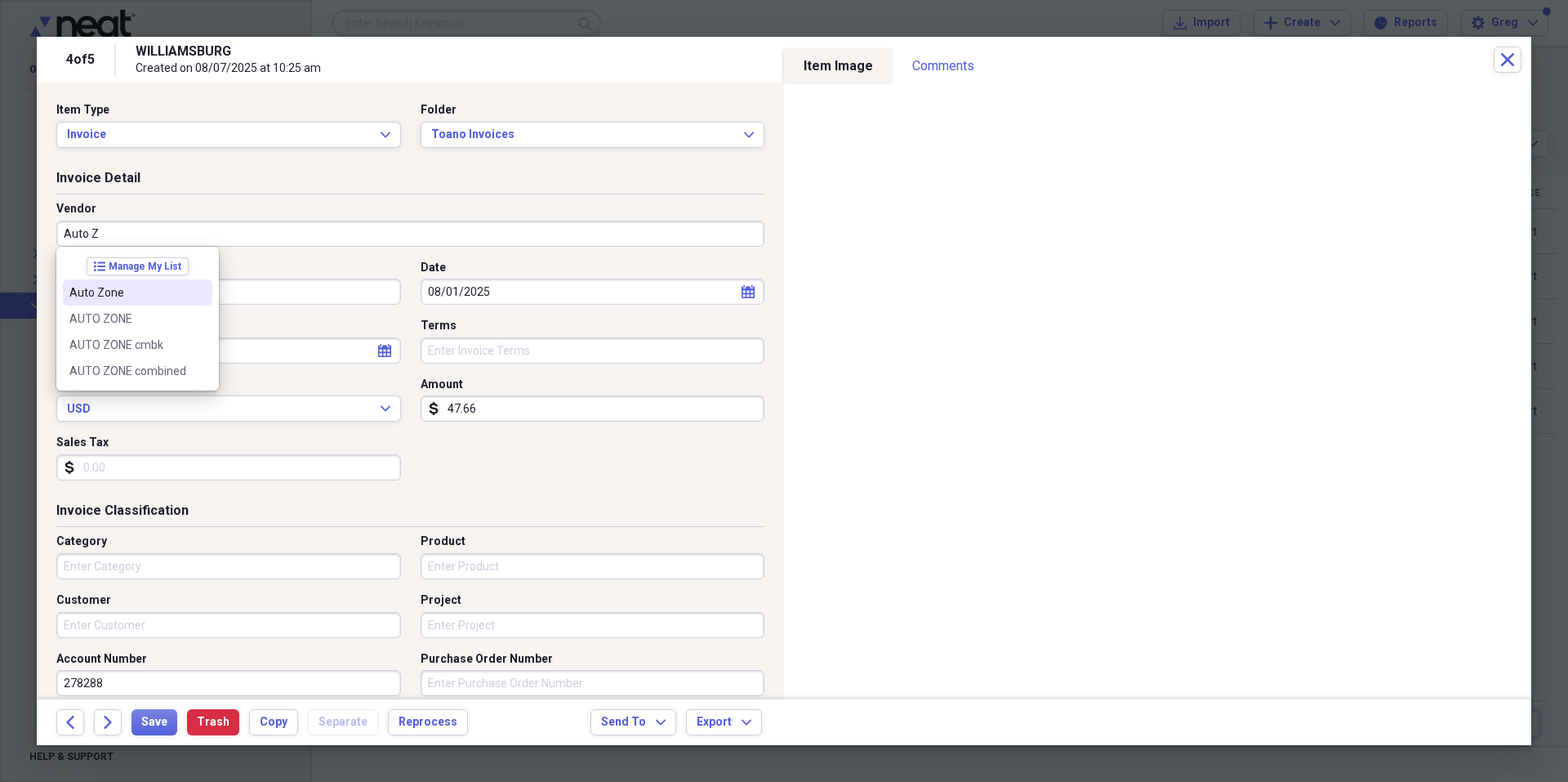 click on "Auto Zone" at bounding box center (137, 293) 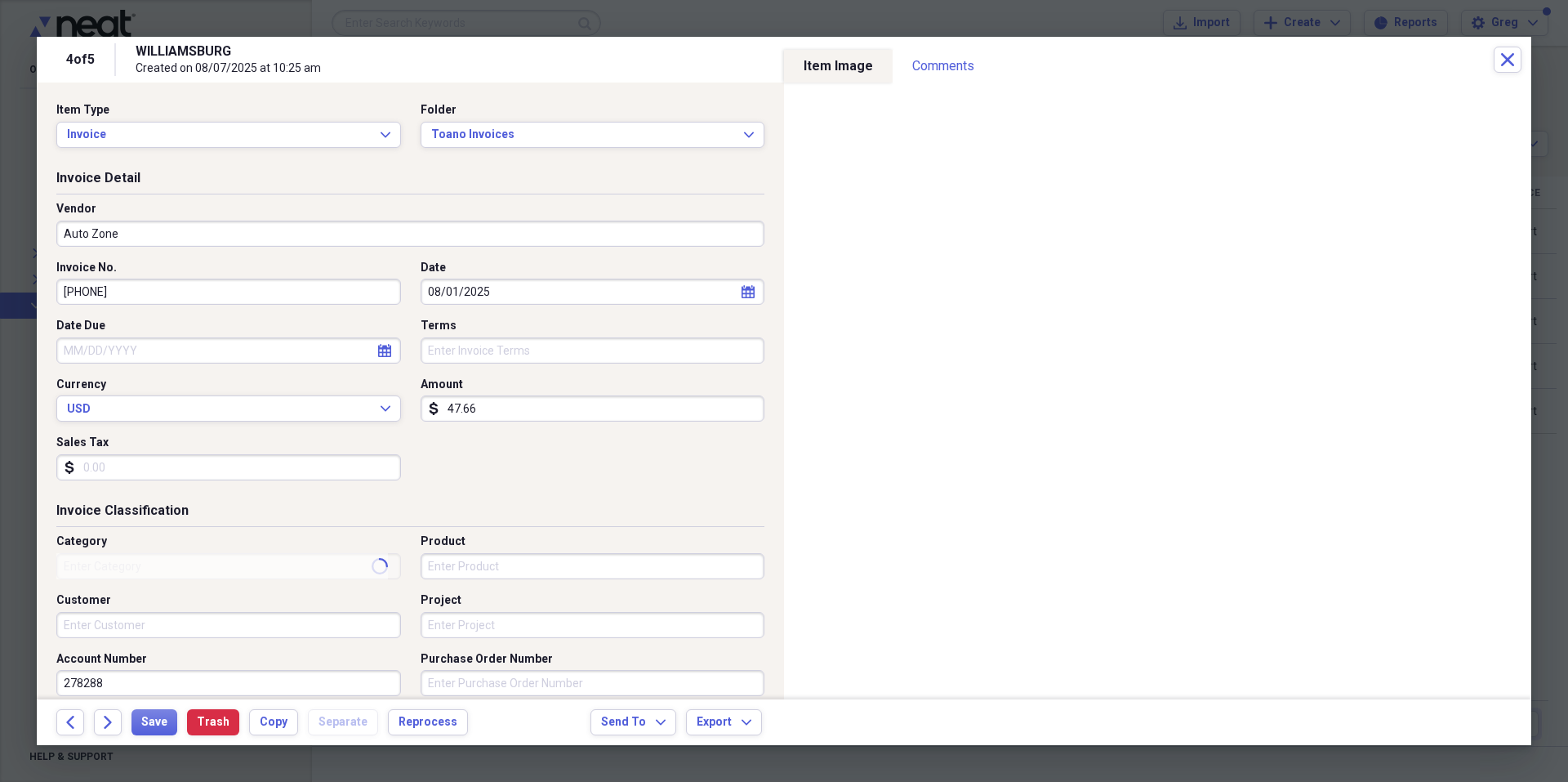 type on "Utilities" 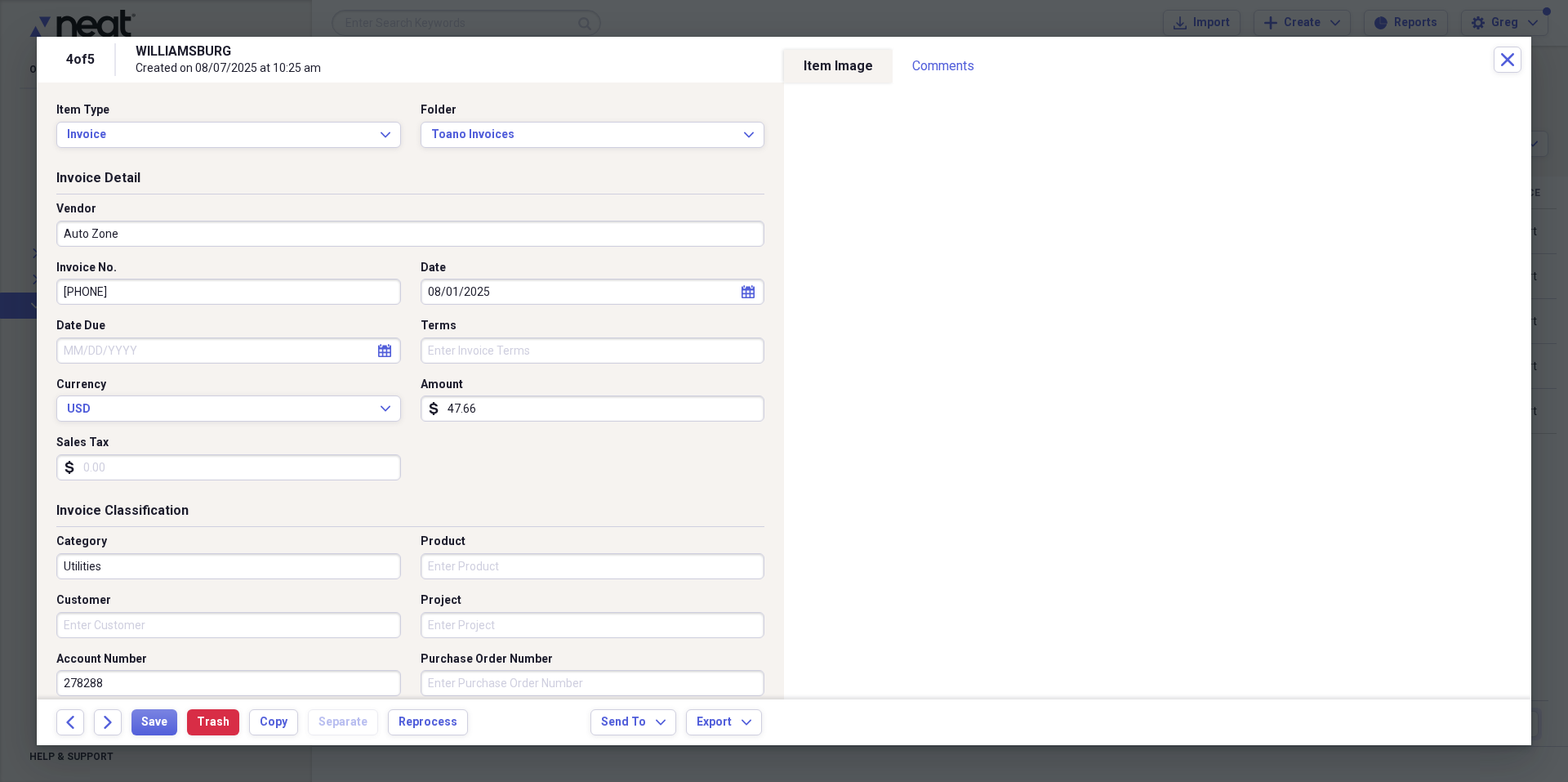 click on "Auto Zone" at bounding box center [410, 234] 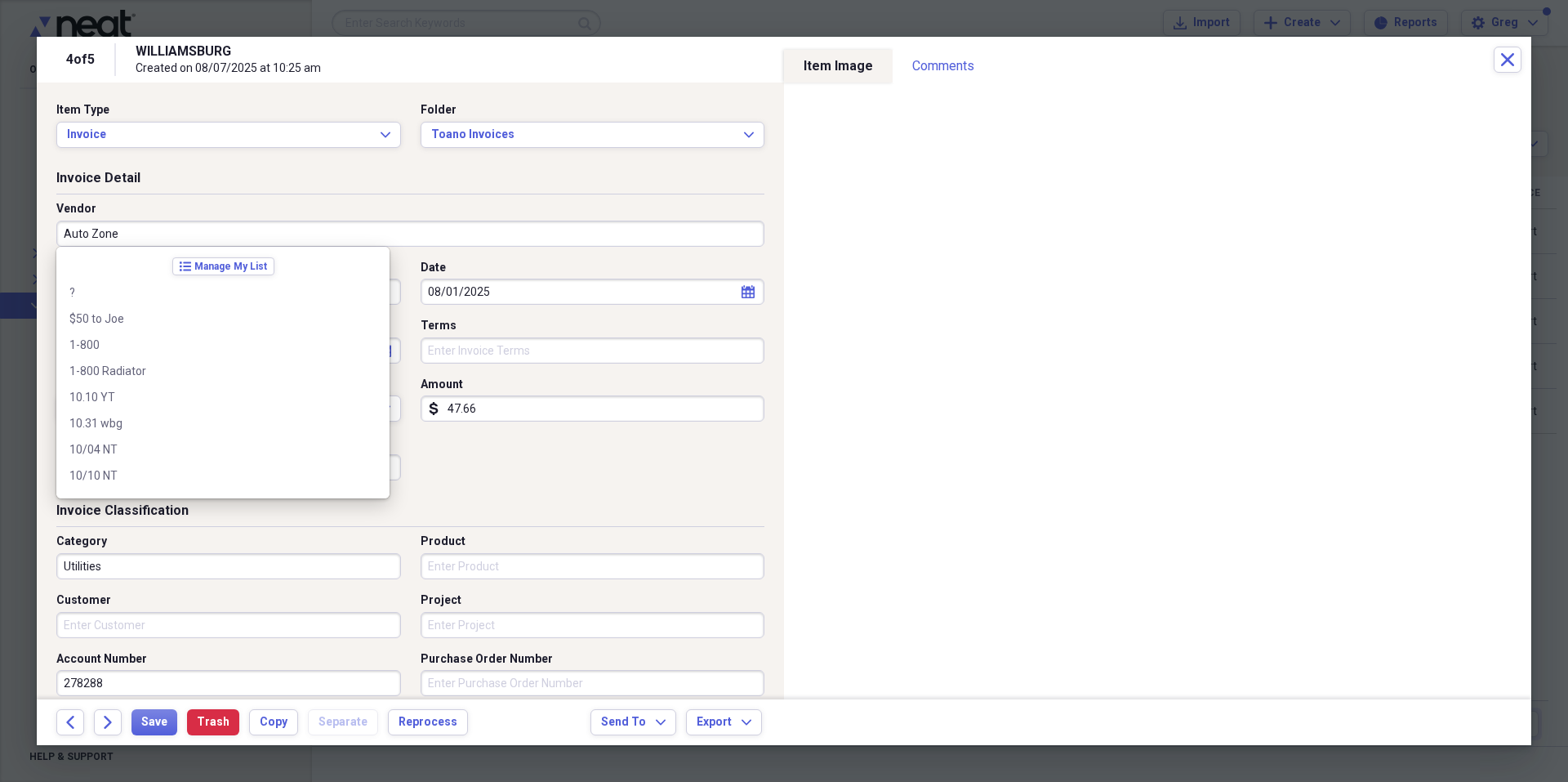 scroll, scrollTop: 6246, scrollLeft: 0, axis: vertical 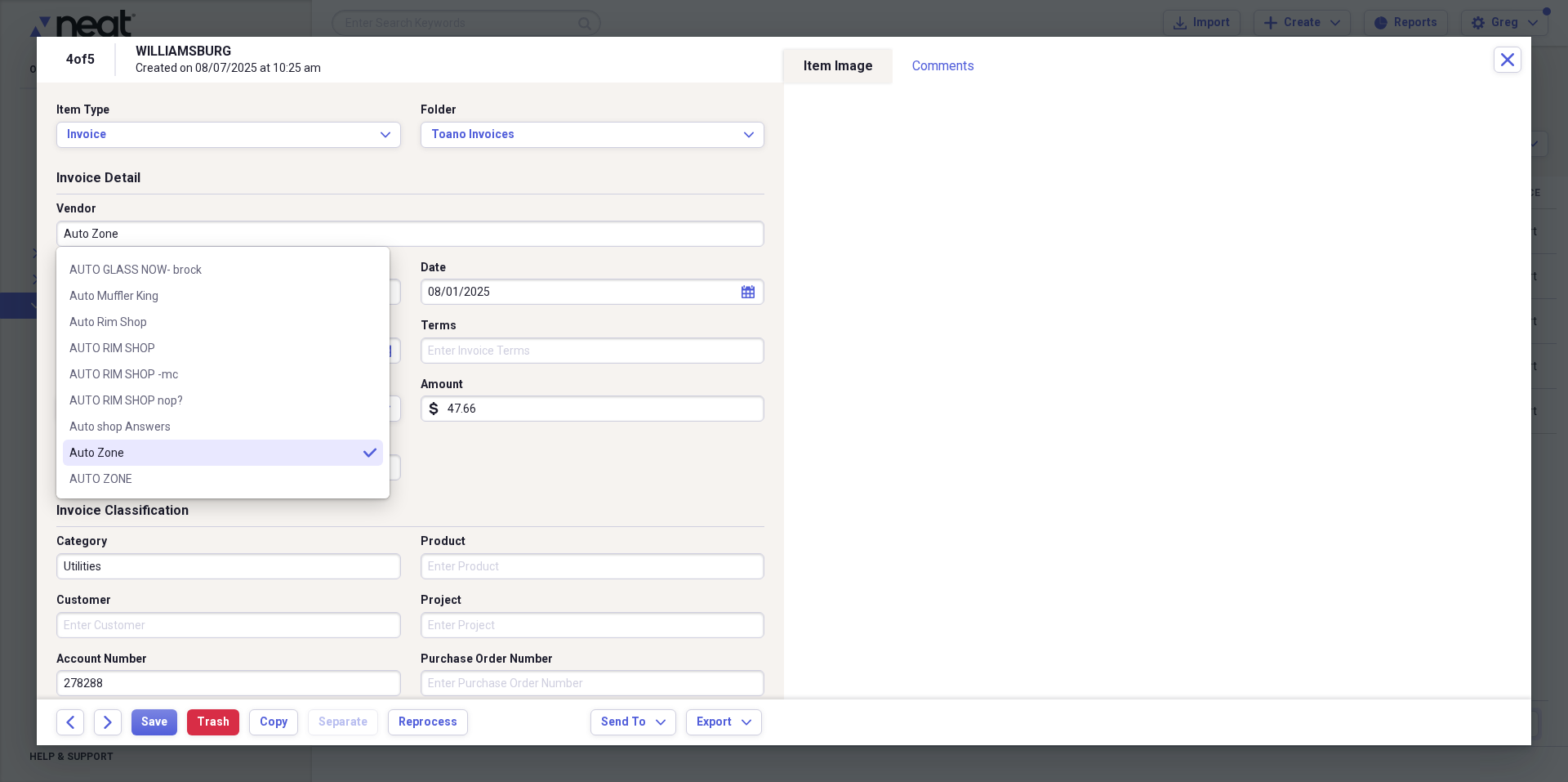 click on "Auto Zone" at bounding box center [410, 234] 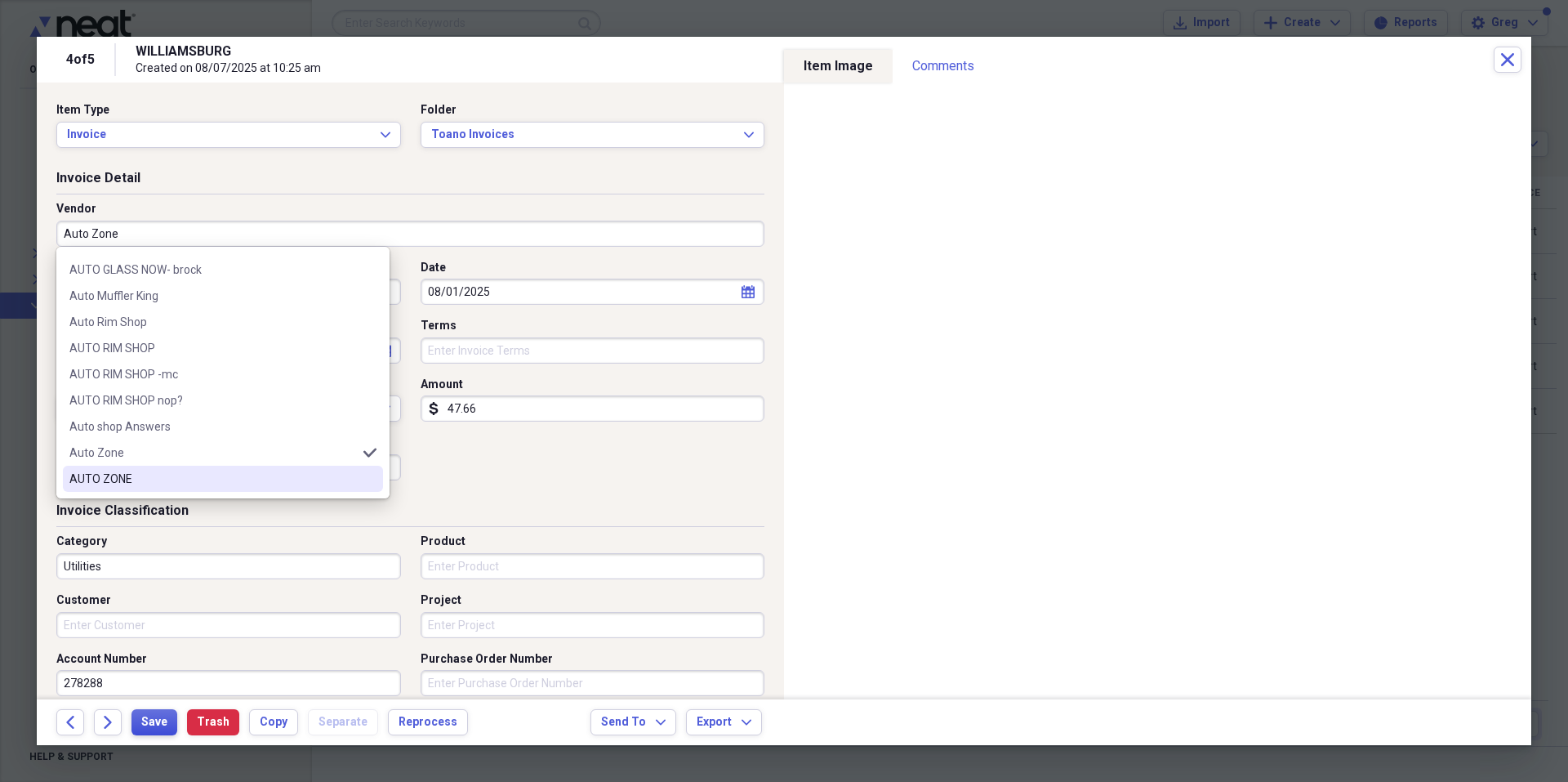 click on "Save" at bounding box center [154, 722] 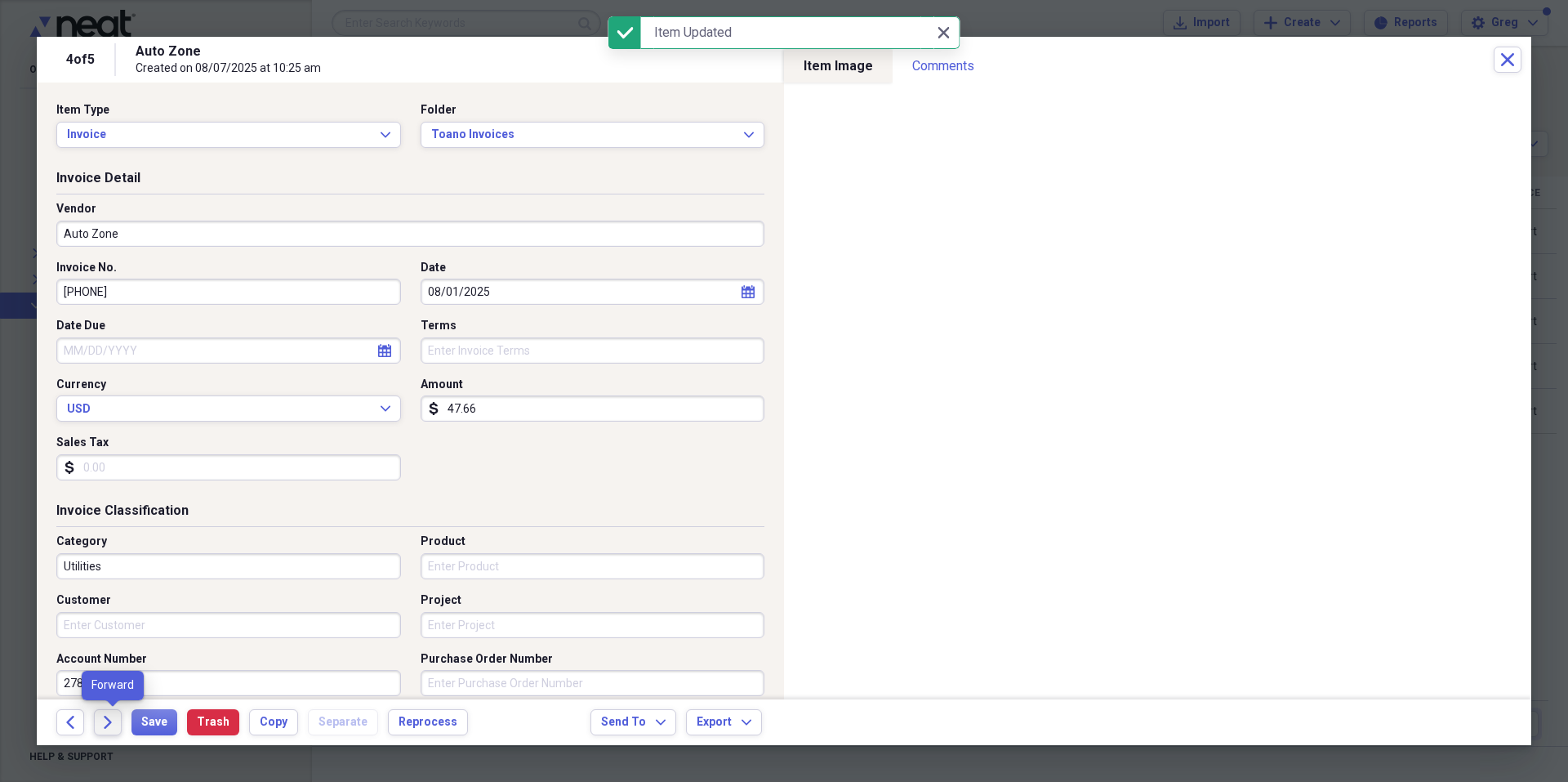 click on "Forward" 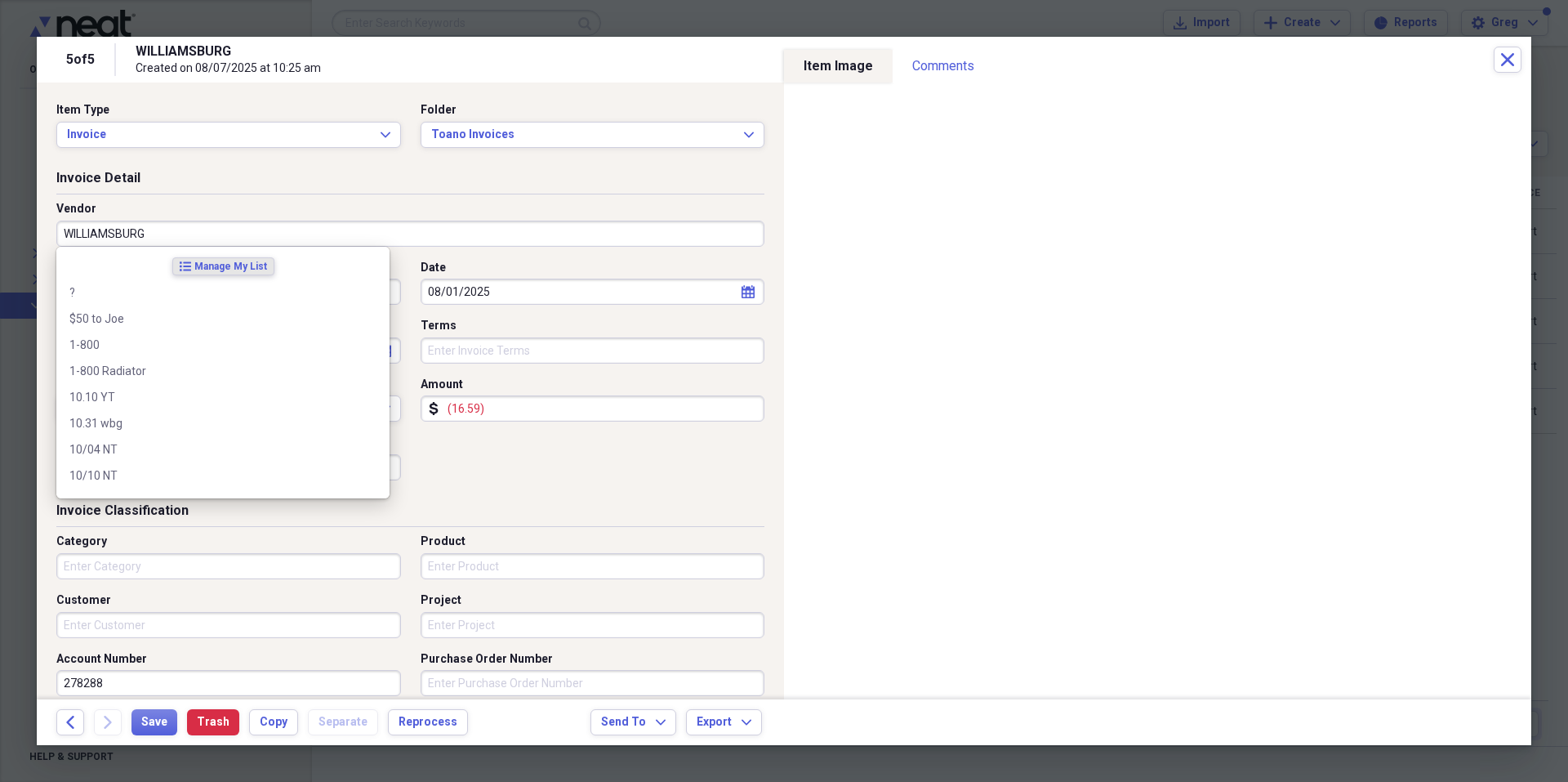 paste on "Auto Zone" 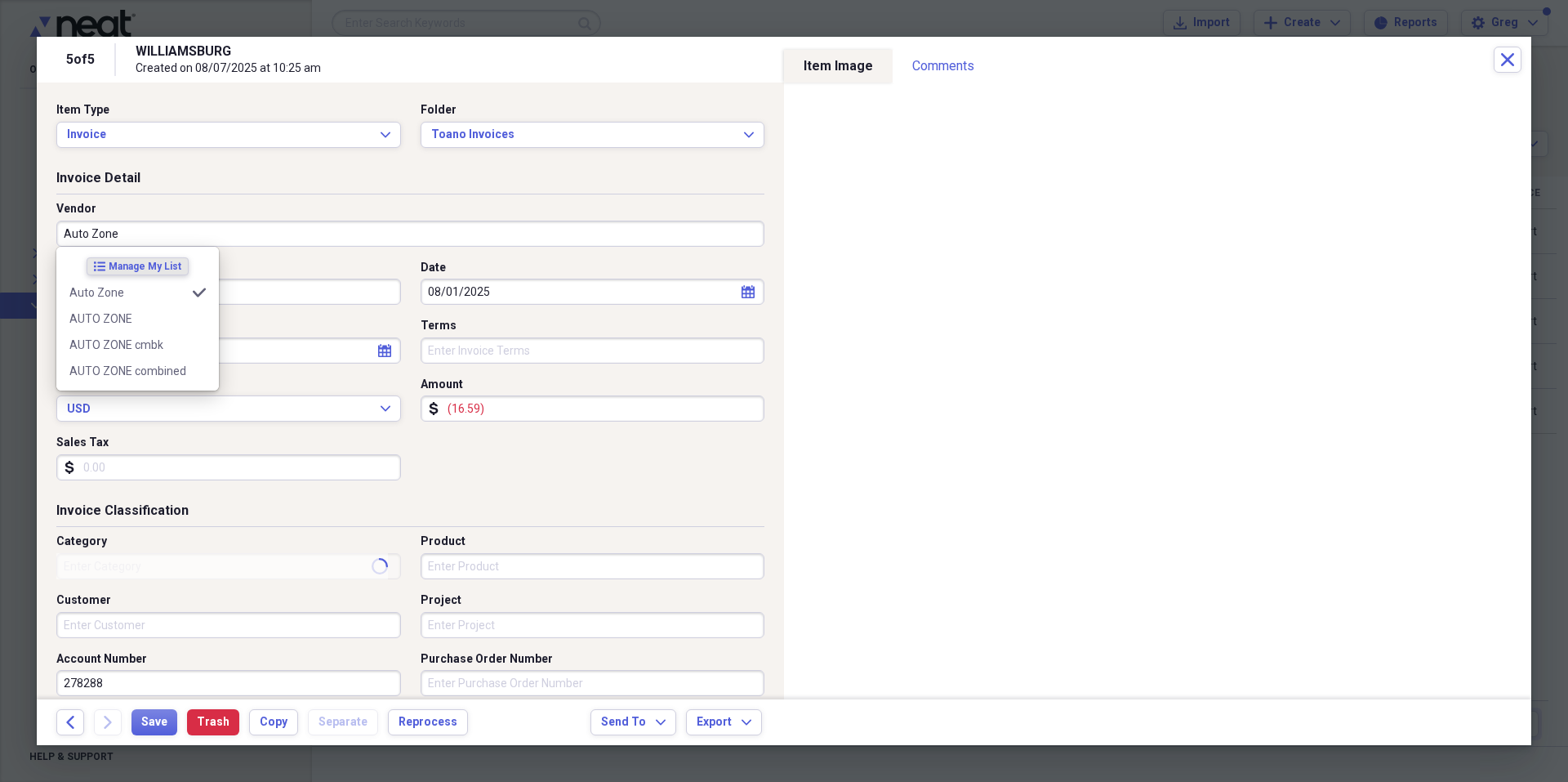 type on "Utilities" 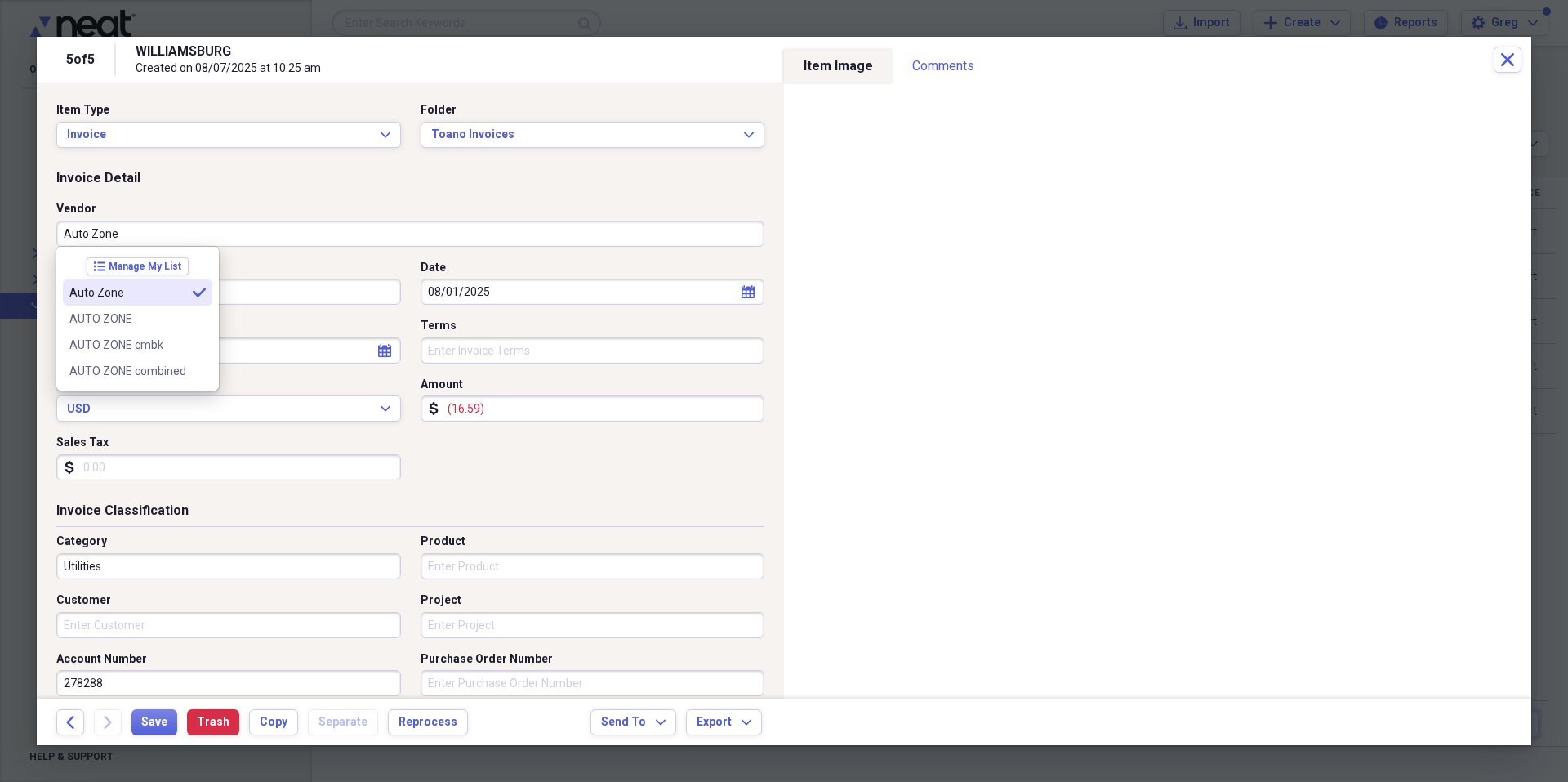 type on "Auto Zone" 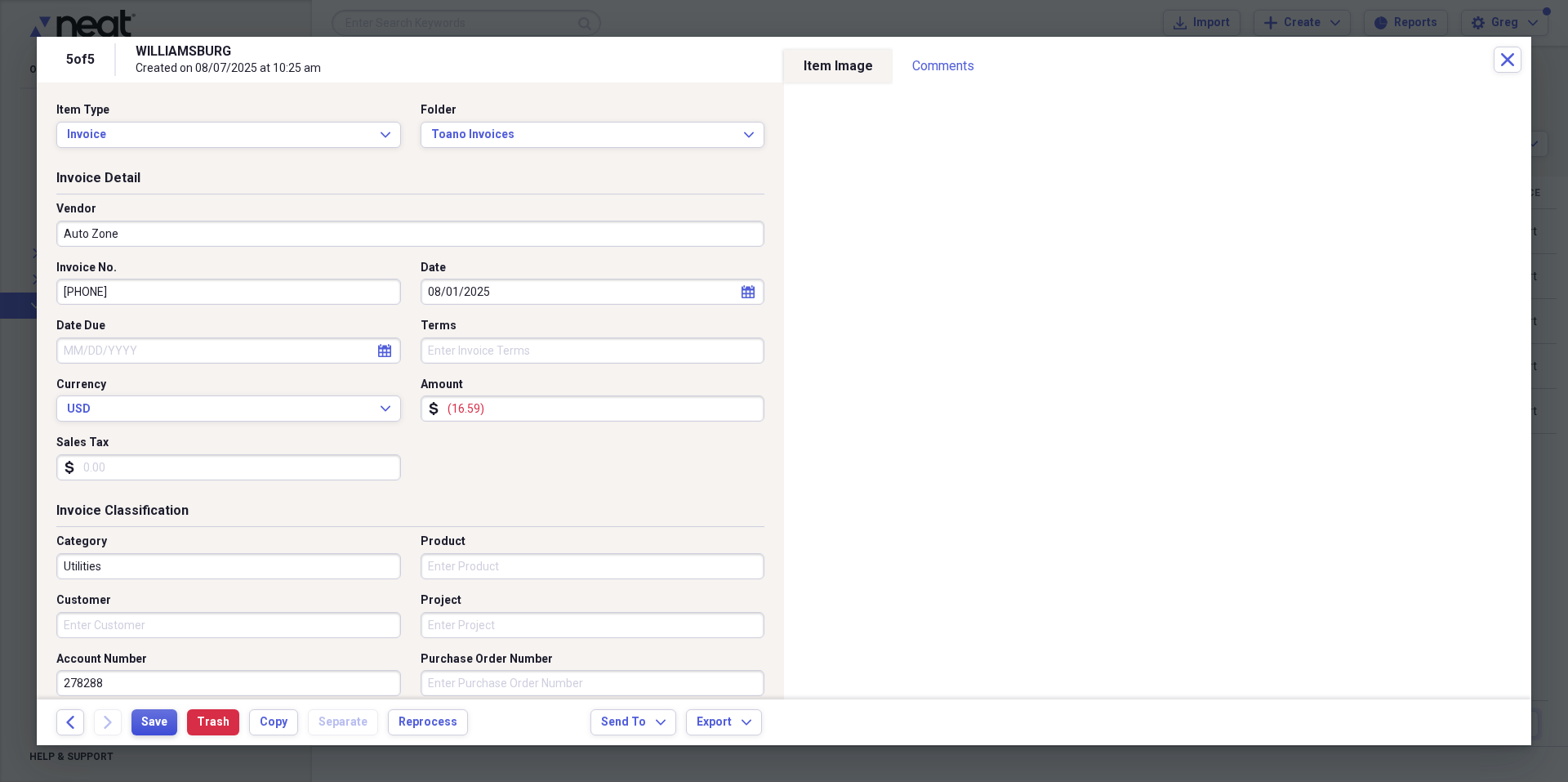 click on "Save" at bounding box center (154, 722) 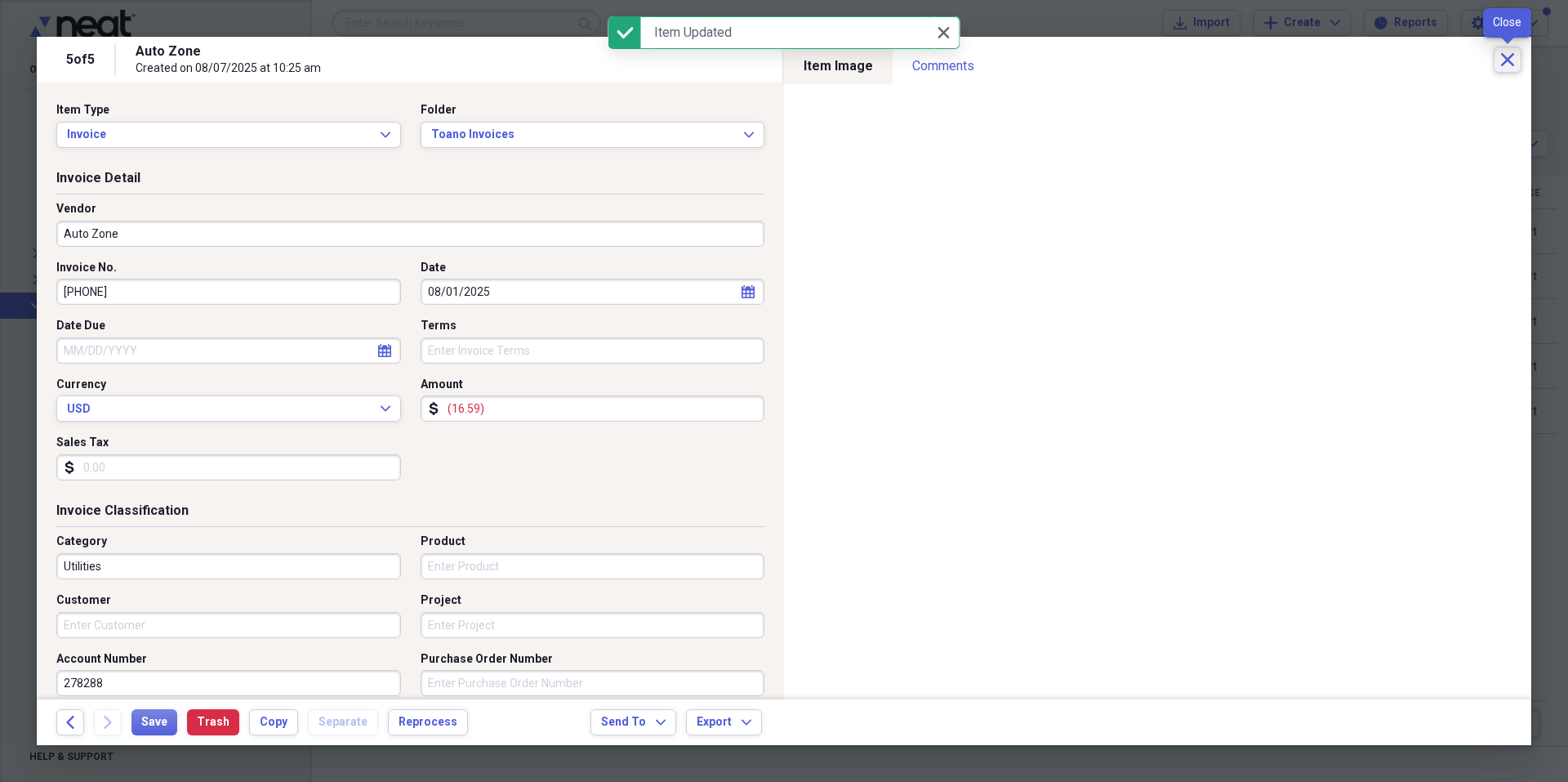 click on "Close" 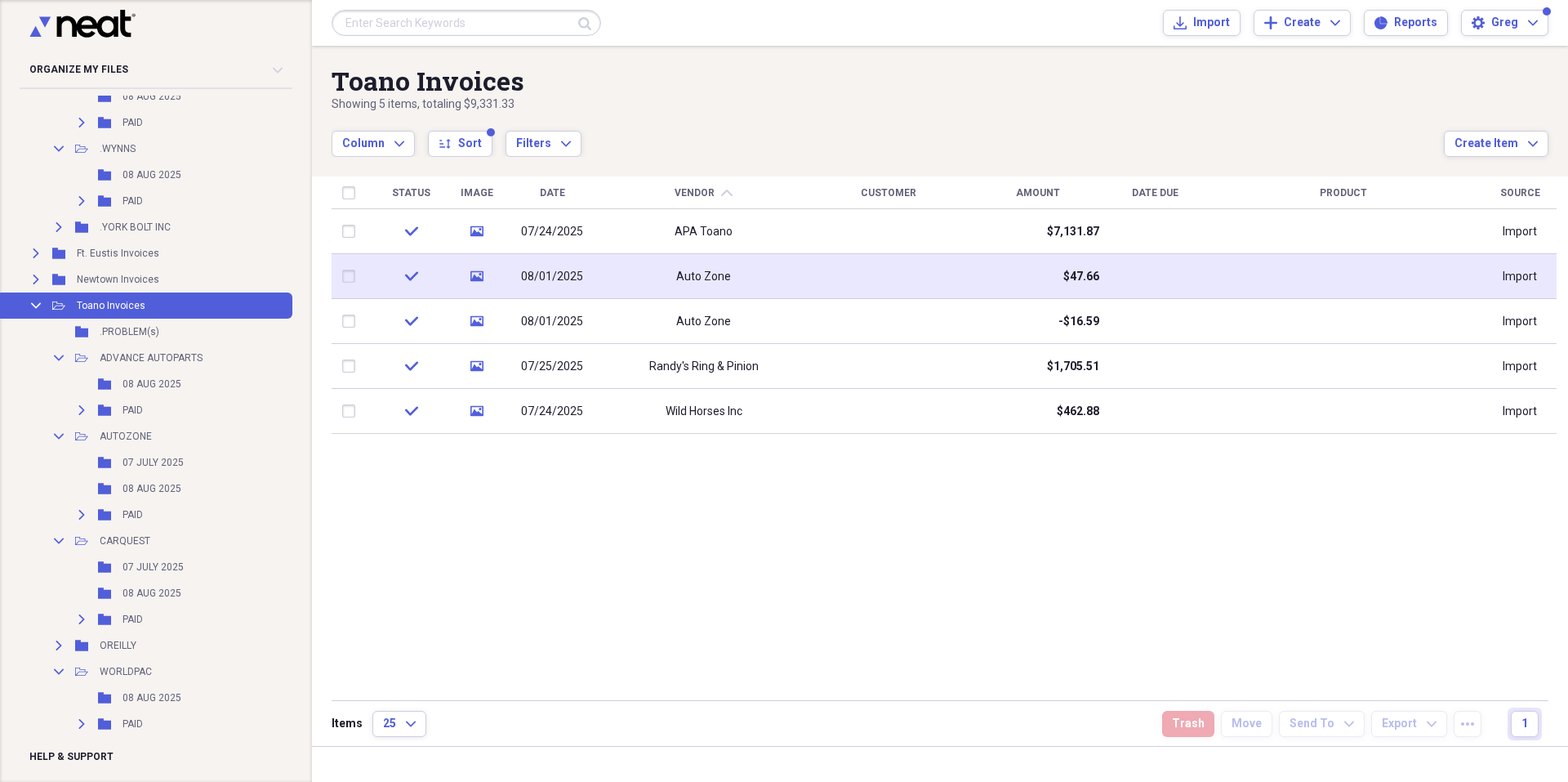 click at bounding box center [352, 276] 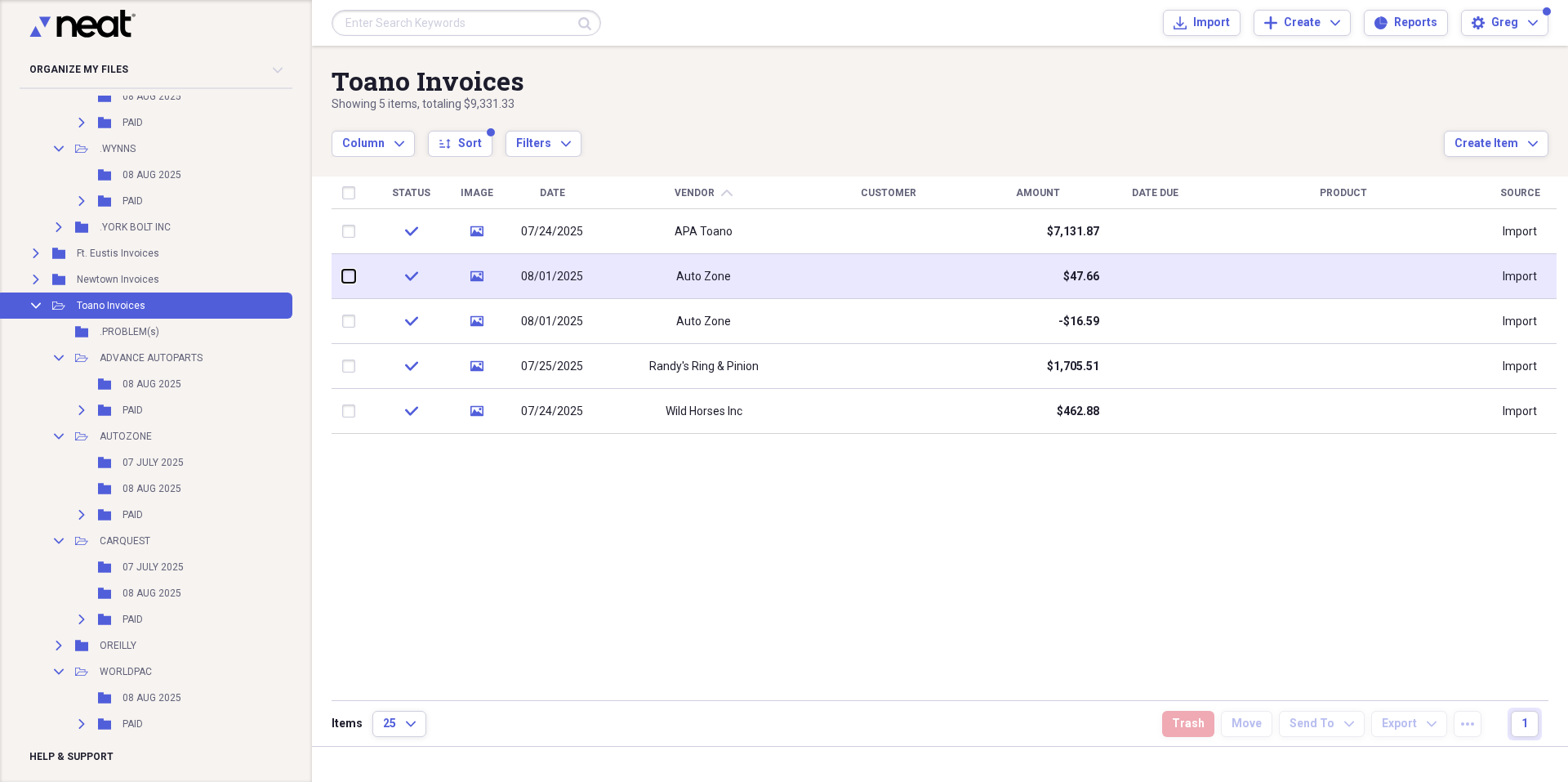 click at bounding box center [342, 276] 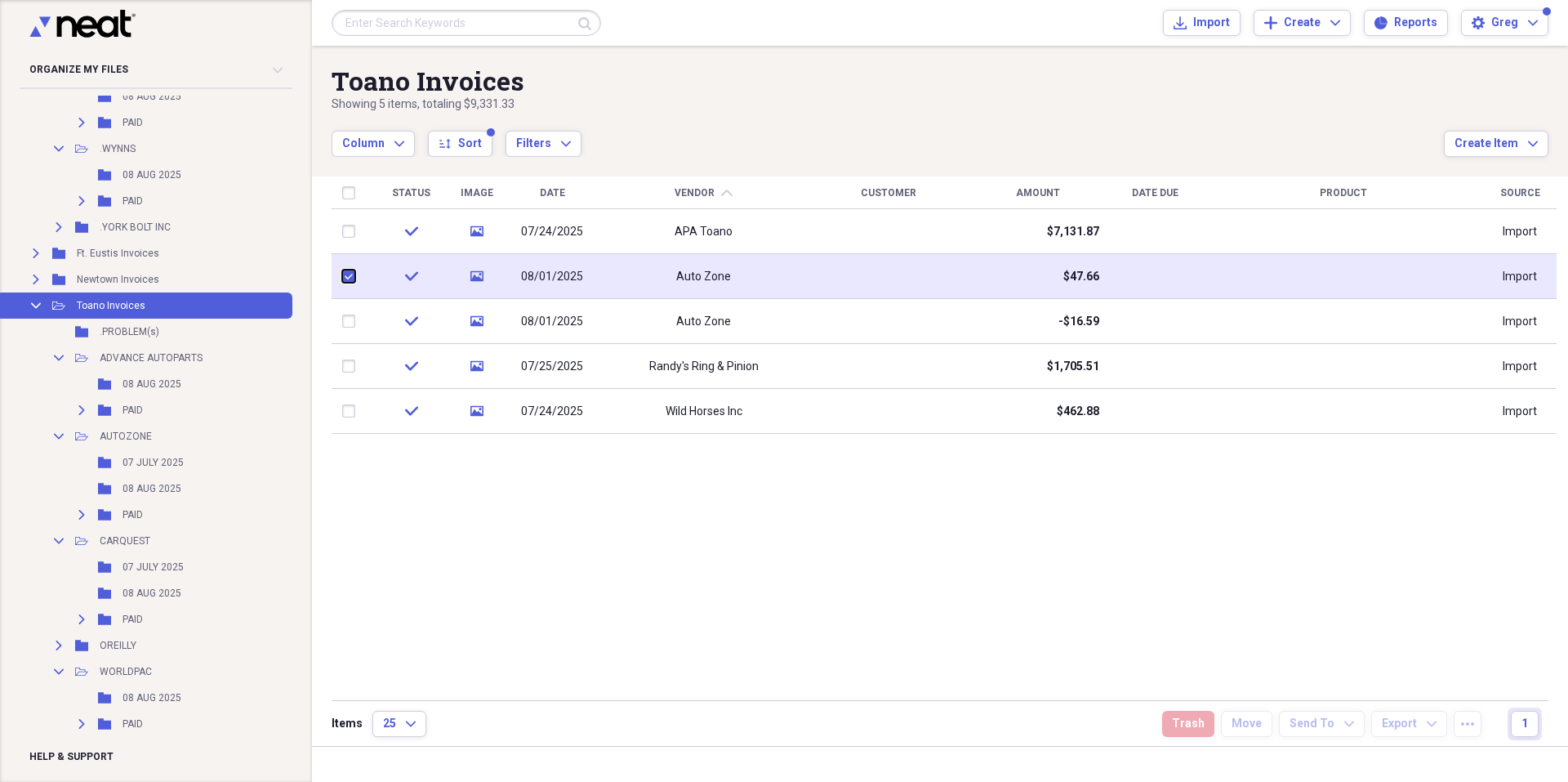 checkbox on "true" 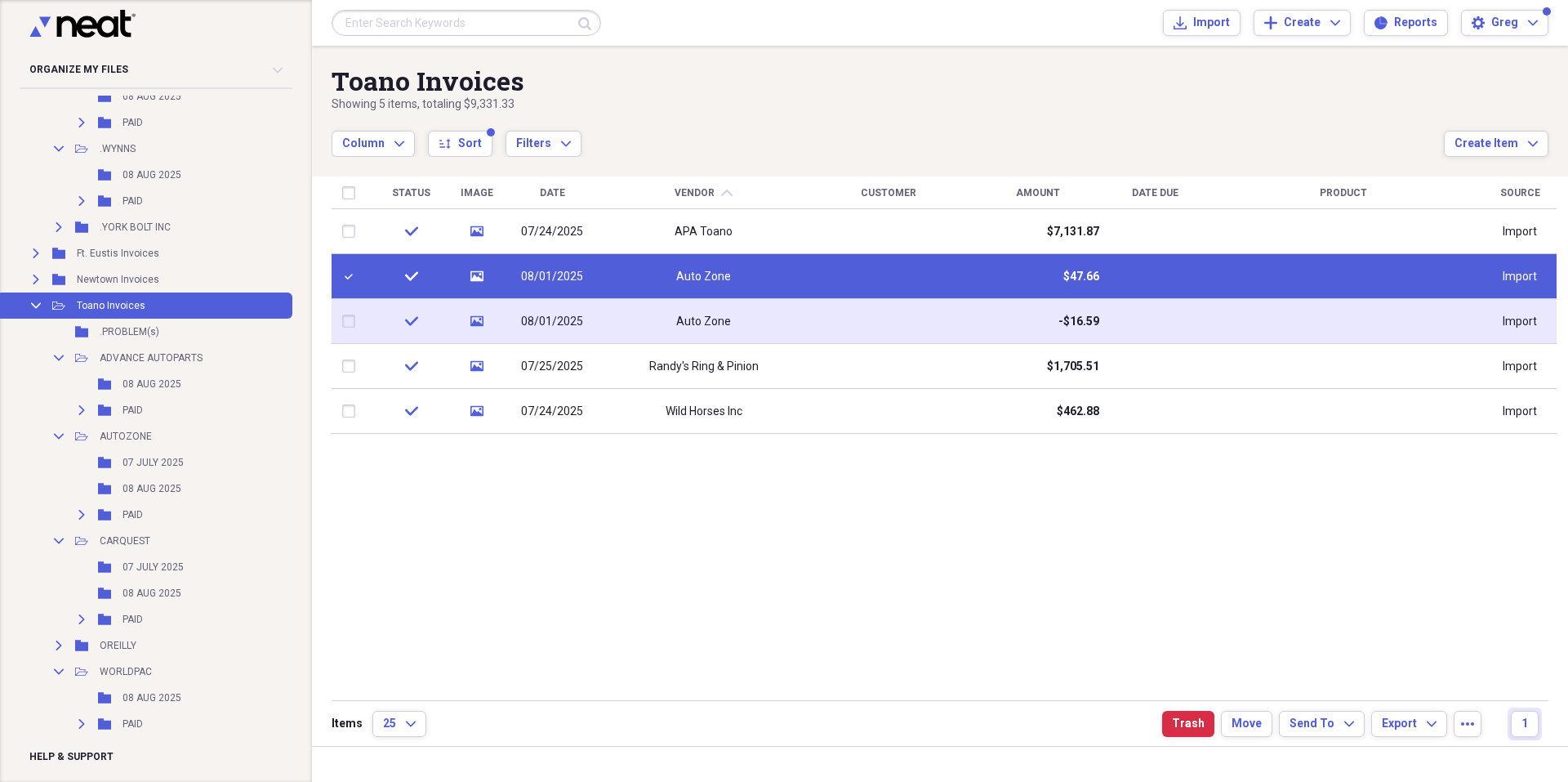 click at bounding box center (352, 321) 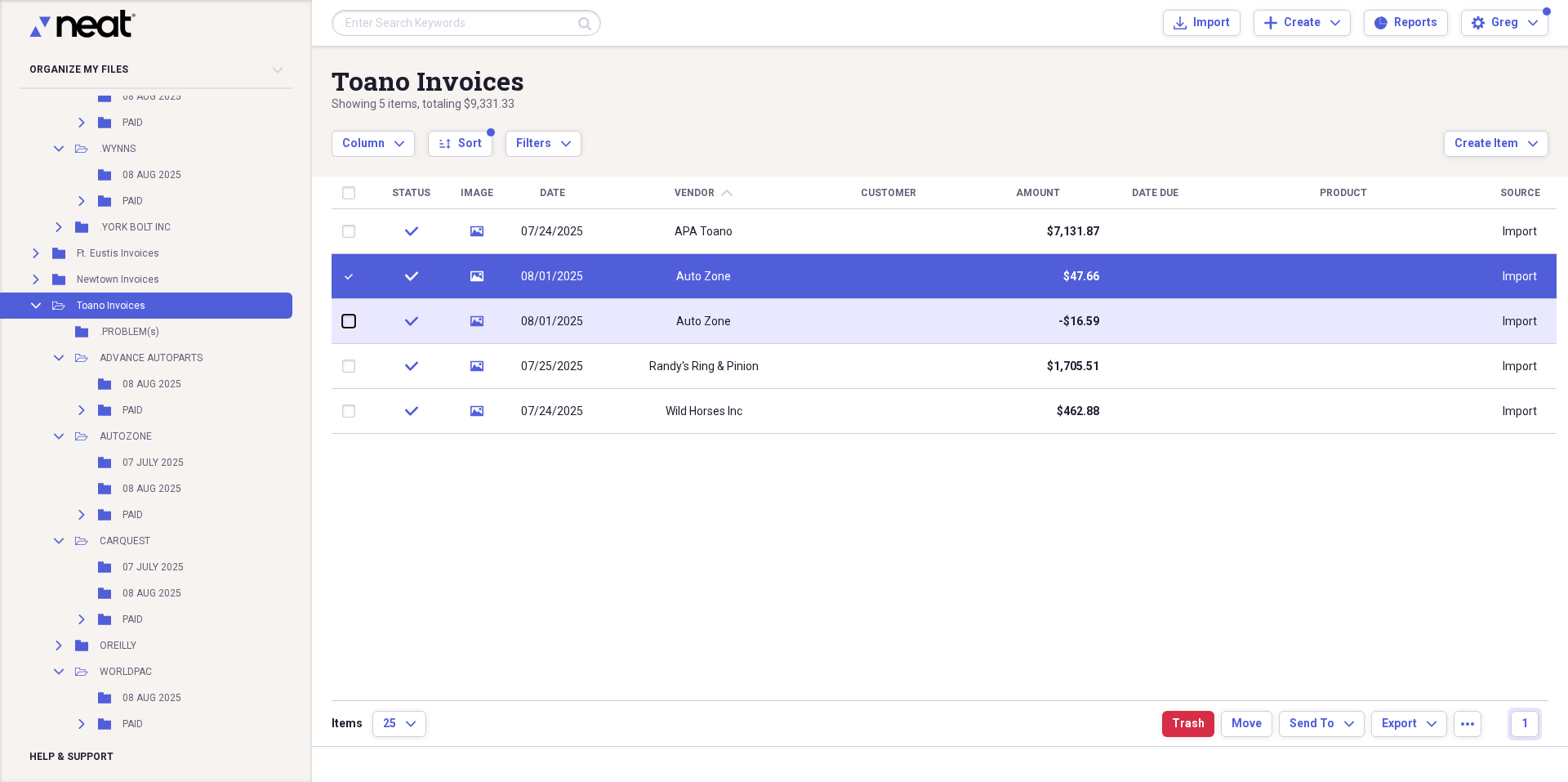 click at bounding box center (342, 321) 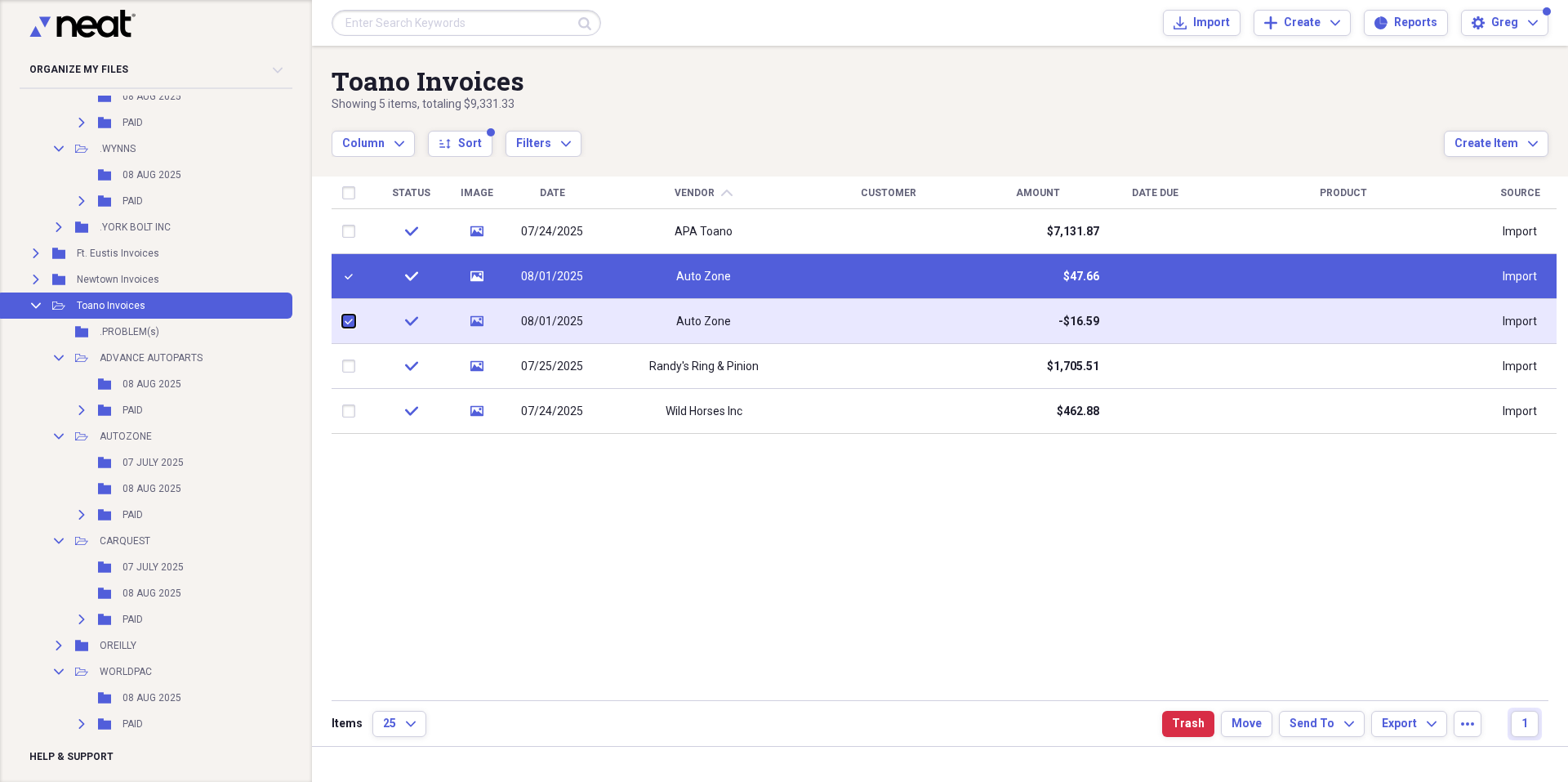 checkbox on "true" 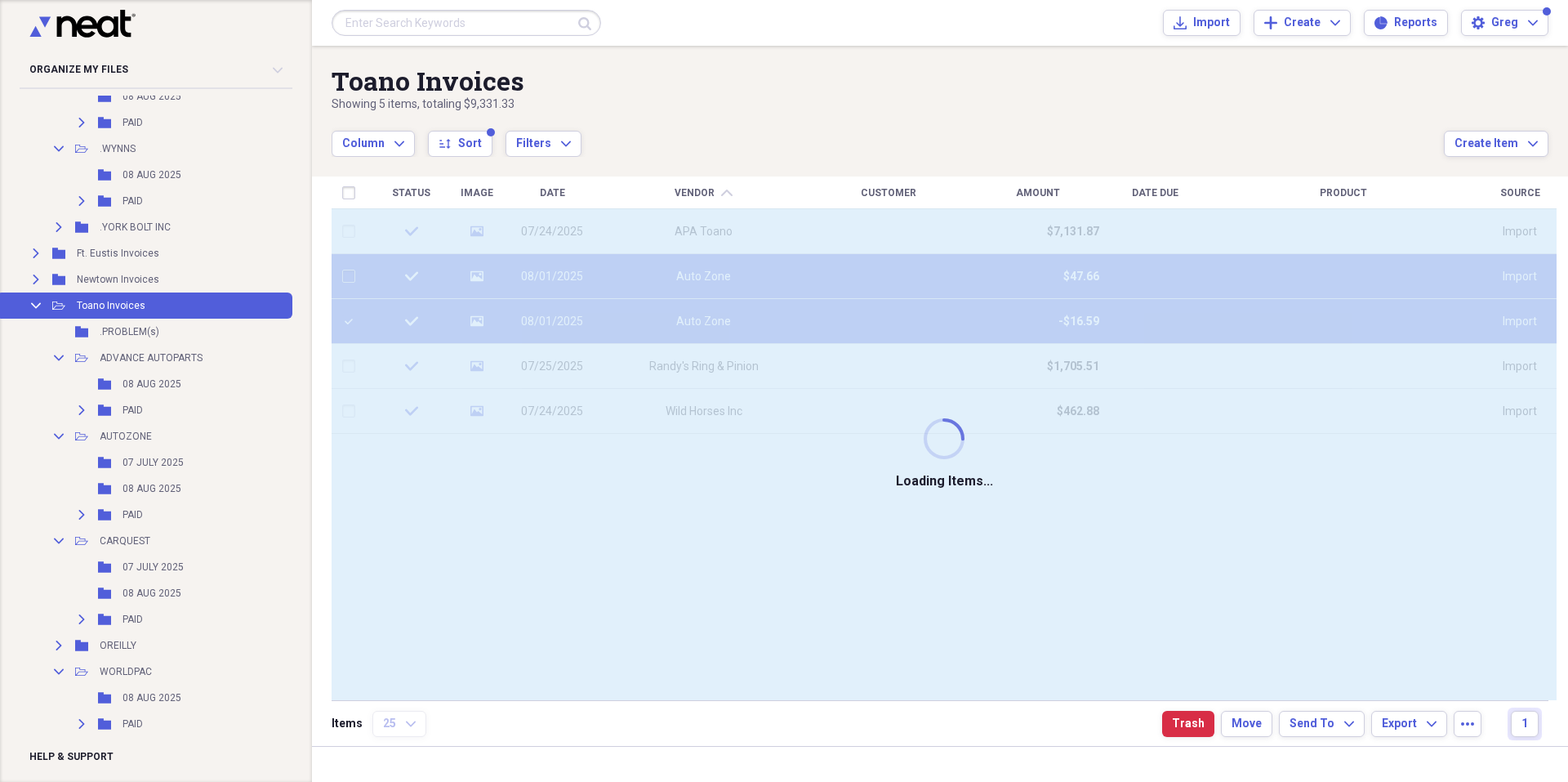 checkbox on "false" 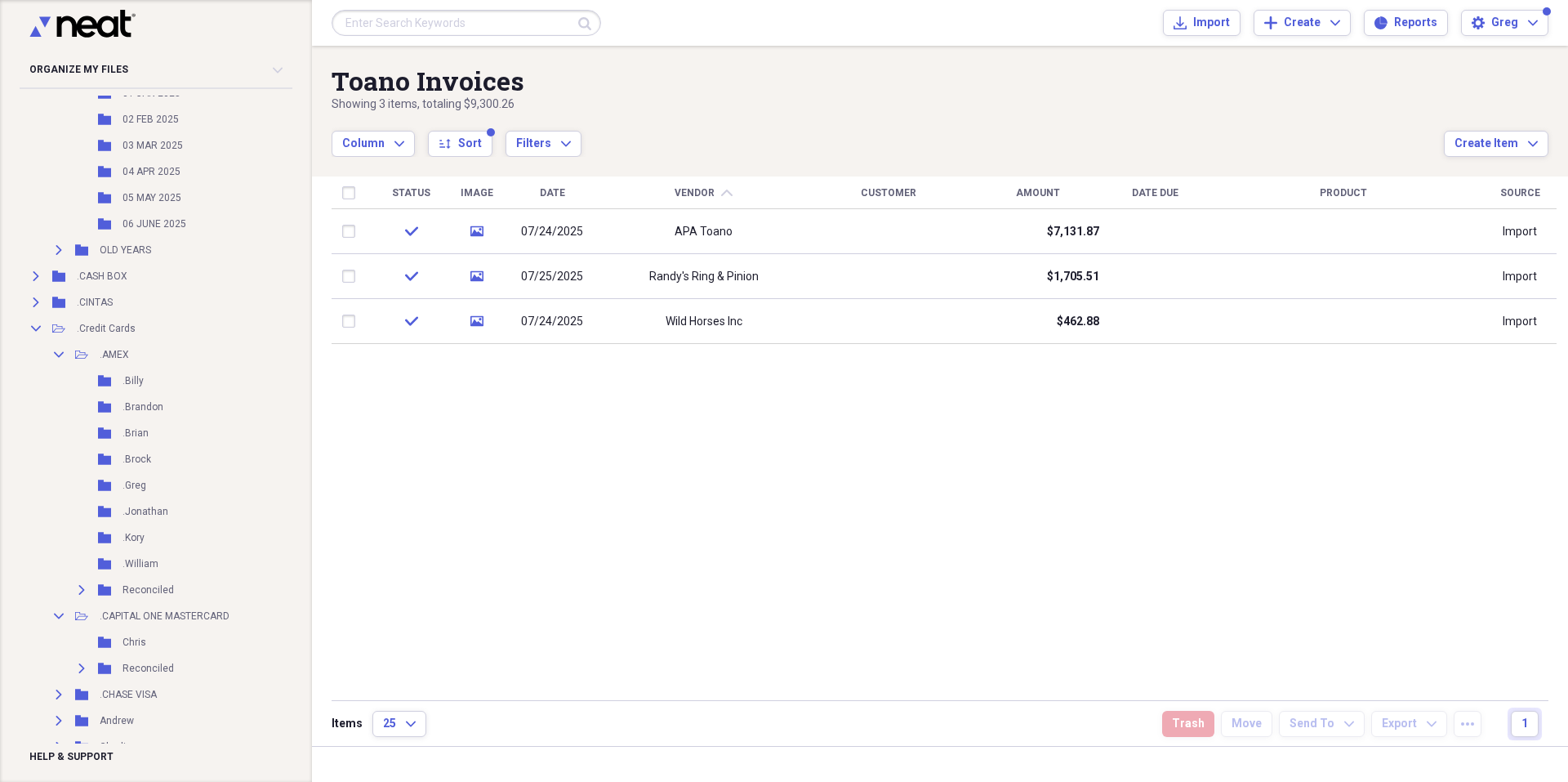 scroll, scrollTop: 0, scrollLeft: 0, axis: both 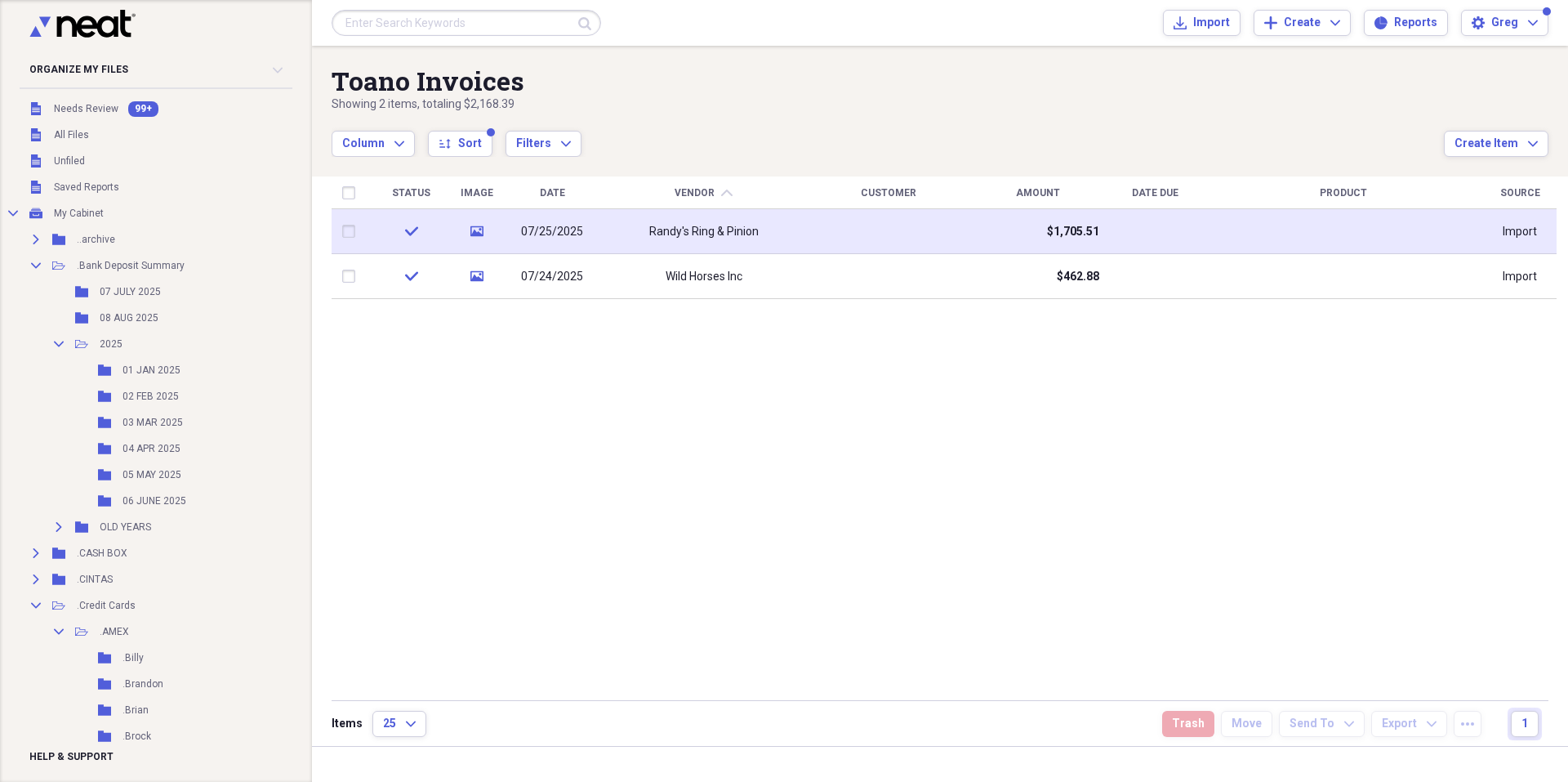 click at bounding box center (352, 231) 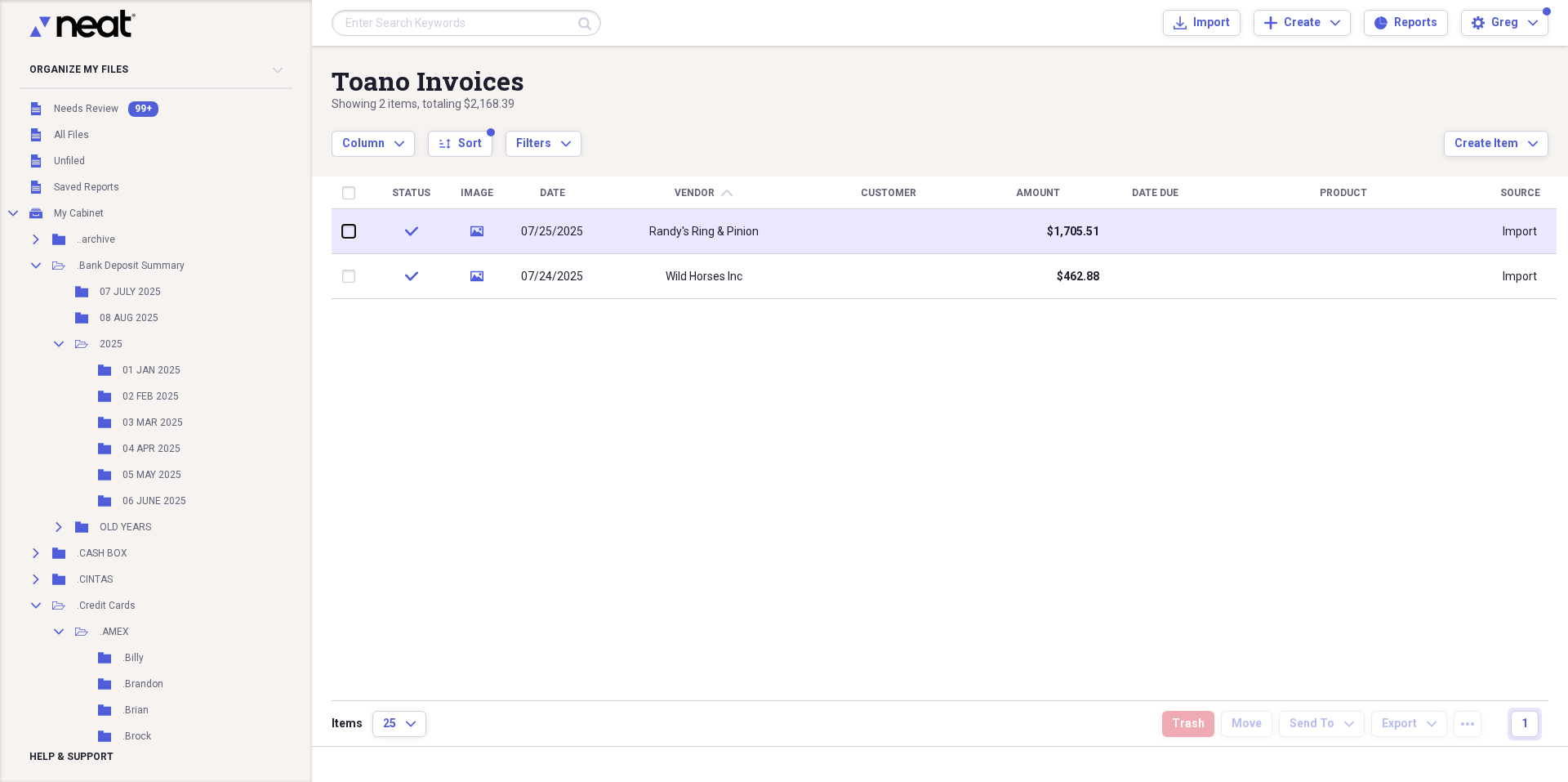 click at bounding box center (342, 231) 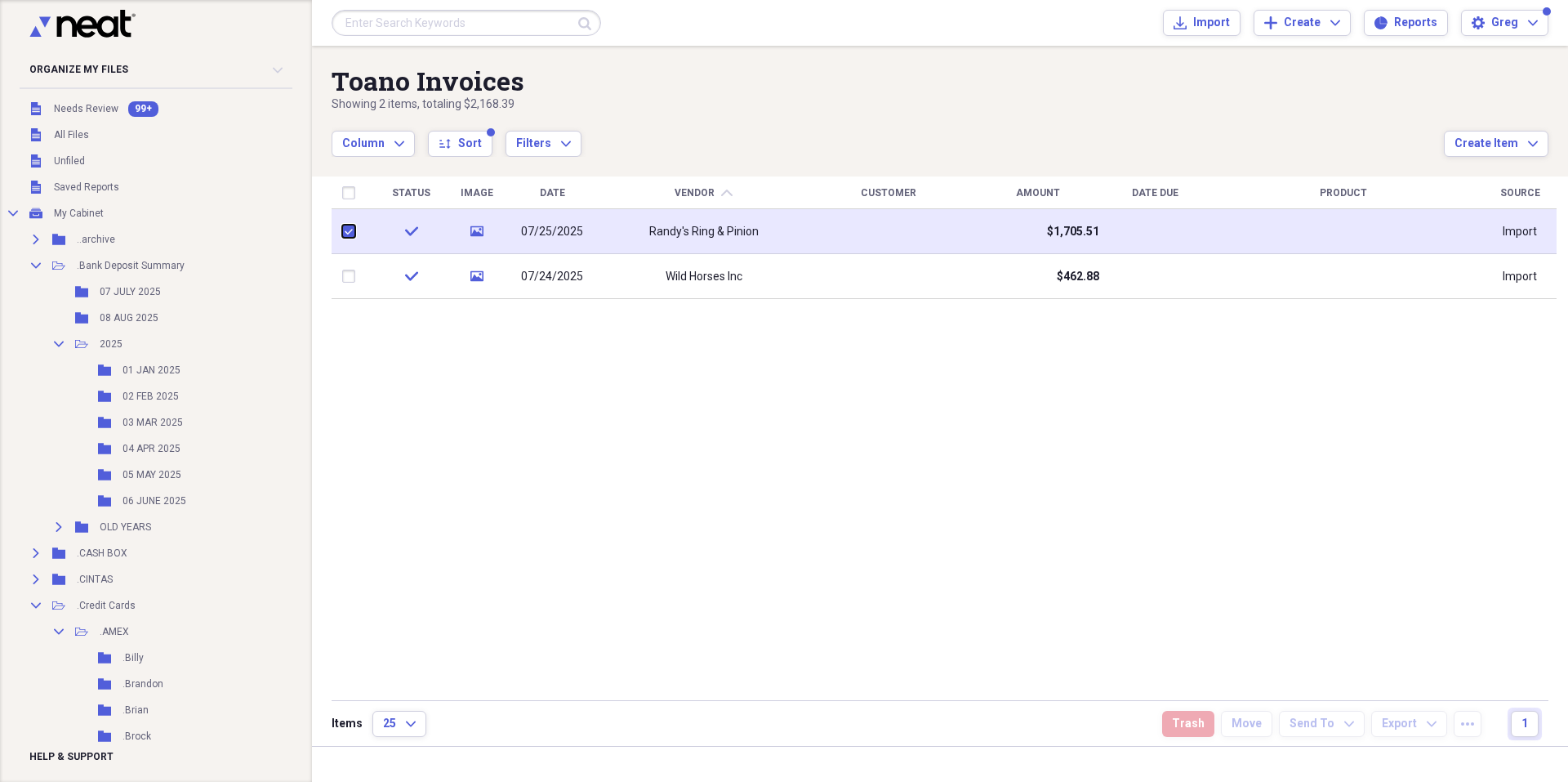 checkbox on "true" 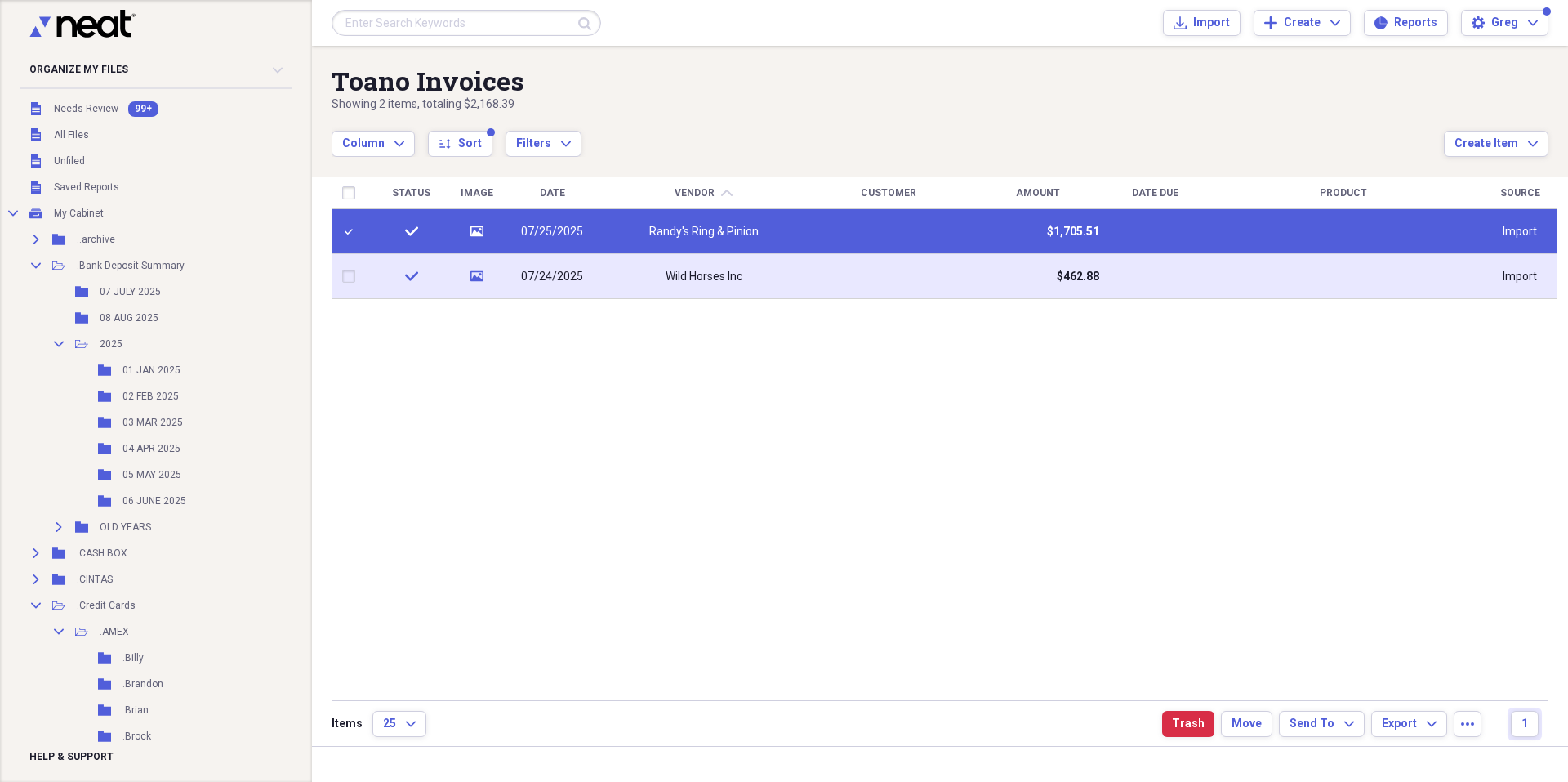 click at bounding box center [352, 276] 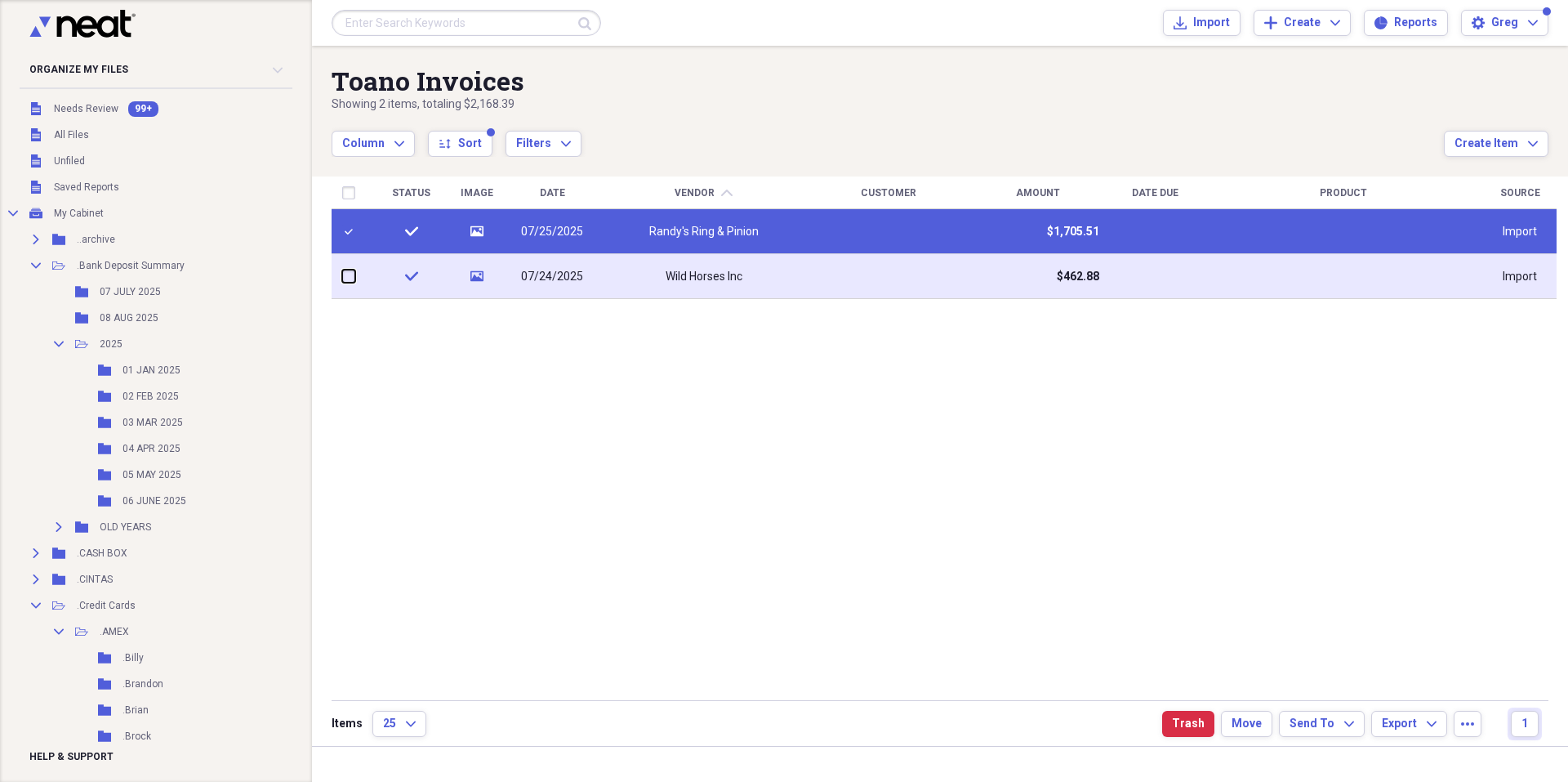 click at bounding box center (342, 276) 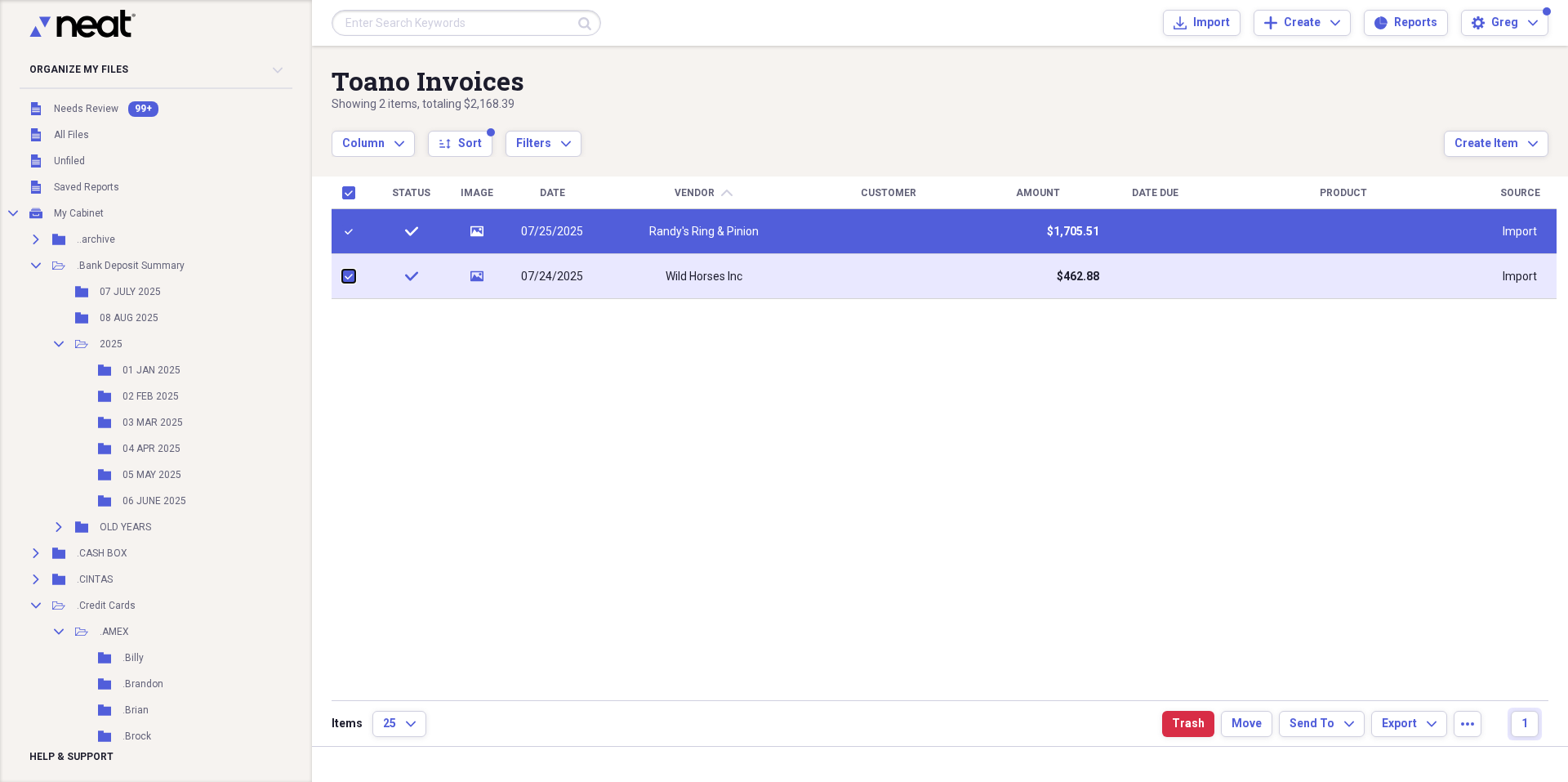 checkbox on "true" 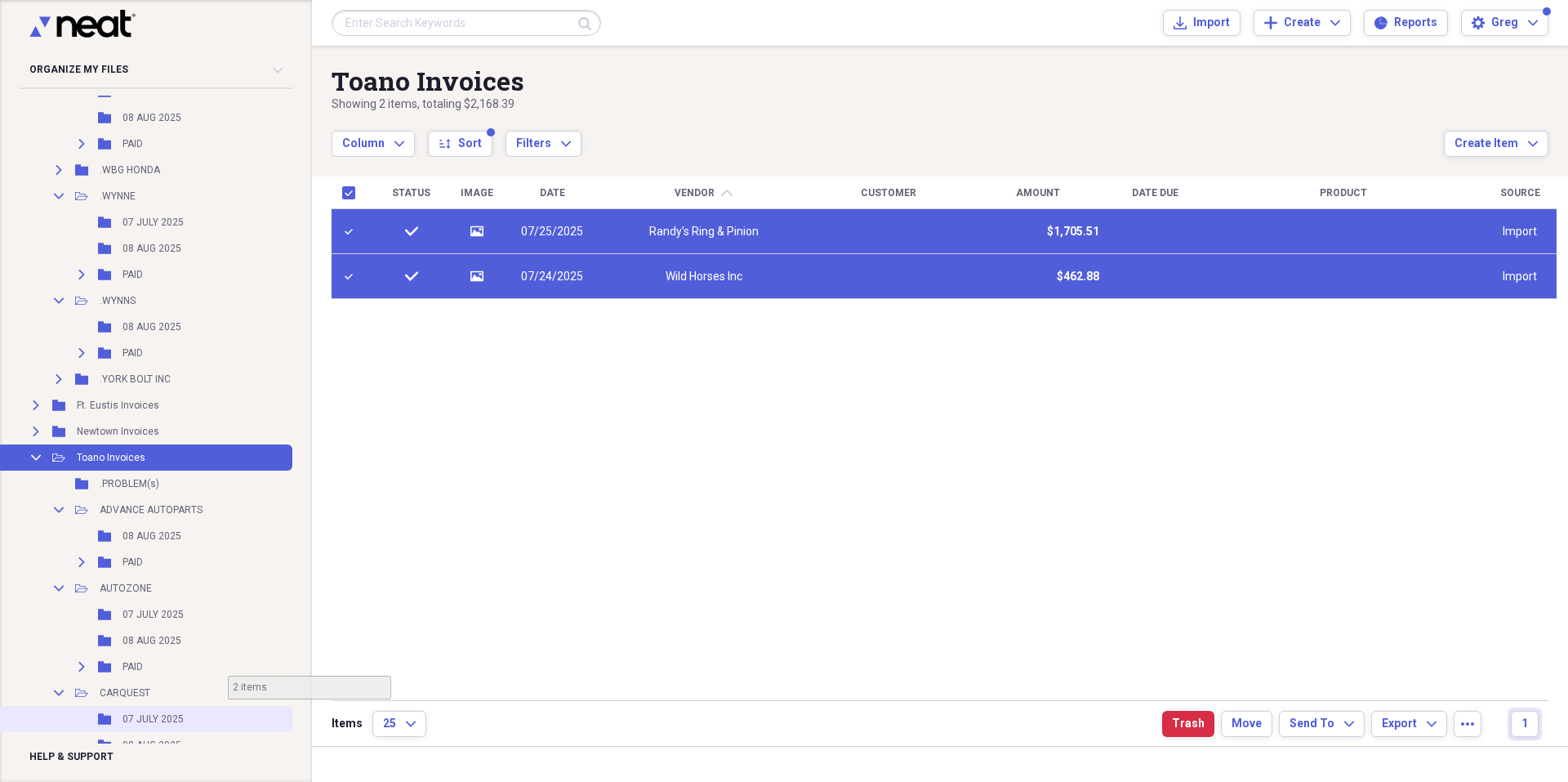 scroll, scrollTop: 3511, scrollLeft: 0, axis: vertical 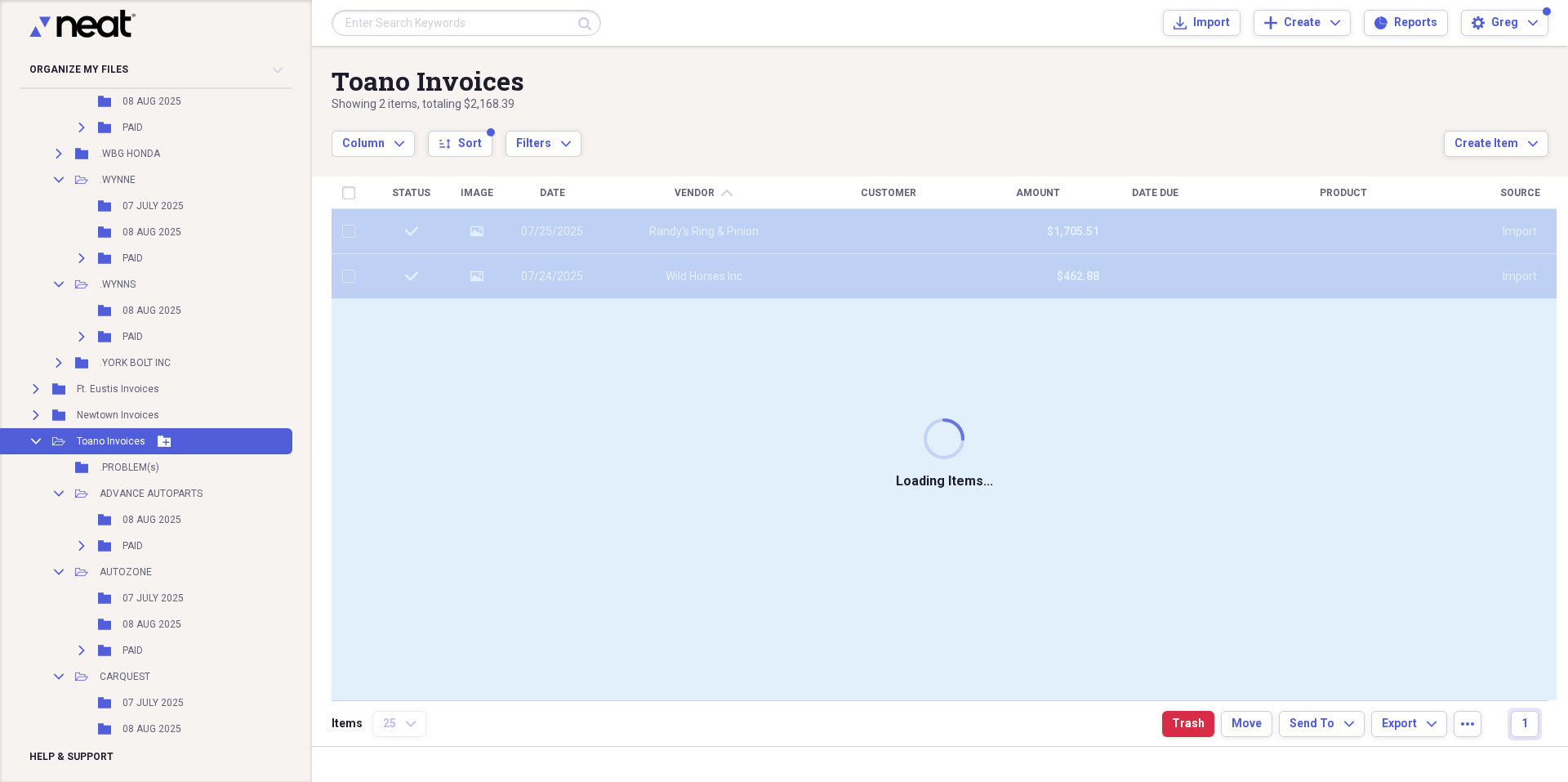 checkbox on "false" 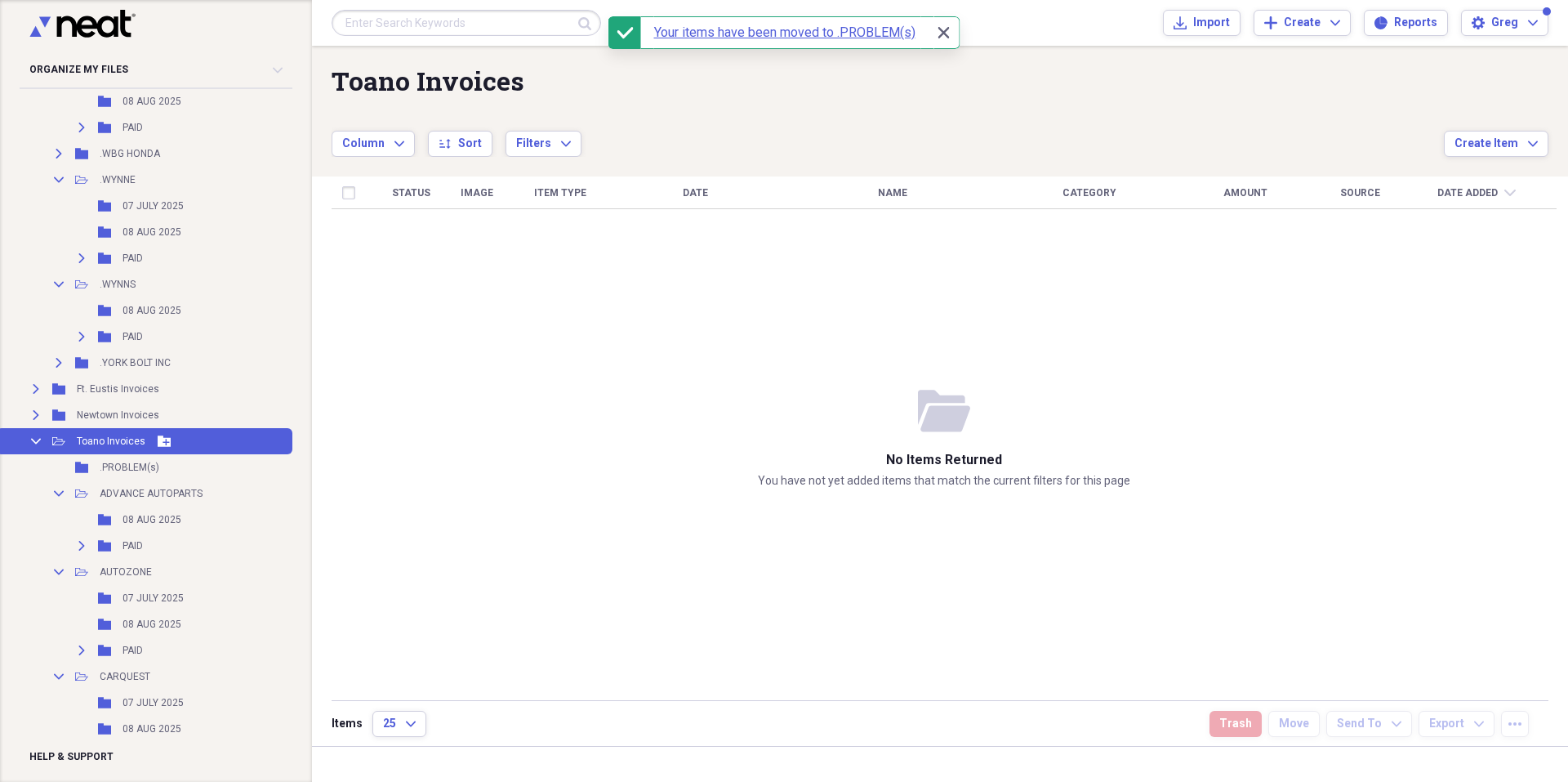 click on "Toano Invoices" at bounding box center (111, 441) 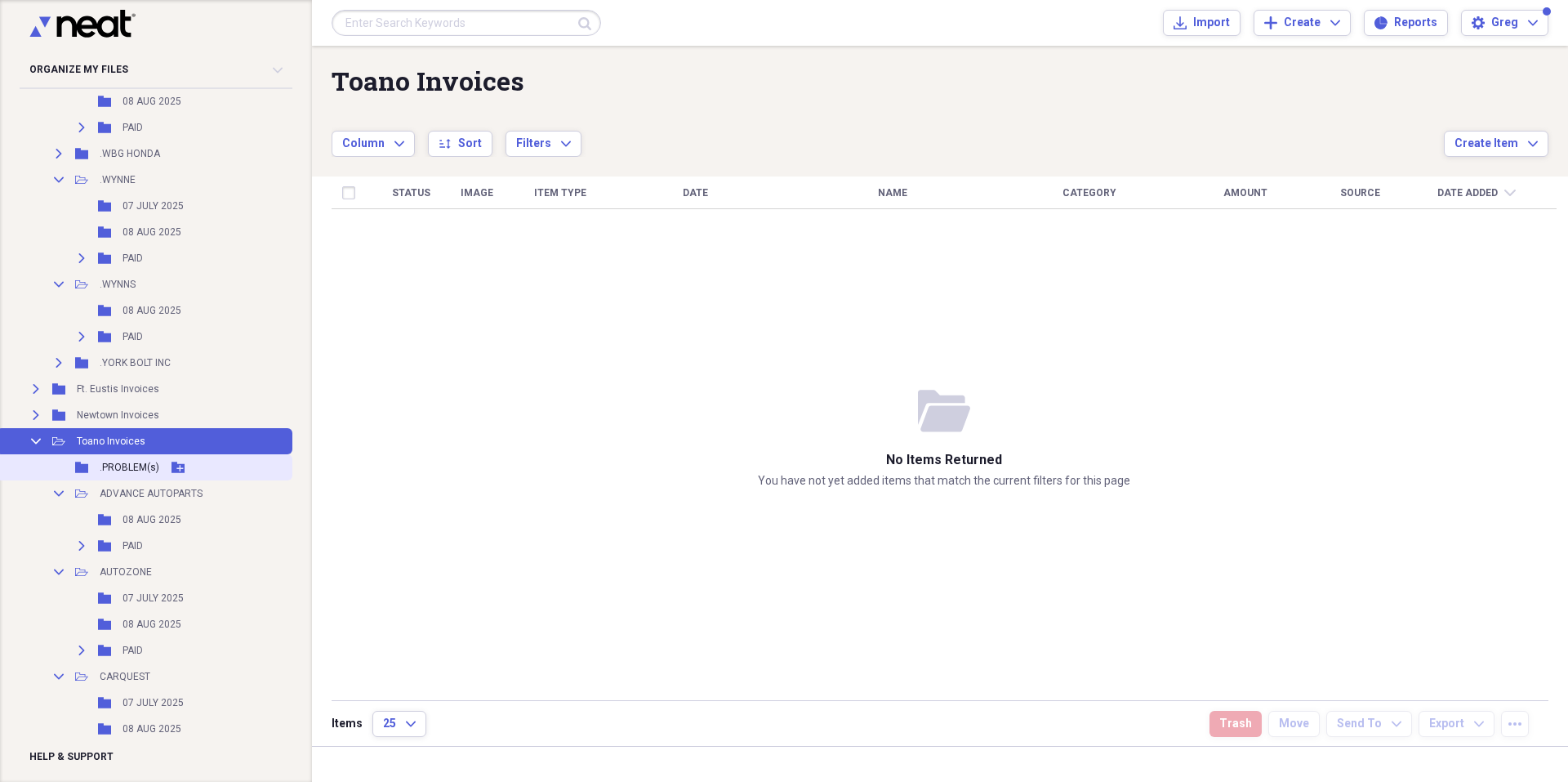 click on "Folder .PROBLEM(s) Add Folder" at bounding box center (145, 467) 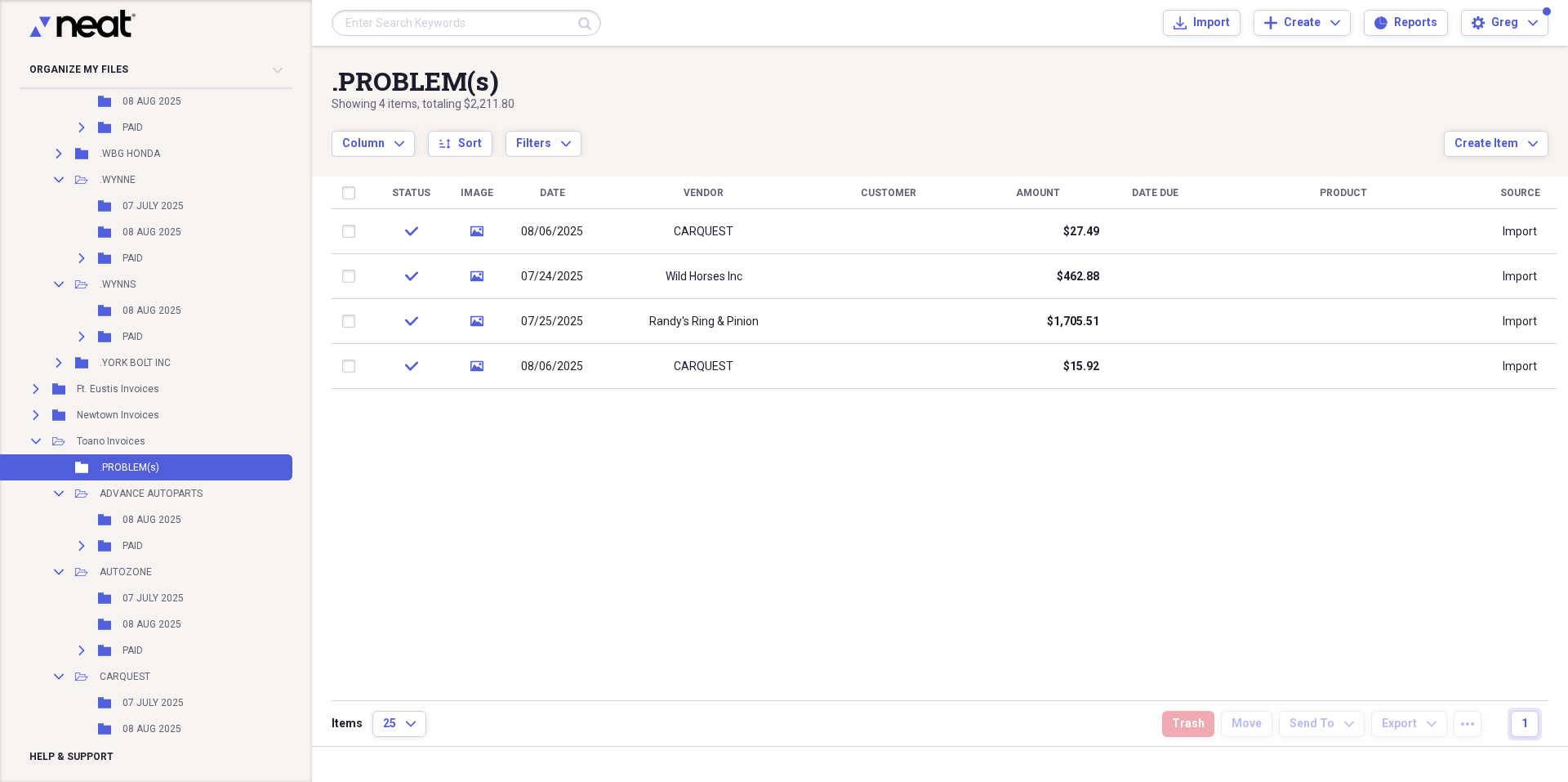 click on "Vendor" at bounding box center (703, 193) 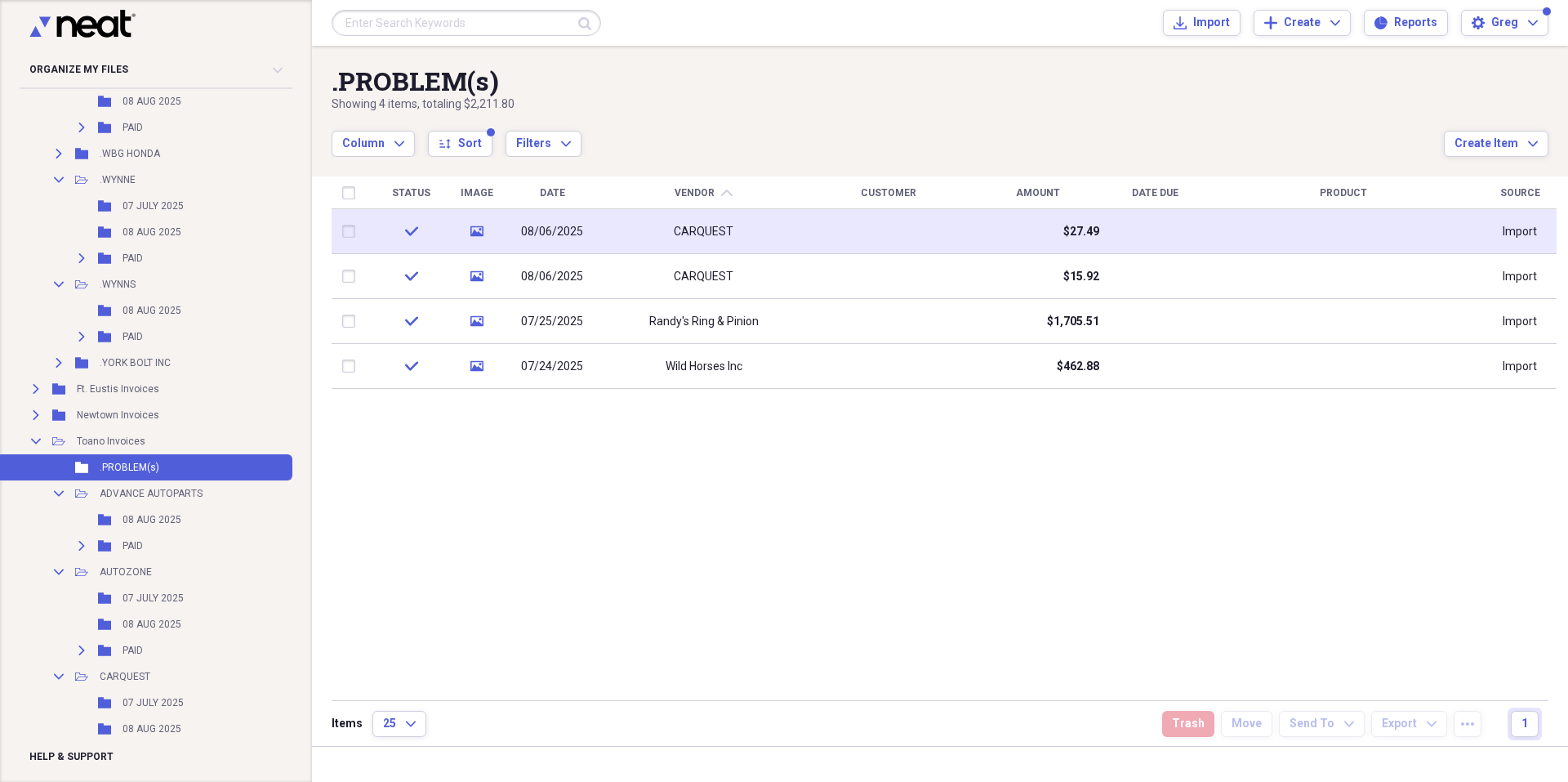click on "CARQUEST" at bounding box center [703, 232] 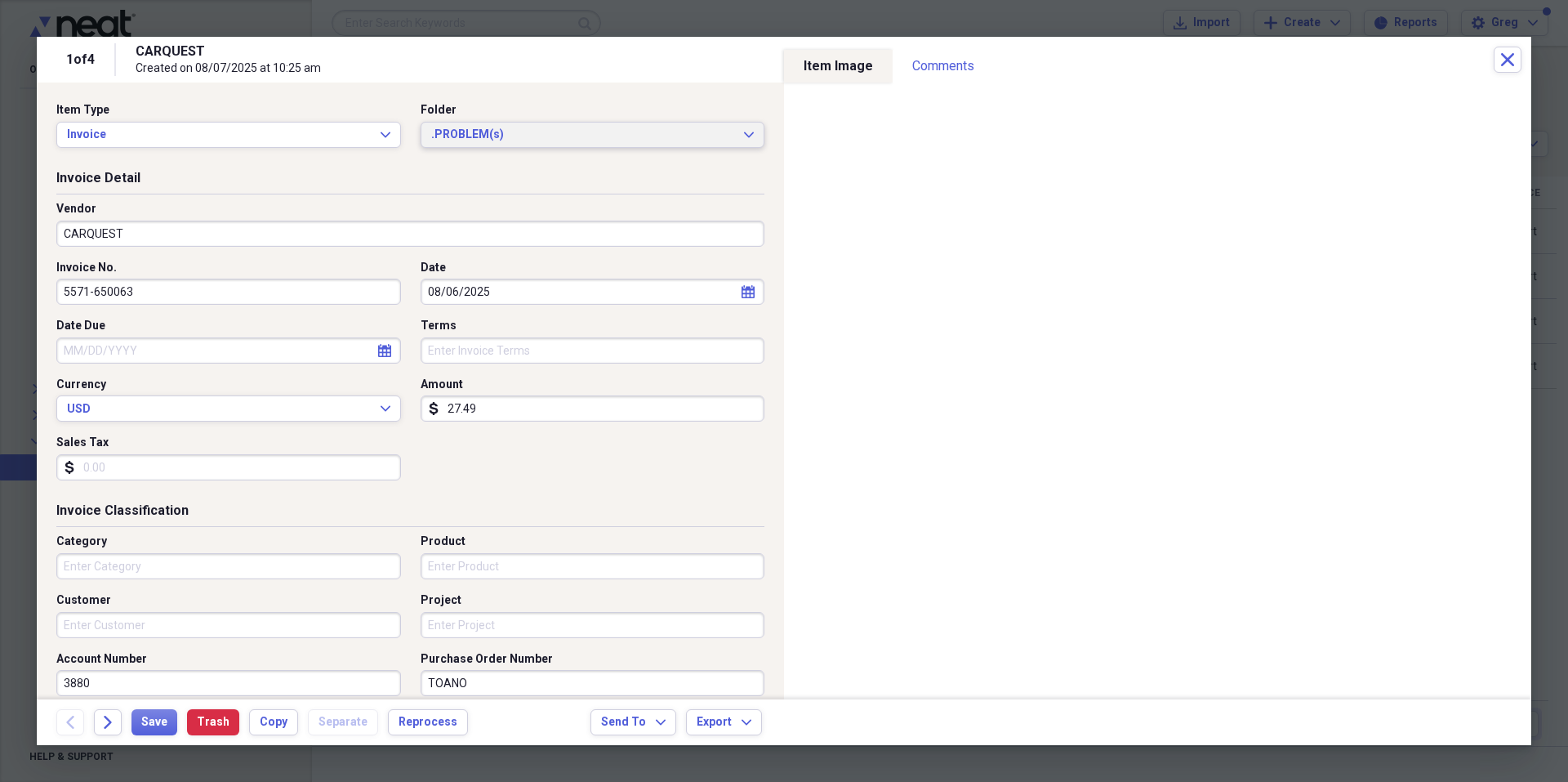 click on ".PROBLEM(s)" at bounding box center (583, 135) 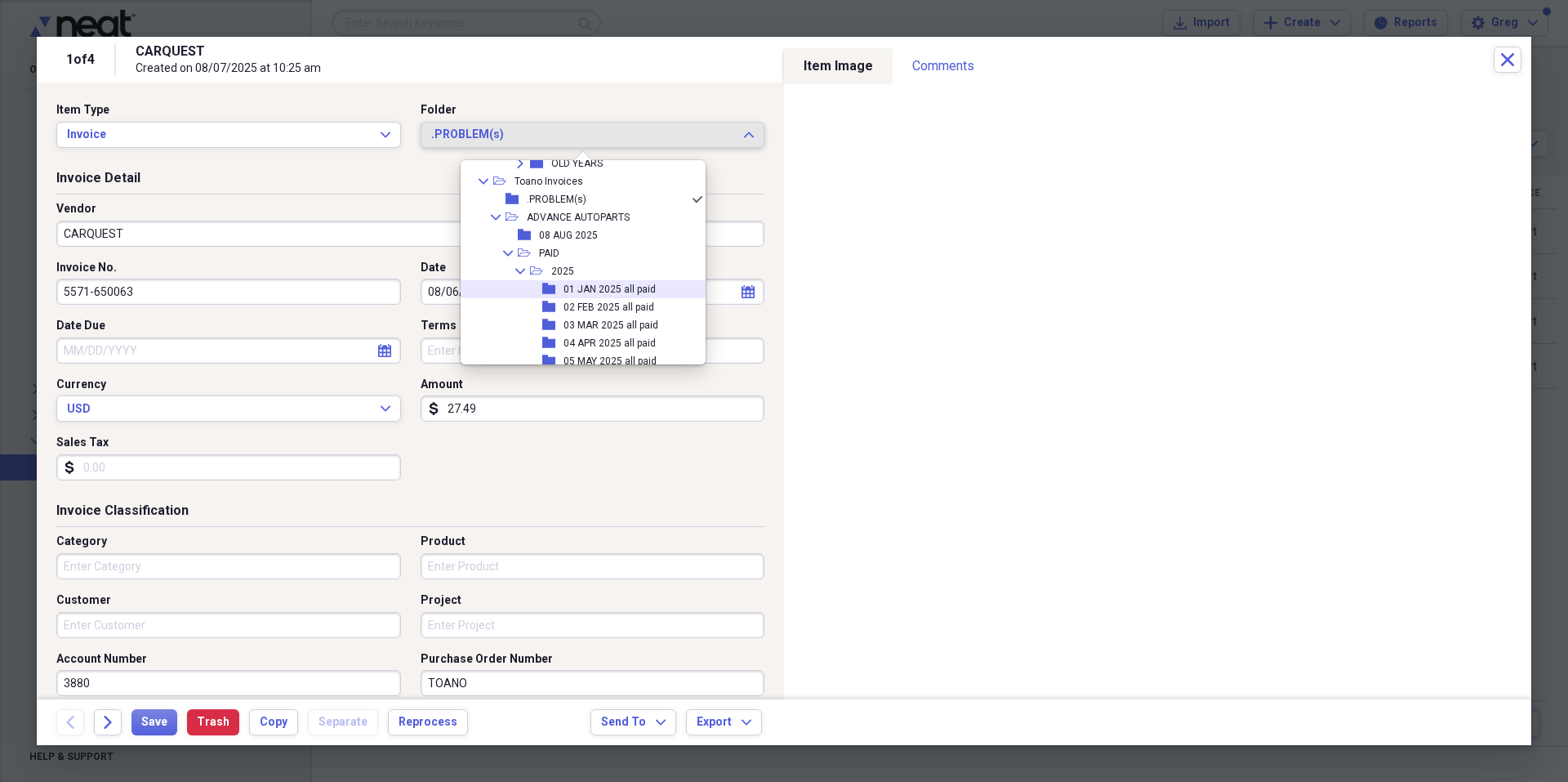 scroll, scrollTop: 2464, scrollLeft: 0, axis: vertical 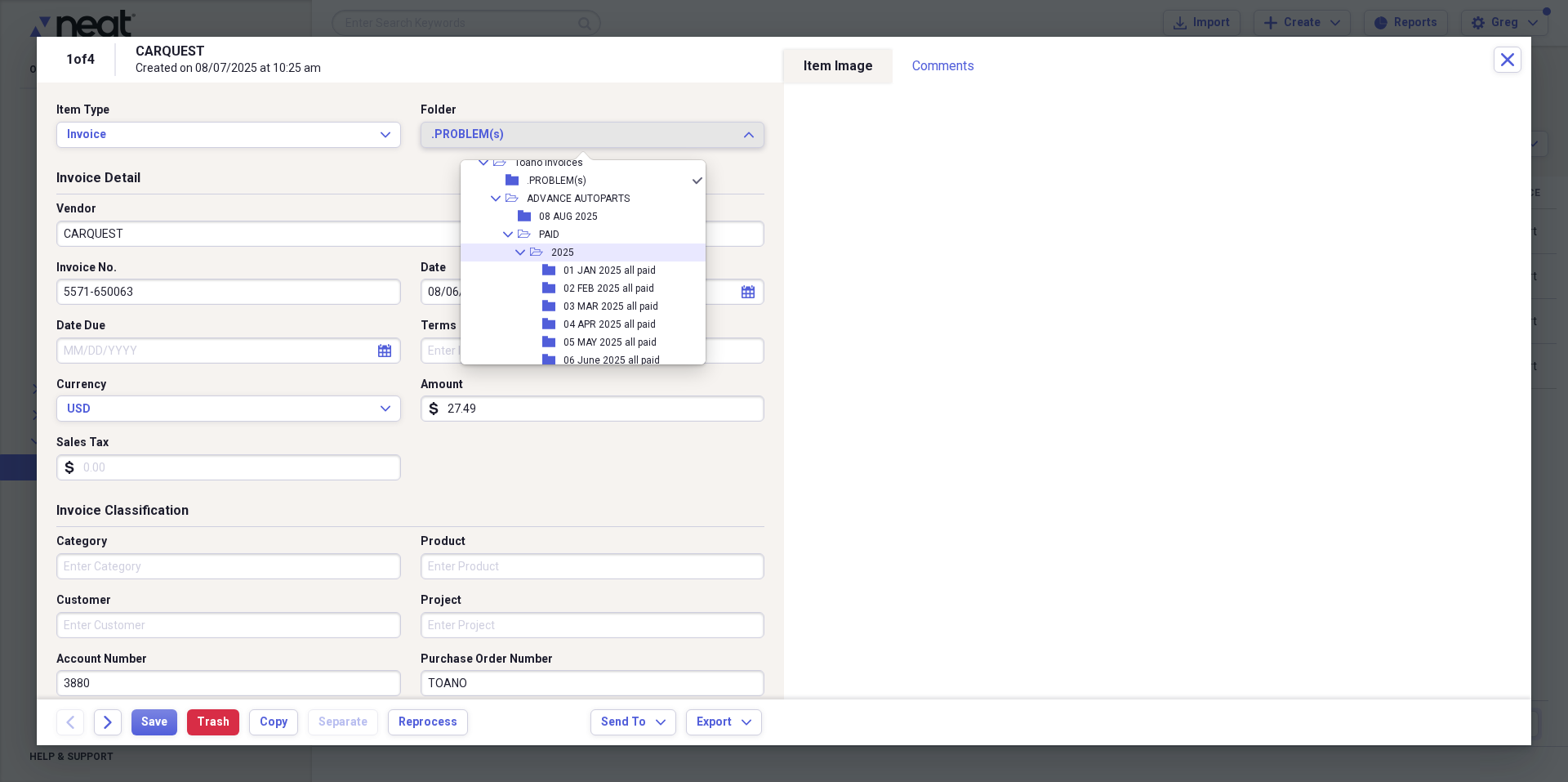 click on "Collapse" at bounding box center [520, 252] 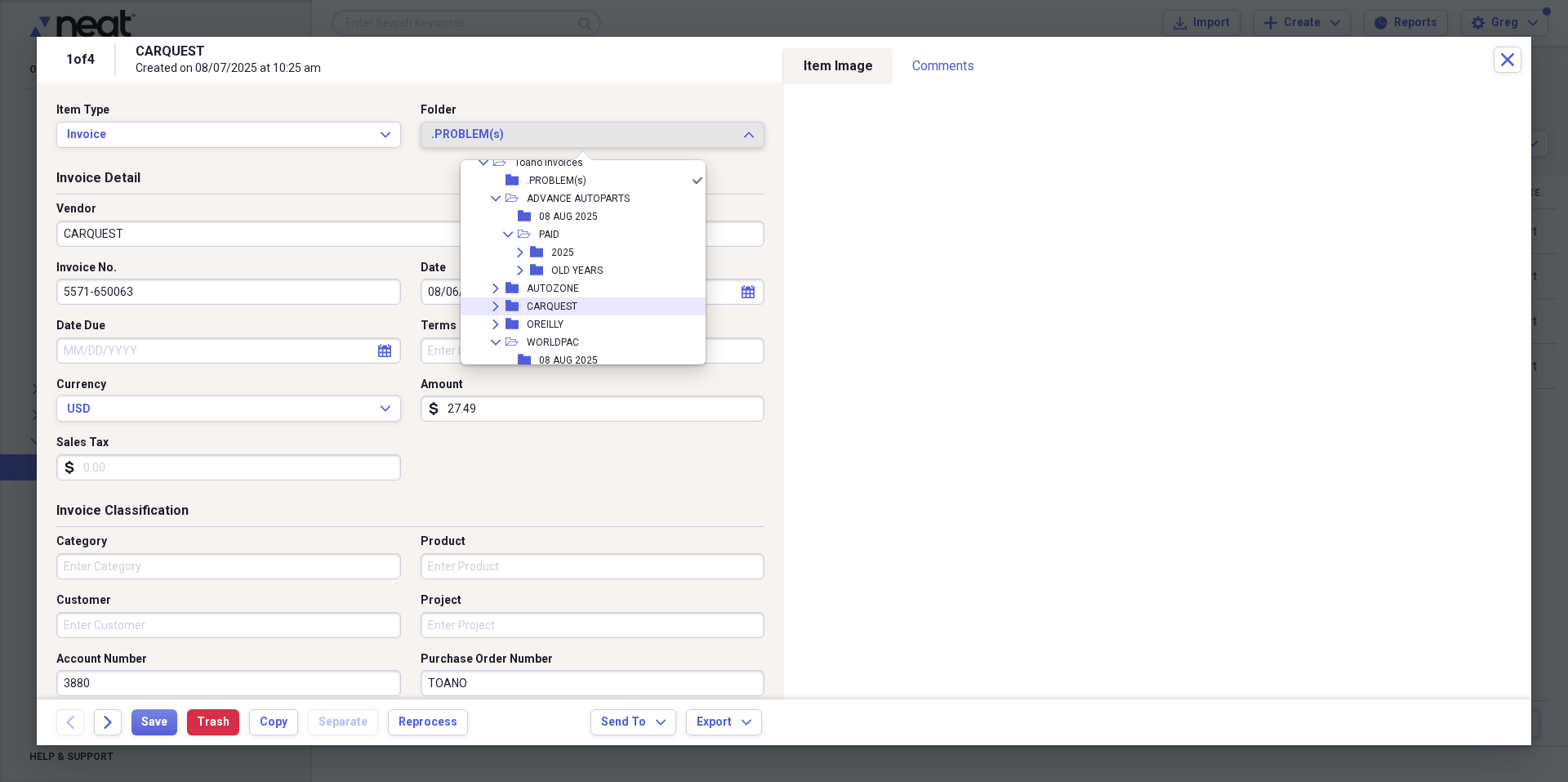 click 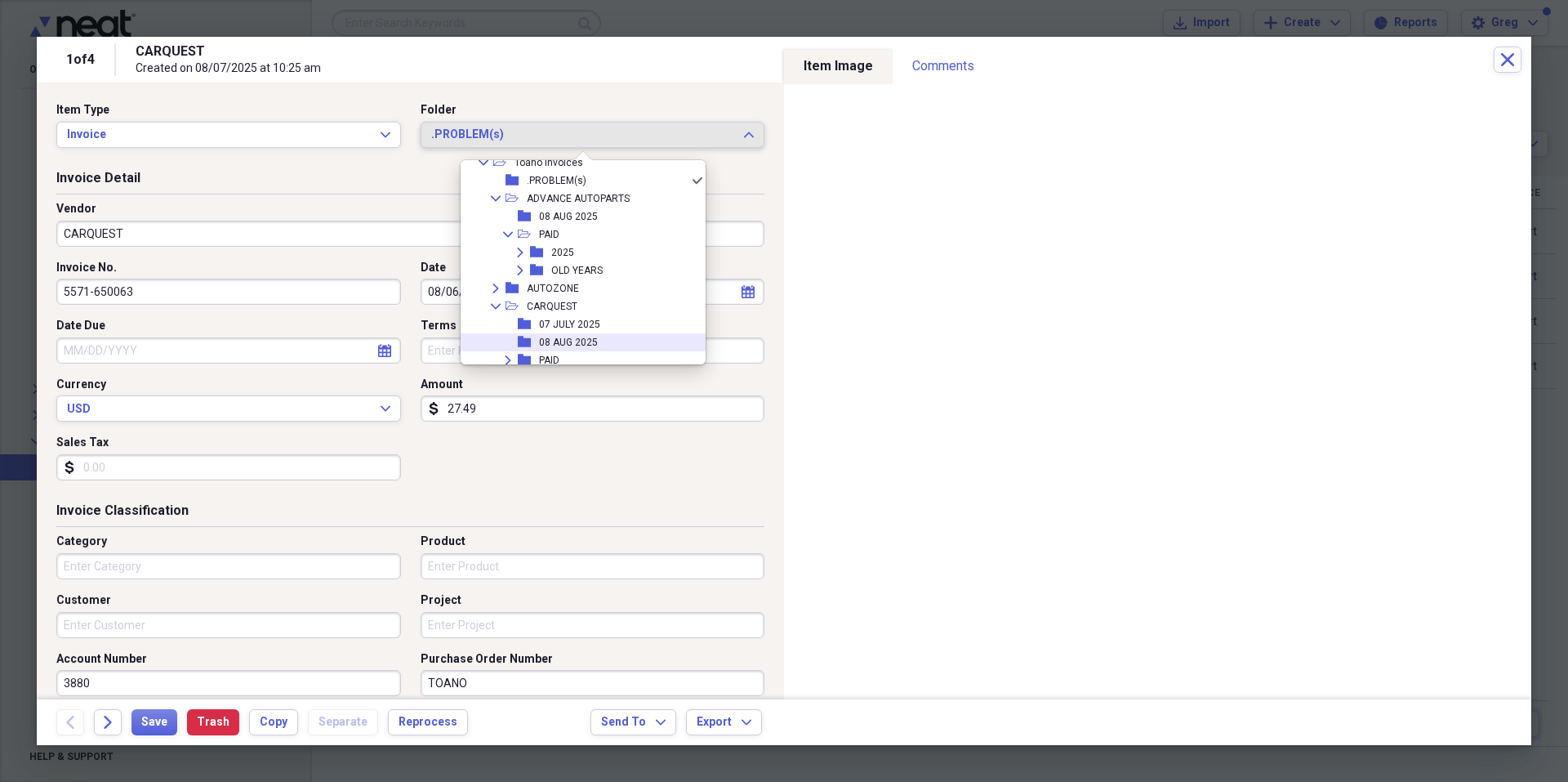 click on "08 AUG 2025" at bounding box center (568, 342) 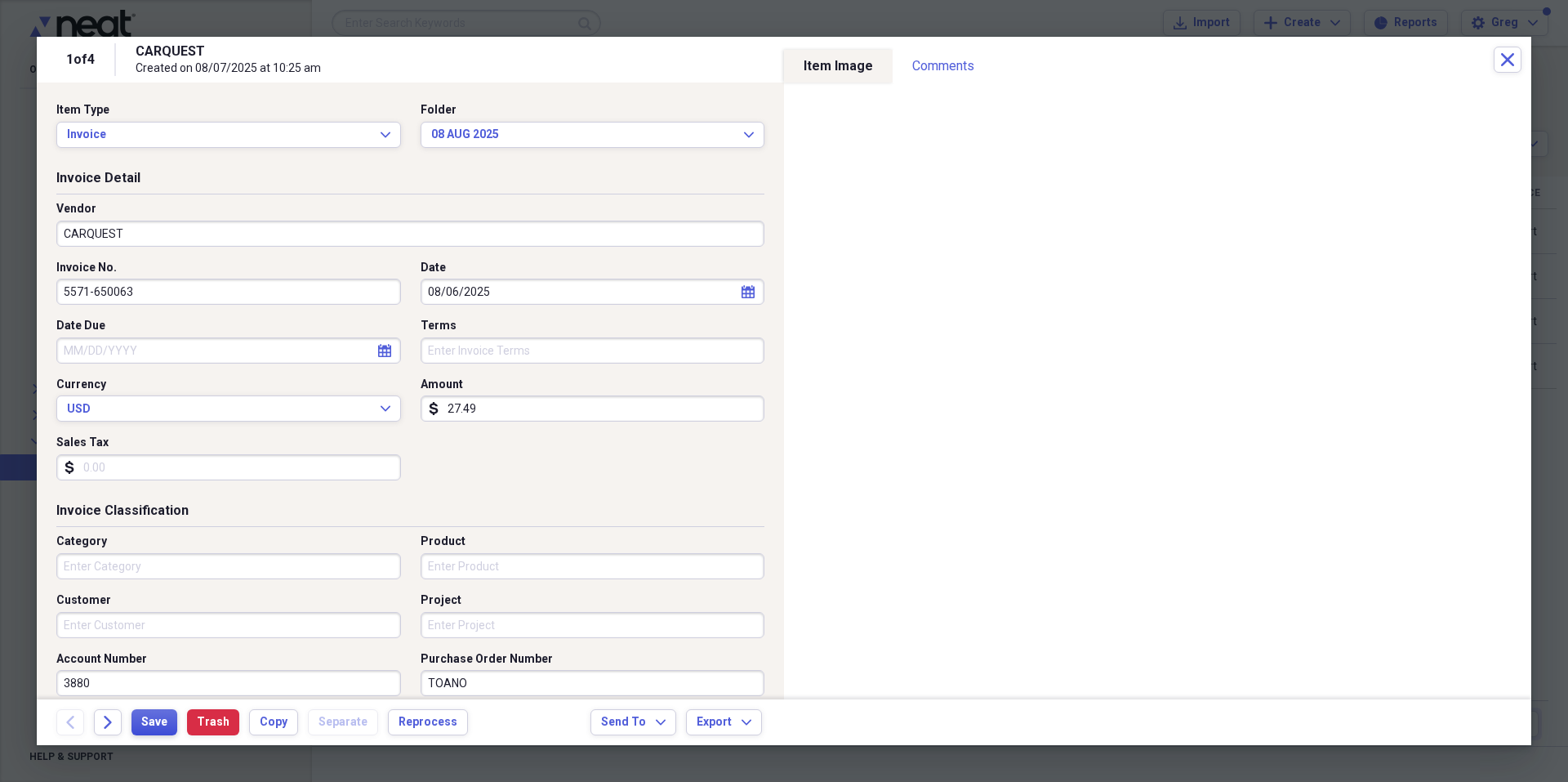 click on "Save" at bounding box center (154, 722) 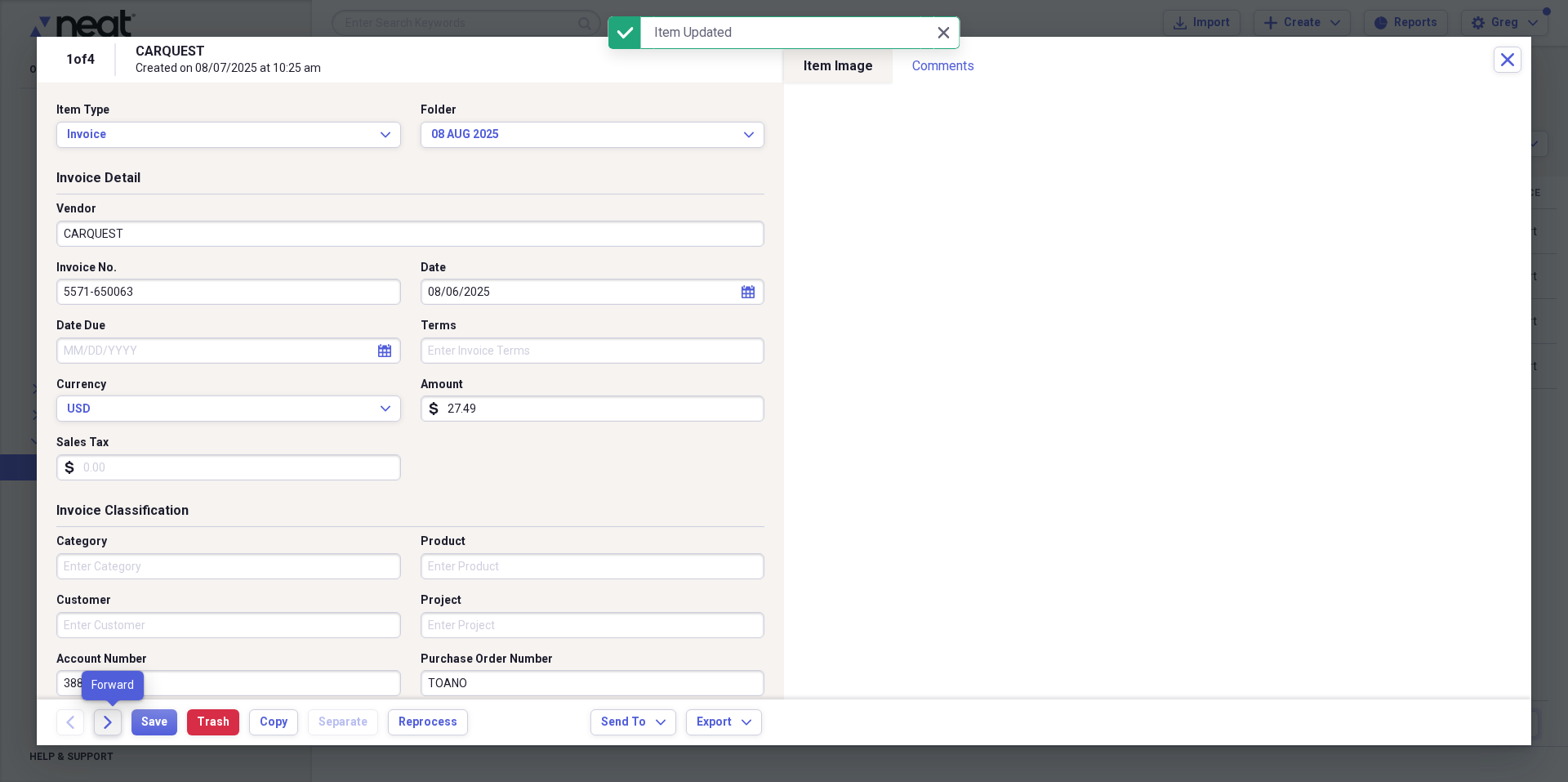 click on "Forward" 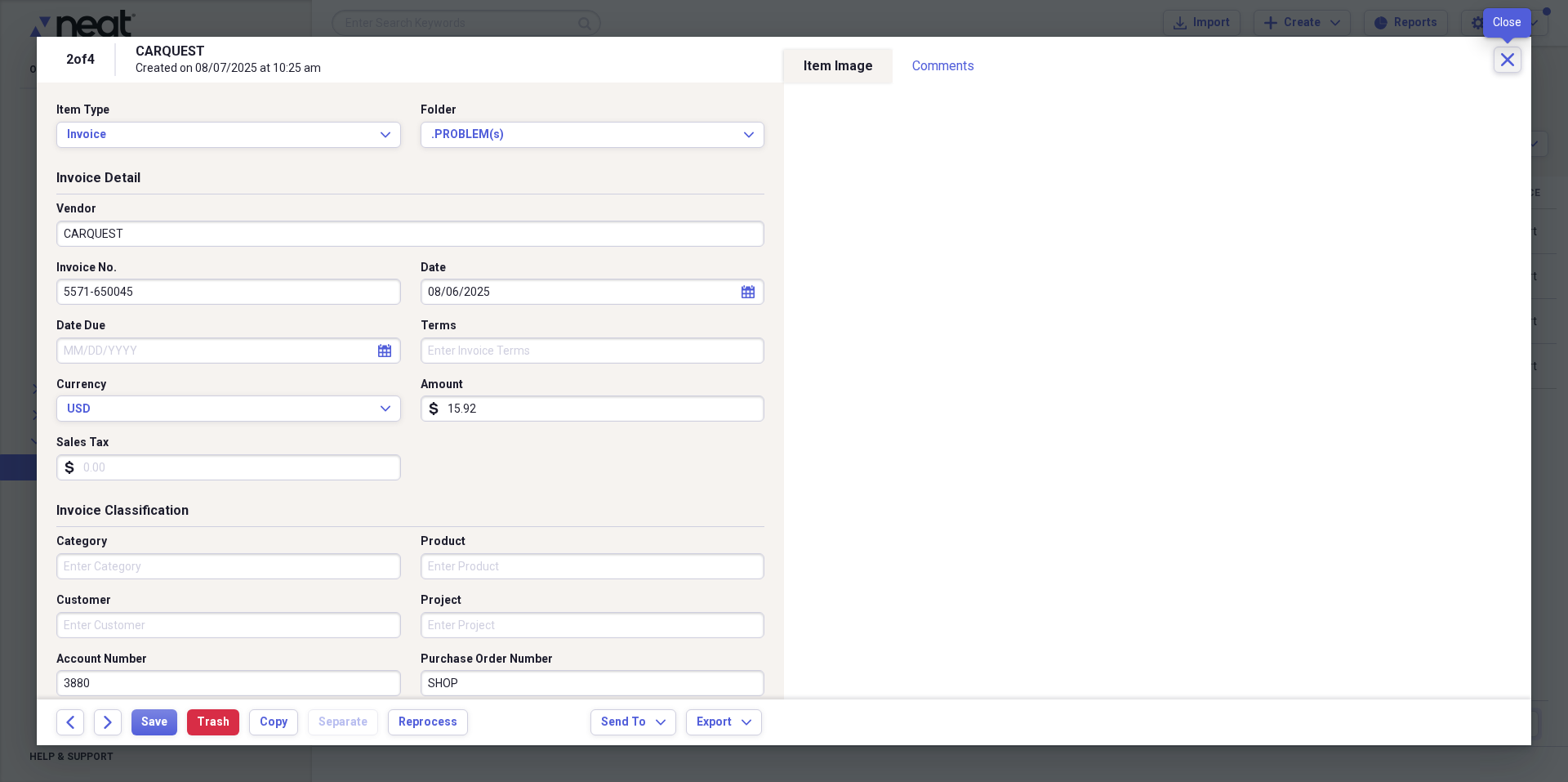 click on "Close" 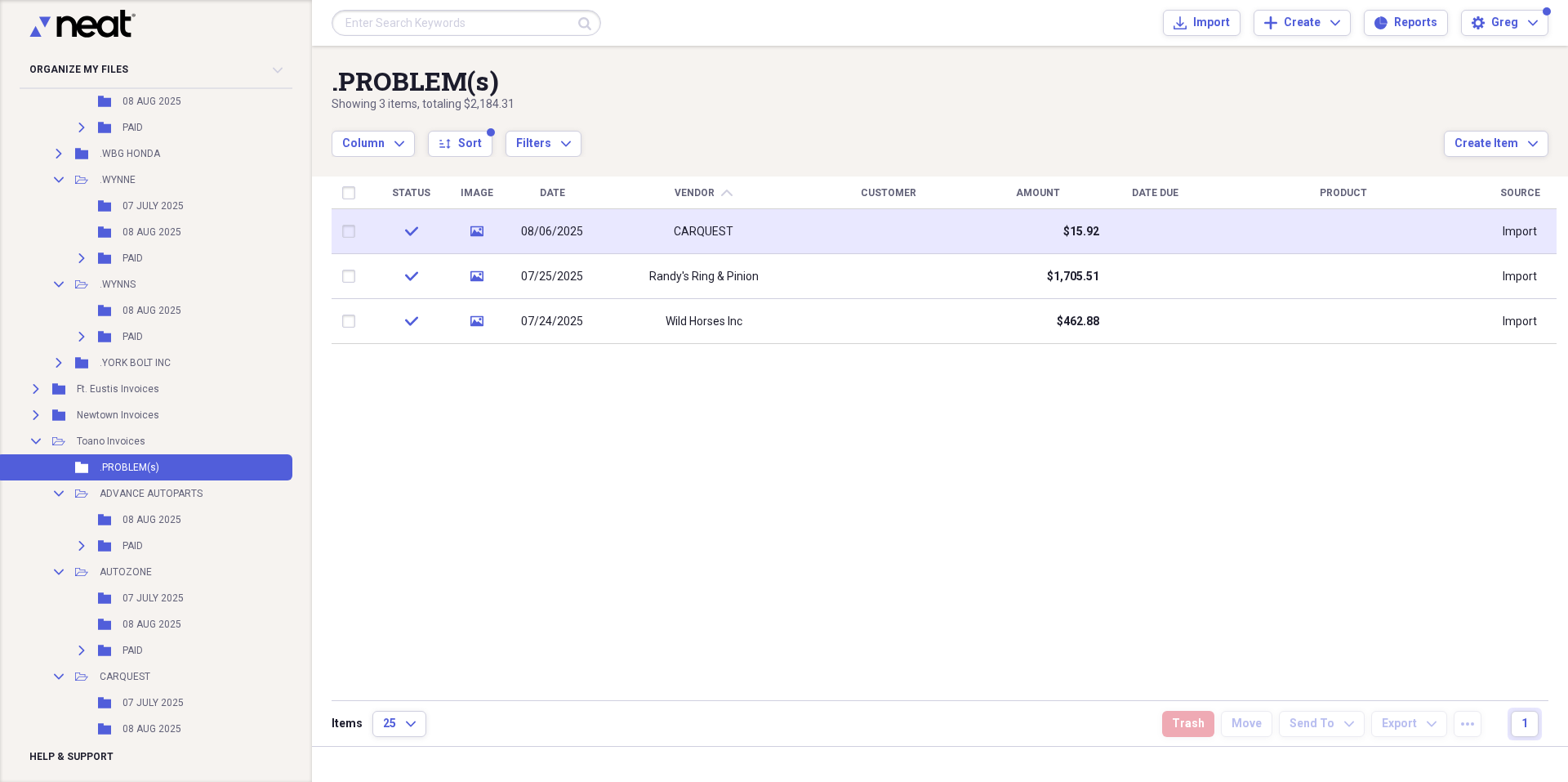 click on "CARQUEST" at bounding box center (703, 232) 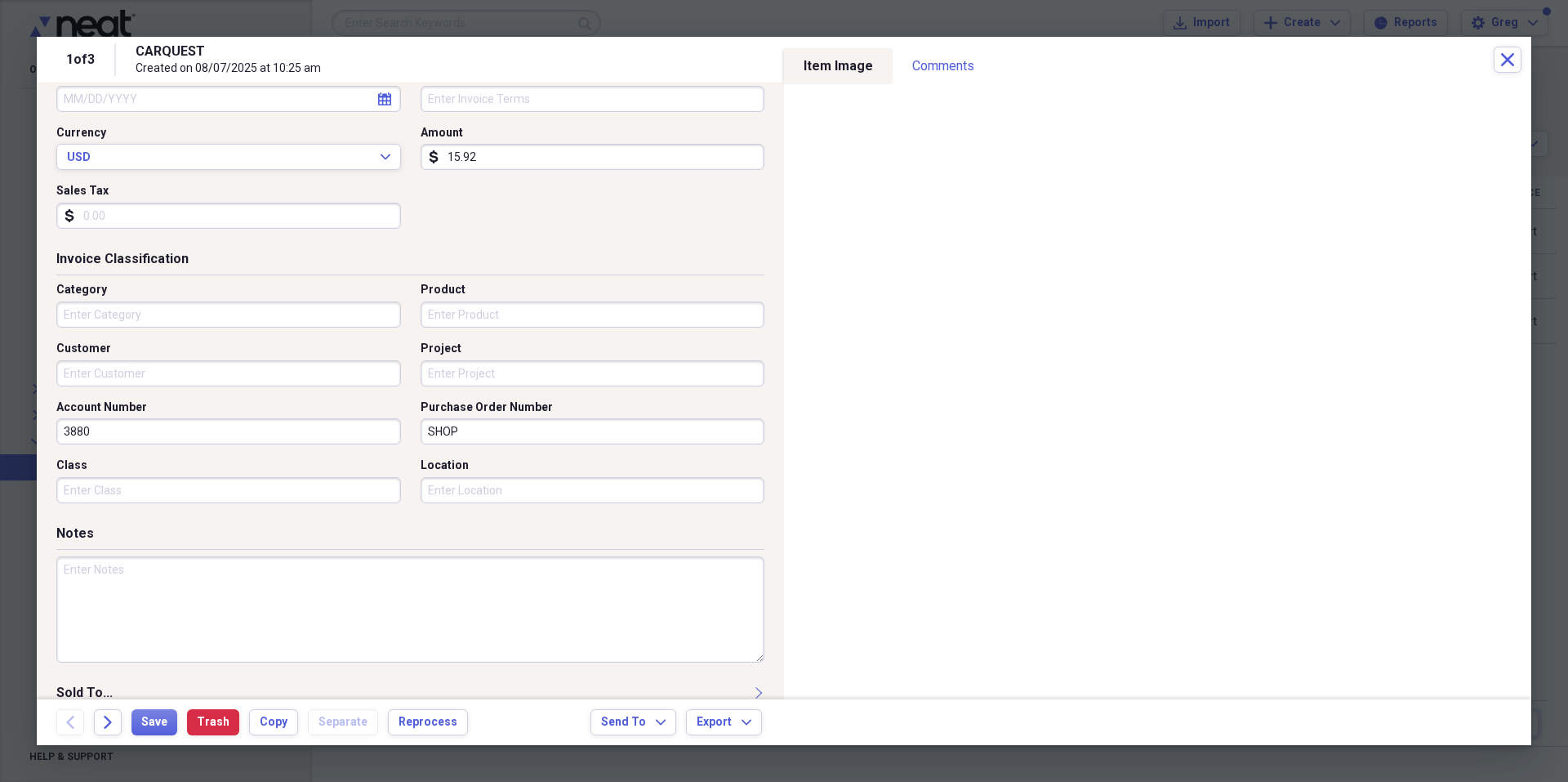 scroll, scrollTop: 327, scrollLeft: 0, axis: vertical 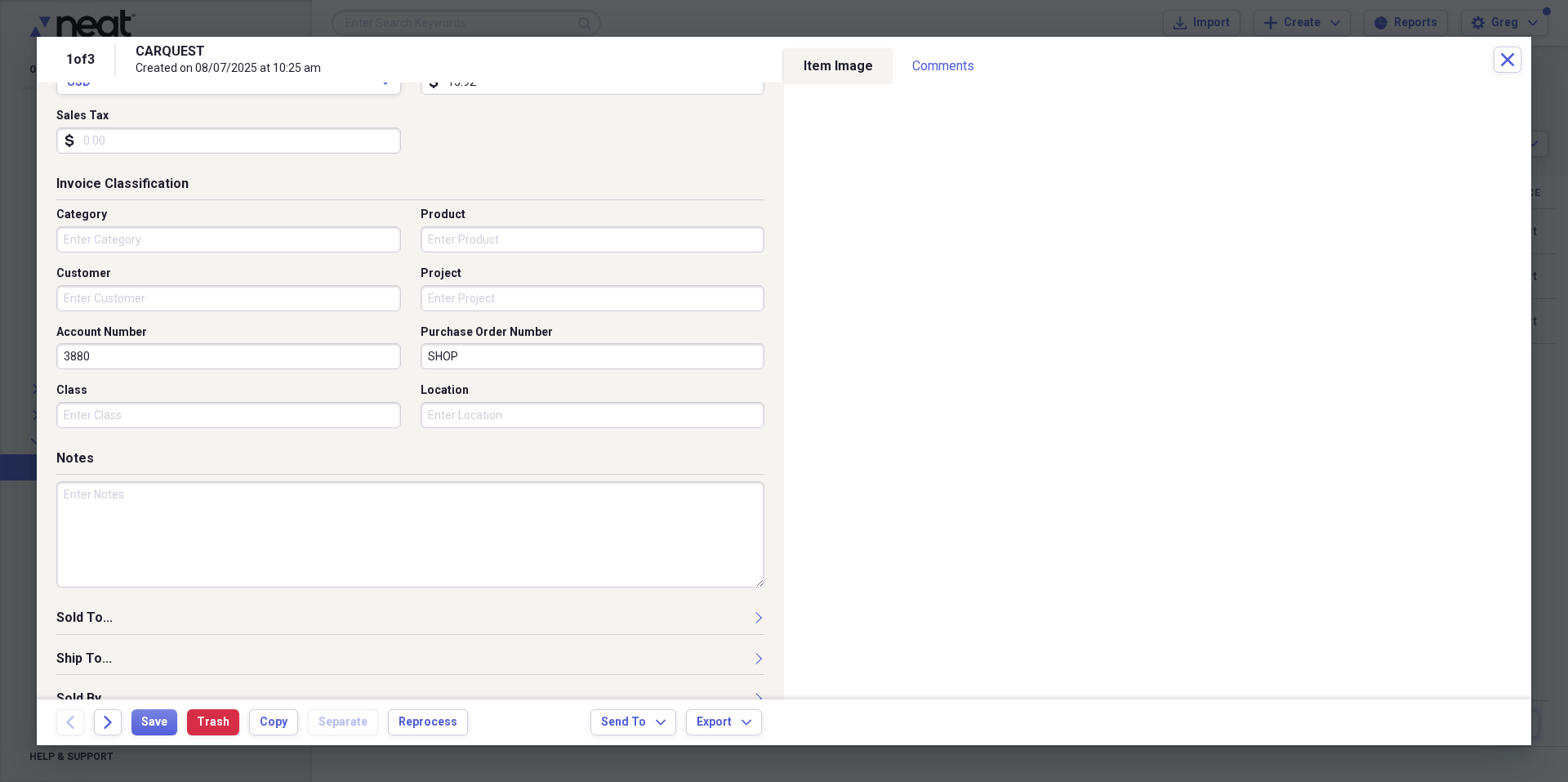 click at bounding box center (410, 534) 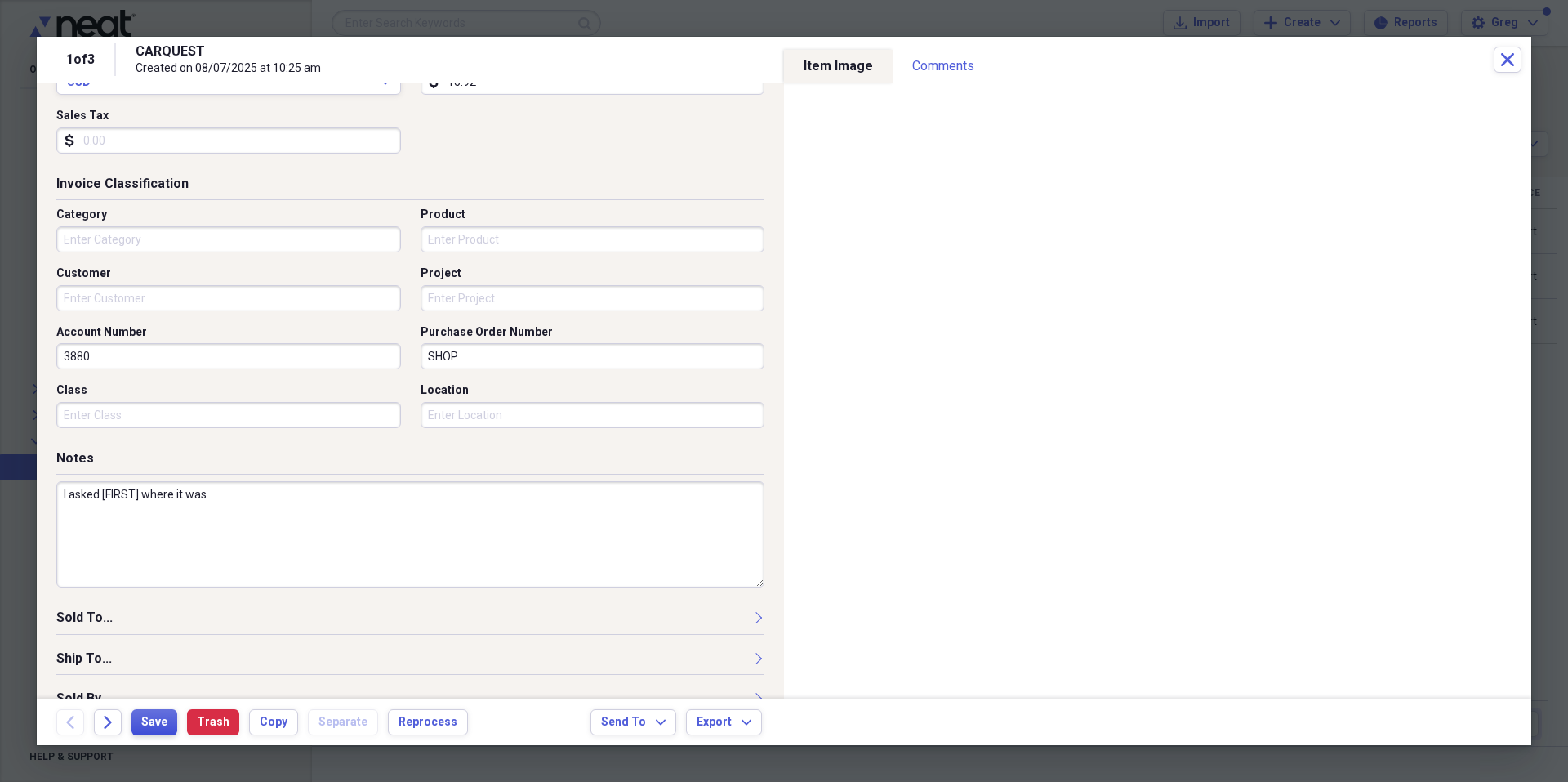 type on "I asked [FIRST] where it was" 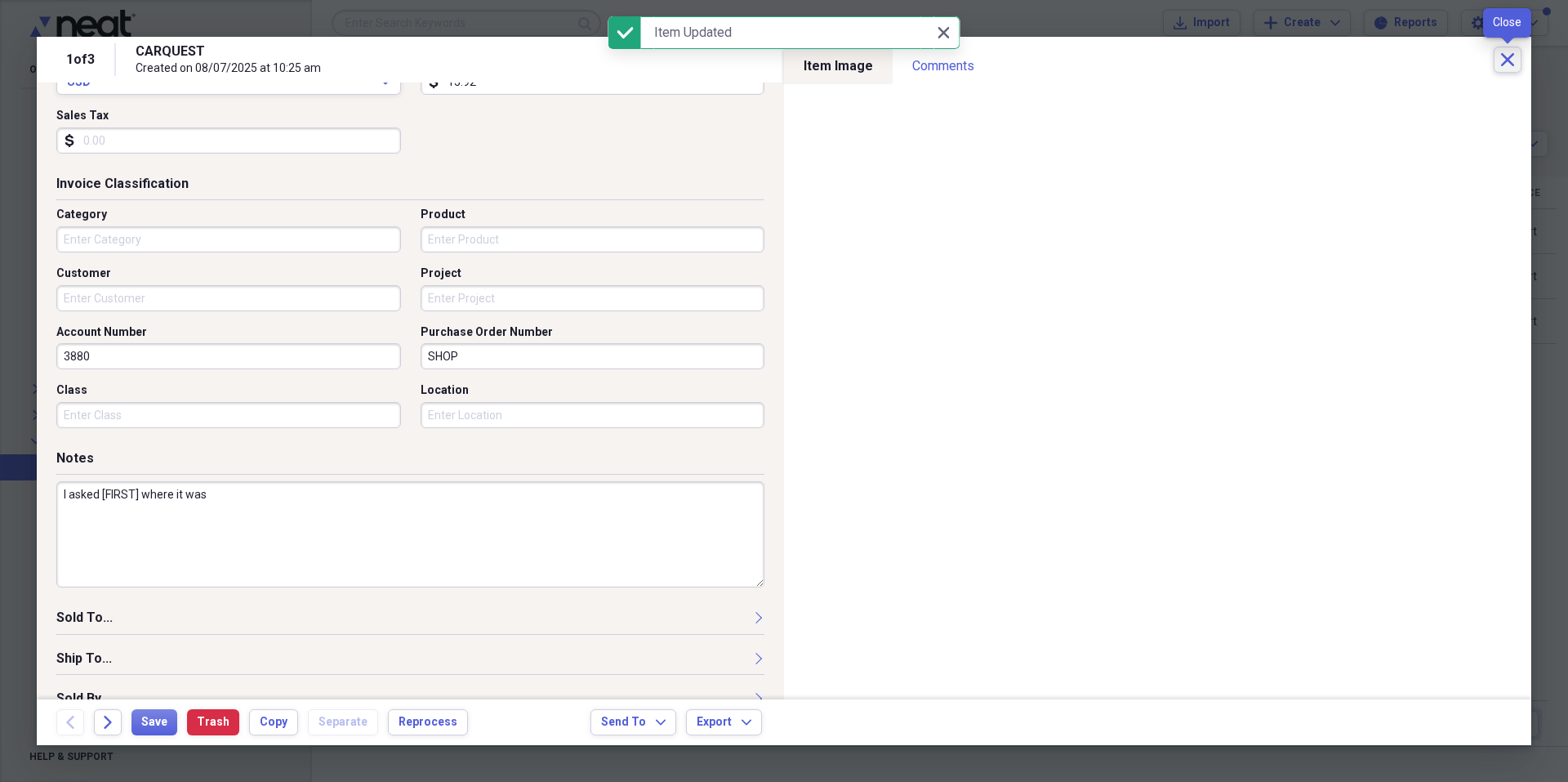 click 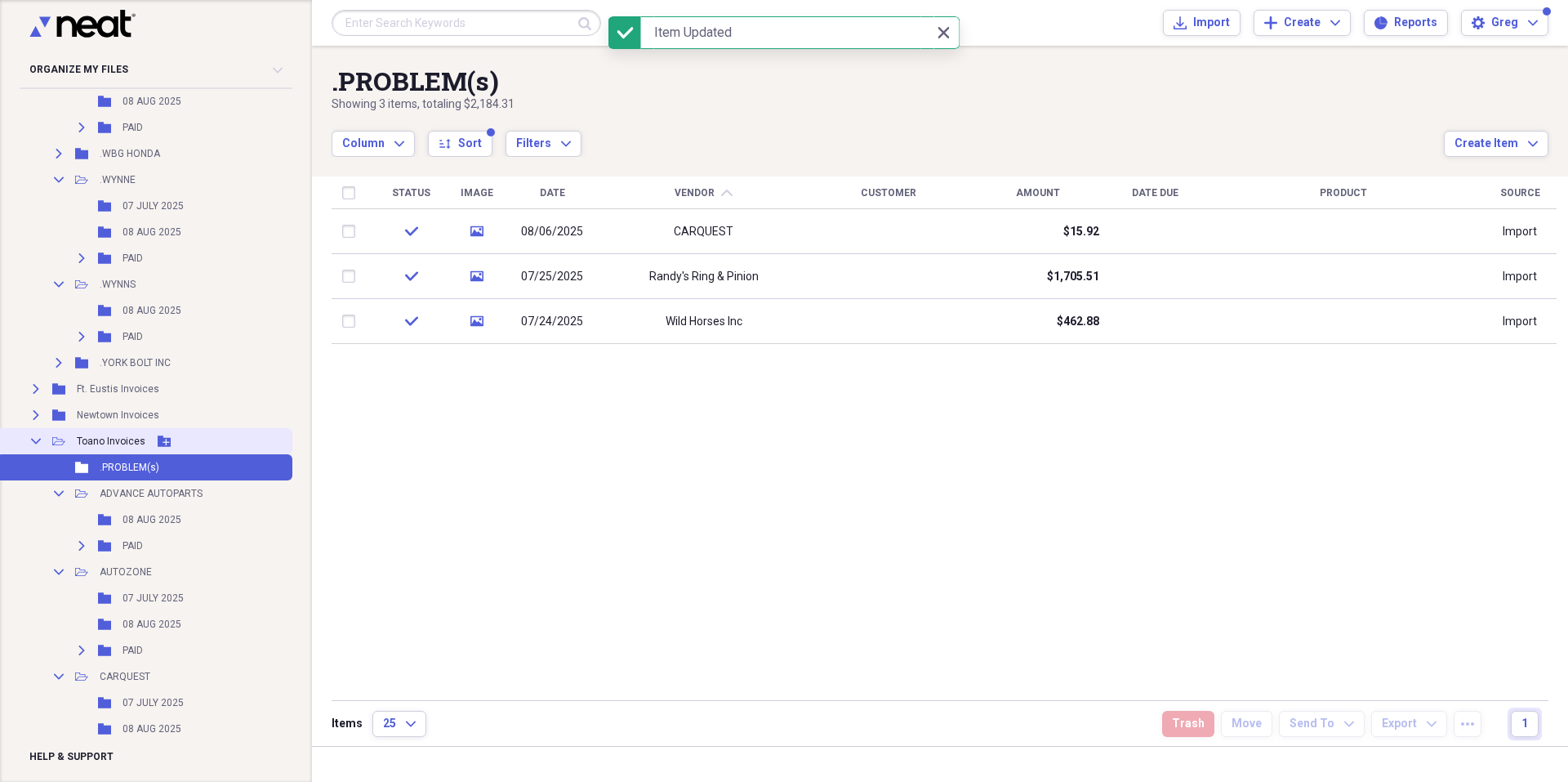 click on "Collapse" 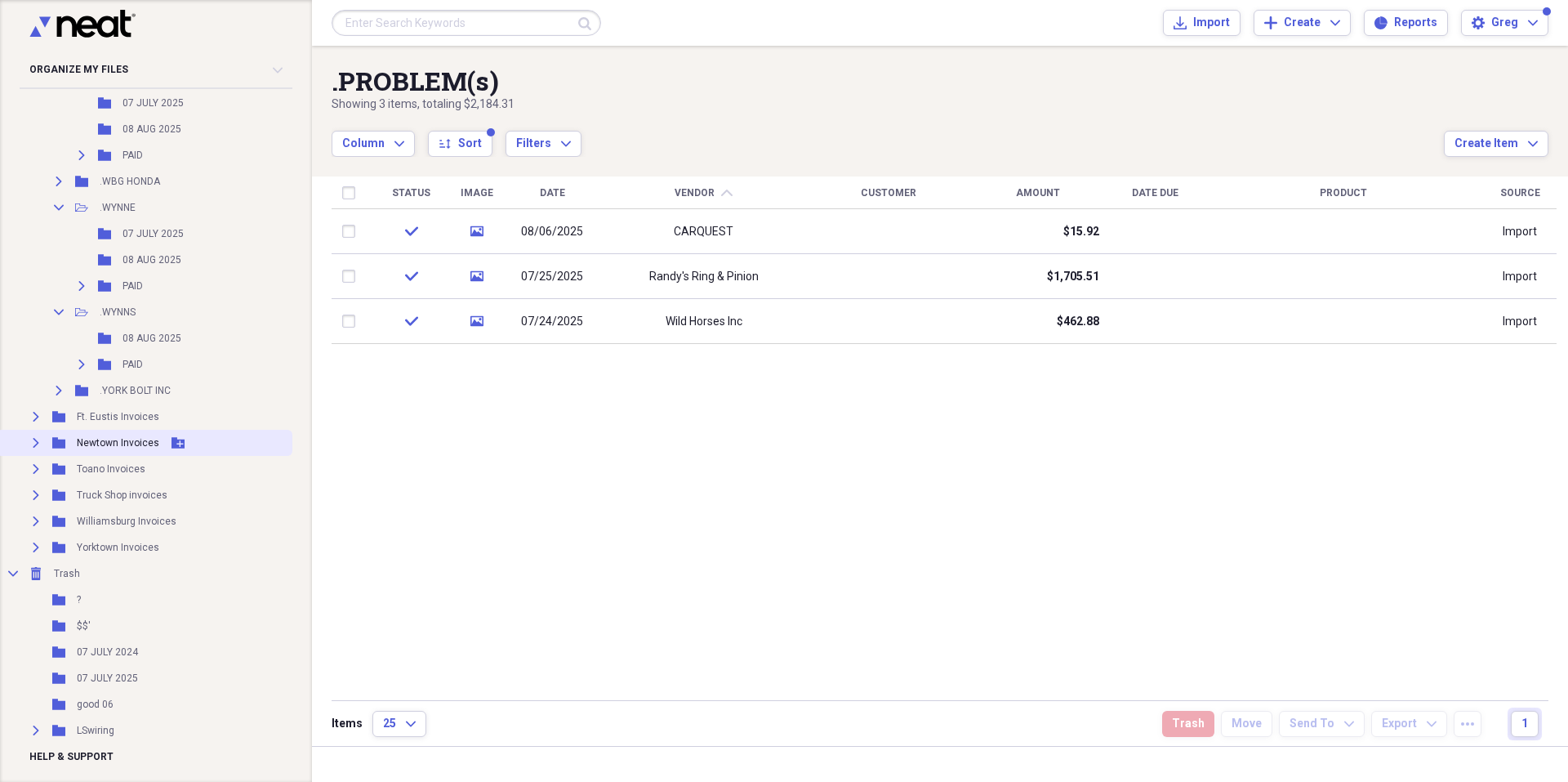 click on "Newtown Invoices" at bounding box center (118, 443) 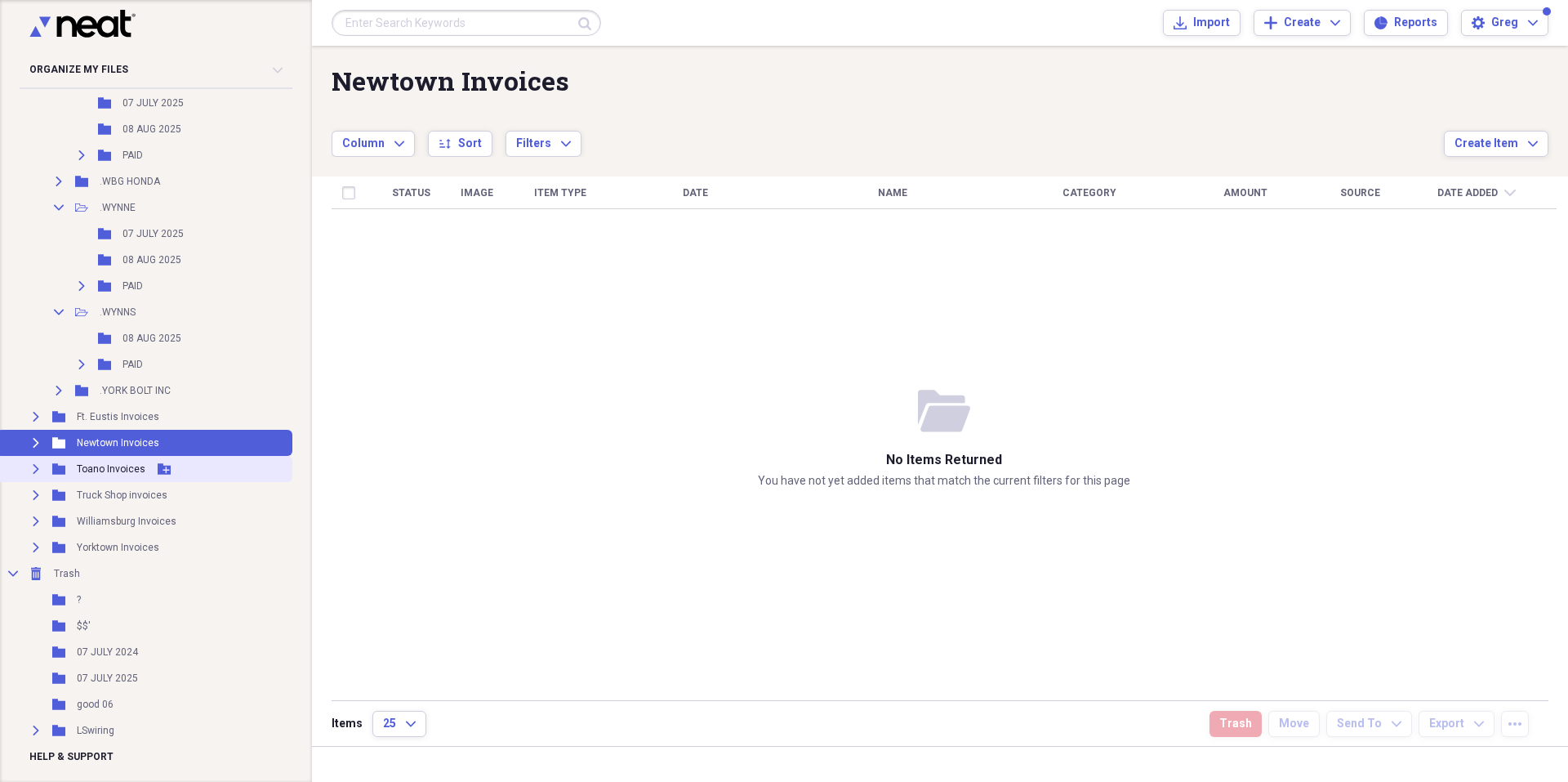click on "Toano Invoices" at bounding box center (111, 469) 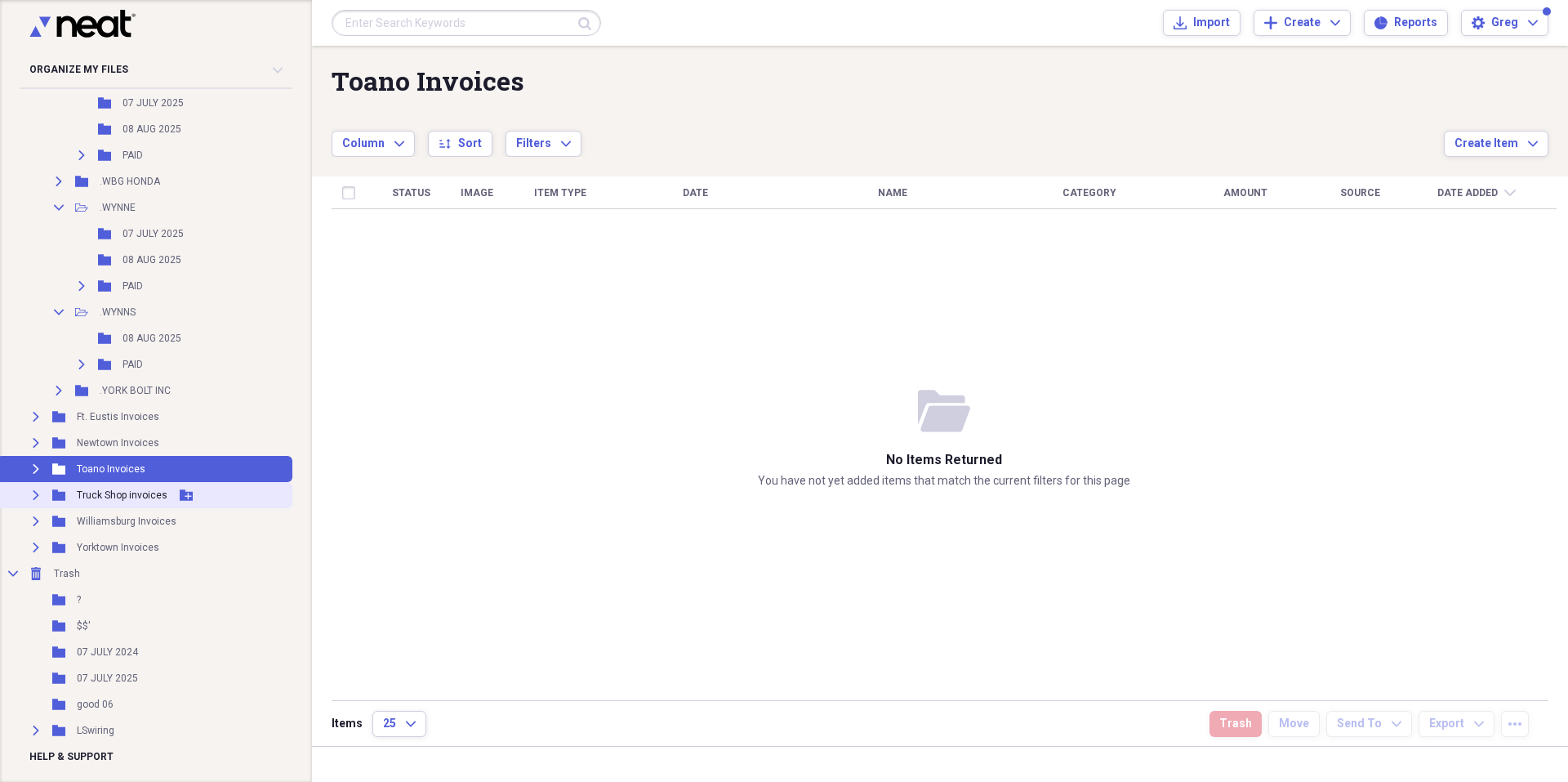 click on "Truck Shop invoices" at bounding box center (122, 495) 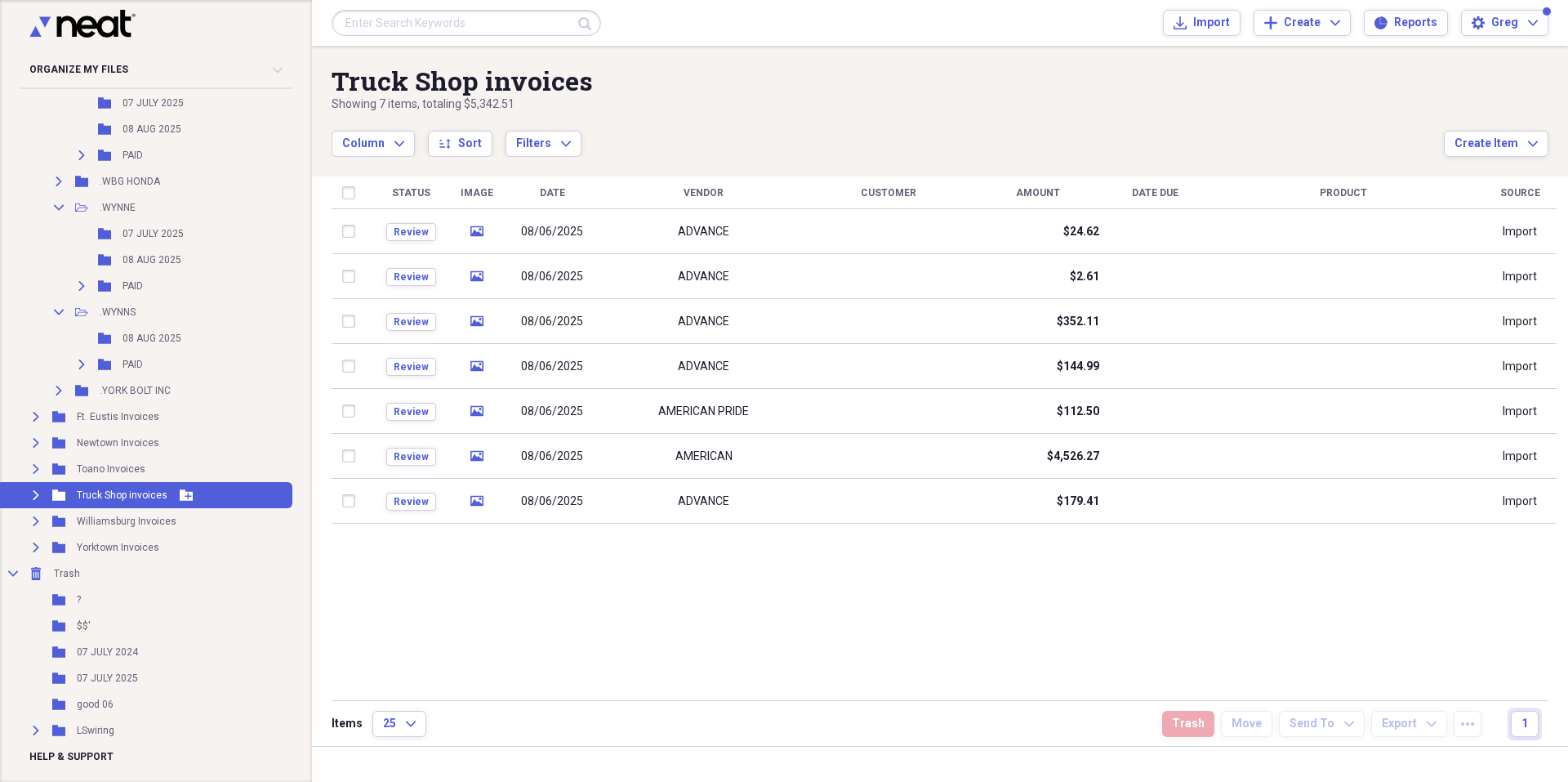 click on "Expand" 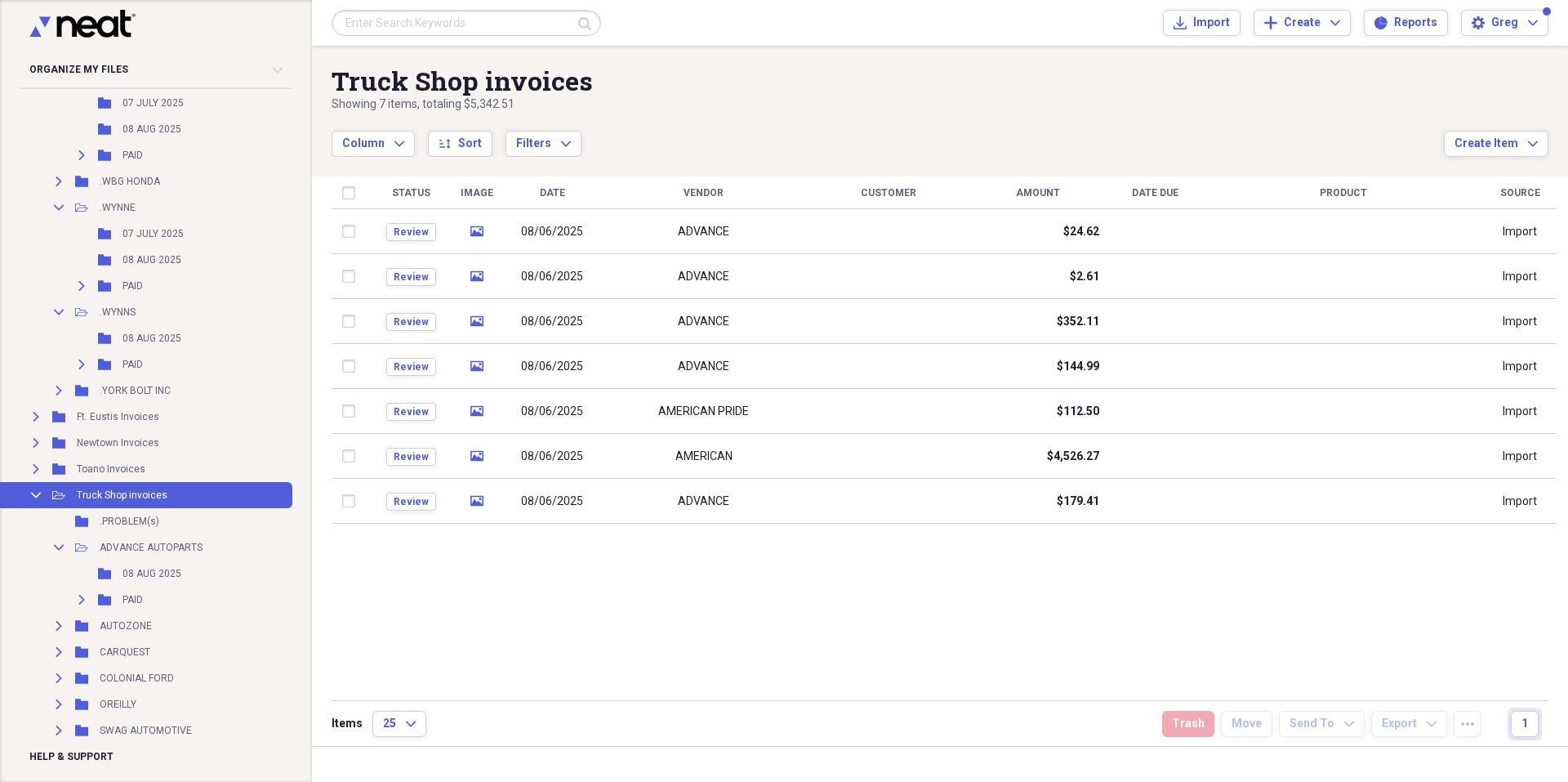 click on "Vendor" at bounding box center (703, 193) 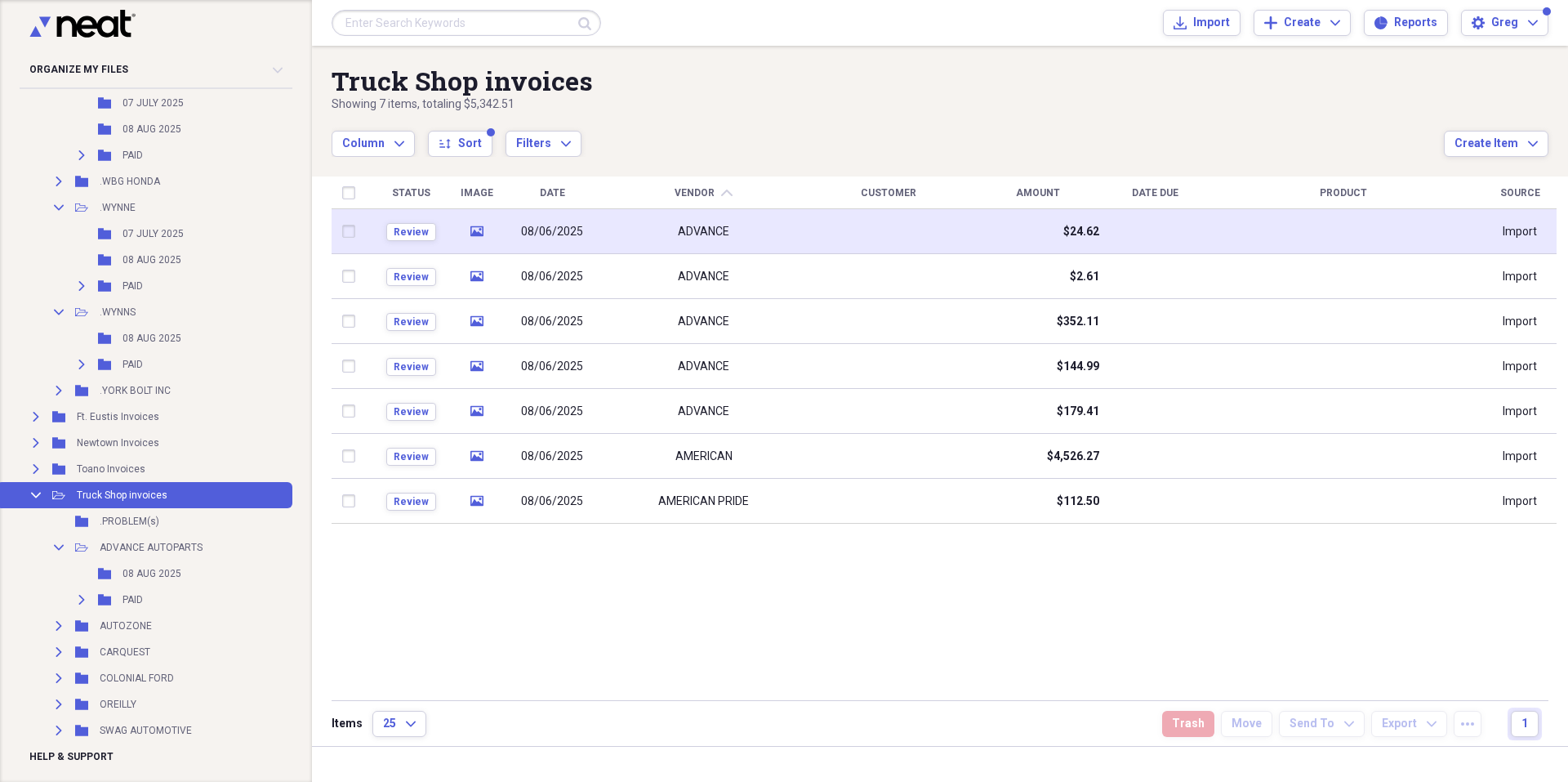 click on "08/06/2025" at bounding box center (552, 232) 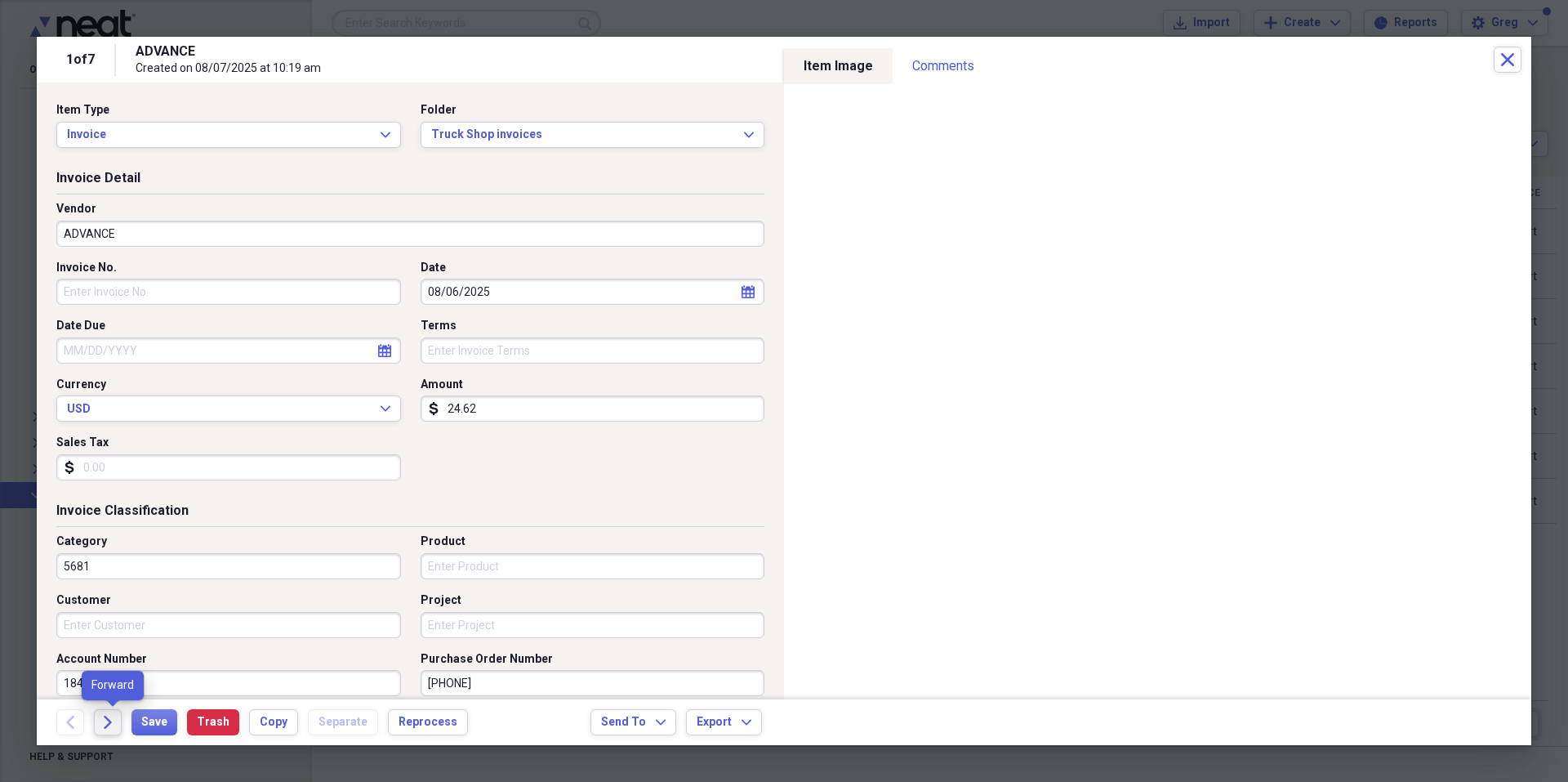 click 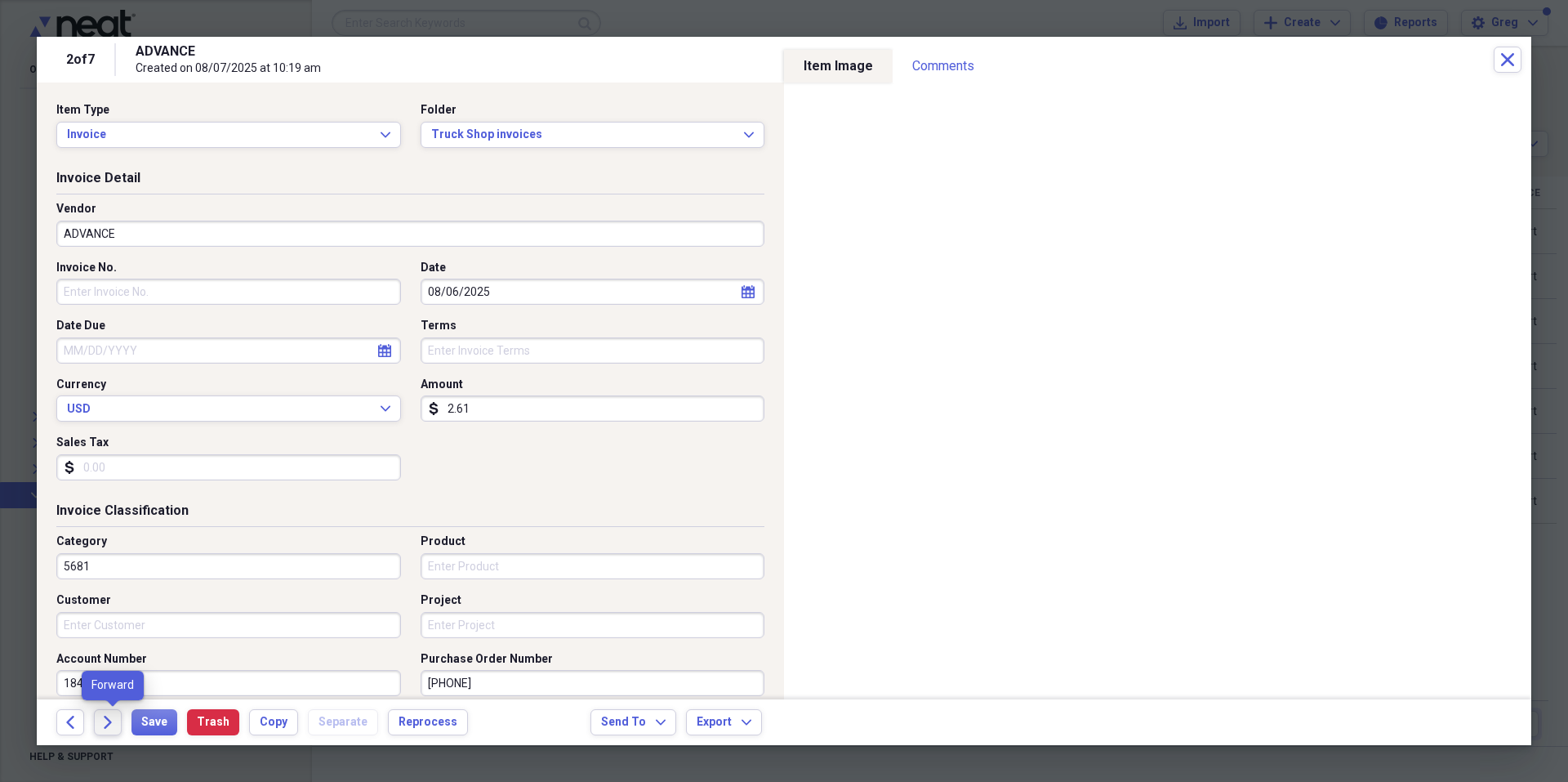 click on "Forward" 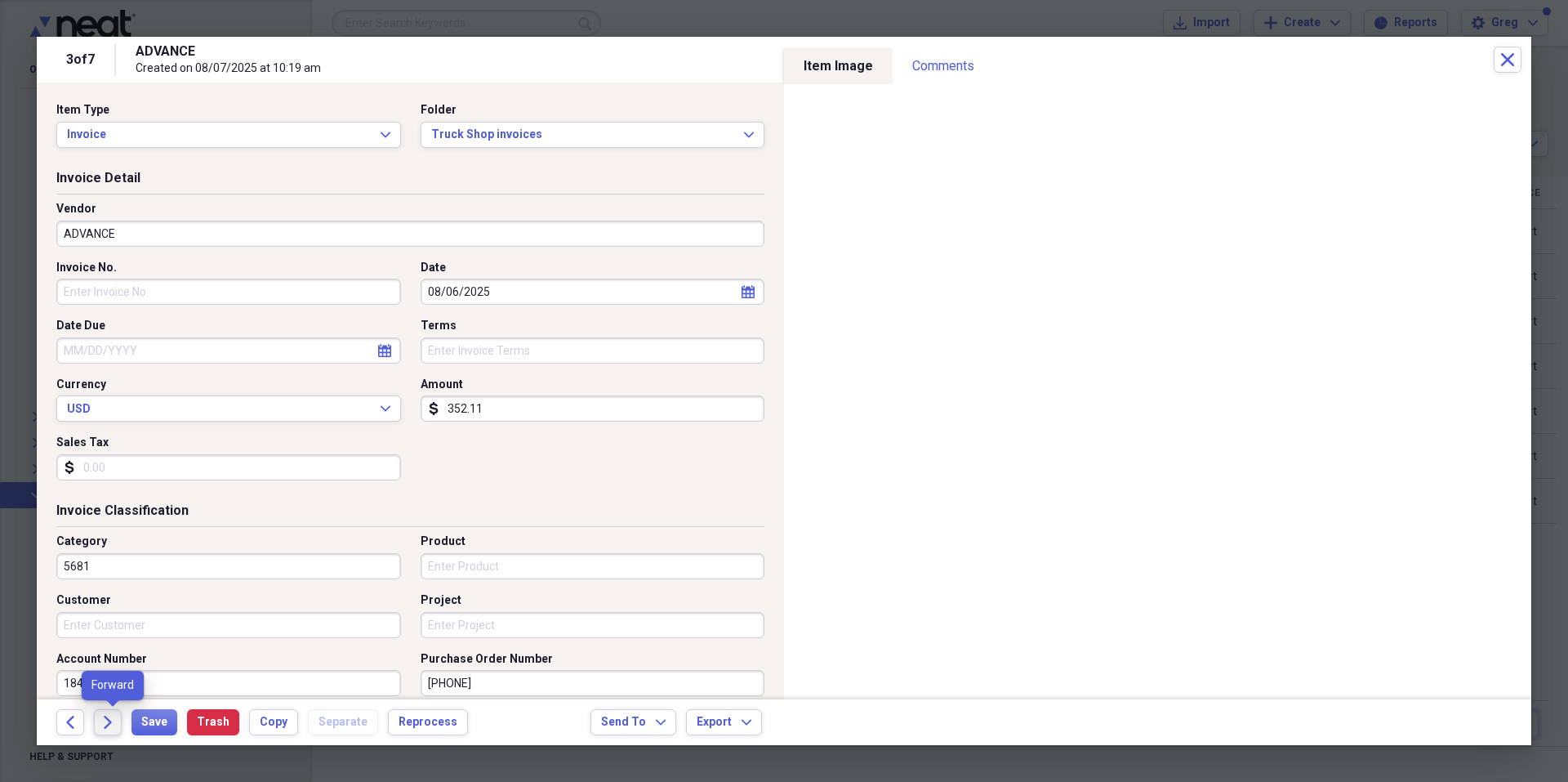 click on "Forward" at bounding box center [108, 722] 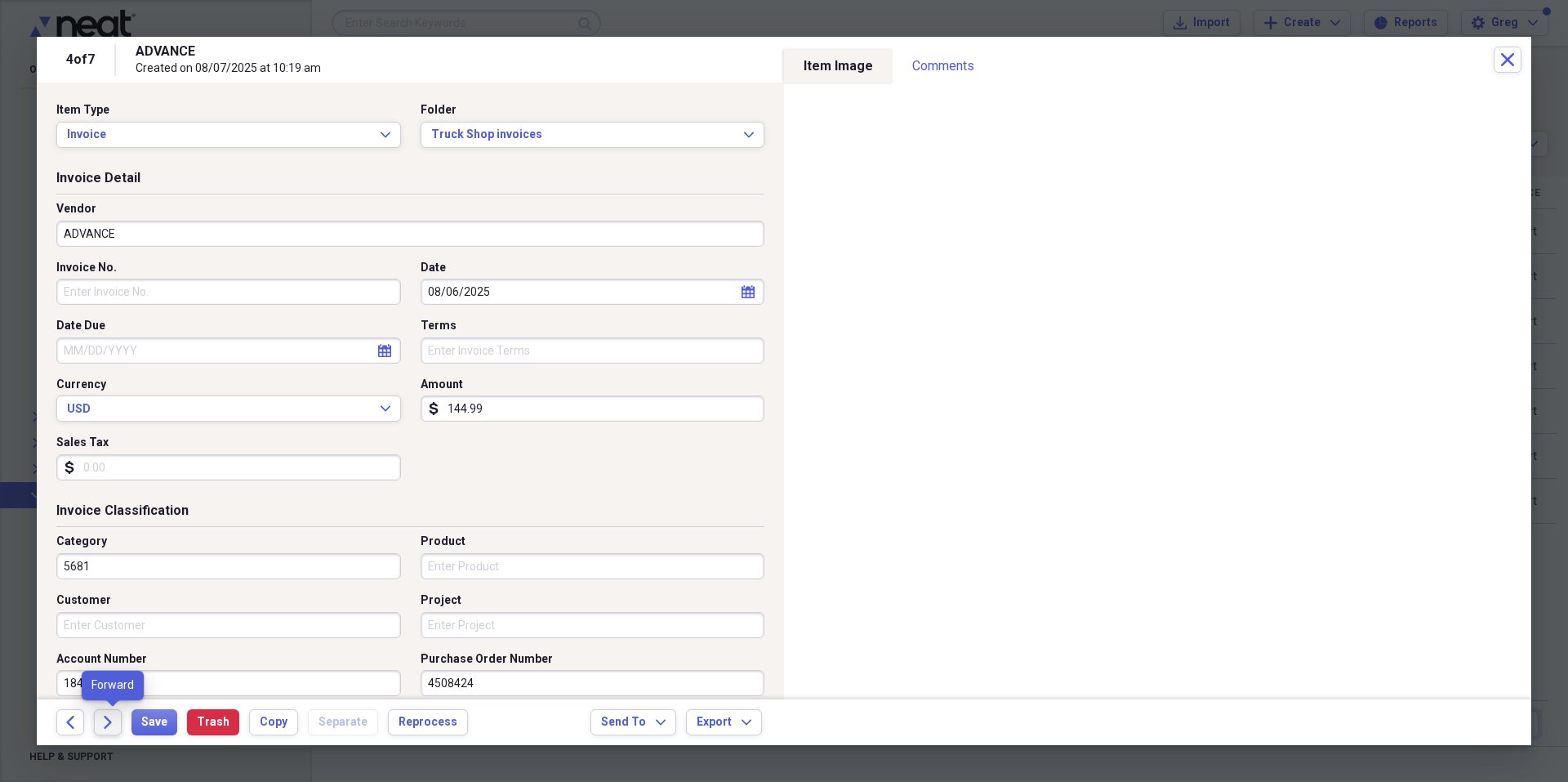 click on "Forward" 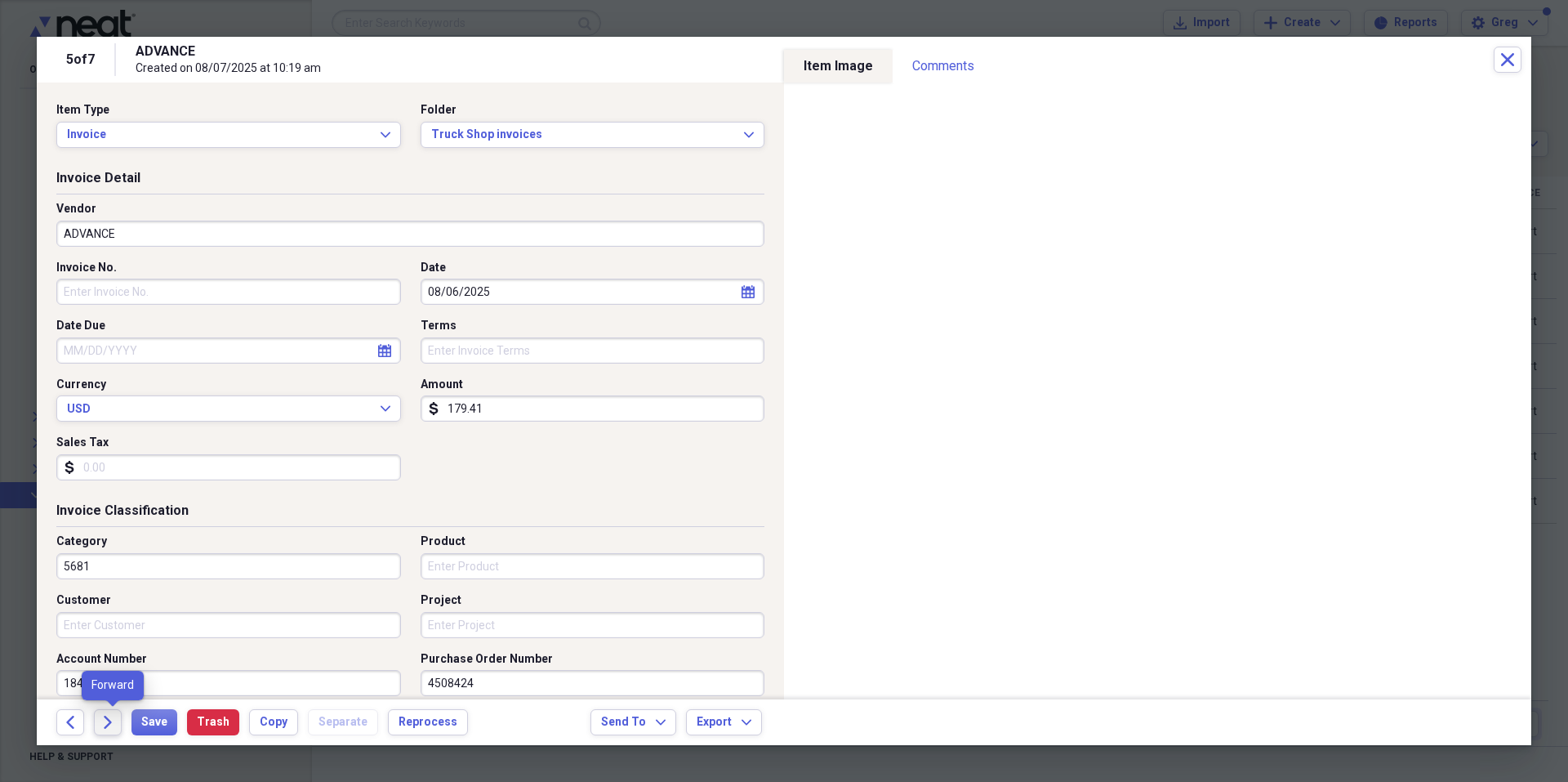 click on "Forward" at bounding box center (108, 722) 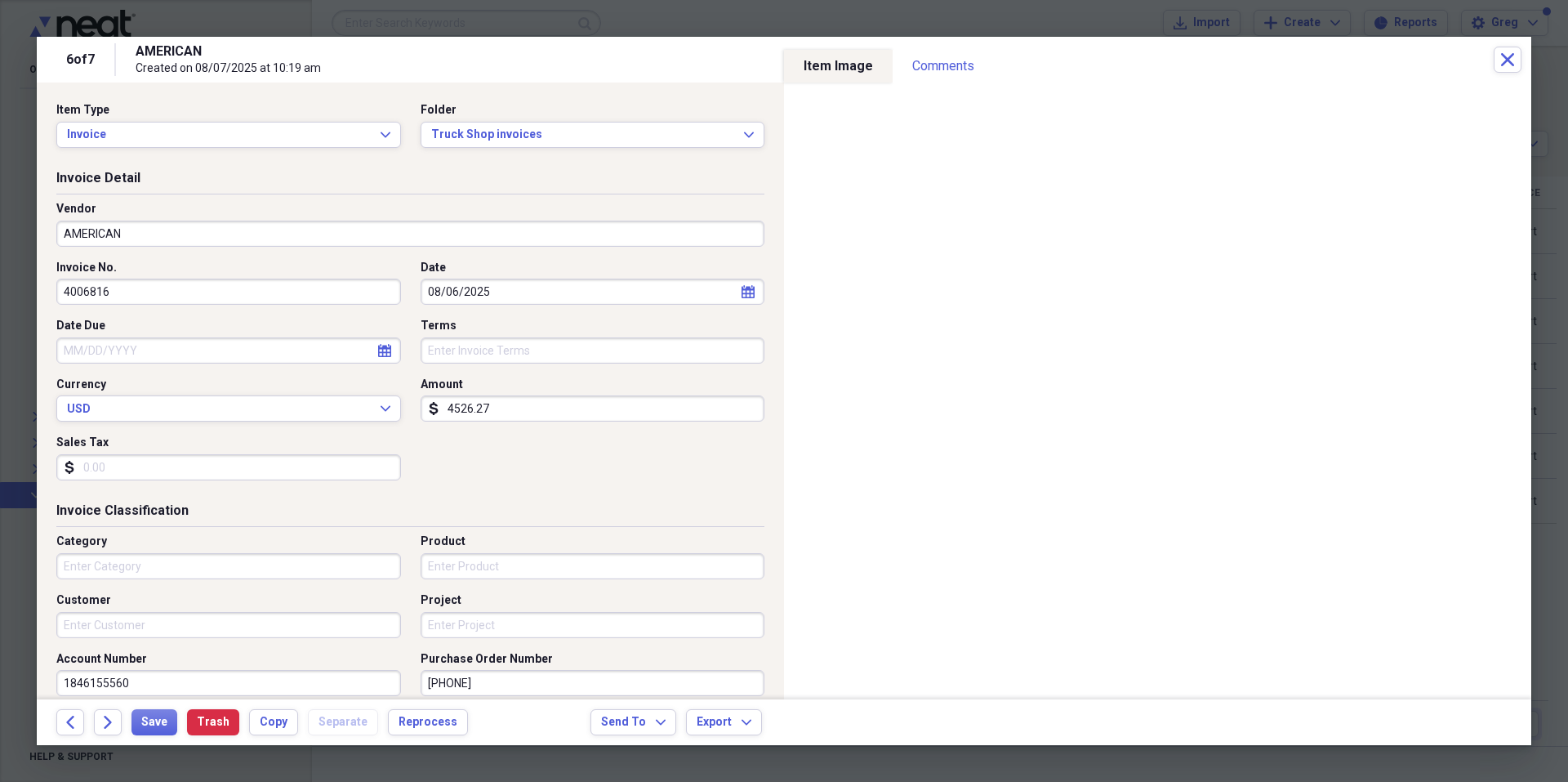 click on "AMERICAN" at bounding box center [410, 234] 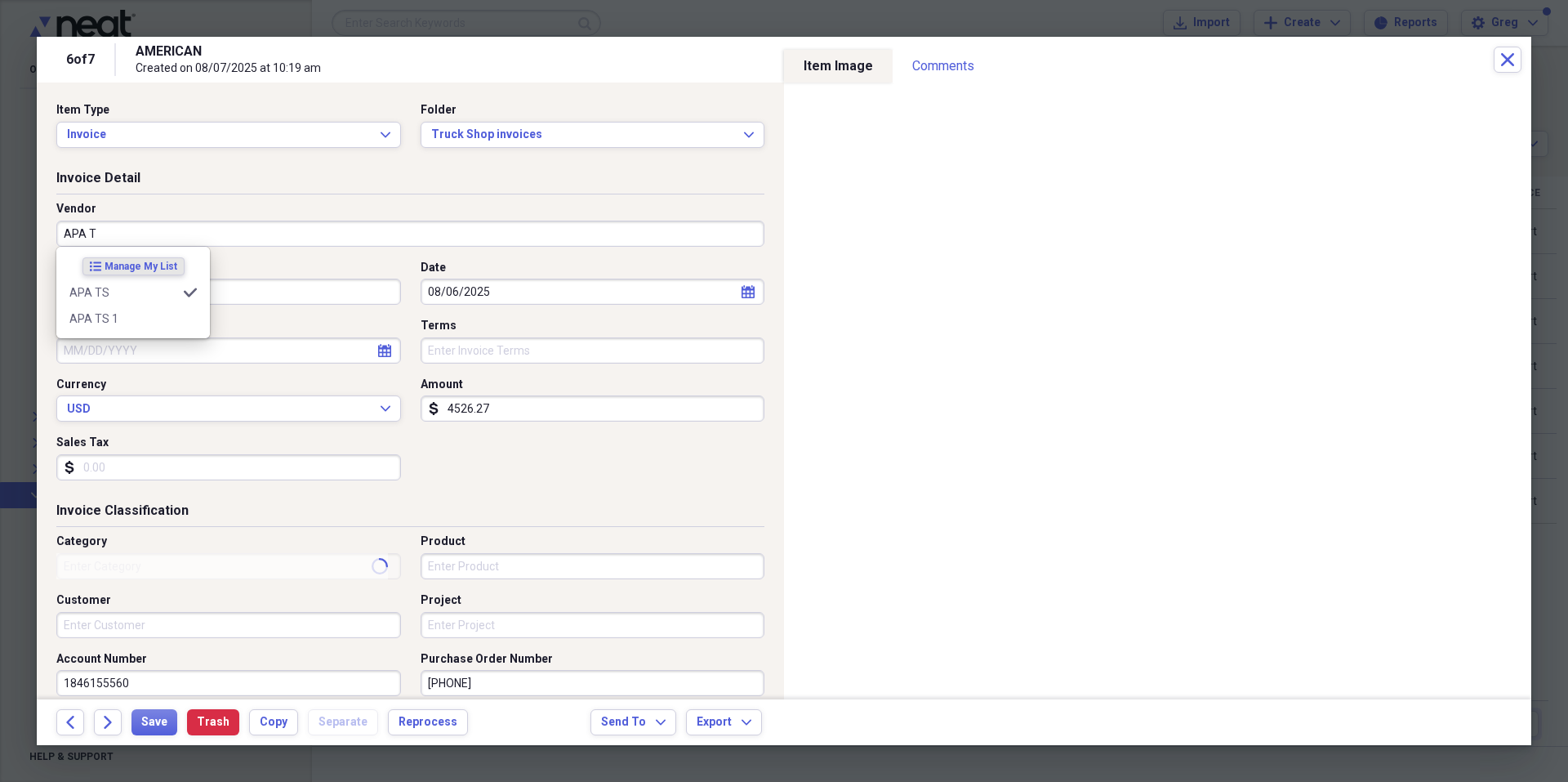 type on "APA TS" 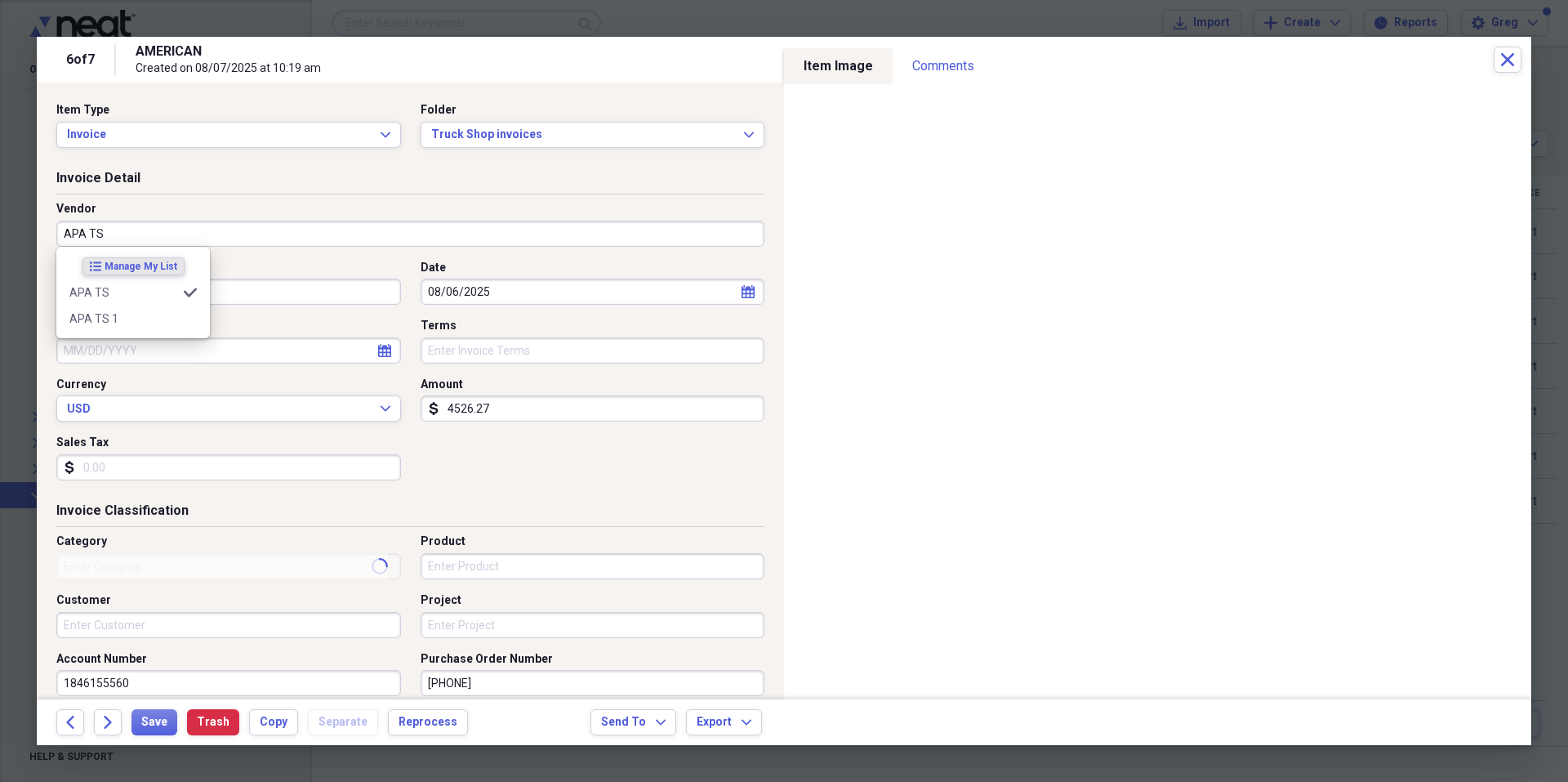 type on "Meals/Restaurants" 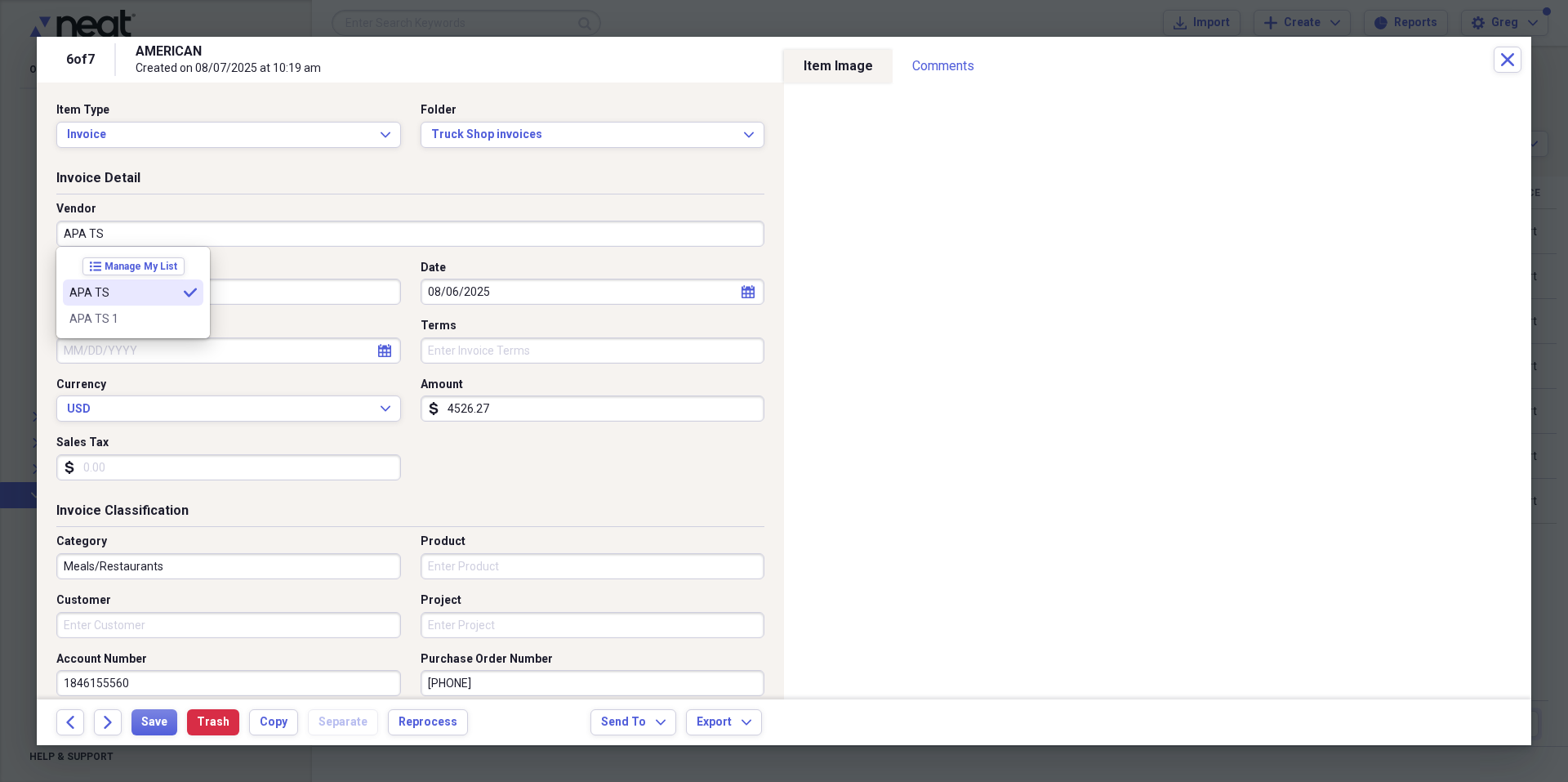 type on "APA TS" 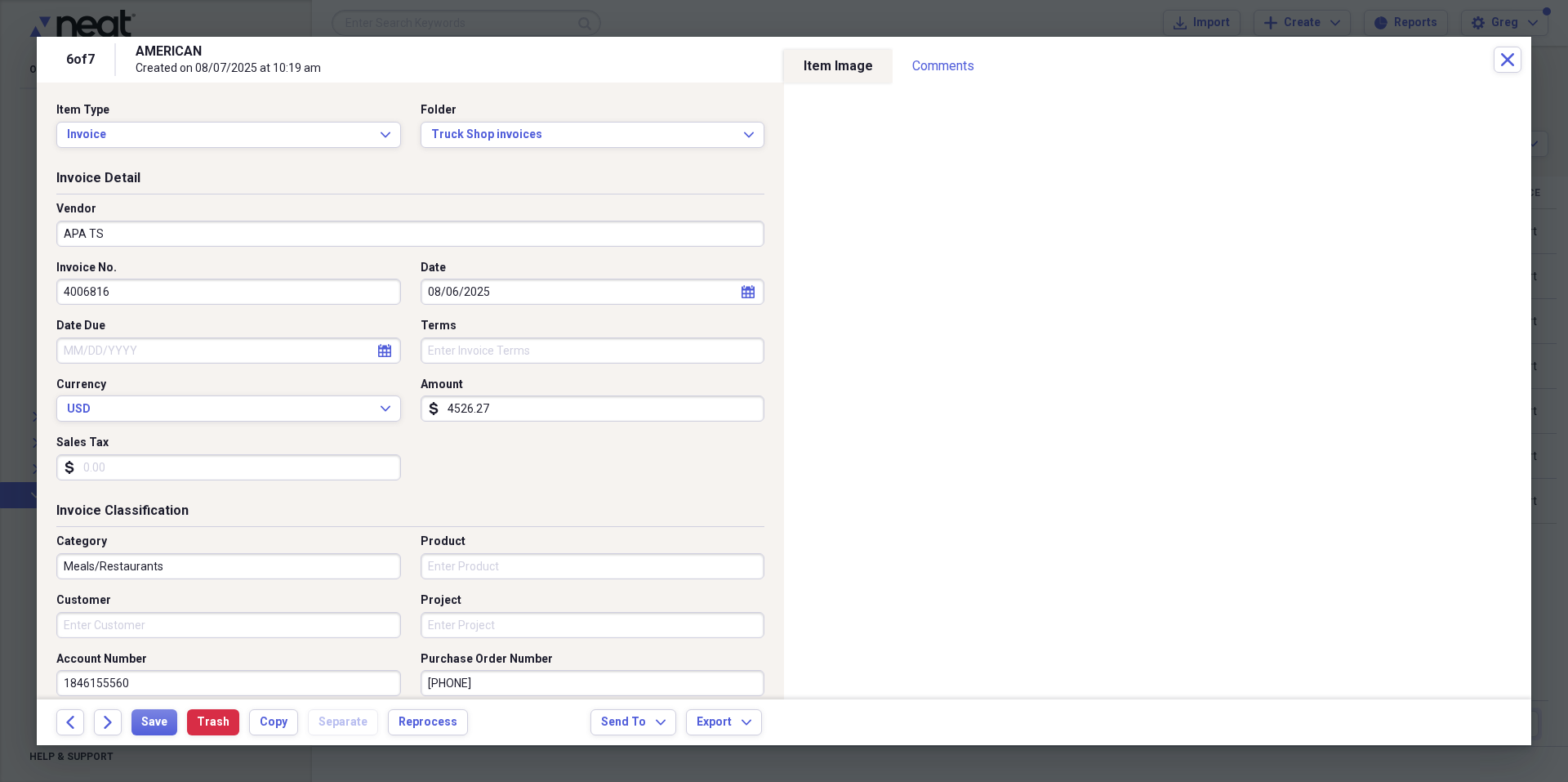 click on "Back Forward Save Trash Copy Separate Reprocess Send To Expand Export Expand" at bounding box center (784, 722) 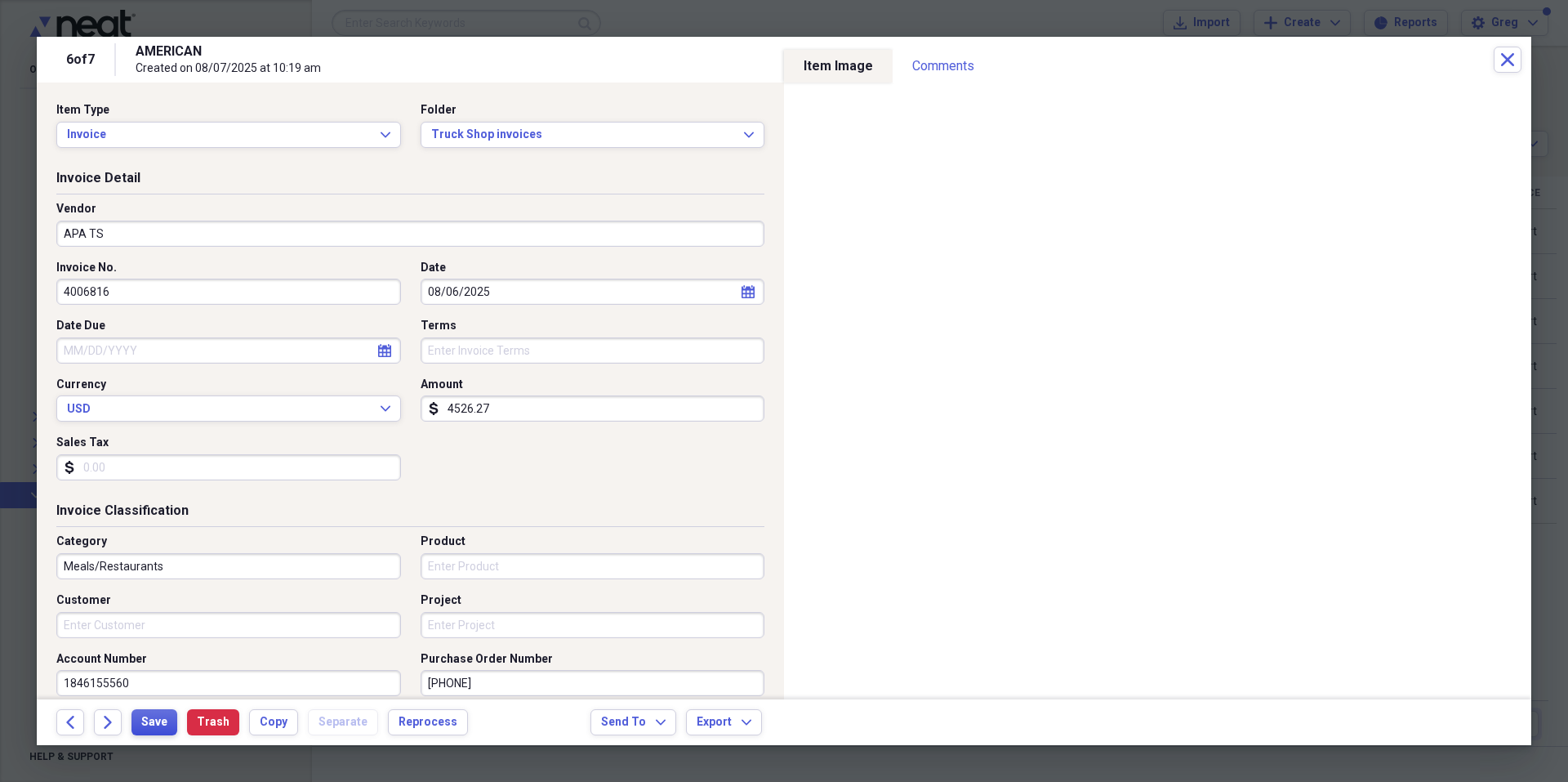 click on "Save" at bounding box center (154, 722) 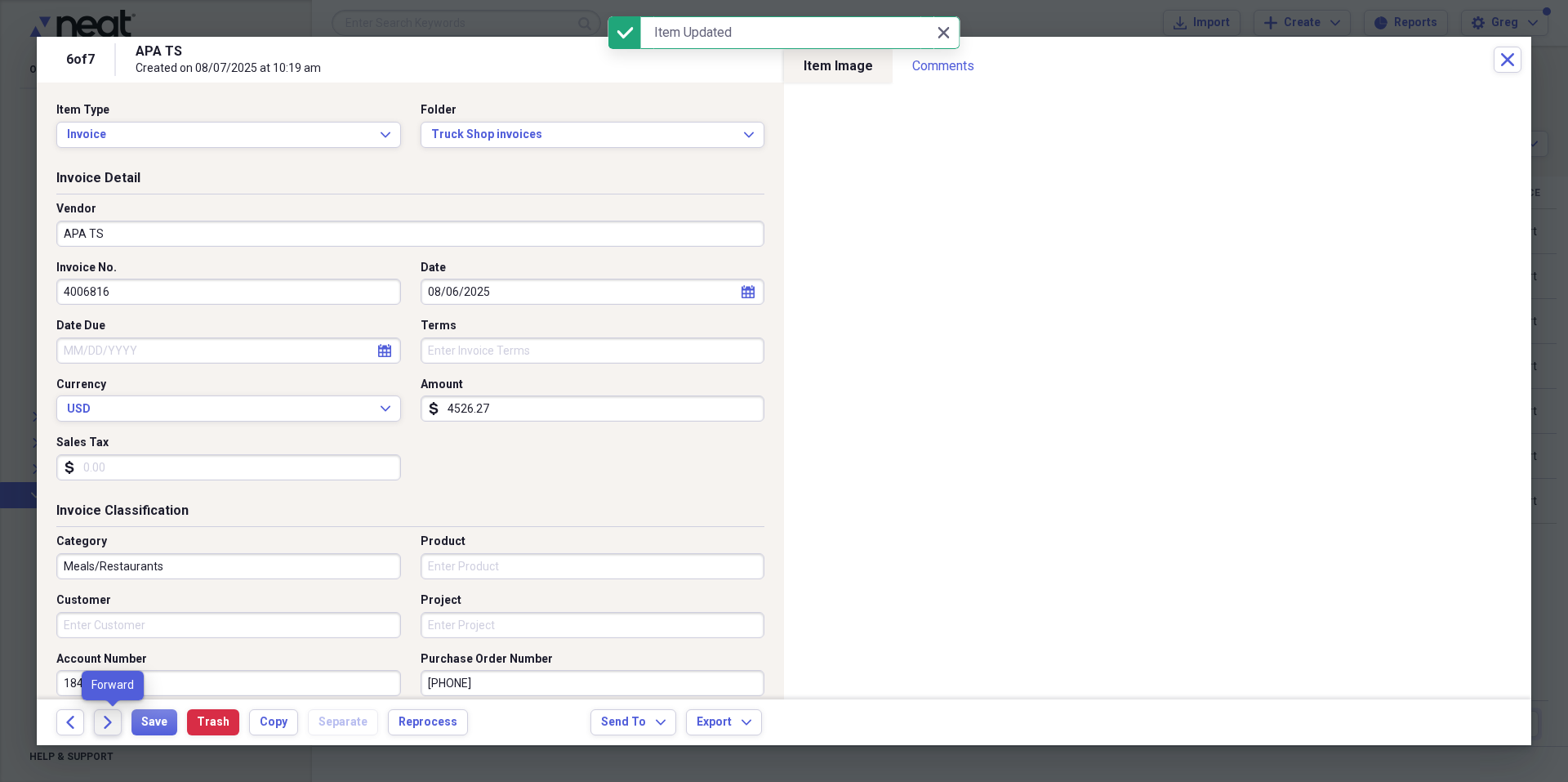 click 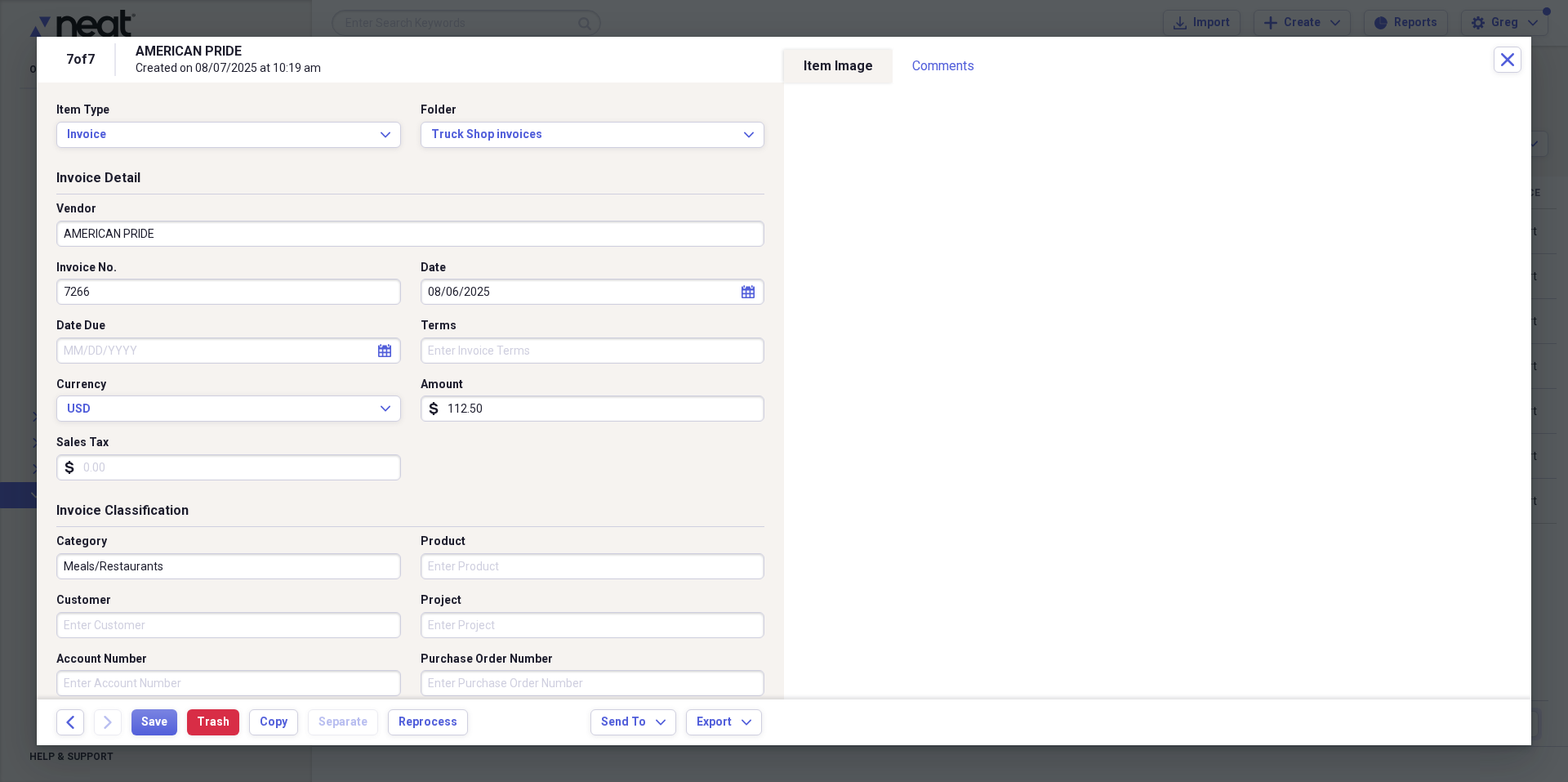 click on "AMERICAN PRIDE" at bounding box center (410, 234) 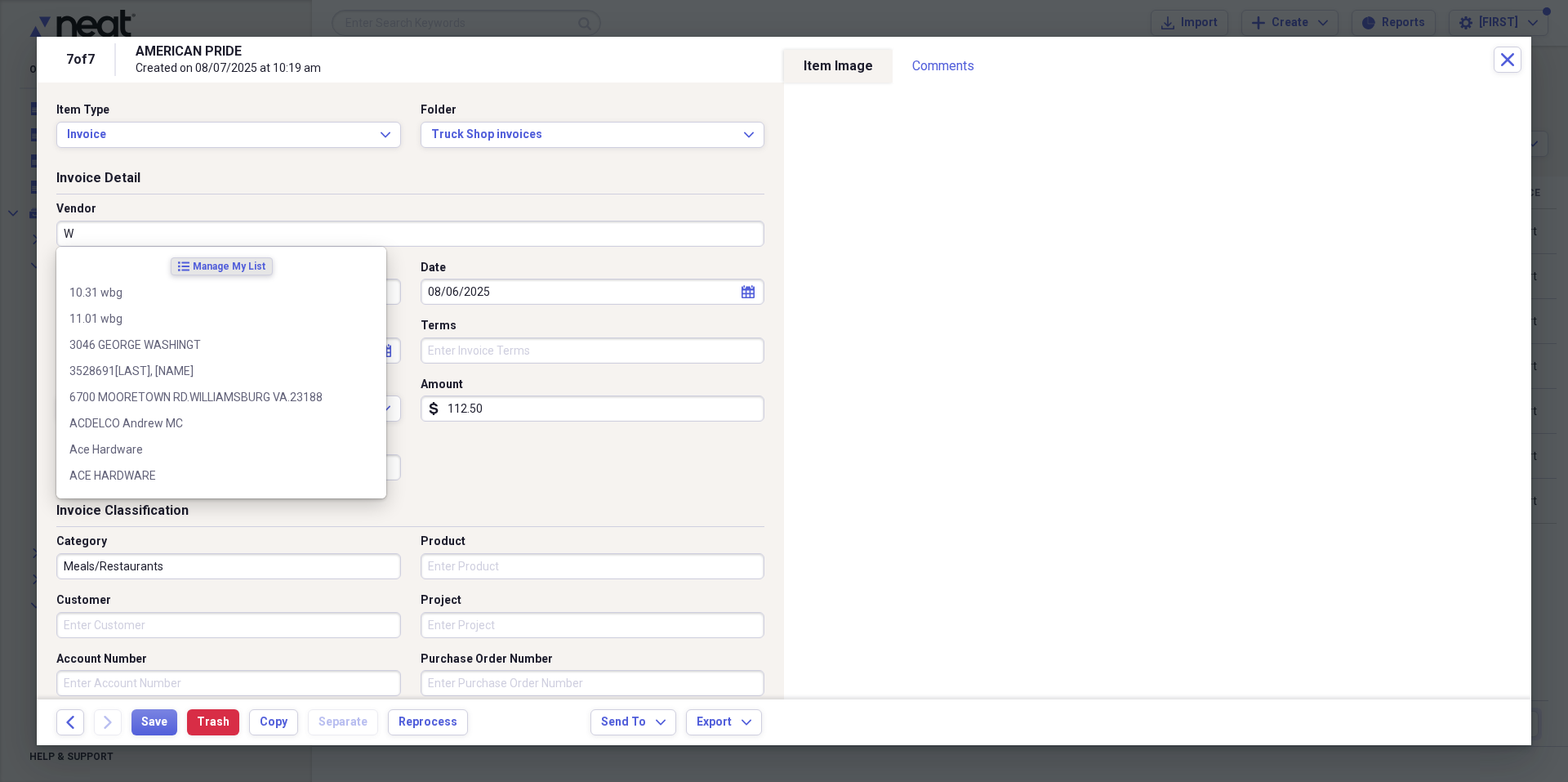 scroll, scrollTop: 0, scrollLeft: 0, axis: both 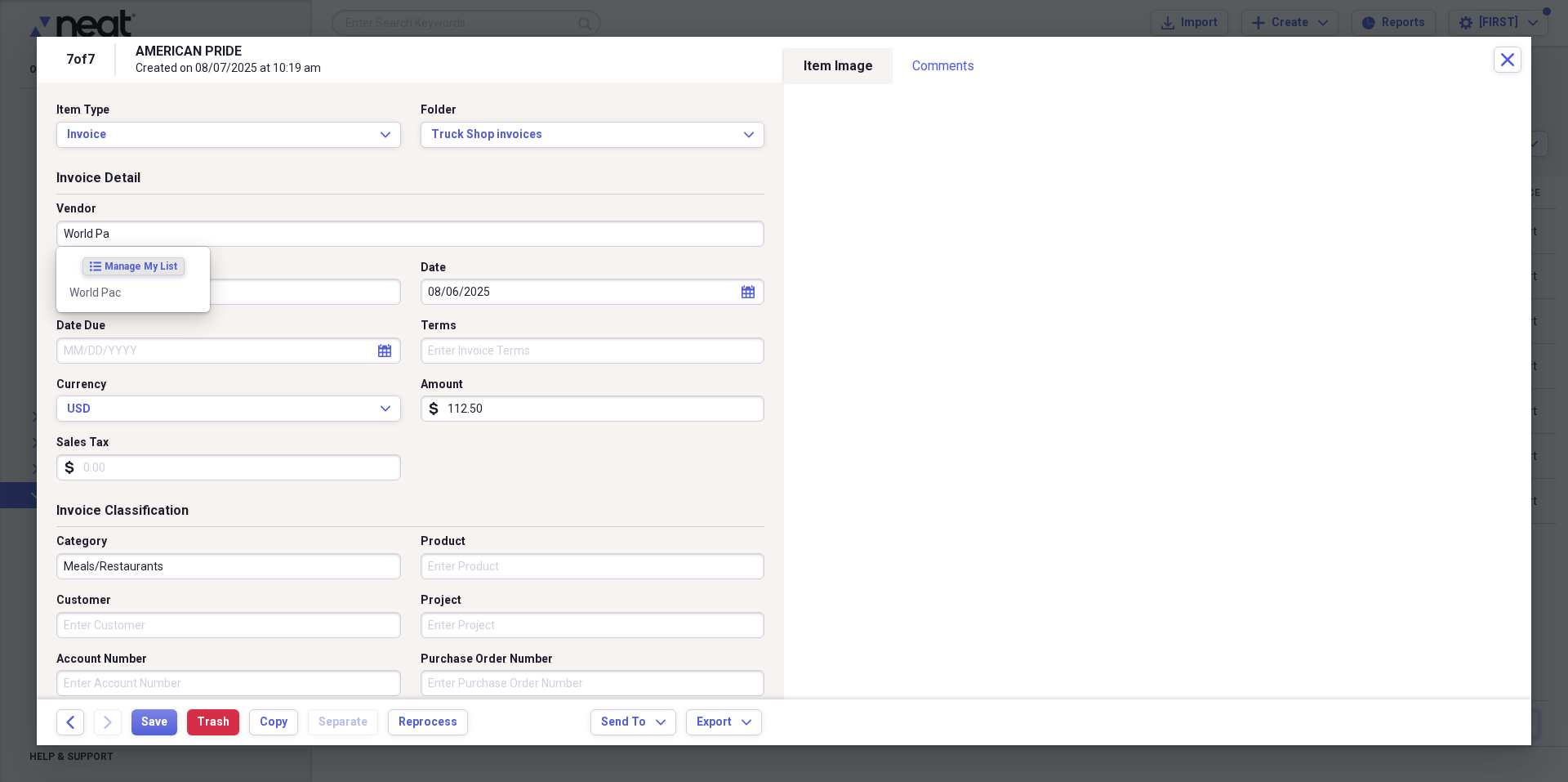 type on "World Pac" 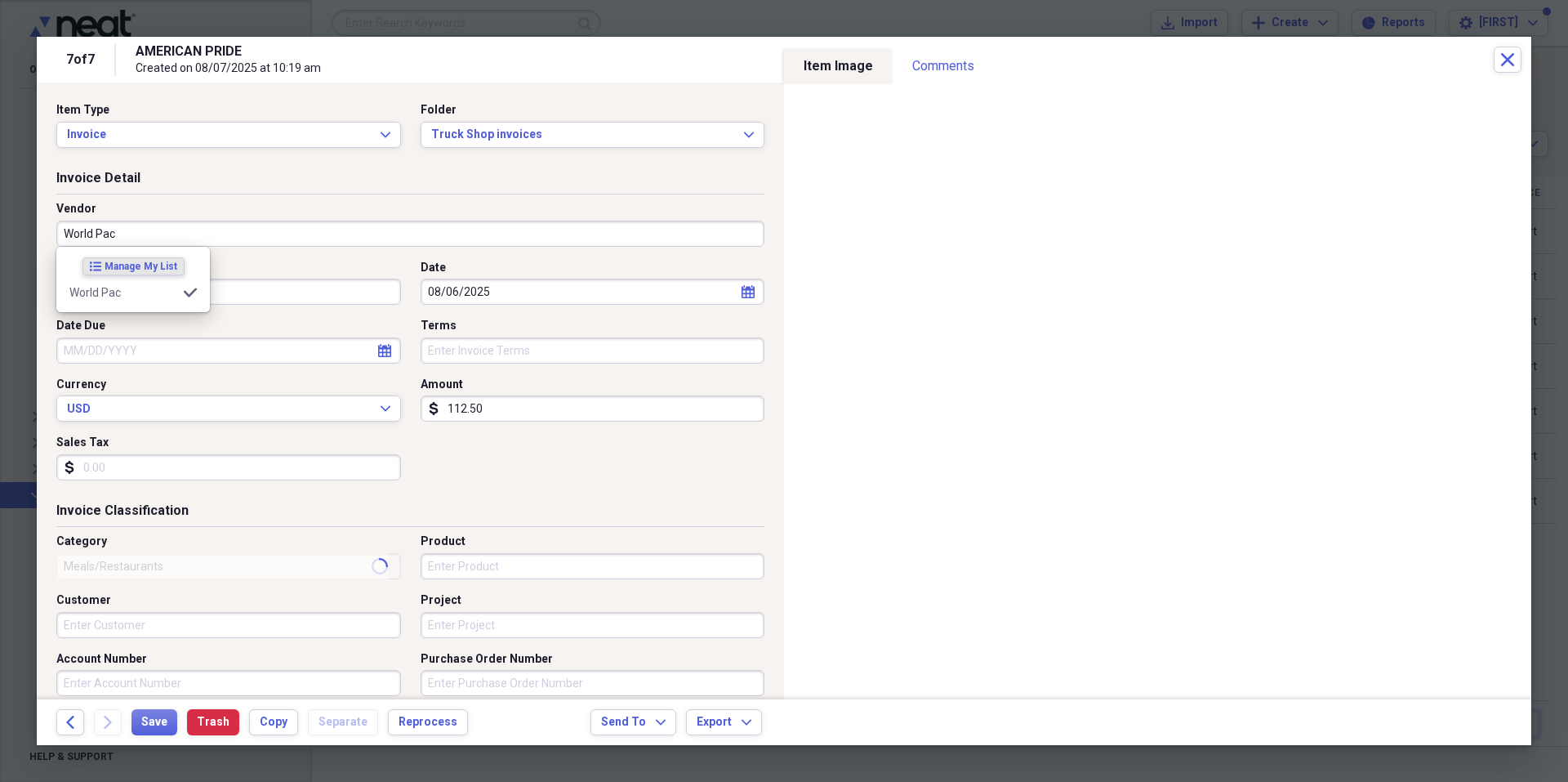 type on "Transportation" 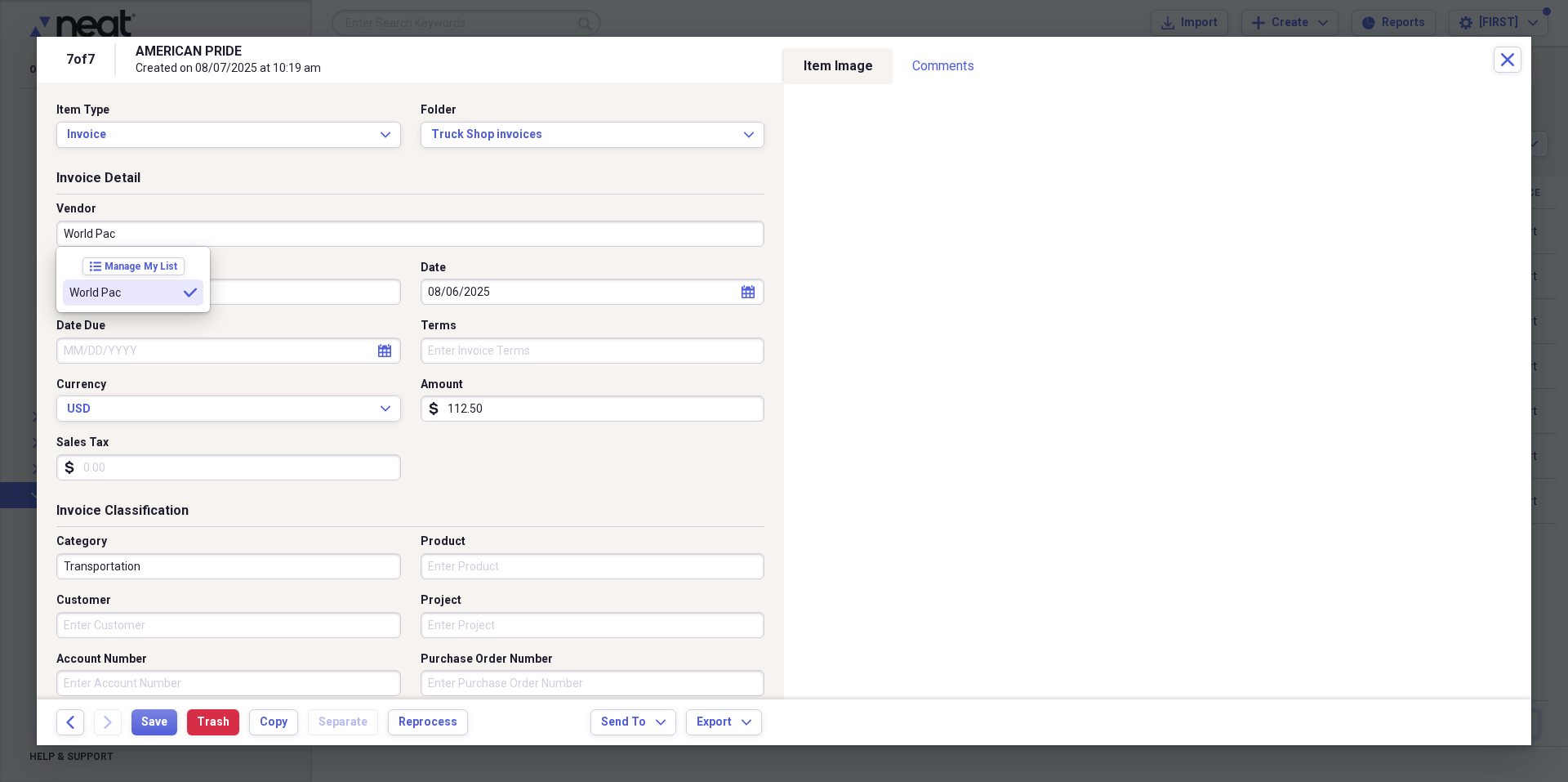 type on "World Pac" 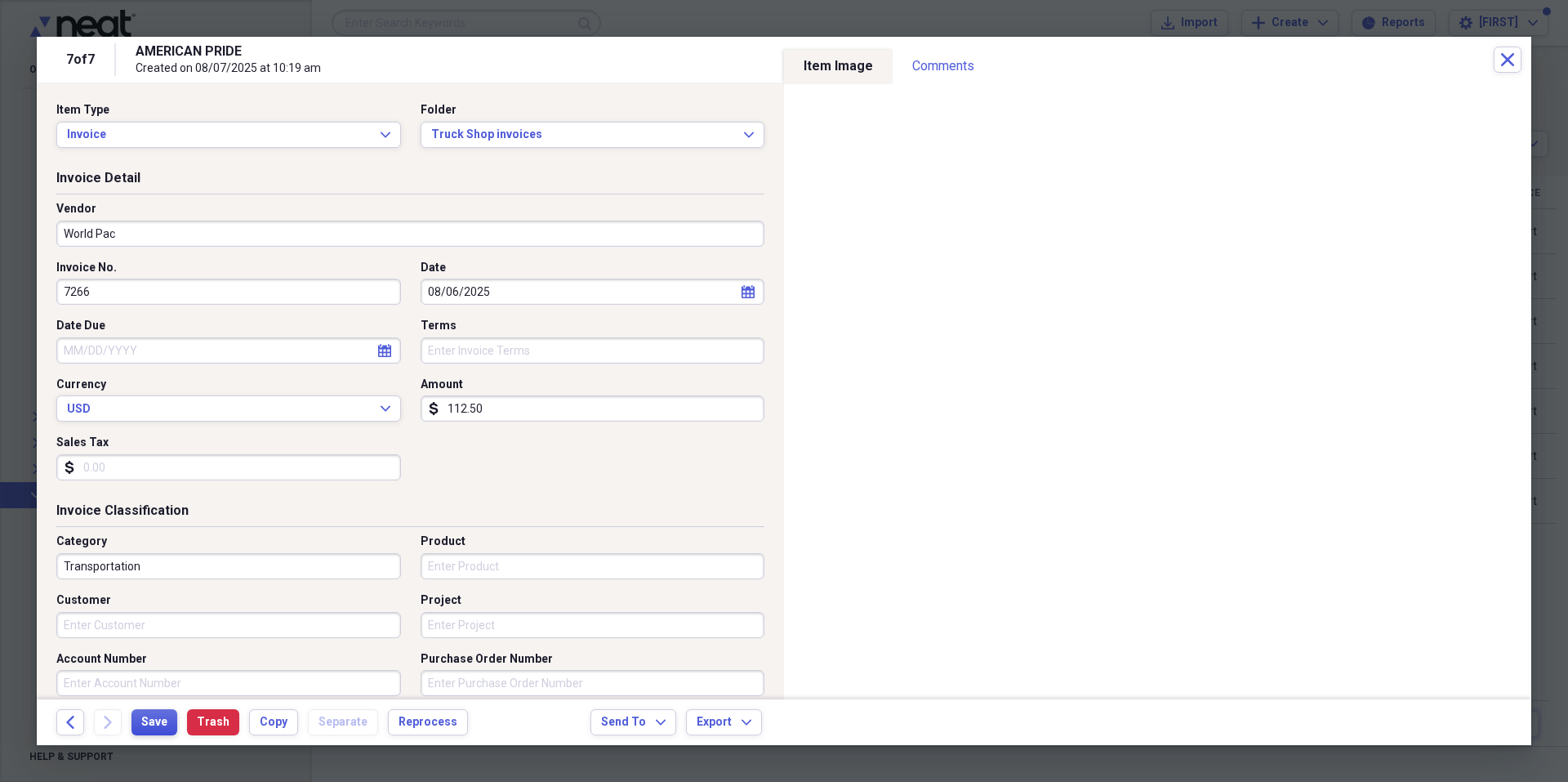 click on "Save" at bounding box center (154, 722) 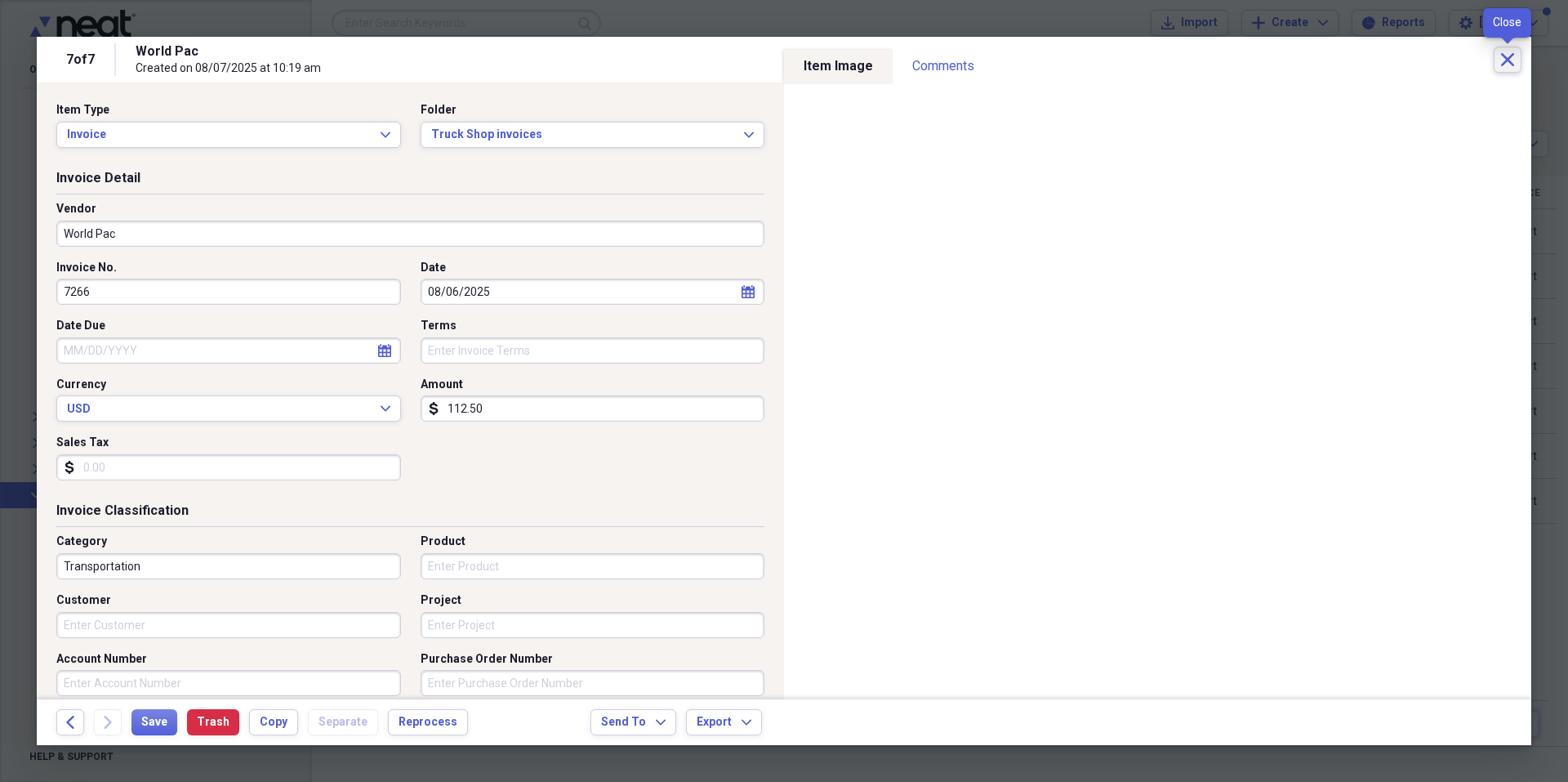 click on "Close" at bounding box center (1508, 60) 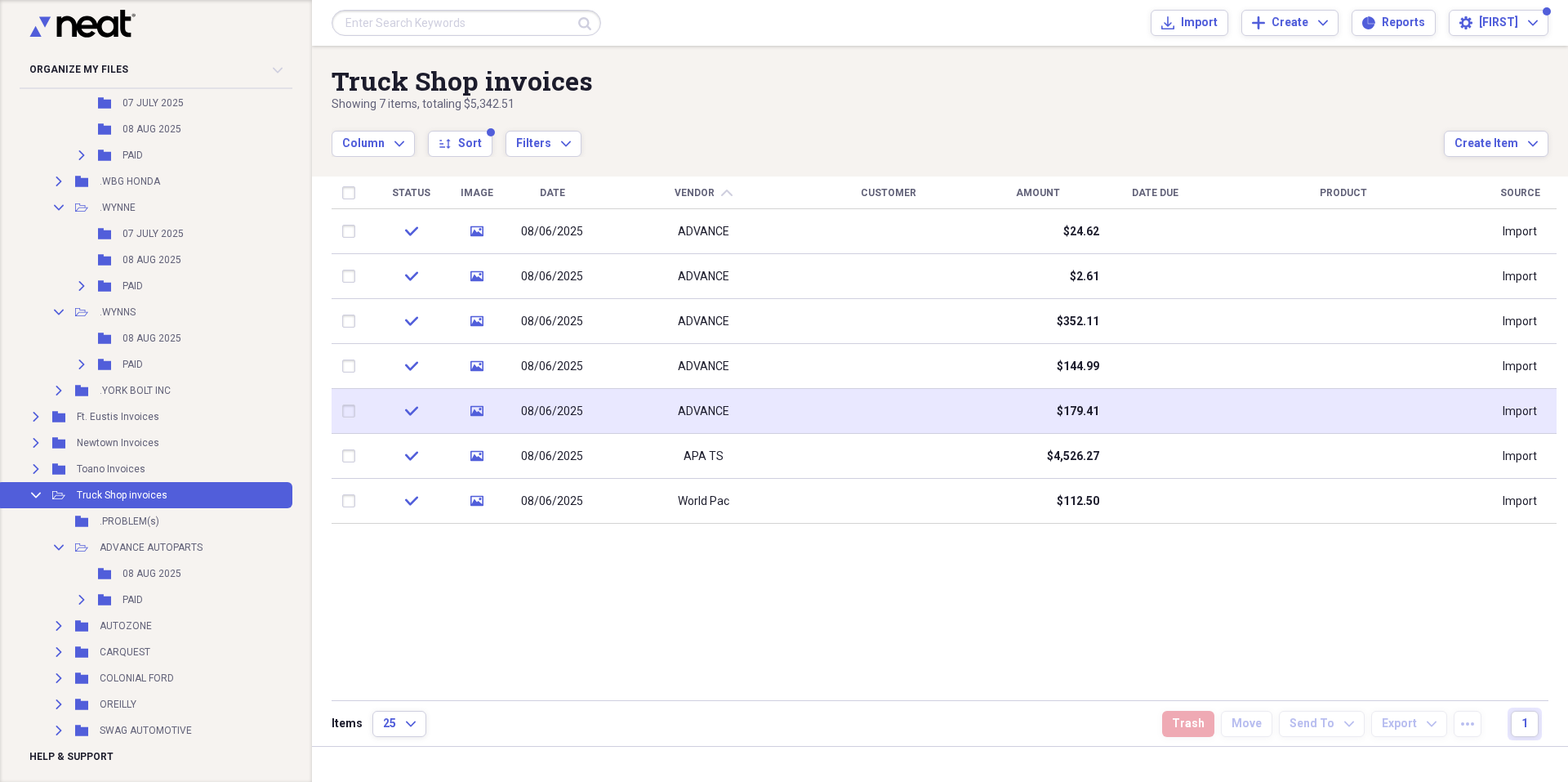 drag, startPoint x: 358, startPoint y: 413, endPoint x: 359, endPoint y: 404, distance: 9.055385 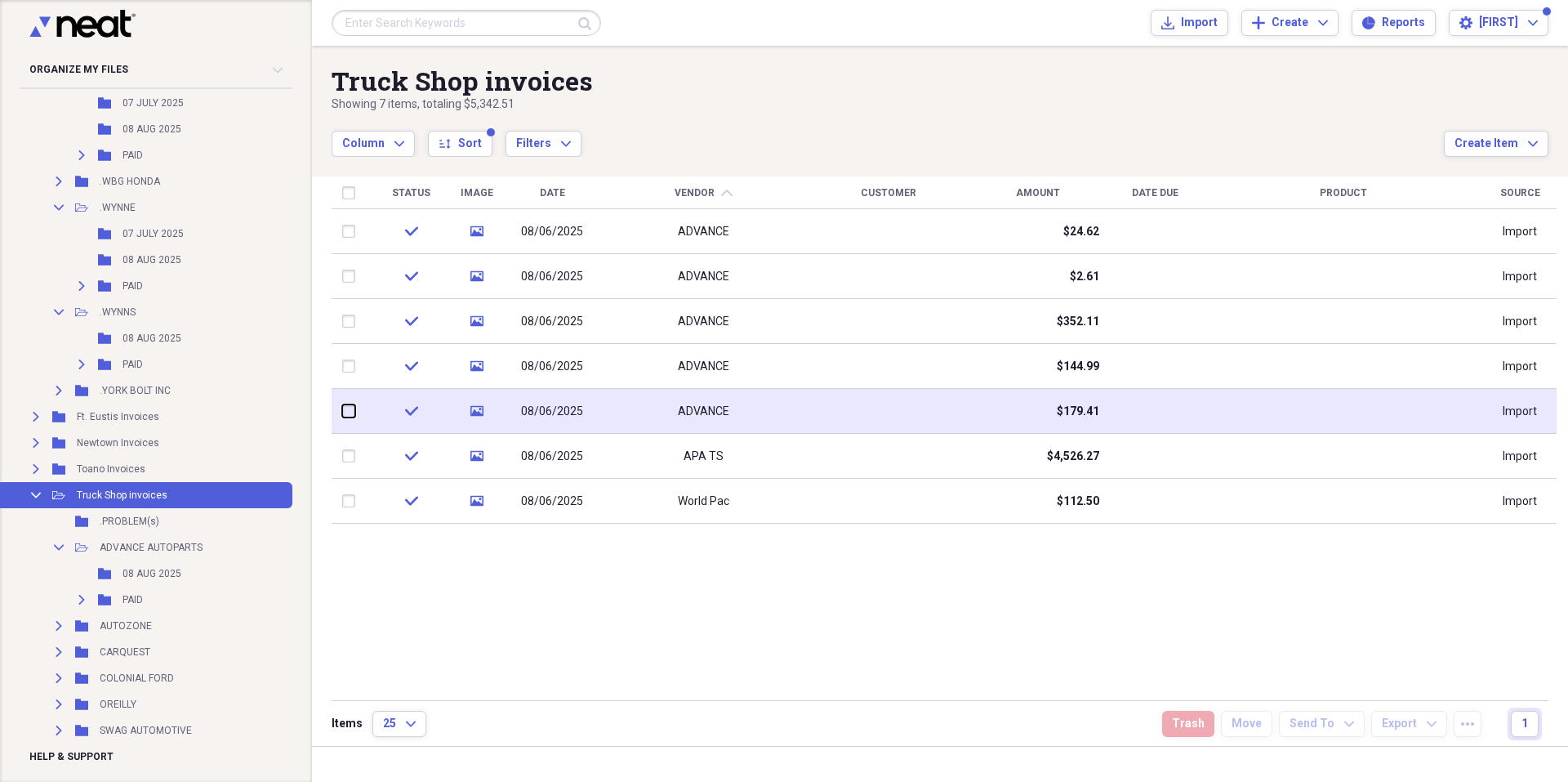 click at bounding box center [342, 411] 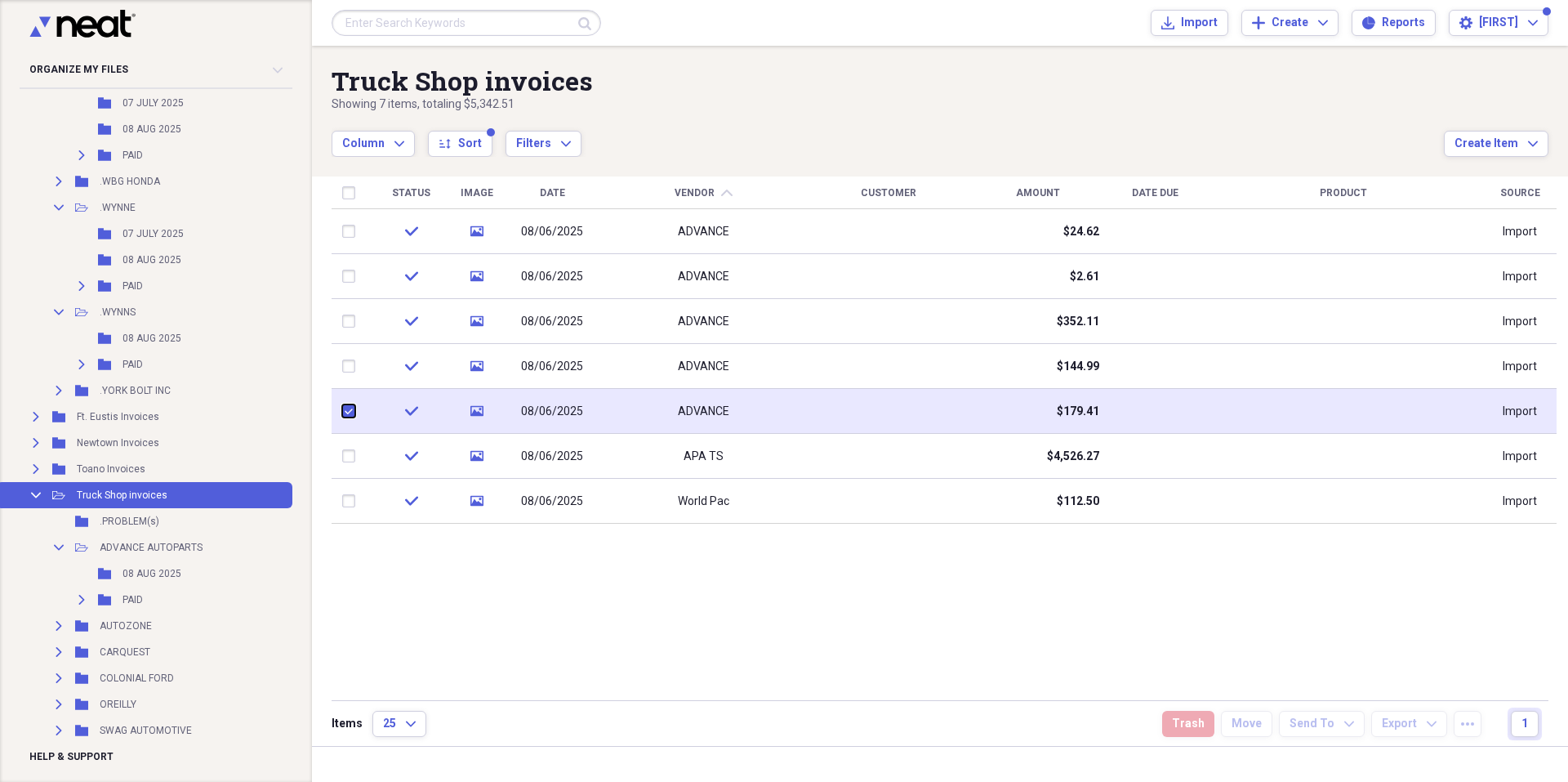 checkbox on "true" 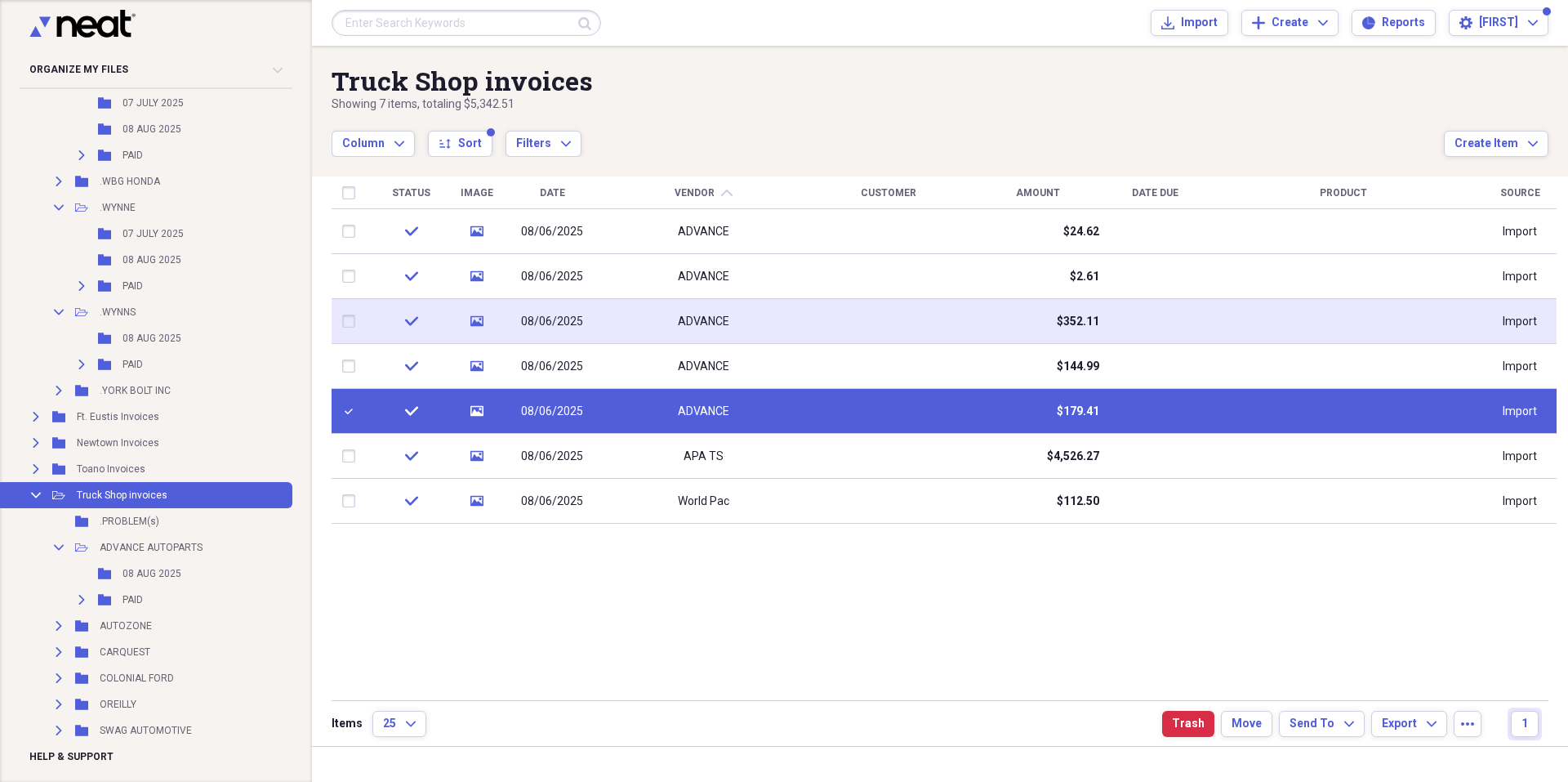 drag, startPoint x: 361, startPoint y: 369, endPoint x: 361, endPoint y: 337, distance: 32 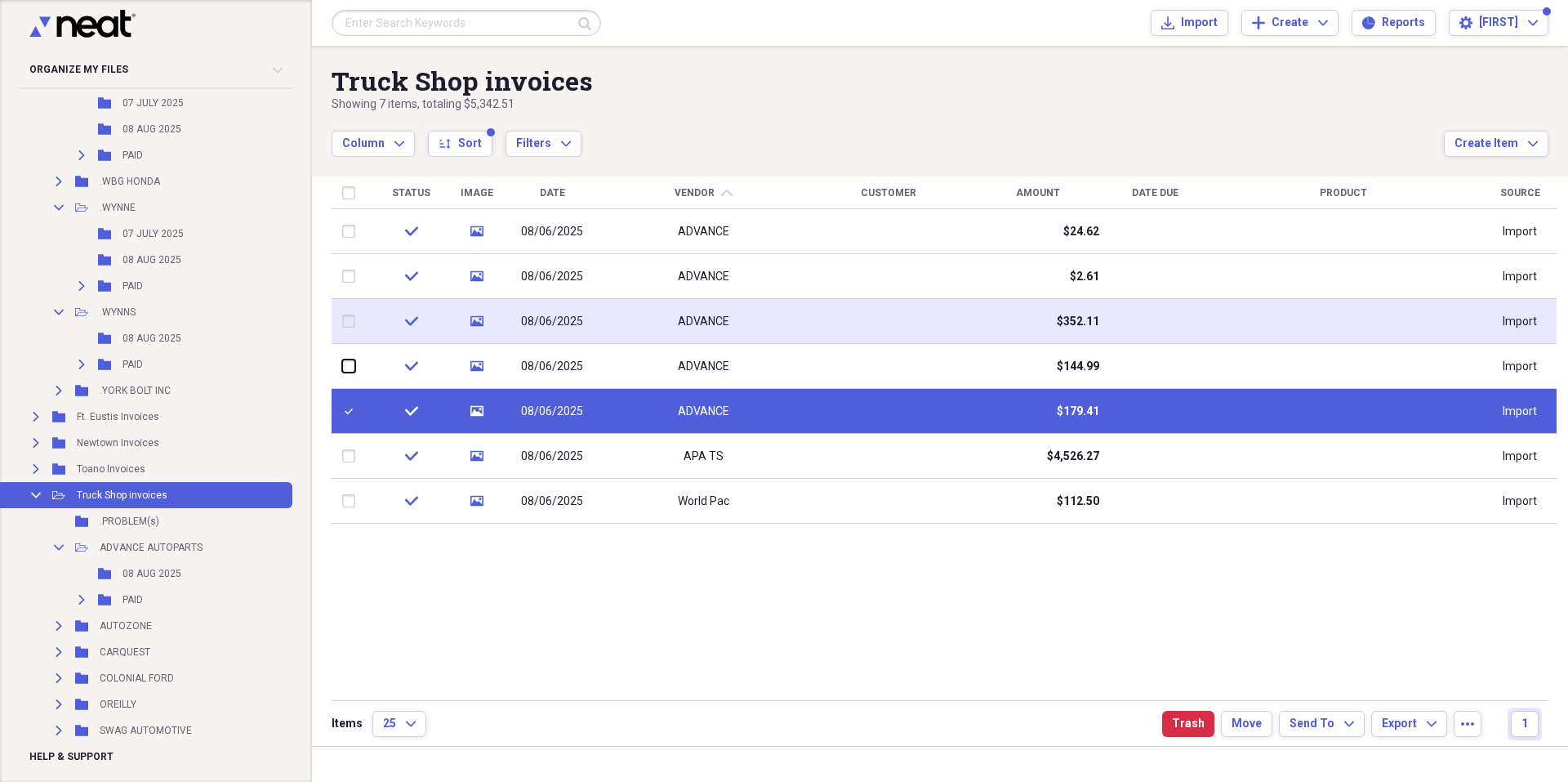 click at bounding box center [342, 366] 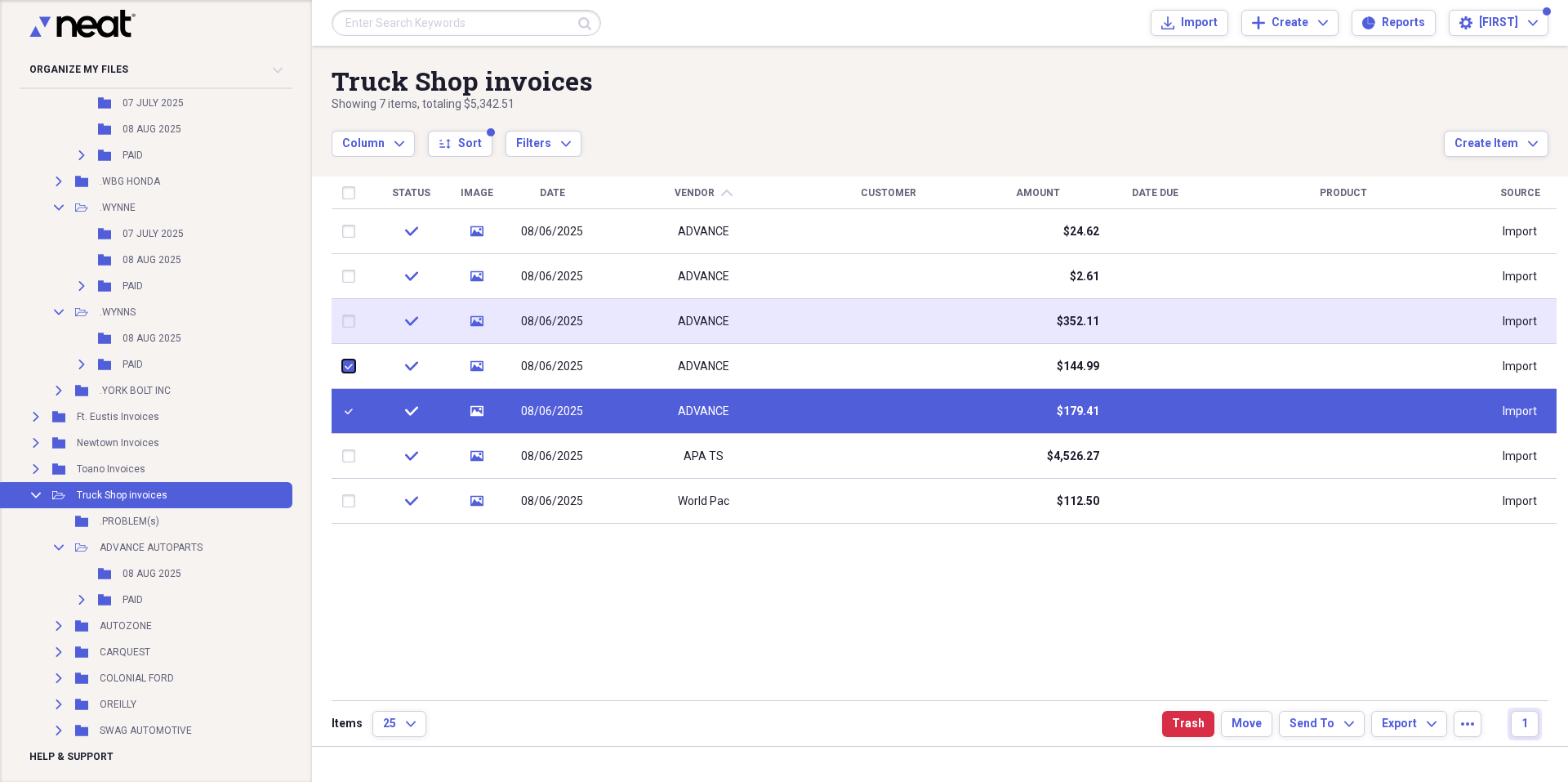 checkbox on "true" 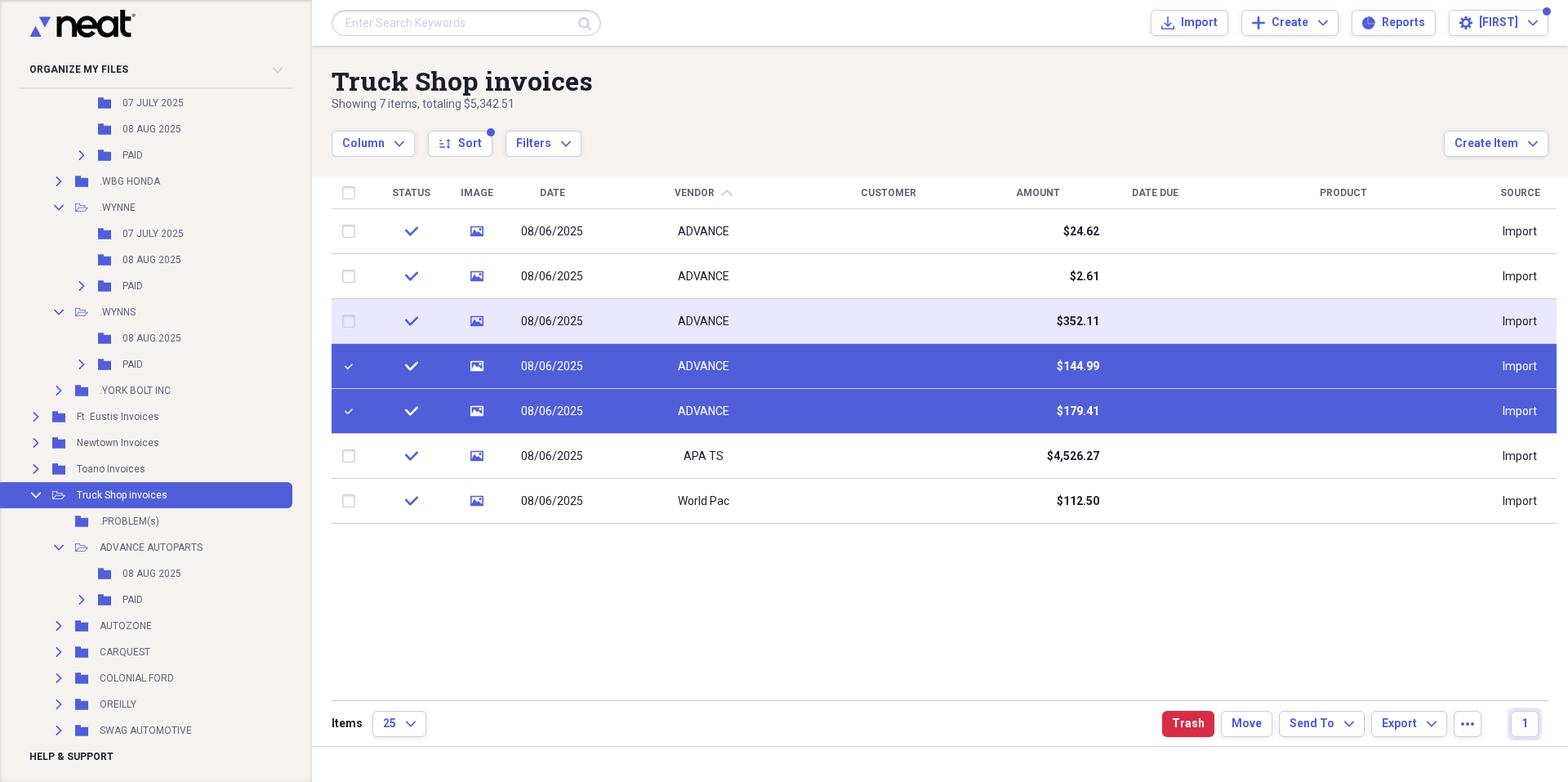 click at bounding box center (352, 321) 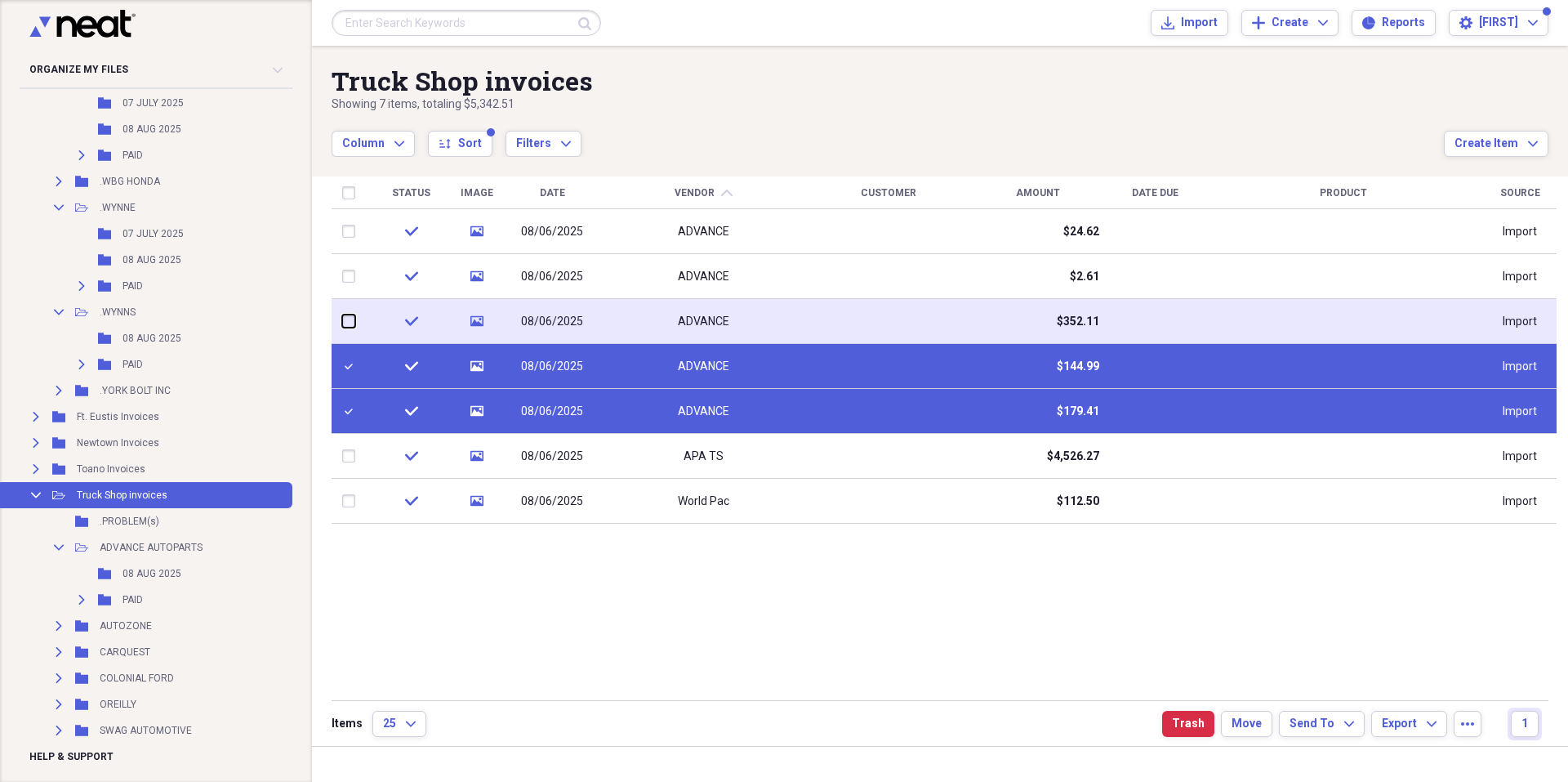 click at bounding box center (342, 321) 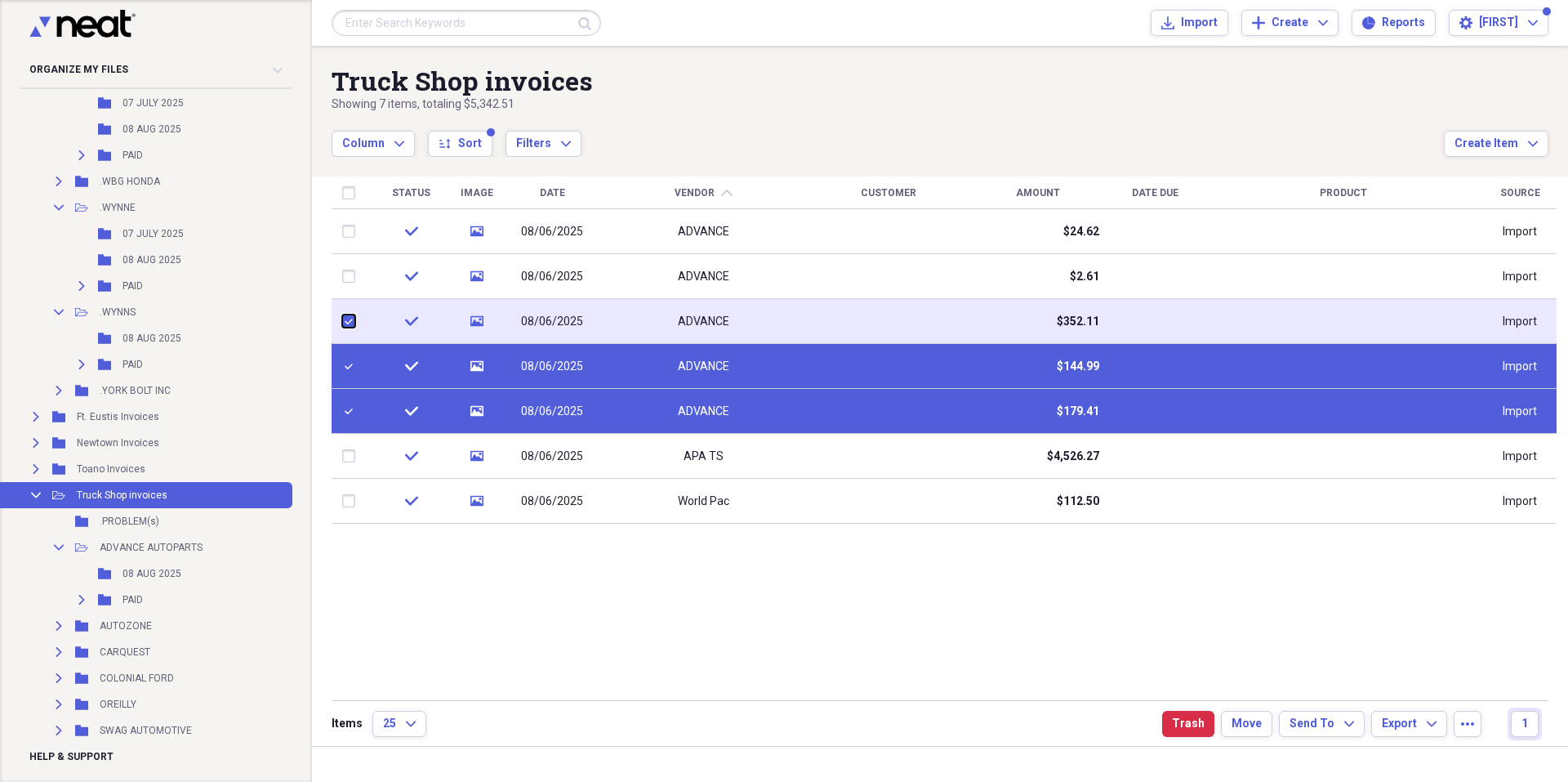 checkbox on "true" 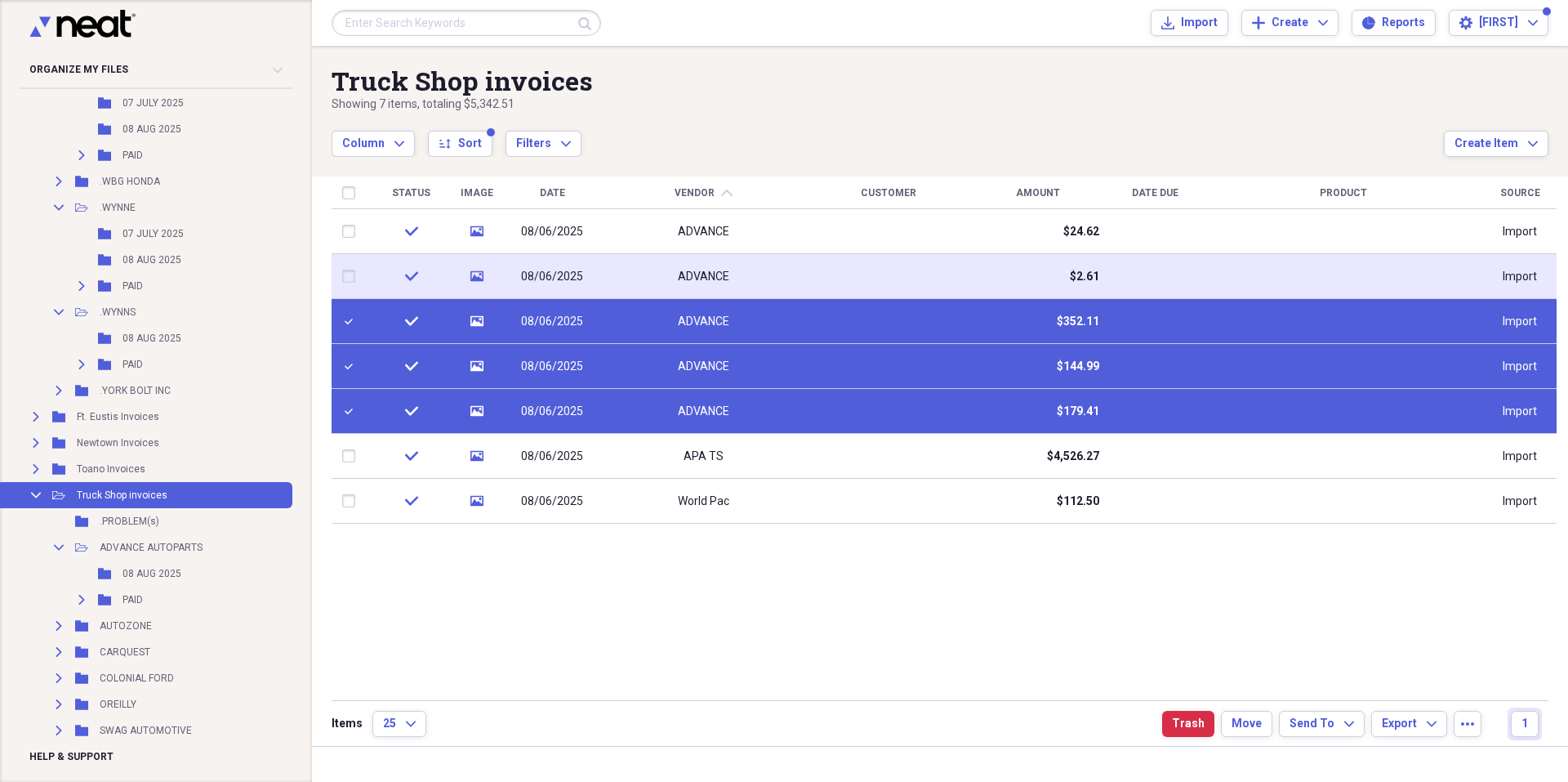 click at bounding box center (352, 276) 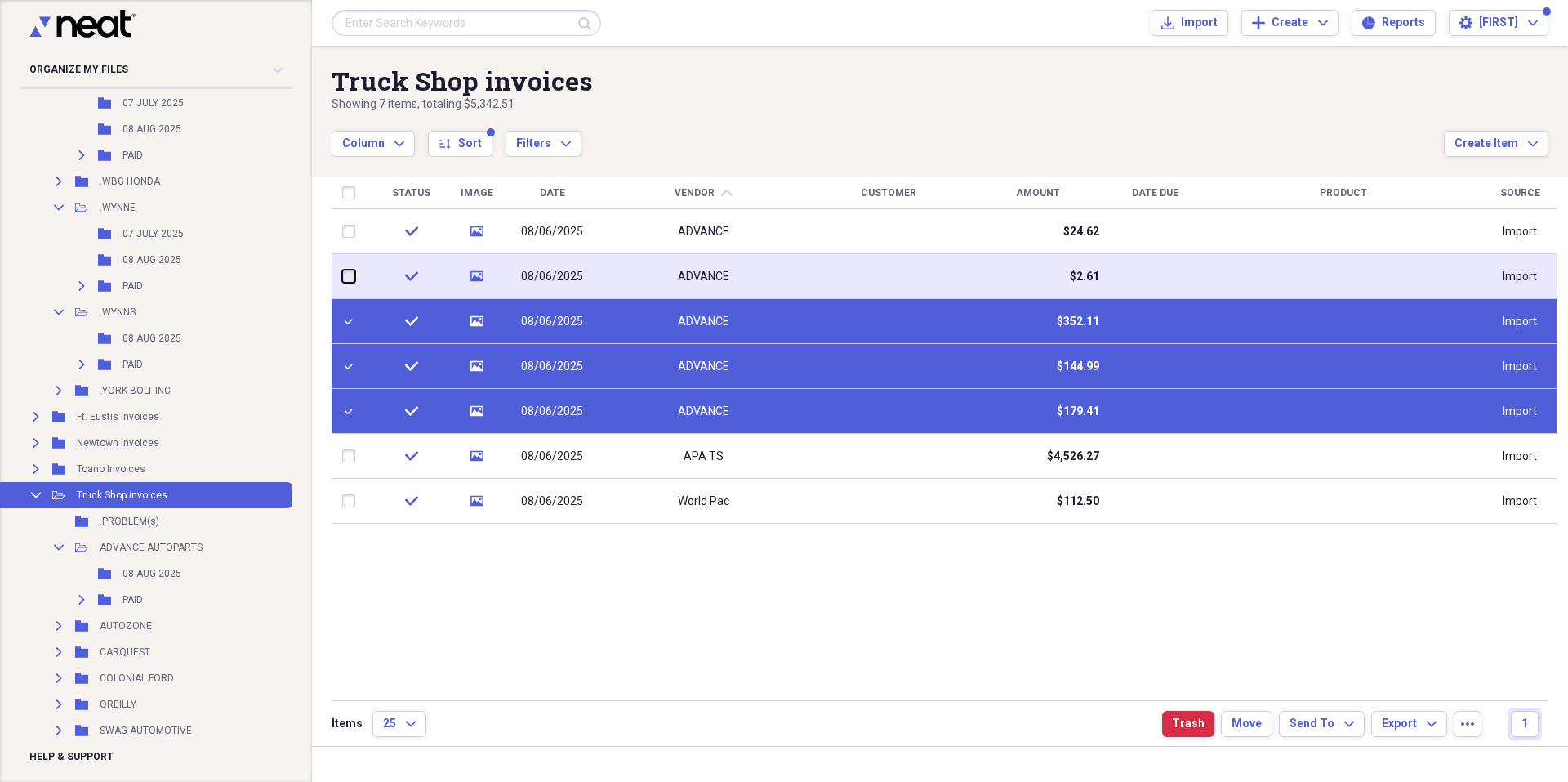 click at bounding box center (342, 276) 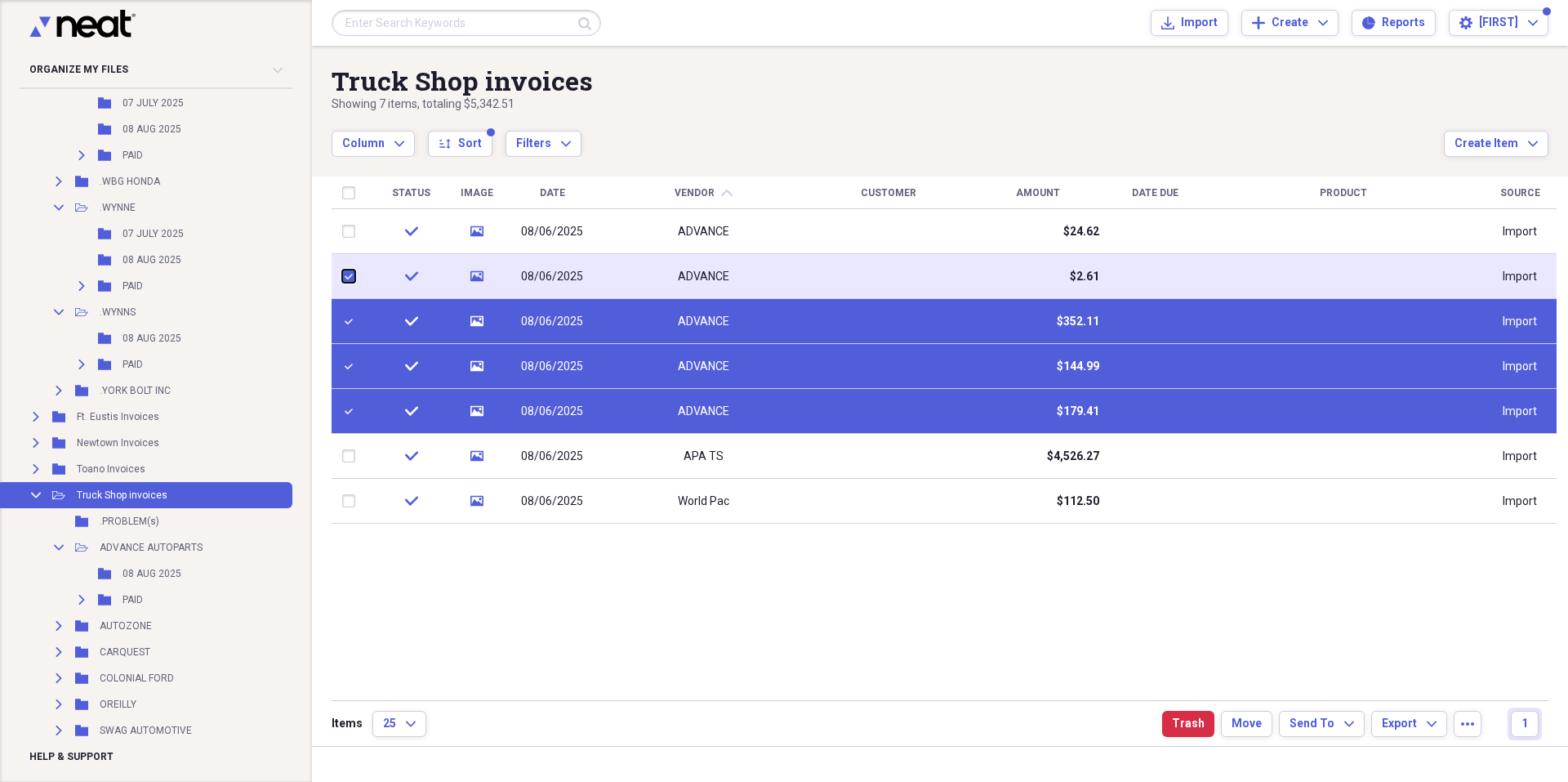 checkbox on "true" 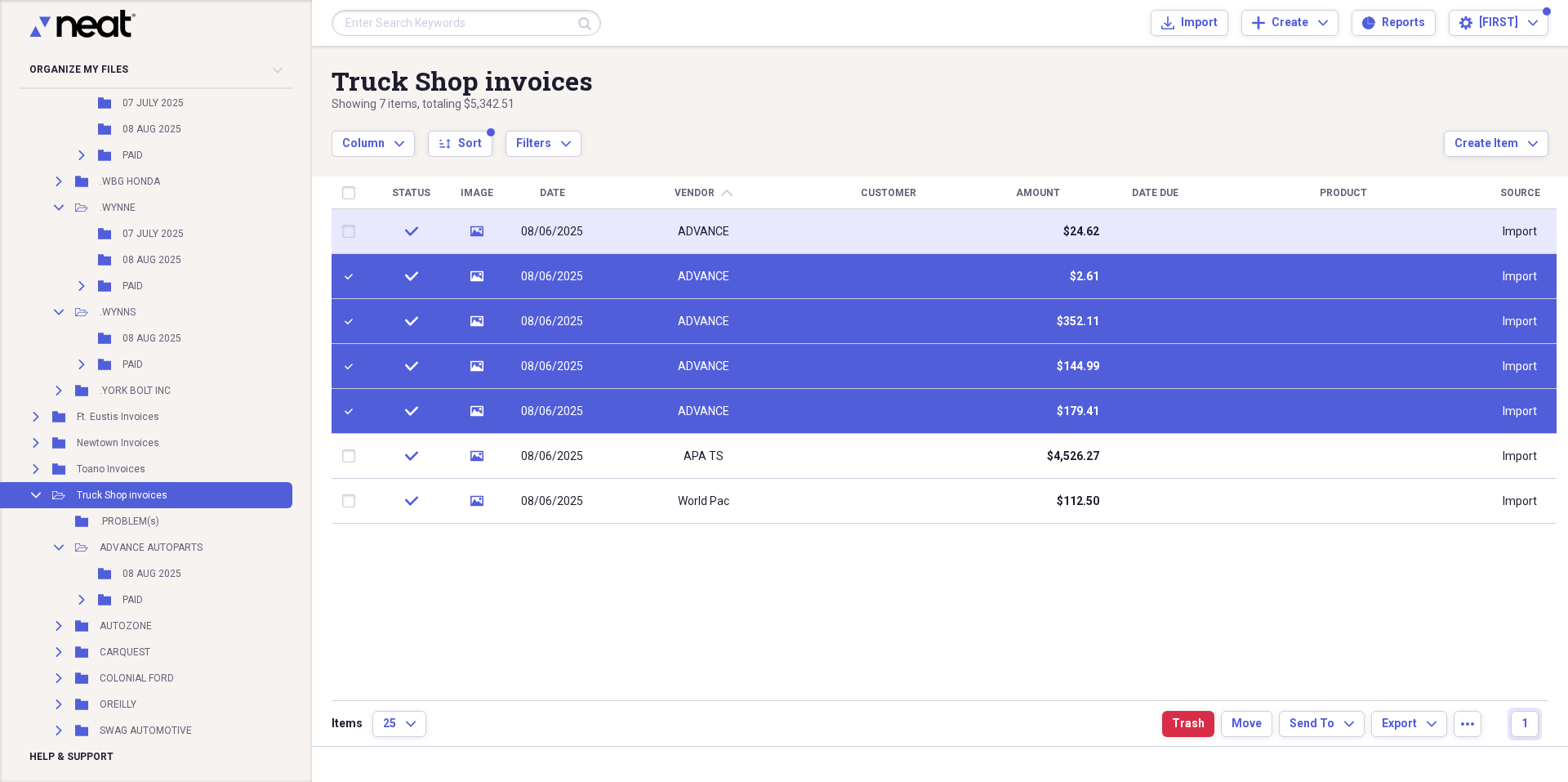 click at bounding box center [352, 231] 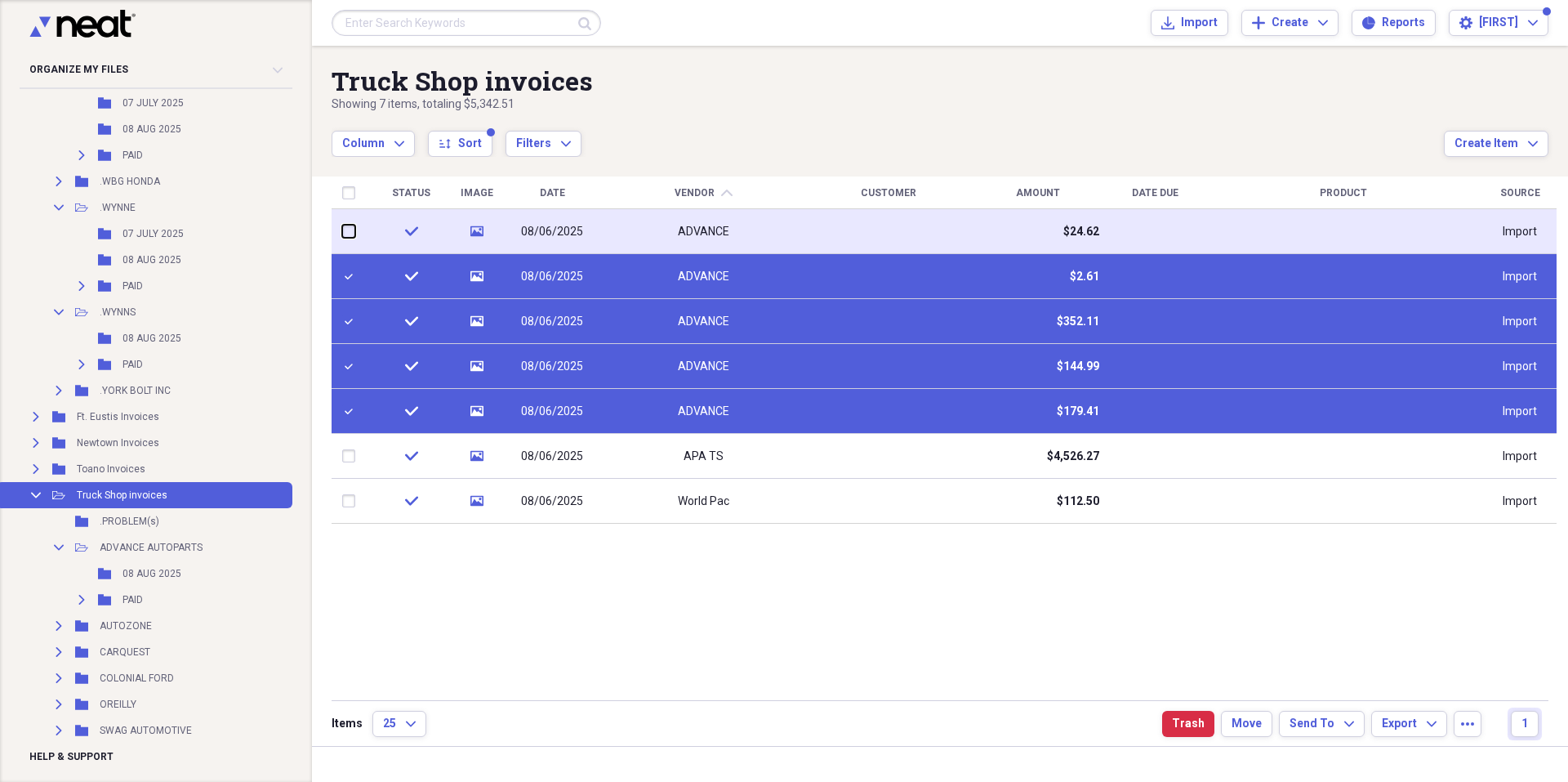 click at bounding box center (342, 231) 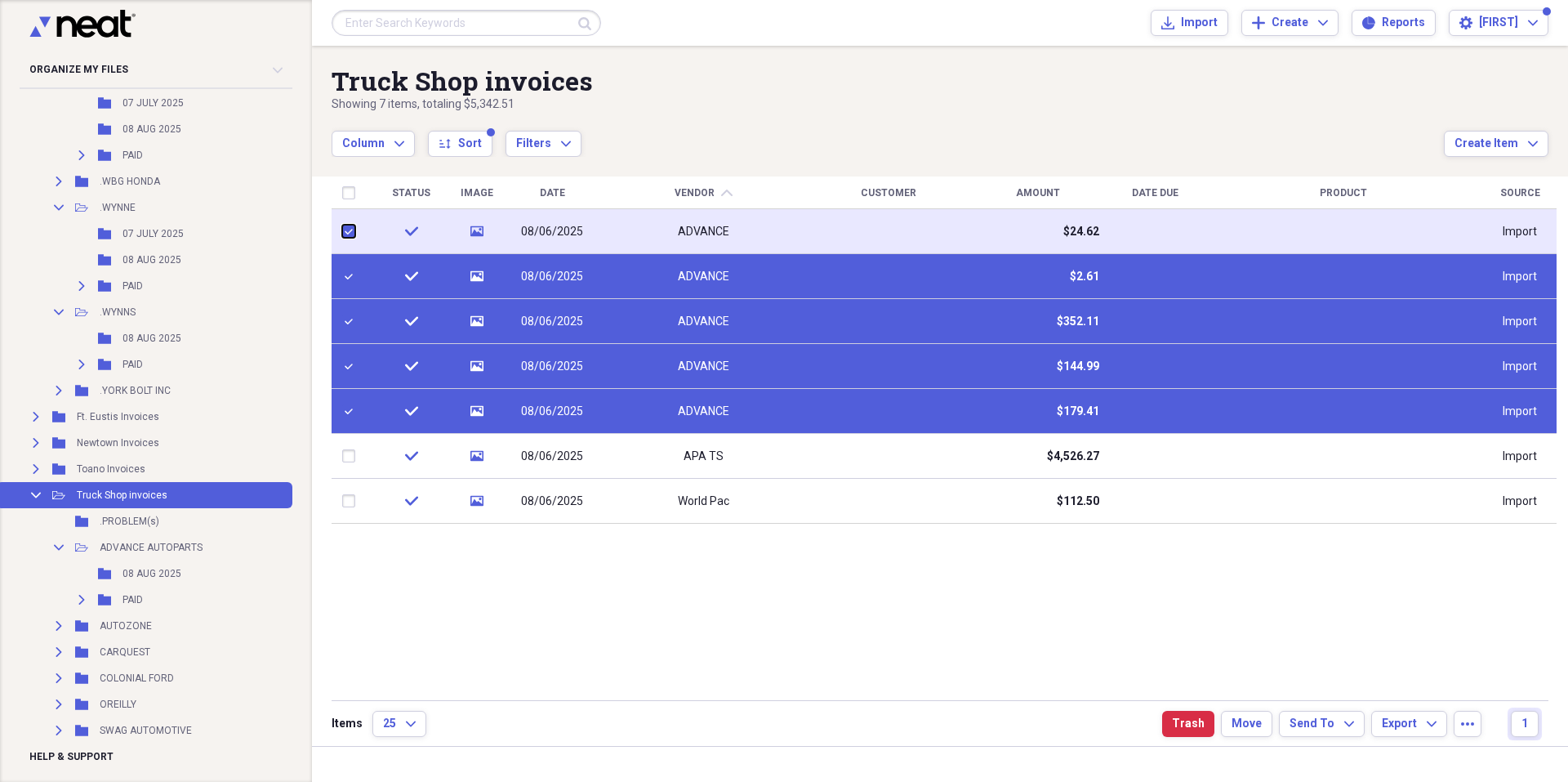 checkbox on "true" 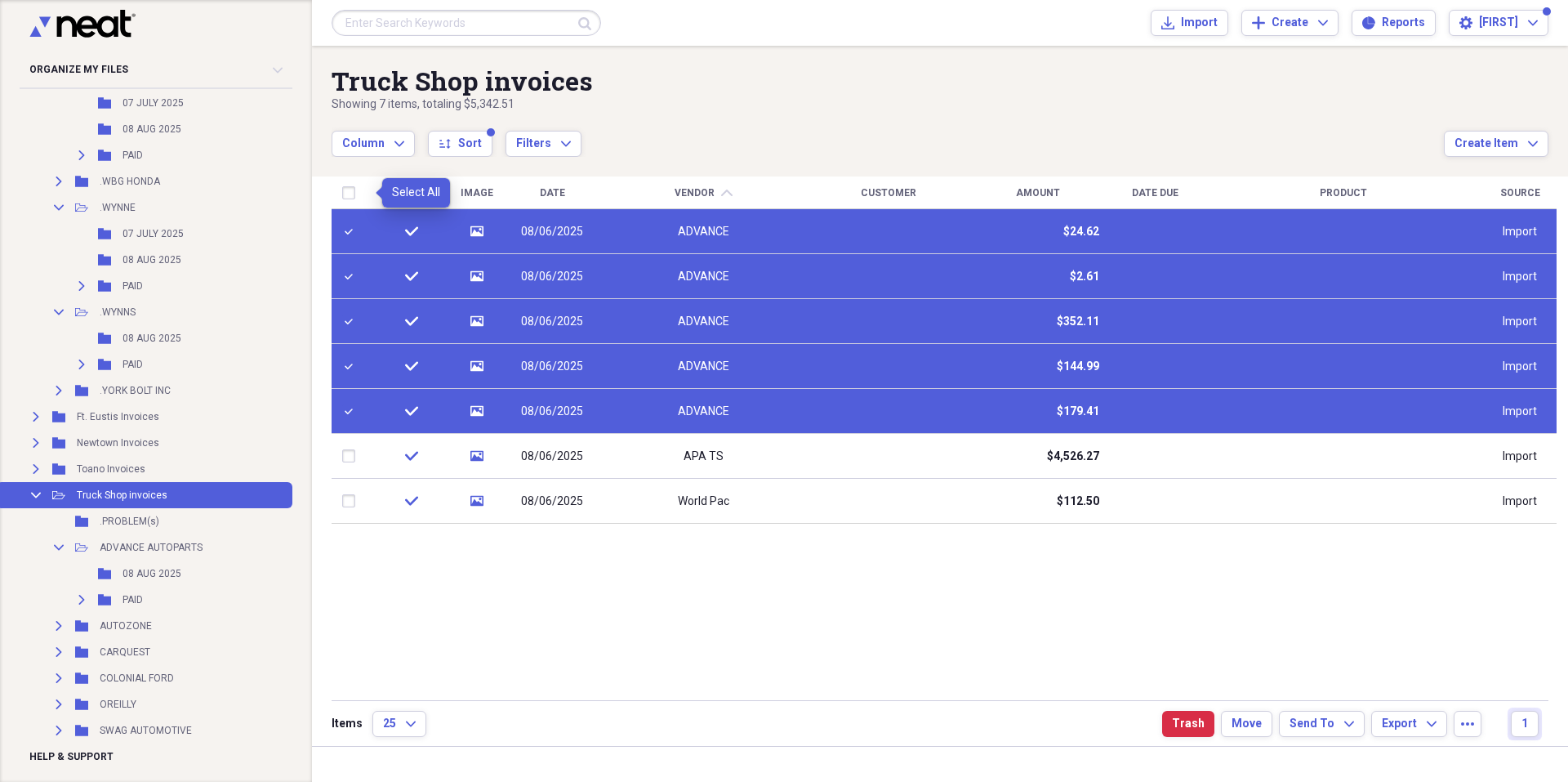 click at bounding box center [352, 193] 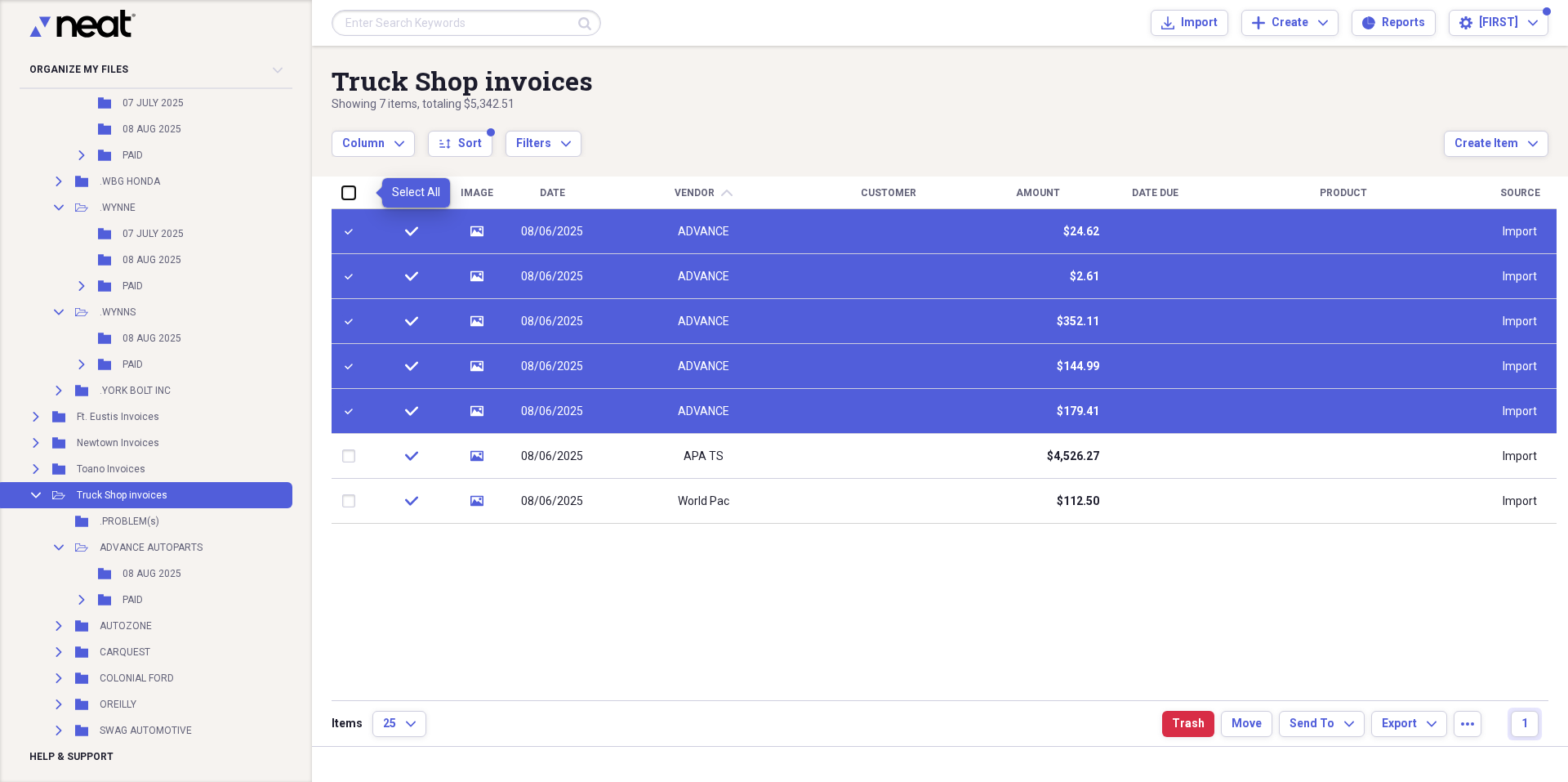 click at bounding box center (342, 192) 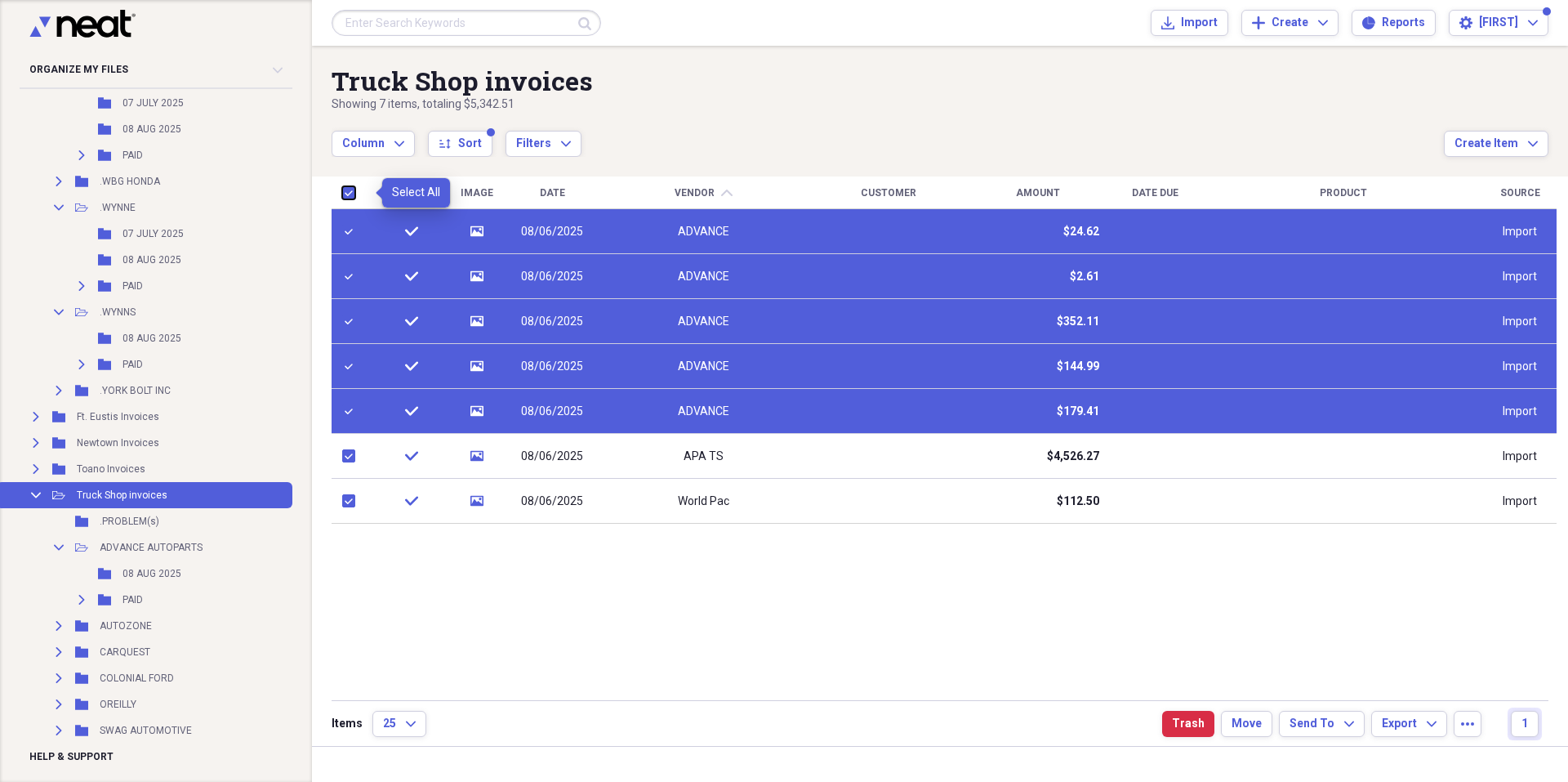 checkbox on "true" 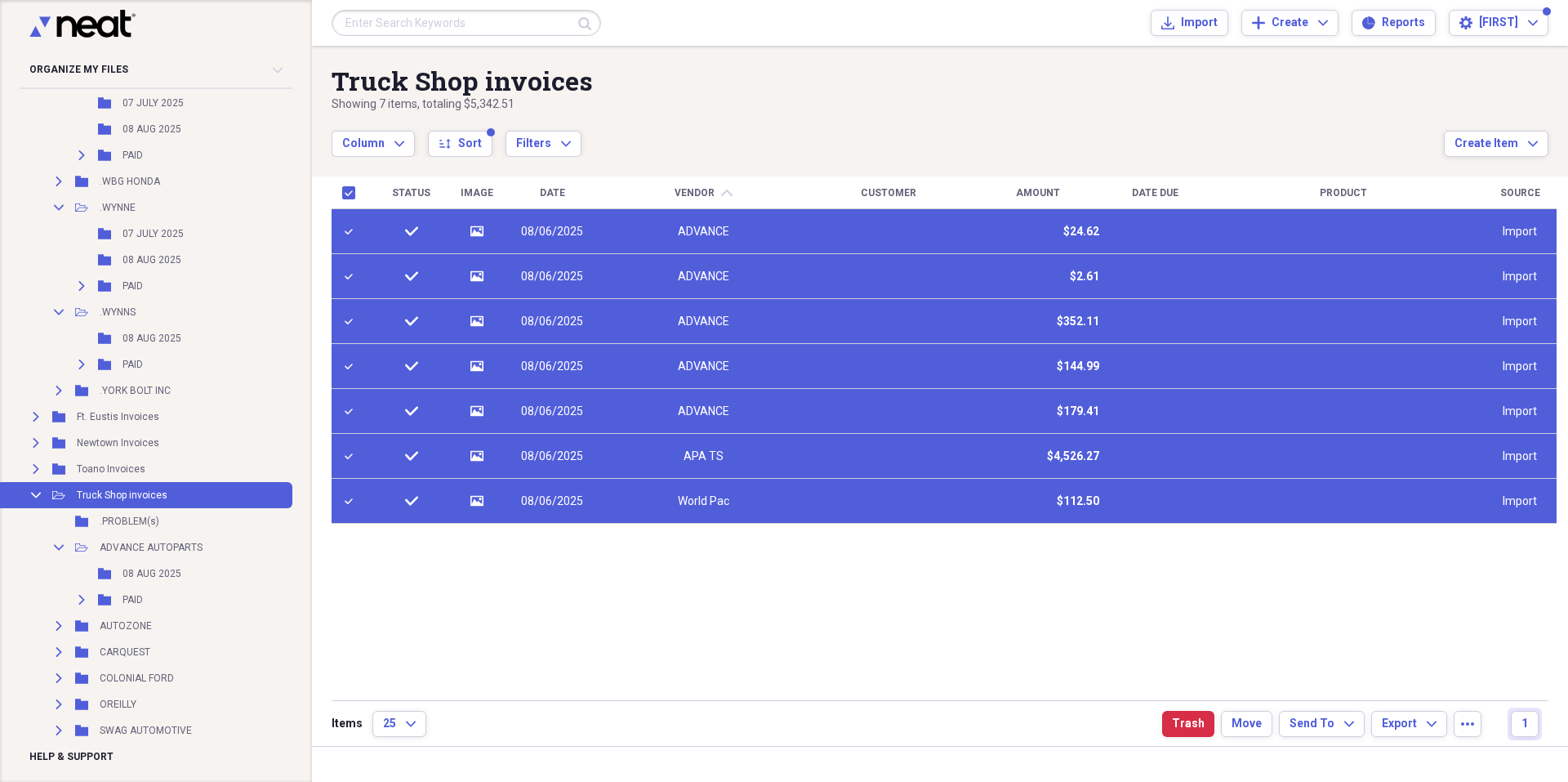 click at bounding box center (352, 456) 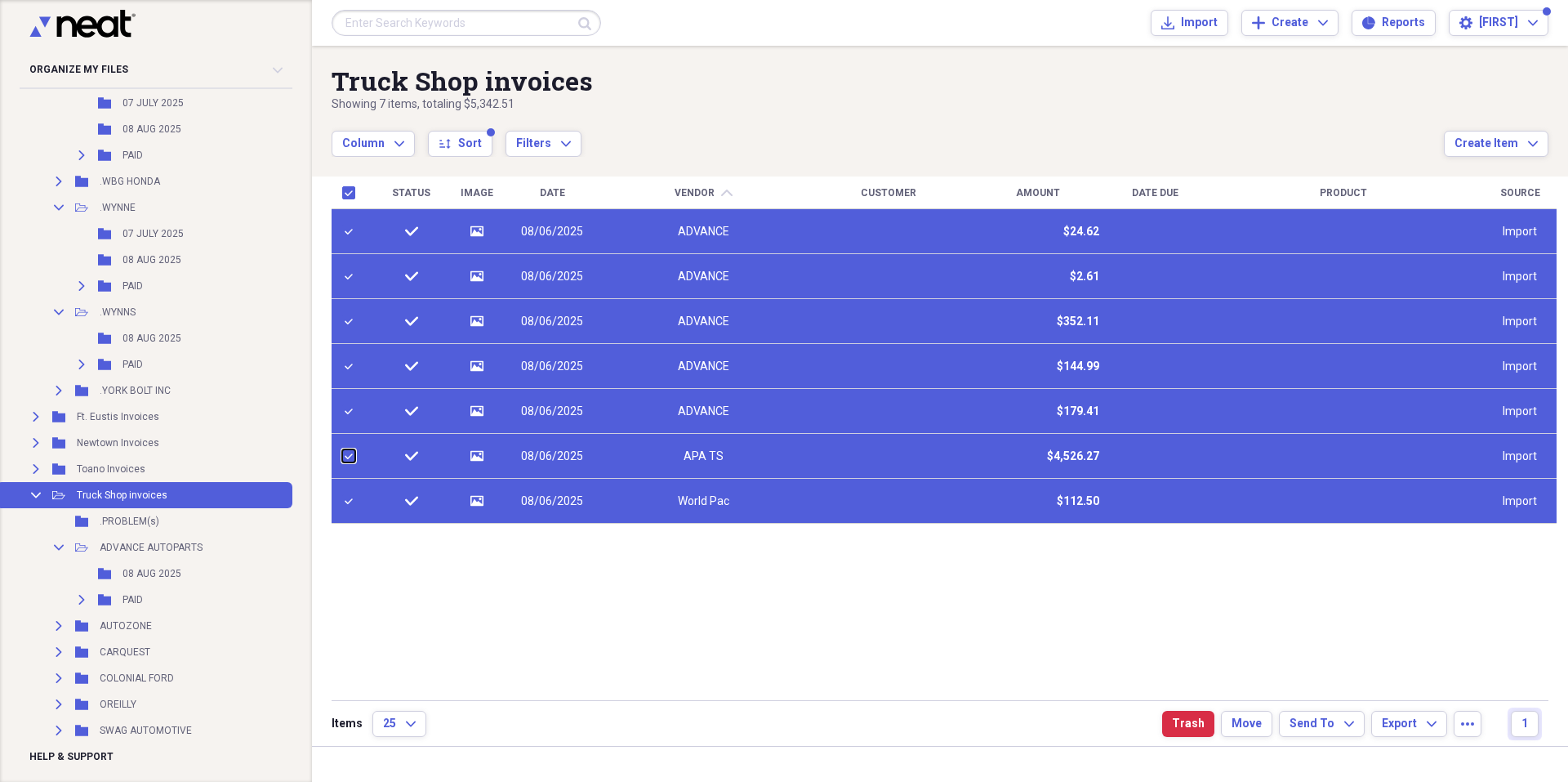 click at bounding box center (342, 456) 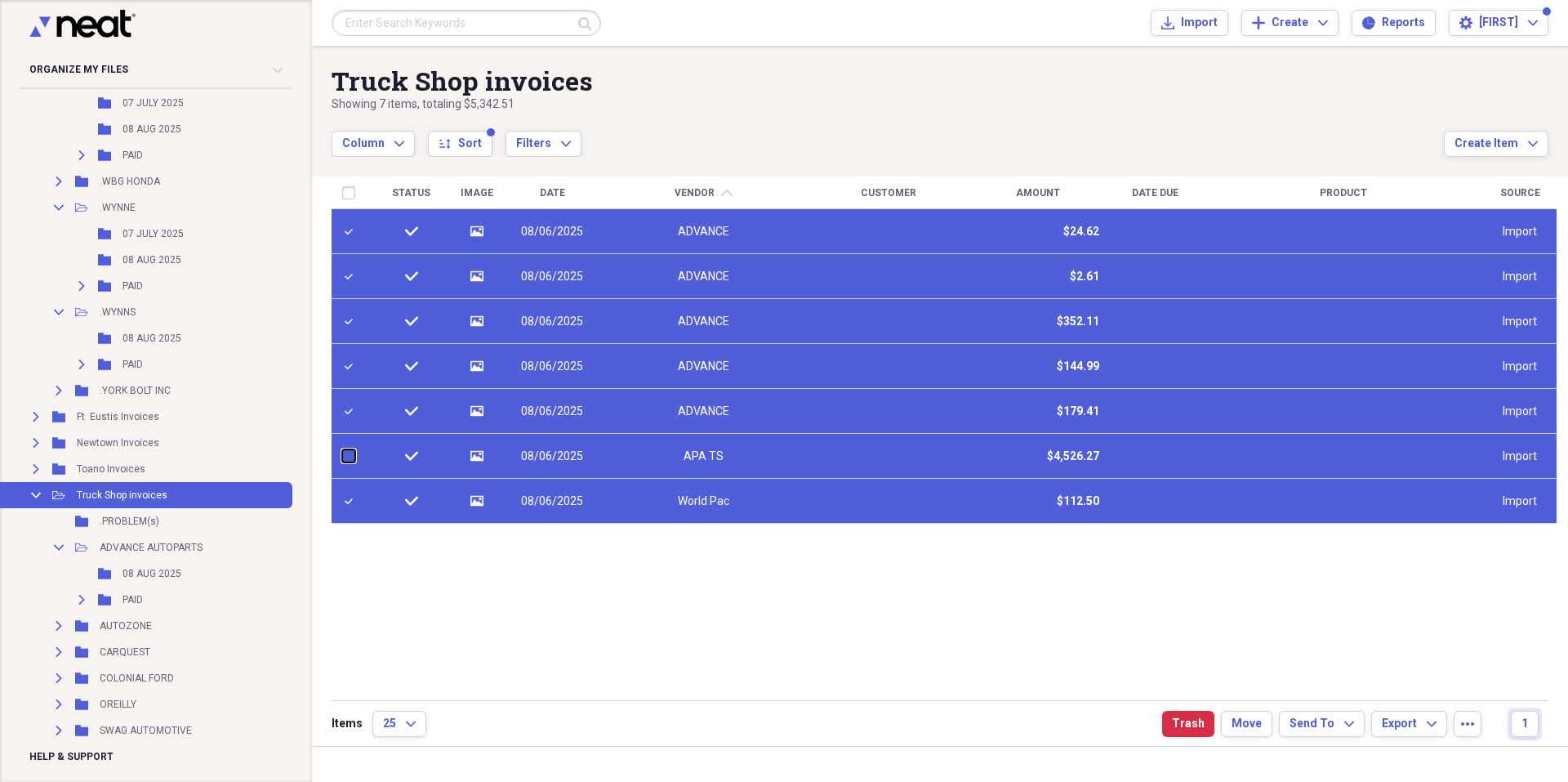 checkbox on "false" 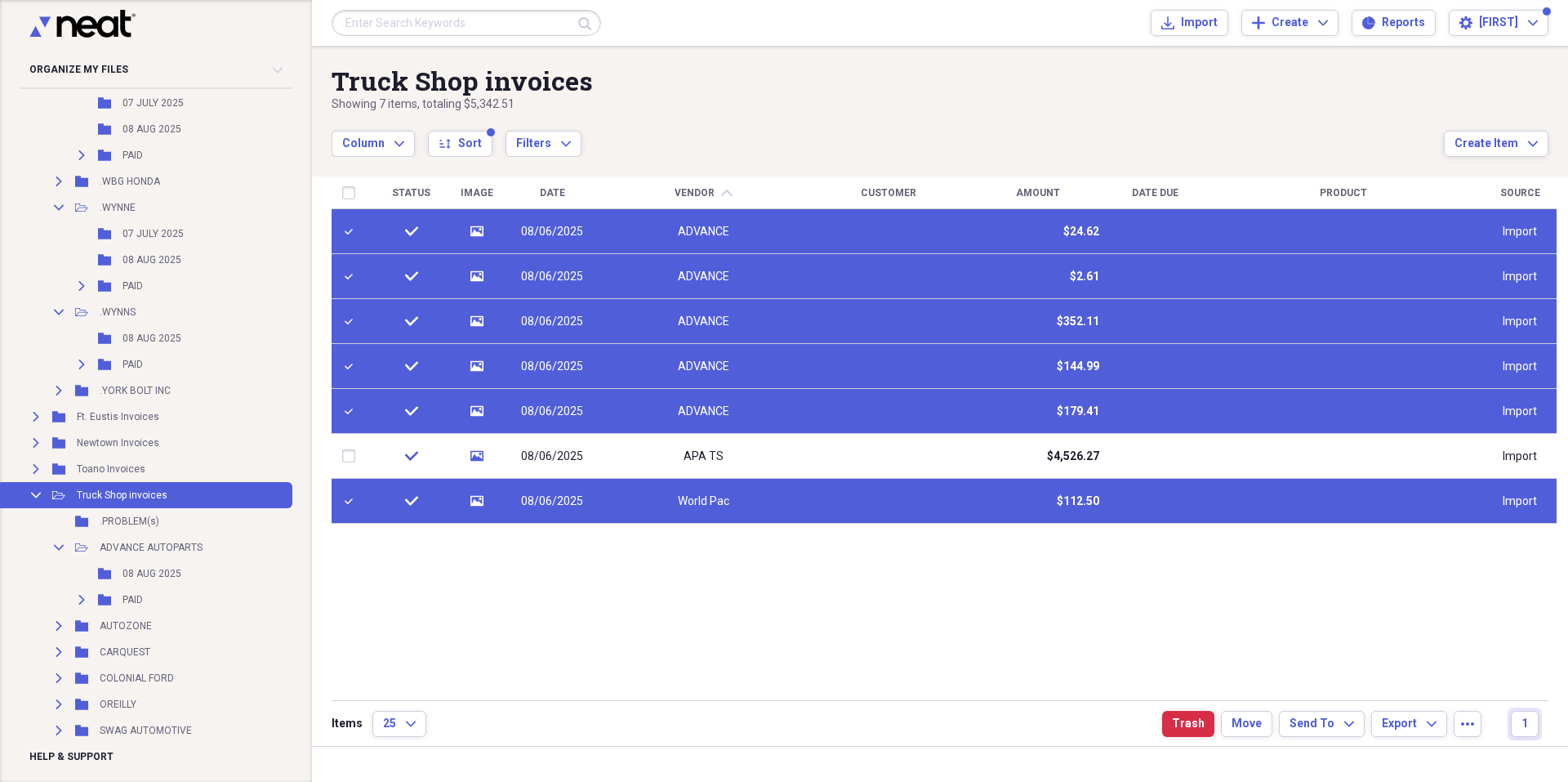 click at bounding box center (352, 501) 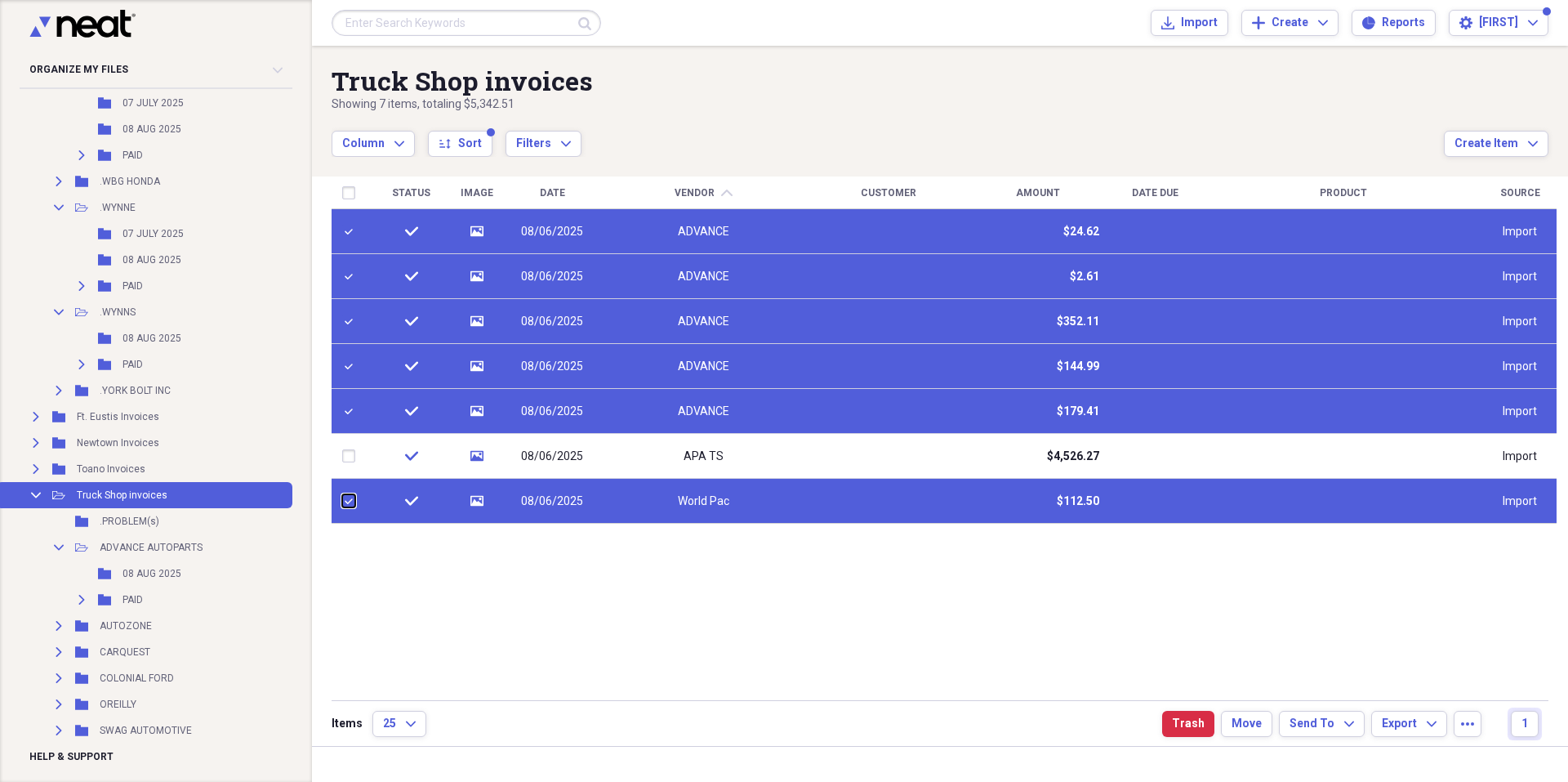 click at bounding box center [342, 501] 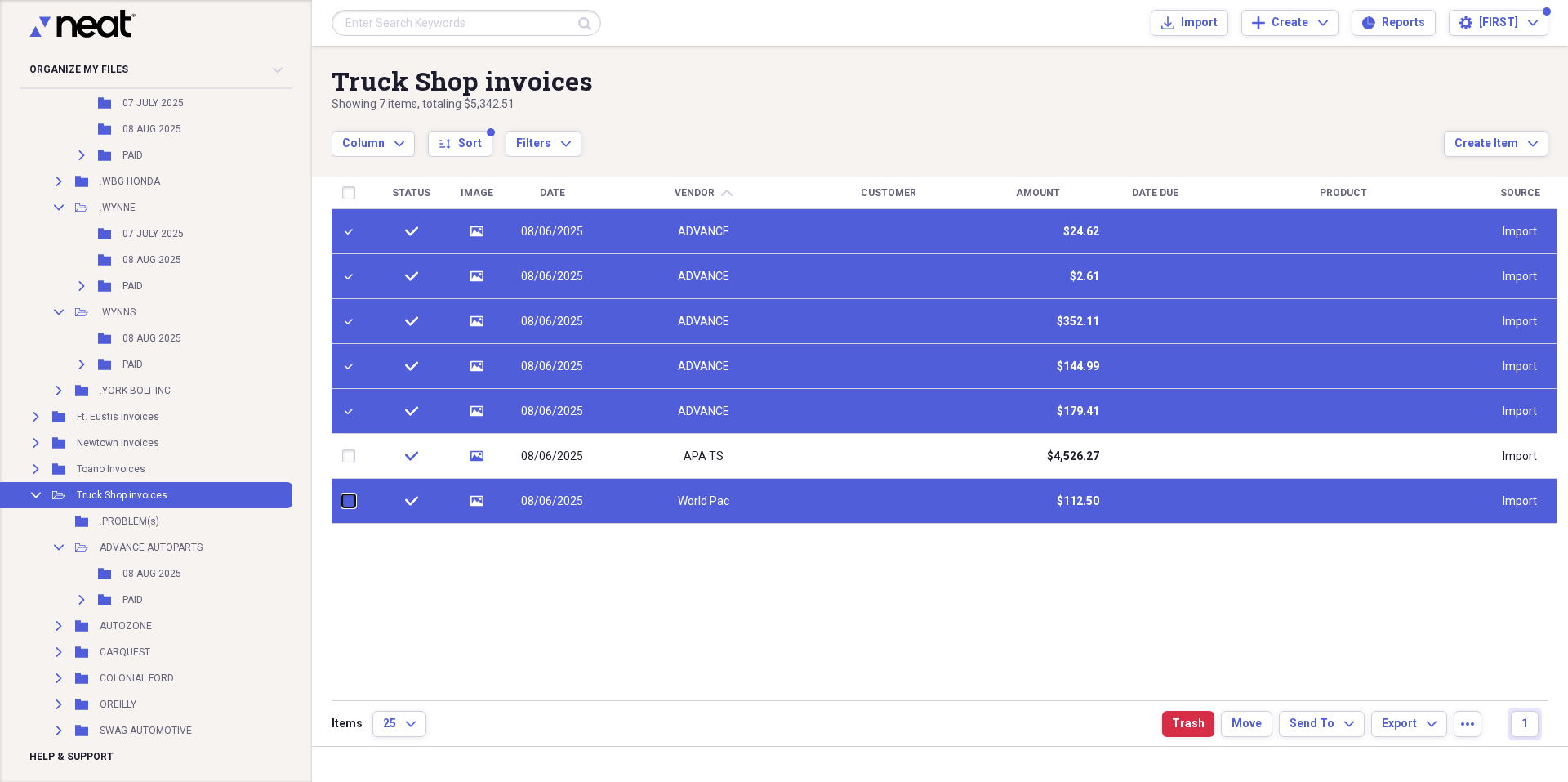 checkbox on "false" 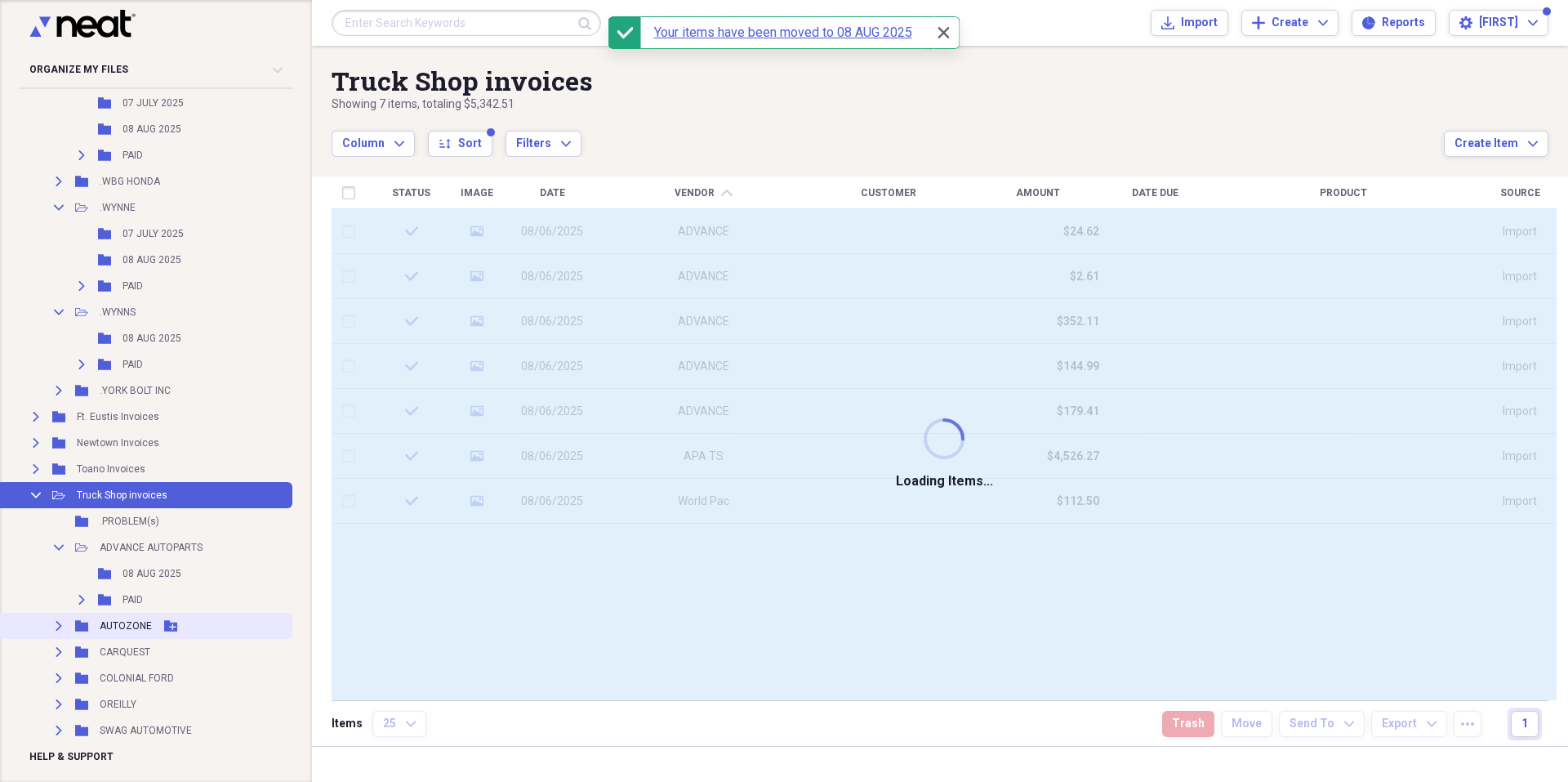 checkbox on "false" 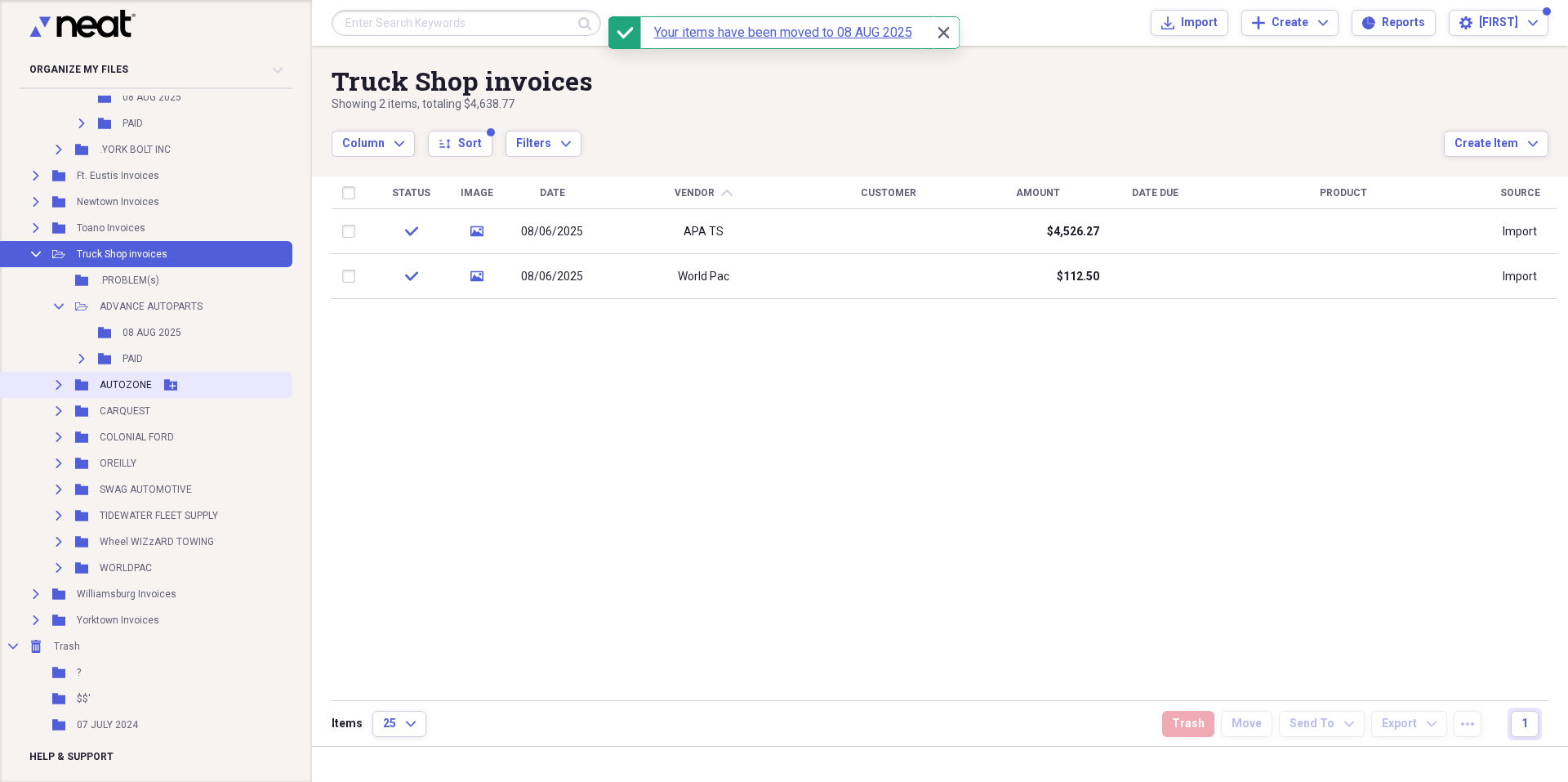 scroll, scrollTop: 3729, scrollLeft: 0, axis: vertical 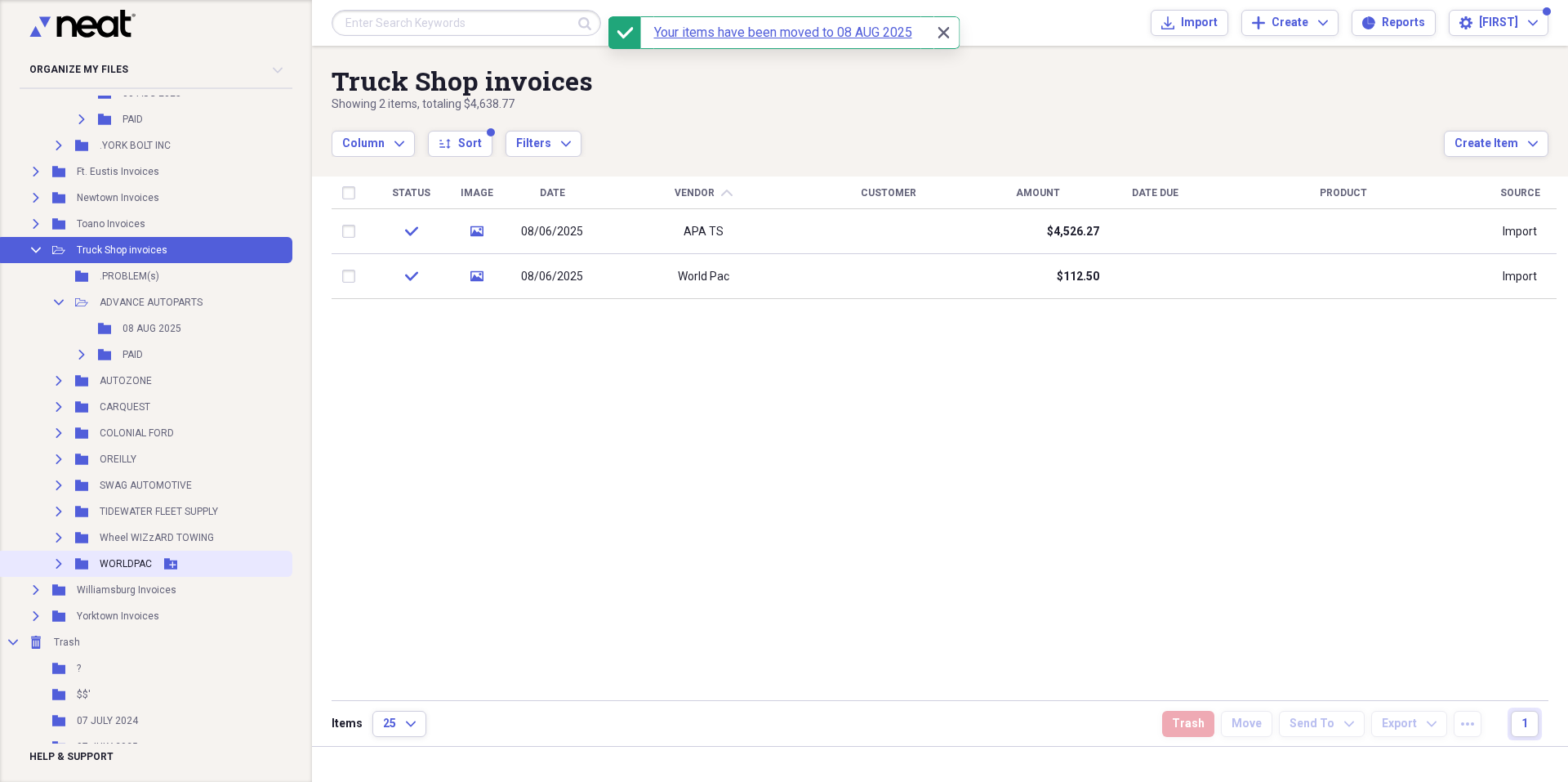 click on "Expand" 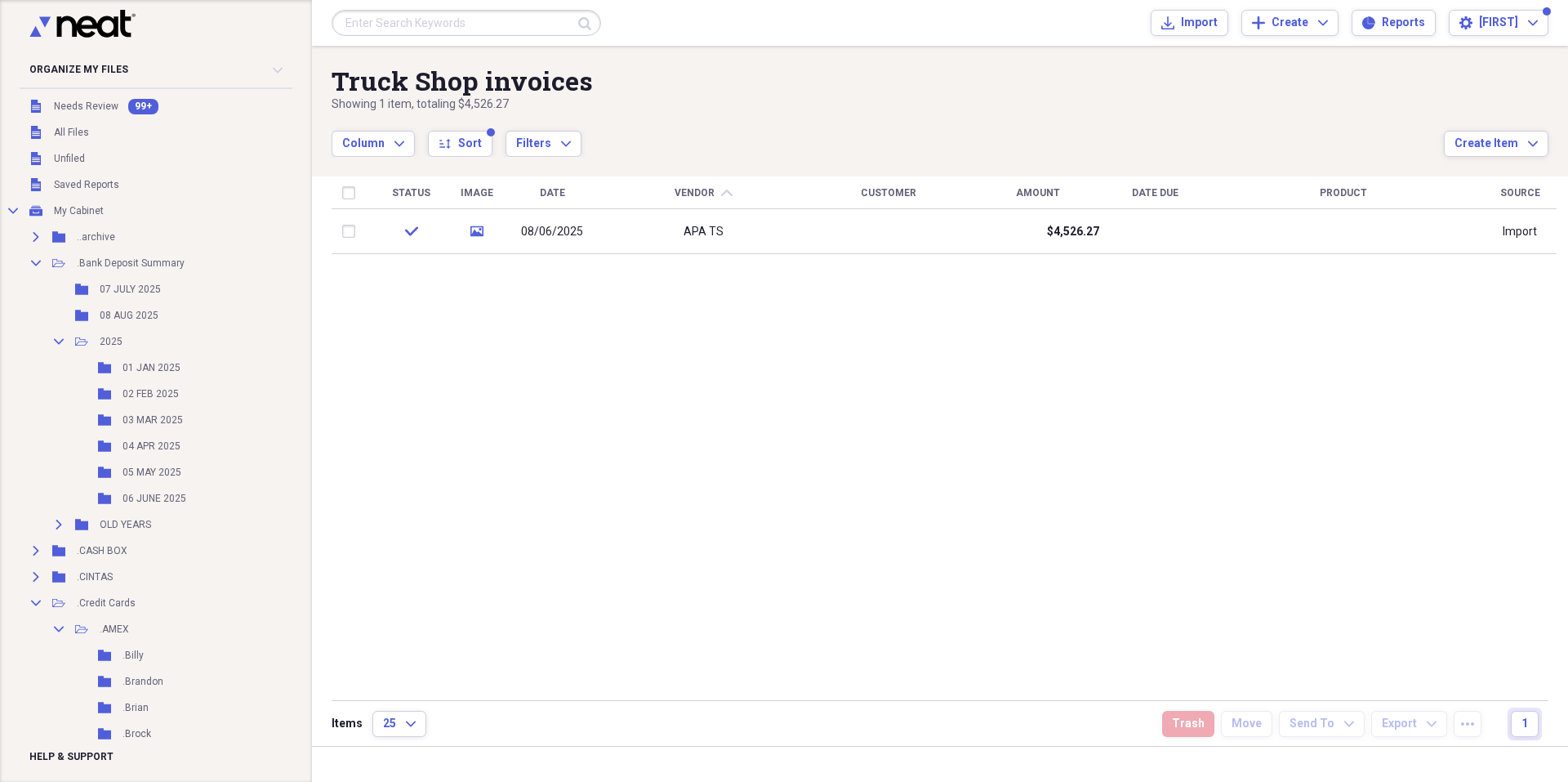 scroll, scrollTop: 0, scrollLeft: 0, axis: both 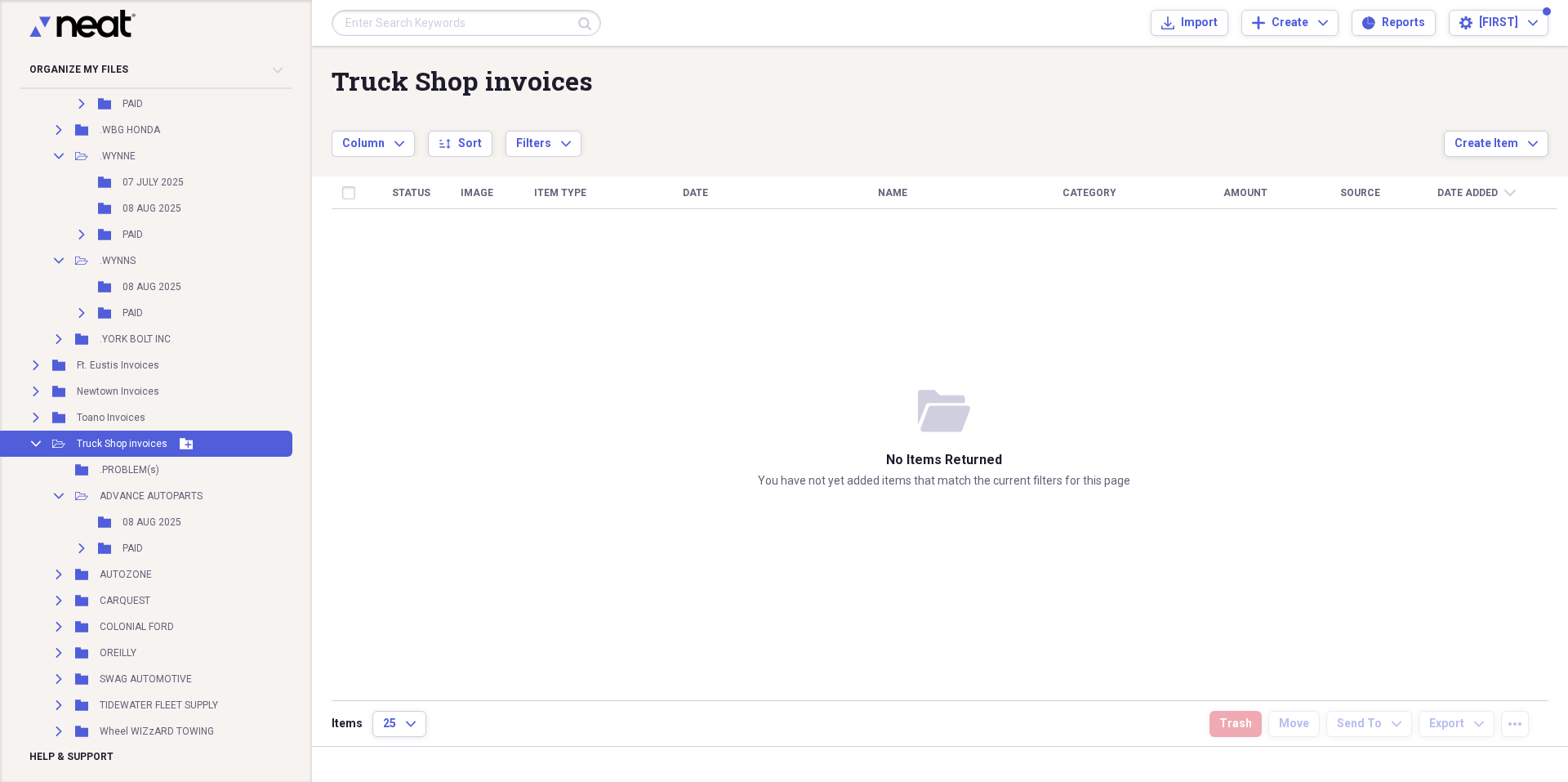 click on "Collapse" 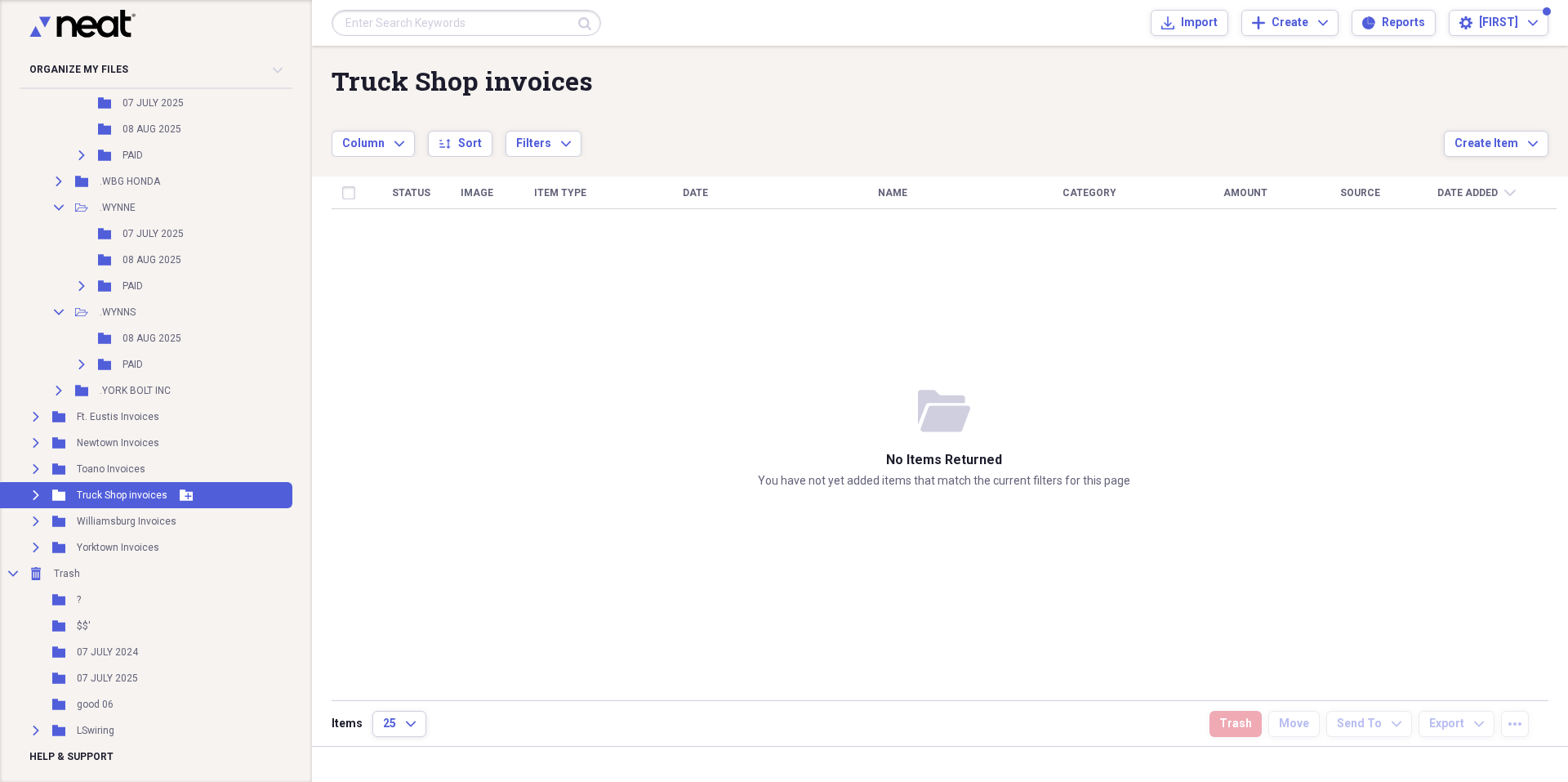 scroll, scrollTop: 3483, scrollLeft: 0, axis: vertical 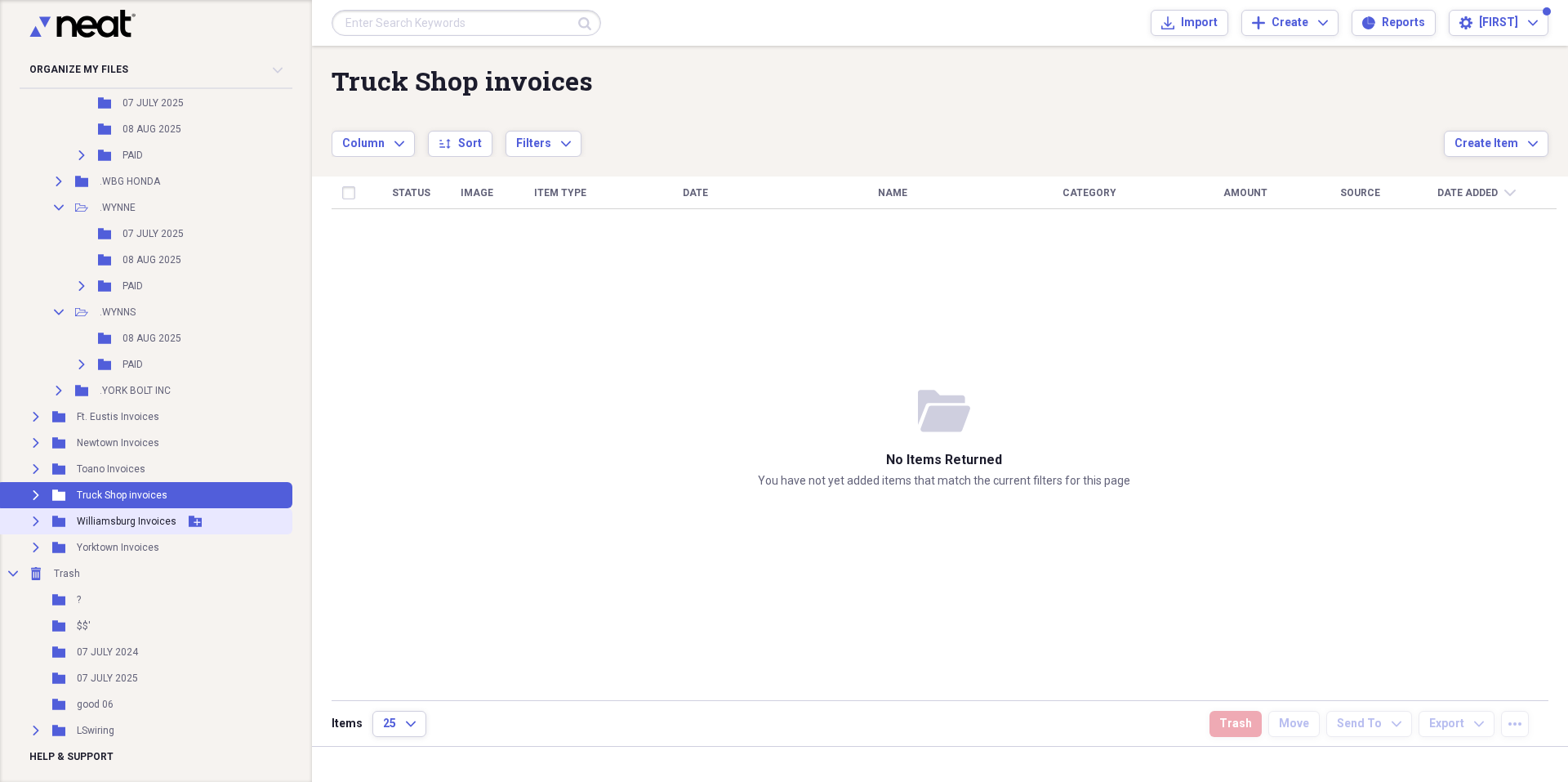 click on "Expand" at bounding box center (36, 521) 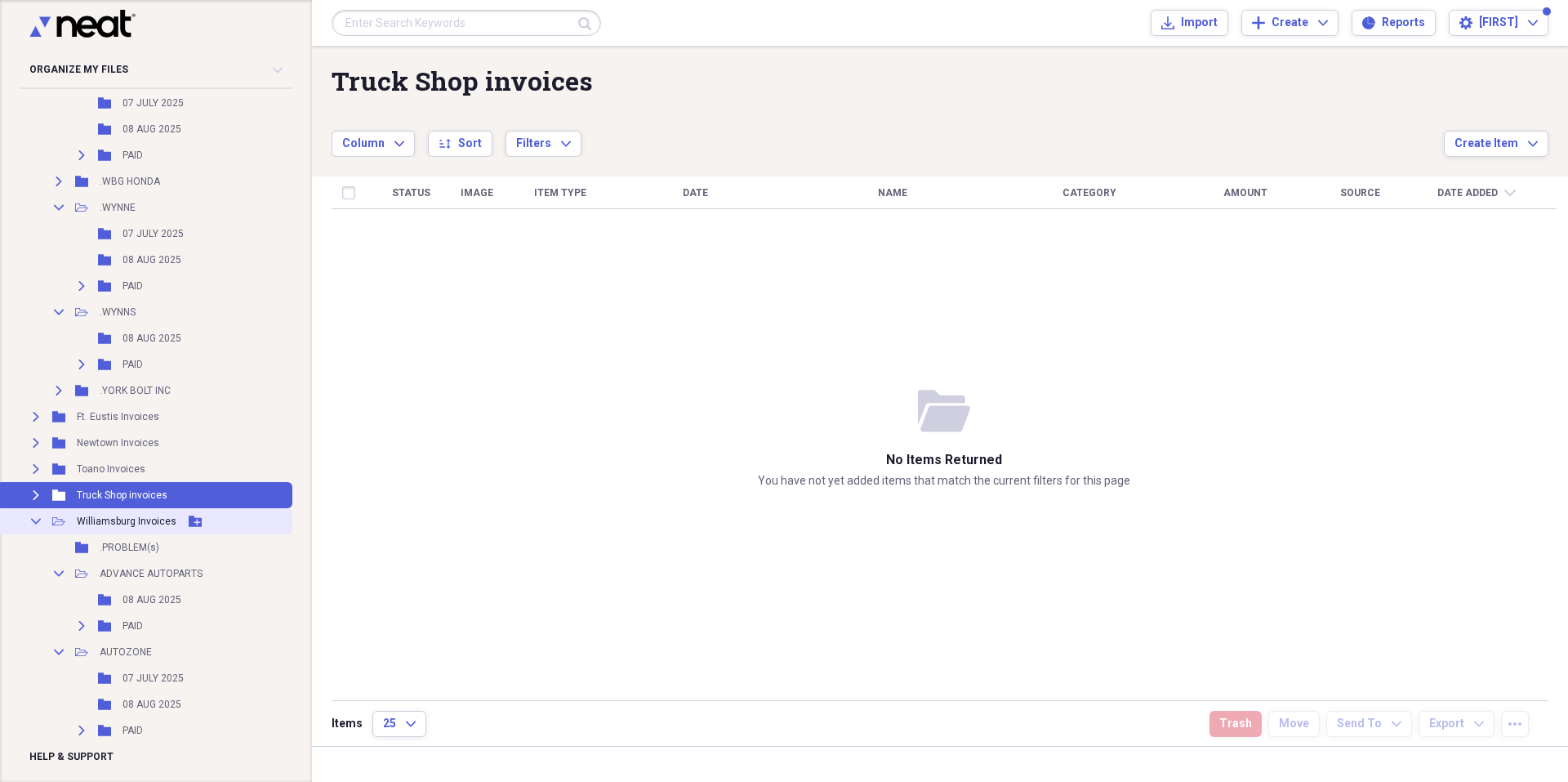 click on "Williamsburg Invoices" at bounding box center (127, 521) 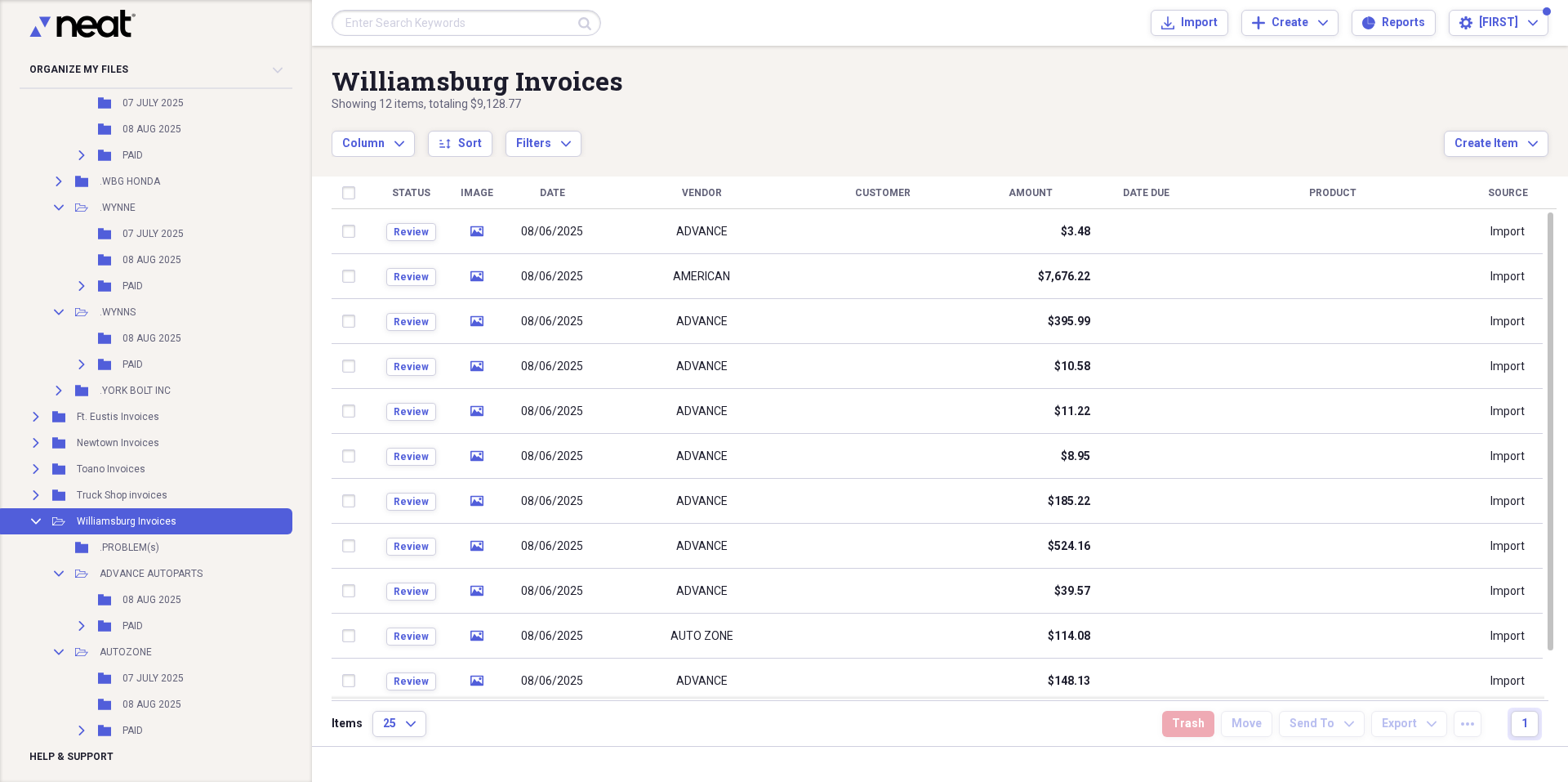 click on "Vendor" at bounding box center (702, 193) 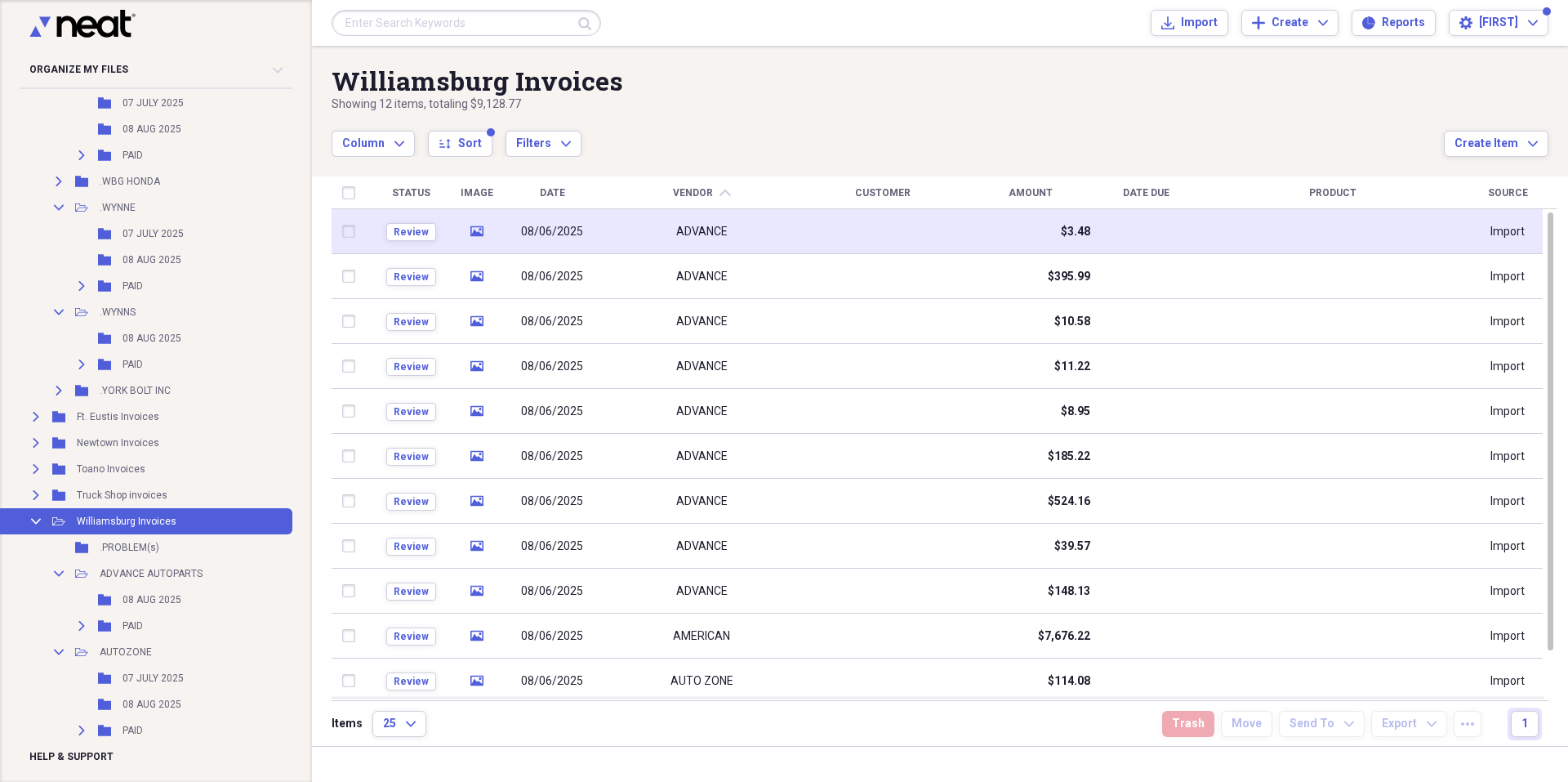 click on "08/06/2025" at bounding box center (552, 232) 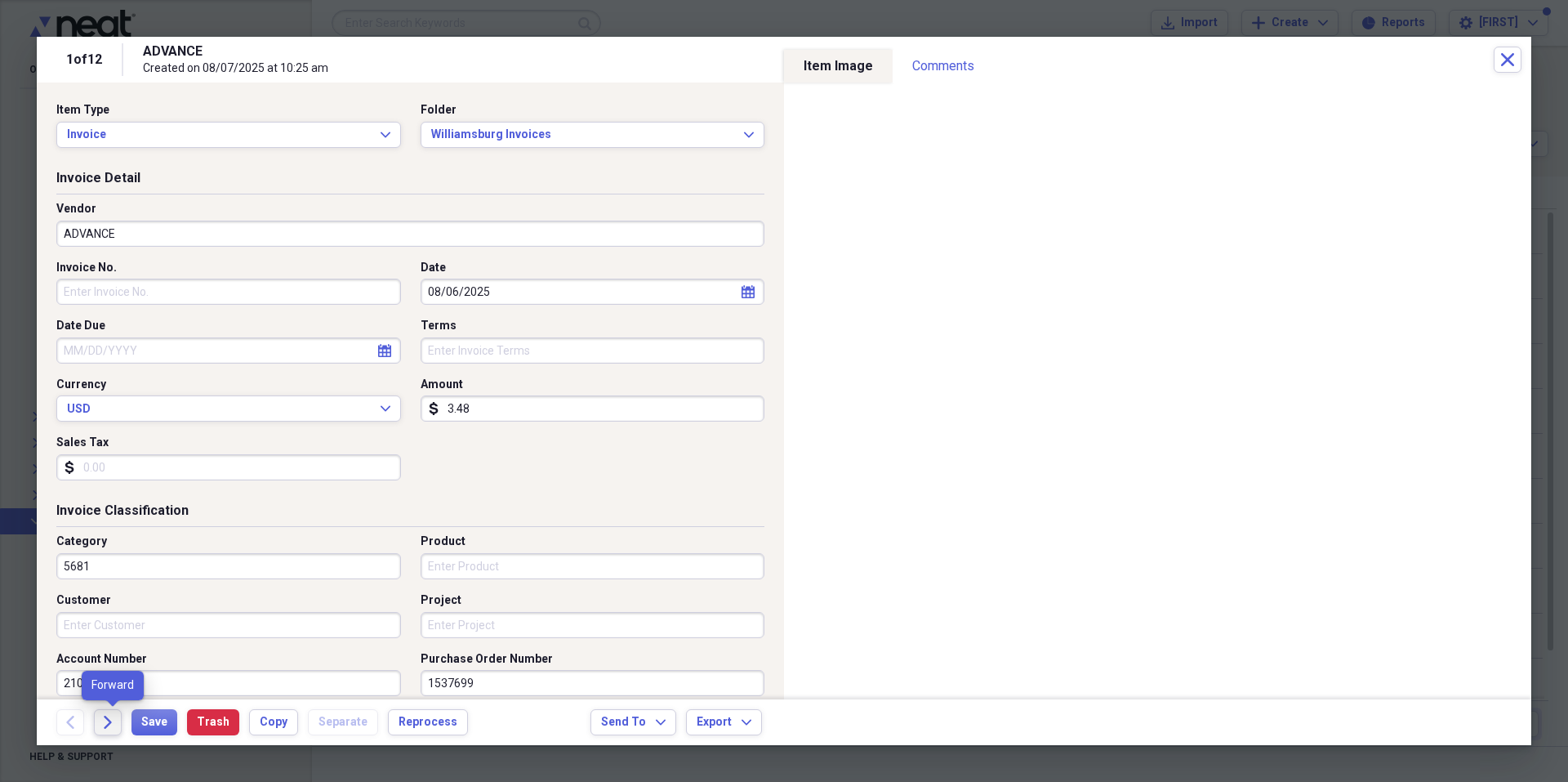 click 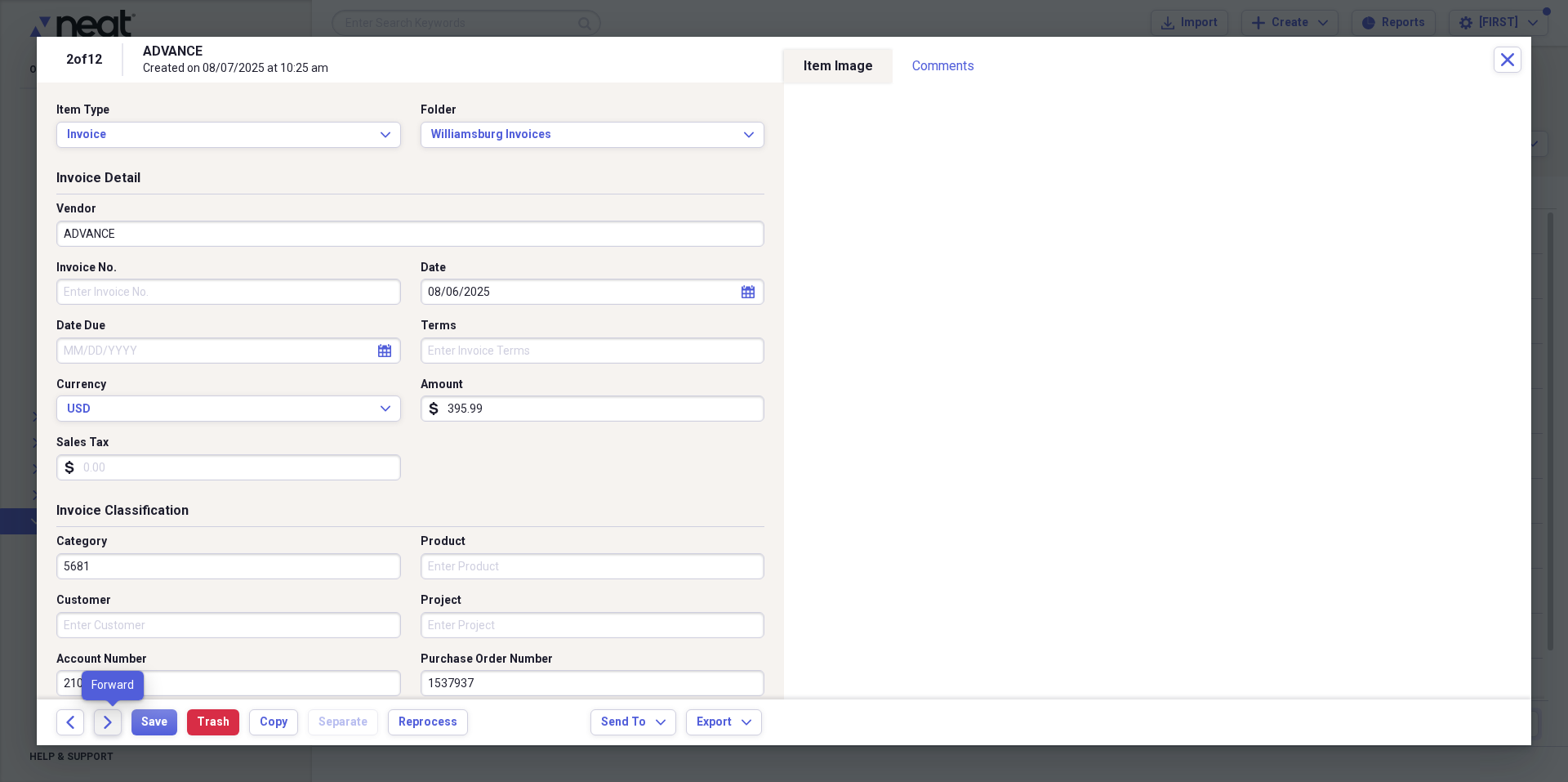 click on "Forward" 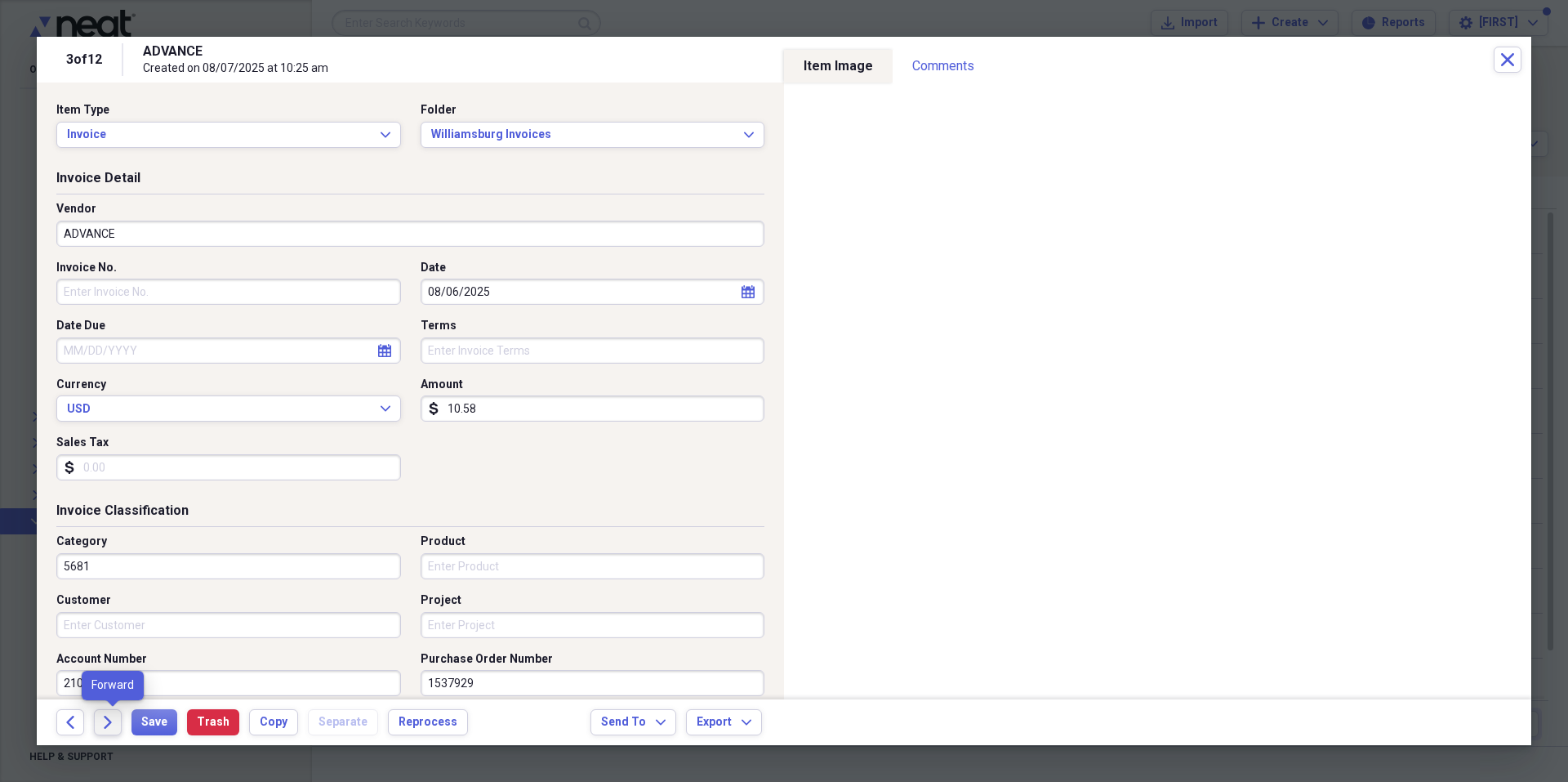 click on "Forward" 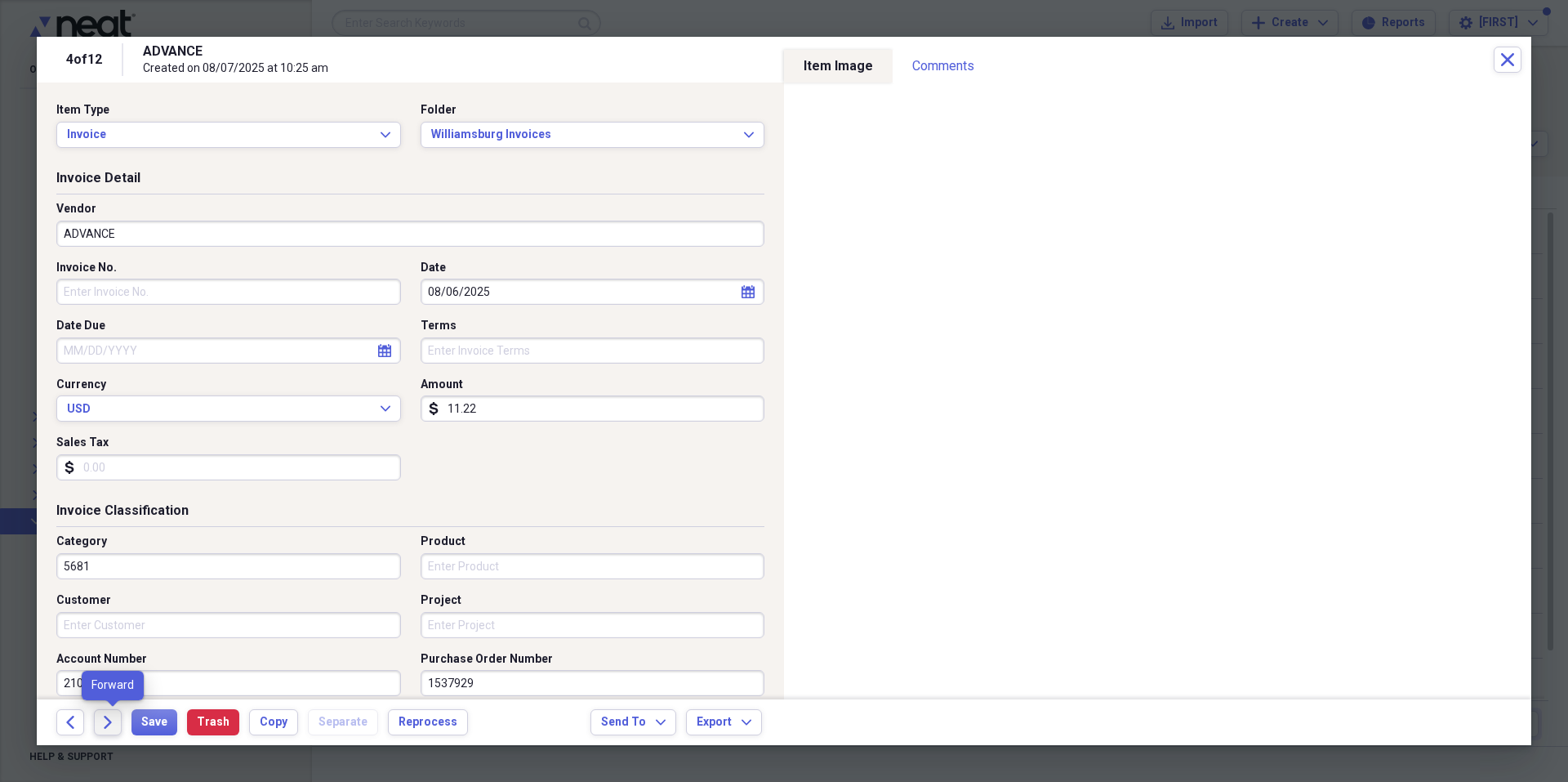 click 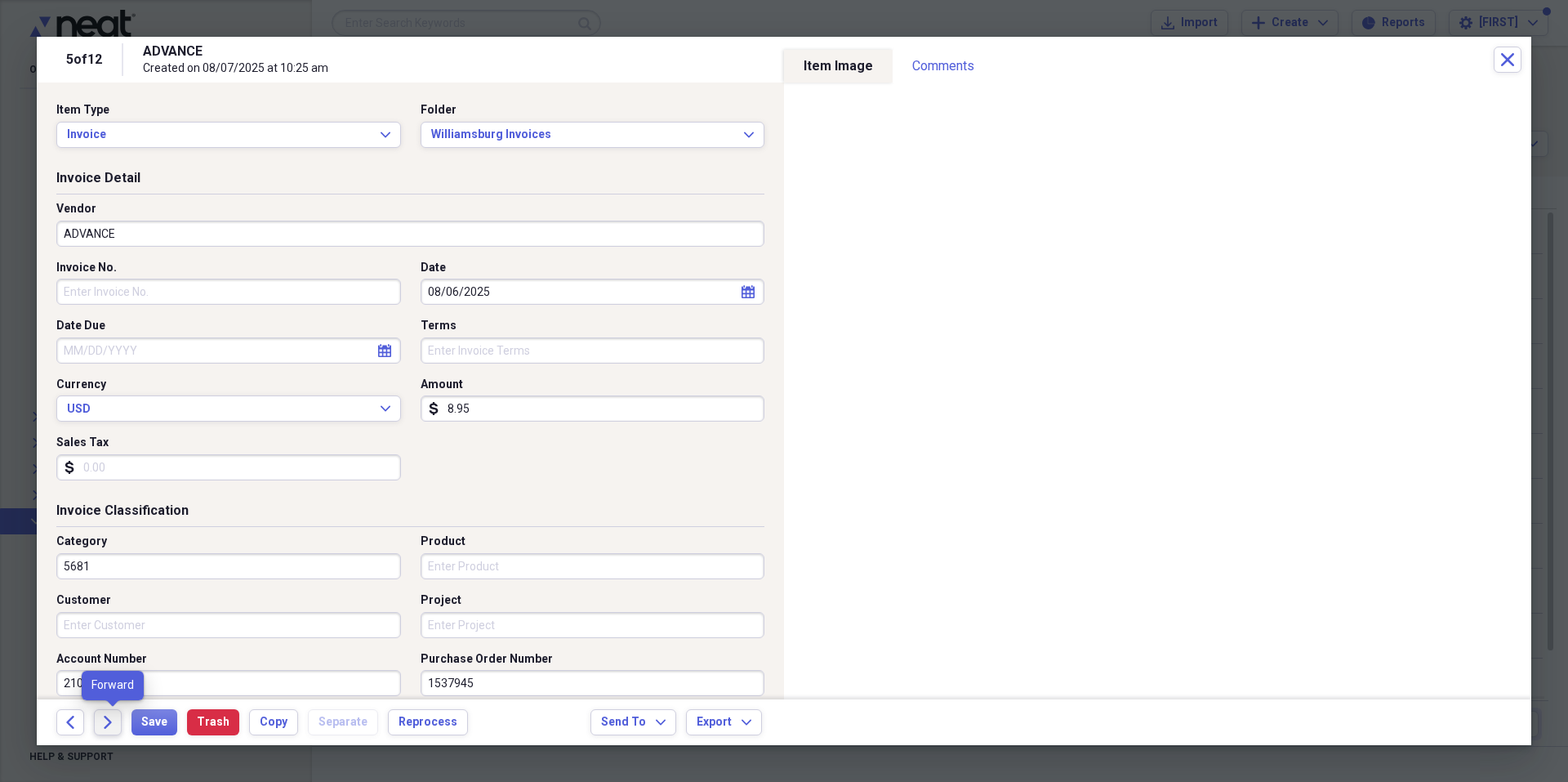 click on "Forward" at bounding box center (108, 722) 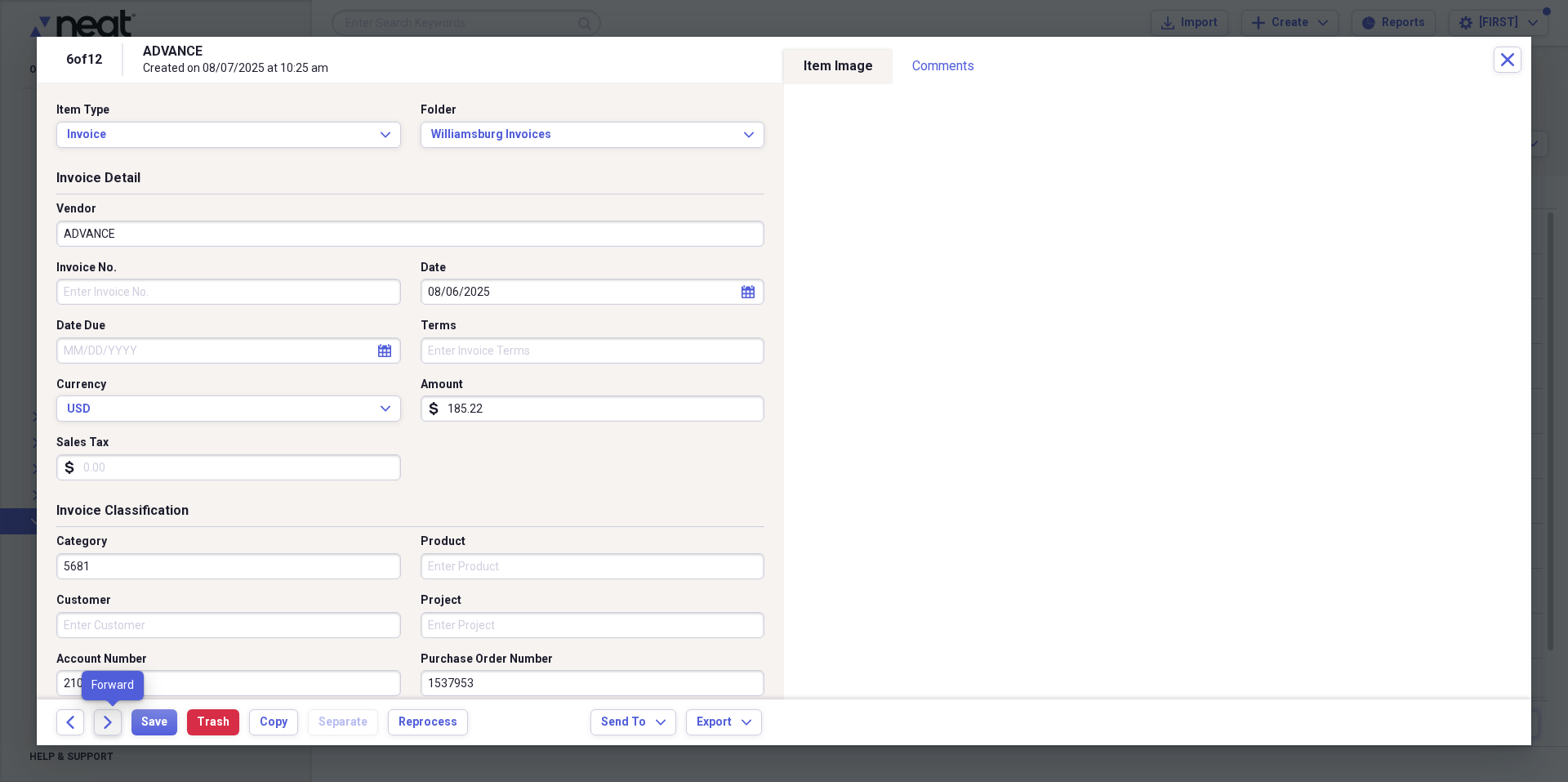 click on "Forward" at bounding box center [108, 722] 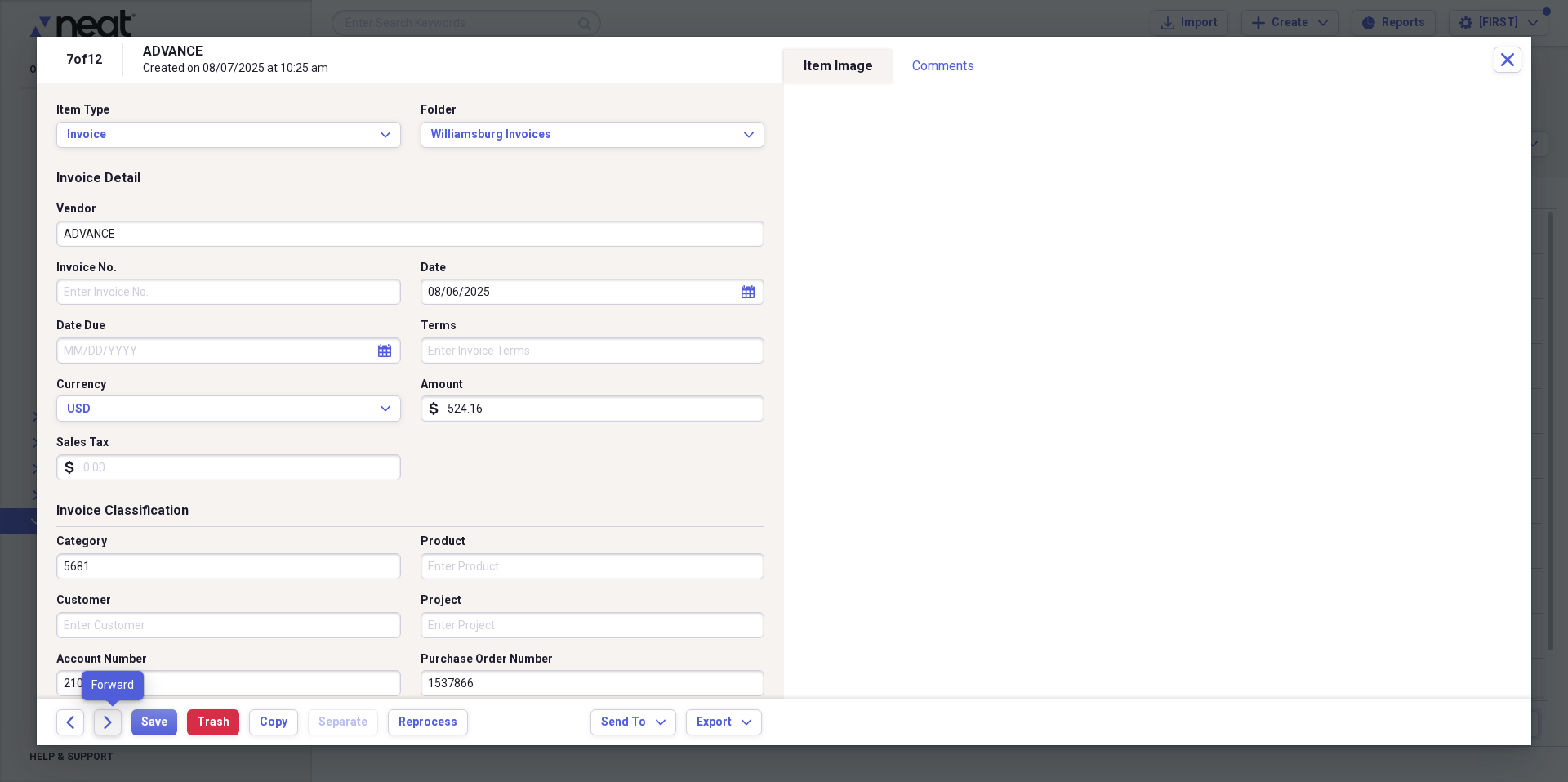 click 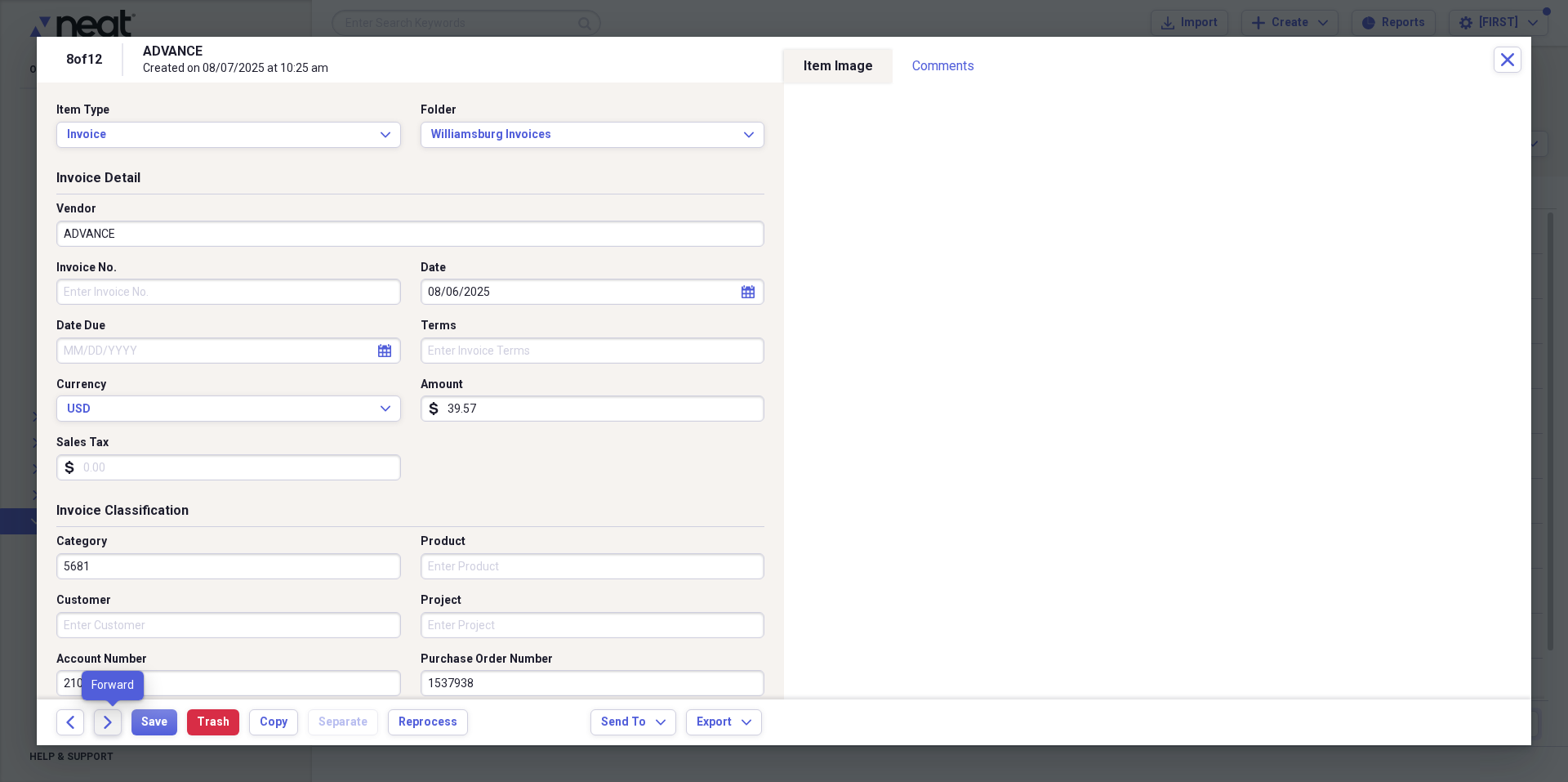 click on "Forward" at bounding box center [108, 722] 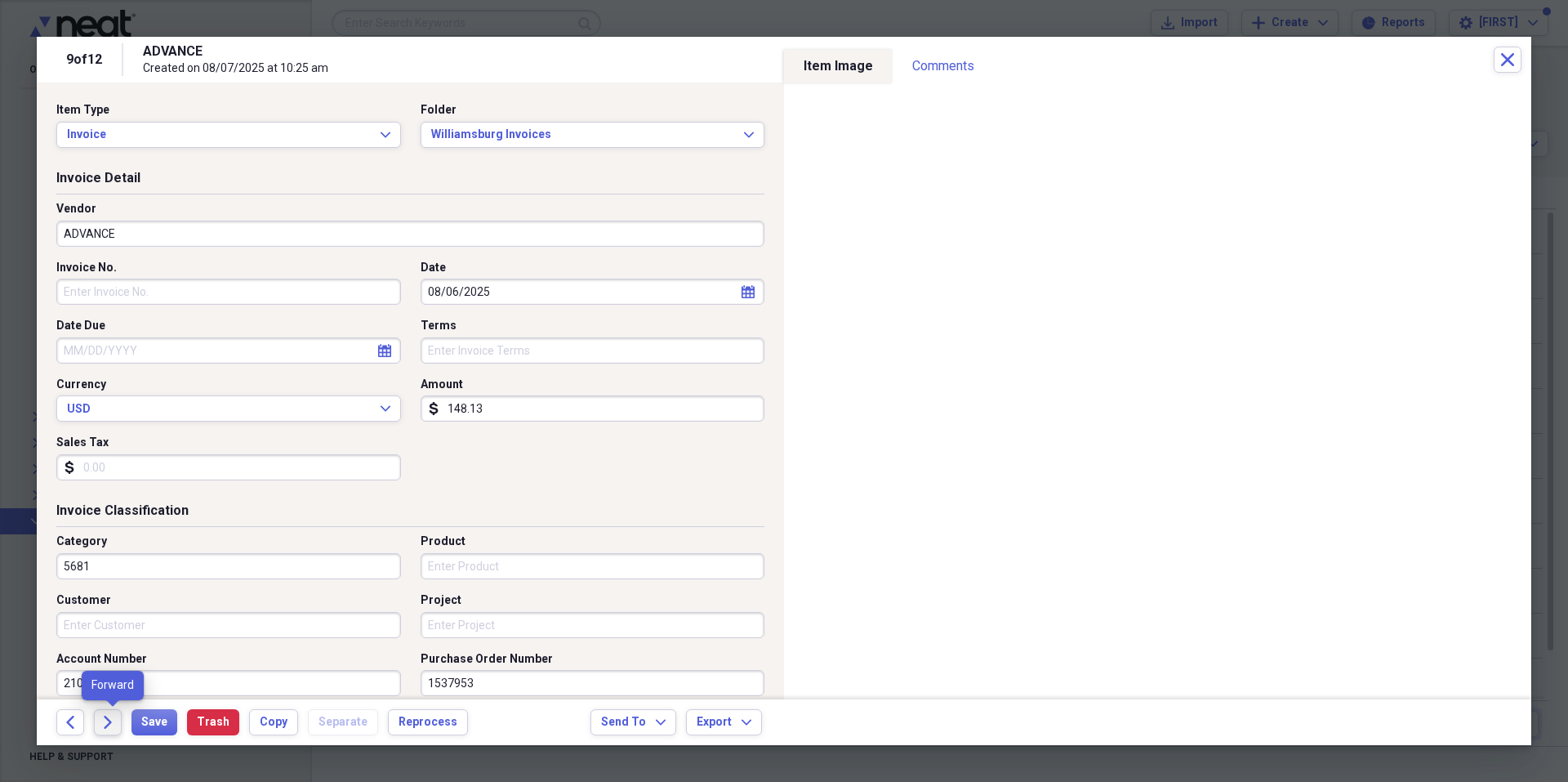 click on "Forward" at bounding box center (108, 722) 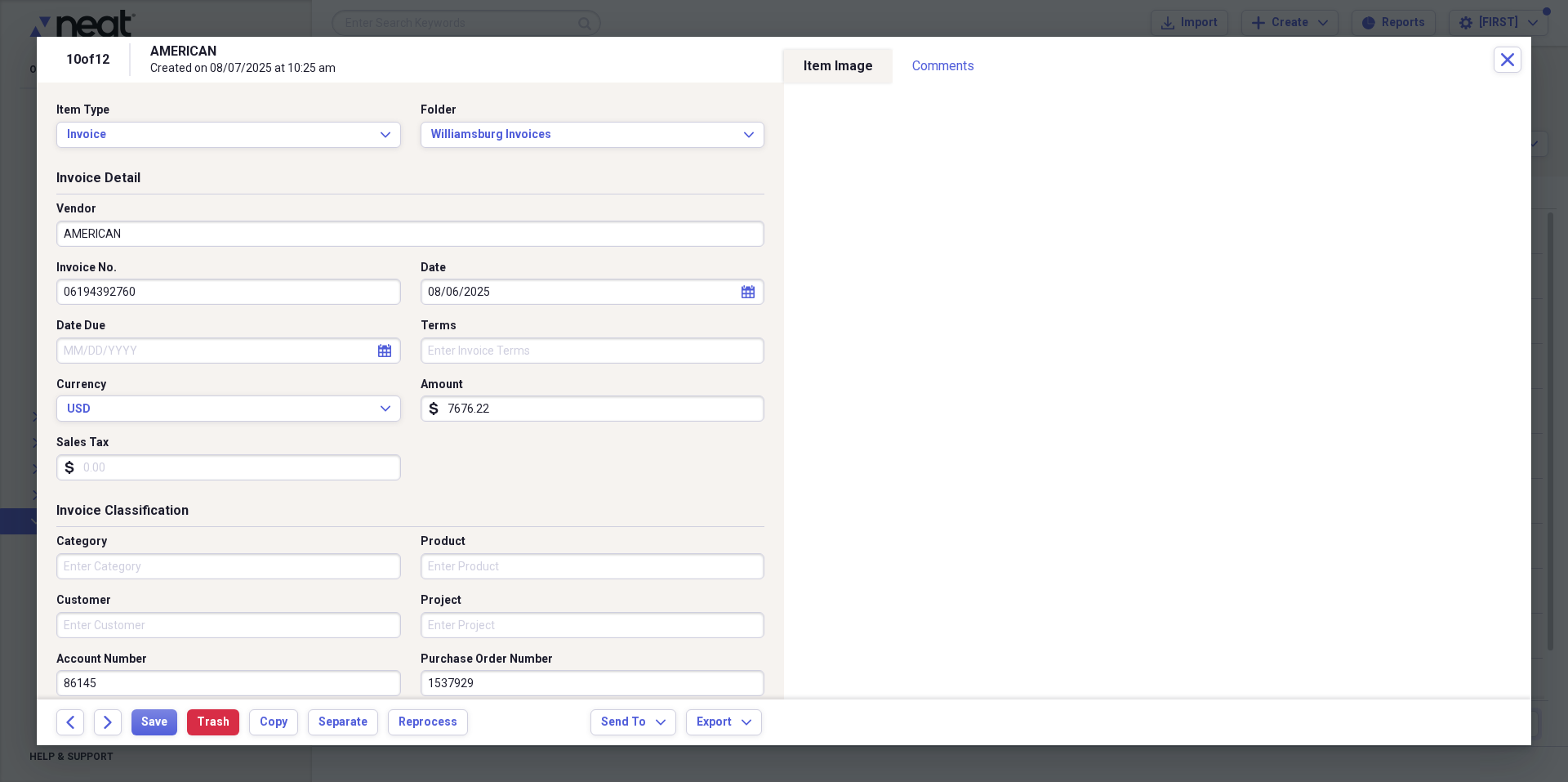 click on "AMERICAN" at bounding box center [410, 234] 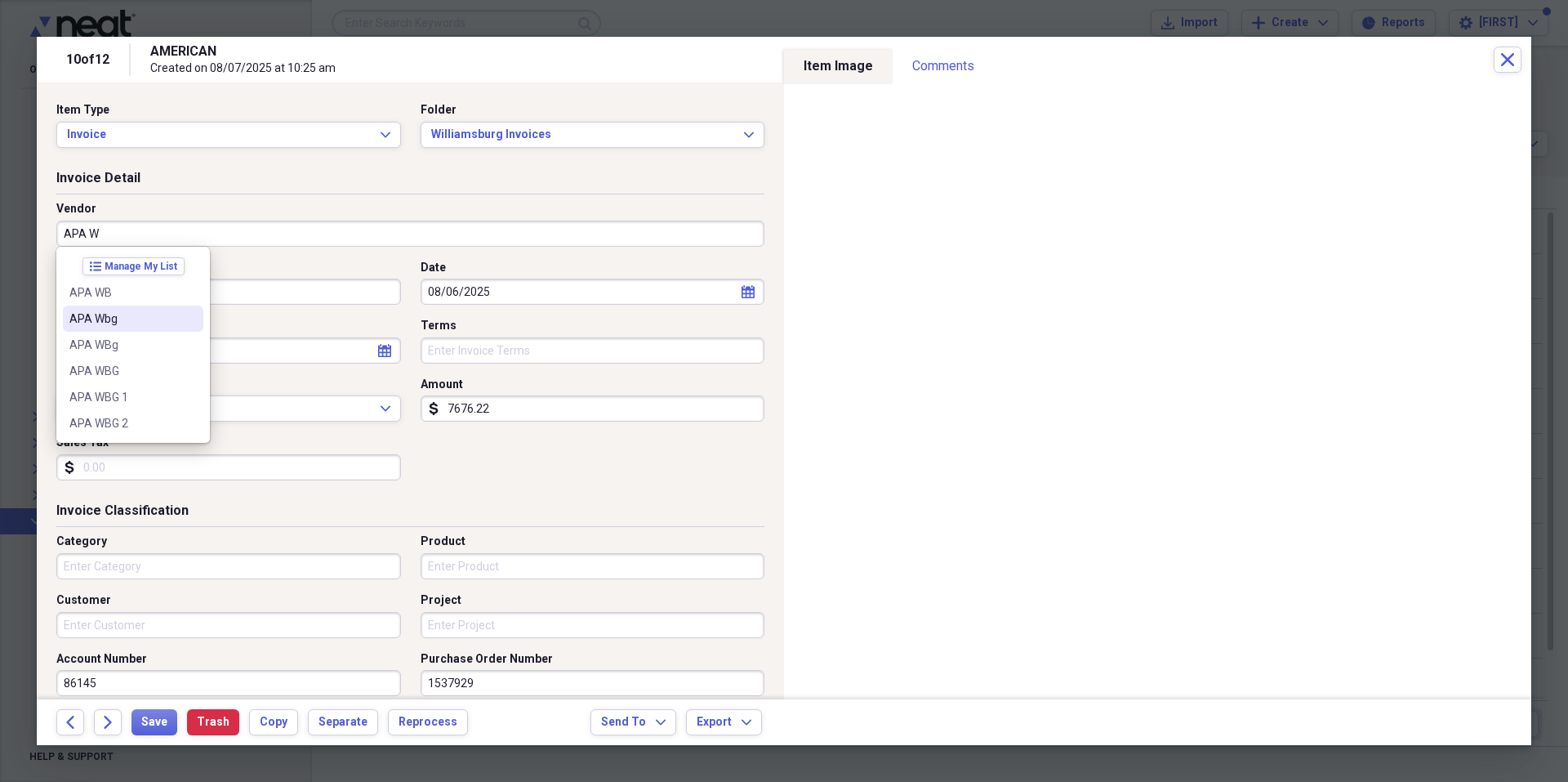 click on "APA Wbg" at bounding box center [123, 319] 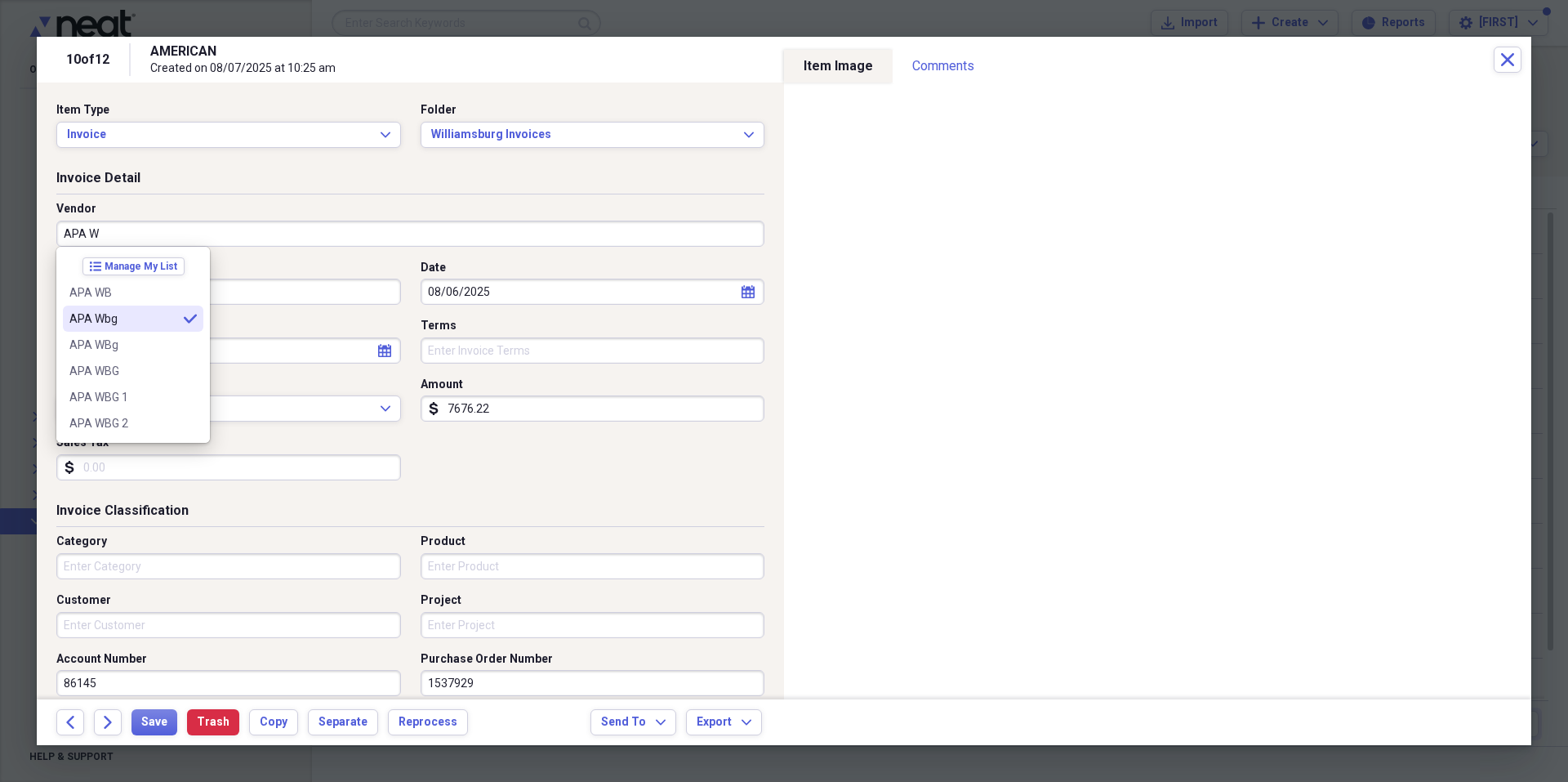 type on "APA Wbg" 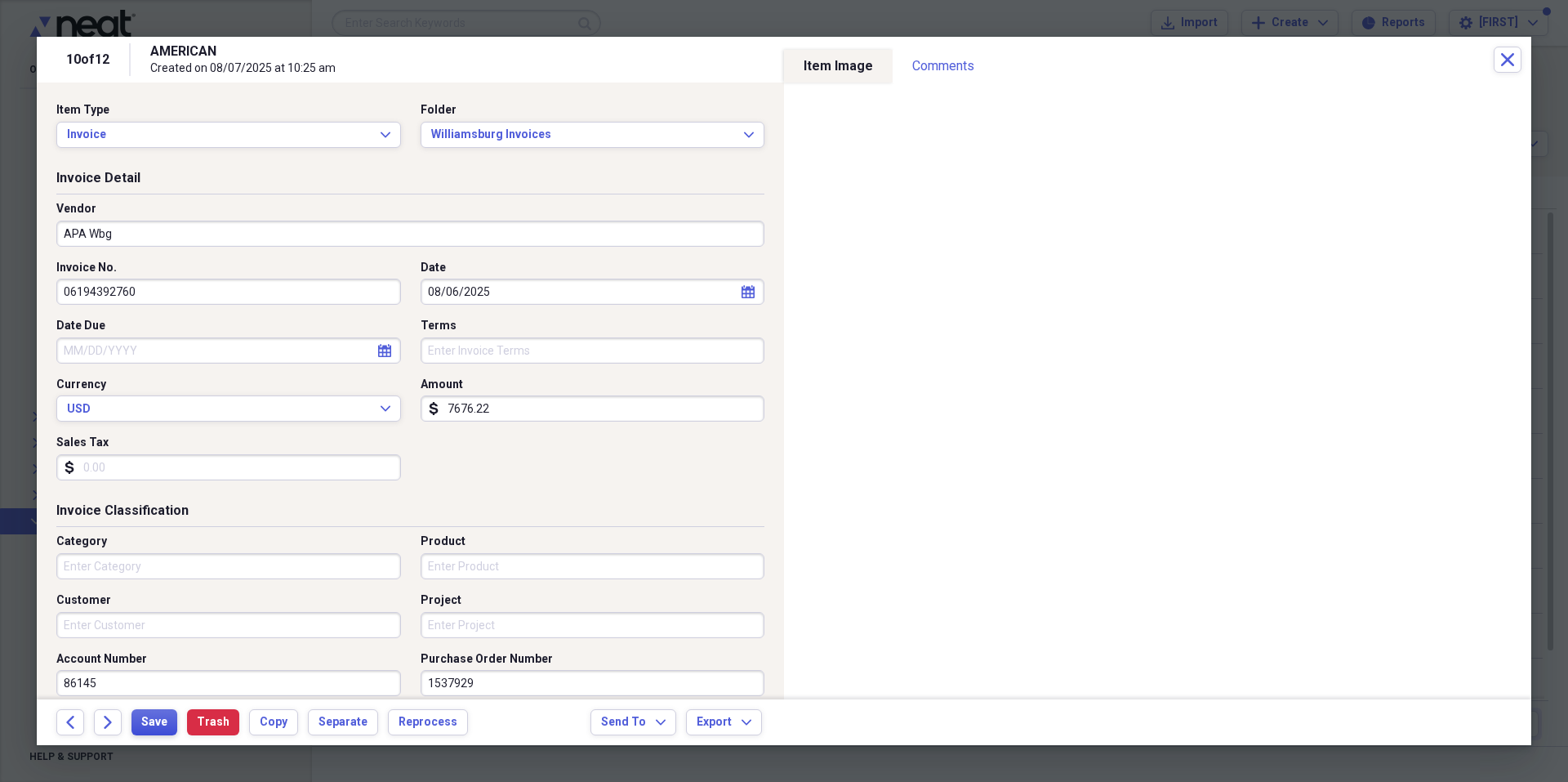 click on "Save" at bounding box center [154, 722] 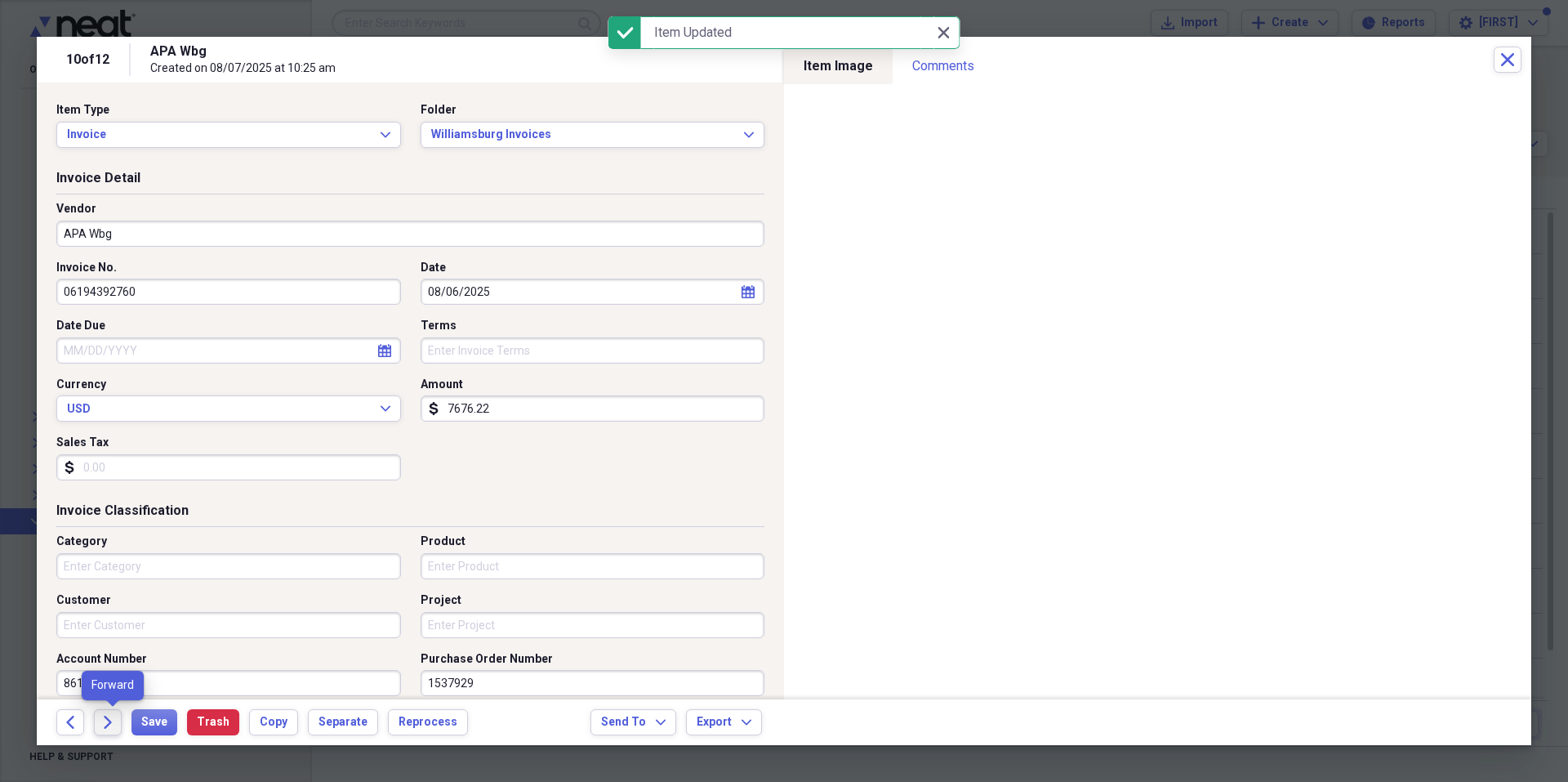 click on "Forward" 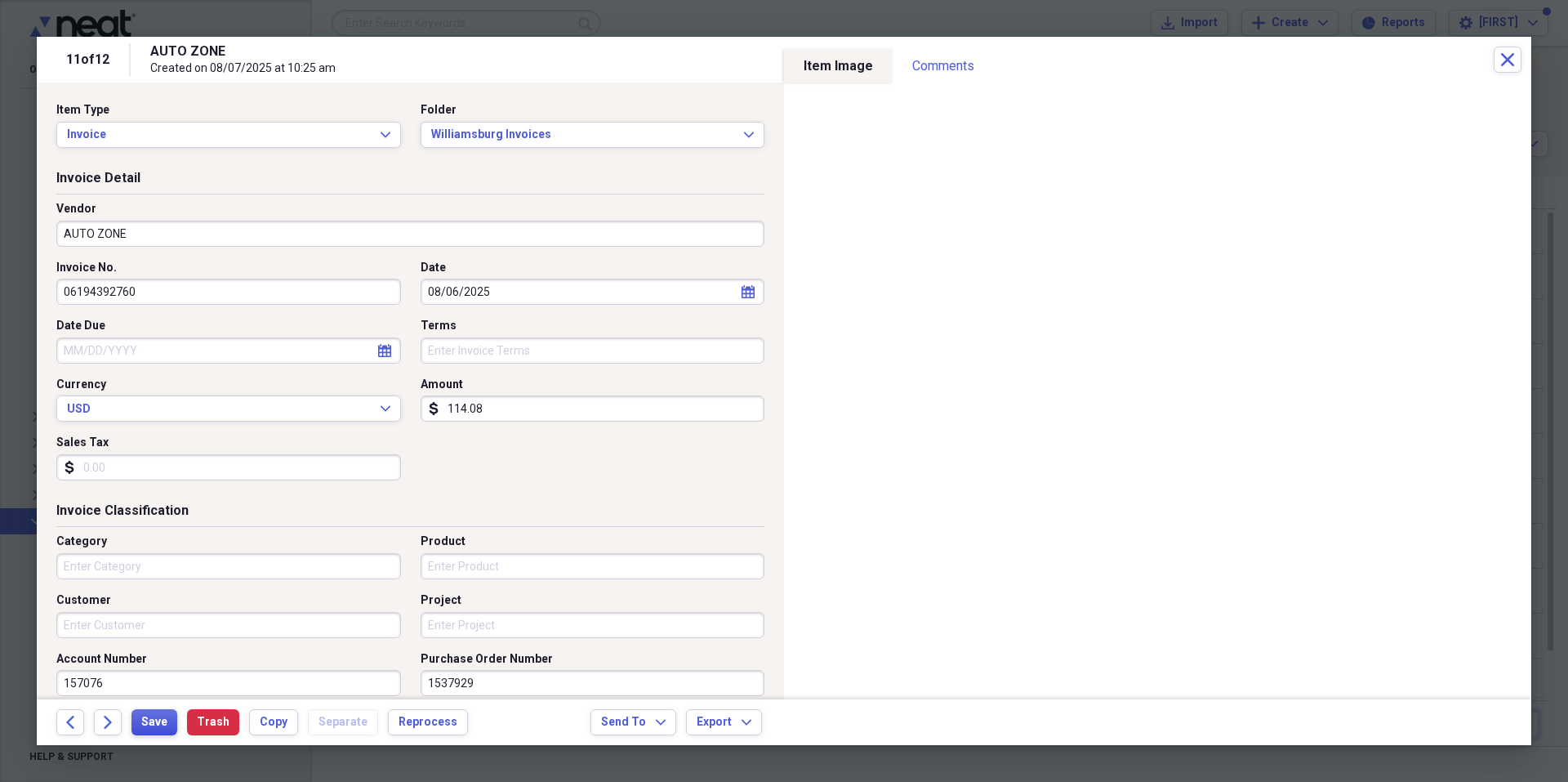 click on "Save" at bounding box center (154, 722) 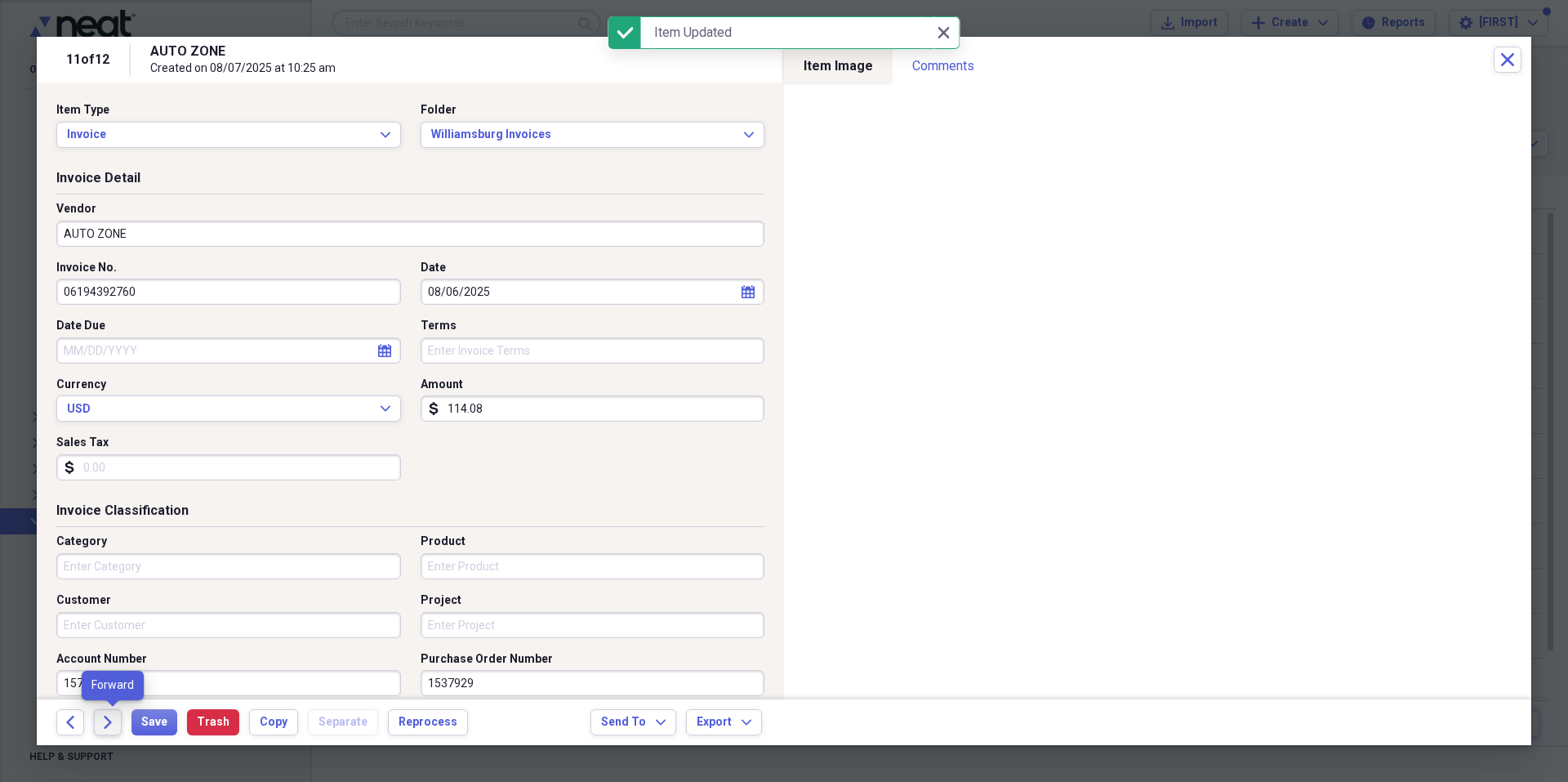 click on "Forward" 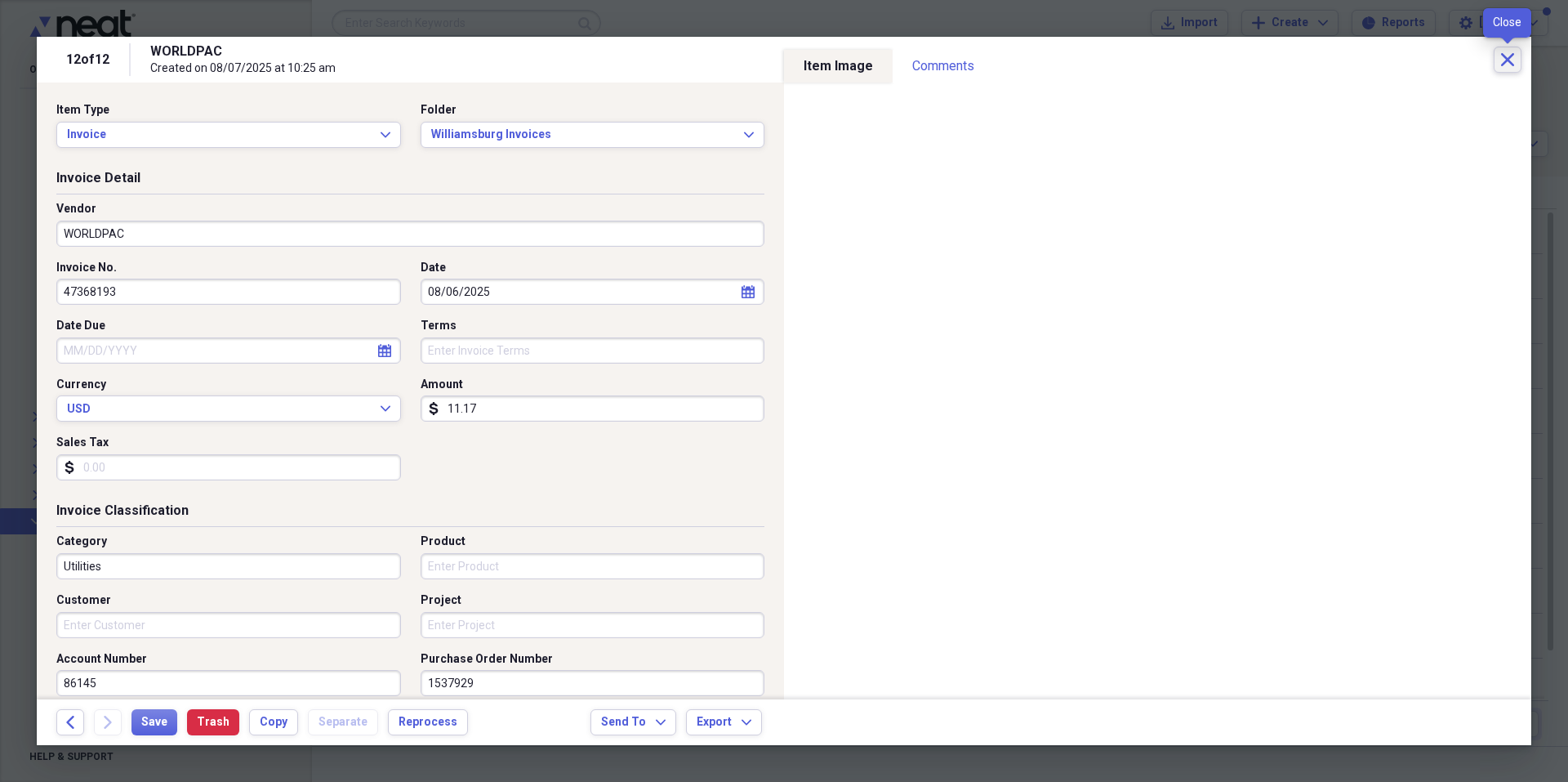 click on "Close" at bounding box center (1508, 60) 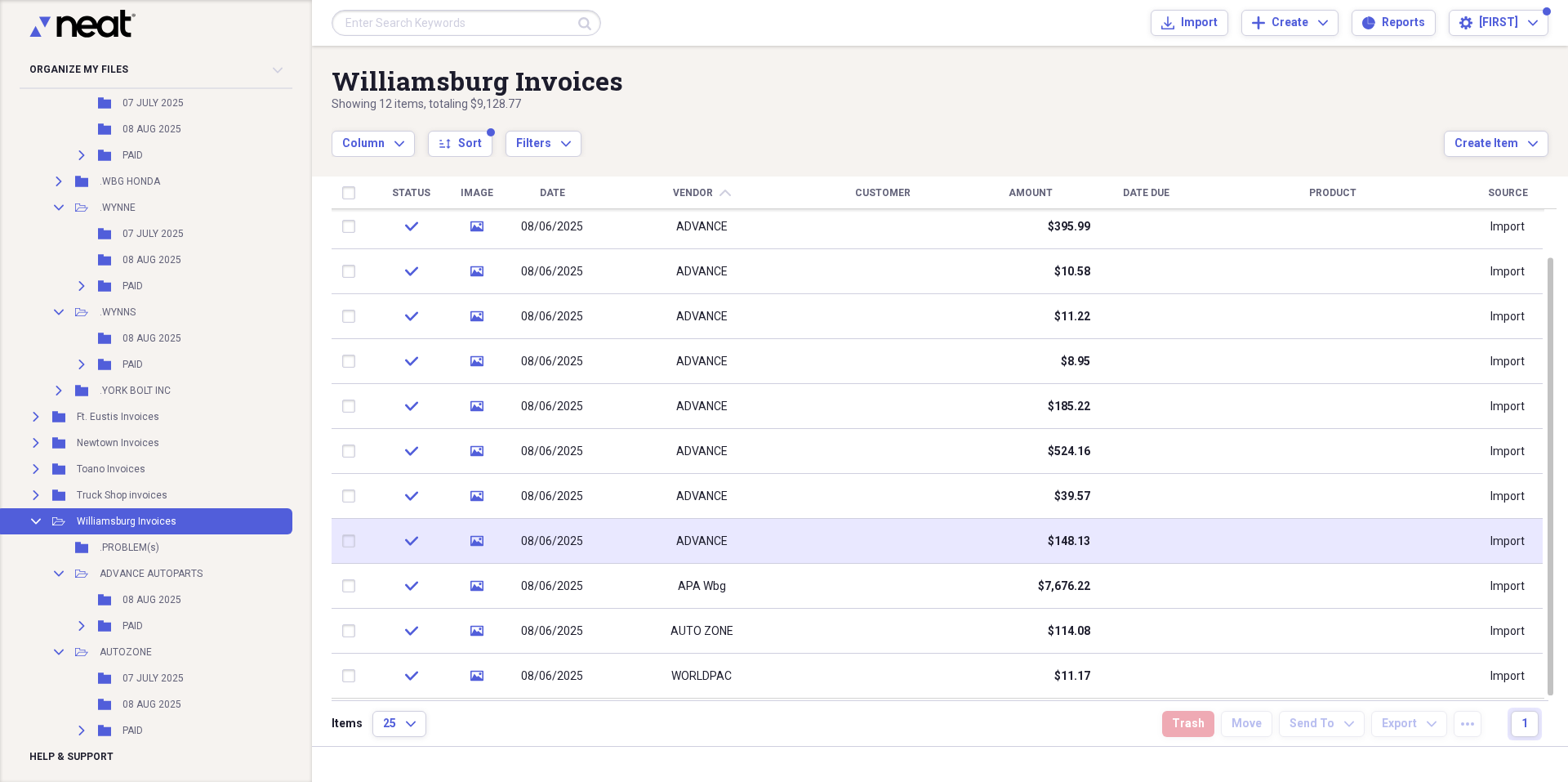 click at bounding box center (352, 541) 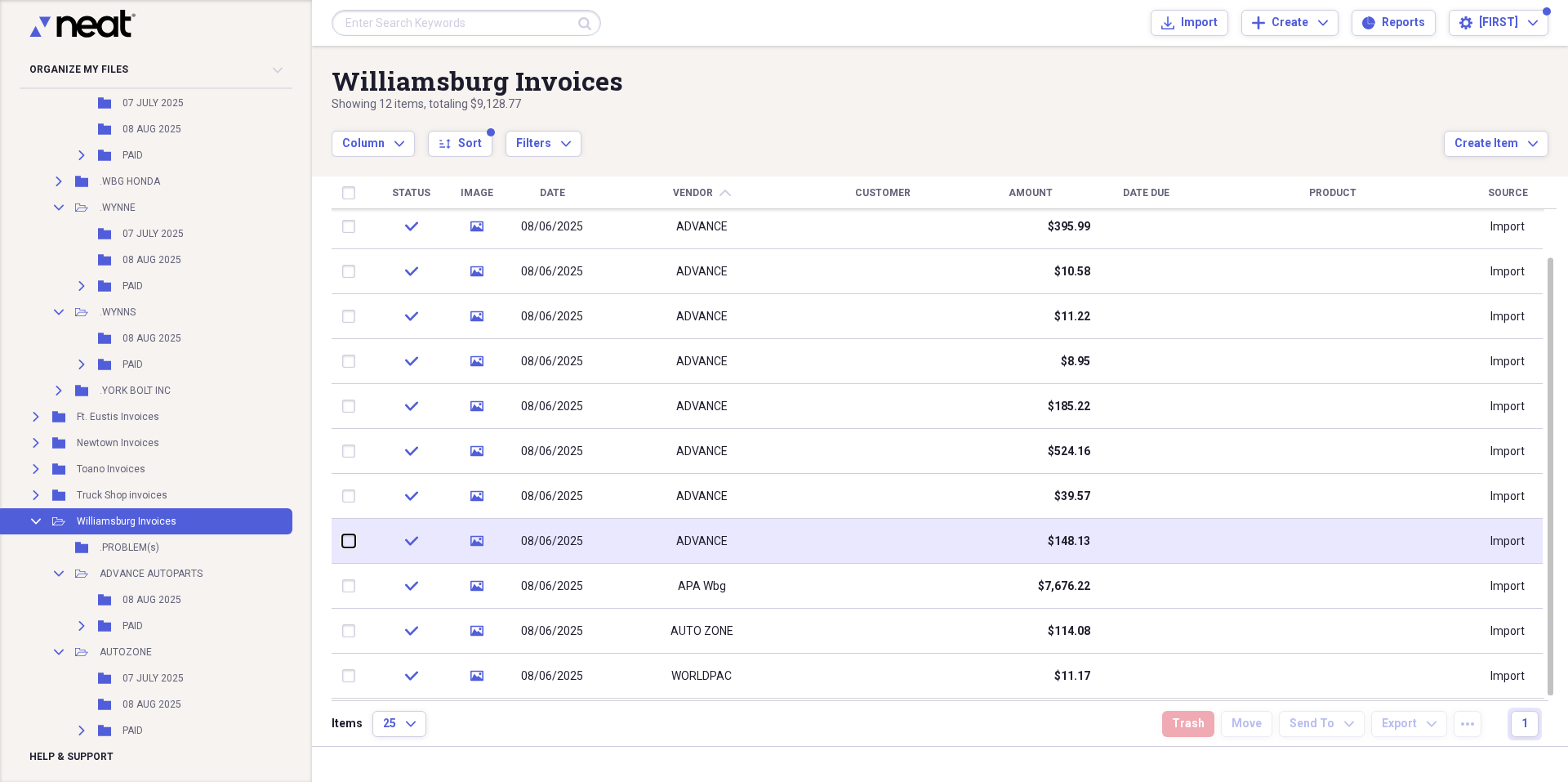 click at bounding box center (342, 541) 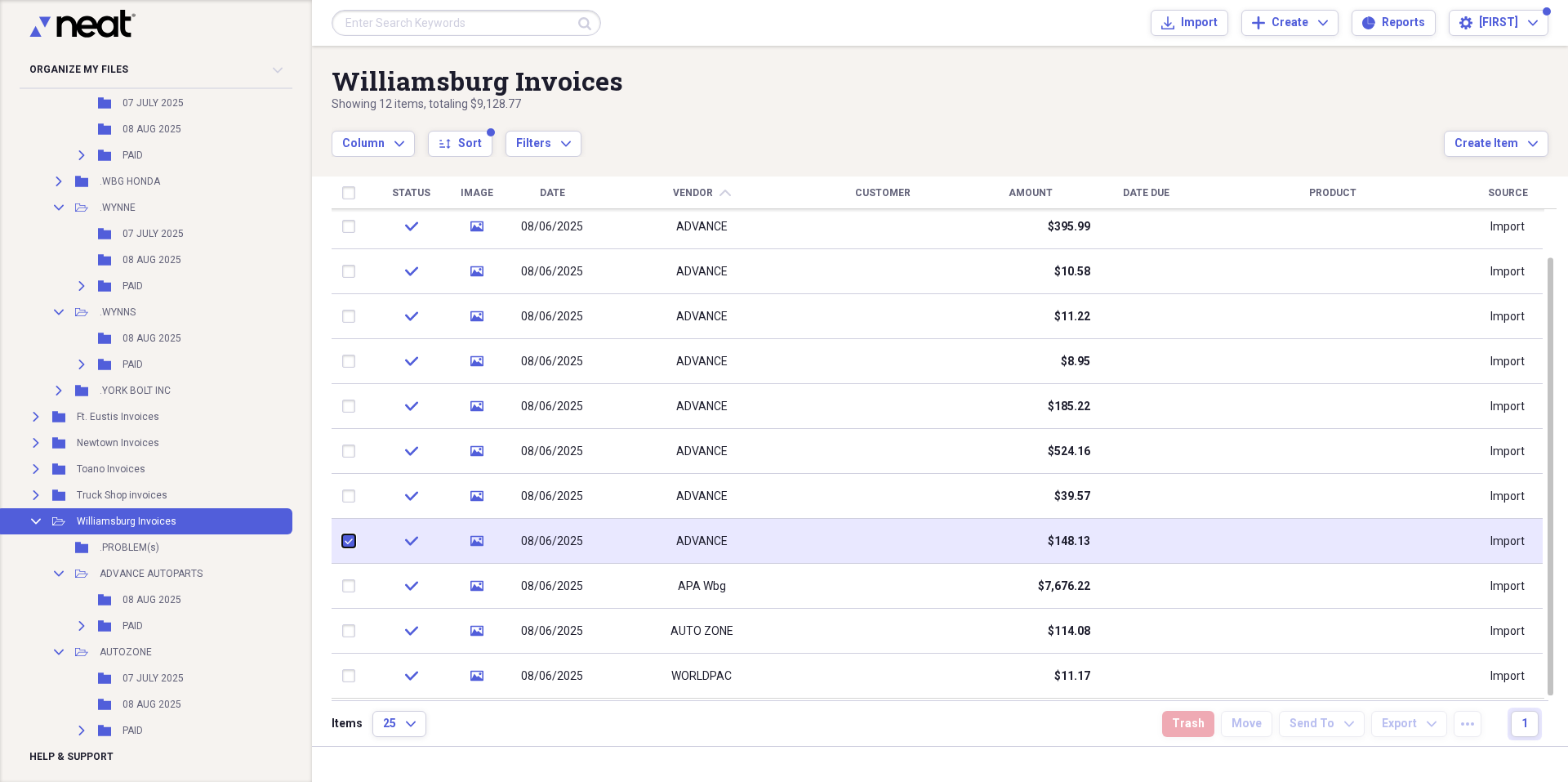 checkbox on "true" 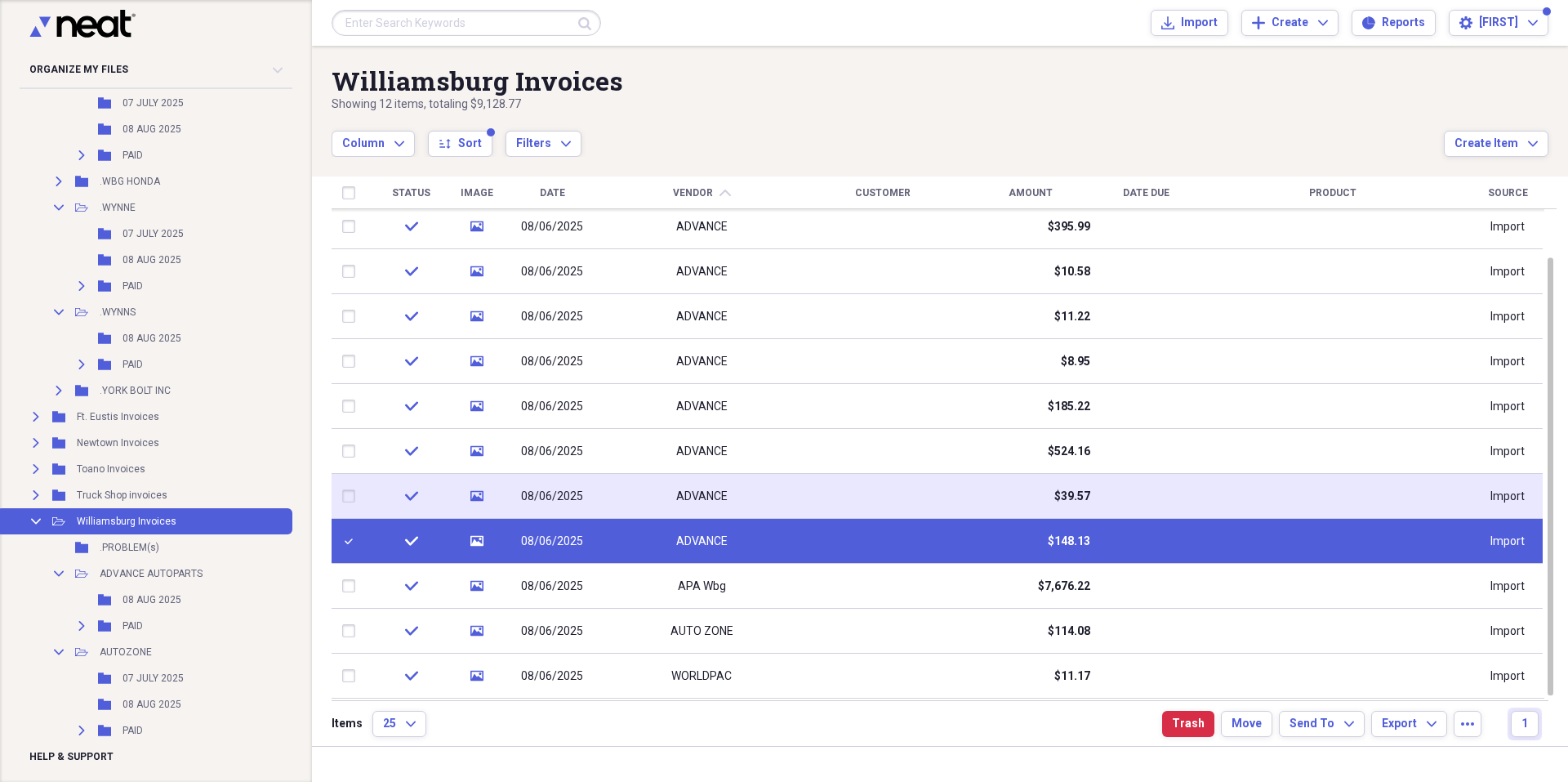 drag, startPoint x: 363, startPoint y: 500, endPoint x: 363, endPoint y: 483, distance: 17 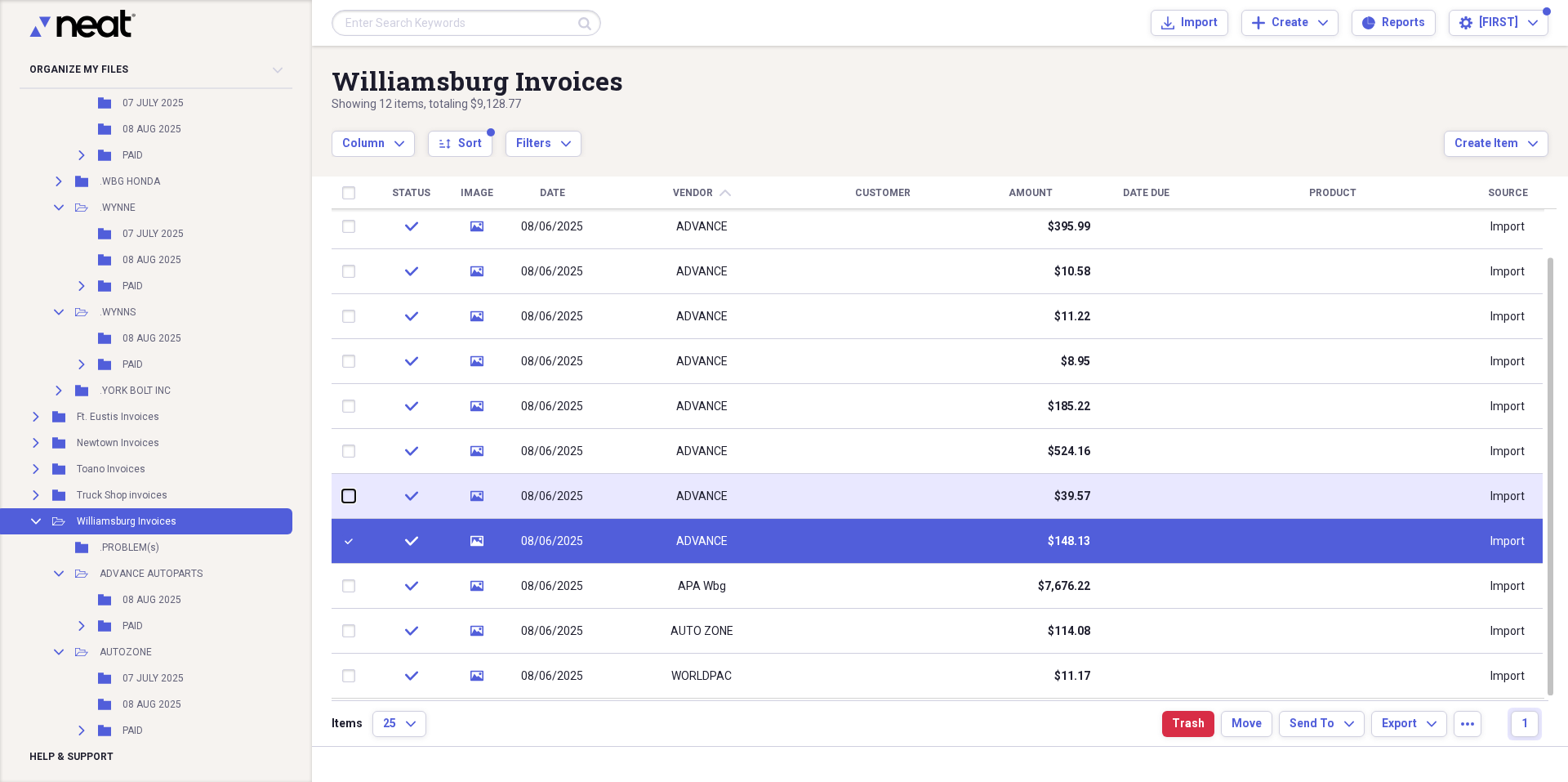 click at bounding box center (342, 496) 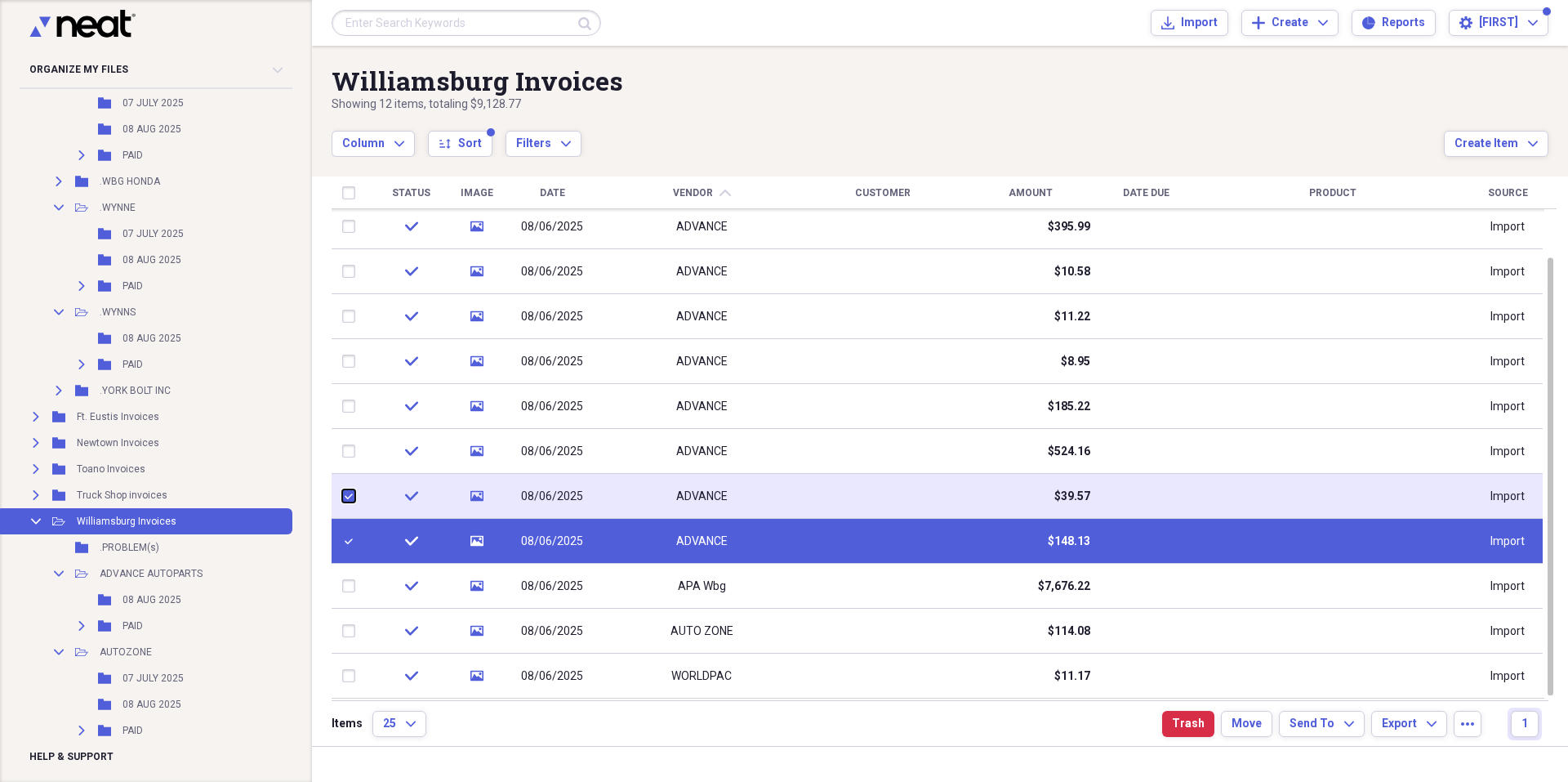 checkbox on "true" 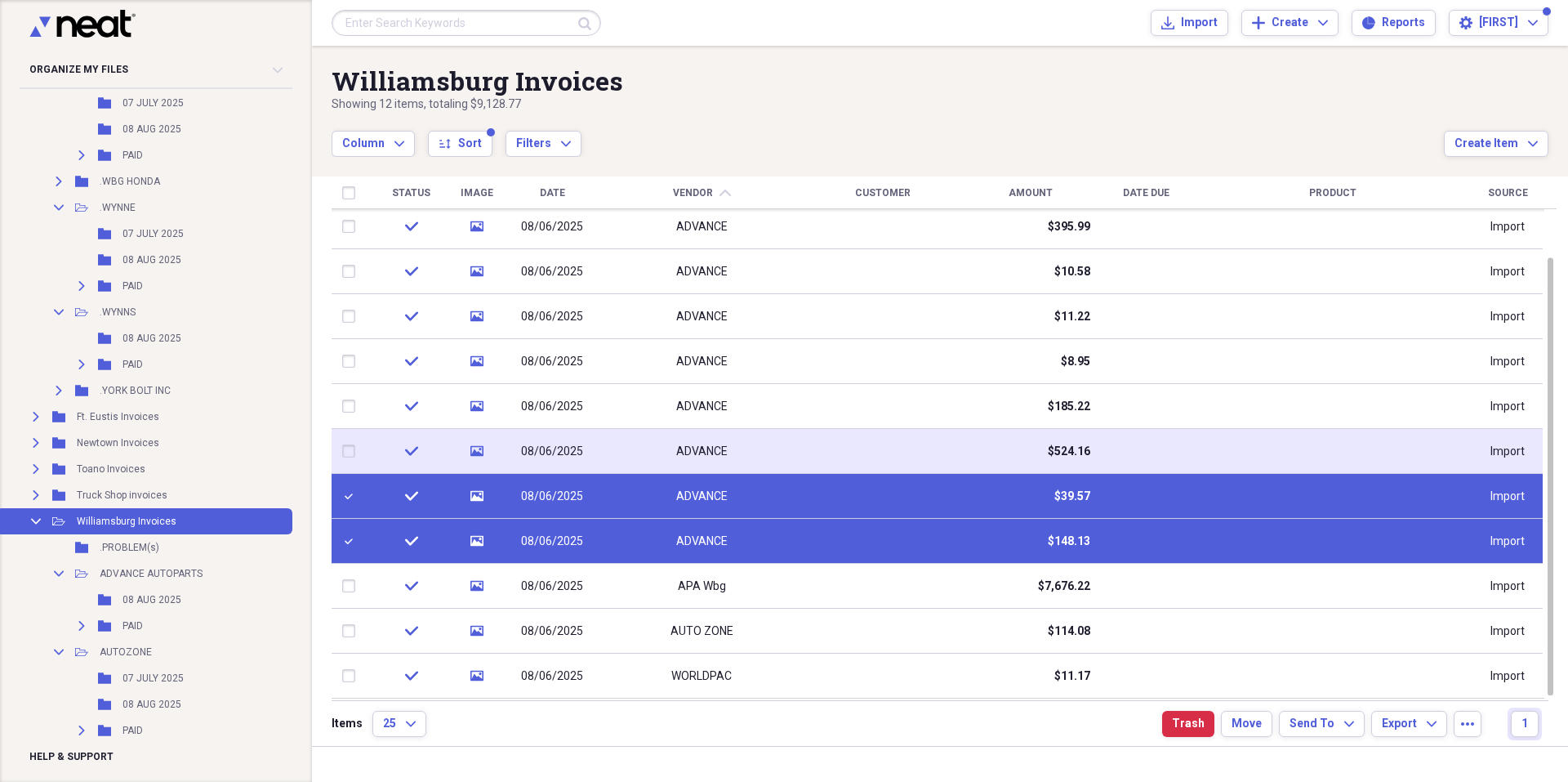 click at bounding box center (352, 451) 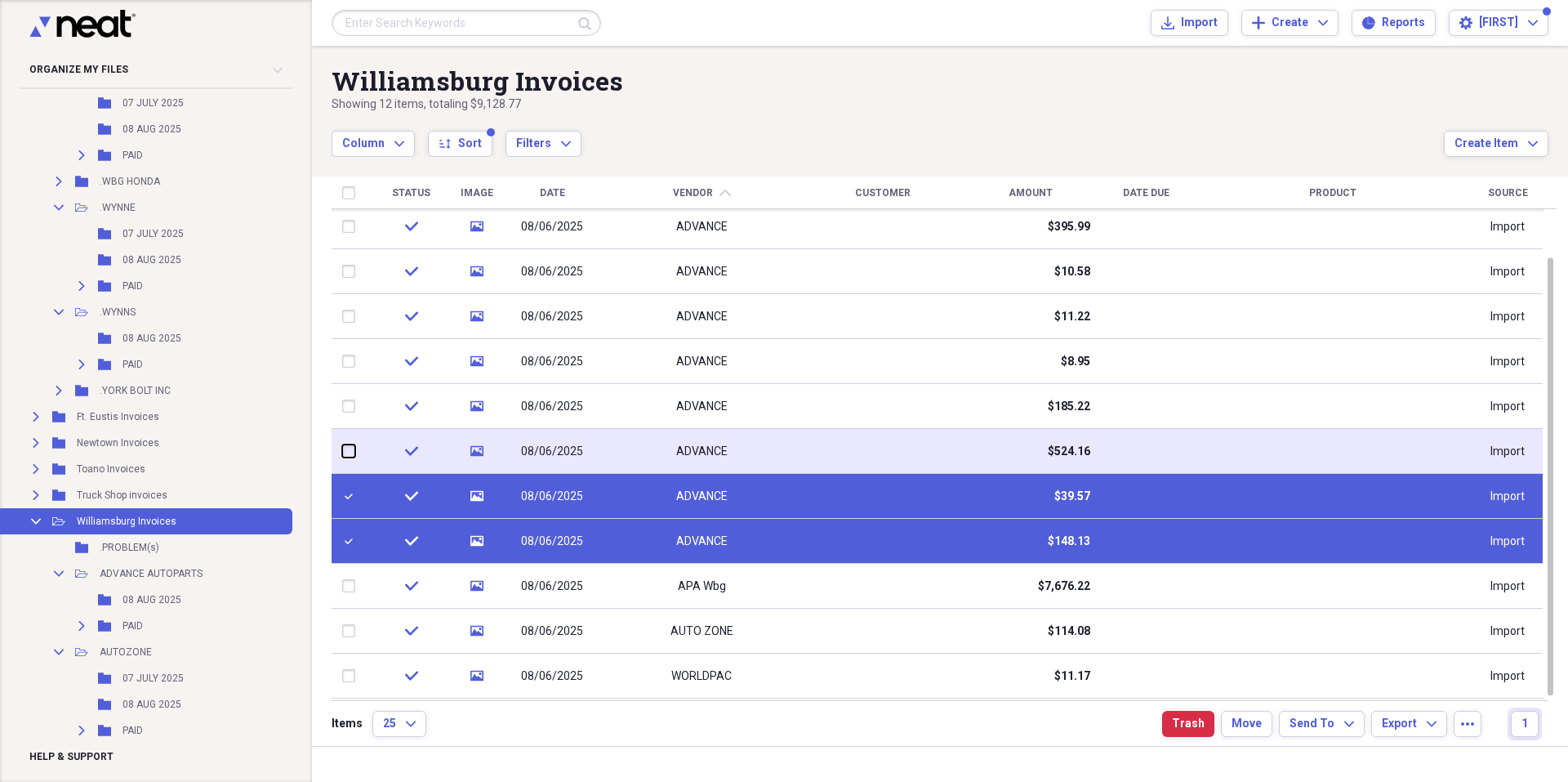 click at bounding box center [342, 451] 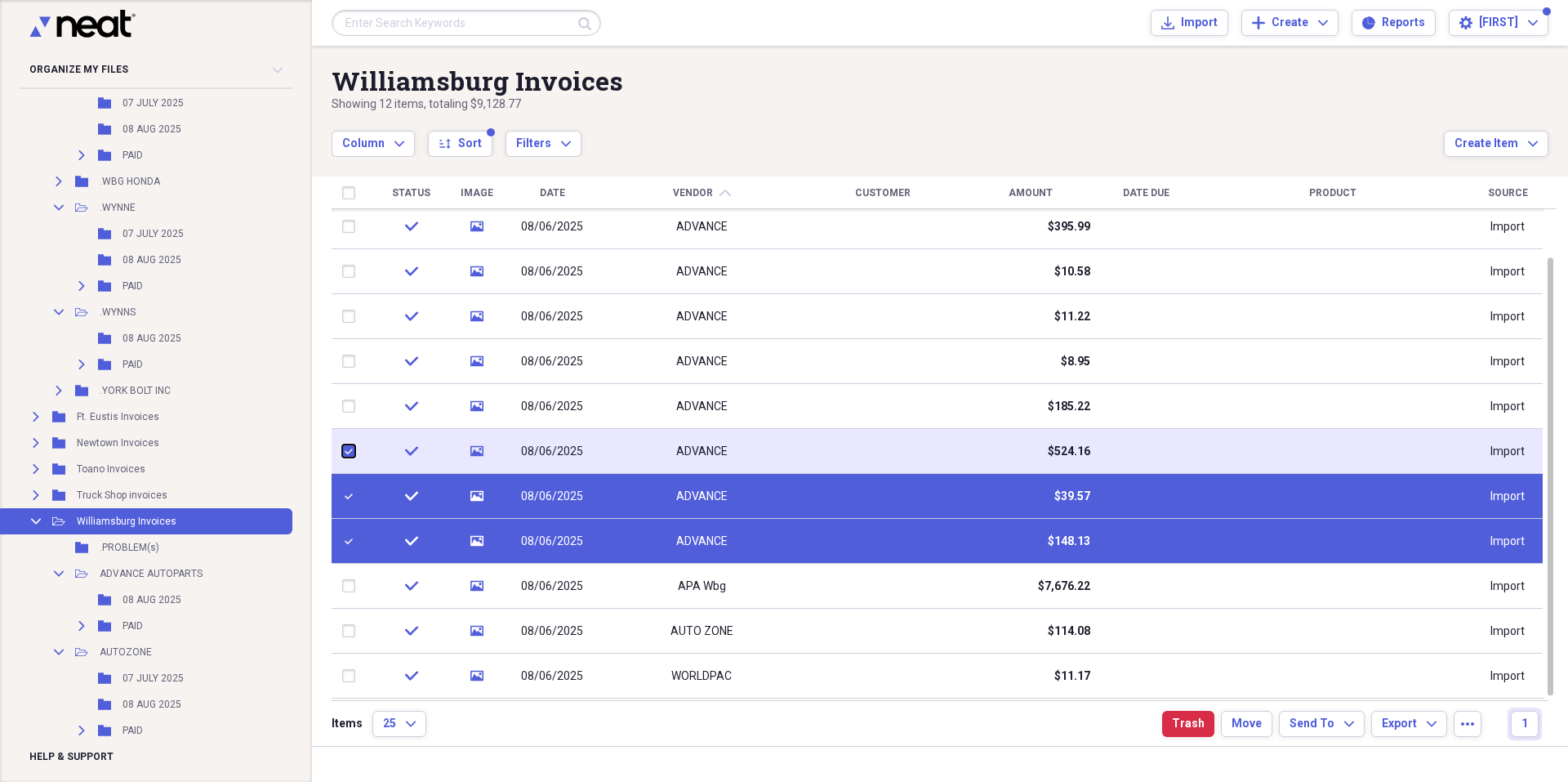 checkbox on "true" 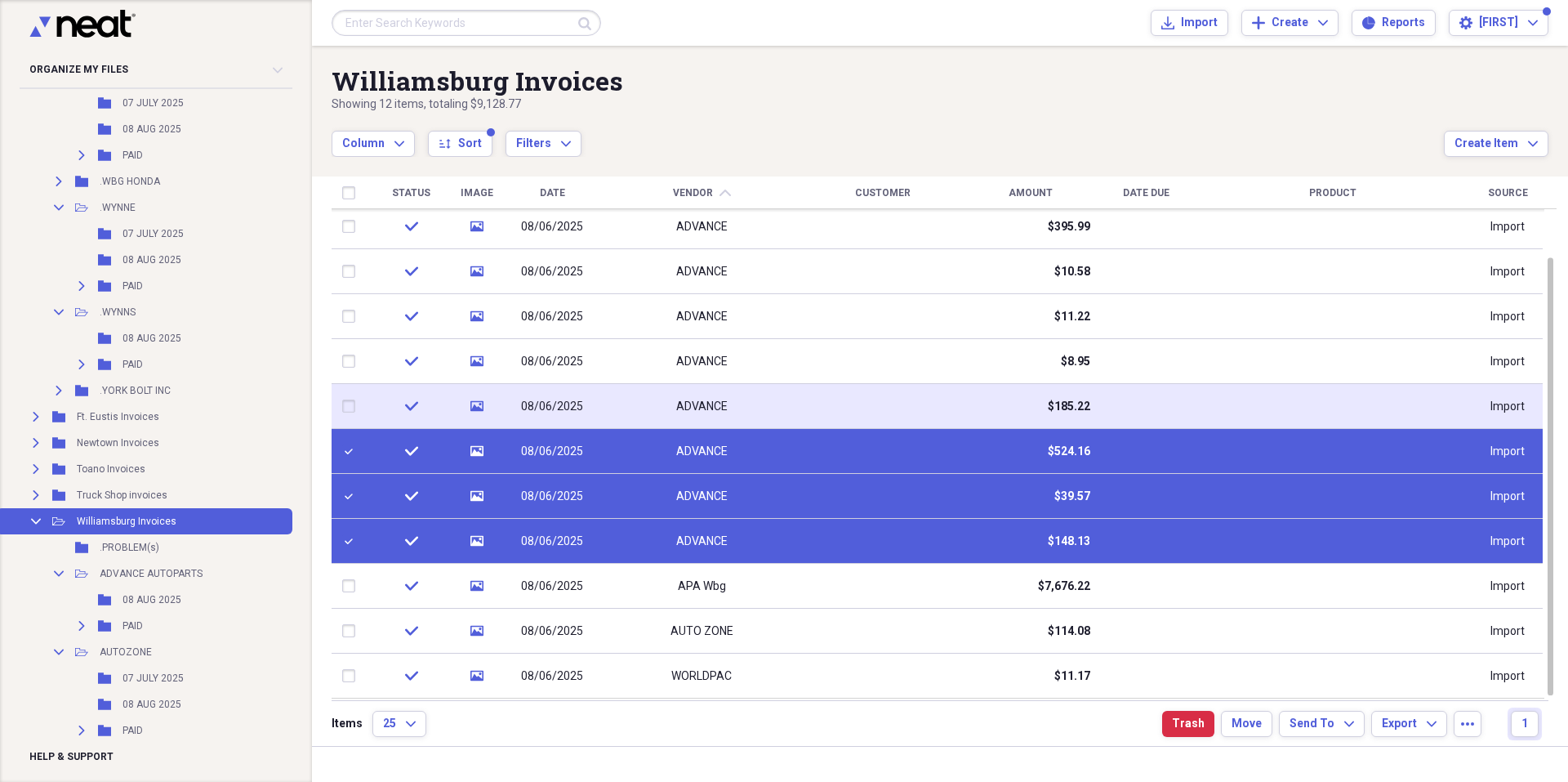 click at bounding box center (352, 406) 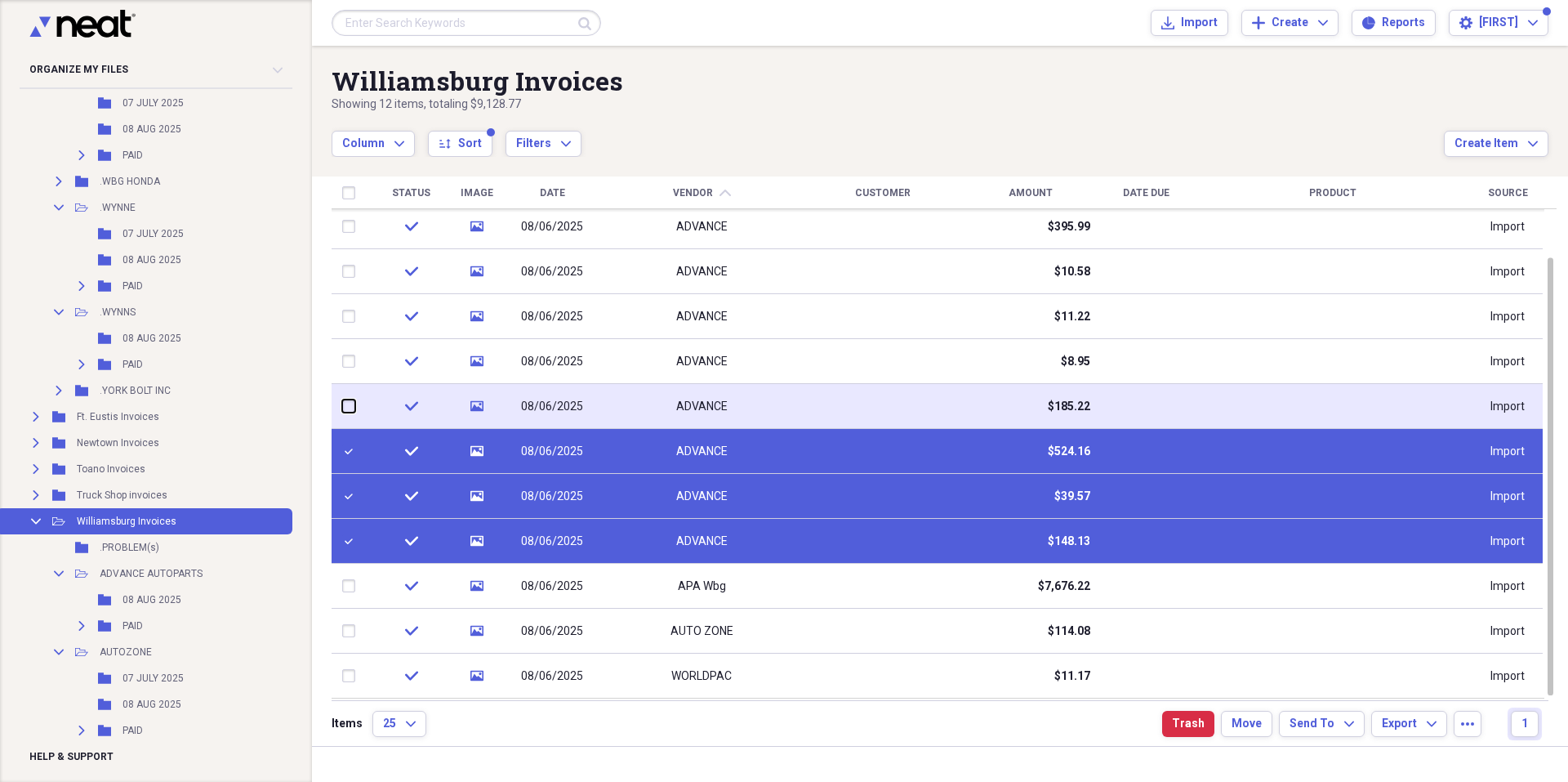 click at bounding box center [342, 406] 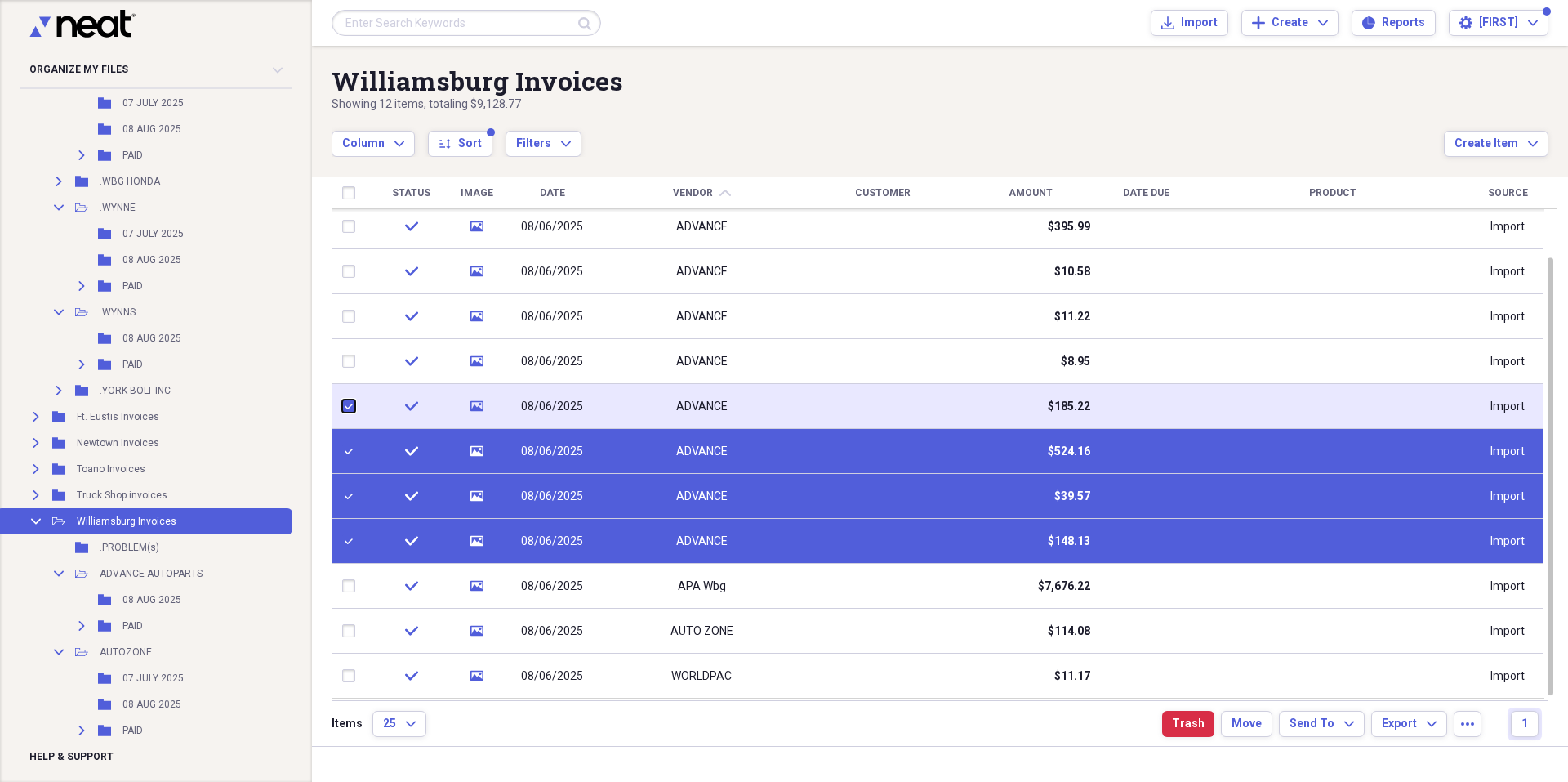checkbox on "true" 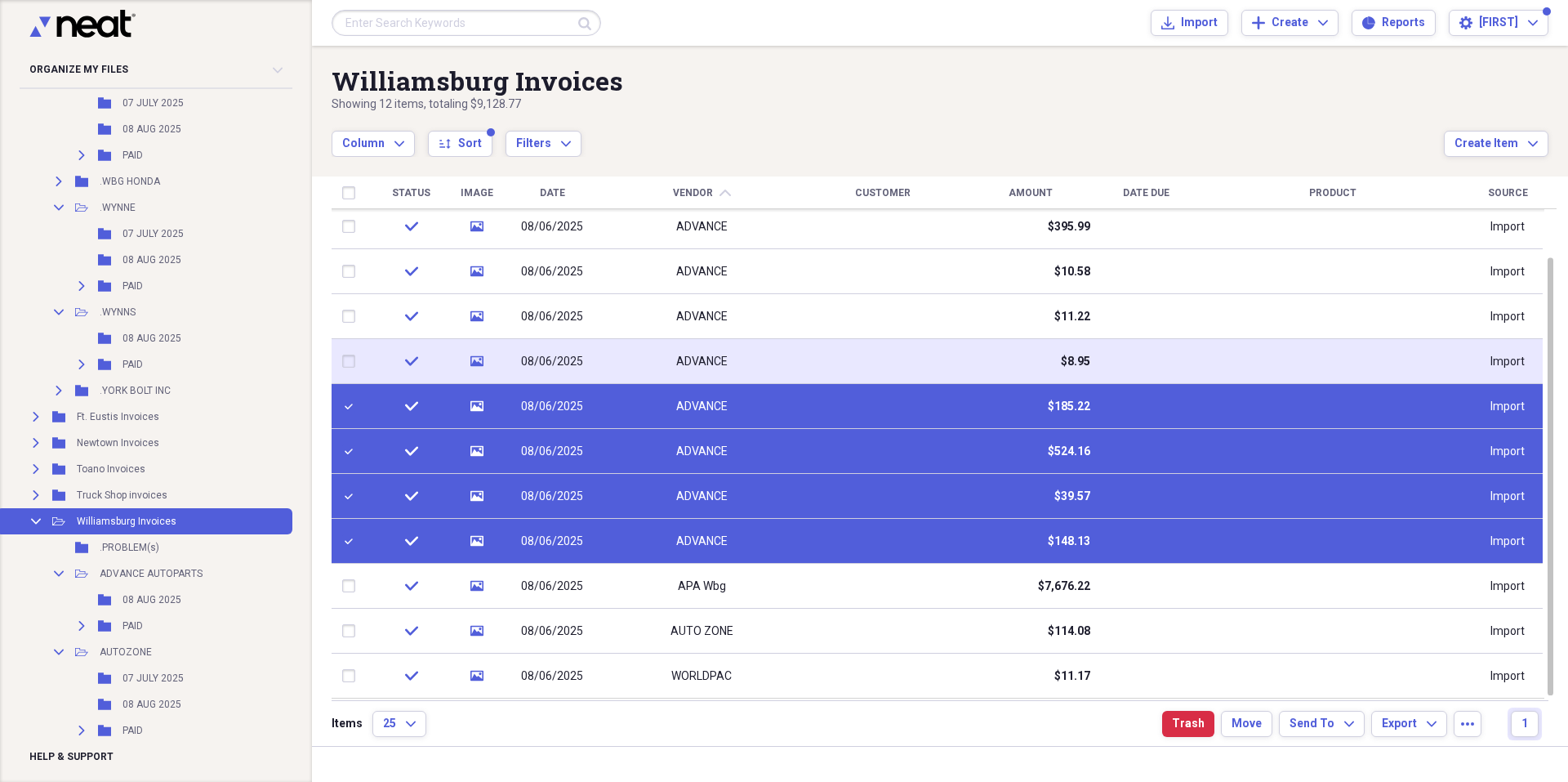 click at bounding box center [352, 361] 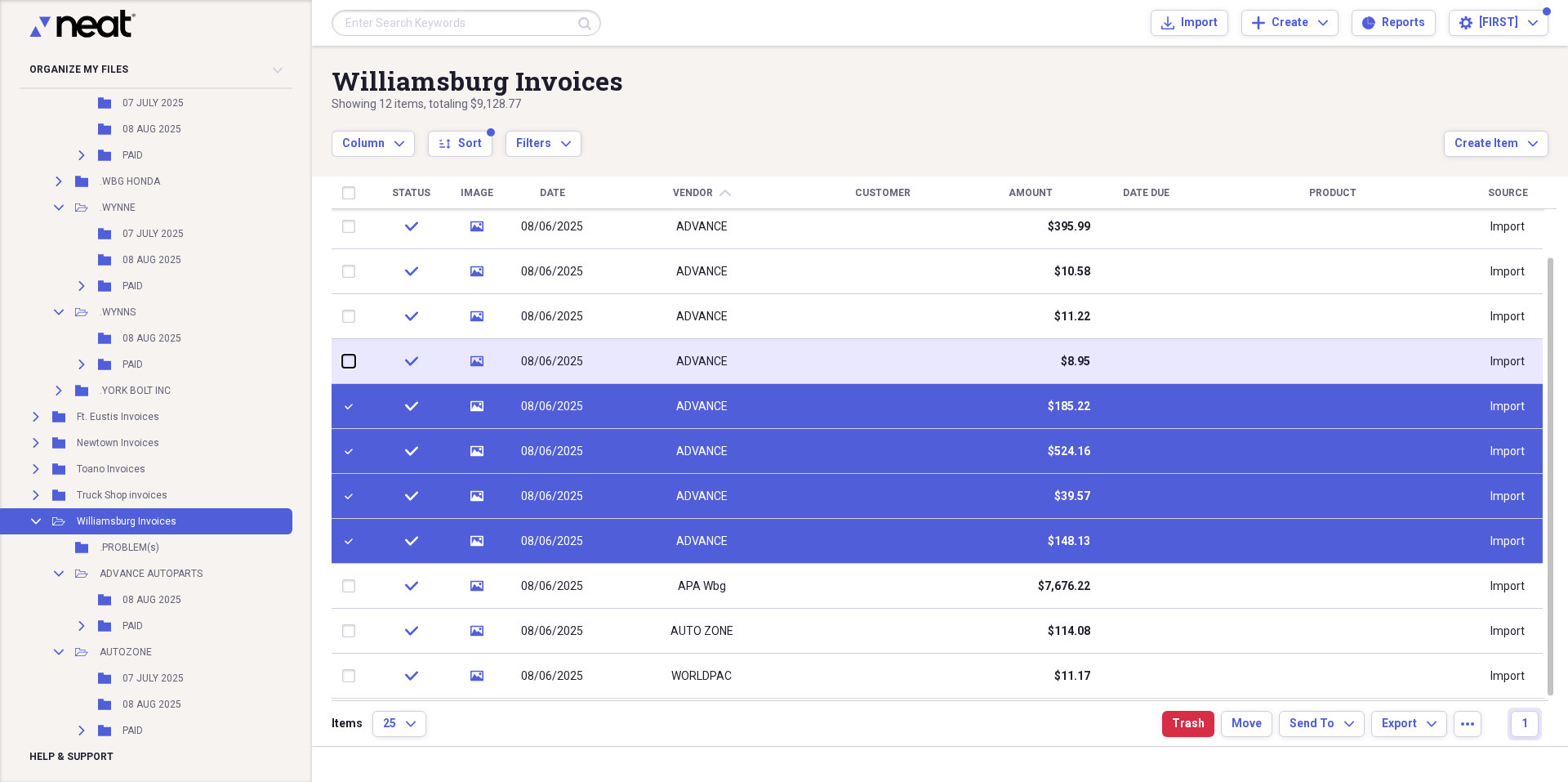 click at bounding box center (342, 361) 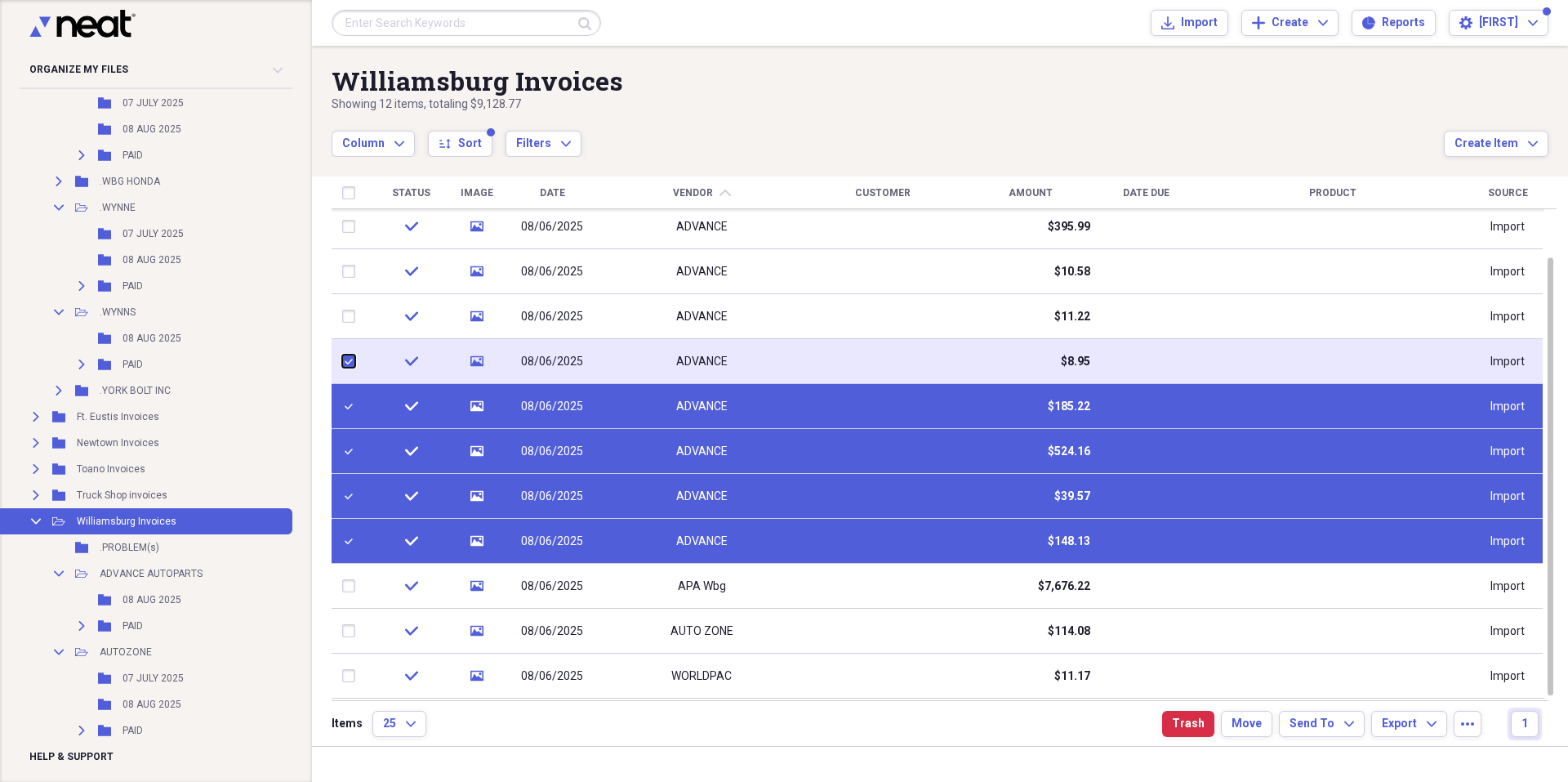 checkbox on "true" 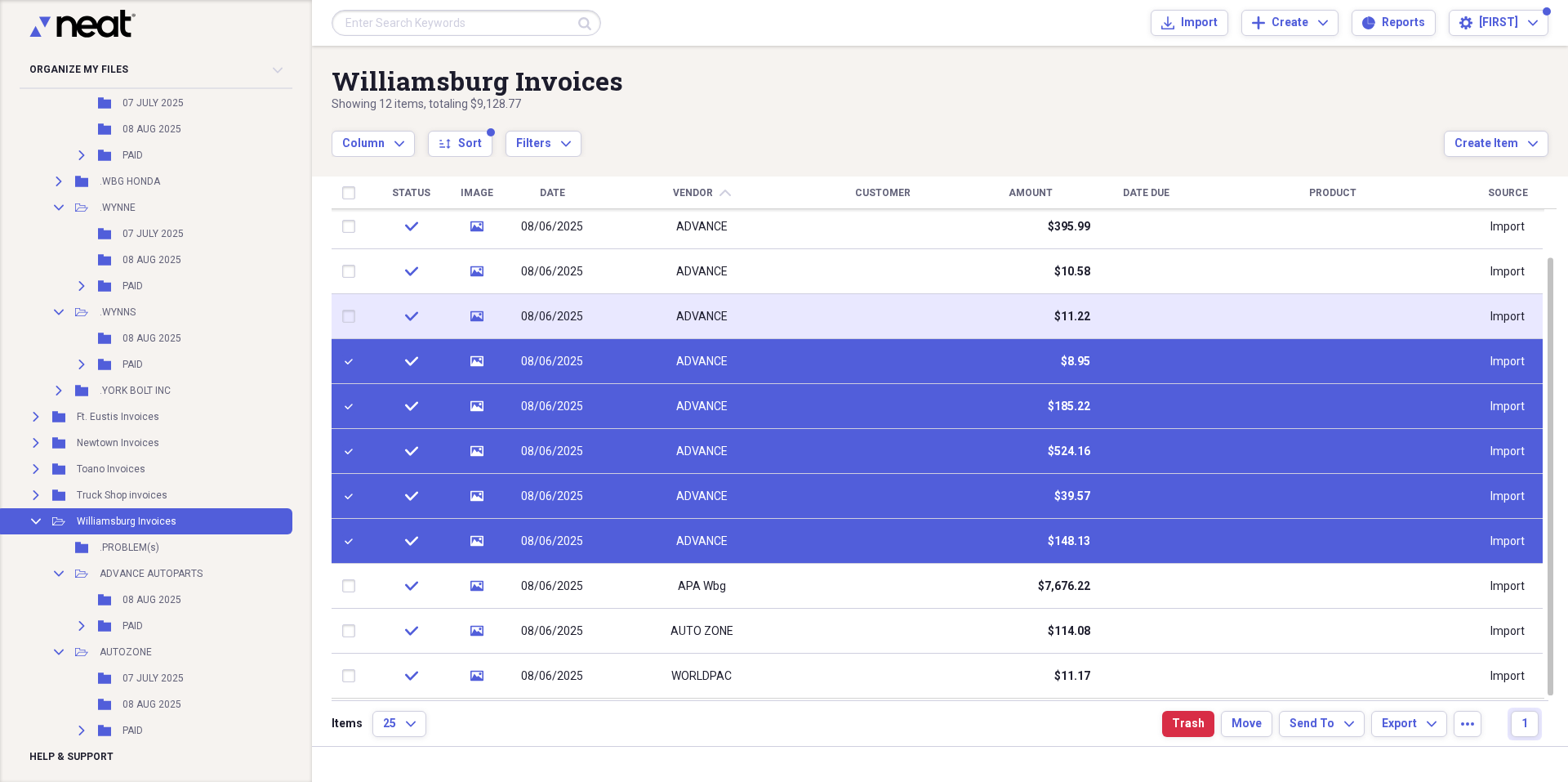 click at bounding box center (352, 316) 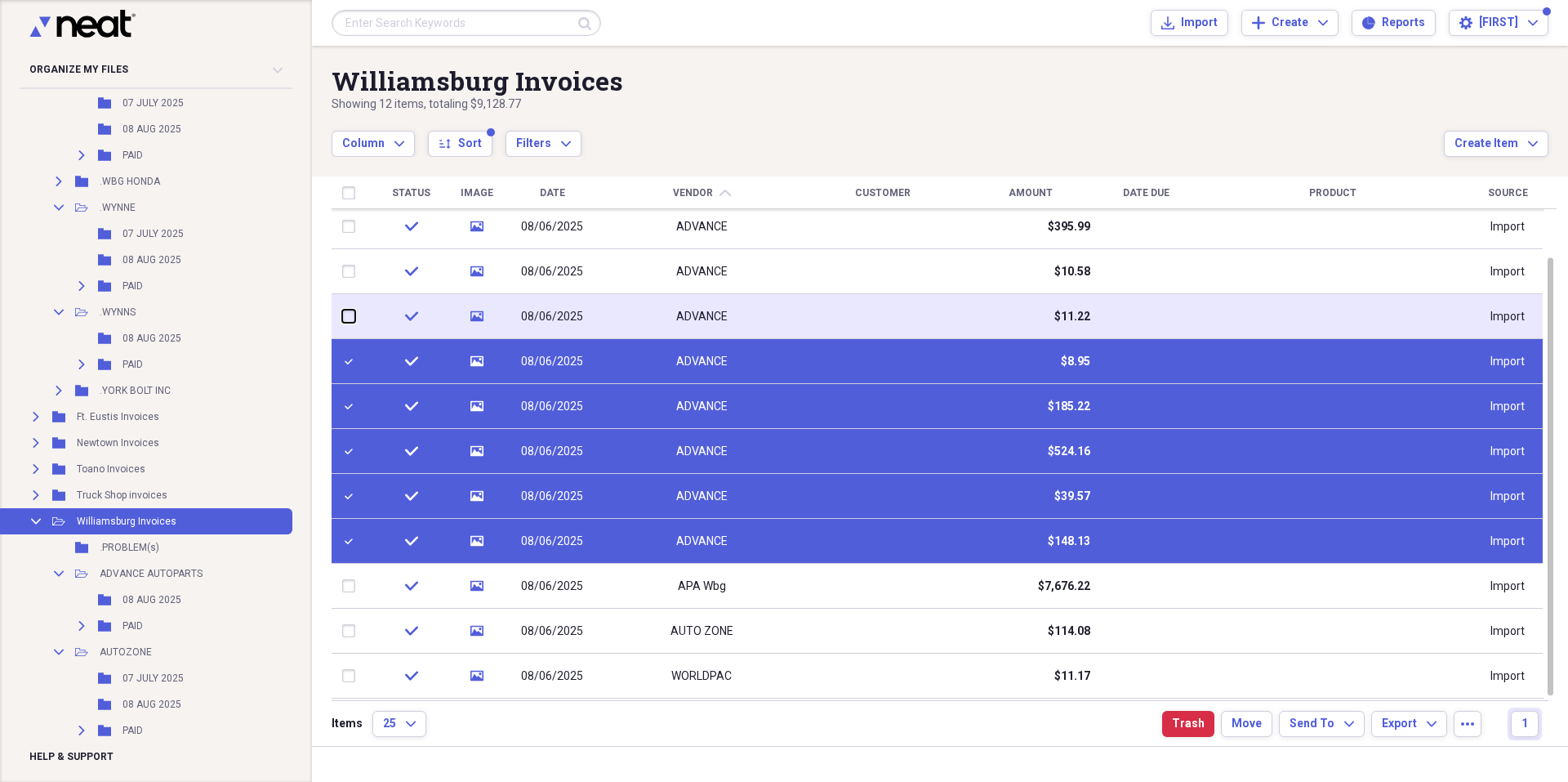 click at bounding box center [342, 316] 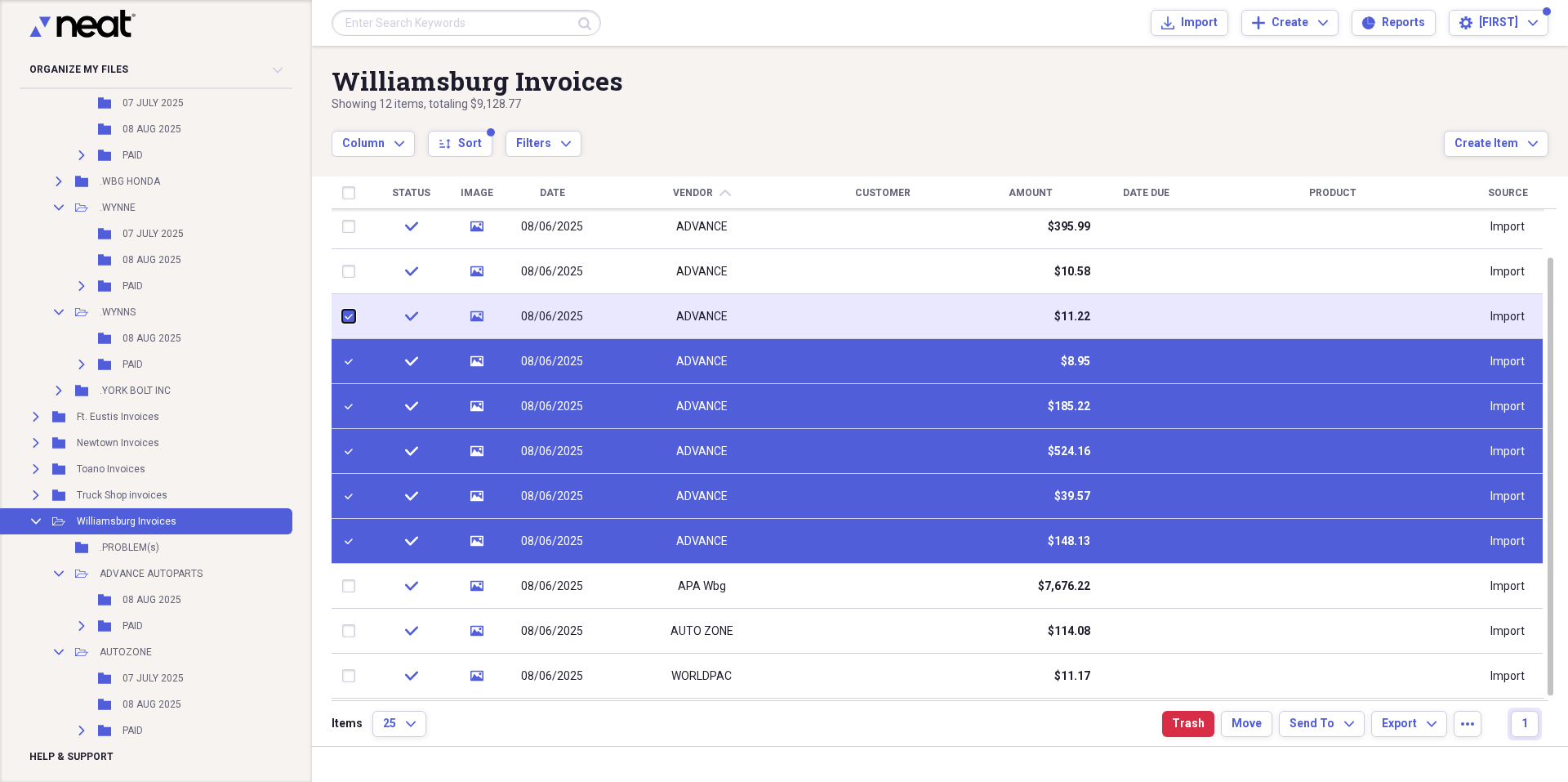 checkbox on "true" 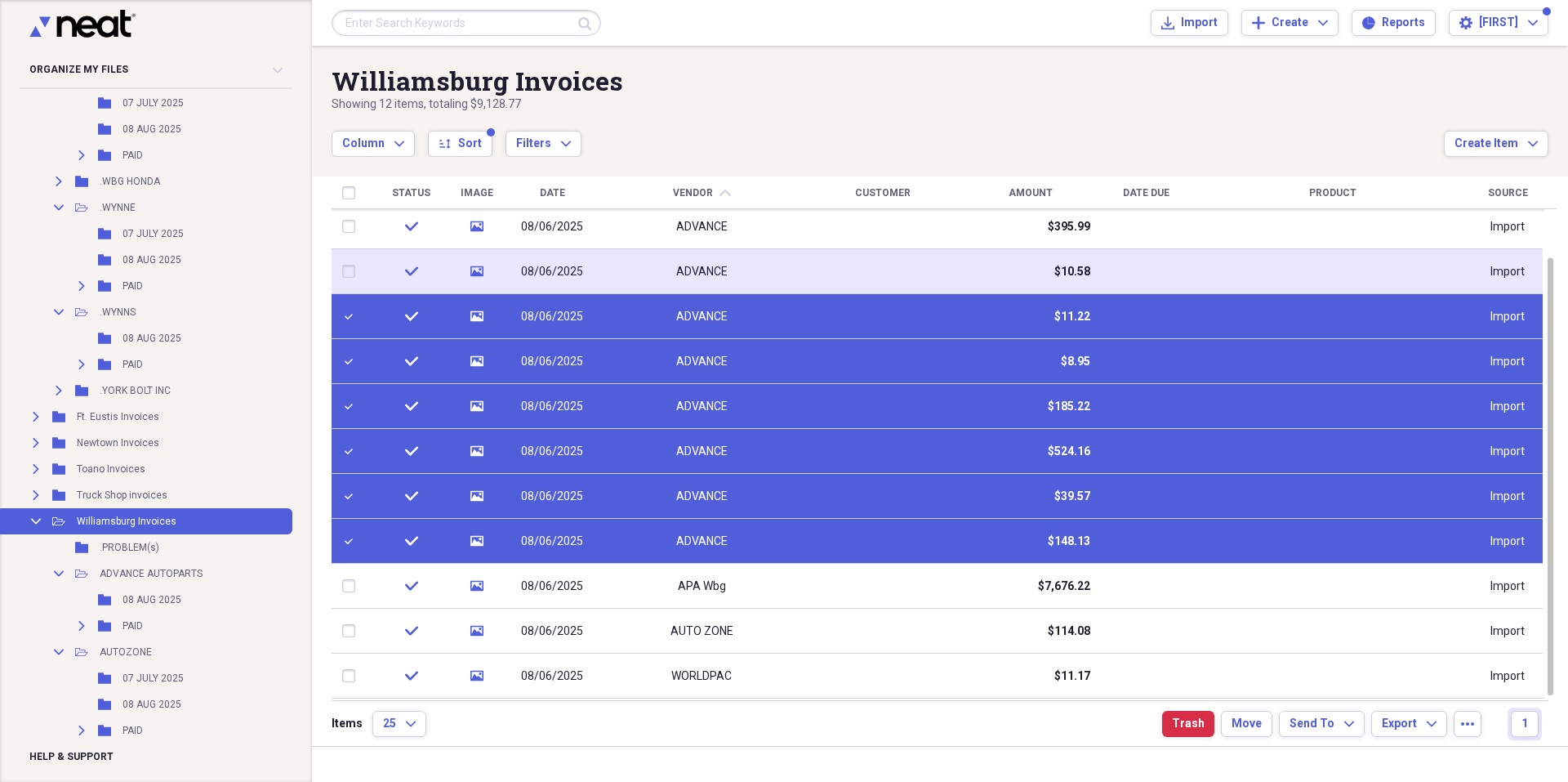 click at bounding box center (352, 271) 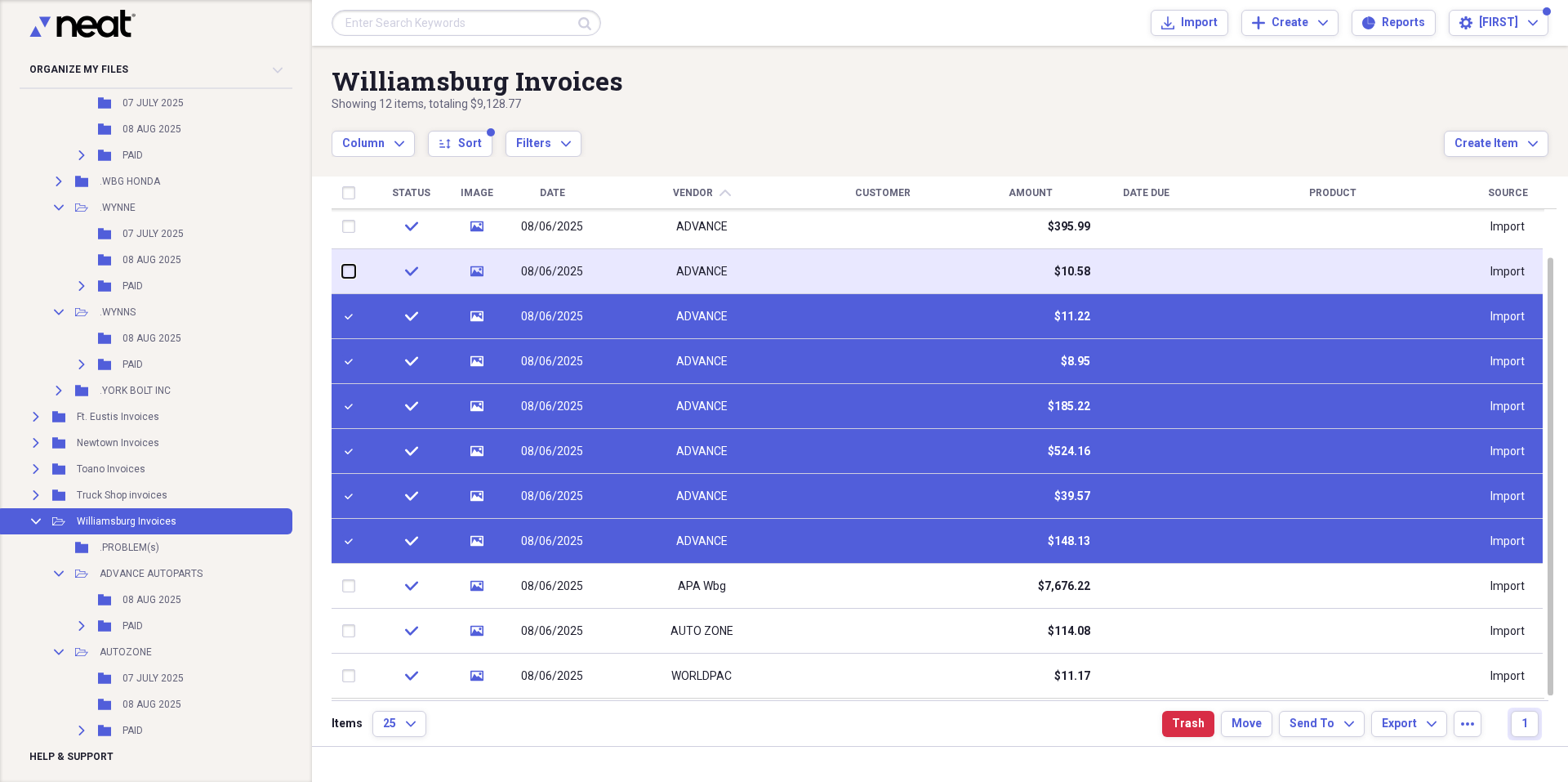 click at bounding box center (342, 271) 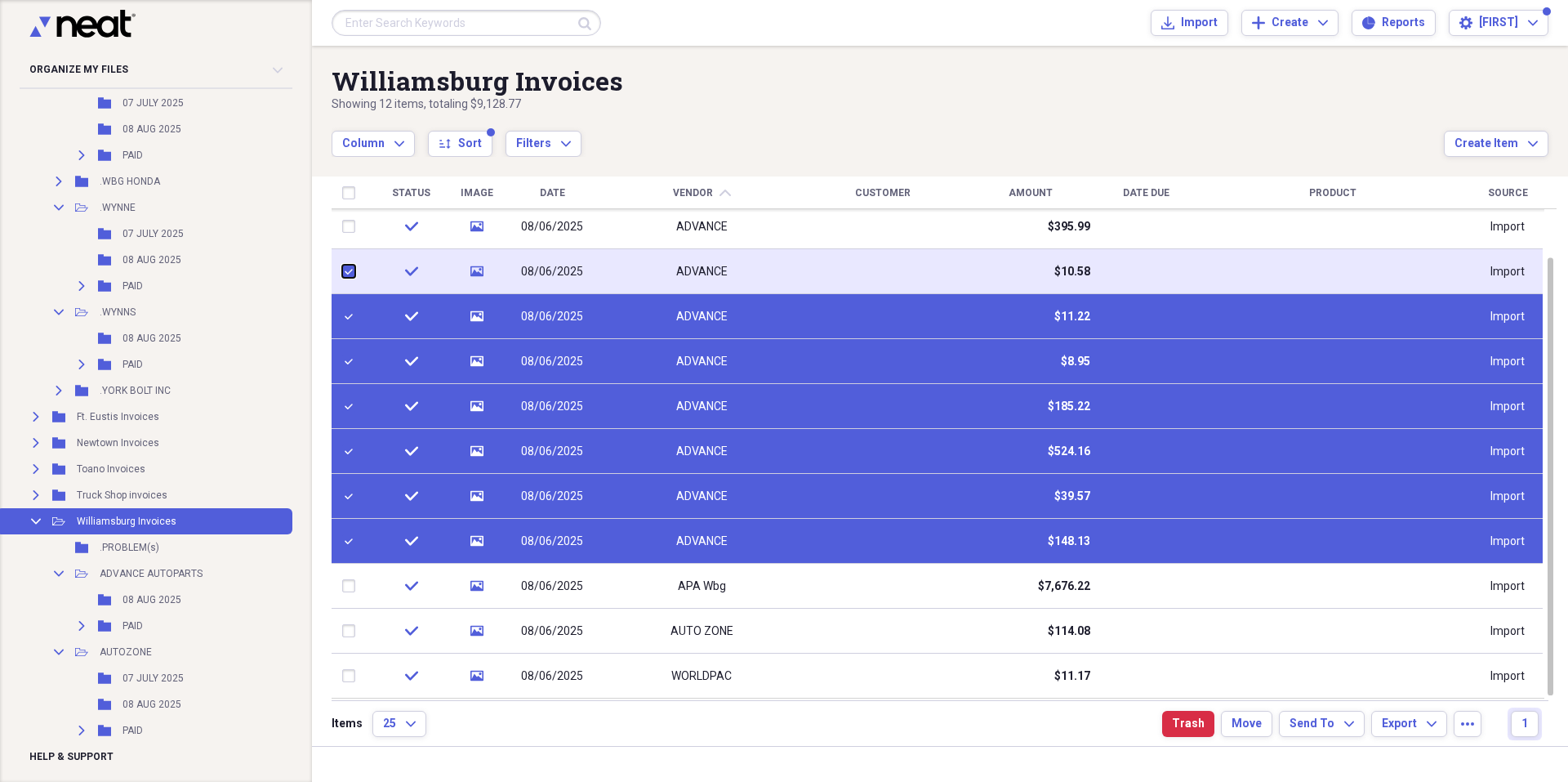 checkbox on "true" 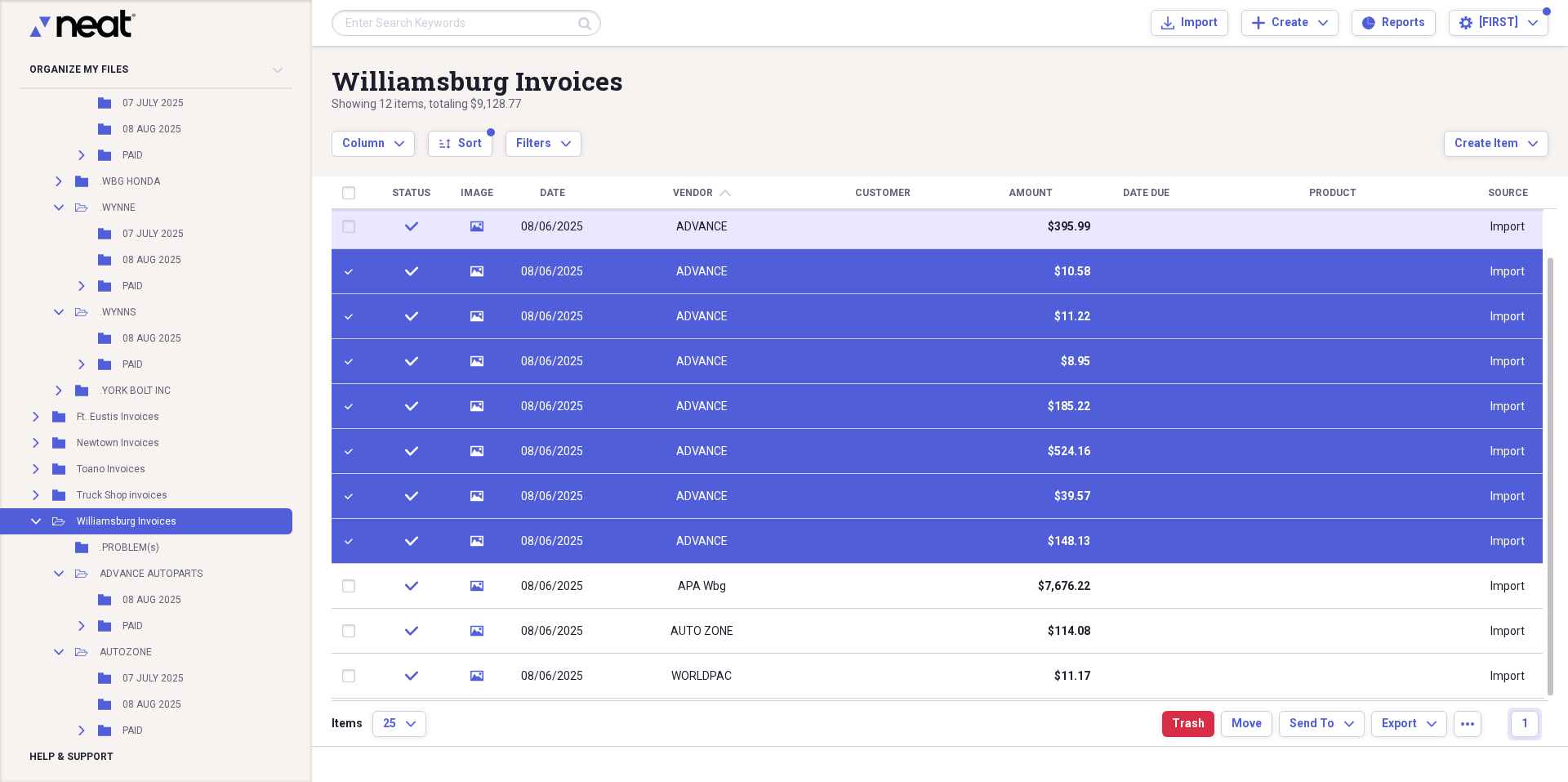 click at bounding box center (352, 226) 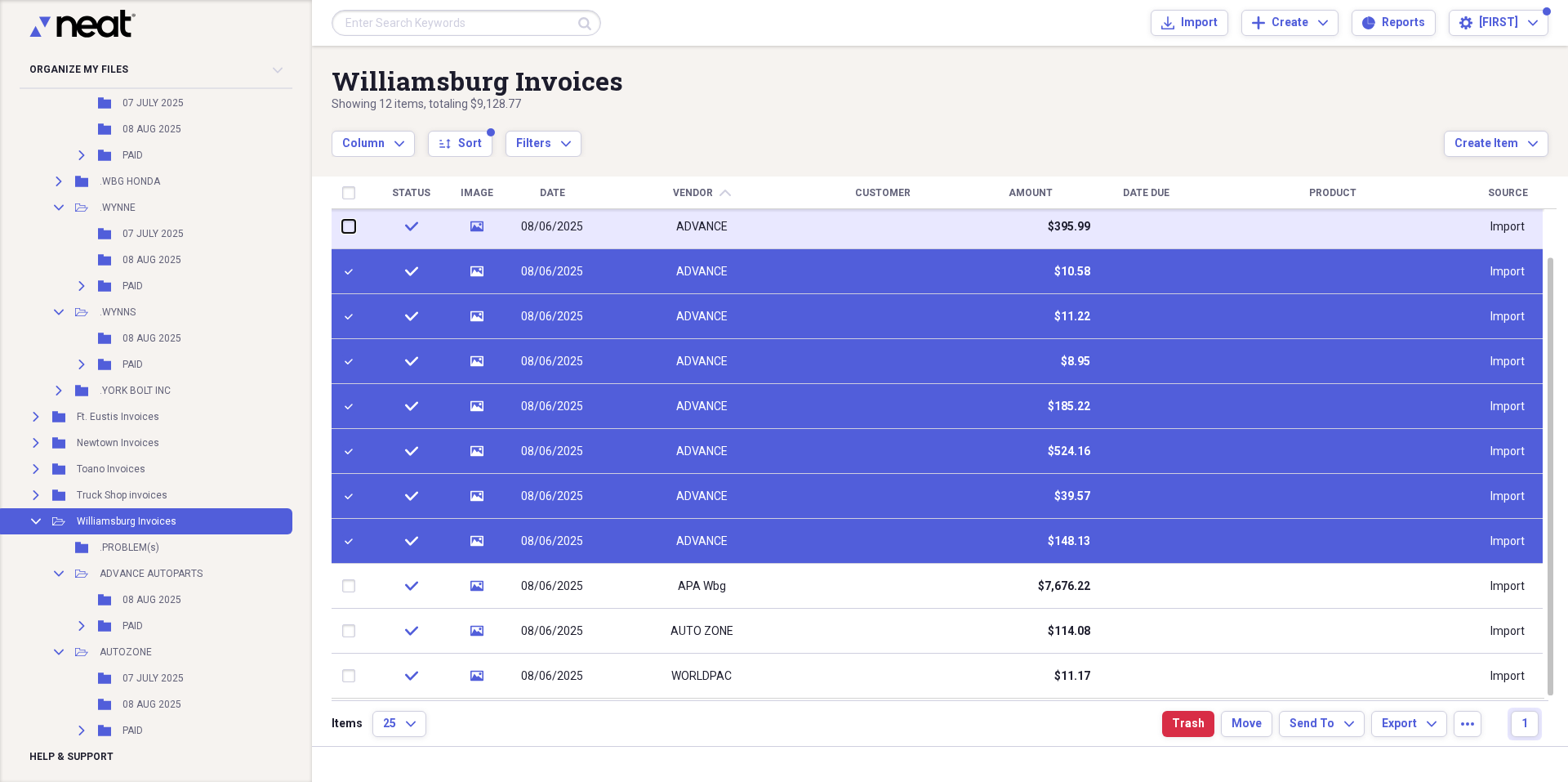 click at bounding box center (342, 226) 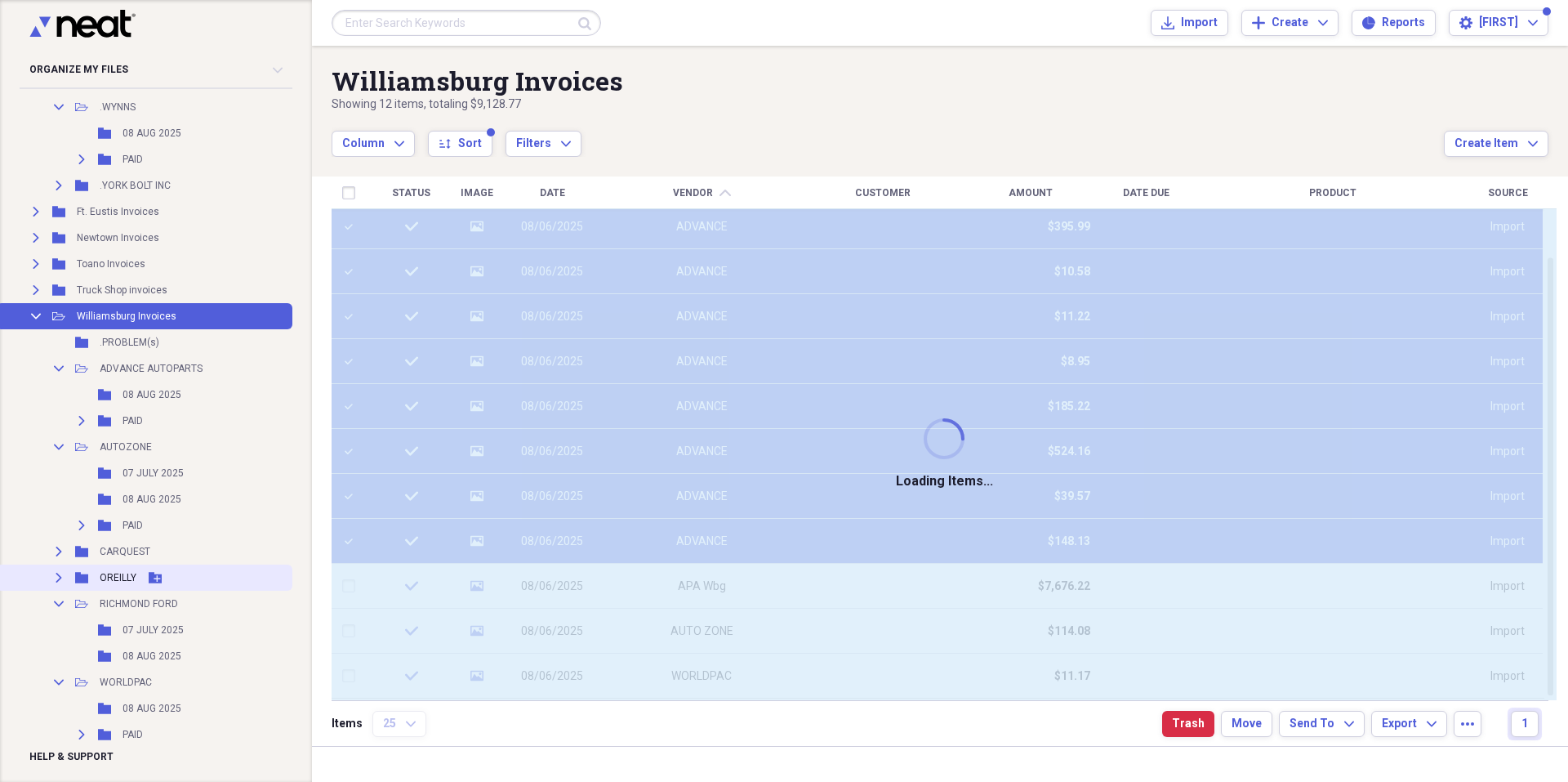 scroll, scrollTop: 3729, scrollLeft: 0, axis: vertical 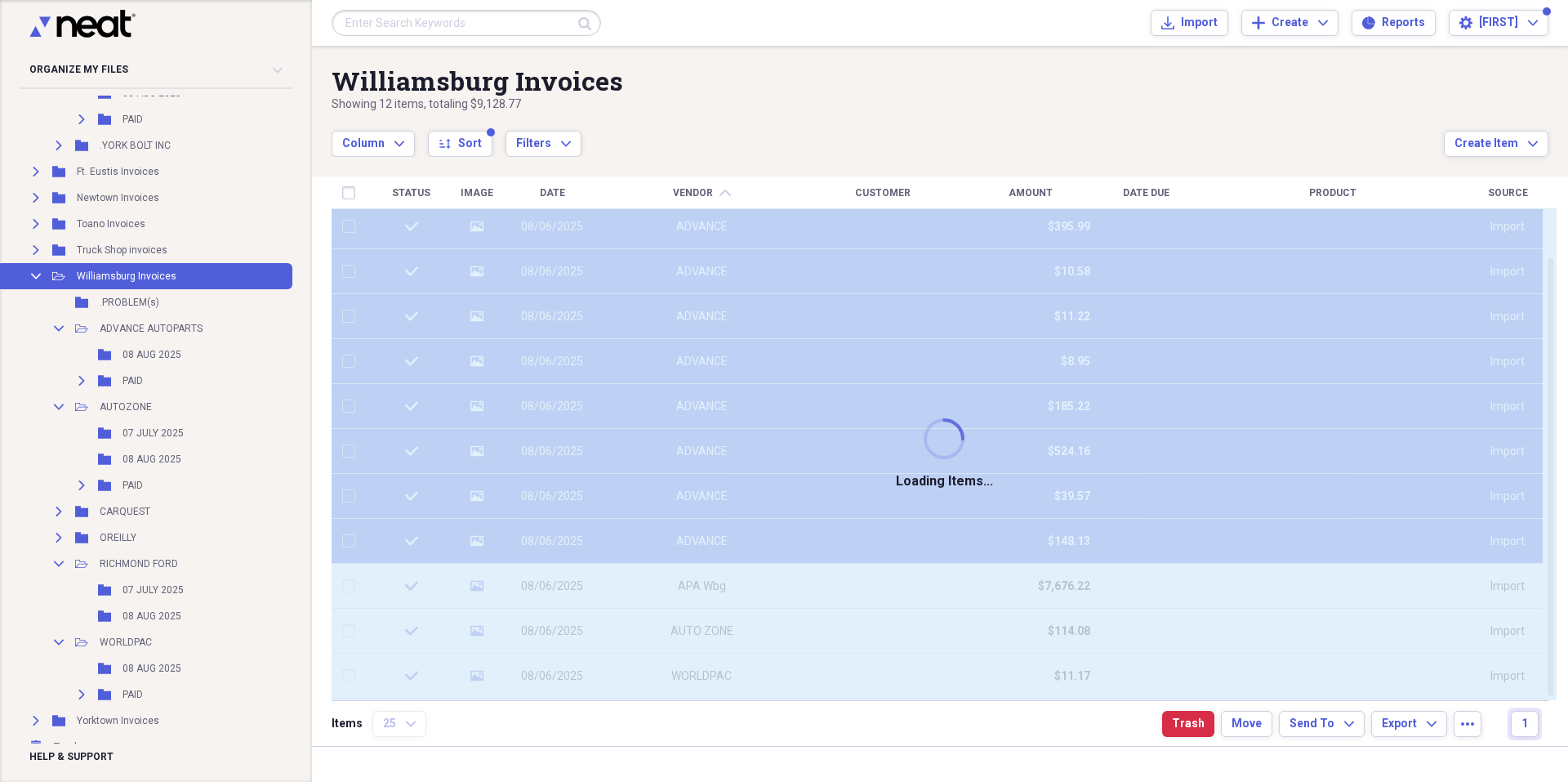 checkbox on "false" 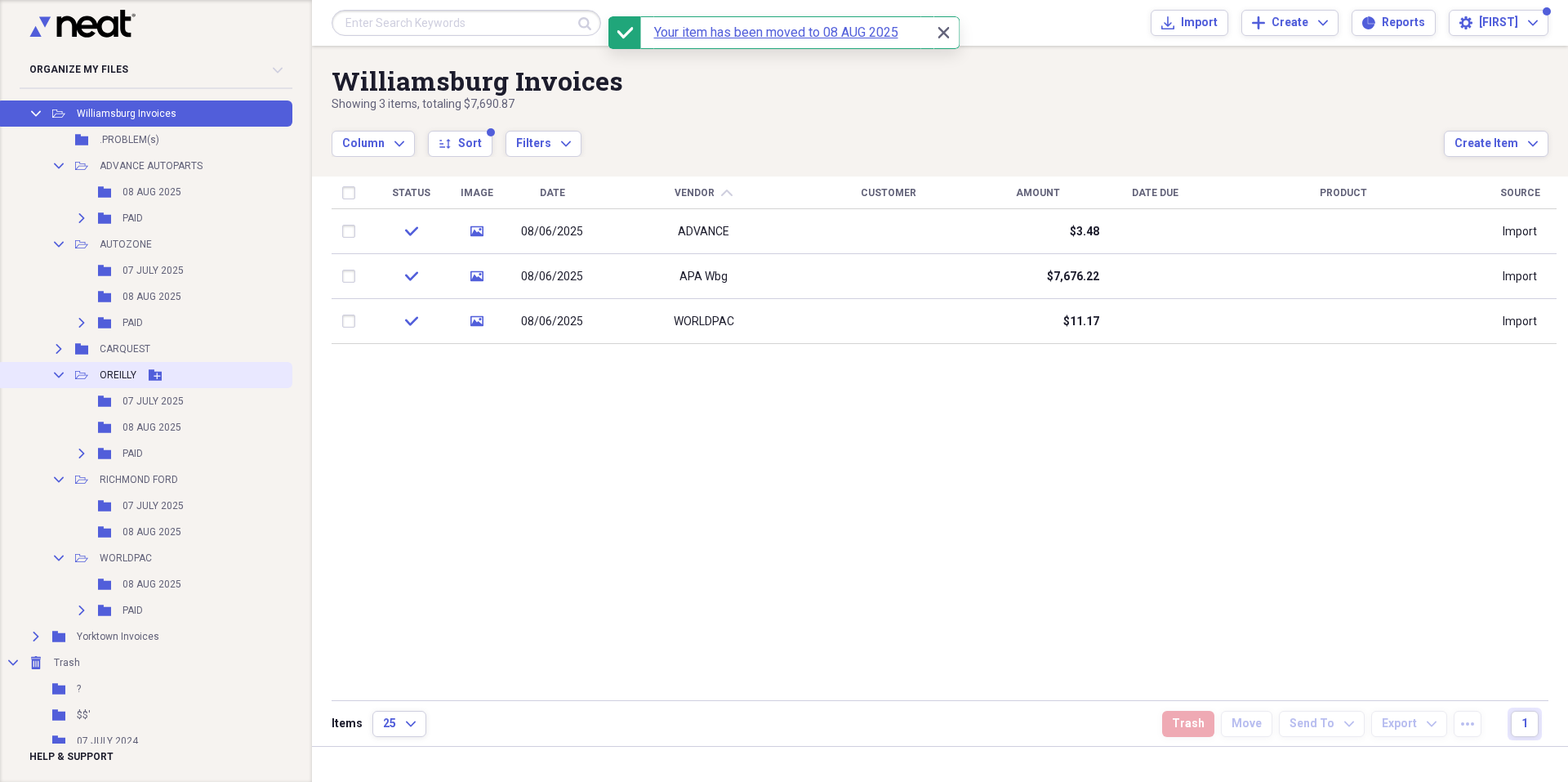 scroll, scrollTop: 3892, scrollLeft: 0, axis: vertical 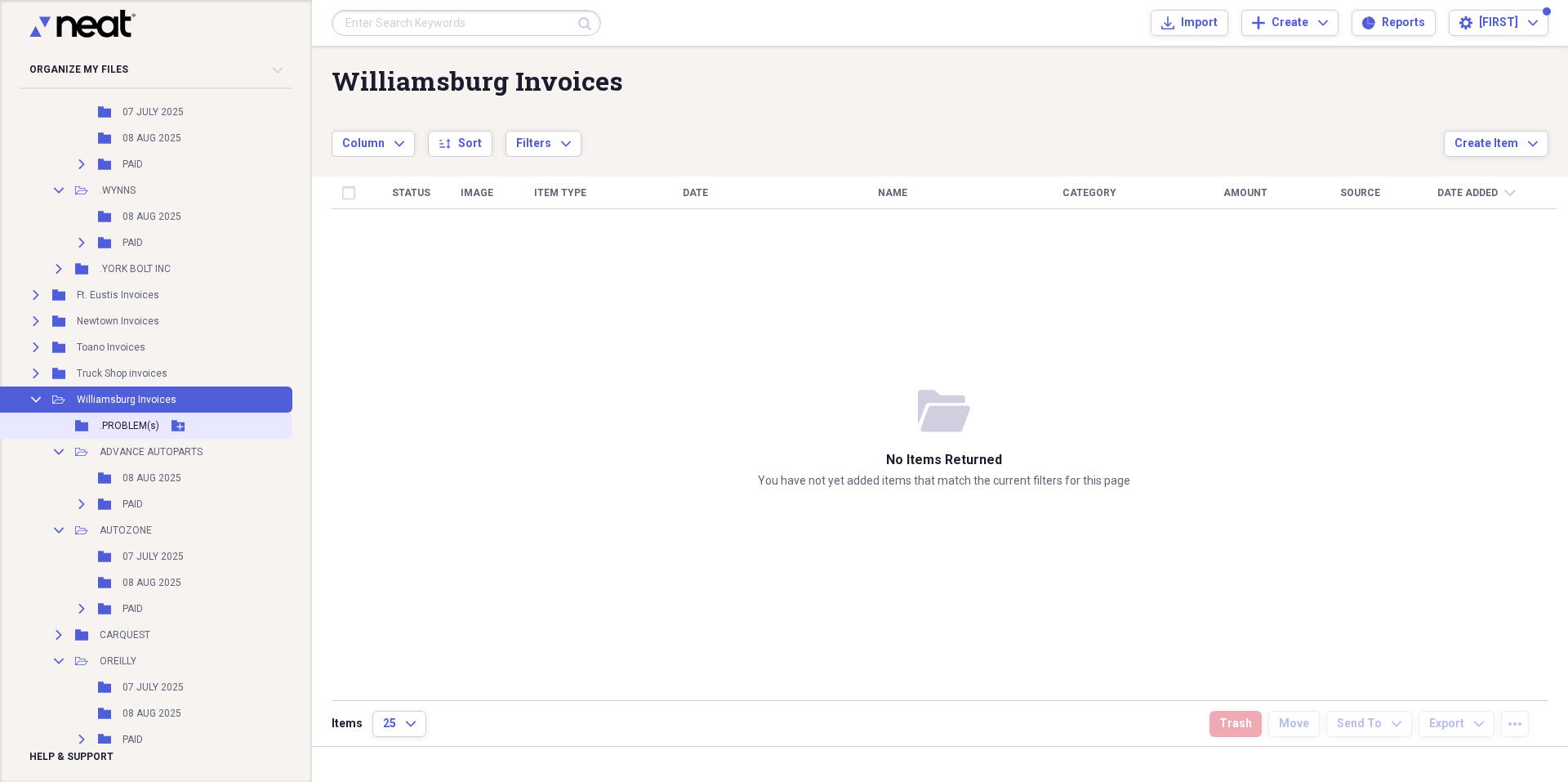 click on ".PROBLEM(s)" at bounding box center [129, 426] 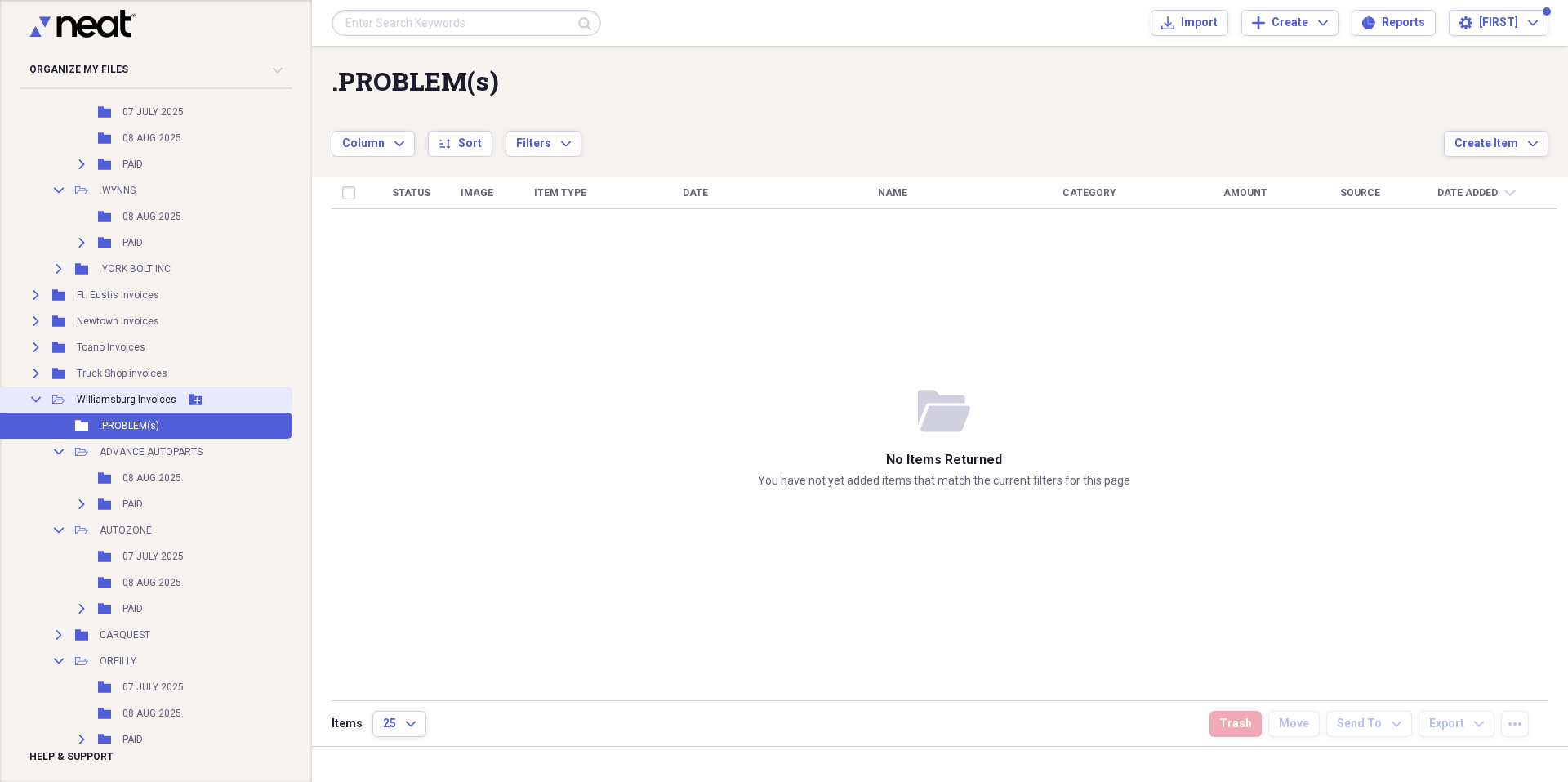 click 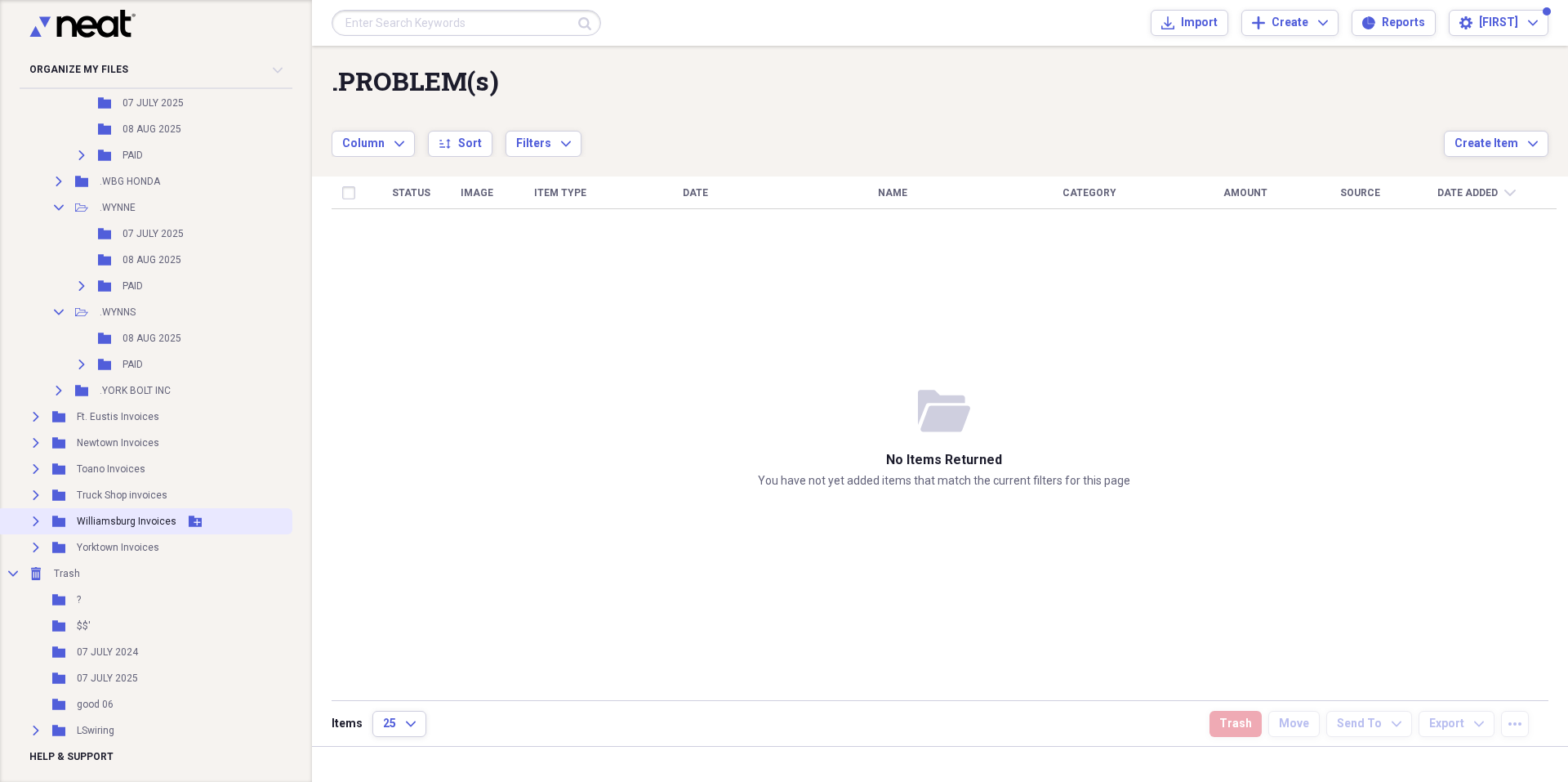 scroll, scrollTop: 3483, scrollLeft: 0, axis: vertical 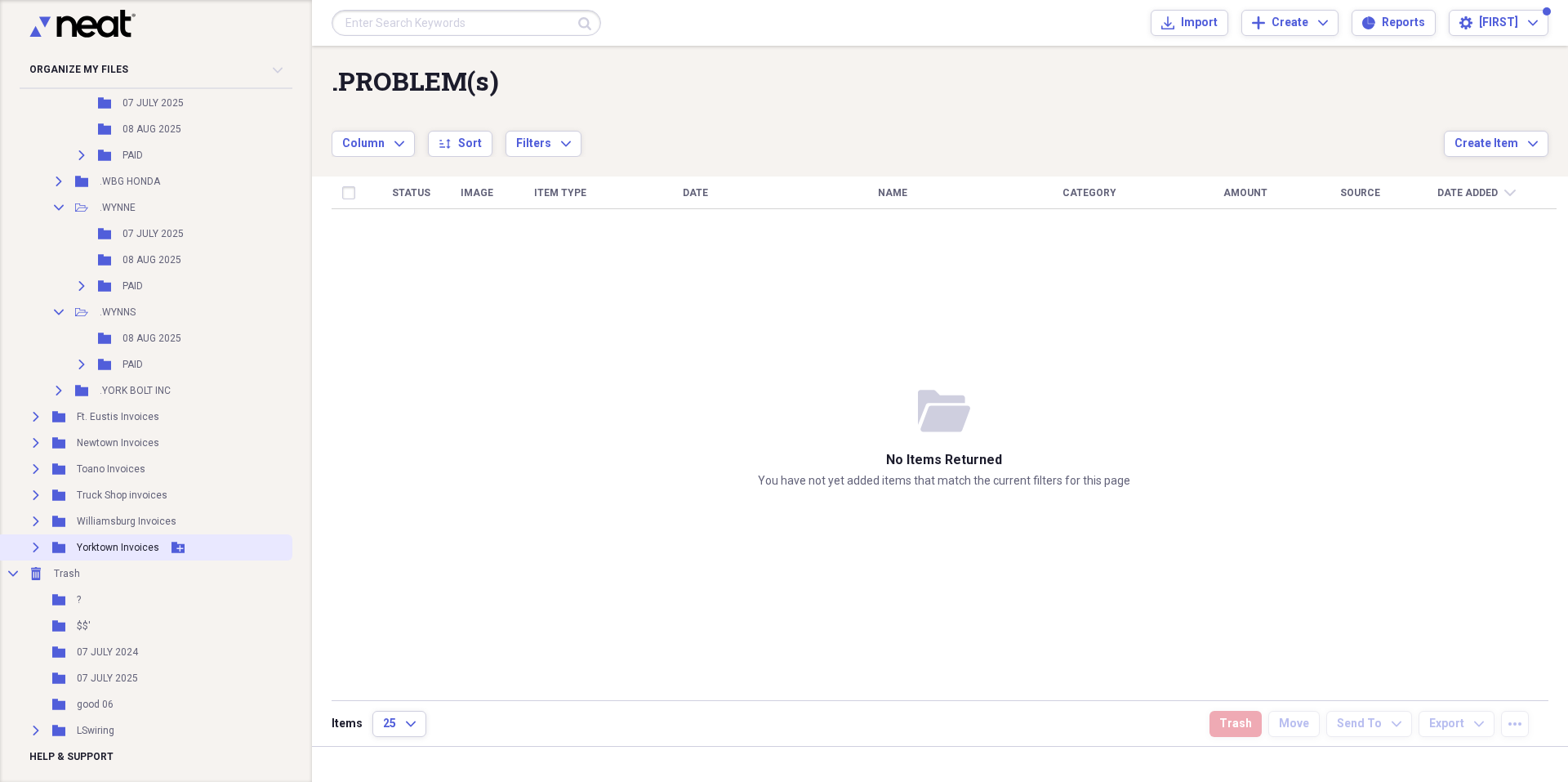 click on "Expand" 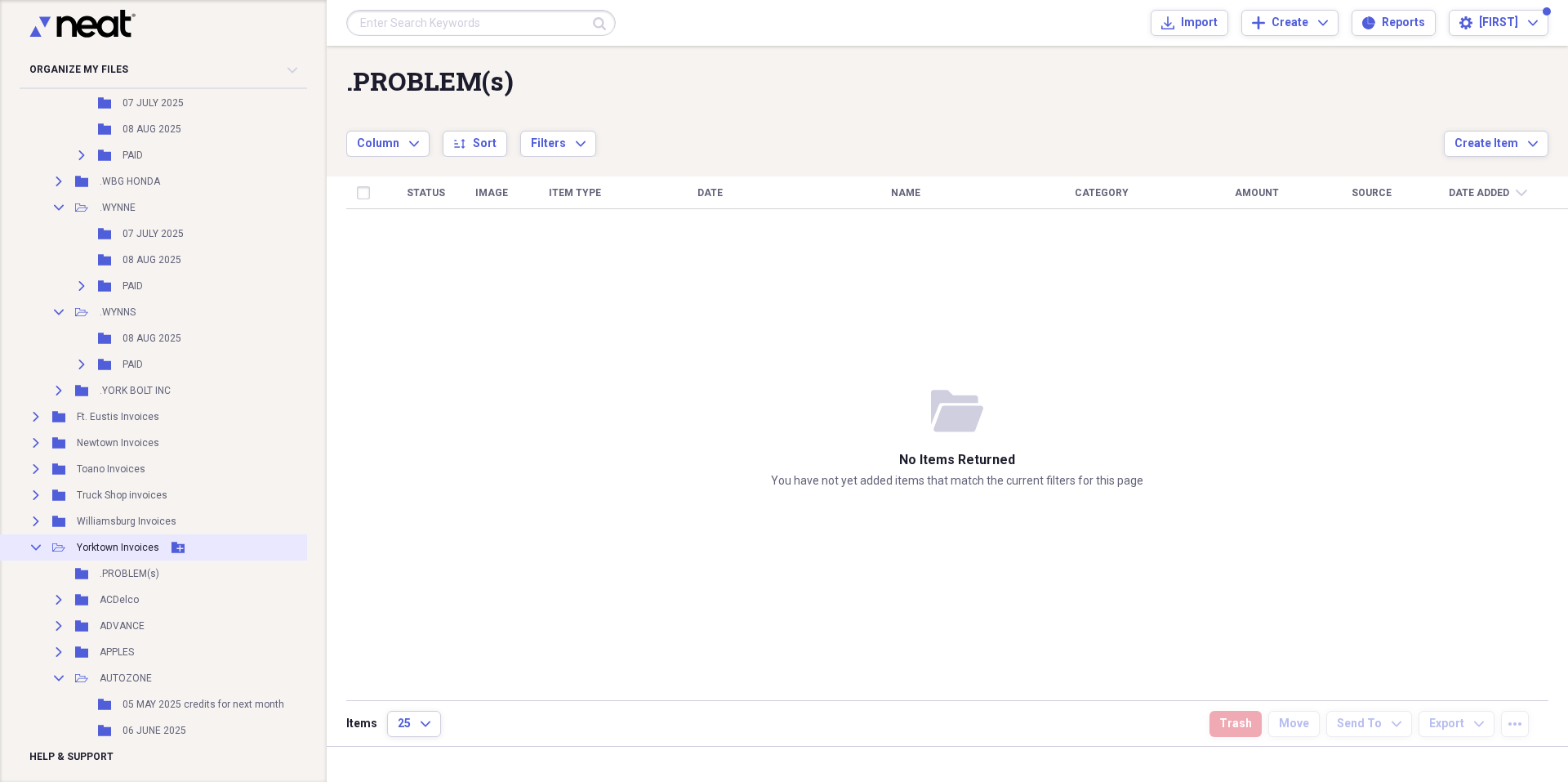 click on "Yorktown Invoices" at bounding box center (118, 547) 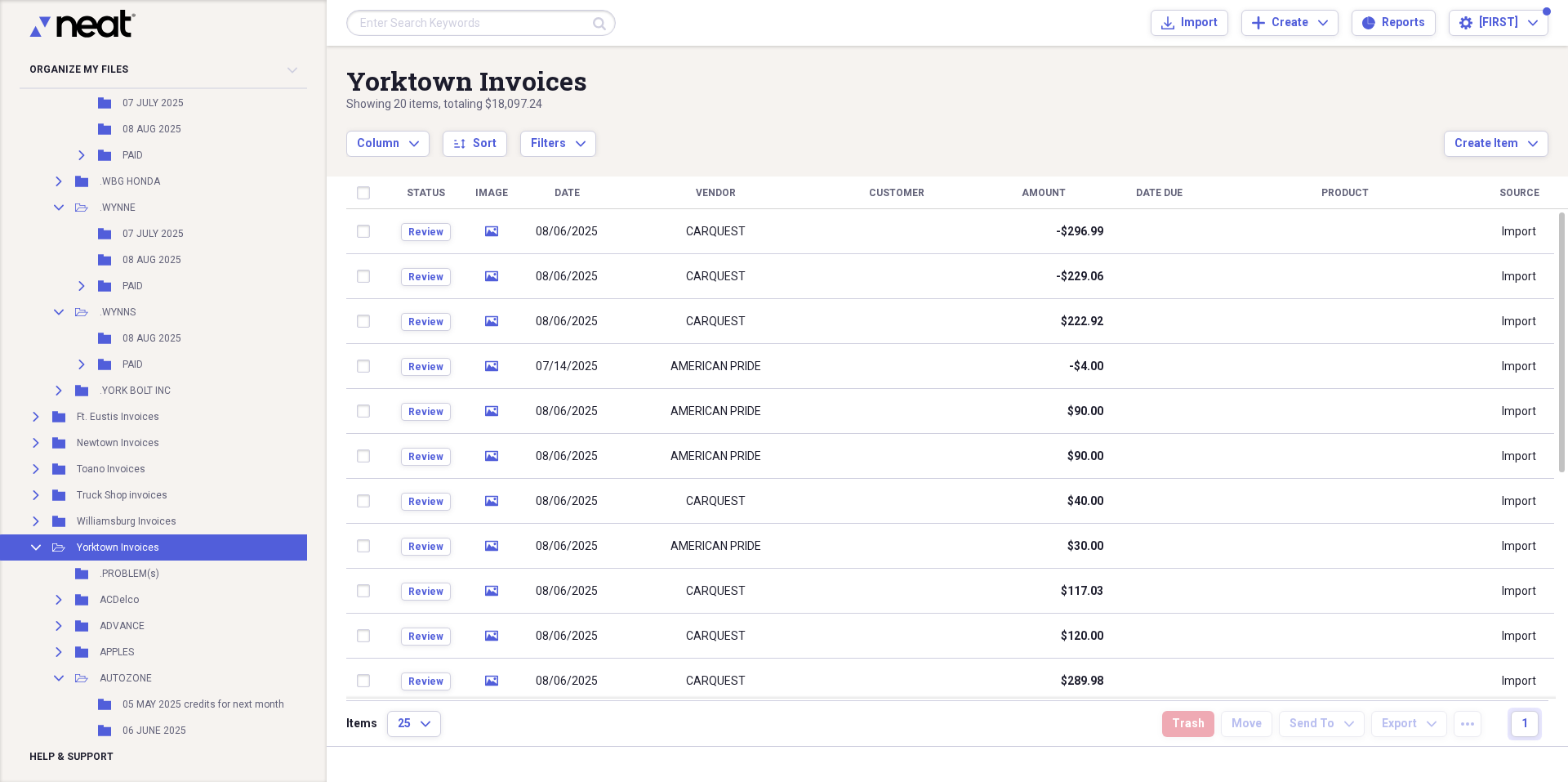 click on "Vendor" at bounding box center (715, 193) 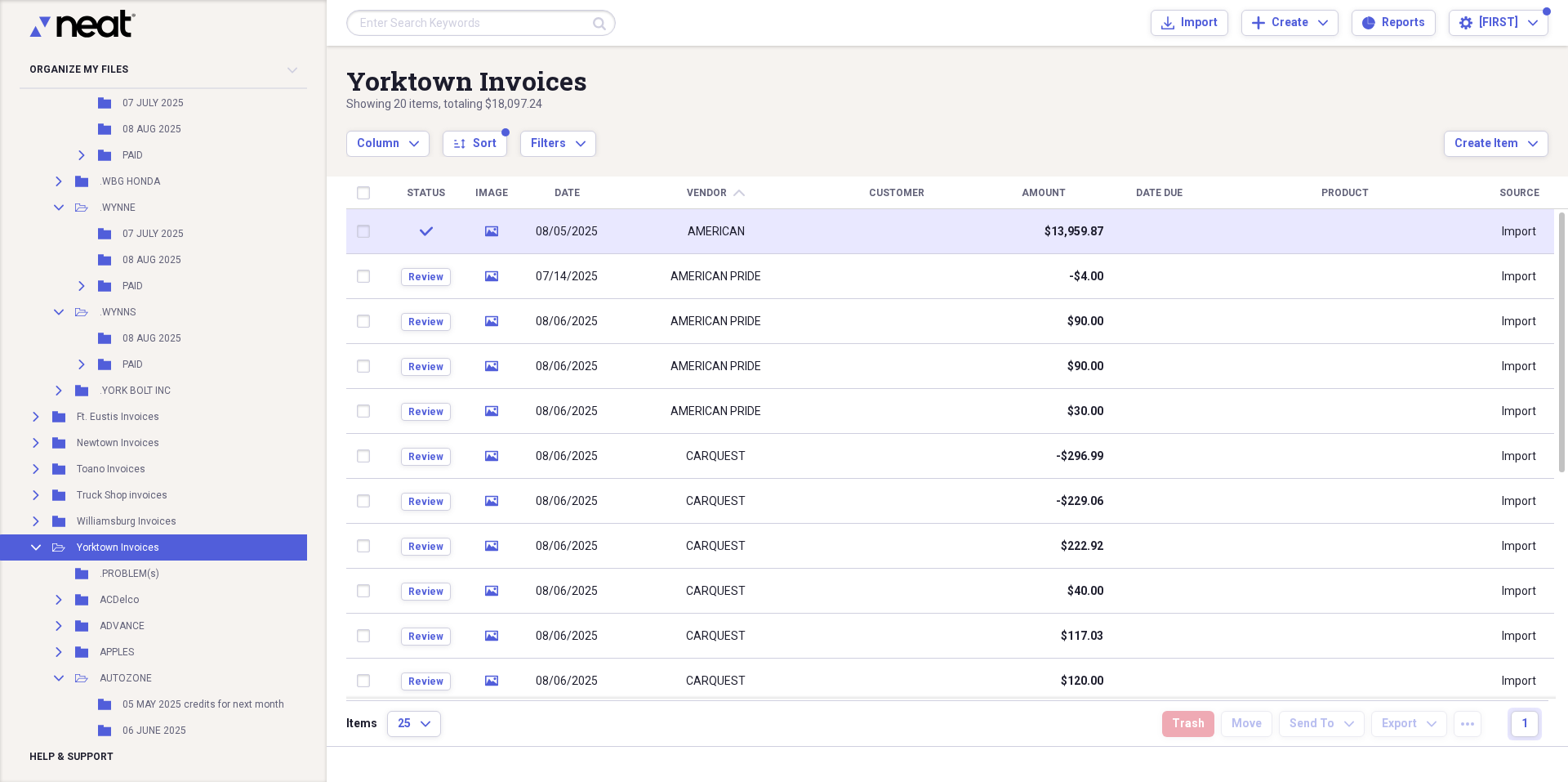 click on "check" at bounding box center (425, 231) 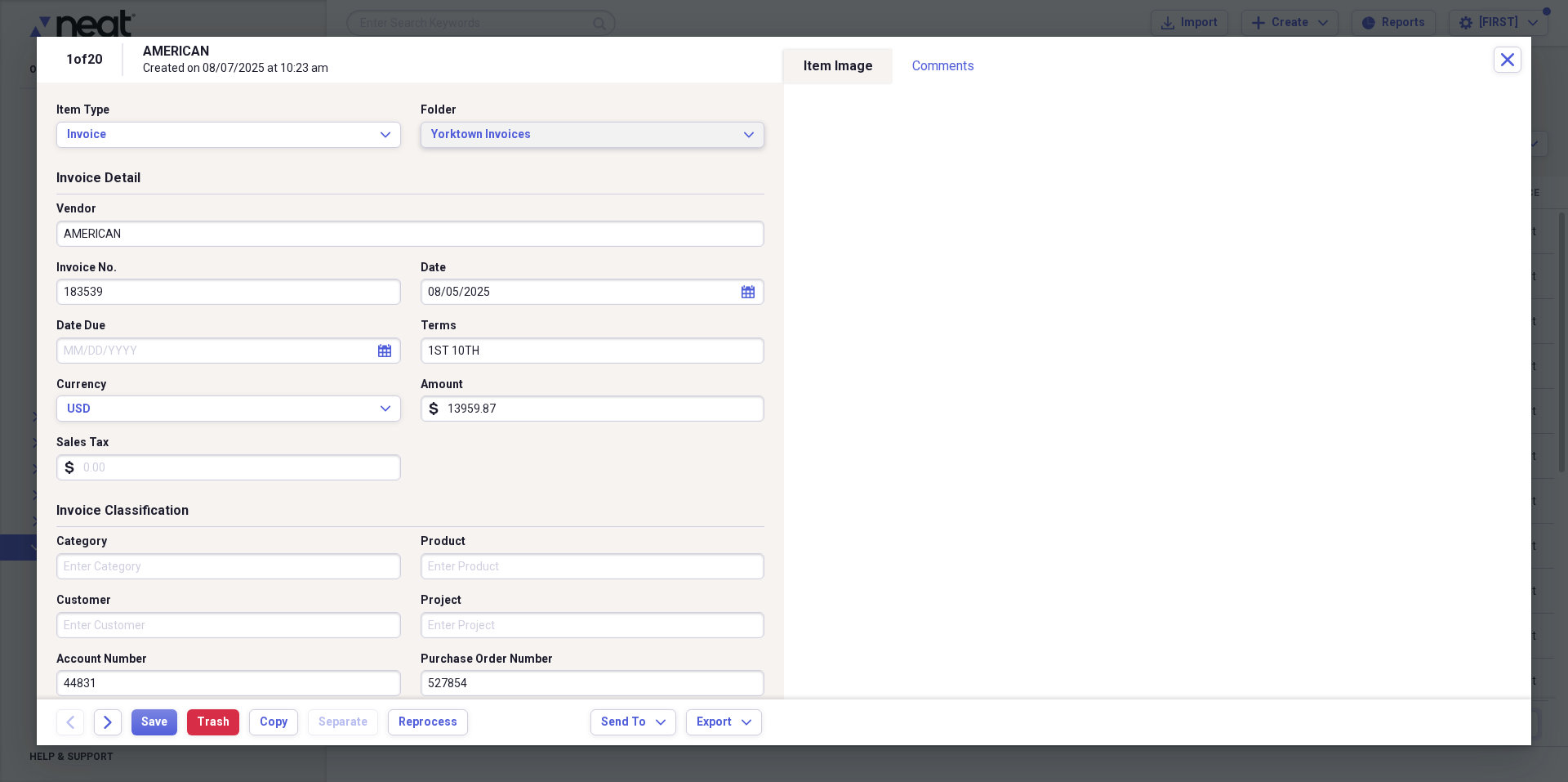 click on "Yorktown Invoices" at bounding box center (583, 135) 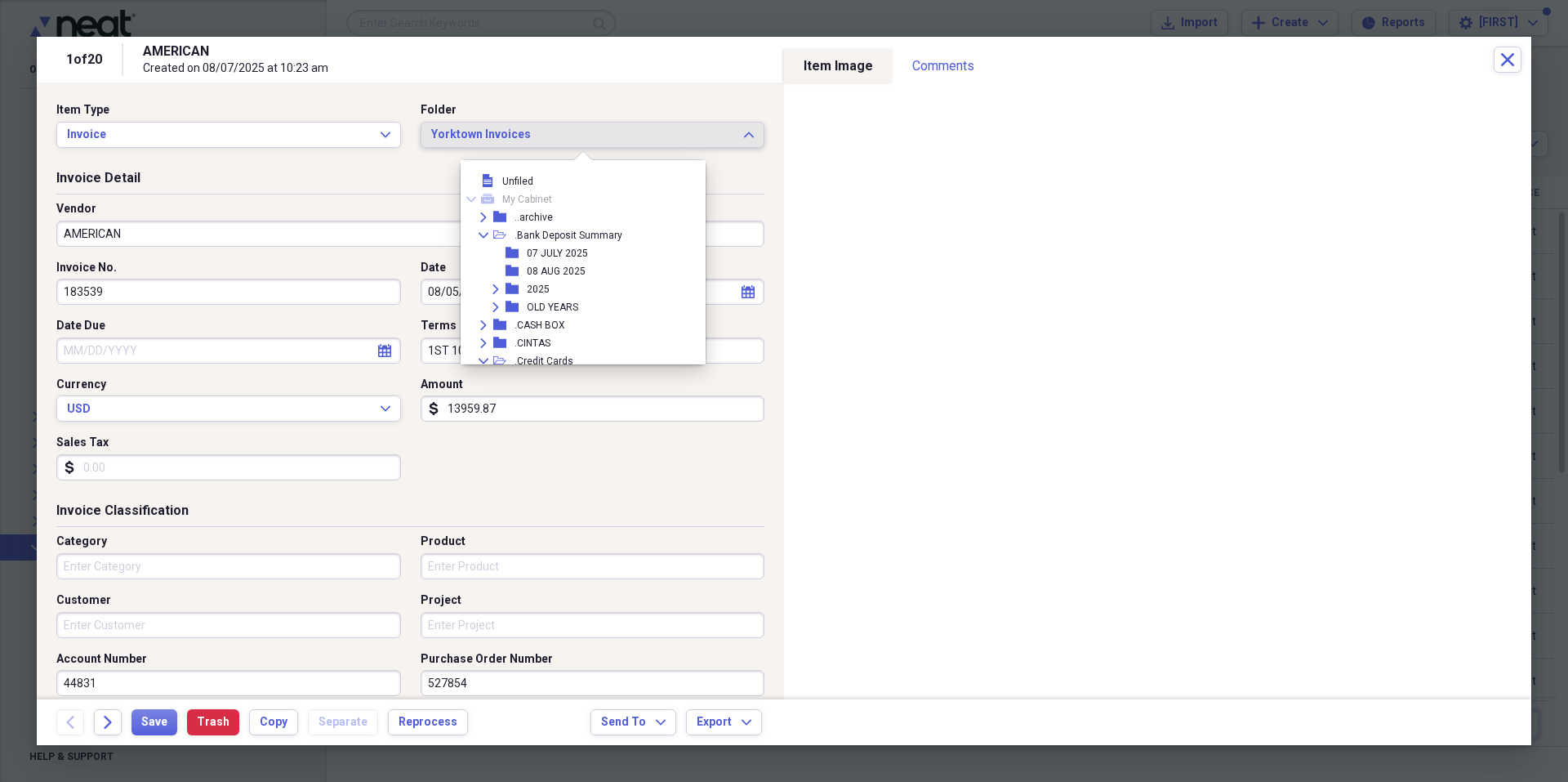 scroll, scrollTop: 3766, scrollLeft: 0, axis: vertical 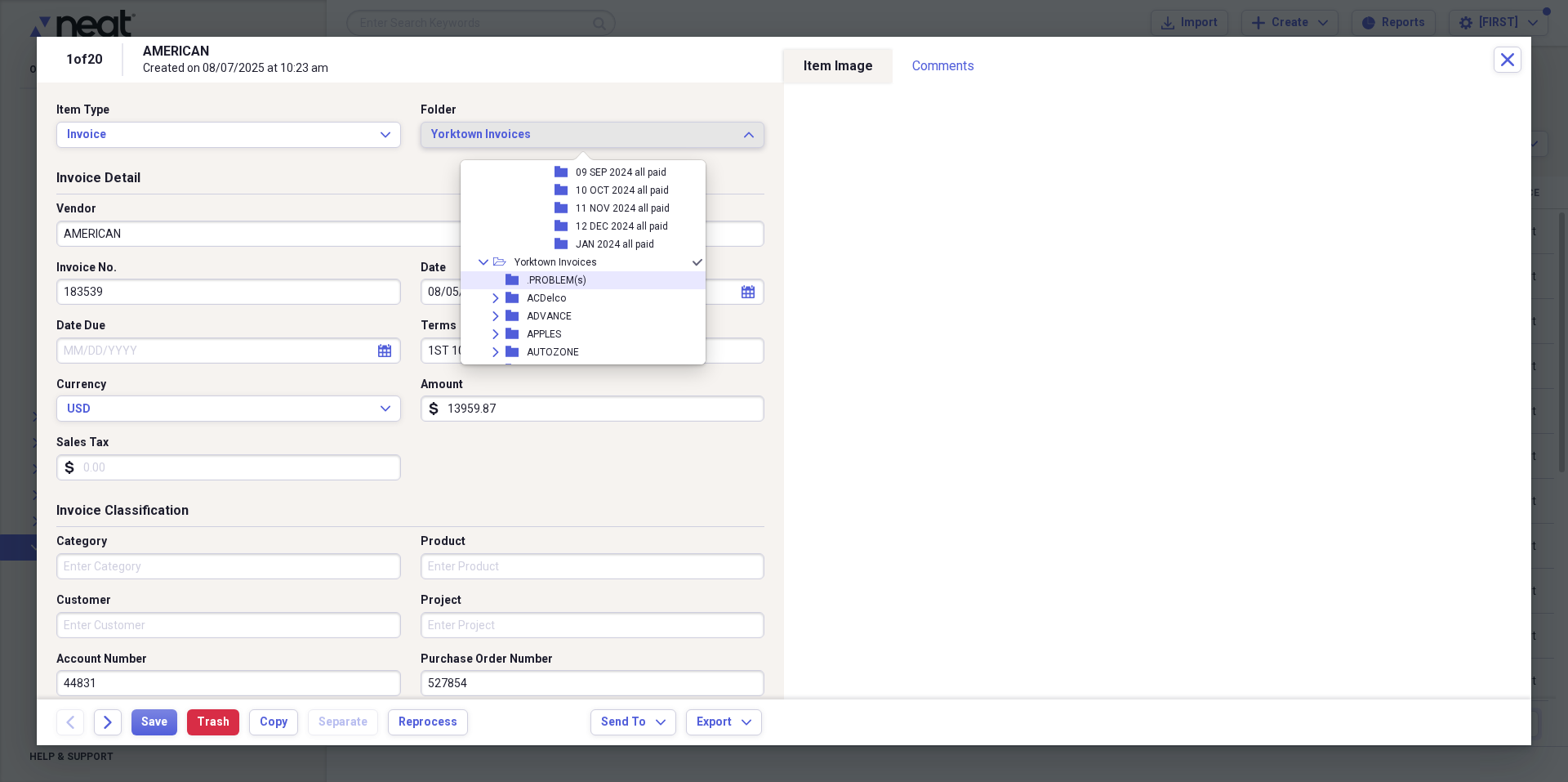 click on ".PROBLEM(s)" at bounding box center (556, 280) 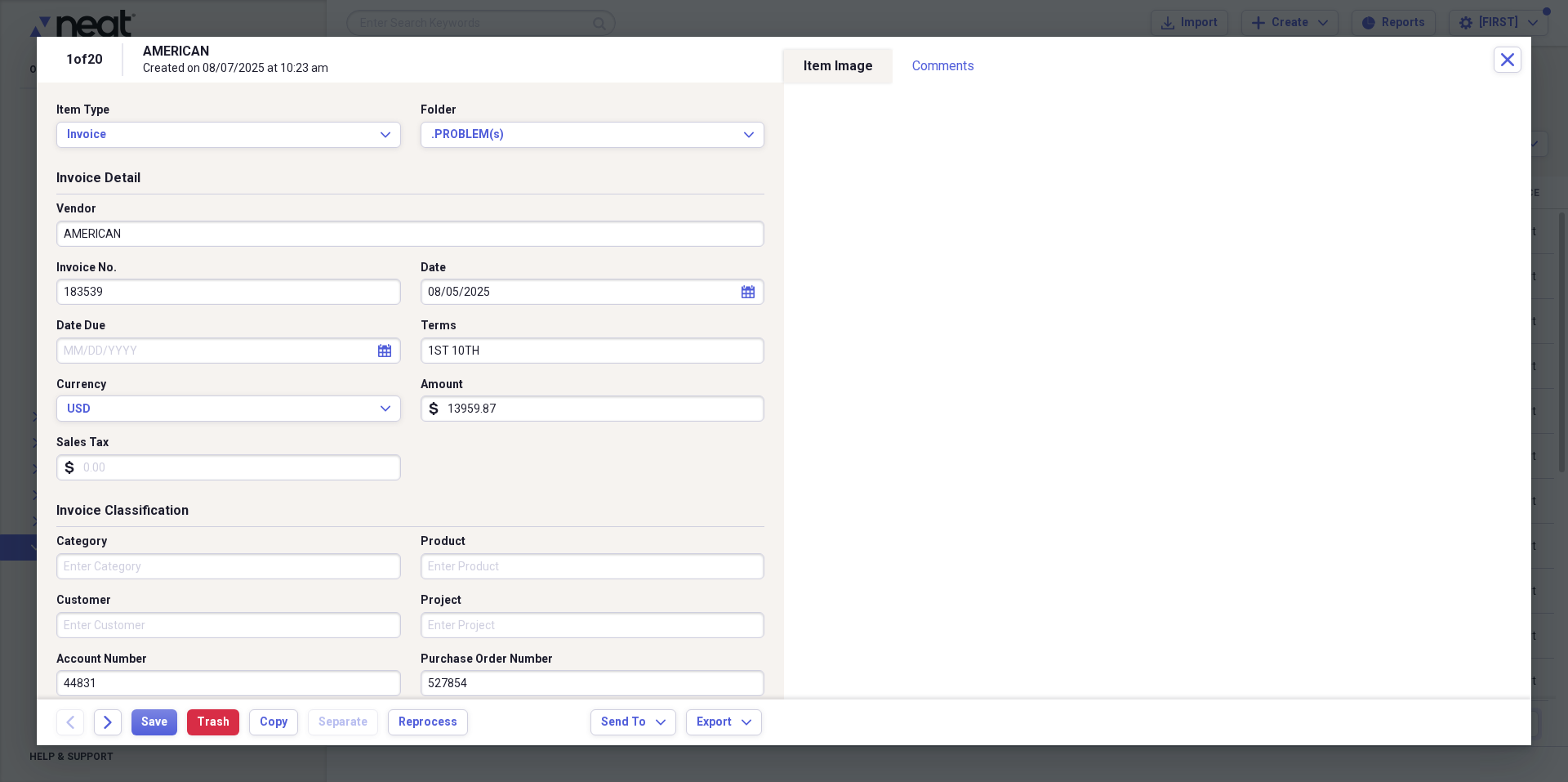 click on "AMERICAN" at bounding box center [410, 234] 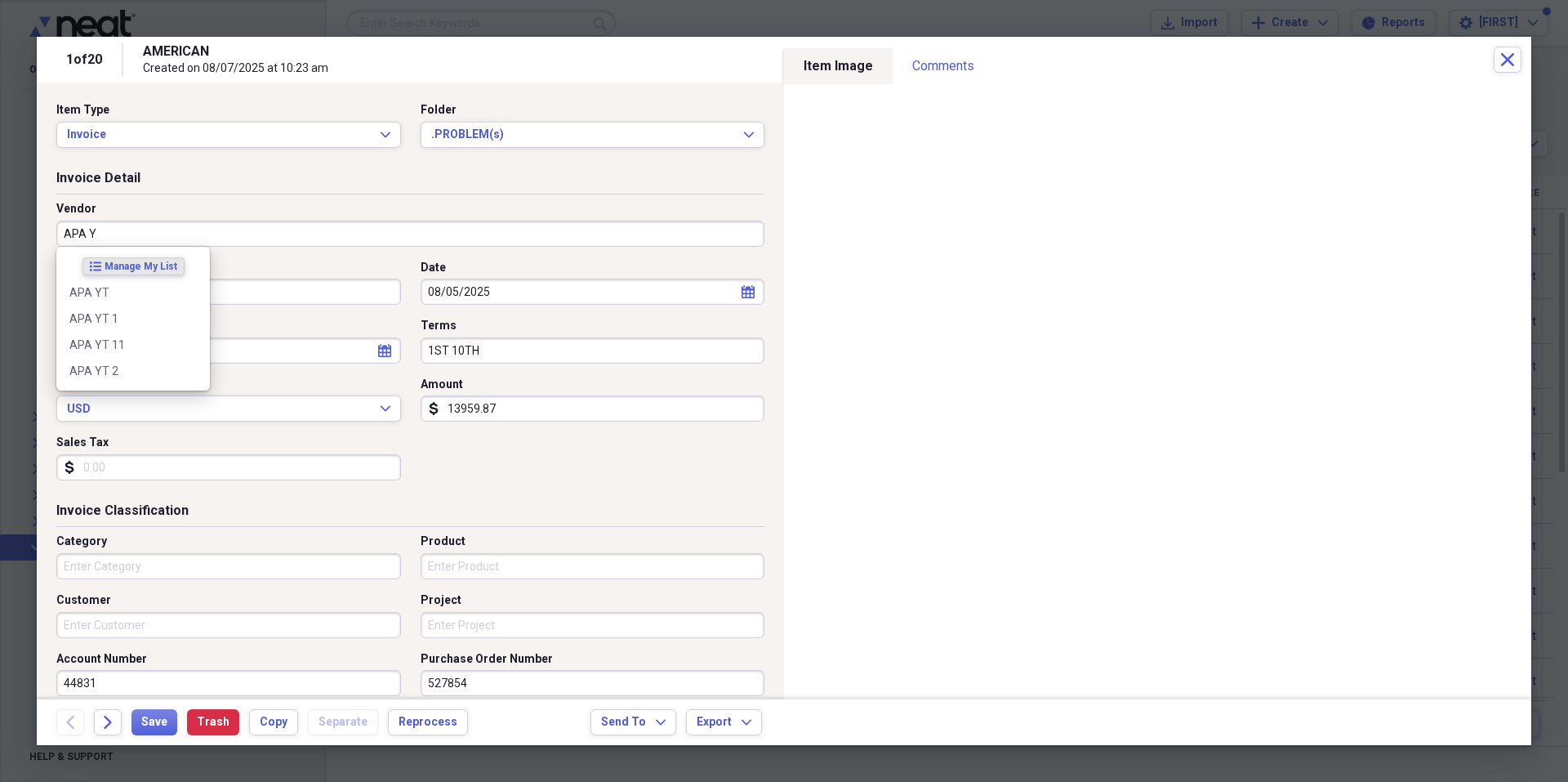 type on "APA YT" 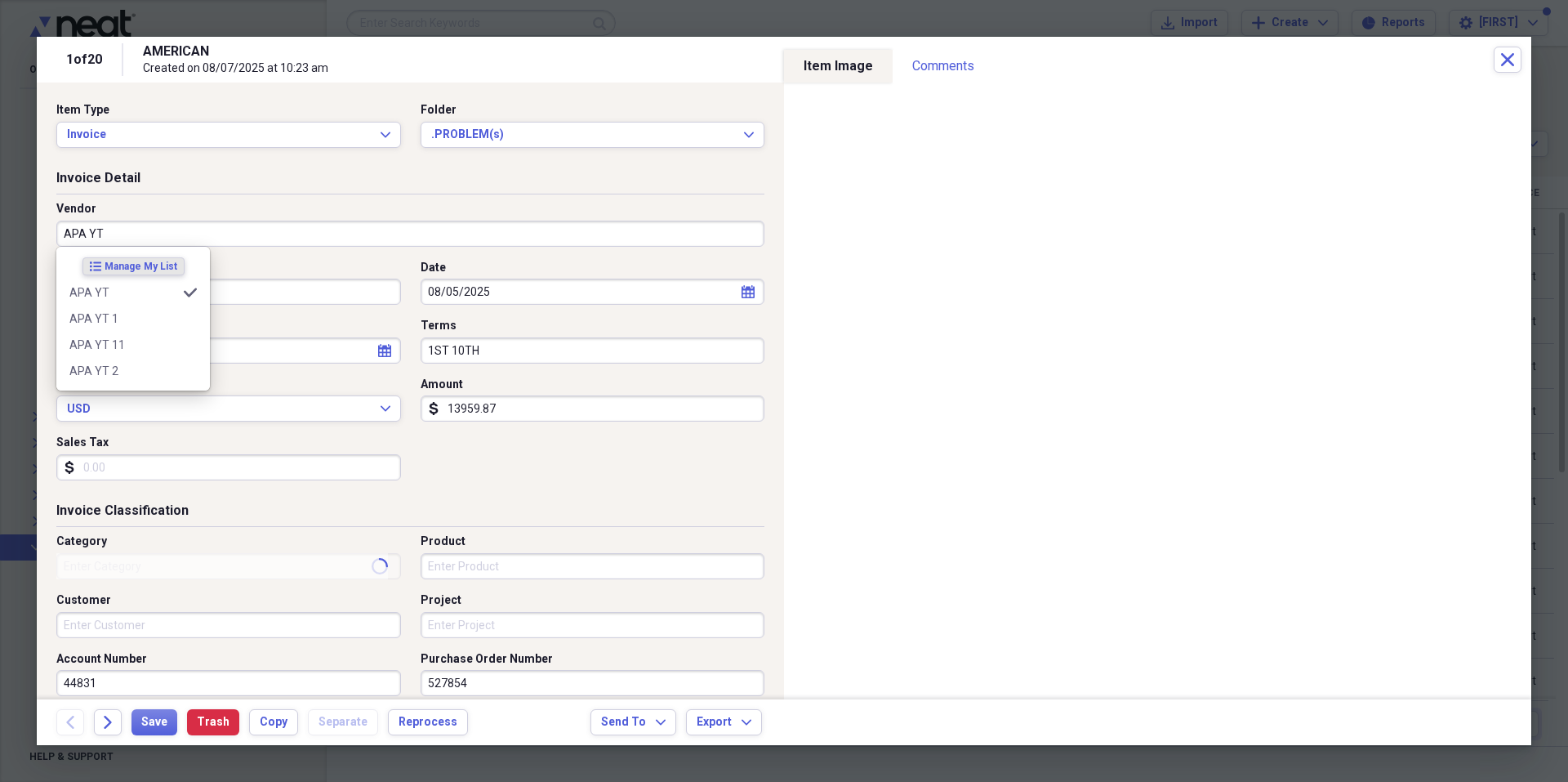 type on "Meals/Restaurants" 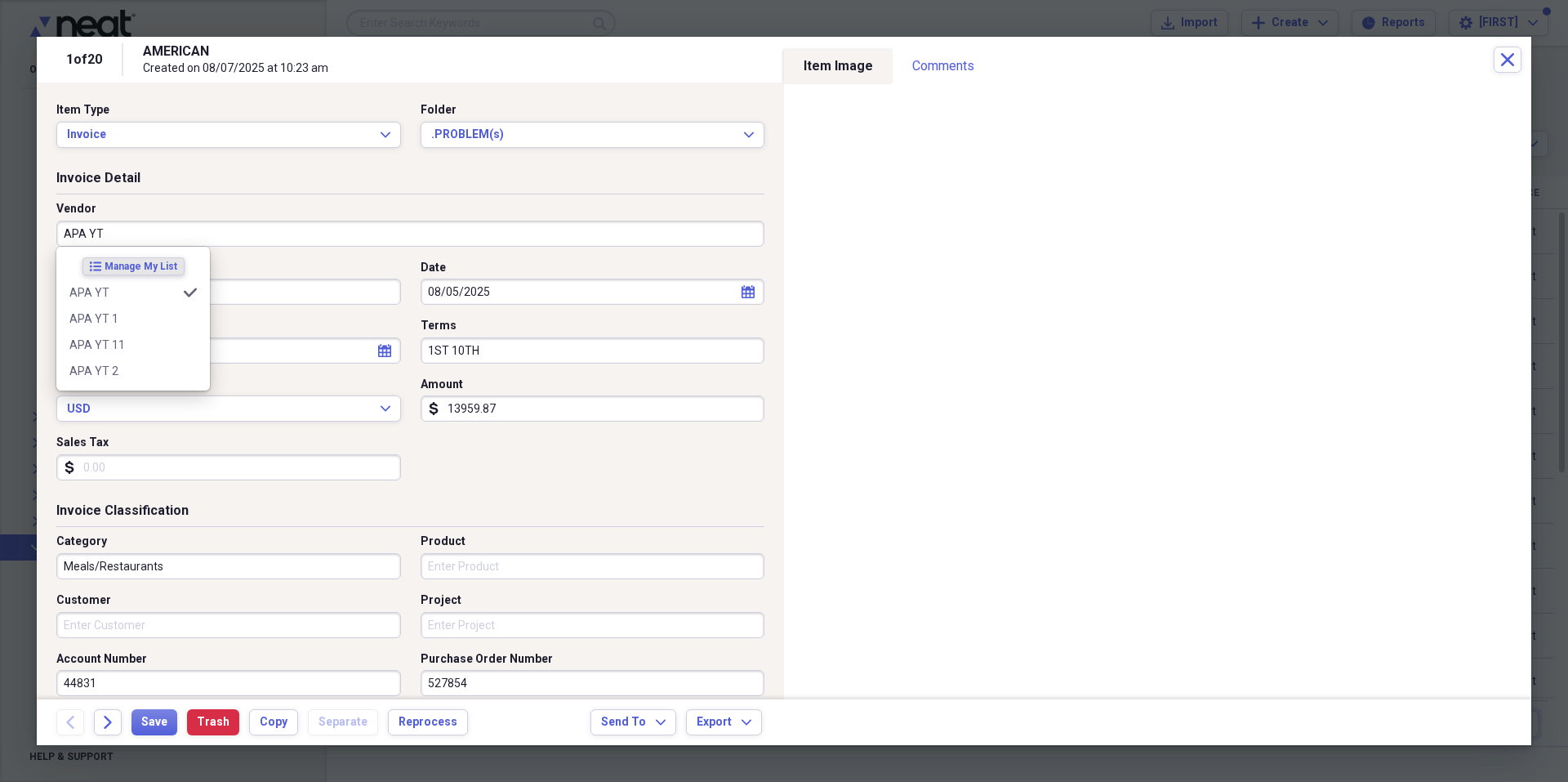 type on "APA YT" 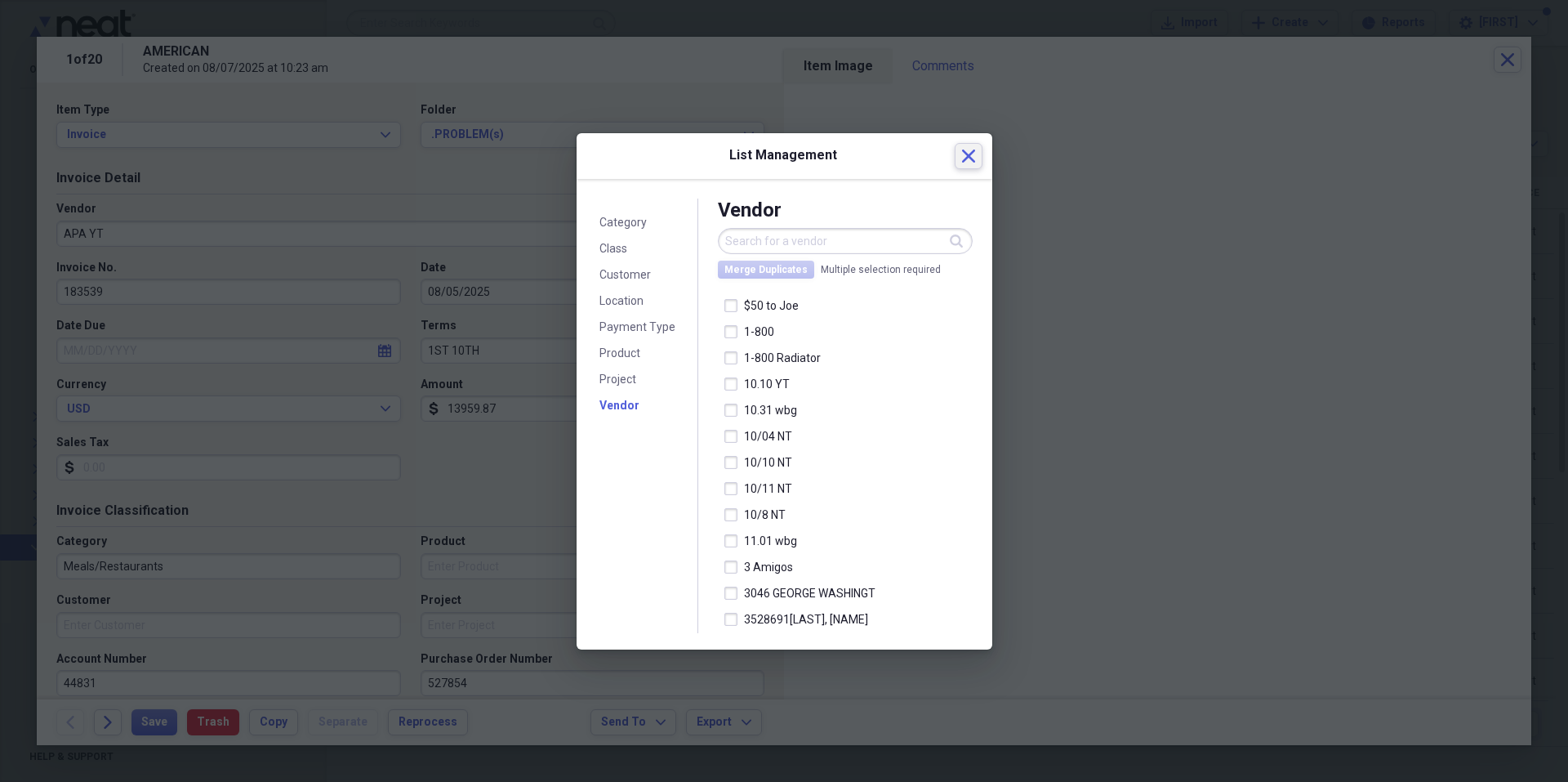 click on "Close" 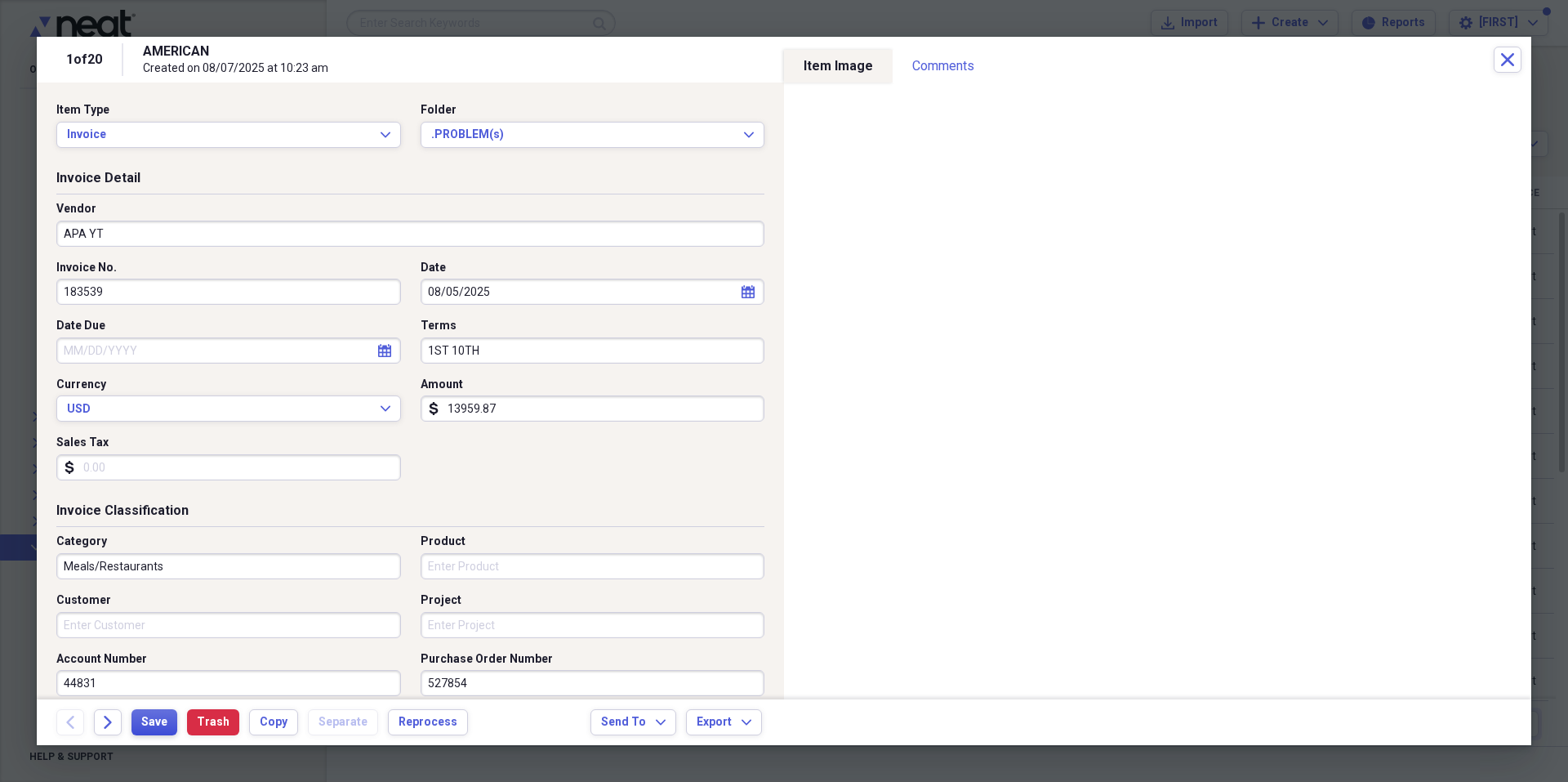 click on "Save" at bounding box center [154, 722] 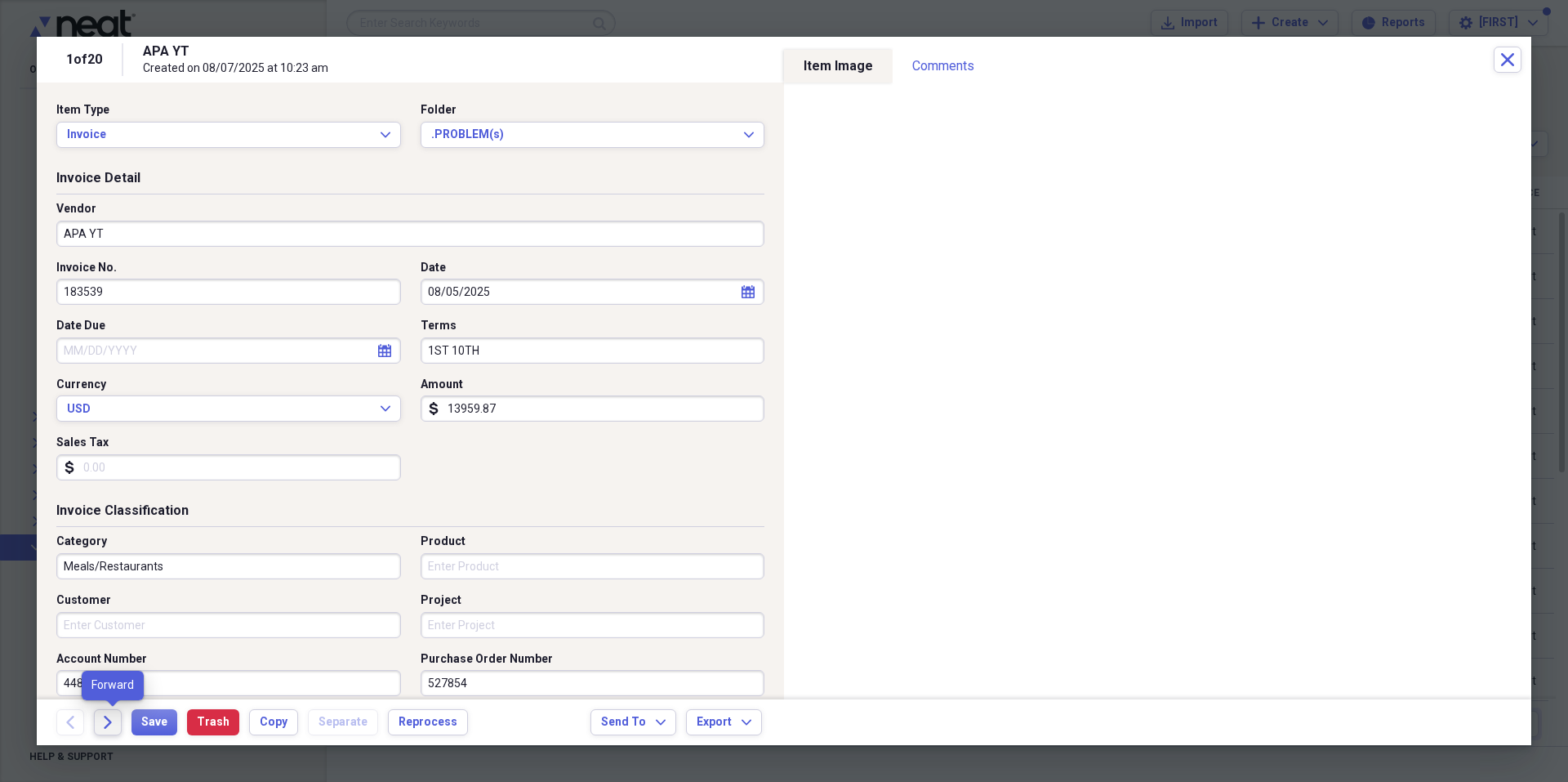 click on "Forward" 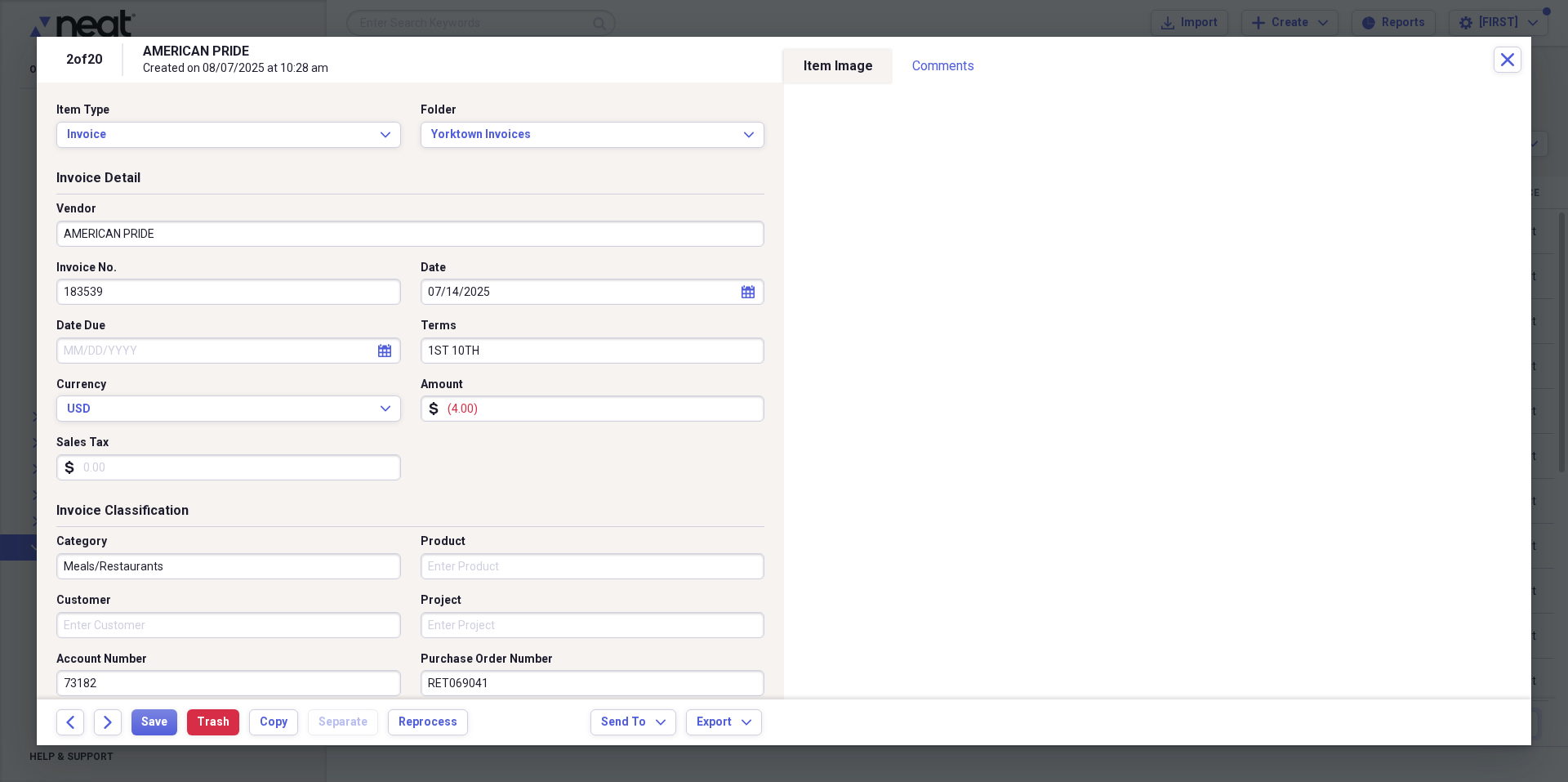 click on "AMERICAN PRIDE" at bounding box center (410, 234) 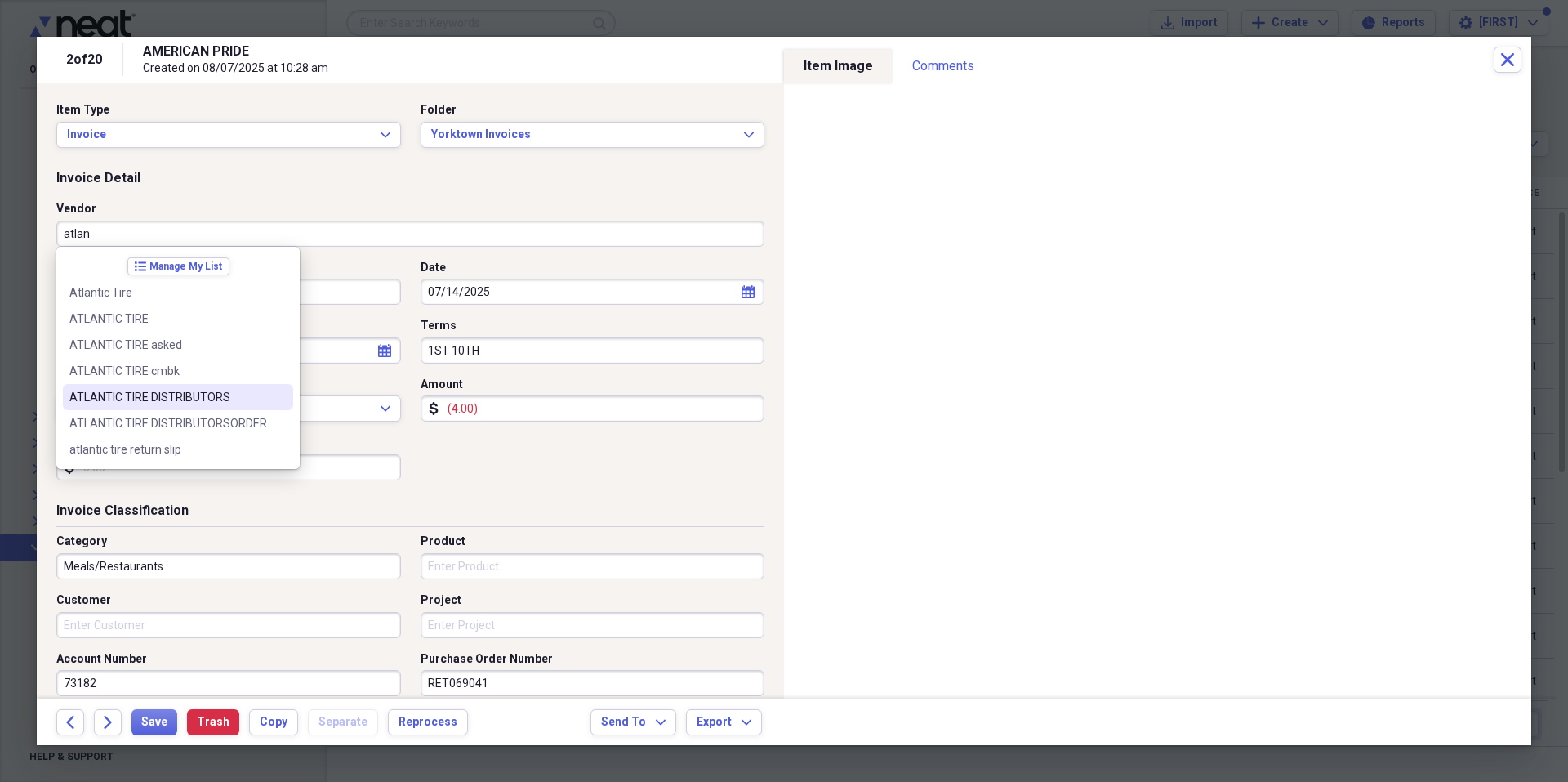 click on "ATLANTIC TIRE DISTRIBUTORS" at bounding box center [168, 397] 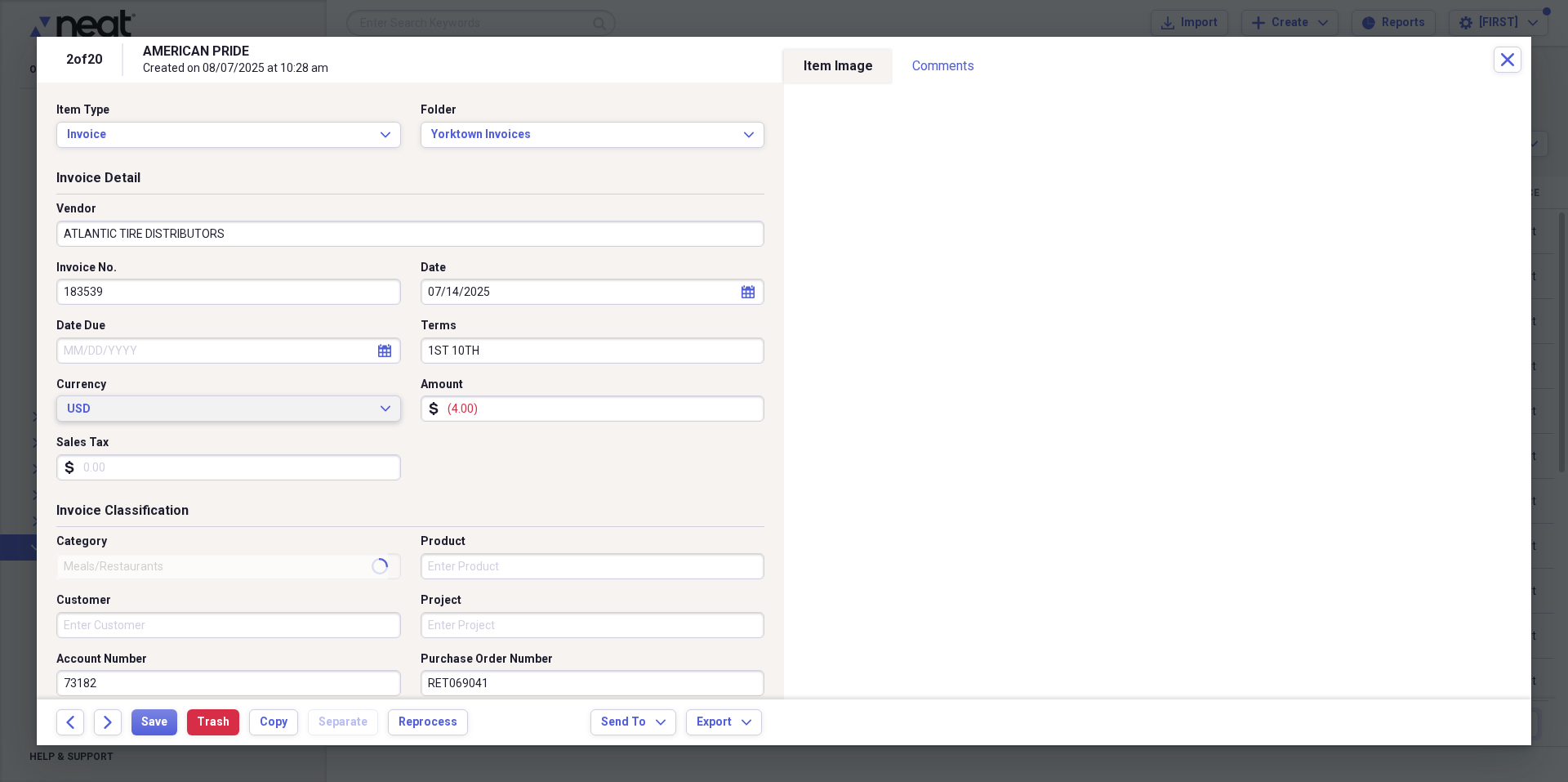 type on "Transportation" 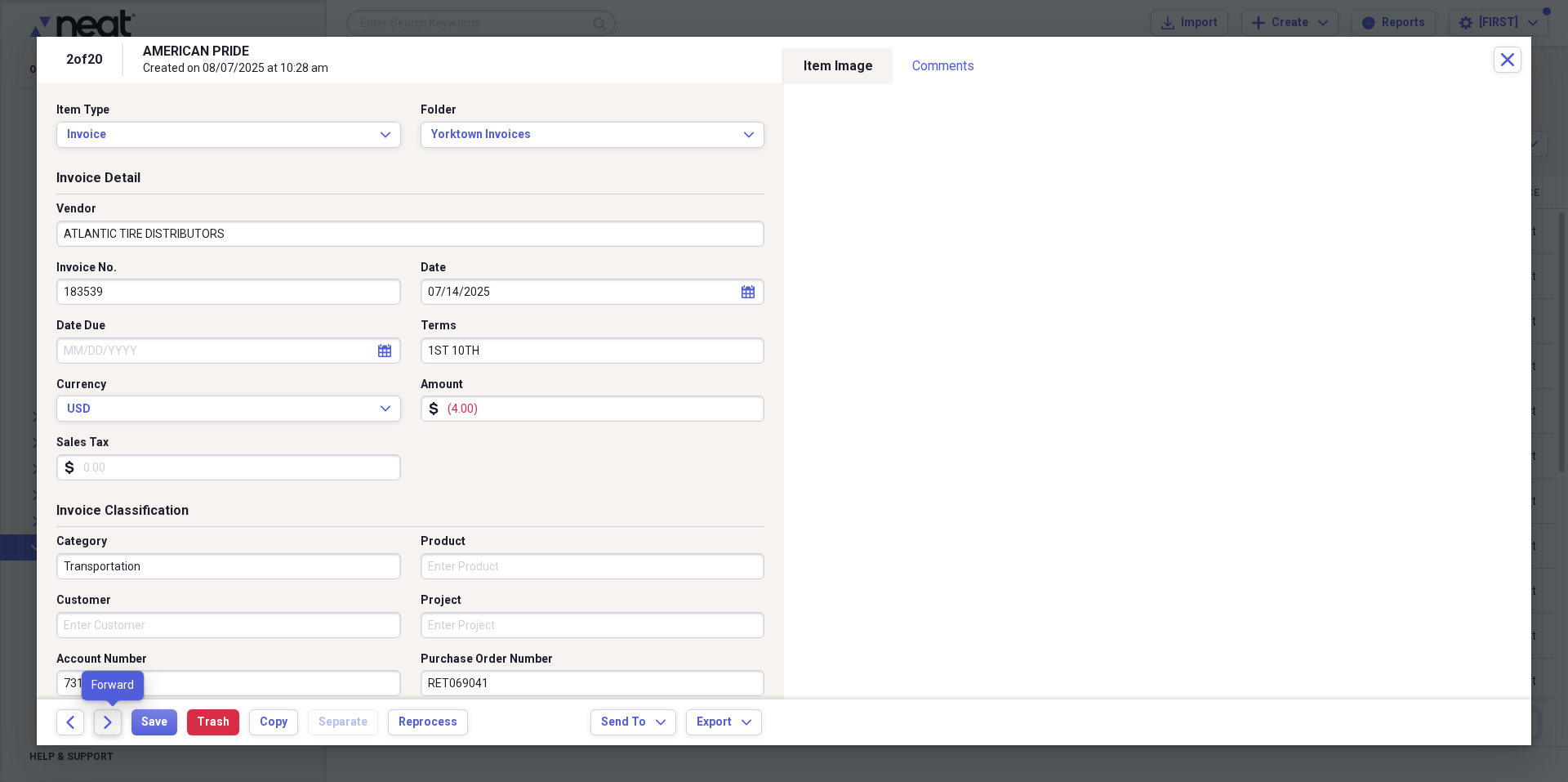 click on "Forward" 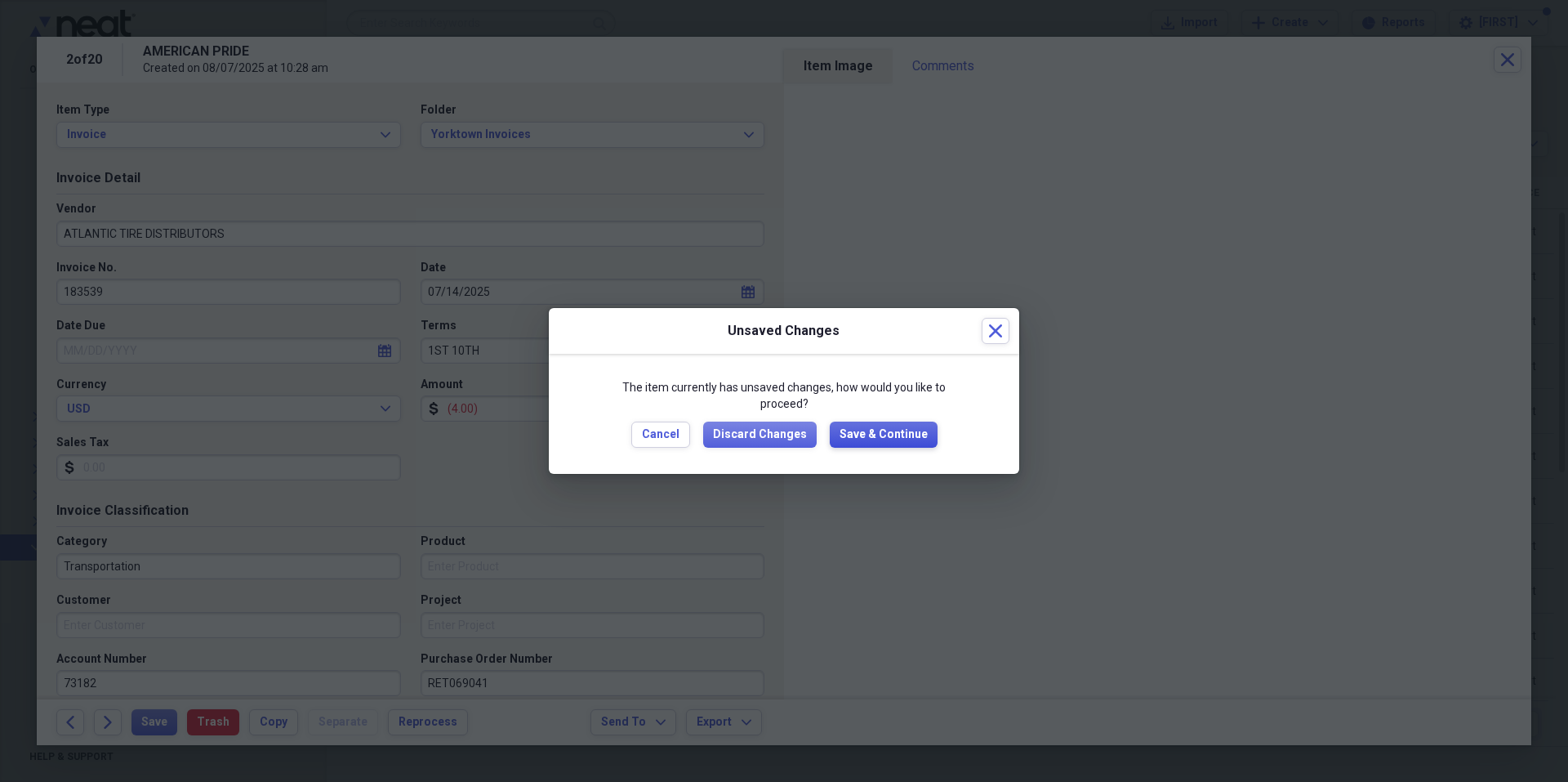 click on "Save & Continue" at bounding box center (884, 435) 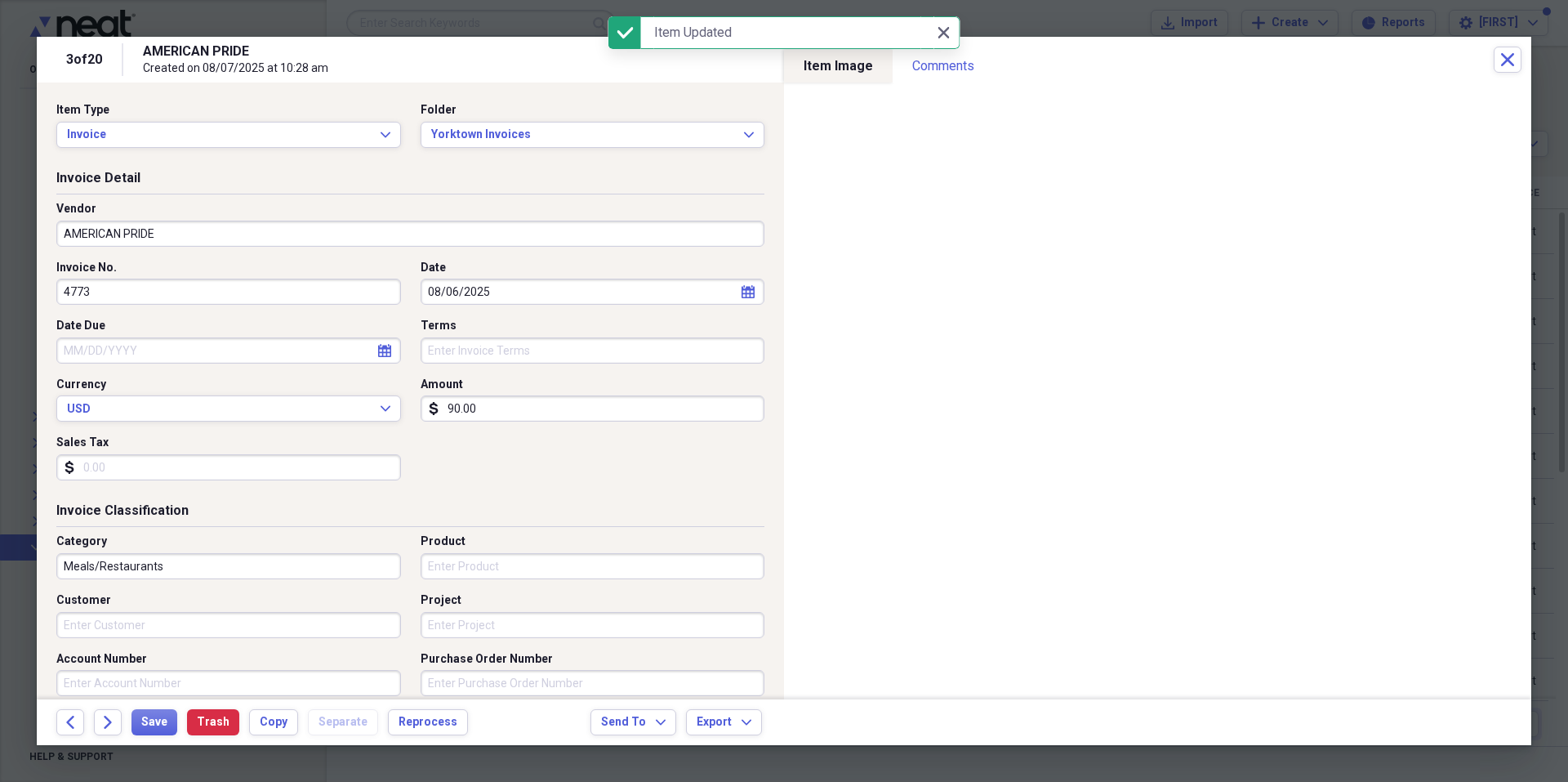 click on "AMERICAN PRIDE" at bounding box center (410, 234) 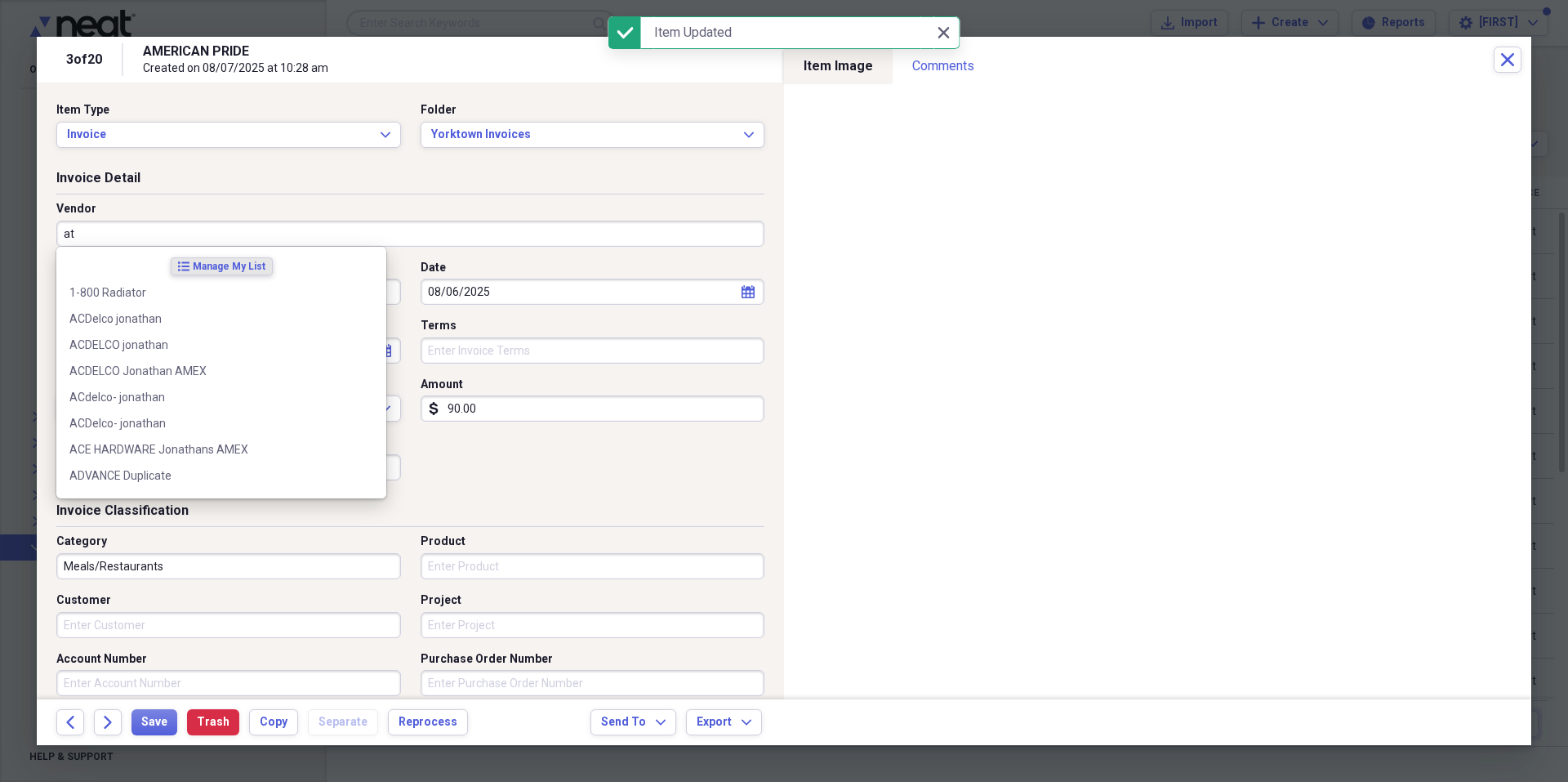 type on "a" 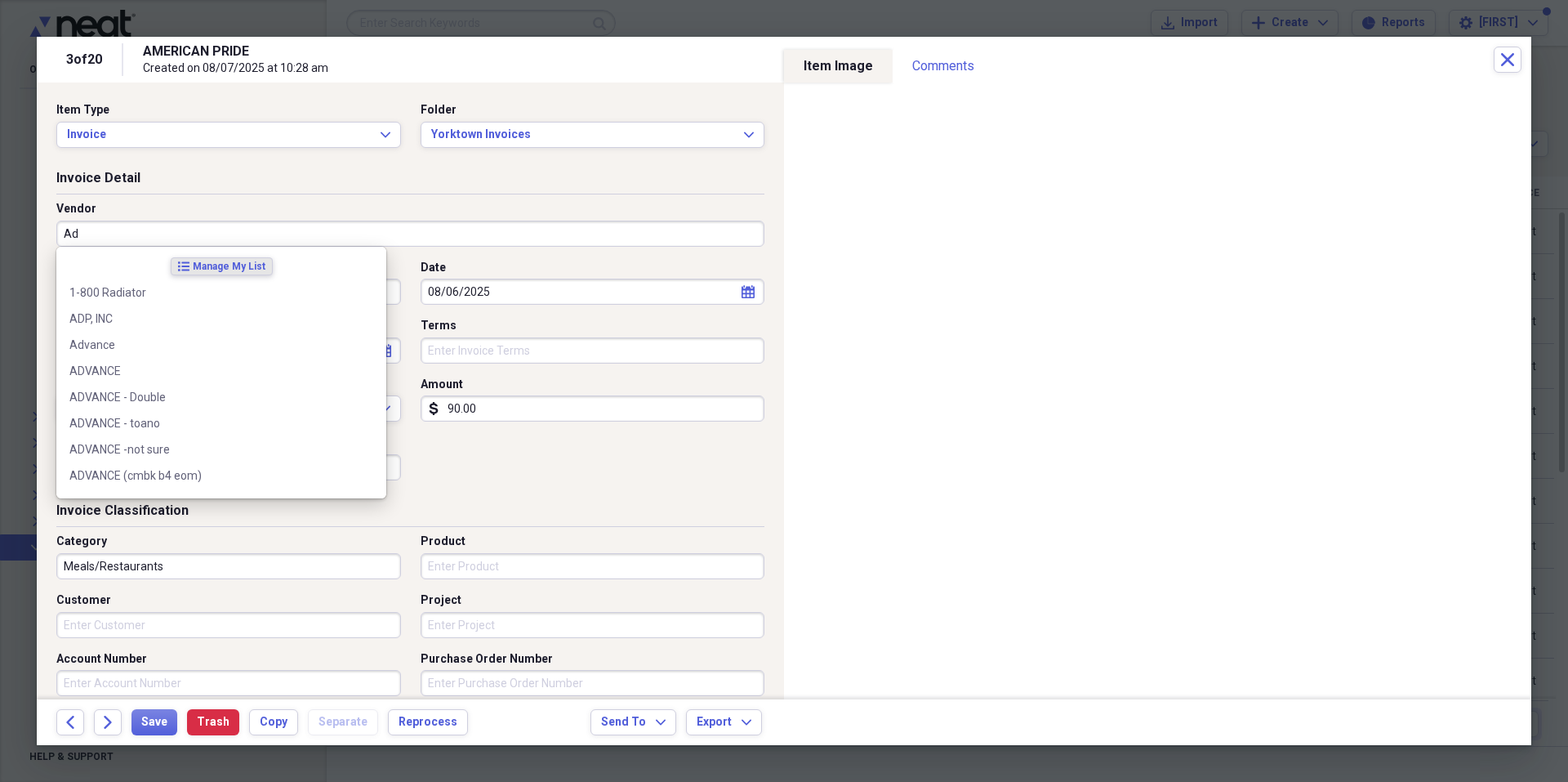 type on "A" 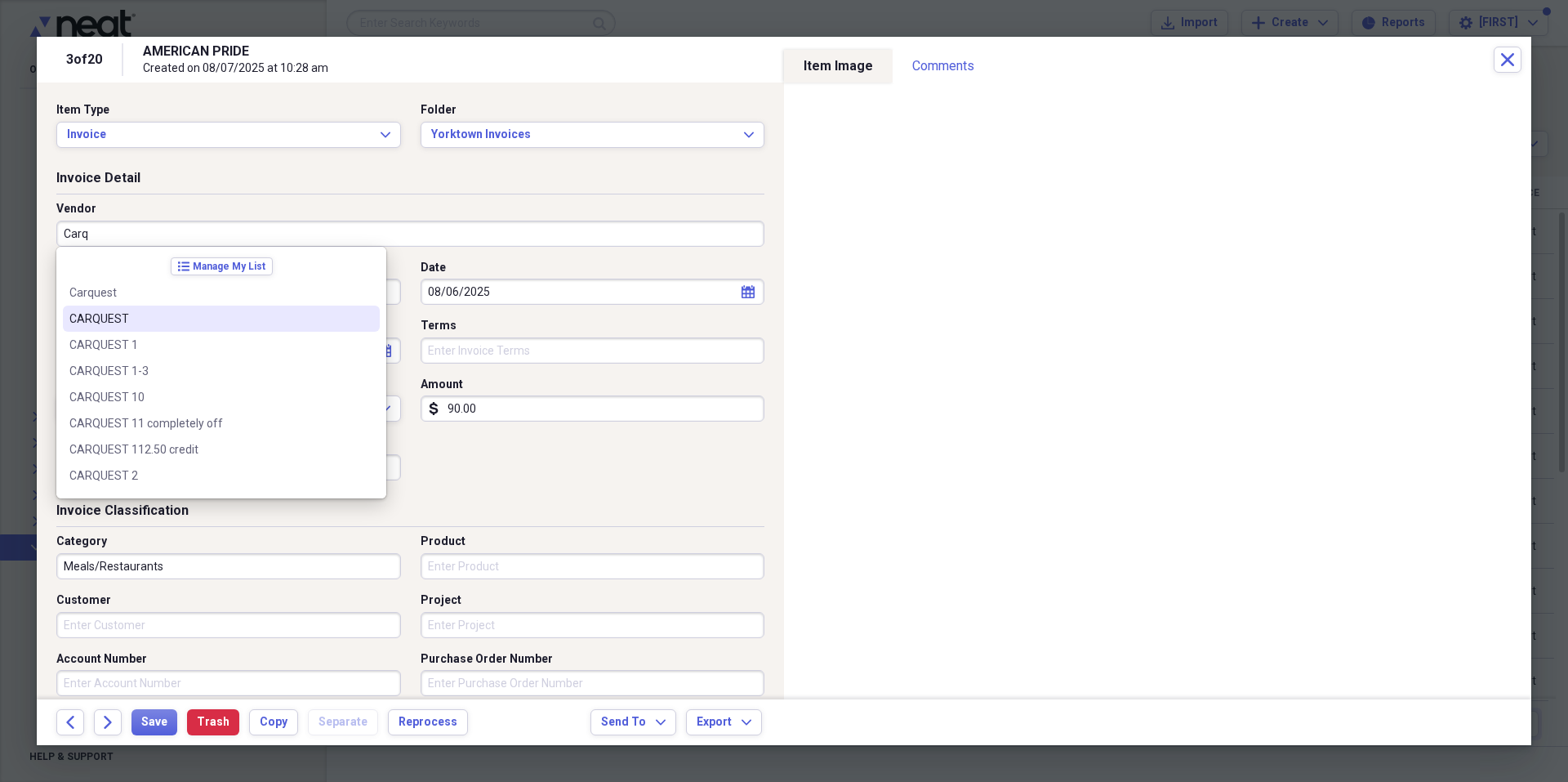 click on "CARQUEST" at bounding box center (212, 319) 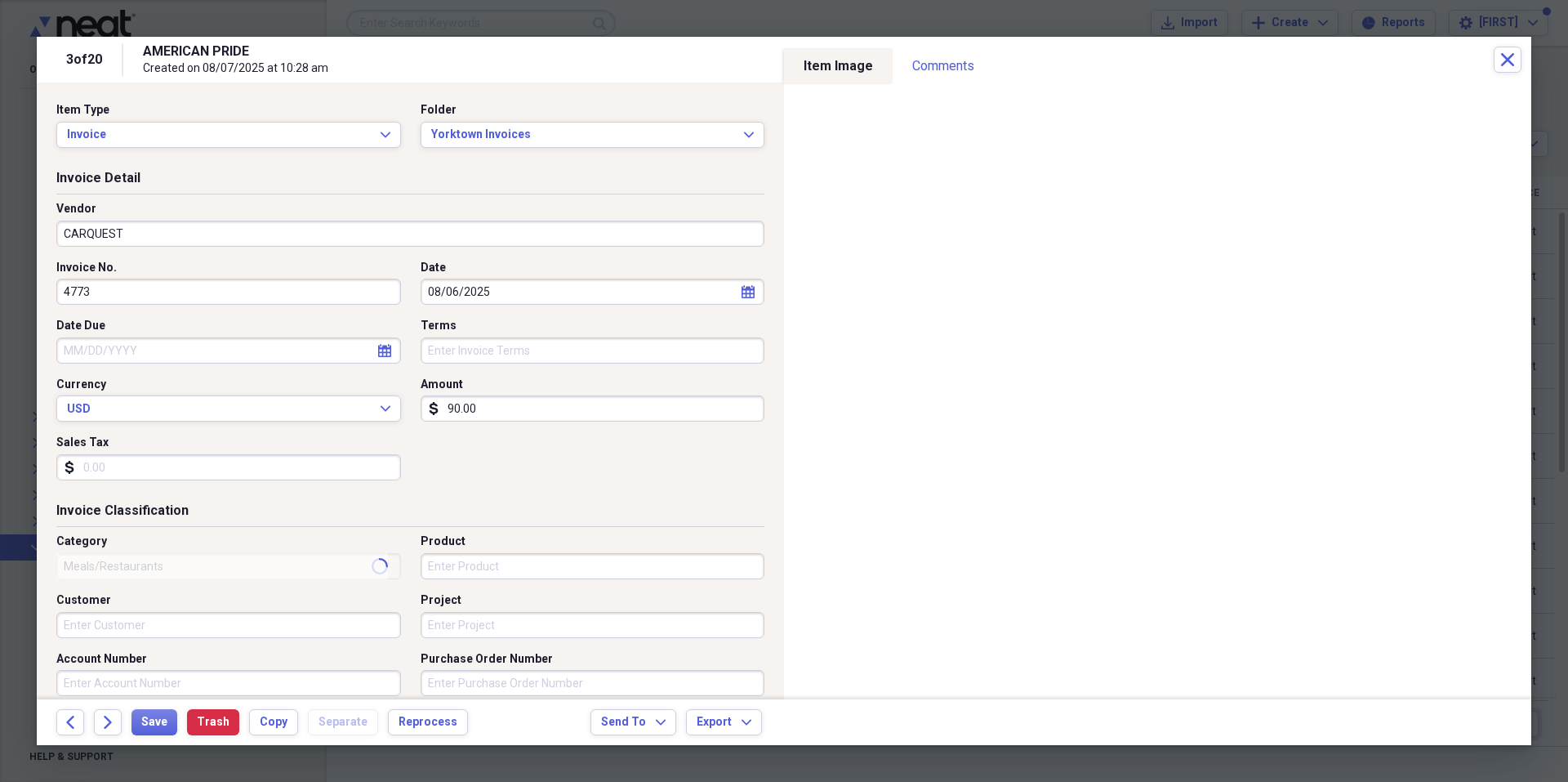 type on "General Retail" 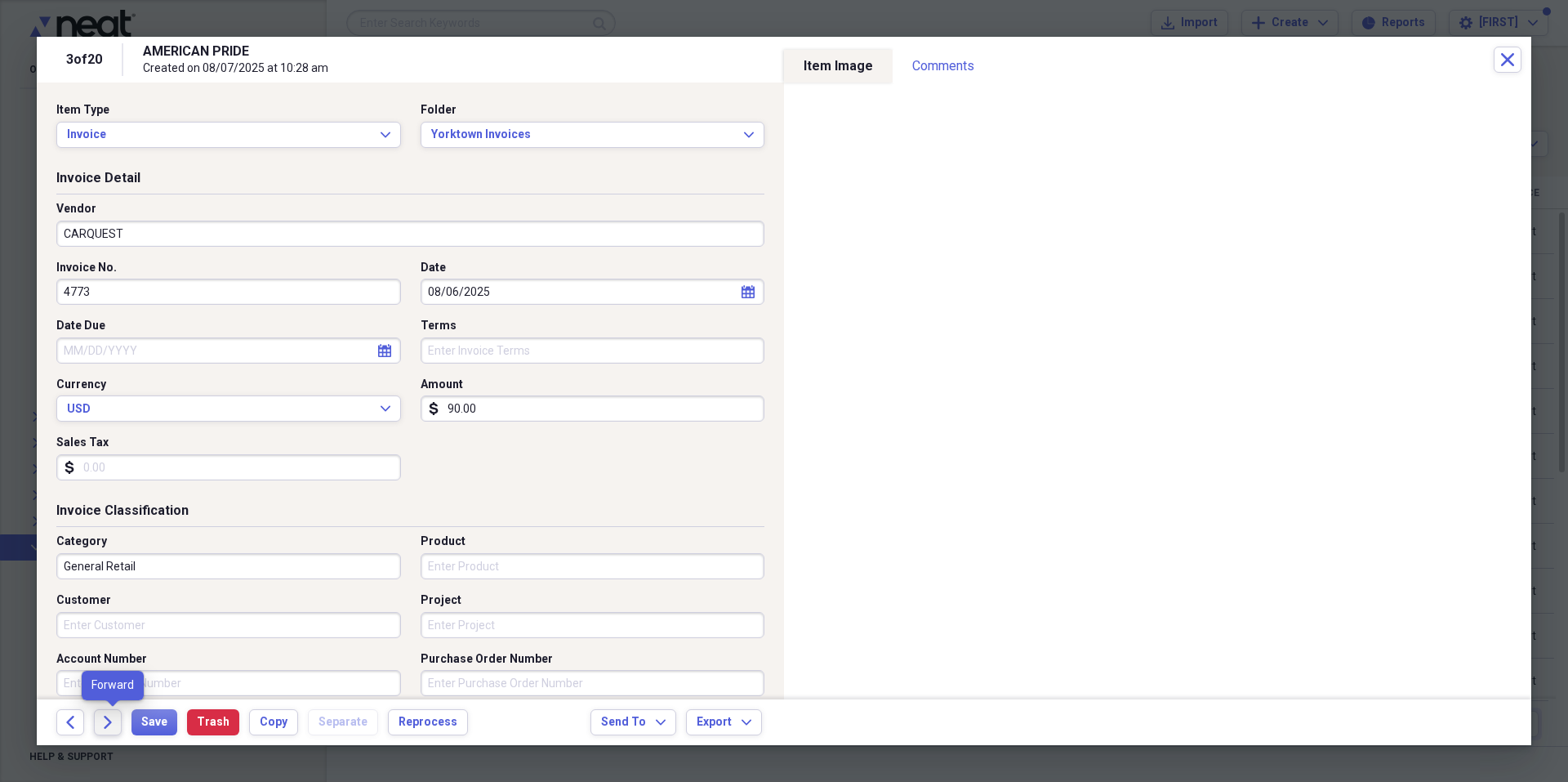 click on "Forward" 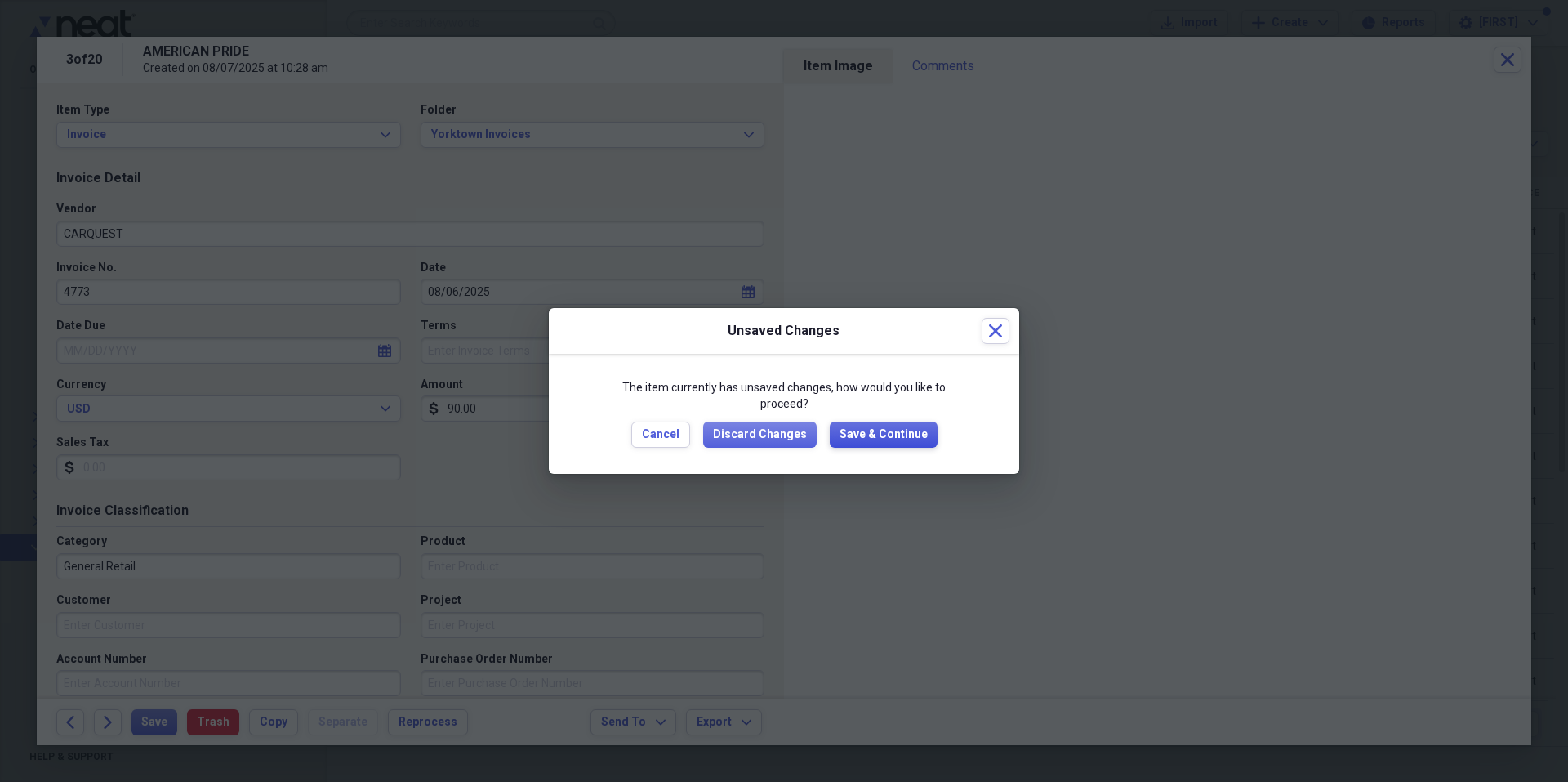 click on "Save & Continue" at bounding box center (884, 435) 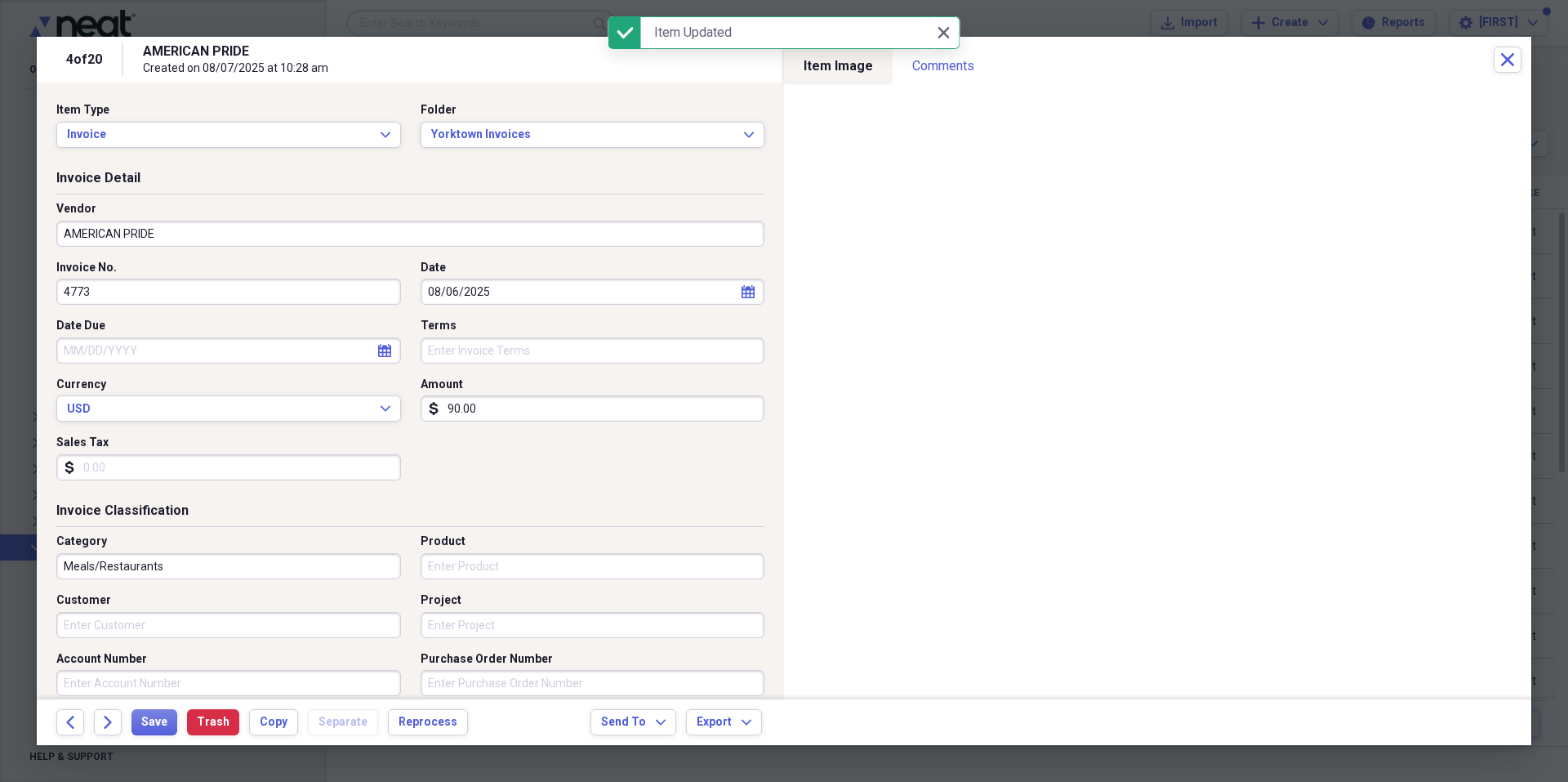 click on "AMERICAN PRIDE" at bounding box center (410, 234) 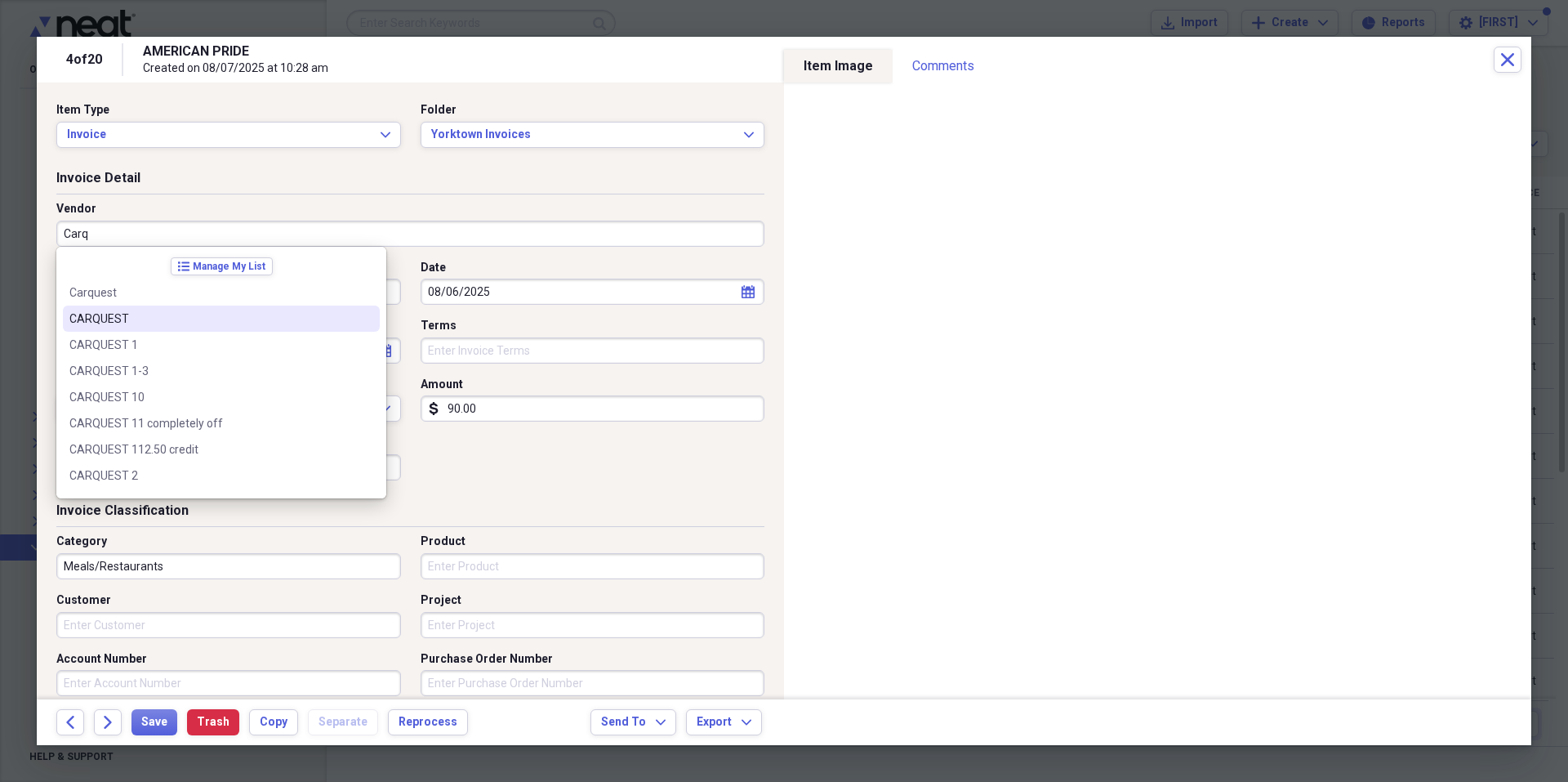 click on "CARQUEST" at bounding box center (212, 319) 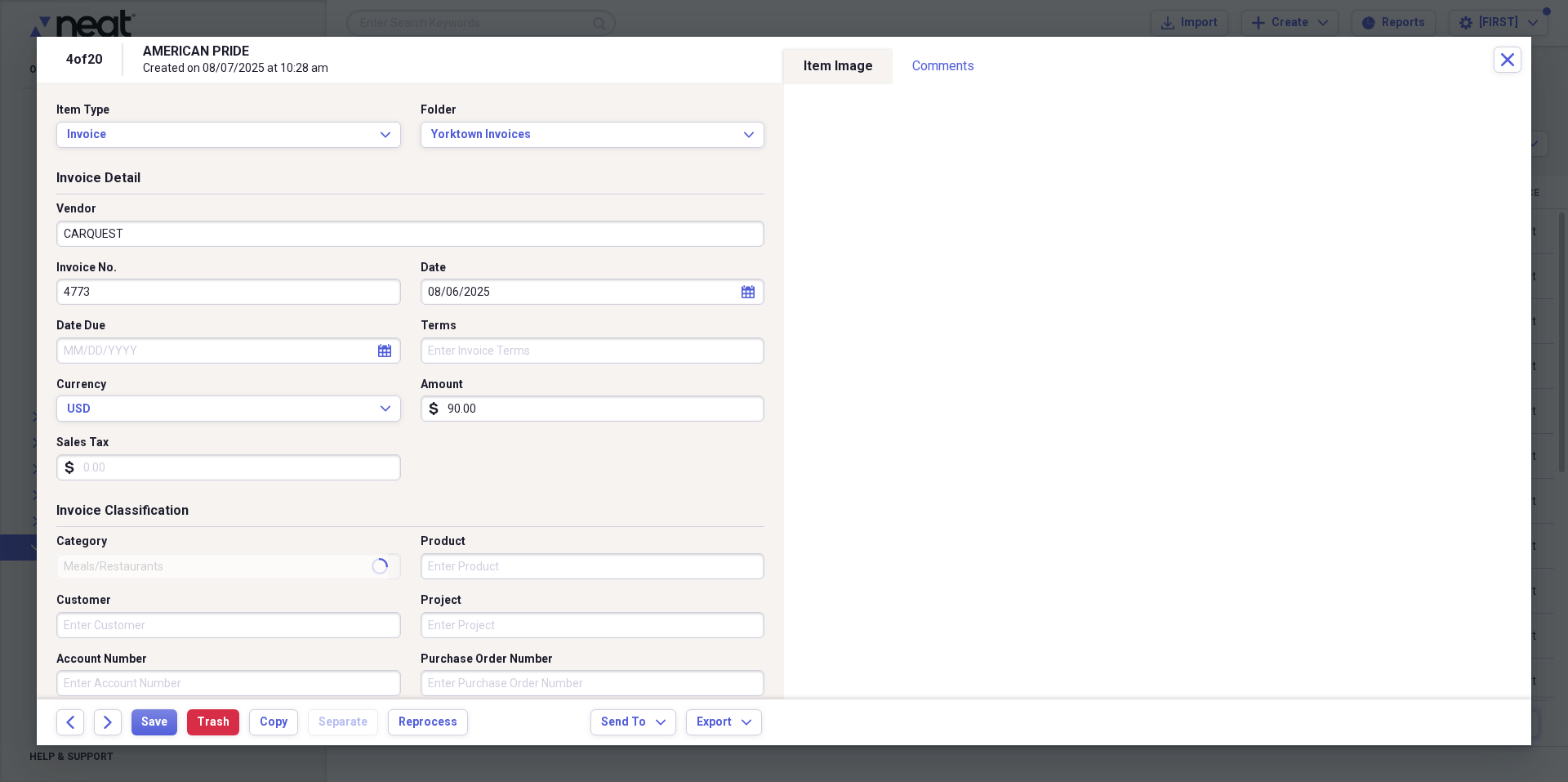 type on "General Retail" 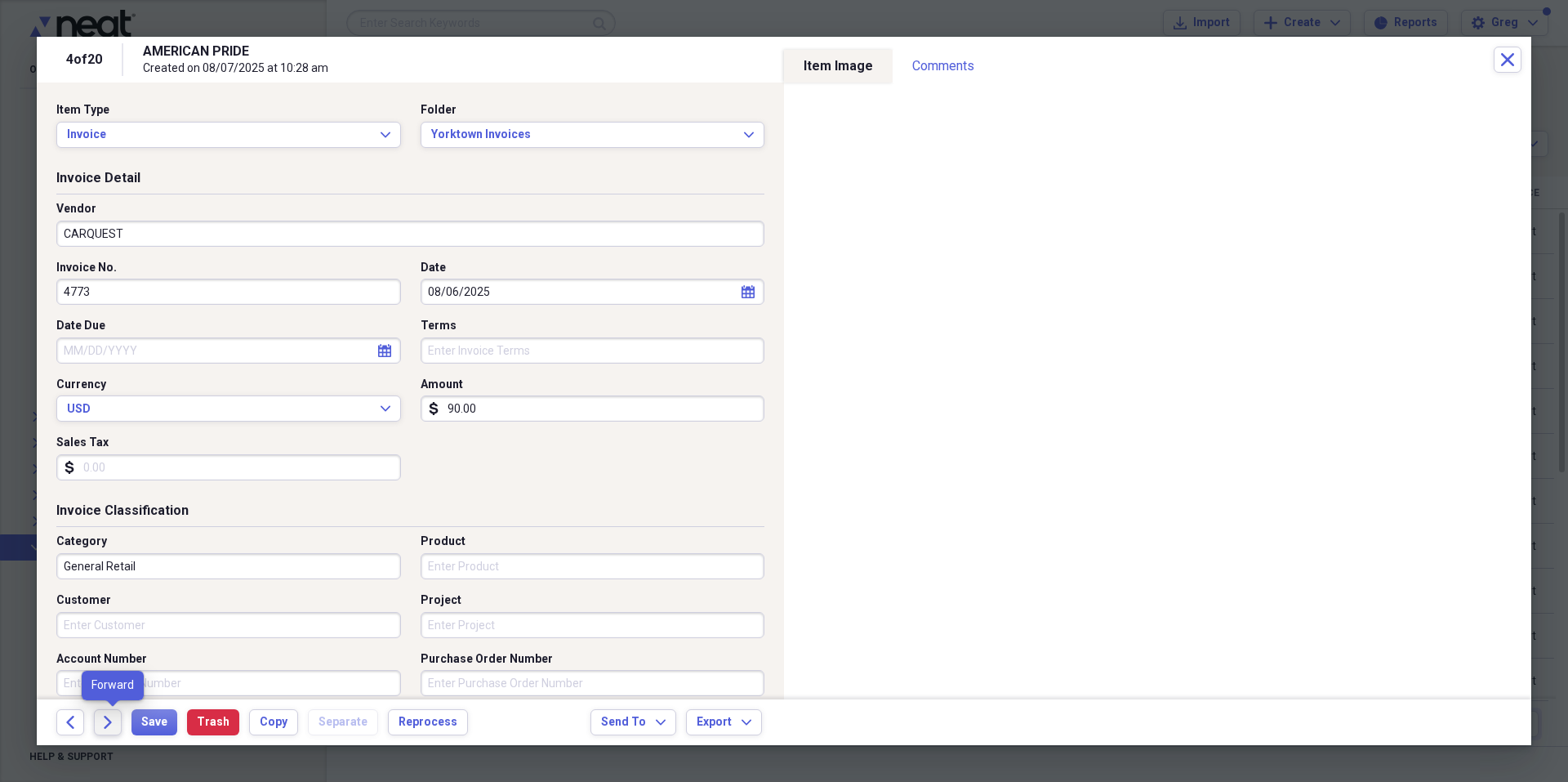 click 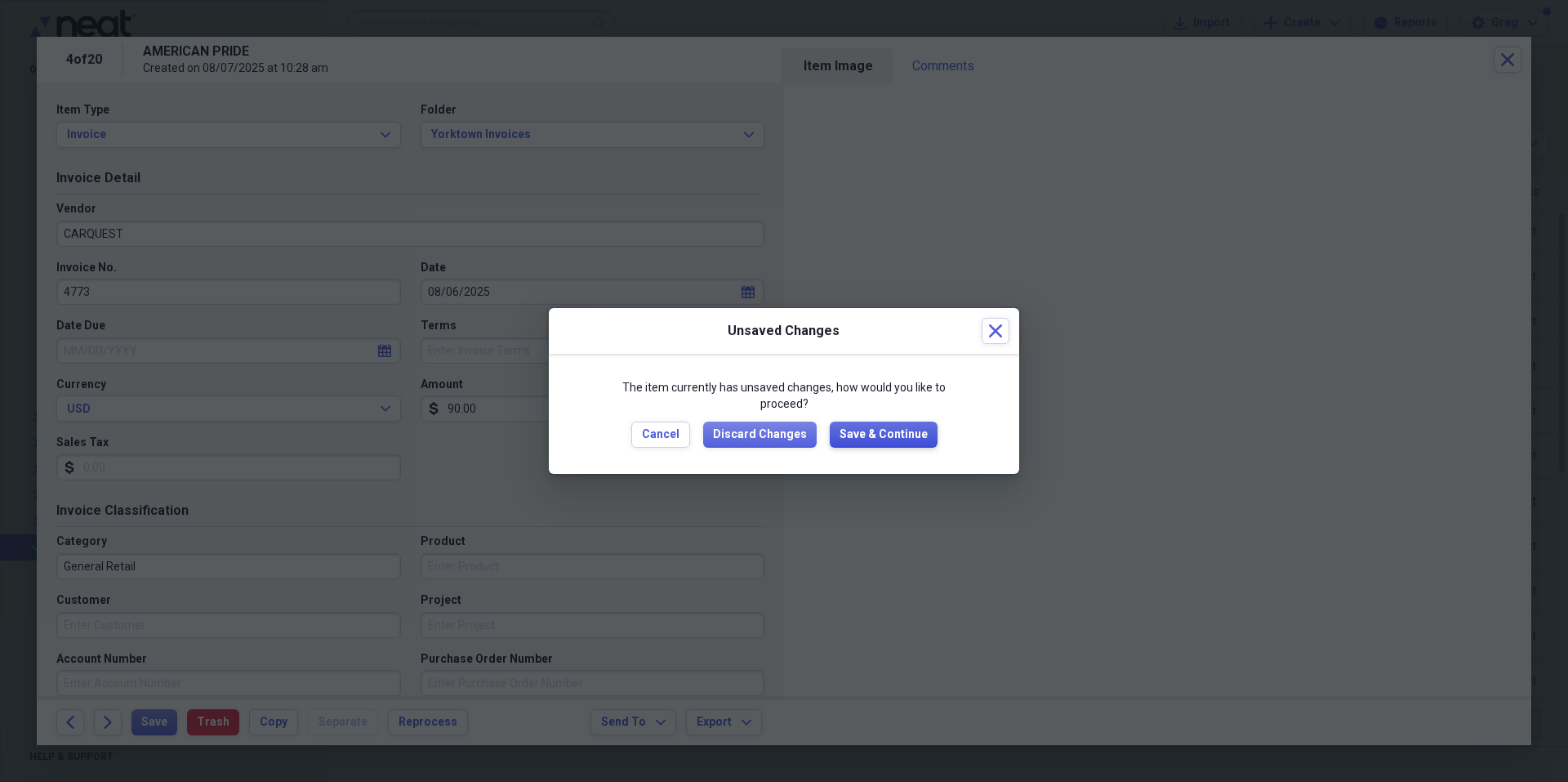 click on "Save & Continue" at bounding box center [884, 435] 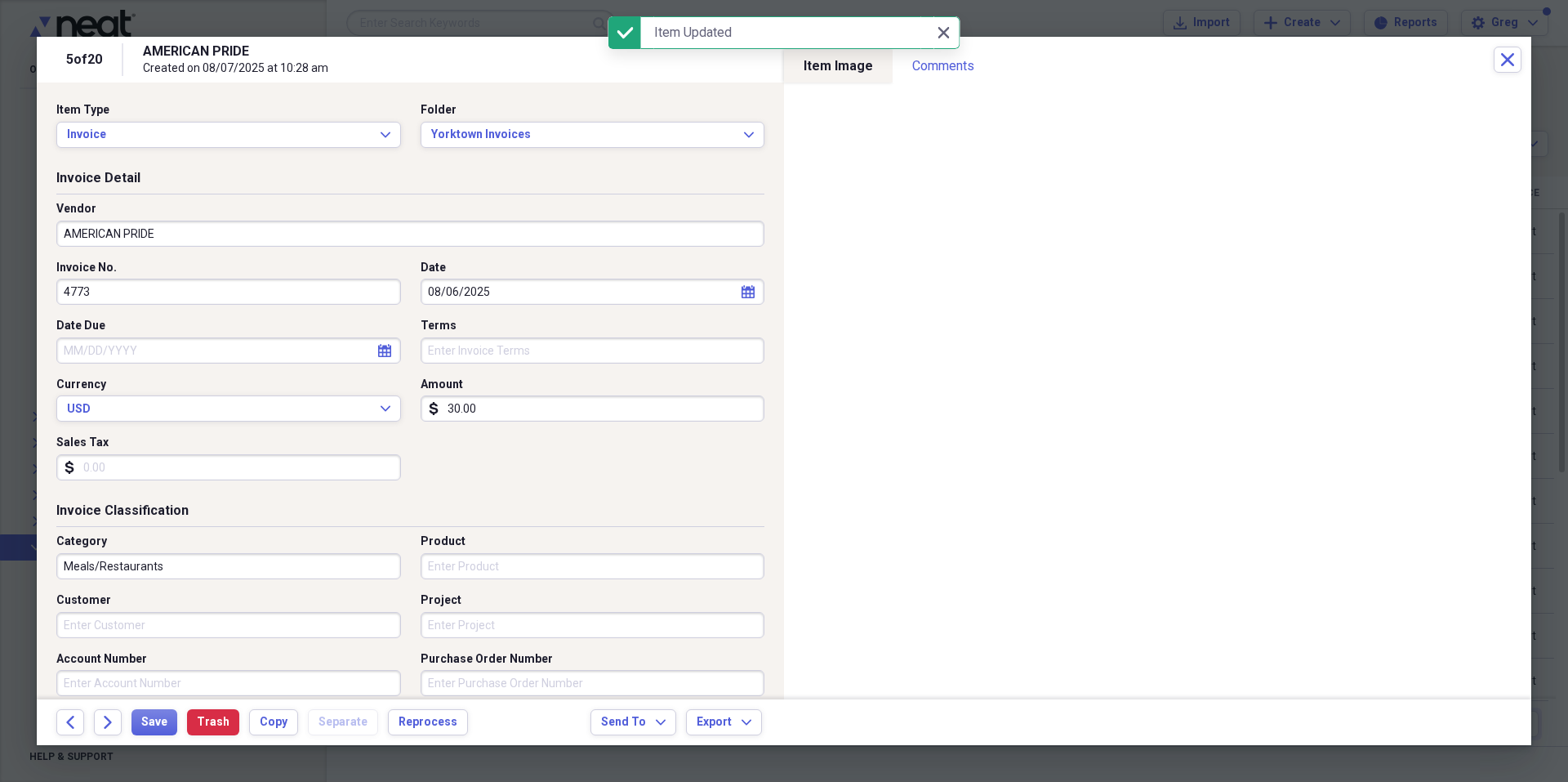 click on "AMERICAN PRIDE" at bounding box center (410, 234) 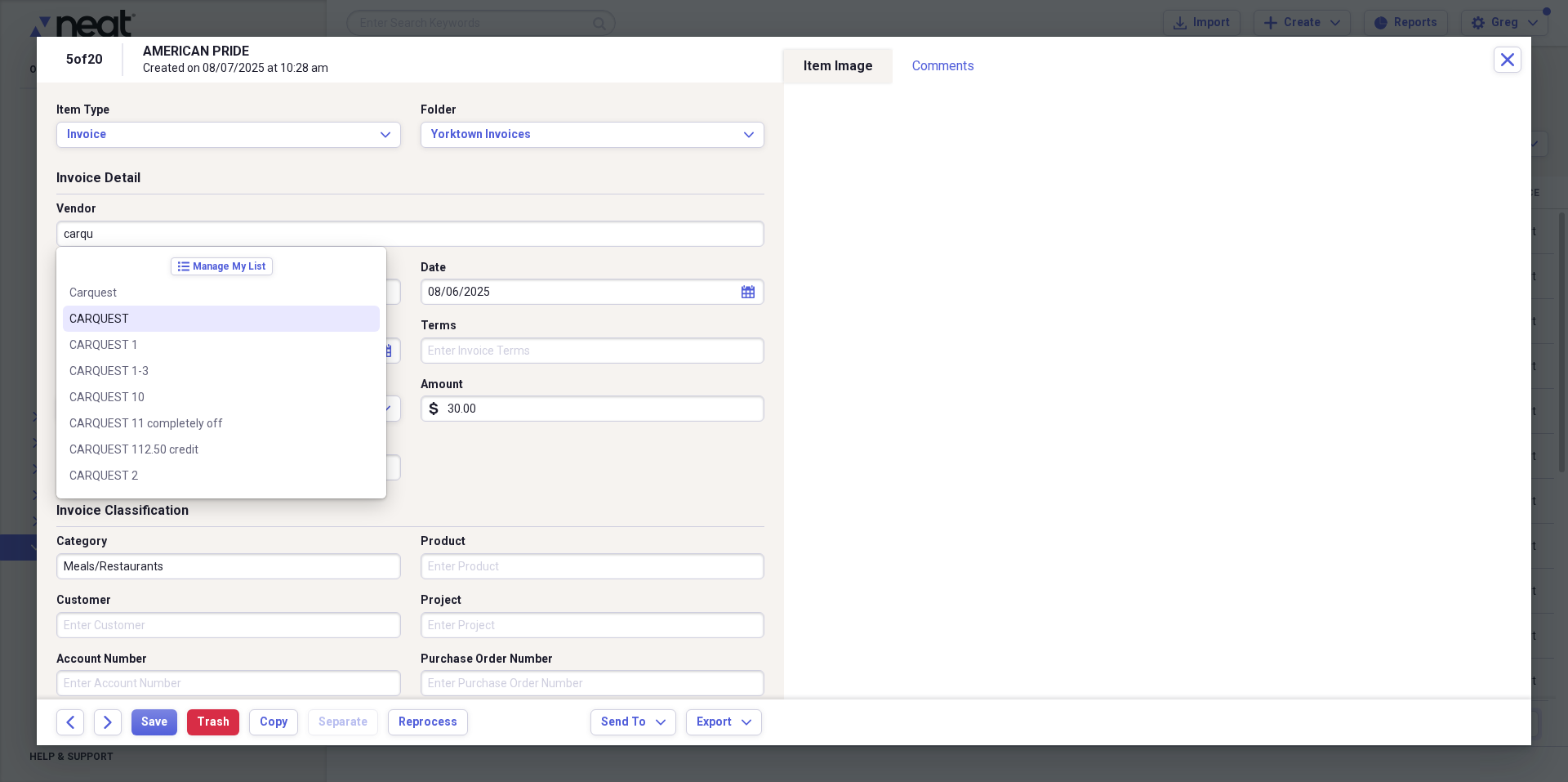 click on "CARQUEST" at bounding box center (212, 319) 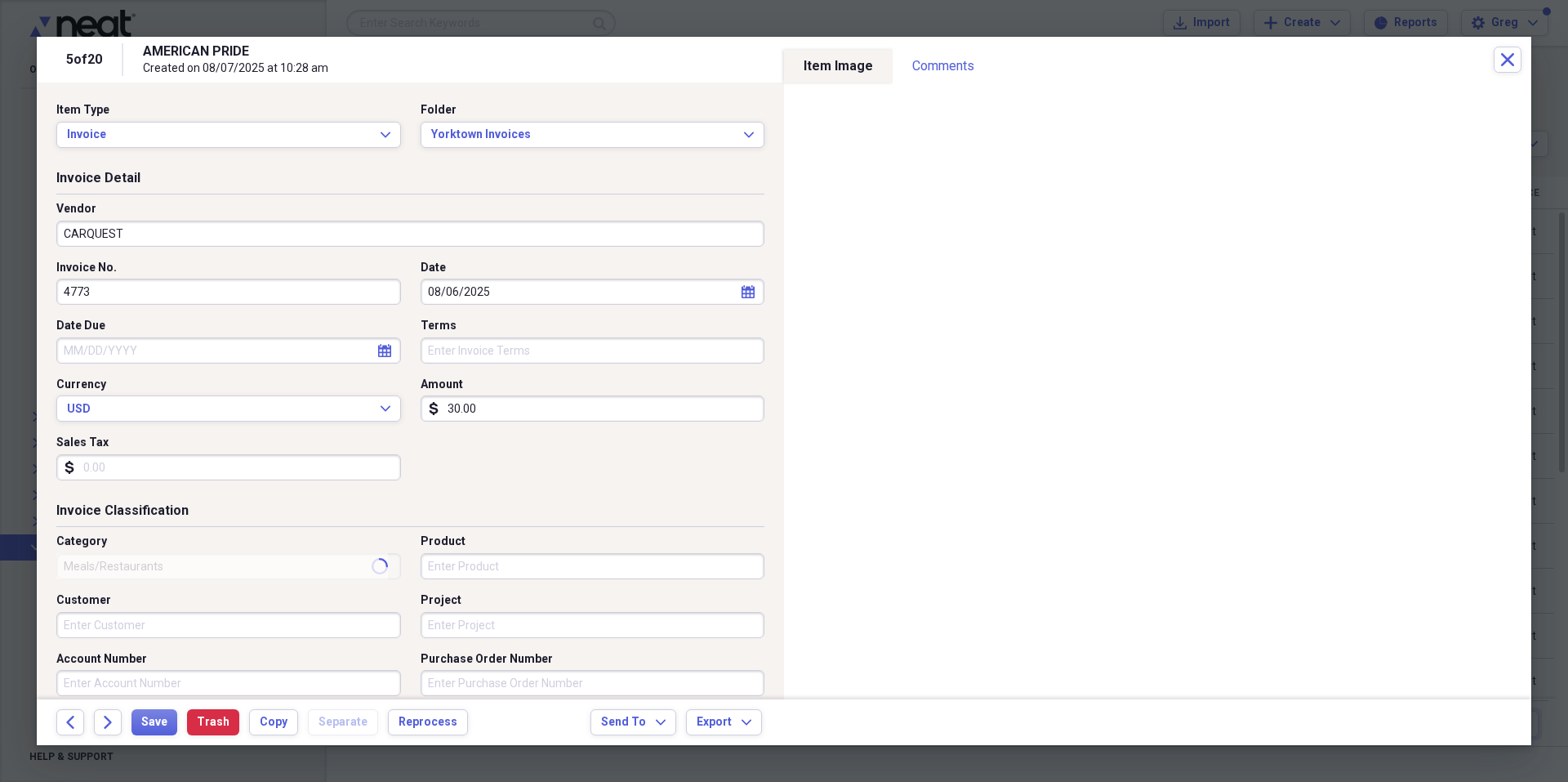 type on "General Retail" 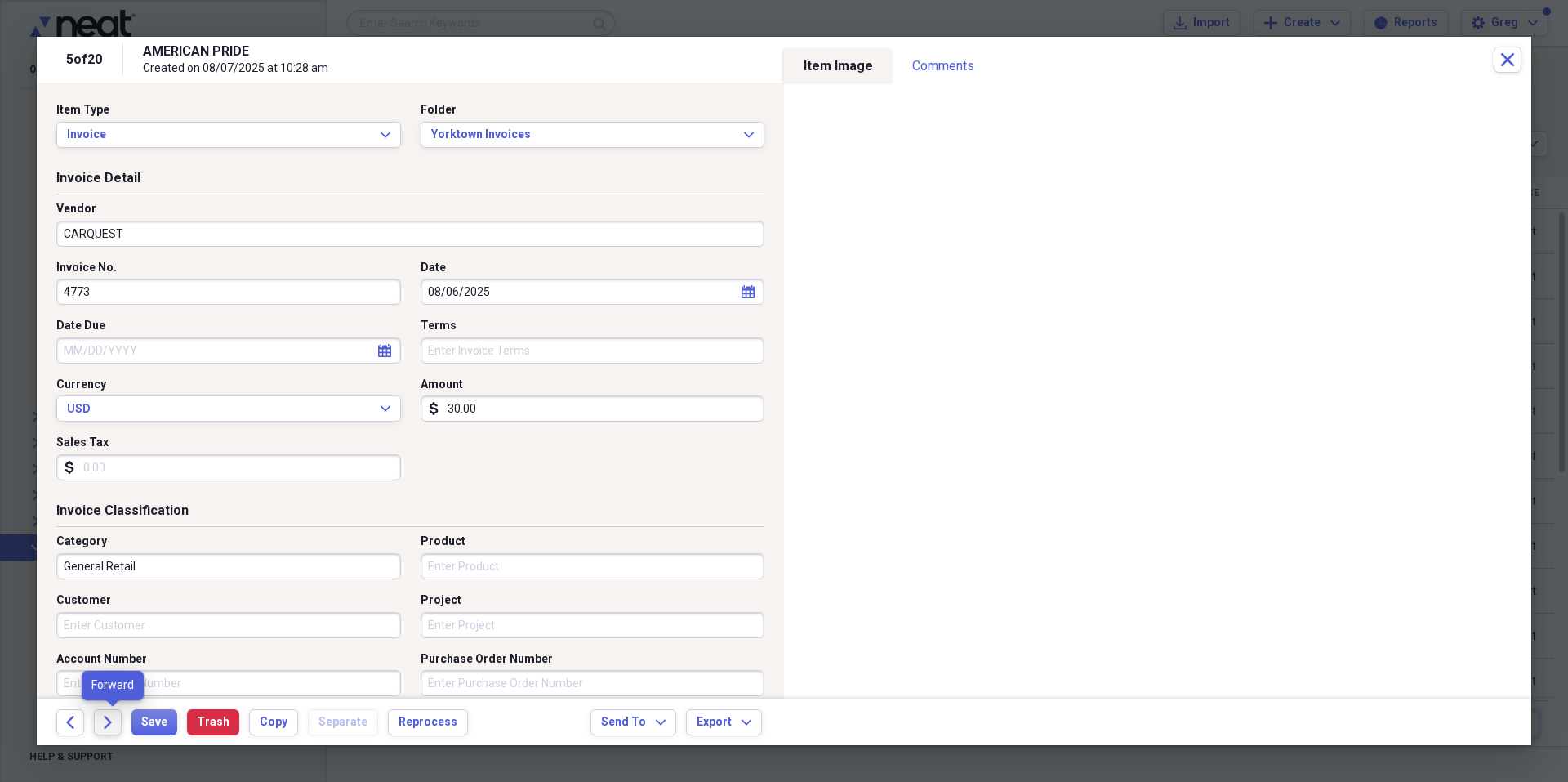 click on "Forward" 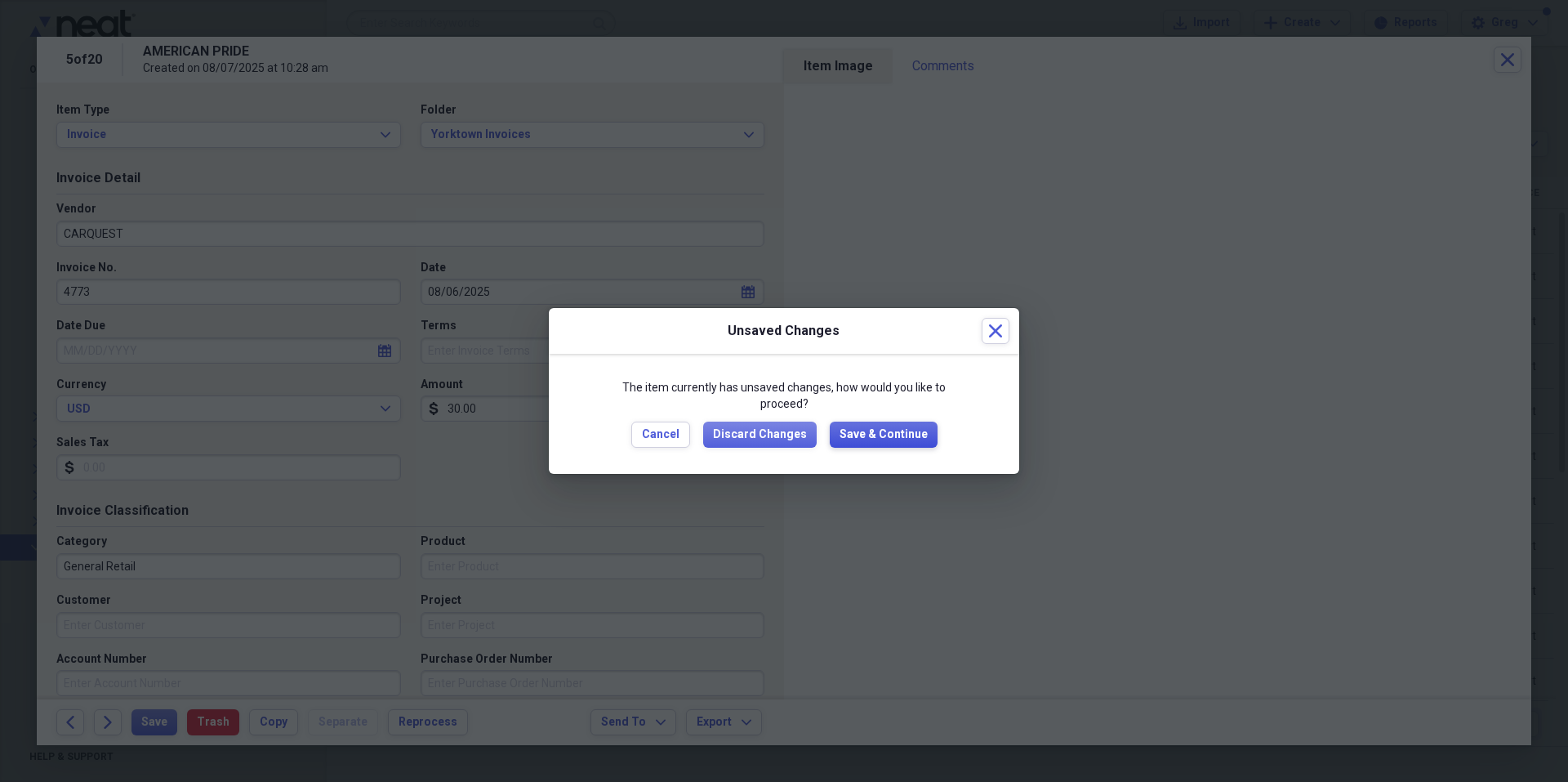 click on "Save & Continue" at bounding box center [884, 435] 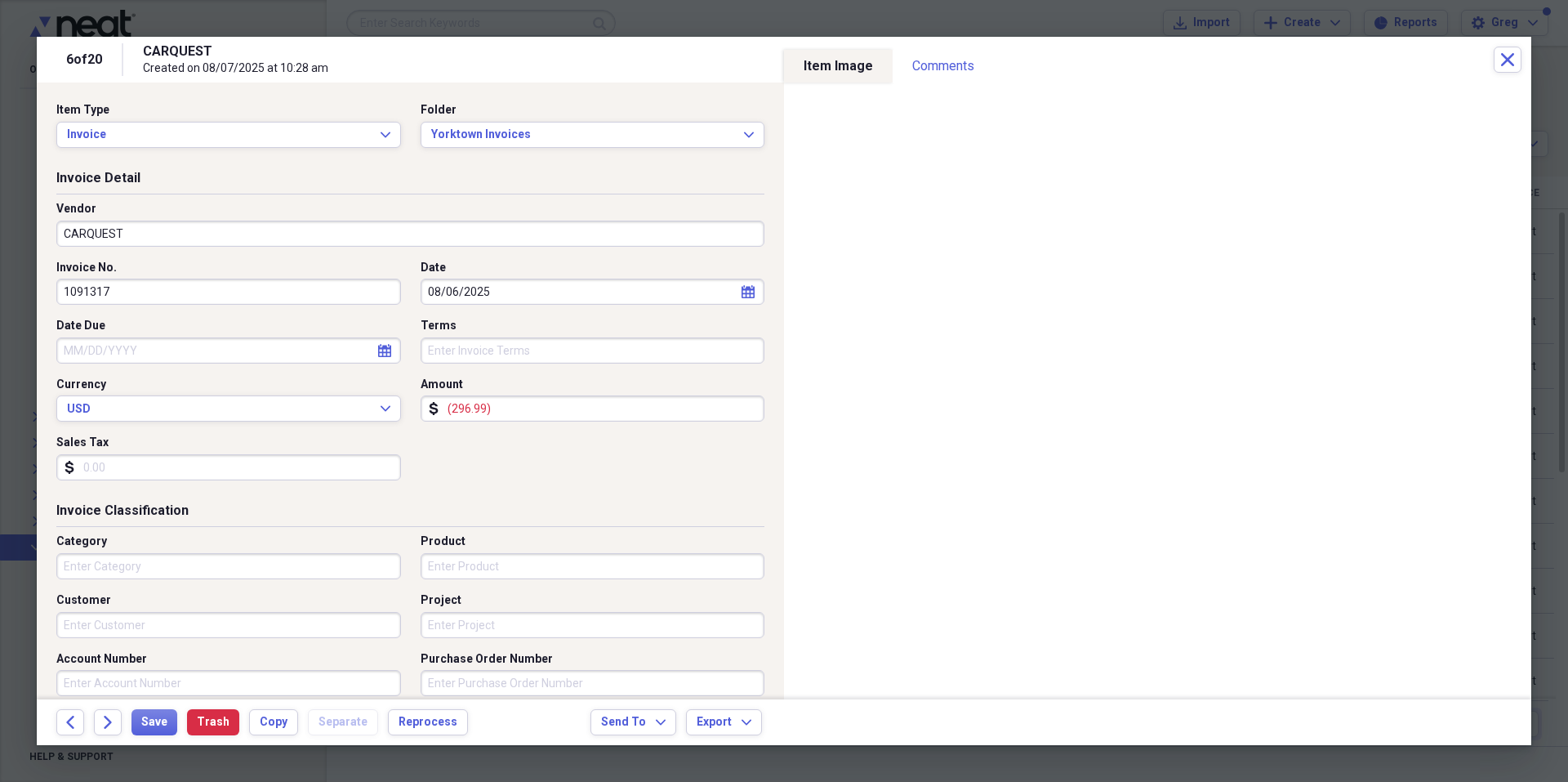 click on "Created on 08/07/2025 at 10:28 am" at bounding box center (443, 69) 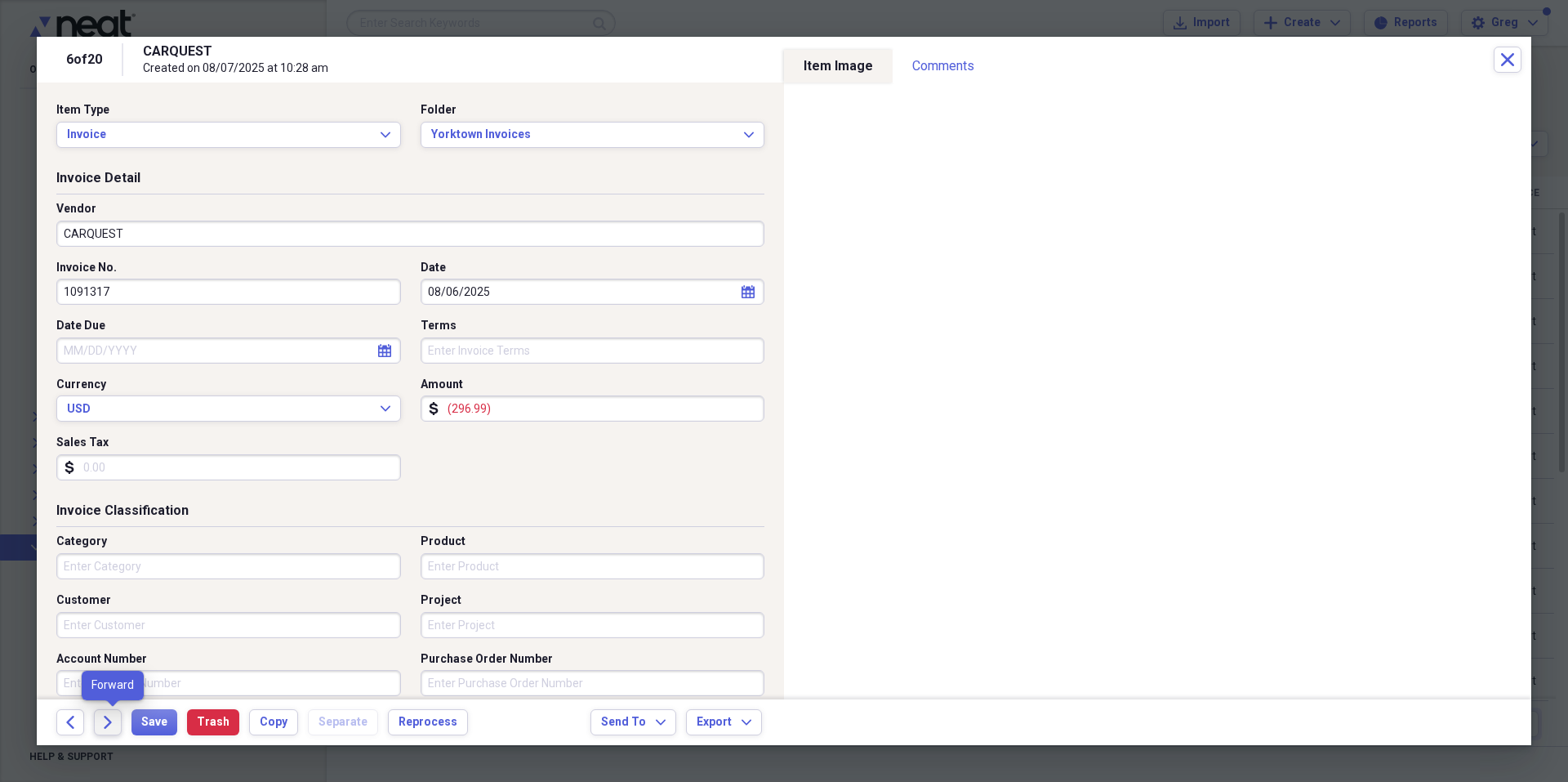 click 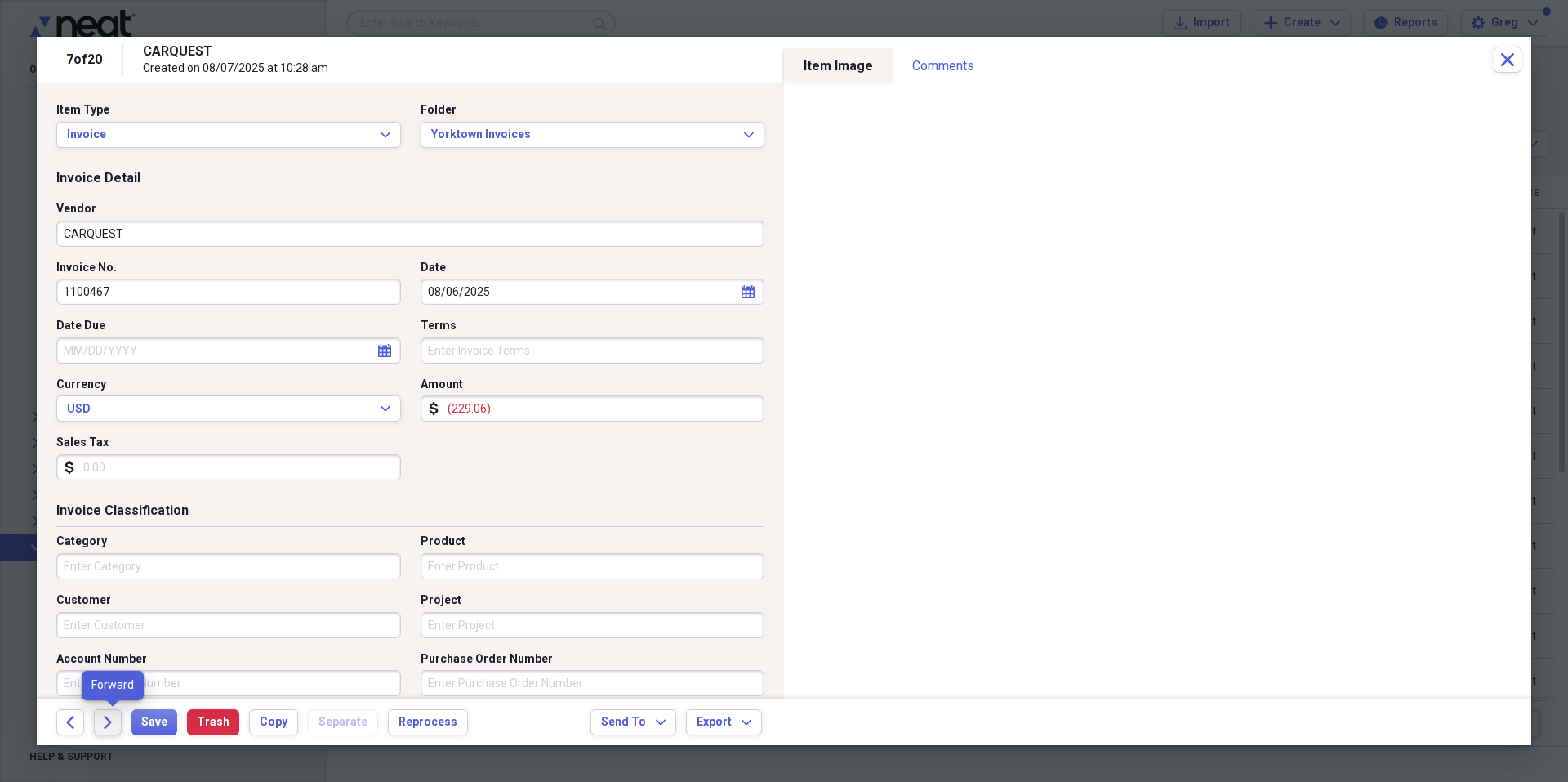 click on "Forward" at bounding box center [108, 722] 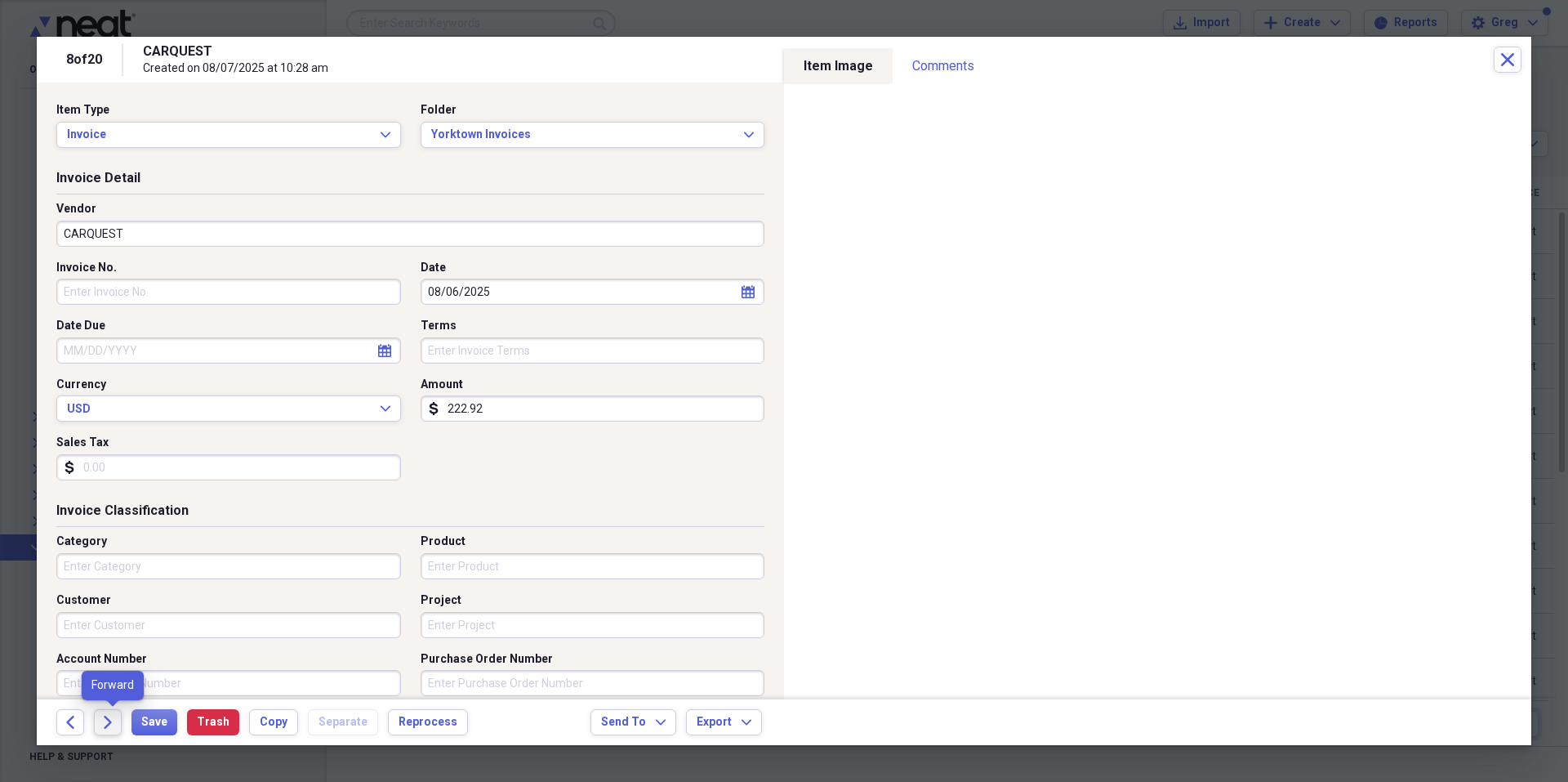 click on "Forward" 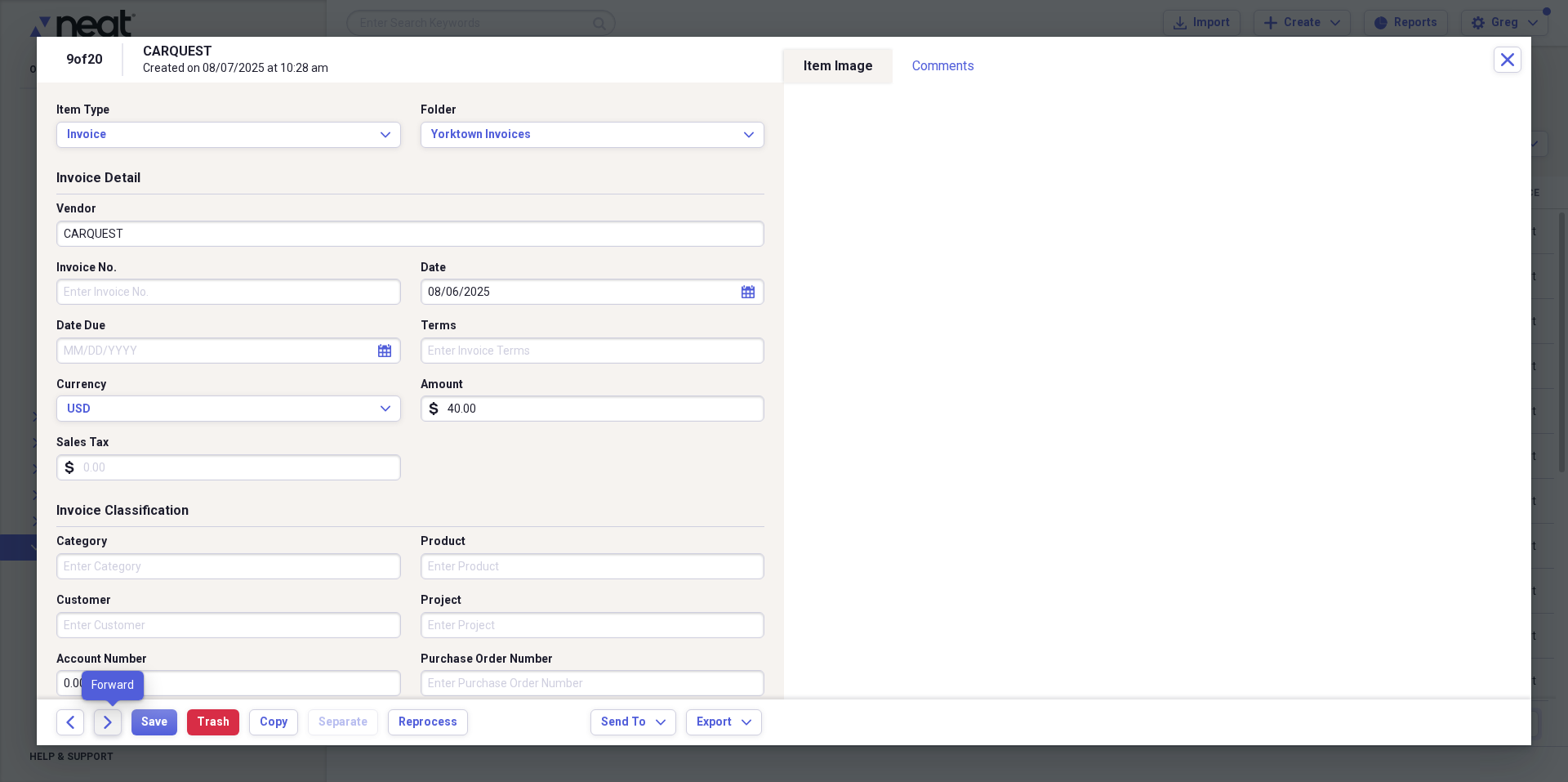 click 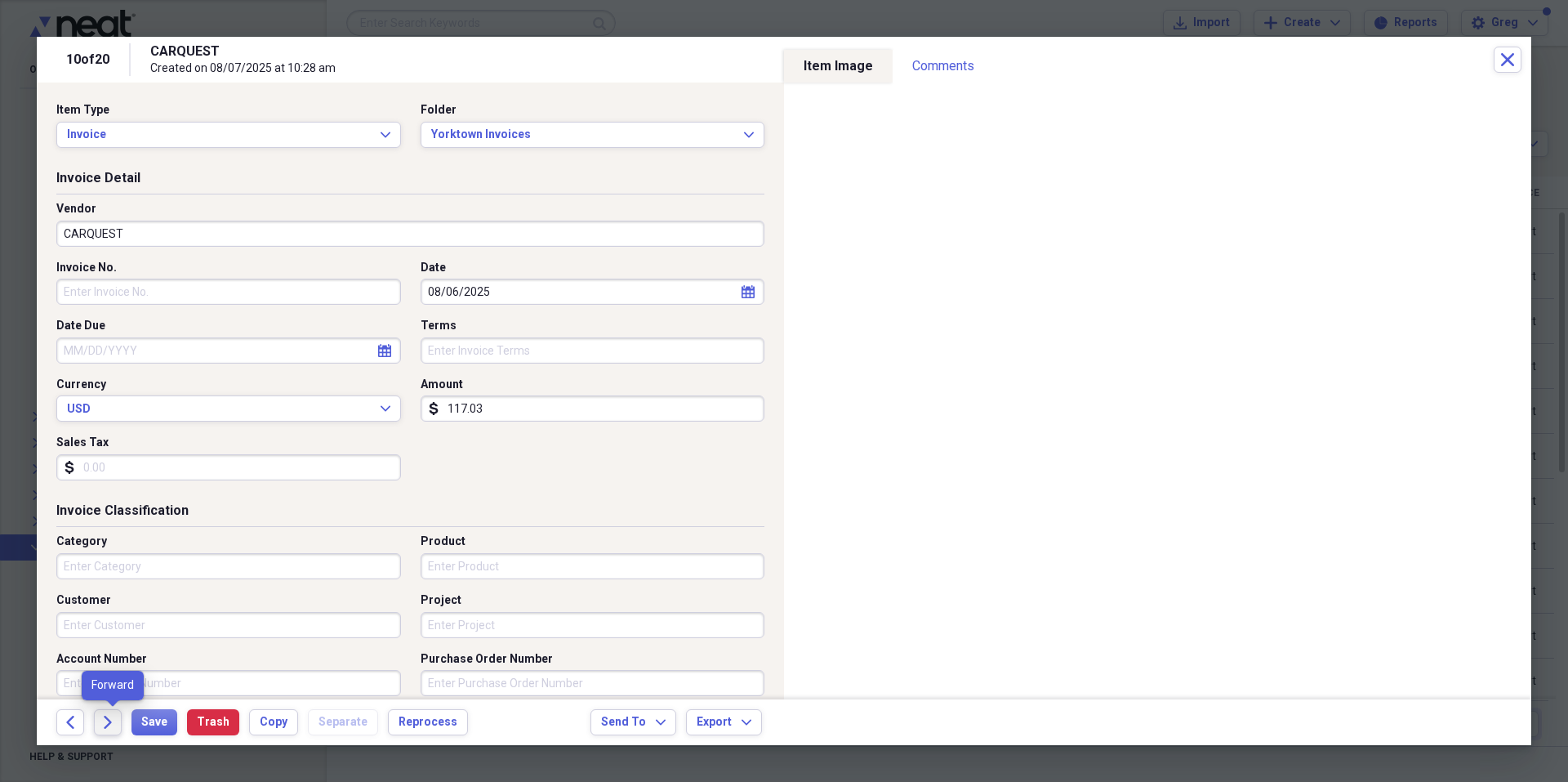click on "Forward" at bounding box center [108, 722] 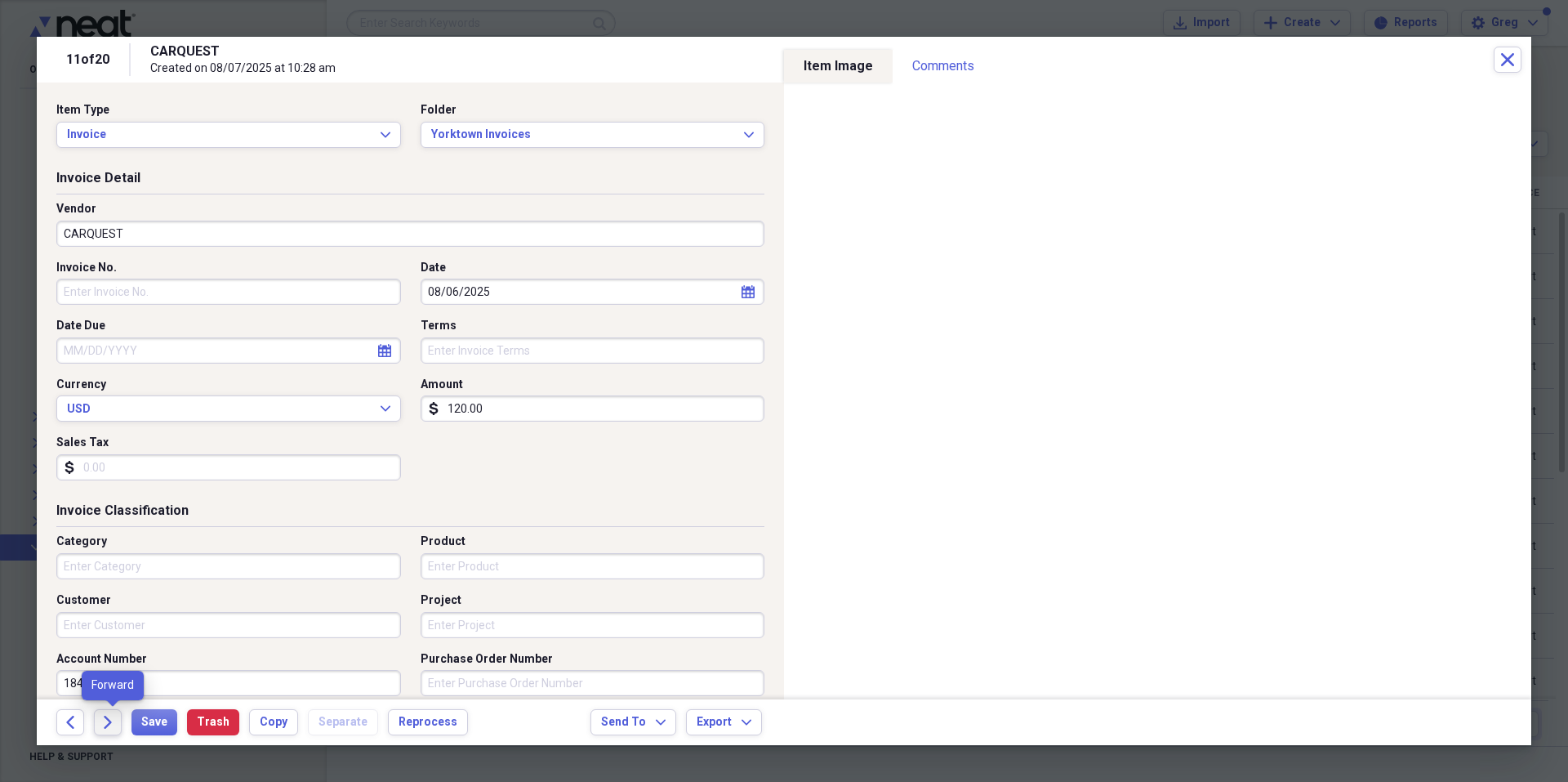 click on "Forward" 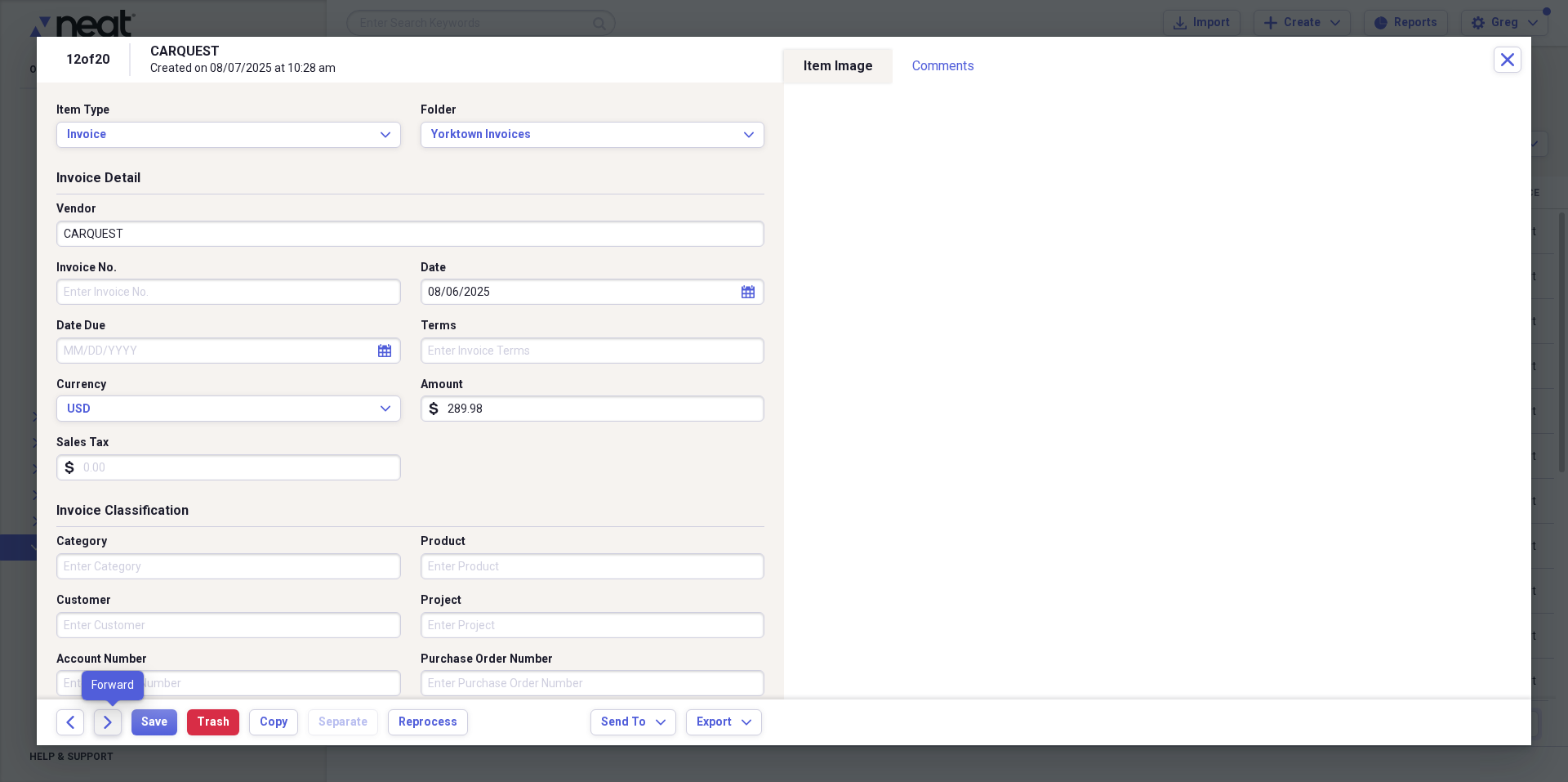 click 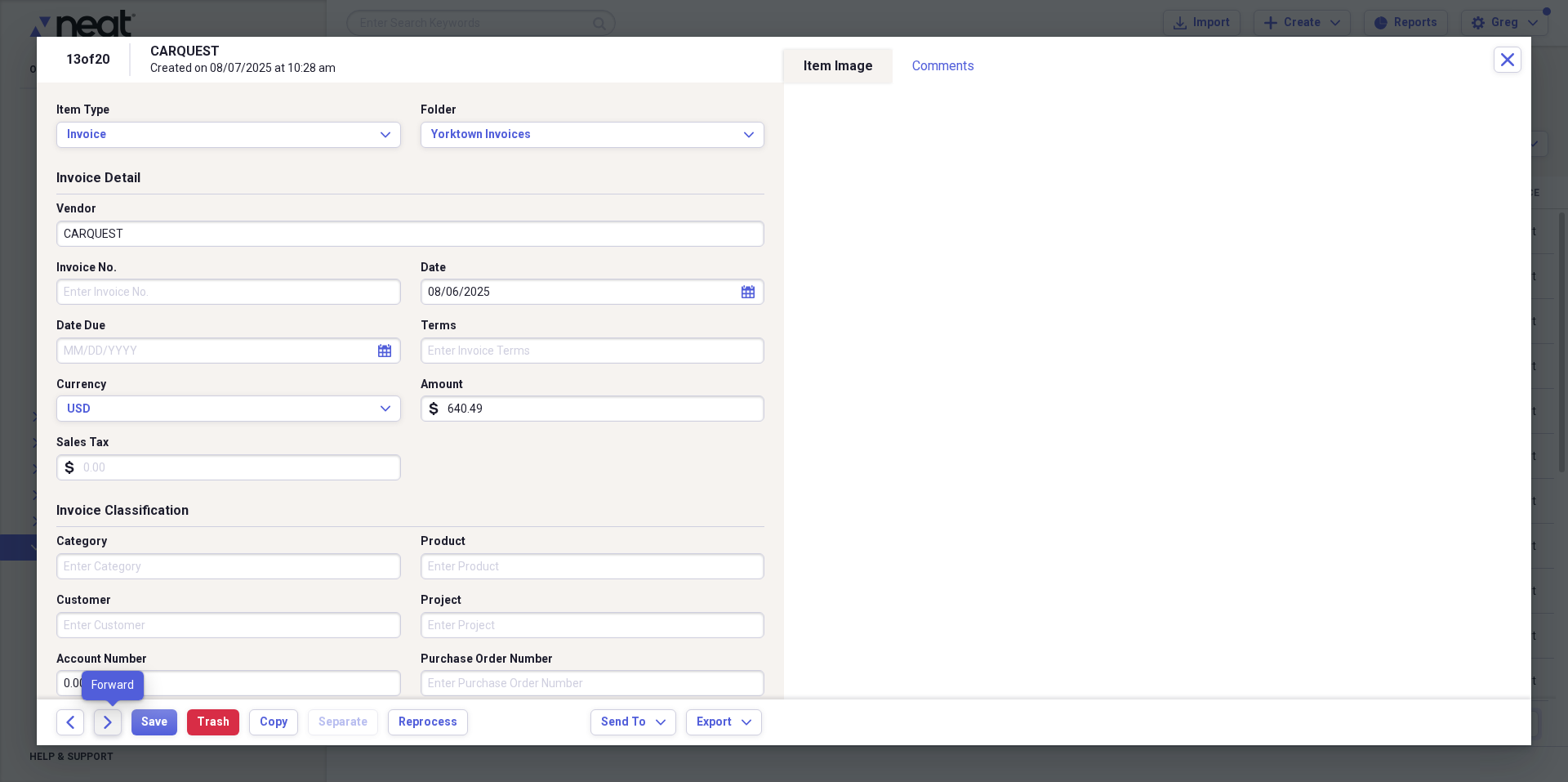 click on "Forward" 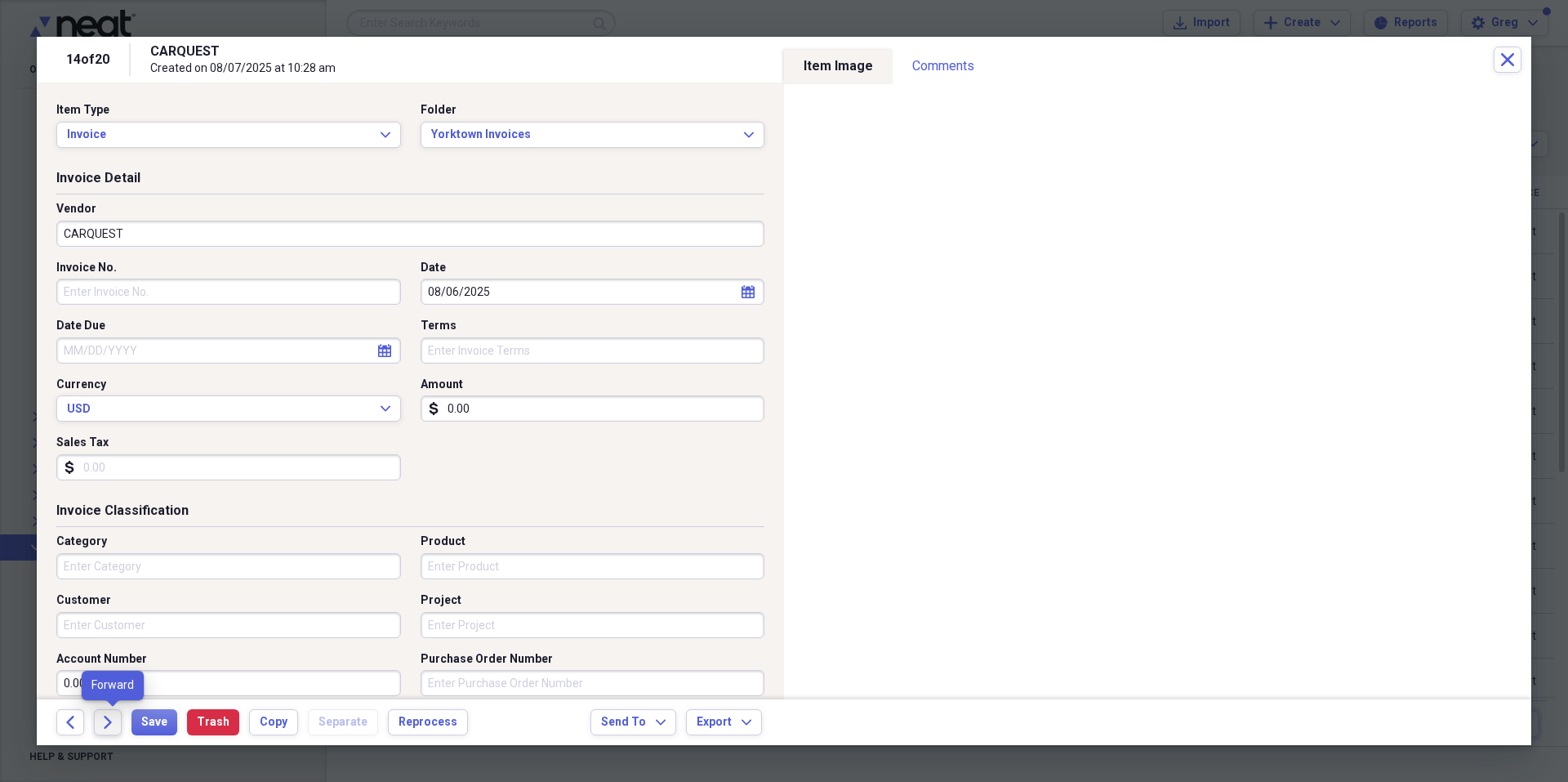 click on "Forward" 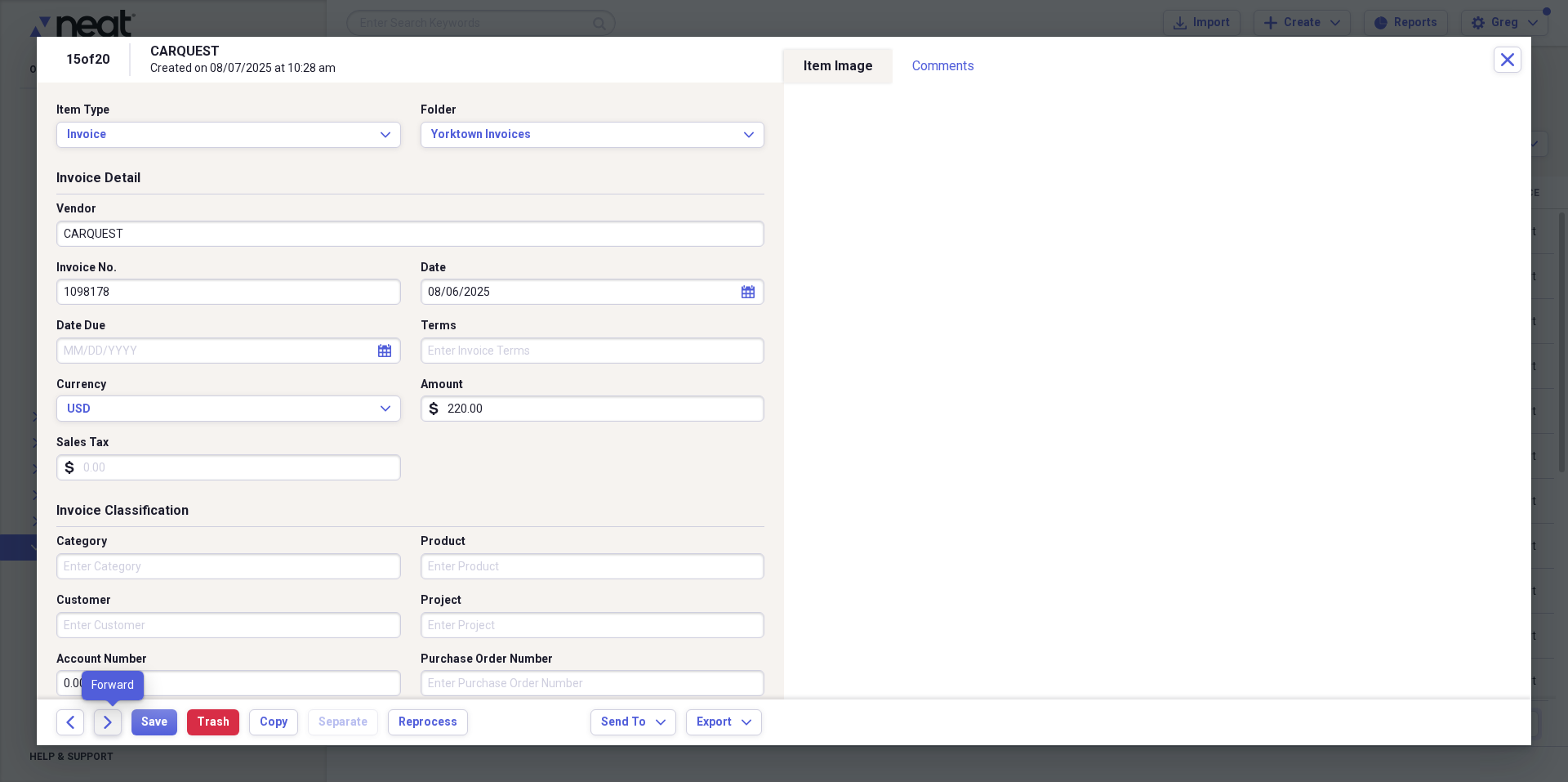 click on "Forward" at bounding box center (108, 722) 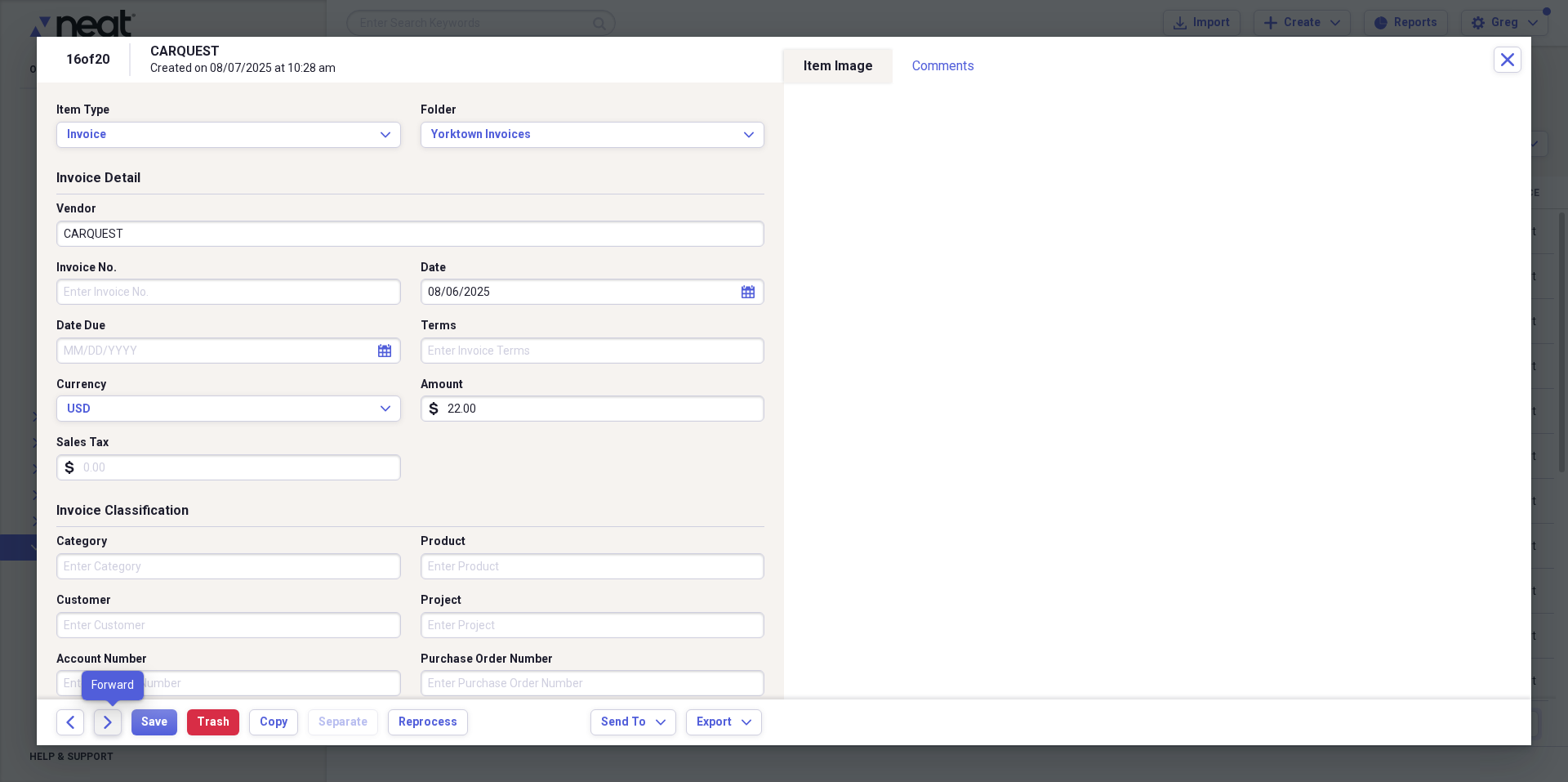 click 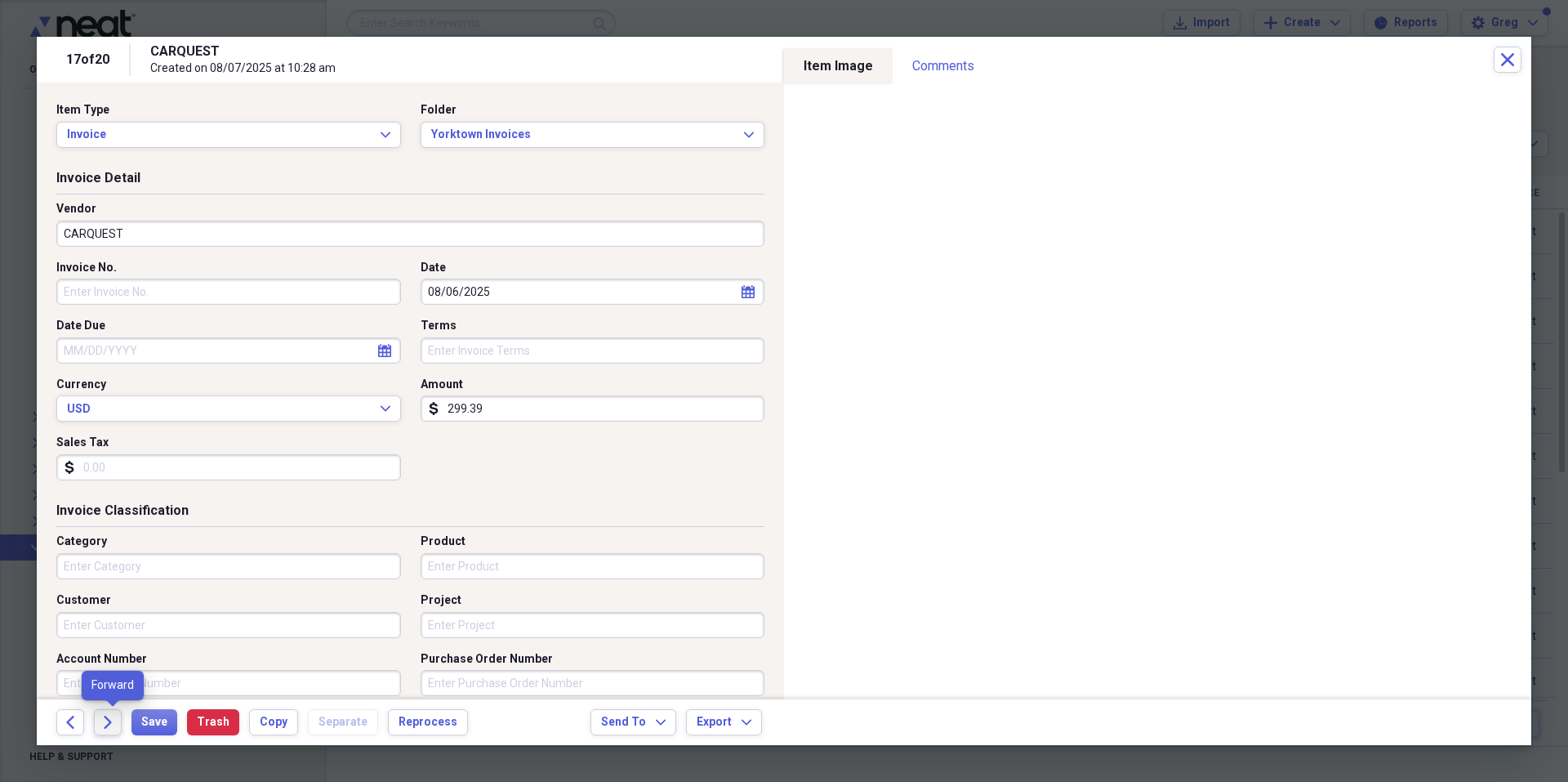 click on "Forward" at bounding box center [108, 722] 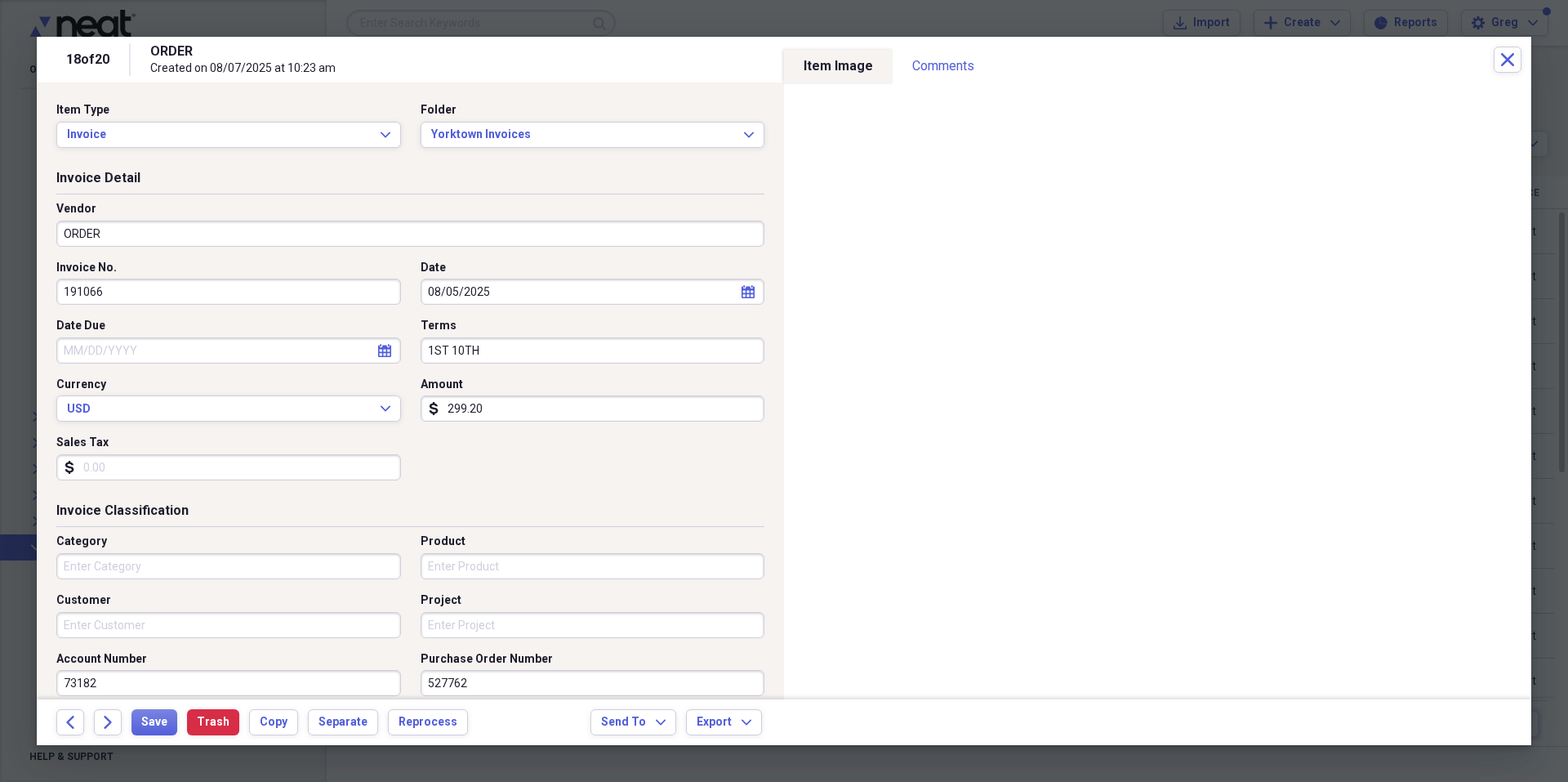 click on "ORDER" at bounding box center [410, 234] 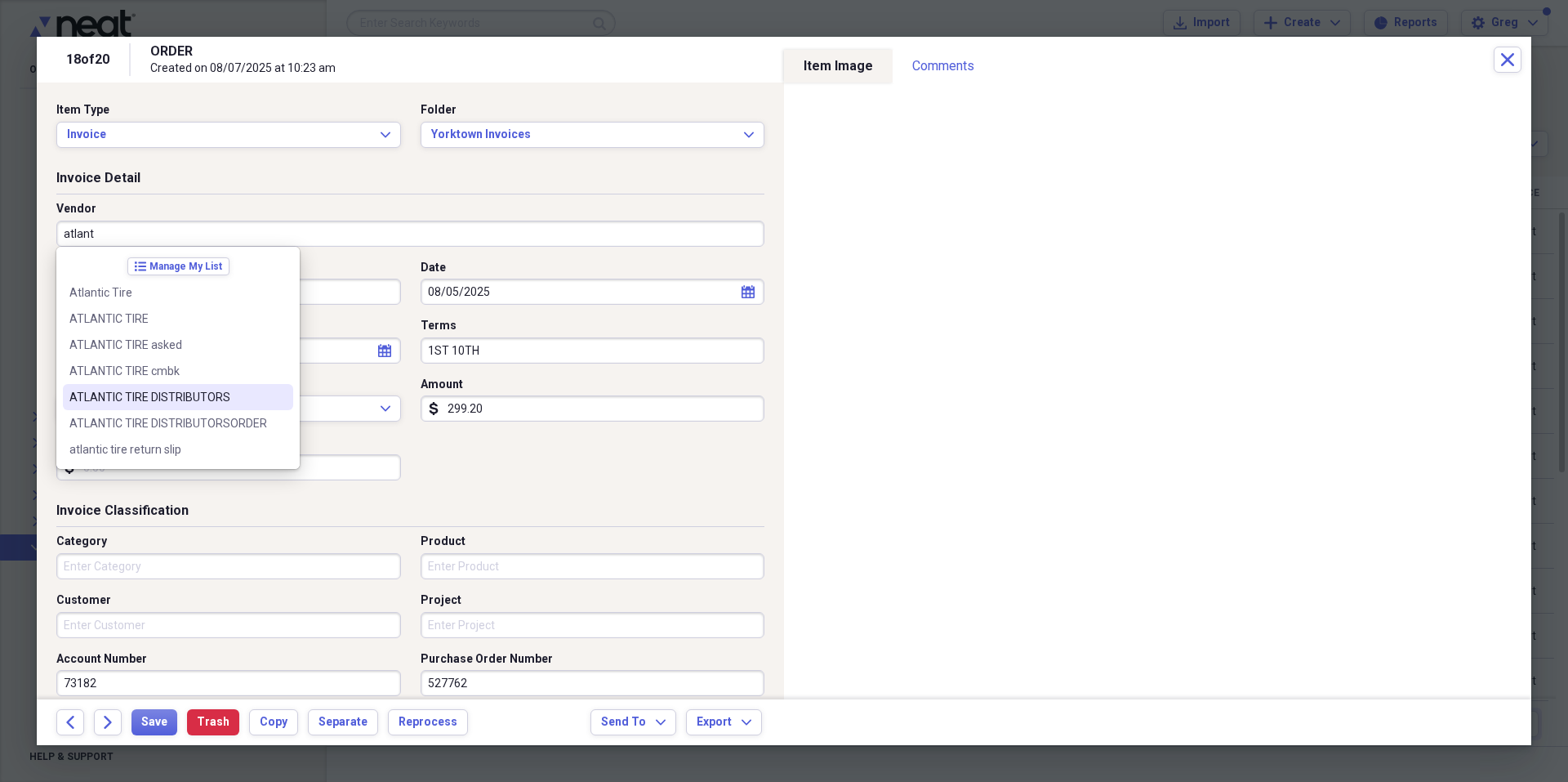 click on "ATLANTIC TIRE DISTRIBUTORS" at bounding box center (168, 397) 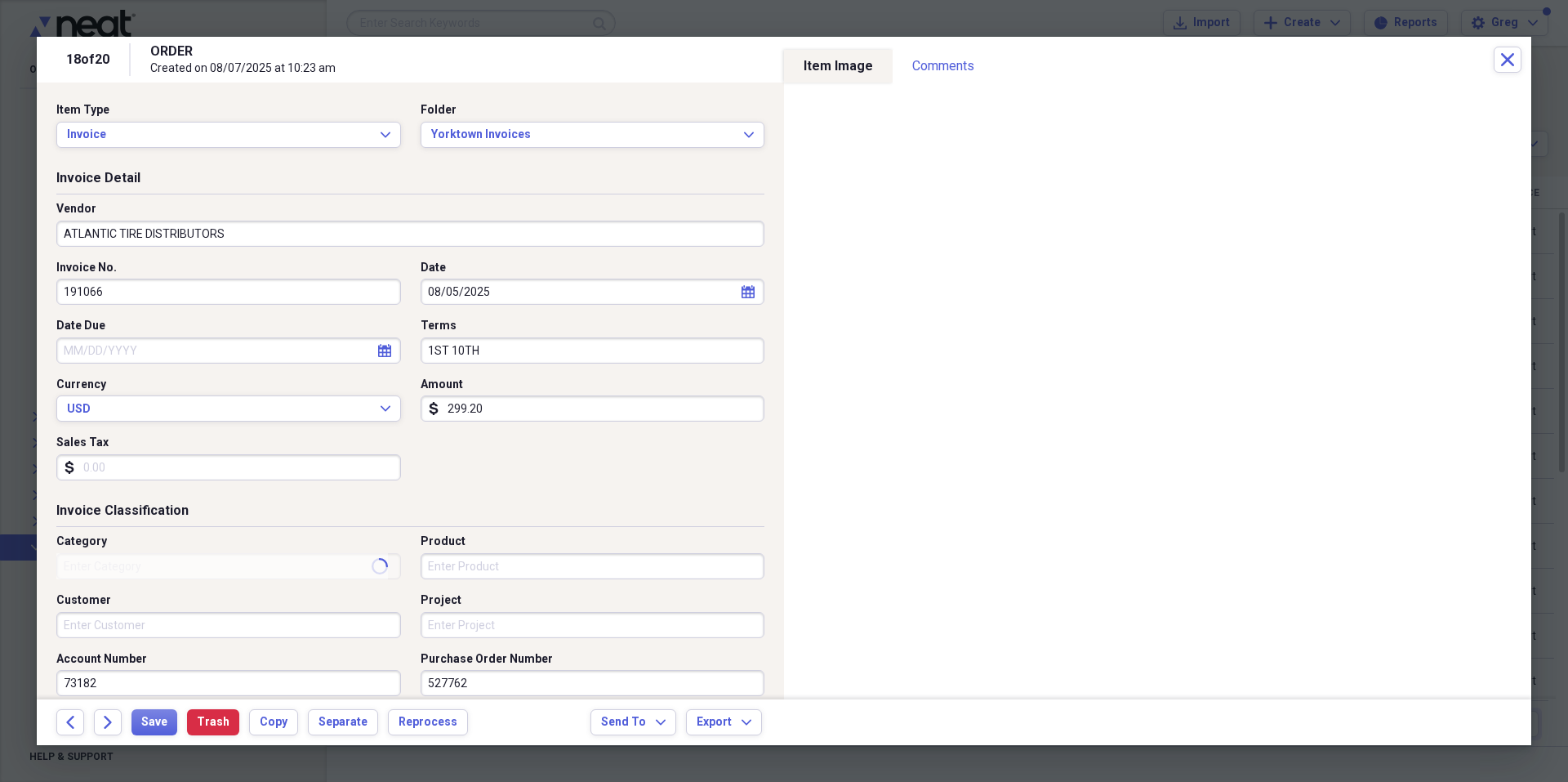 type on "Transportation" 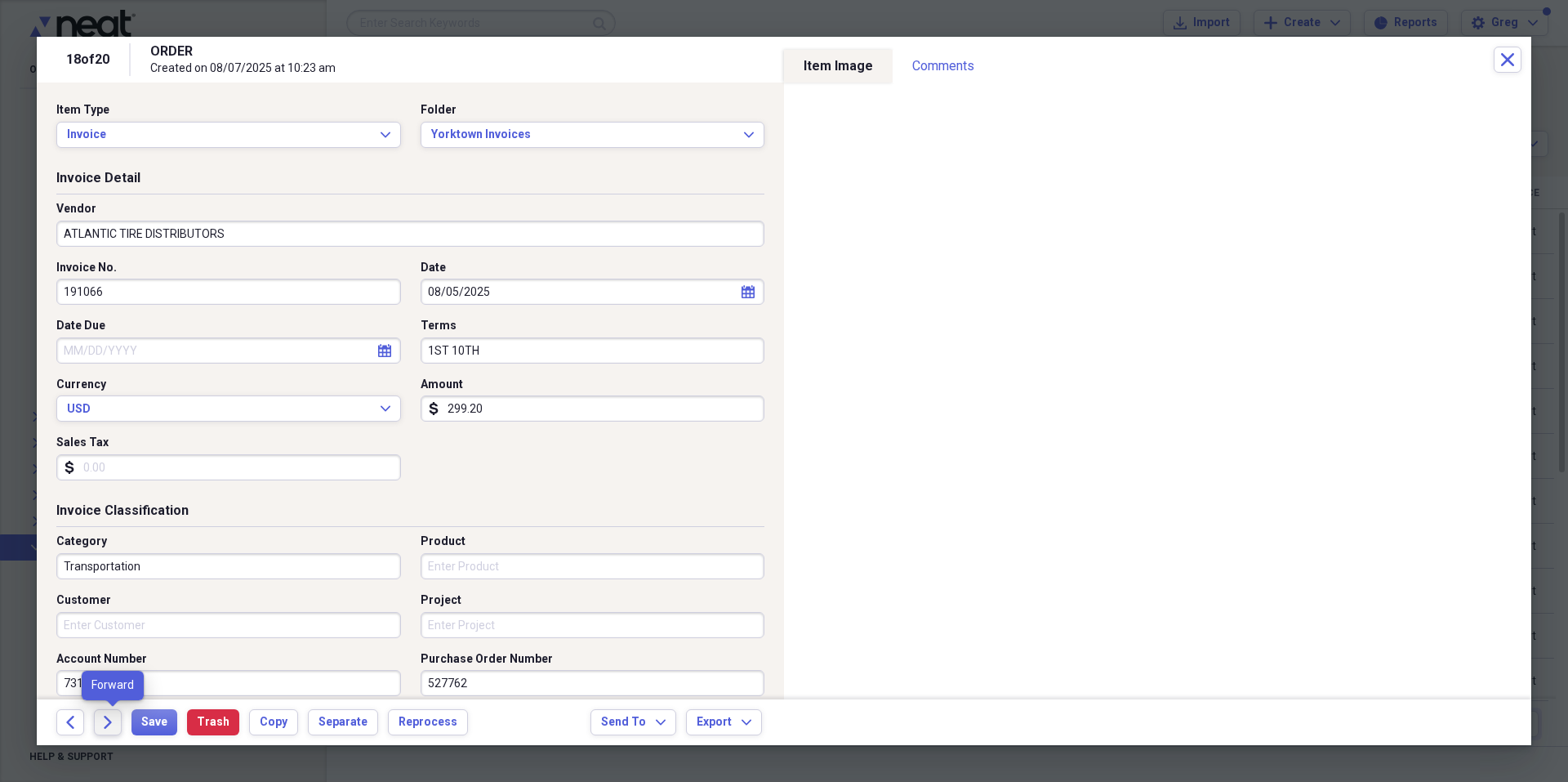 click on "Forward" at bounding box center [108, 722] 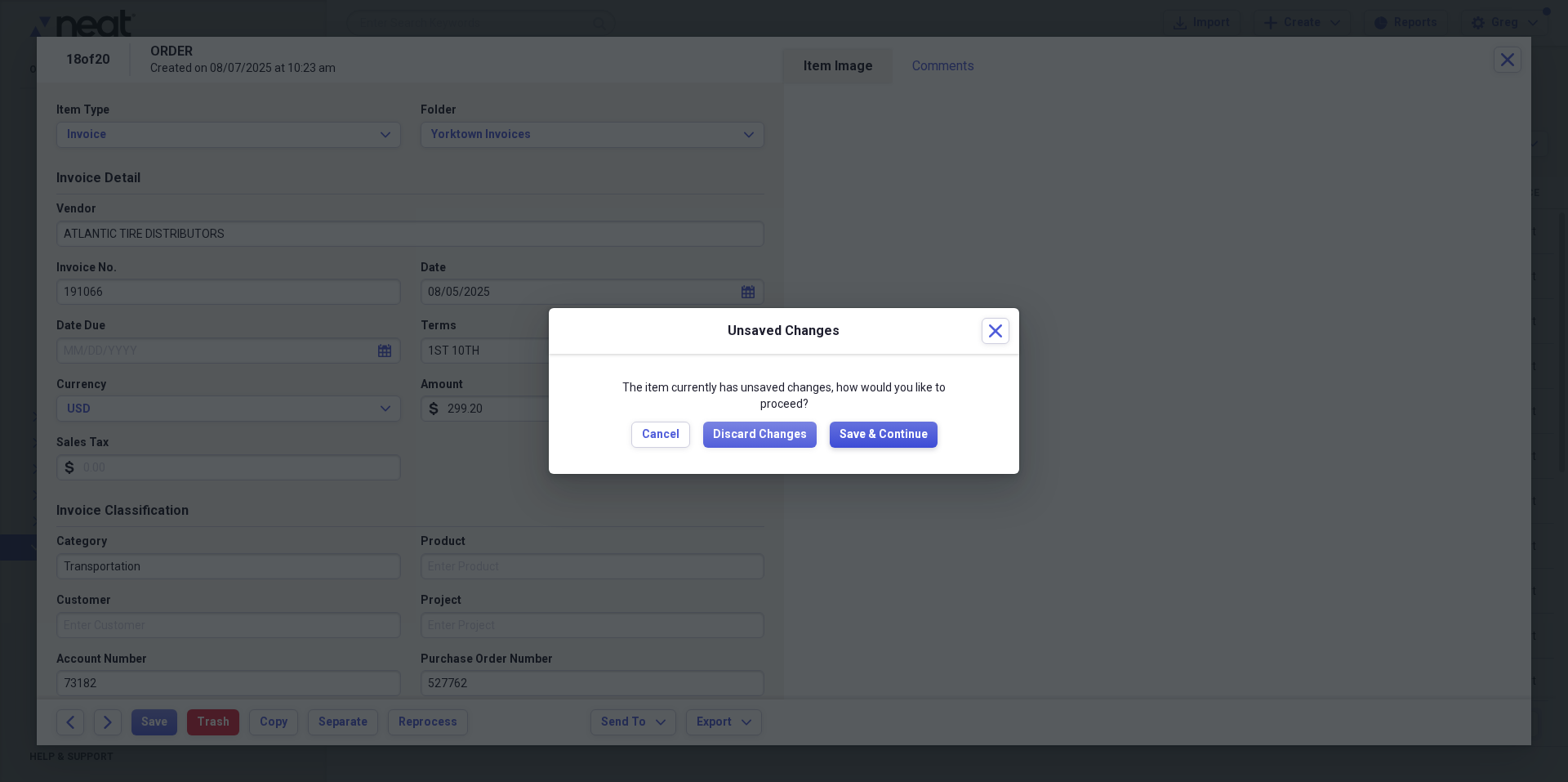click on "Save & Continue" at bounding box center [884, 435] 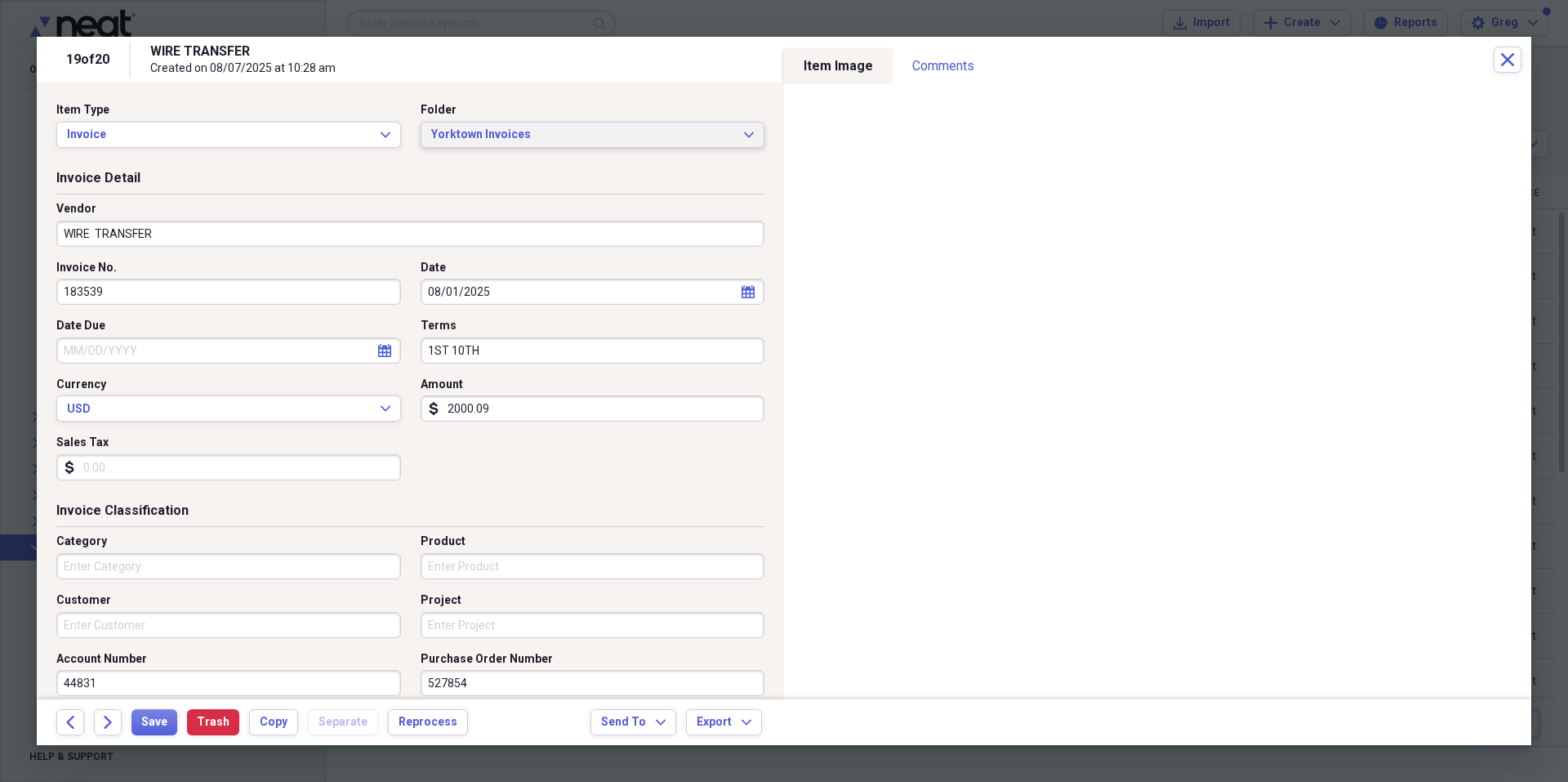 click on "Yorktown Invoices" at bounding box center (583, 135) 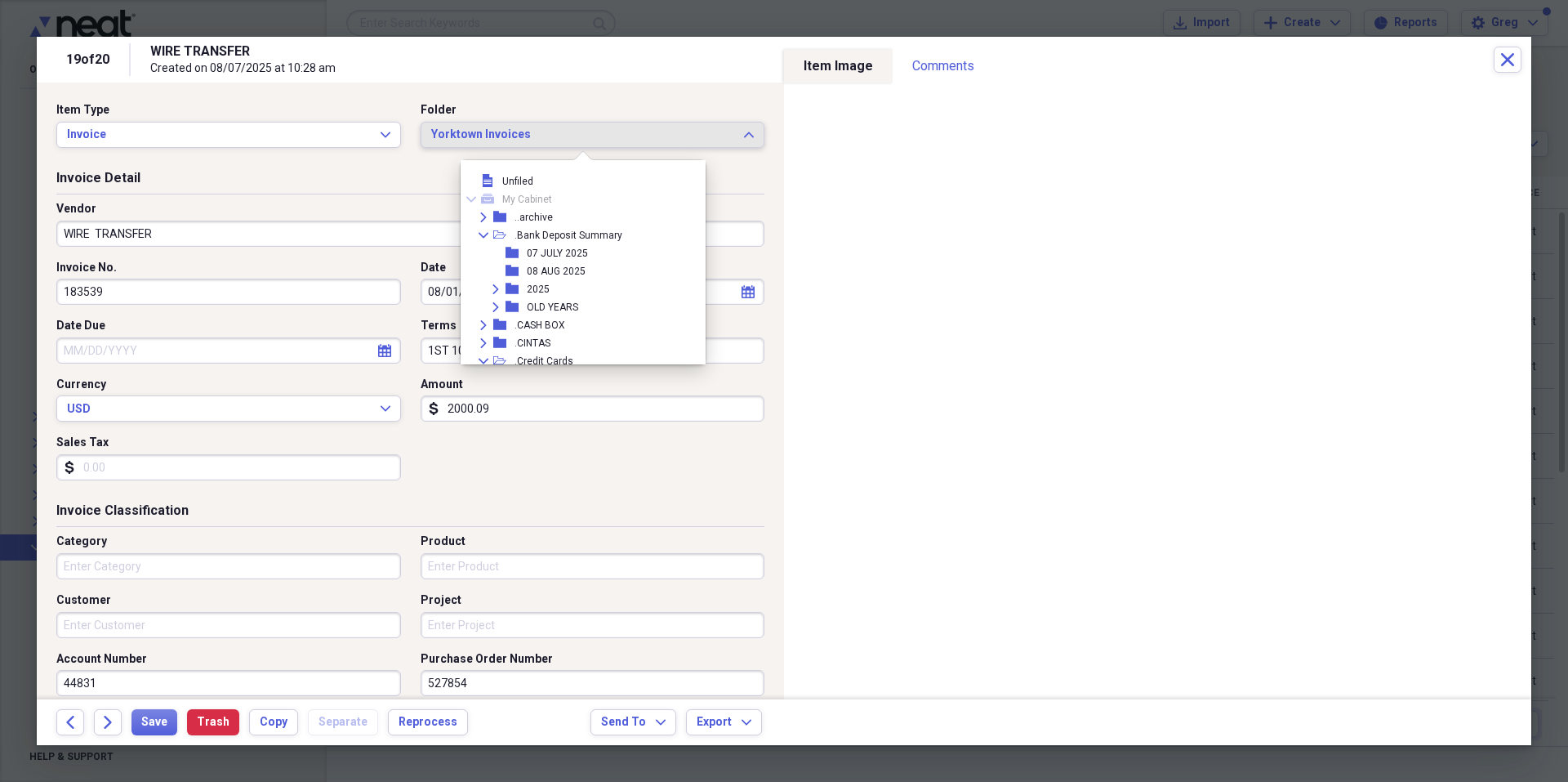 scroll, scrollTop: 3766, scrollLeft: 0, axis: vertical 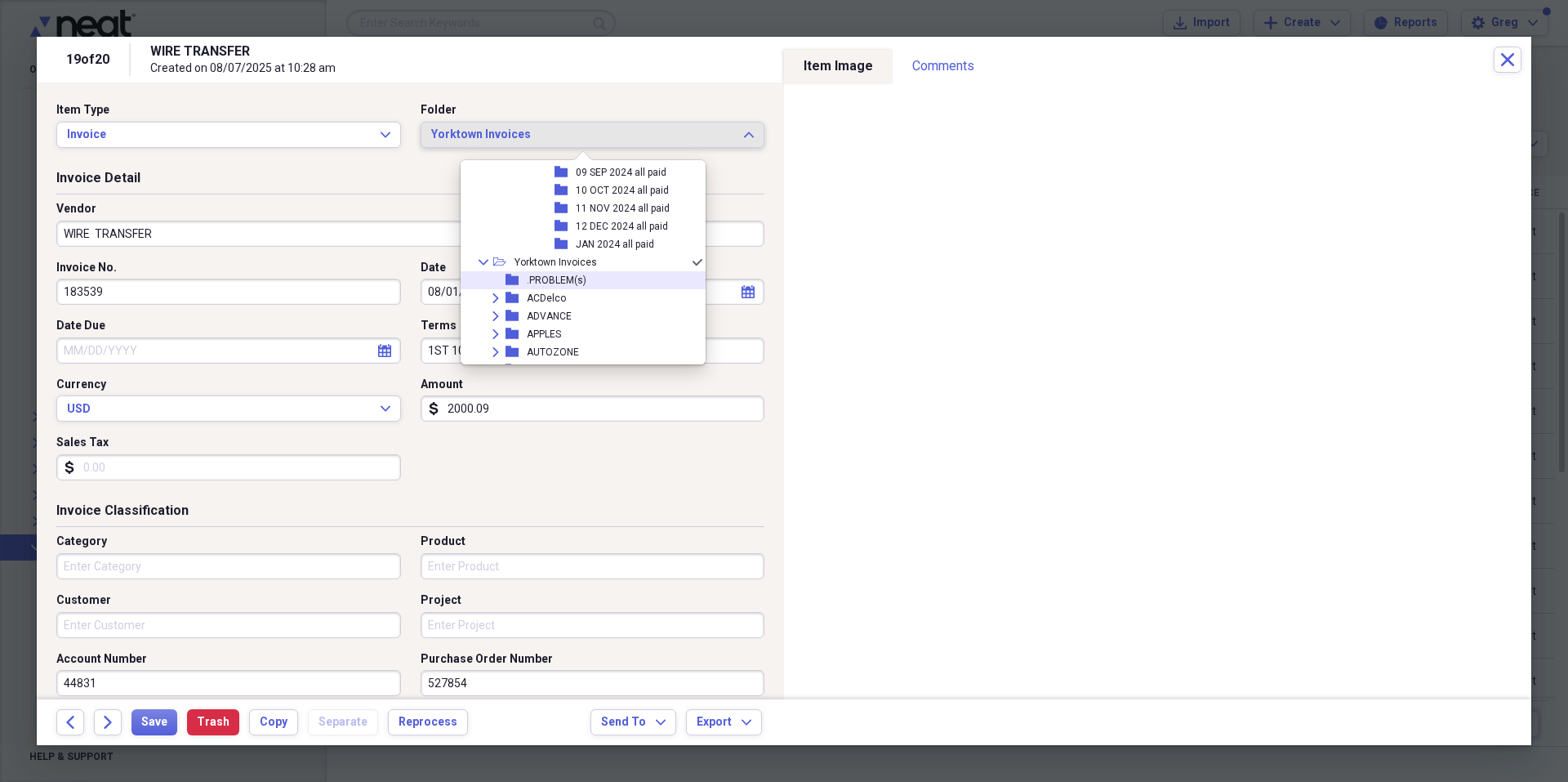 click on ".PROBLEM(s)" at bounding box center [556, 280] 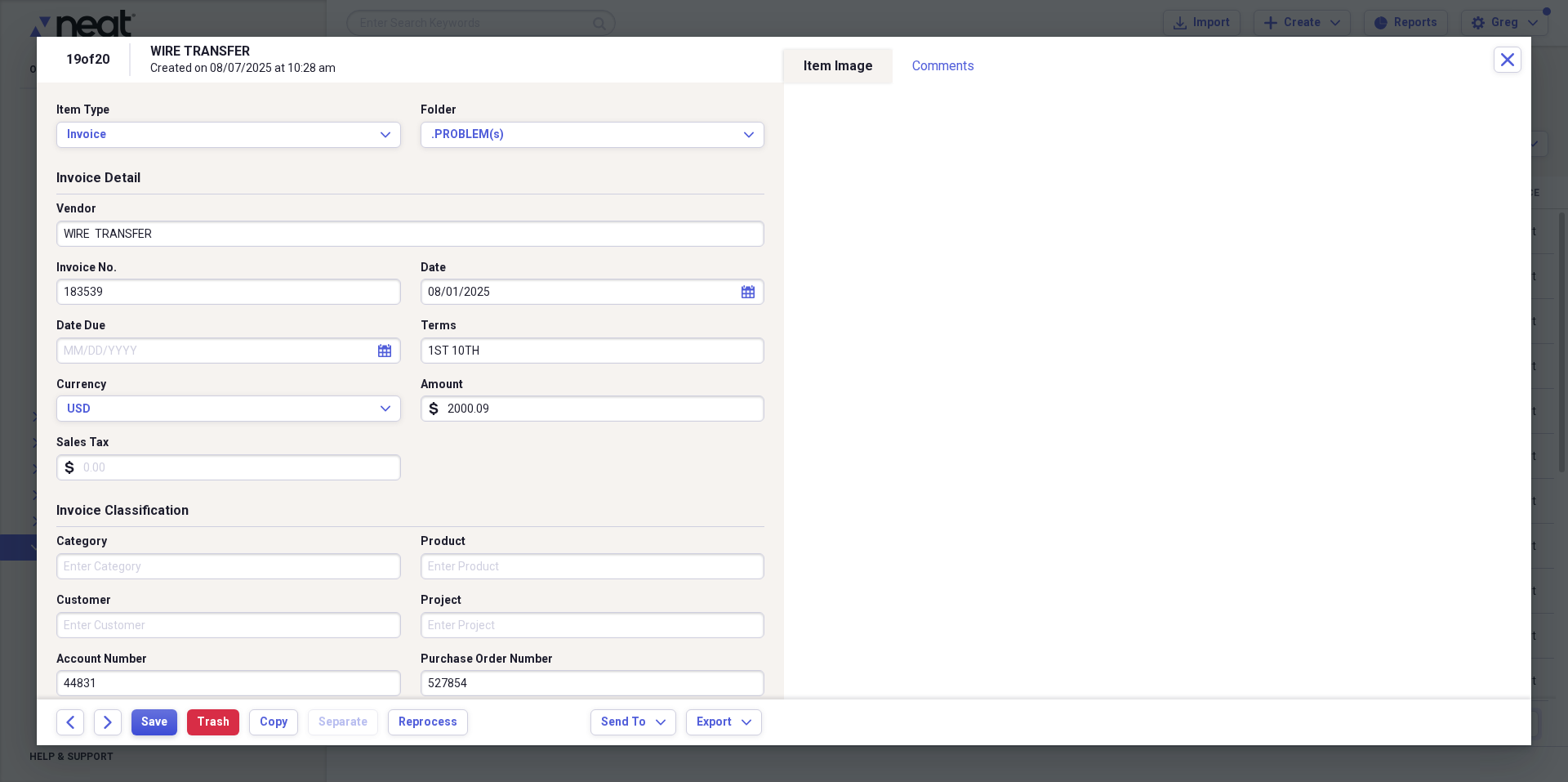 click on "Save" at bounding box center (154, 722) 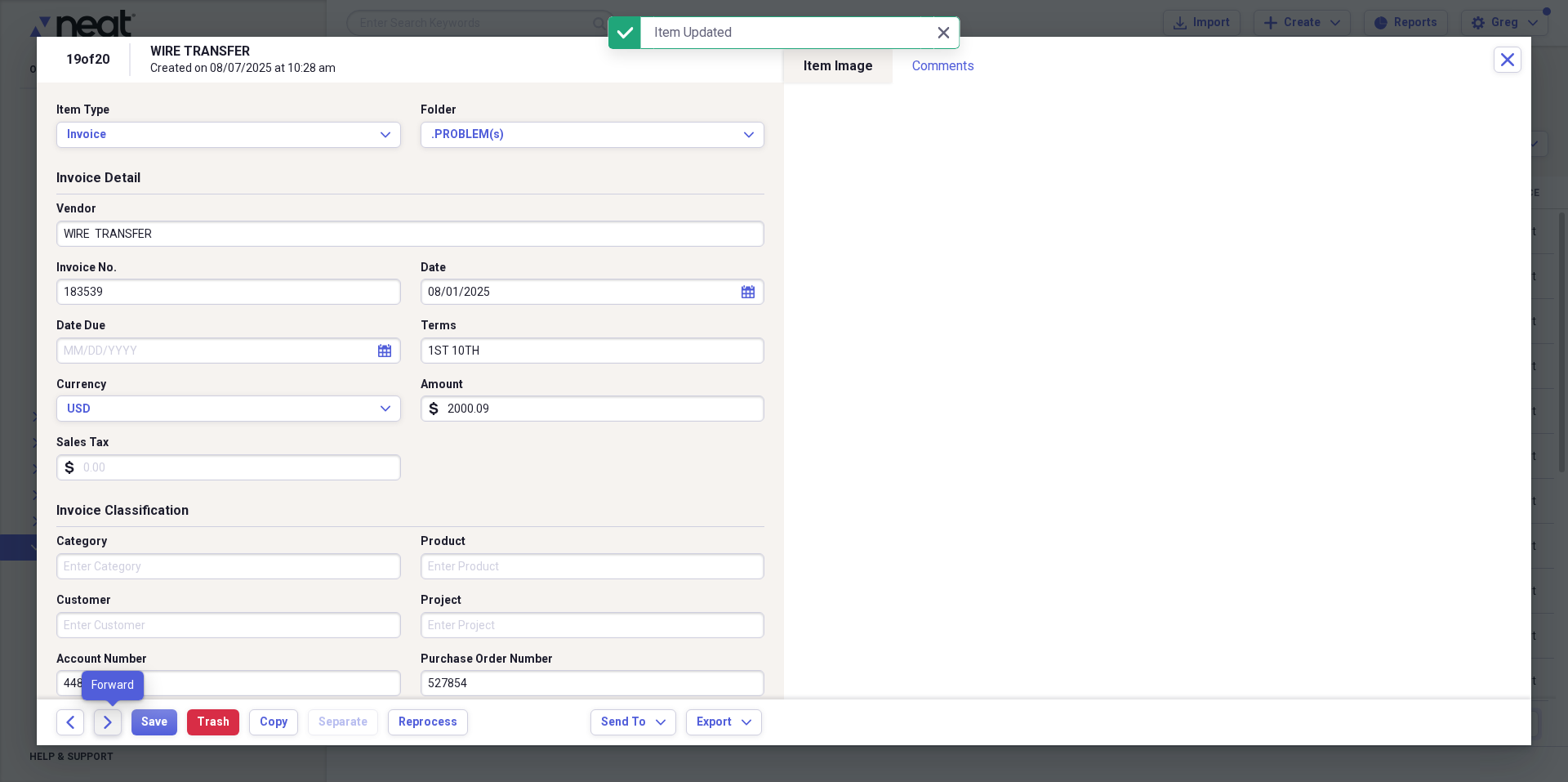 click on "Forward" at bounding box center (108, 722) 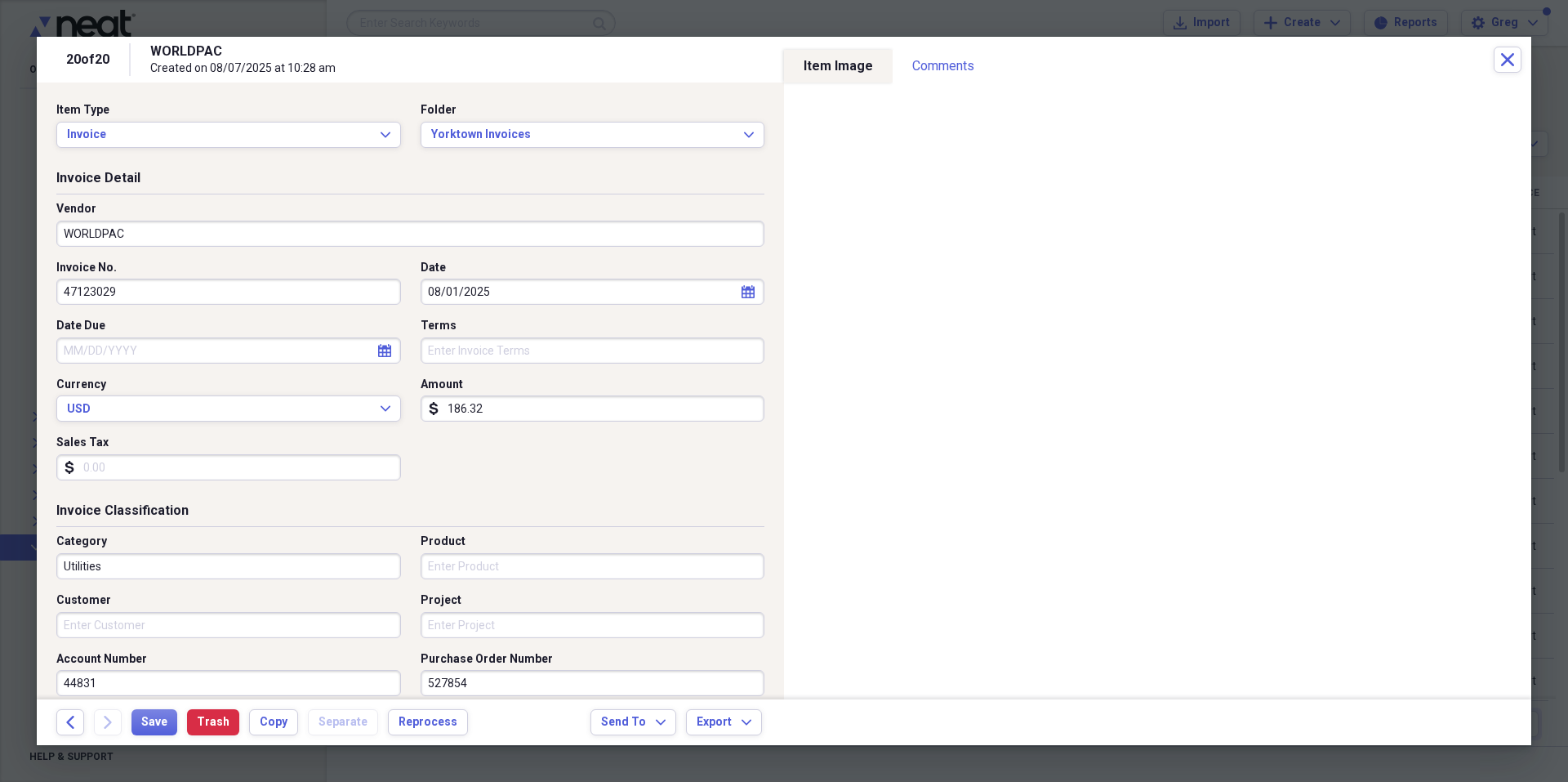 click on "Created on 08/07/2025 at 10:28 am" at bounding box center [449, 69] 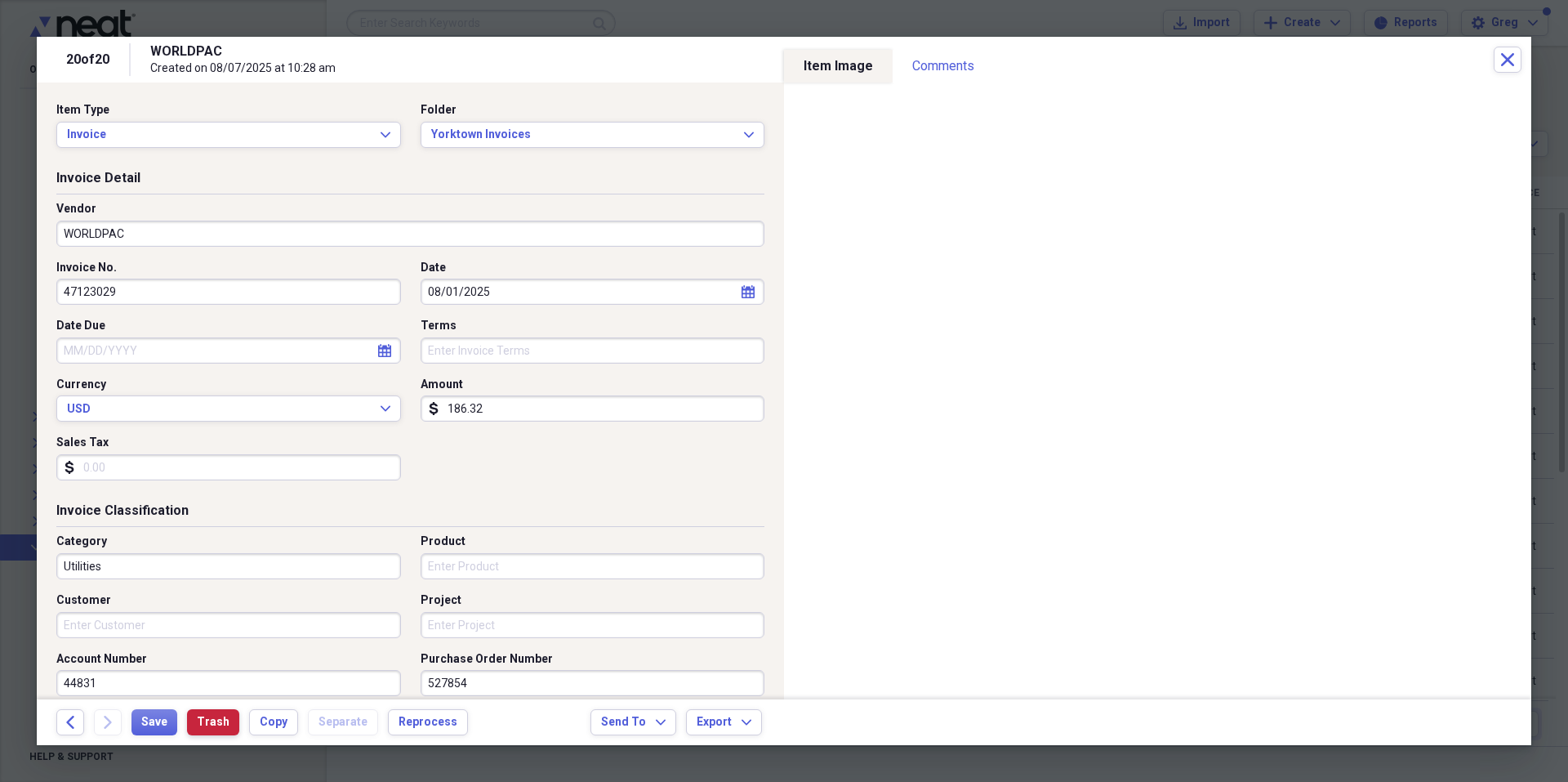 click on "Trash" at bounding box center [213, 722] 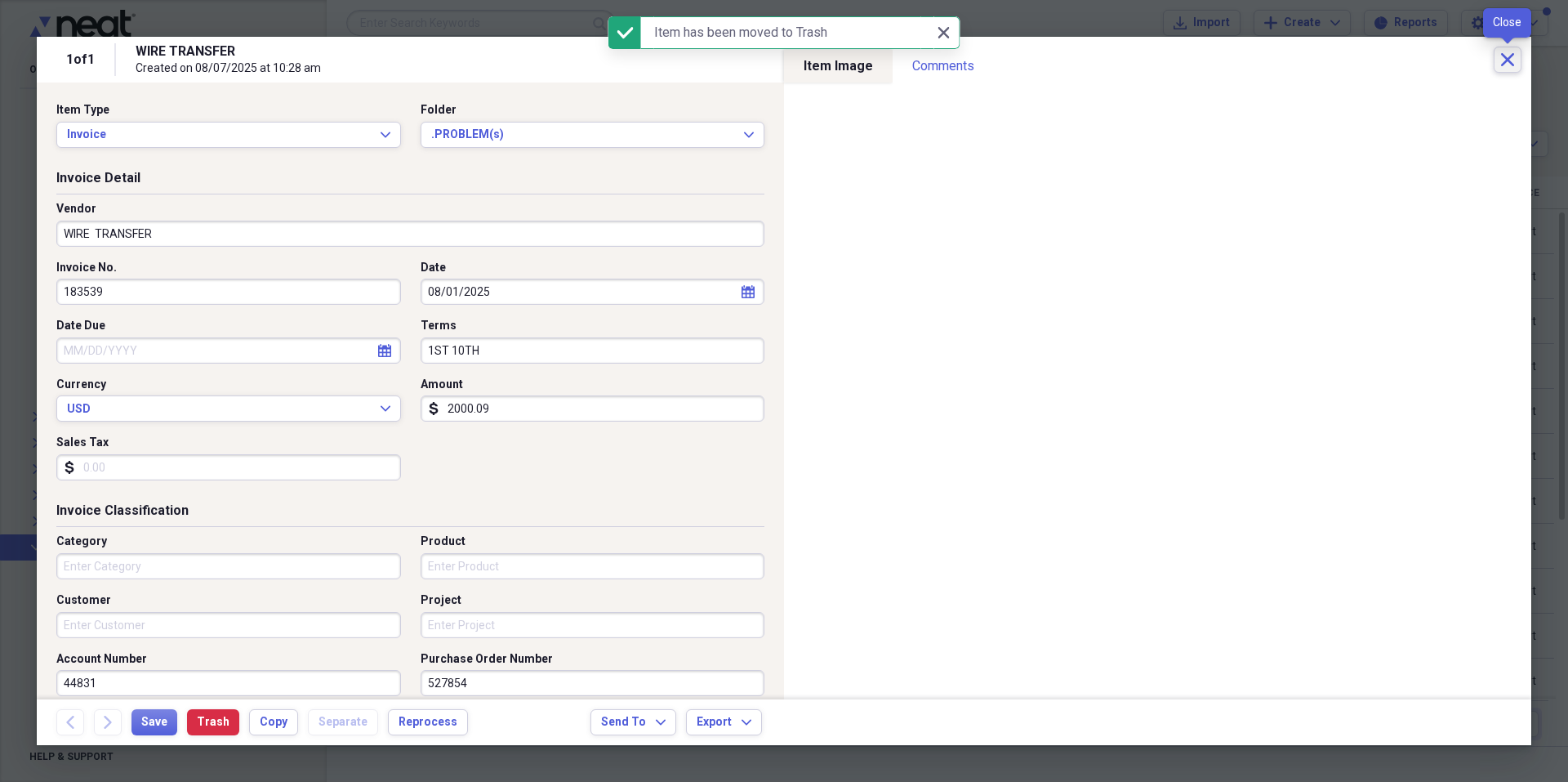 click on "Close" at bounding box center (1508, 60) 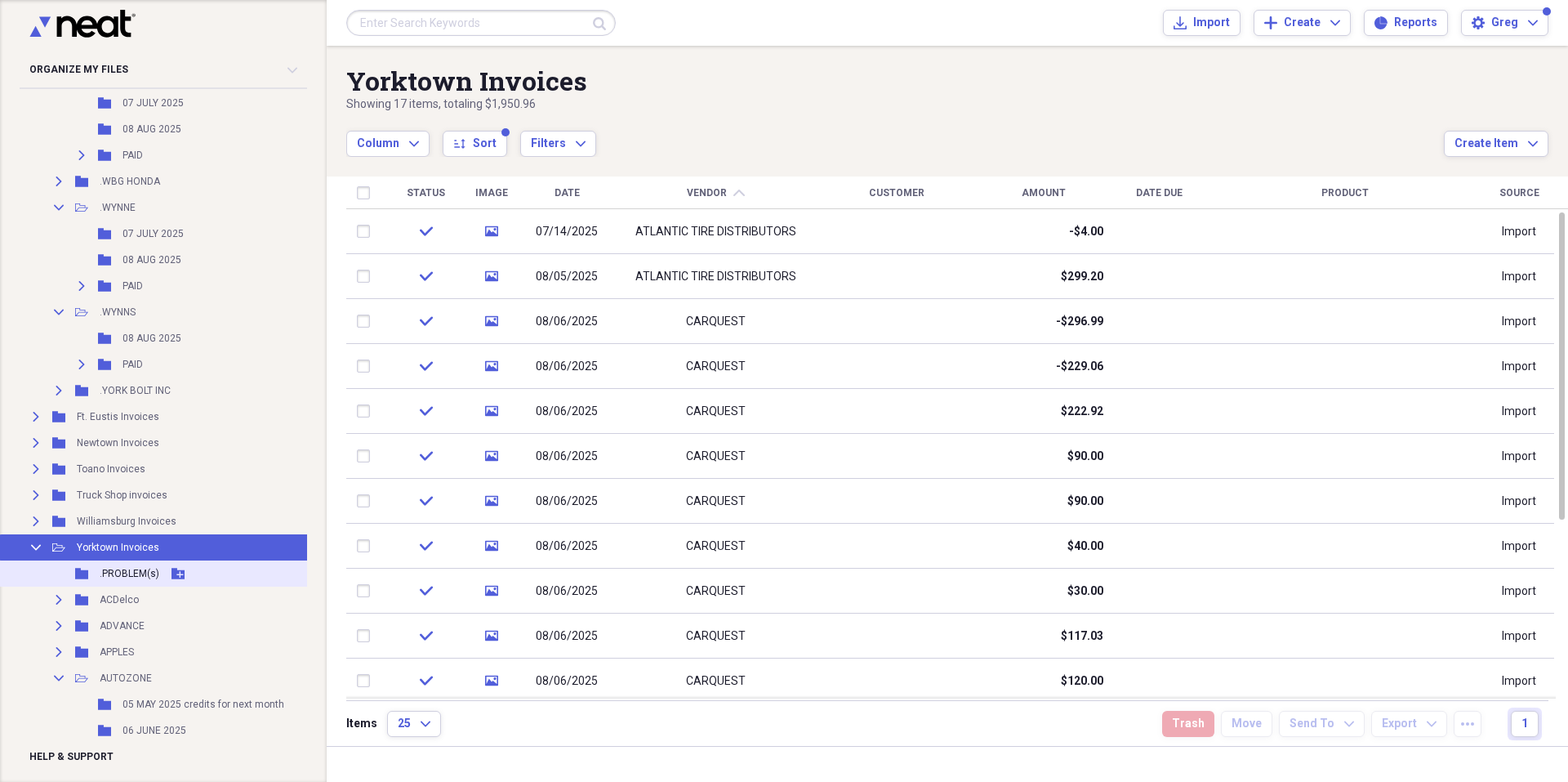 click on ".PROBLEM(s)" at bounding box center [129, 574] 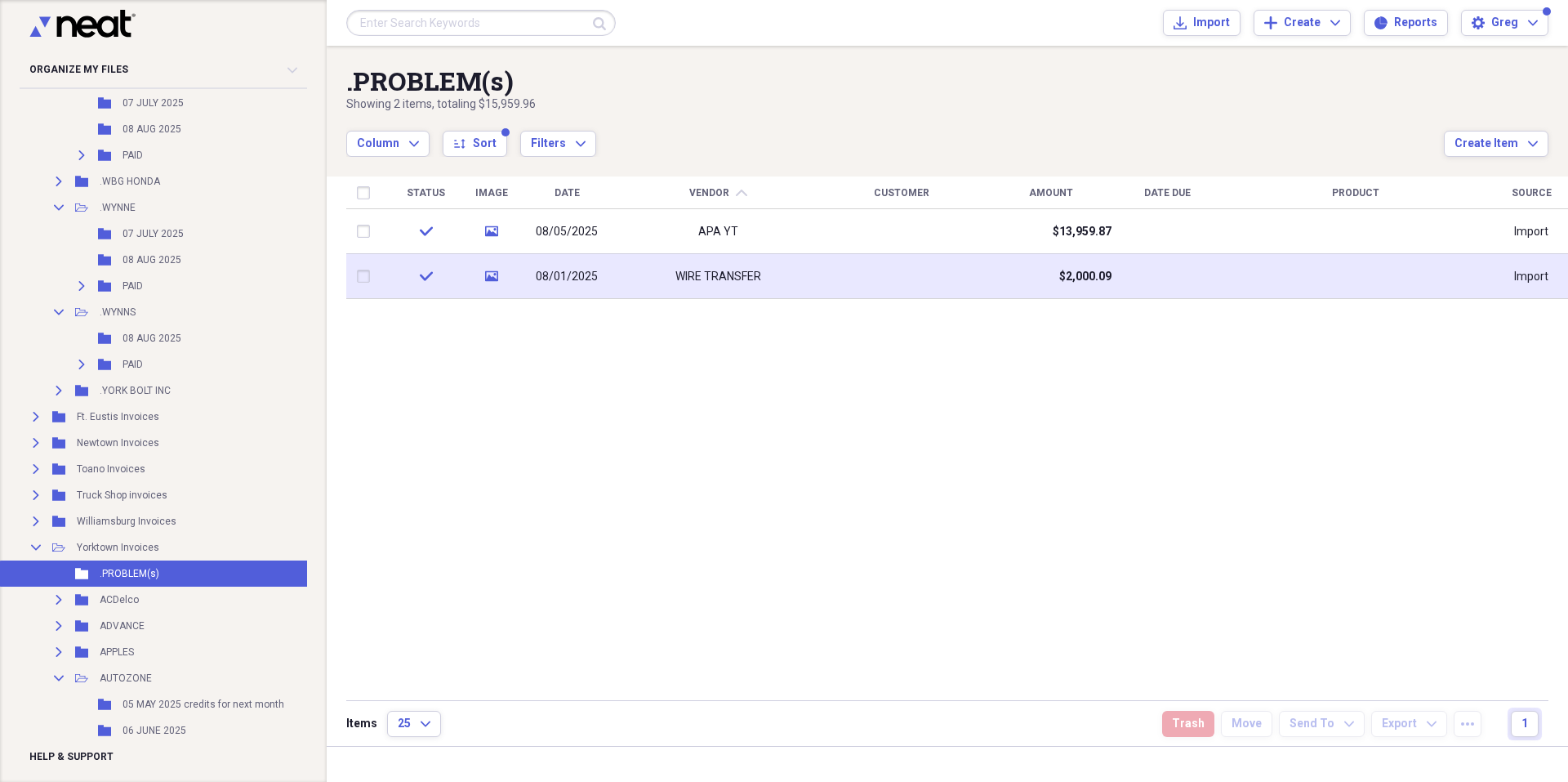 drag, startPoint x: 364, startPoint y: 228, endPoint x: 363, endPoint y: 260, distance: 32.015621 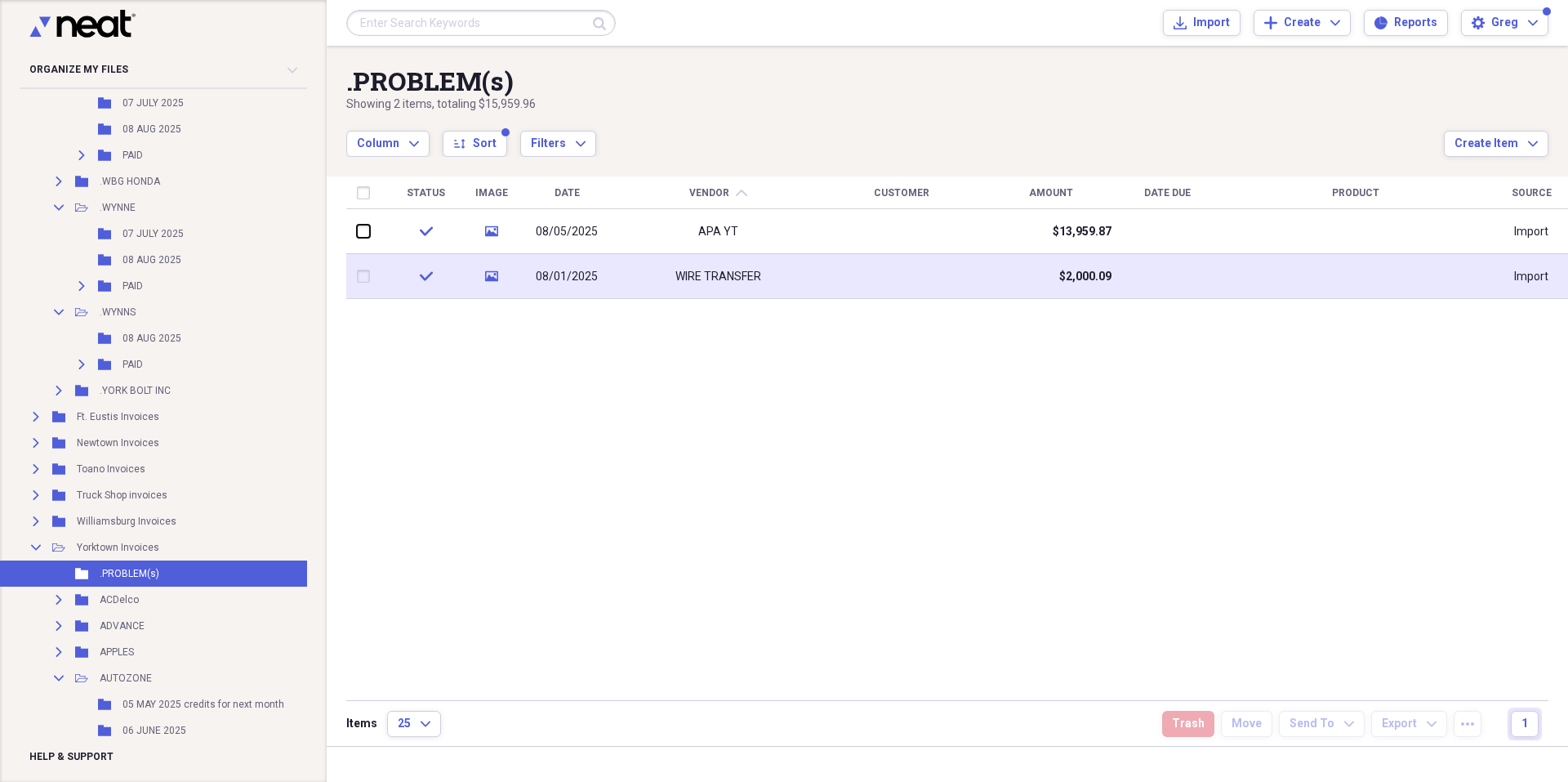 click at bounding box center (357, 231) 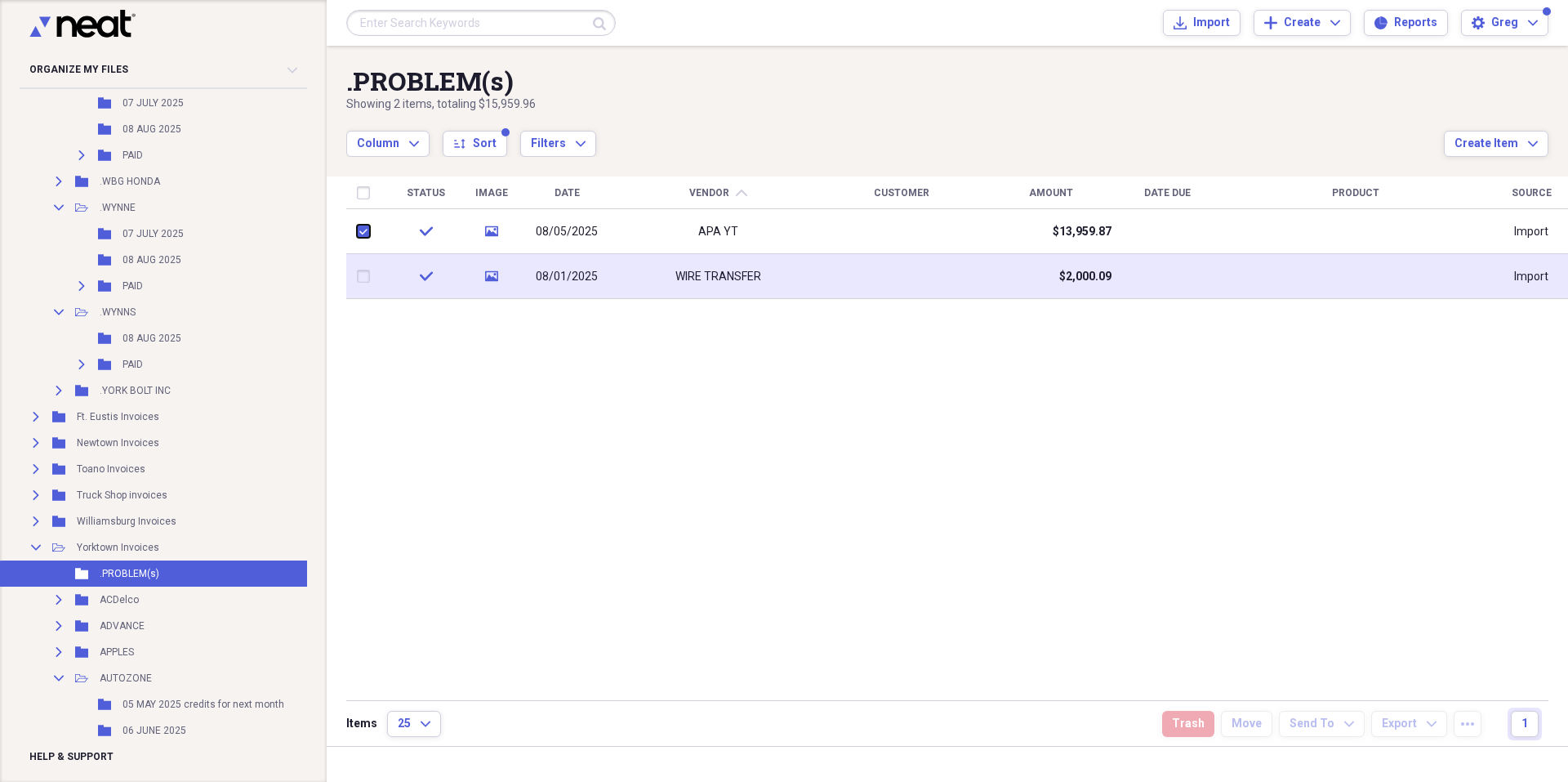 checkbox on "true" 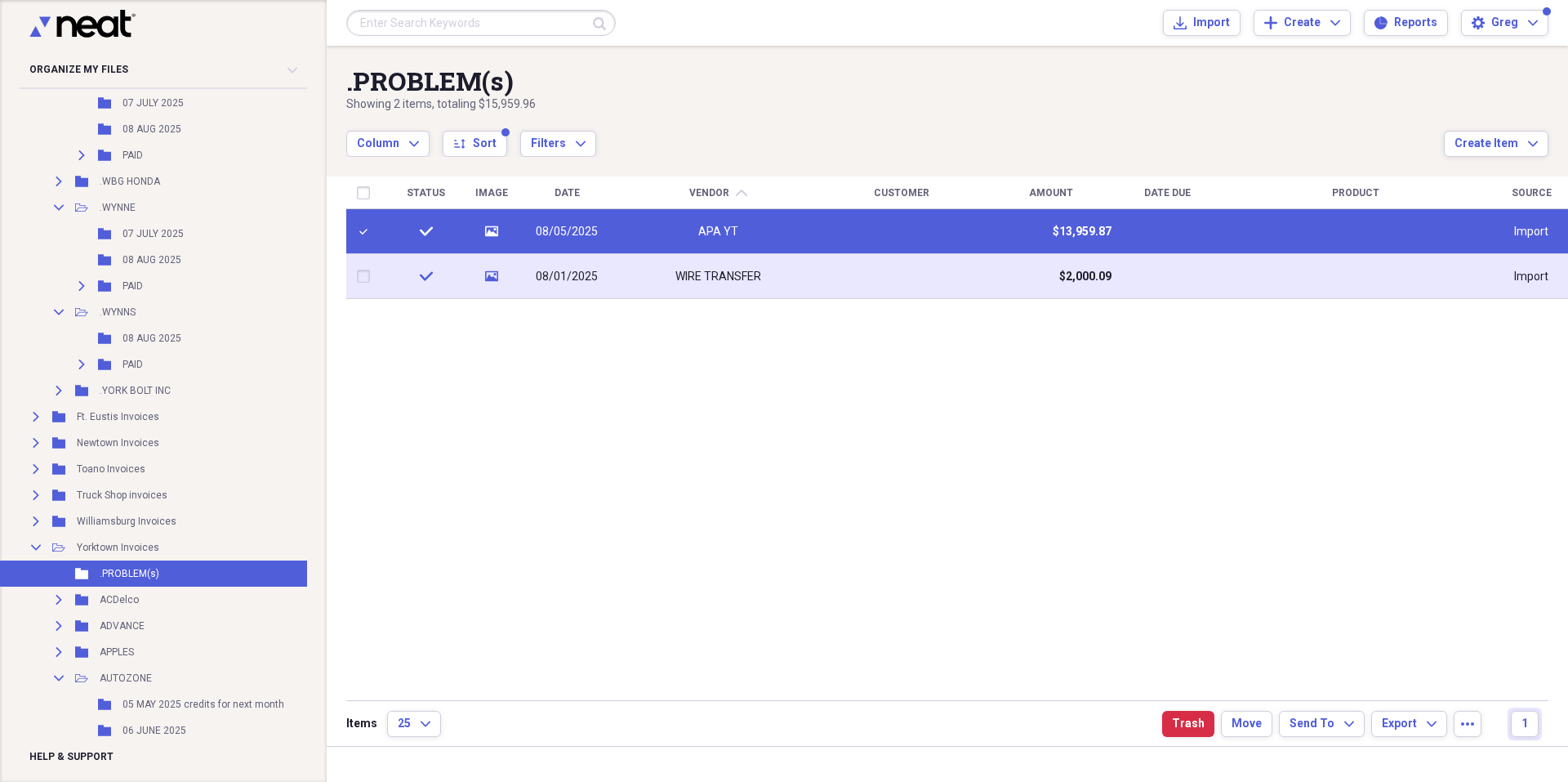 click at bounding box center (367, 276) 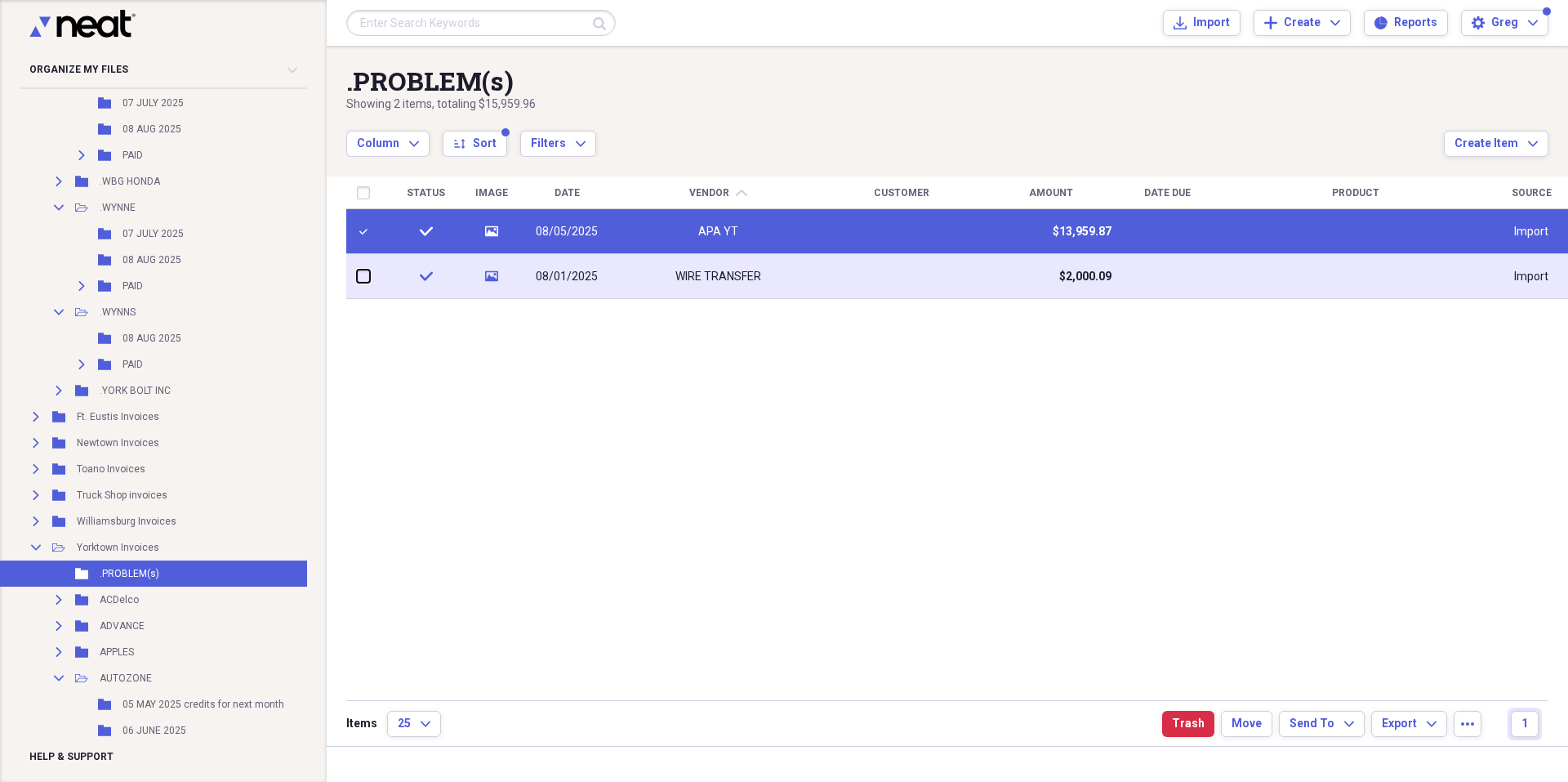 click at bounding box center [357, 276] 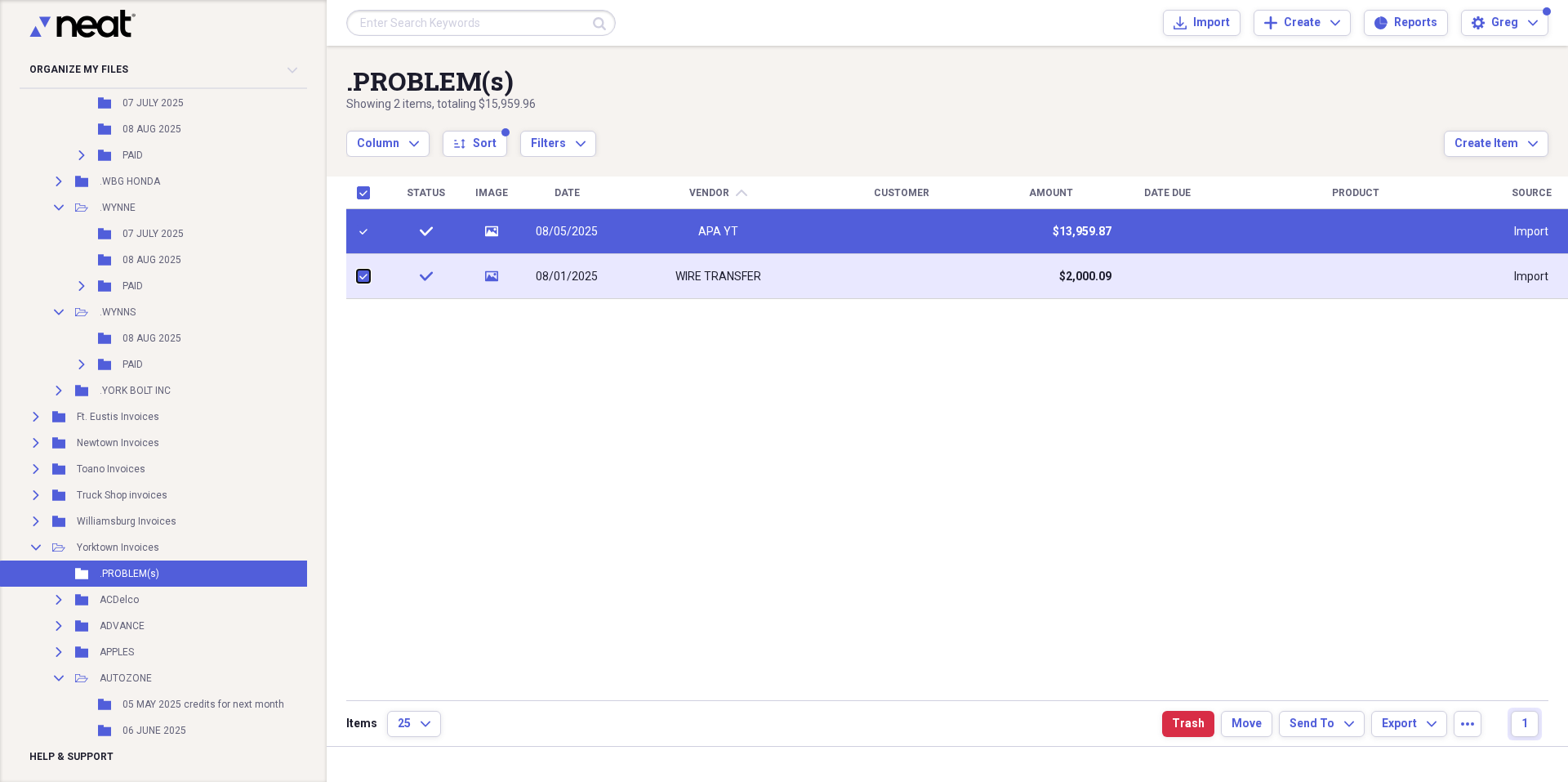 checkbox on "true" 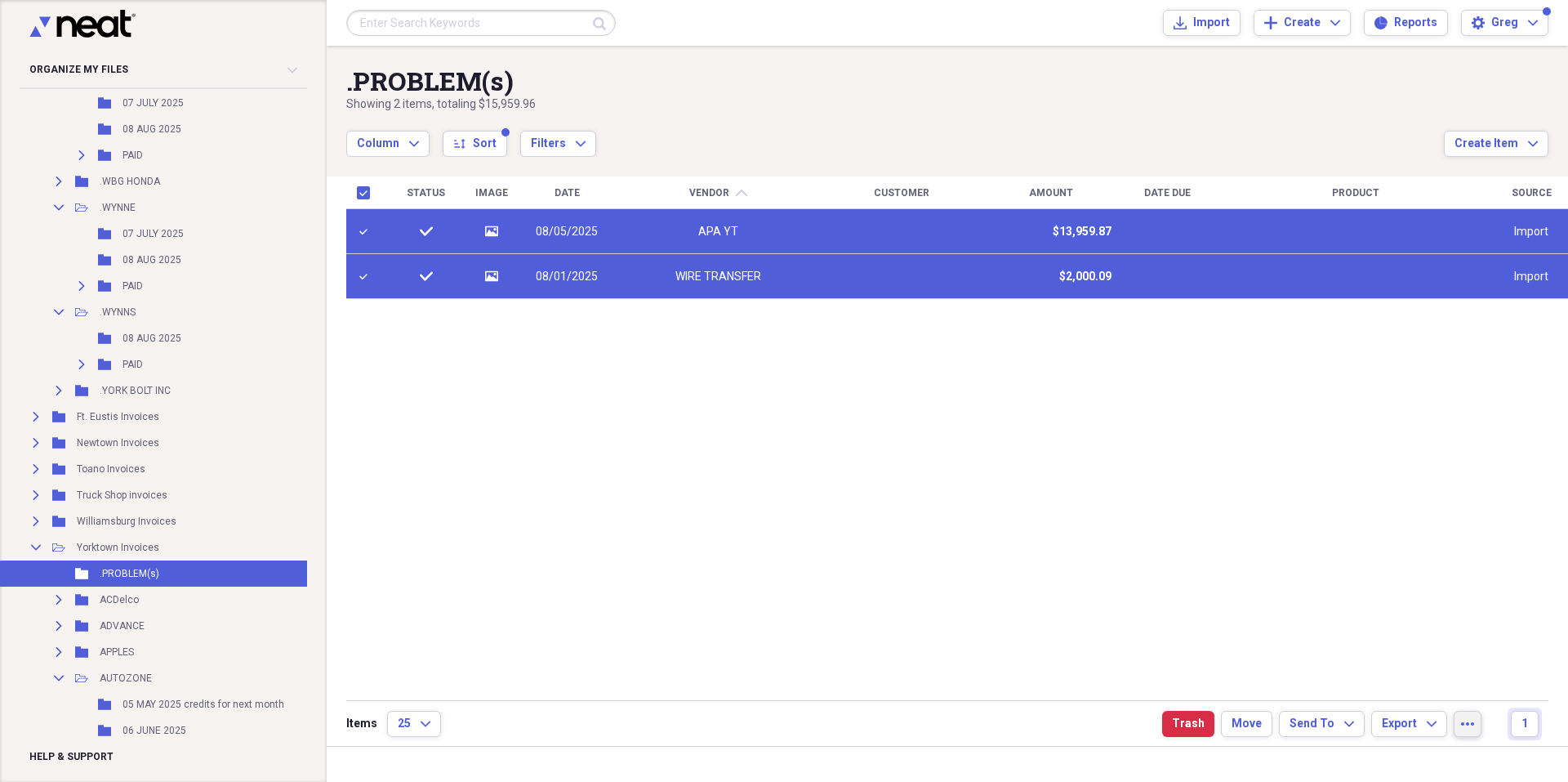 click on "more" 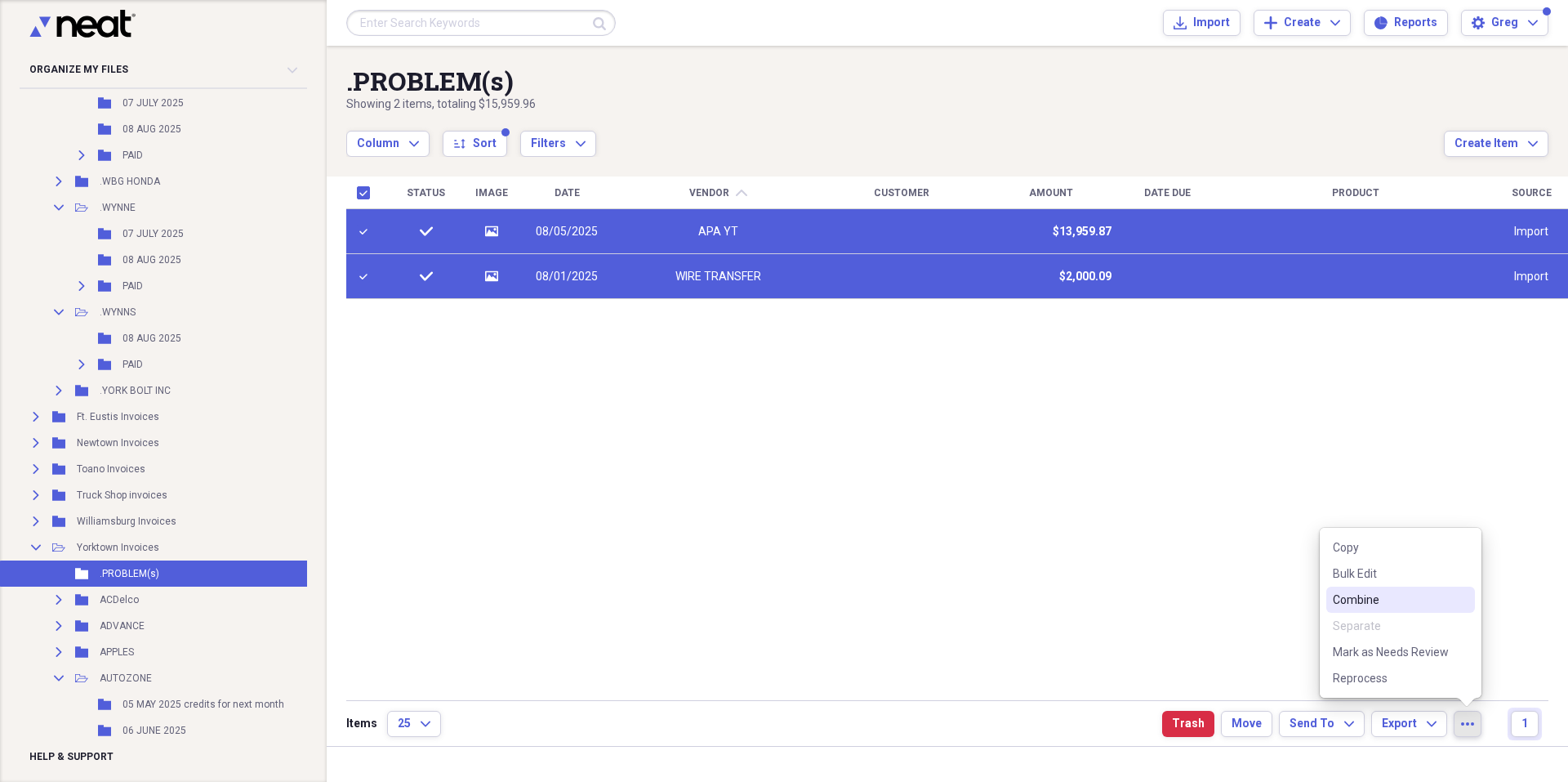 click on "Combine" at bounding box center [1391, 600] 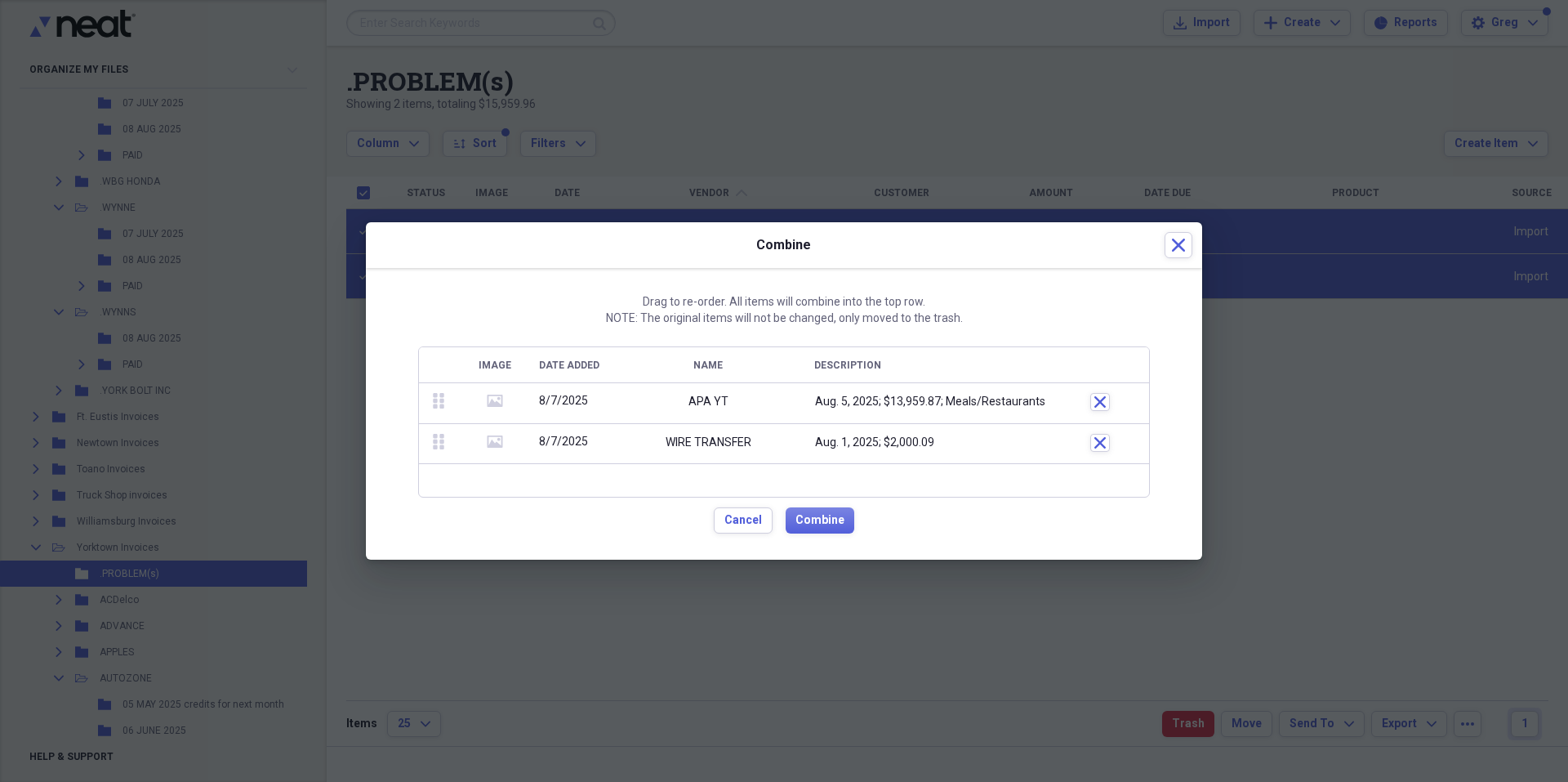 click on "Drag to re-order. All items will combine into the top row. NOTE: The original items will not be changed, only moved to the trash.   Image Date Added Name Description   drag-vertical media 8/7/2025 APA YT Aug. 5, 2025; $13,959.87; Meals/Restaurants Close drag-vertical media 8/7/2025 WIRE  TRANSFER Aug. 1, 2025; $2,000.09 Close
To pick up a draggable item, press the space bar.
While dragging, use the arrow keys to move the item.
Press space again to drop the item in its new position, or press escape to cancel.
Cancel Combine" at bounding box center [784, 413] 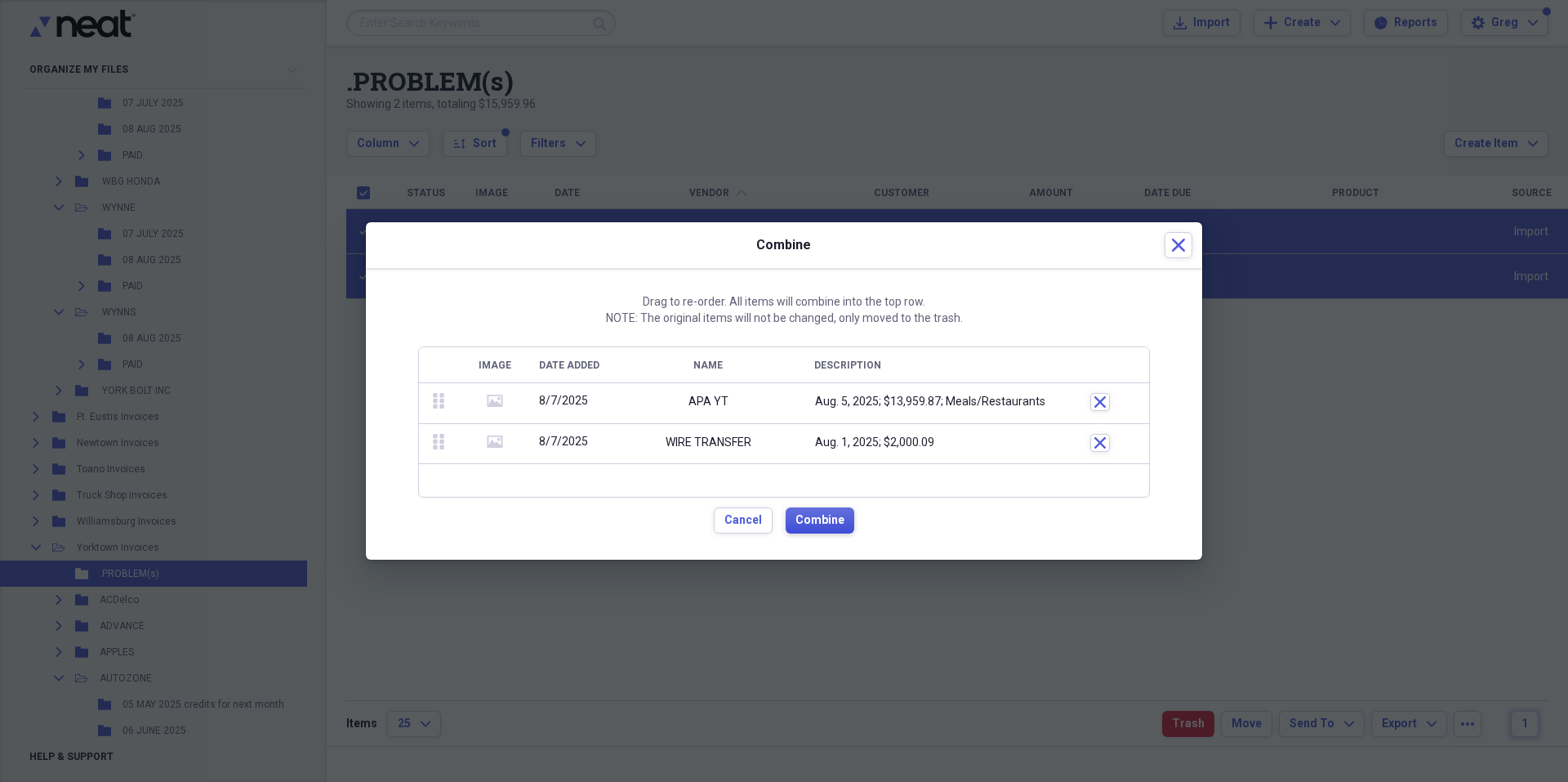 click on "Combine" at bounding box center [820, 521] 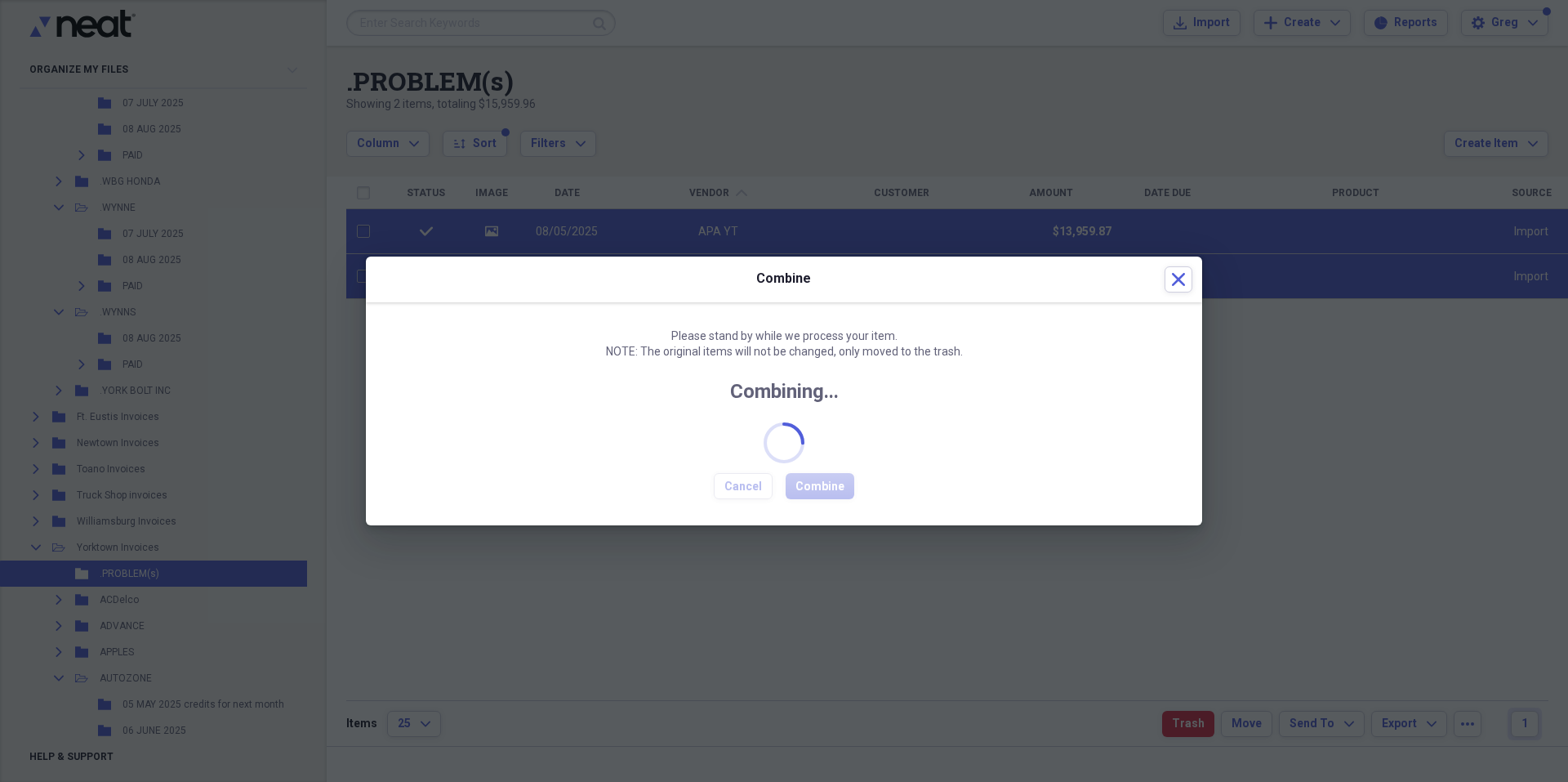 checkbox on "false" 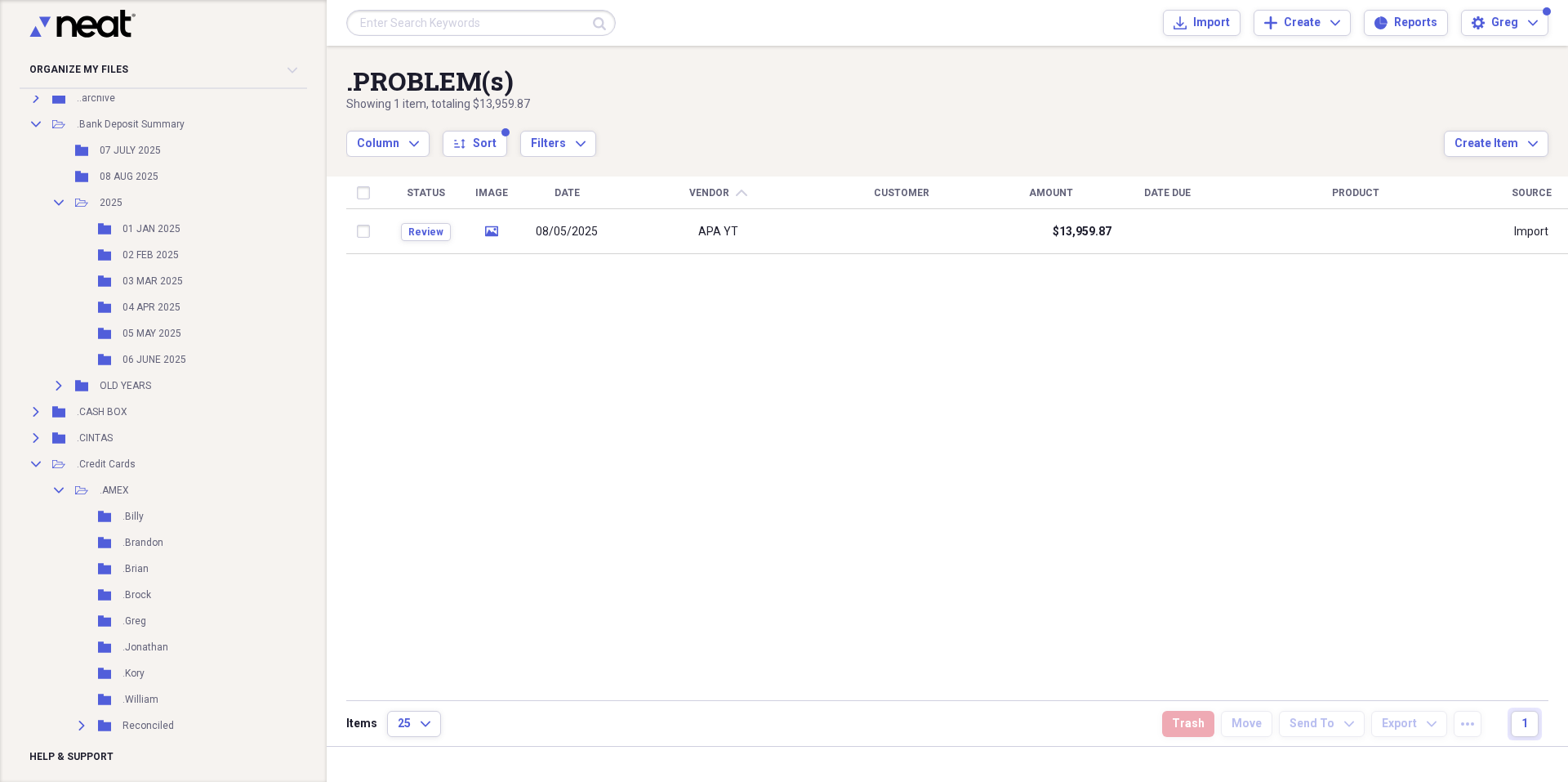 scroll, scrollTop: 116, scrollLeft: 0, axis: vertical 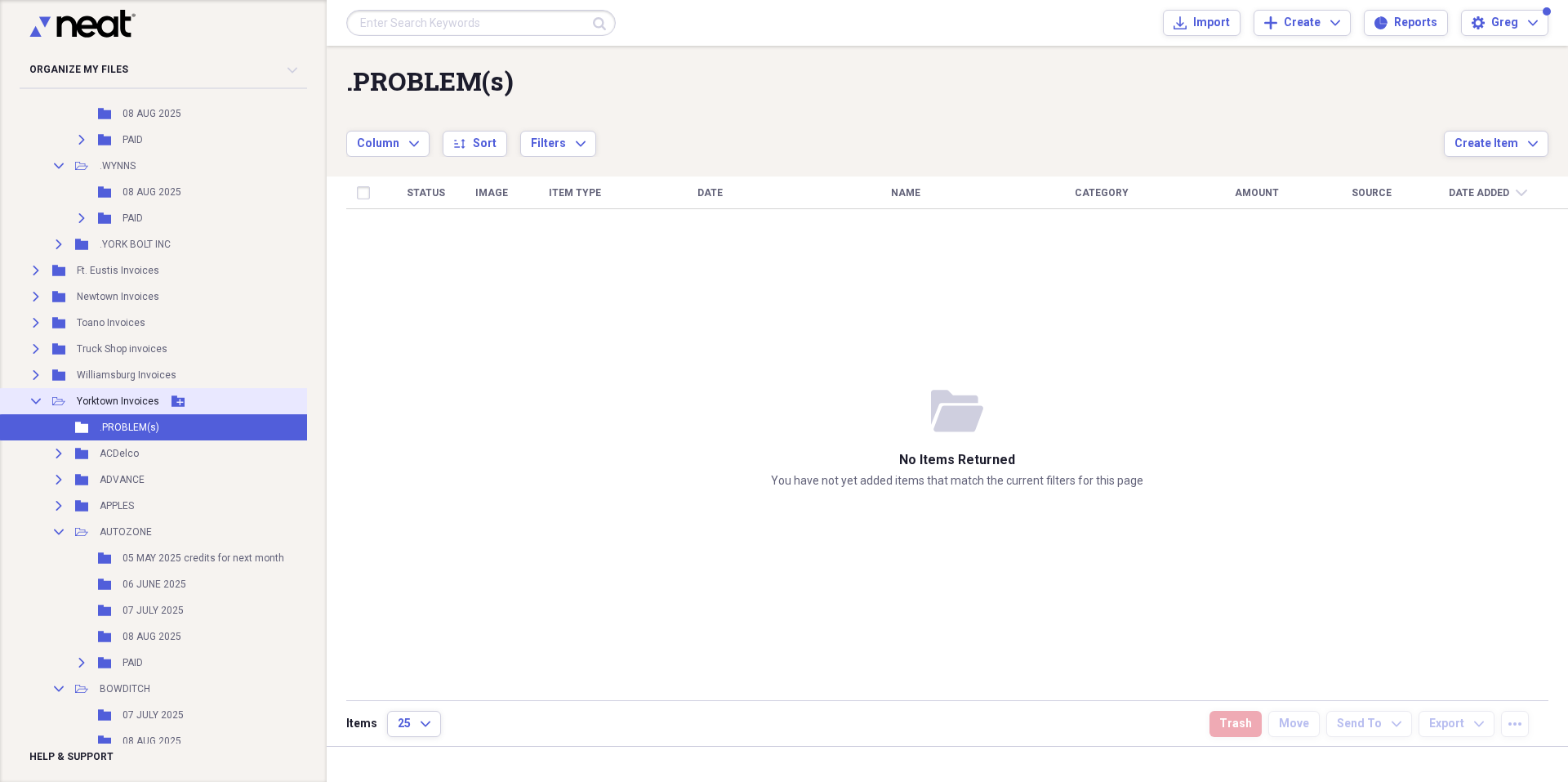 click on "Collapse Open Folder Yorktown Invoices Add Folder" at bounding box center (167, 401) 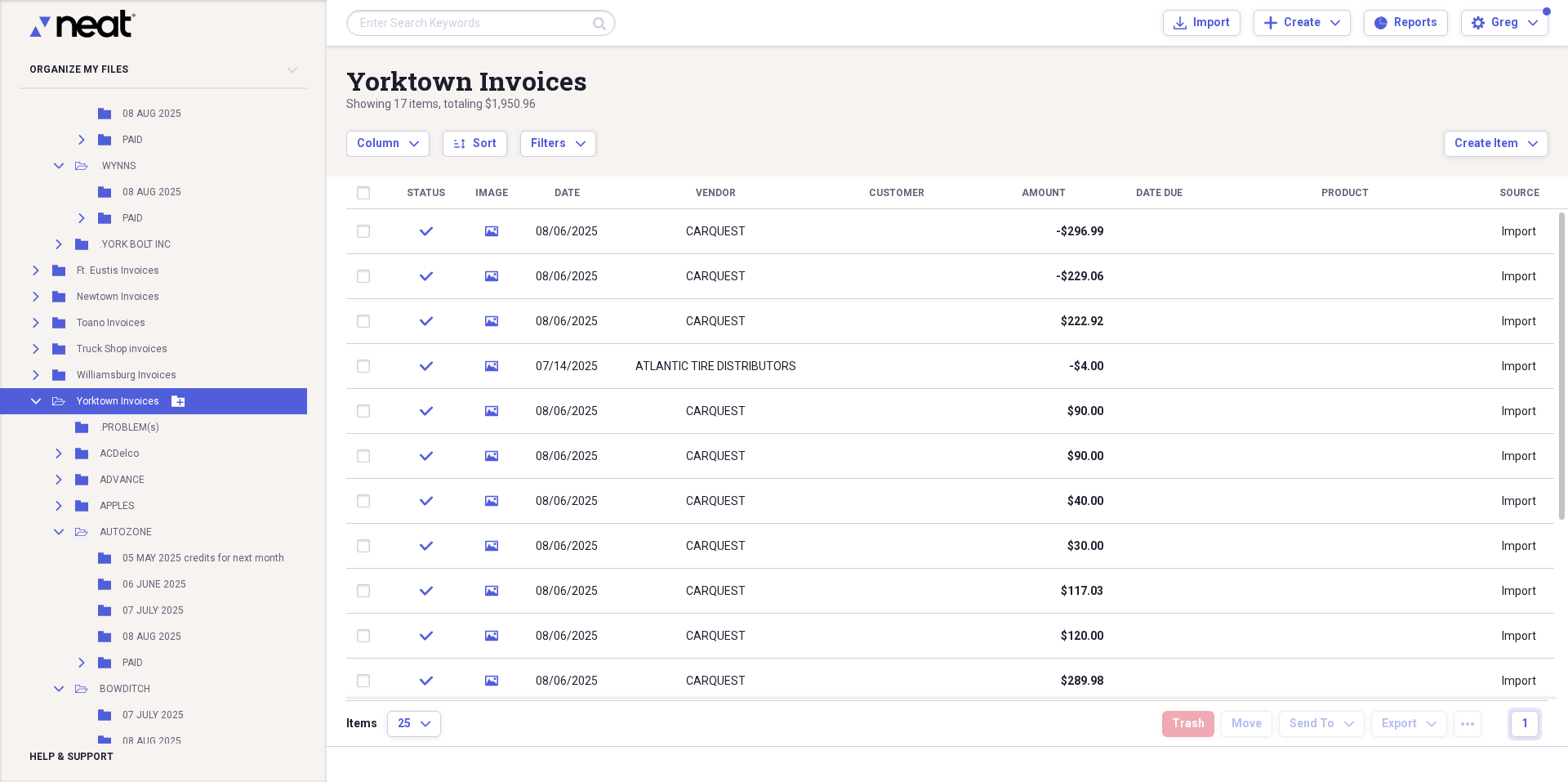click on "Yorktown Invoices" at bounding box center (118, 401) 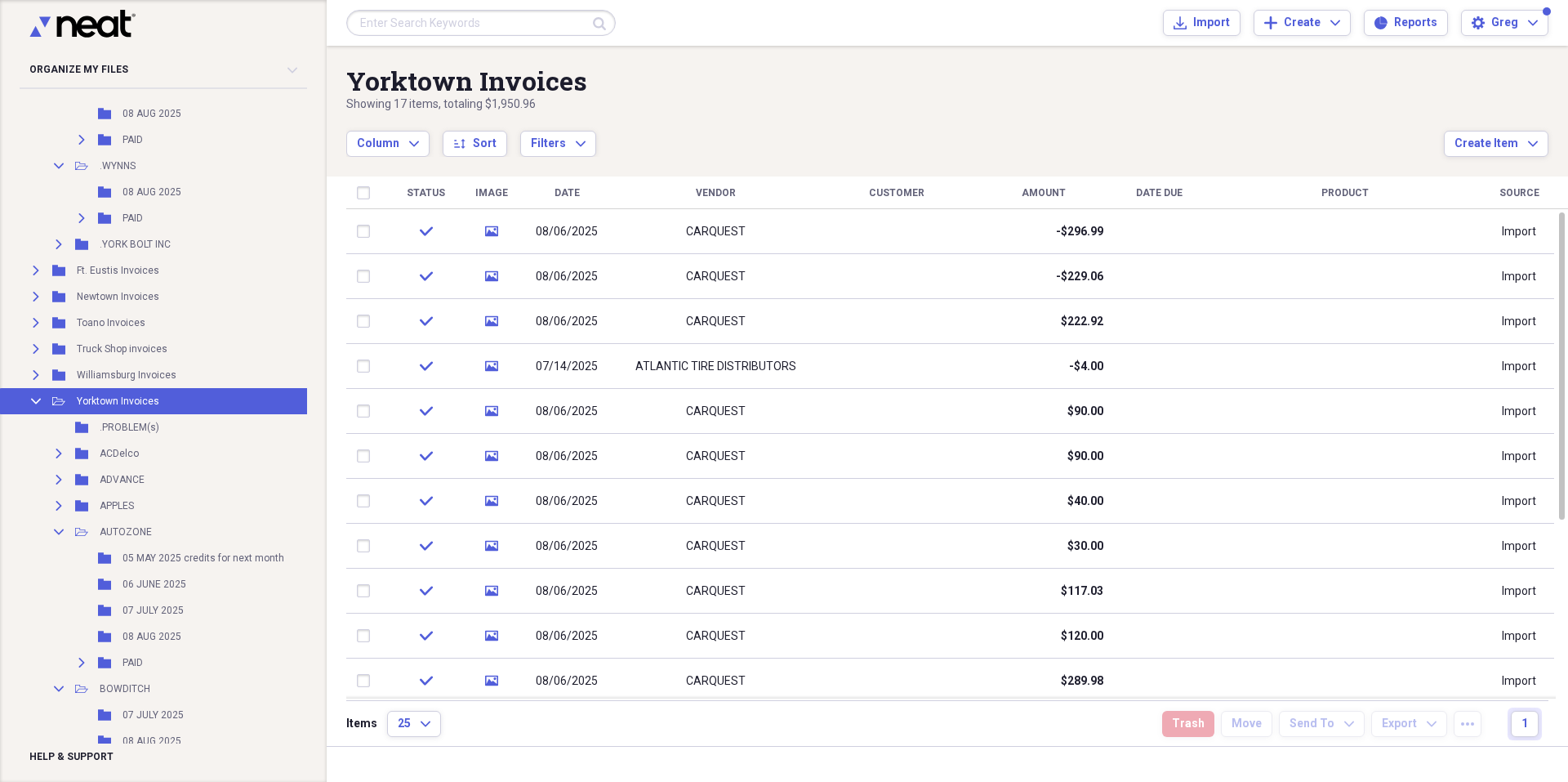 click on "Vendor" at bounding box center [715, 193] 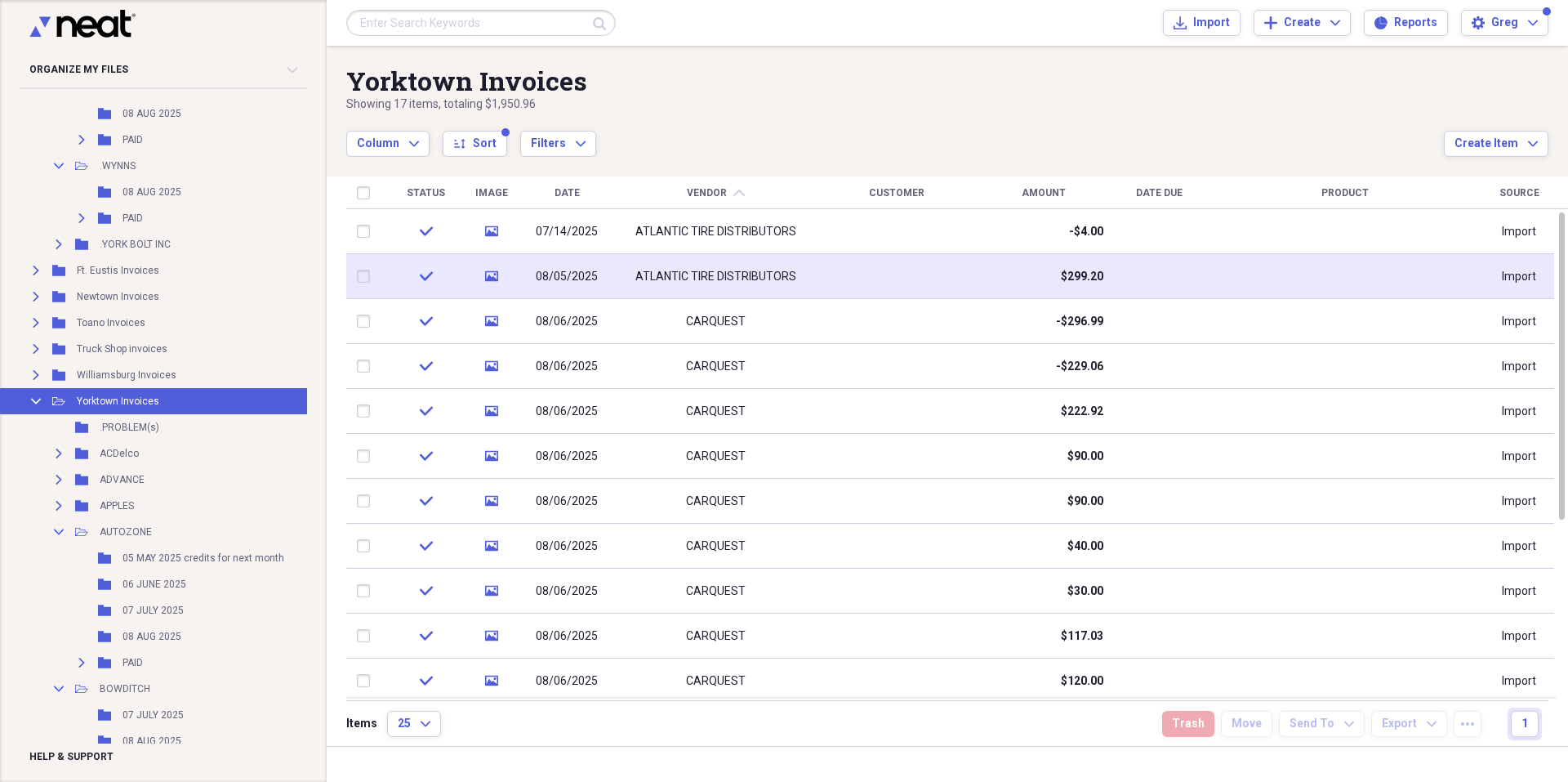 click at bounding box center (367, 276) 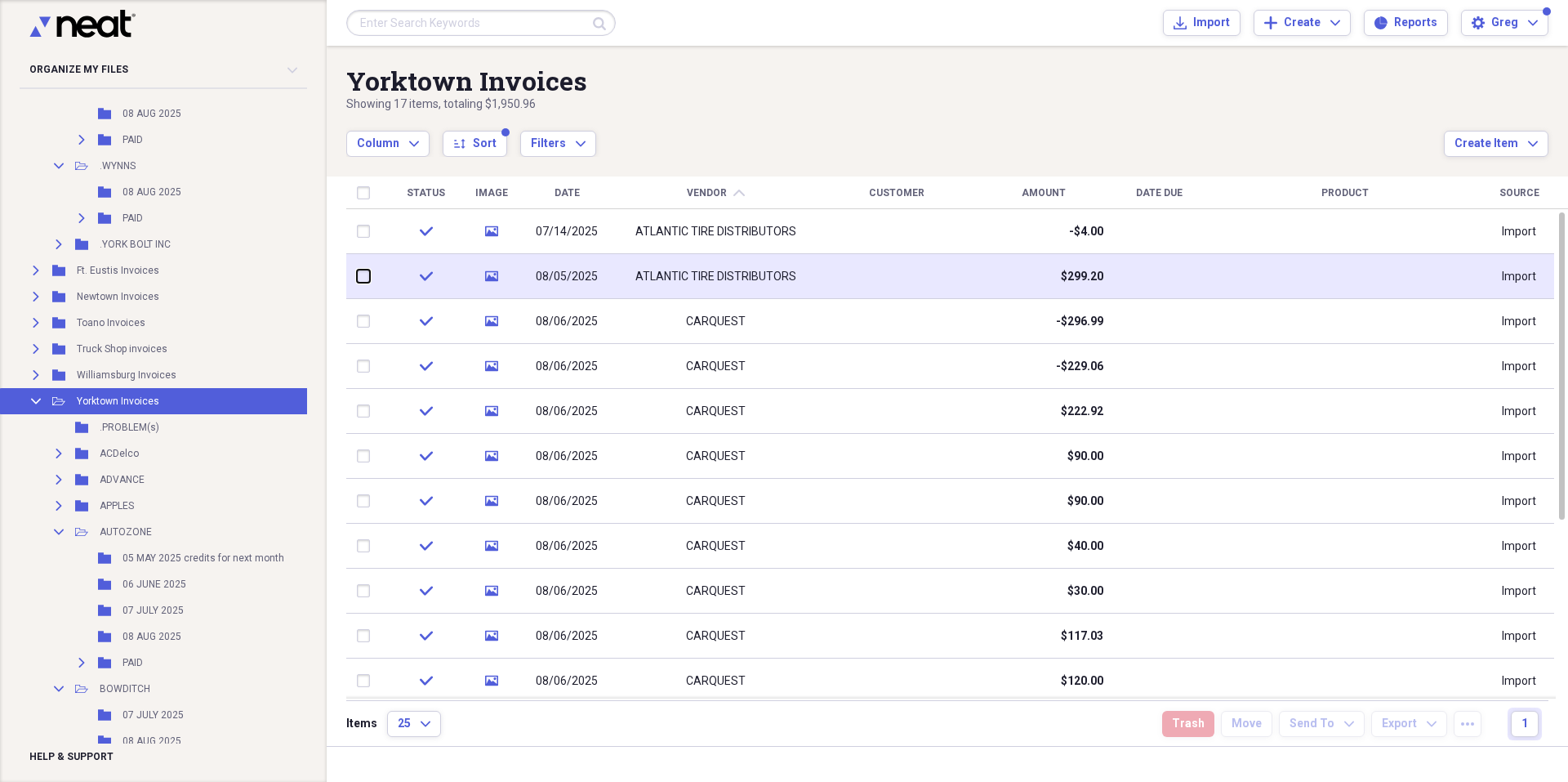 click at bounding box center [357, 276] 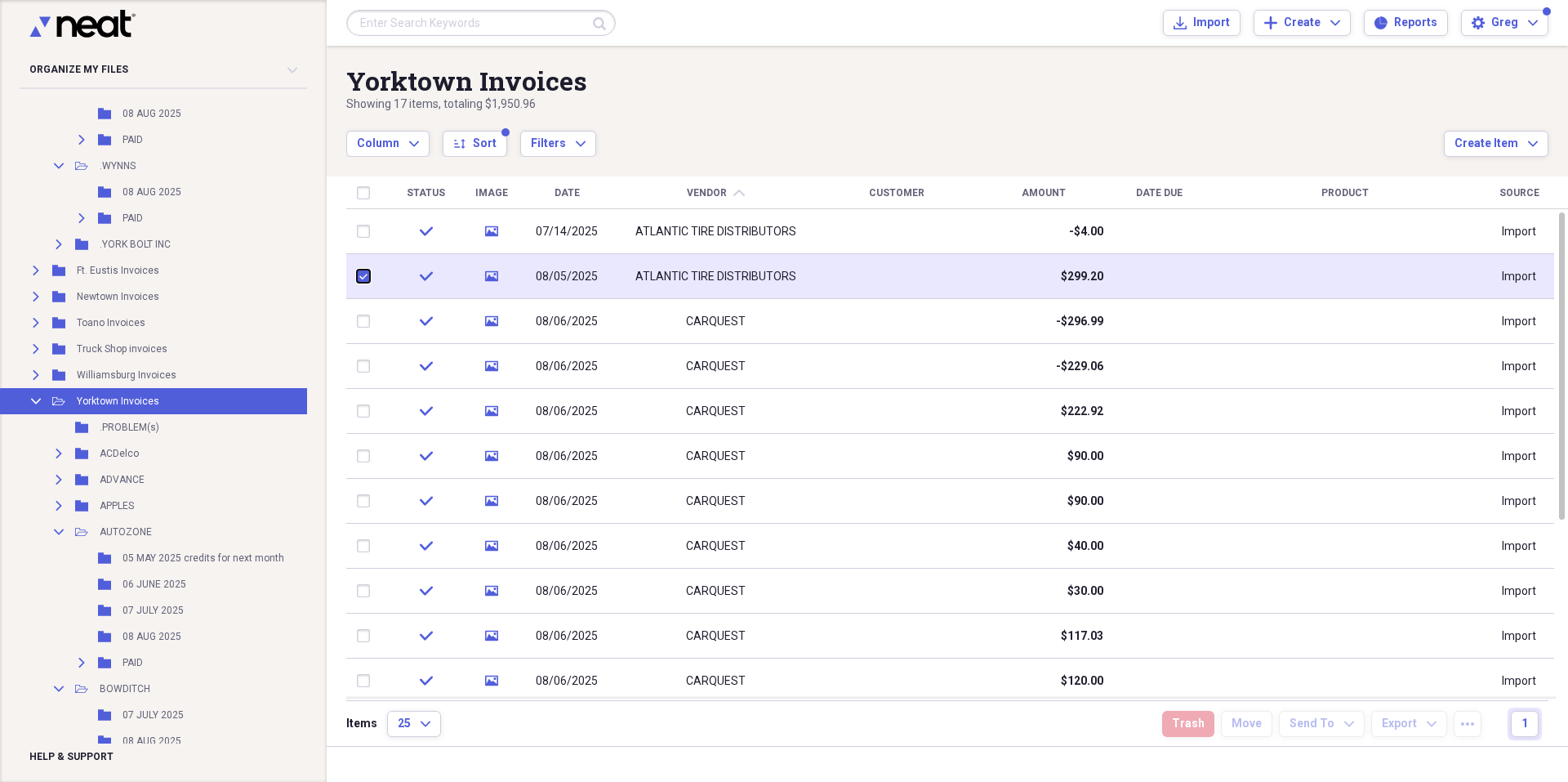 checkbox on "true" 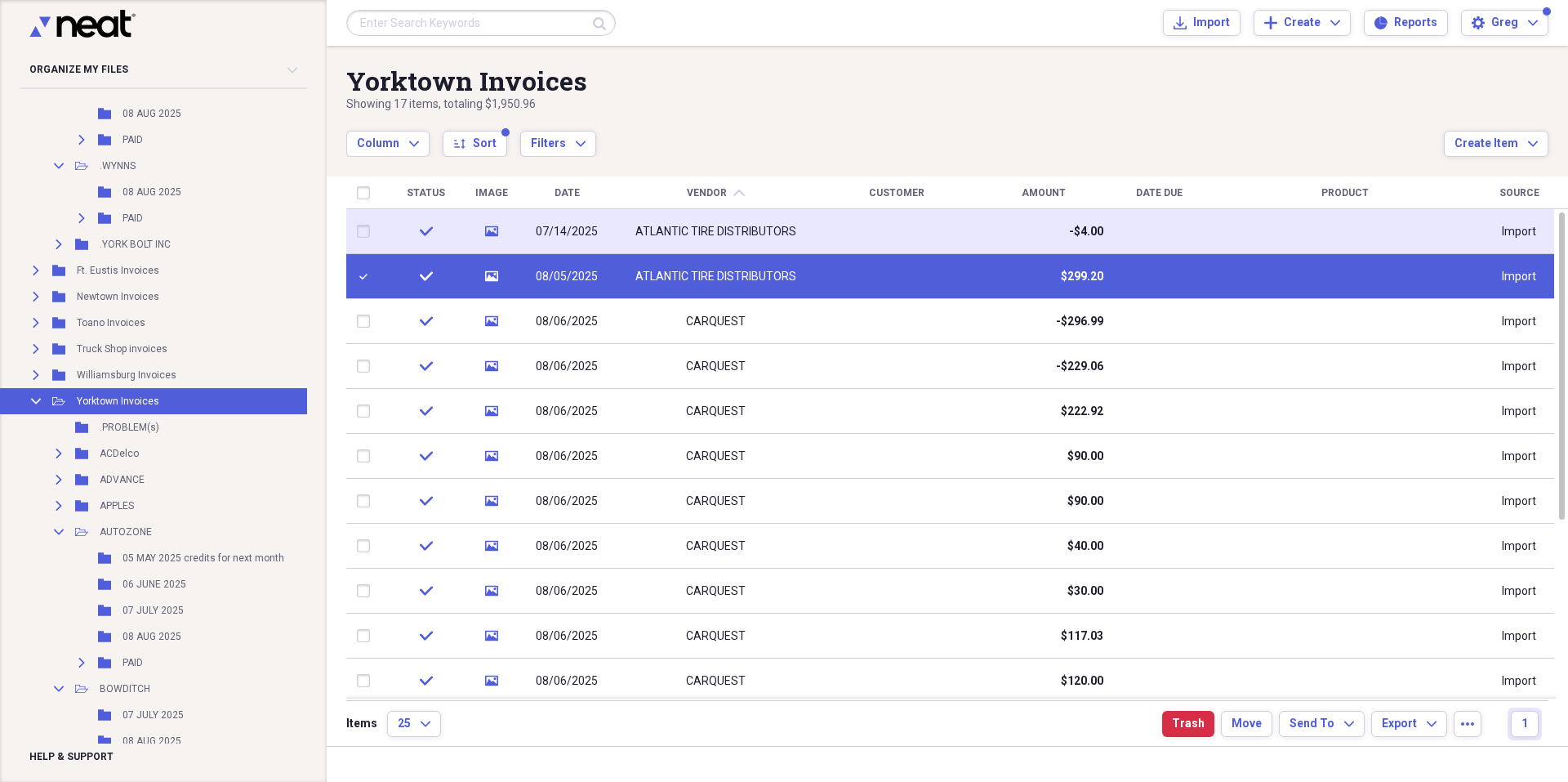 click at bounding box center (367, 231) 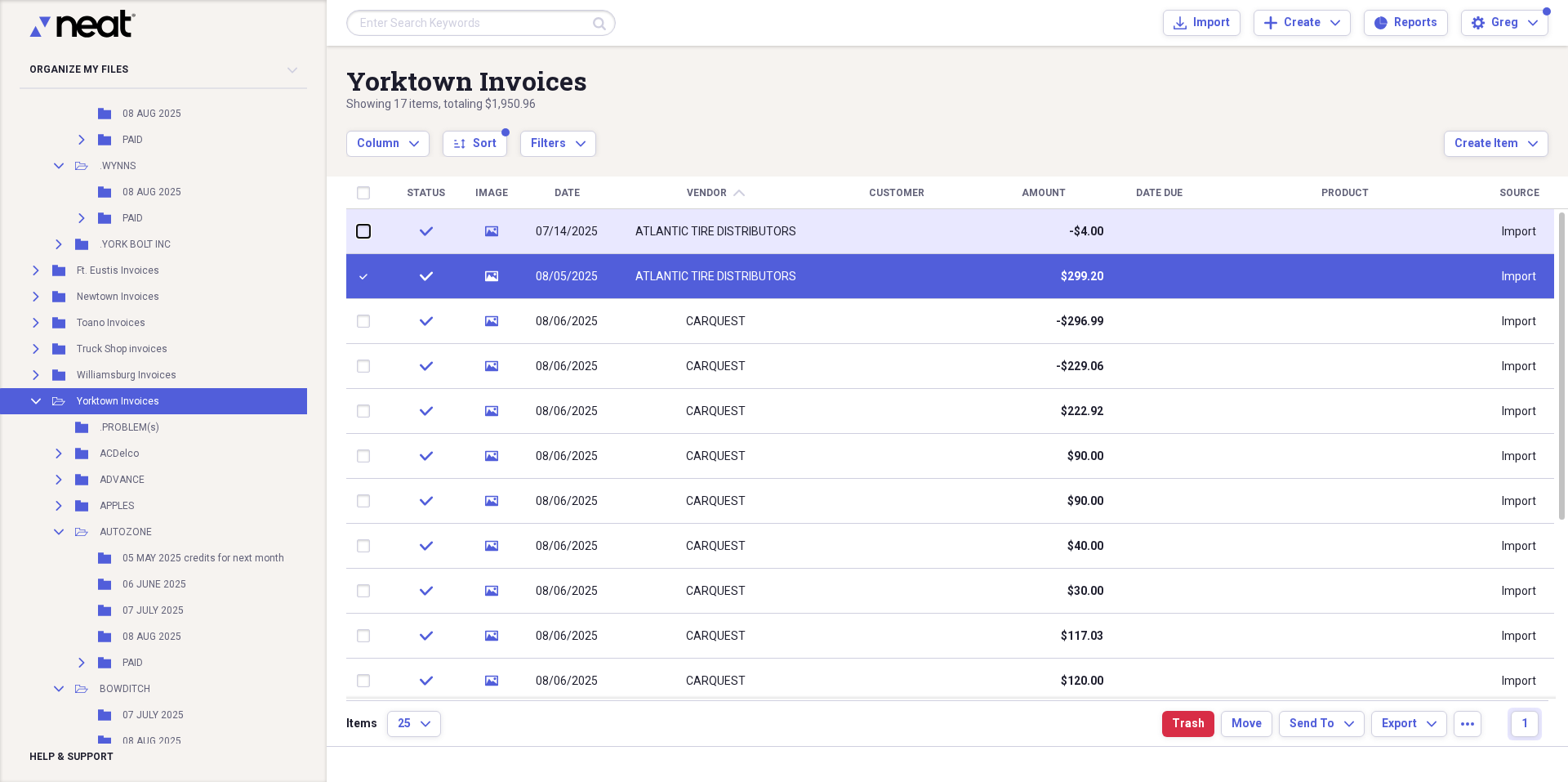 click at bounding box center (357, 231) 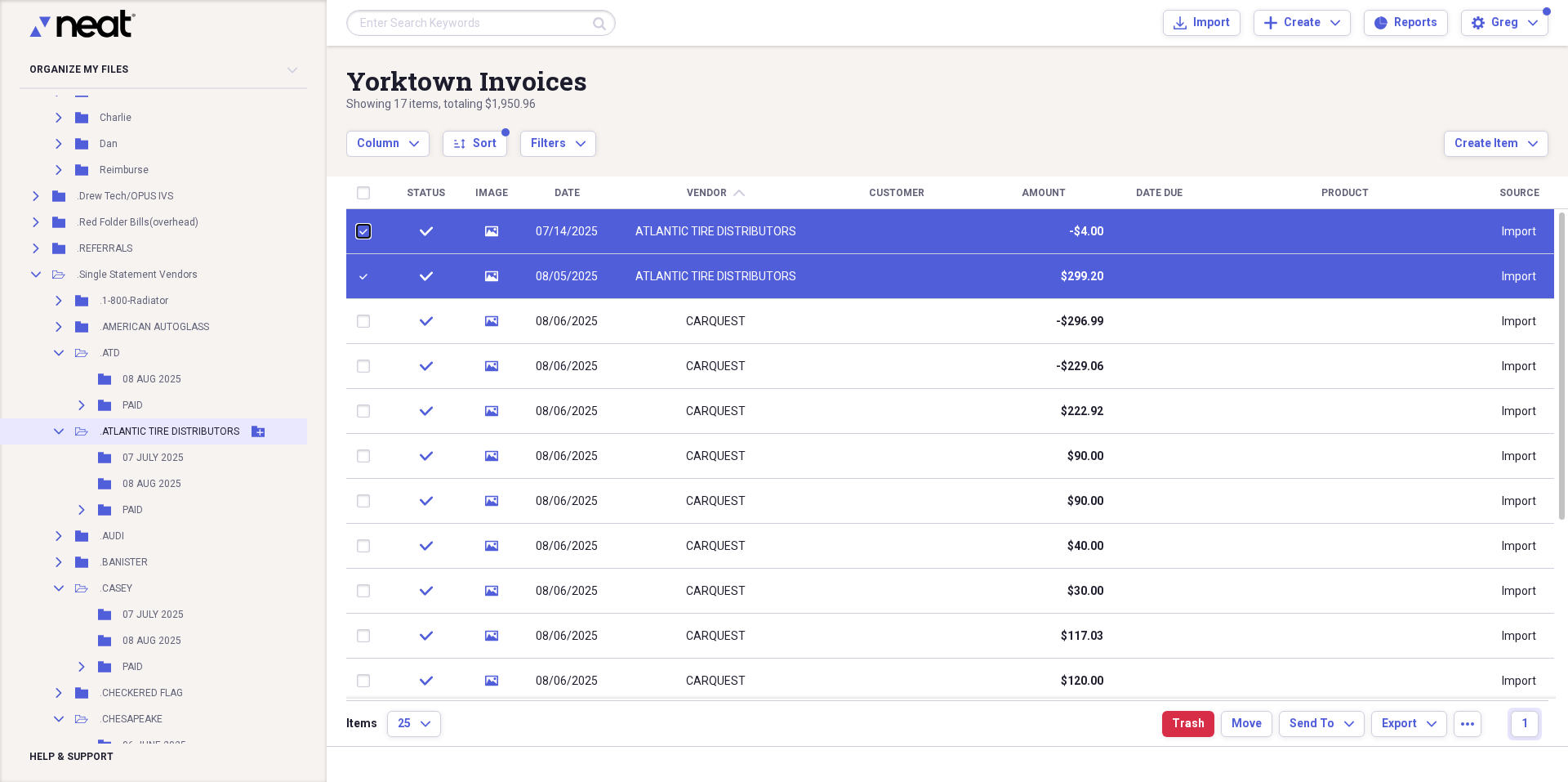 scroll, scrollTop: 1178, scrollLeft: 0, axis: vertical 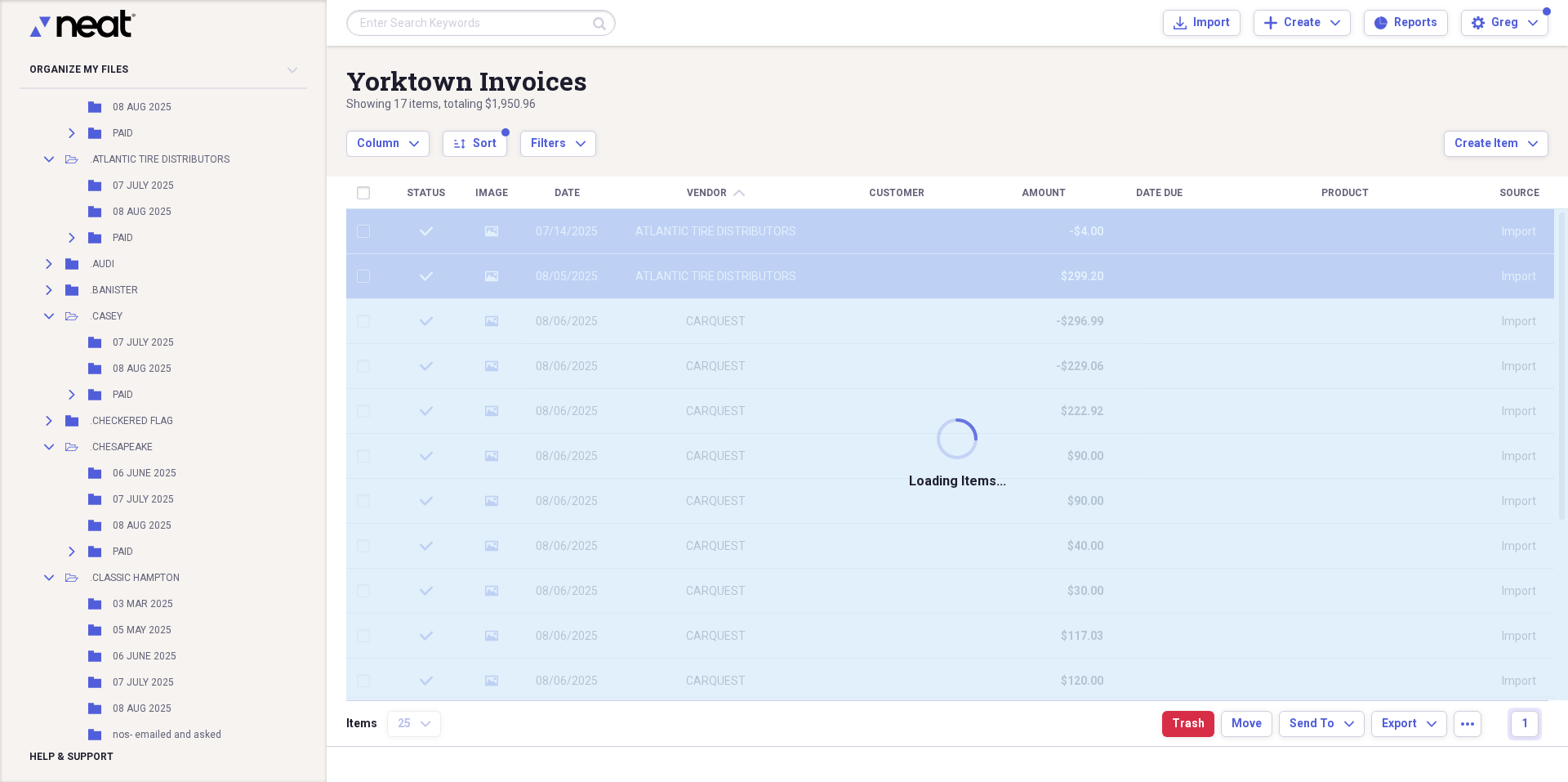 checkbox on "false" 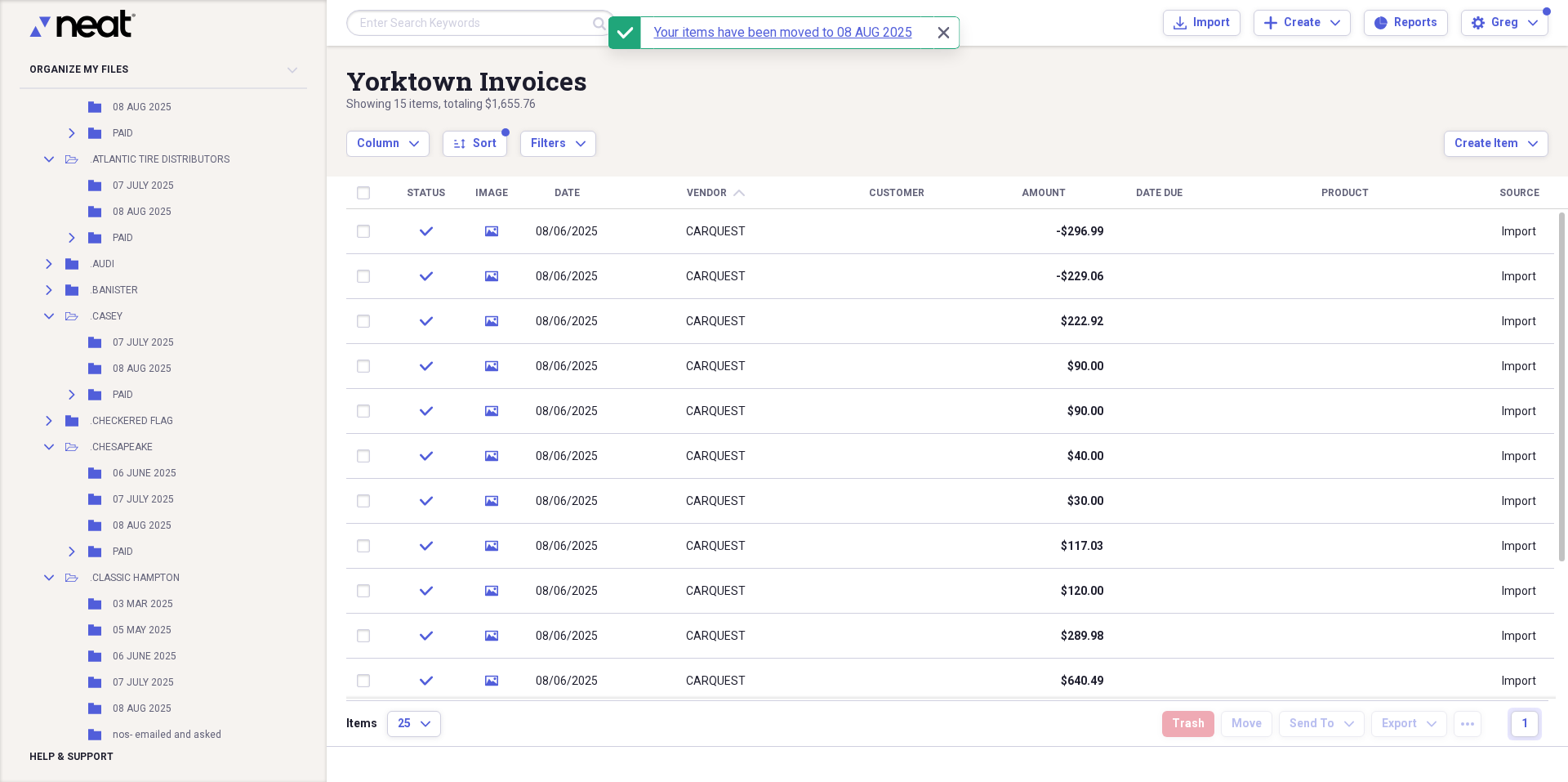 click at bounding box center (367, 193) 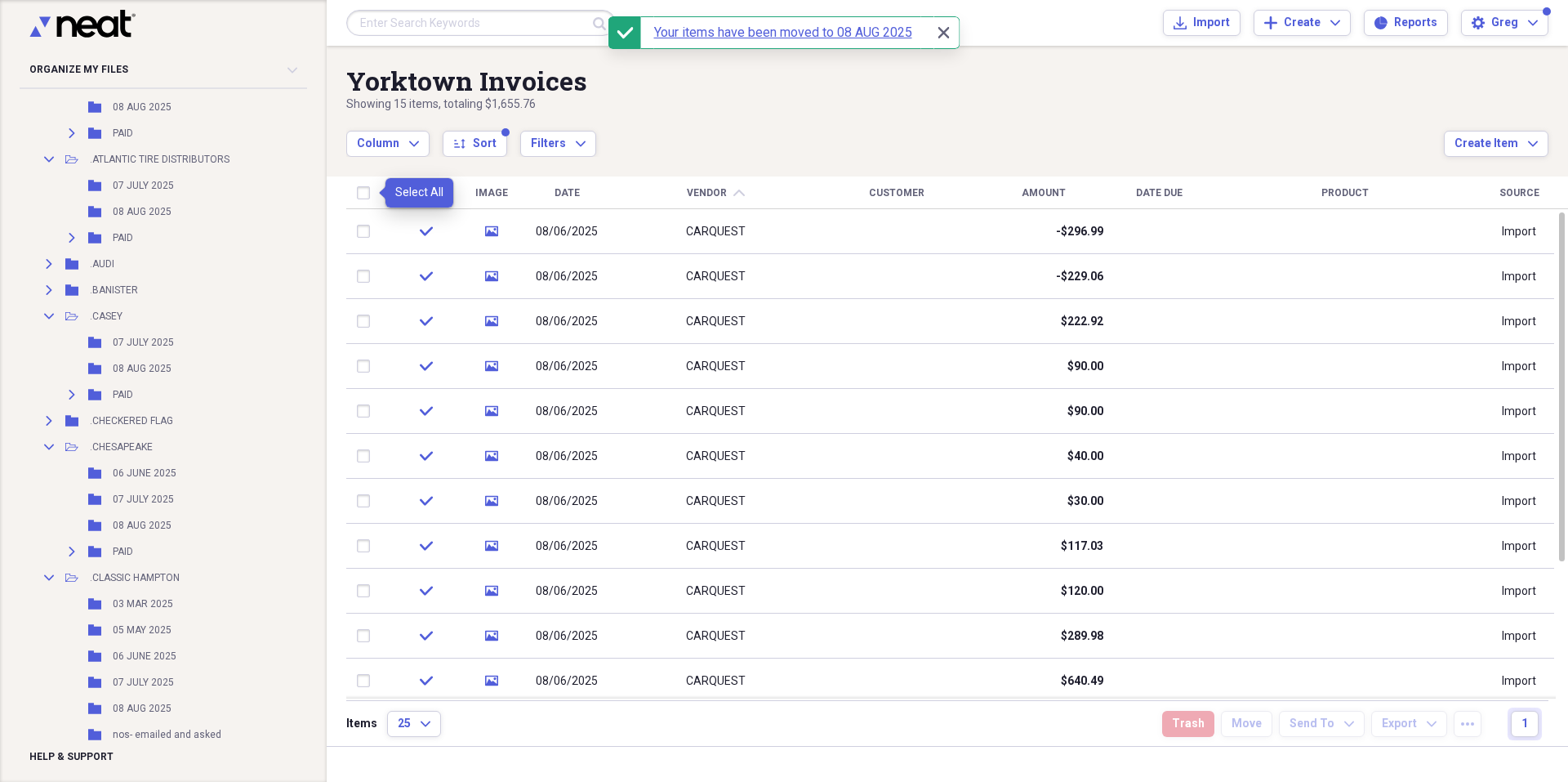click at bounding box center [367, 193] 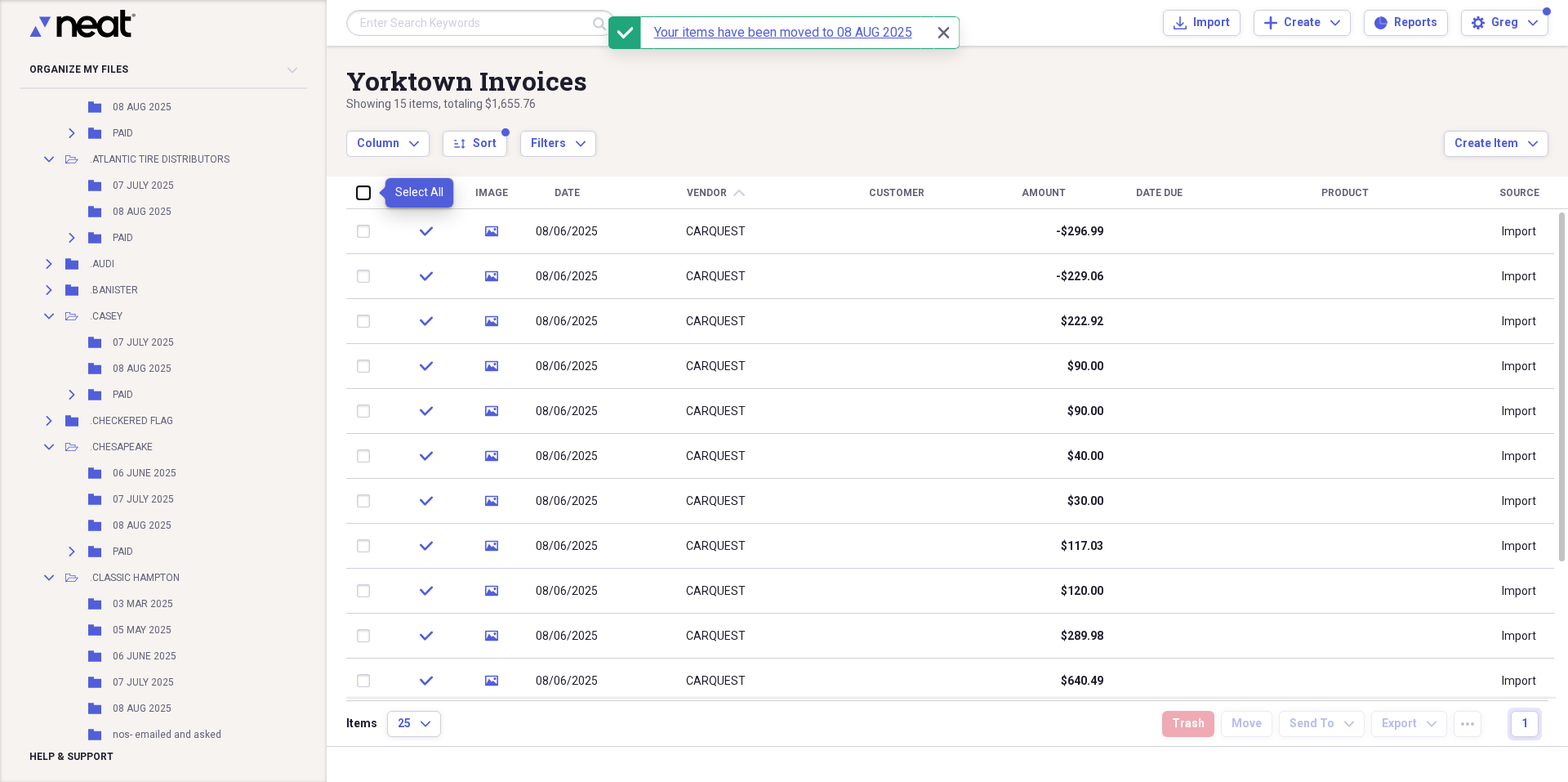 click at bounding box center [357, 192] 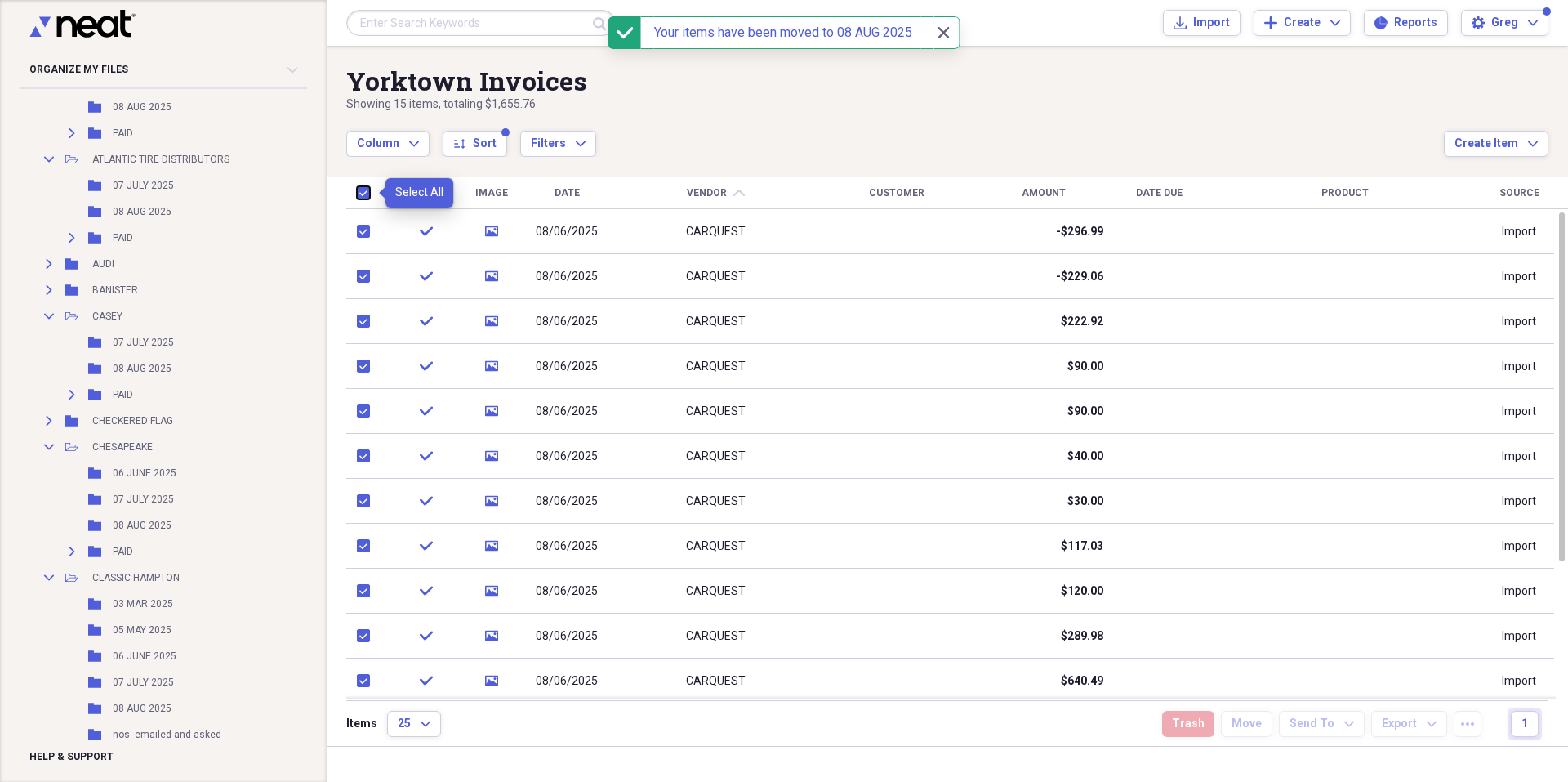 checkbox on "true" 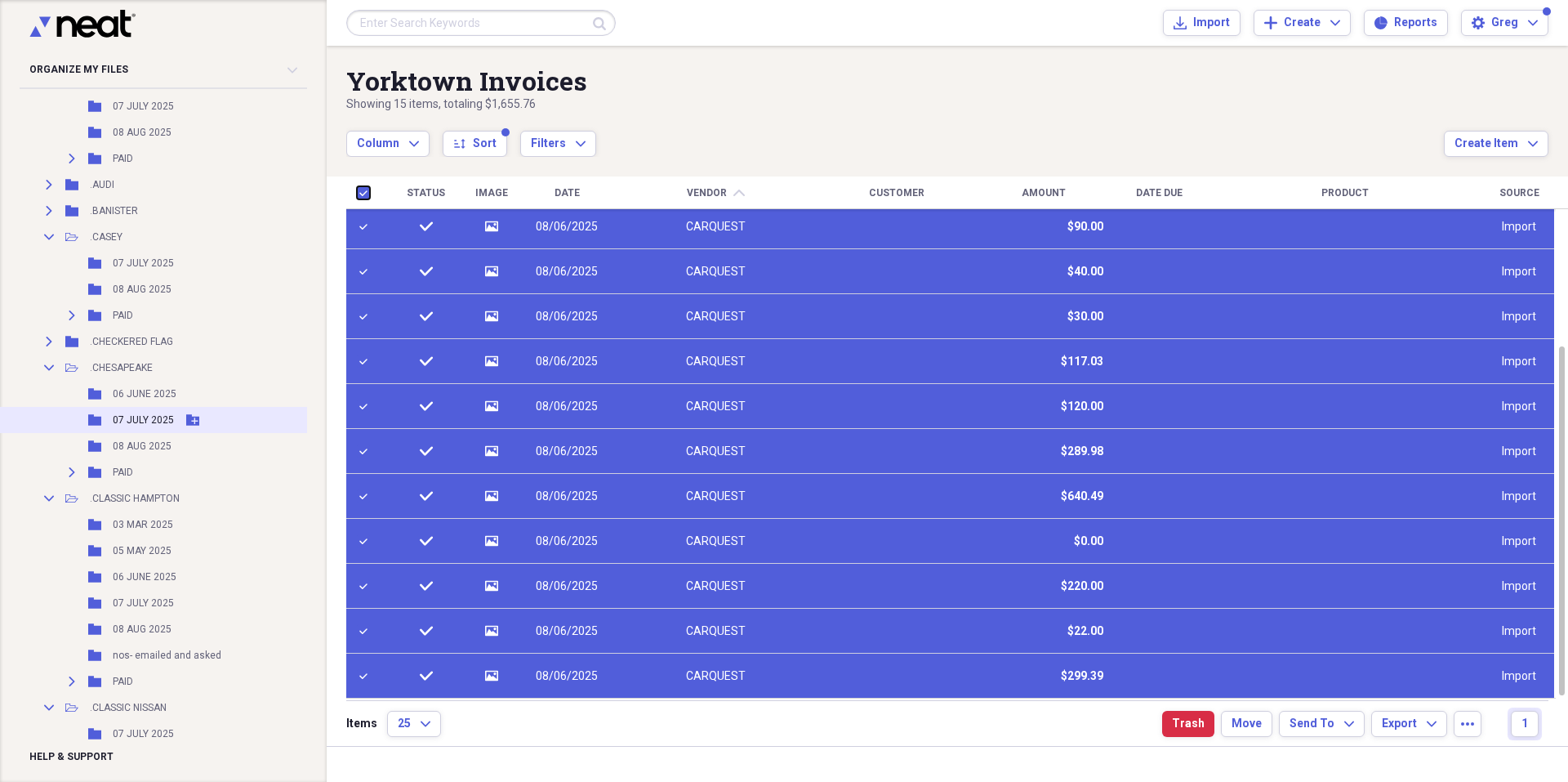 scroll, scrollTop: 1505, scrollLeft: 10, axis: both 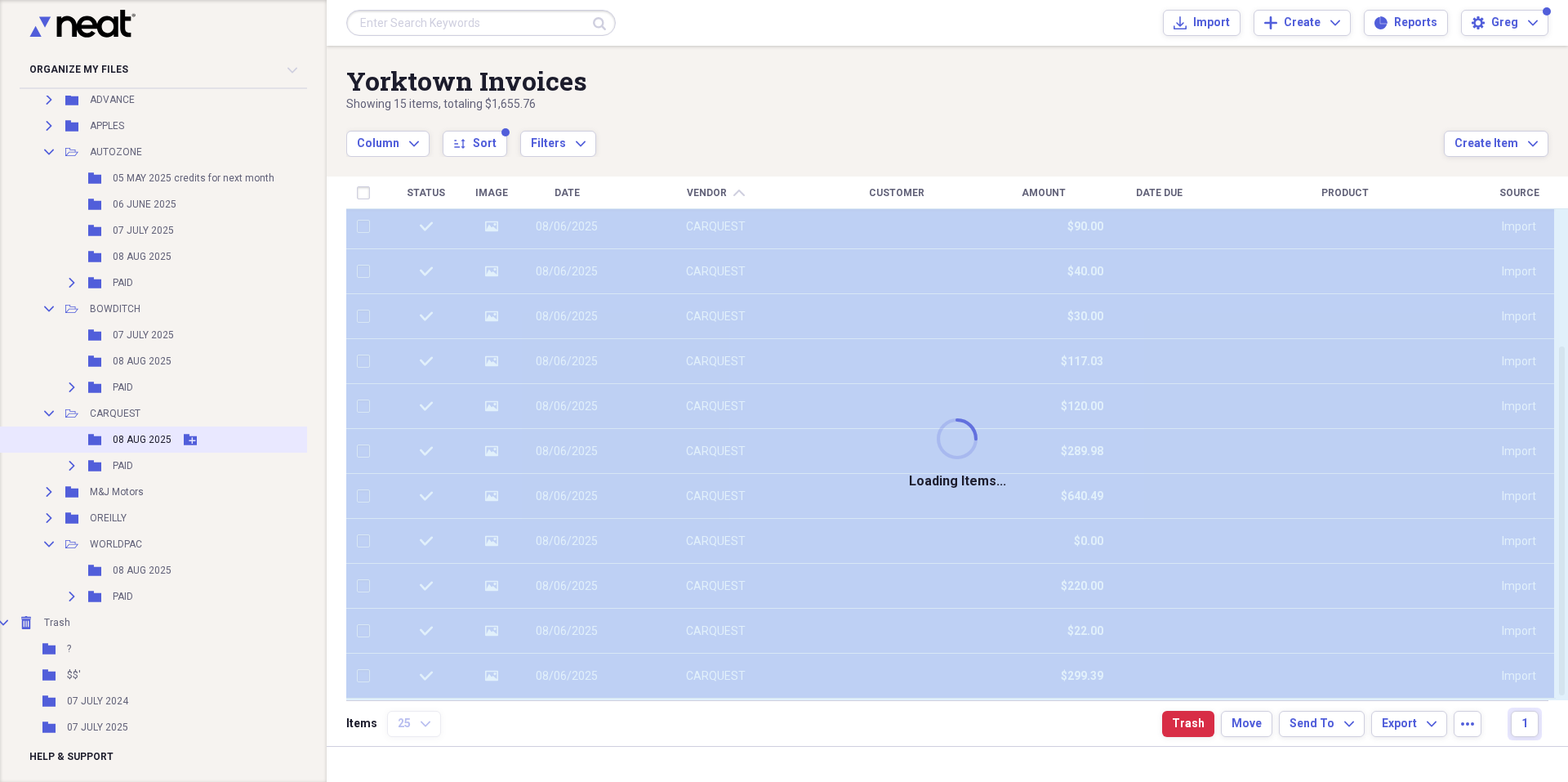 checkbox on "false" 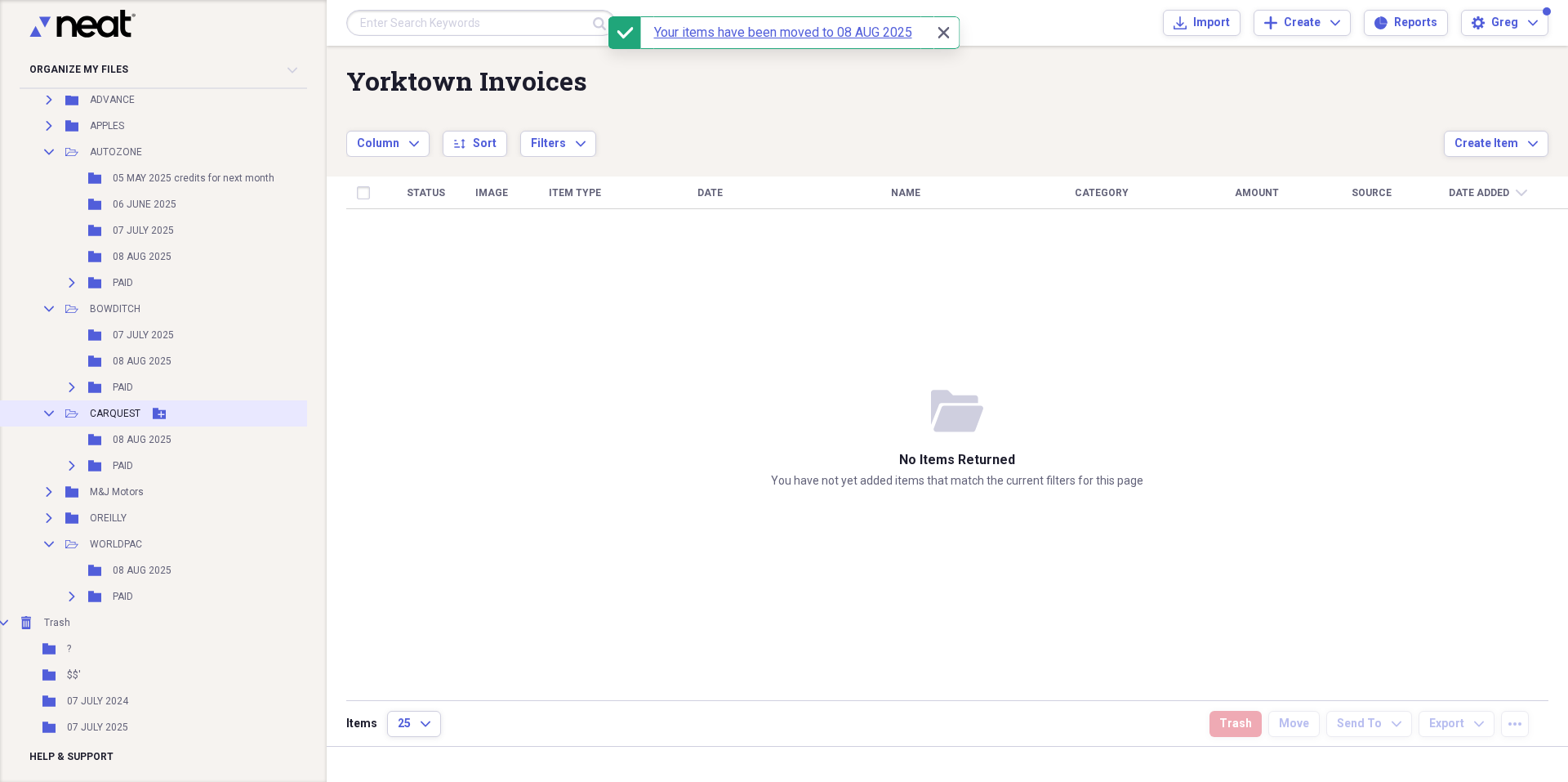 click on "CARQUEST" at bounding box center (115, 413) 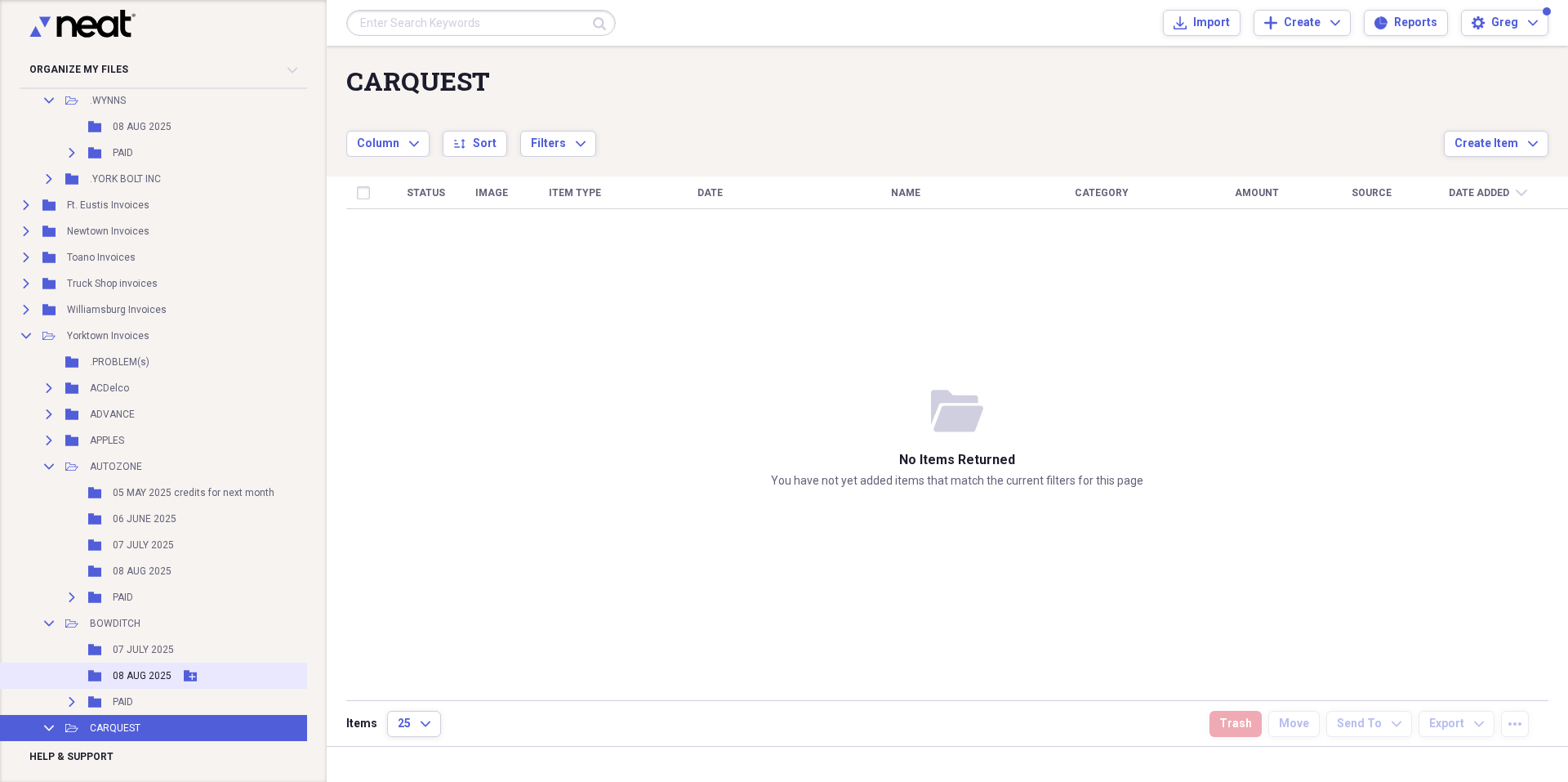 scroll, scrollTop: 3683, scrollLeft: 10, axis: both 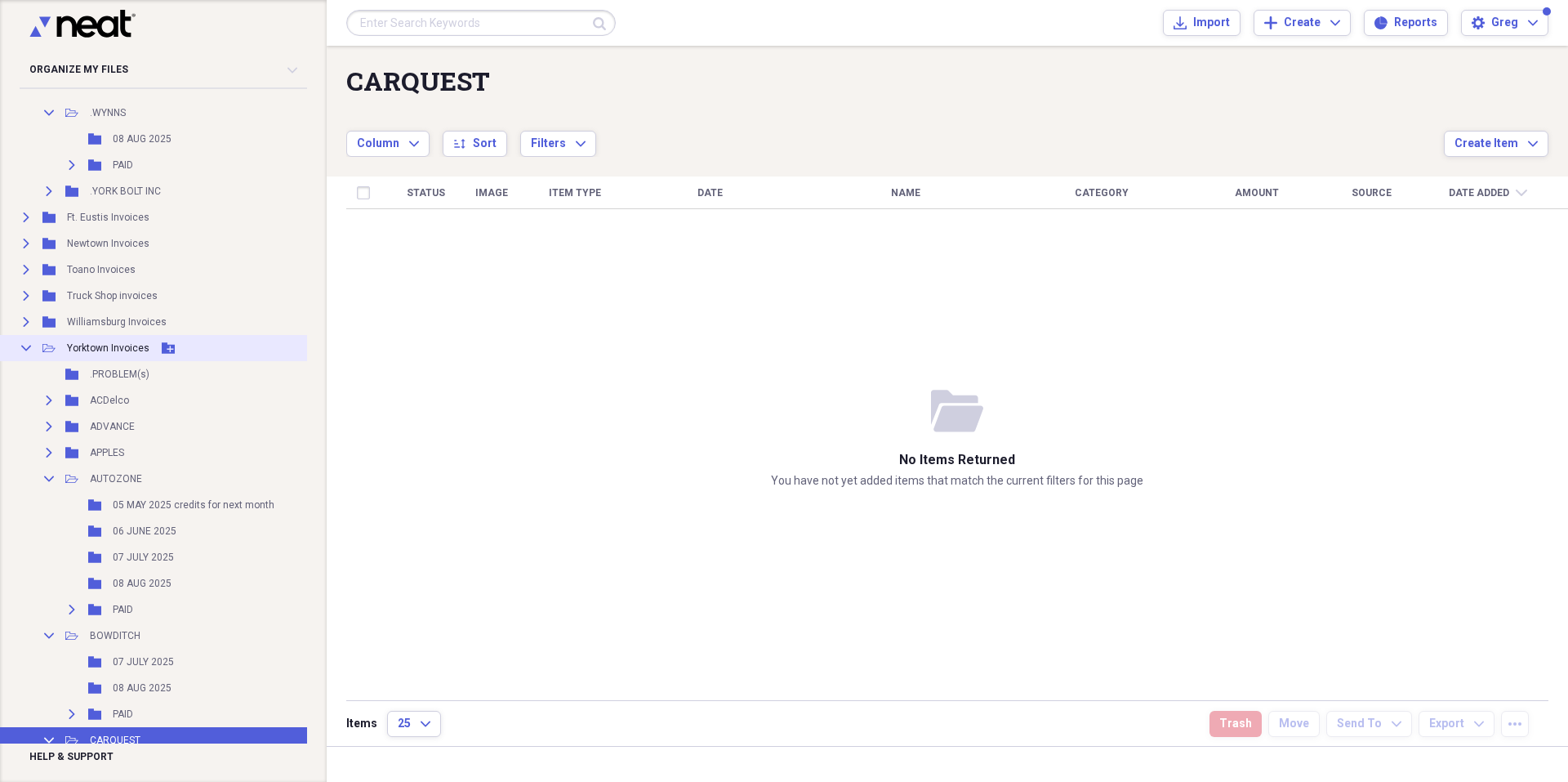 click on "Yorktown Invoices" at bounding box center [108, 348] 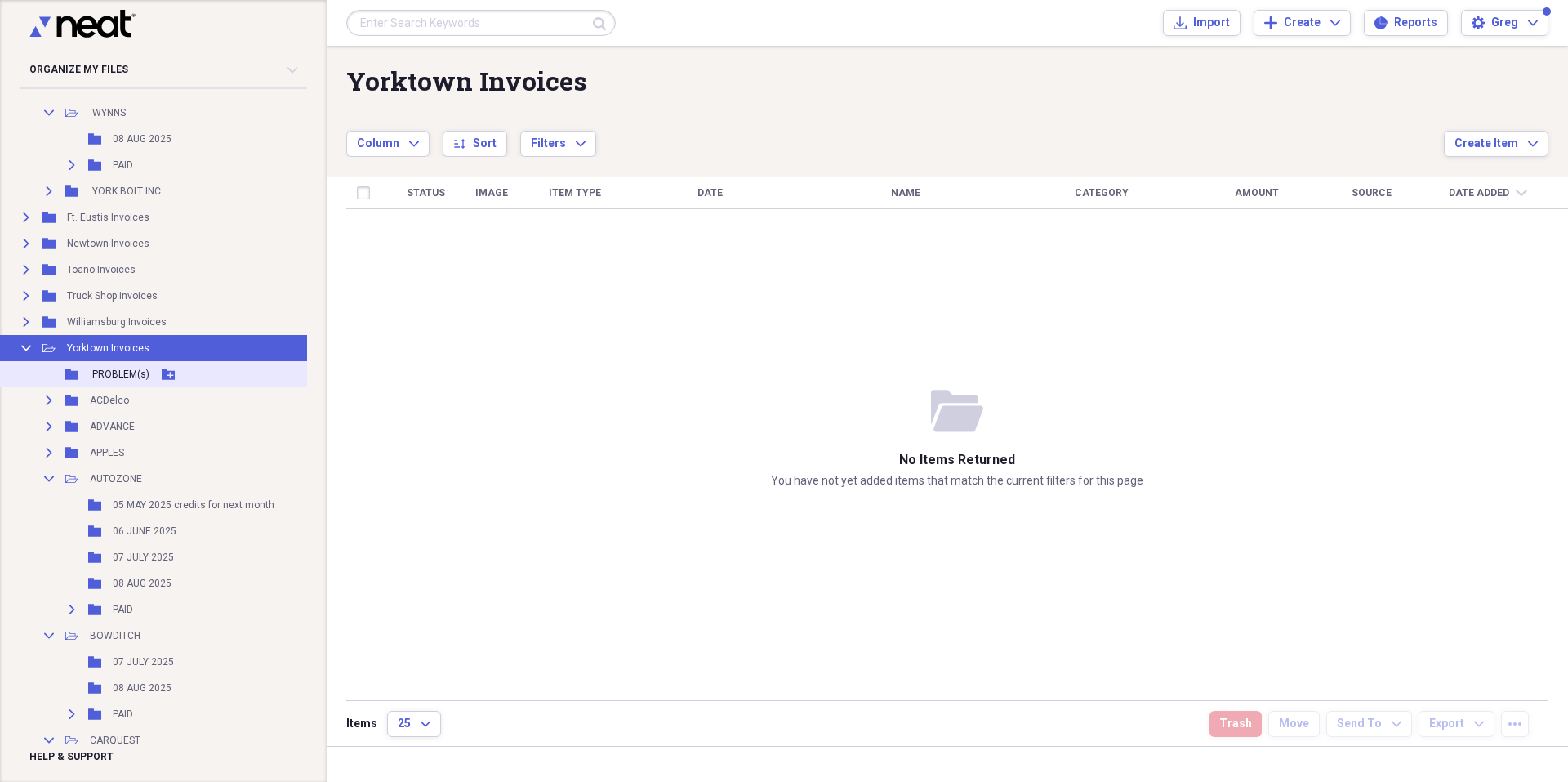 click on ".PROBLEM(s)" at bounding box center (119, 374) 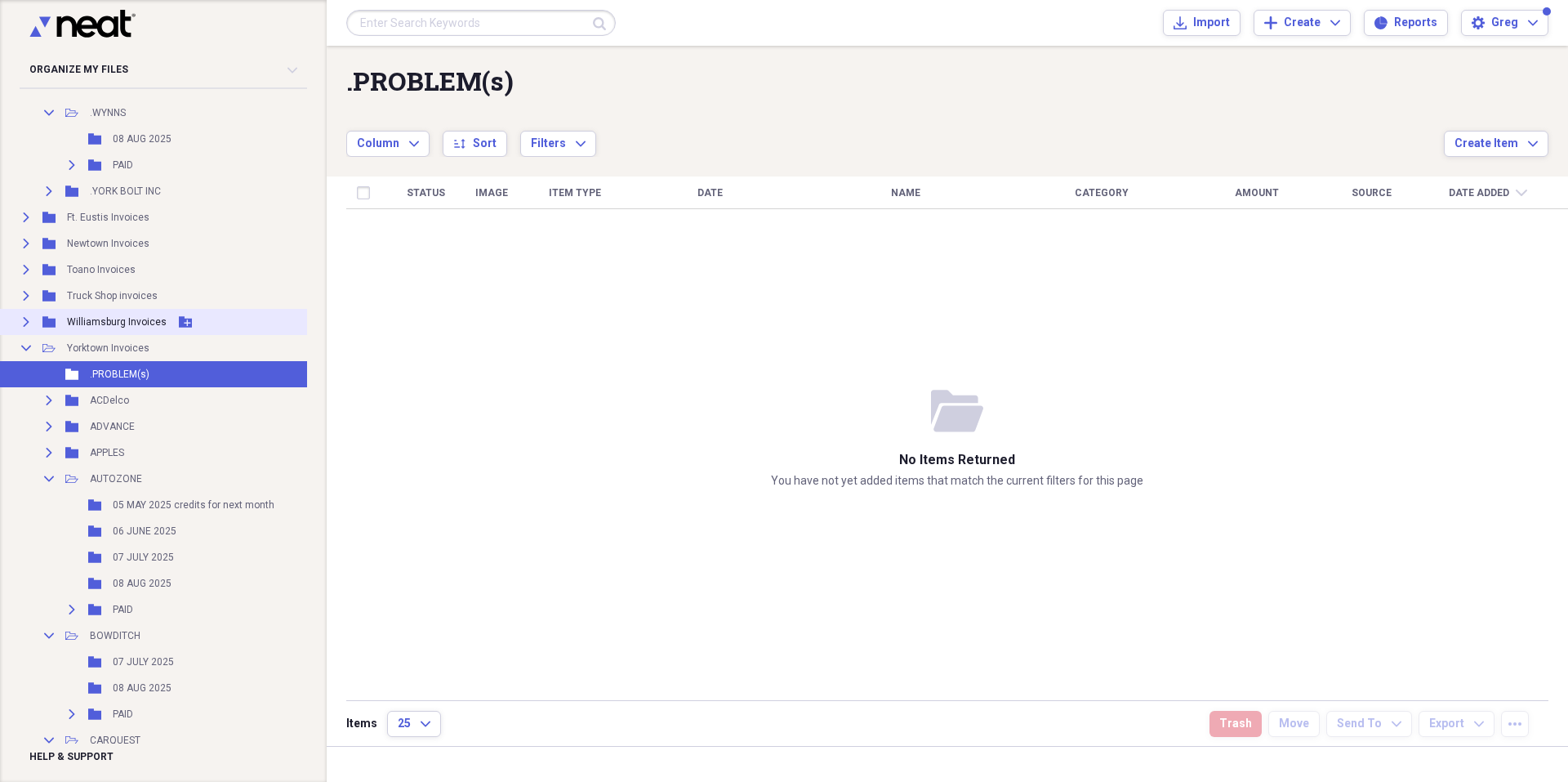 click on "Expand" 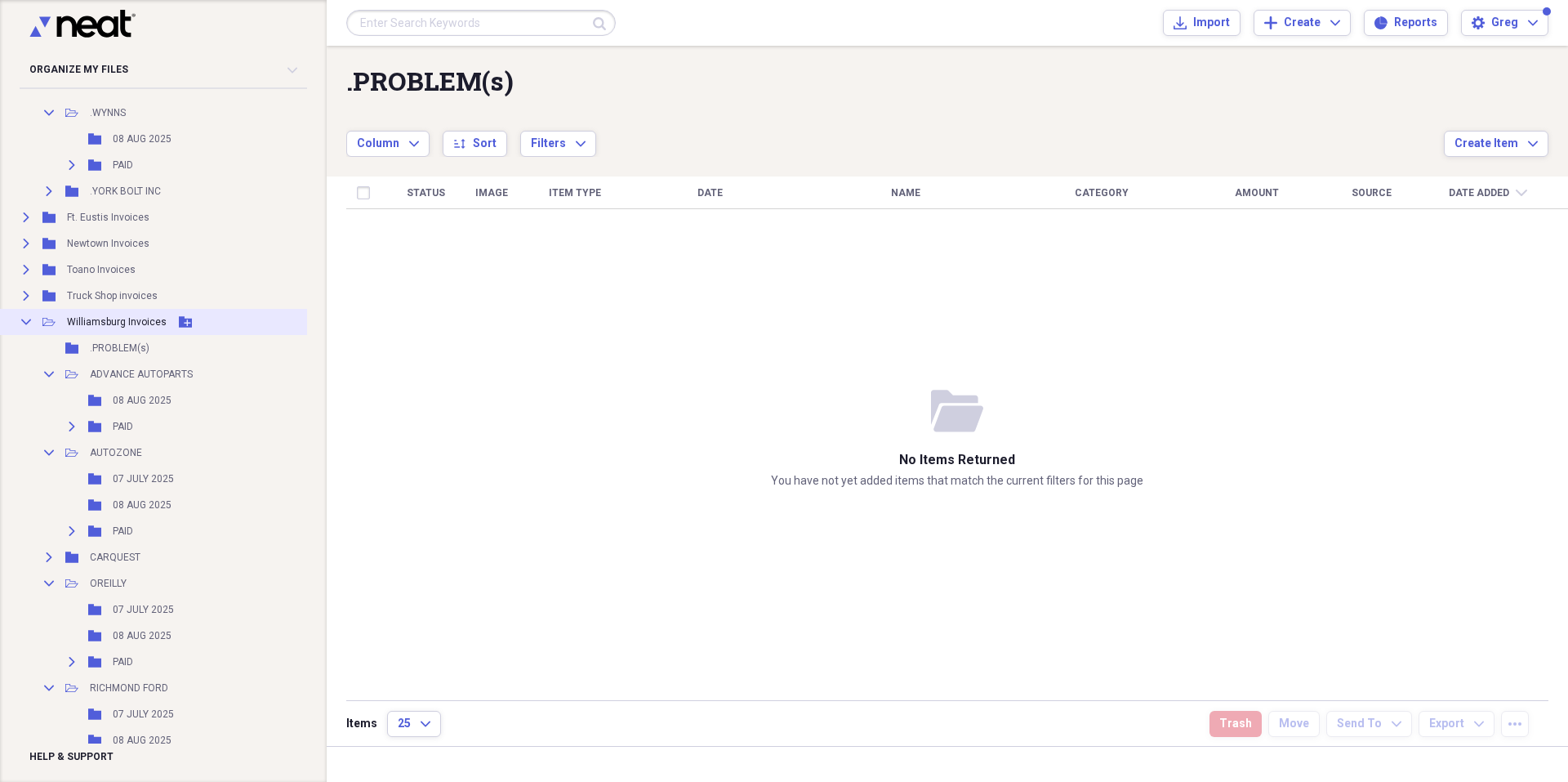 click on "Williamsburg Invoices" at bounding box center [117, 322] 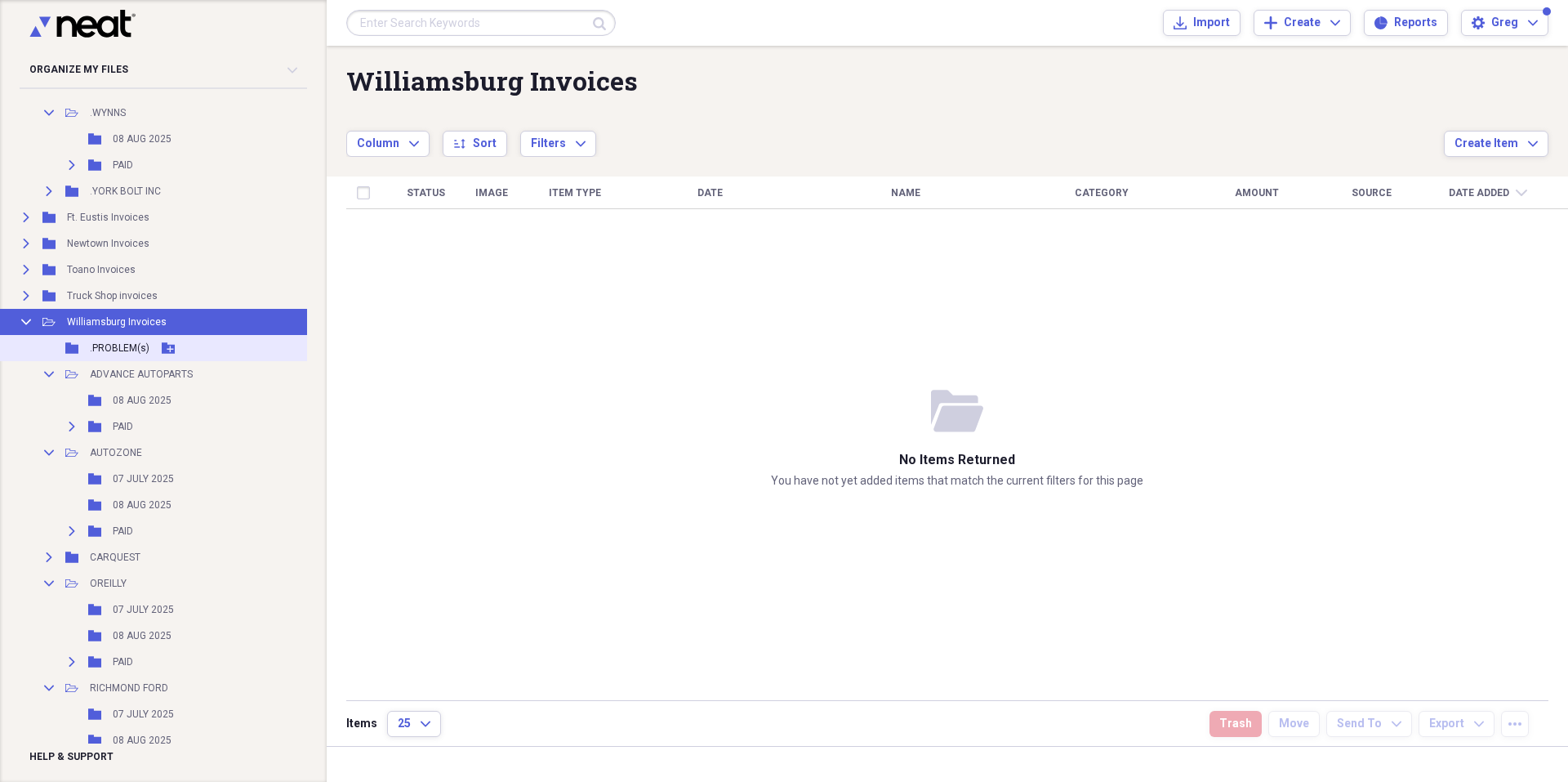 click on ".PROBLEM(s)" at bounding box center (119, 348) 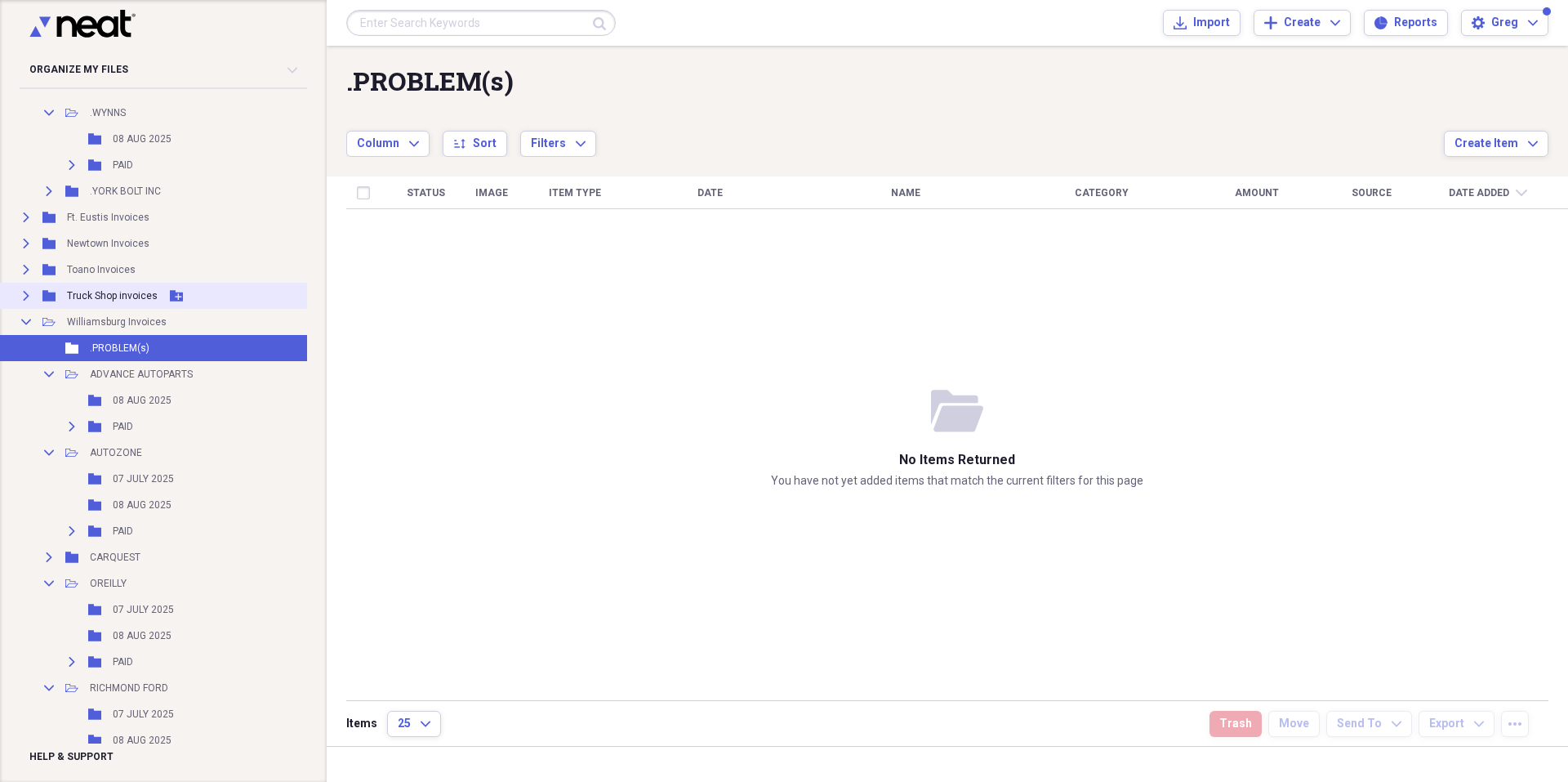 click on "Expand Folder Truck Shop invoices Add Folder" at bounding box center (157, 296) 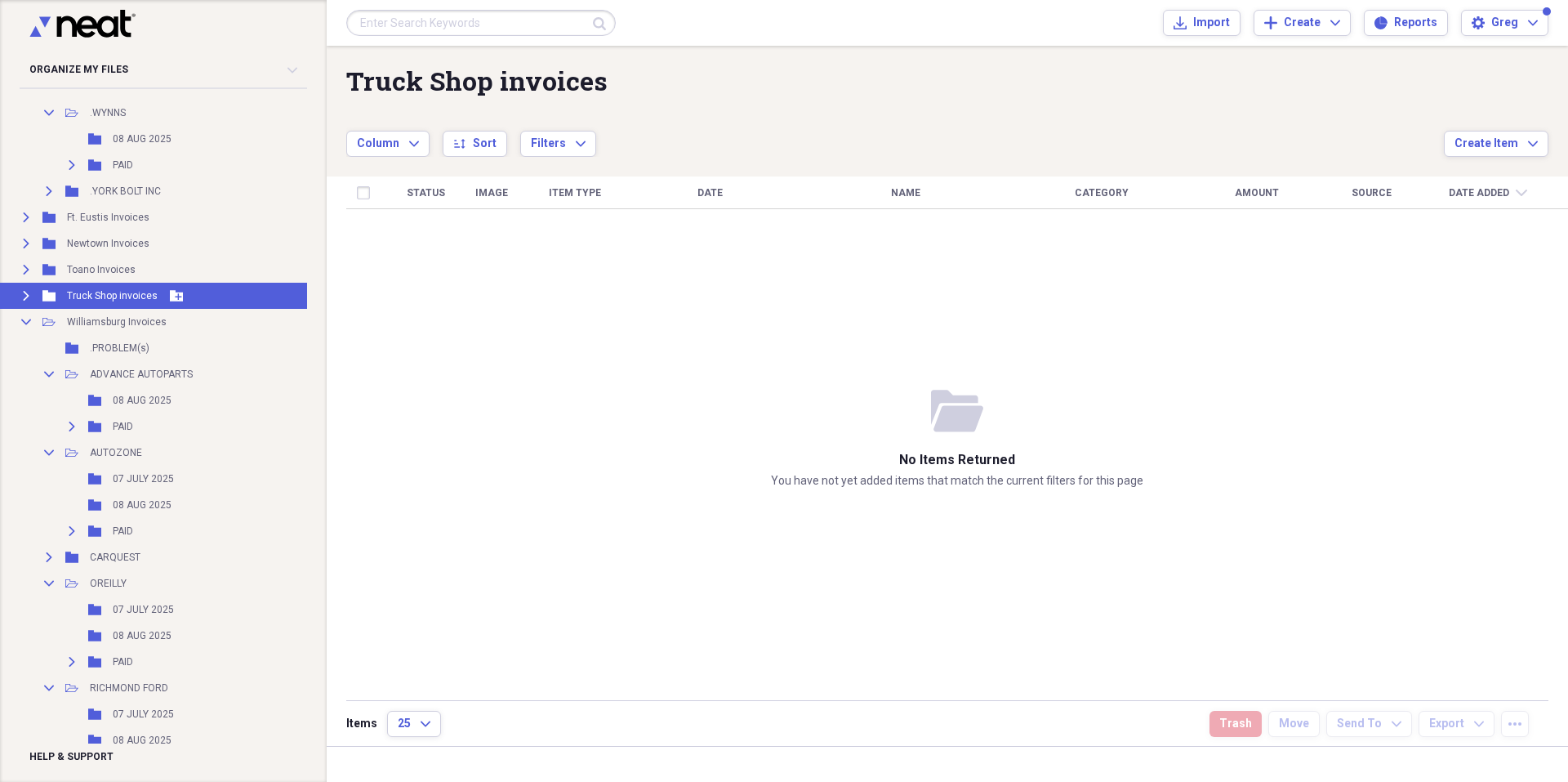 click on "Expand Folder Truck Shop invoices Add Folder" at bounding box center (157, 296) 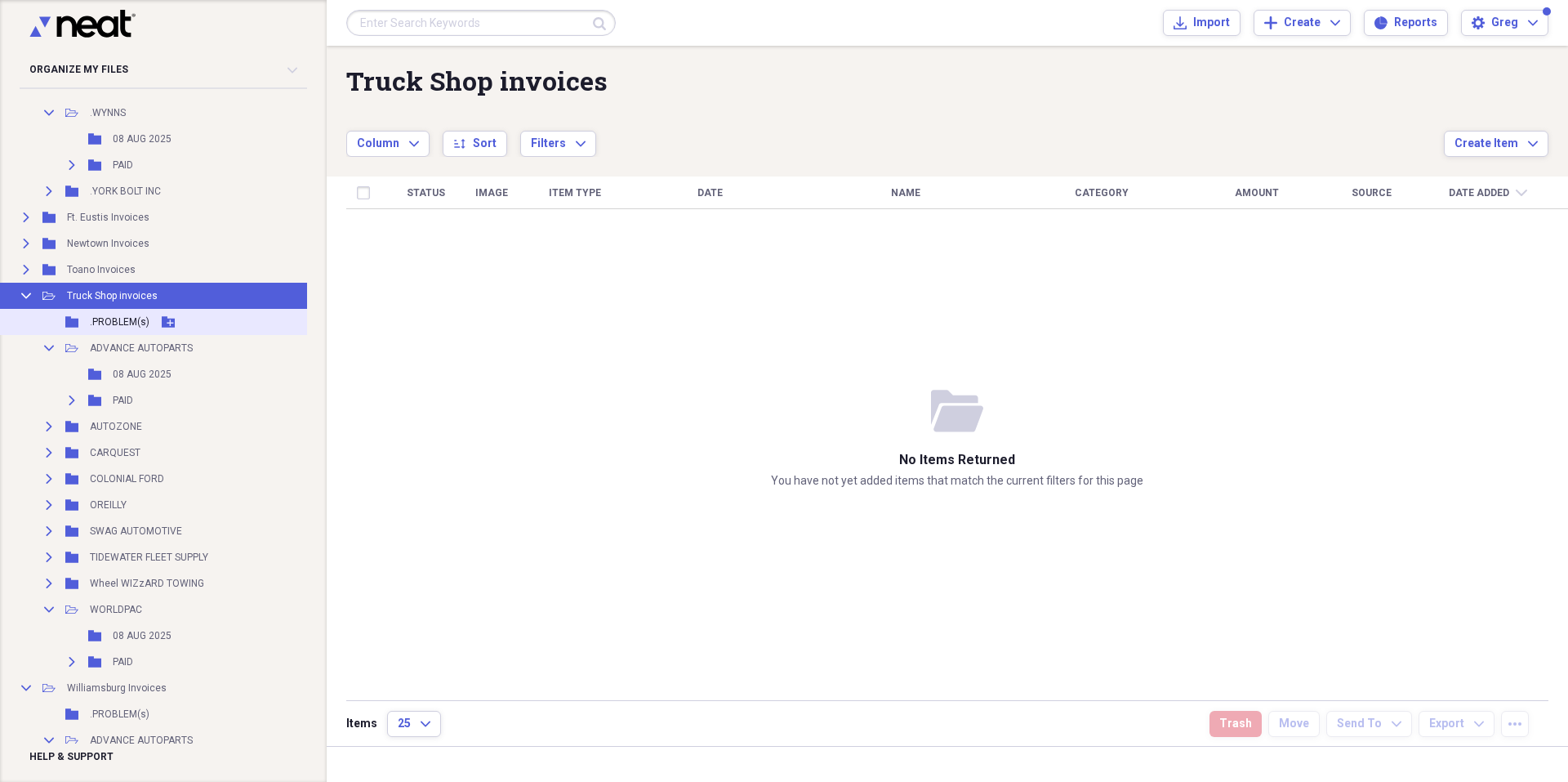 click on ".PROBLEM(s)" at bounding box center [119, 322] 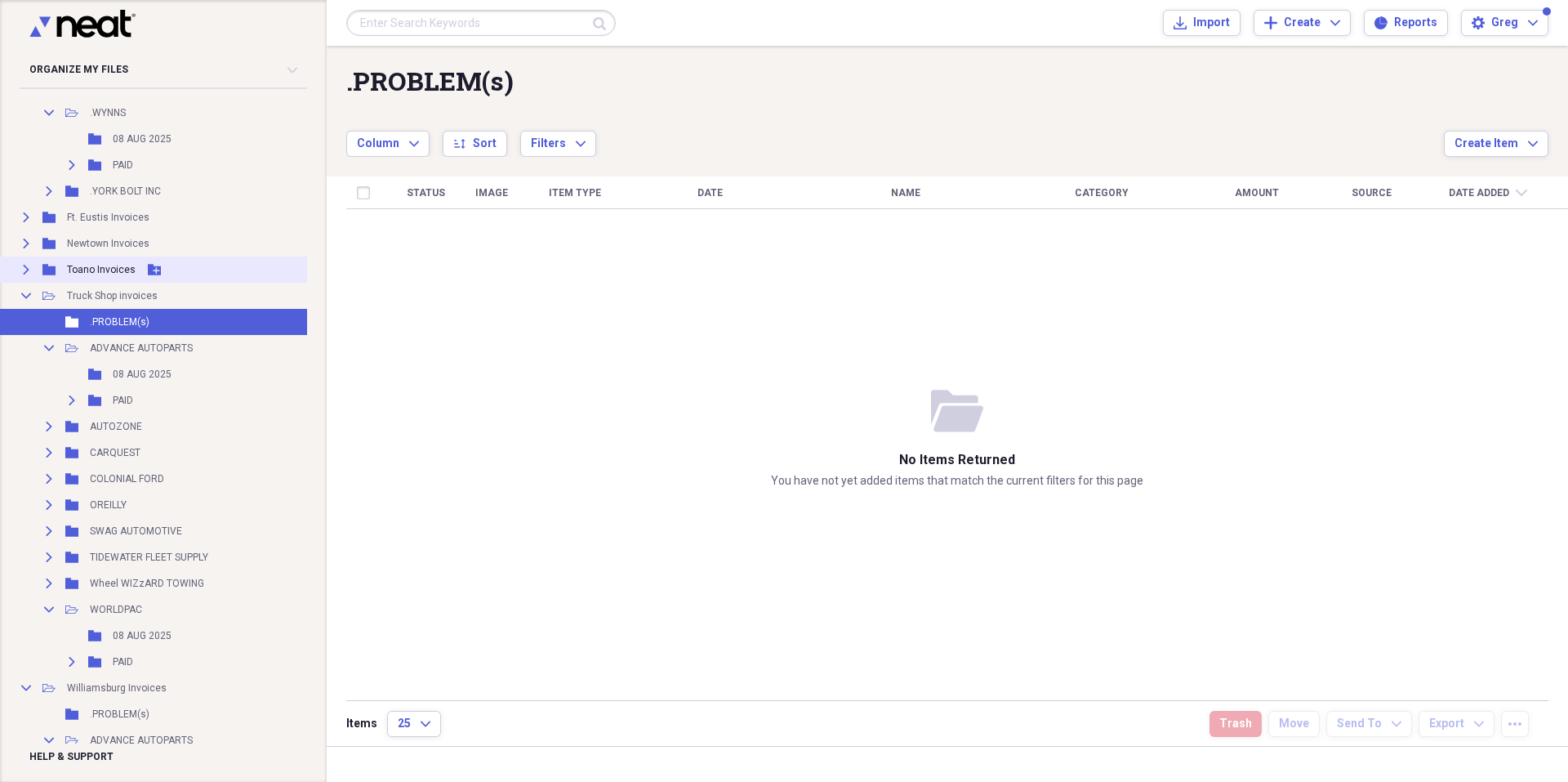 click on "Toano Invoices" at bounding box center [101, 270] 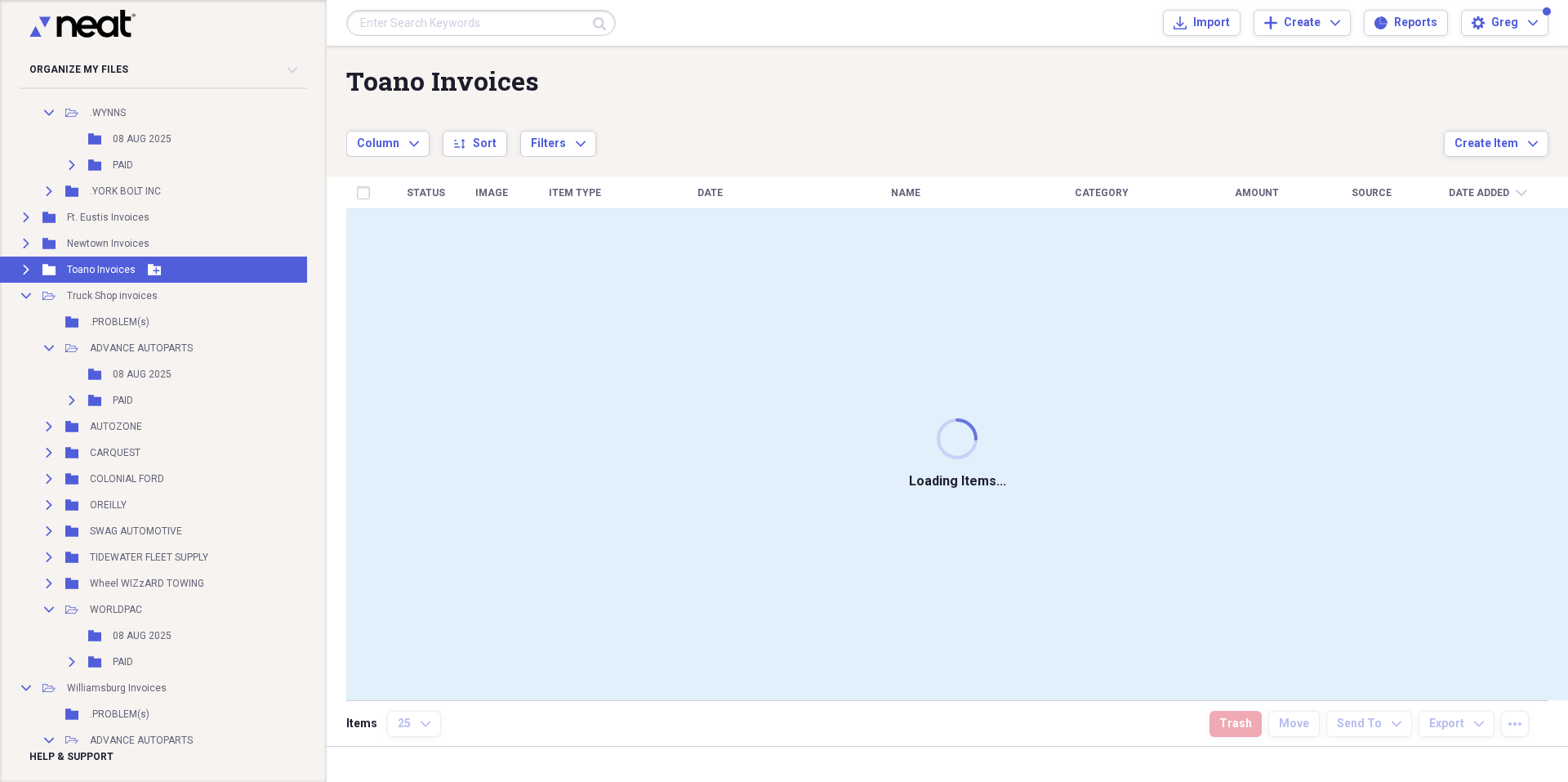 click on "Toano Invoices" at bounding box center [101, 270] 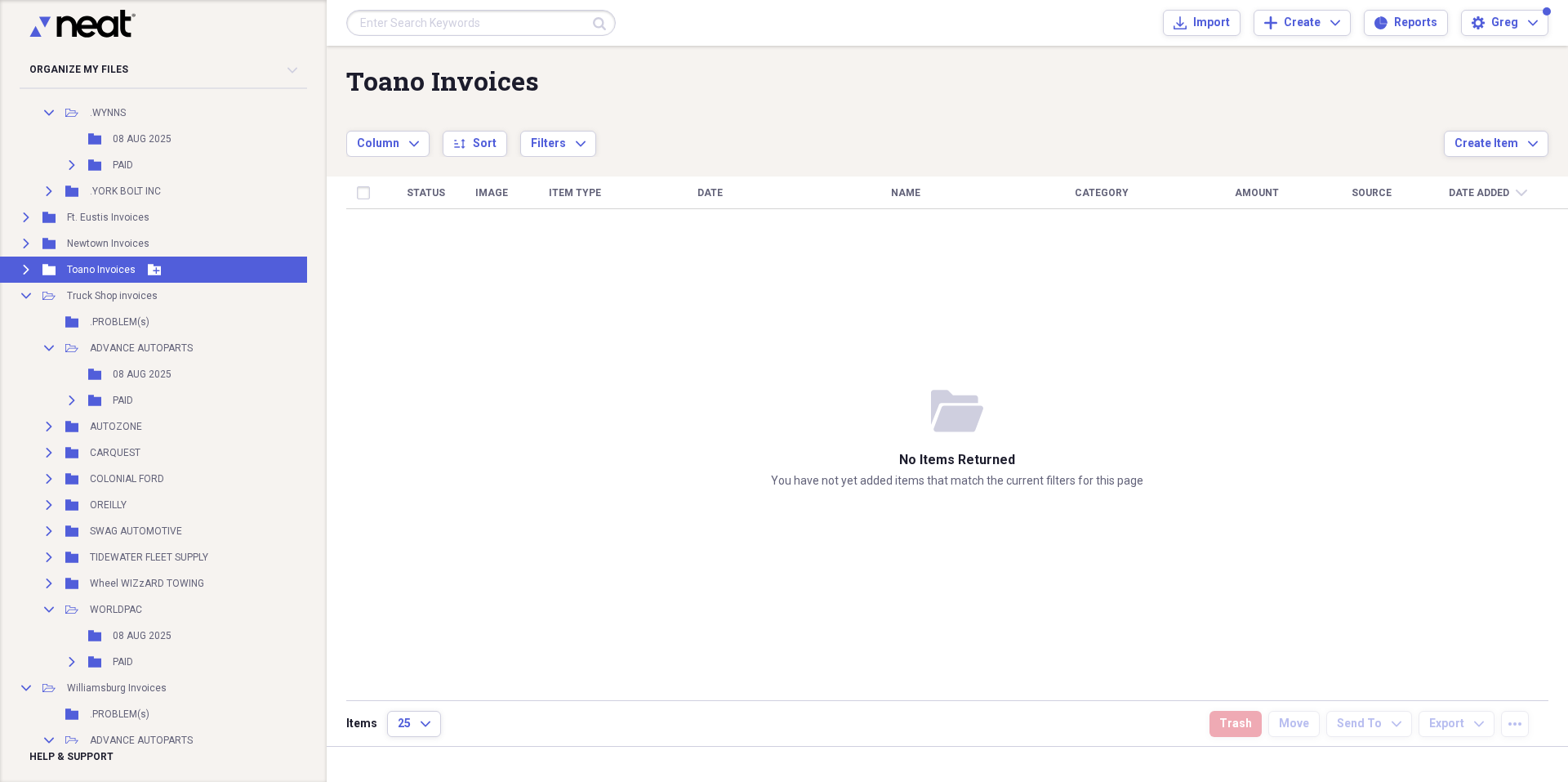 click 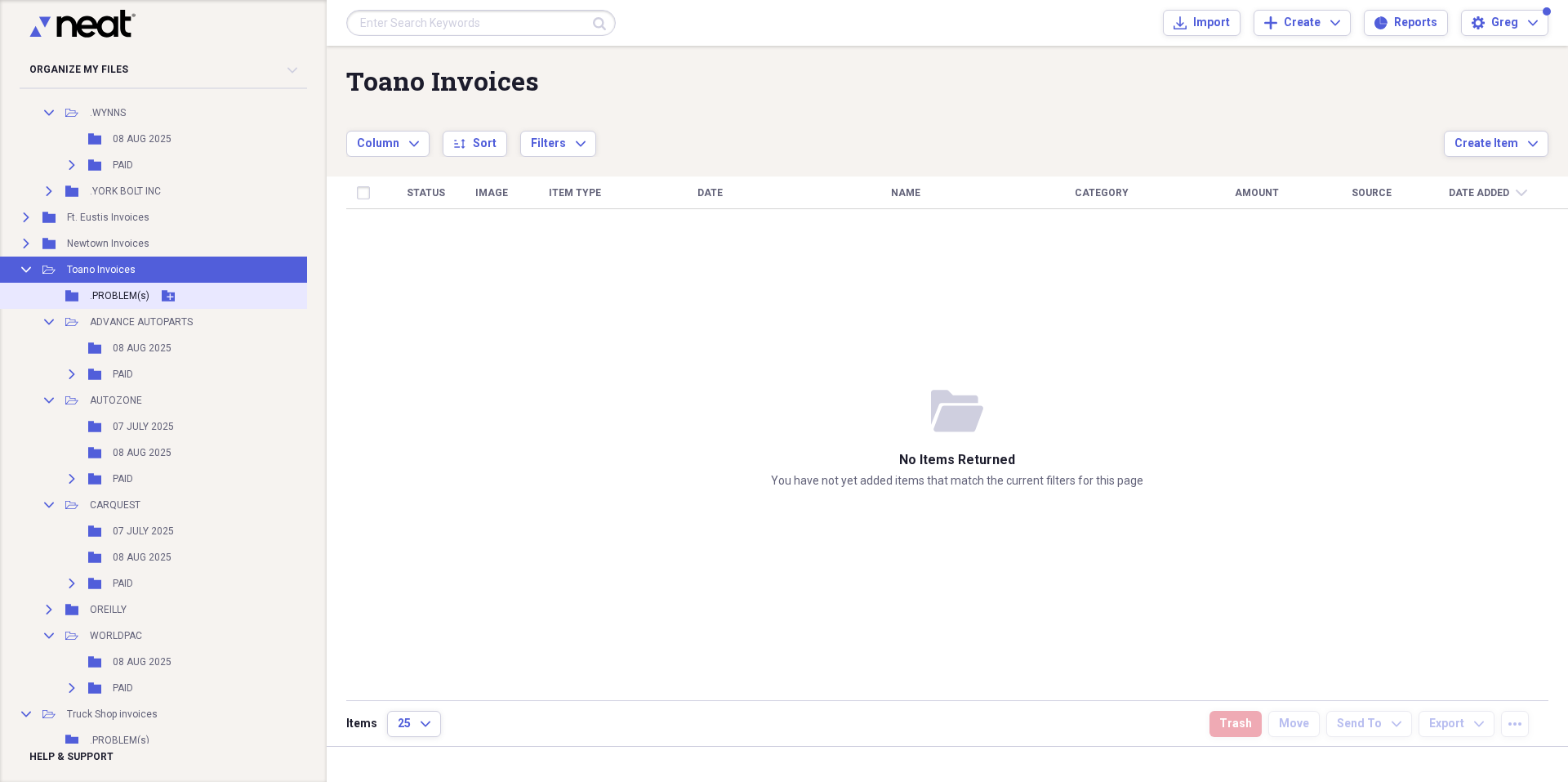 click on ".PROBLEM(s)" at bounding box center [119, 296] 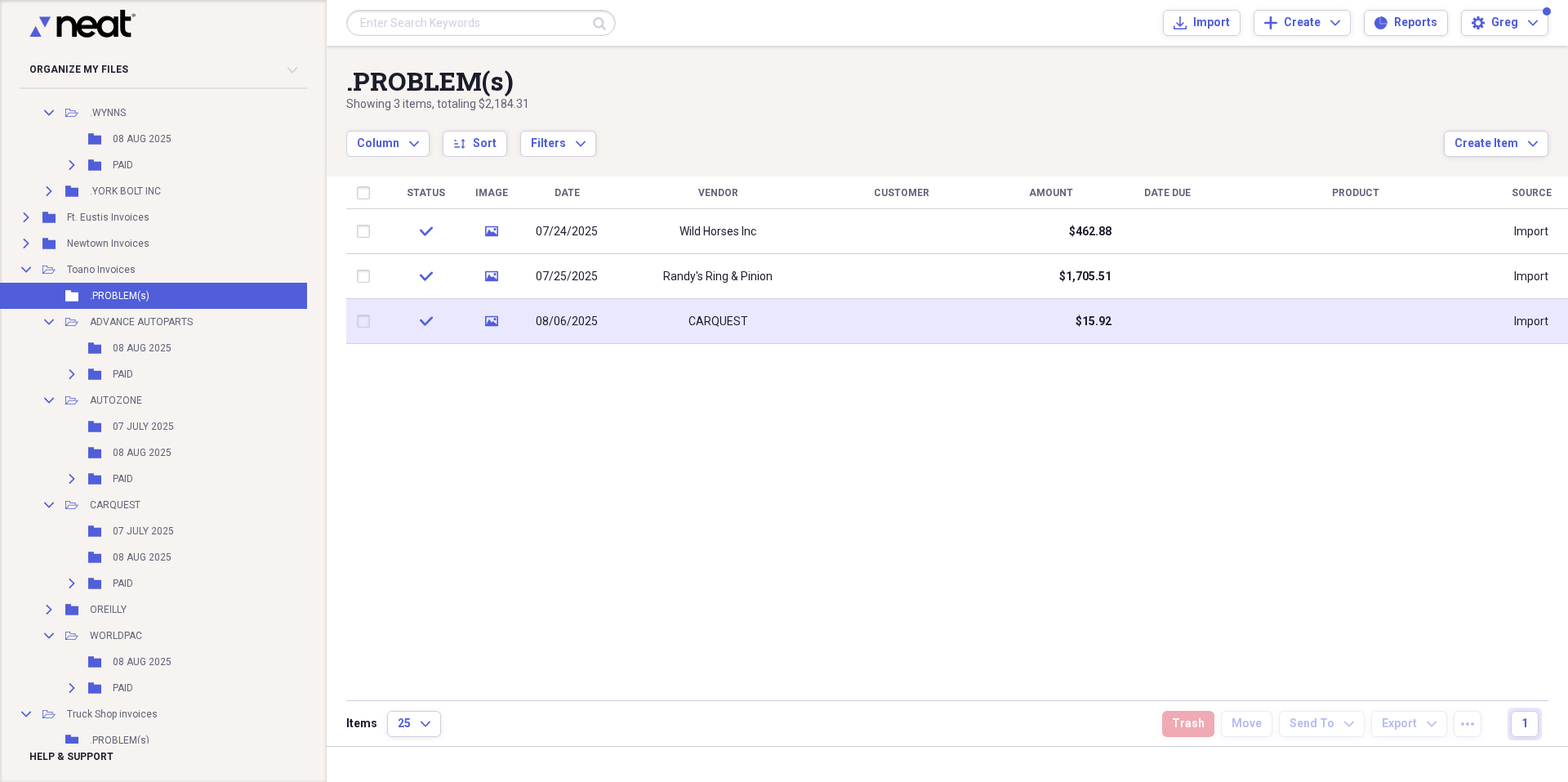 click on "CARQUEST" at bounding box center [718, 322] 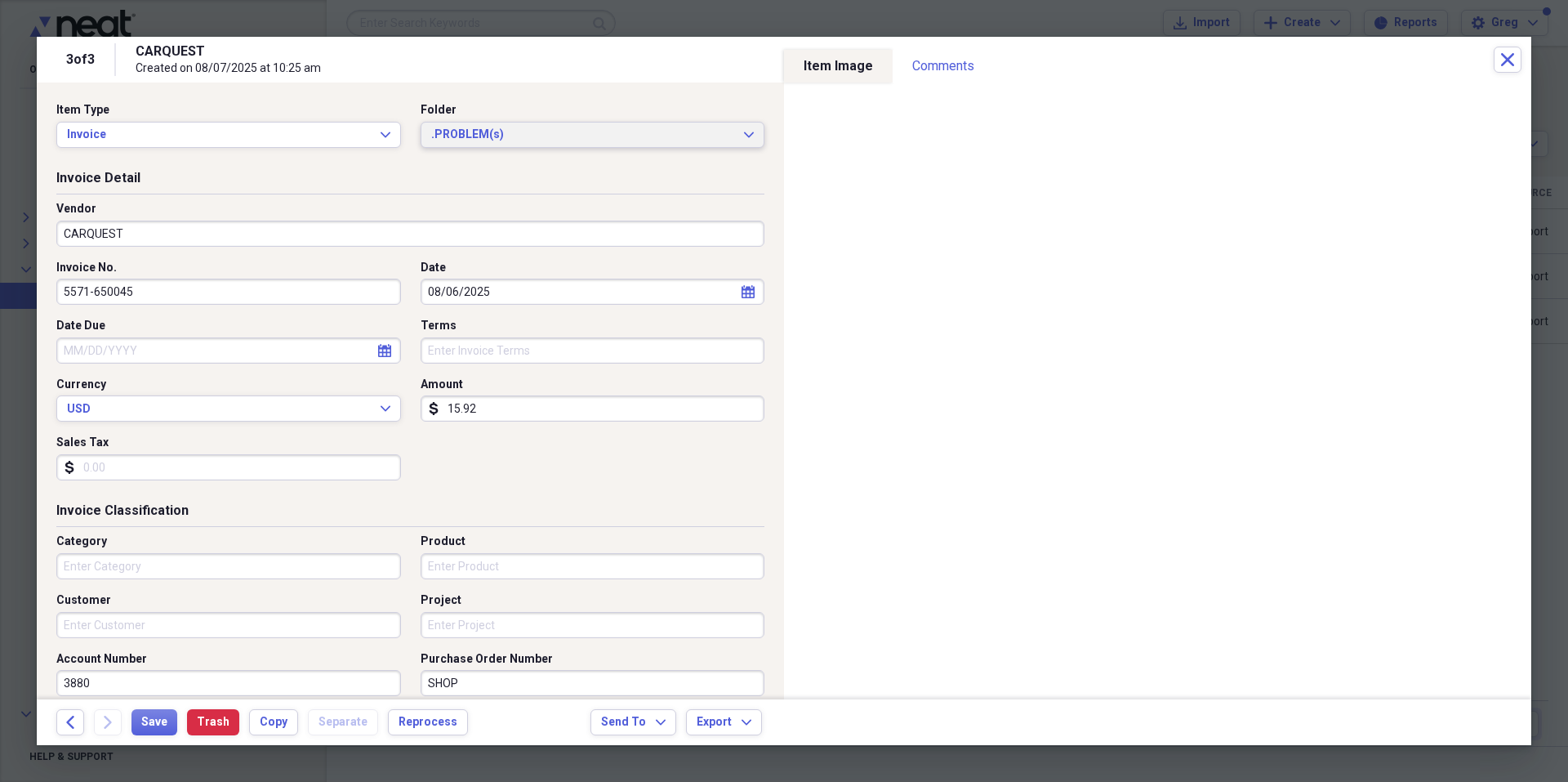 click on "Expand" 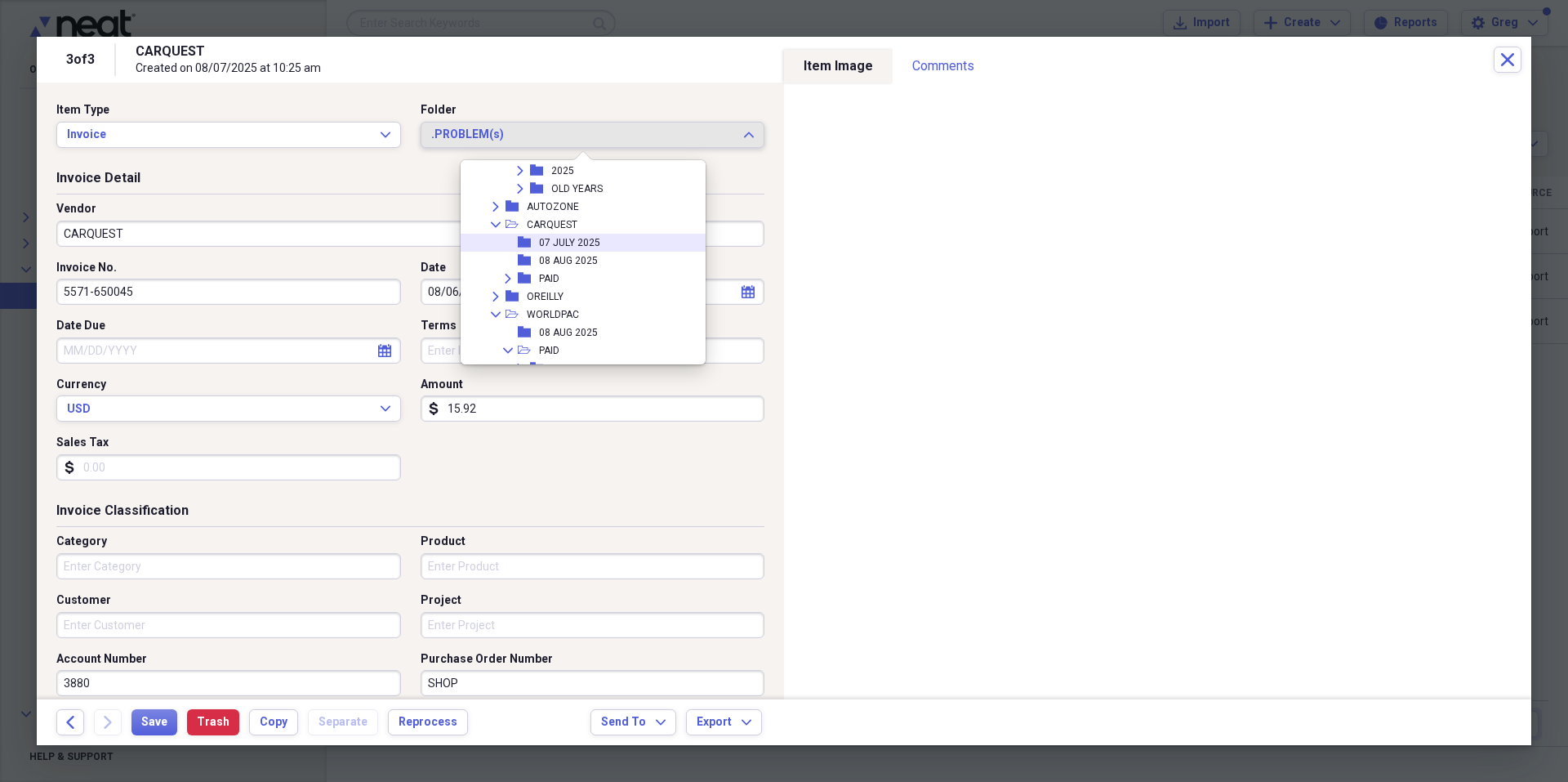 scroll, scrollTop: 2544, scrollLeft: 0, axis: vertical 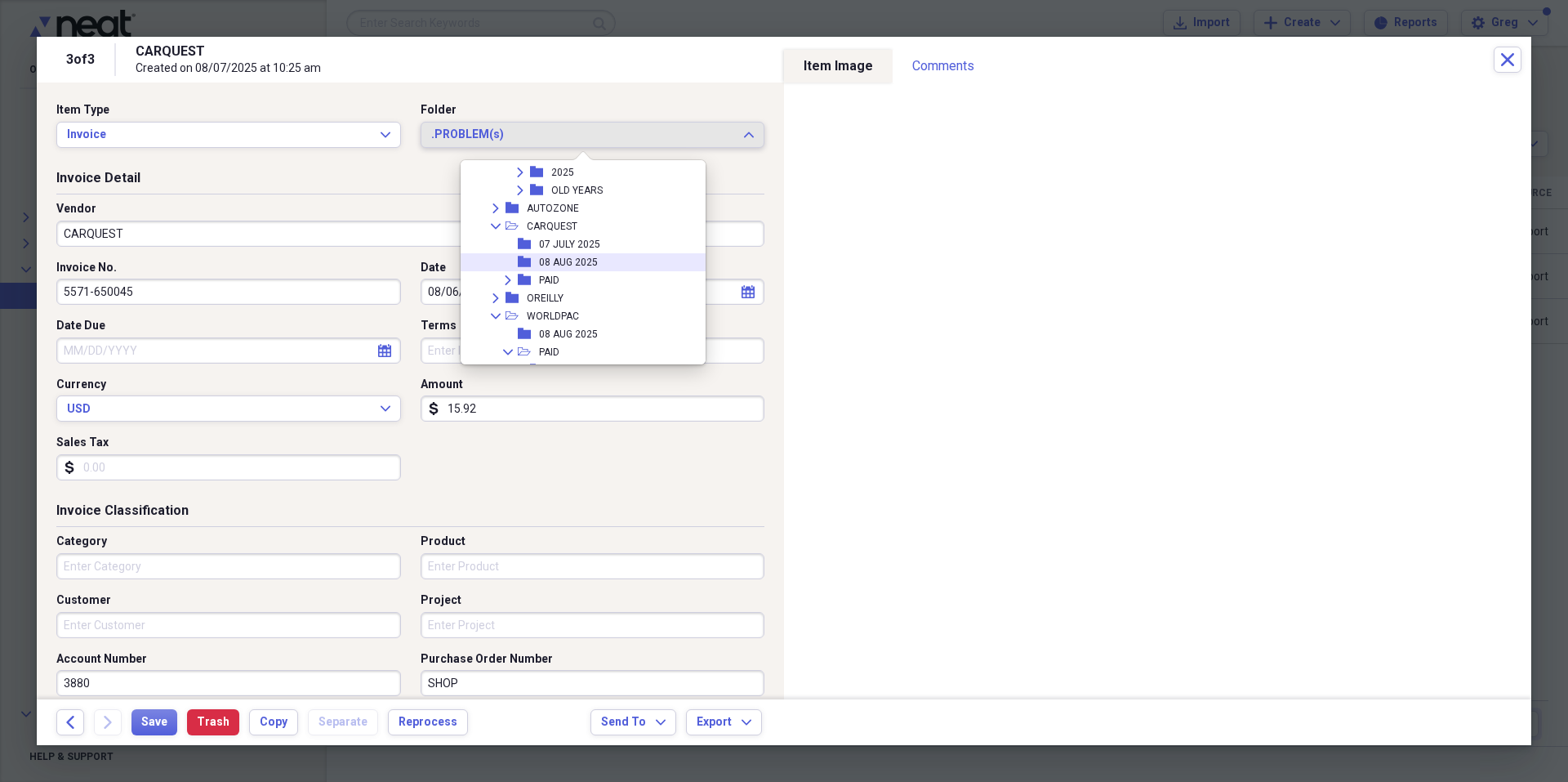 click on "08 AUG 2025" at bounding box center [568, 262] 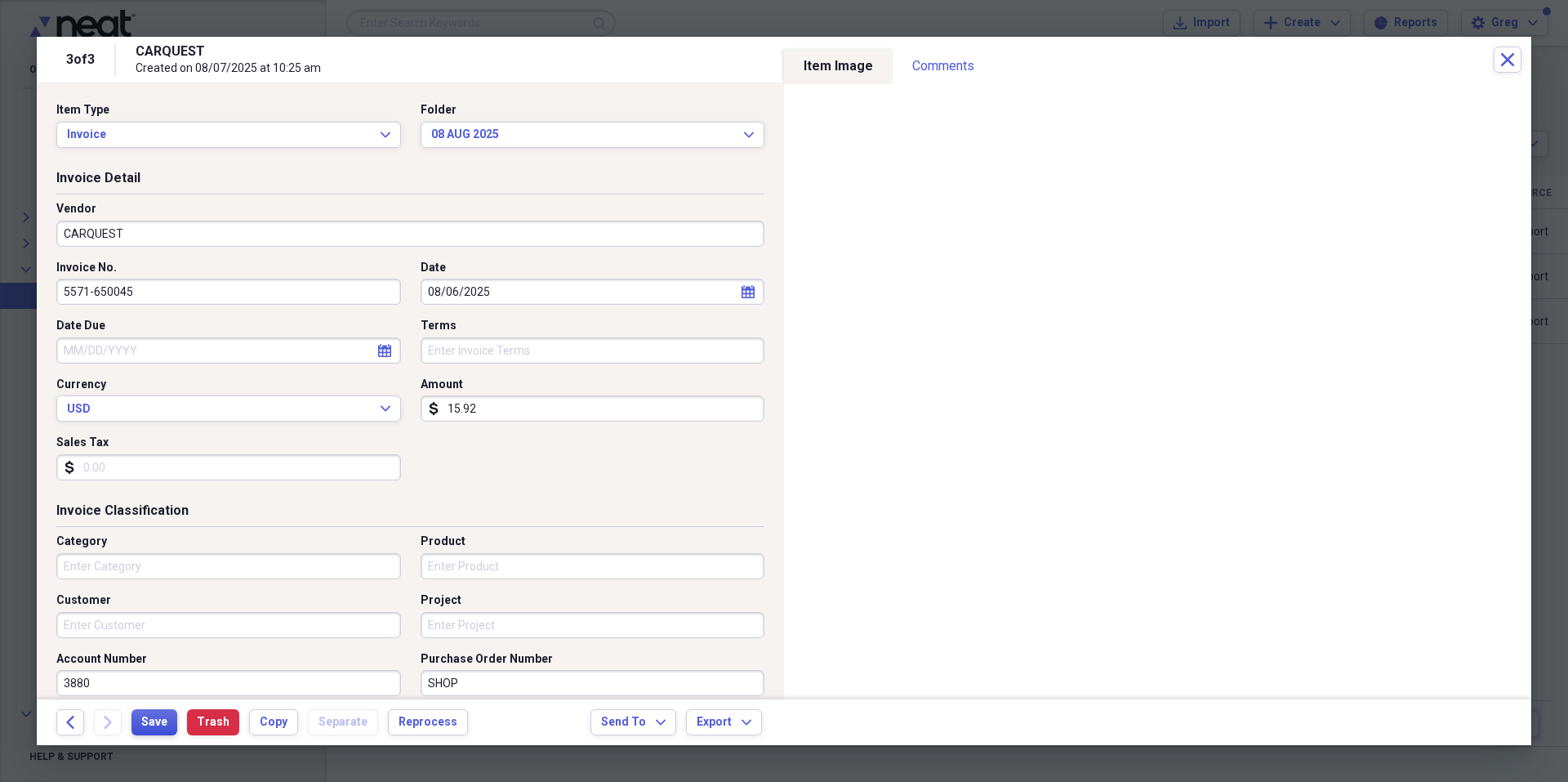 click on "Save" at bounding box center [154, 722] 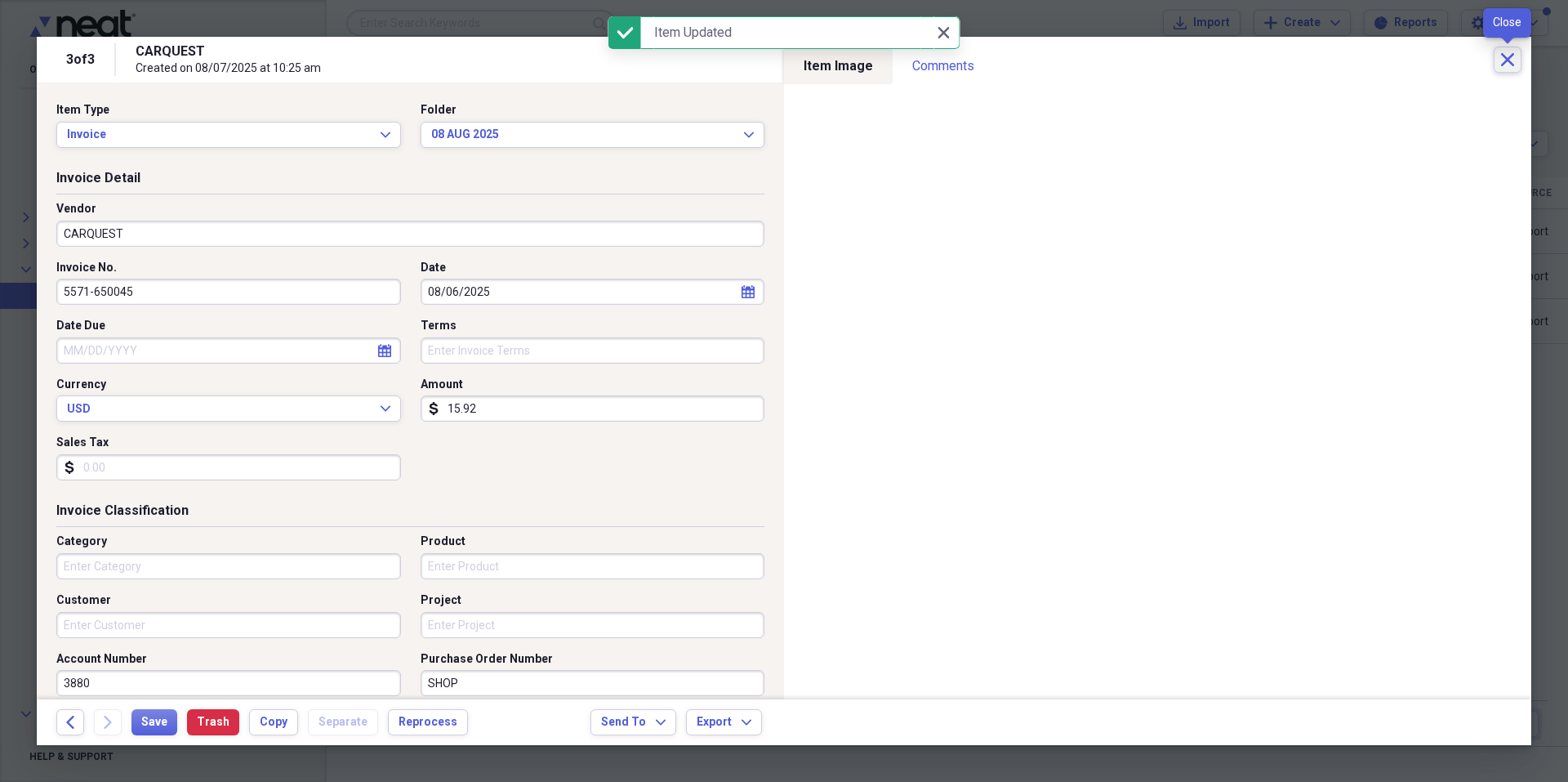click on "Close" at bounding box center [1508, 60] 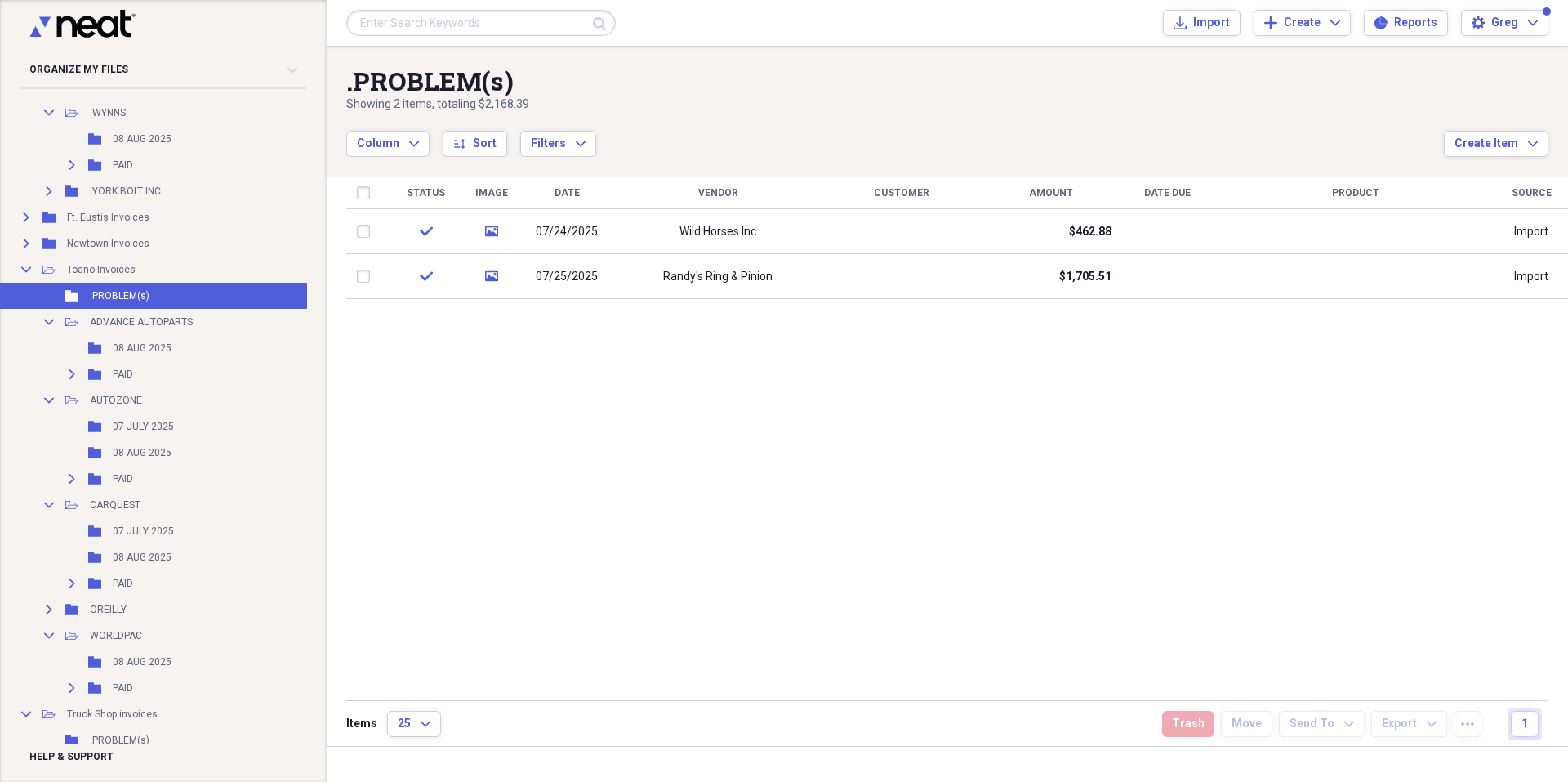 click on "Status Image Date Vendor Customer Amount Date Due Product Source check media 07/24/2025 Wild Horses Inc $462.88 Import check media 07/25/2025 Randy's Ring & Pinion $1,705.51 Import" at bounding box center [957, 437] 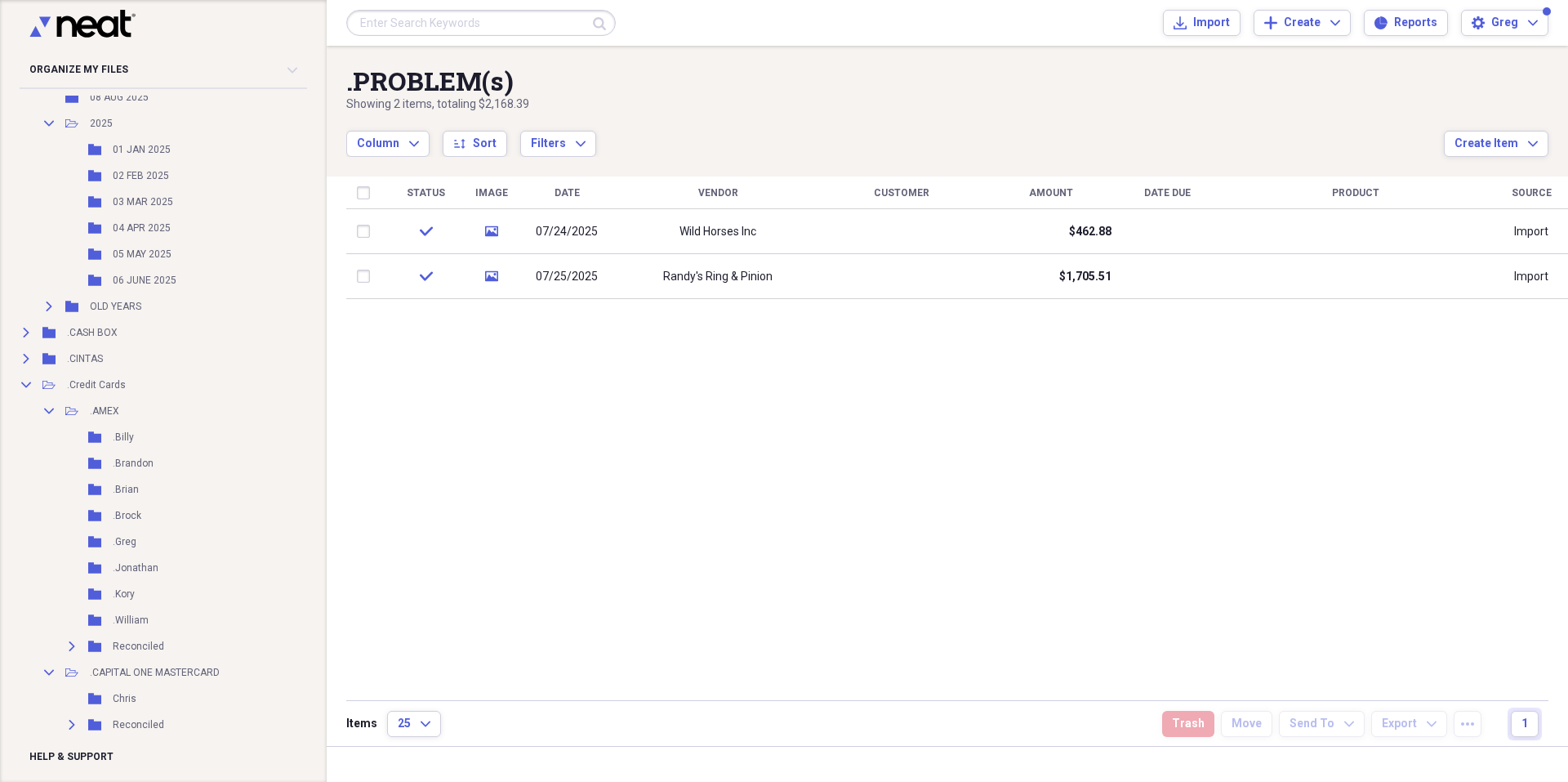 scroll, scrollTop: 245, scrollLeft: 10, axis: both 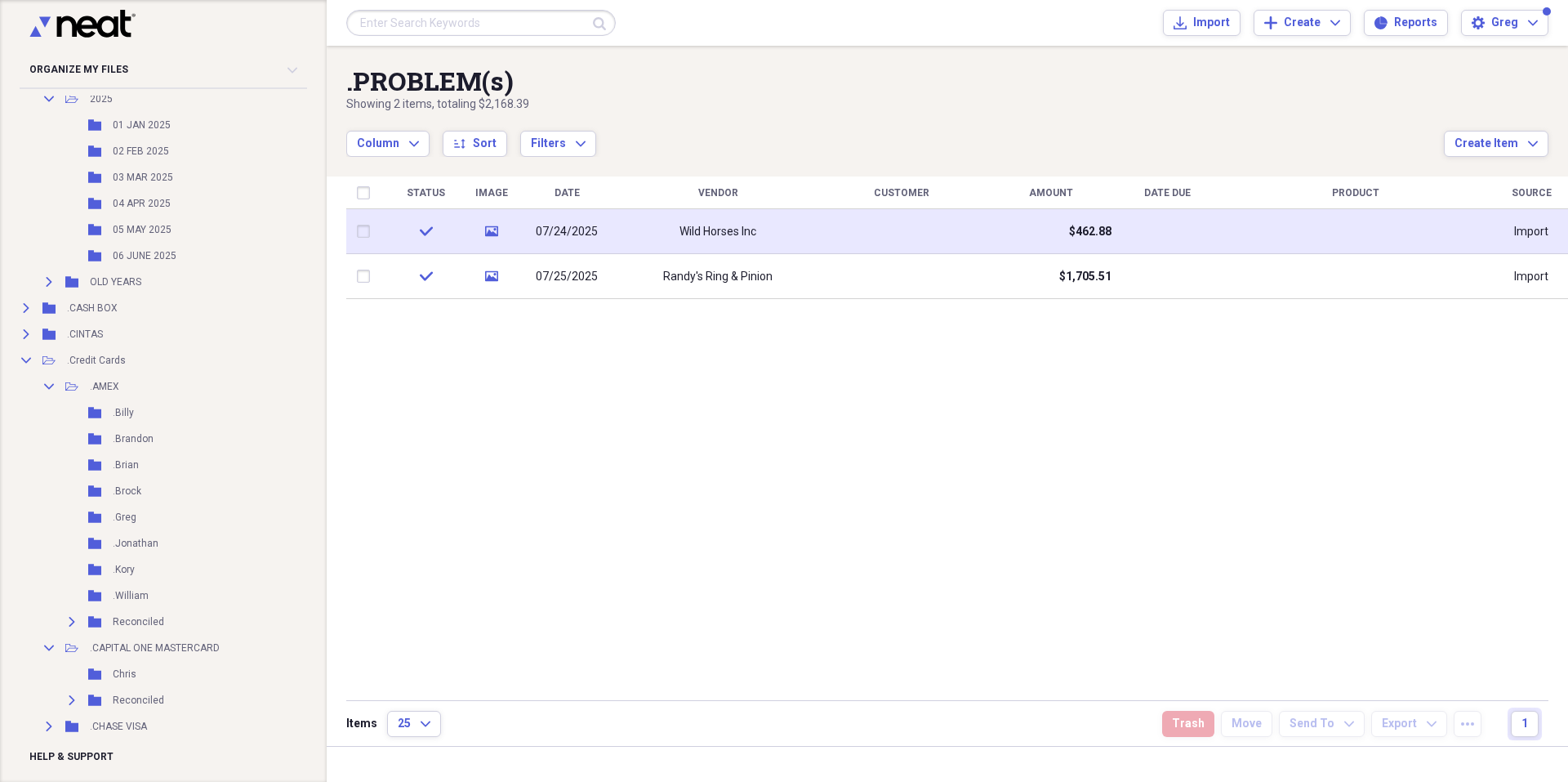 click at bounding box center (367, 231) 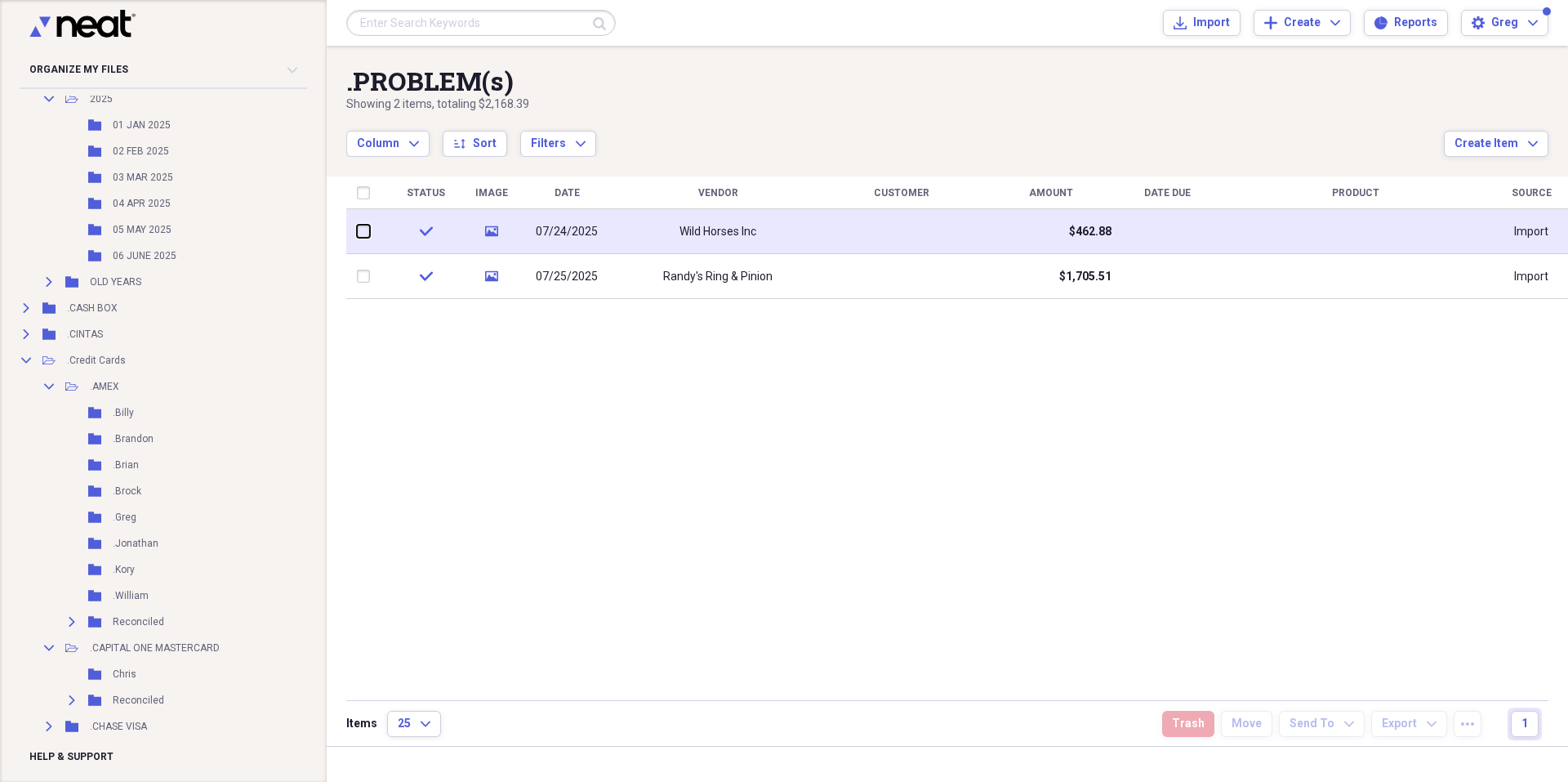 click at bounding box center (357, 231) 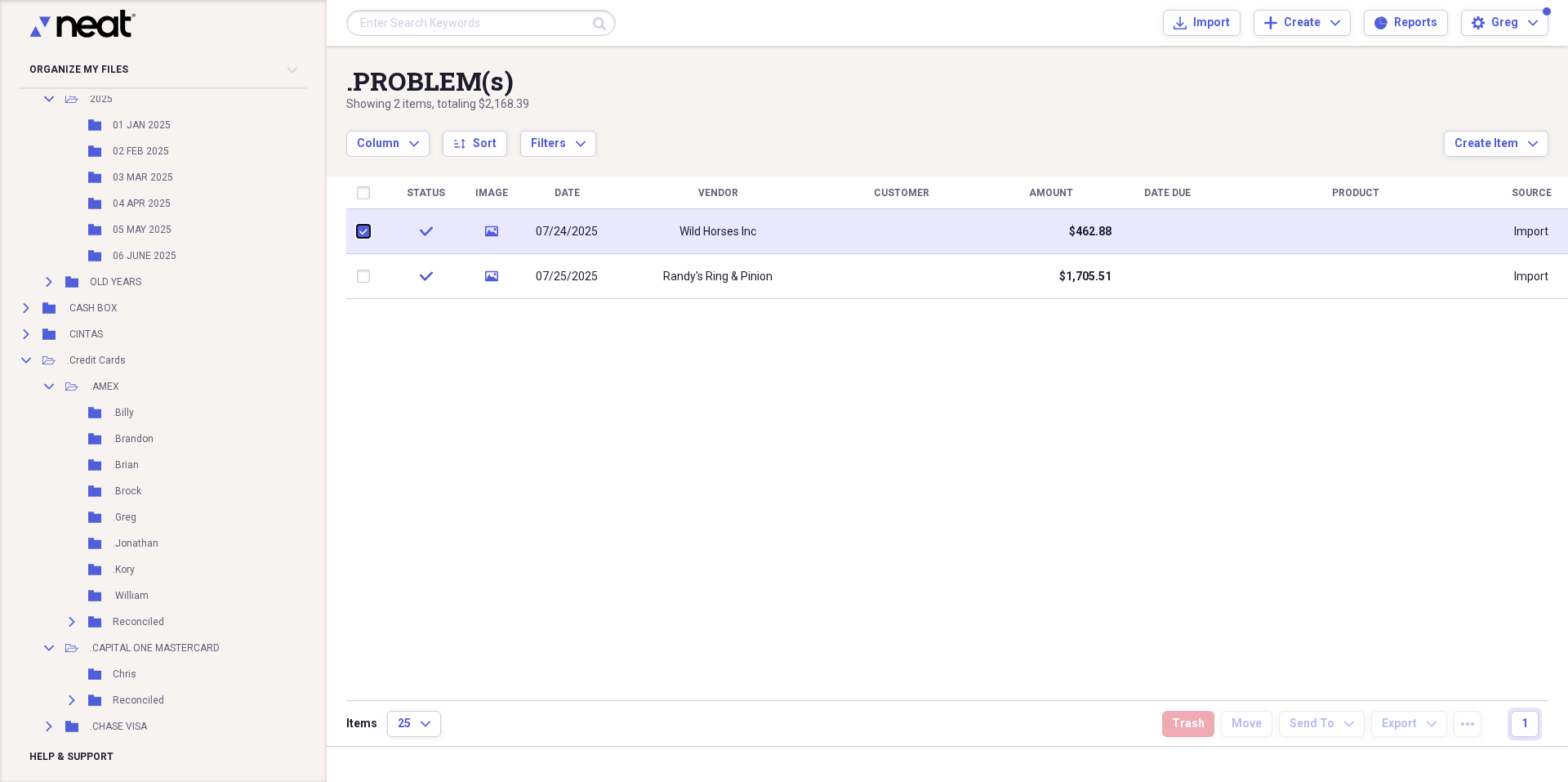 checkbox on "true" 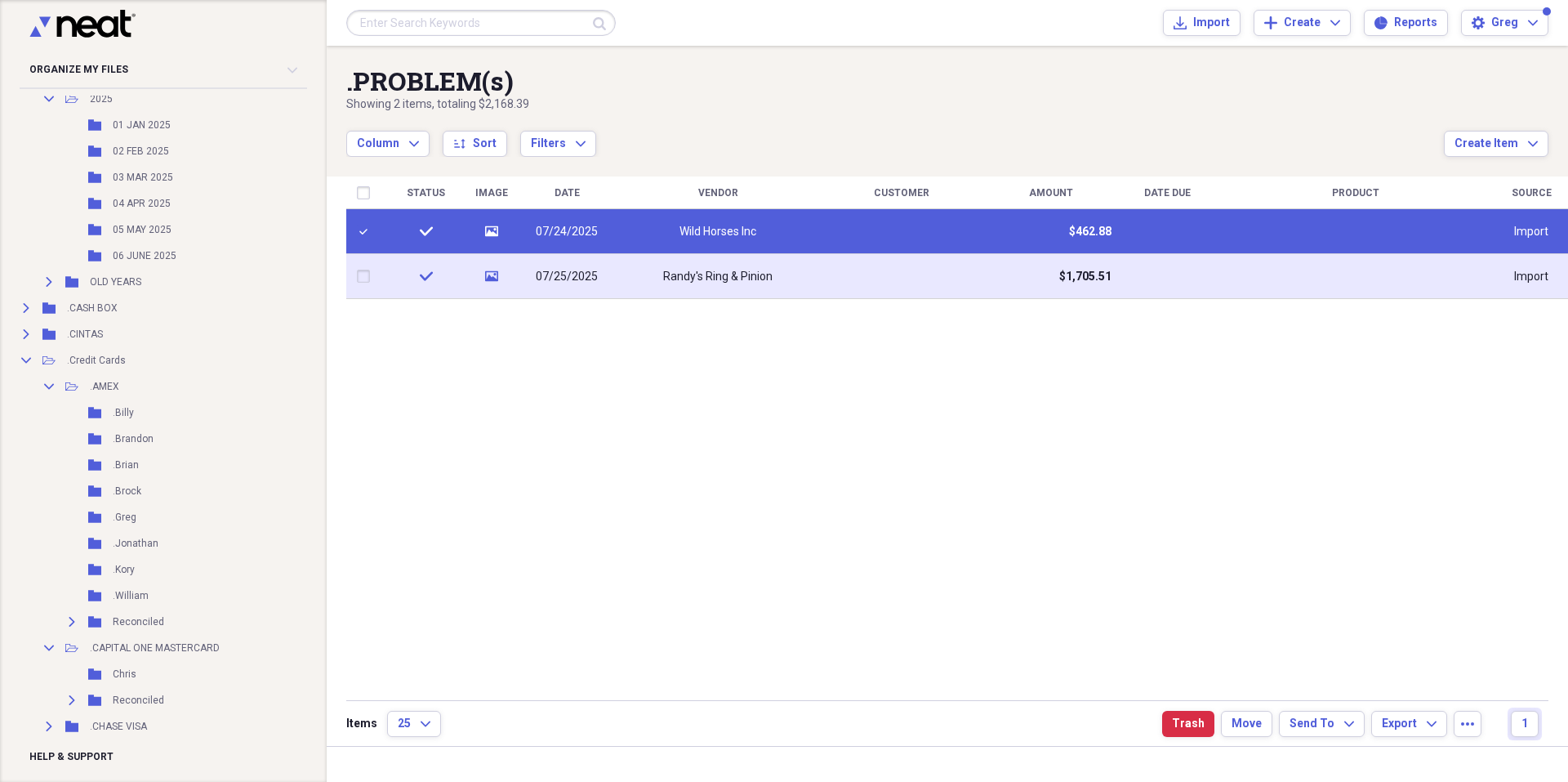 click at bounding box center [367, 276] 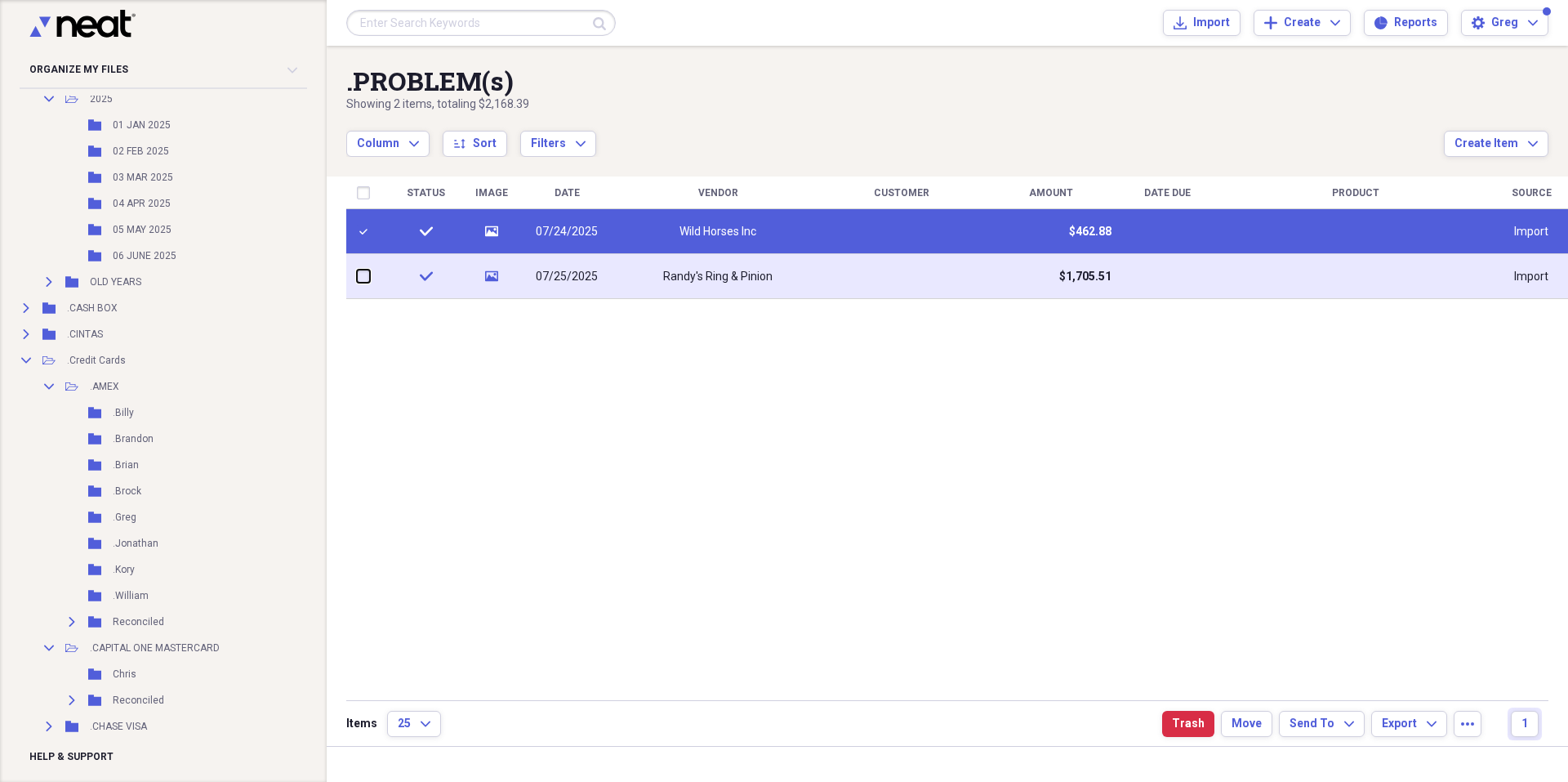 click at bounding box center (357, 276) 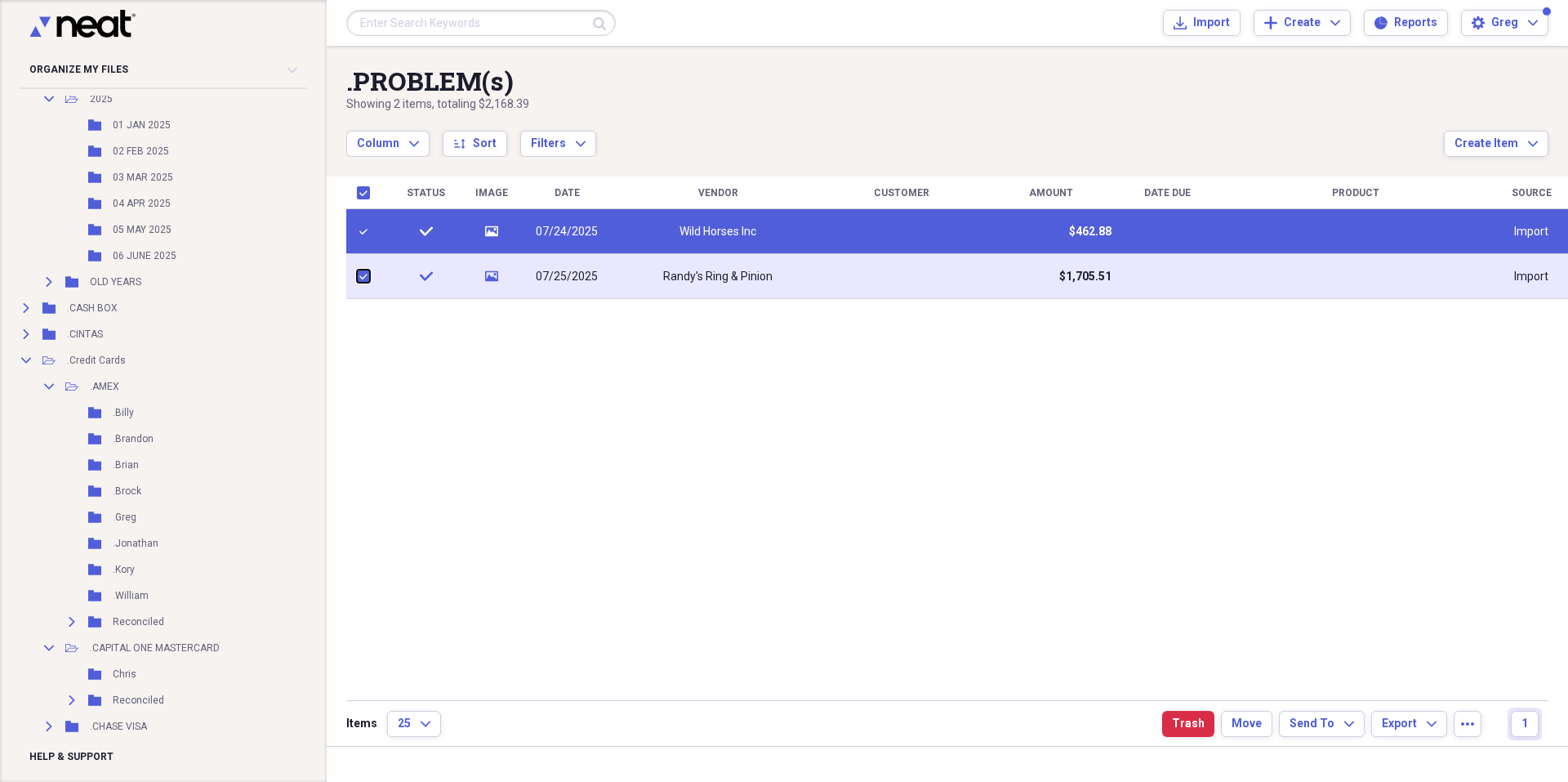 checkbox on "true" 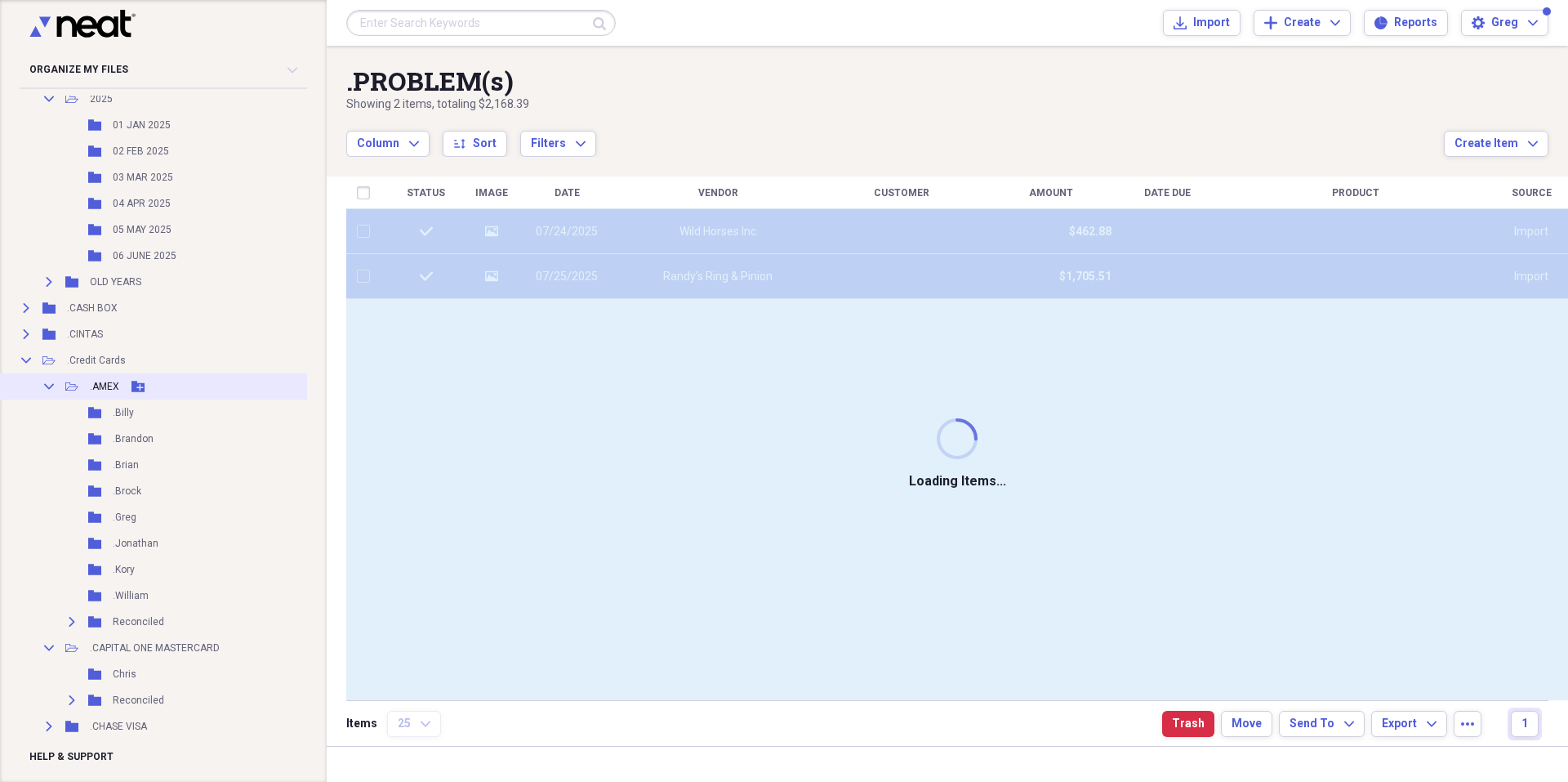 checkbox on "false" 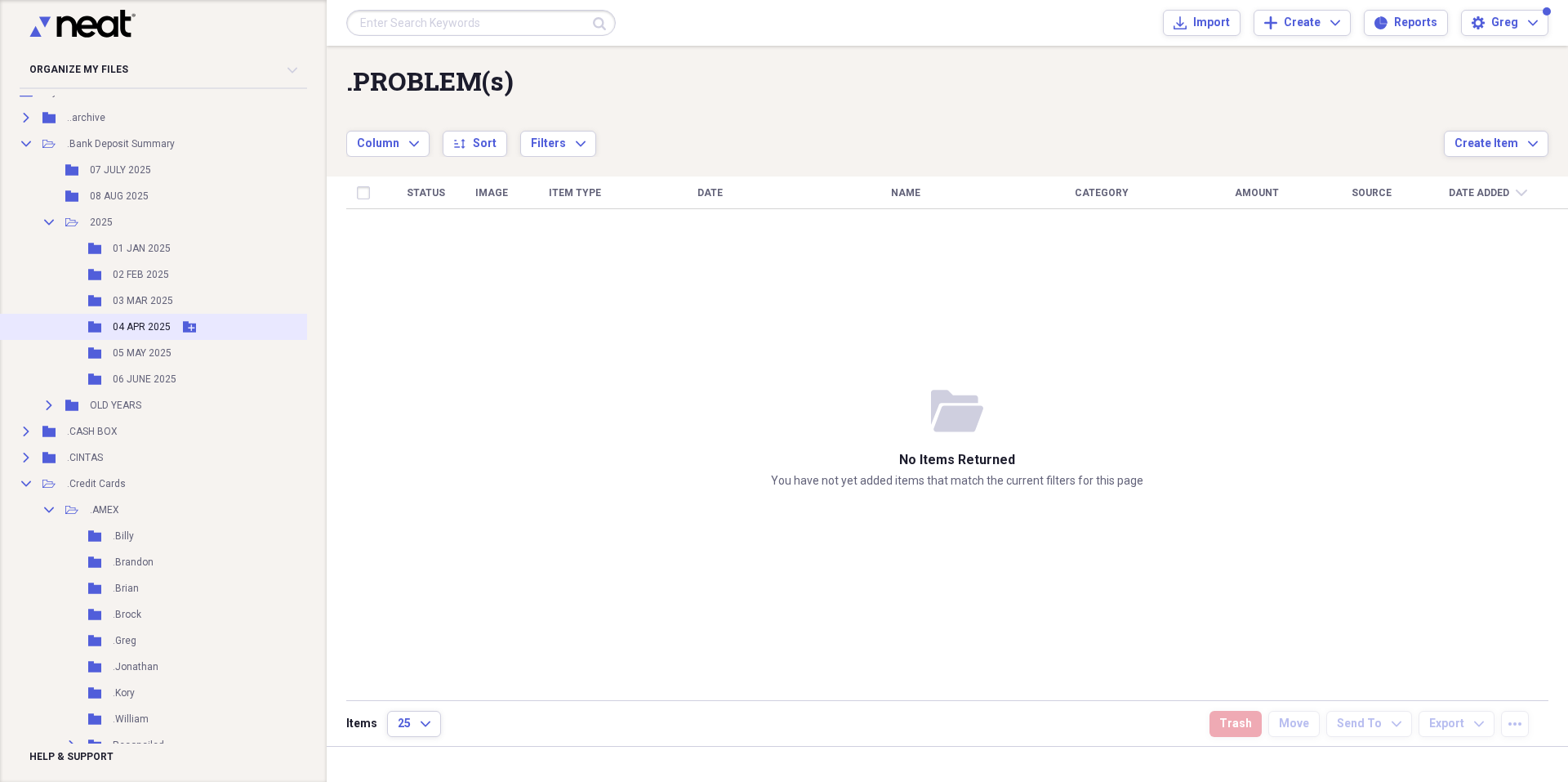 scroll, scrollTop: 82, scrollLeft: 10, axis: both 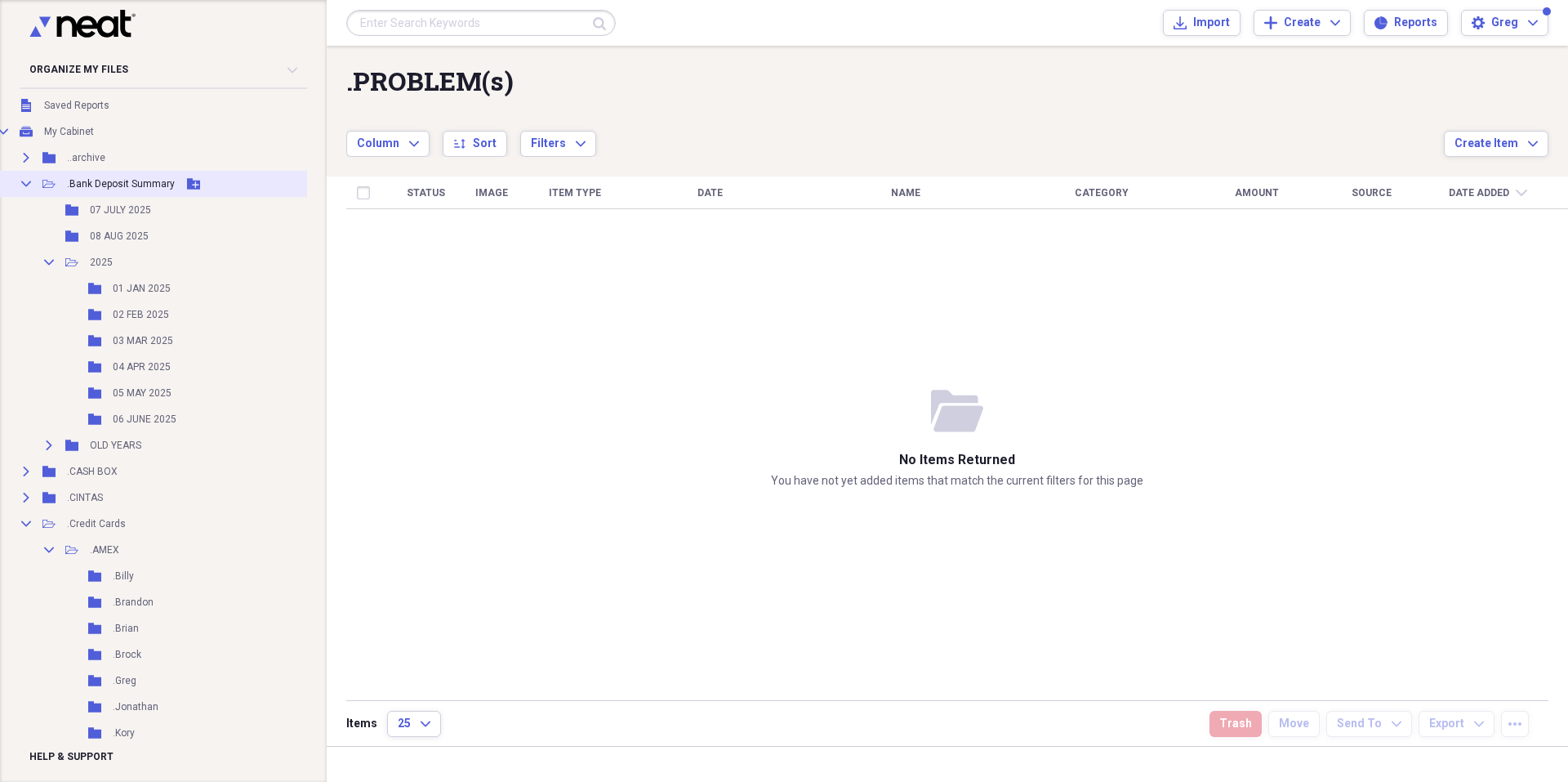 click on "Collapse" 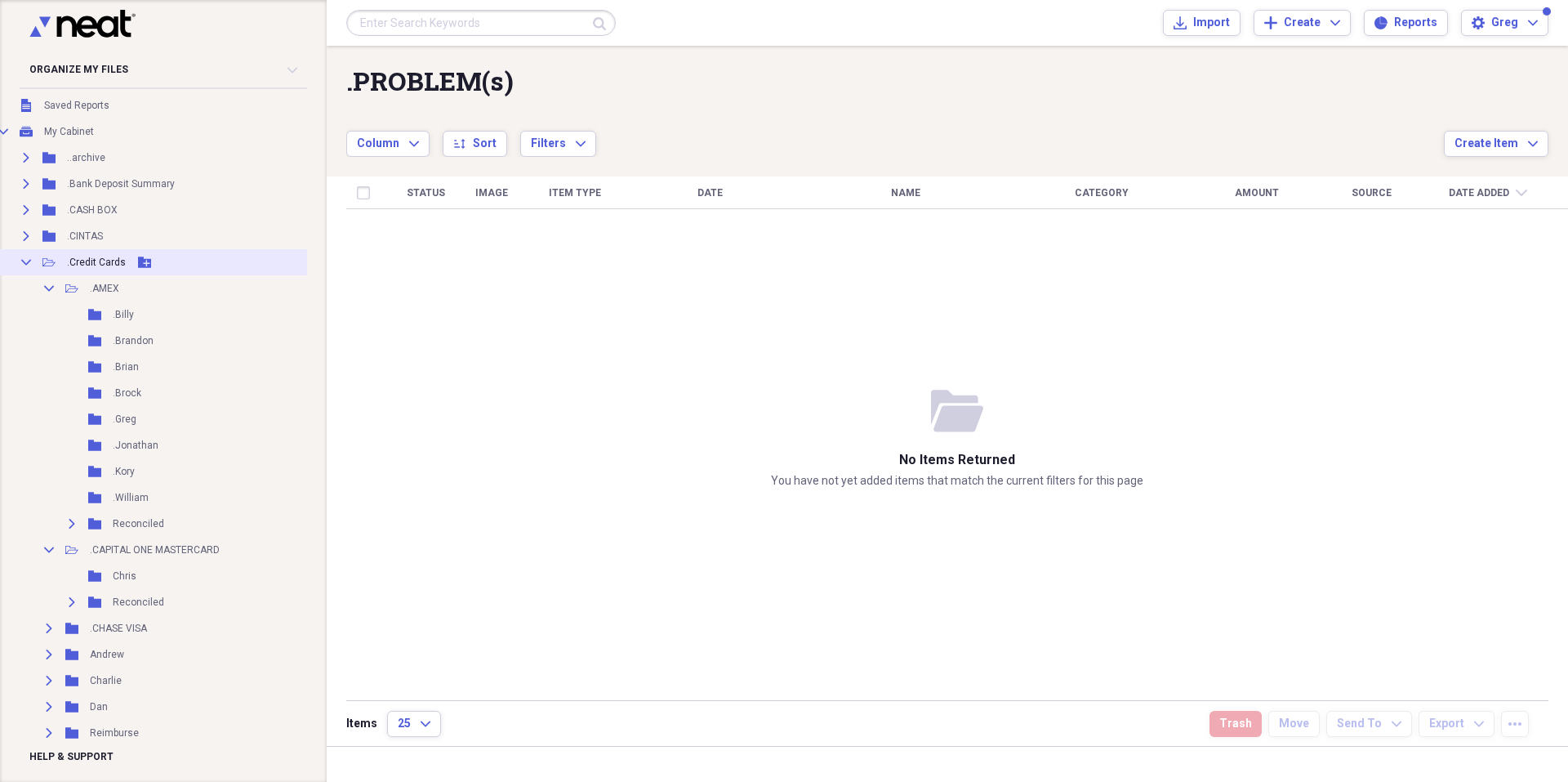 click on "Collapse" at bounding box center (26, 262) 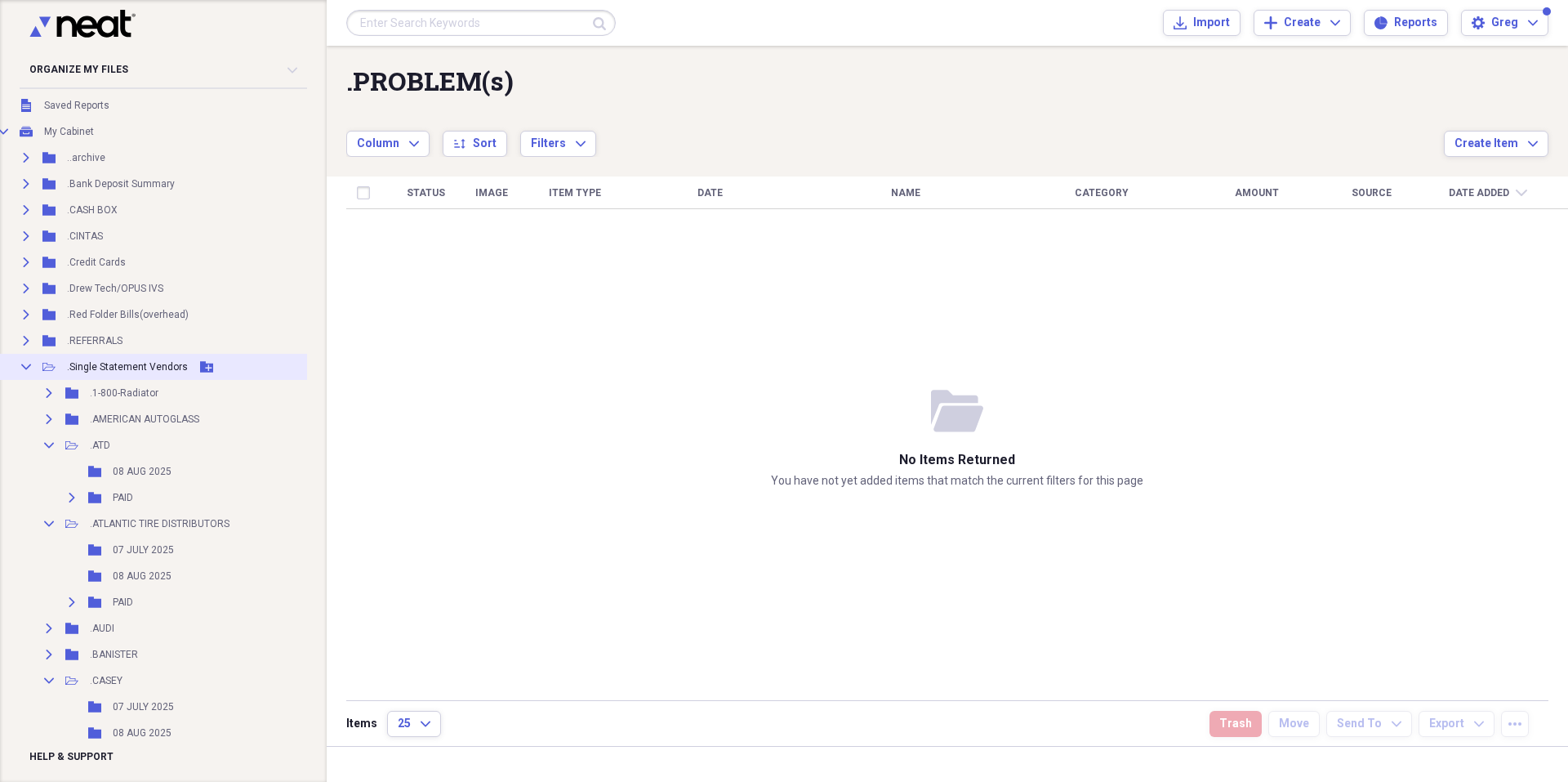 click on "Collapse" at bounding box center [26, 367] 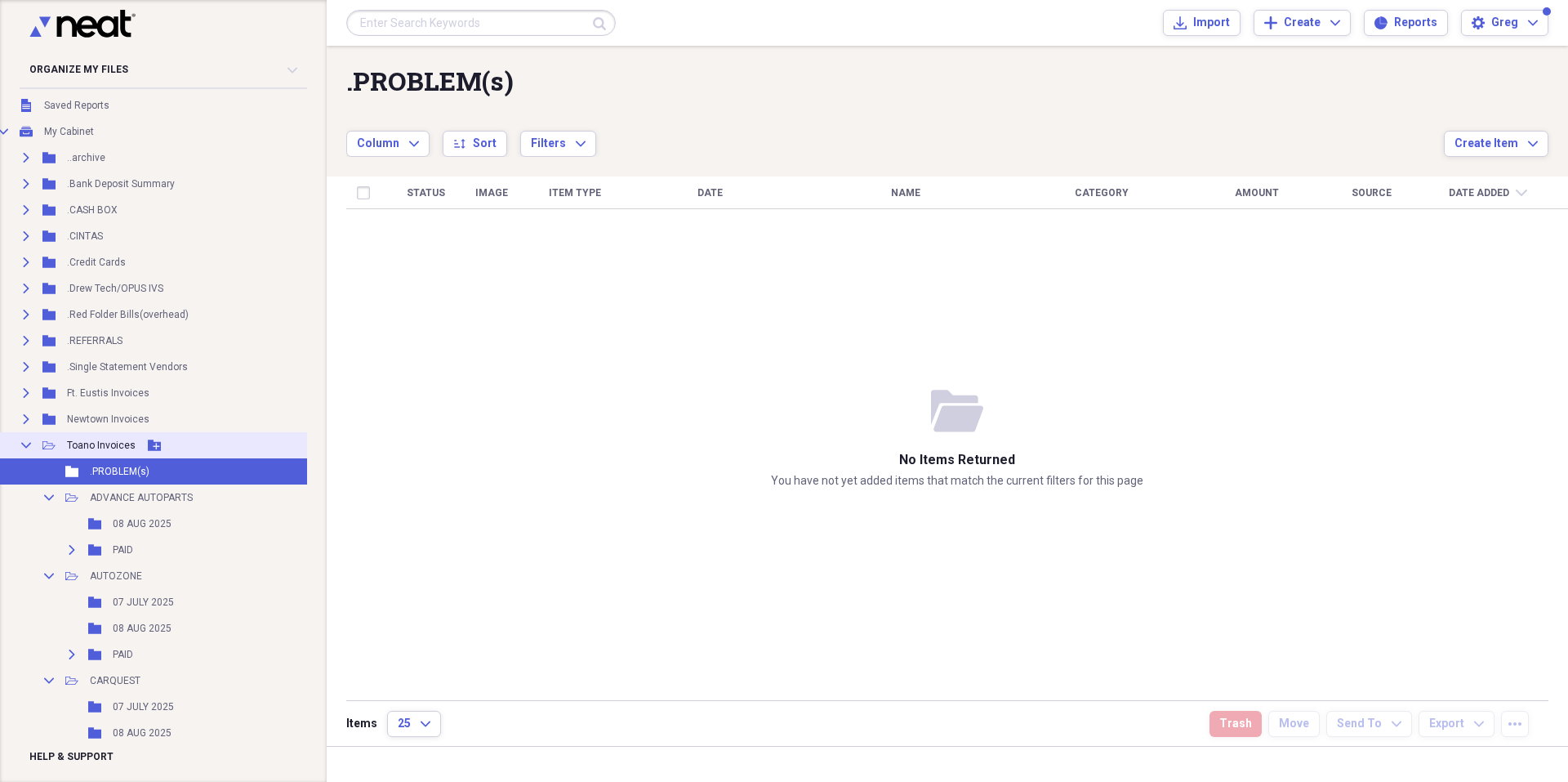 click on "Collapse" at bounding box center [26, 445] 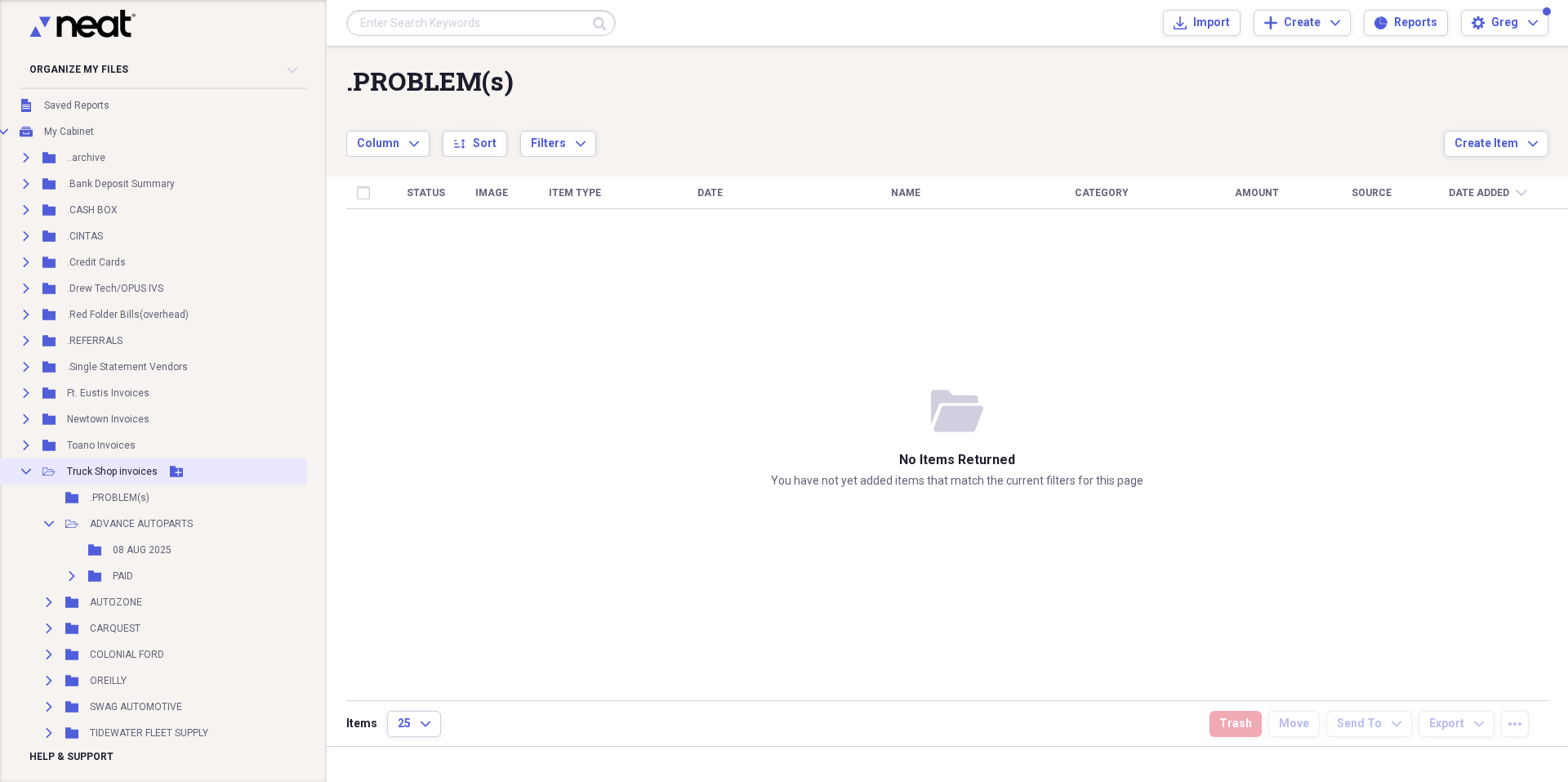 click on "Collapse" 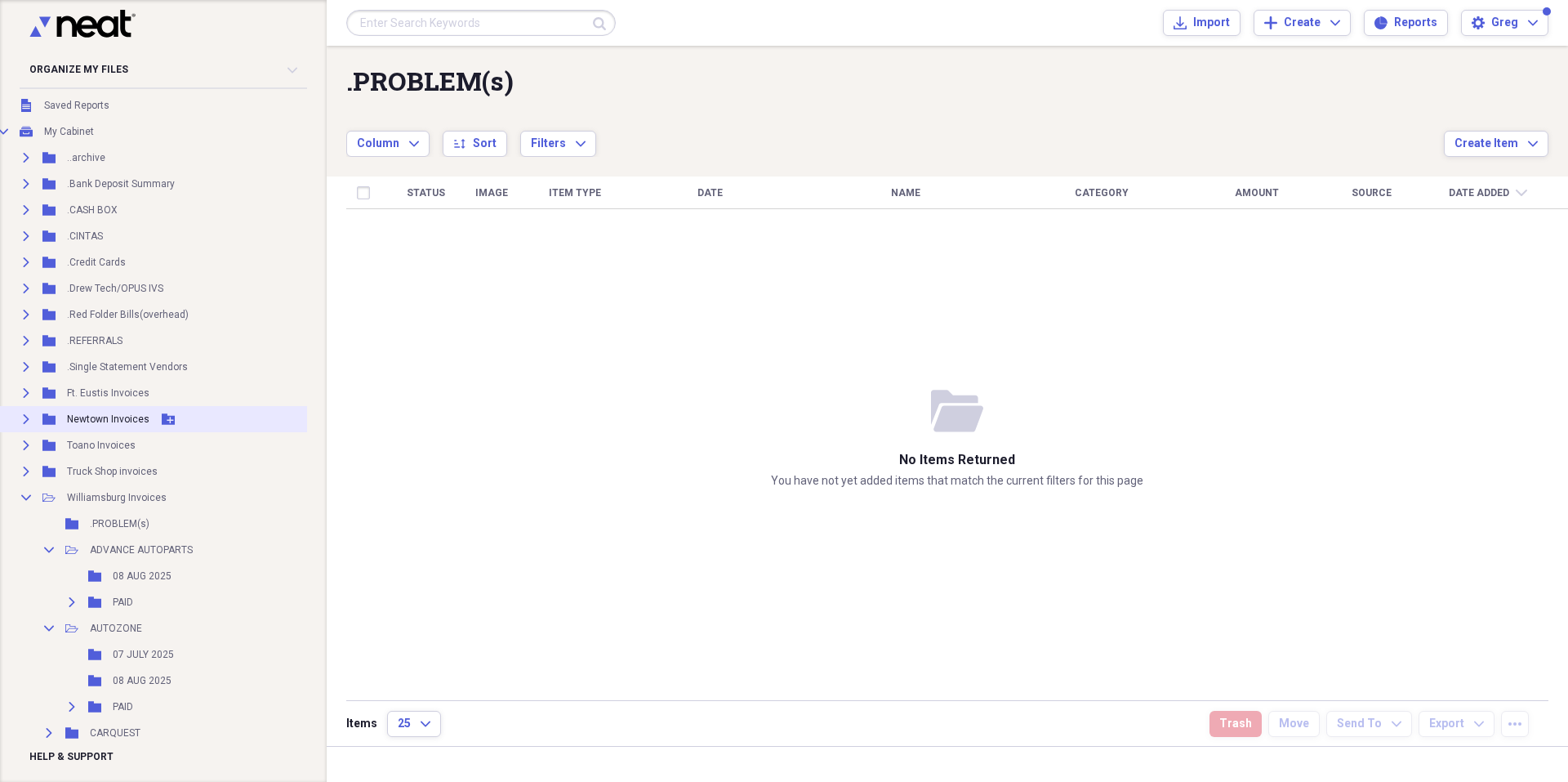click on "Expand Folder Newtown Invoices Add Folder" at bounding box center [157, 419] 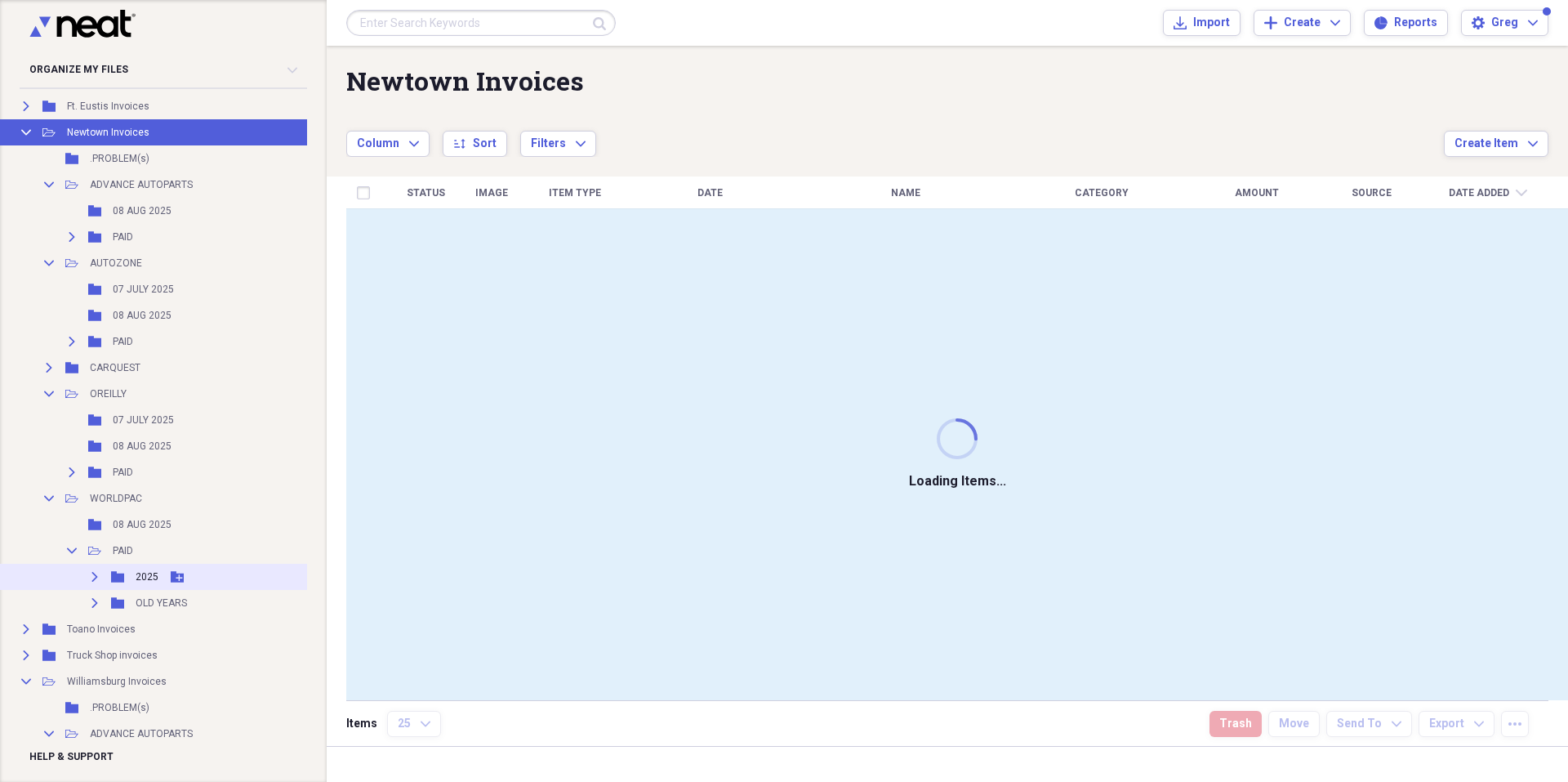 scroll, scrollTop: 409, scrollLeft: 10, axis: both 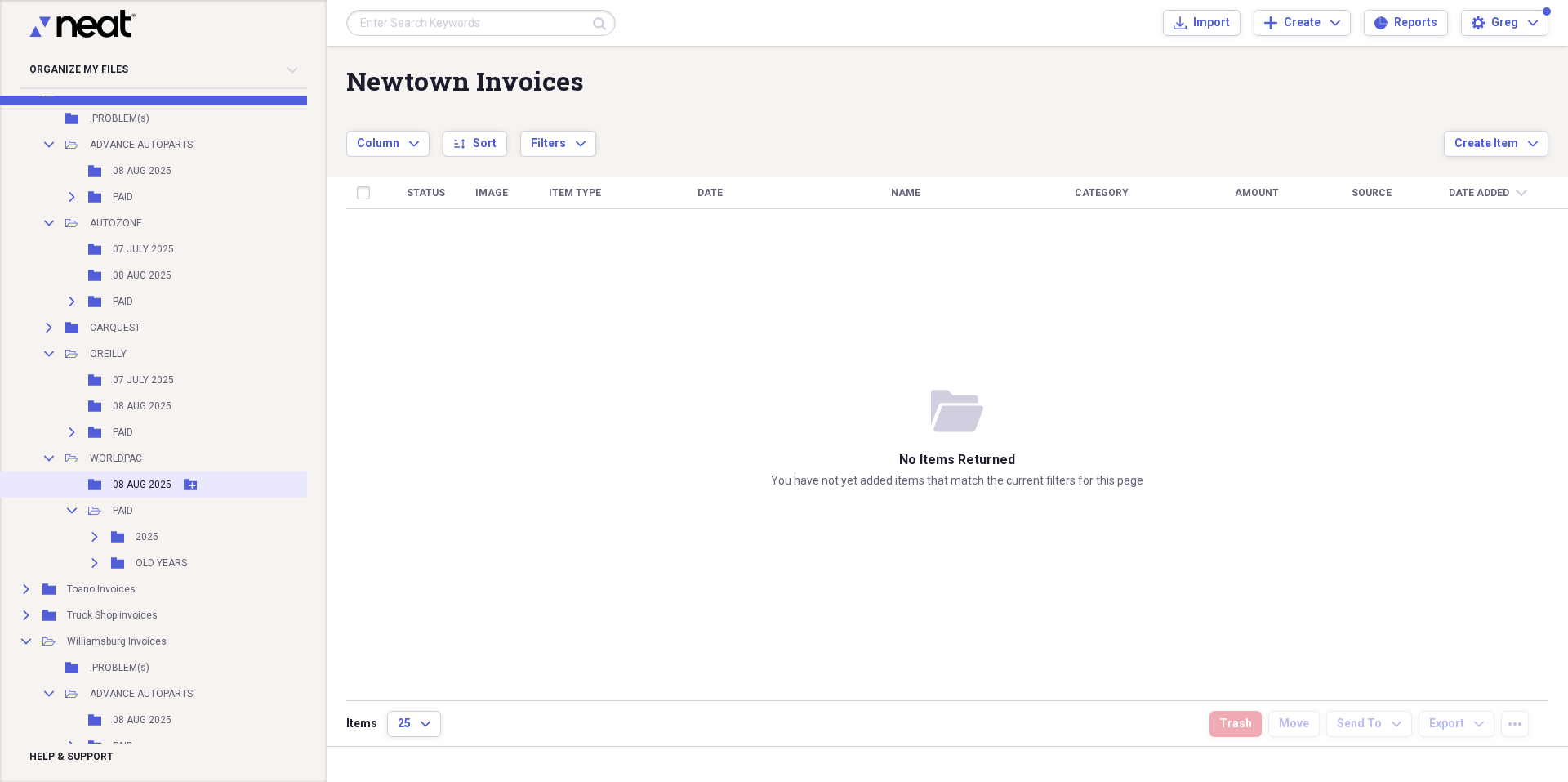 click on "08 AUG 2025" at bounding box center [142, 485] 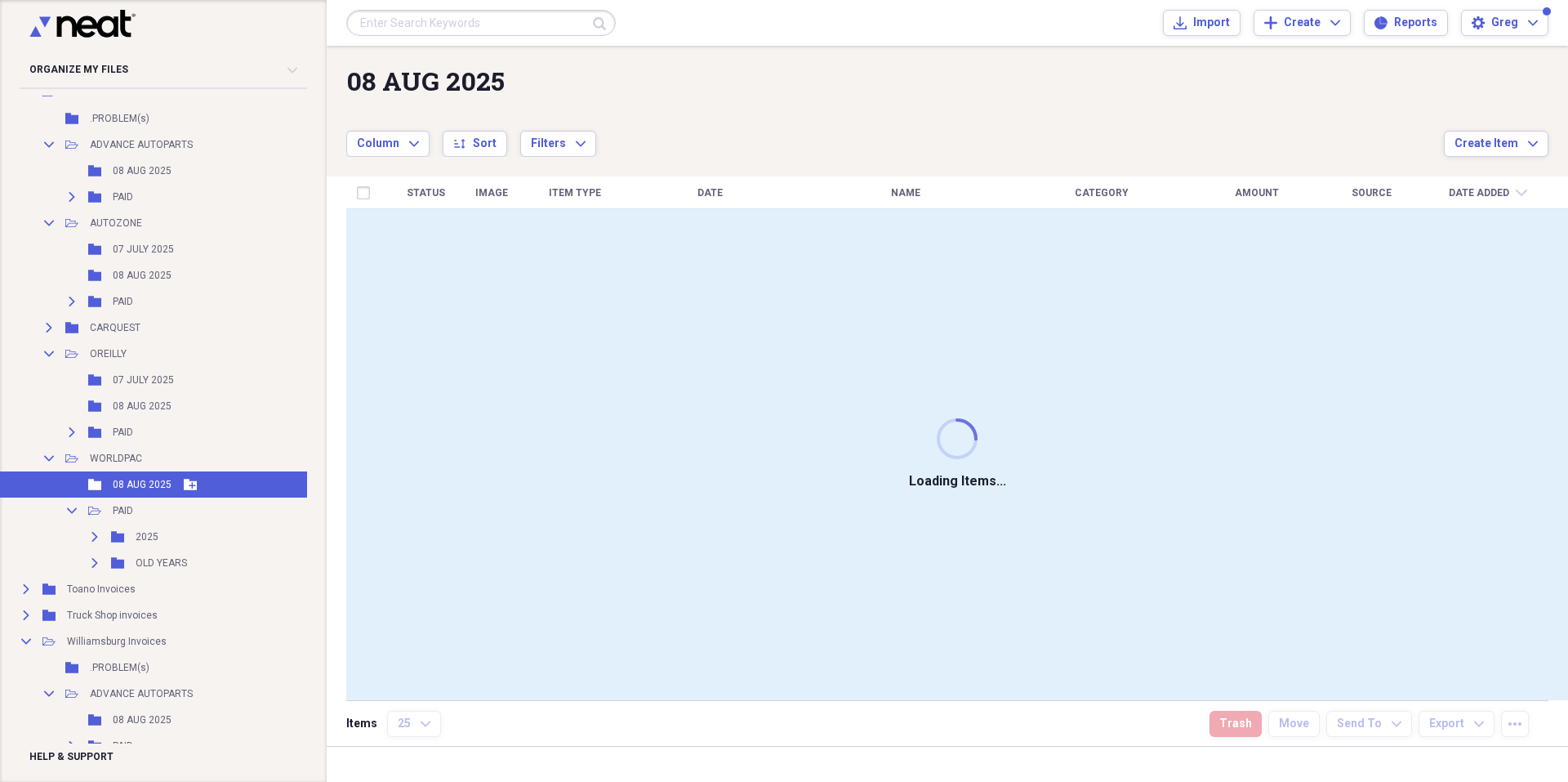 click on "08 AUG 2025" at bounding box center (142, 485) 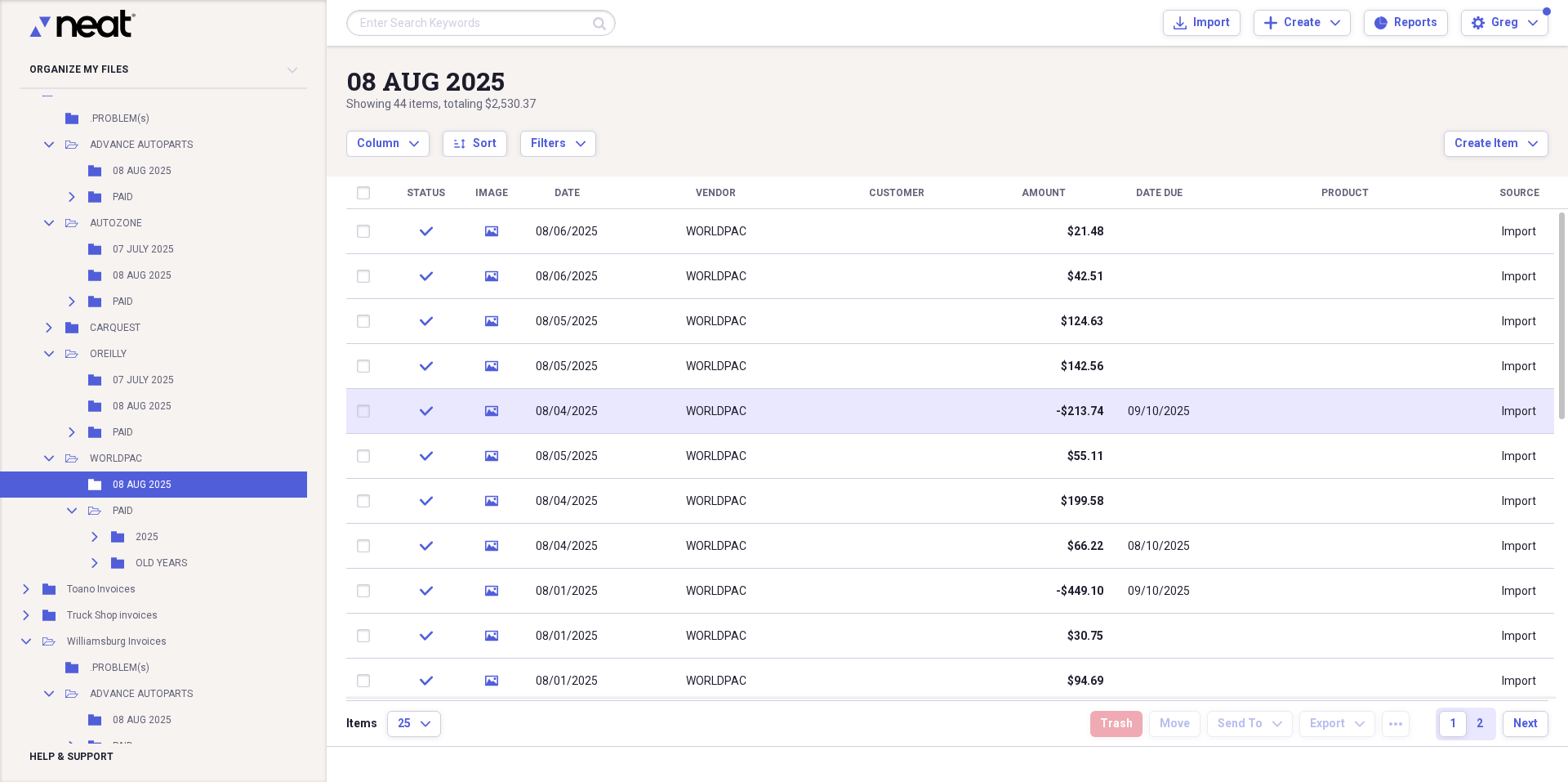 click on "media" 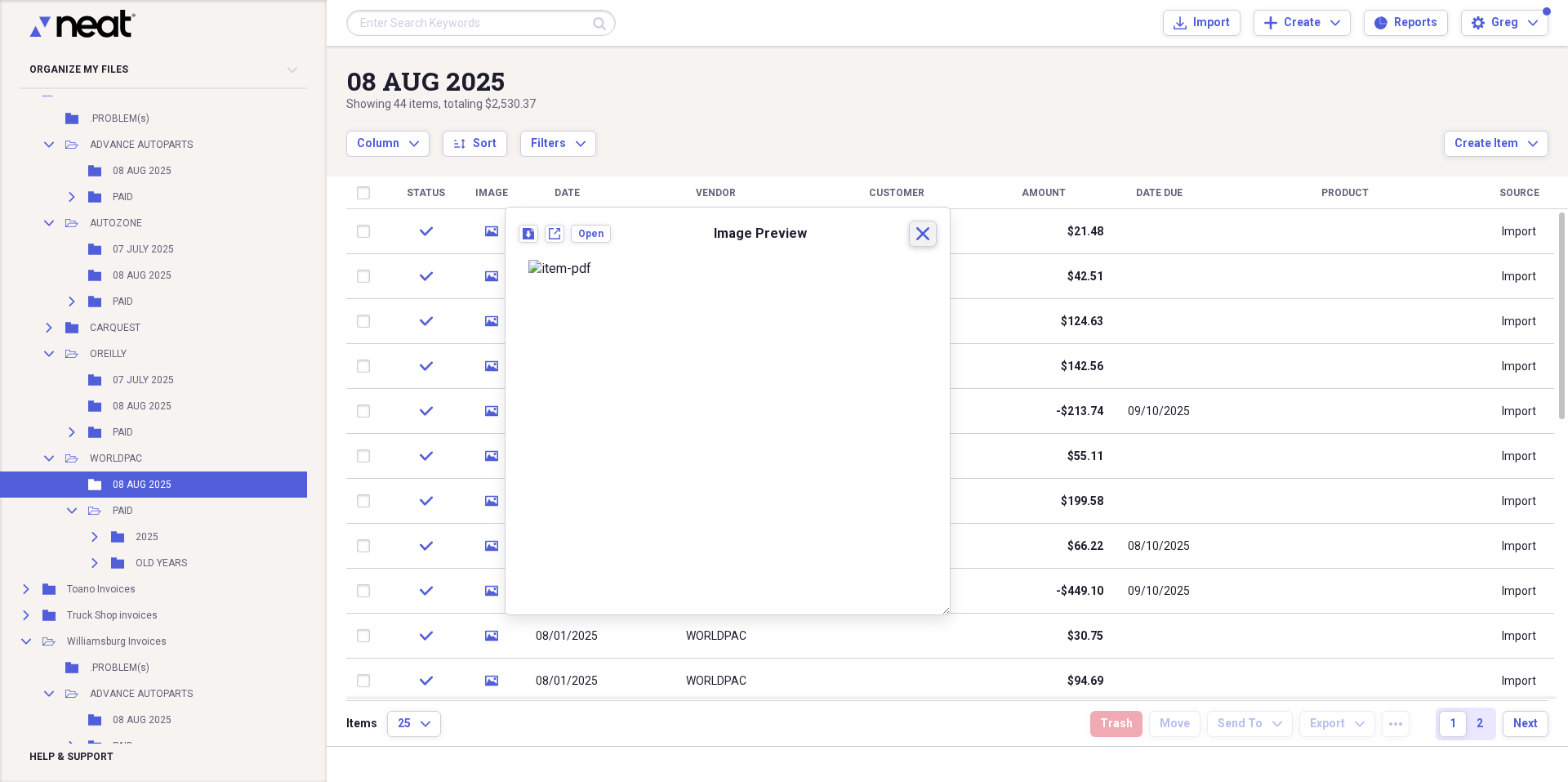 click on "Close" 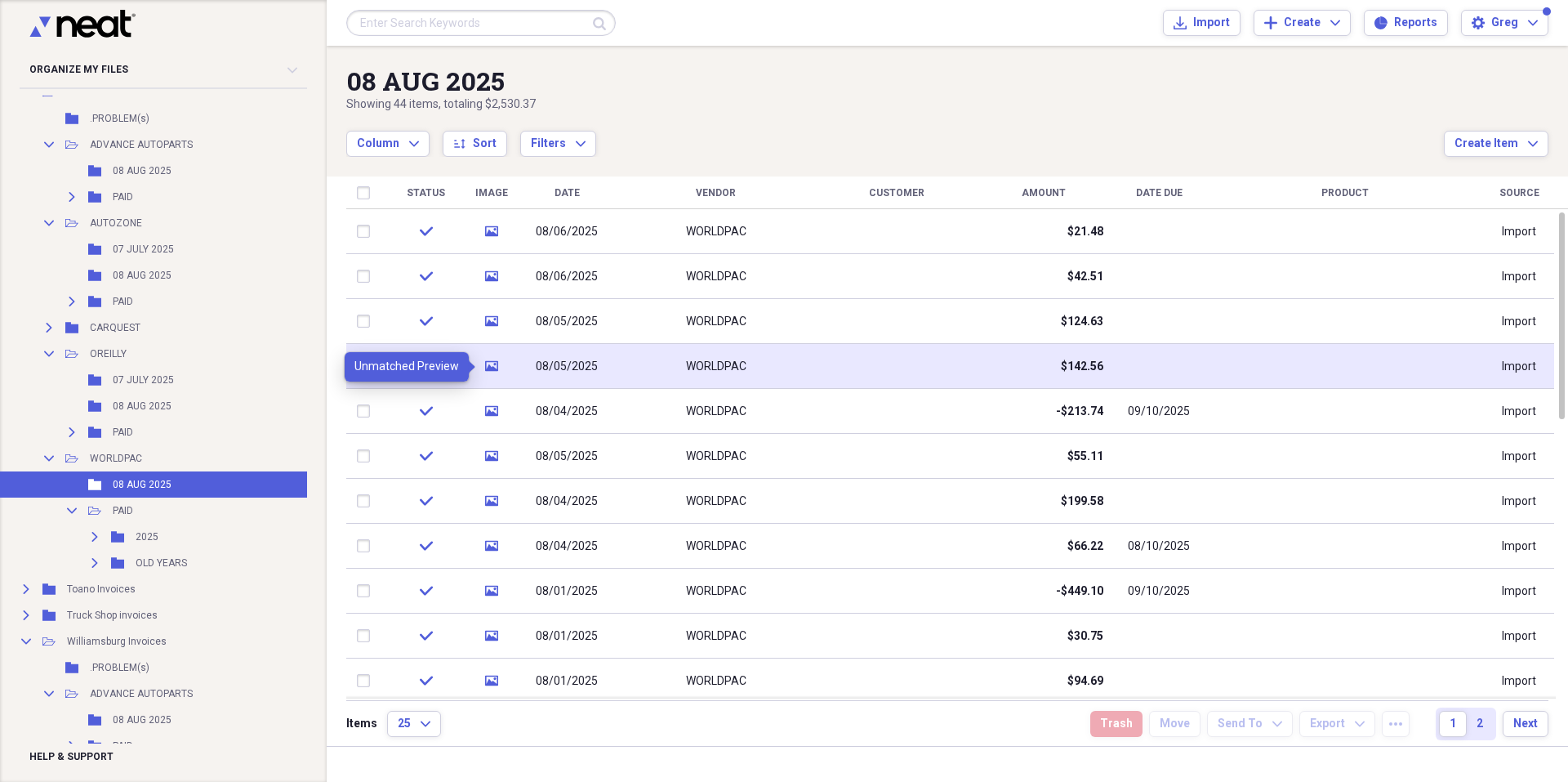 click 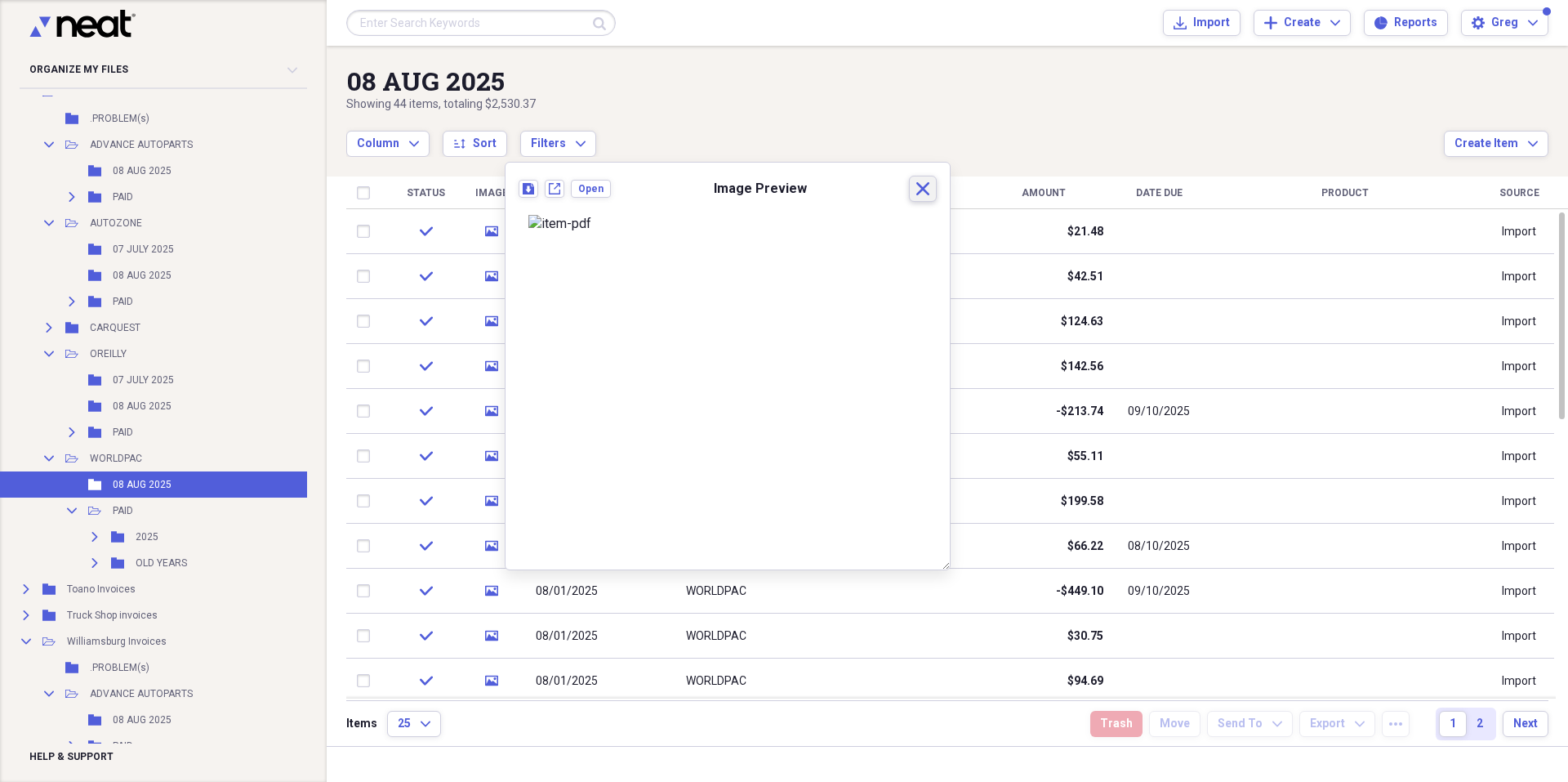 click on "Close" at bounding box center (923, 189) 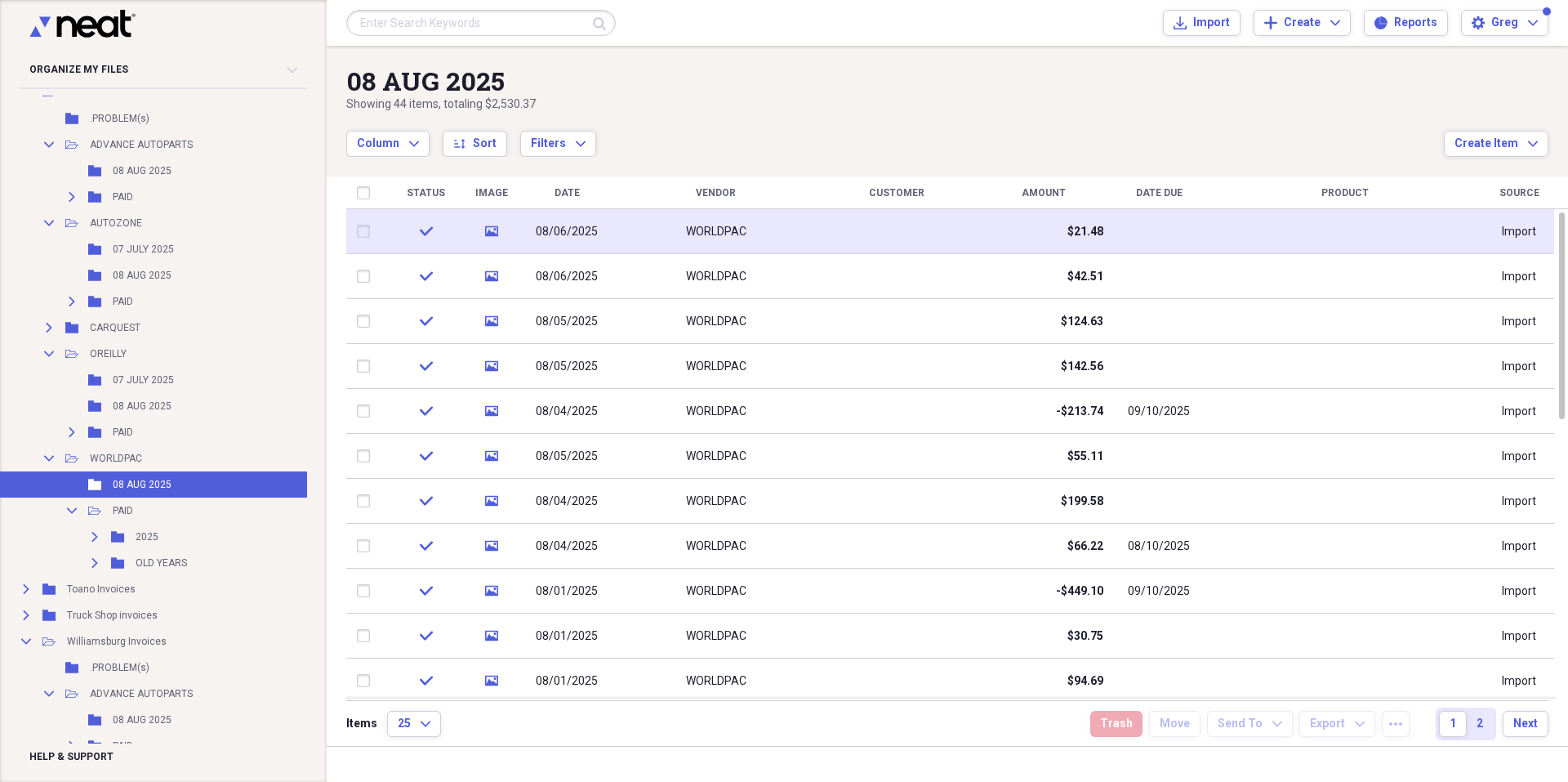 click on "media" 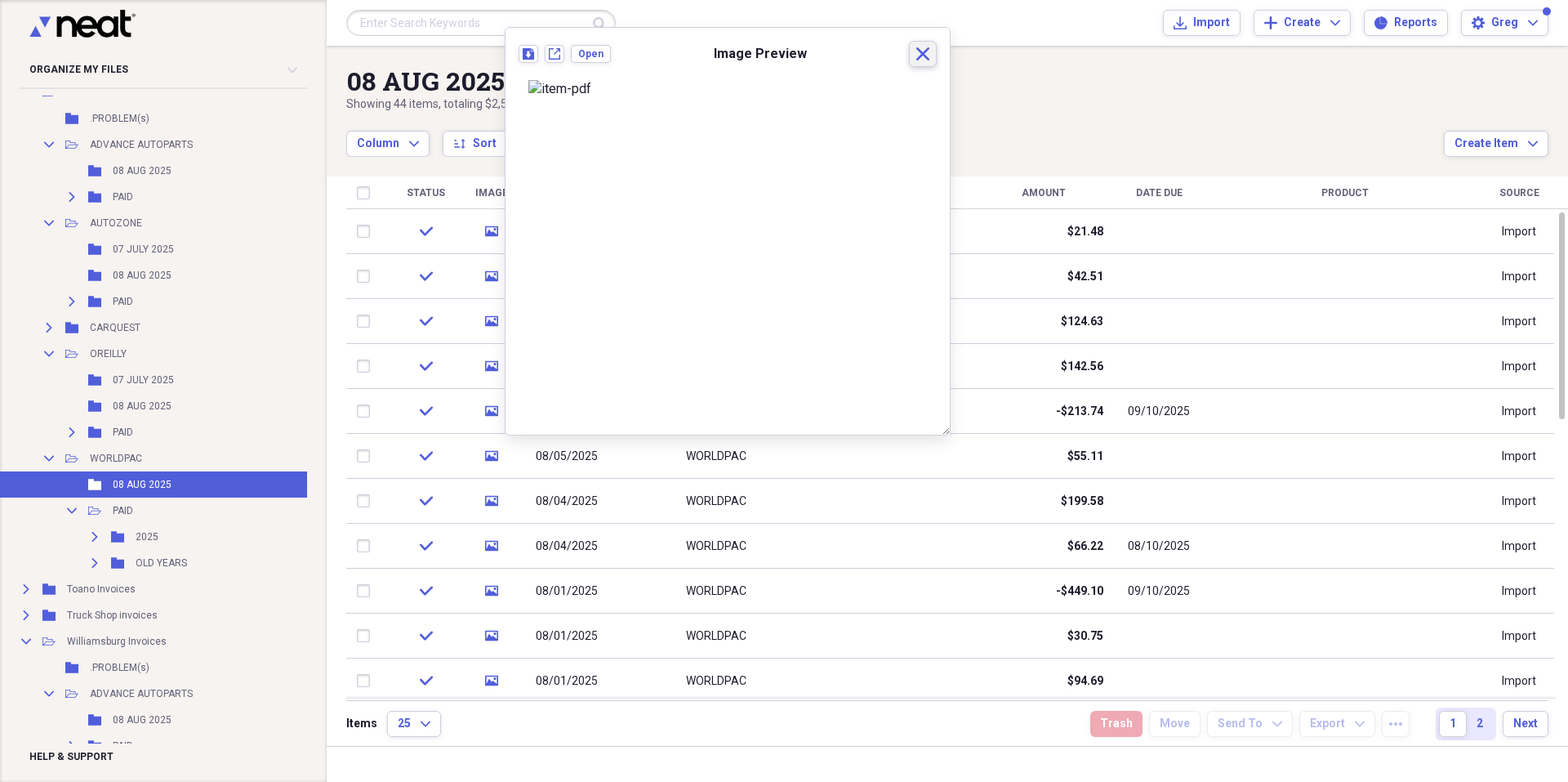 click 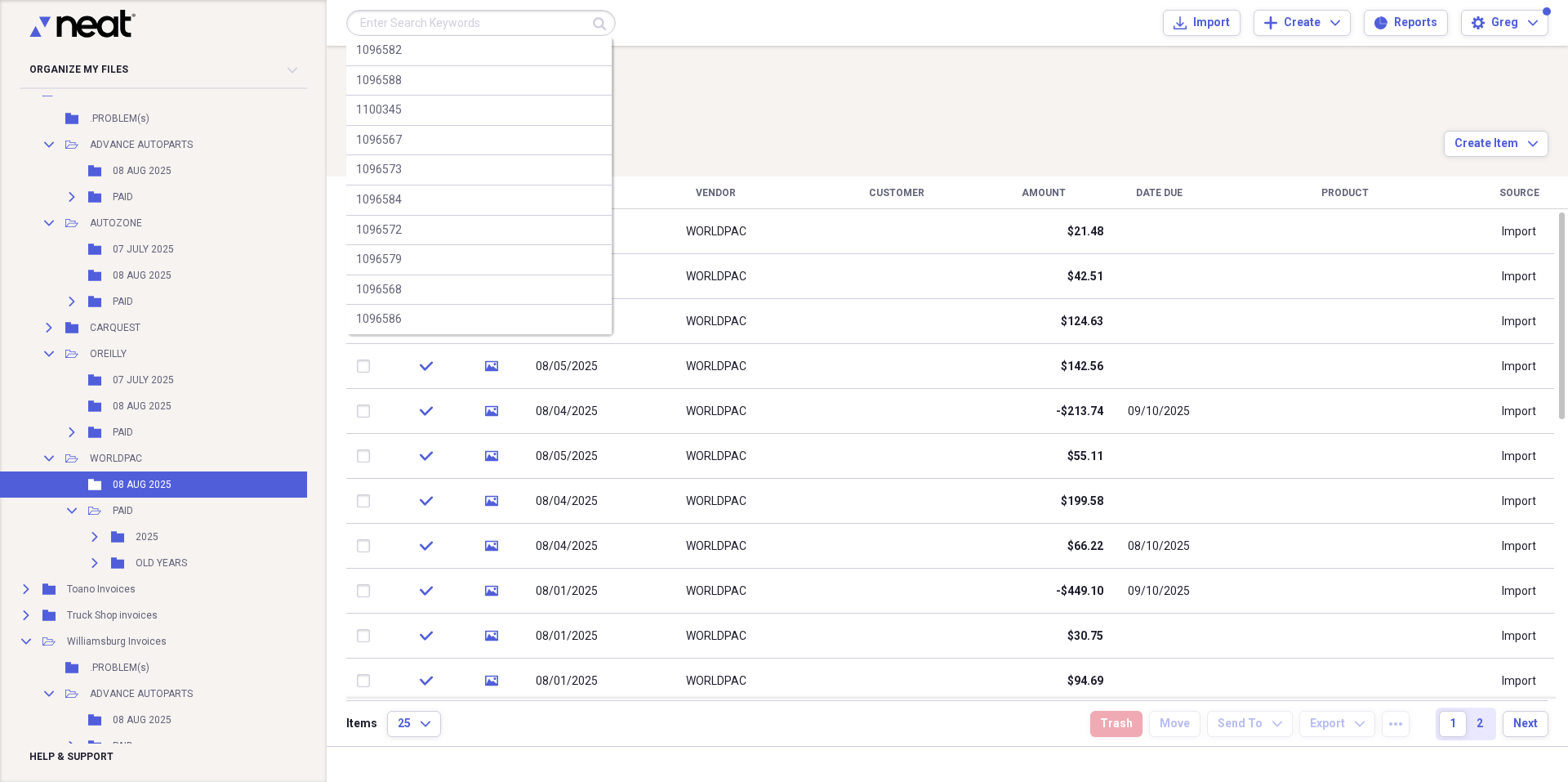 click at bounding box center (481, 23) 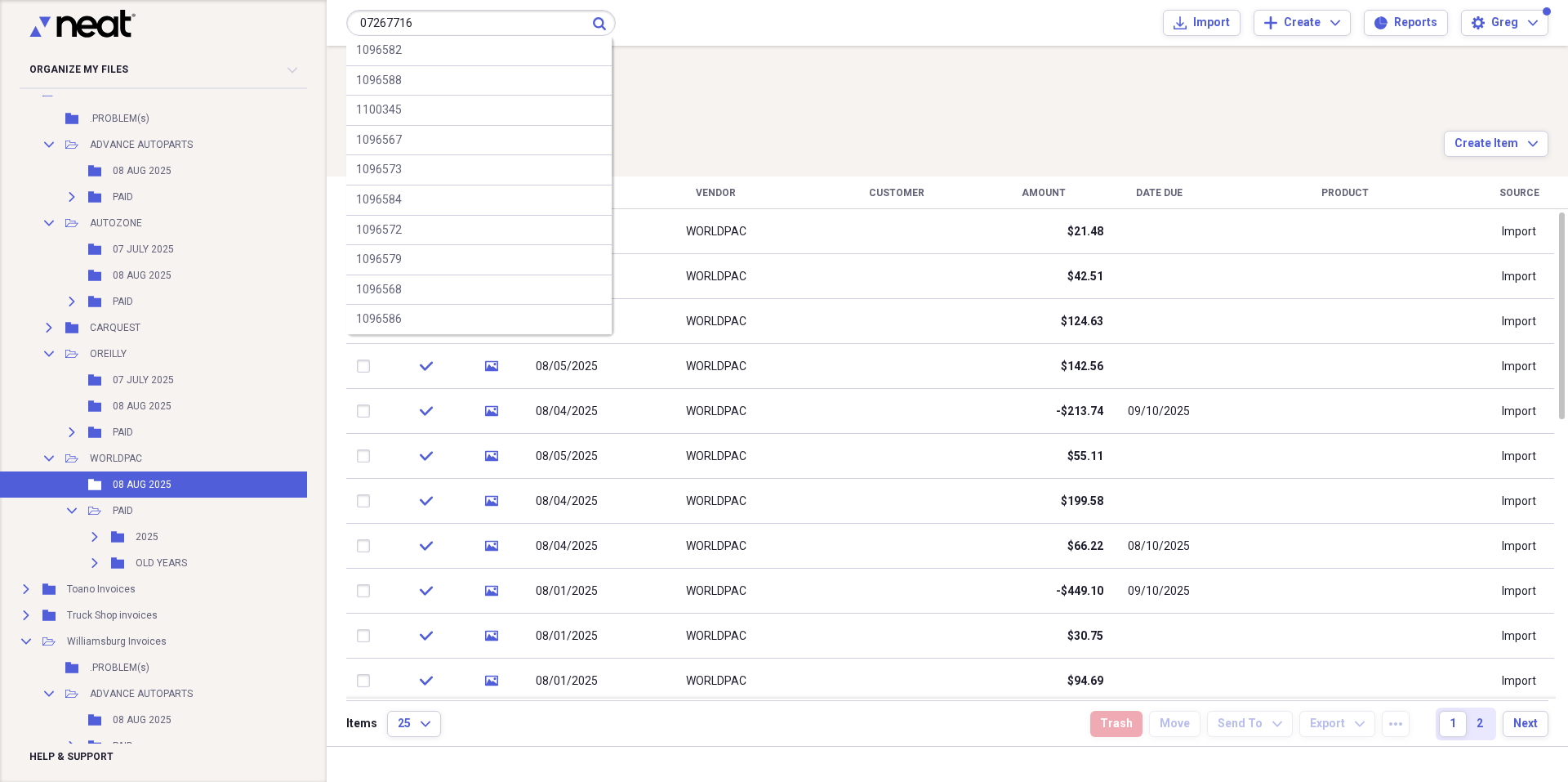 type on "07267716" 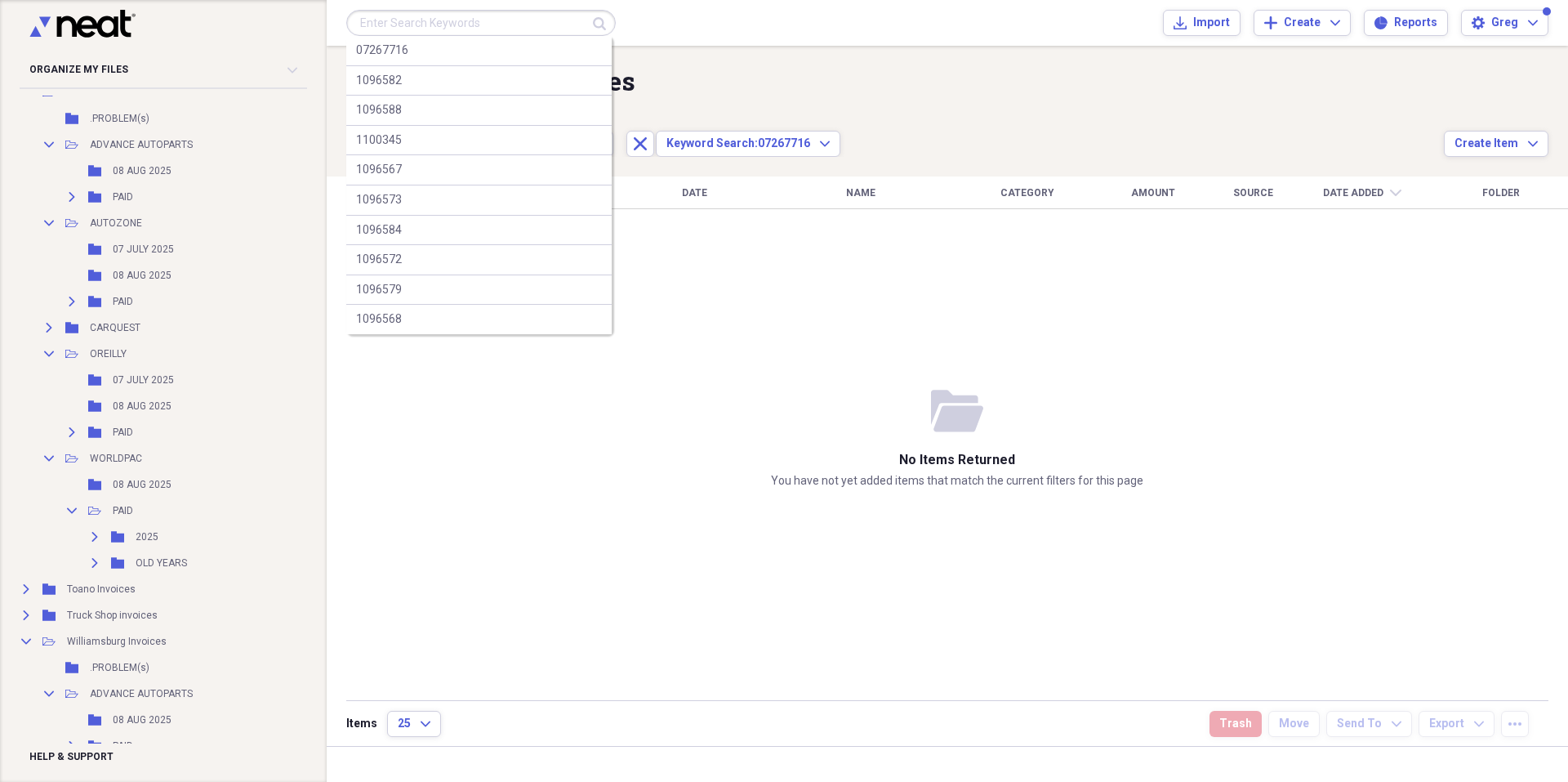 click at bounding box center (481, 23) 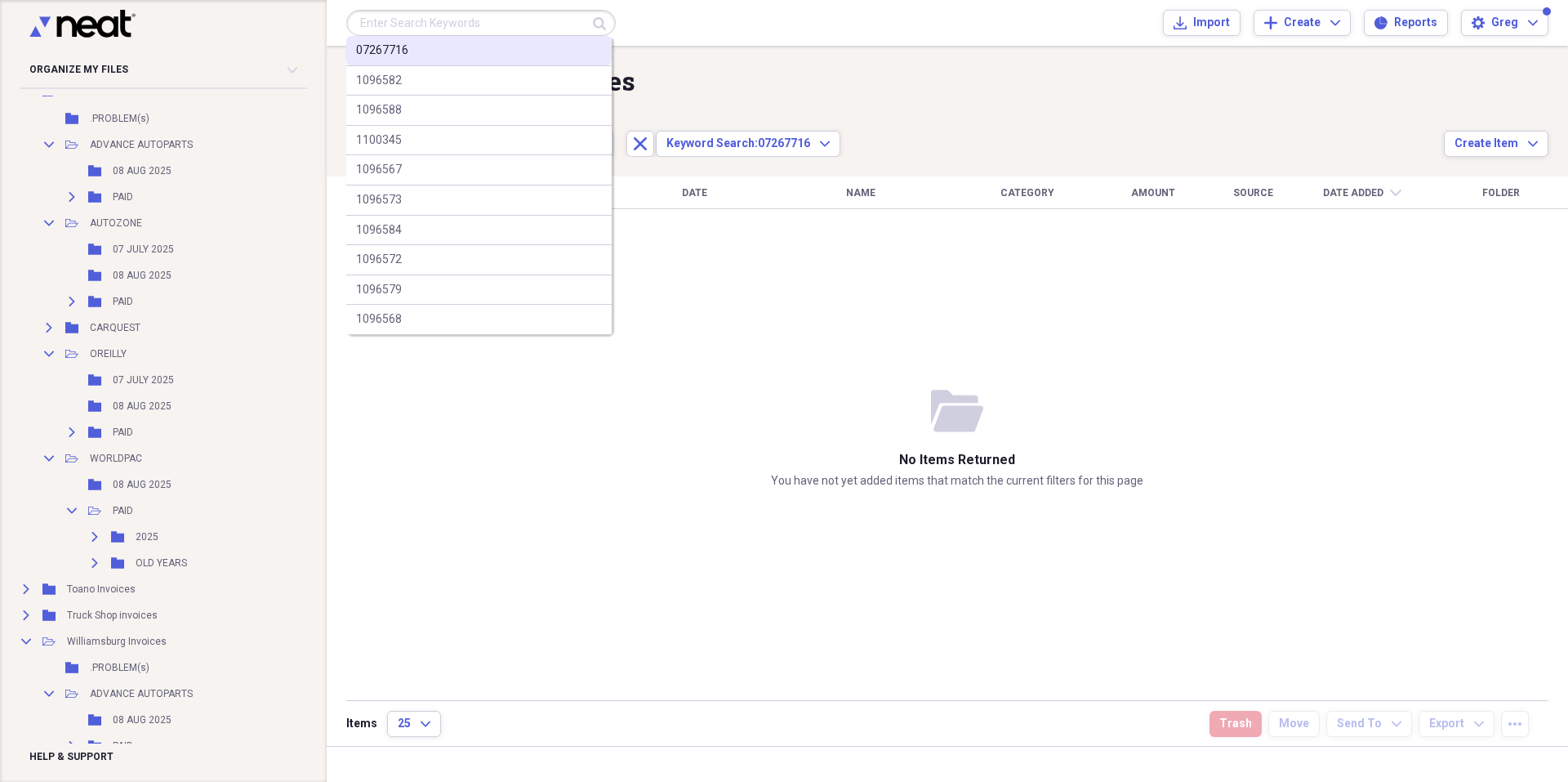 click on "07267716" at bounding box center (479, 51) 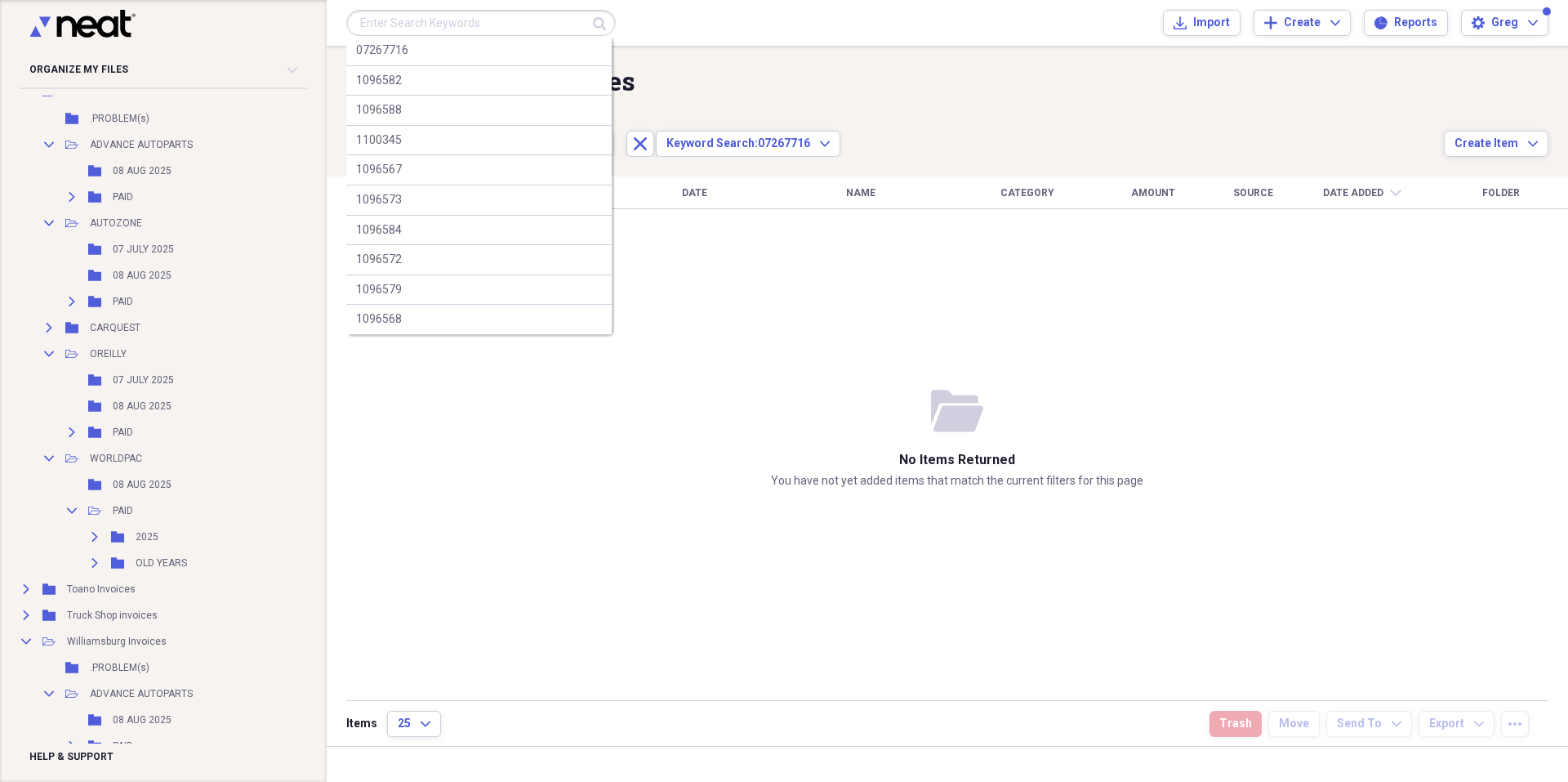 click at bounding box center [481, 23] 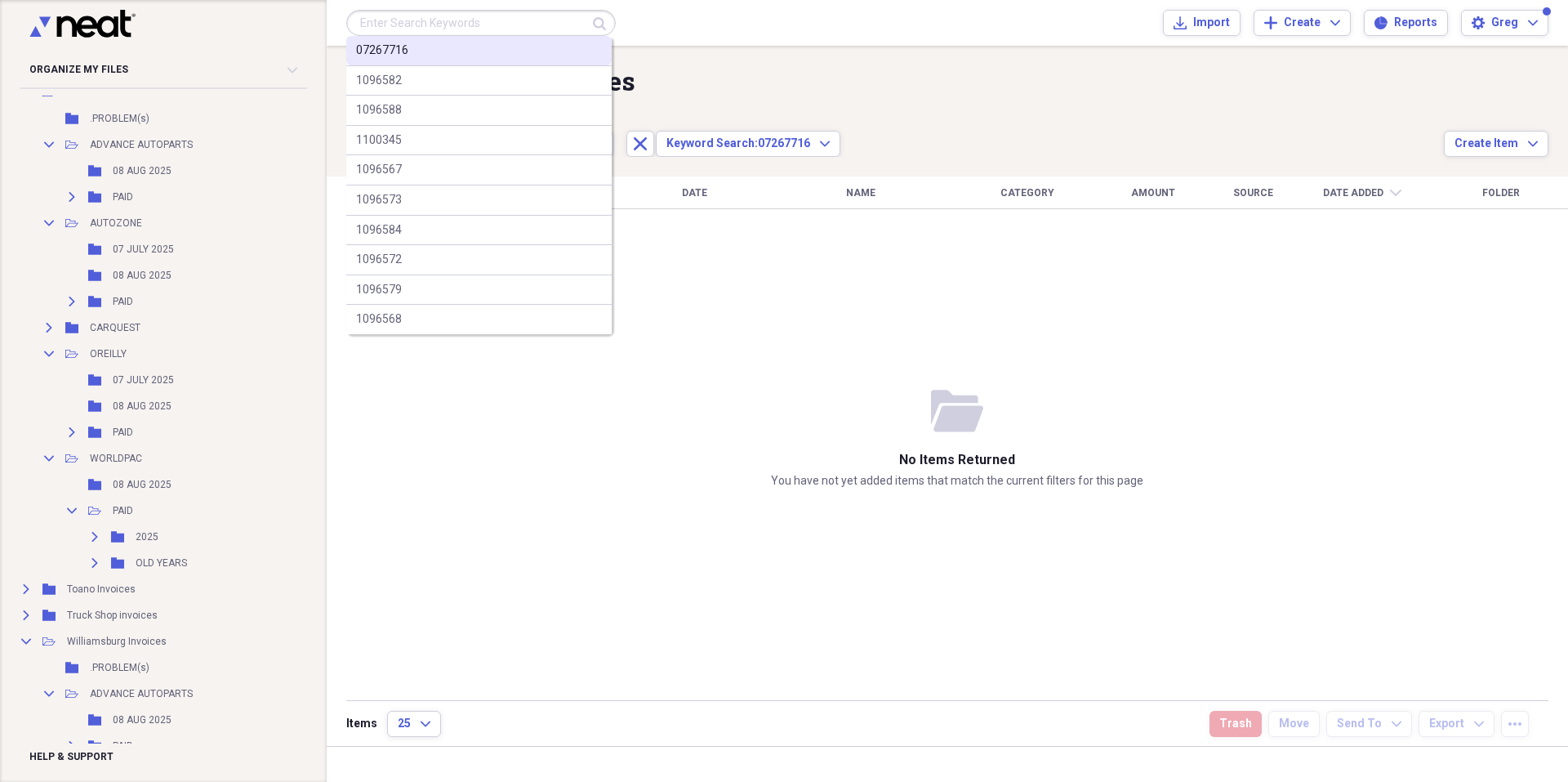 click on "07267716" at bounding box center (479, 51) 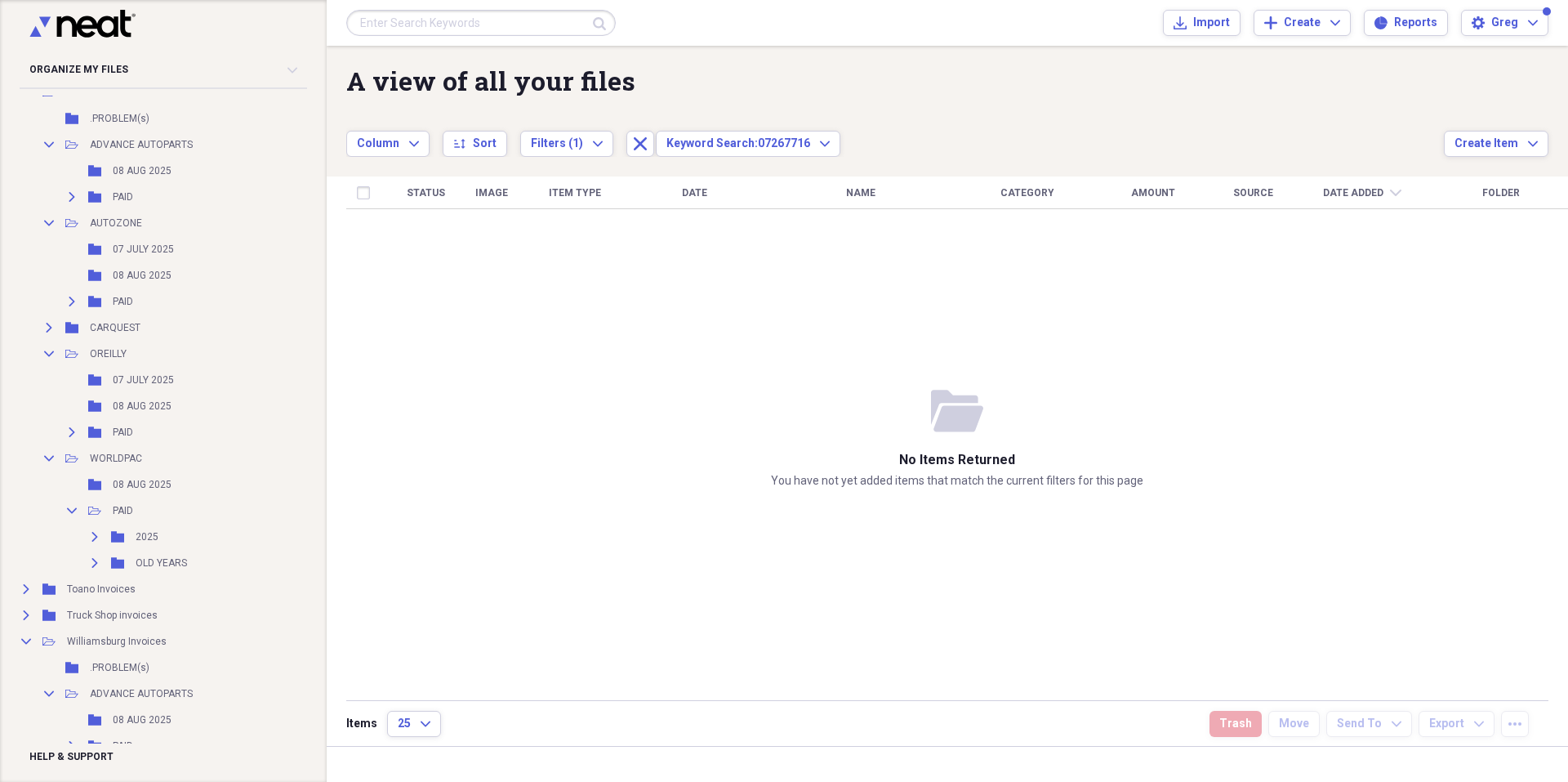 click at bounding box center [481, 23] 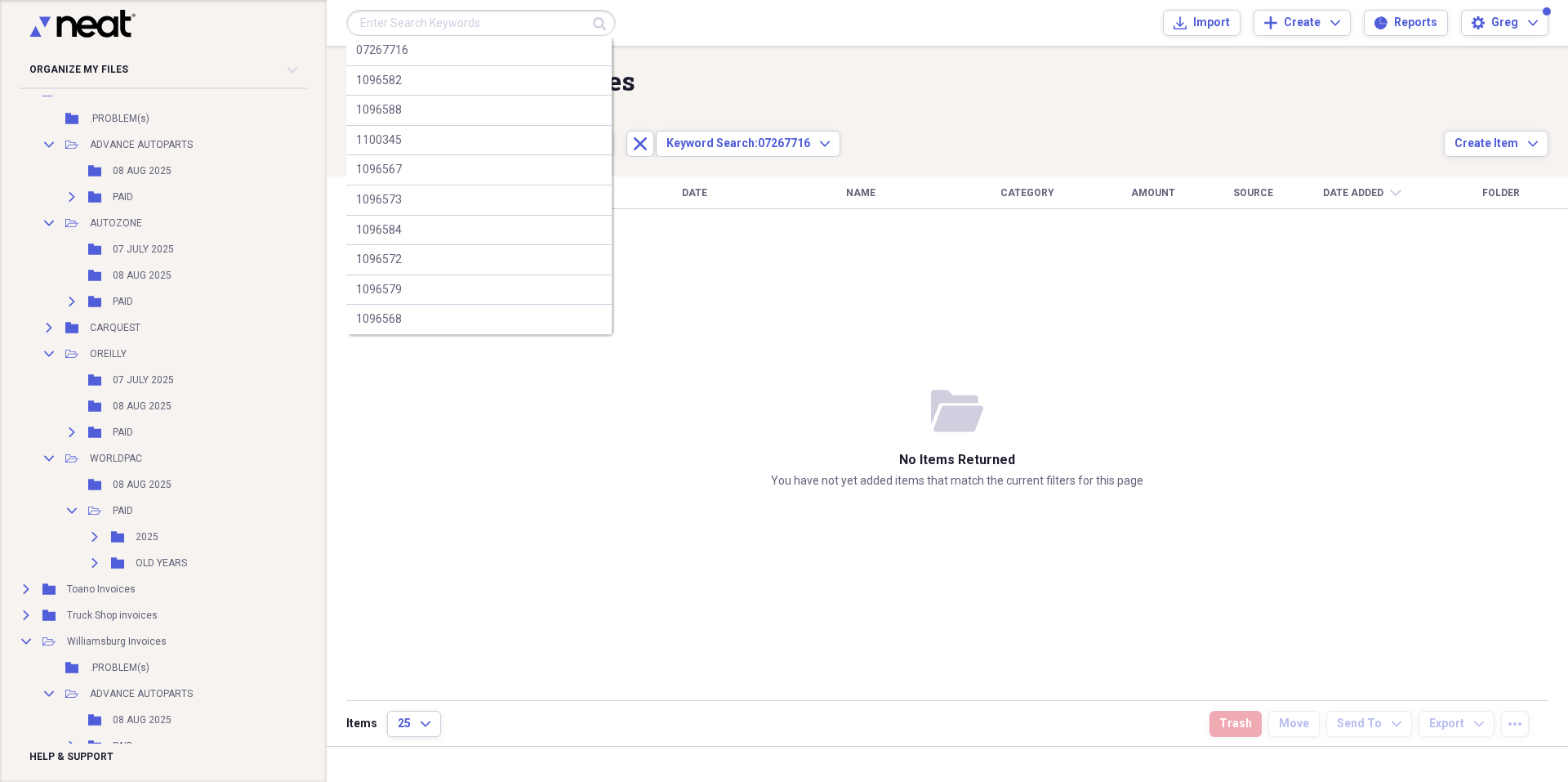paste on "07267716" 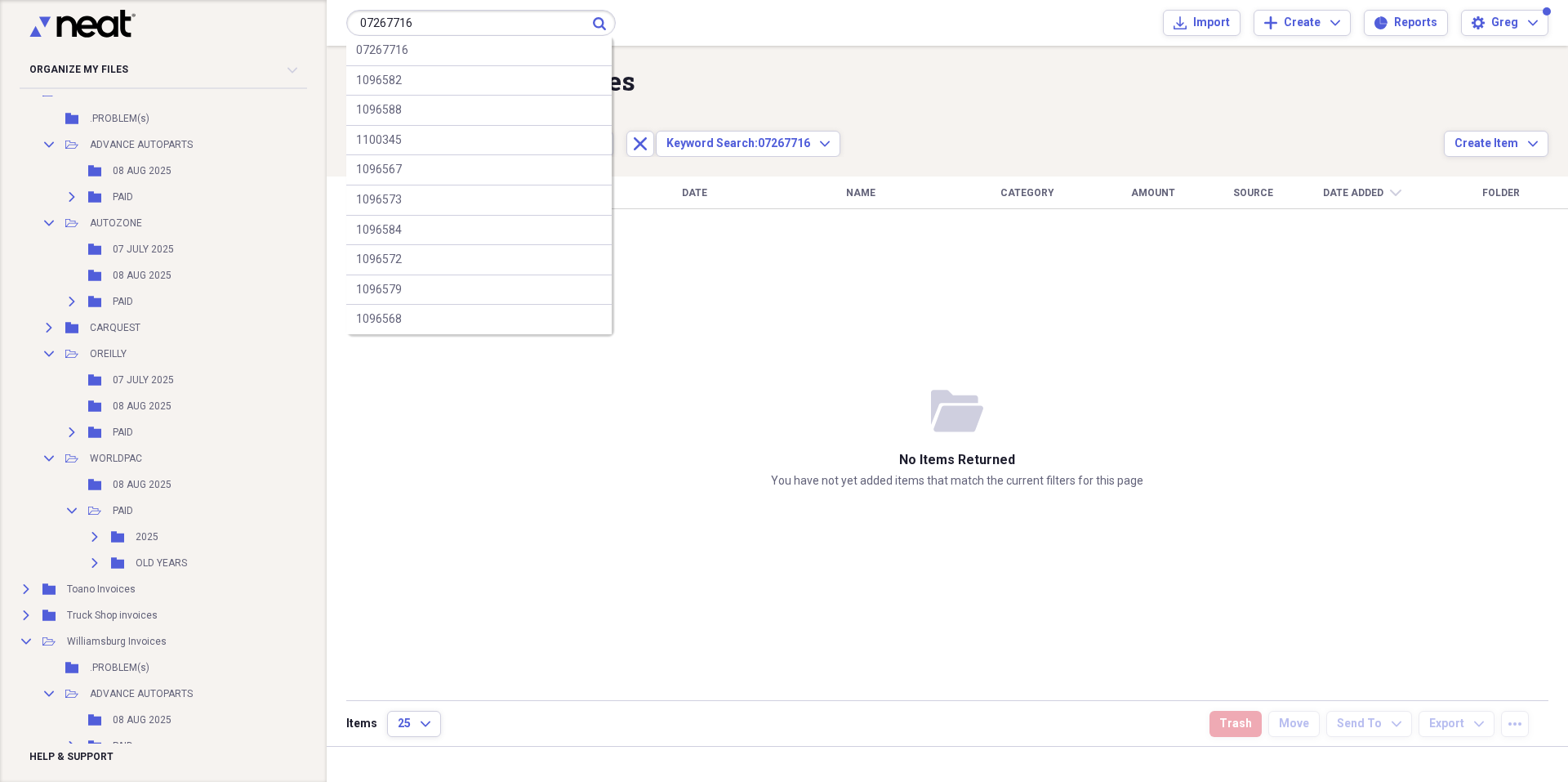 click on "07267716" at bounding box center (481, 23) 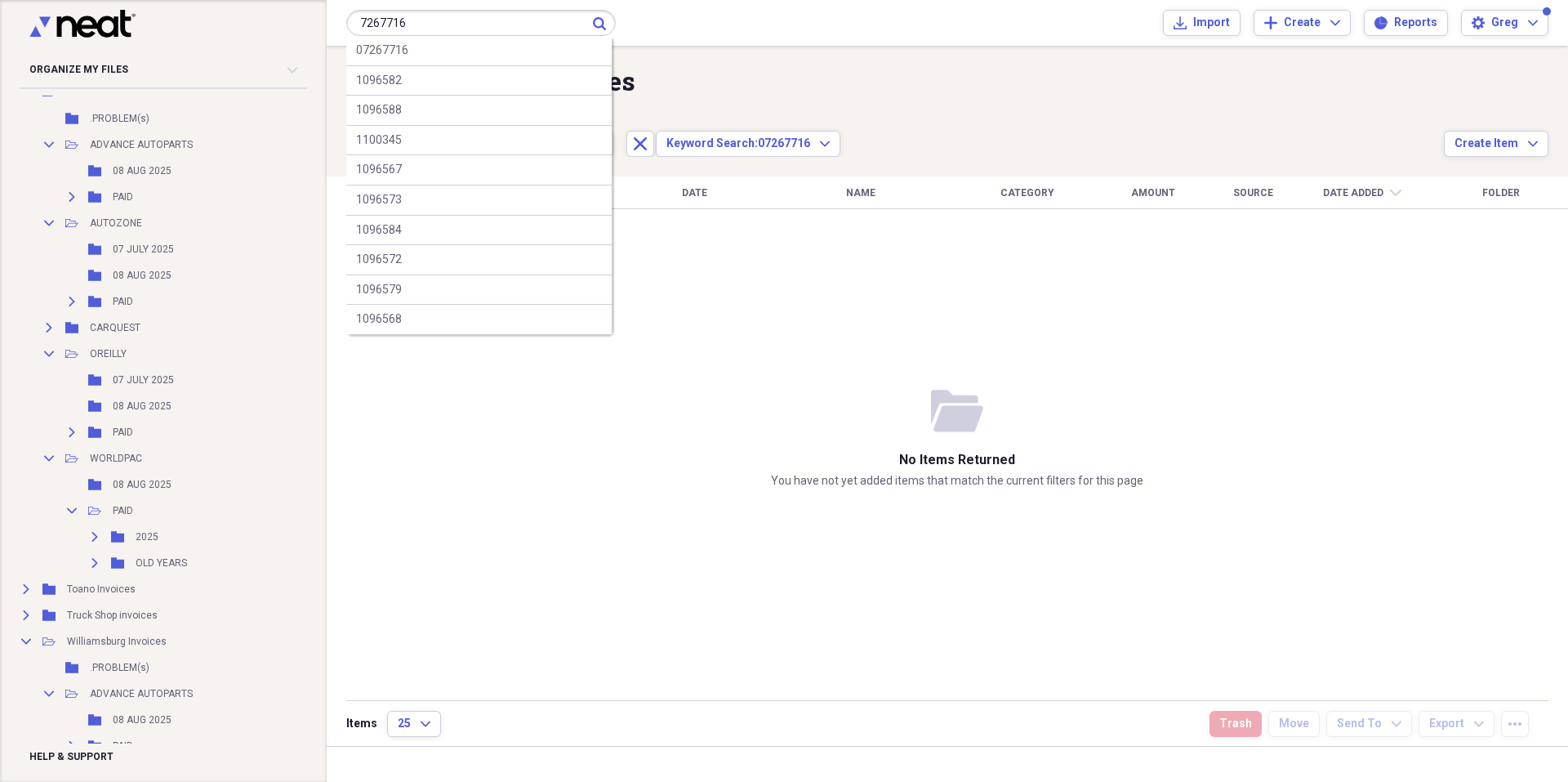 type on "7267716" 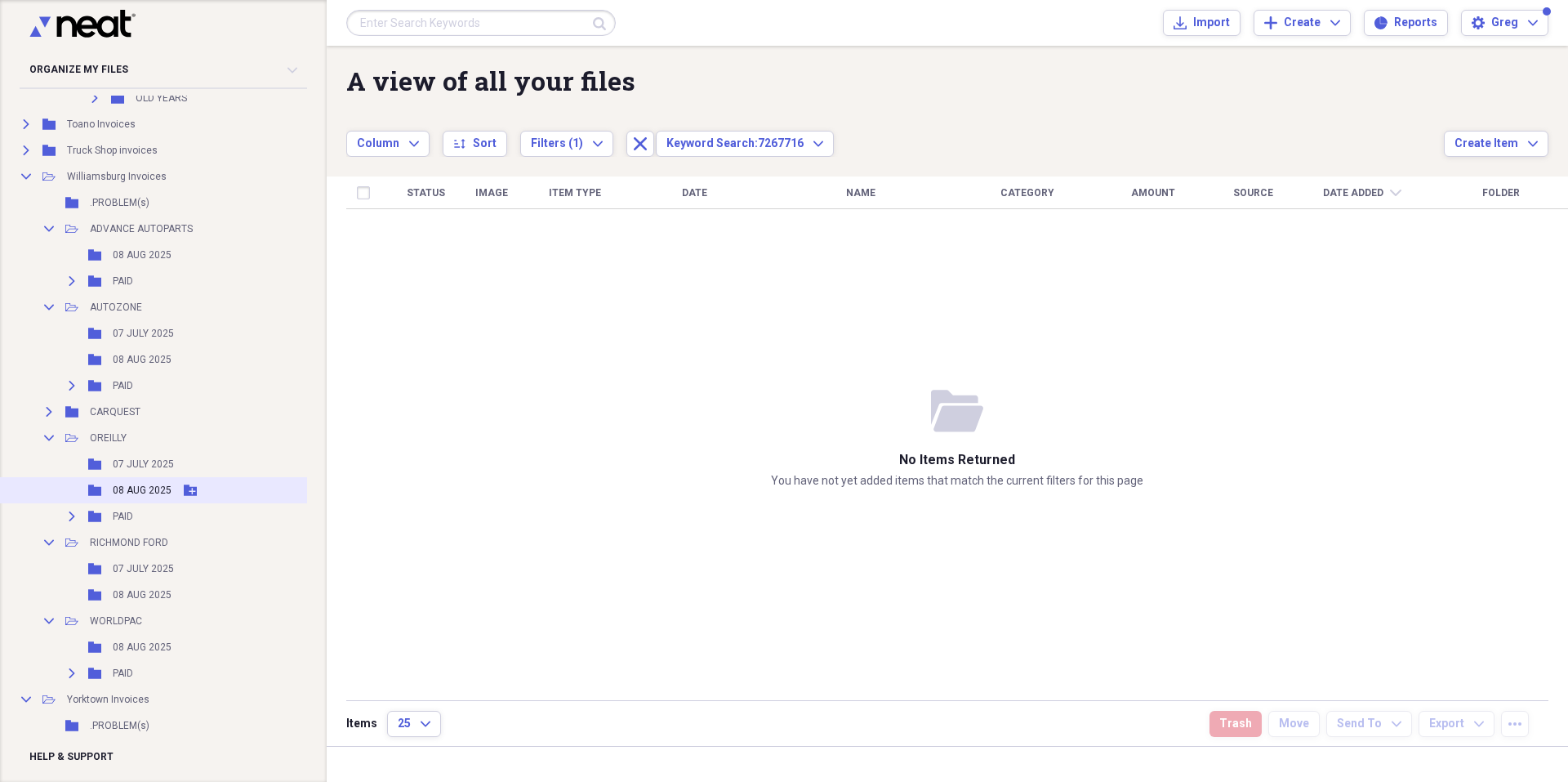 scroll, scrollTop: 899, scrollLeft: 10, axis: both 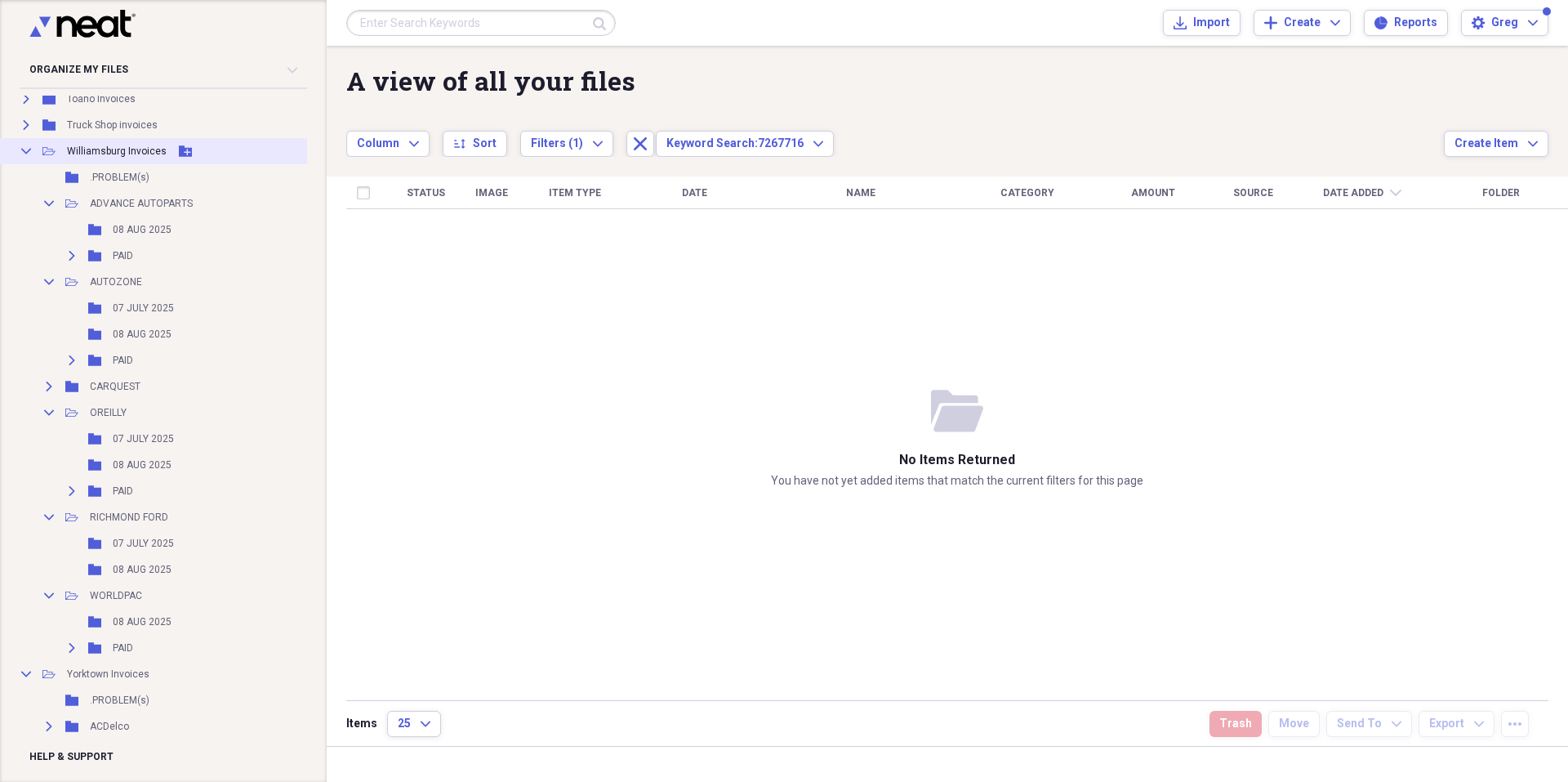 click on "Collapse" 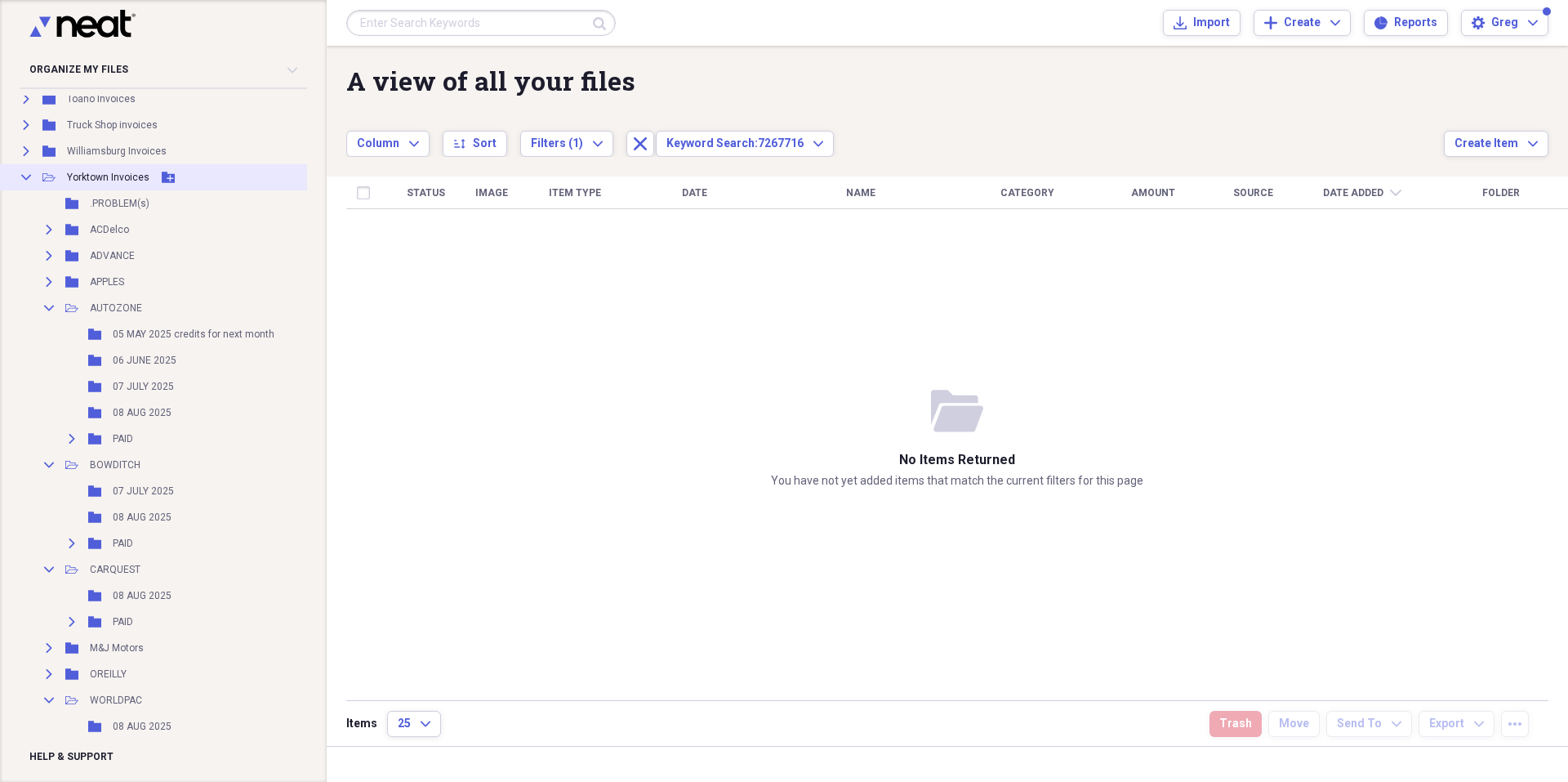 click on "Collapse" at bounding box center [26, 177] 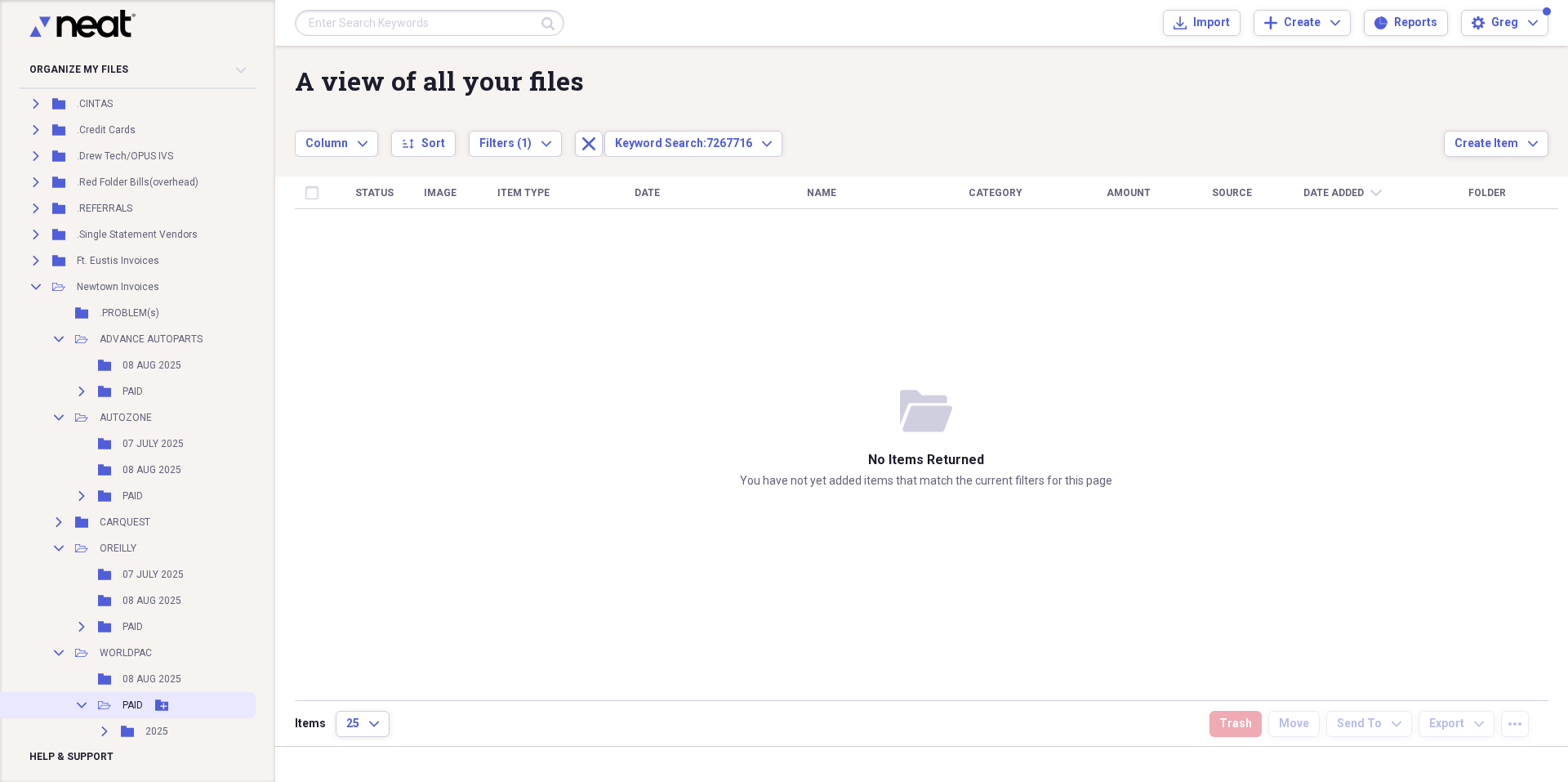 scroll, scrollTop: 245, scrollLeft: 0, axis: vertical 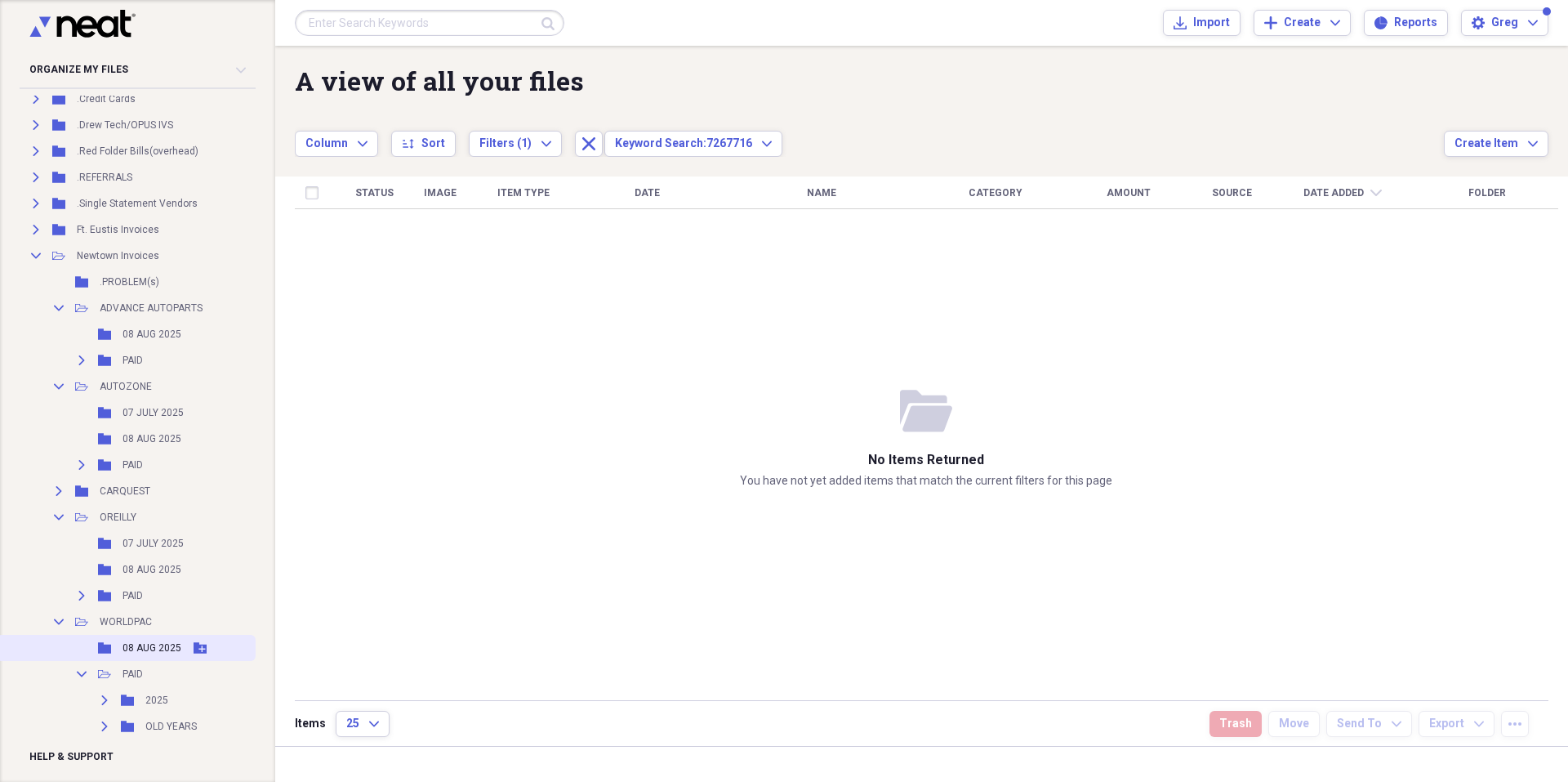 click on "08 AUG 2025" at bounding box center [152, 648] 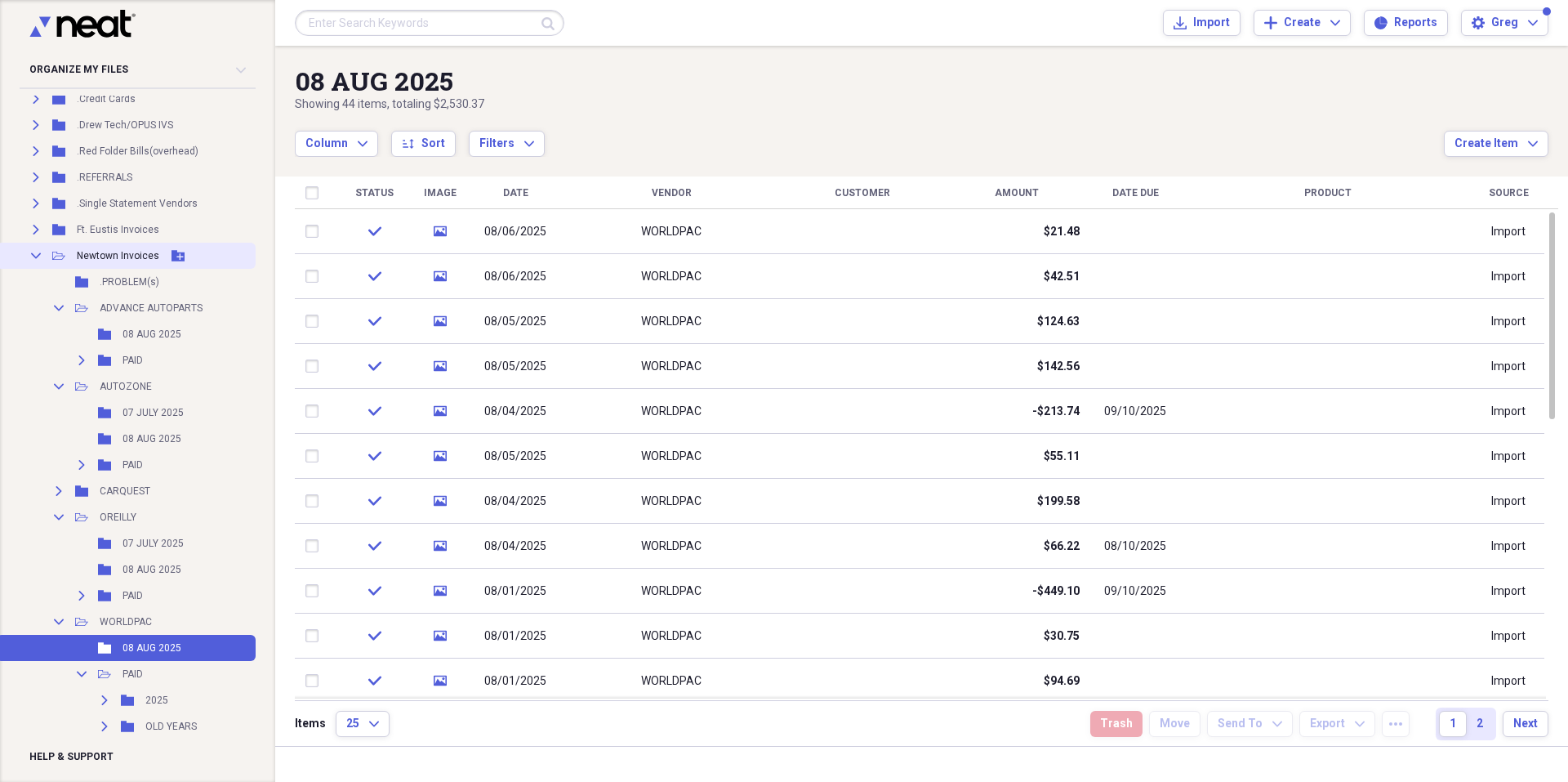 click on "Collapse" 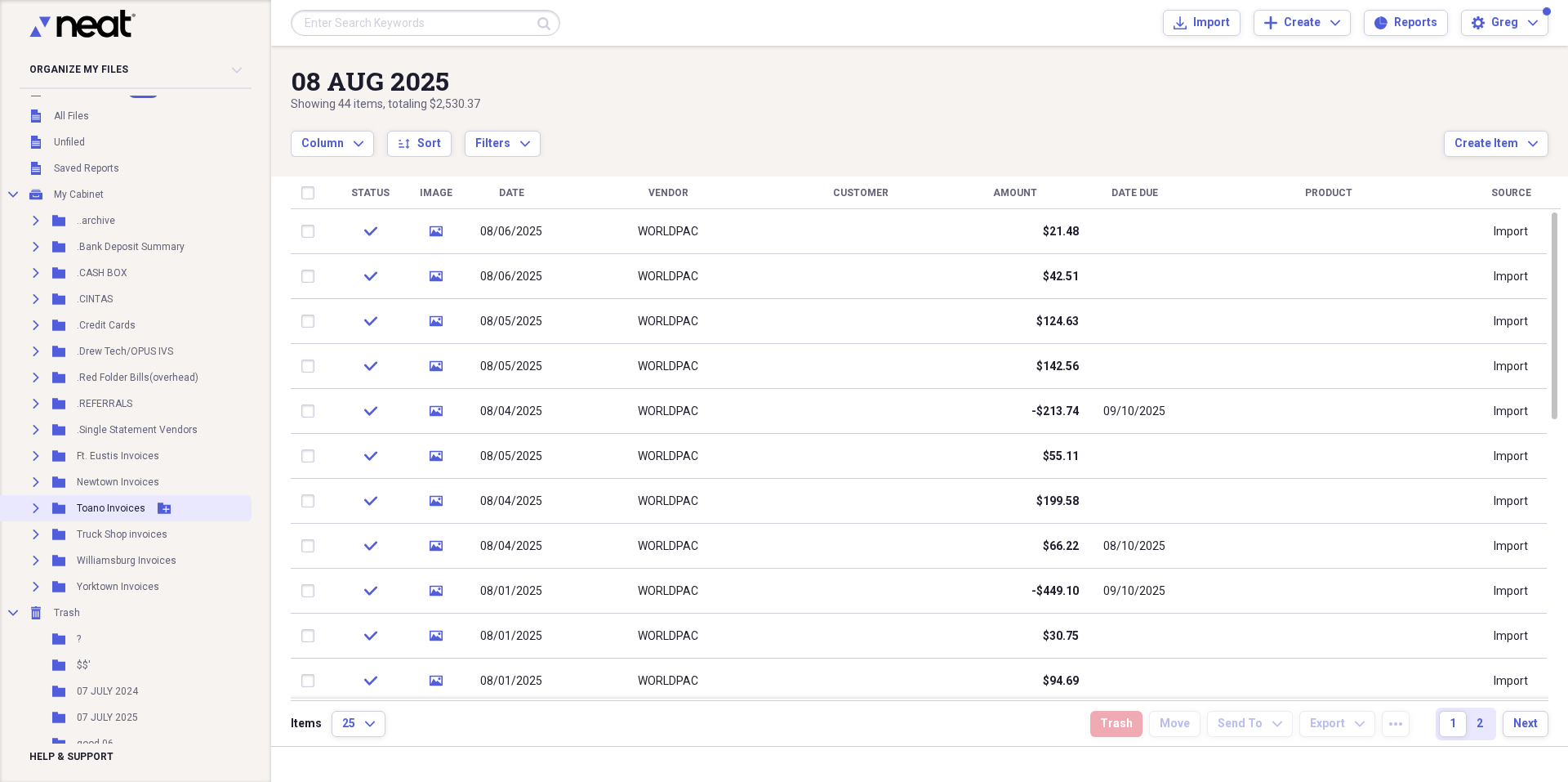 scroll, scrollTop: 0, scrollLeft: 0, axis: both 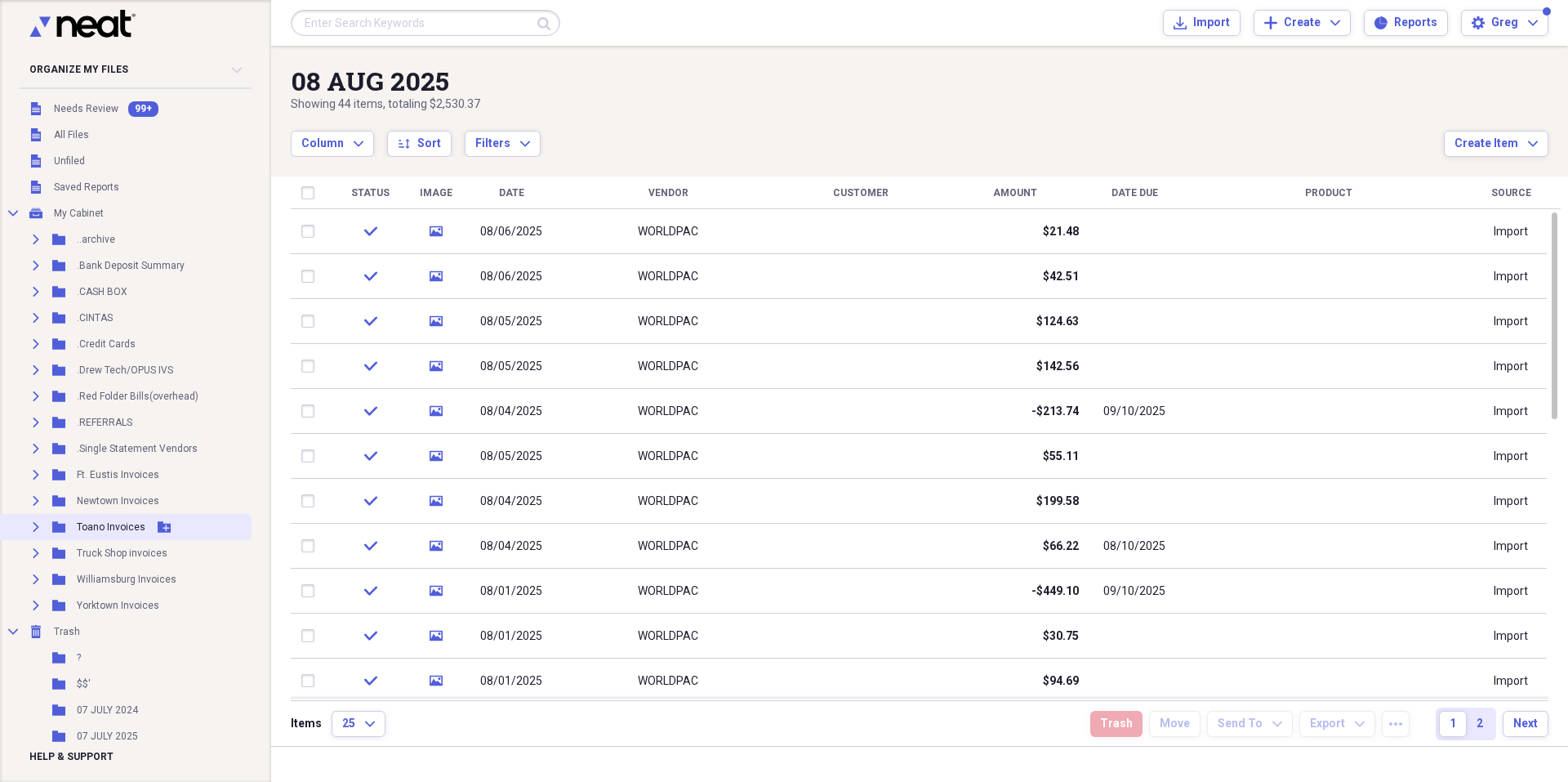 click on "Expand" 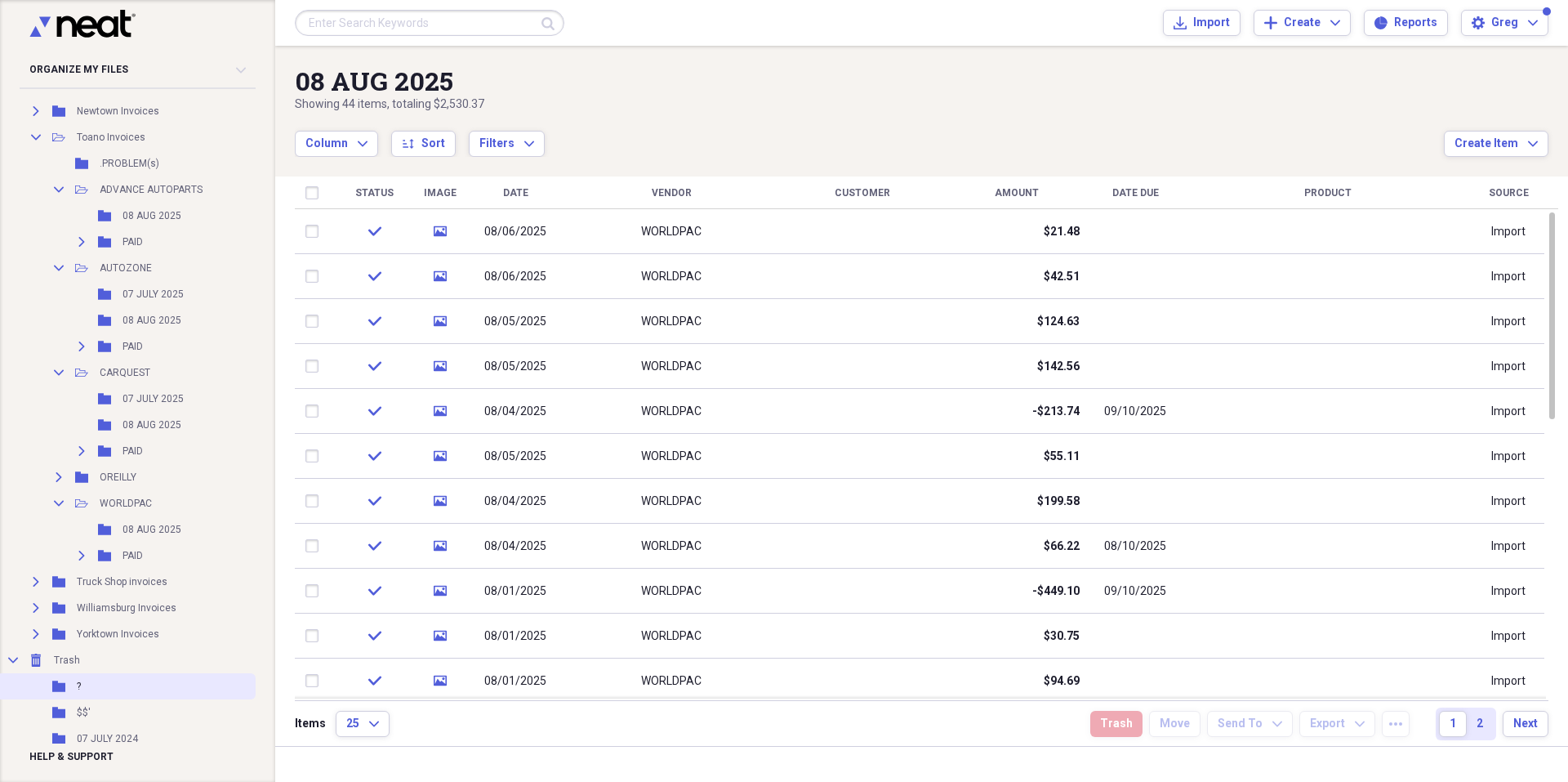 scroll, scrollTop: 409, scrollLeft: 0, axis: vertical 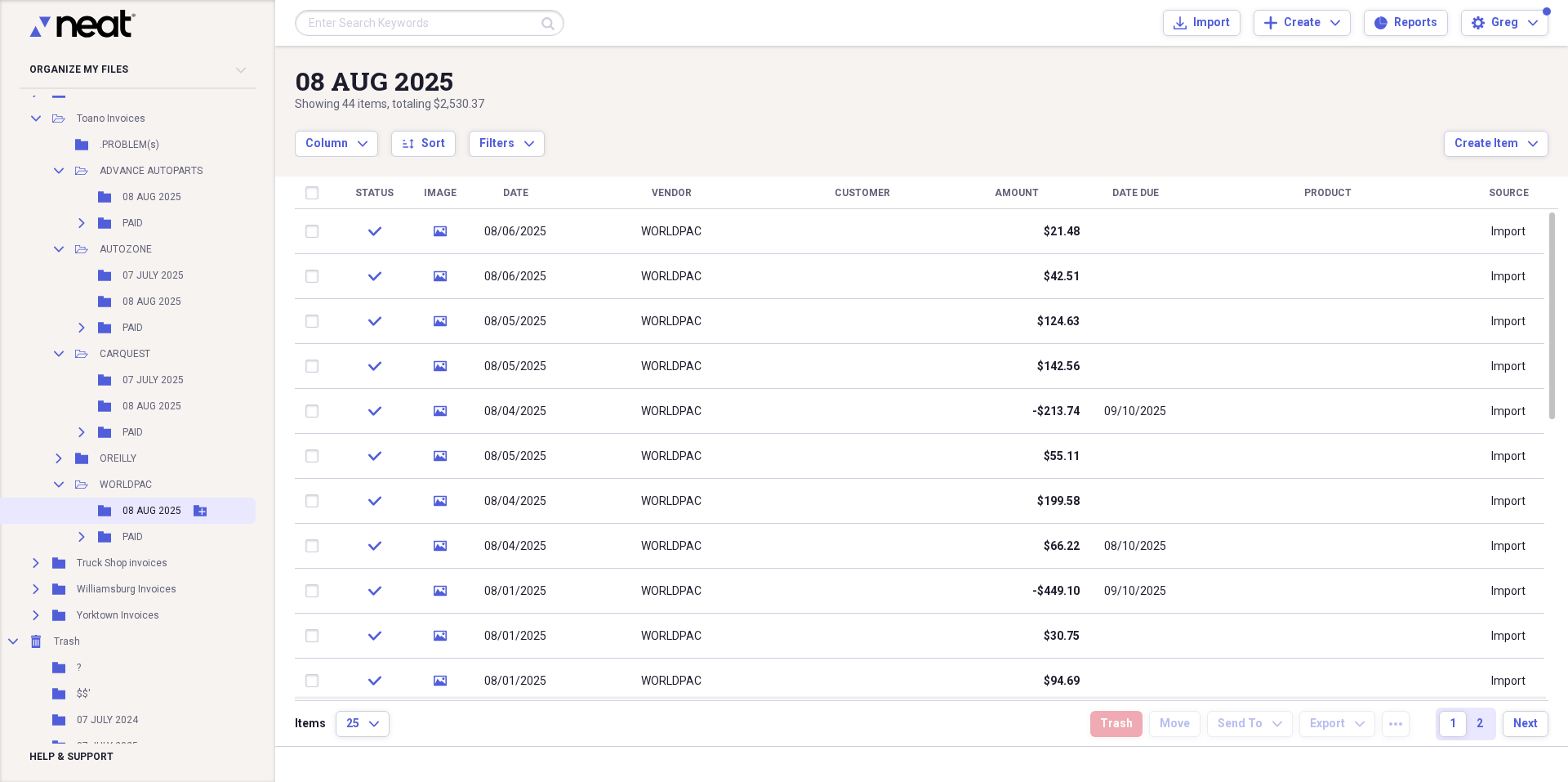 click on "08 AUG 2025" at bounding box center (152, 511) 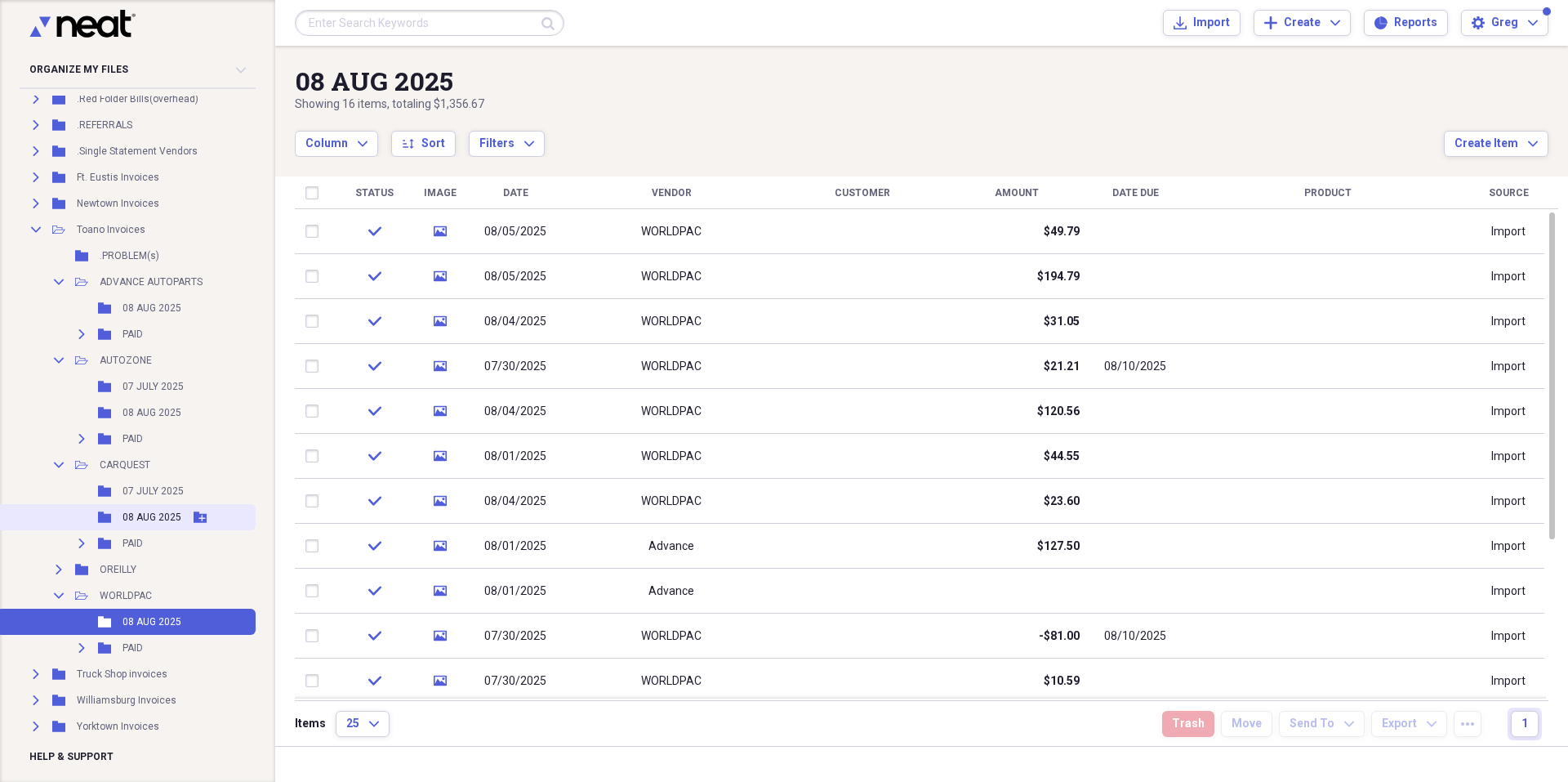 scroll, scrollTop: 245, scrollLeft: 0, axis: vertical 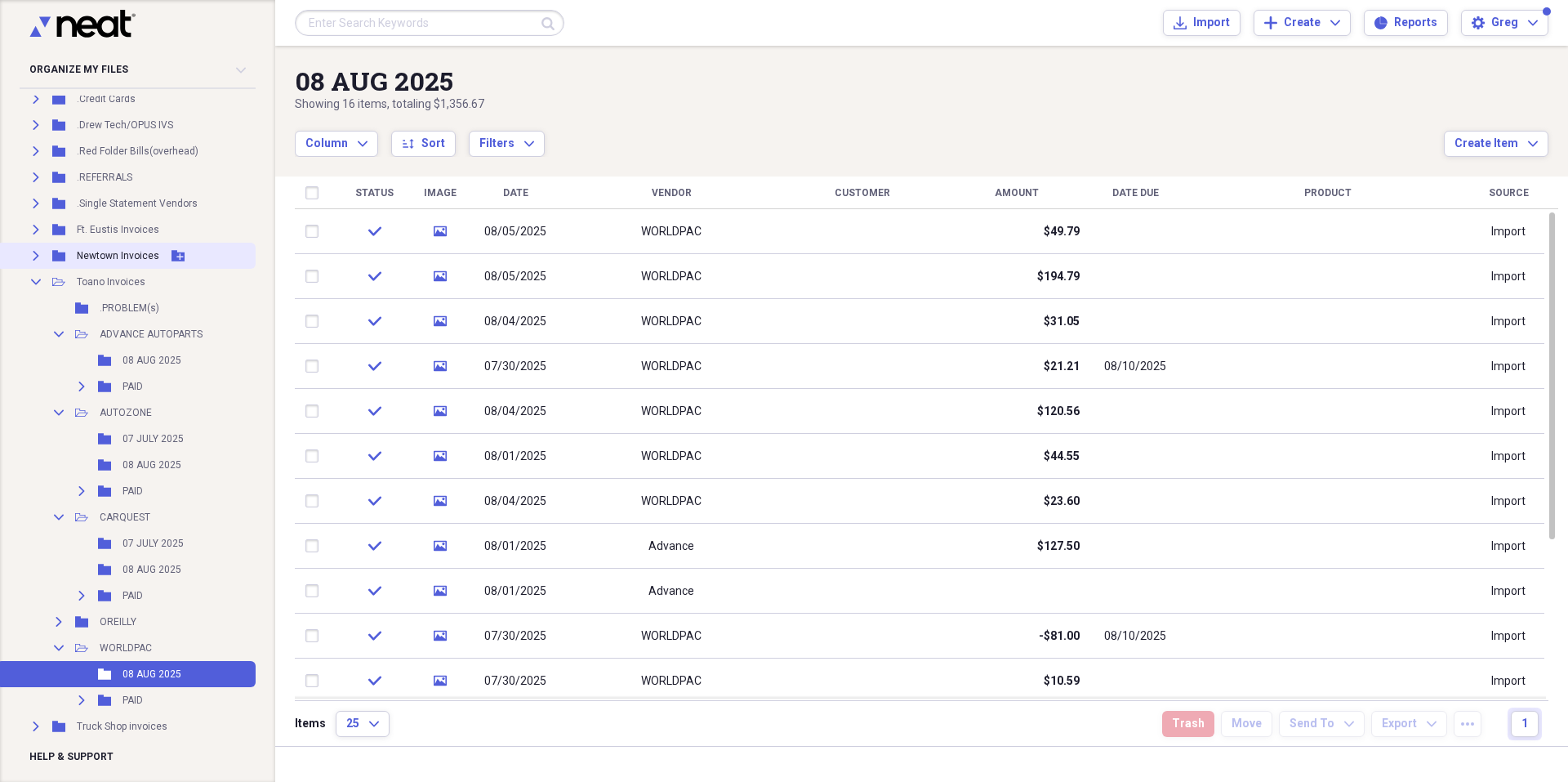 click on "Newtown Invoices" at bounding box center (118, 256) 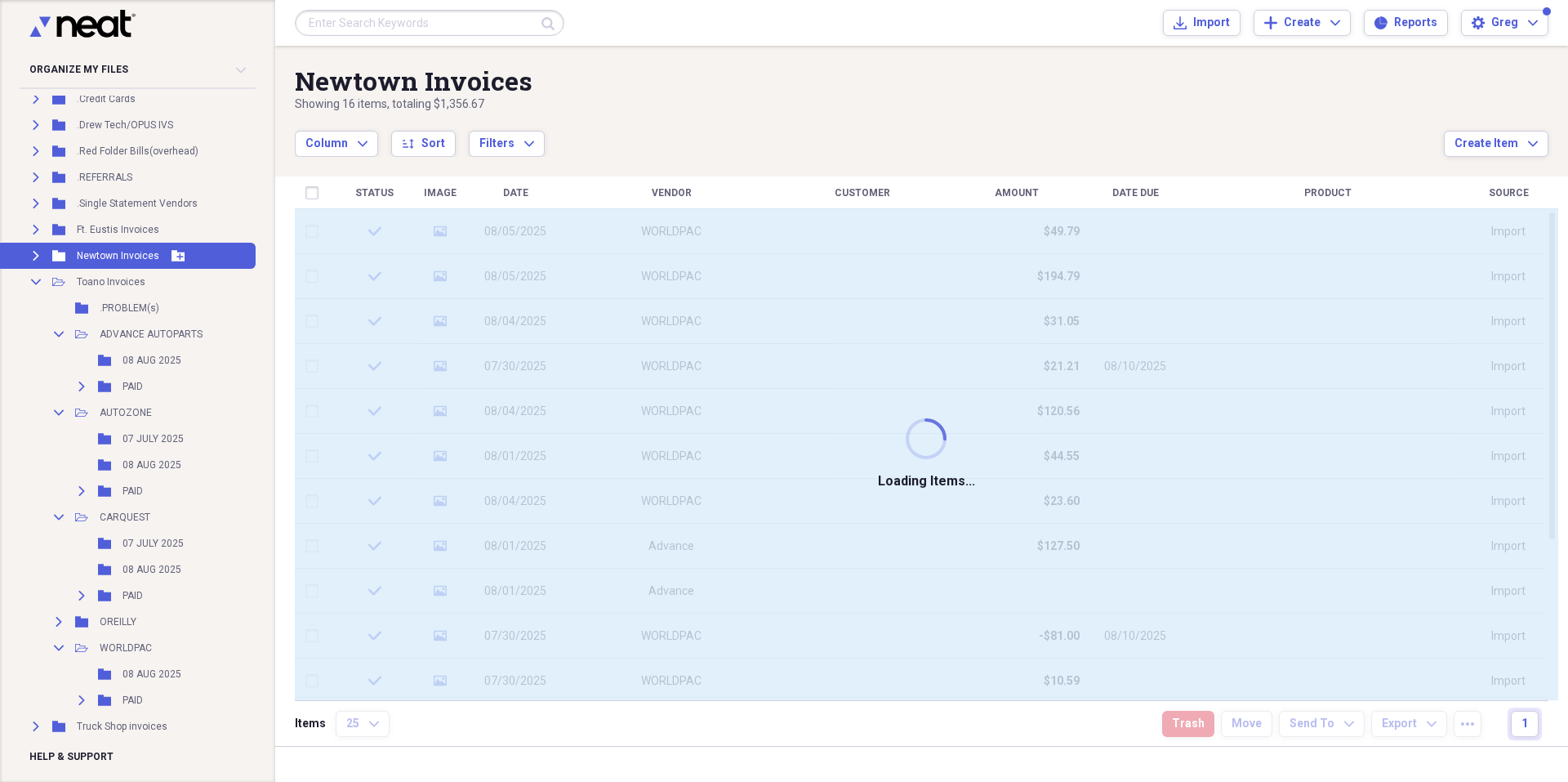 click on "Expand" 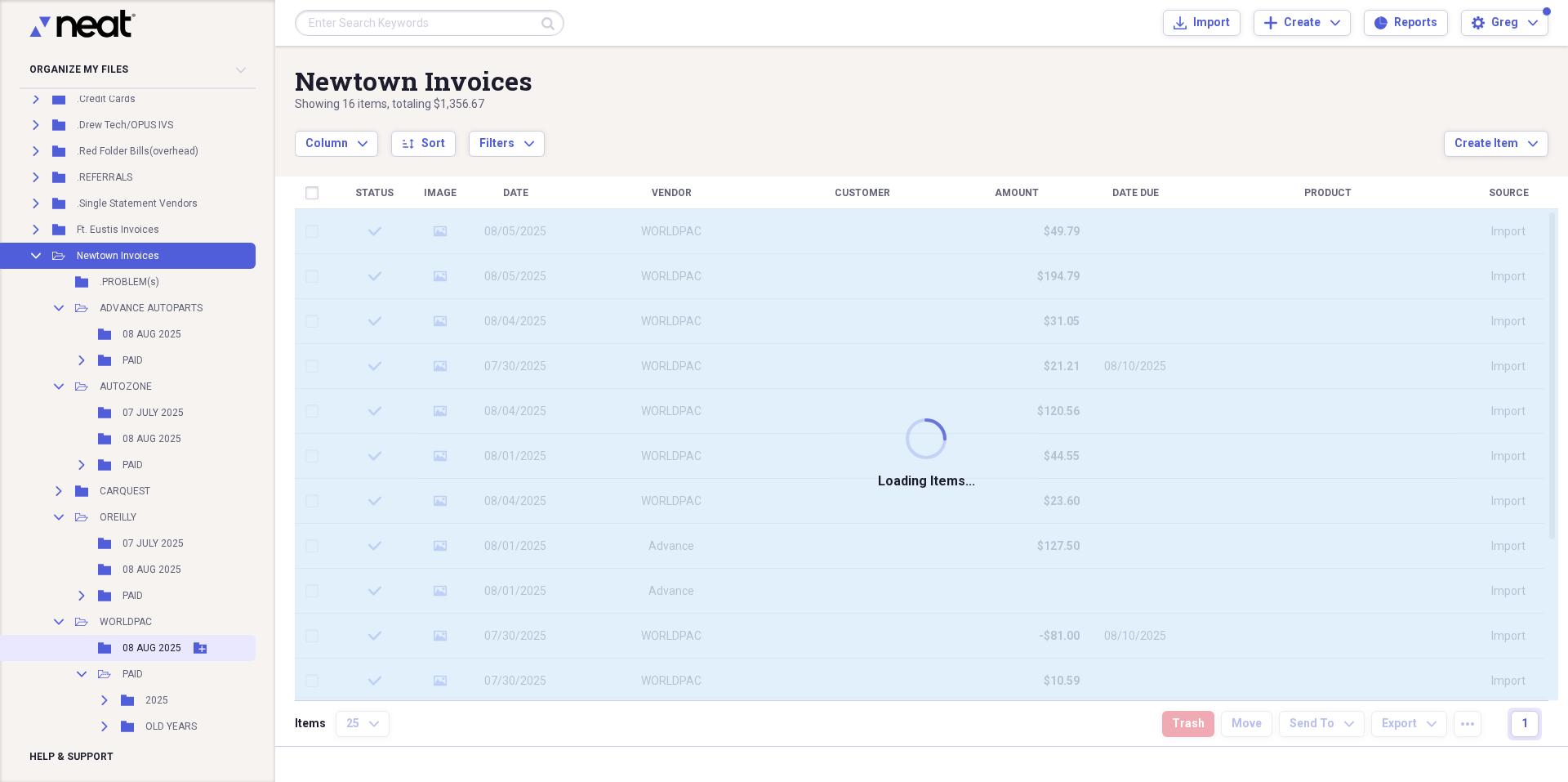 click on "Folder 08 AUG 2025 Add Folder" at bounding box center [126, 648] 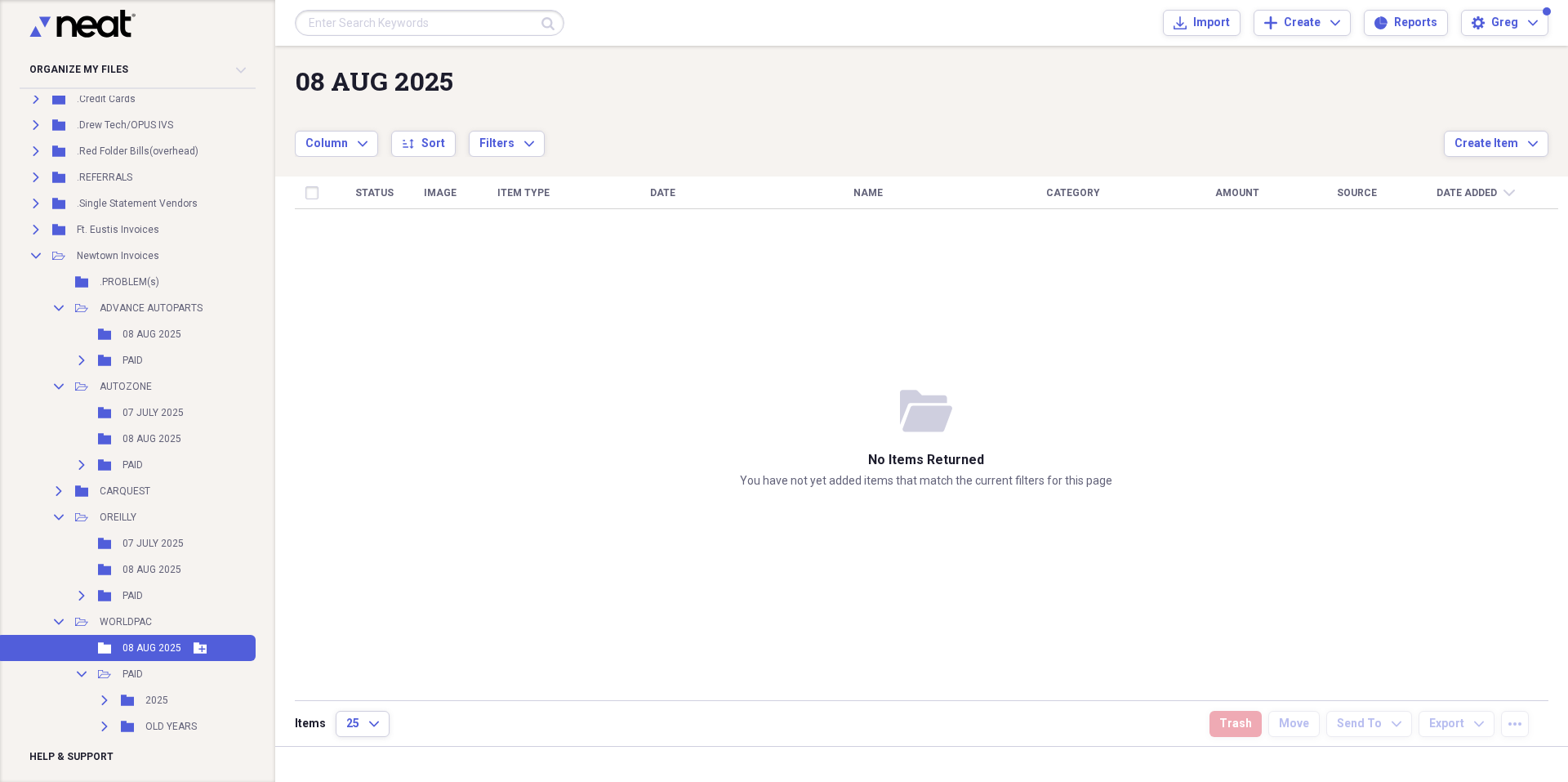 click on "08 AUG 2025" at bounding box center (152, 648) 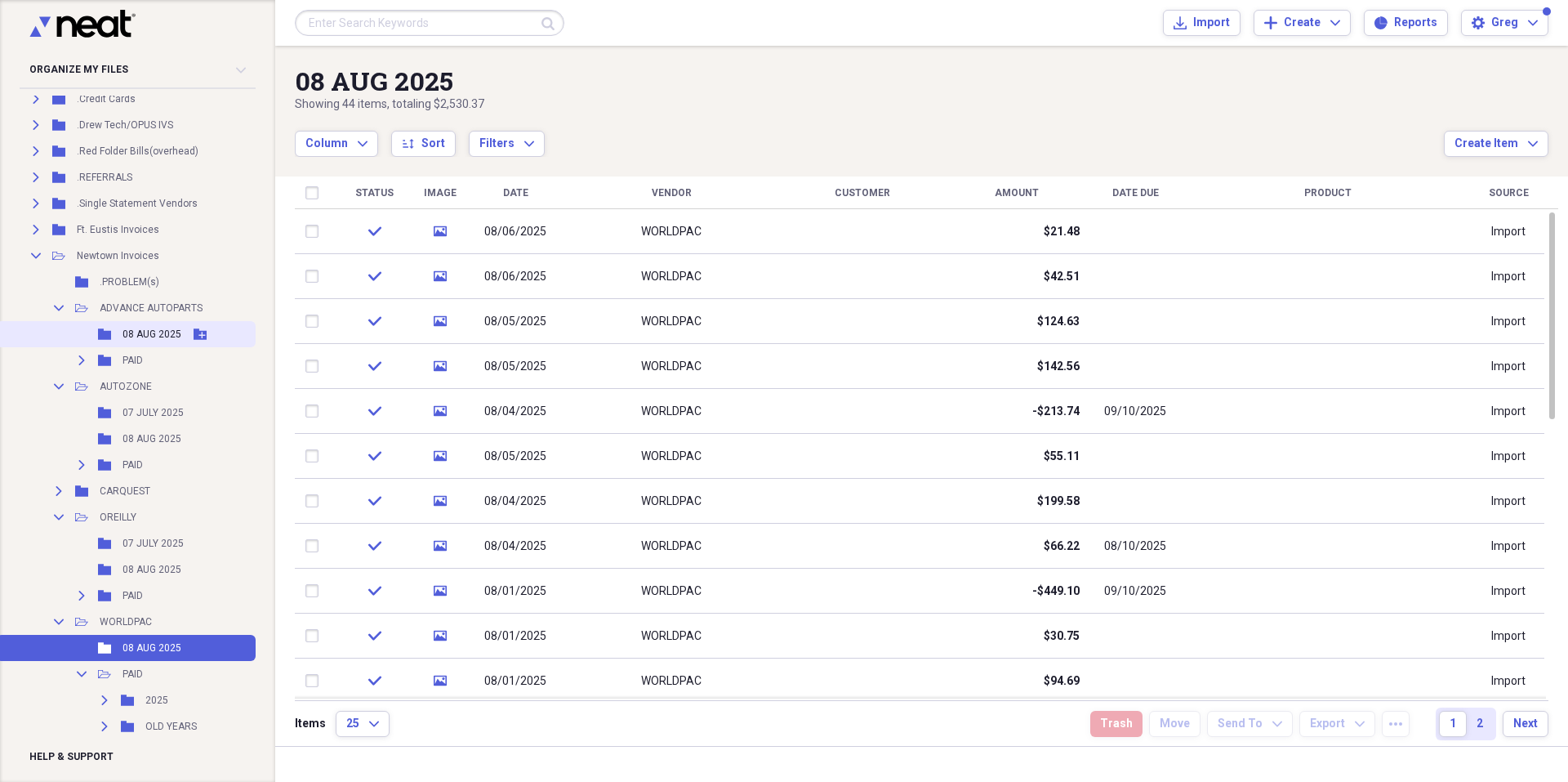 click on "08 AUG 2025" at bounding box center [152, 334] 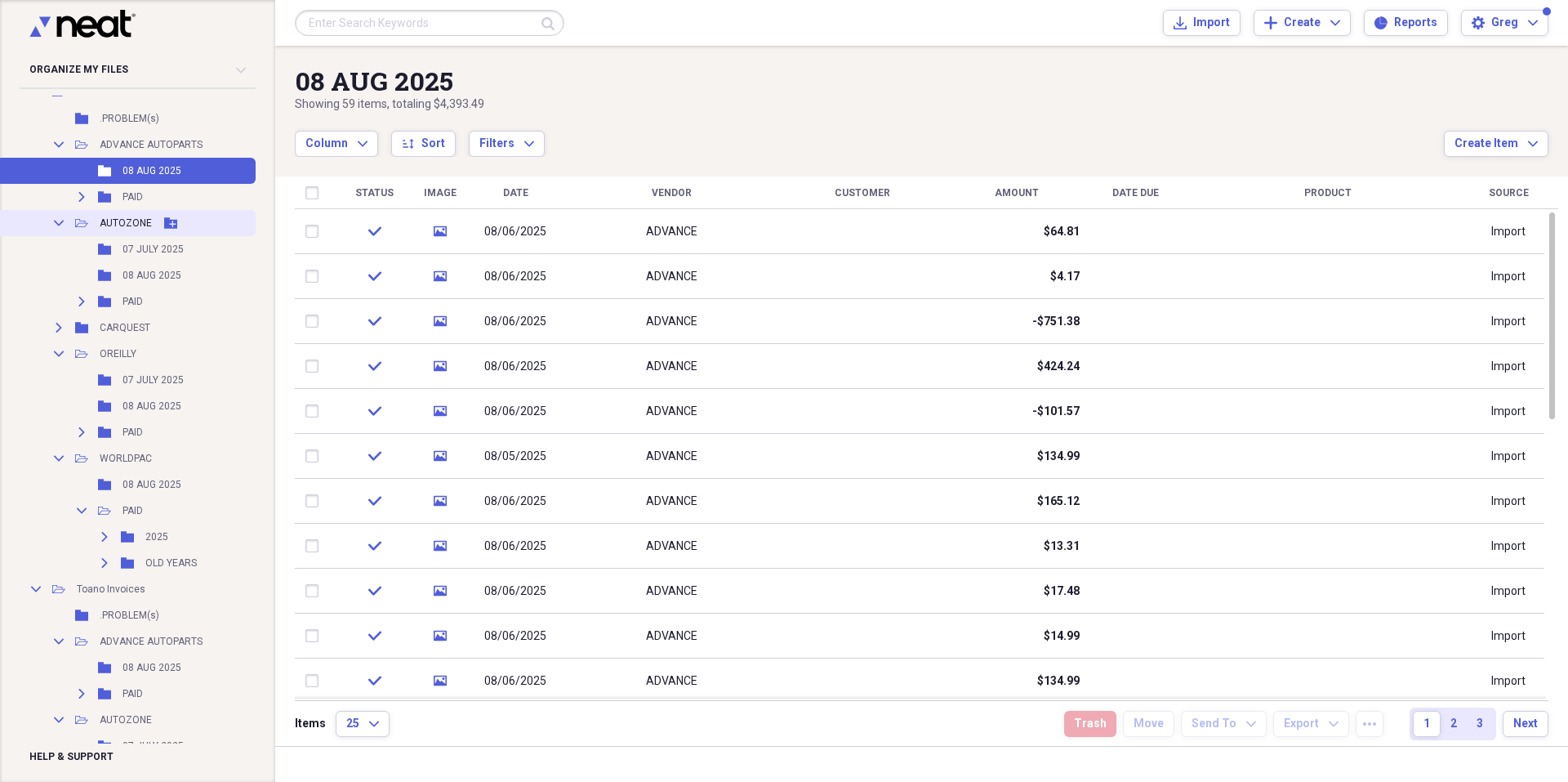 scroll, scrollTop: 490, scrollLeft: 0, axis: vertical 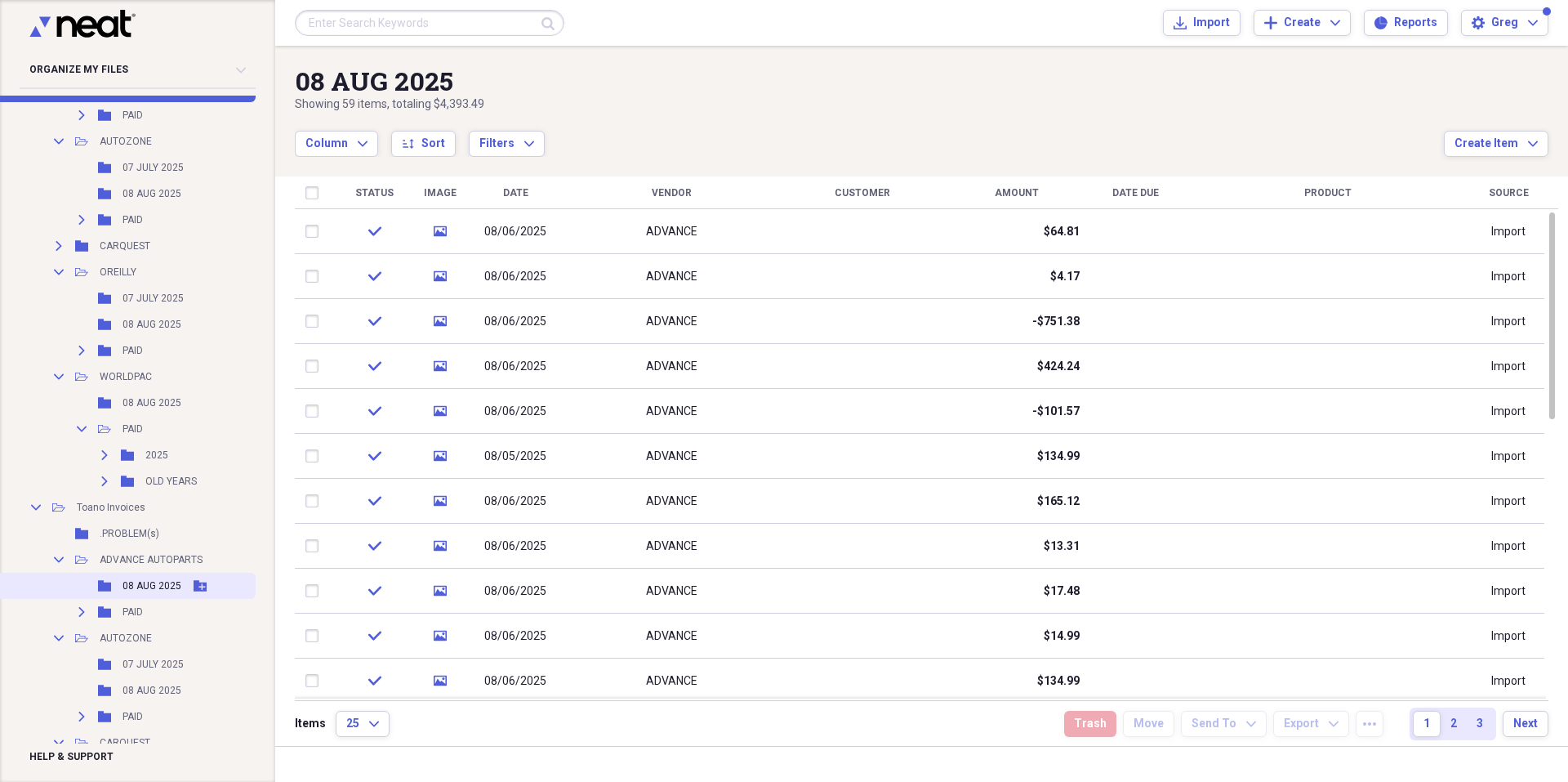 click on "08 AUG 2025" at bounding box center (152, 586) 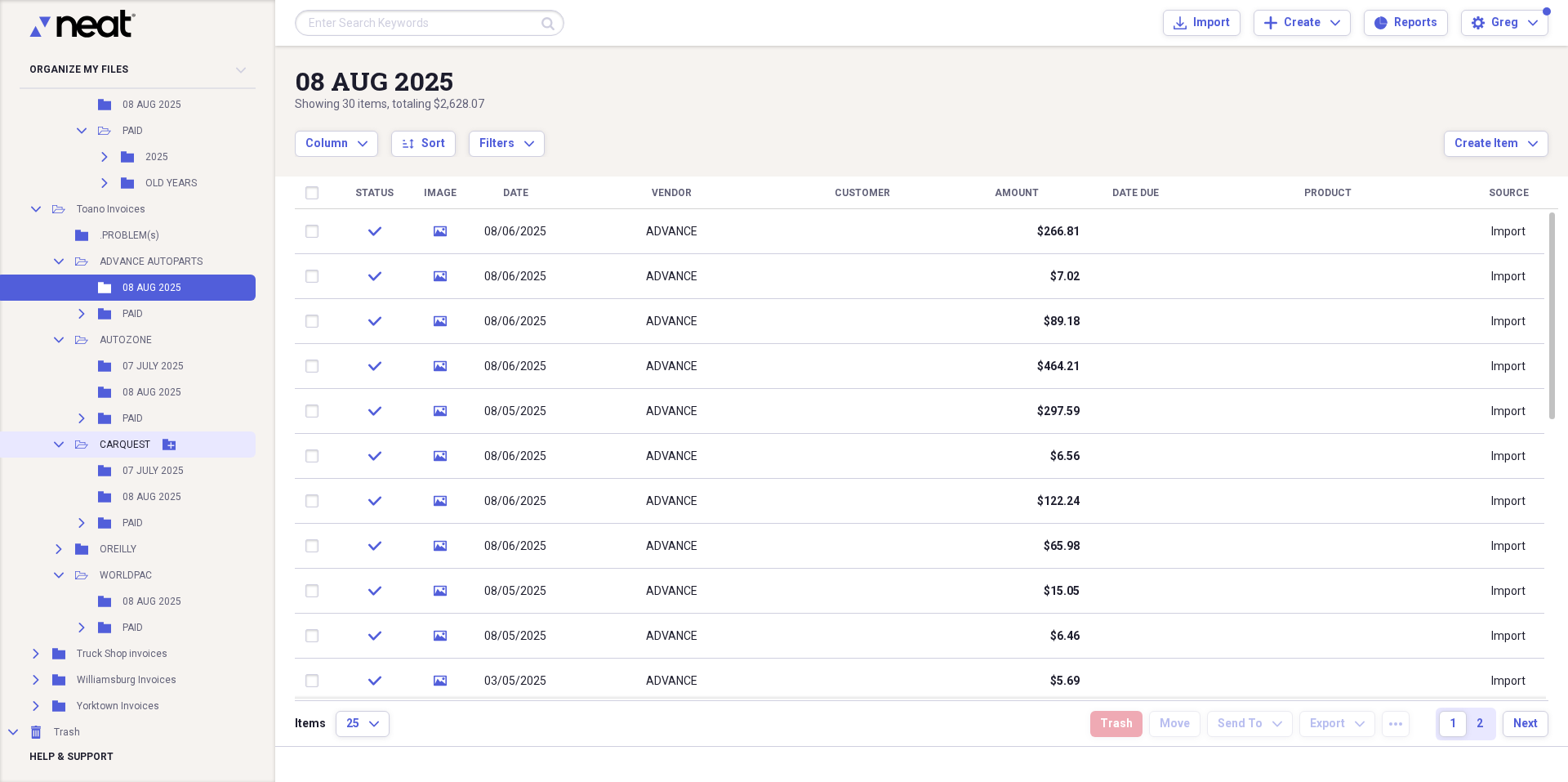 scroll, scrollTop: 817, scrollLeft: 0, axis: vertical 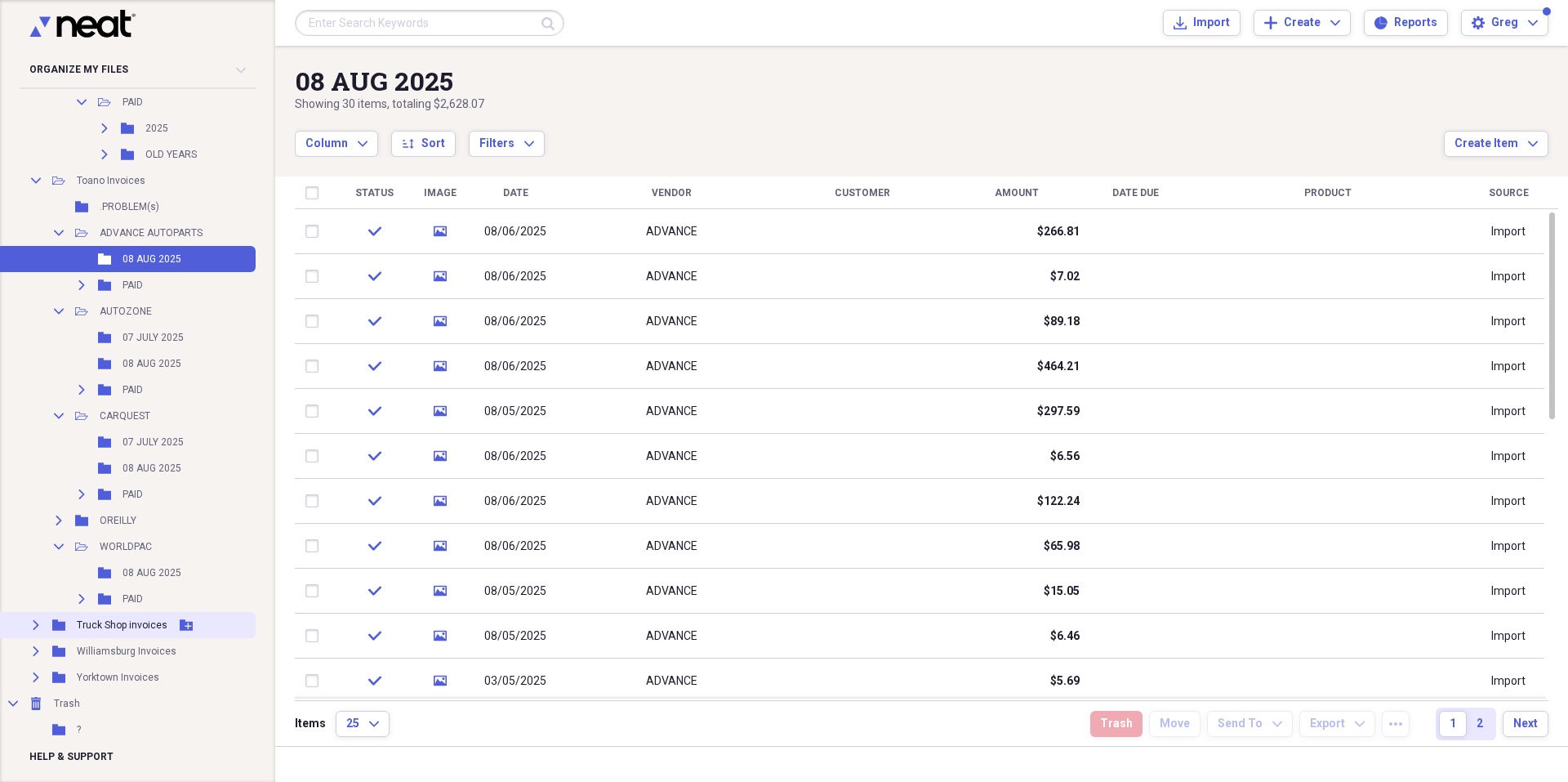 click on "Truck Shop invoices" at bounding box center [122, 625] 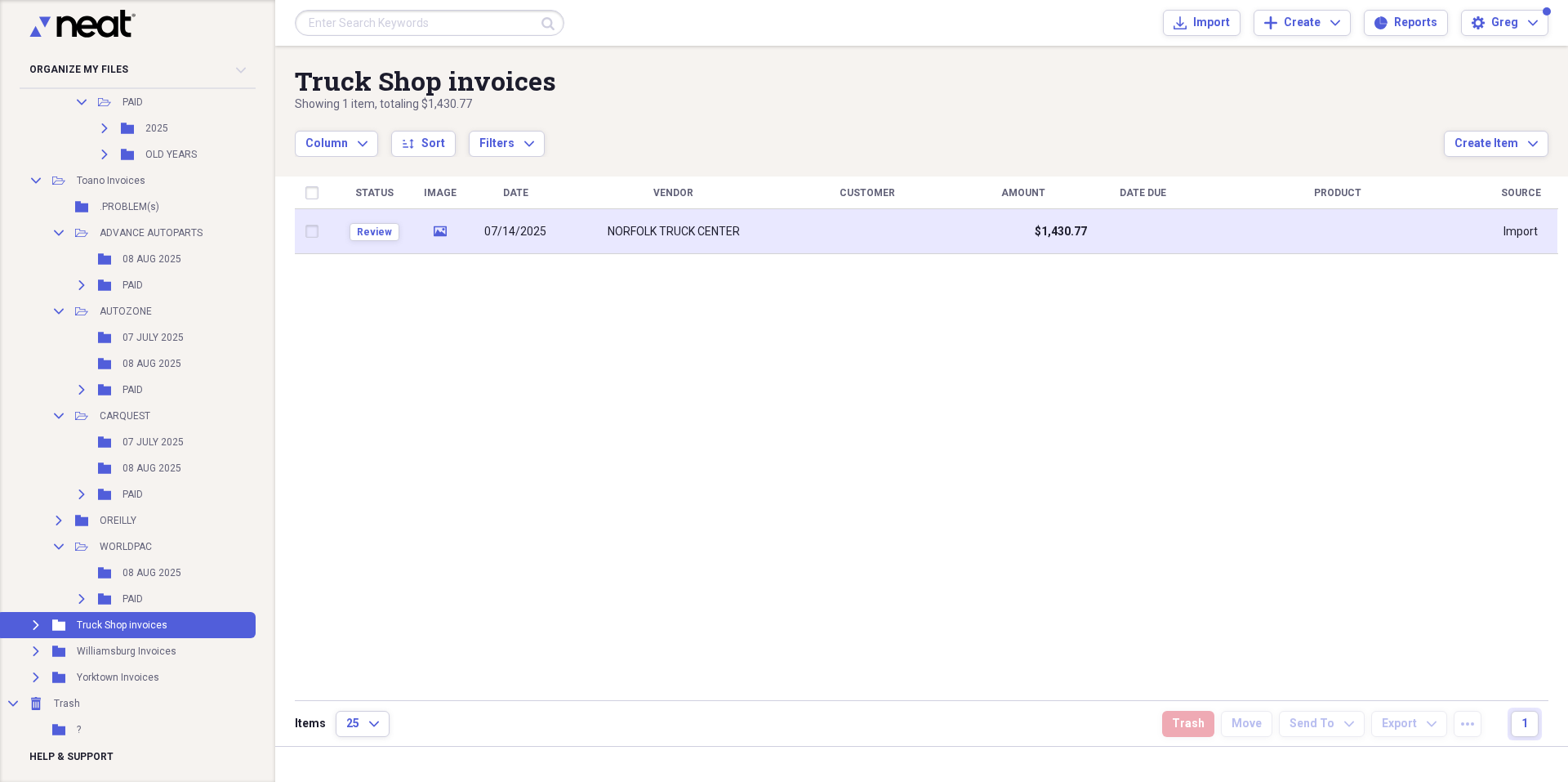 click on "07/14/2025" at bounding box center [515, 232] 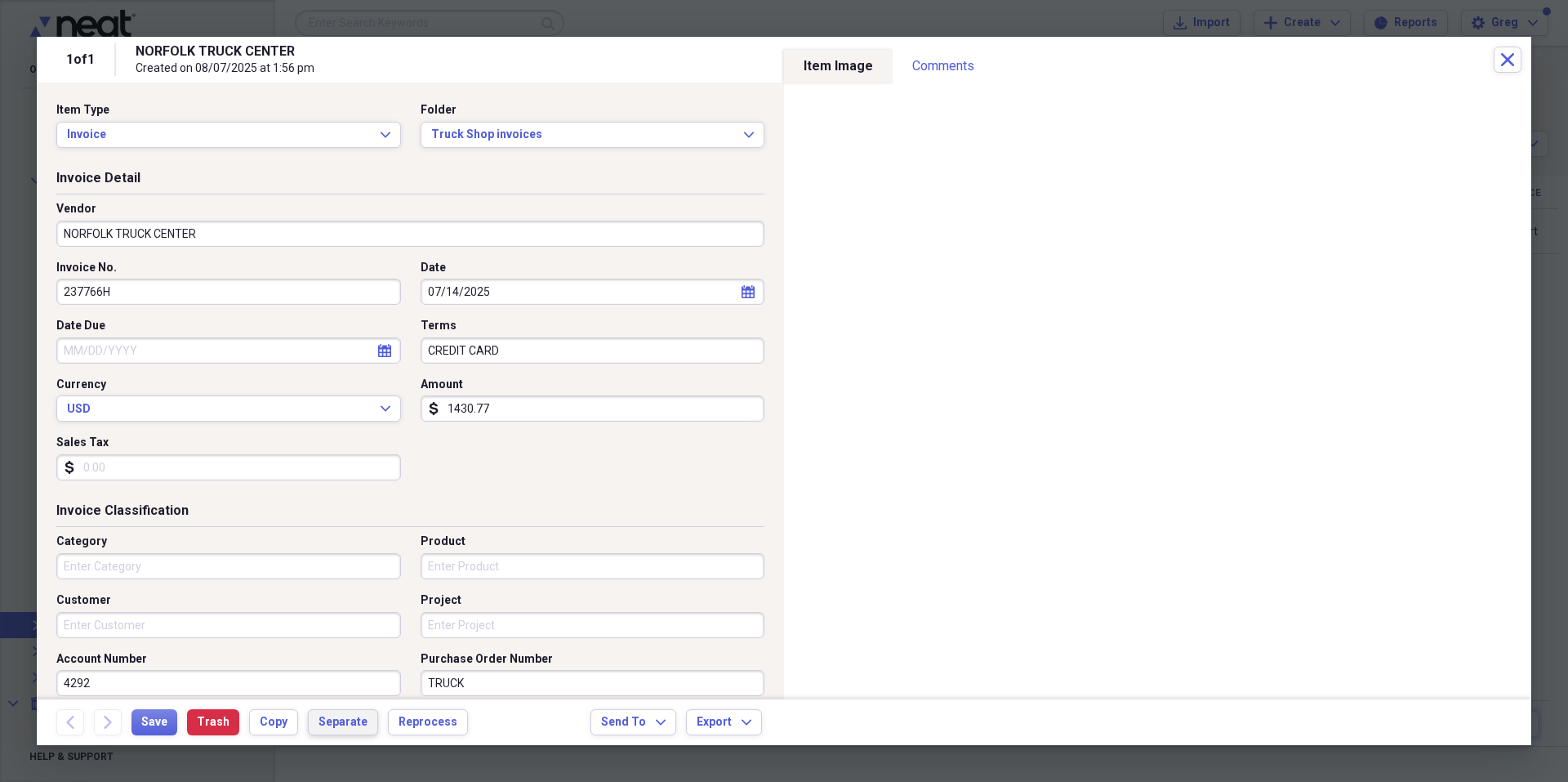 click on "Separate" at bounding box center [343, 722] 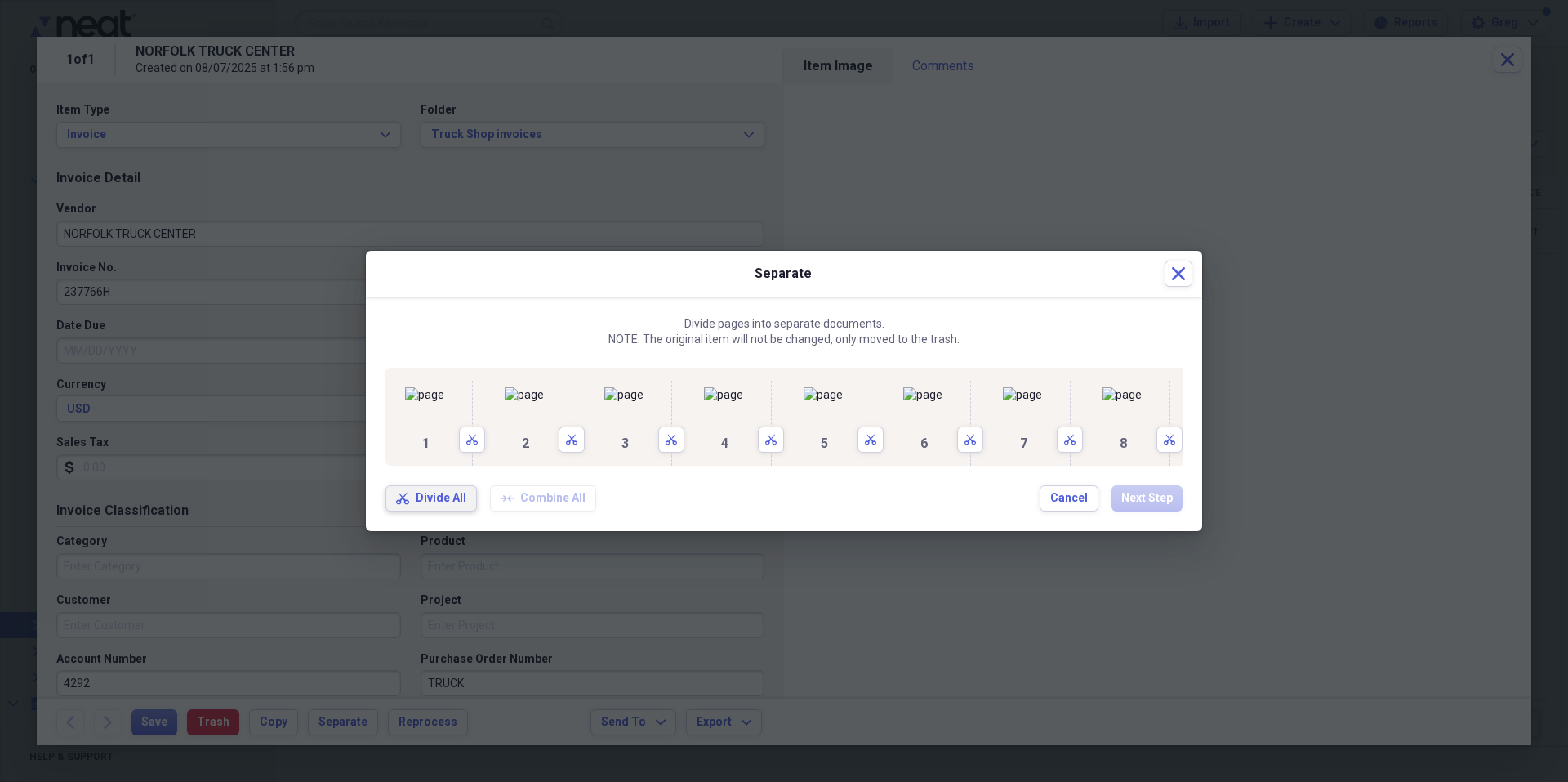 click on "Divide All" at bounding box center (441, 498) 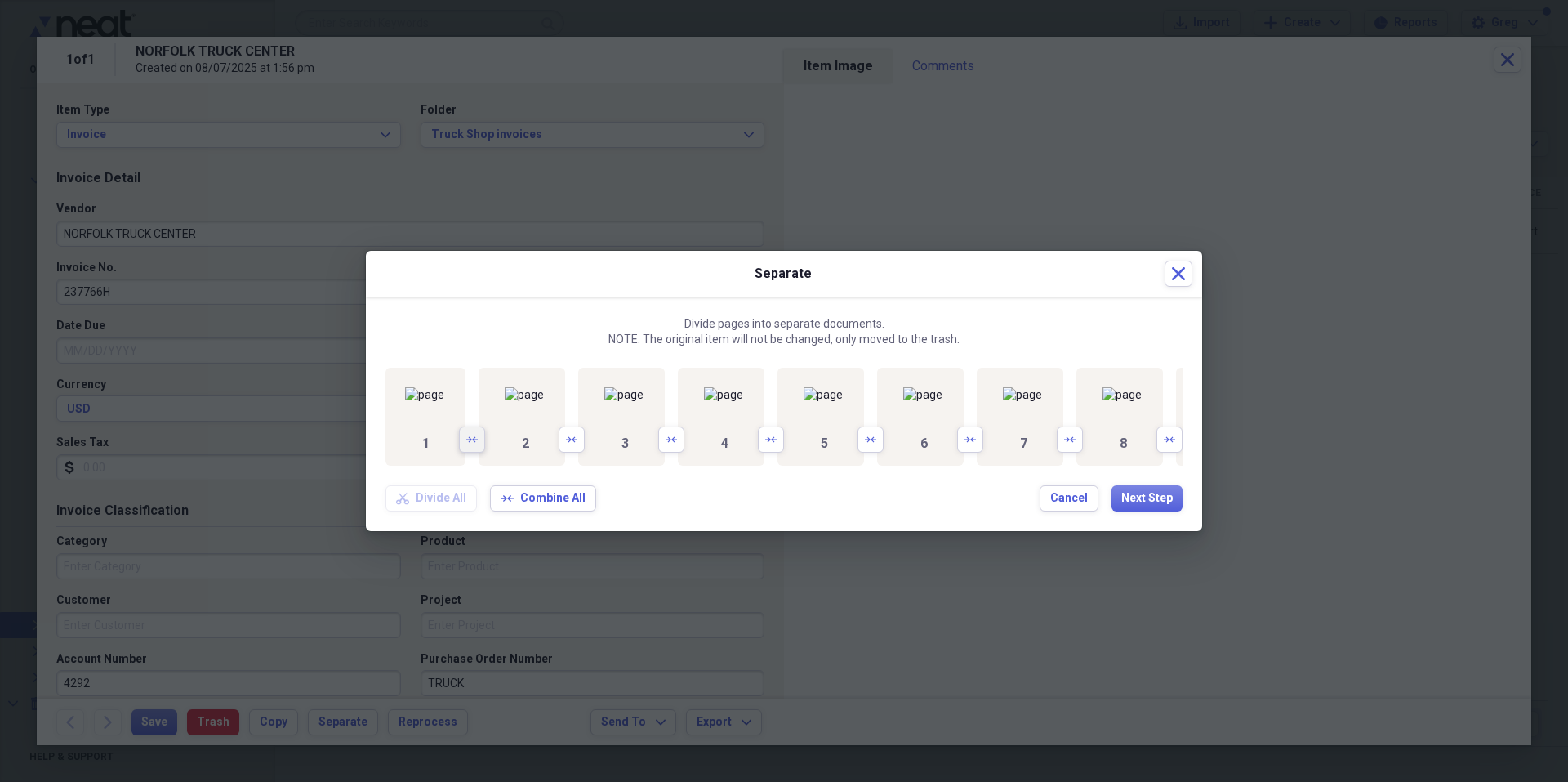 click on "Arrows" 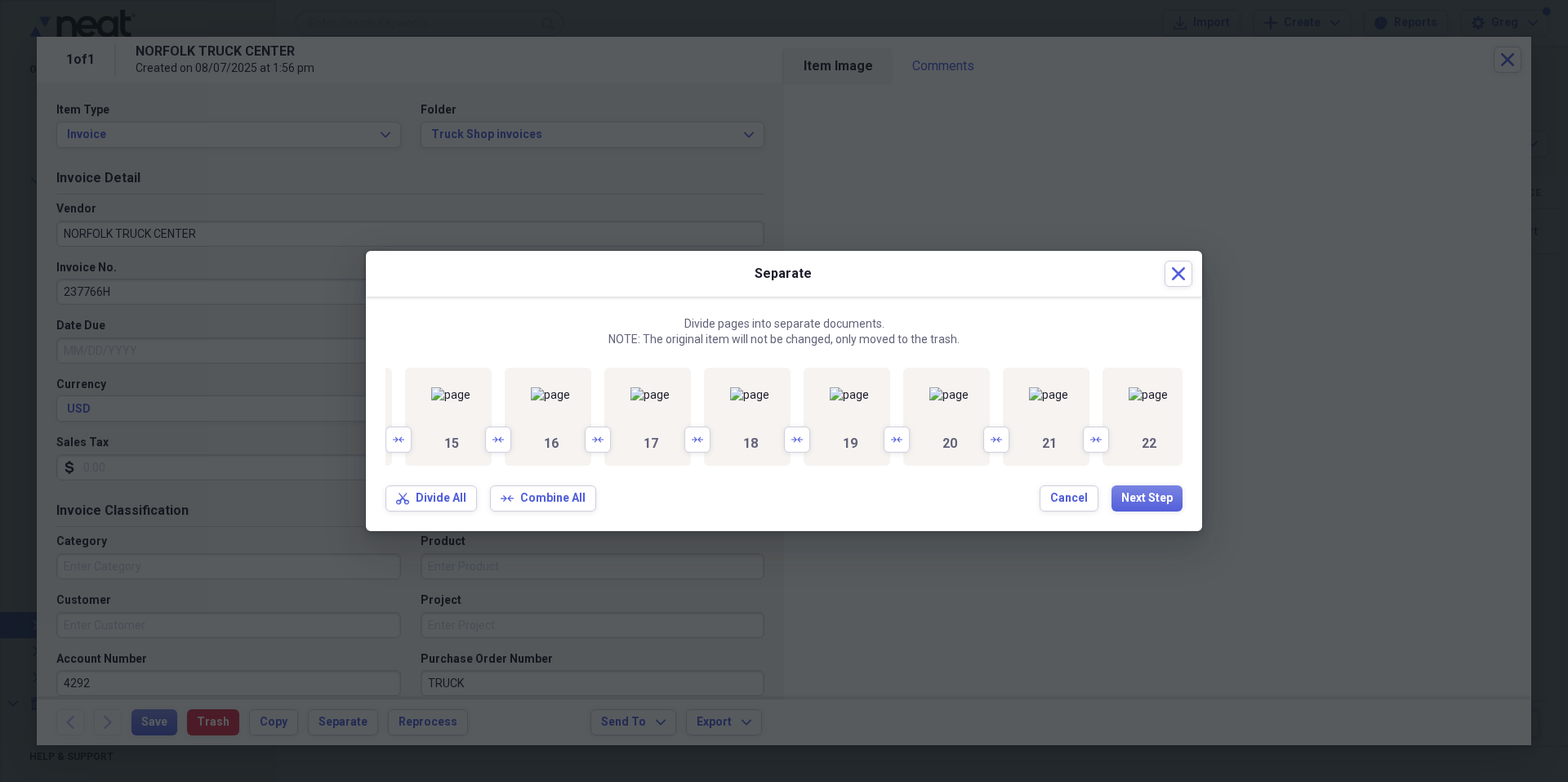 scroll, scrollTop: 0, scrollLeft: 2718, axis: horizontal 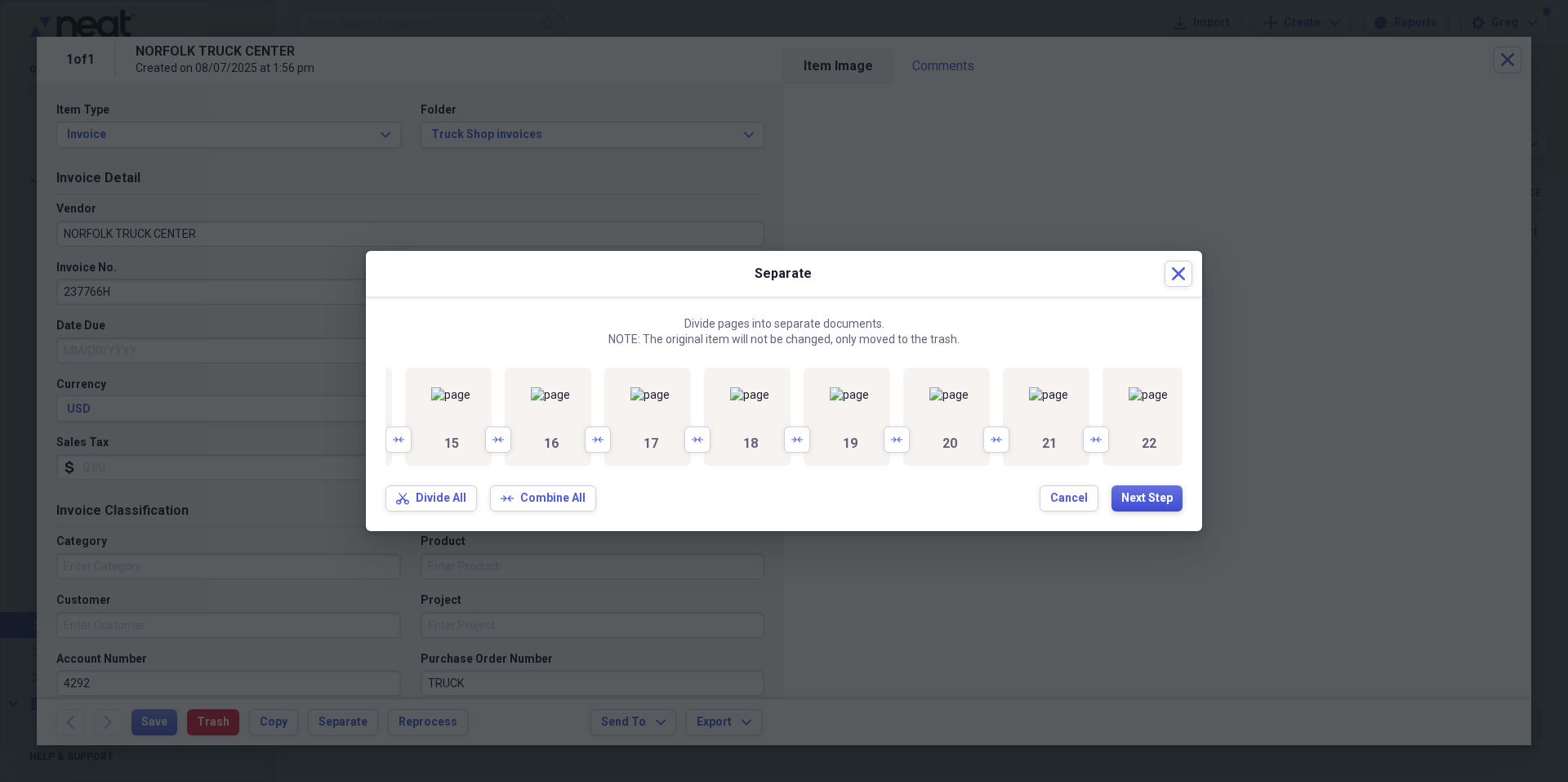 click on "Next Step" at bounding box center [1147, 498] 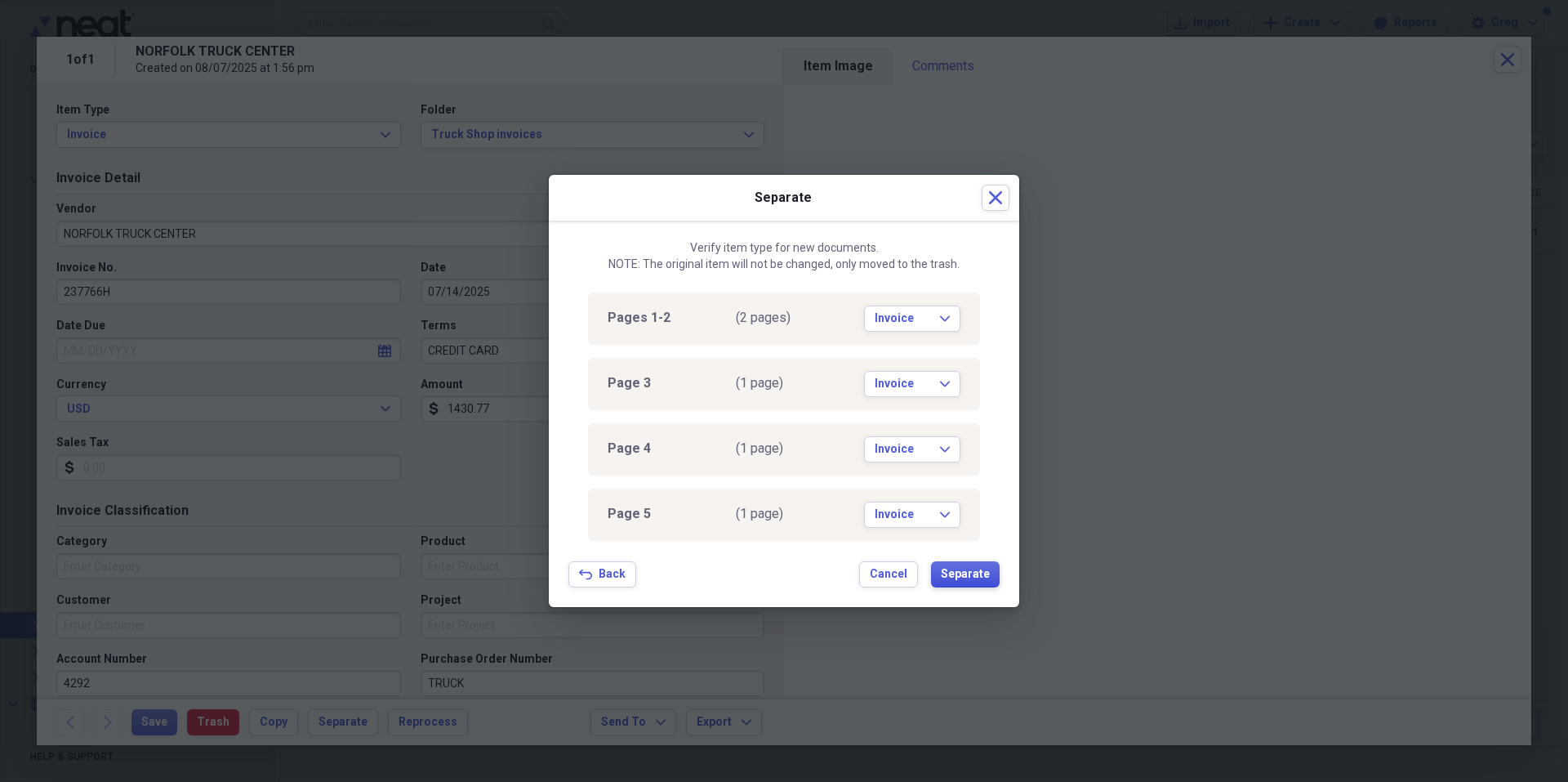 click on "Separate" at bounding box center (965, 574) 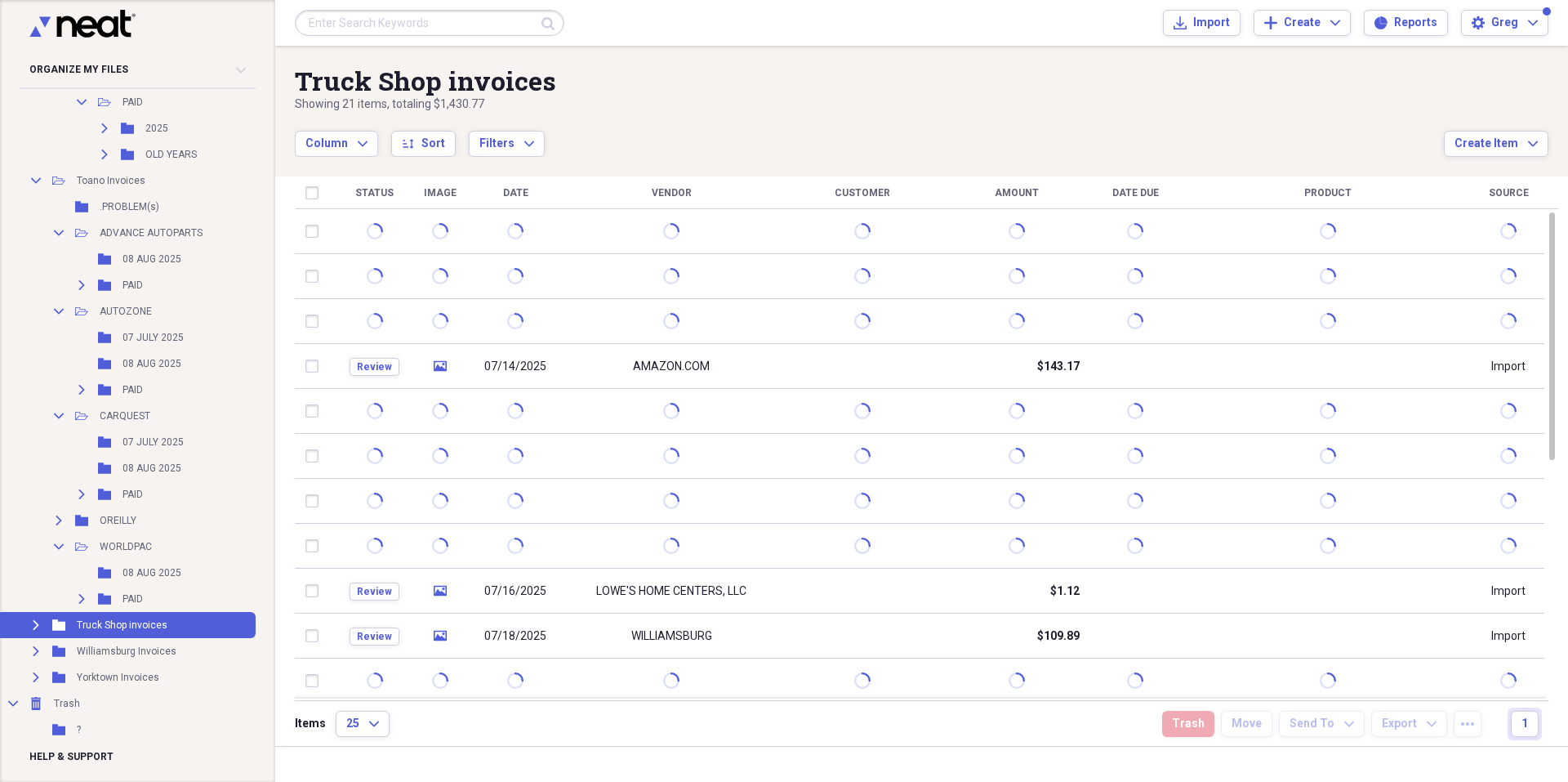 click at bounding box center (430, 23) 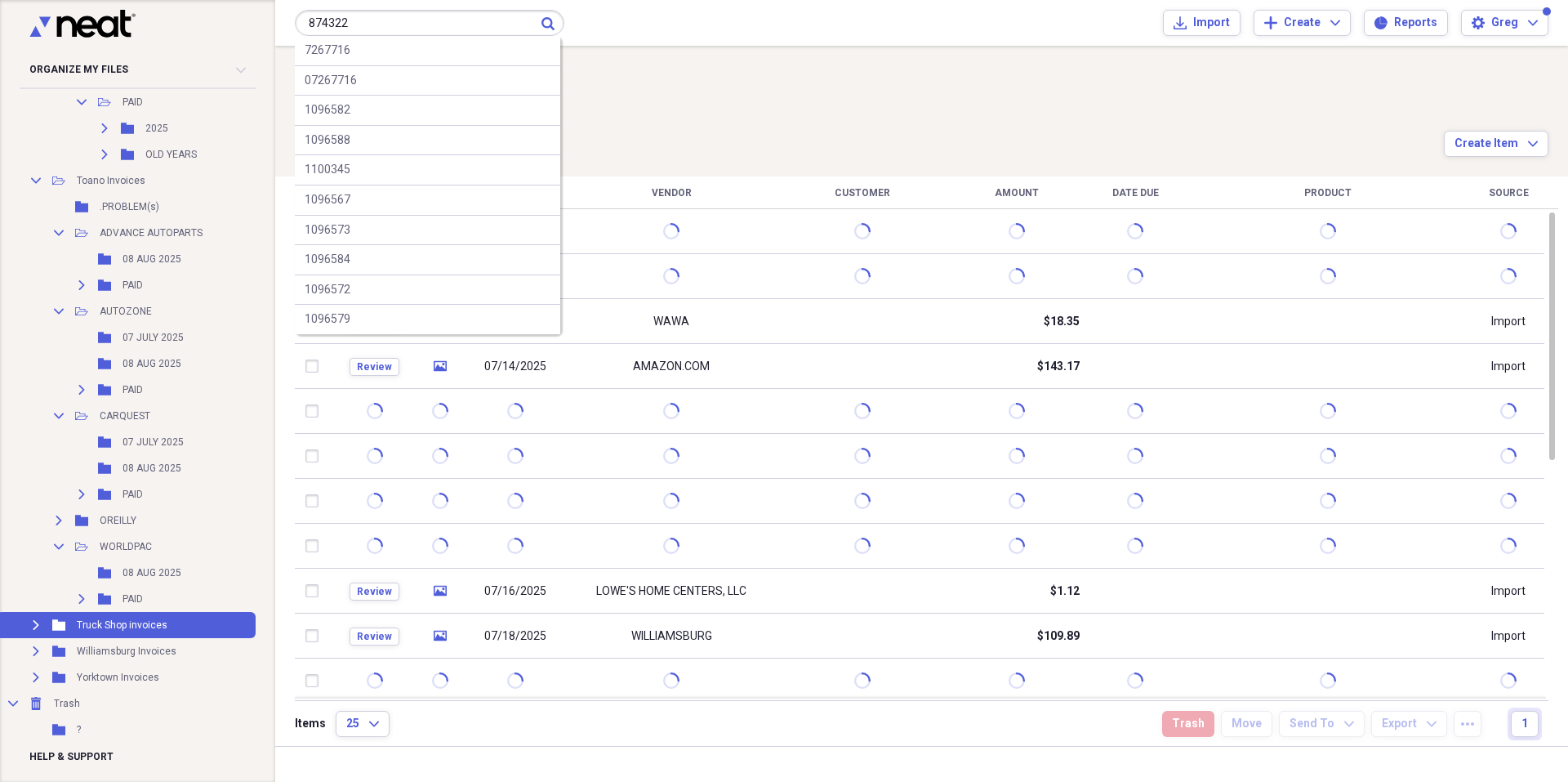 type on "874322" 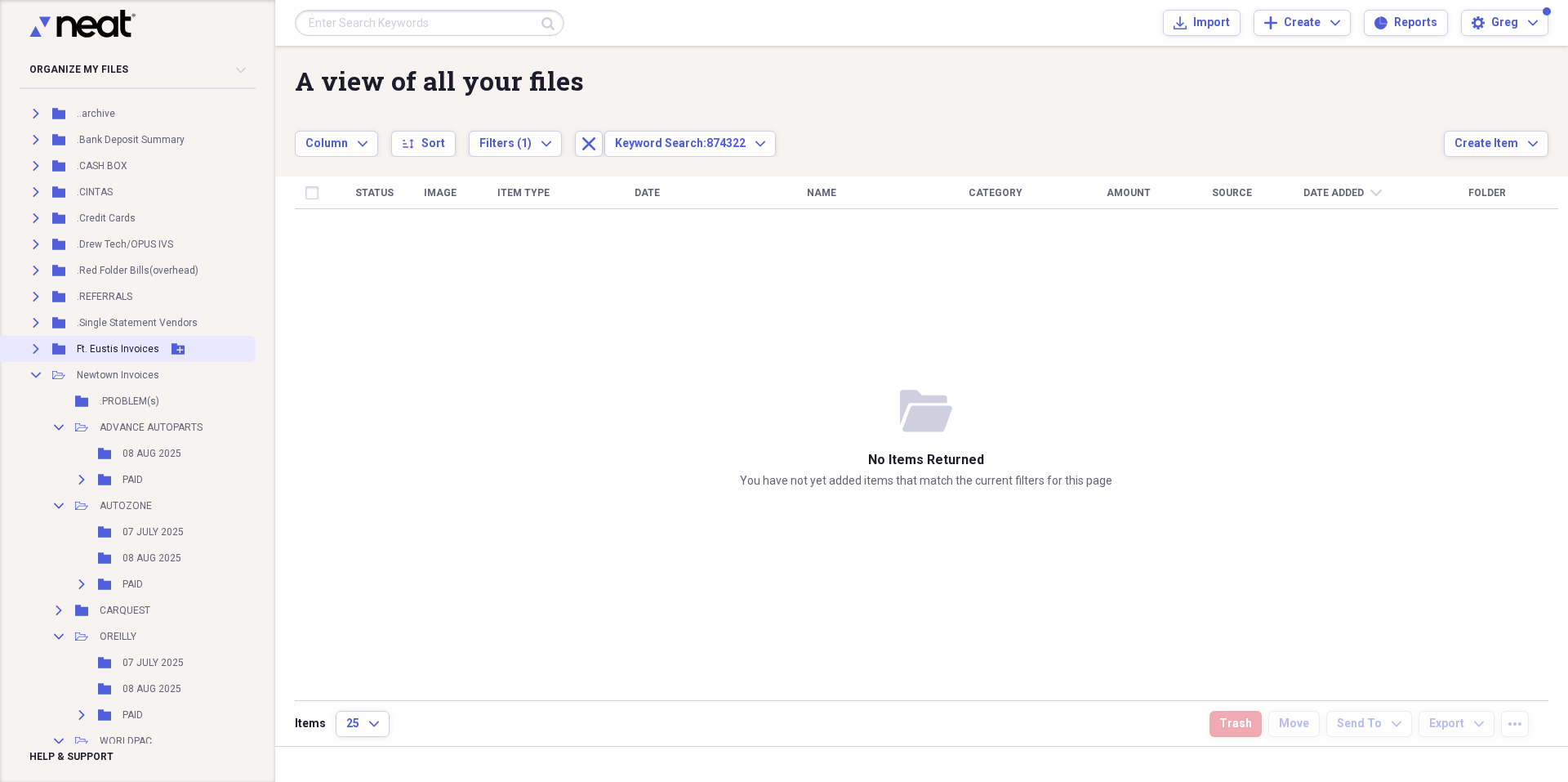 scroll, scrollTop: 82, scrollLeft: 0, axis: vertical 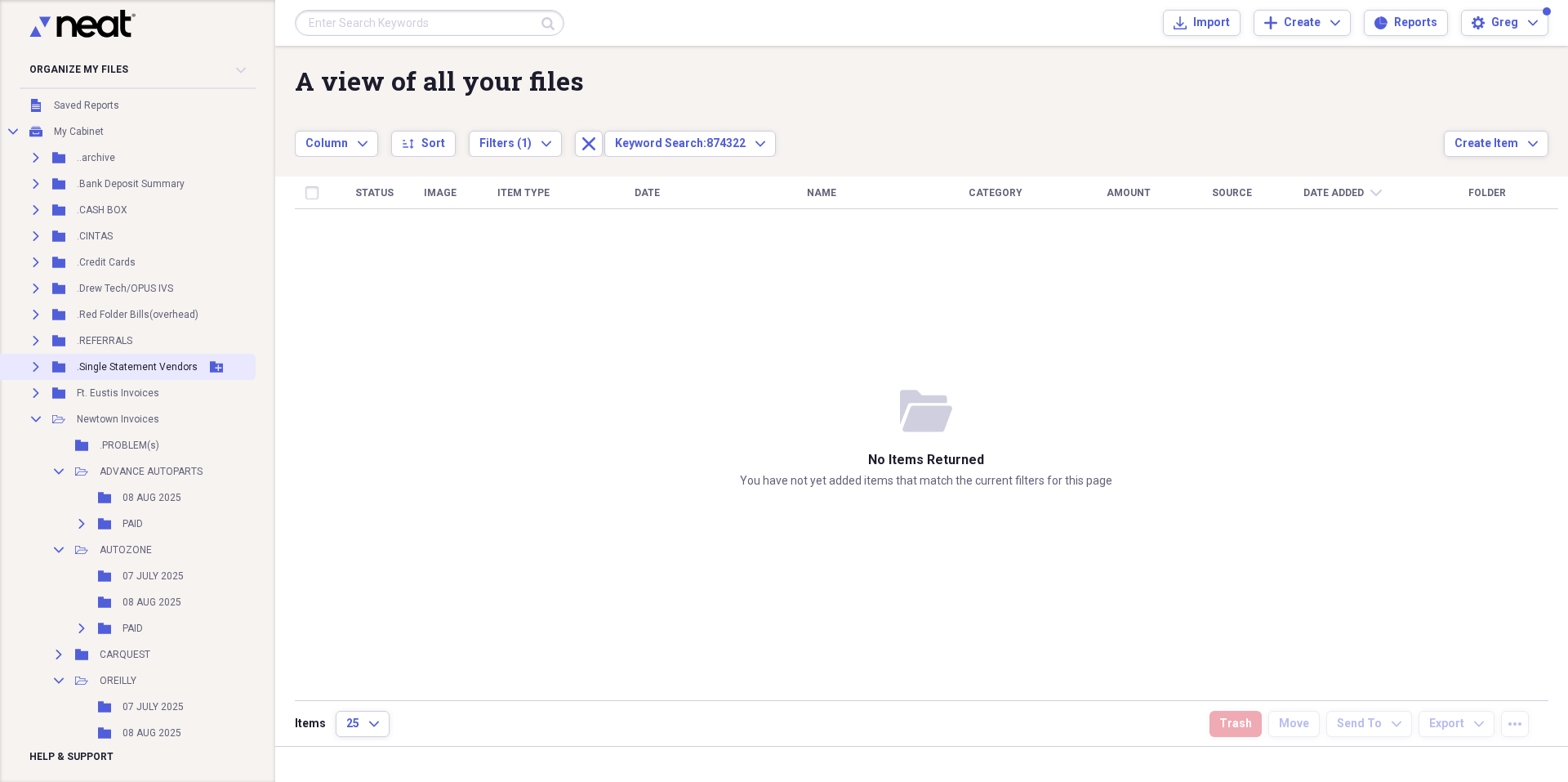 click 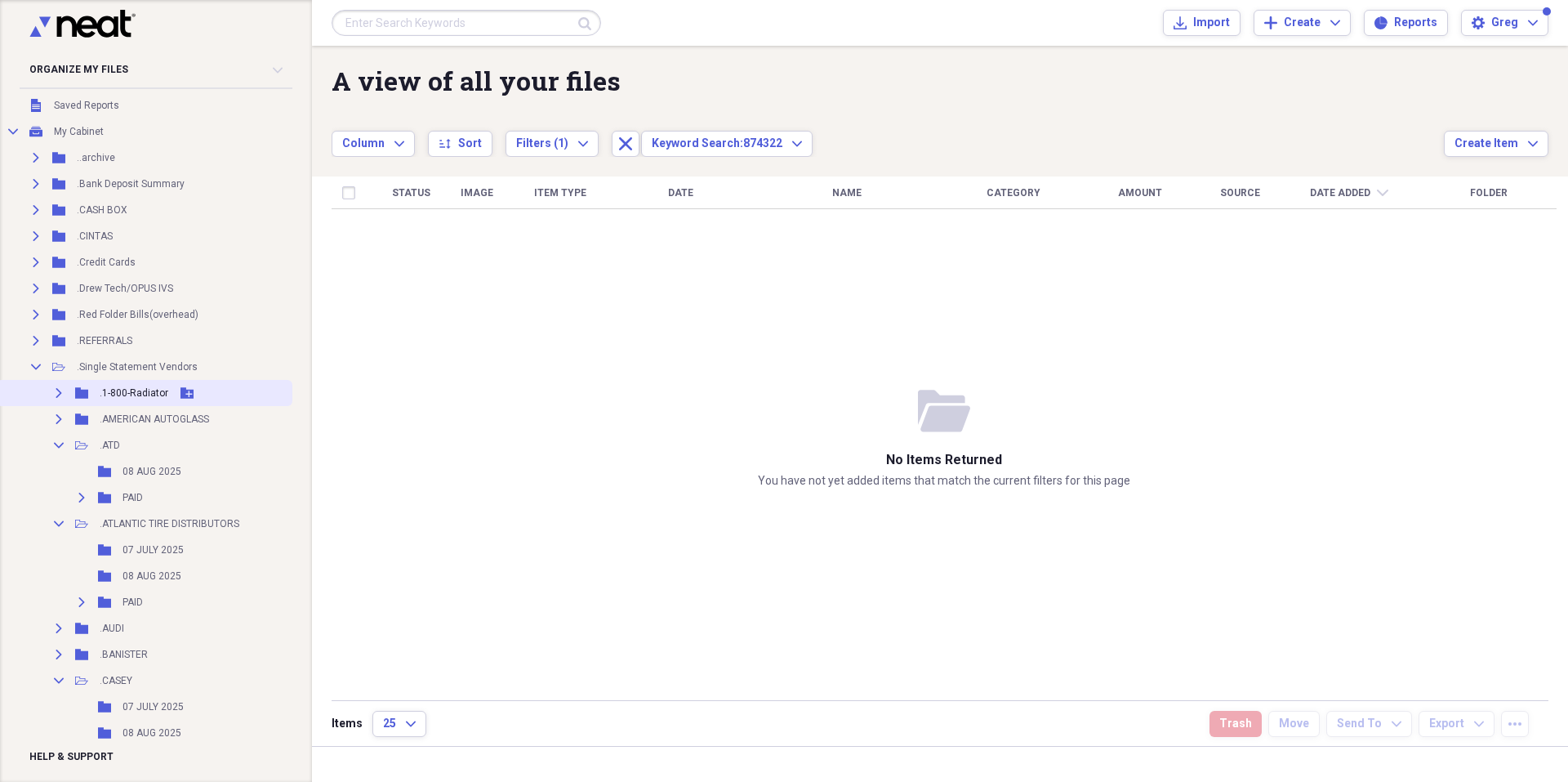 click on ".1-800-Radiator" at bounding box center (134, 393) 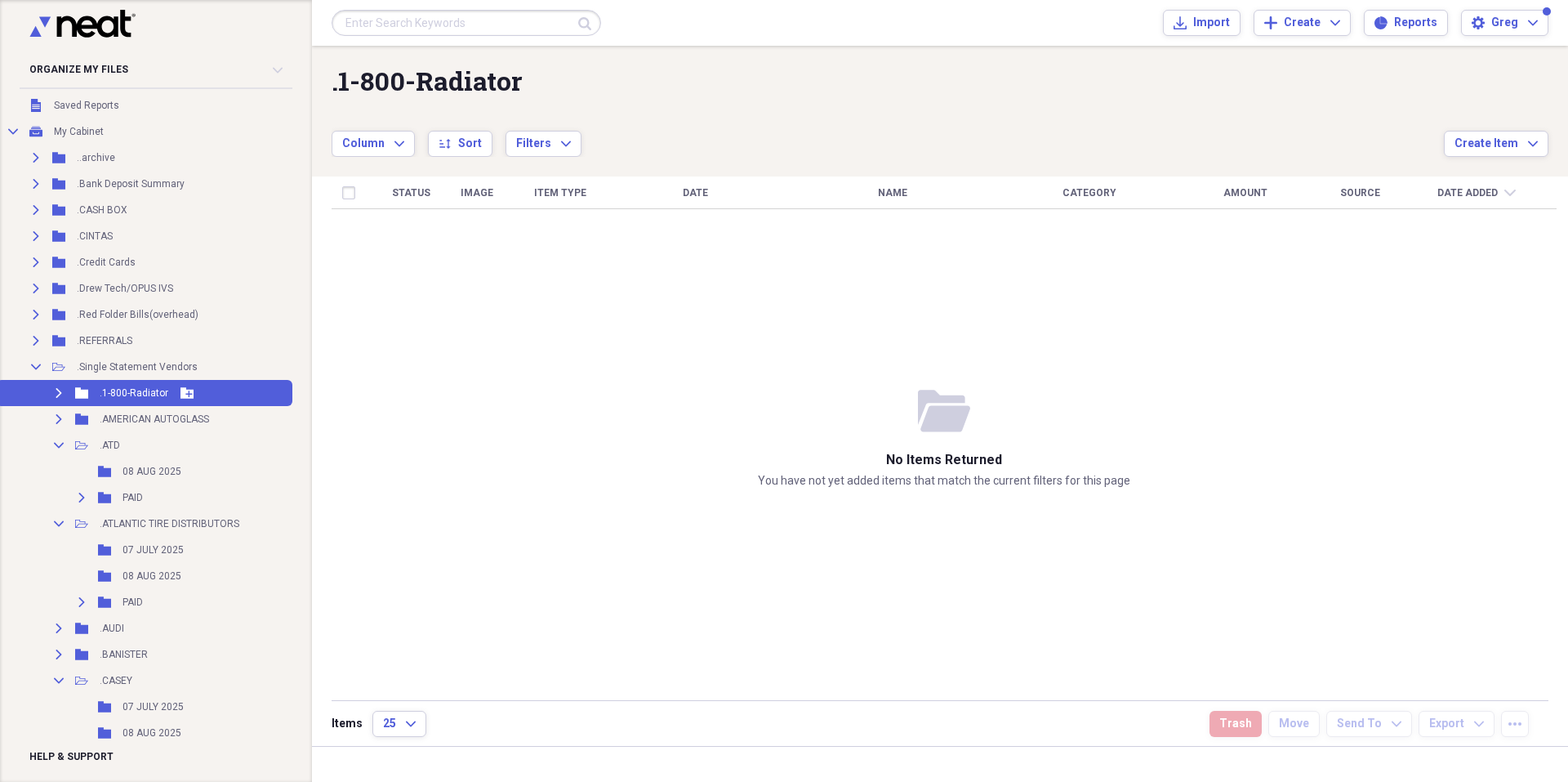 click on ".1-800-Radiator" at bounding box center [134, 393] 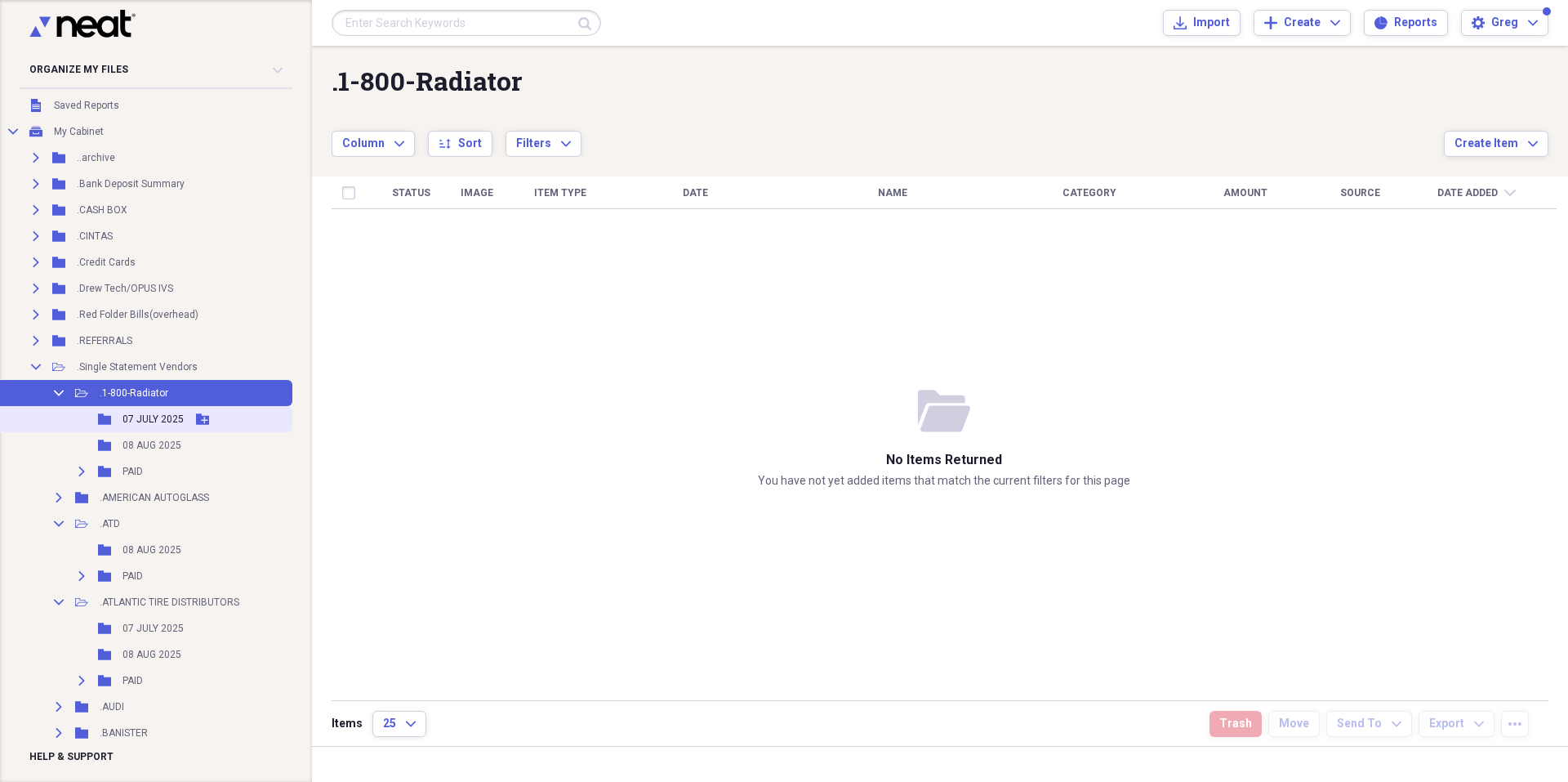 click on "07 JULY 2025" at bounding box center [153, 419] 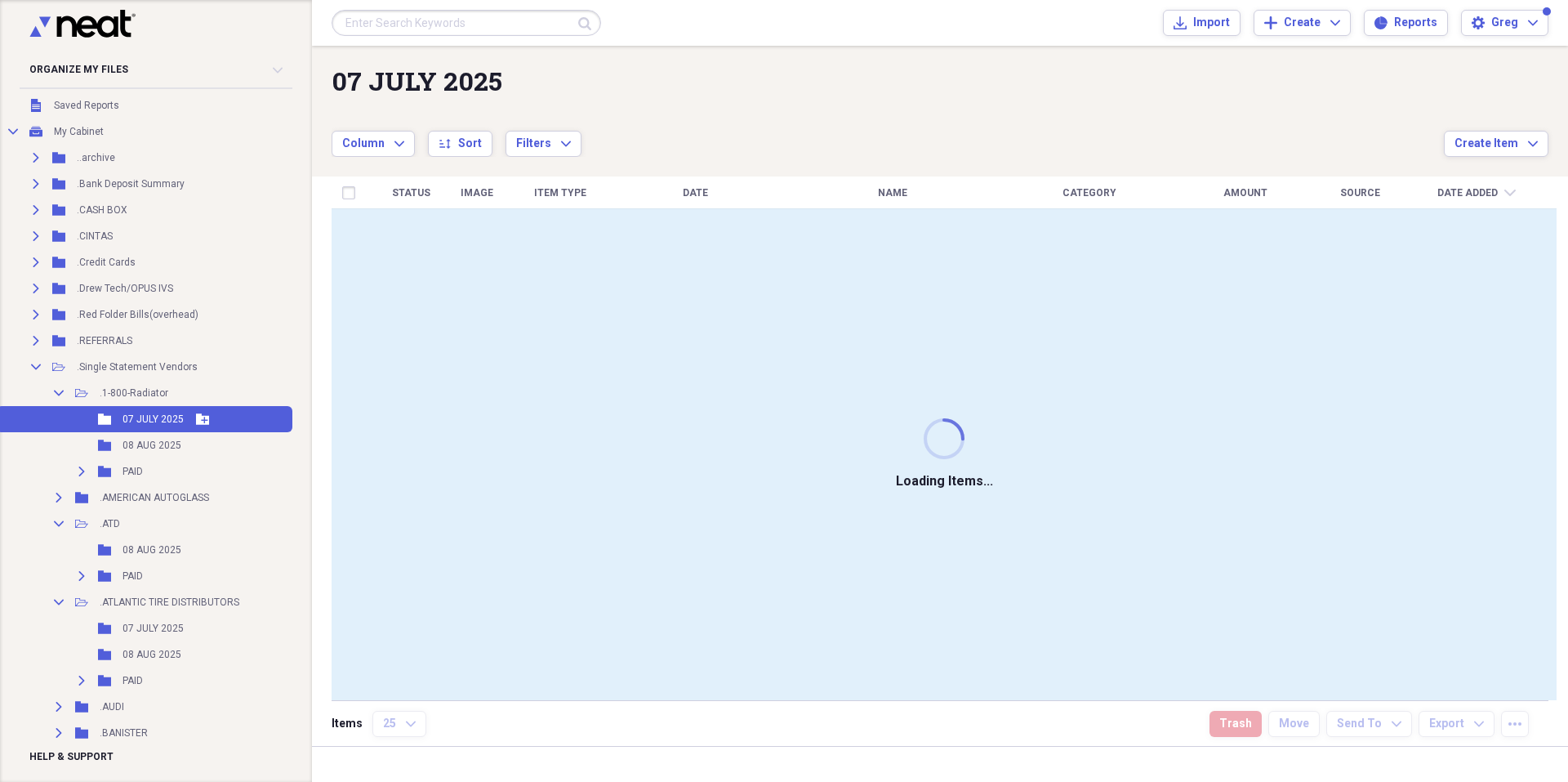 click on "07 JULY 2025" at bounding box center [153, 419] 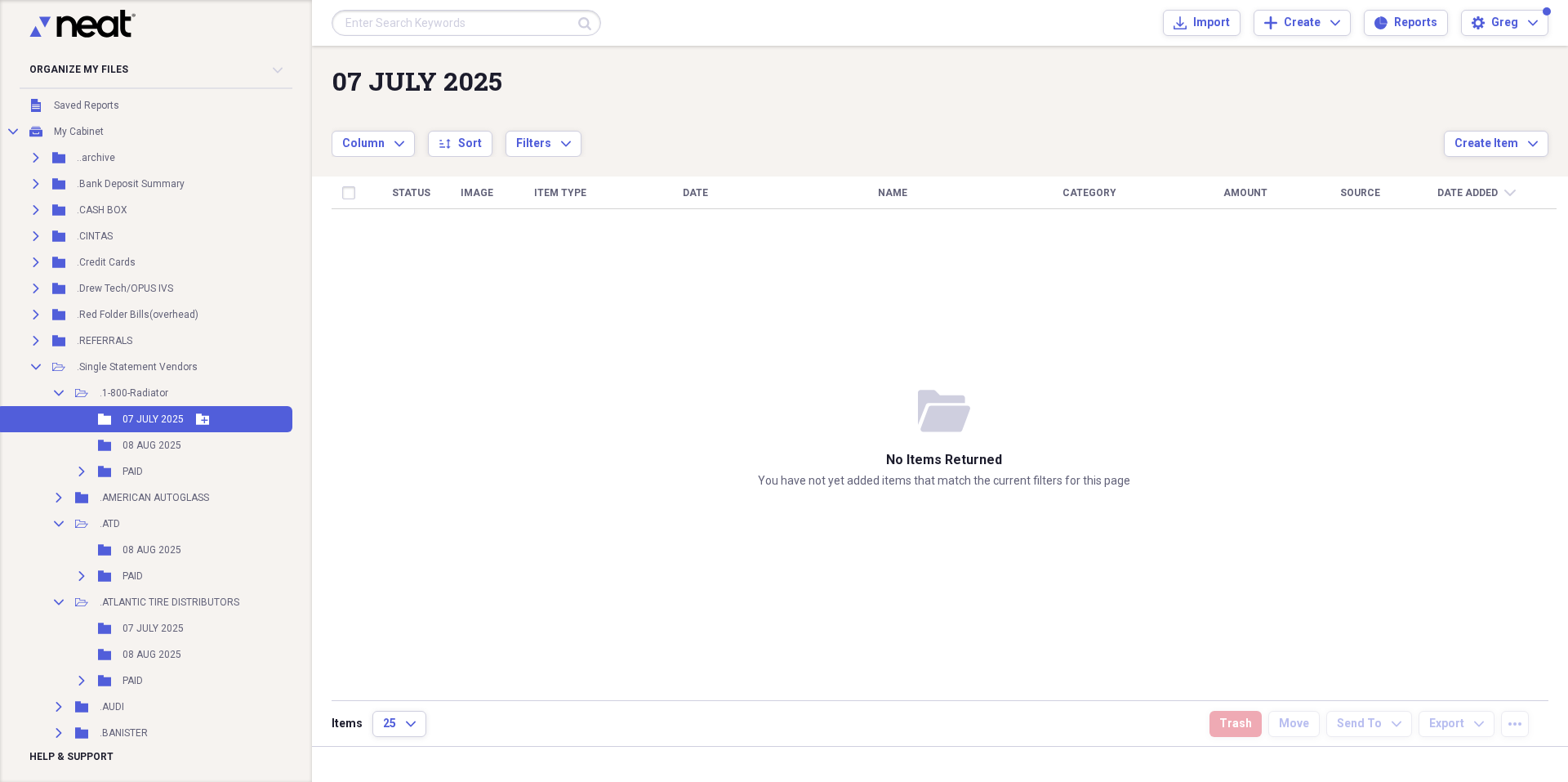 click on "07 JULY 2025" at bounding box center (153, 419) 